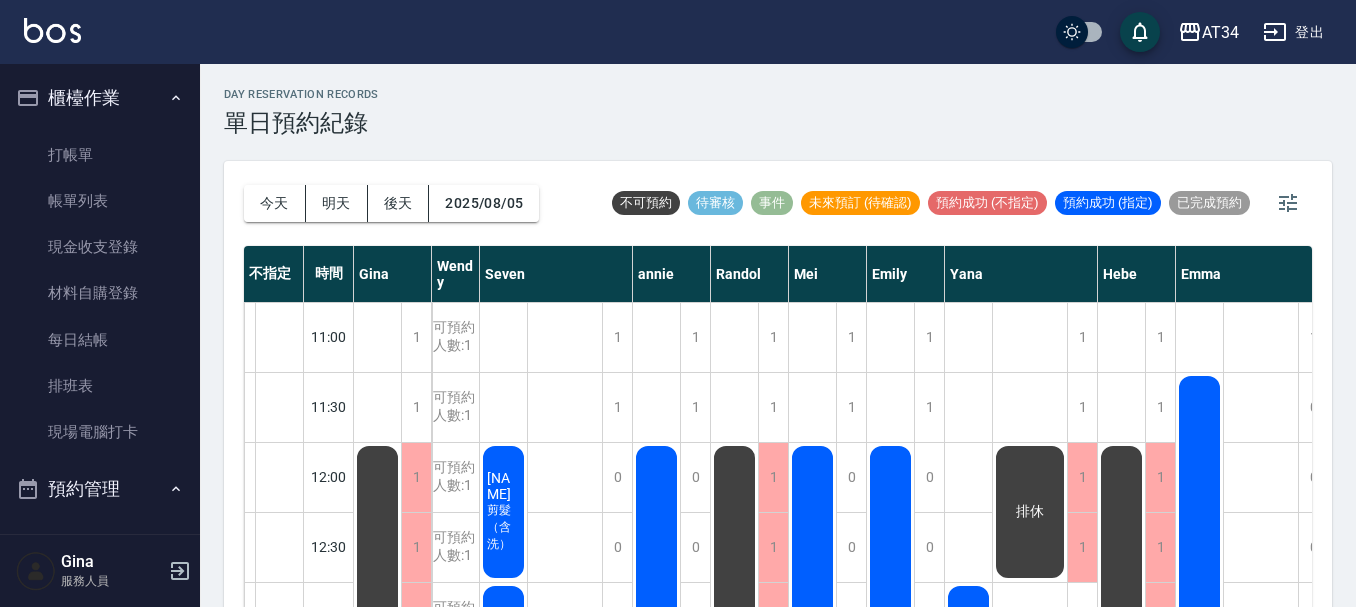 scroll, scrollTop: 23, scrollLeft: 0, axis: vertical 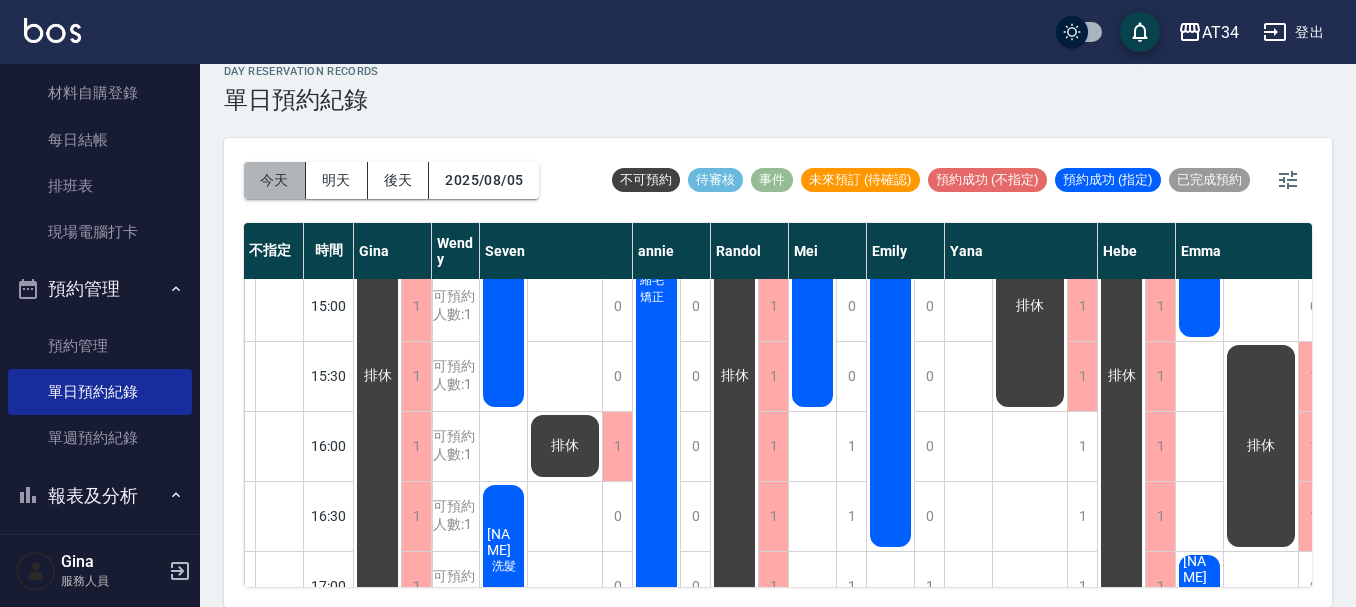 click on "今天" at bounding box center [275, 180] 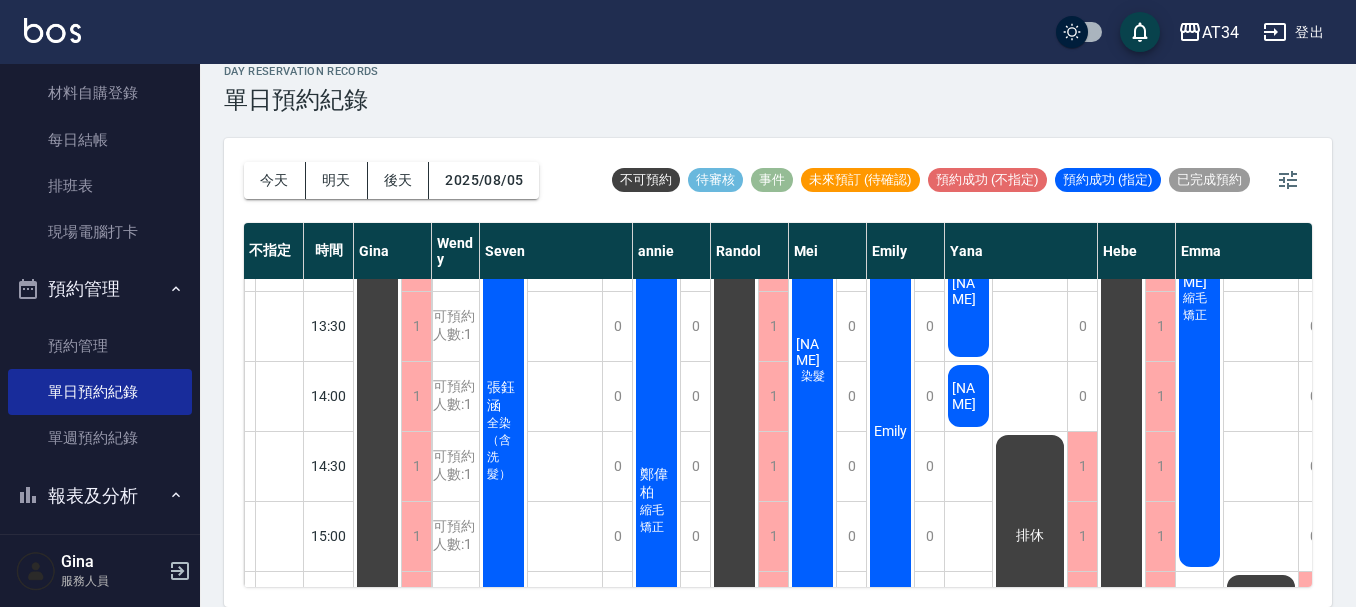 scroll, scrollTop: 168, scrollLeft: 0, axis: vertical 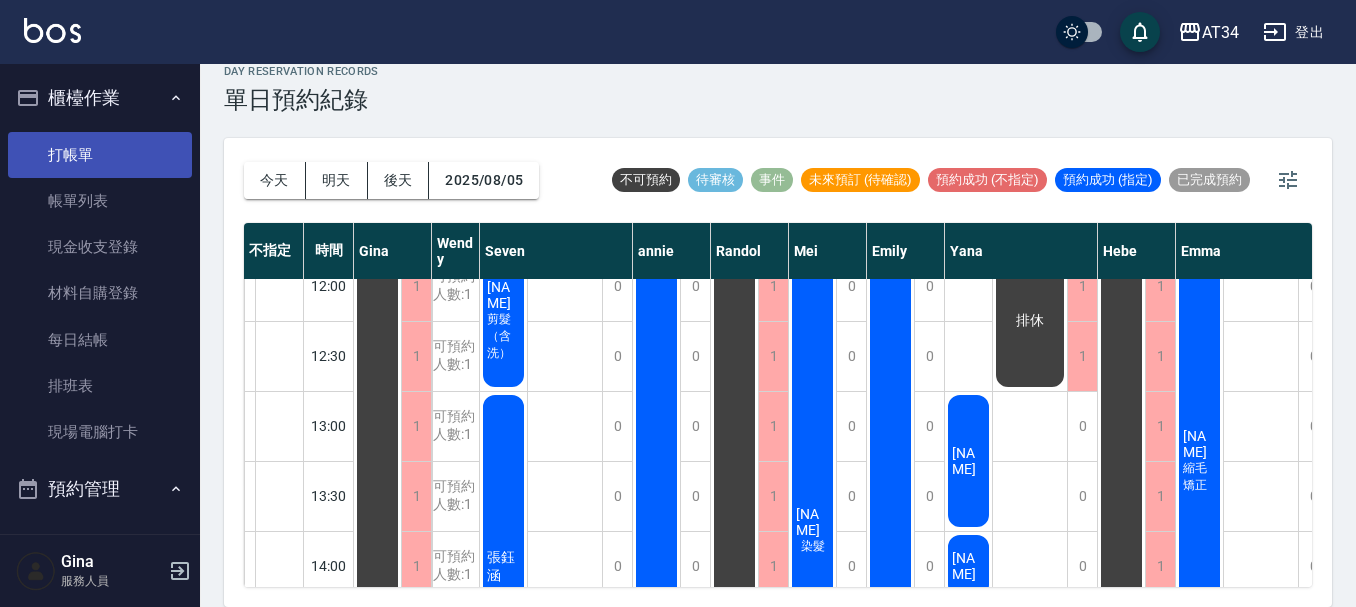 click on "打帳單" at bounding box center [100, 155] 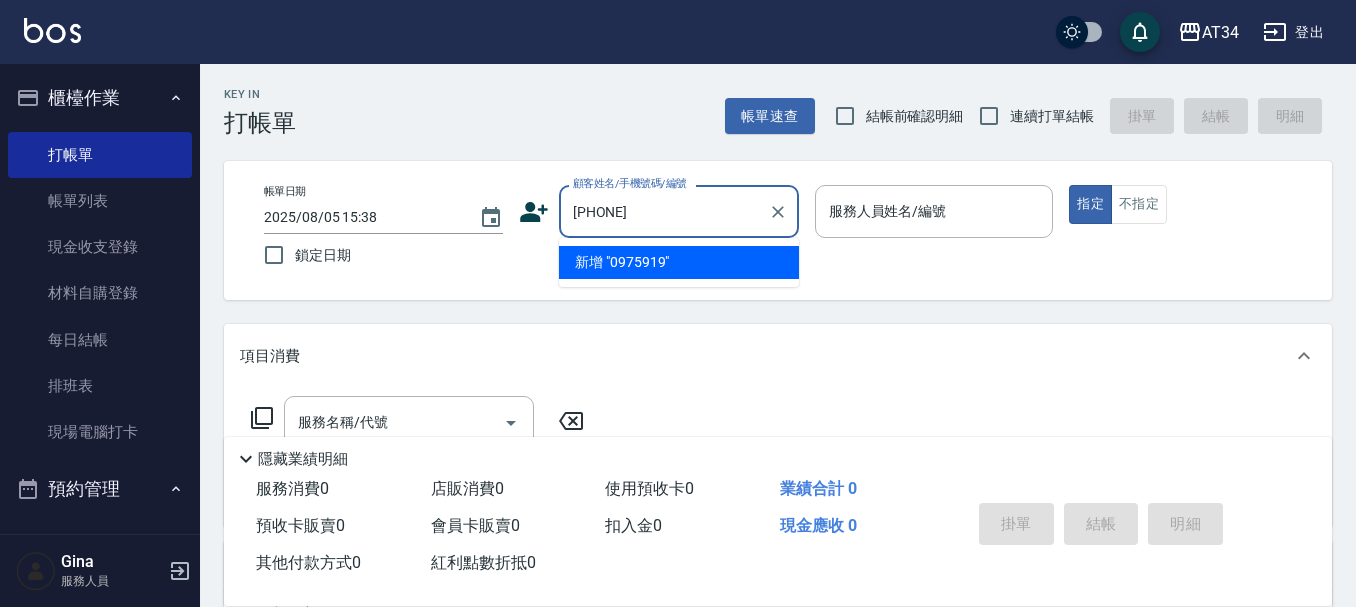 scroll, scrollTop: 100, scrollLeft: 0, axis: vertical 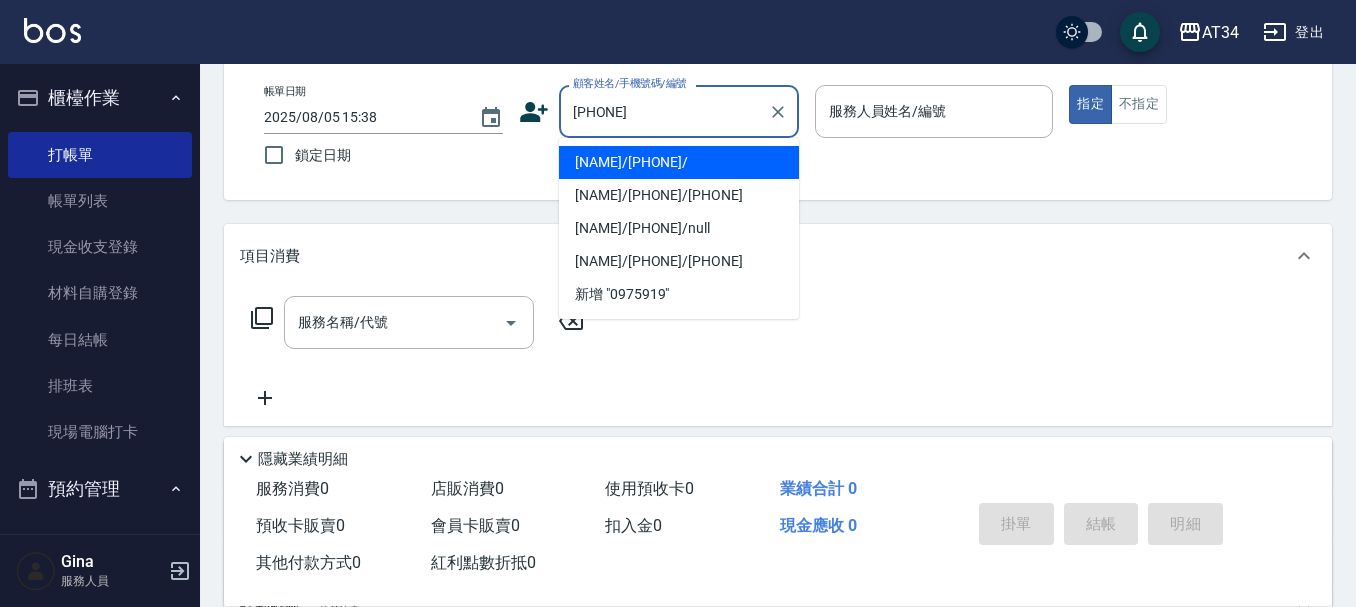 click on "[NAME]/[PHONE]/" at bounding box center [679, 162] 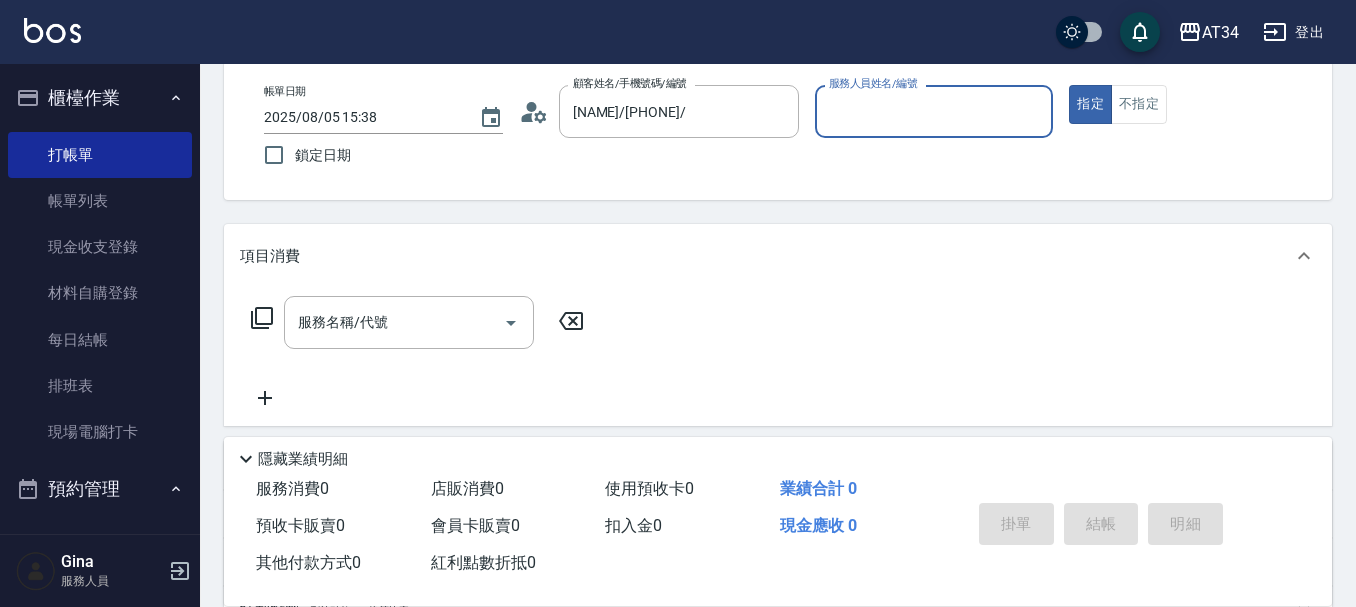type on "Wendy-02" 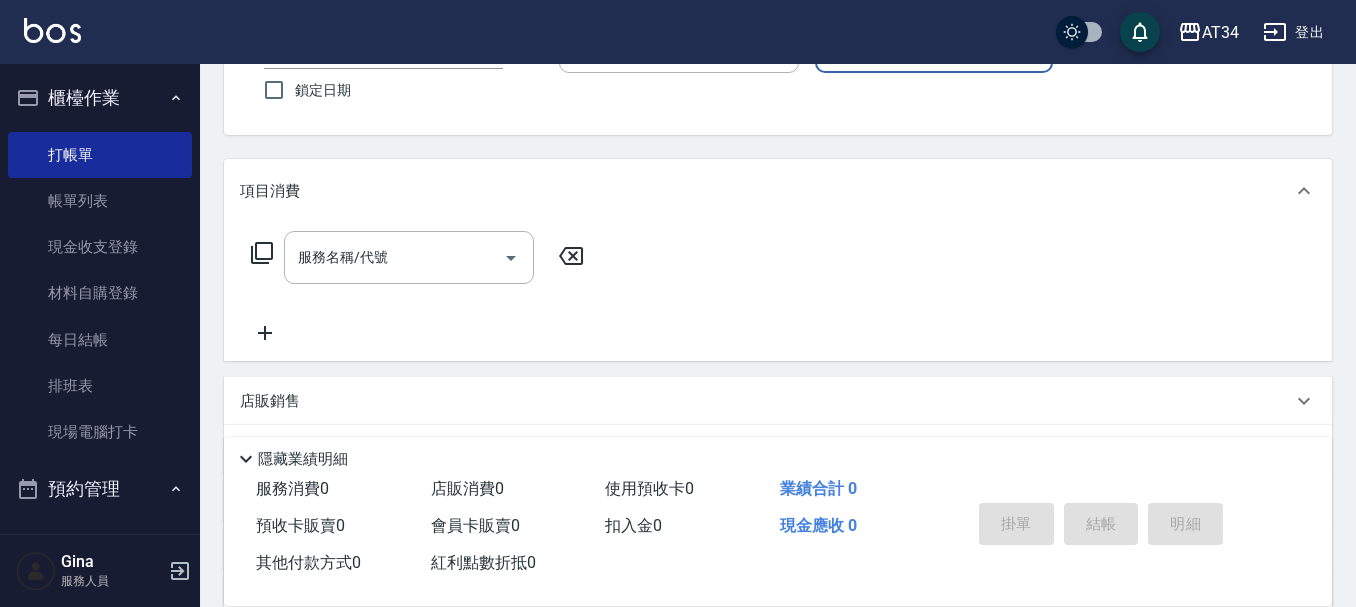 scroll, scrollTop: 200, scrollLeft: 0, axis: vertical 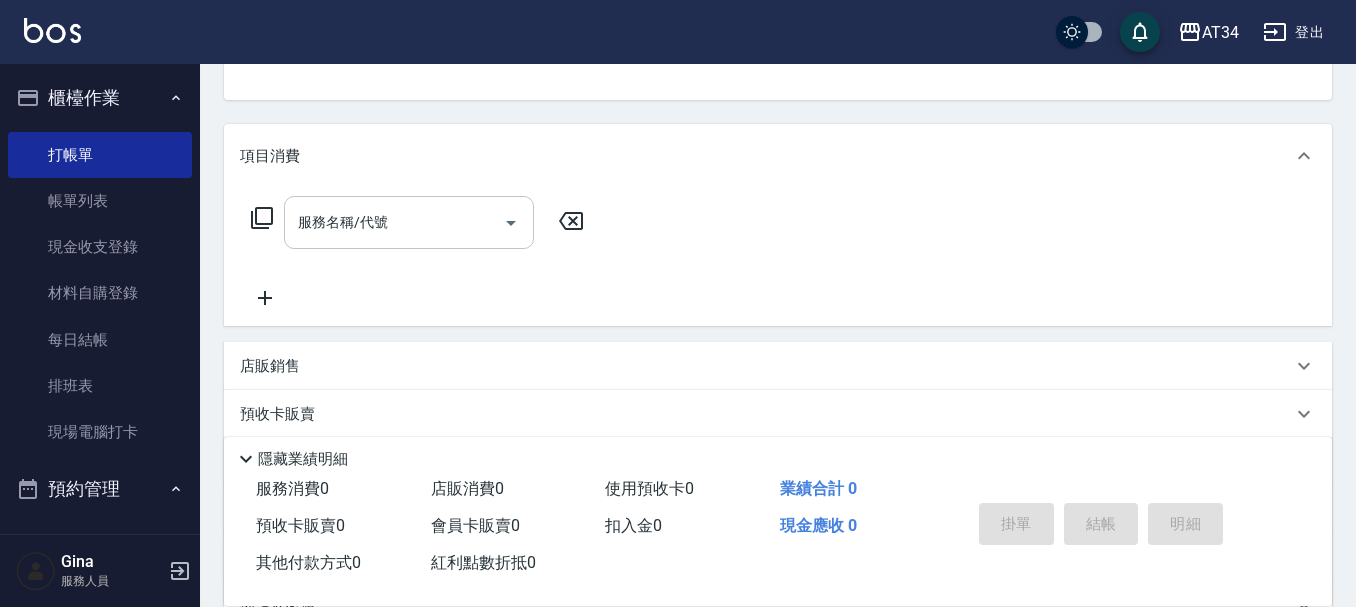 click on "服務名稱/代號" at bounding box center [394, 222] 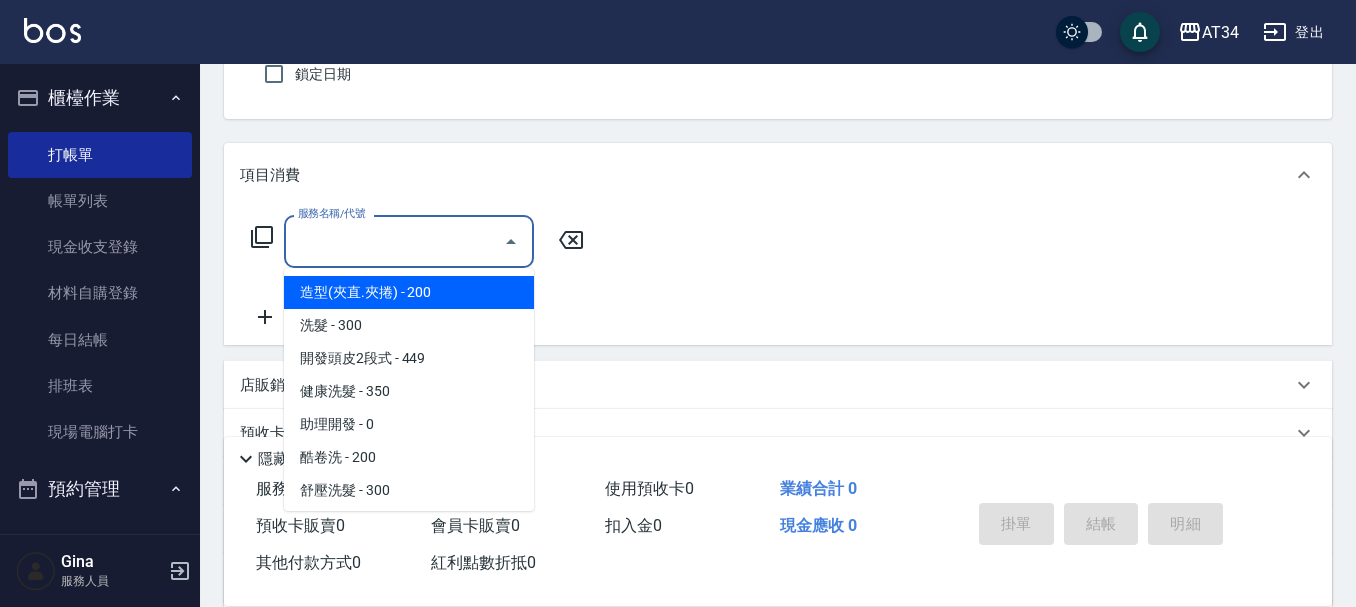 scroll, scrollTop: 200, scrollLeft: 0, axis: vertical 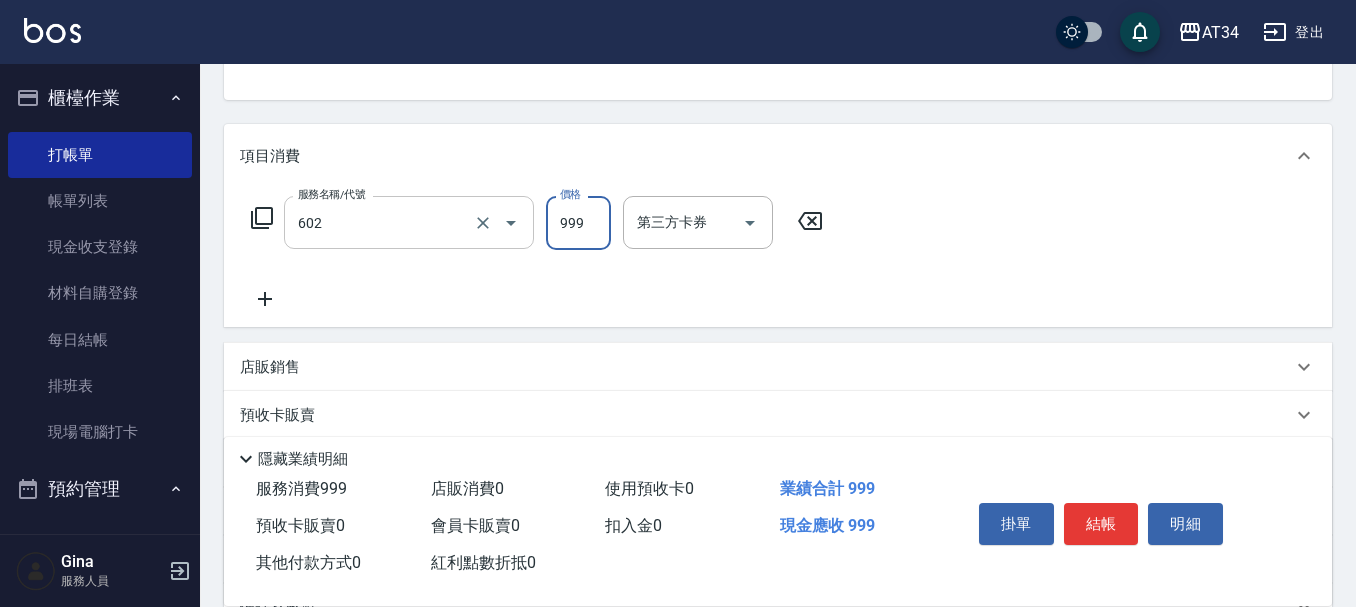 type on "自備鉑金(602)" 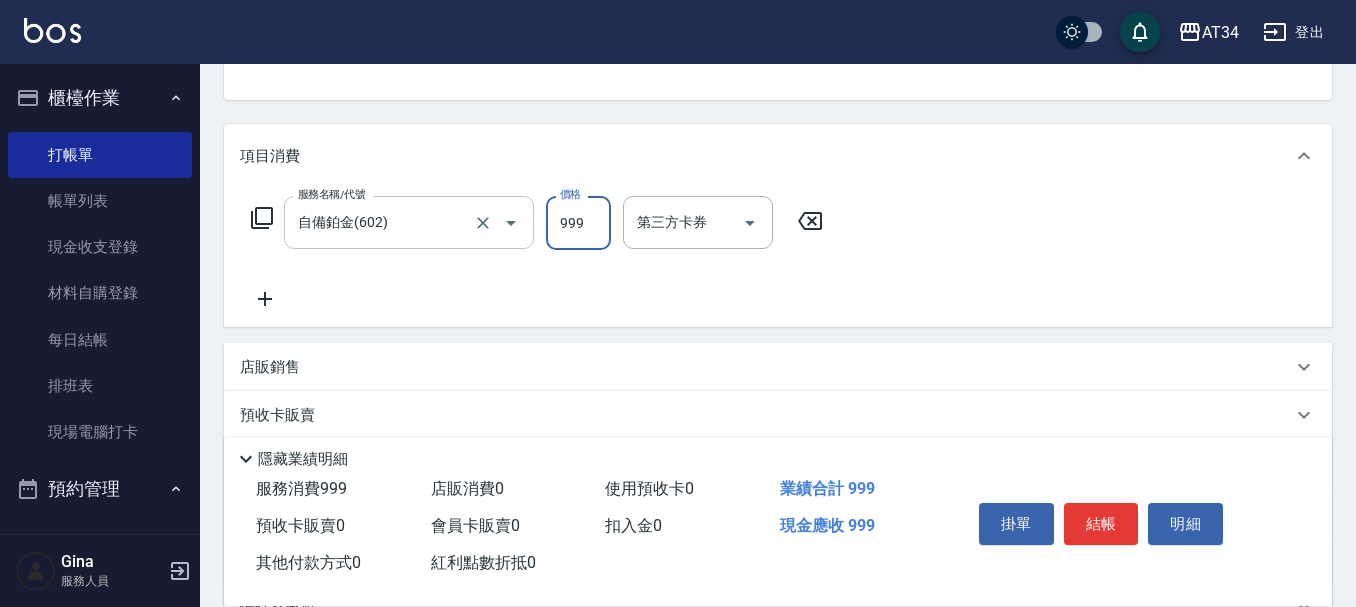 type on "1" 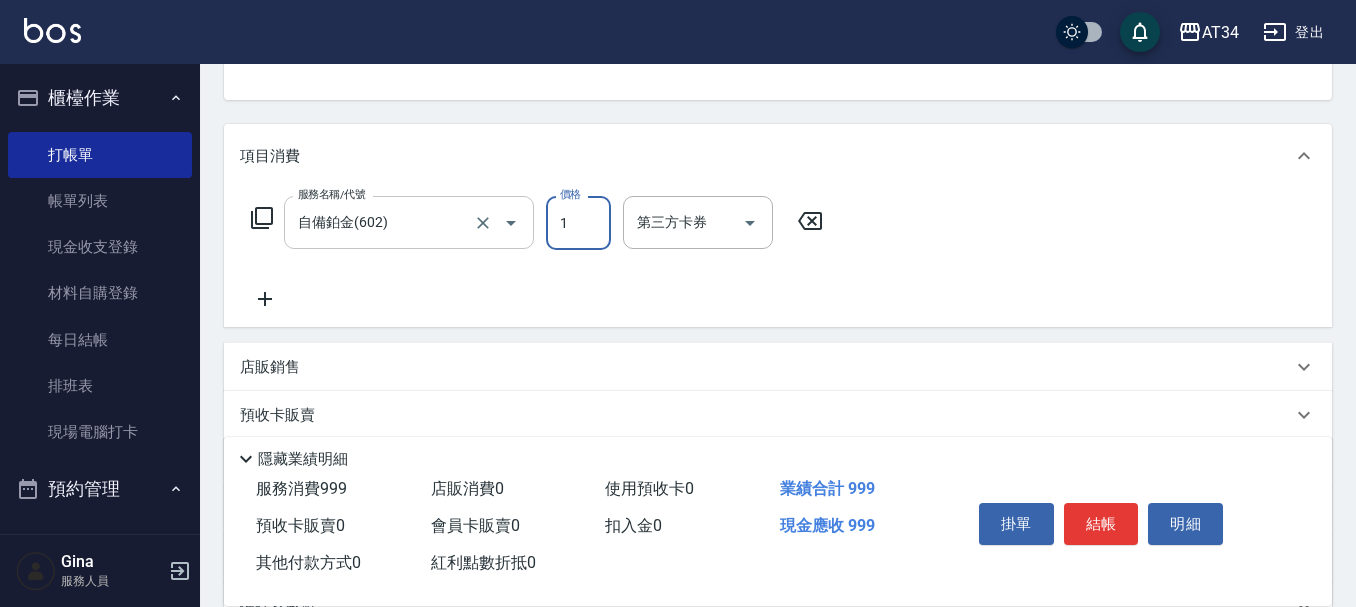 type on "0" 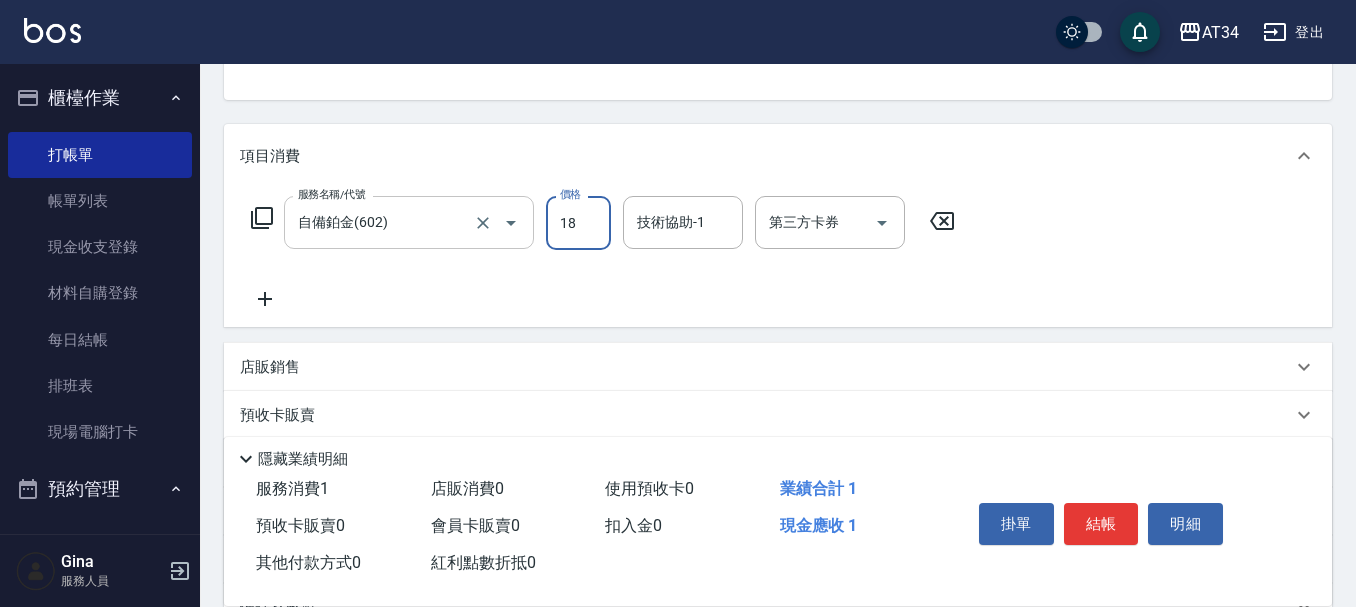 type on "180" 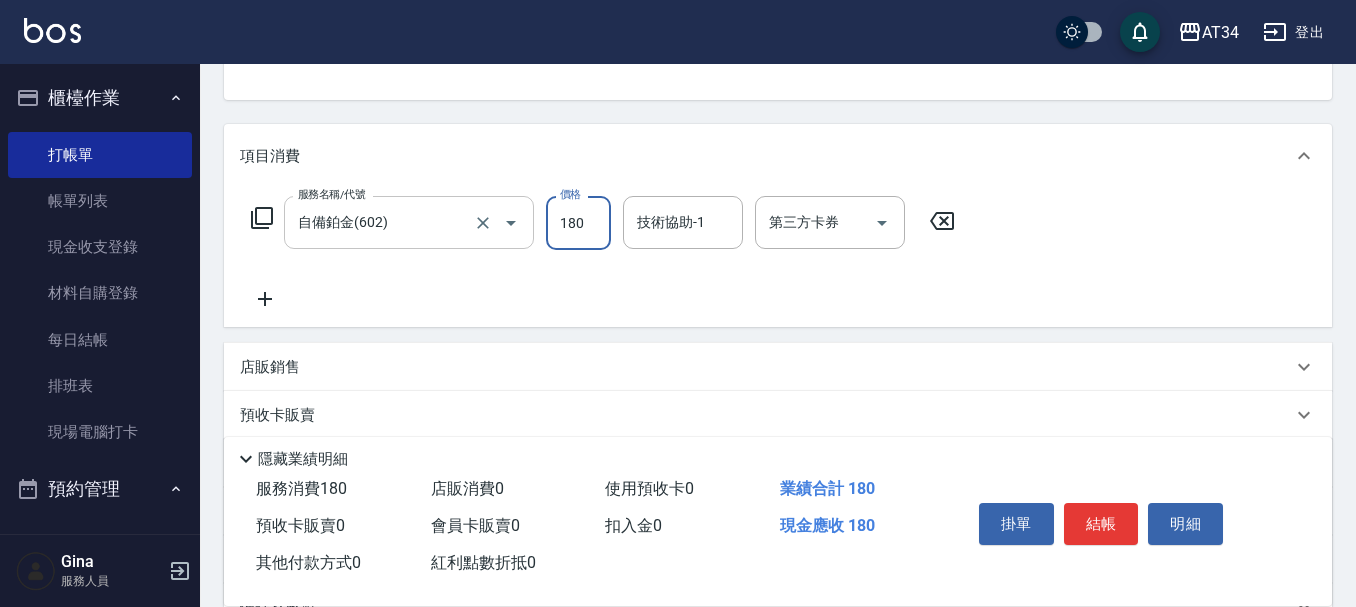 type on "180" 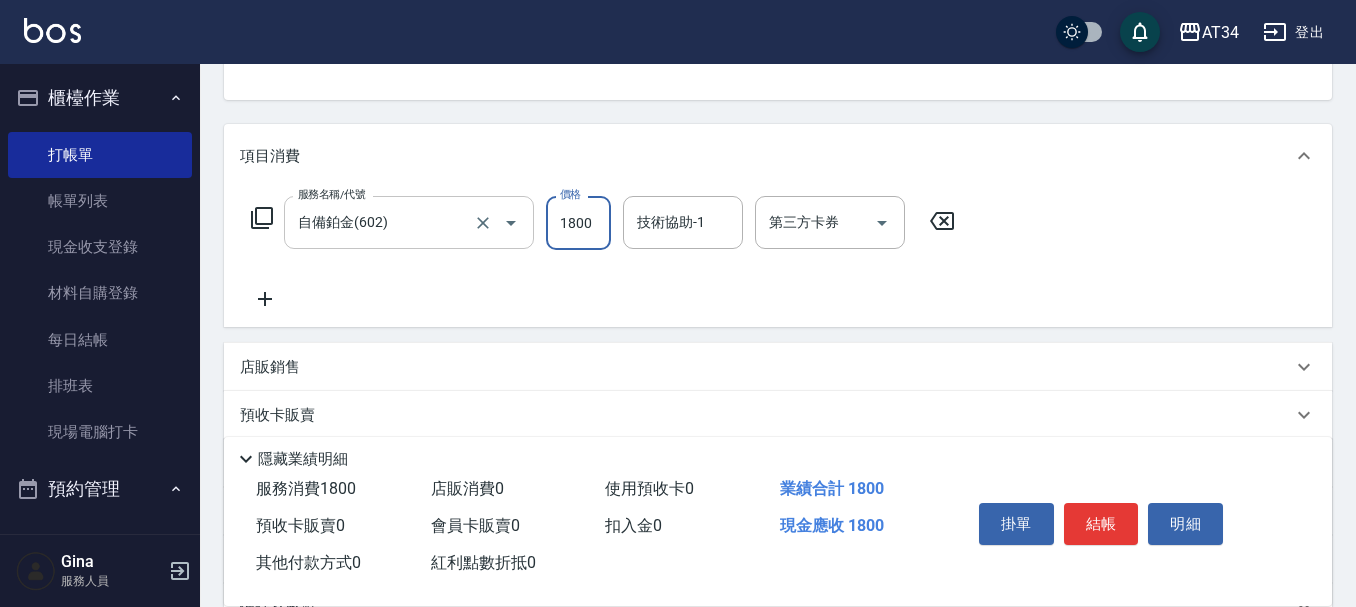 type on "1800" 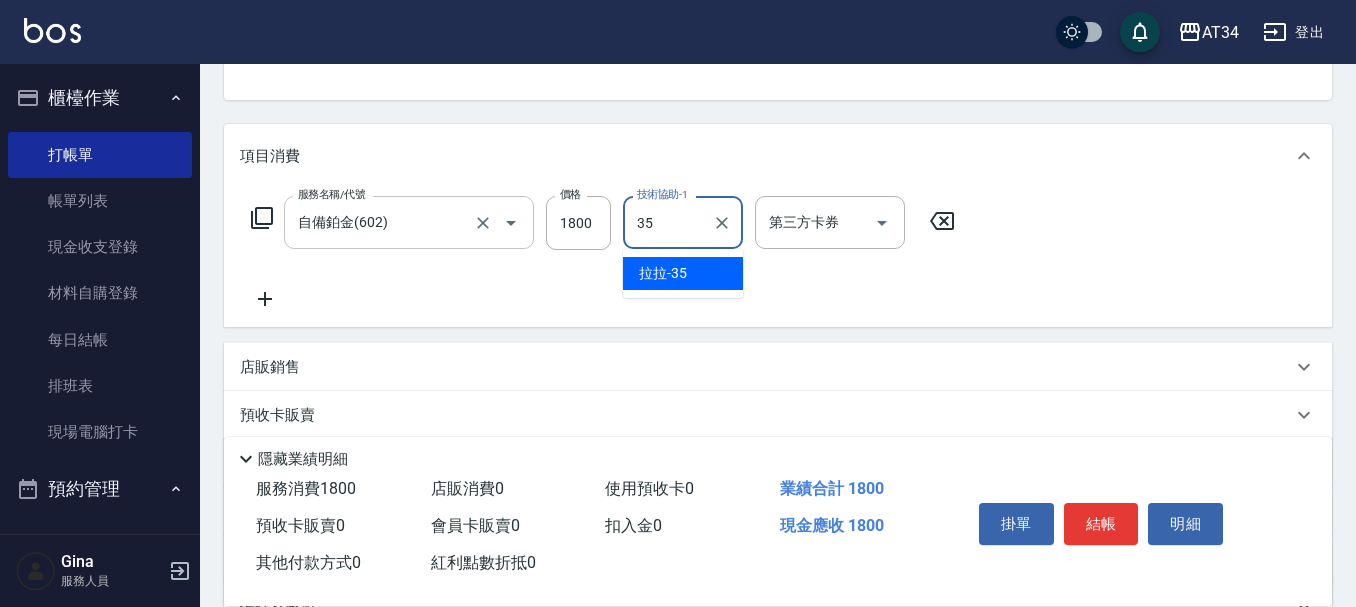 type on "拉拉-35" 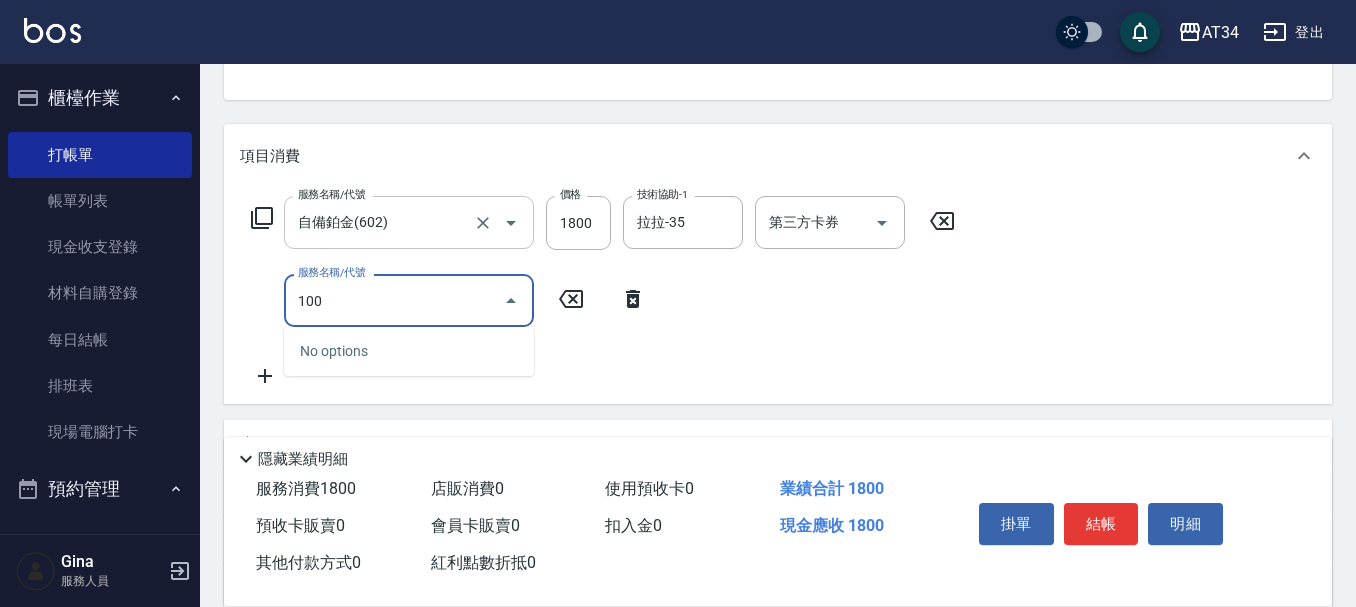 type on "1006" 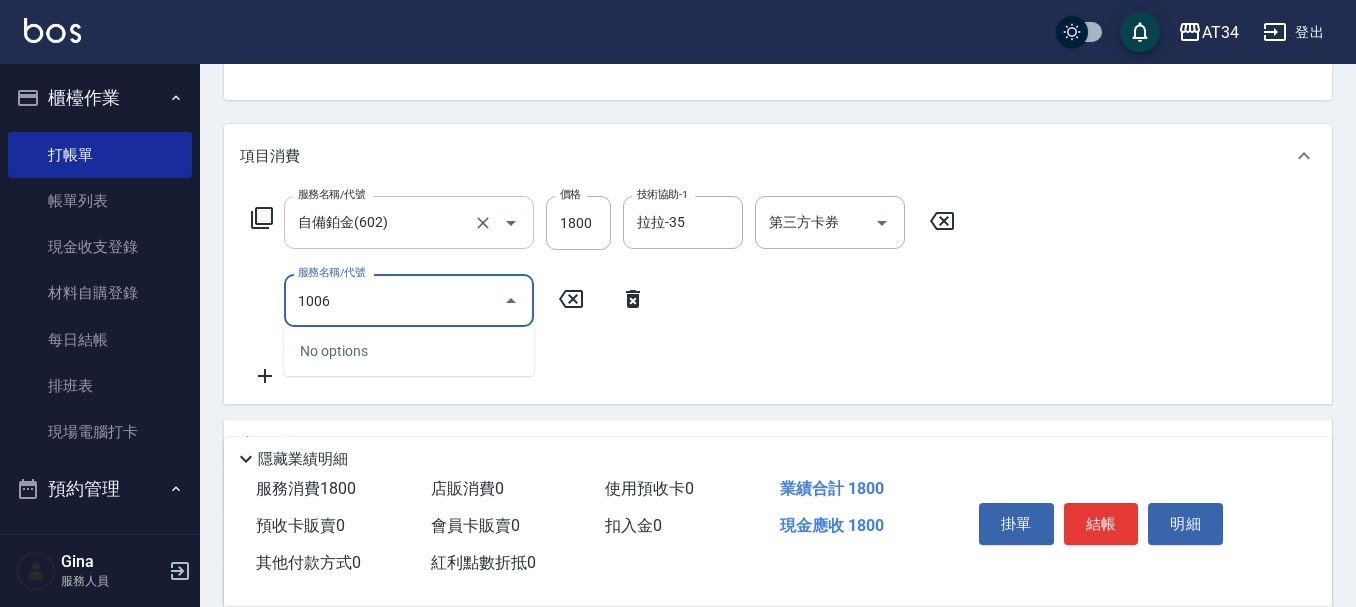type on "330" 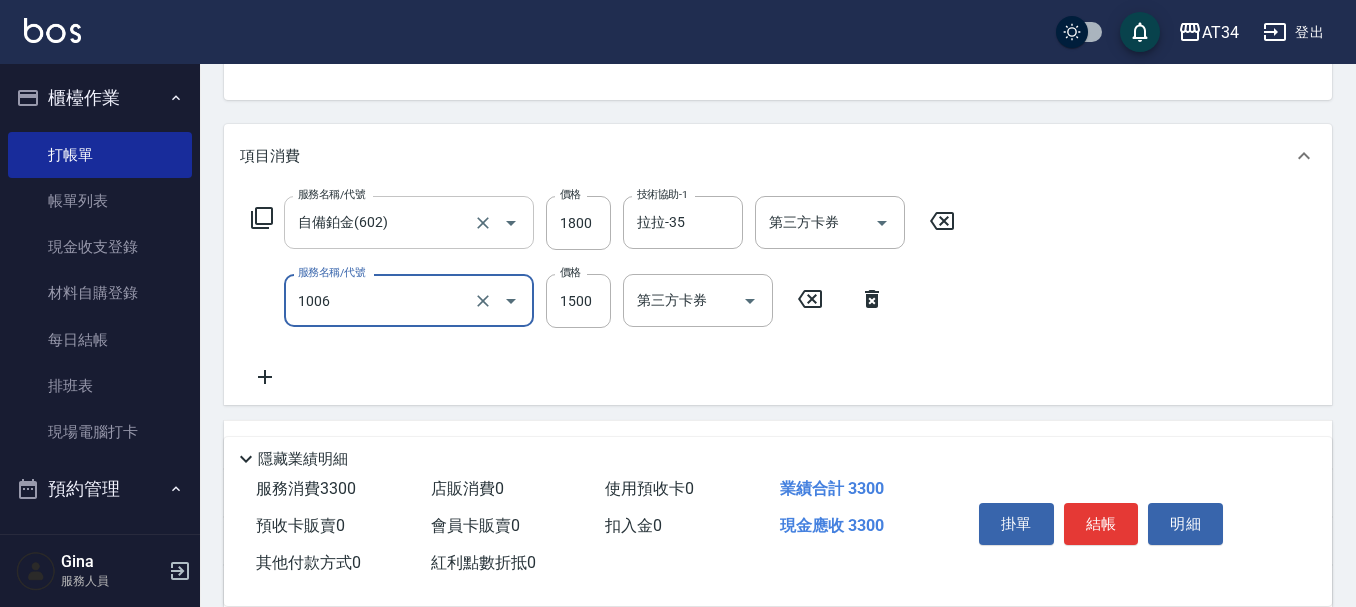 type on "芙米勒四段式(1006)" 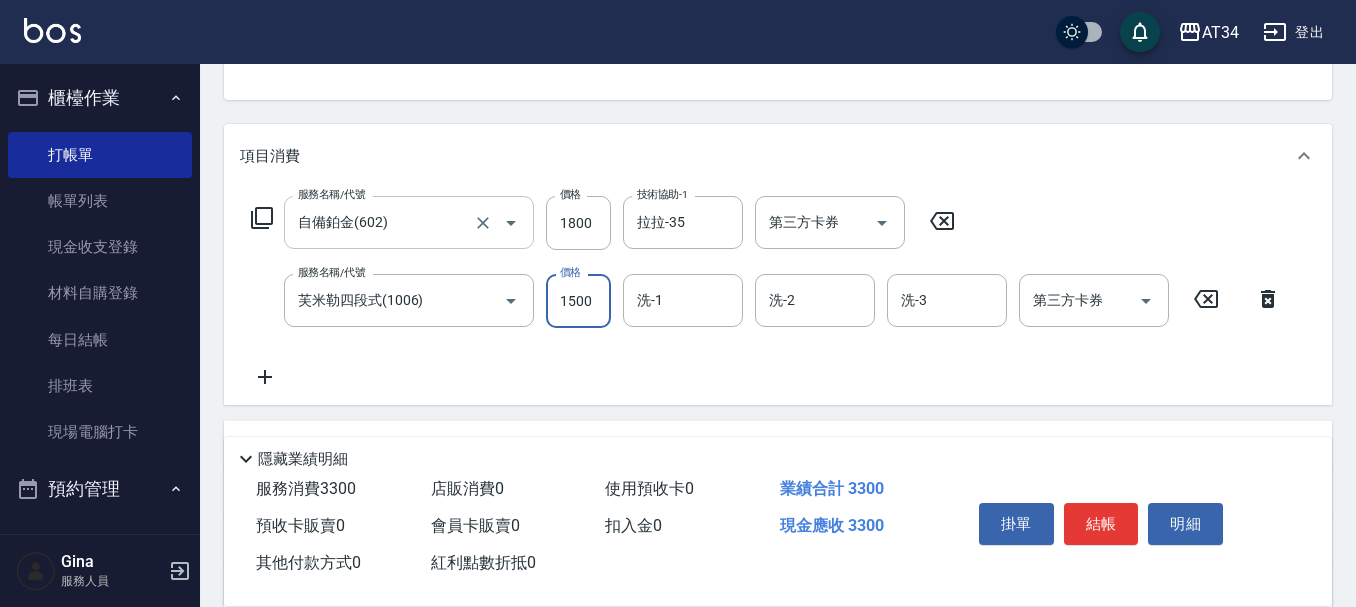 type on "1" 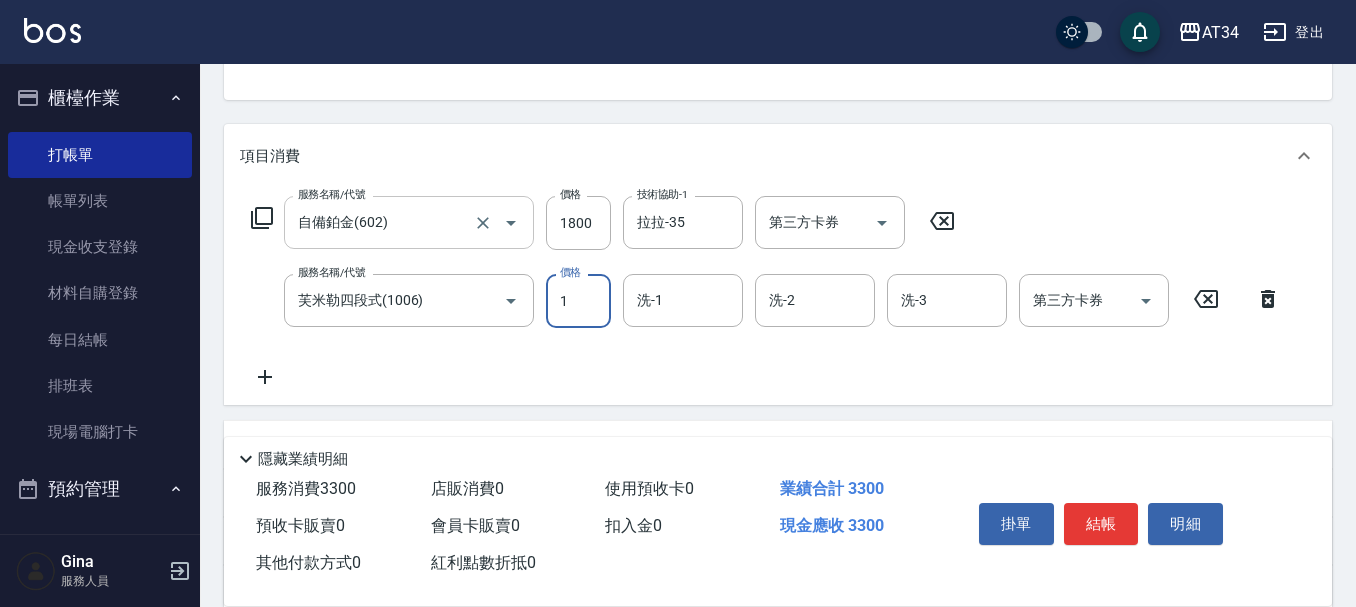 type on "180" 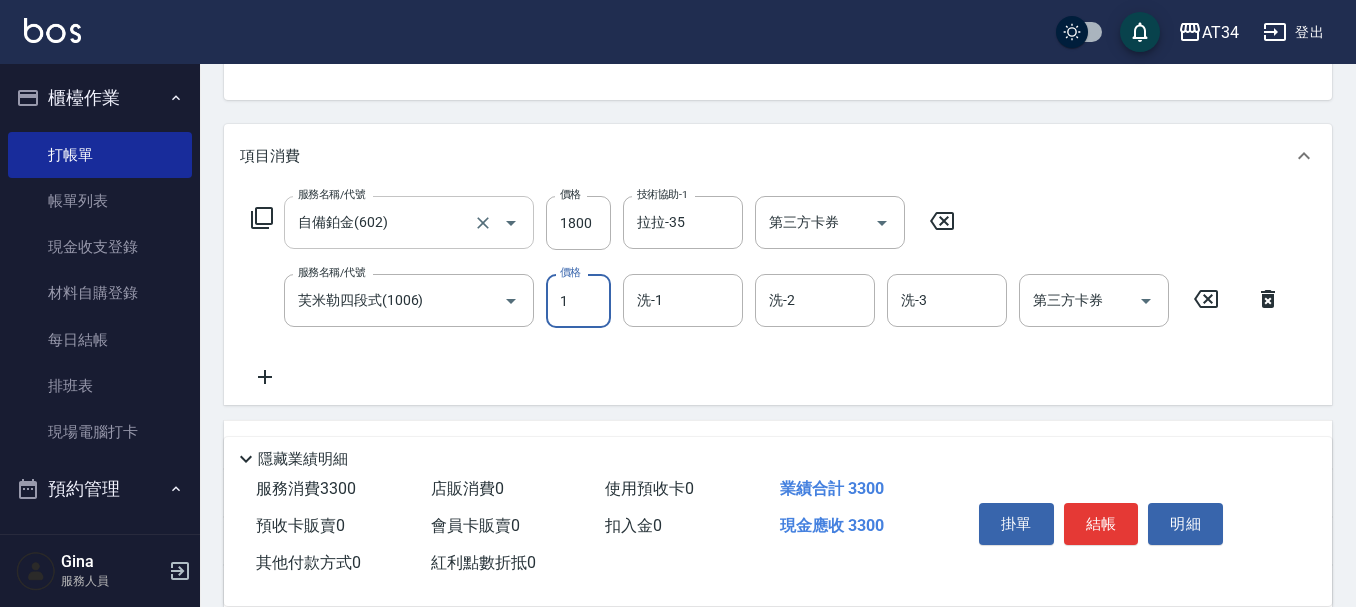 type on "12" 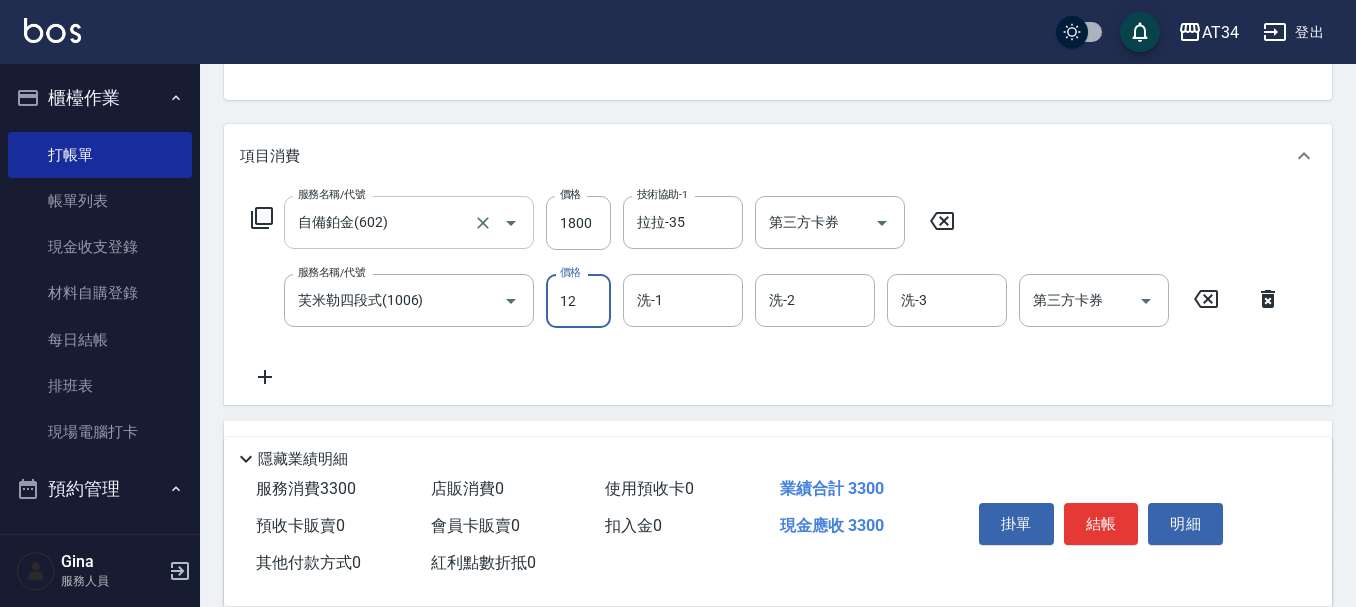 type on "190" 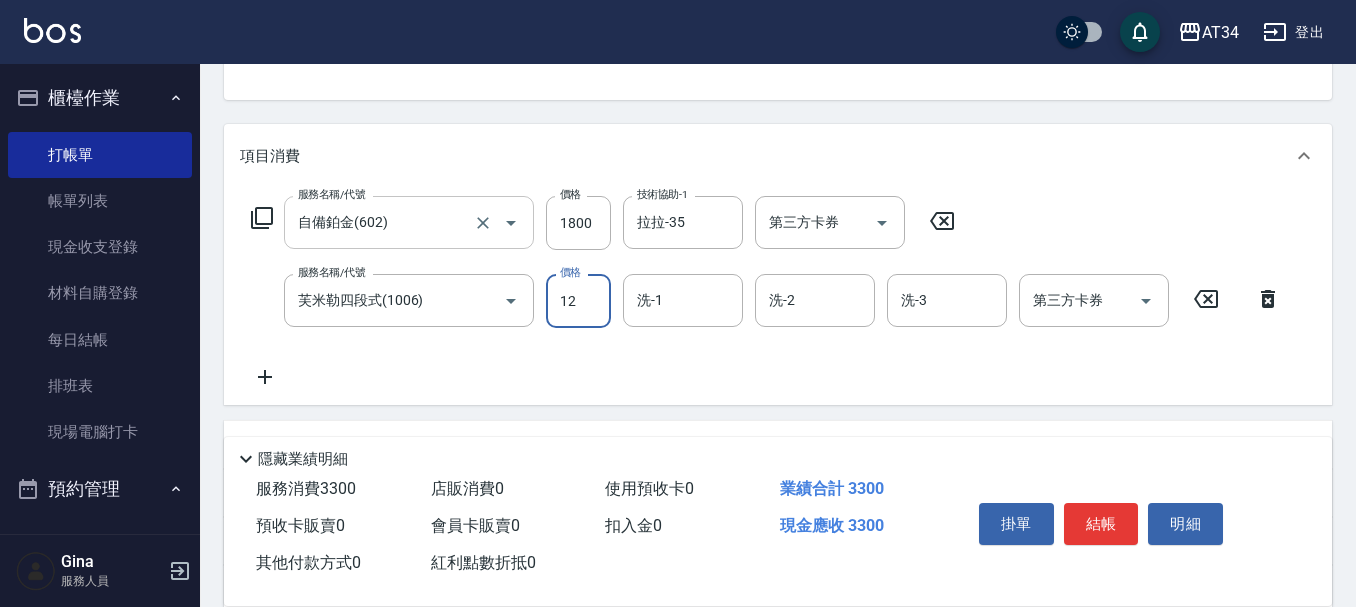 type on "120" 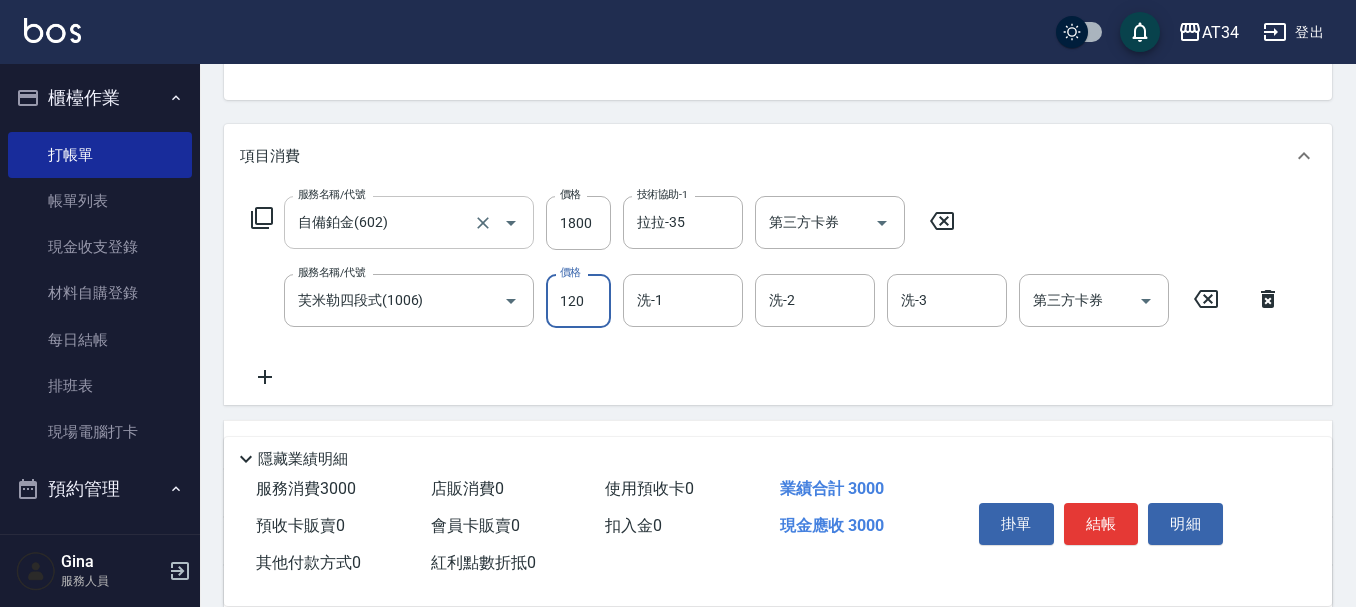 type on "300" 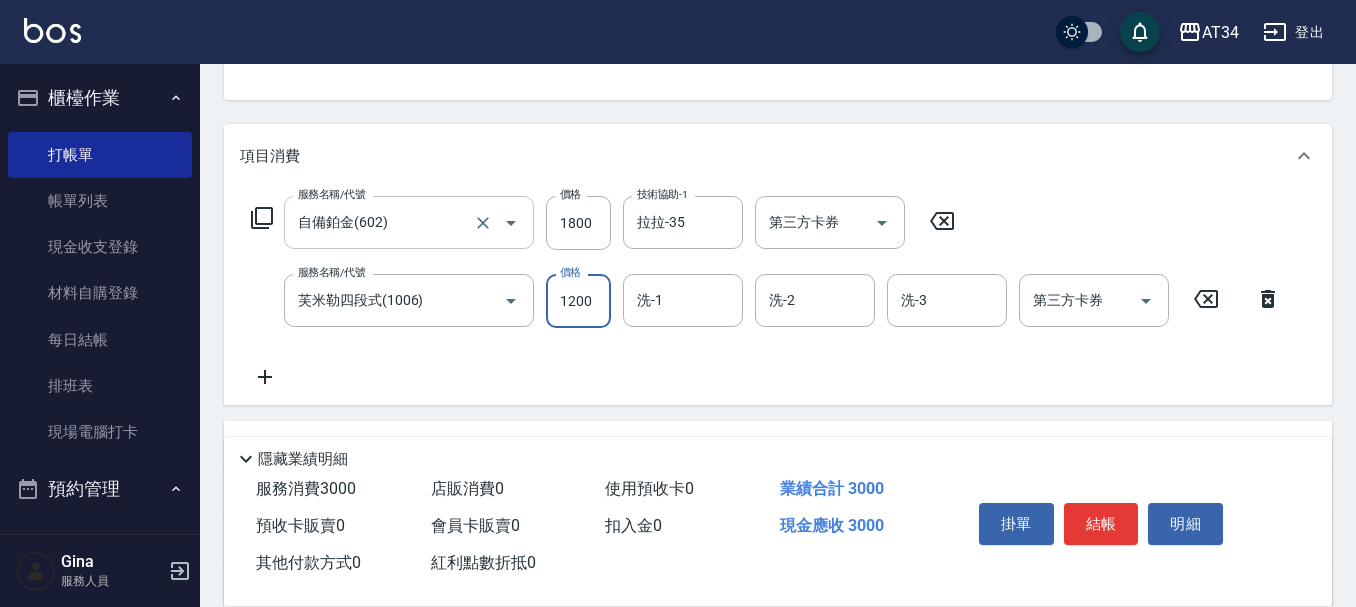 type on "120" 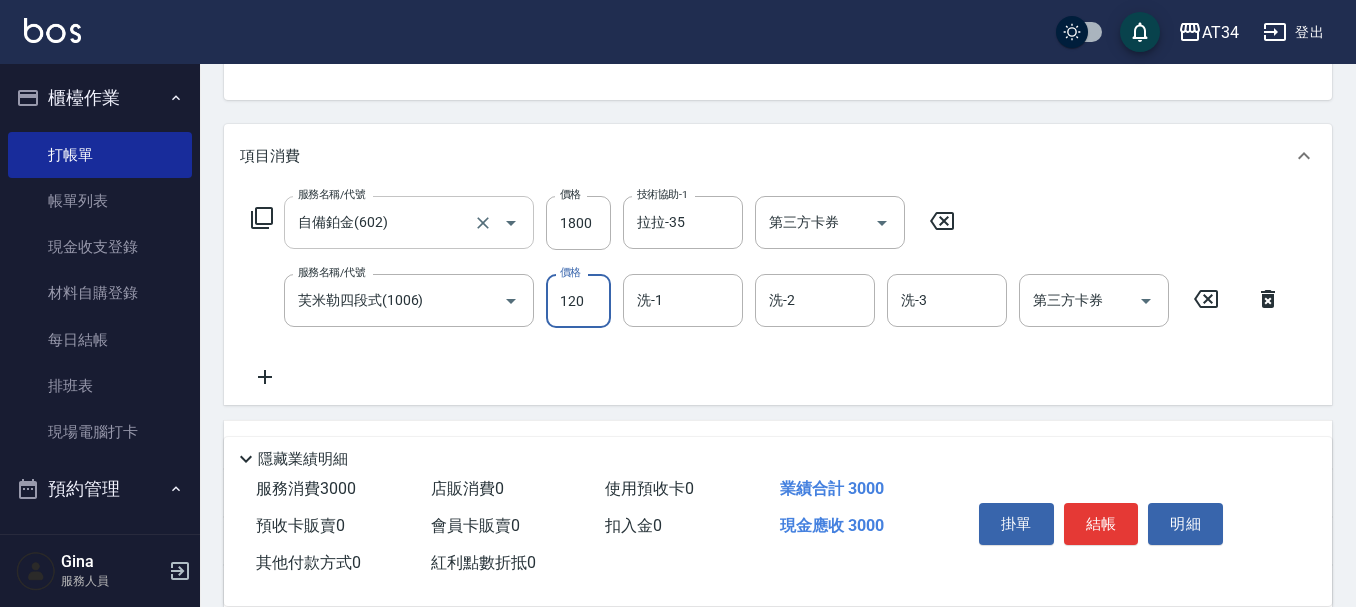 type on "190" 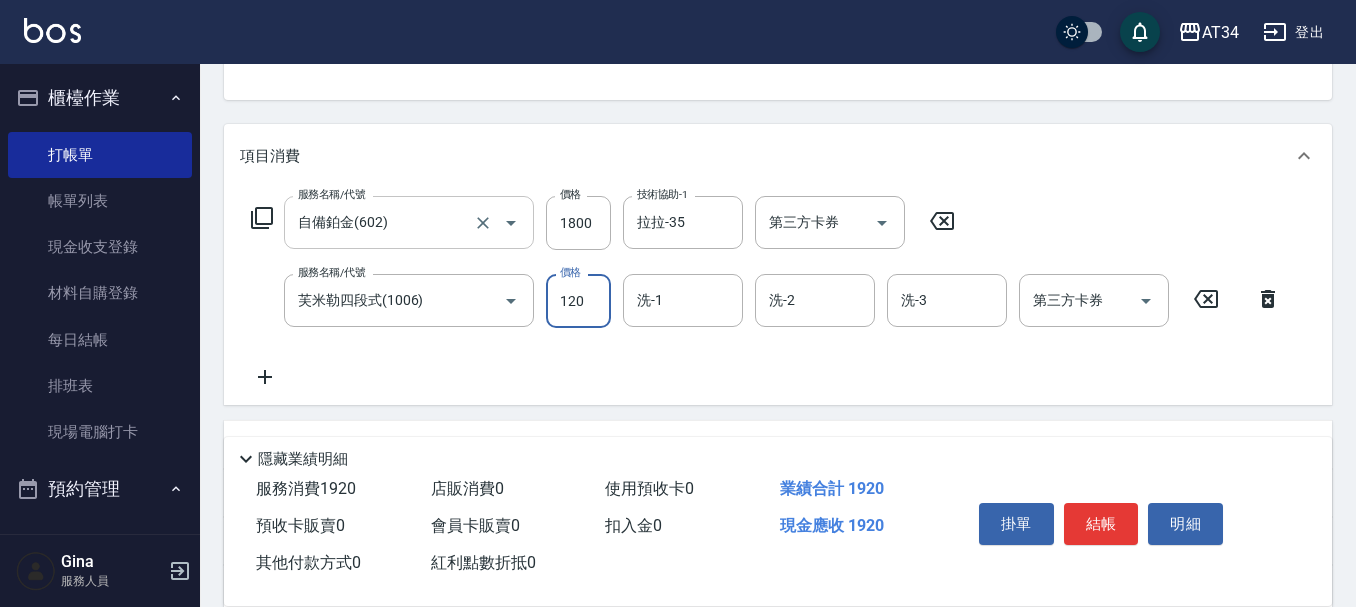 type on "12" 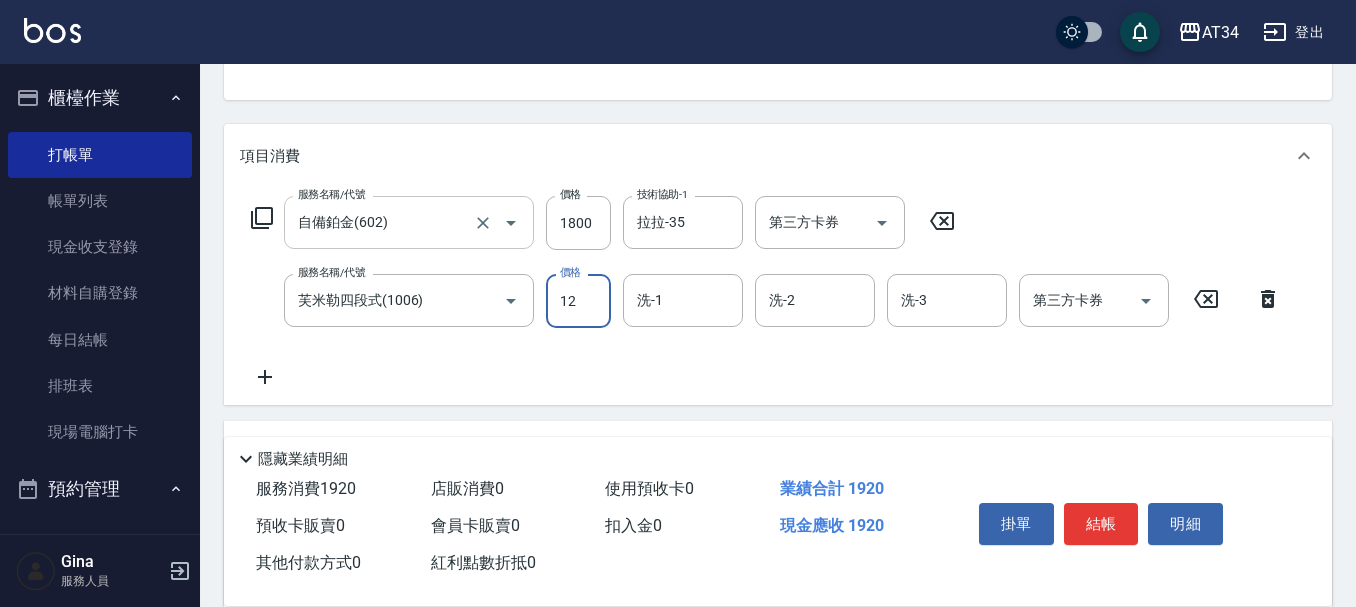 type on "180" 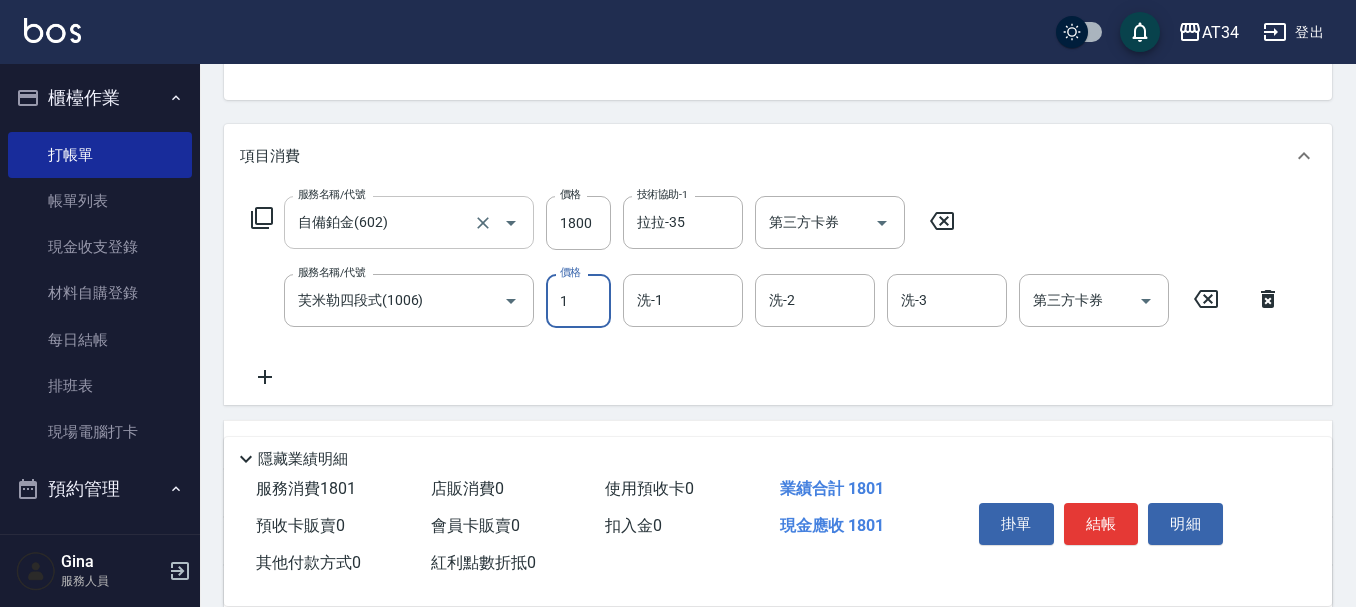 type on "15" 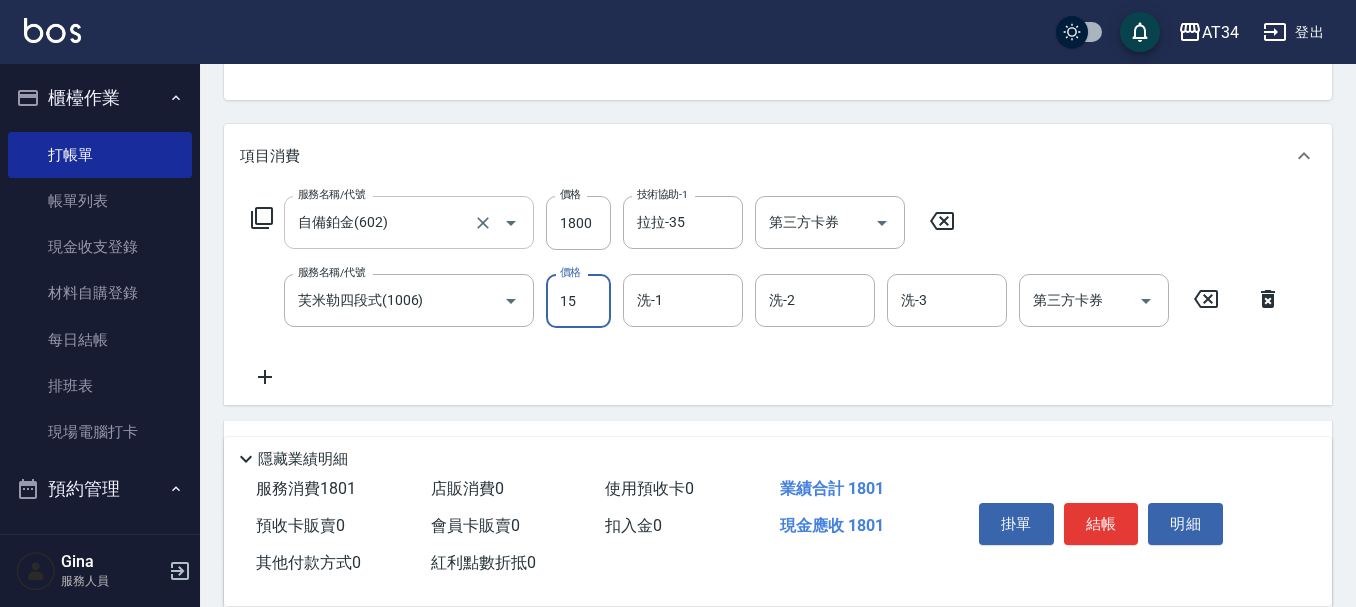 type on "190" 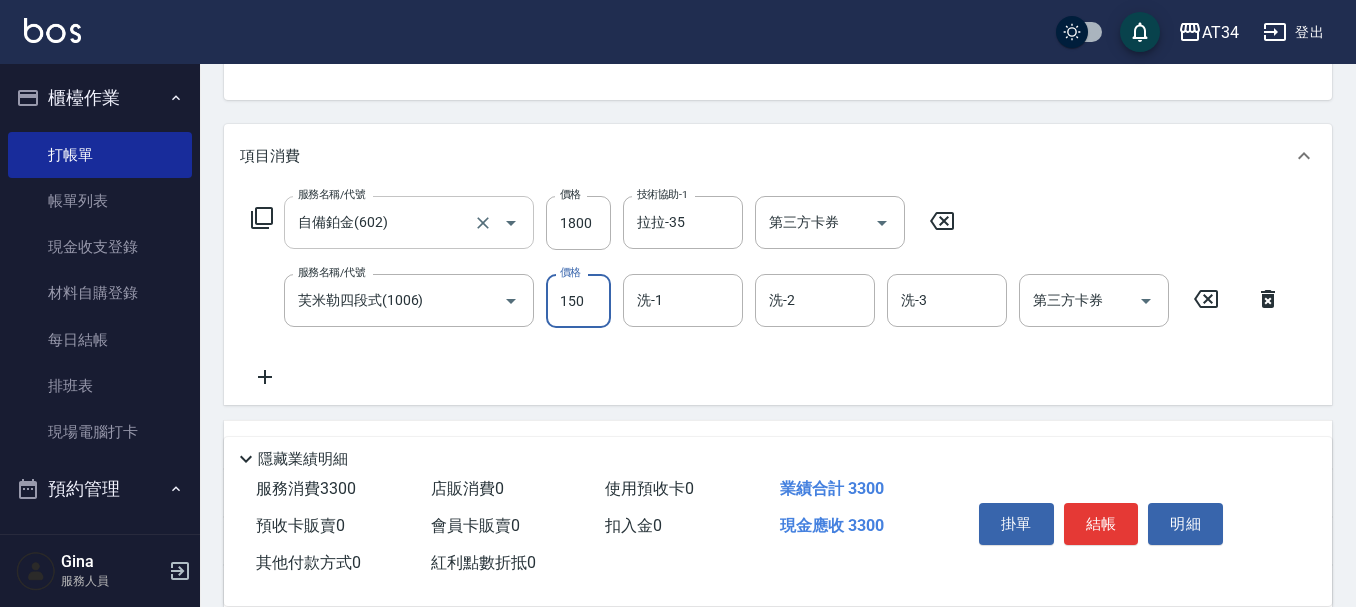 type on "330" 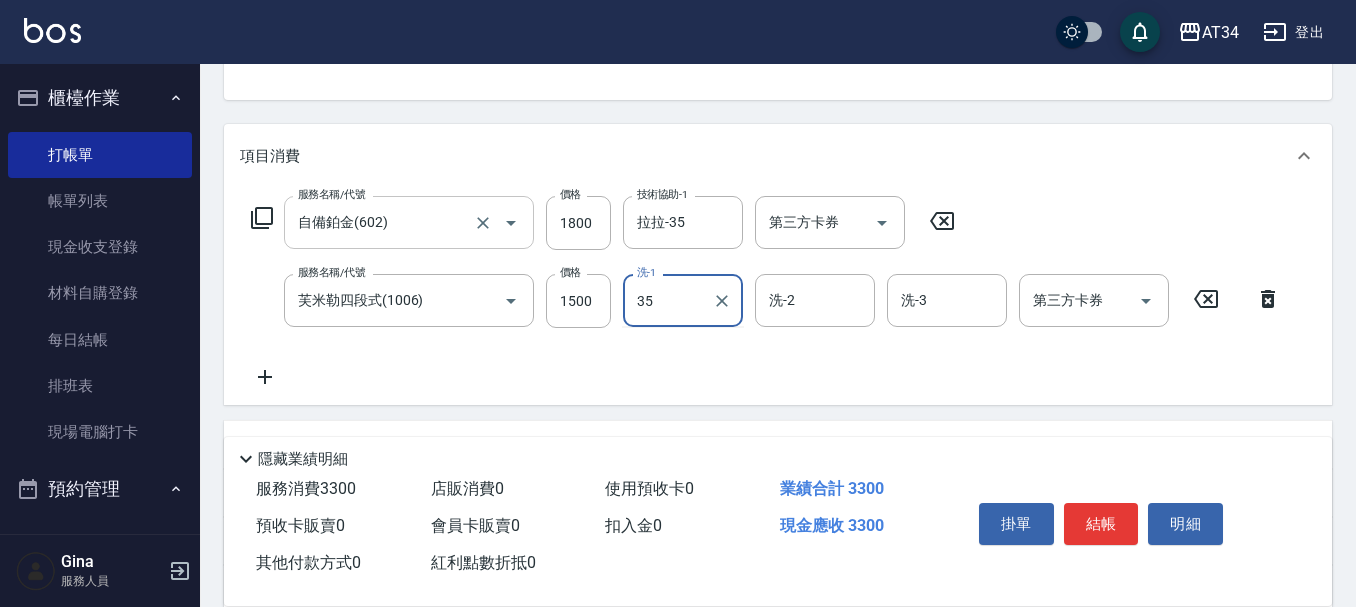 type on "拉拉-35" 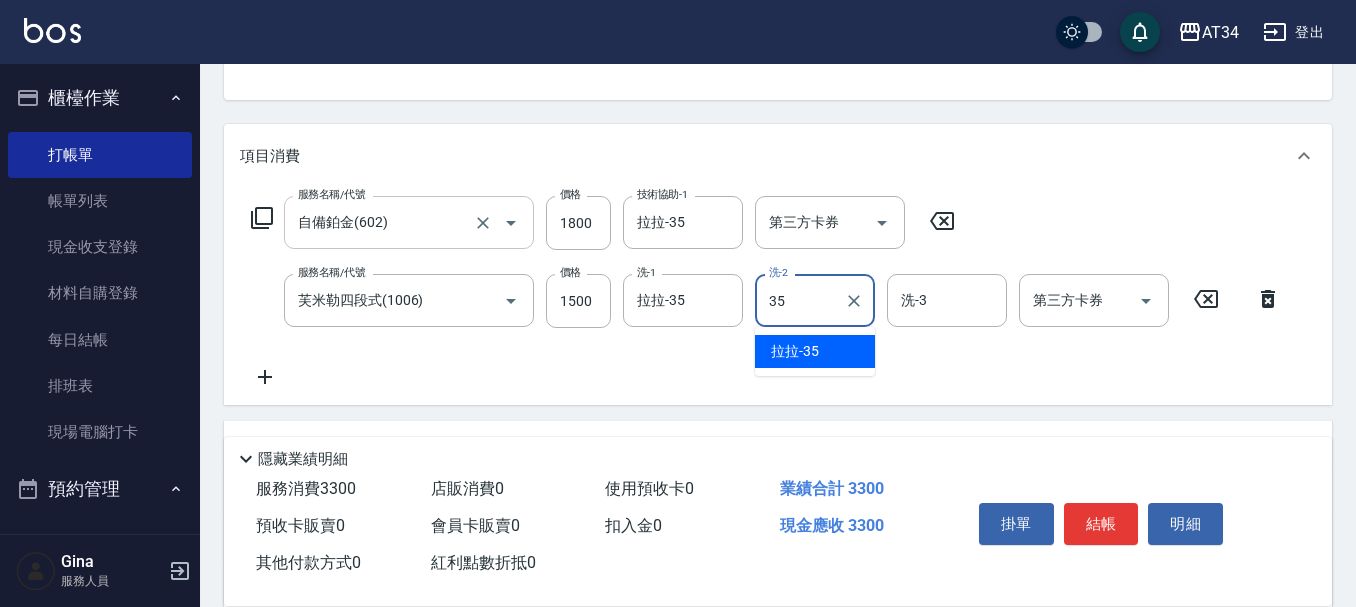 type on "拉拉-35" 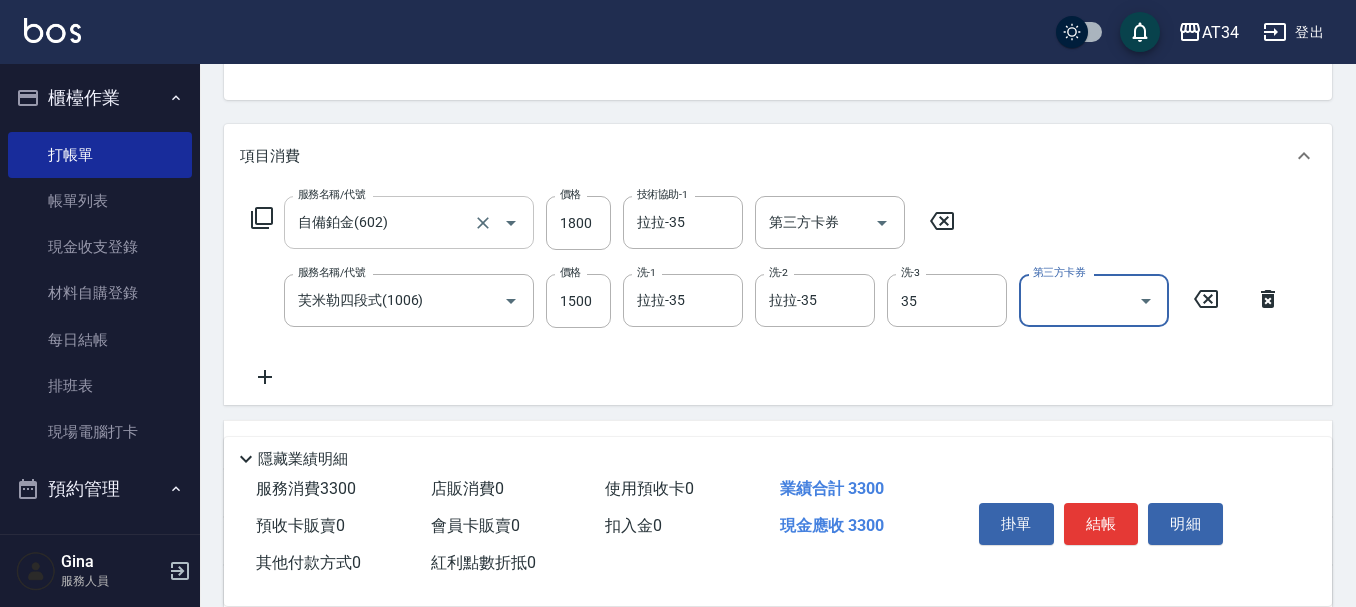 type on "拉拉-35" 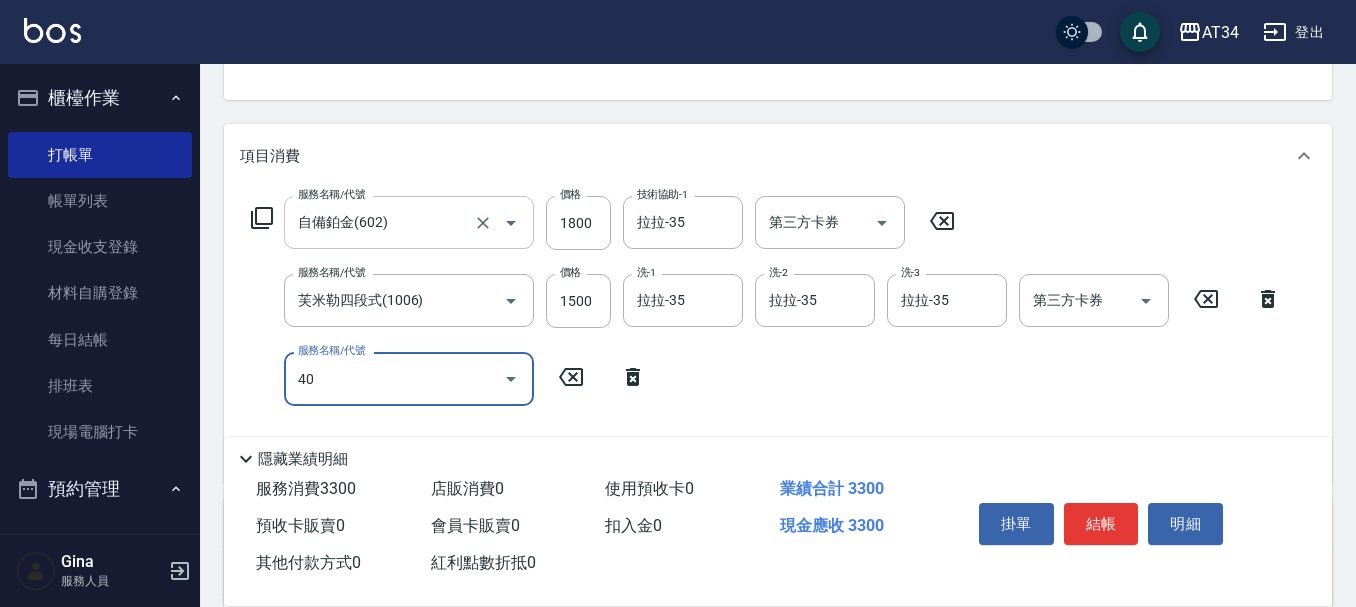 type on "401" 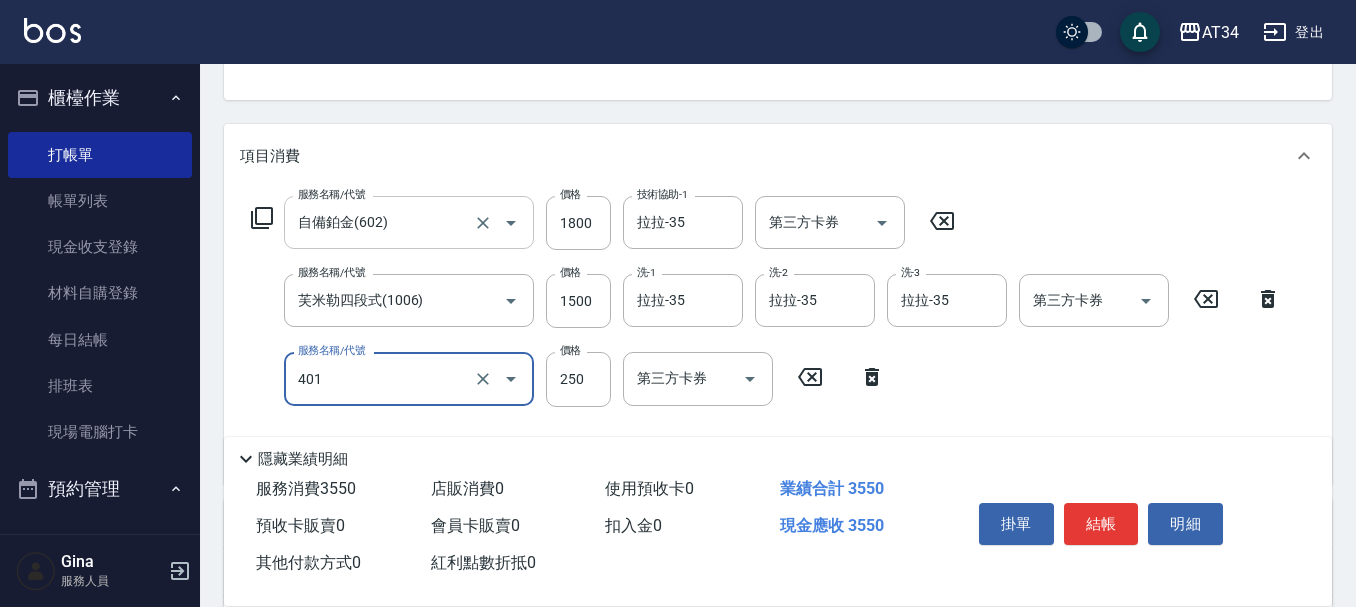 type on "350" 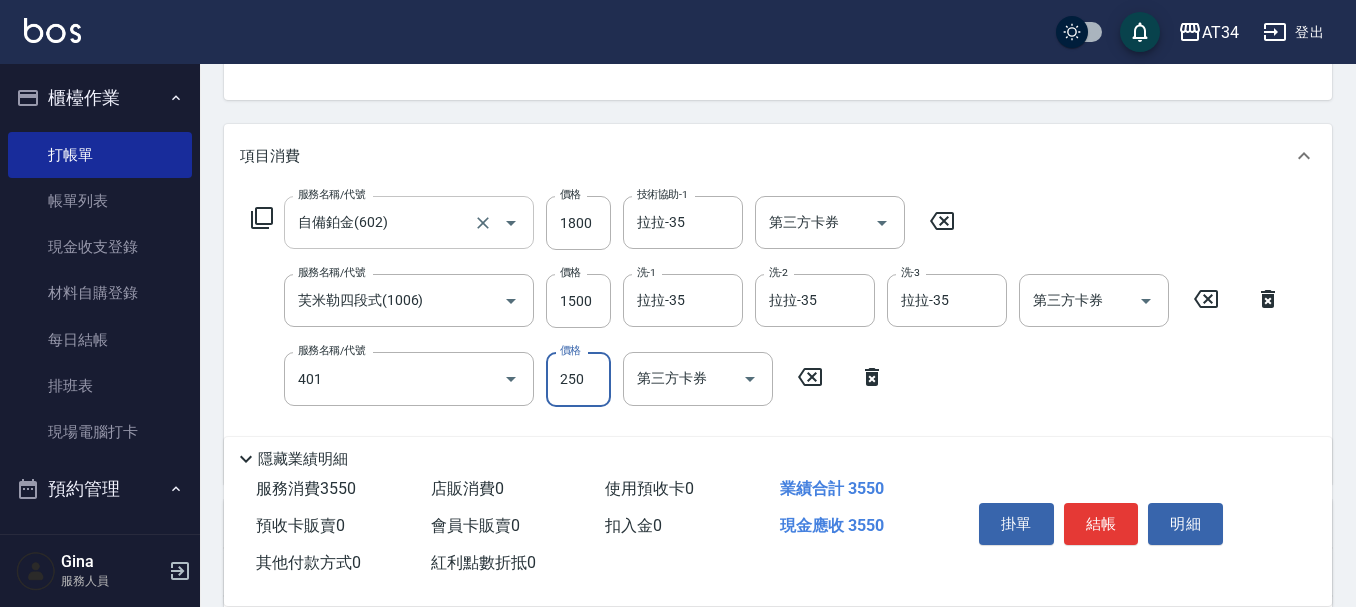type on "剪髮(401)" 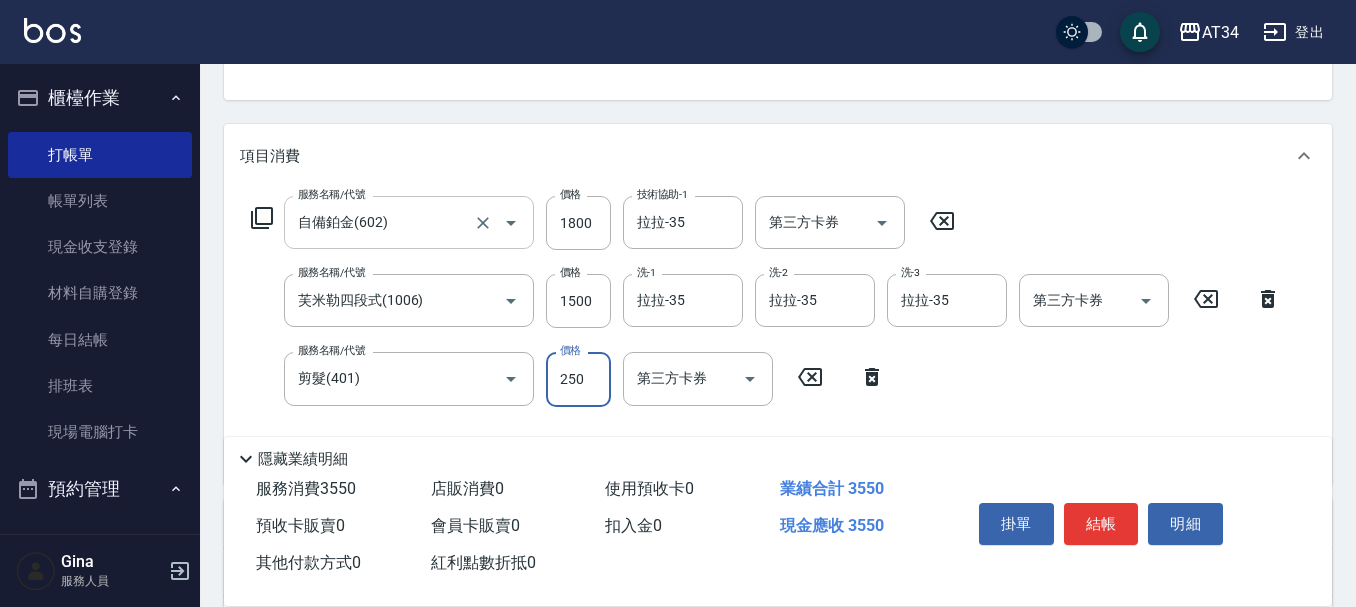 type on "2" 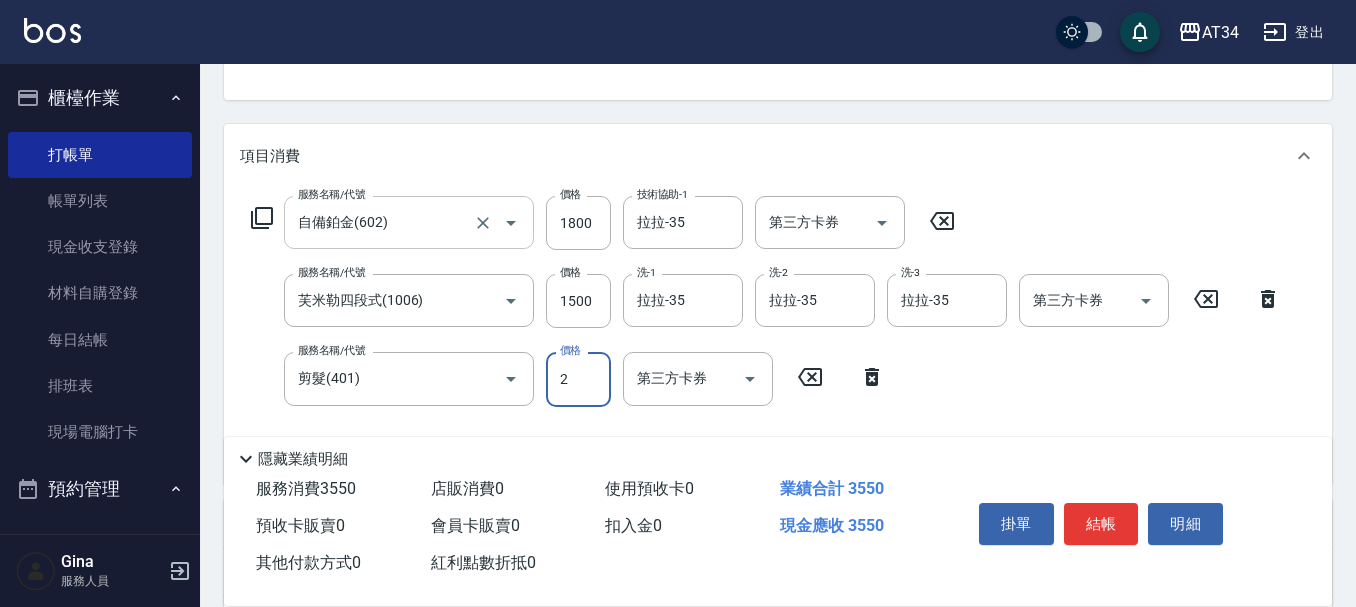 type on "330" 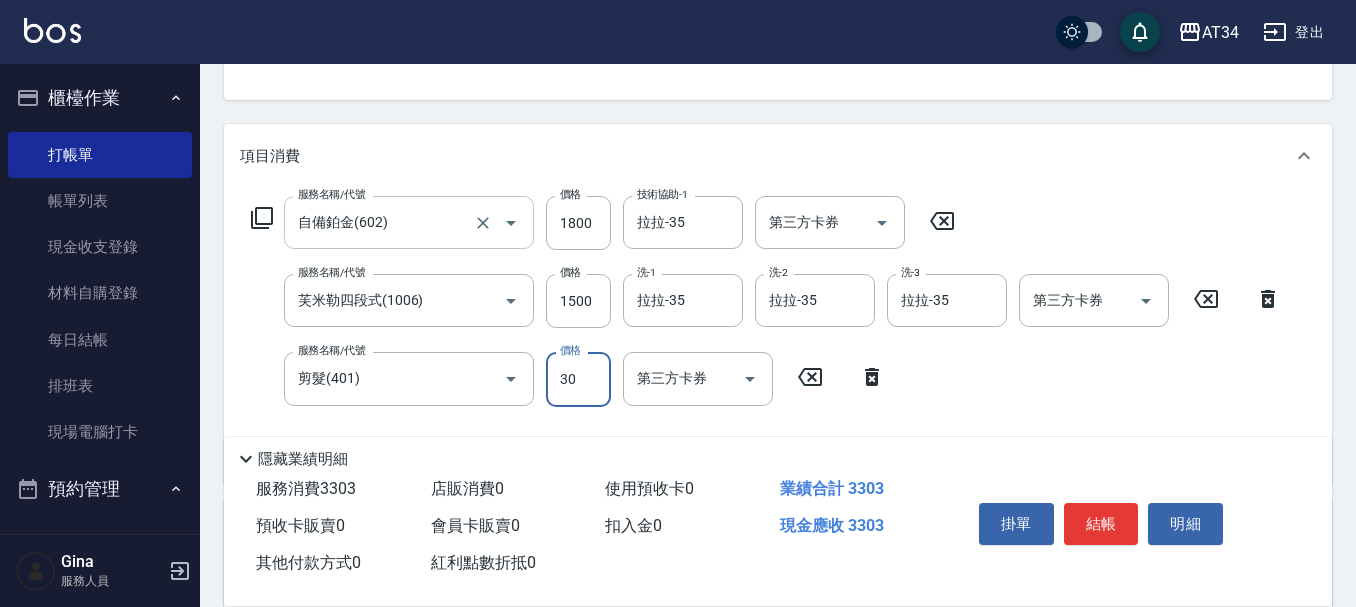 type on "300" 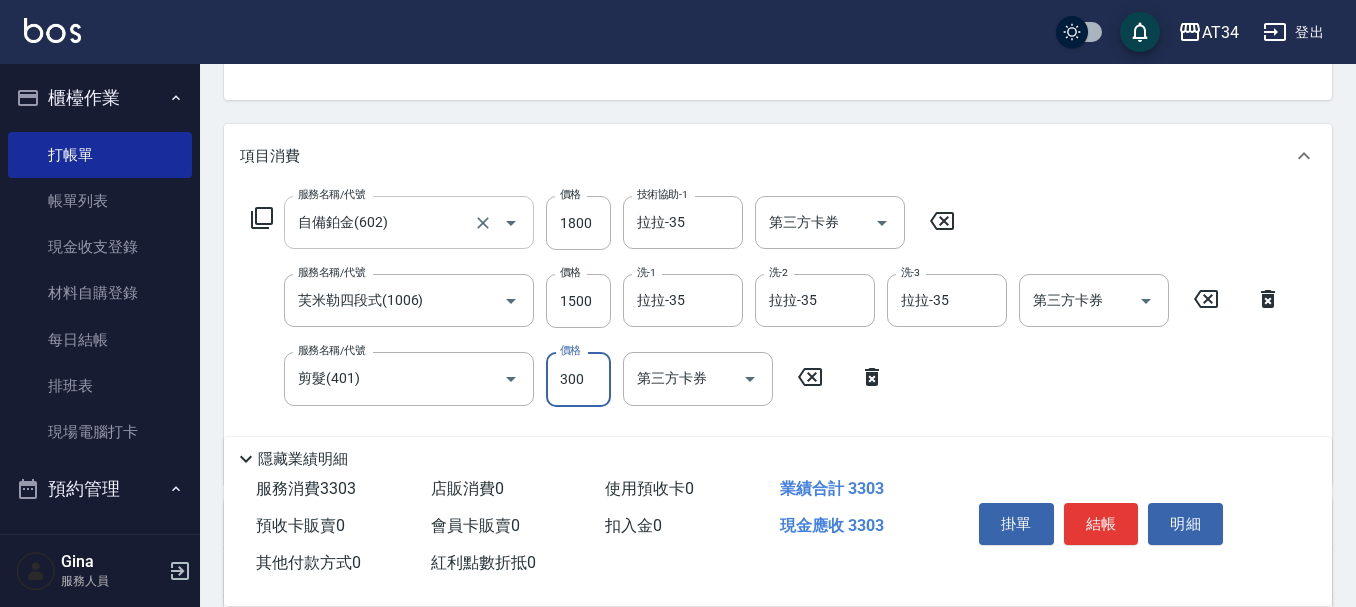 type on "360" 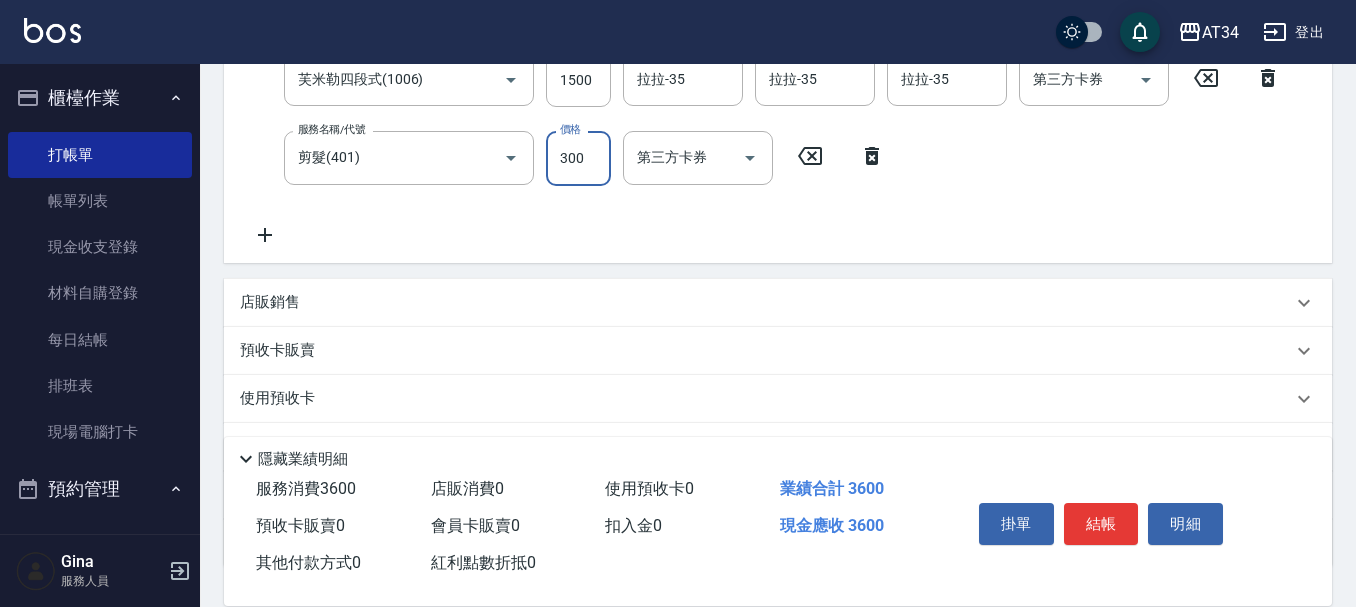 scroll, scrollTop: 500, scrollLeft: 0, axis: vertical 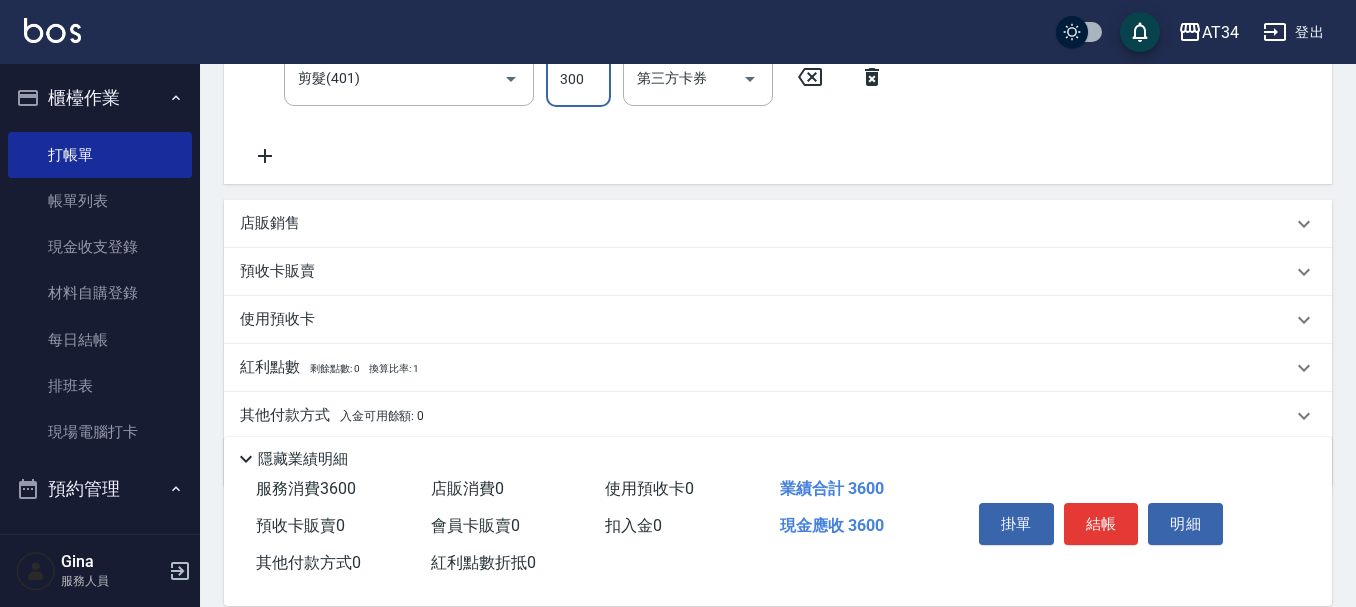 type on "300" 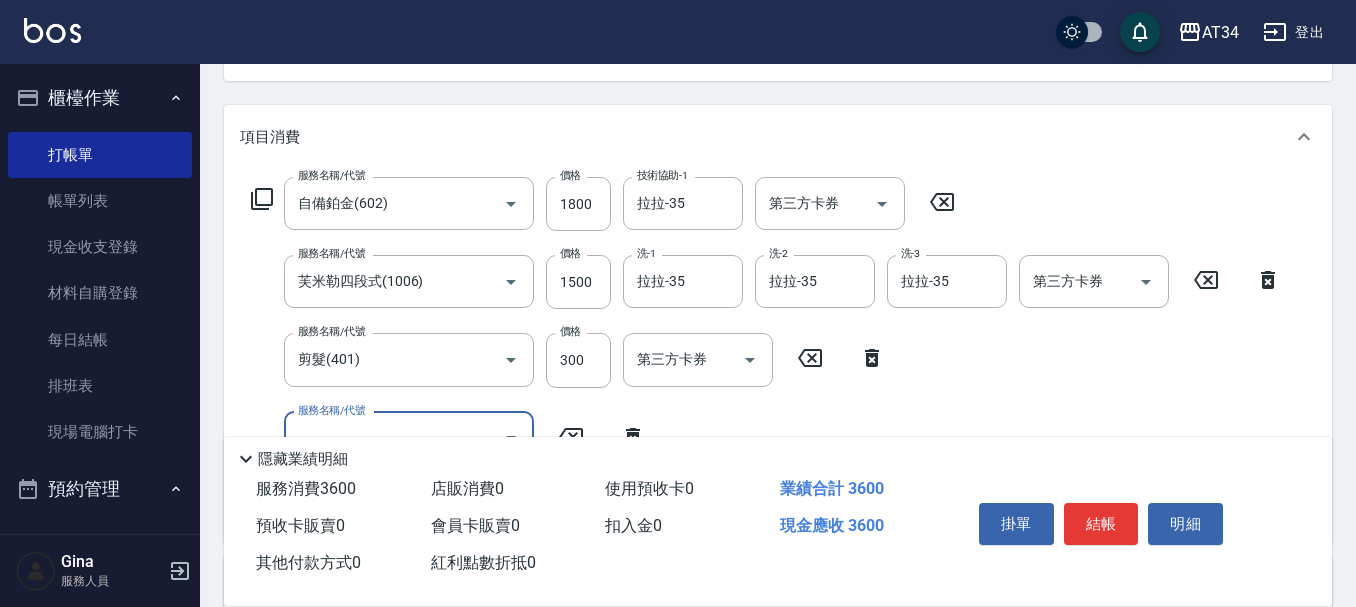 scroll, scrollTop: 319, scrollLeft: 0, axis: vertical 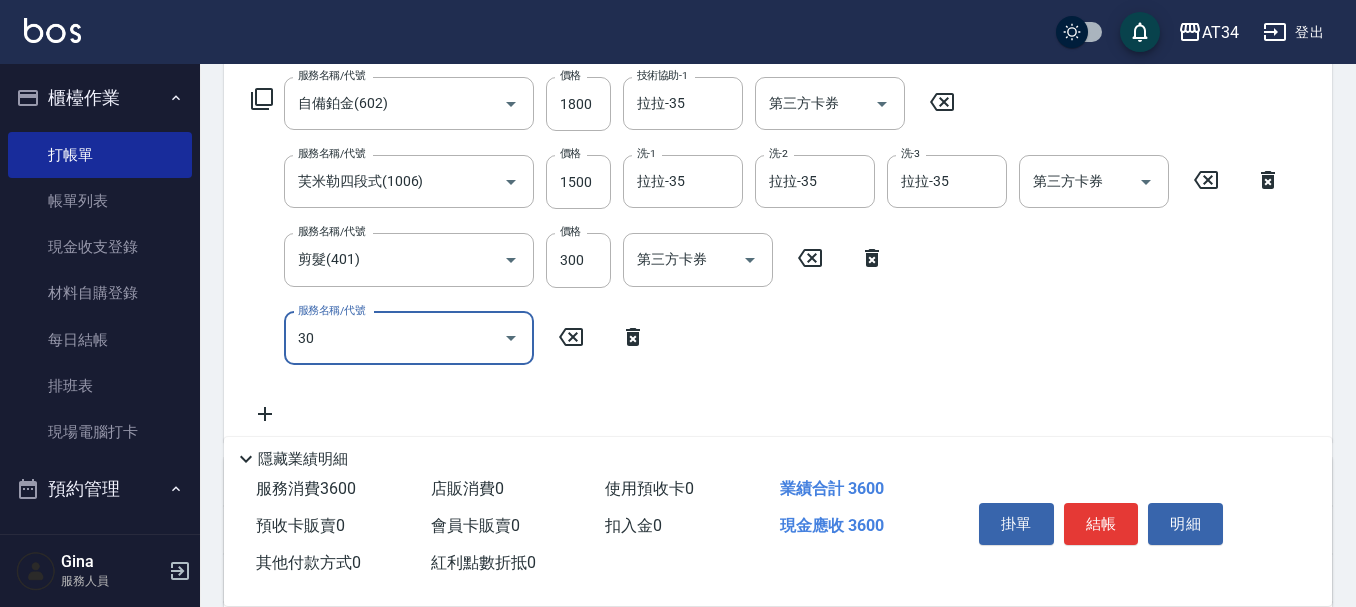 type on "301" 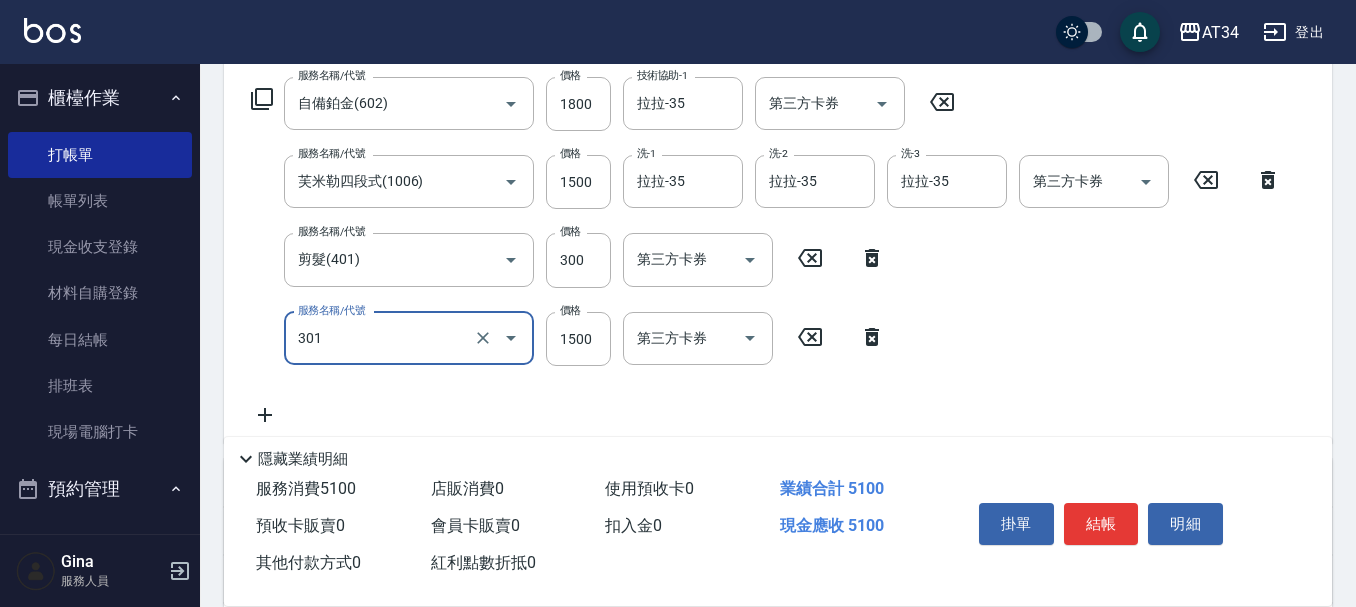 type on "510" 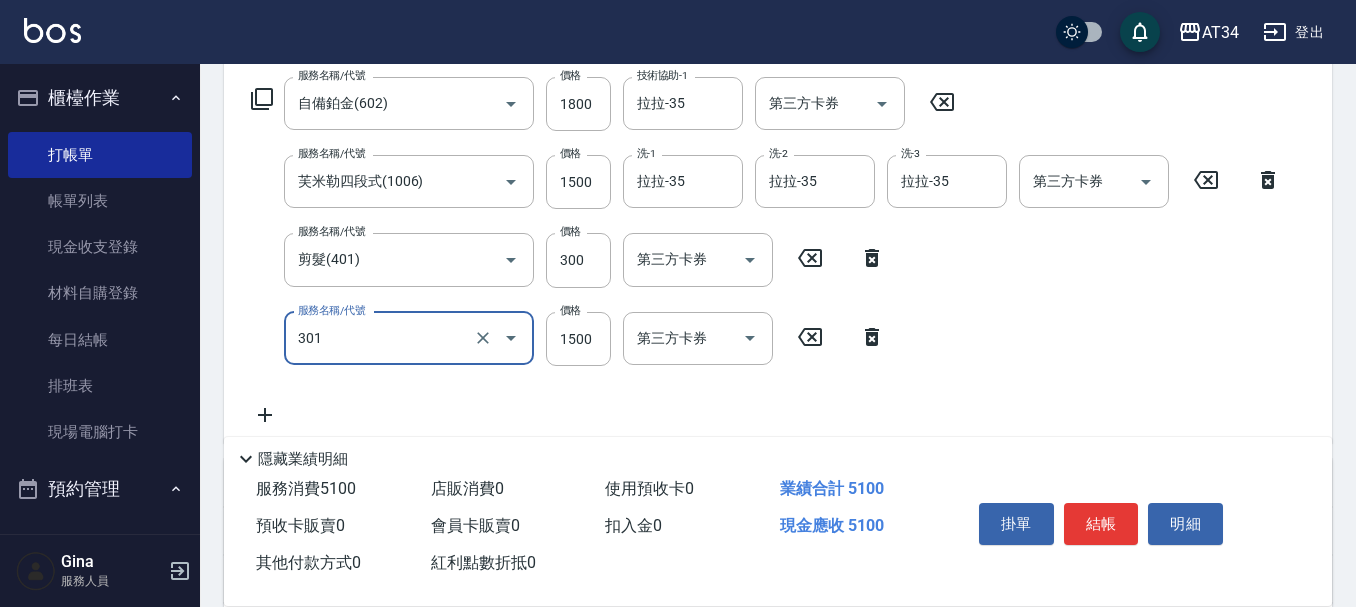 type on "燙髮(301)" 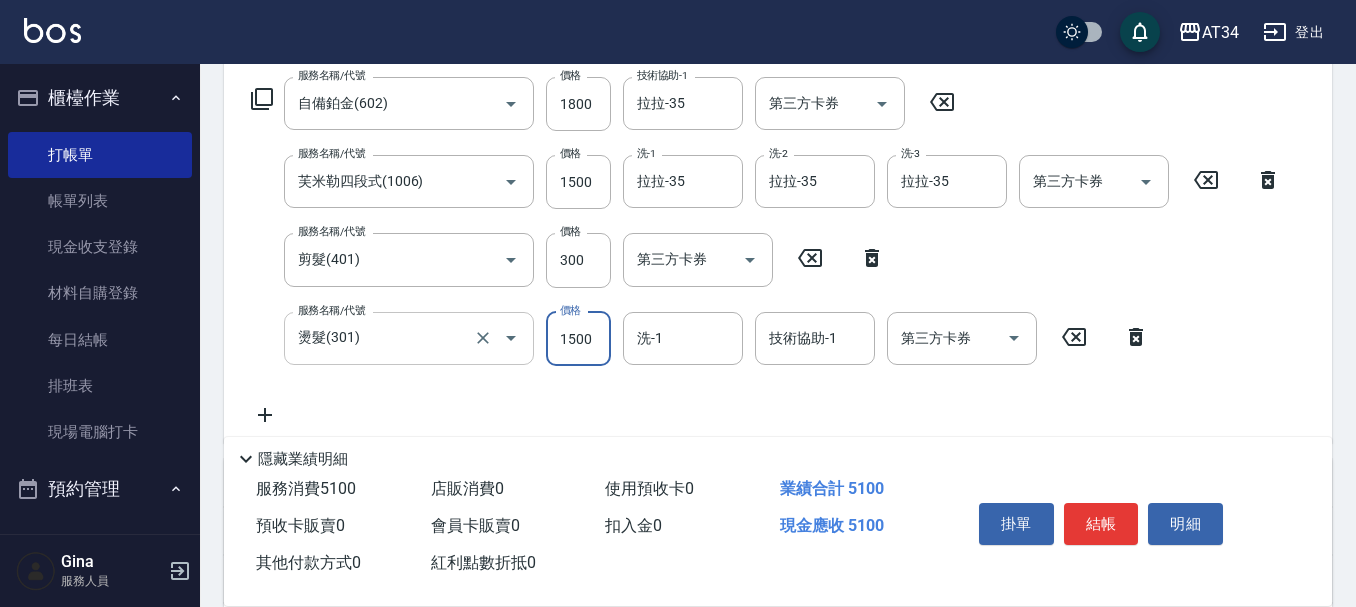 type on "1" 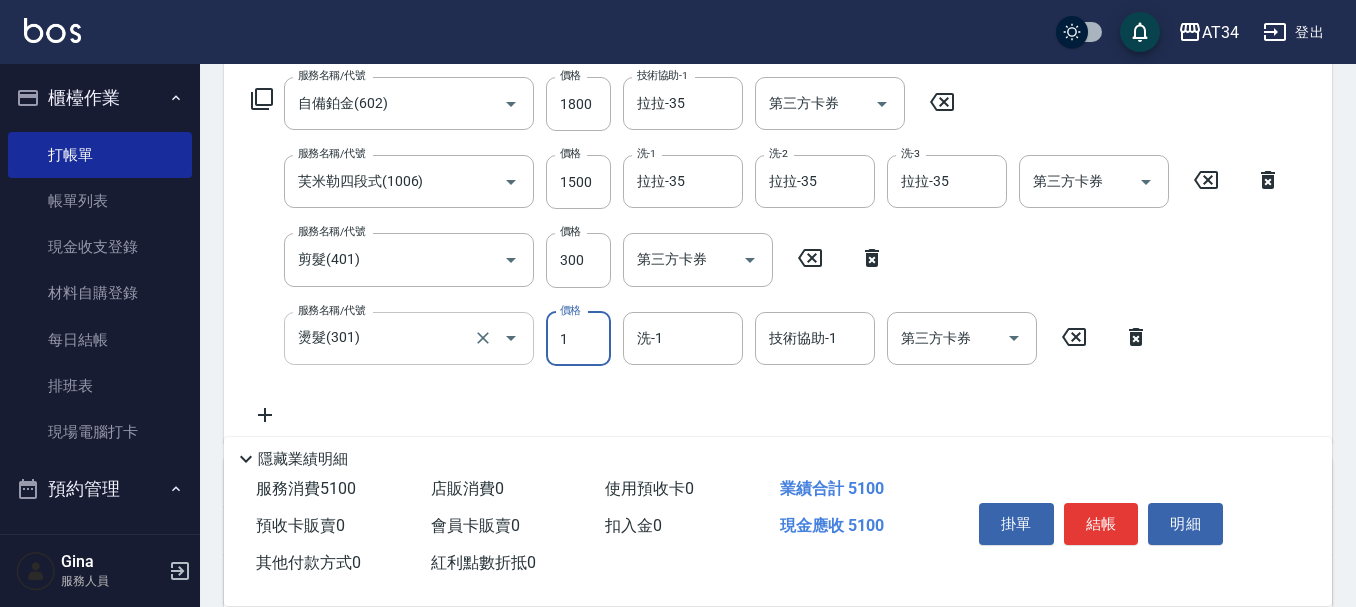 type on "360" 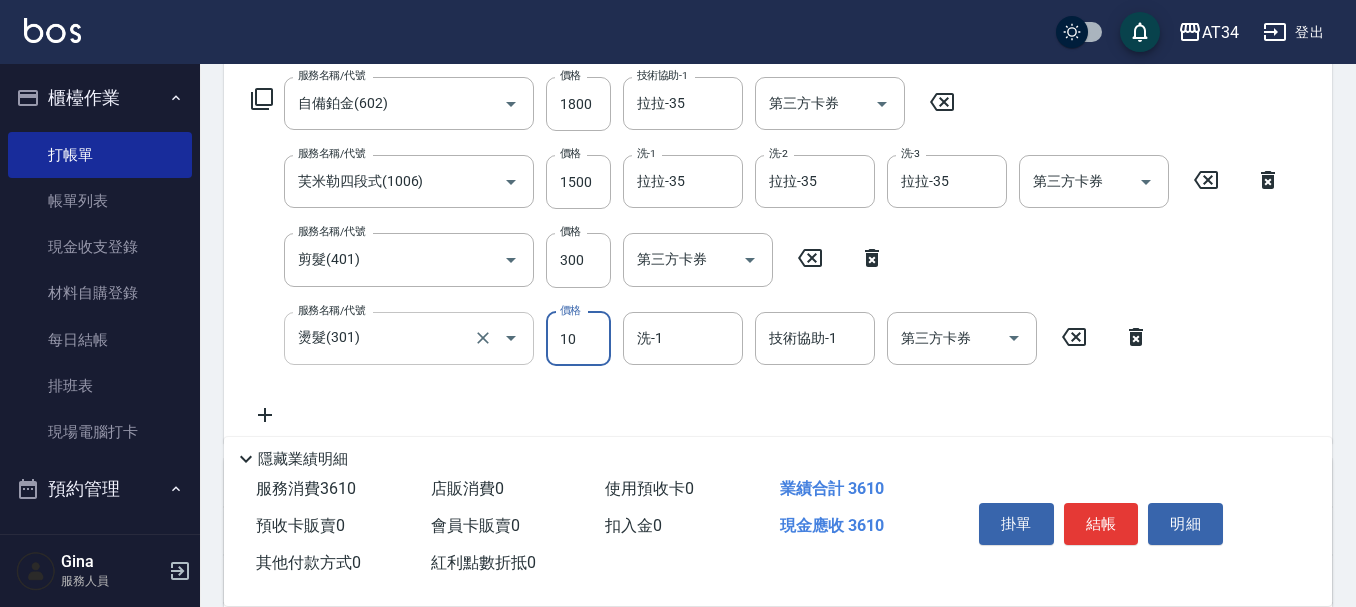 type on "100" 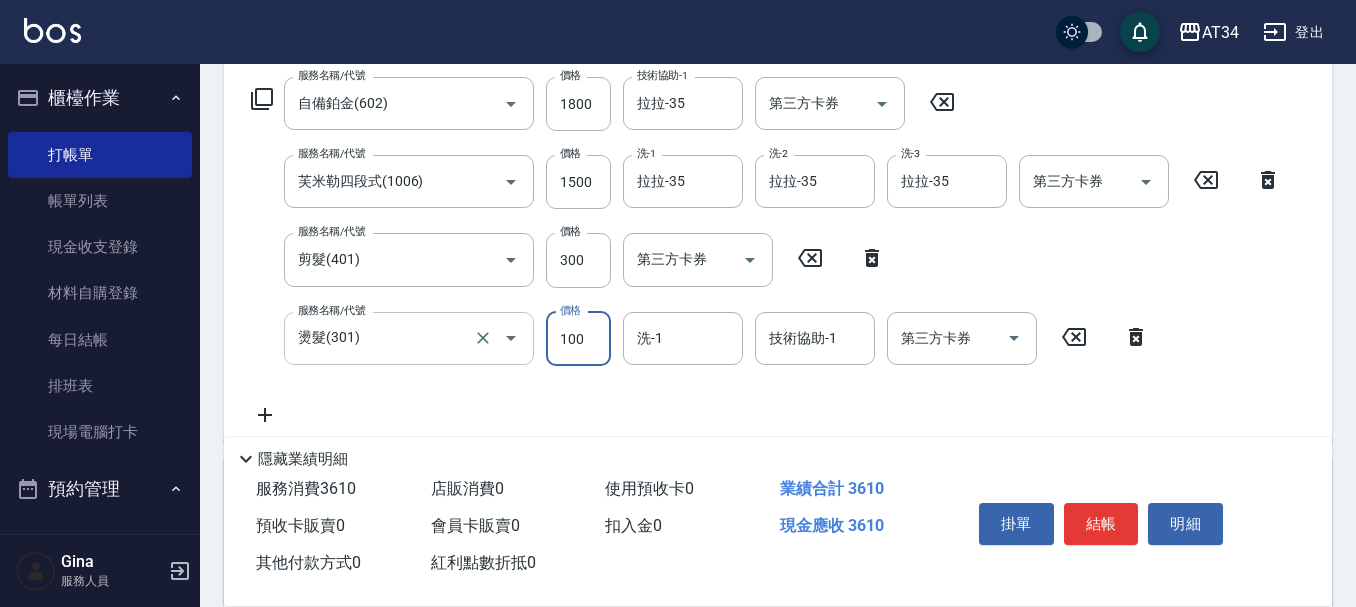type on "460" 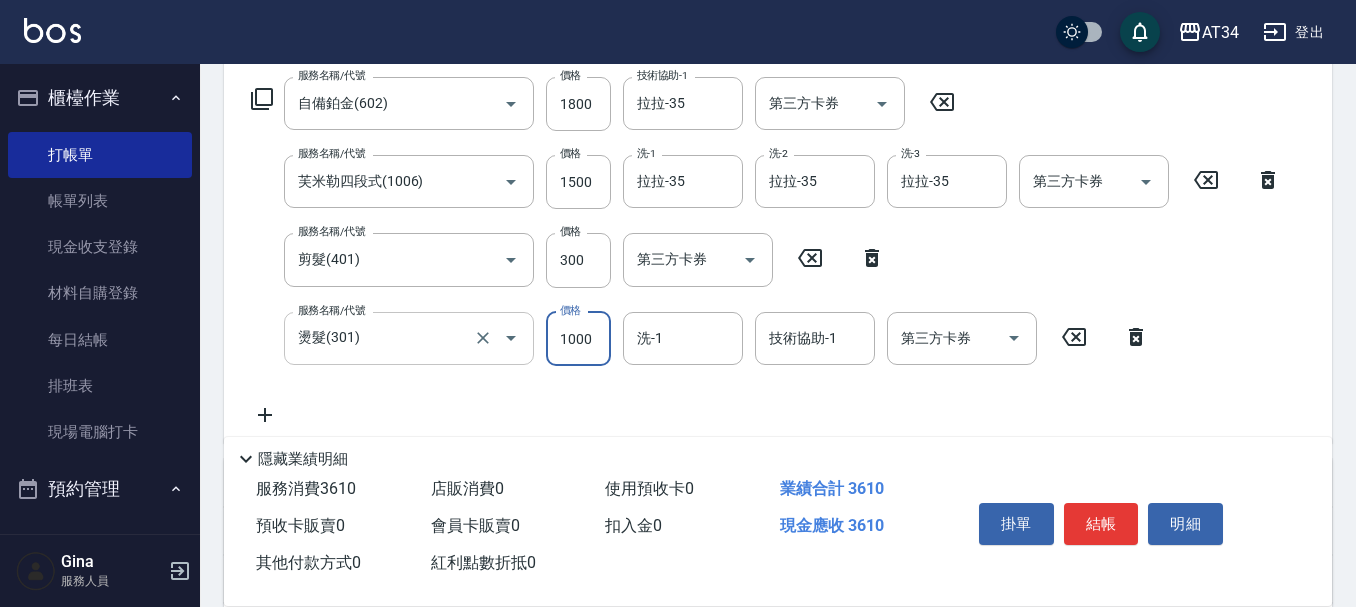 type on "1000" 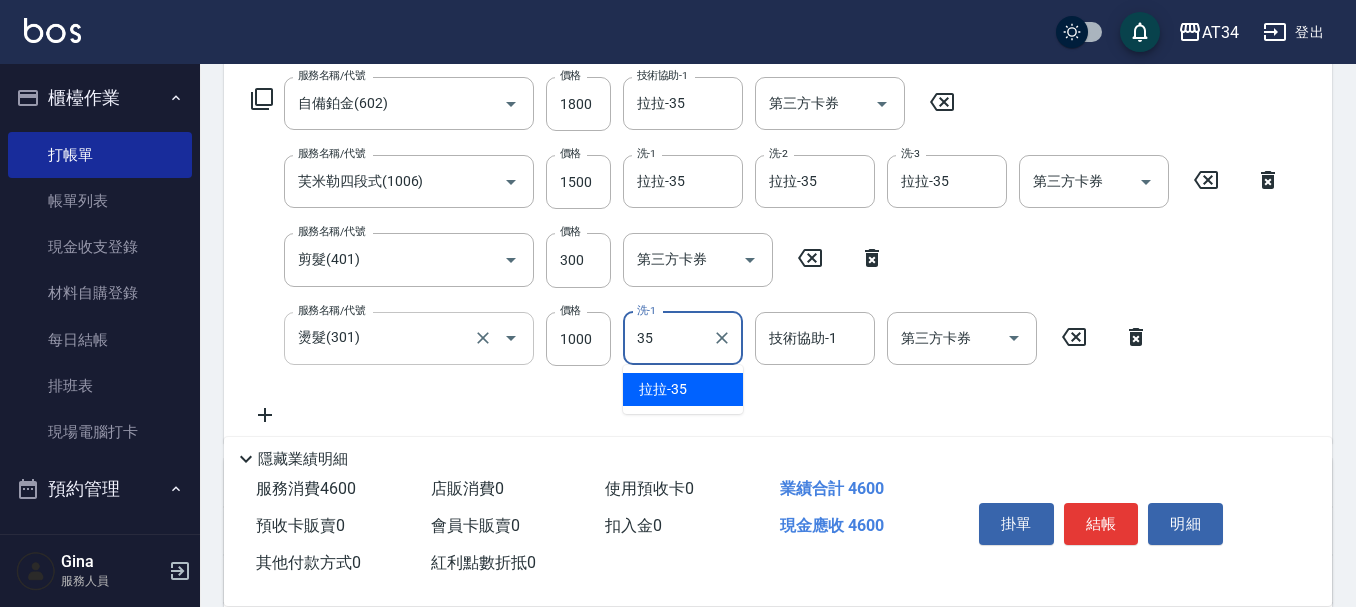 type on "35" 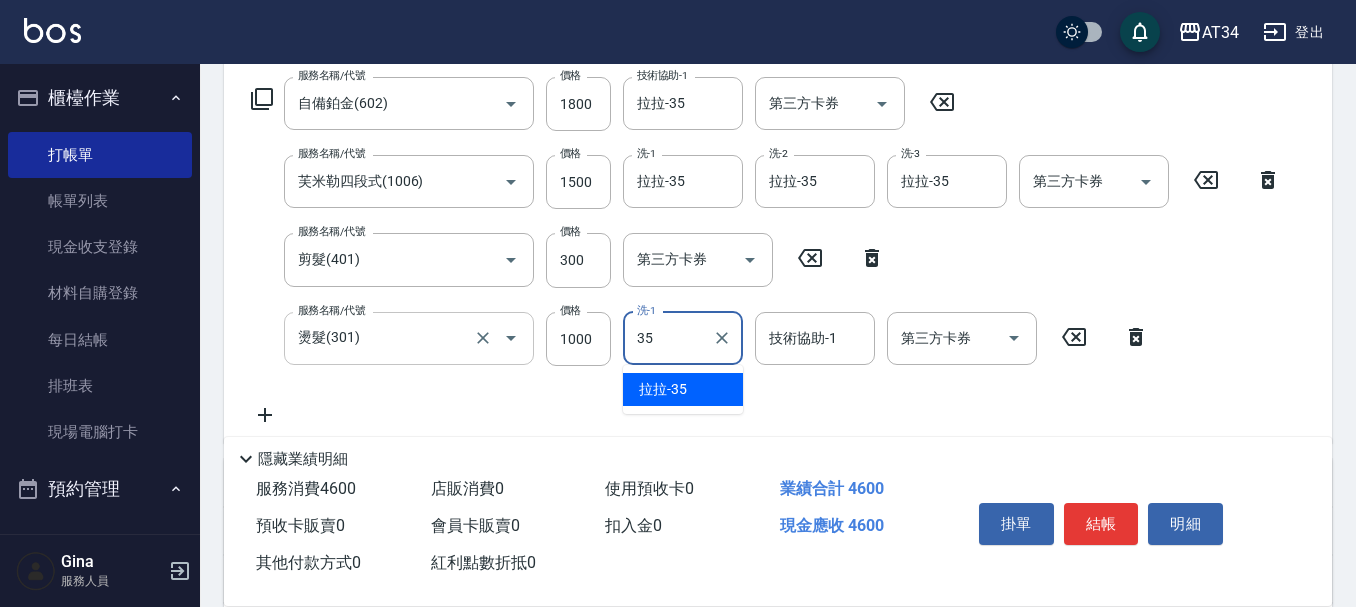 type on "3" 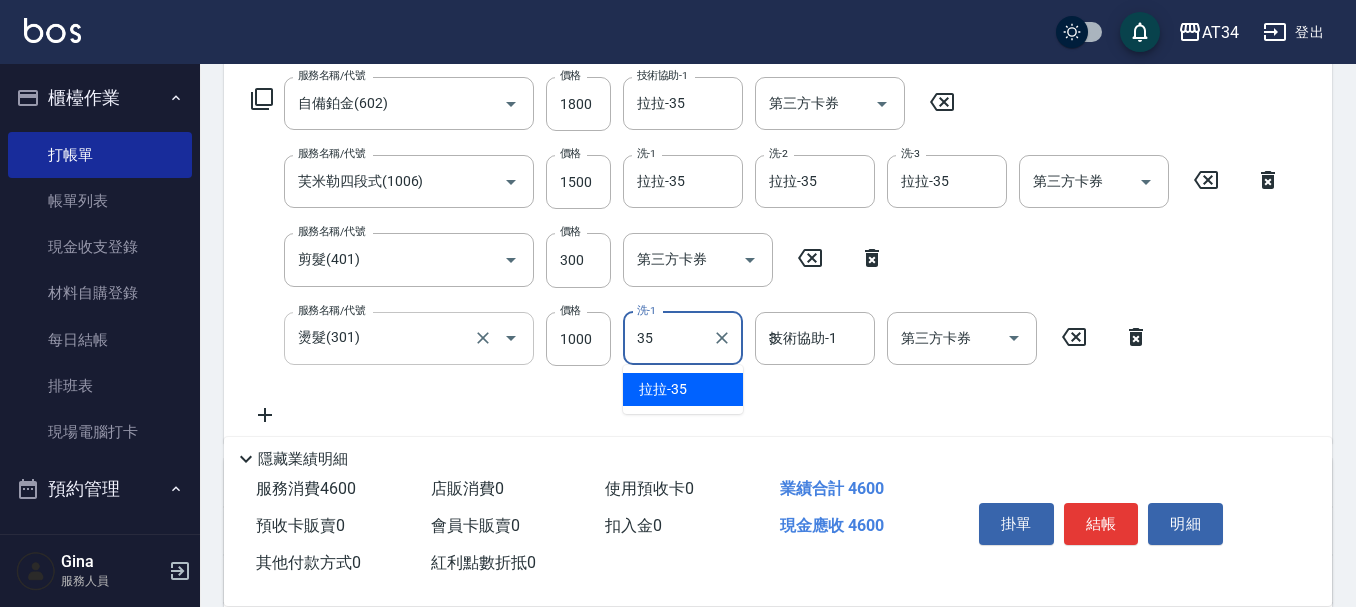 type on "拉拉-35" 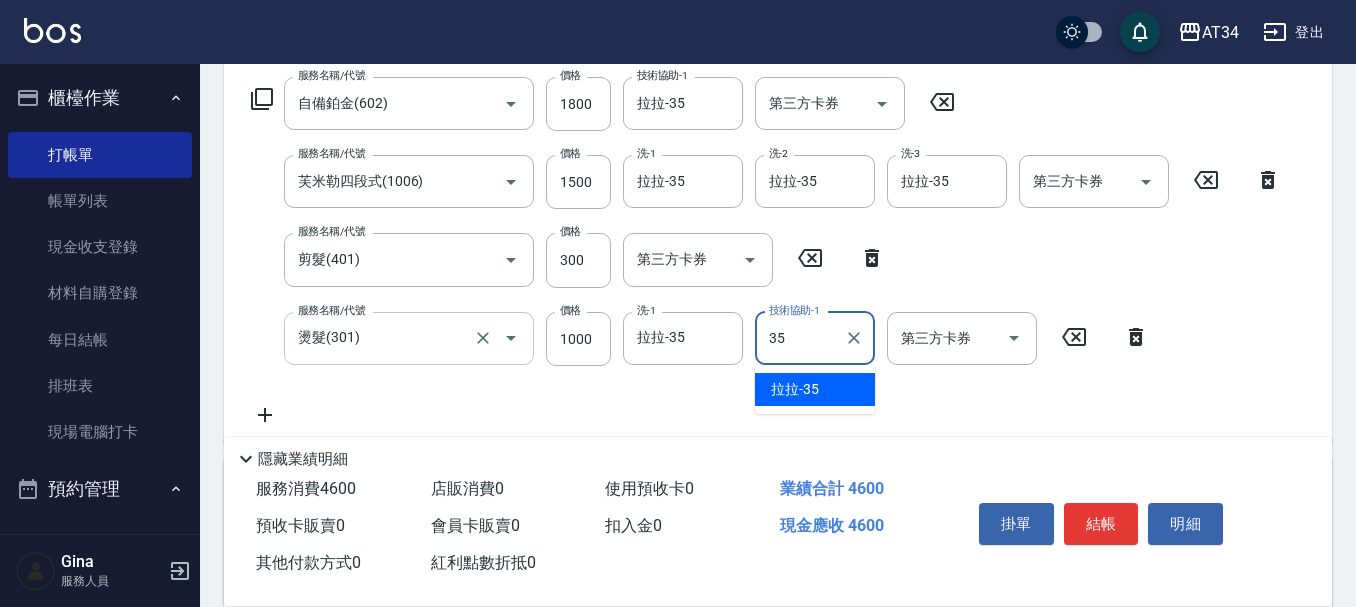 type on "拉拉-35" 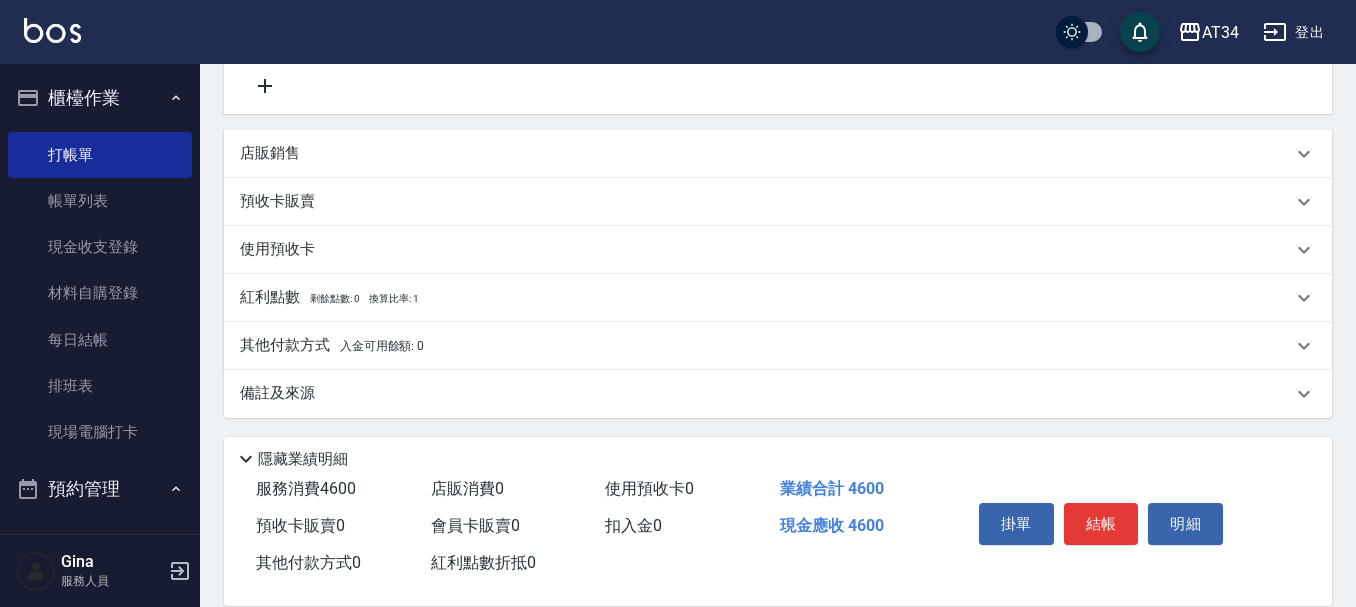 scroll, scrollTop: 651, scrollLeft: 0, axis: vertical 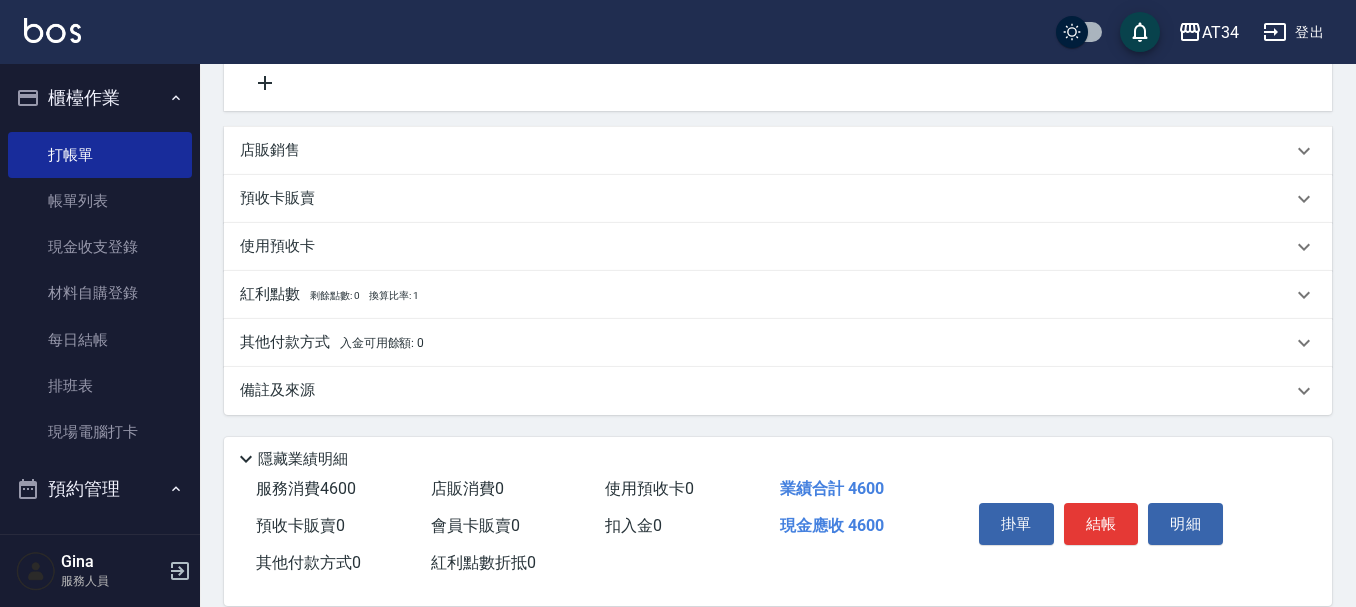 click on "入金可用餘額: 0" at bounding box center [382, 343] 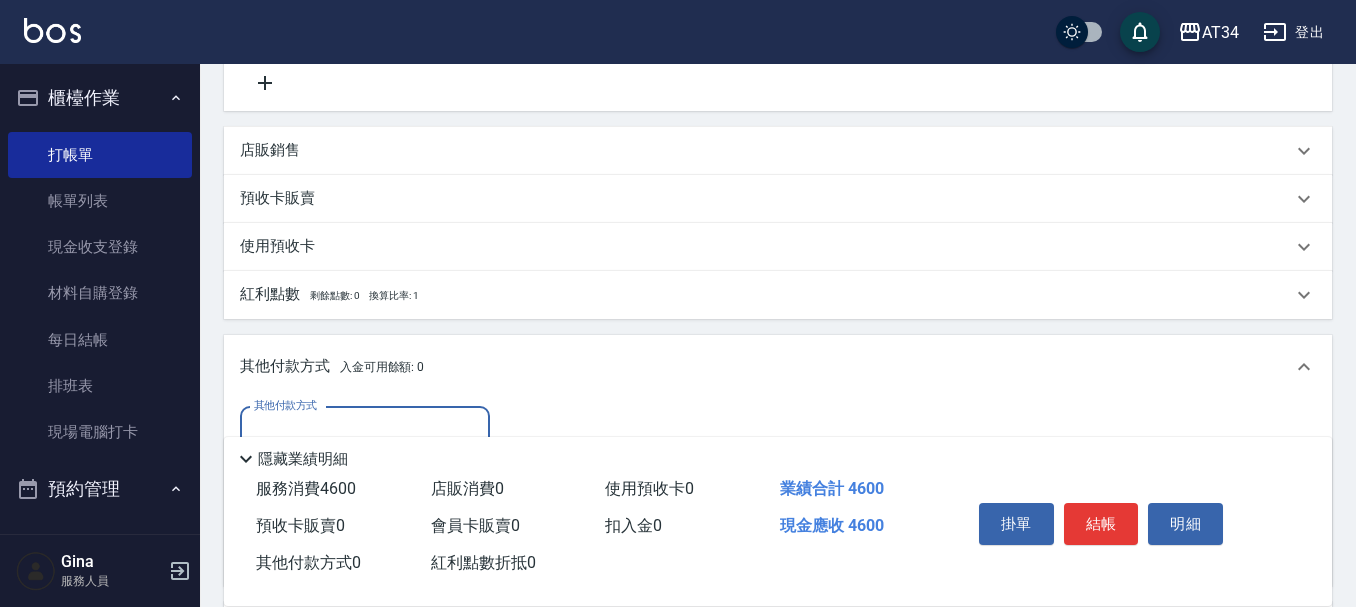 scroll, scrollTop: 35, scrollLeft: 0, axis: vertical 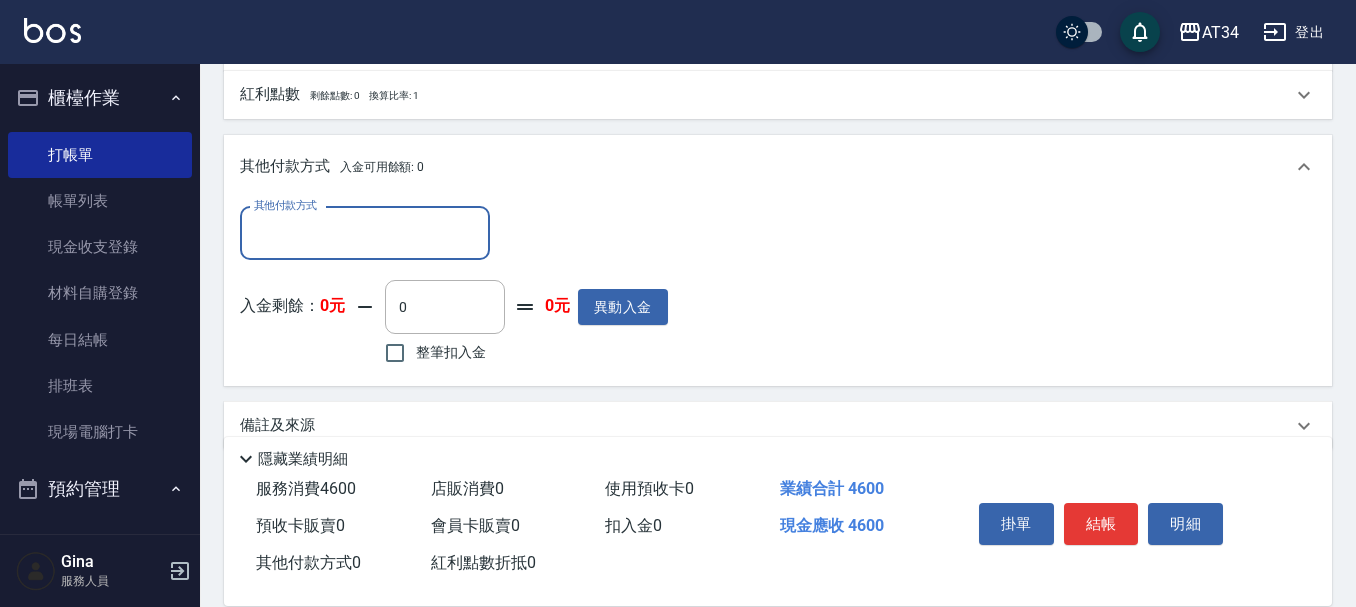 click on "其他付款方式" at bounding box center [365, 233] 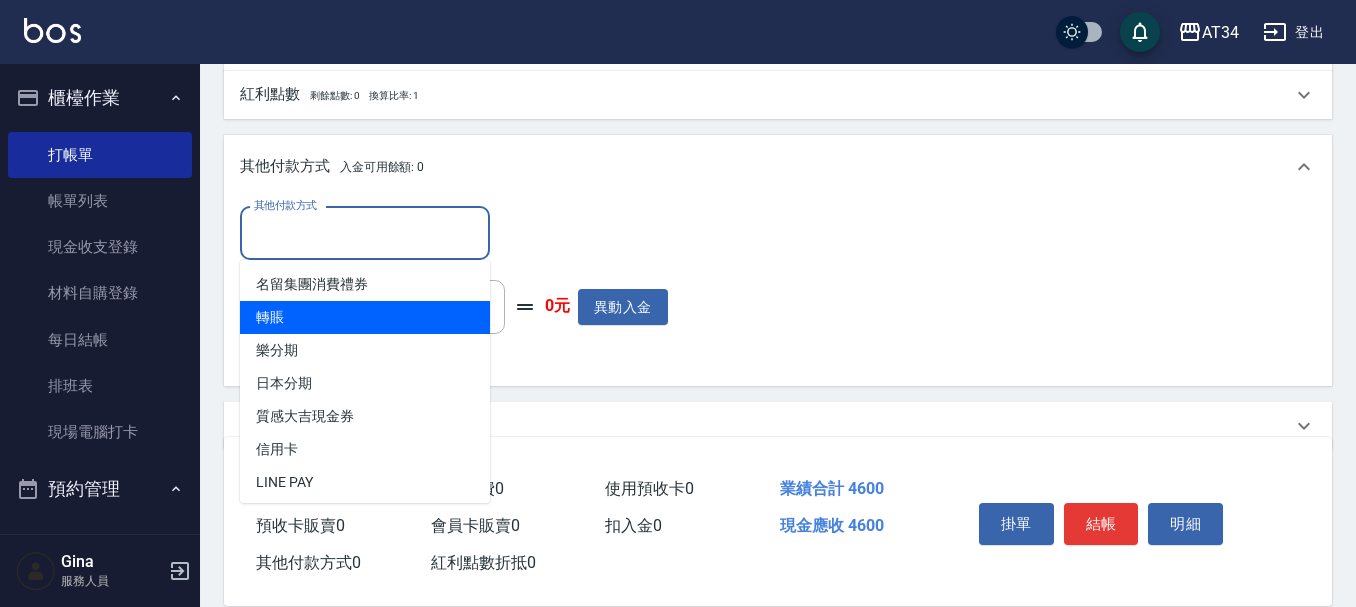 click on "轉賬" at bounding box center (365, 317) 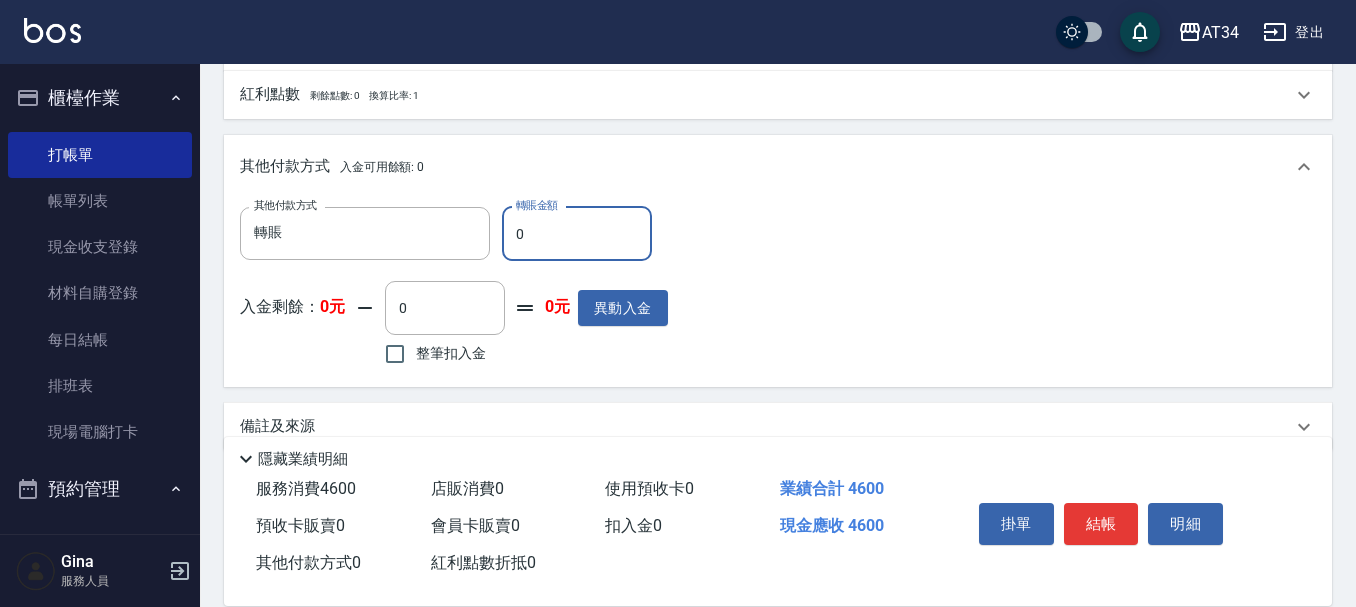 click on "0" at bounding box center [577, 234] 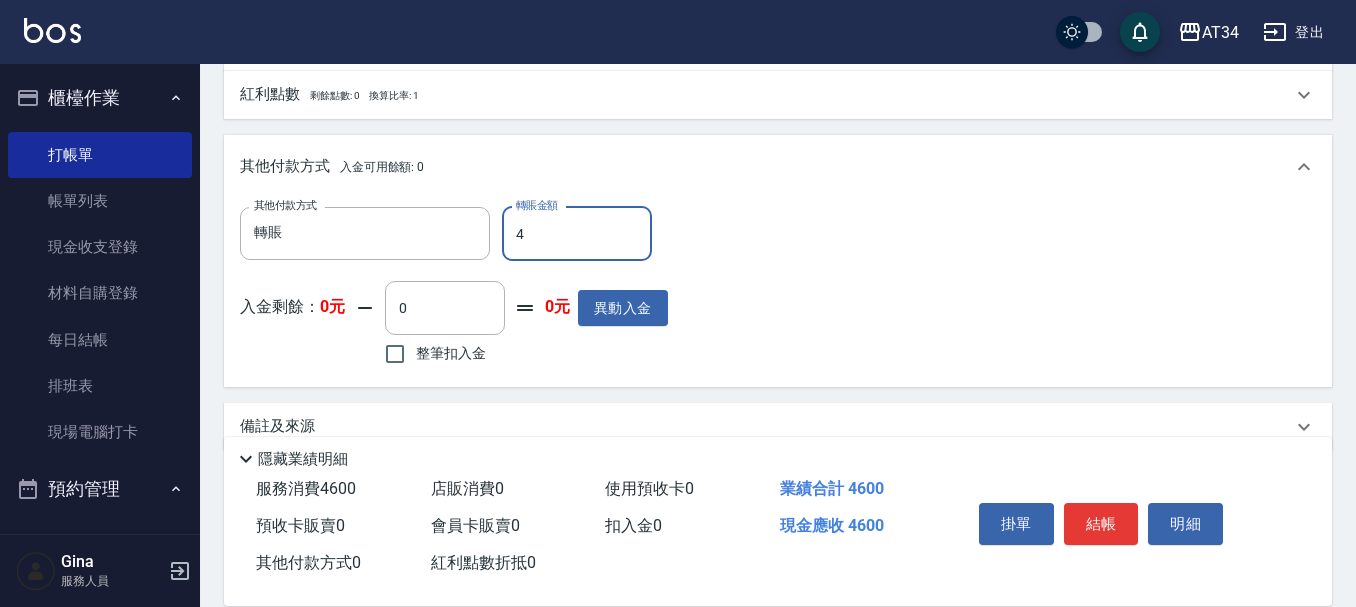type on "450" 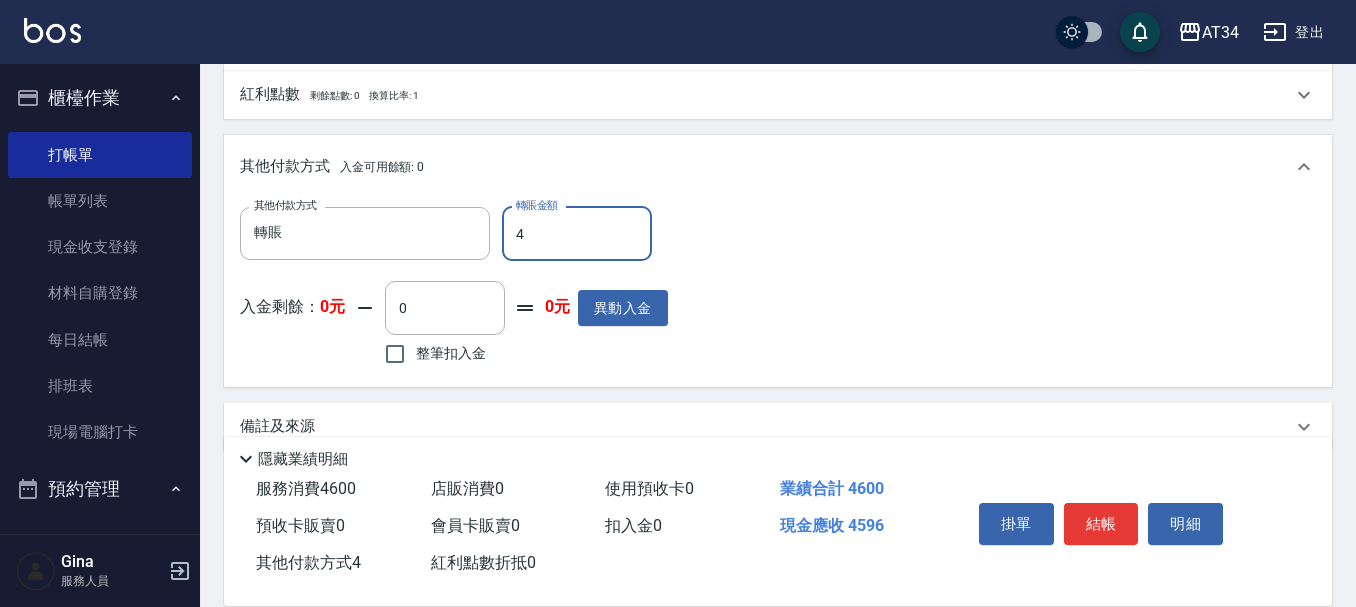type on "46" 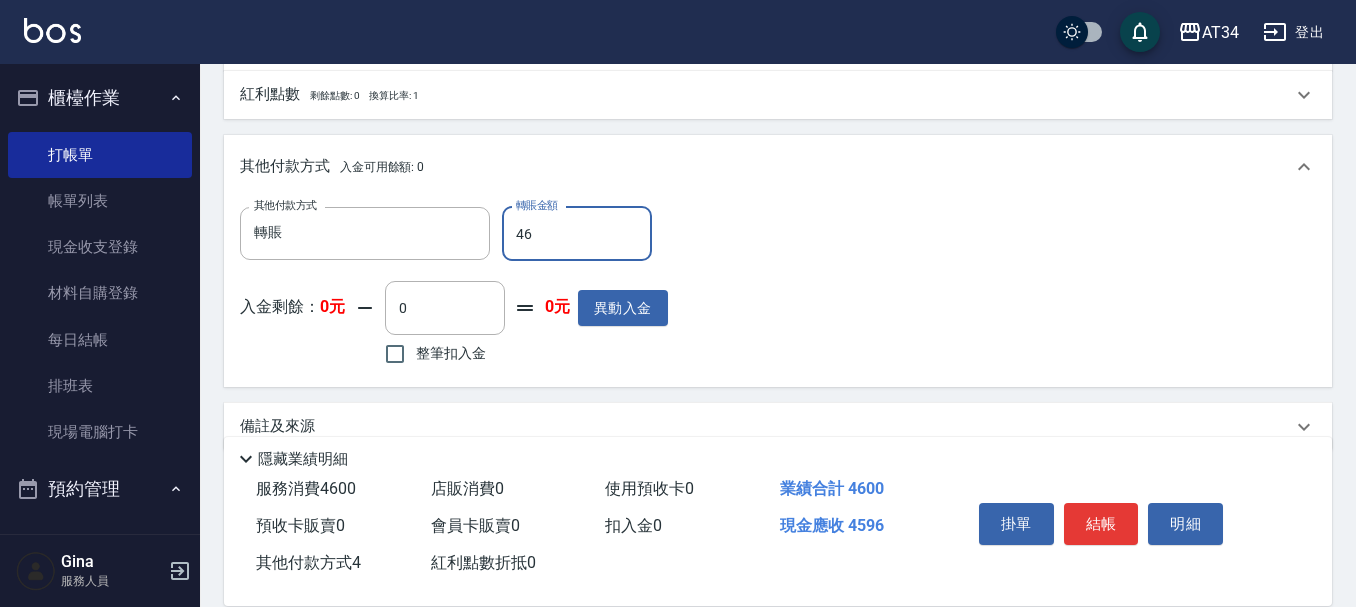 type on "410" 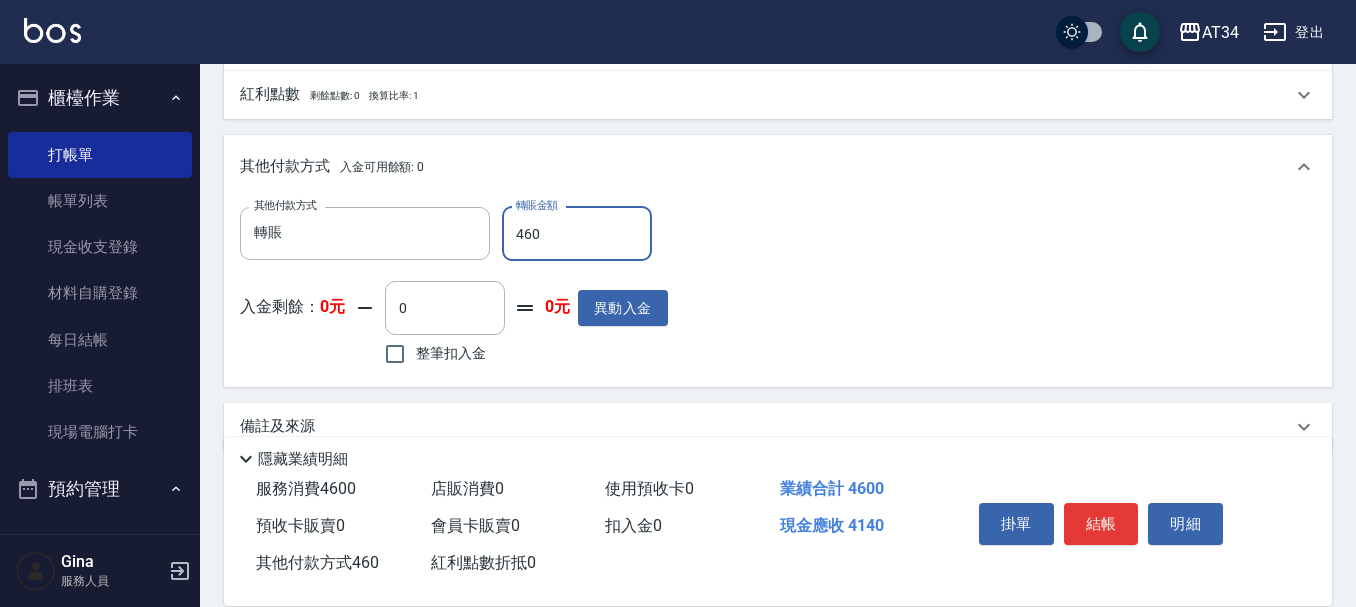 type on "4600" 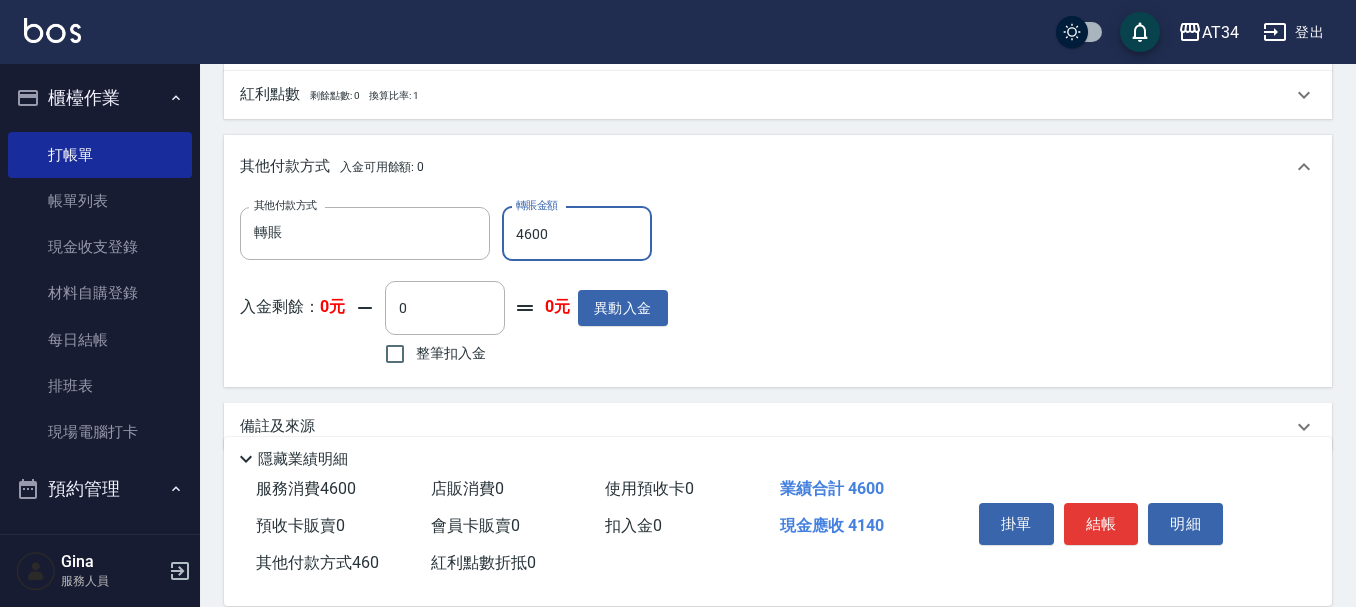 type on "0" 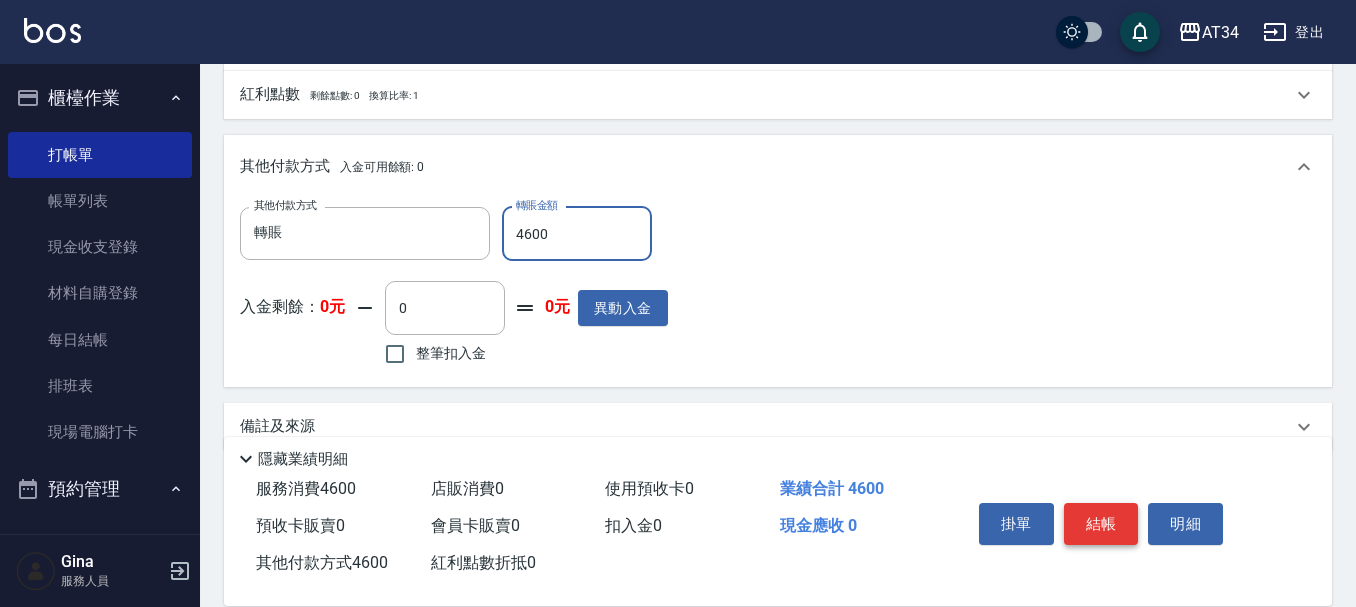 type on "4600" 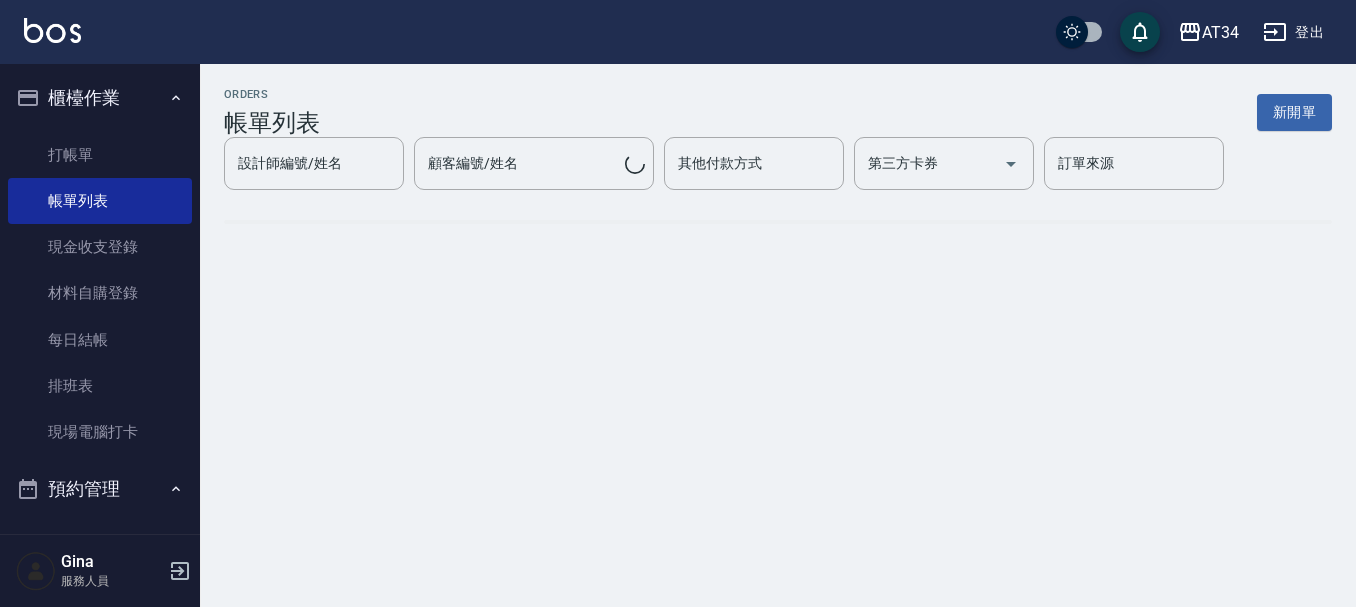 scroll, scrollTop: 0, scrollLeft: 0, axis: both 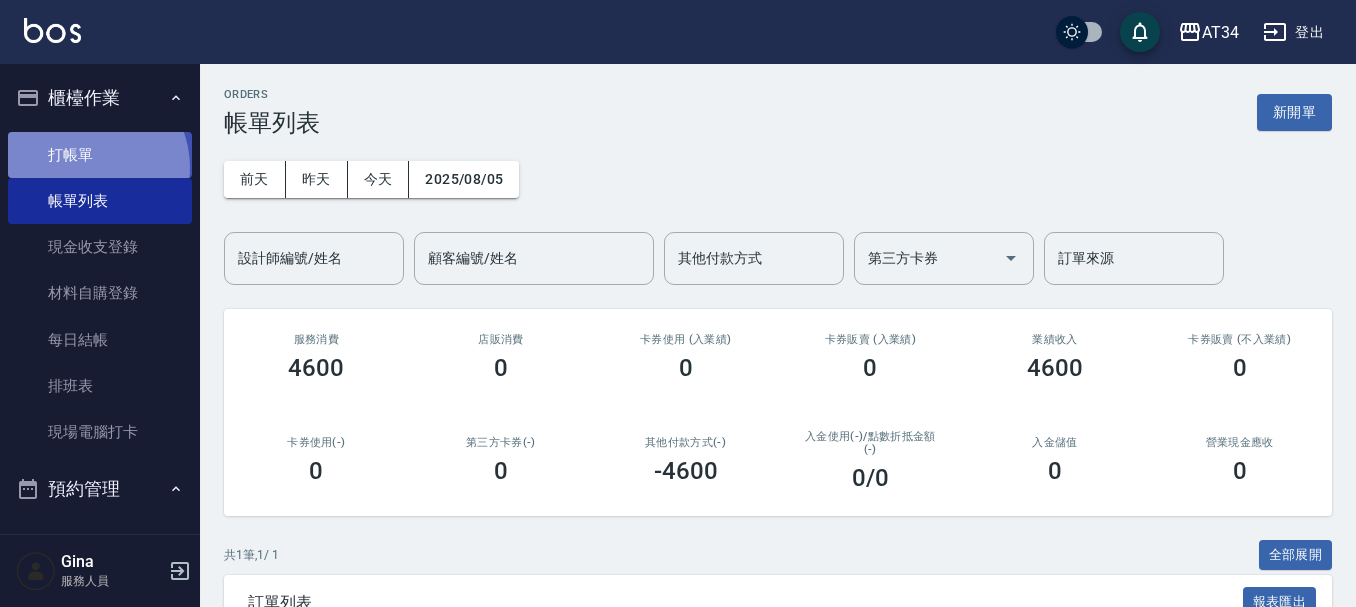 click on "打帳單" at bounding box center [100, 155] 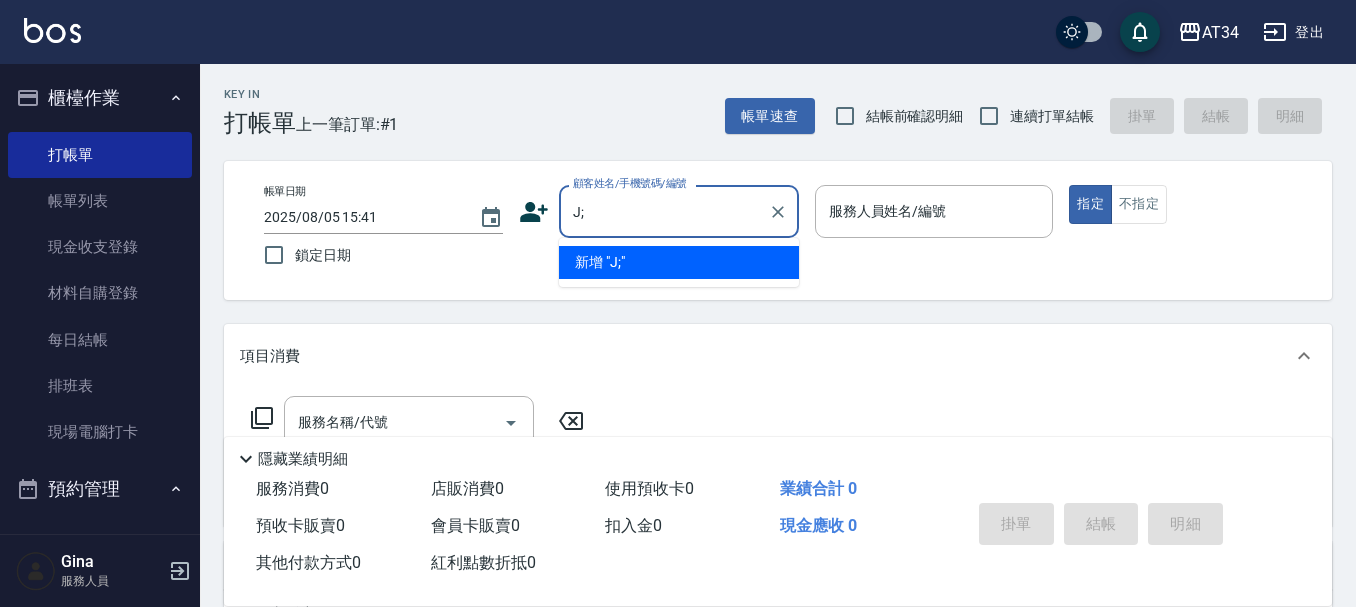 type on "J" 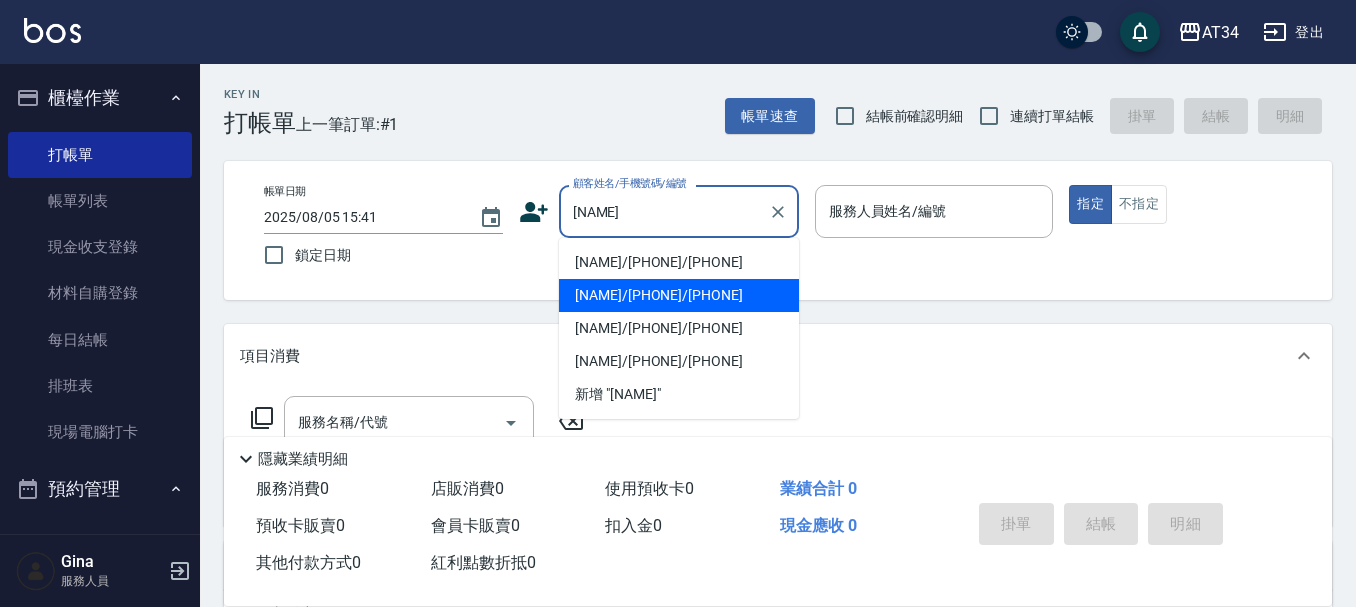 scroll, scrollTop: 22, scrollLeft: 0, axis: vertical 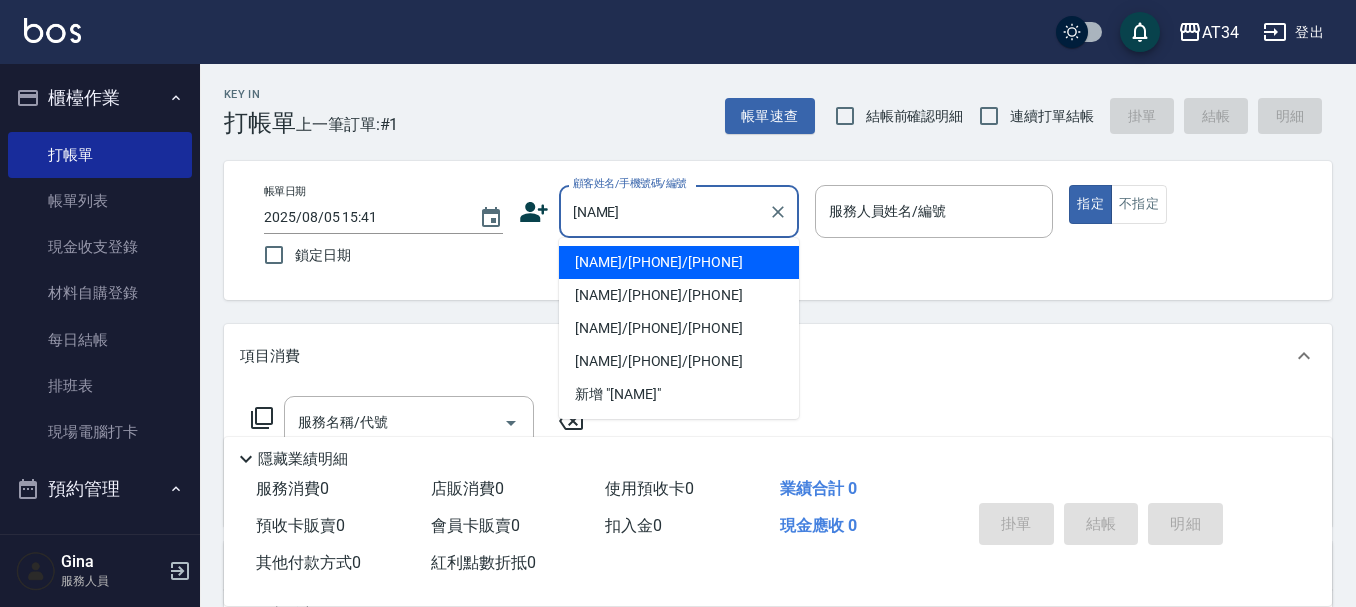 click on "王姿盈/0912771398/0912771398" at bounding box center [679, 262] 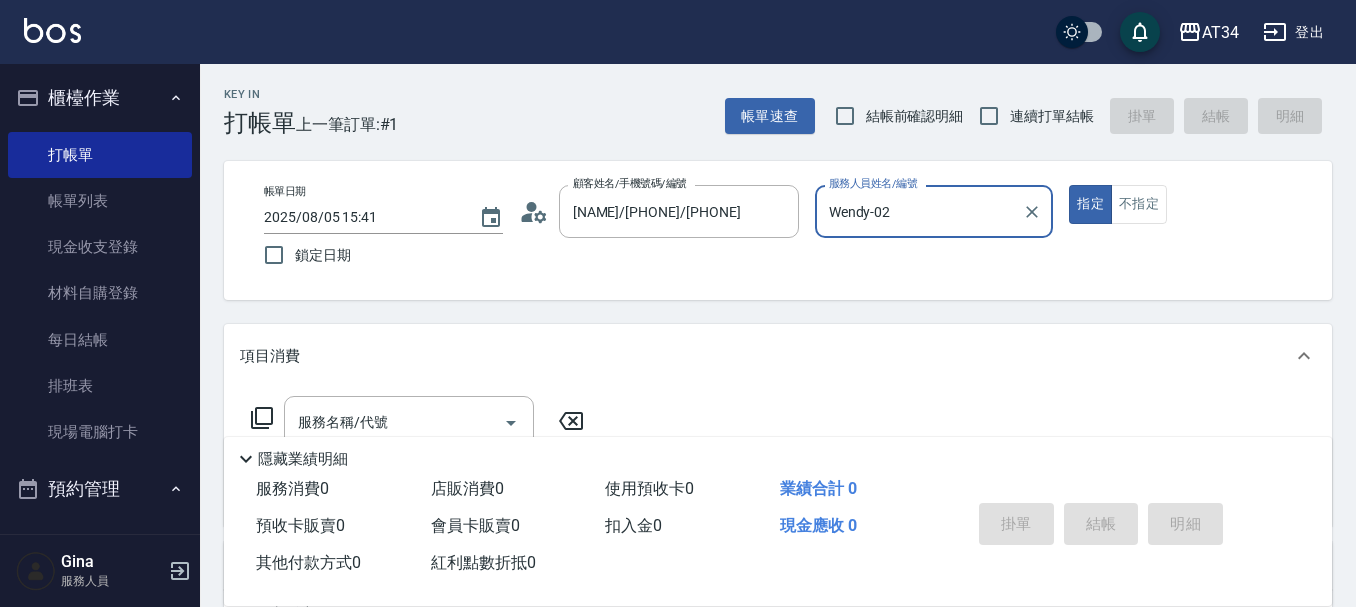 type on "Wendy-02" 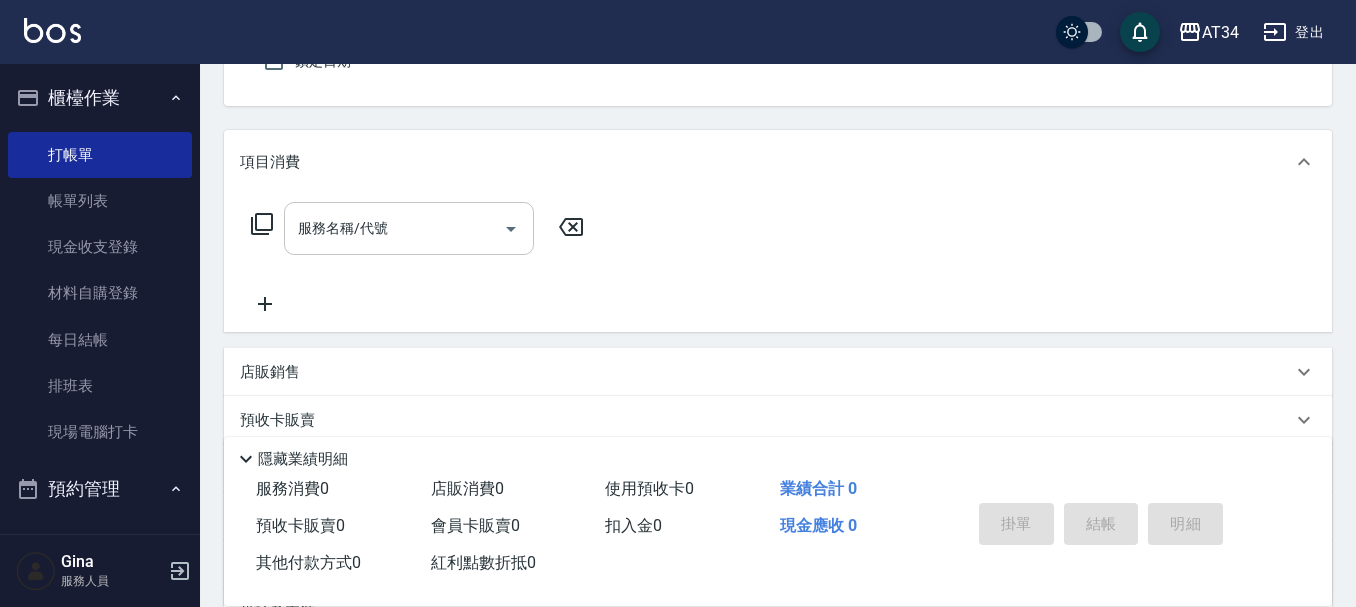 scroll, scrollTop: 200, scrollLeft: 0, axis: vertical 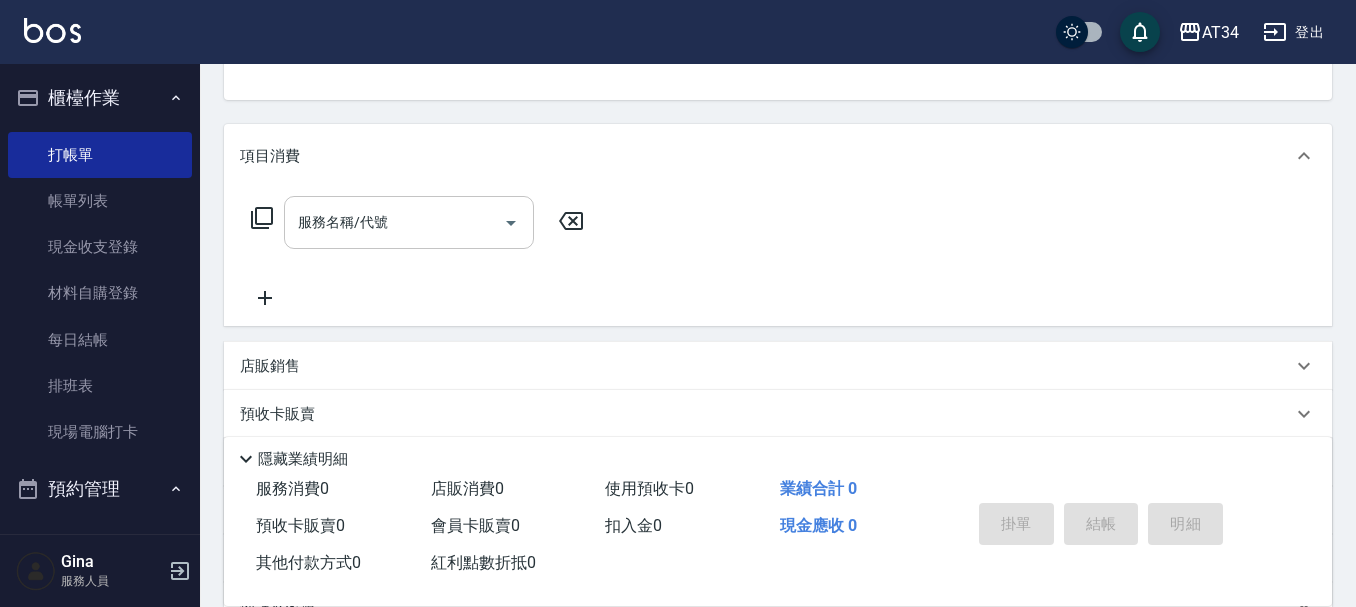 click on "服務名稱/代號" at bounding box center [394, 222] 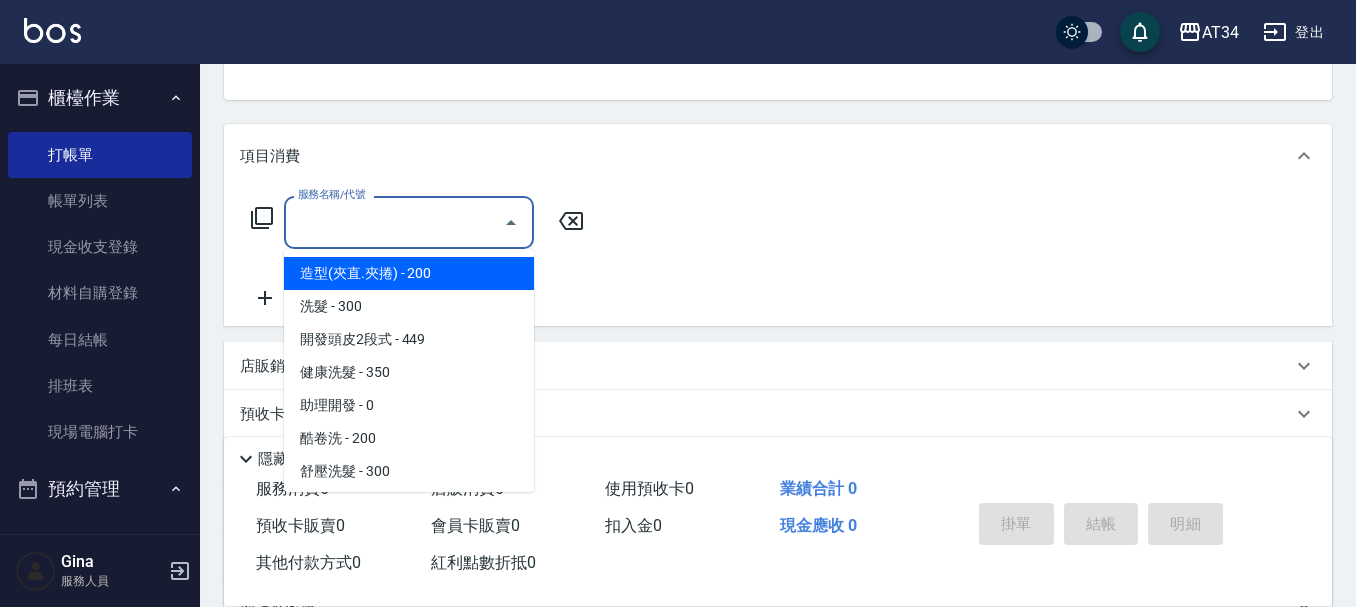 type on "9" 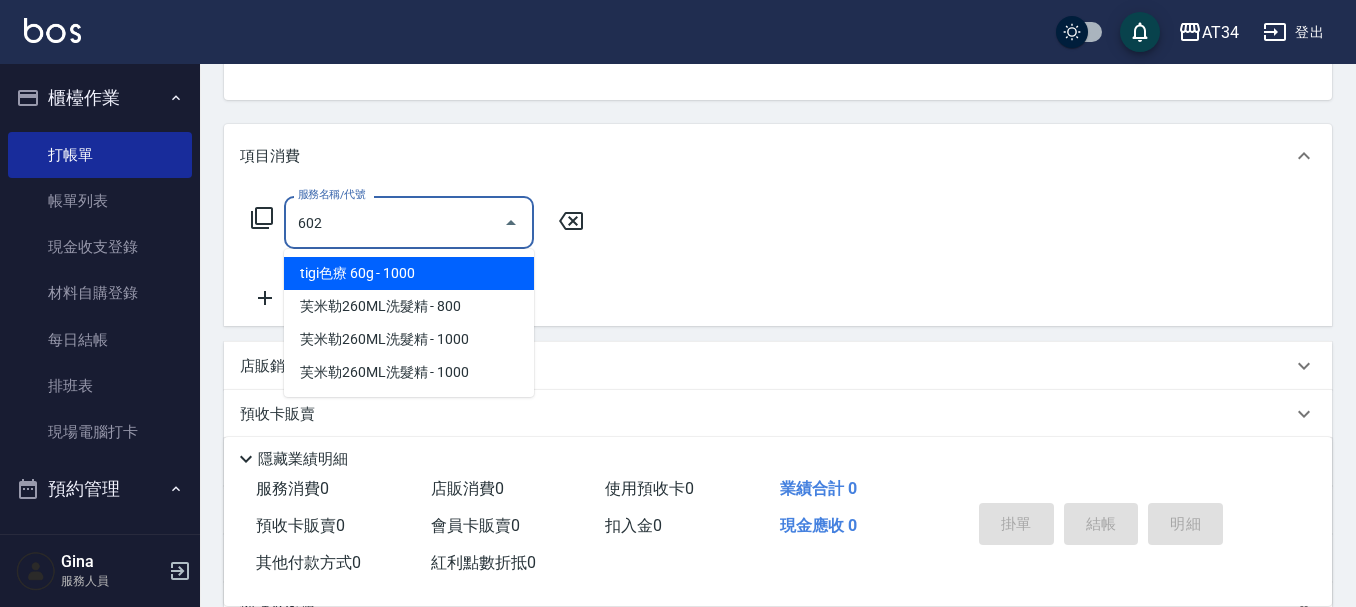type on "自備鉑金(602)" 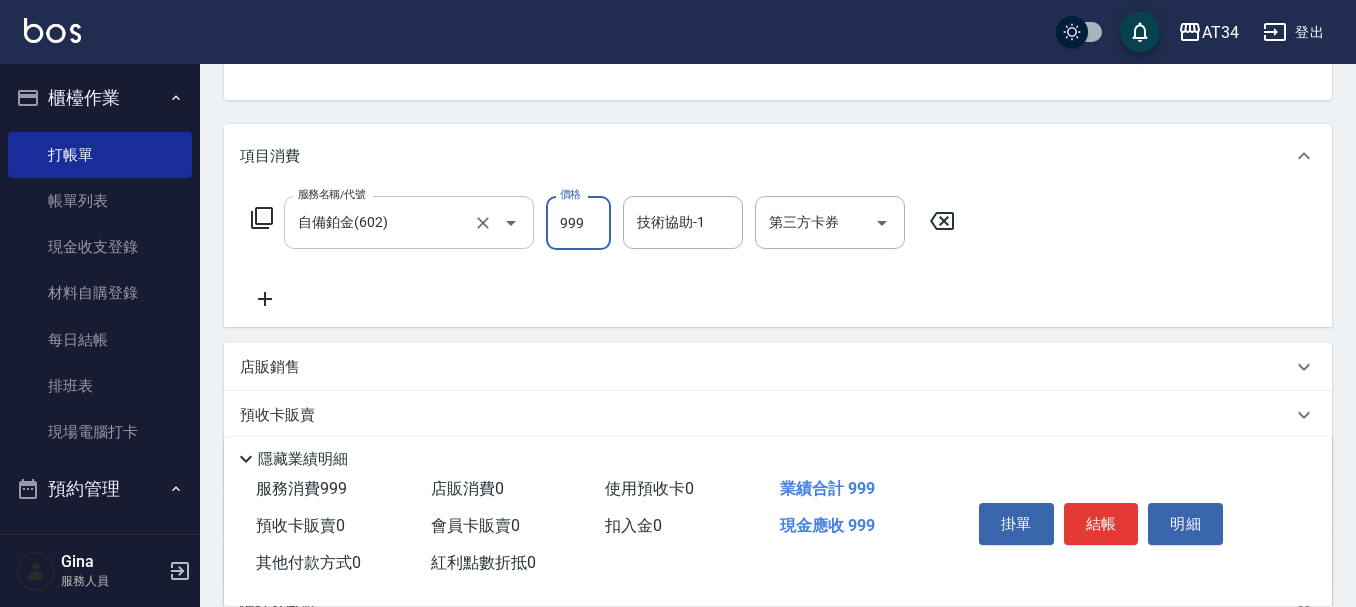 type on "0" 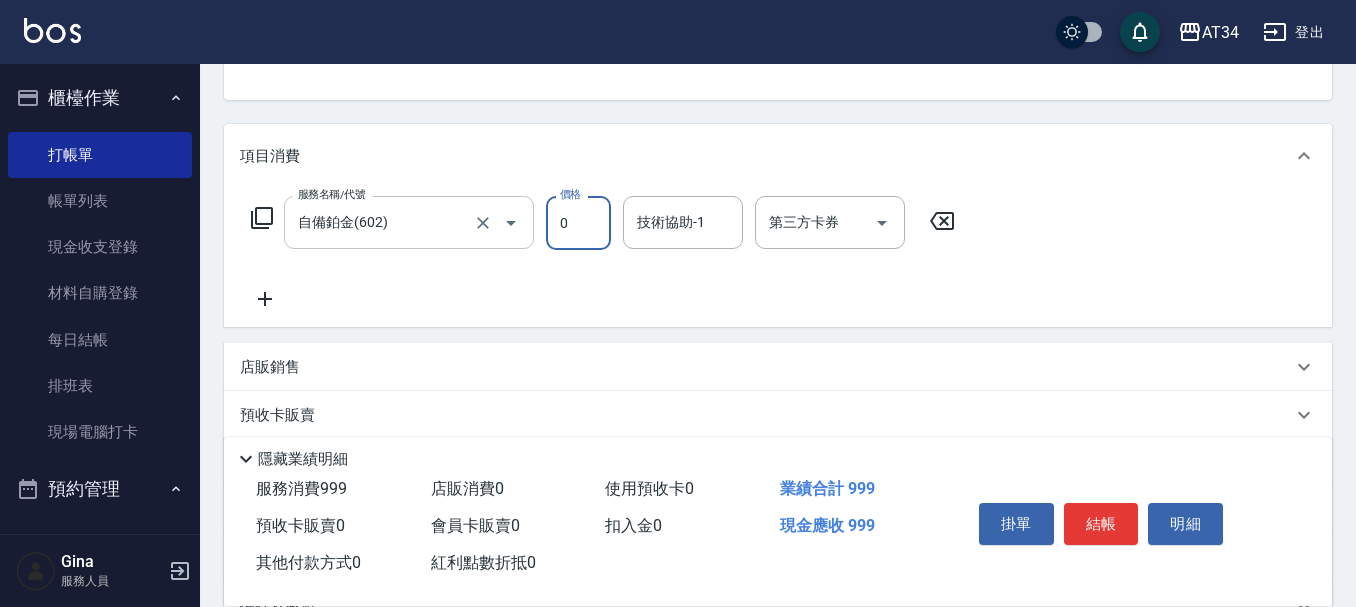type on "0" 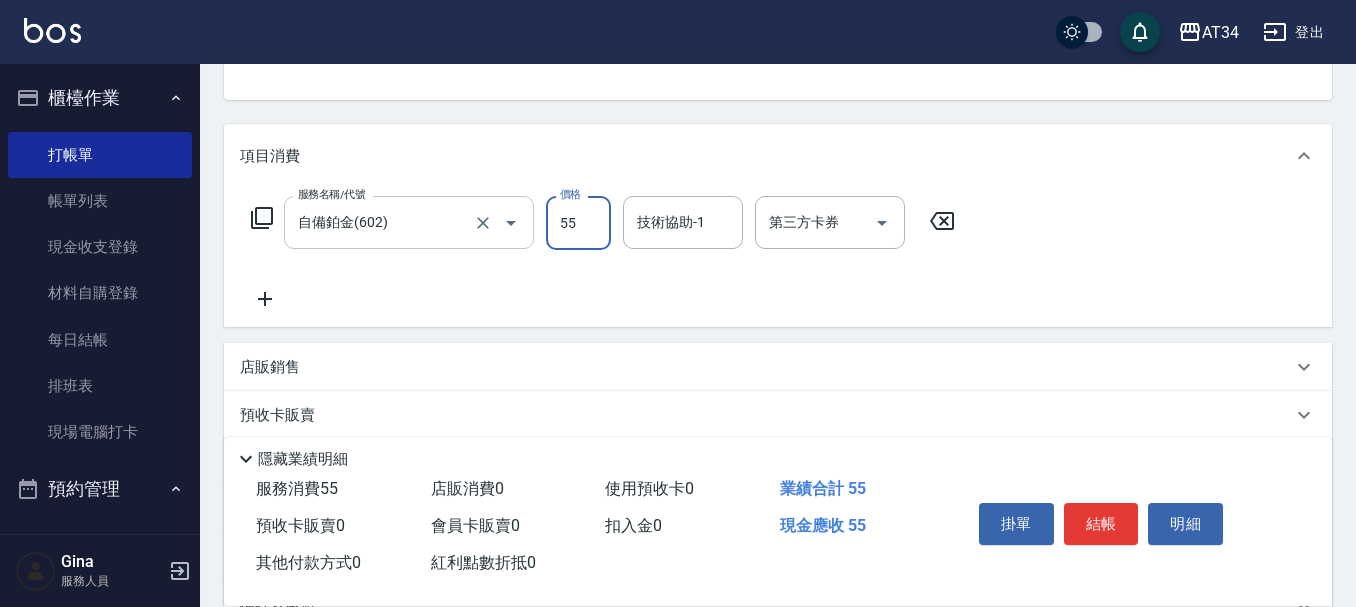 type on "555" 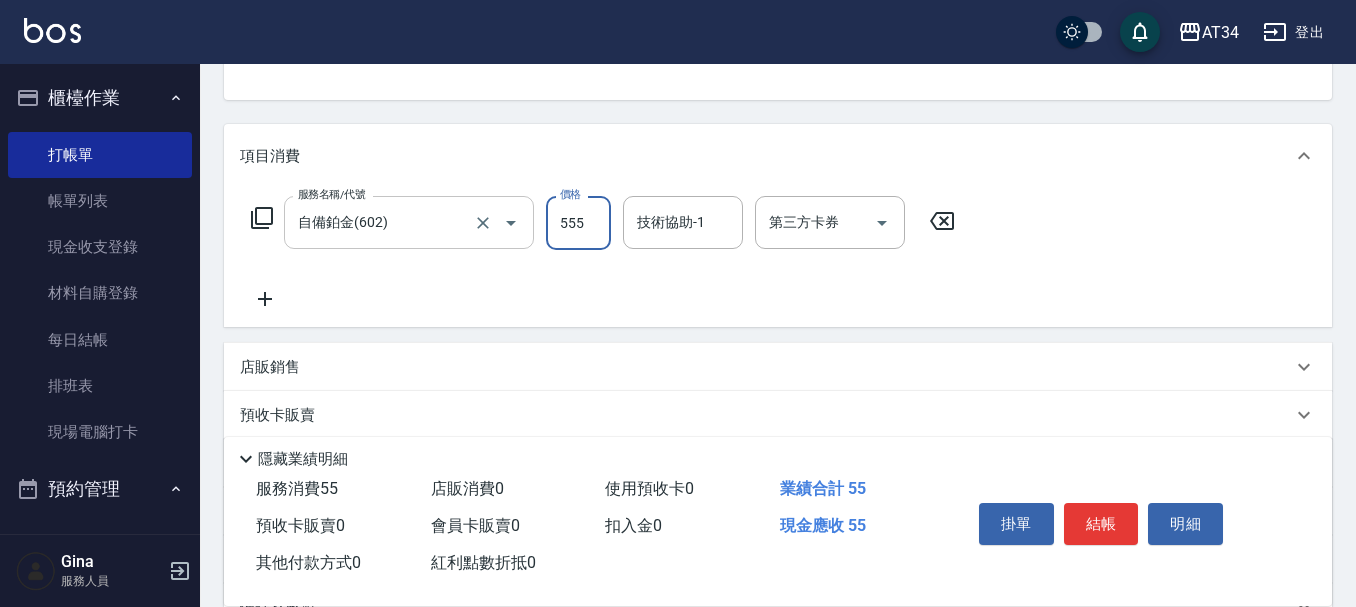 type on "50" 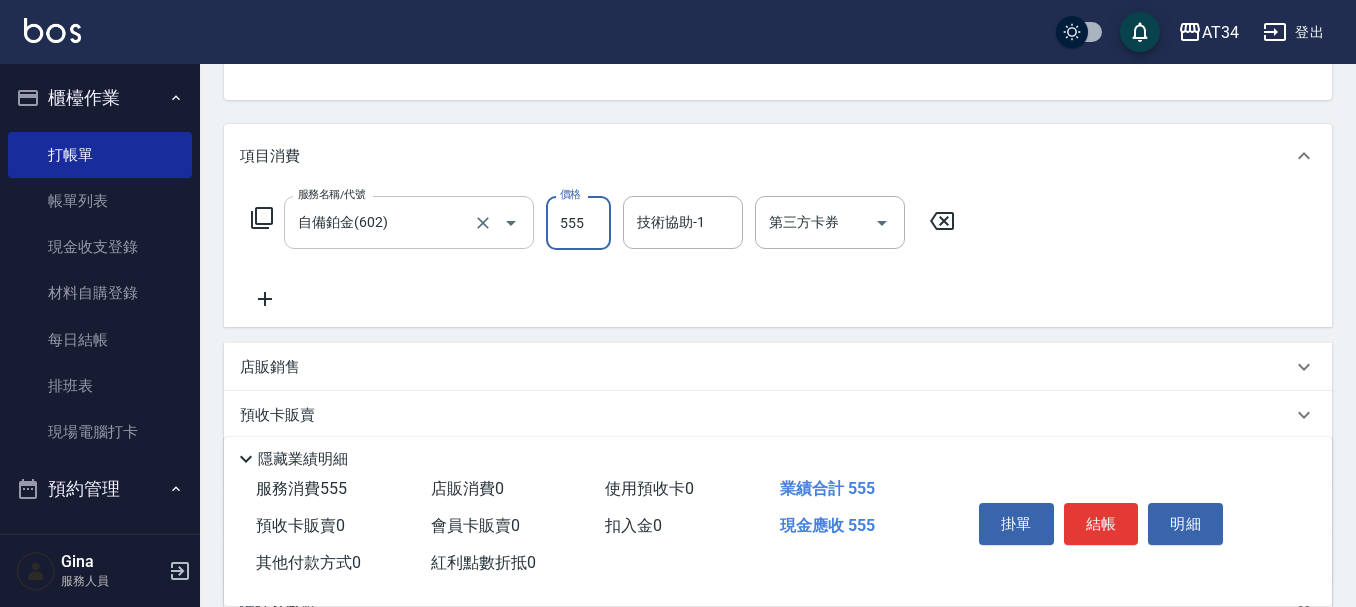 type on "55" 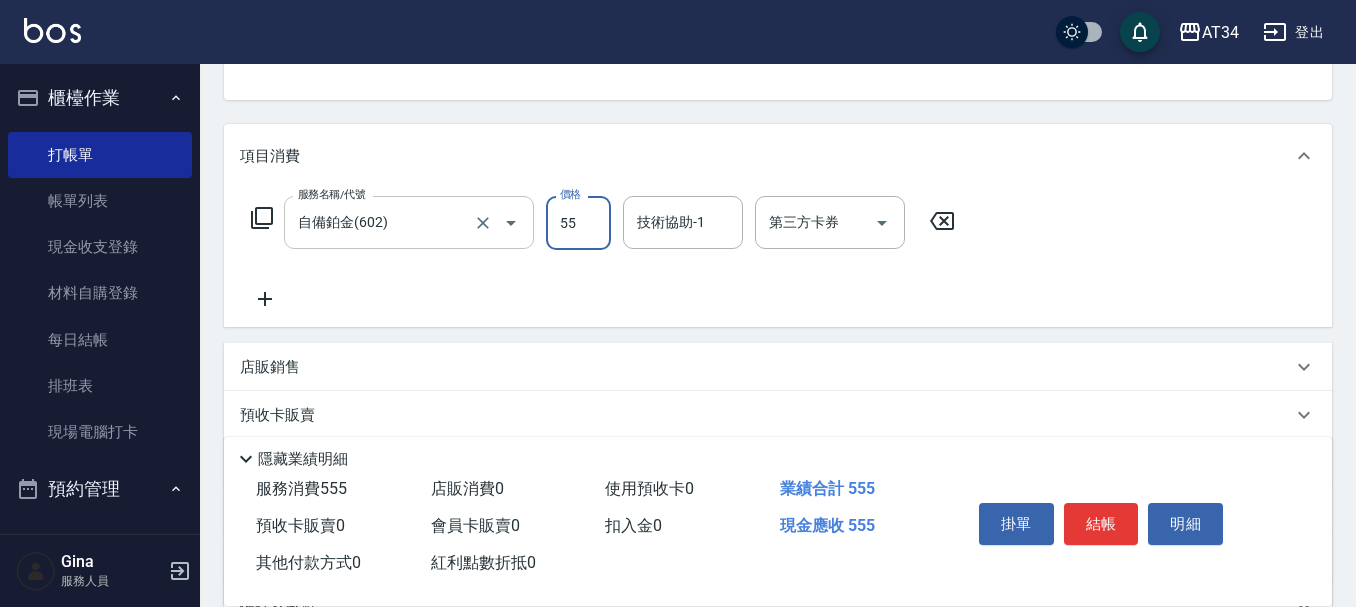 type on "0" 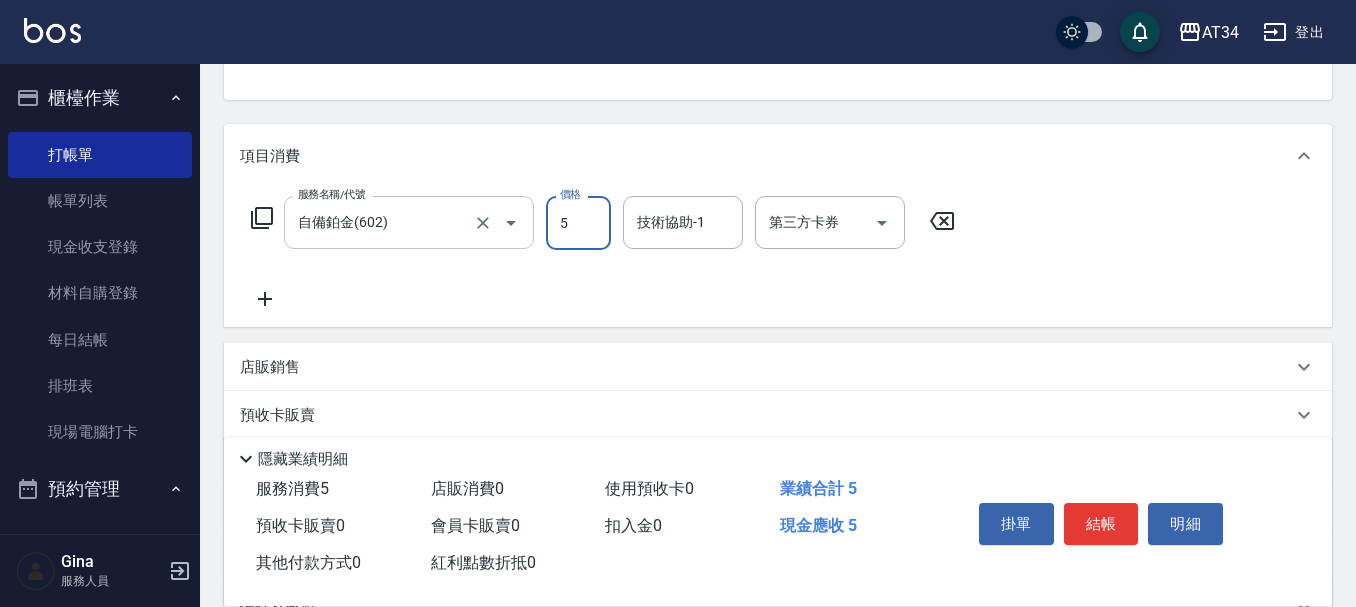 type on "50" 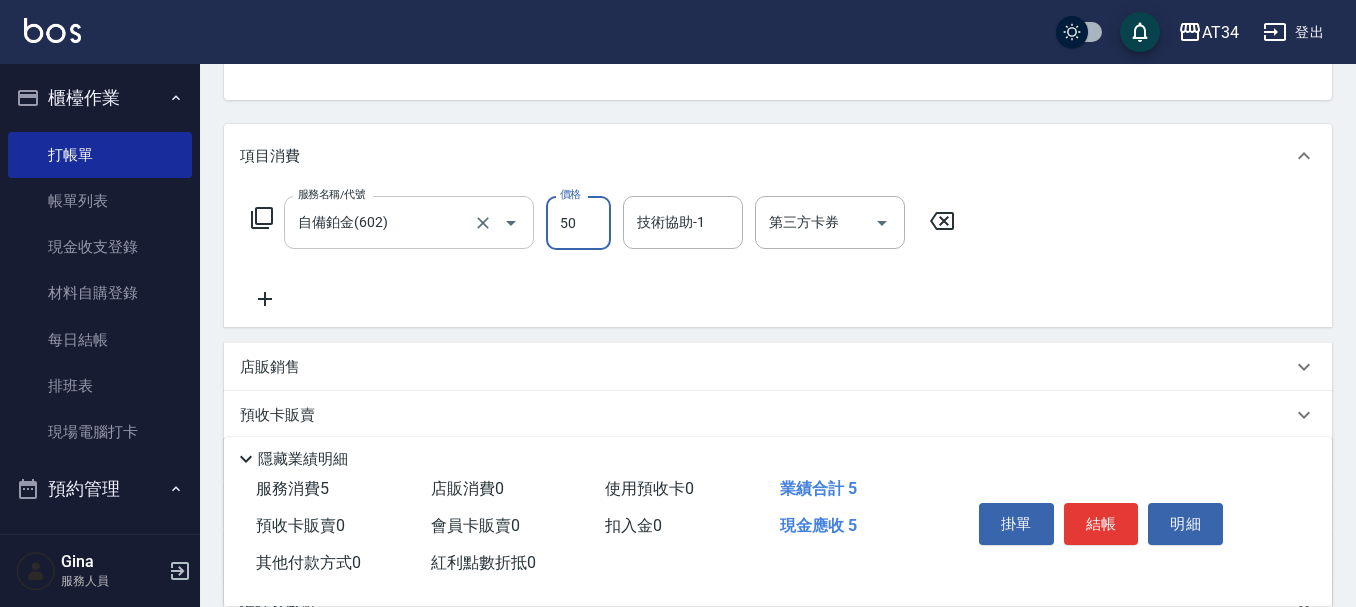 type on "50" 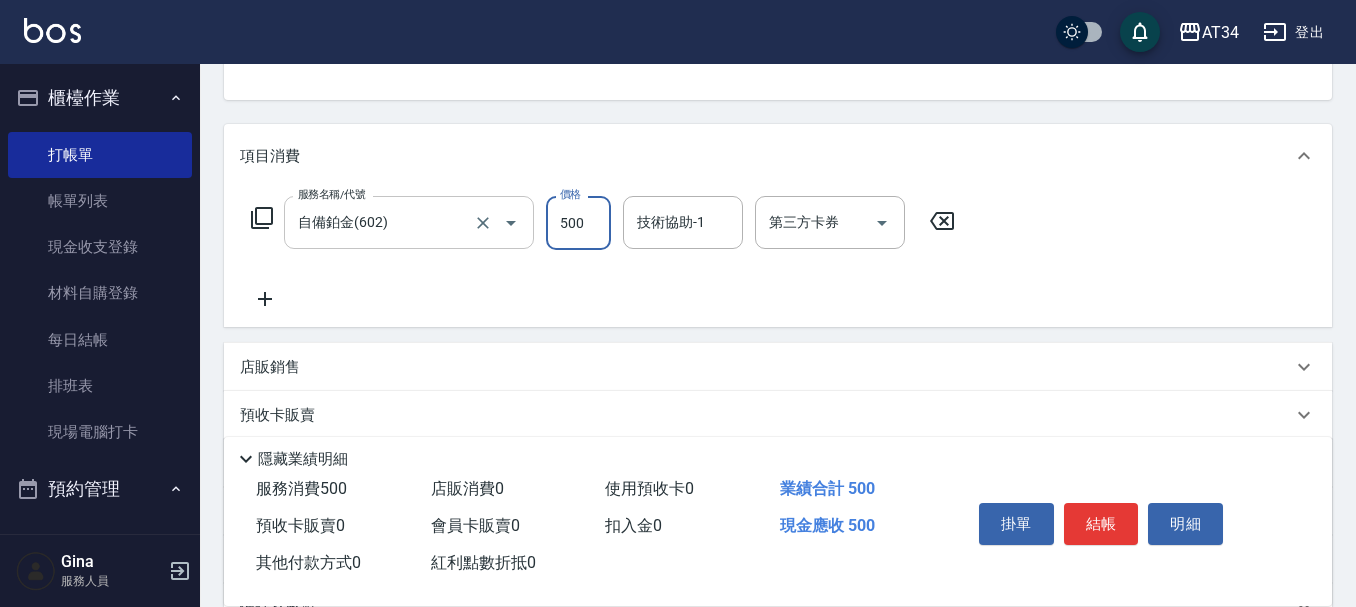 type on "500" 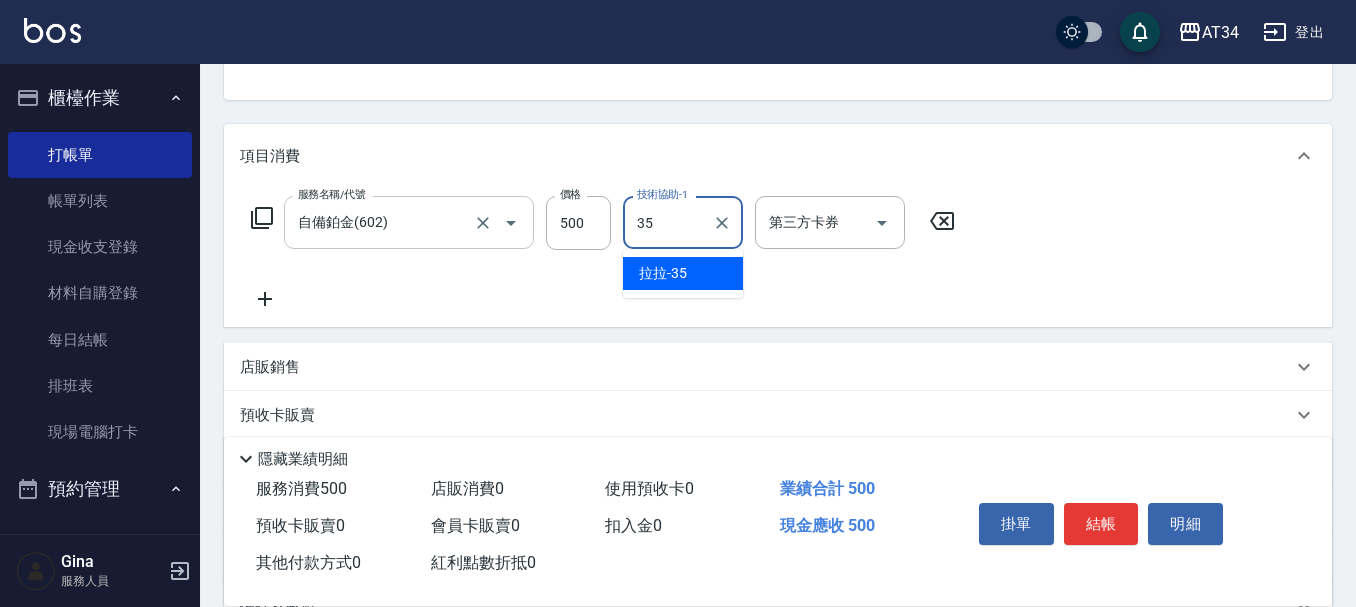 type on "拉拉-35" 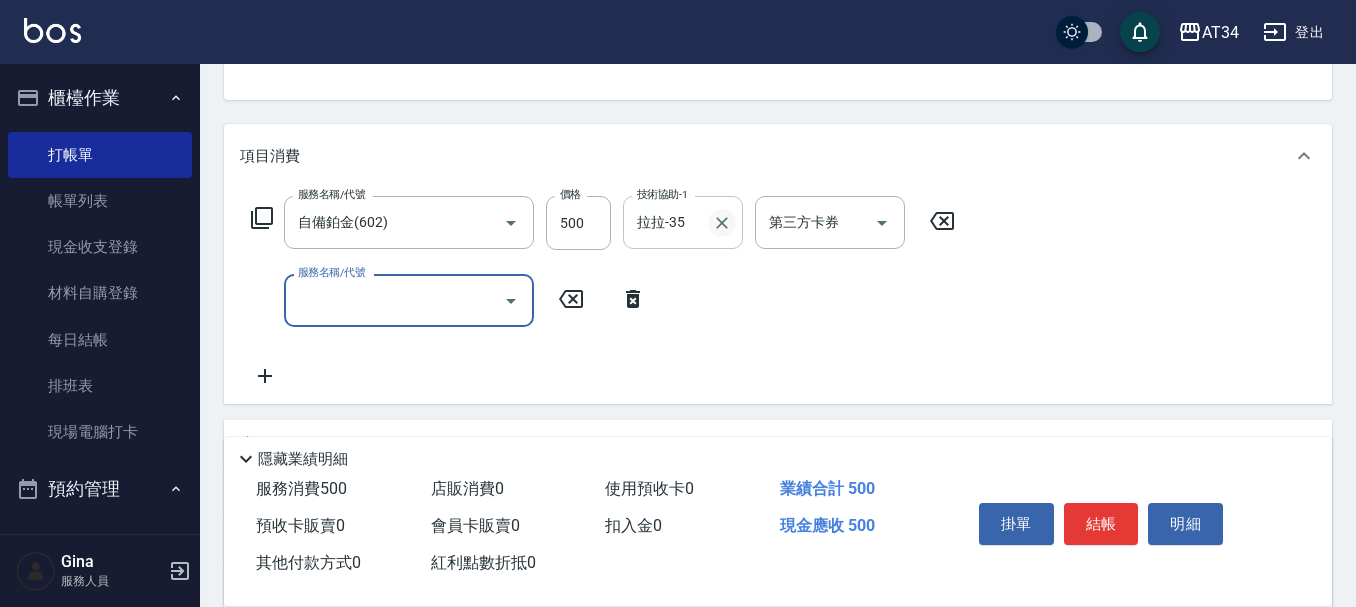 click 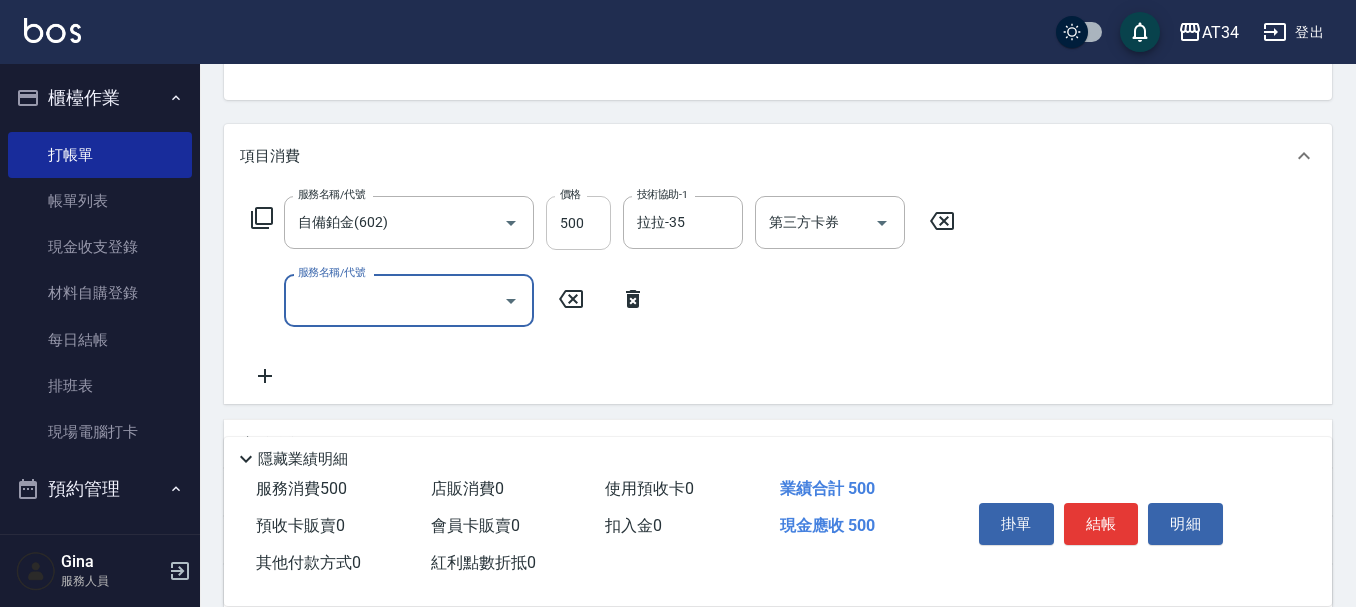 type 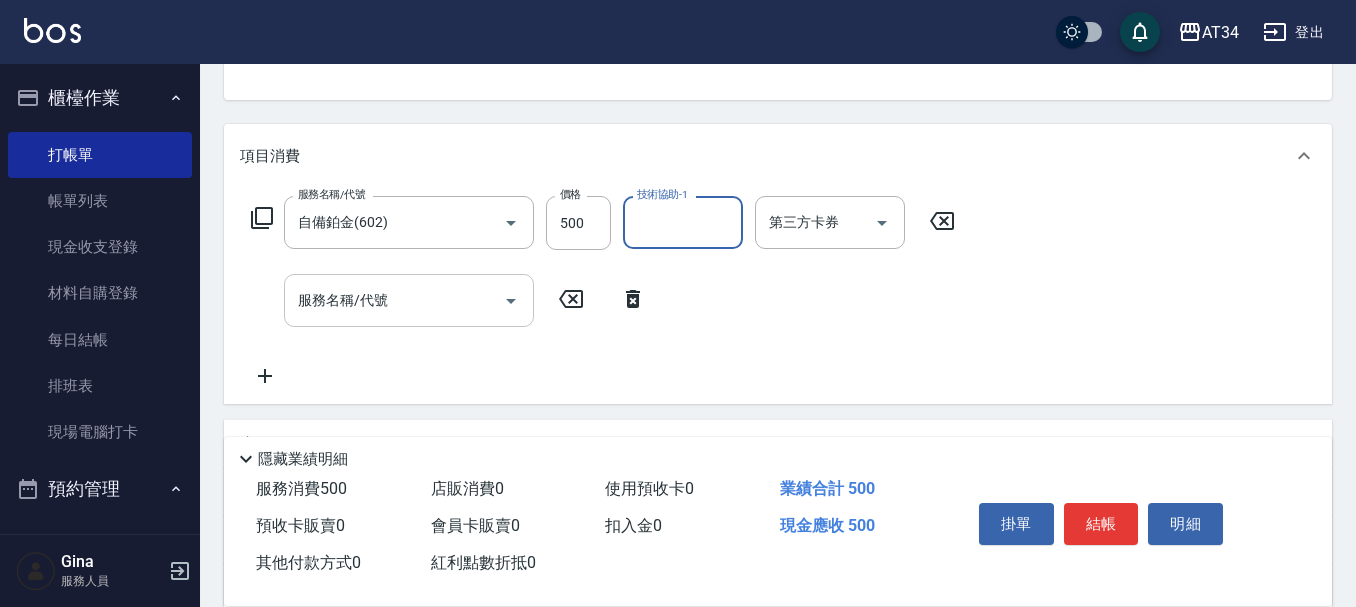 click on "服務名稱/代號" at bounding box center [394, 300] 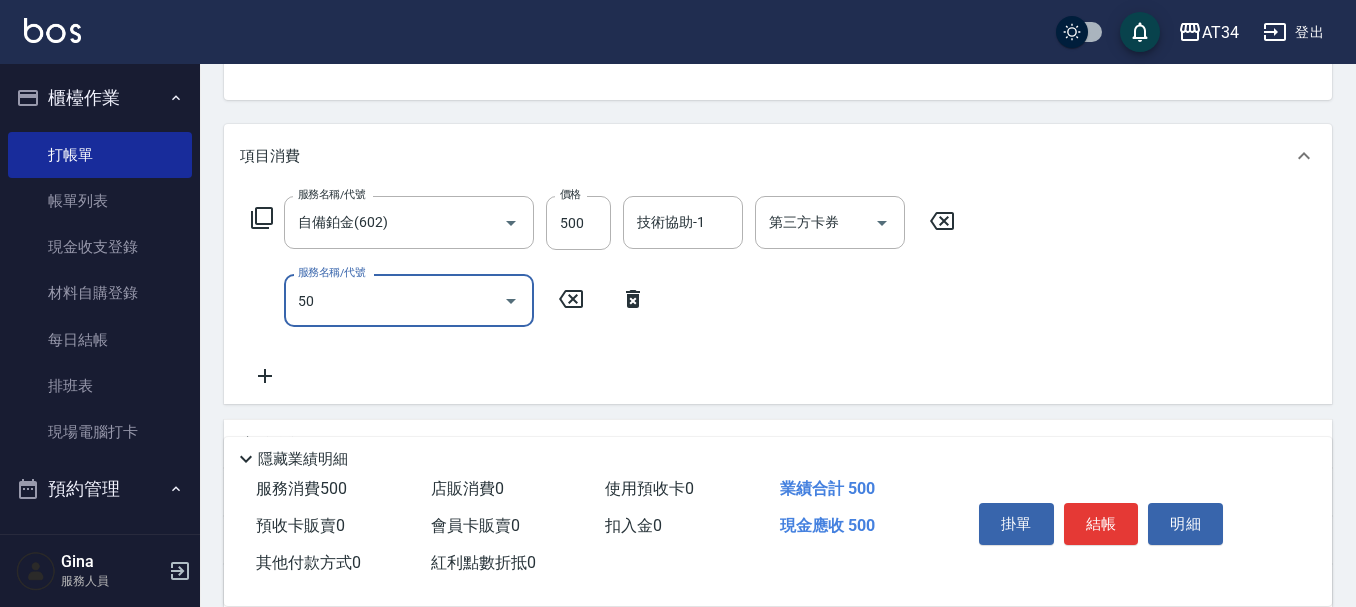 type on "501" 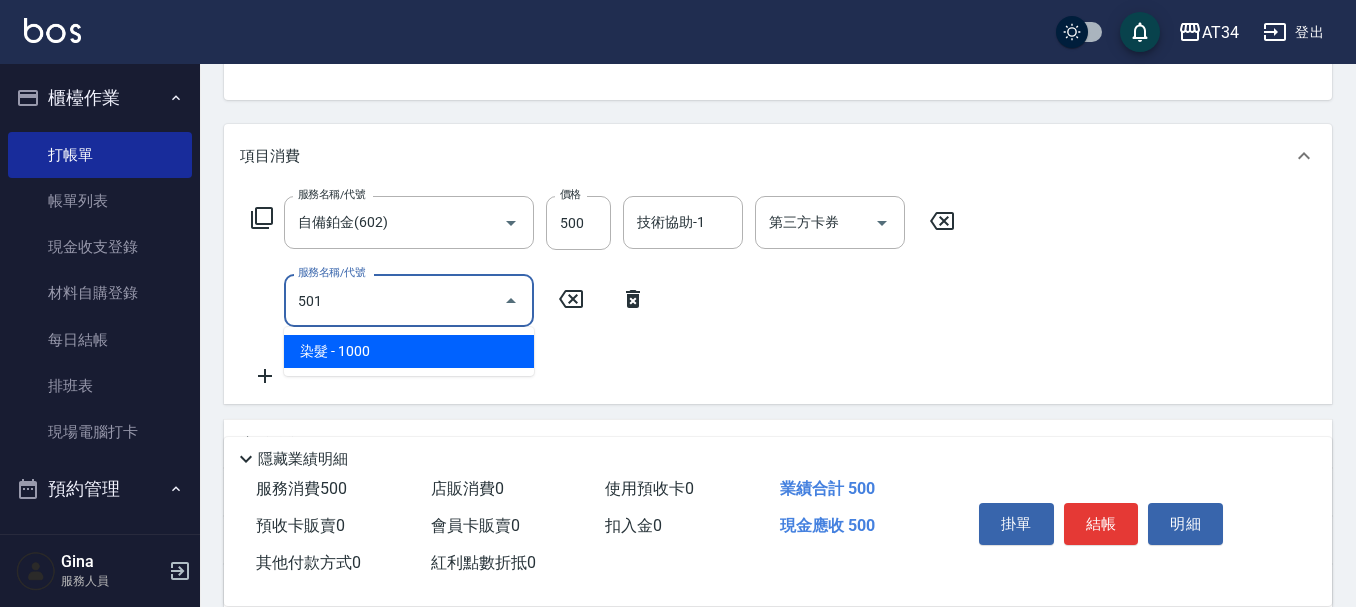 type on "150" 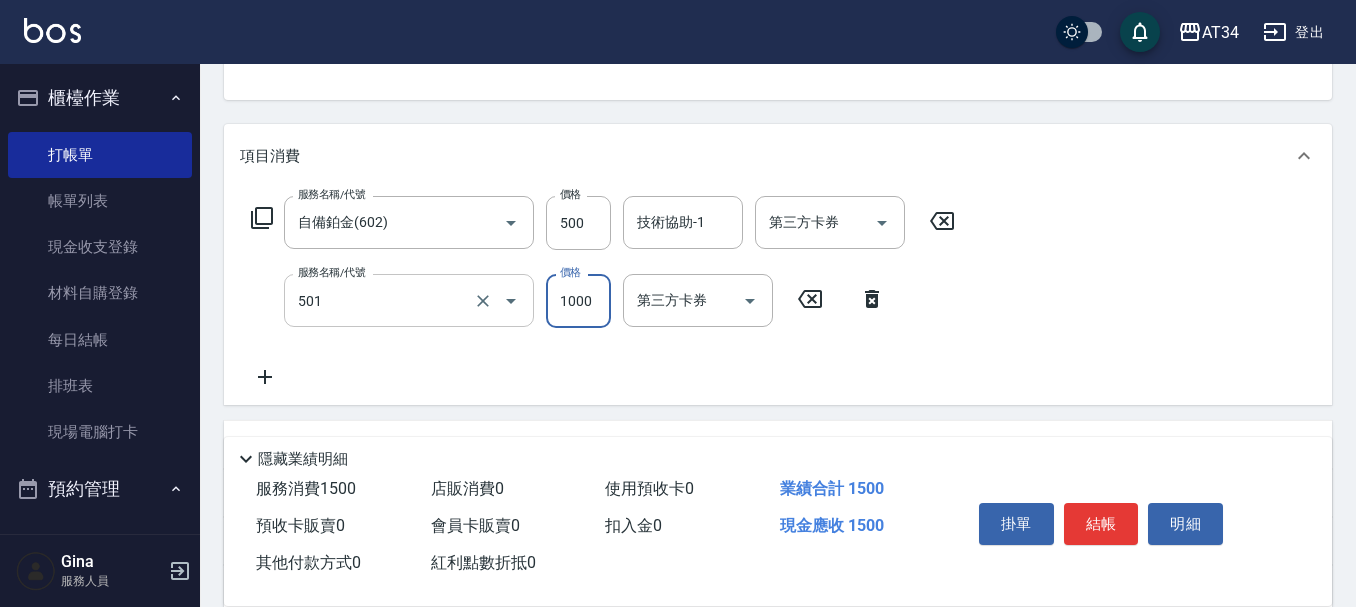 type on "染髮(501)" 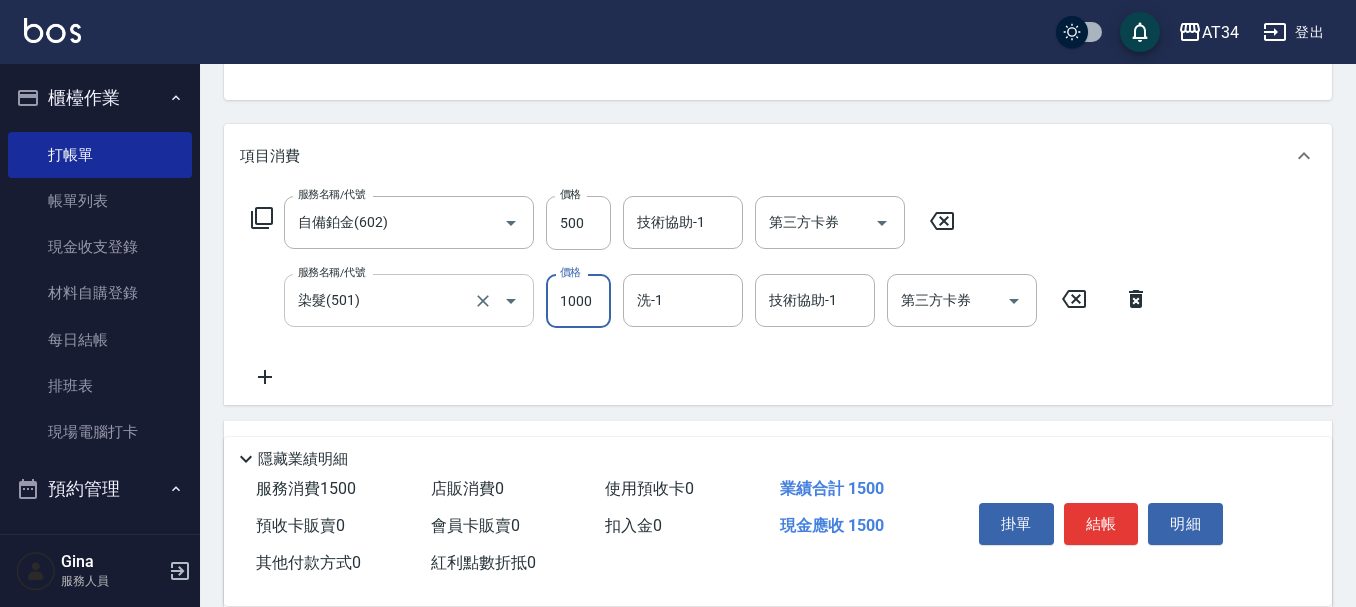type on "2" 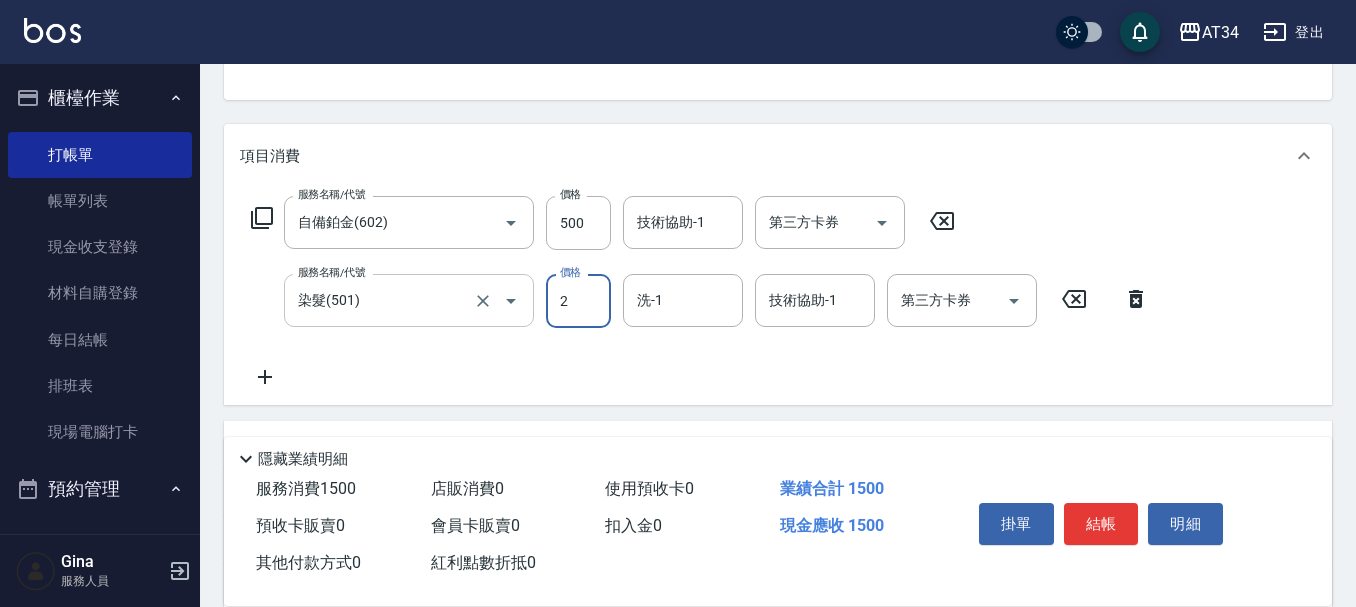 type on "50" 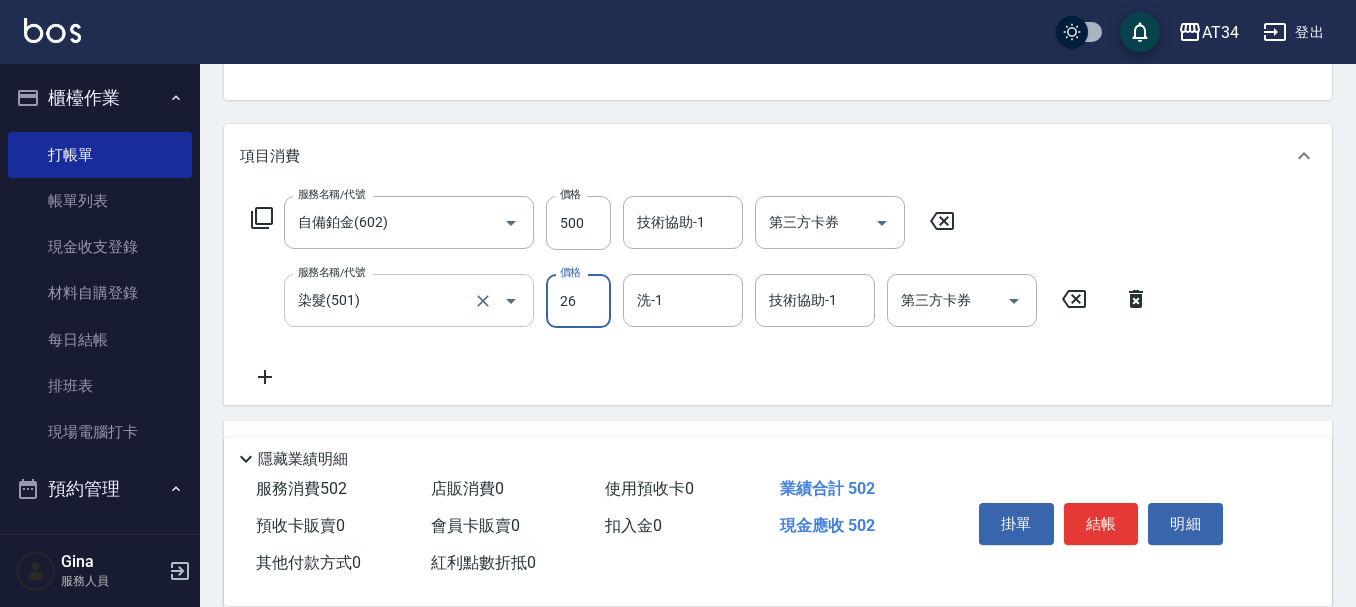 type on "266" 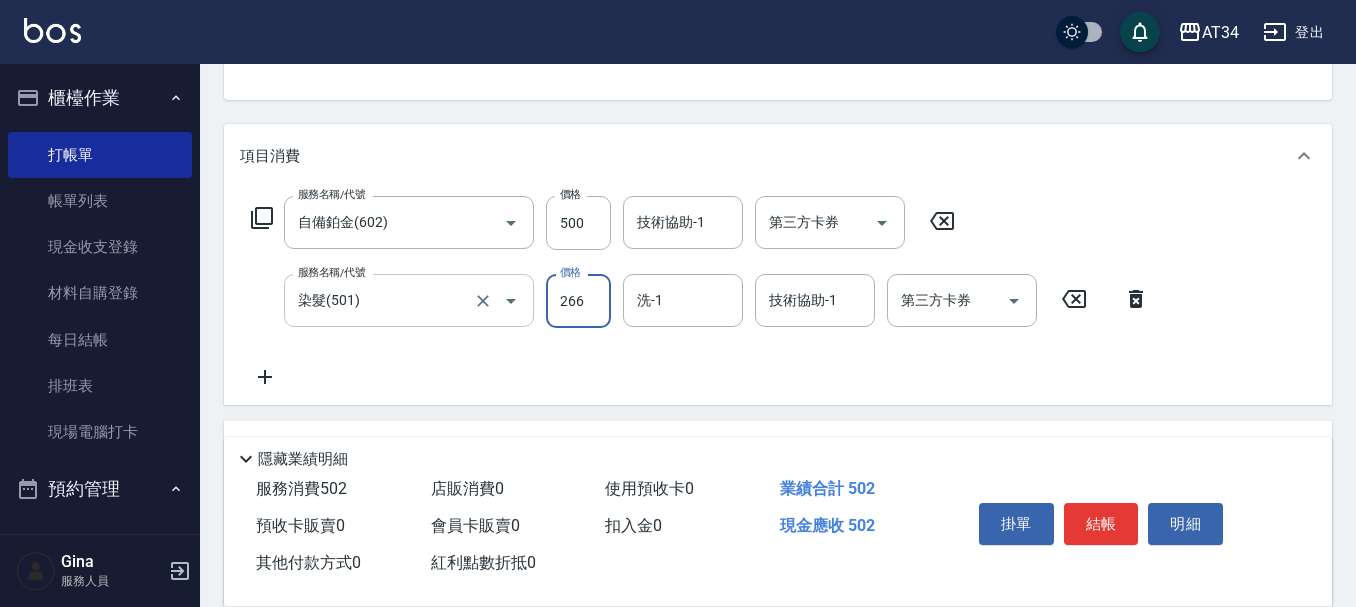 type on "70" 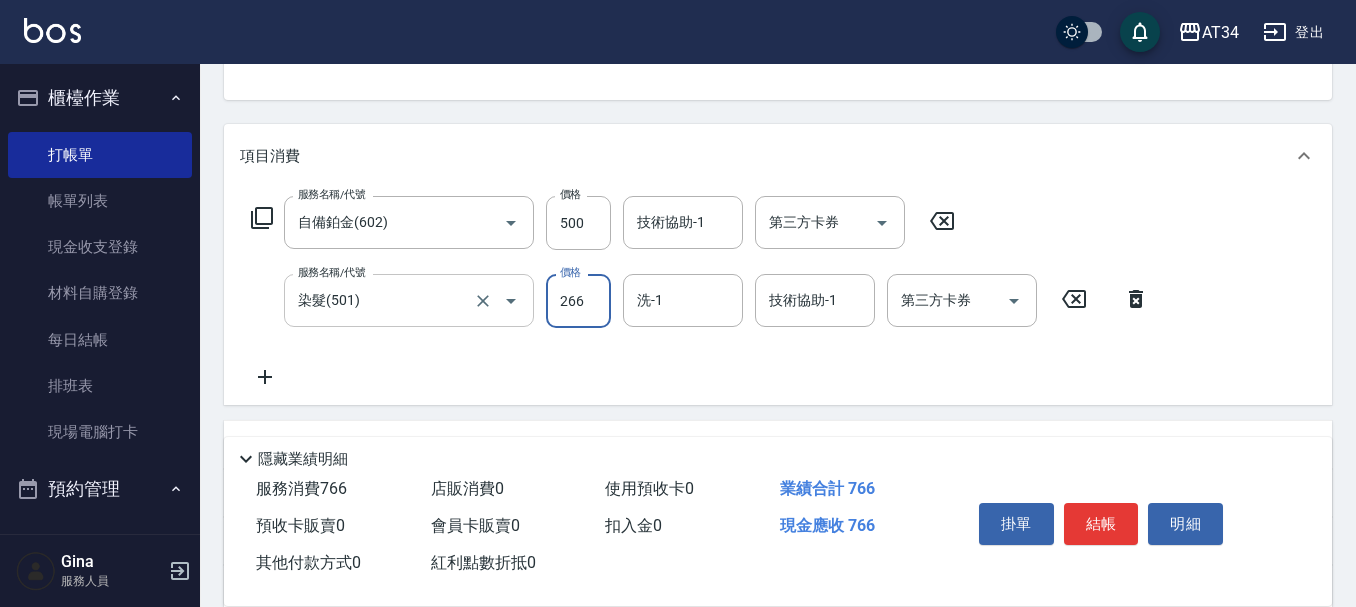type on "2660" 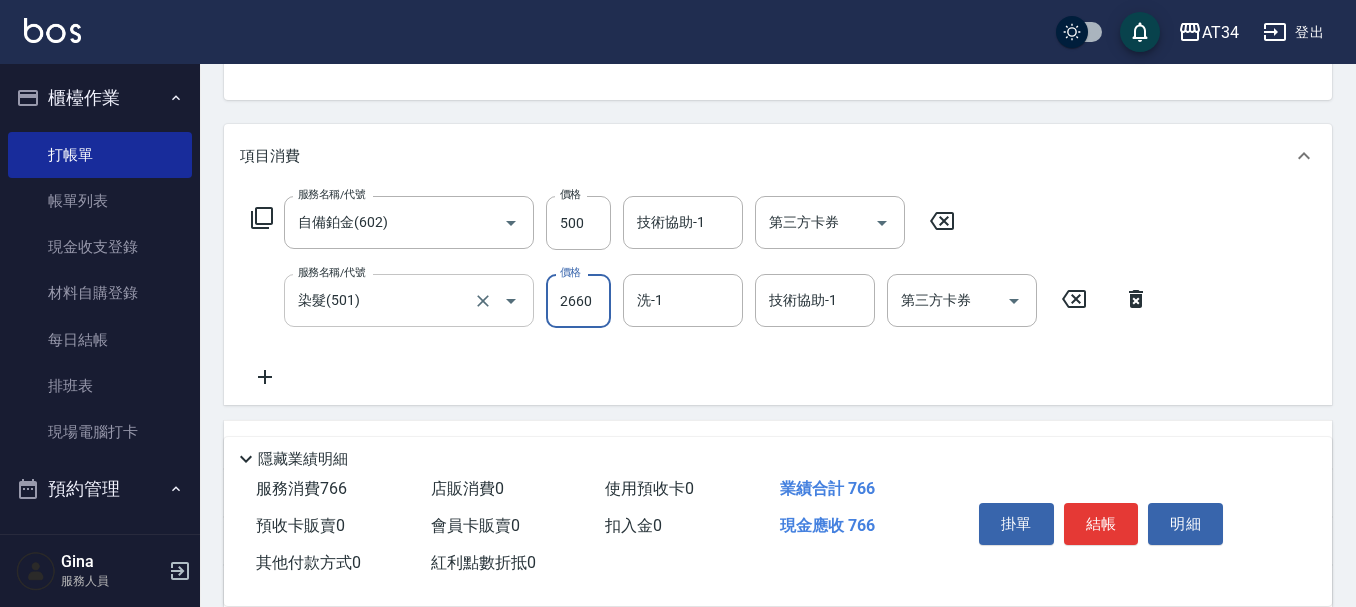 type on "310" 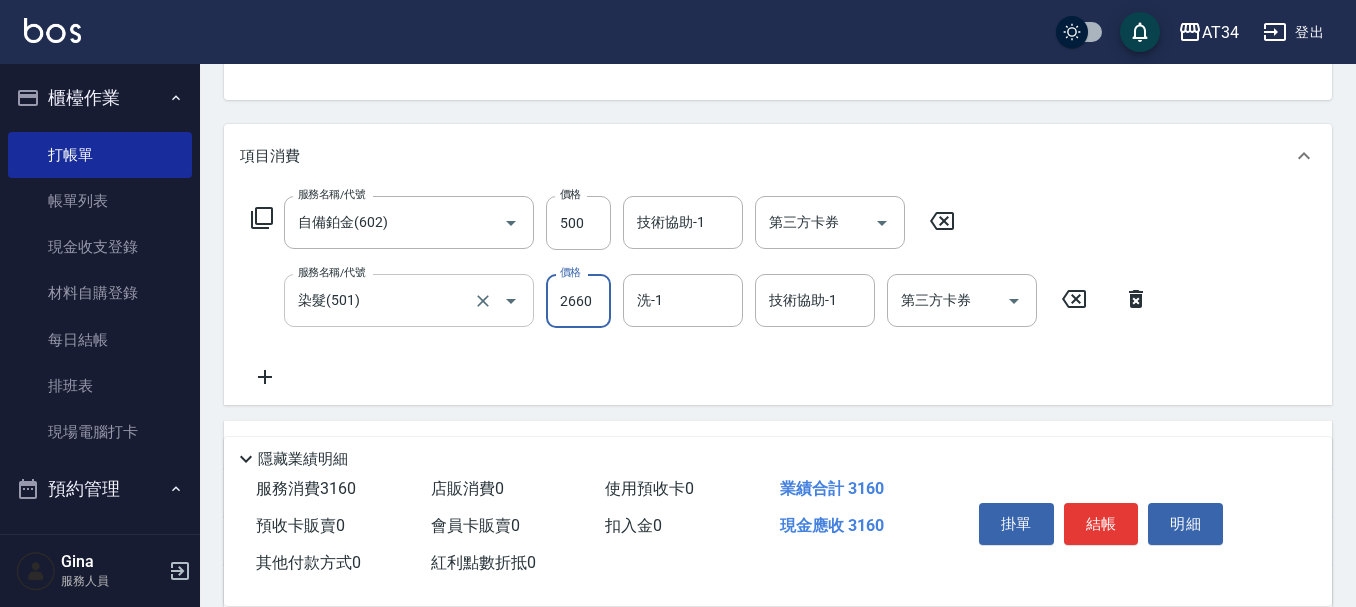 type on "2660" 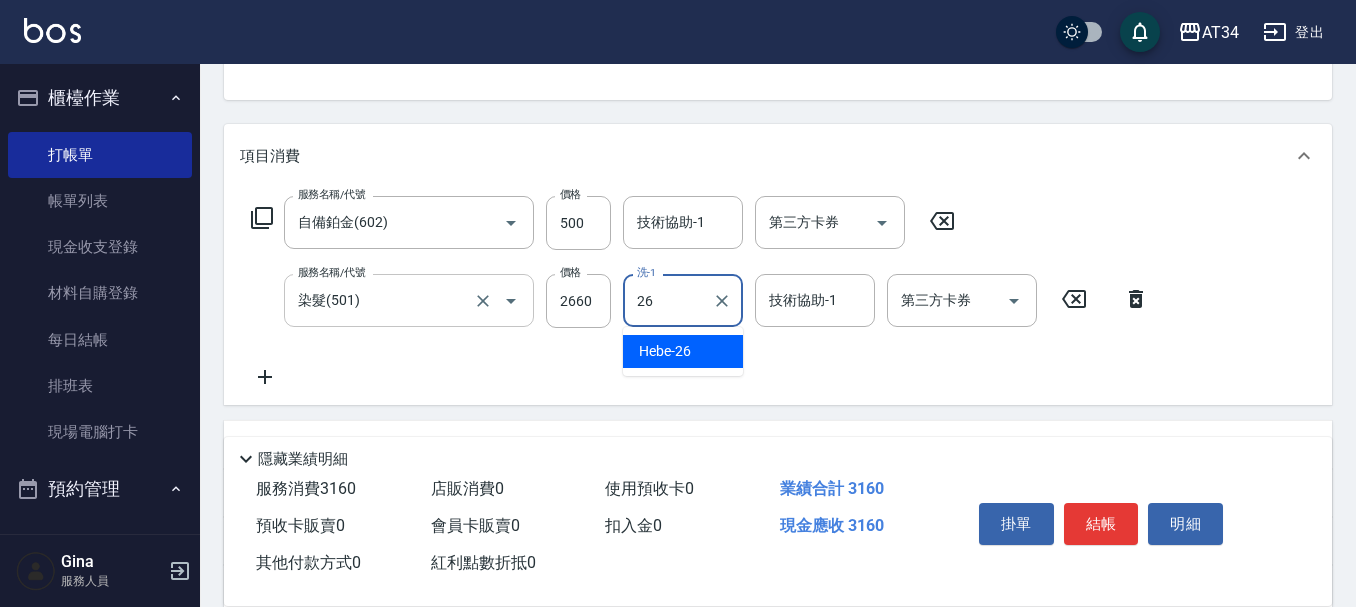 type on "Hebe-26" 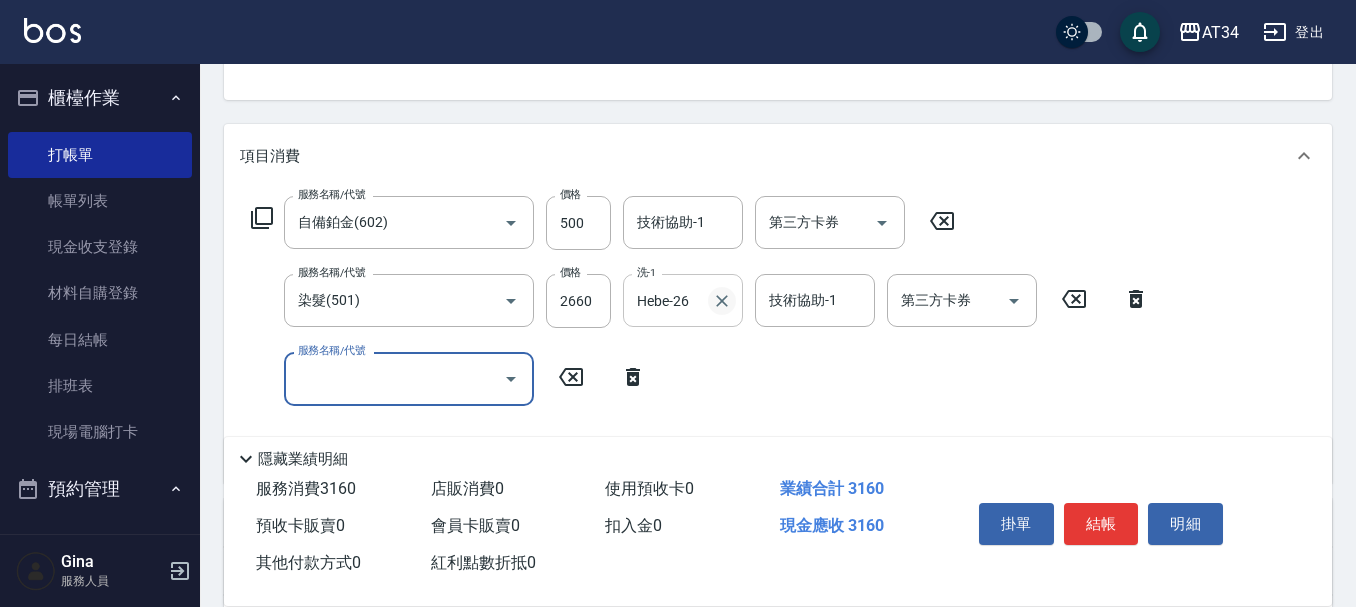 click 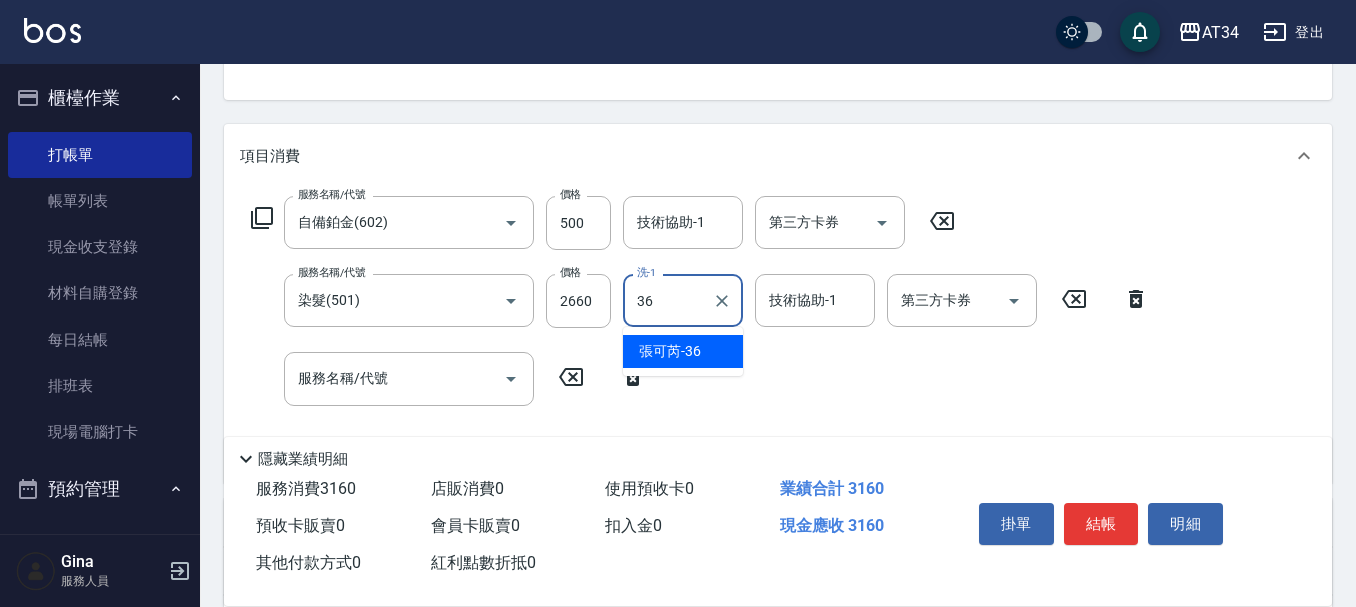 type on "張可芮-36" 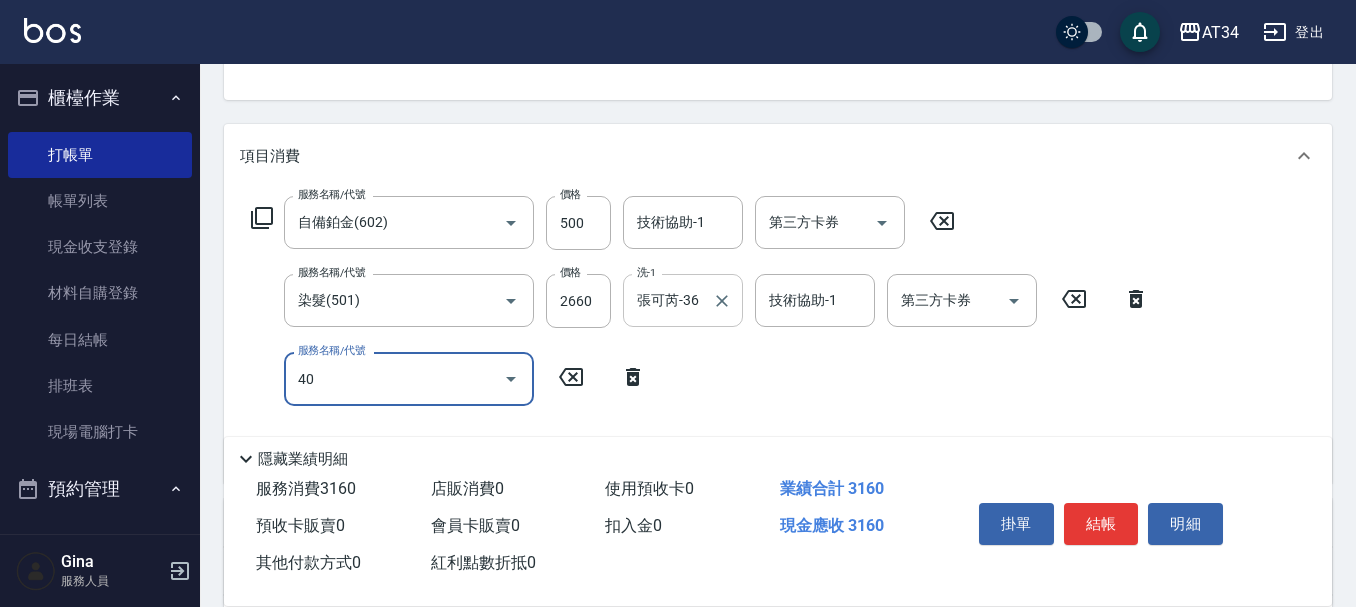 type on "401" 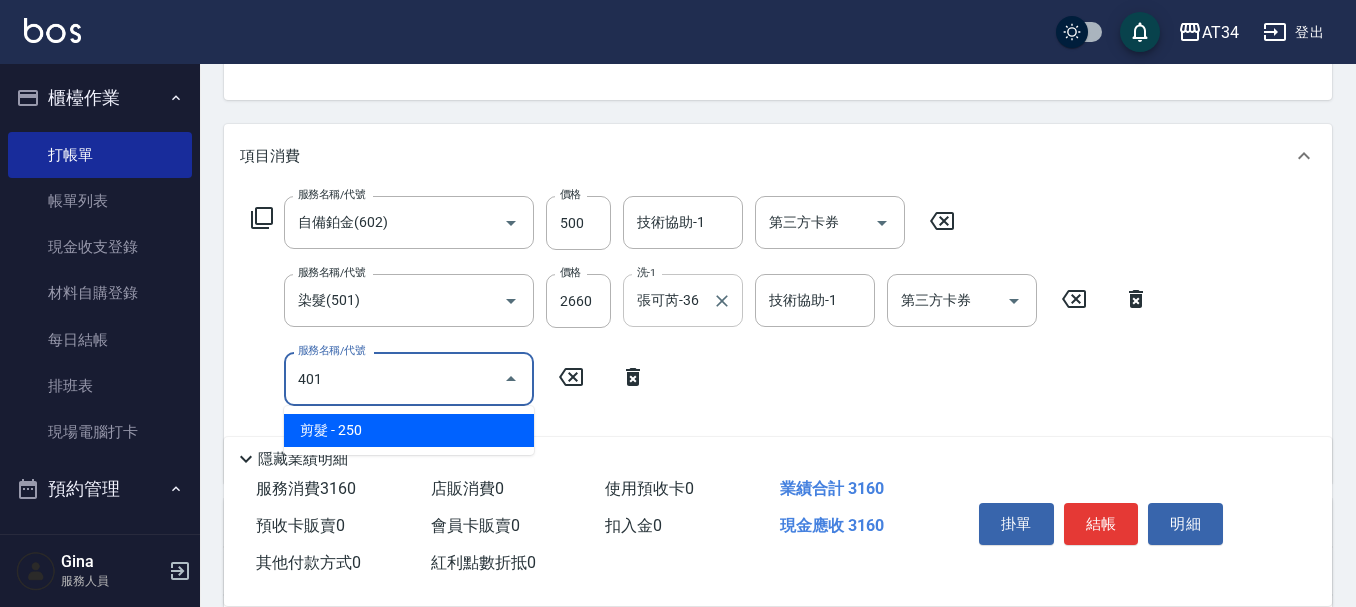 type on "340" 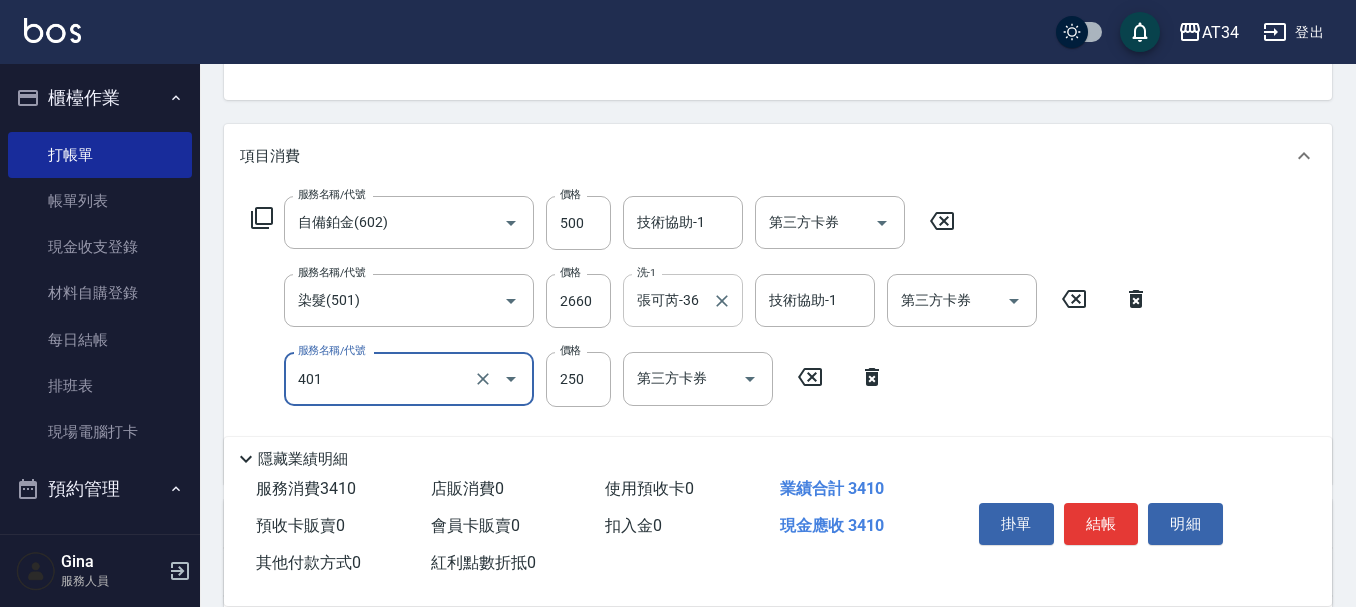 type on "剪髮(401)" 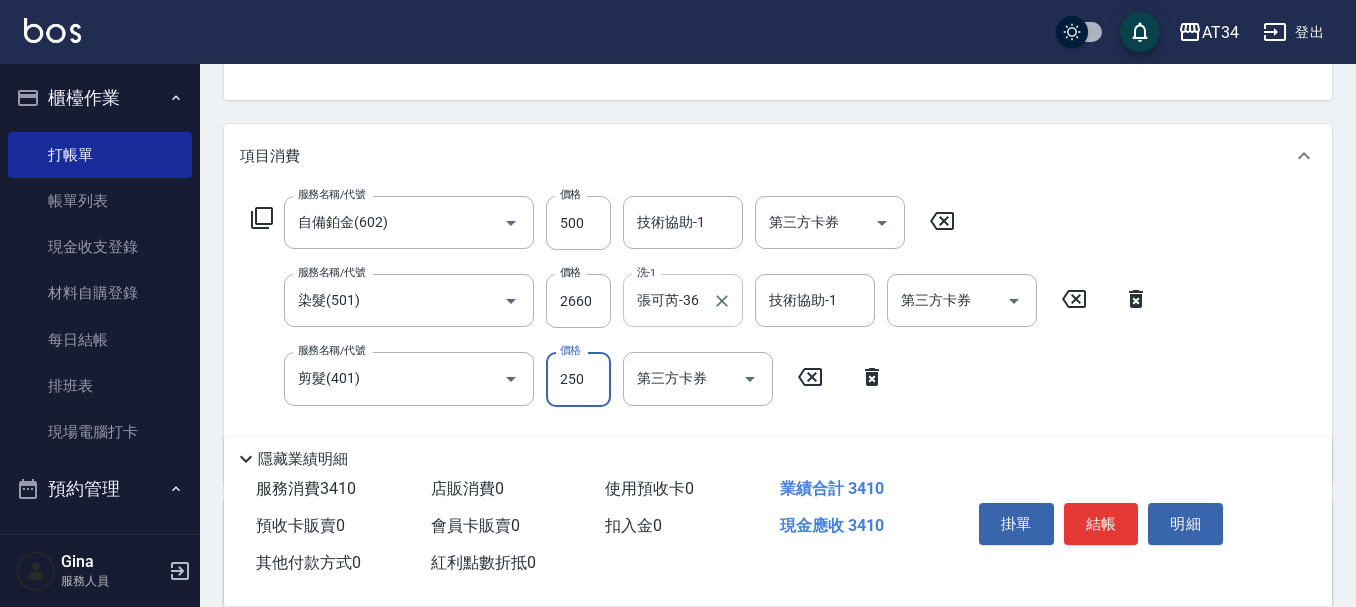 type on "3" 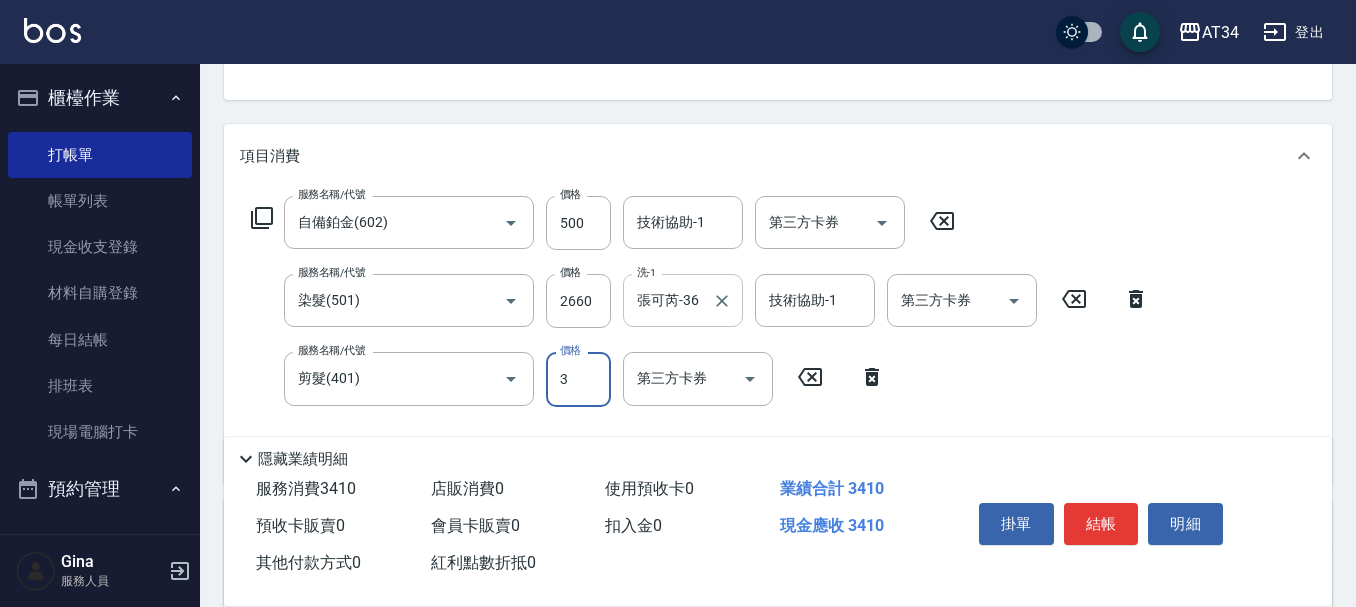 type on "310" 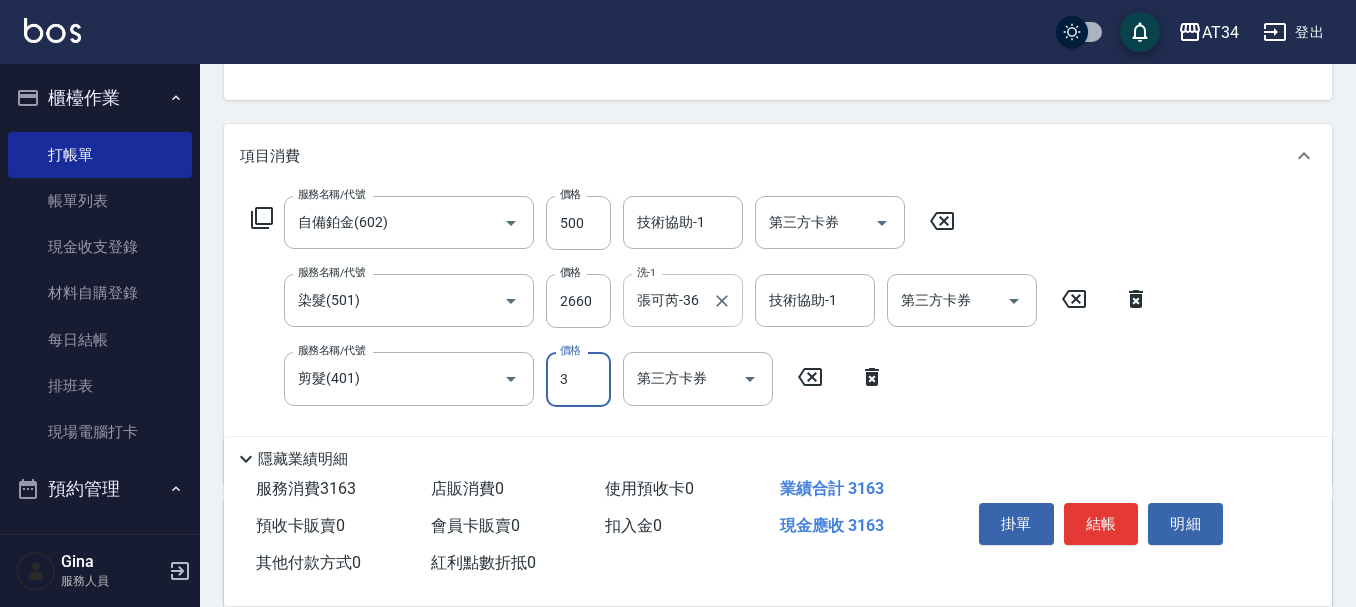 type on "30" 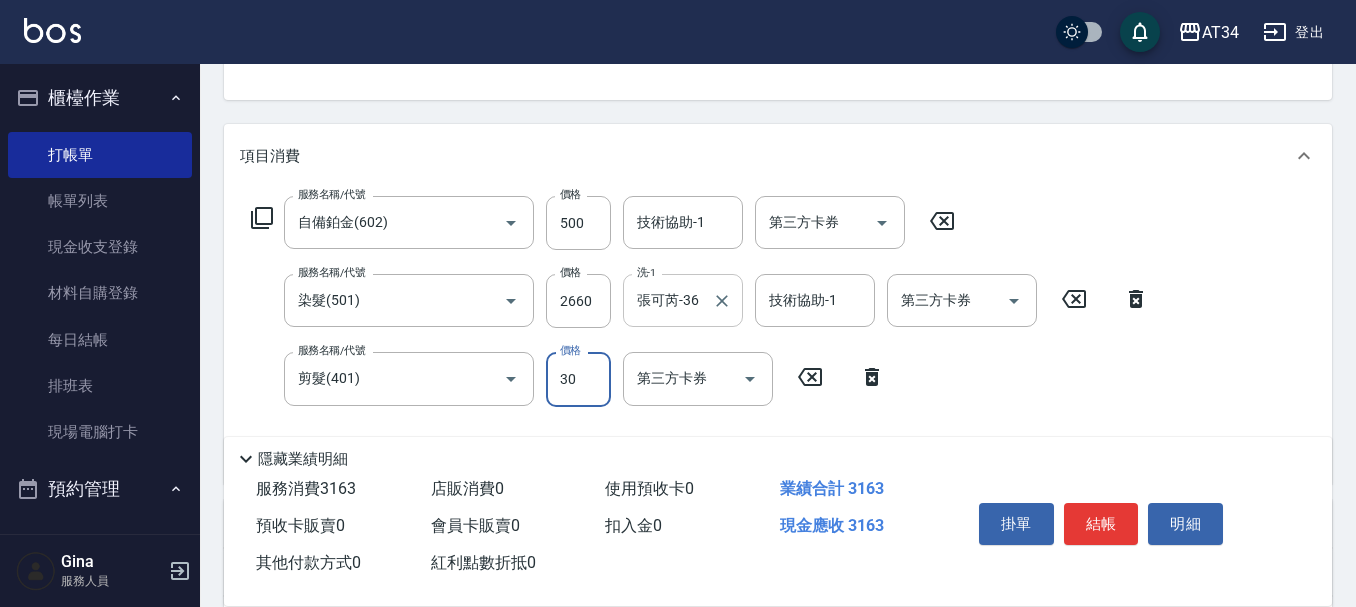 type on "340" 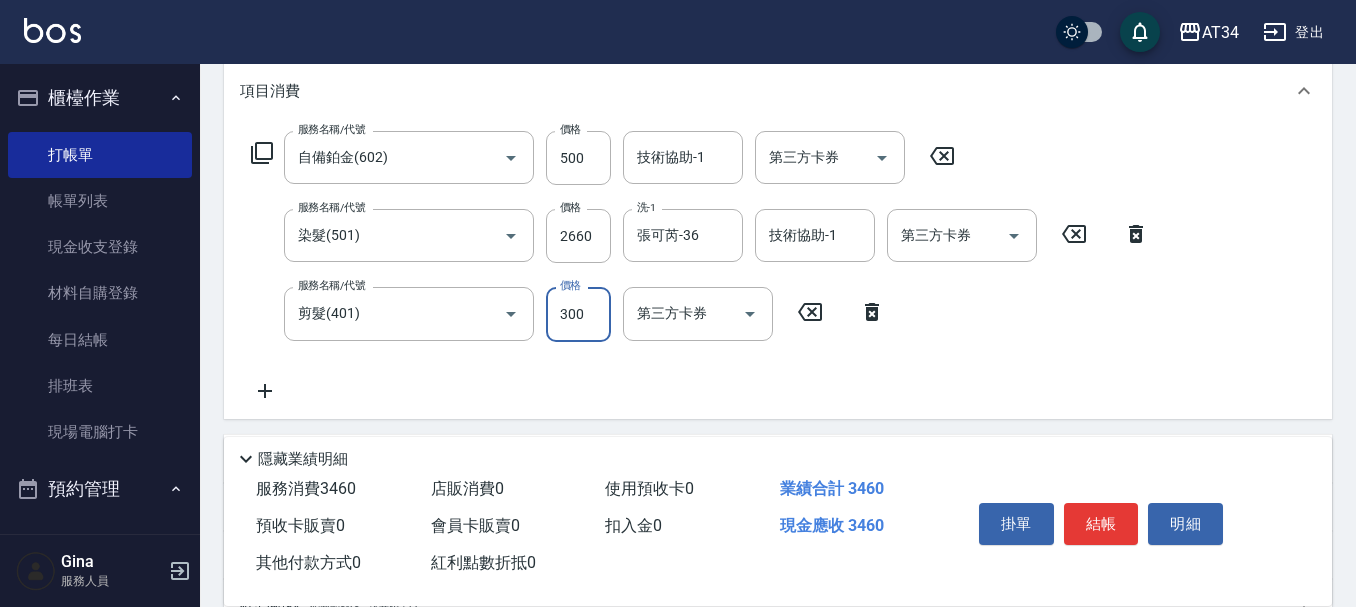 scroll, scrollTop: 300, scrollLeft: 0, axis: vertical 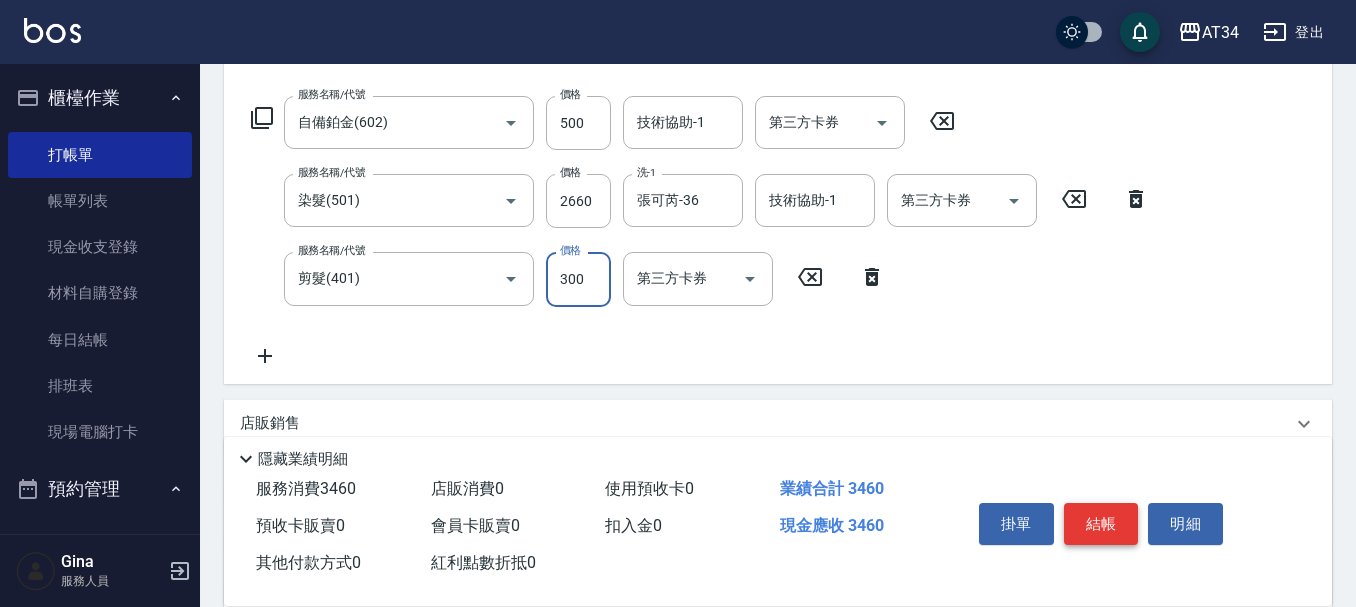 type on "300" 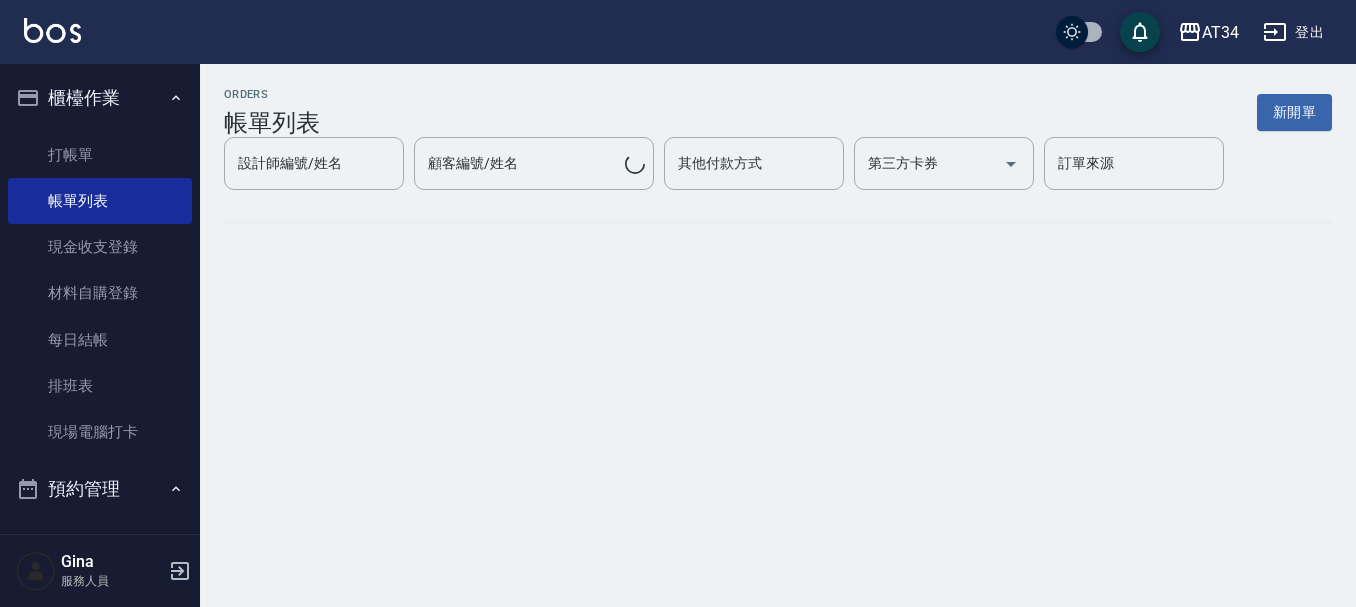 scroll, scrollTop: 0, scrollLeft: 0, axis: both 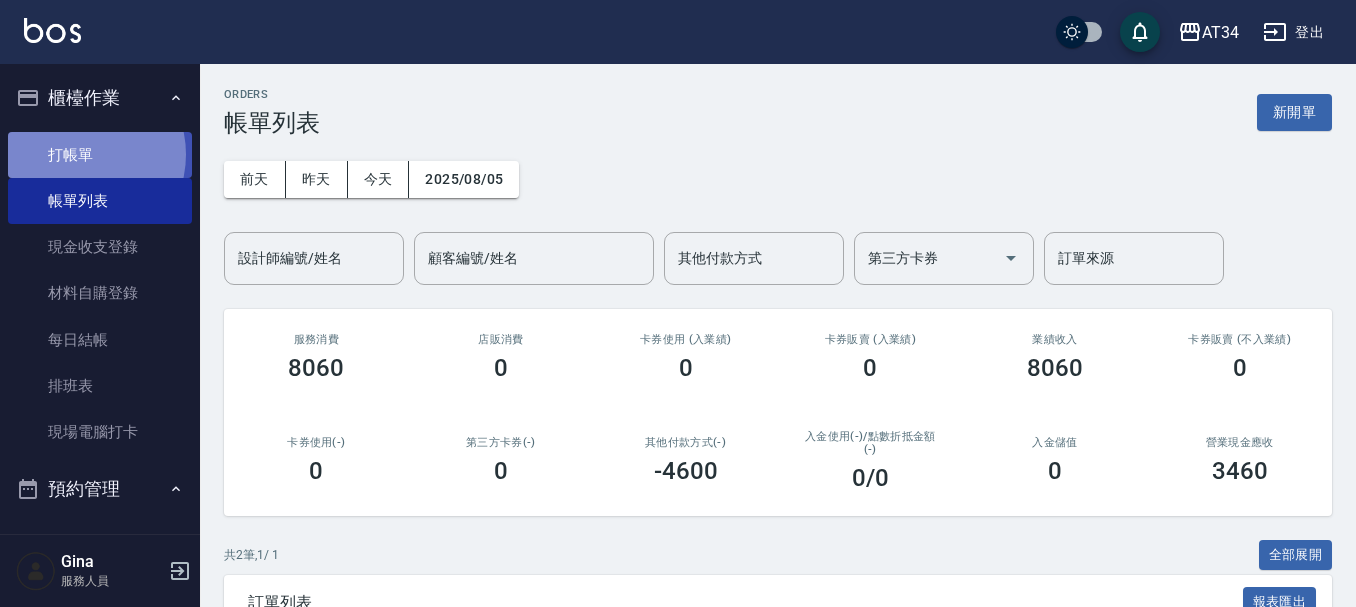 click on "打帳單" at bounding box center [100, 155] 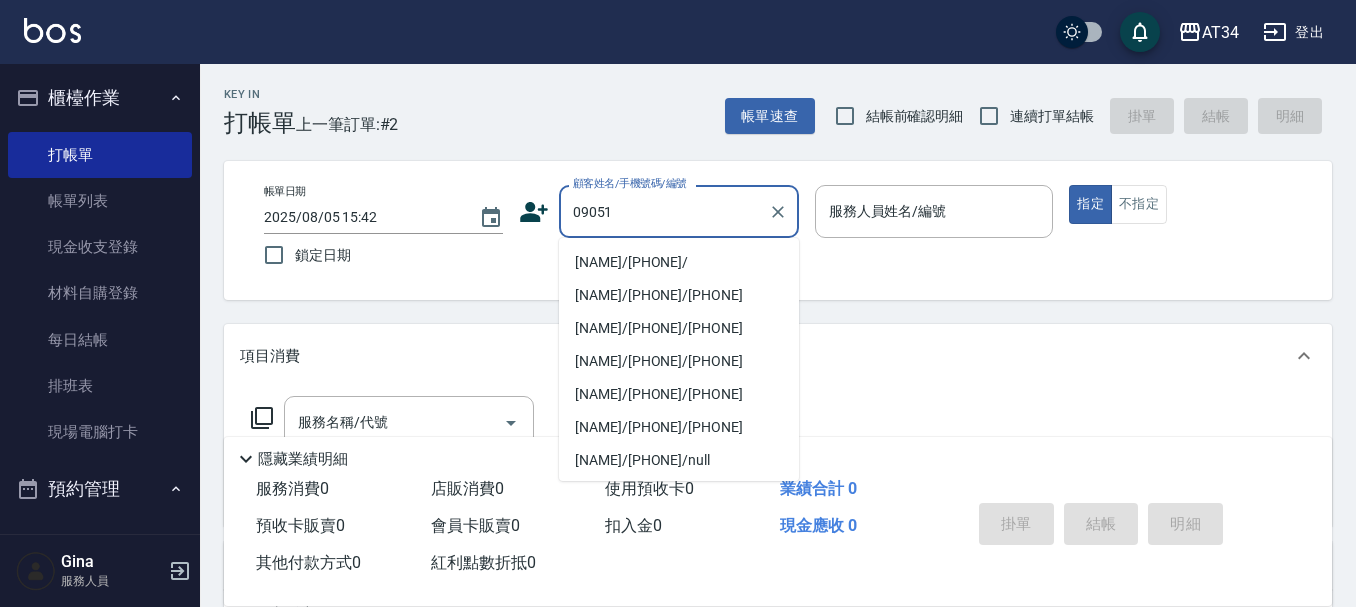 click on "陳品言/0905199866/" at bounding box center (679, 262) 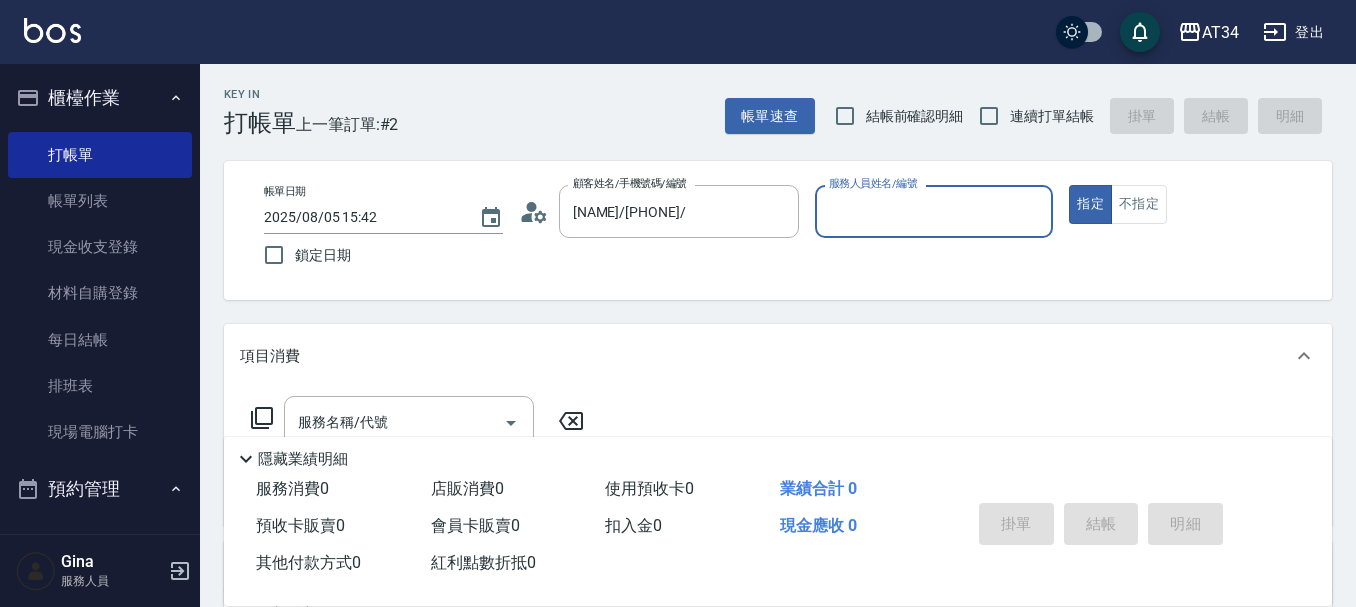 type on "Wendy-02" 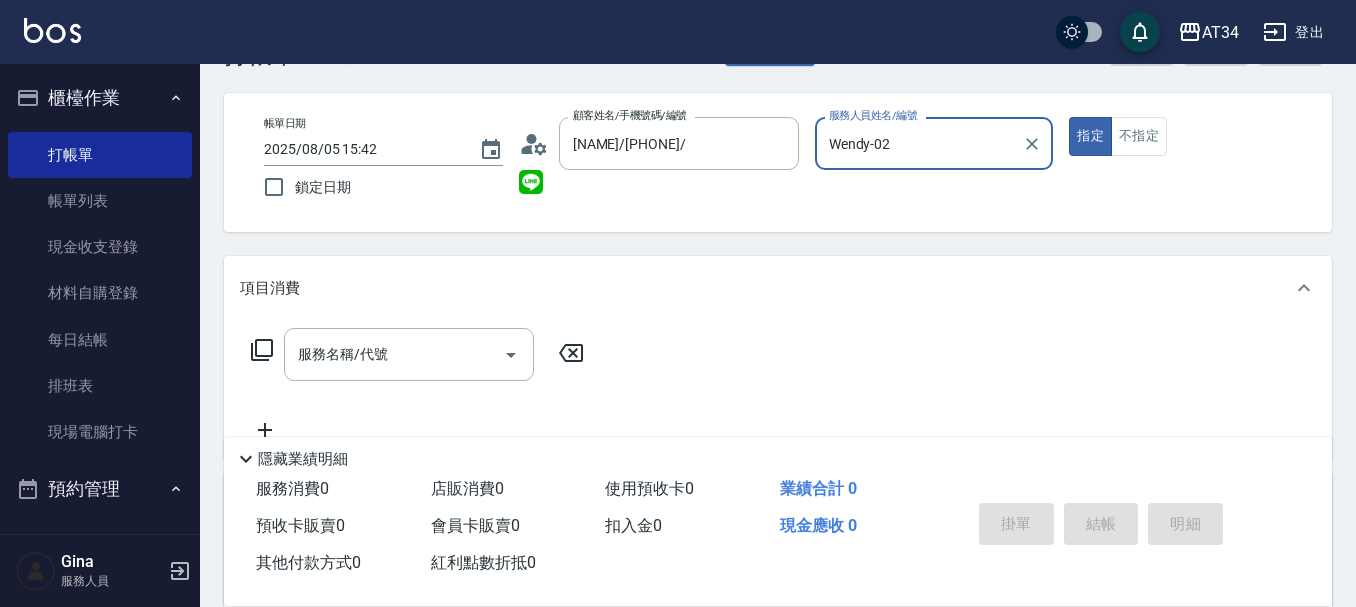 scroll, scrollTop: 100, scrollLeft: 0, axis: vertical 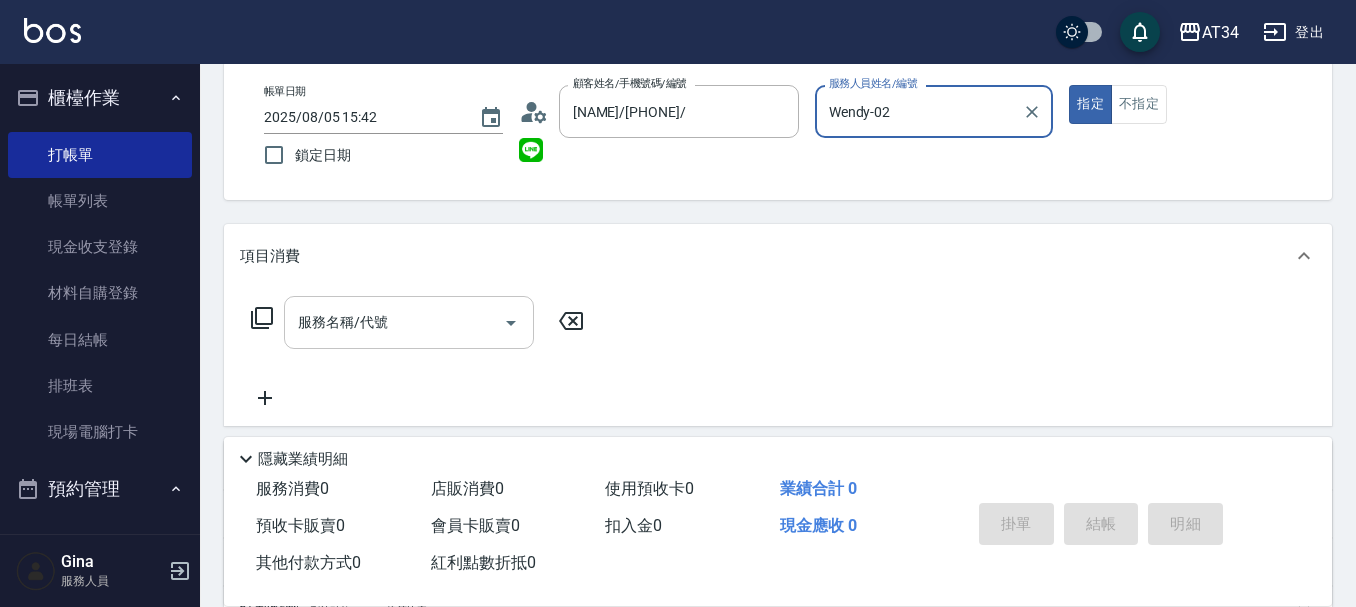 click on "服務名稱/代號" at bounding box center [409, 322] 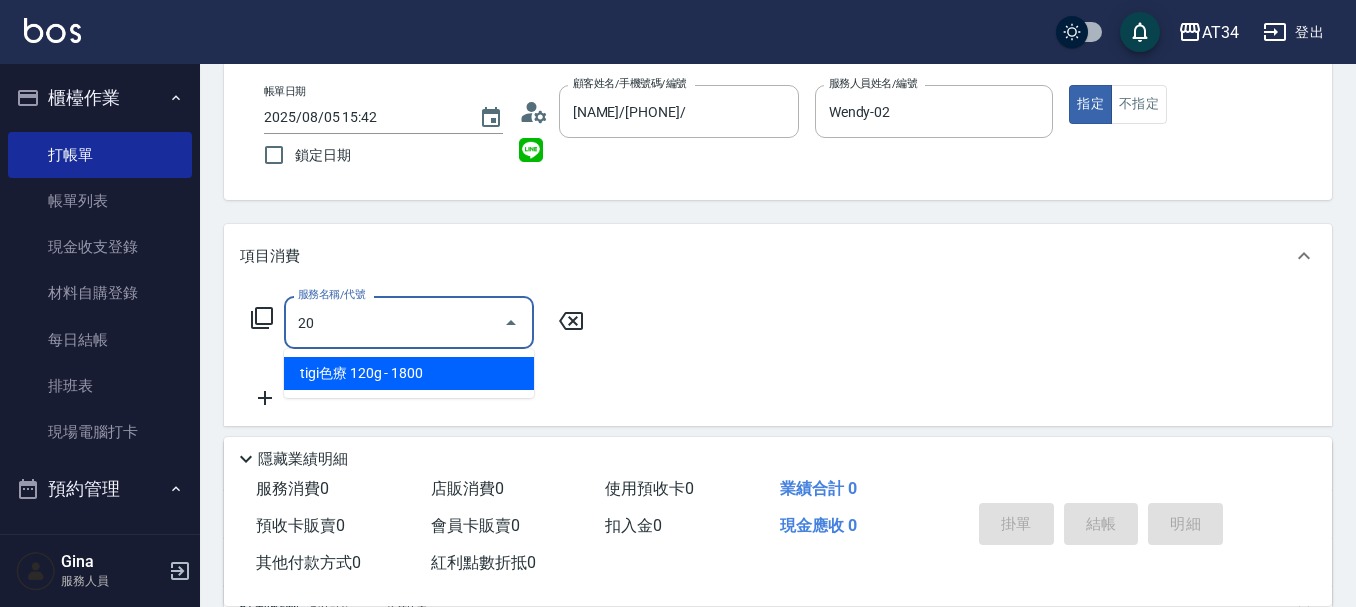type on "201" 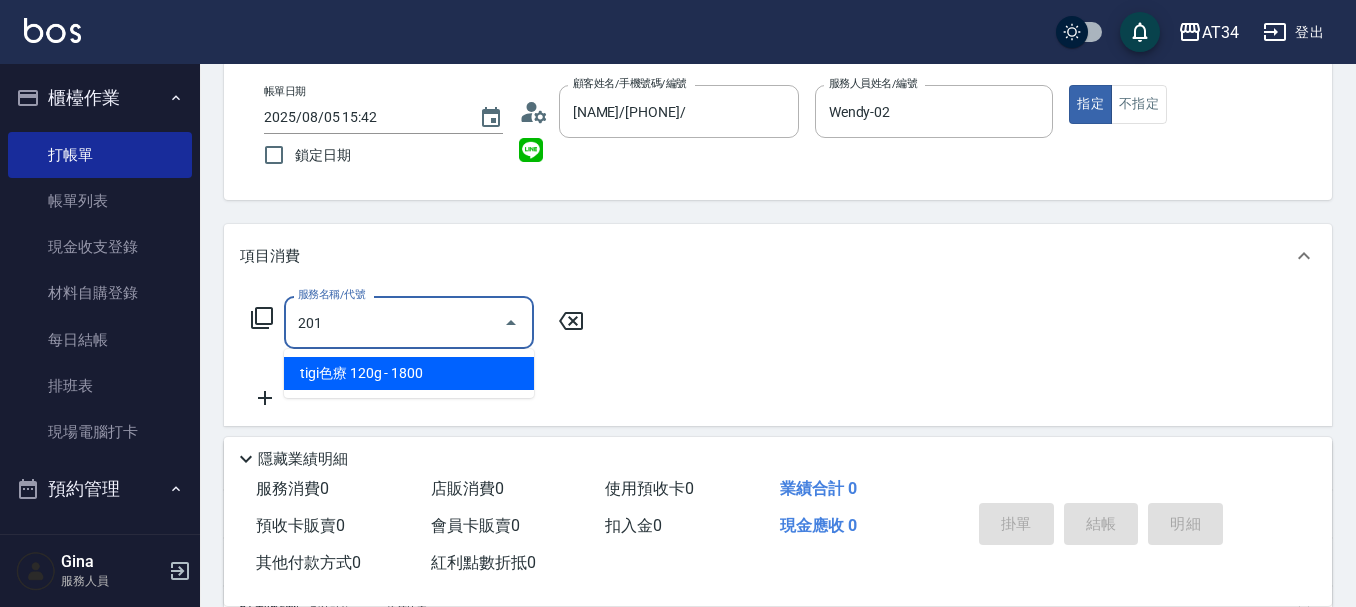 type on "30" 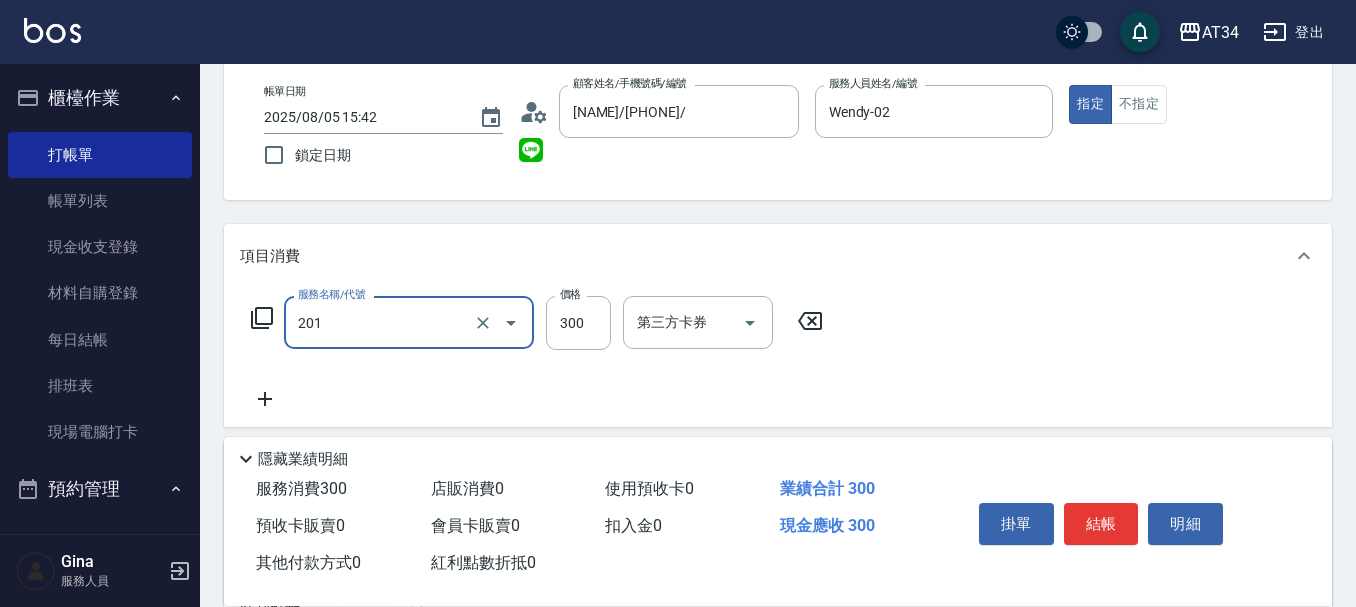 type on "洗髮(201)" 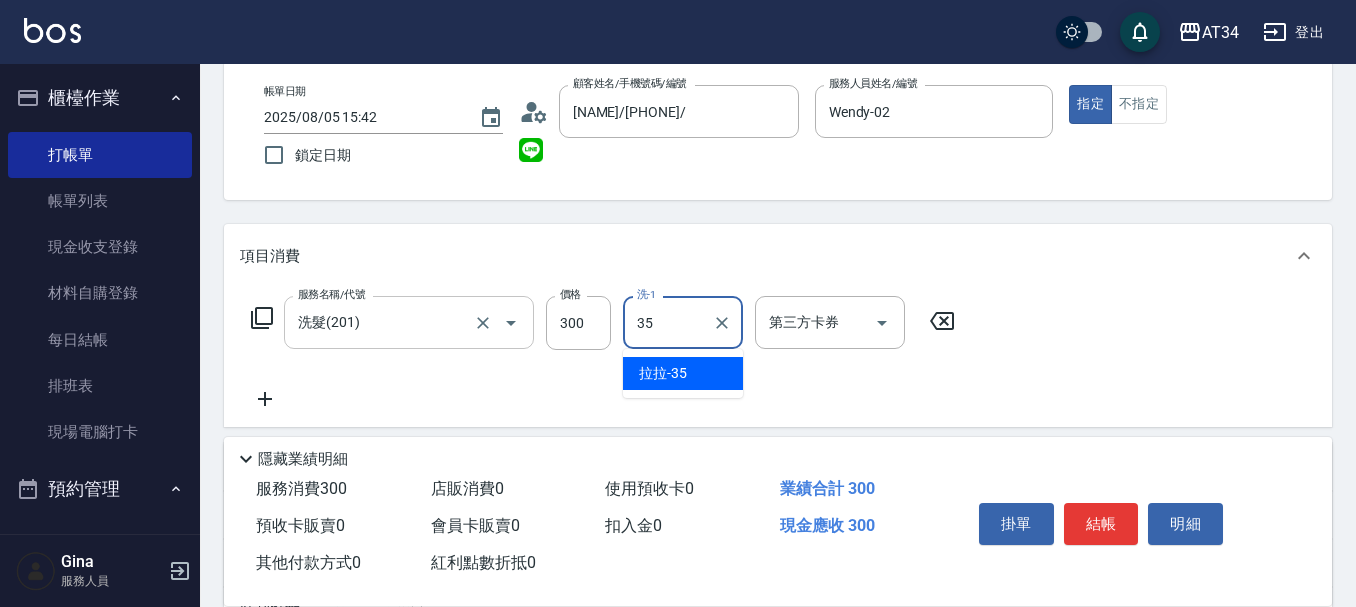 type on "拉拉-35" 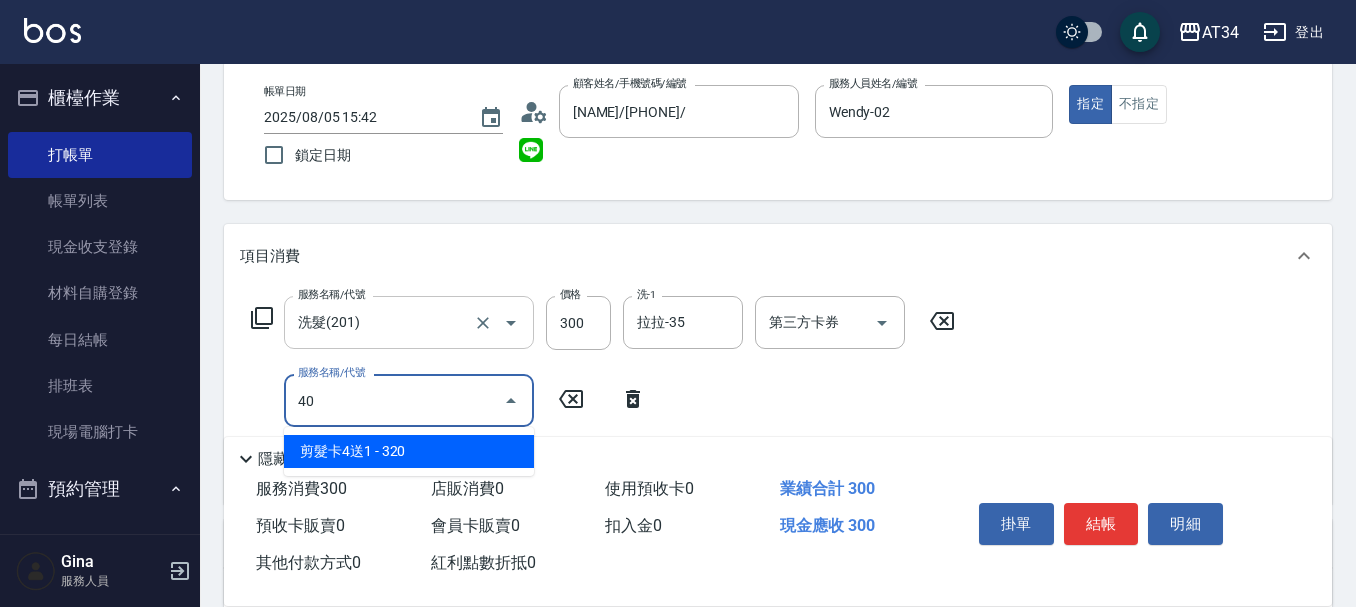 type on "401" 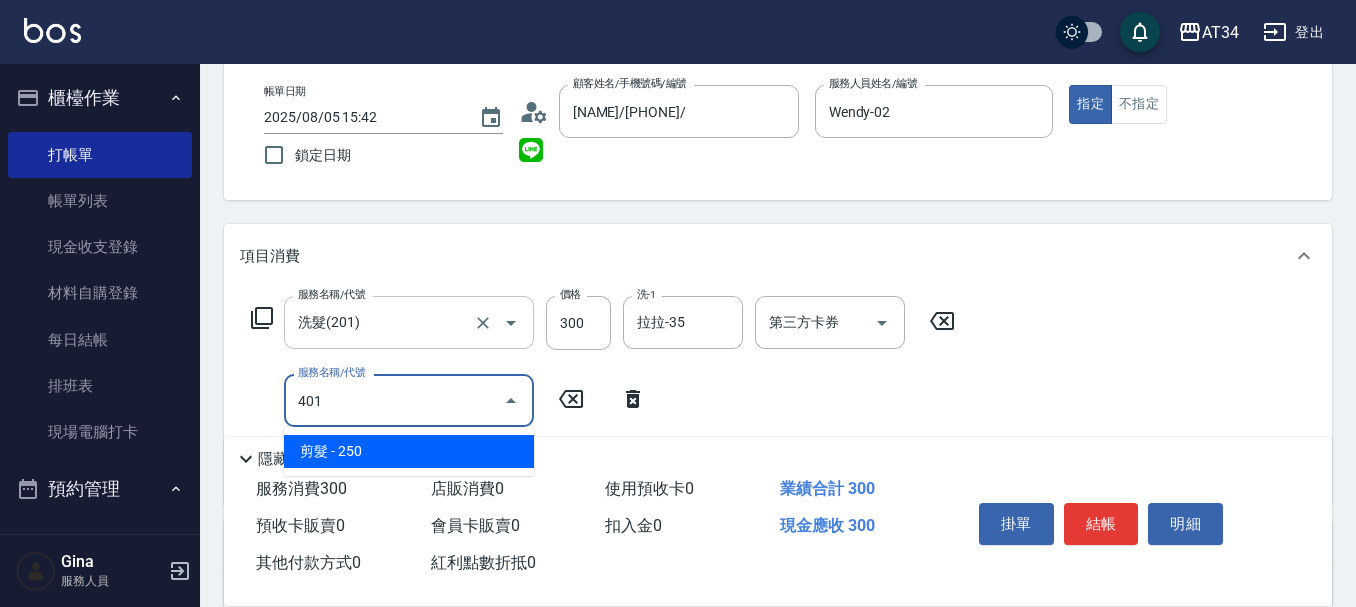 type on "50" 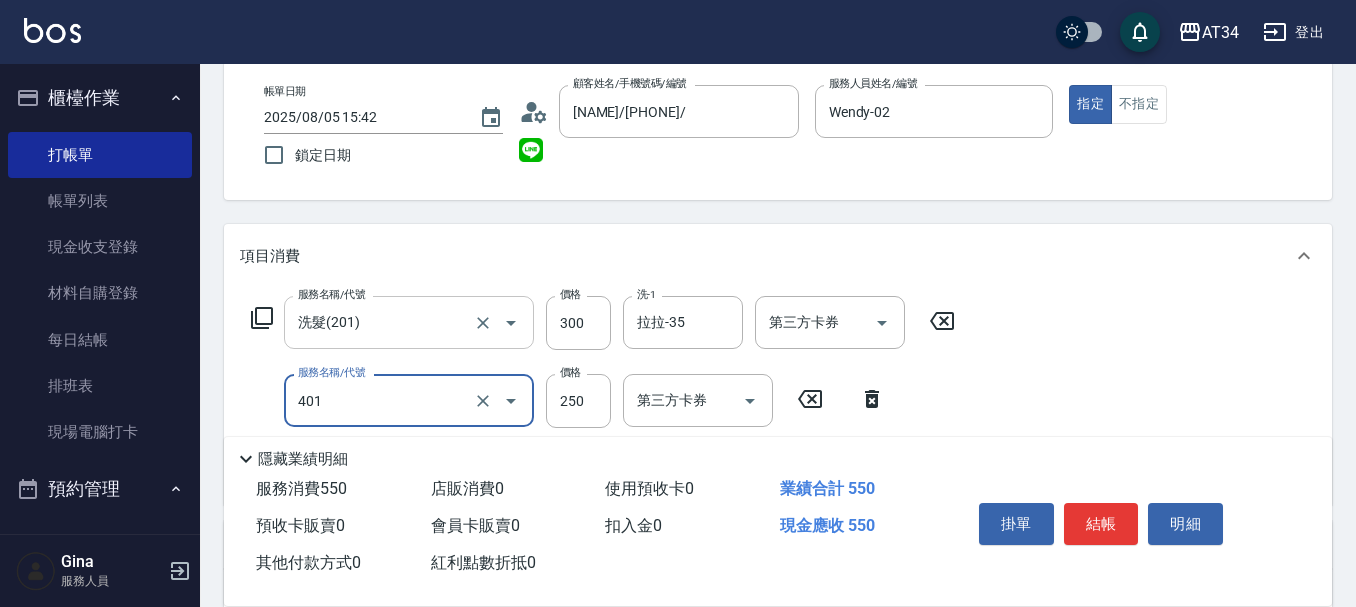 type on "3" 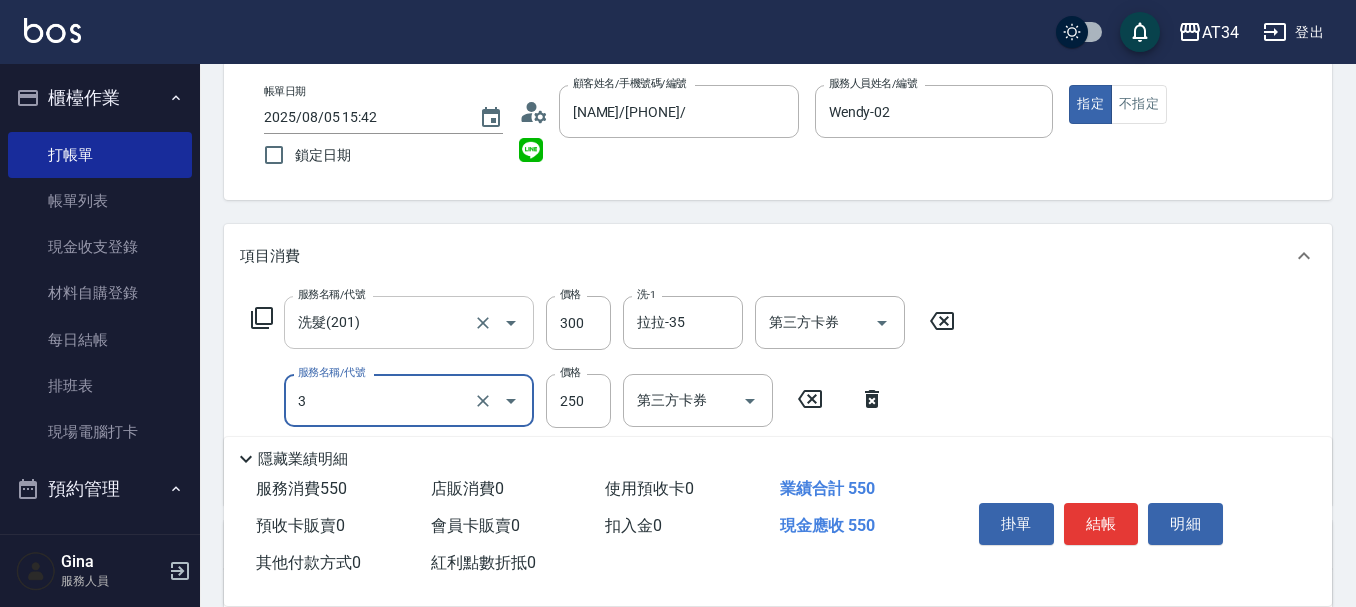 type on "30" 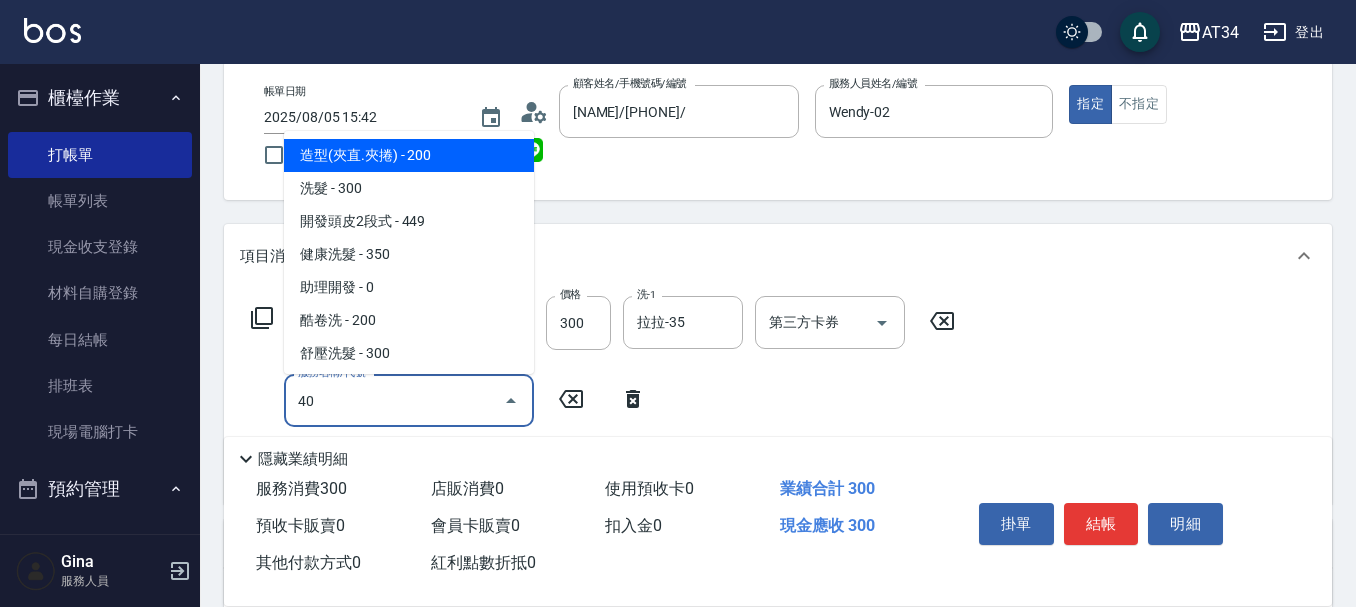 type on "401" 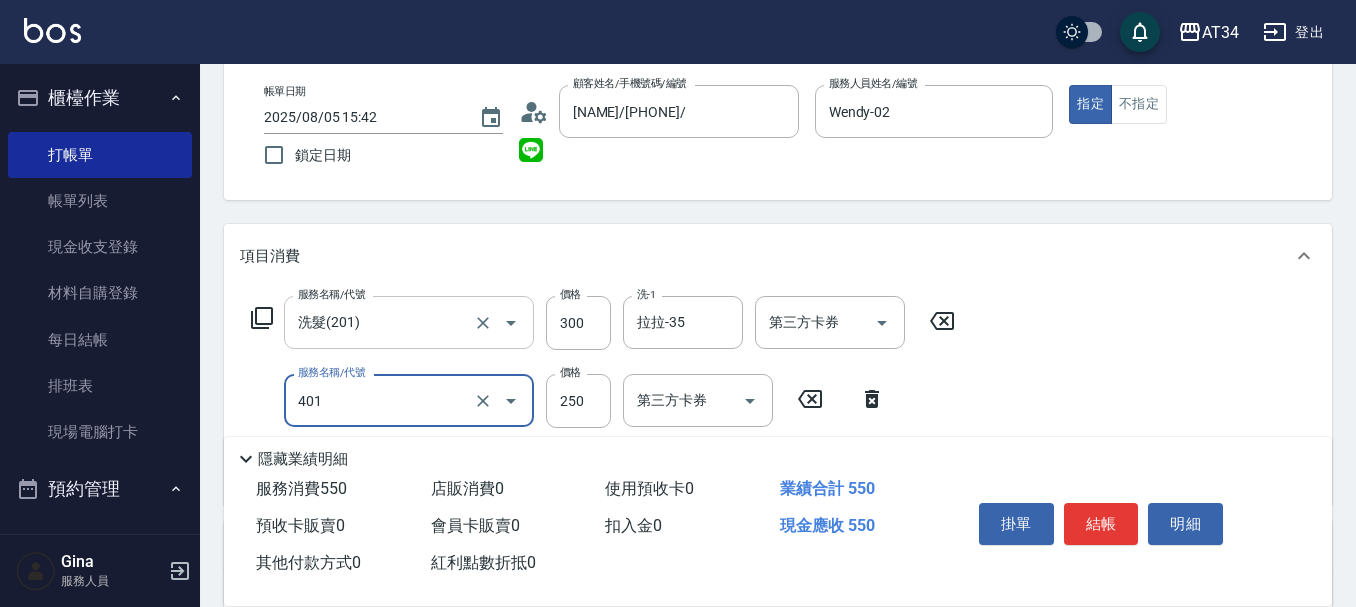 type on "50" 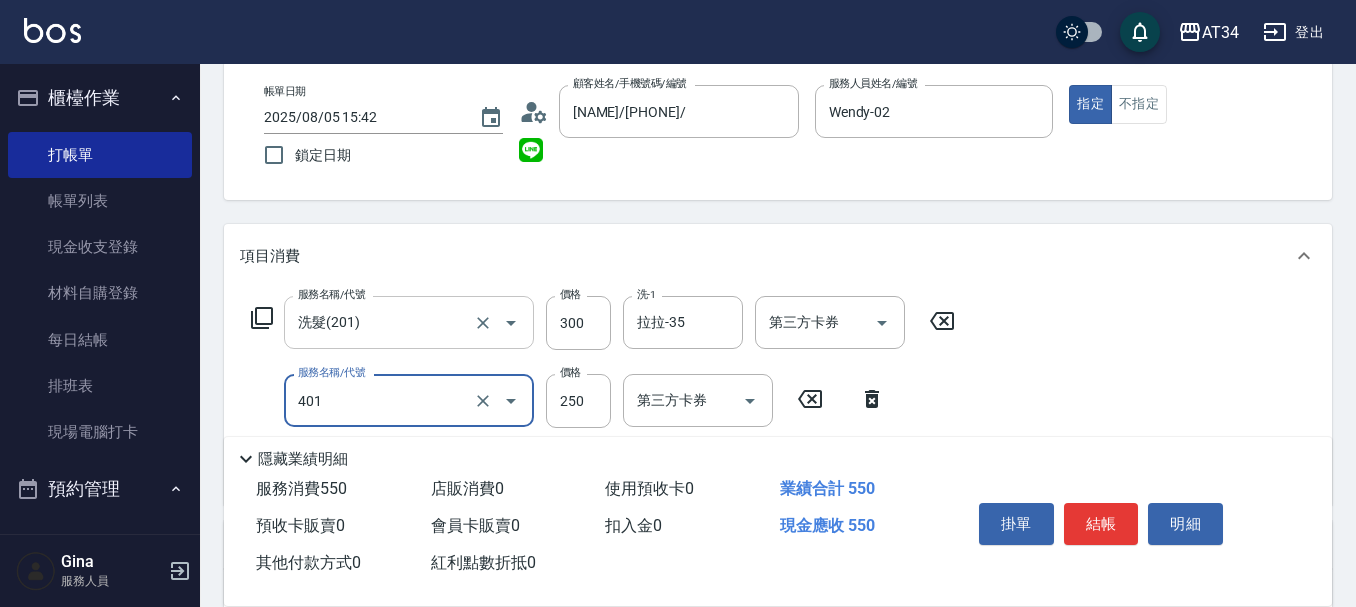 type on "剪髮(401)" 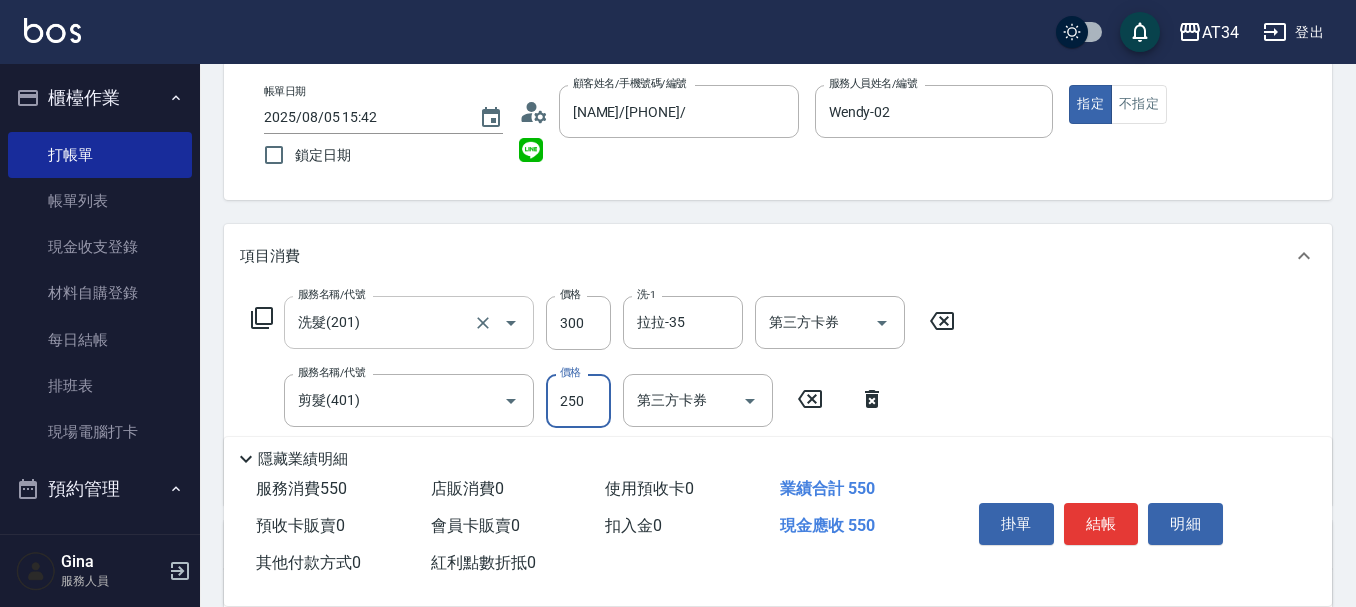 type on "30" 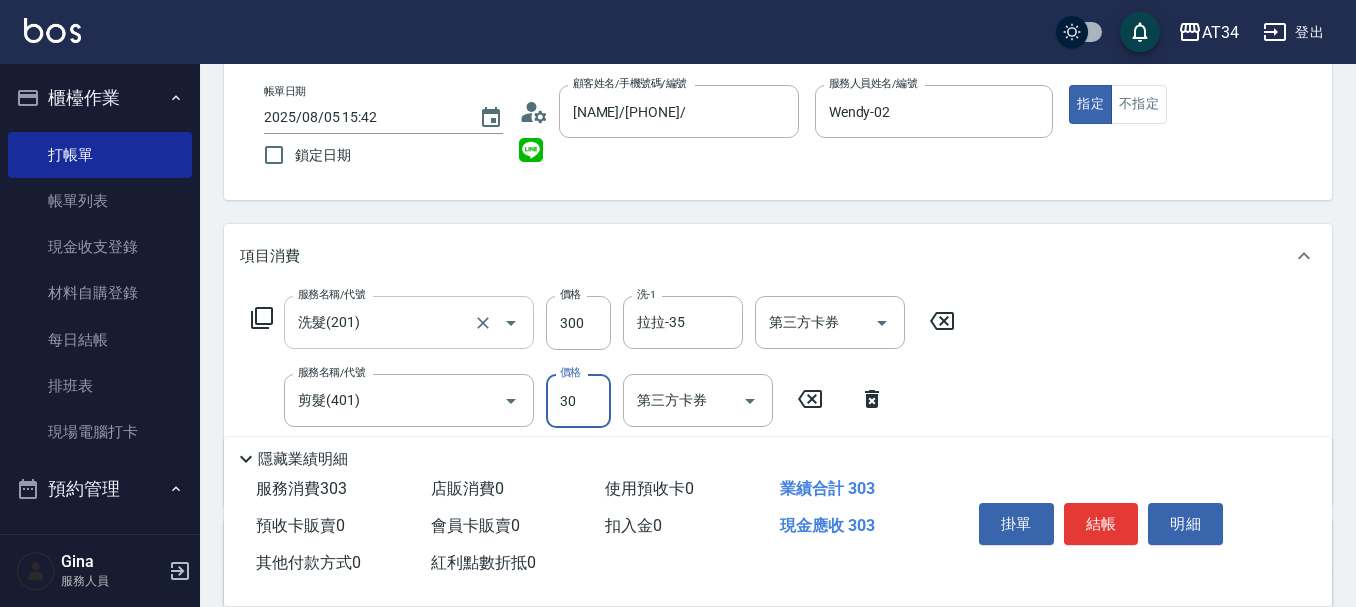 type on "300" 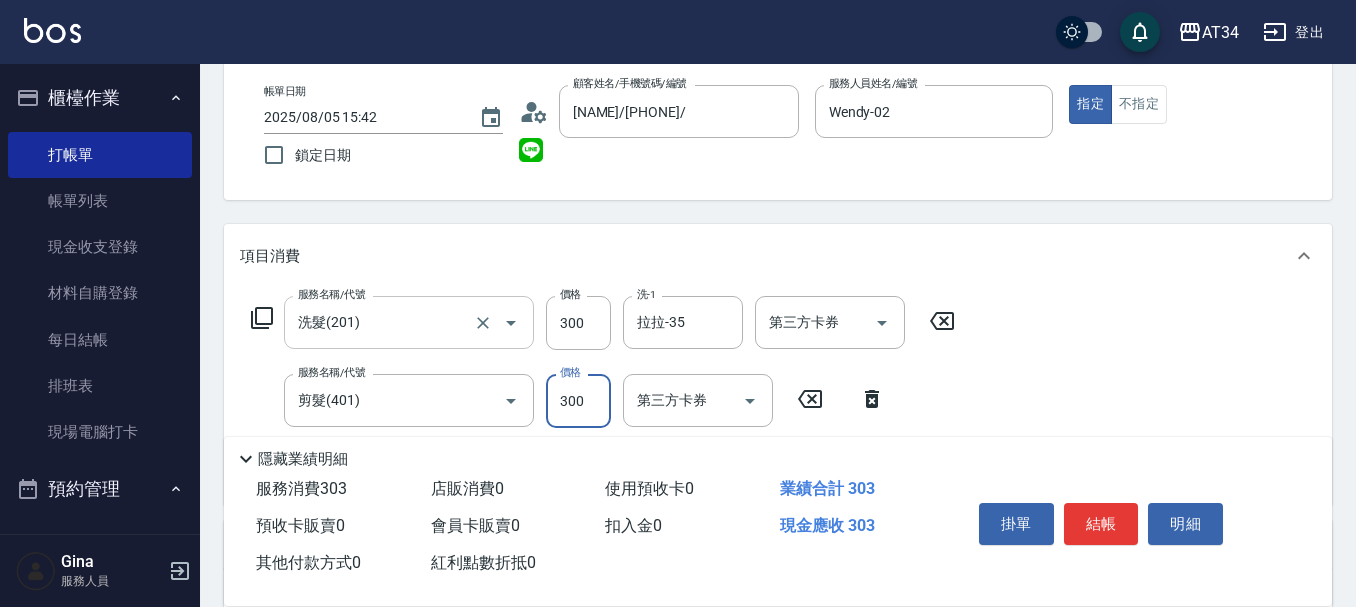 type on "60" 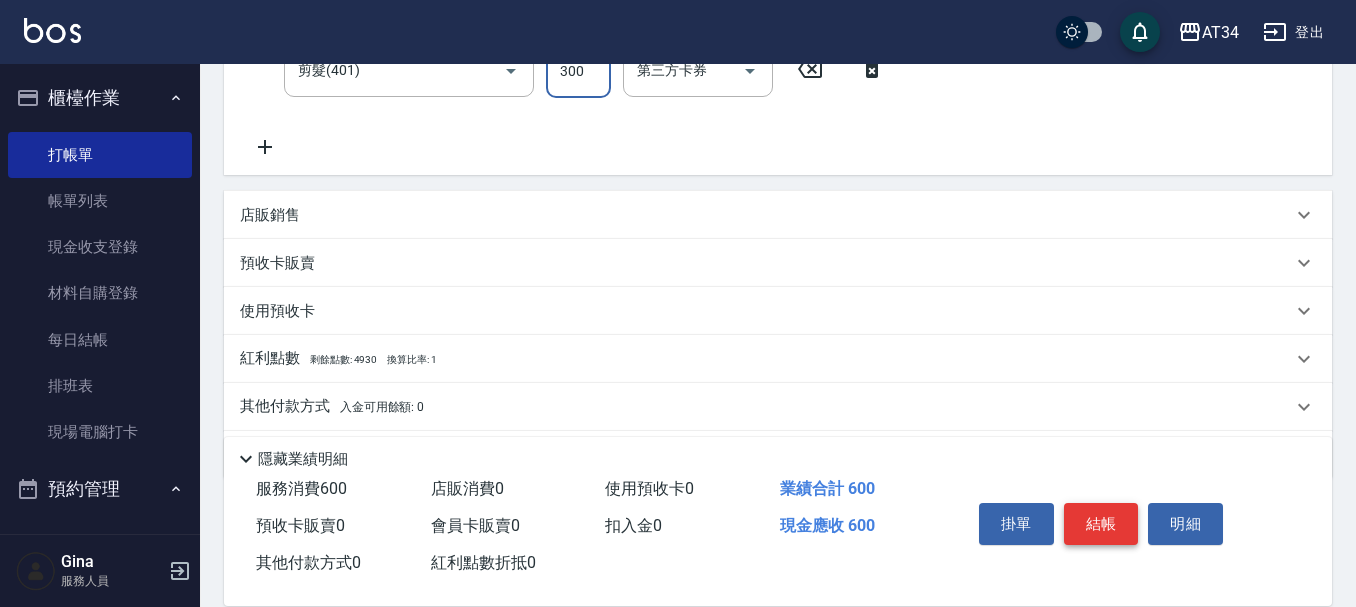 scroll, scrollTop: 494, scrollLeft: 0, axis: vertical 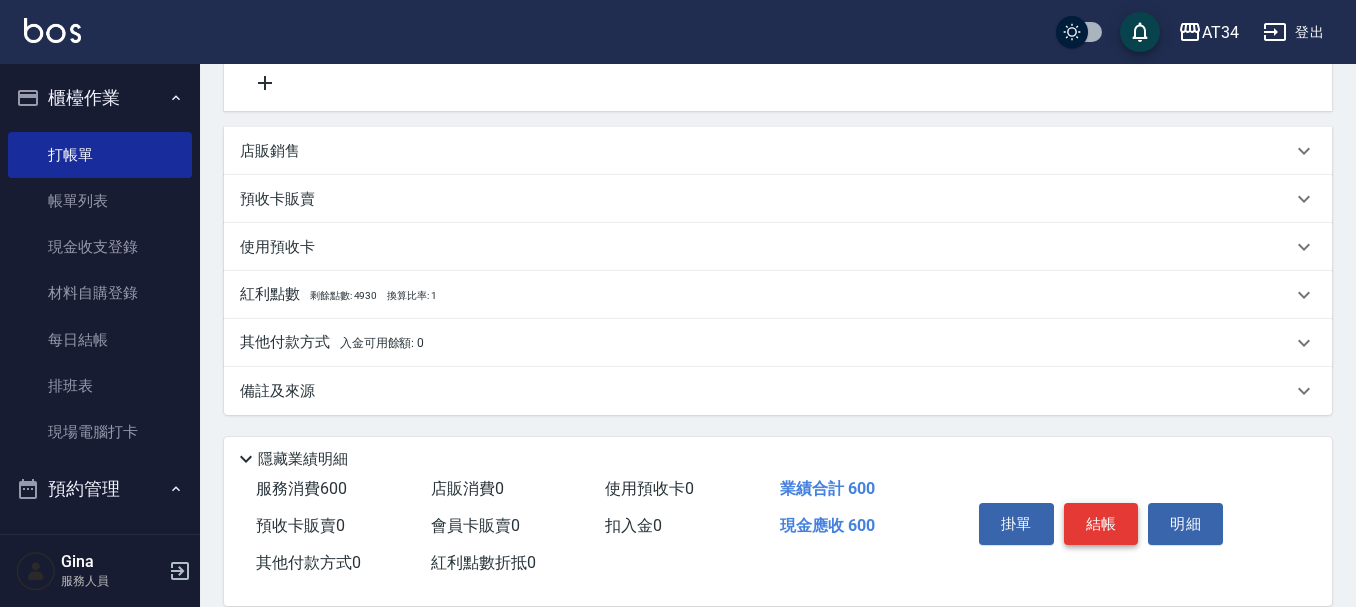 type on "300" 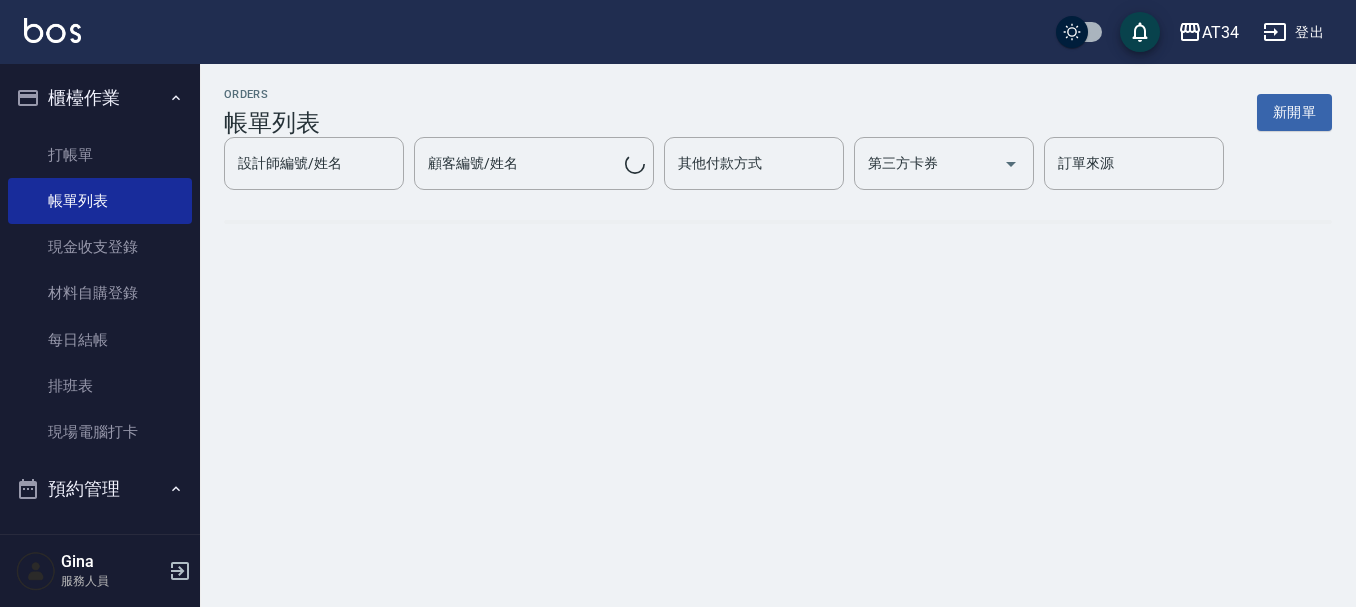 scroll, scrollTop: 0, scrollLeft: 0, axis: both 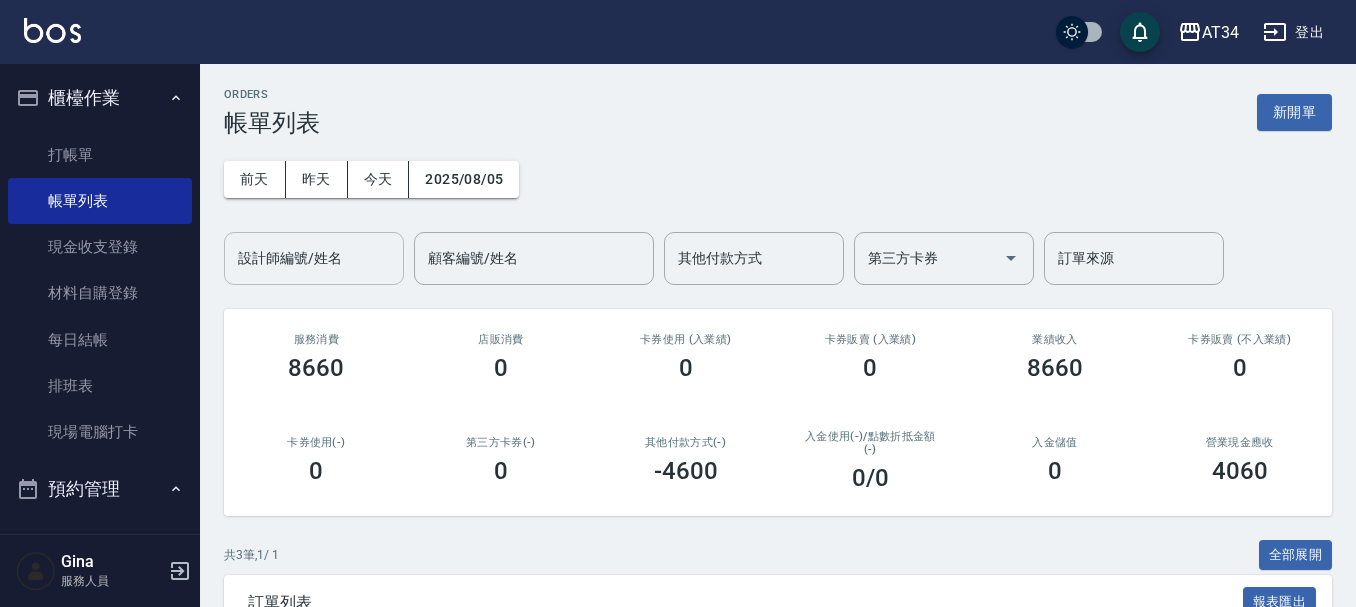 click on "設計師編號/姓名 設計師編號/姓名" at bounding box center [314, 258] 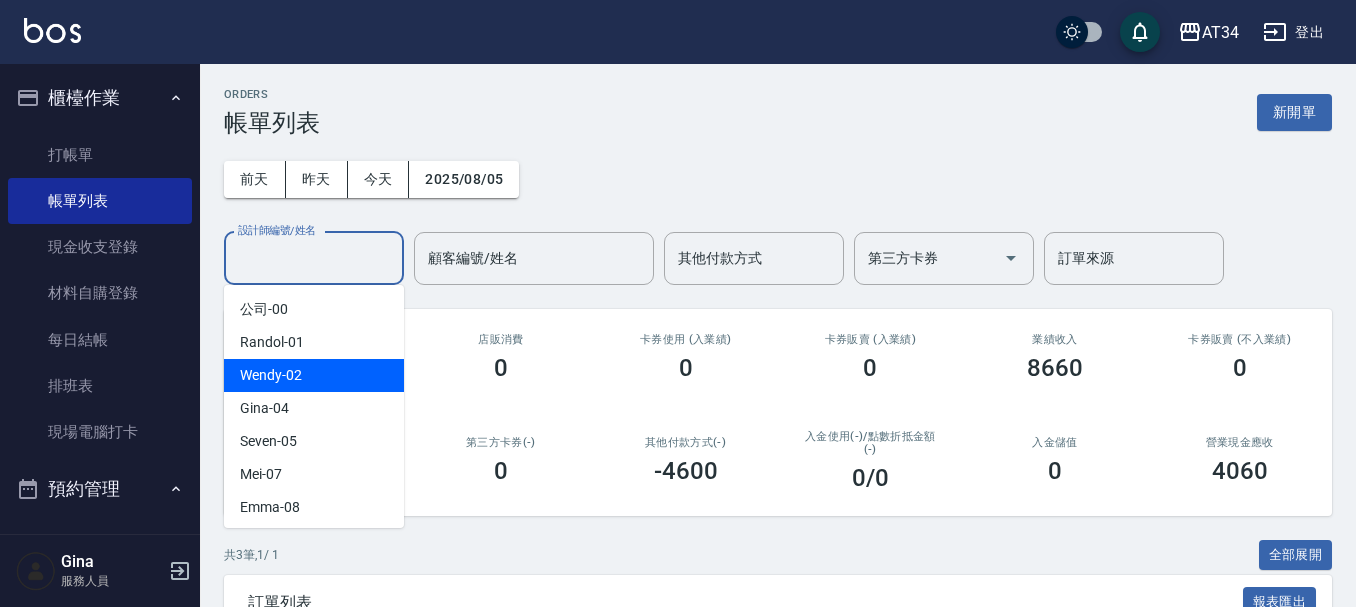 click on "Wendy -02" at bounding box center (314, 375) 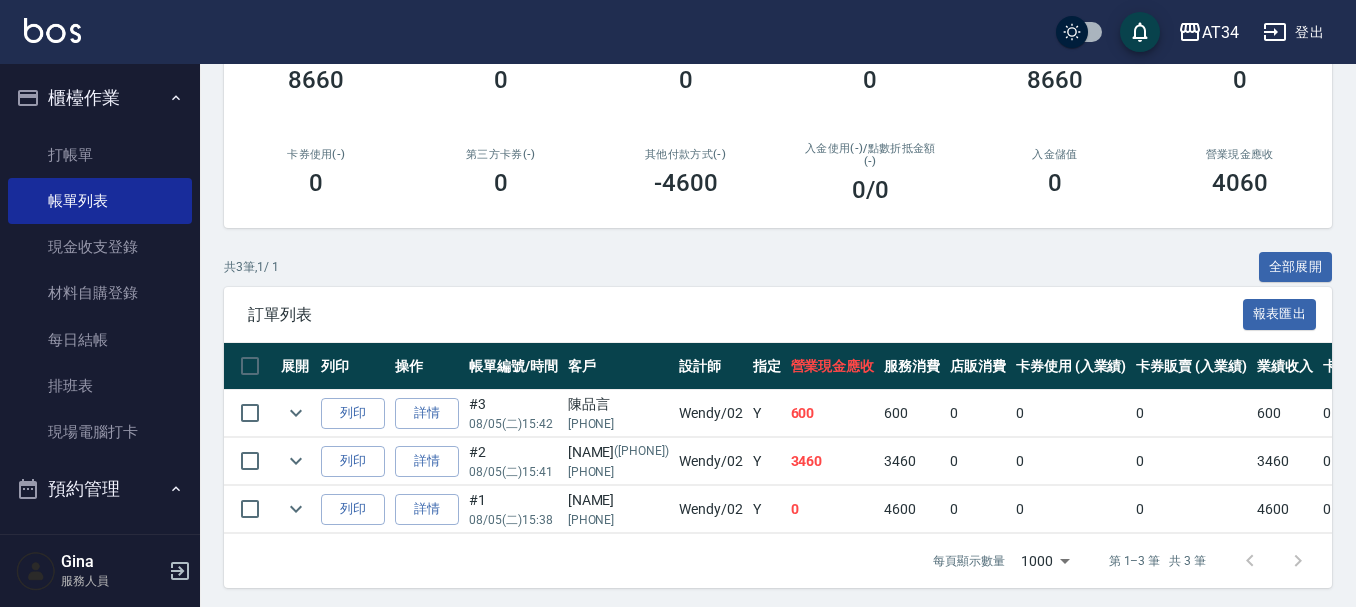 scroll, scrollTop: 308, scrollLeft: 0, axis: vertical 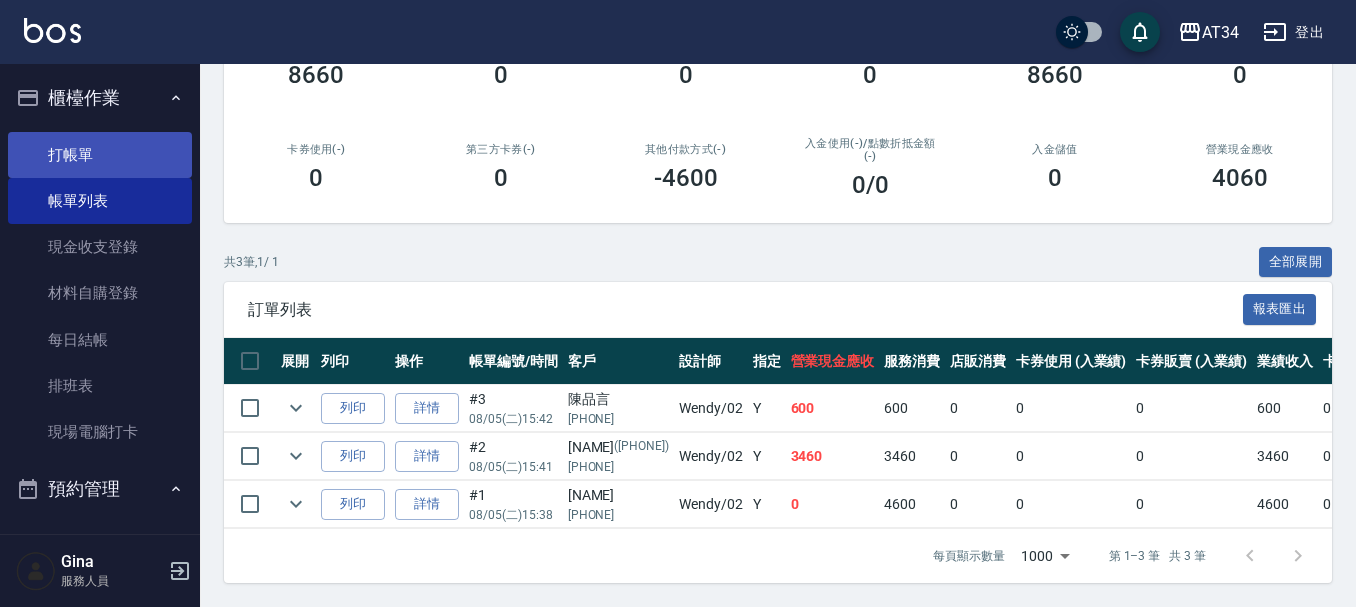 click on "打帳單" at bounding box center [100, 155] 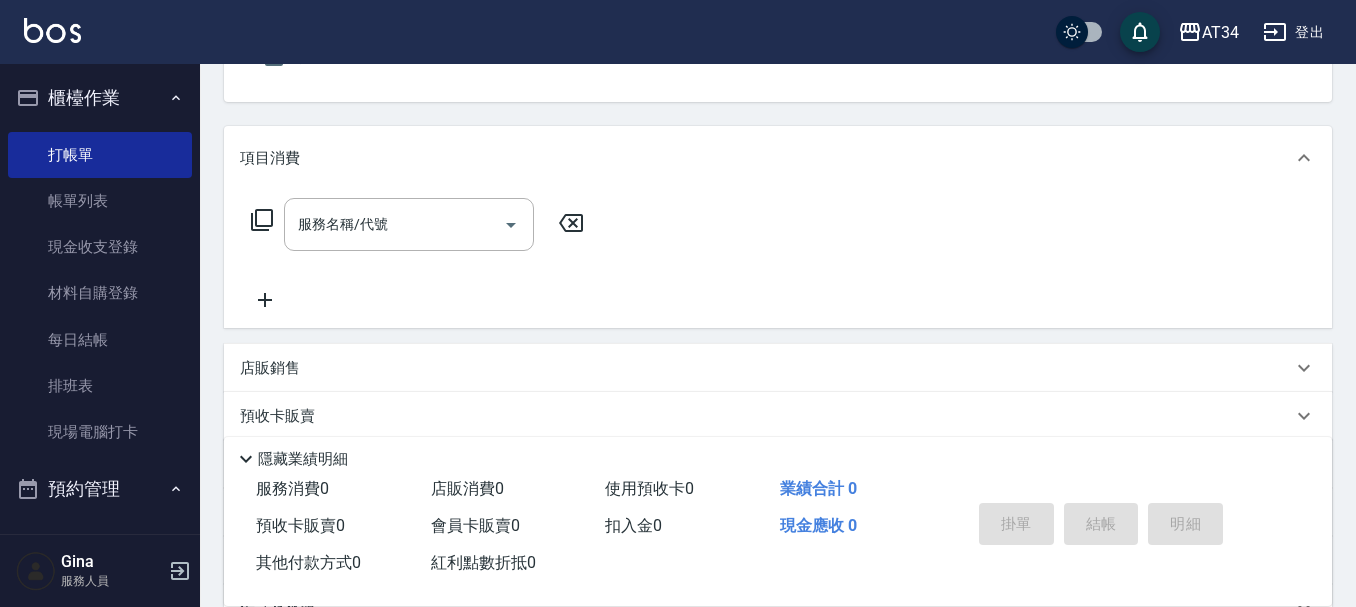 scroll, scrollTop: 200, scrollLeft: 0, axis: vertical 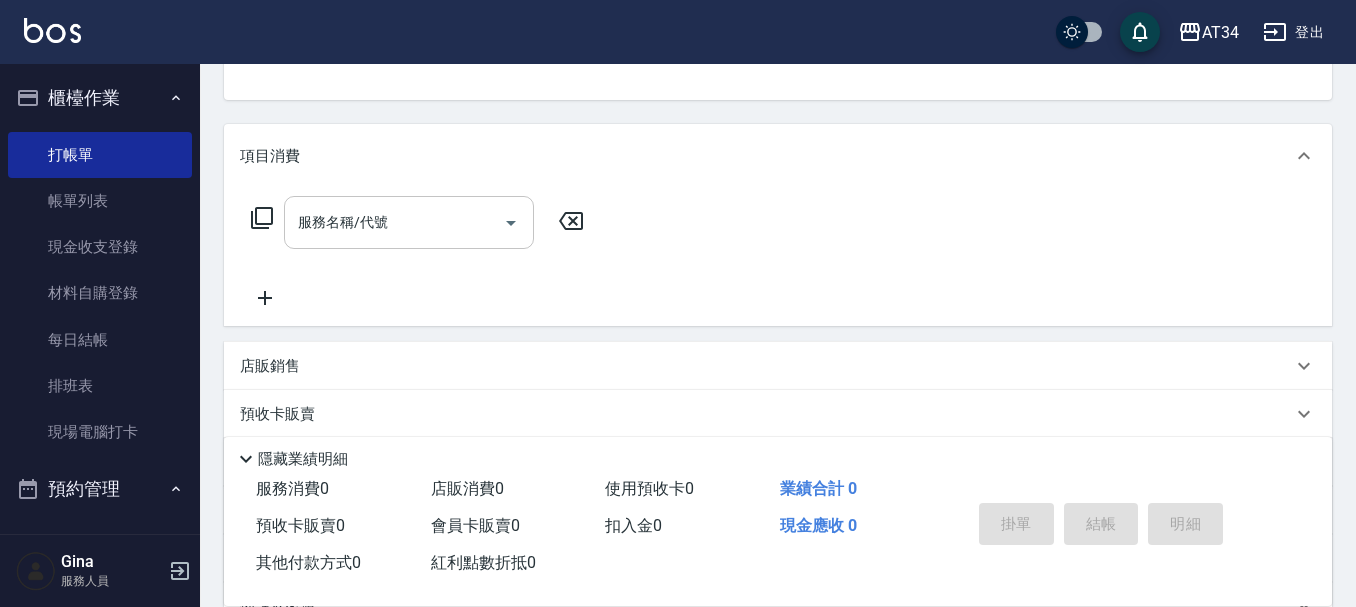 click on "服務名稱/代號" at bounding box center (394, 222) 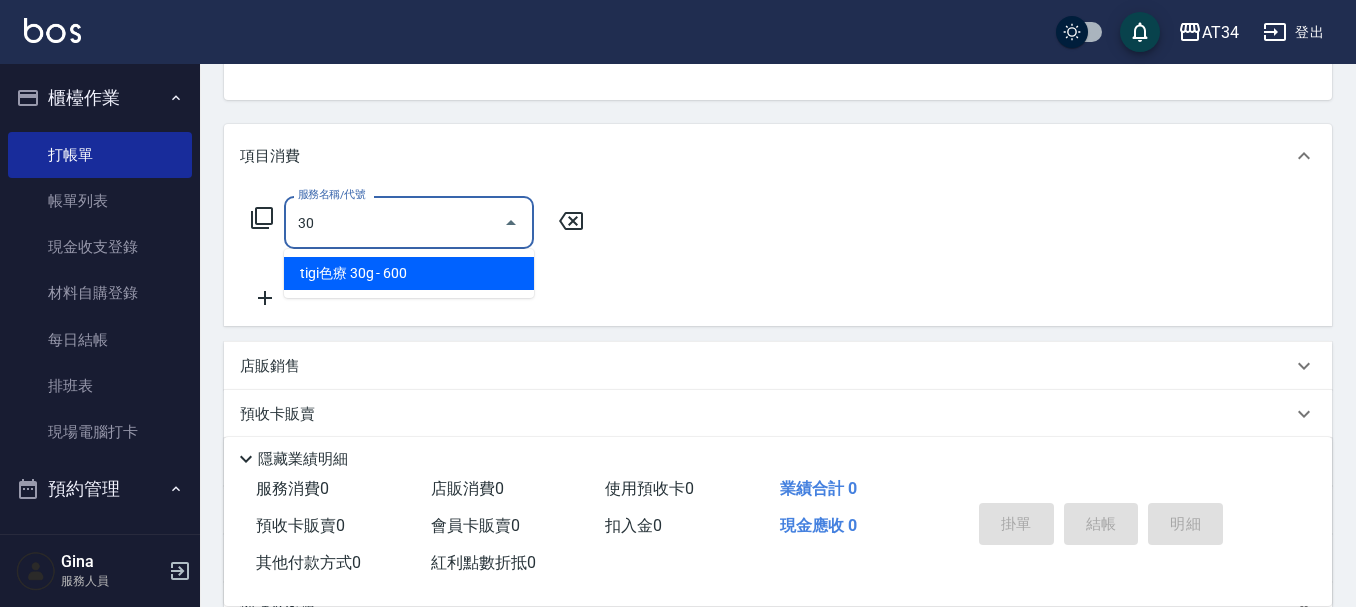 type on "301" 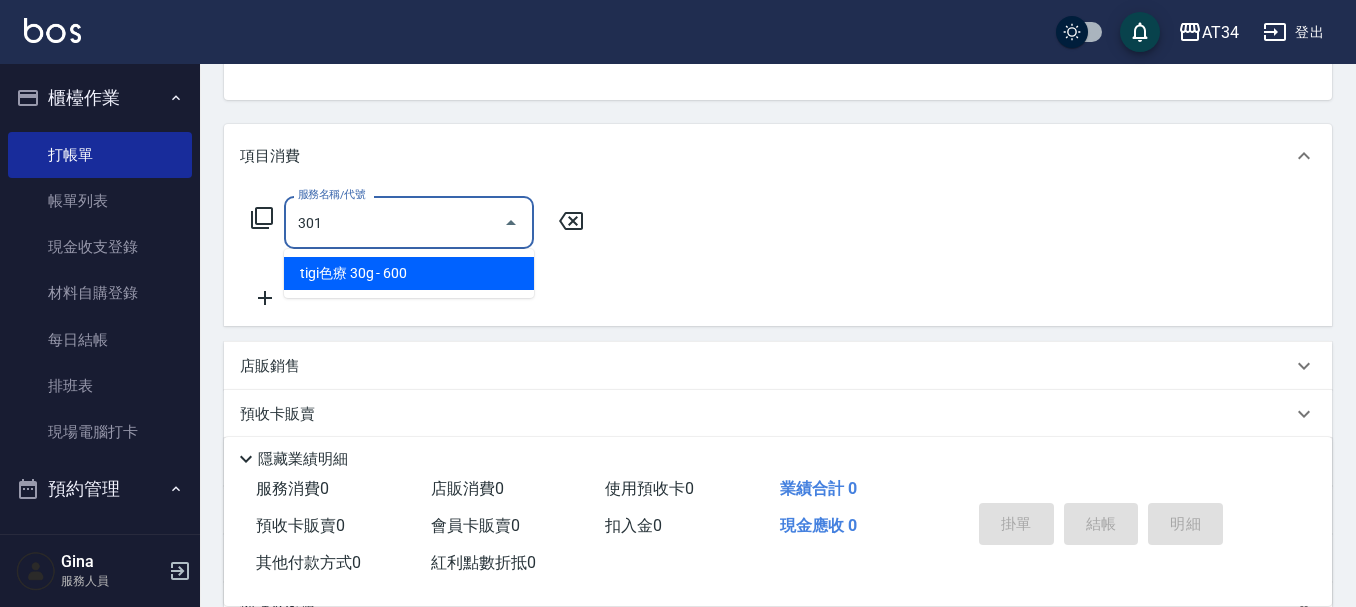 type on "150" 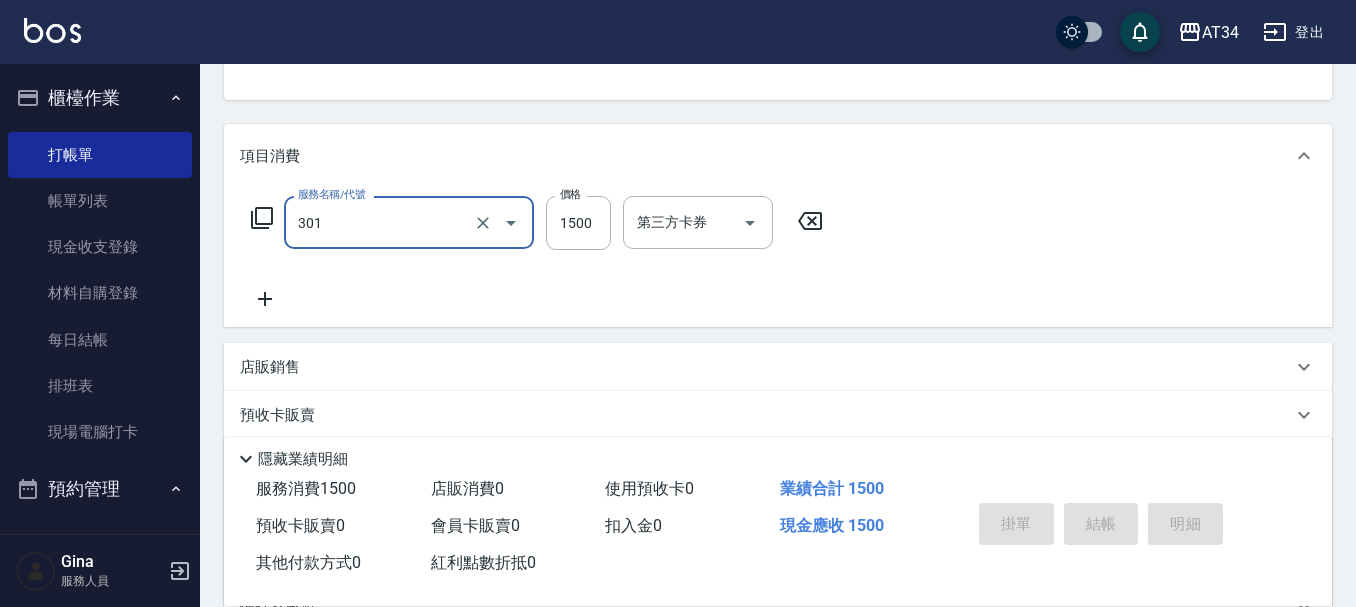 type on "燙髮(301)" 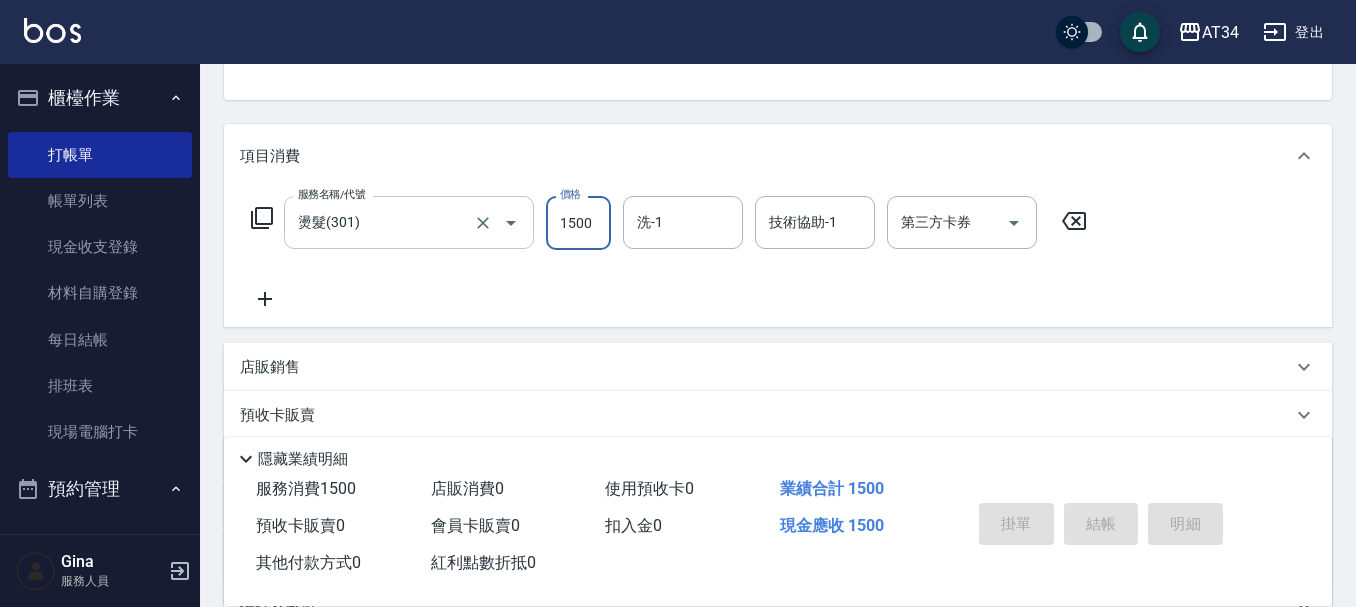 type on "2" 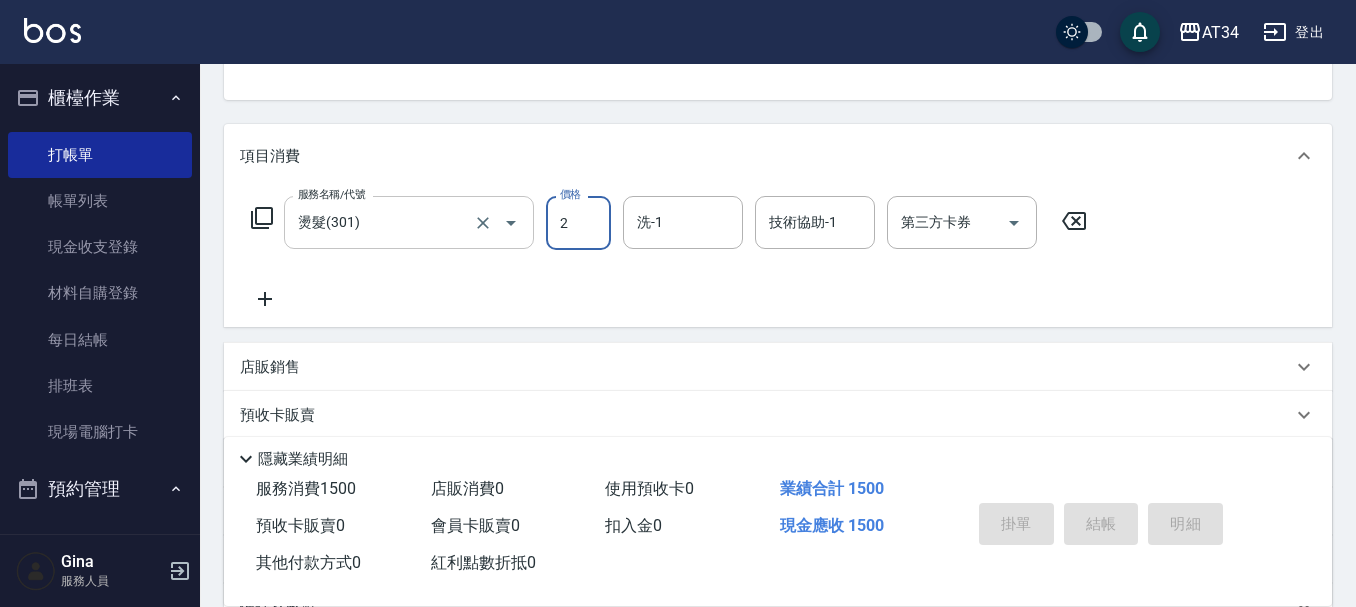 type on "0" 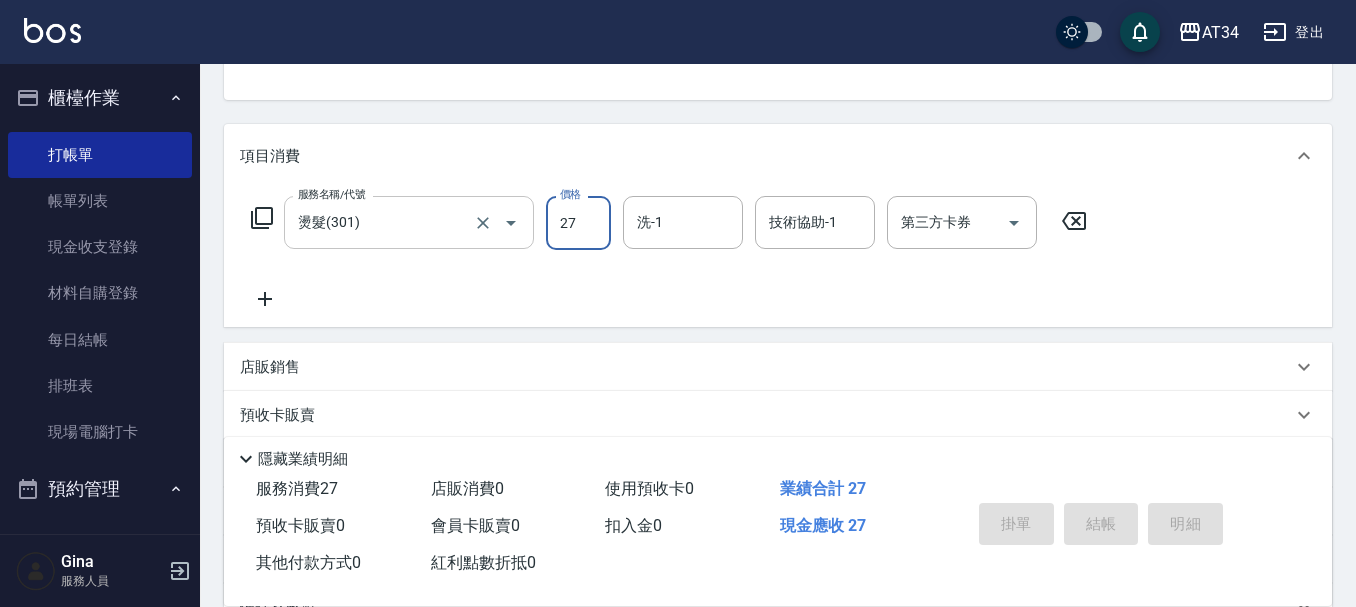 type on "279" 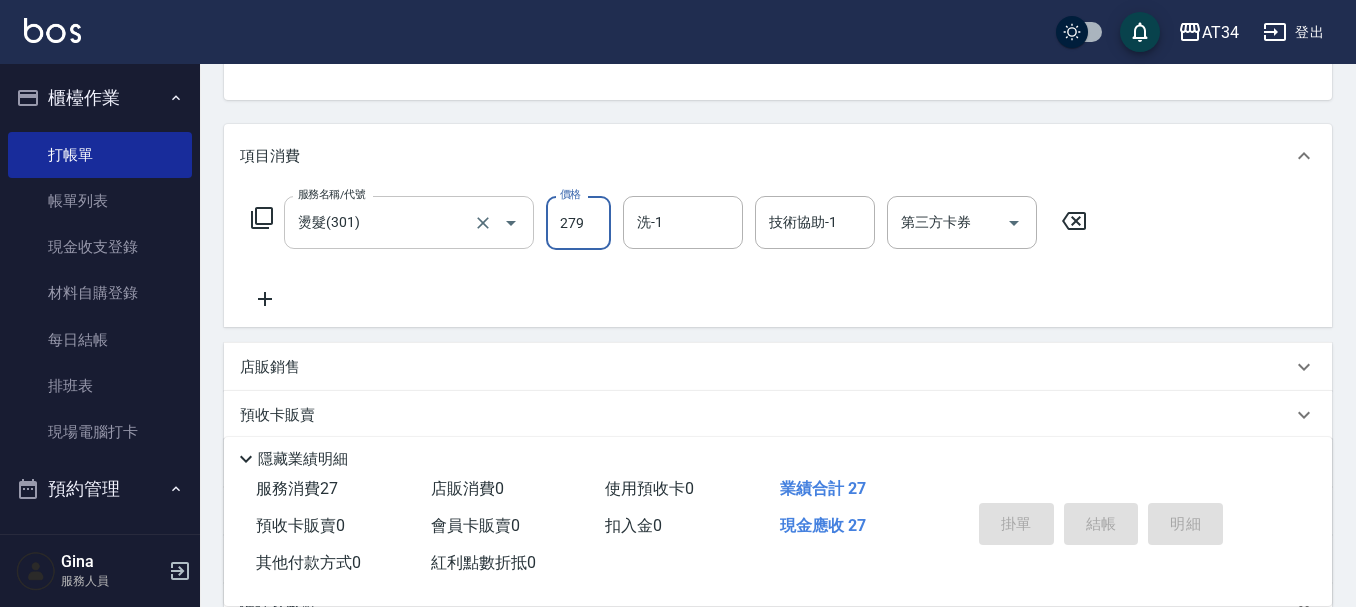type on "270" 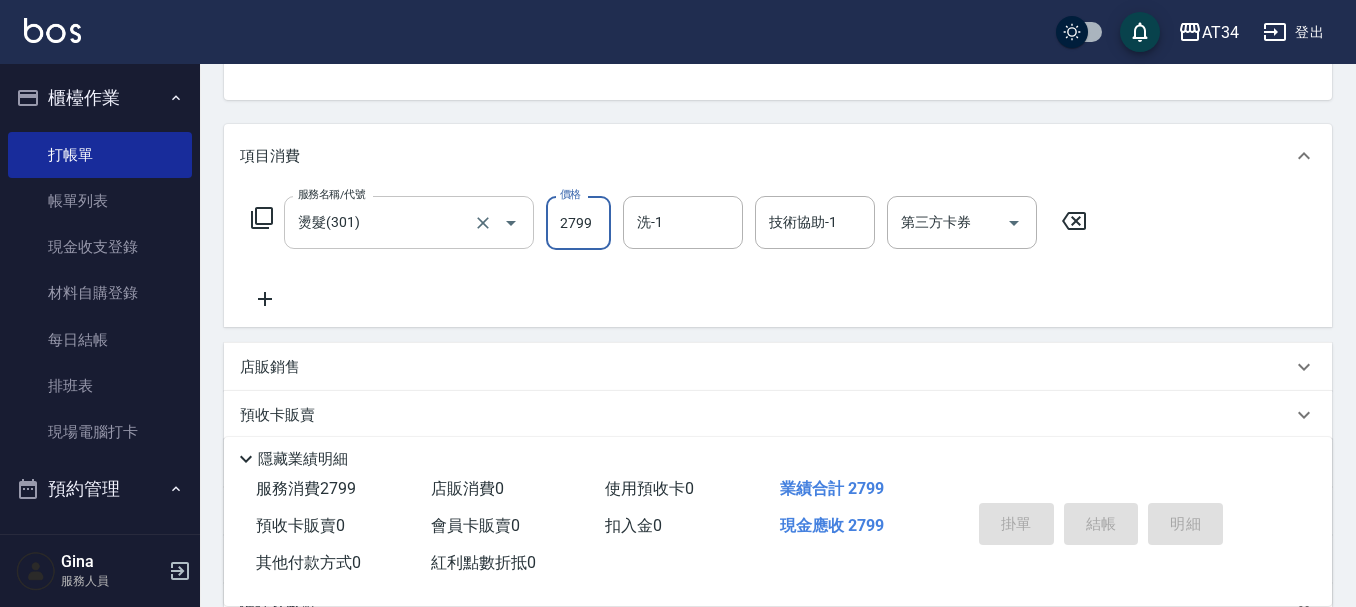 type on "2799" 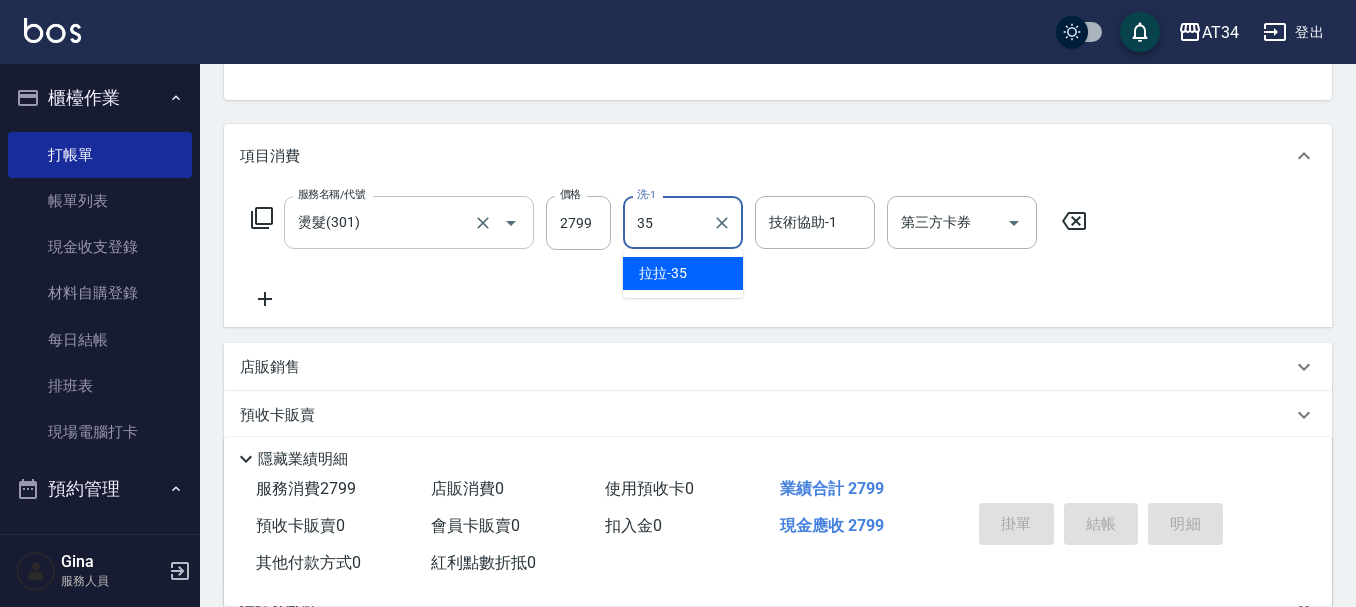 type on "拉拉-35" 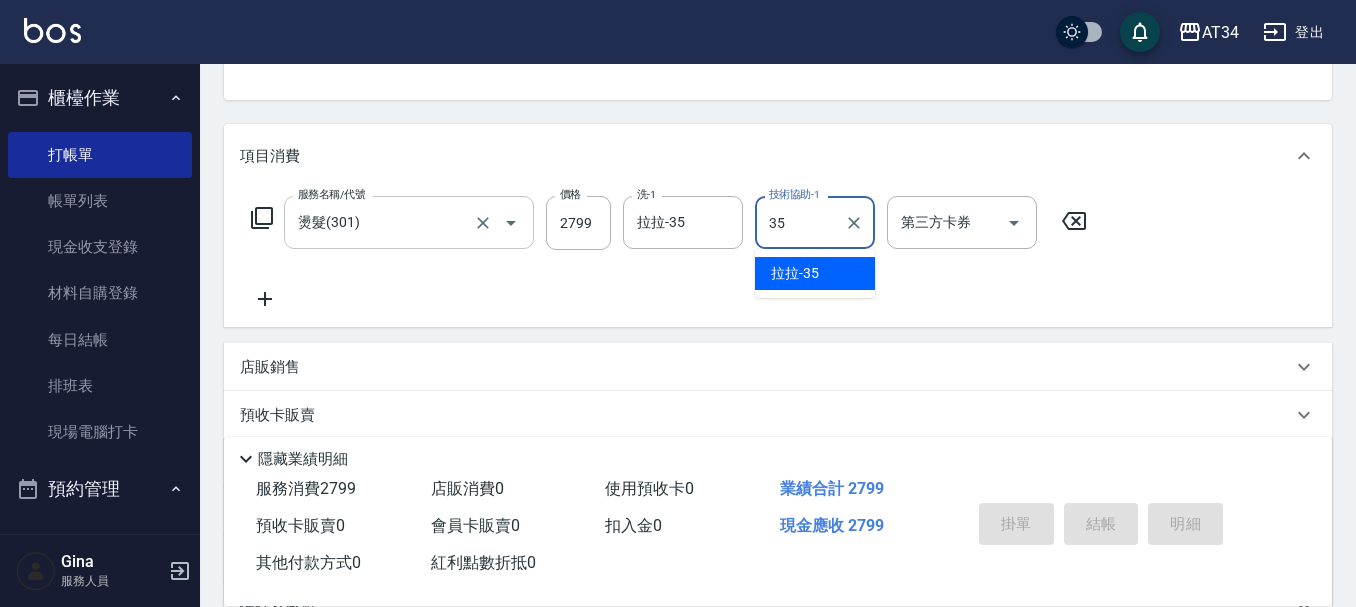 type on "拉拉-35" 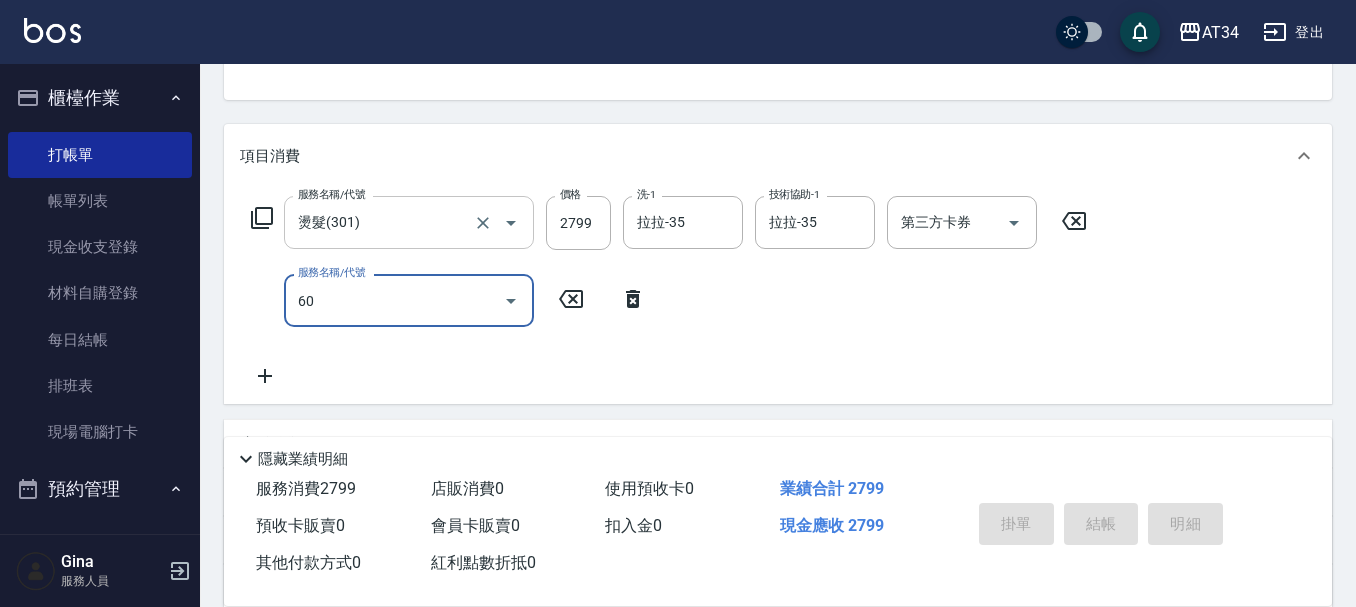 type on "602" 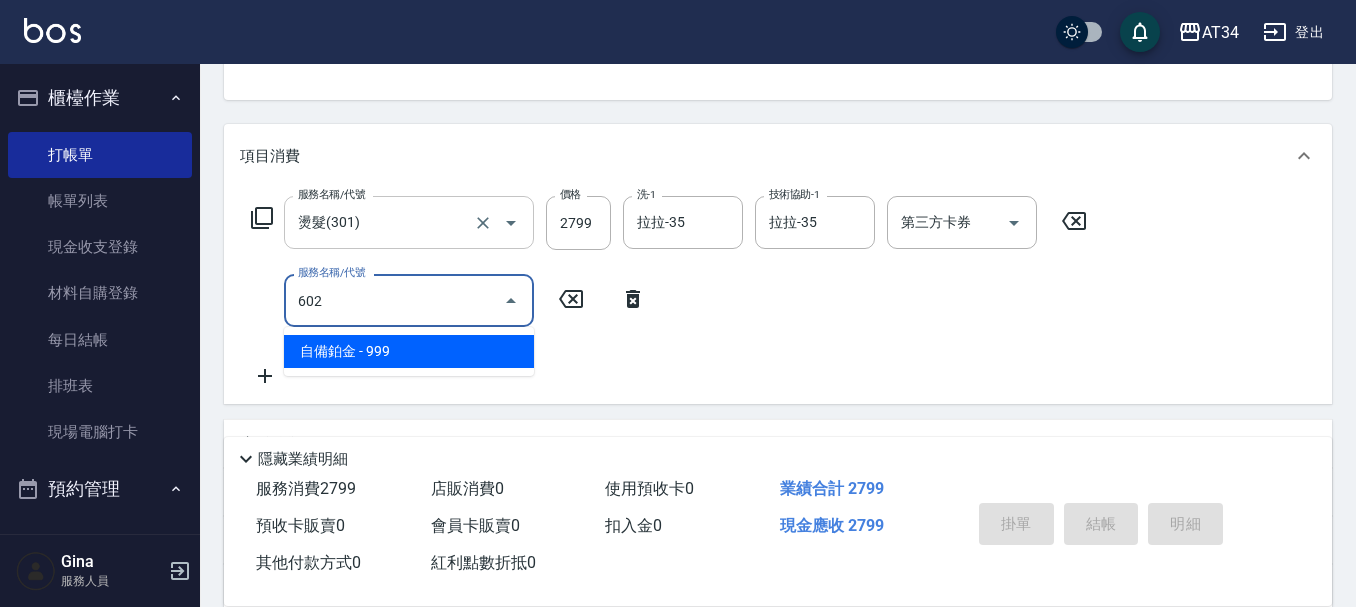 type on "370" 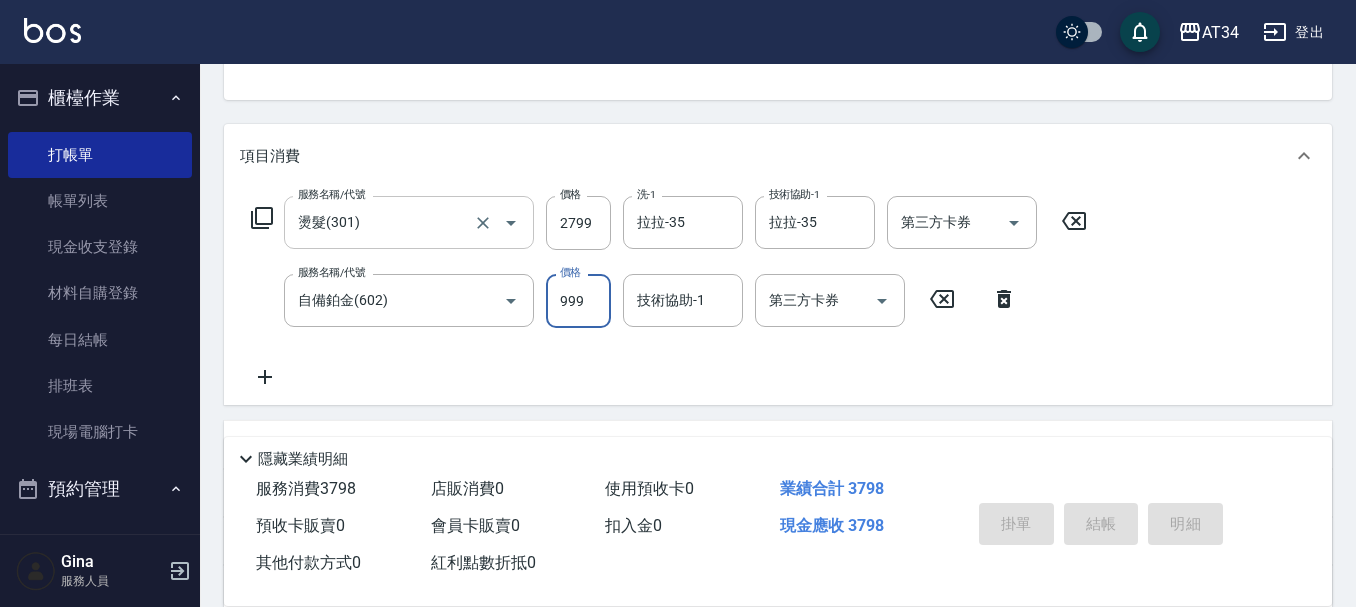 type on "2" 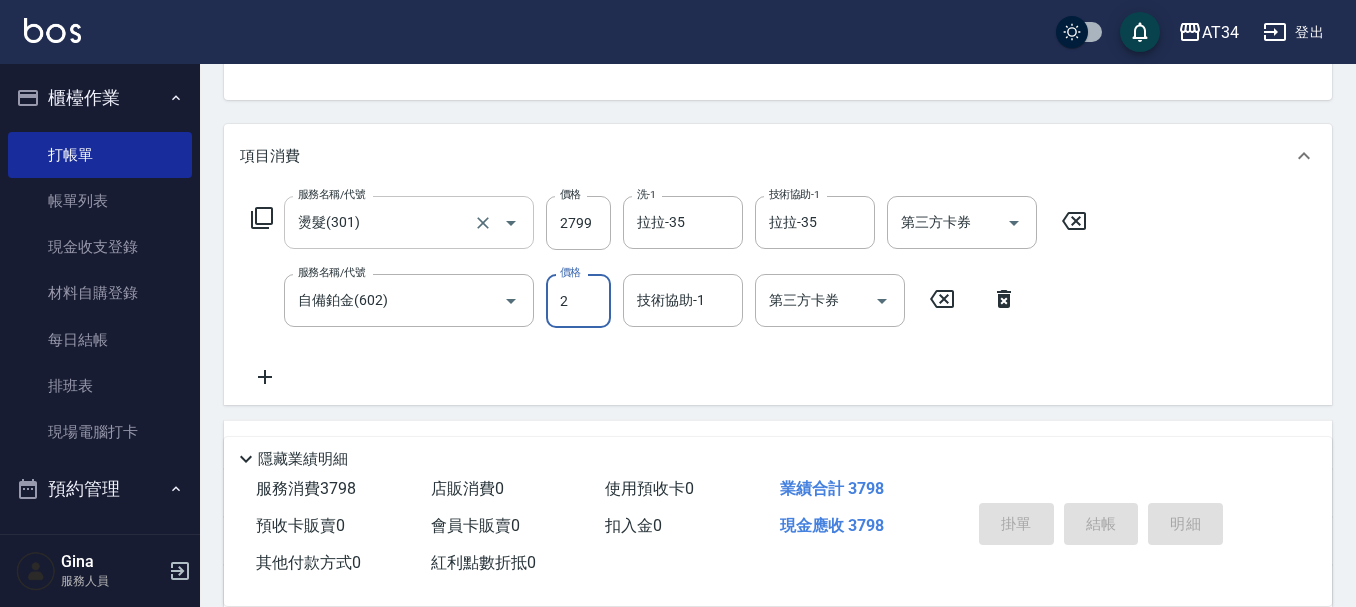 type on "280" 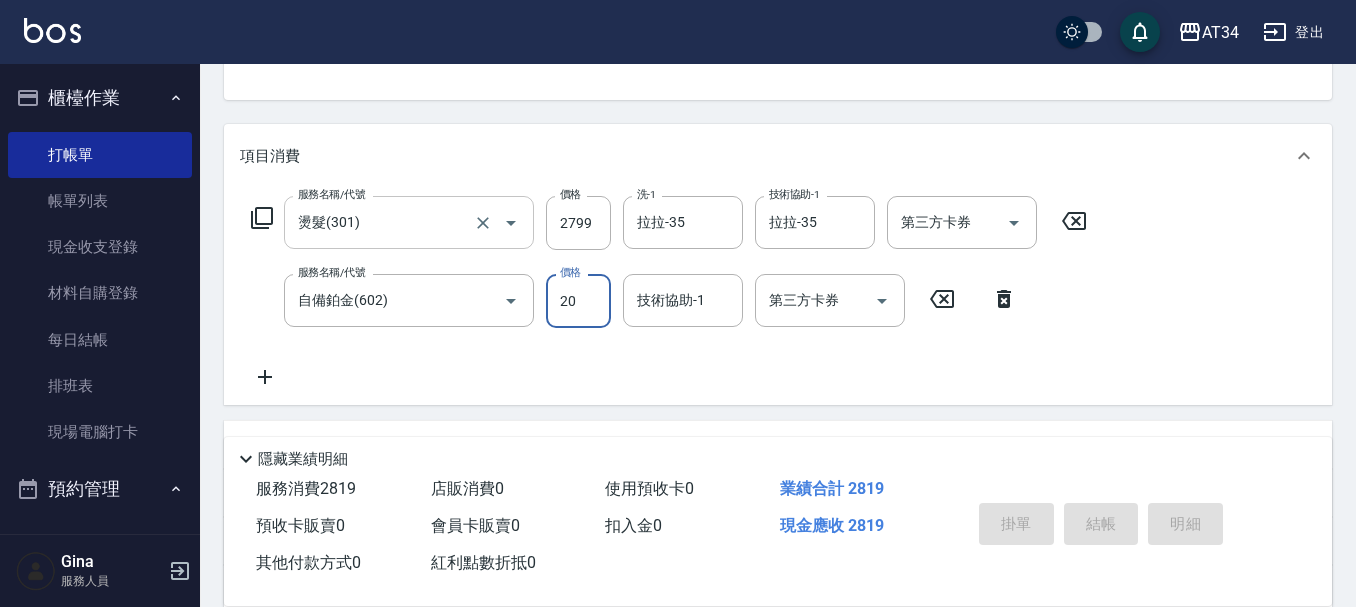 type on "200" 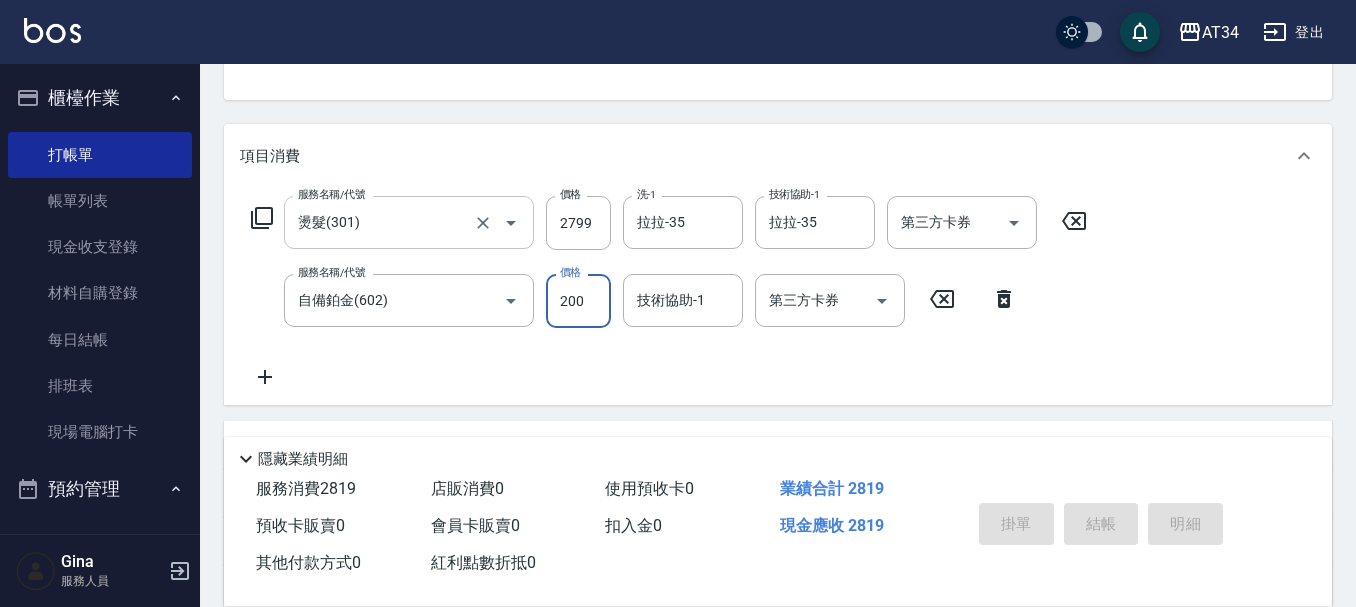 type on "290" 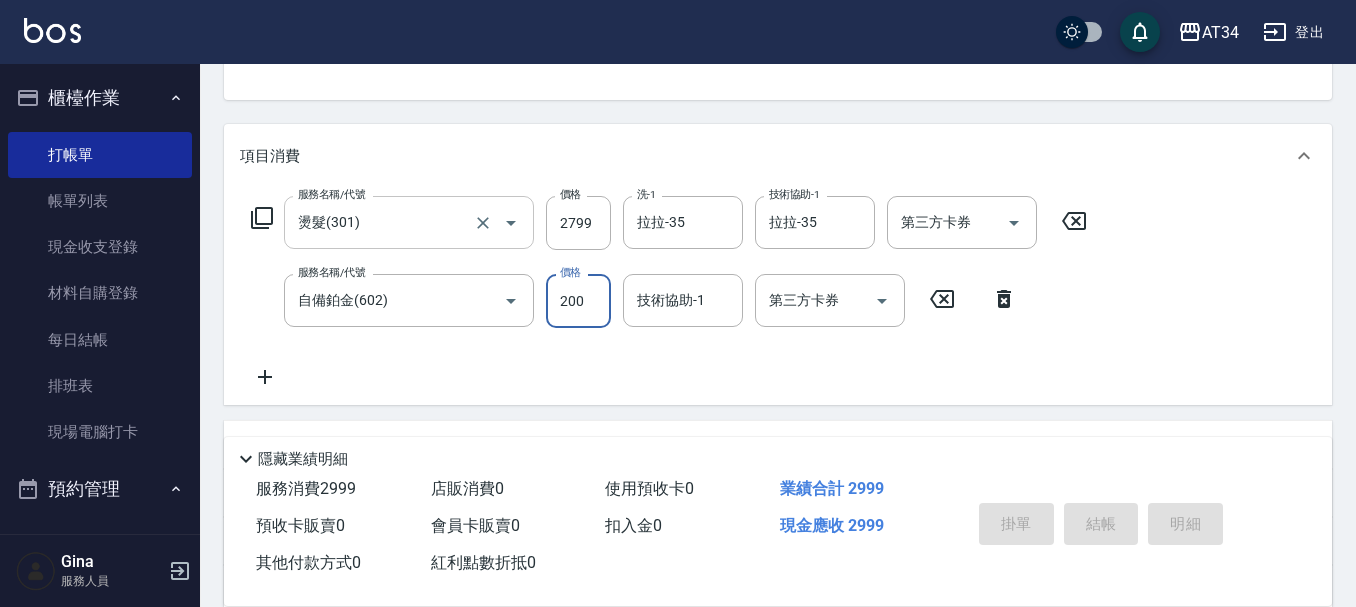 type on "2000" 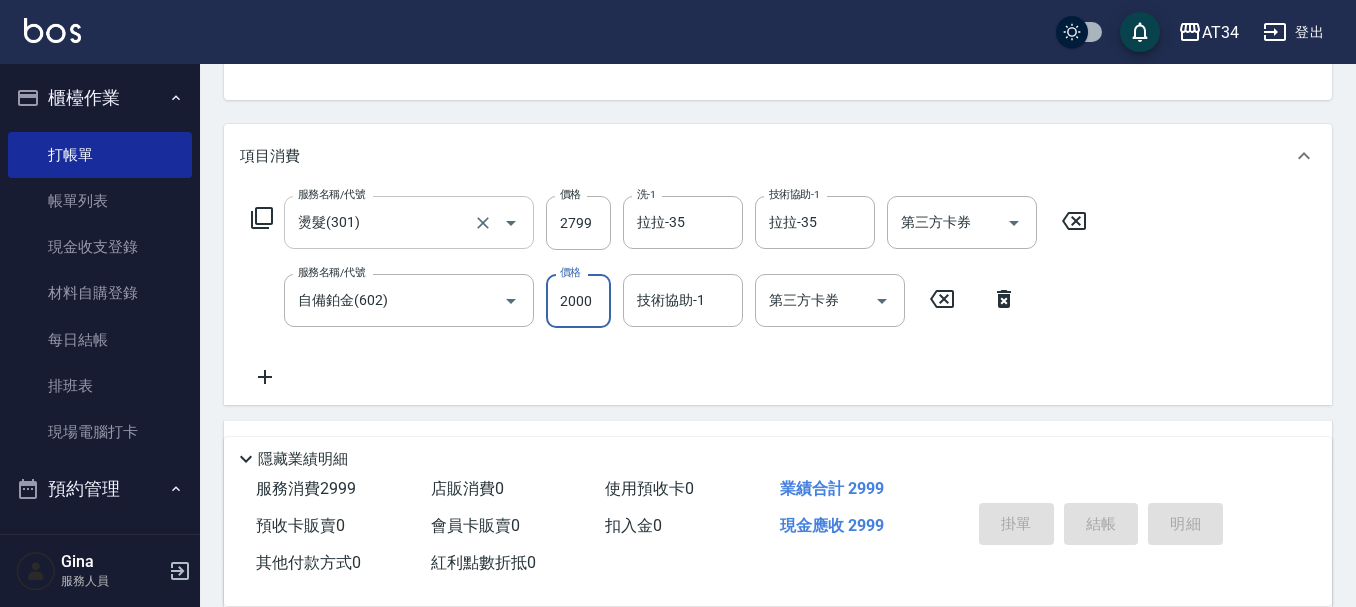 type on "470" 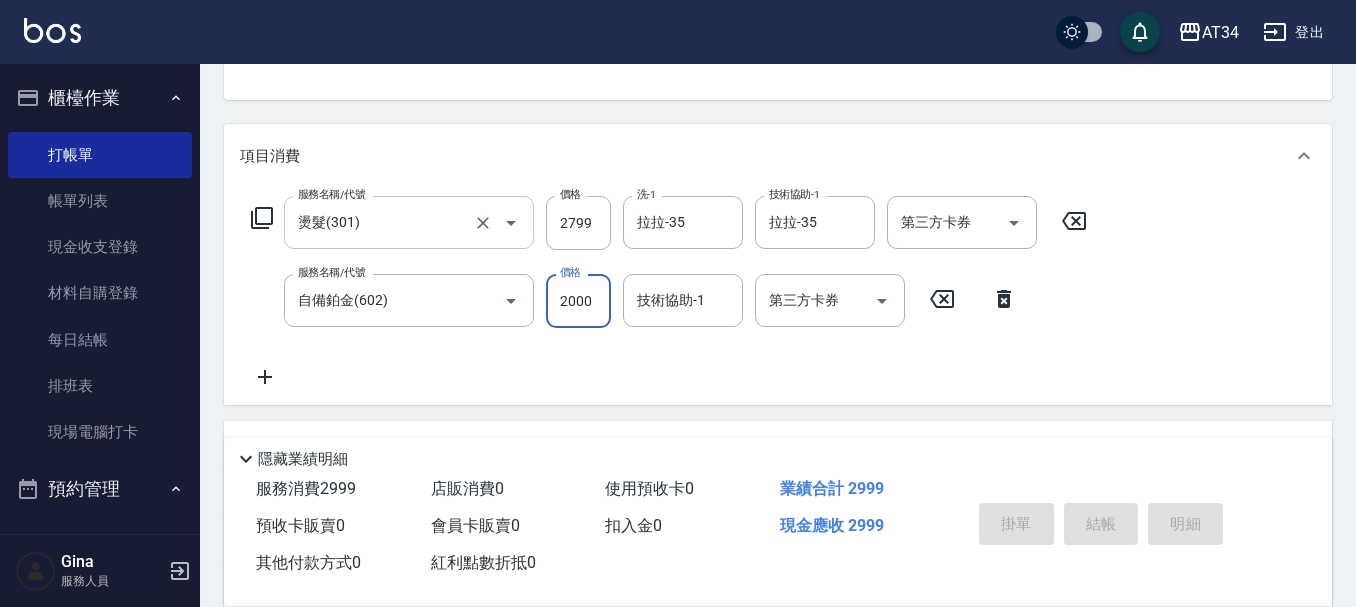 type on "2000" 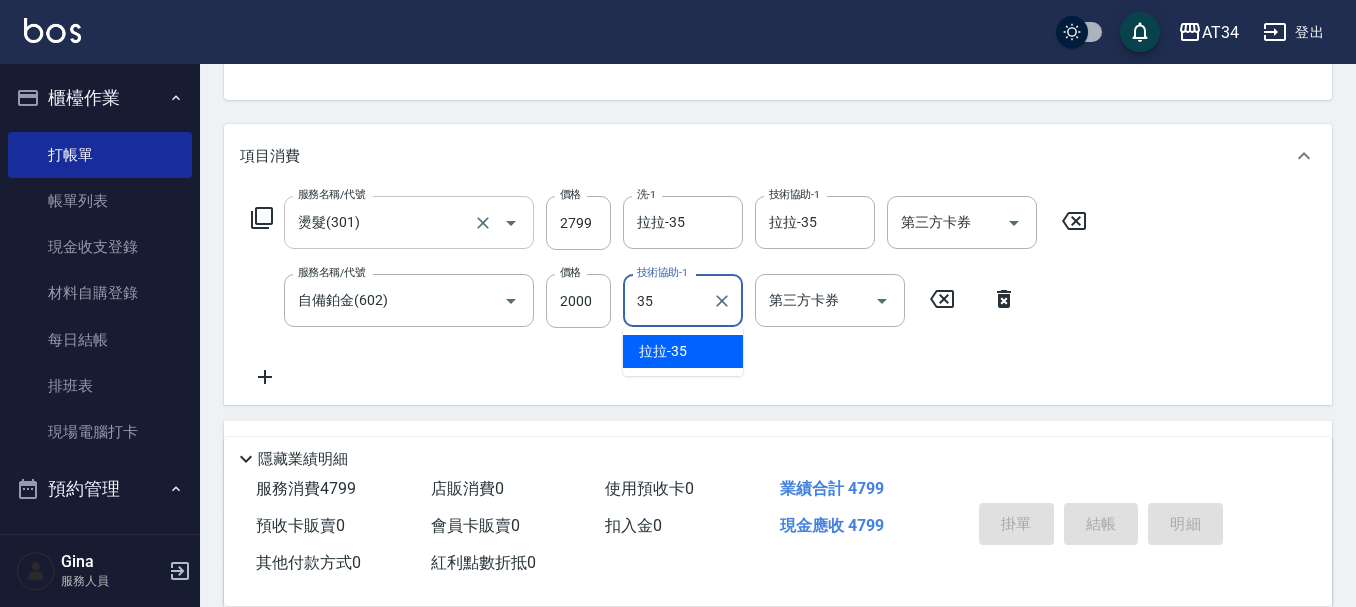type on "拉拉-35" 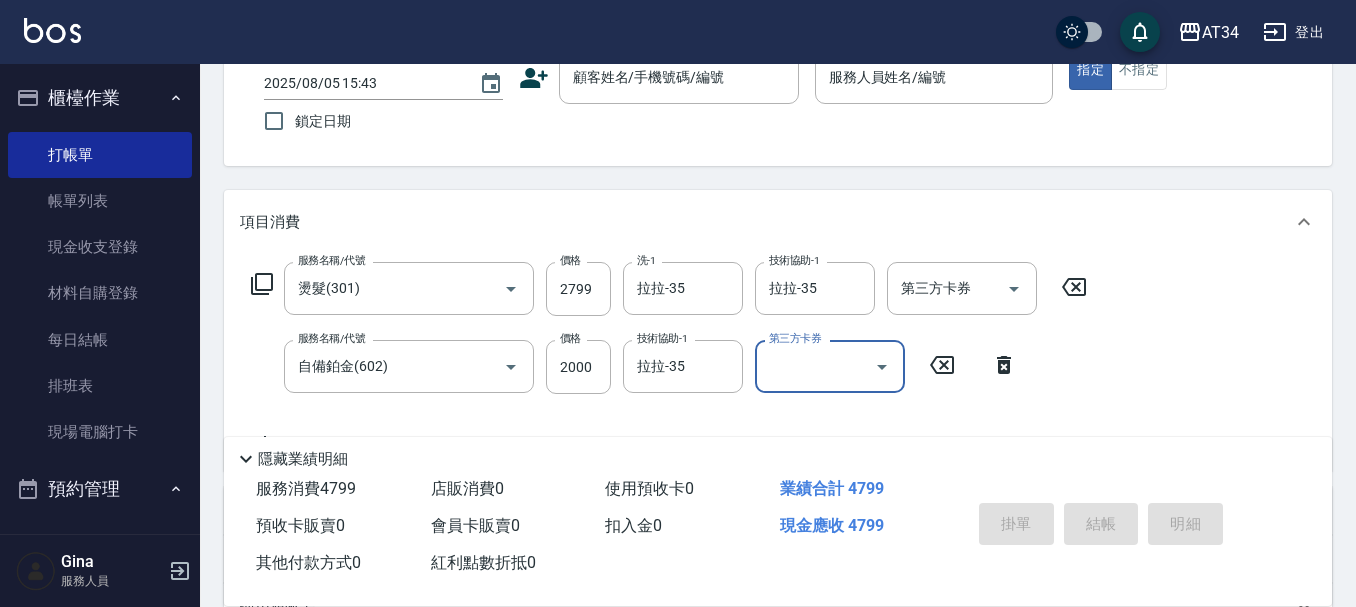 scroll, scrollTop: 100, scrollLeft: 0, axis: vertical 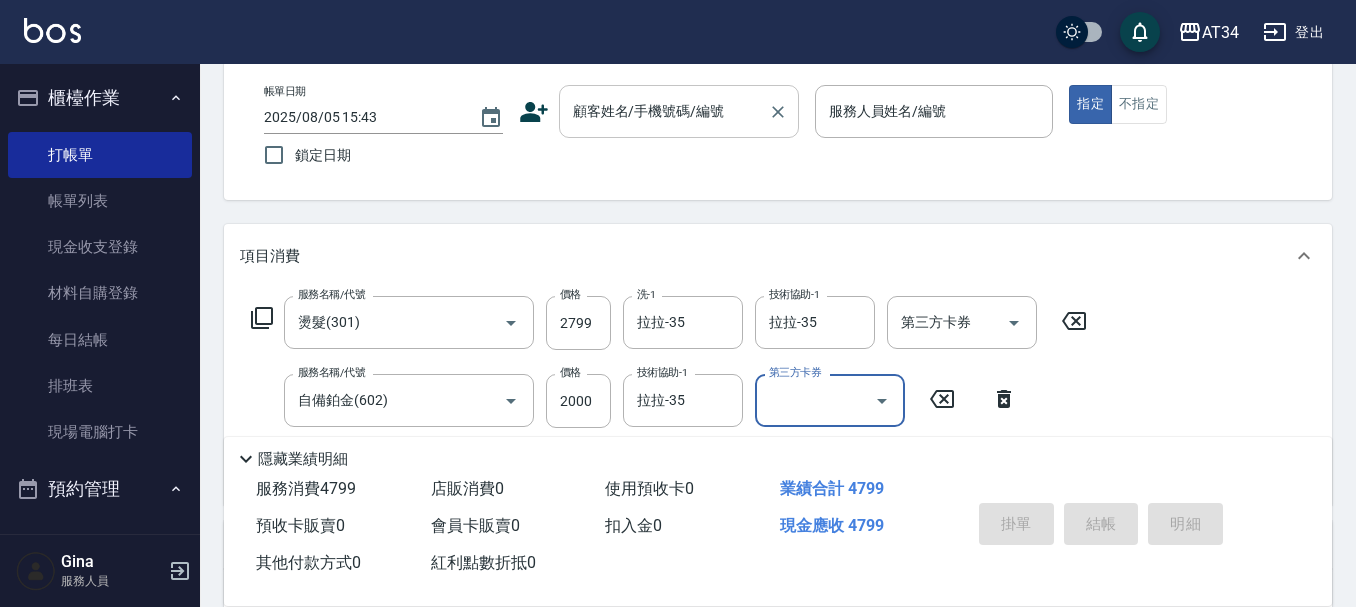 click on "顧客姓名/手機號碼/編號 顧客姓名/手機號碼/編號" at bounding box center (679, 111) 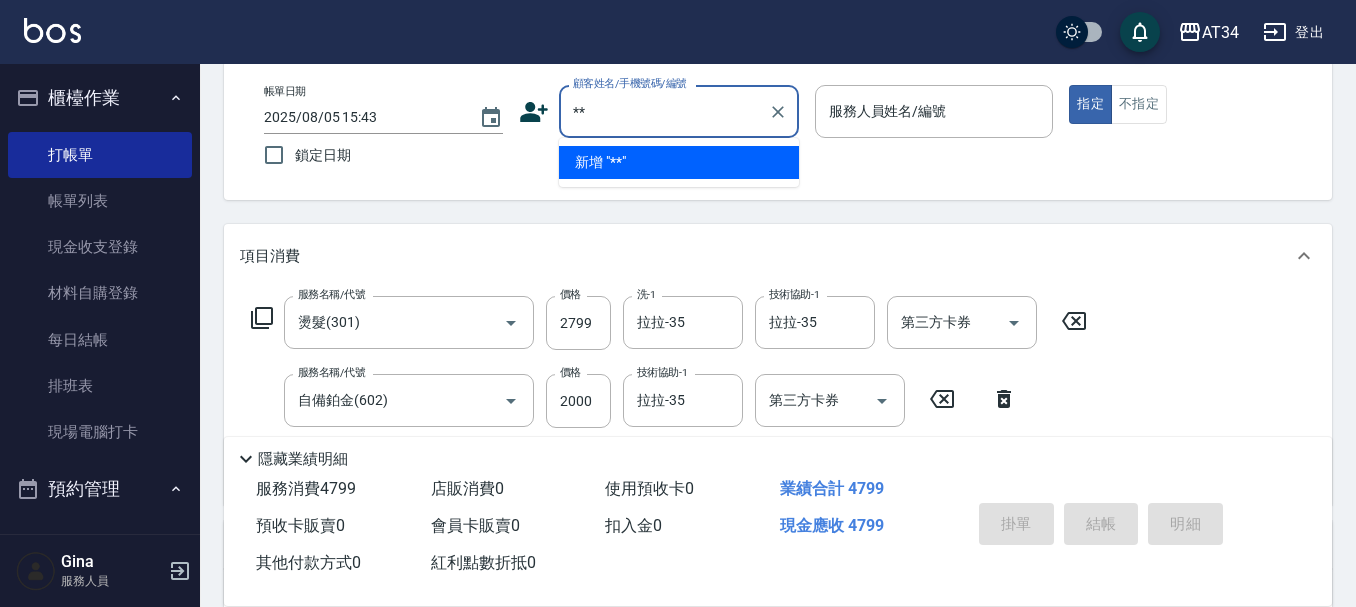 type on "**" 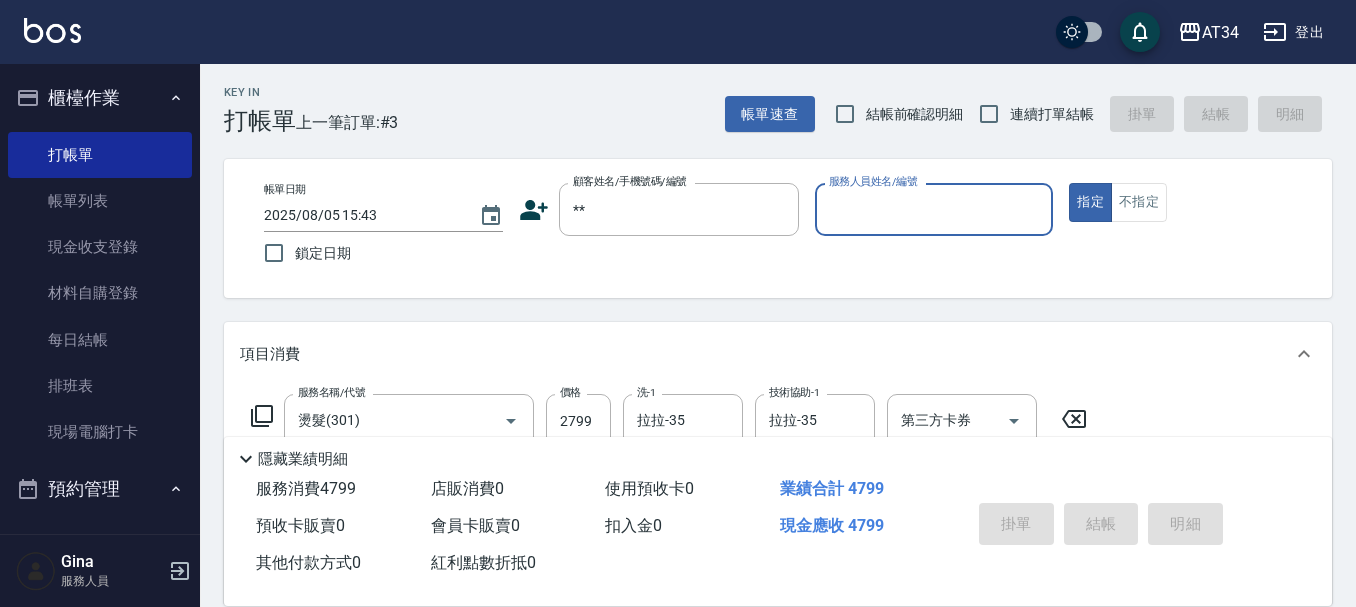 scroll, scrollTop: 0, scrollLeft: 0, axis: both 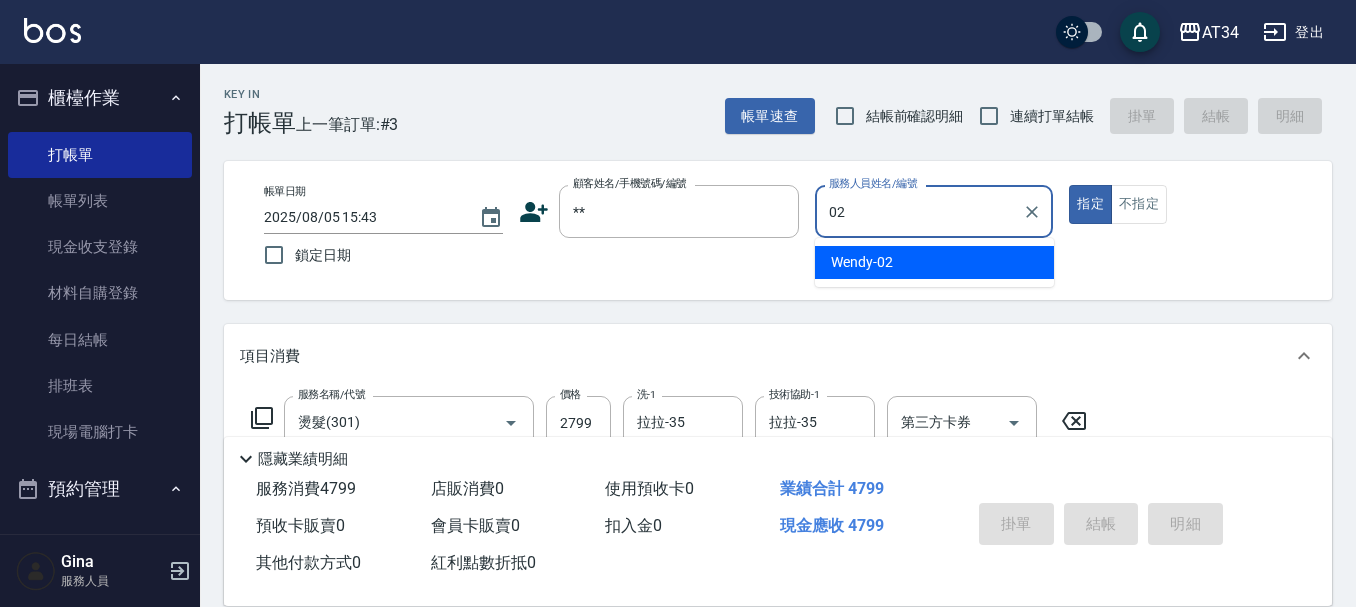 type on "Wendy-02" 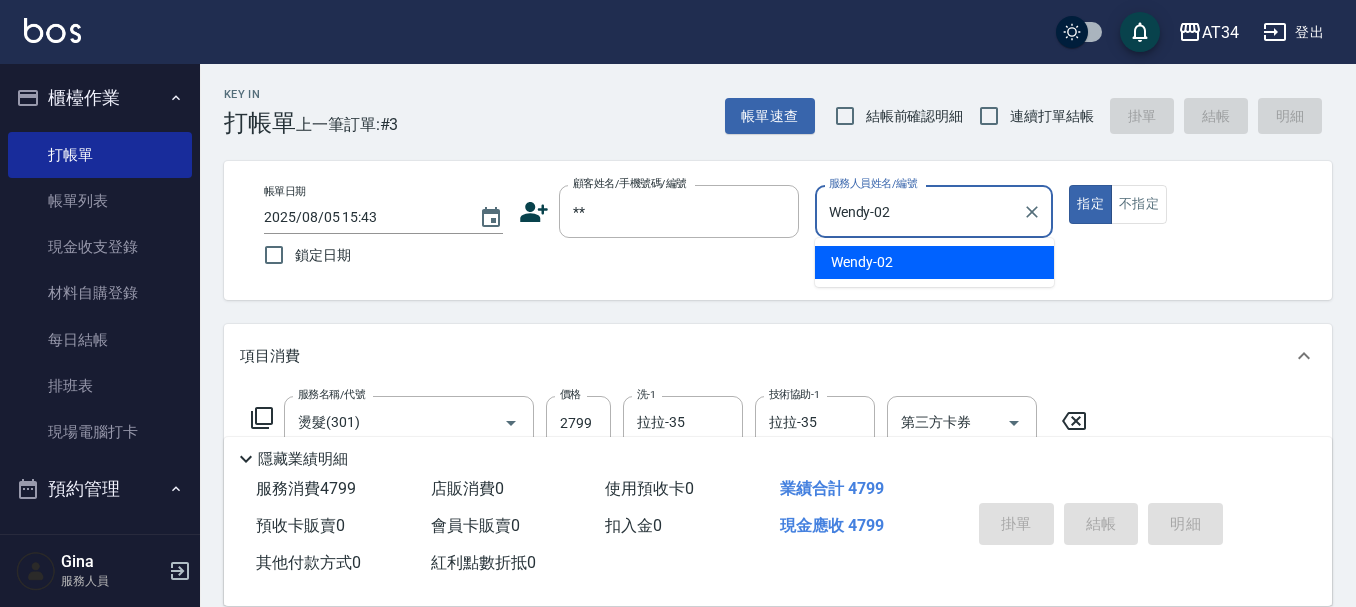 type on "true" 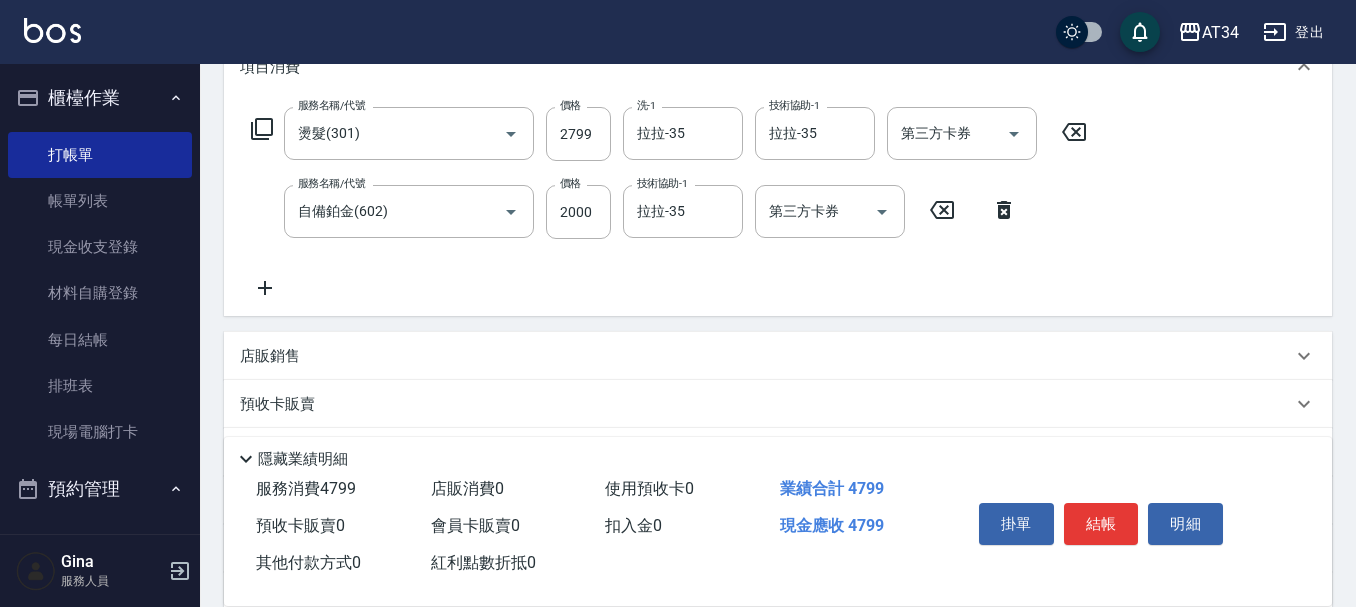scroll, scrollTop: 300, scrollLeft: 0, axis: vertical 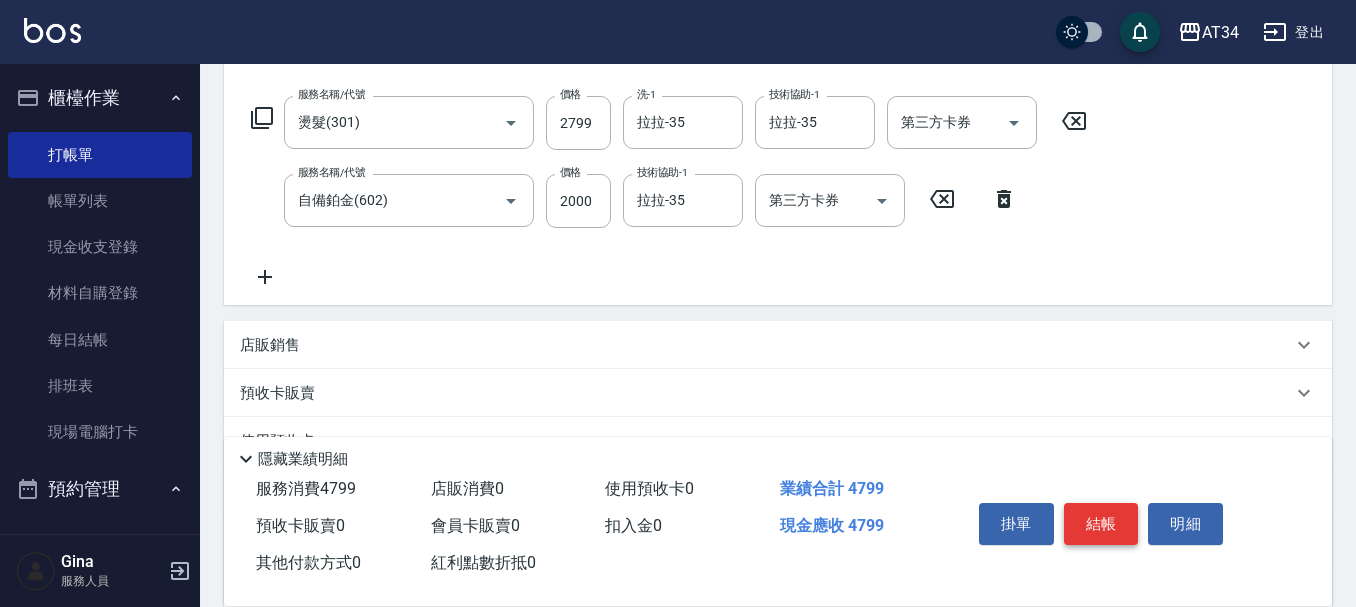 click on "結帳" at bounding box center [1101, 524] 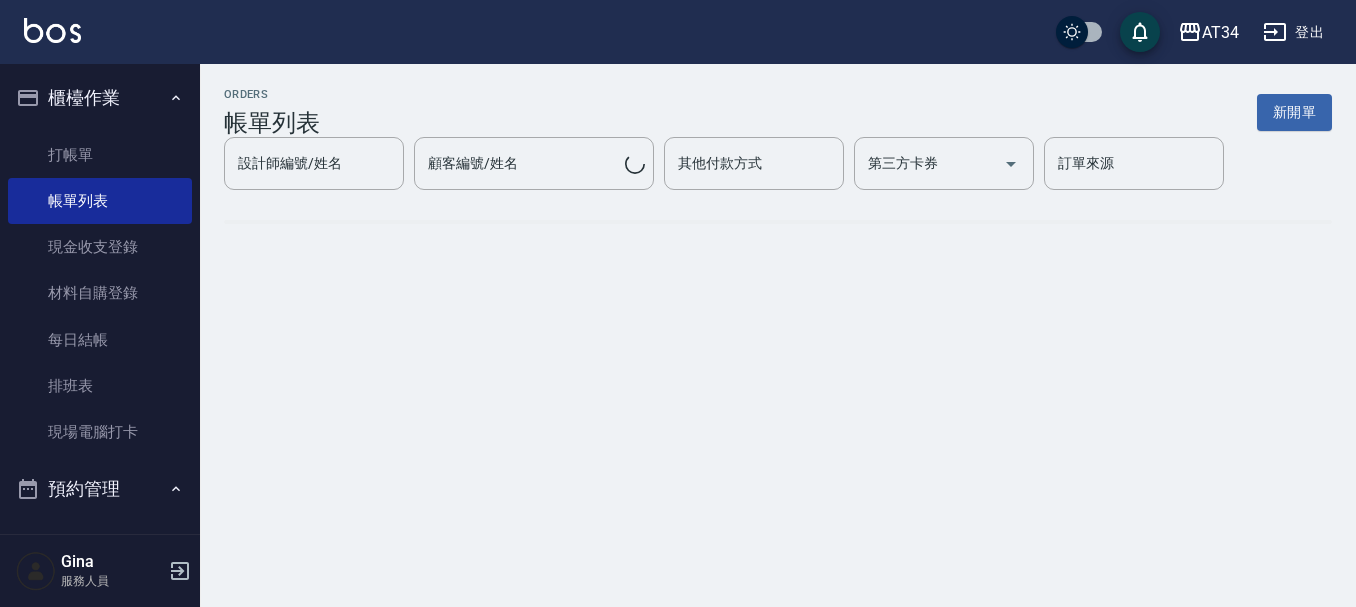 scroll, scrollTop: 0, scrollLeft: 0, axis: both 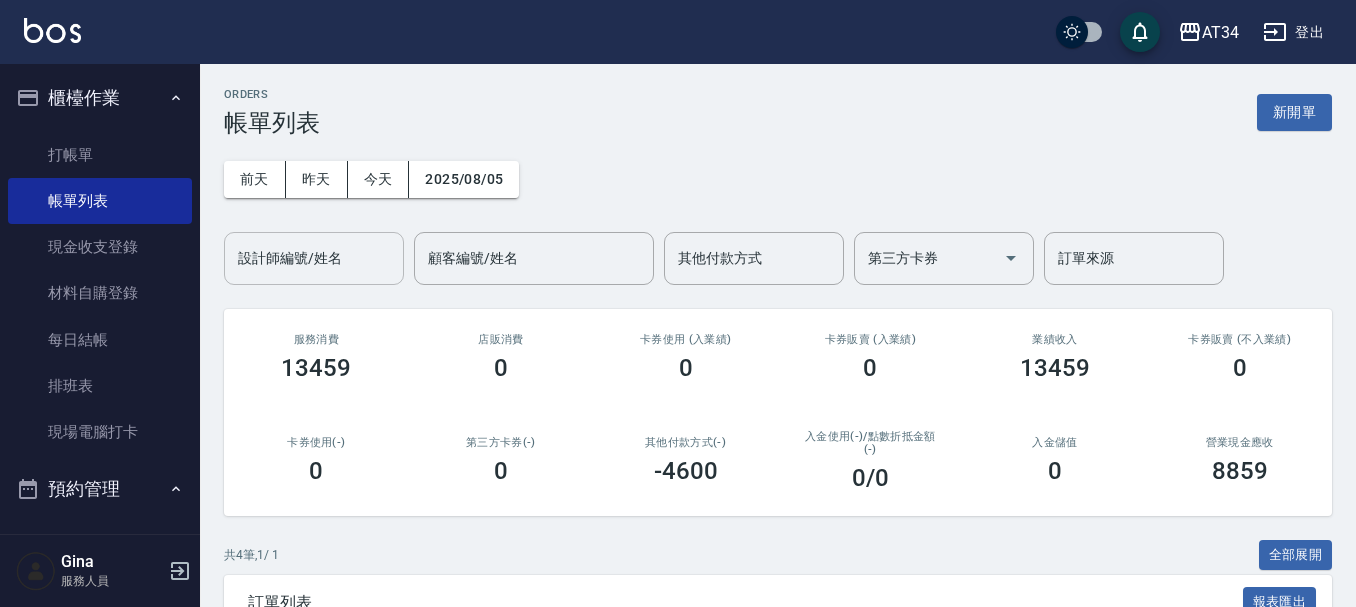 click on "設計師編號/姓名" at bounding box center (314, 258) 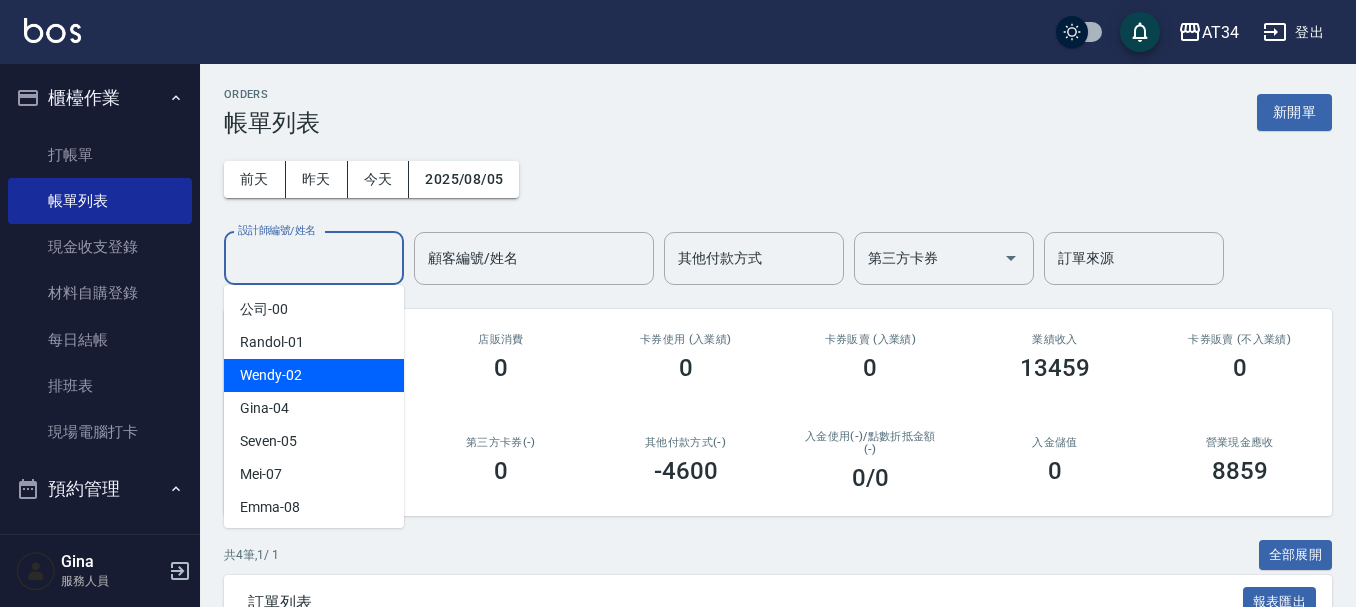 click on "Wendy -02" at bounding box center [314, 375] 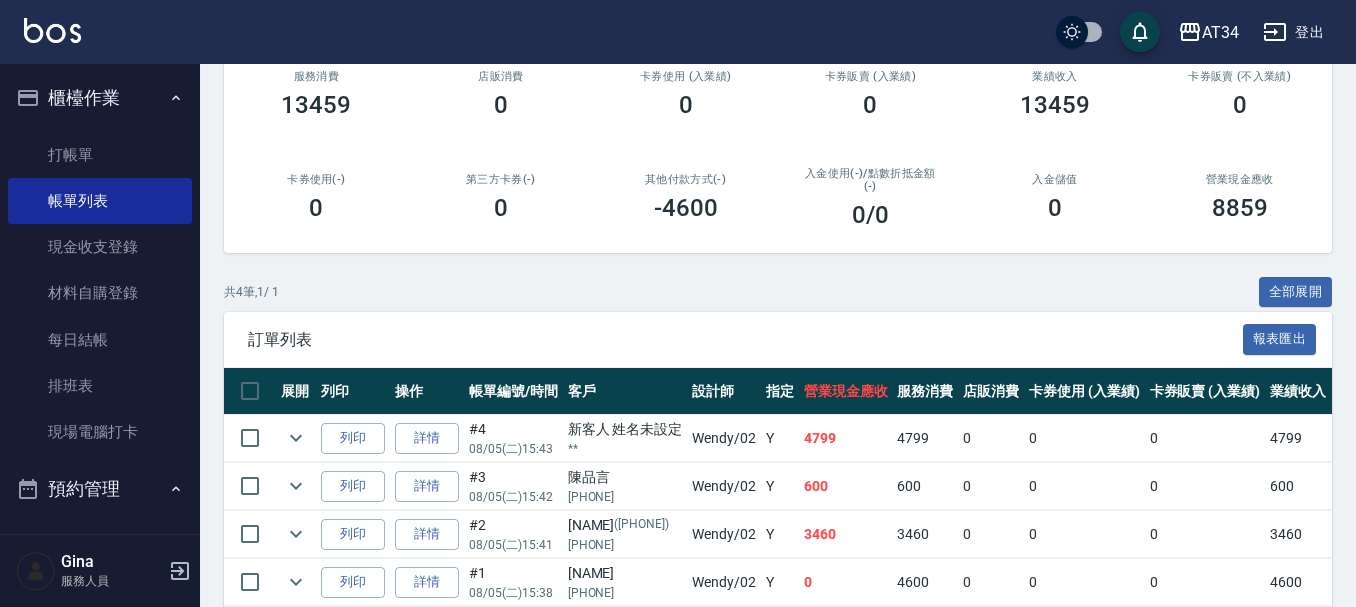 scroll, scrollTop: 356, scrollLeft: 0, axis: vertical 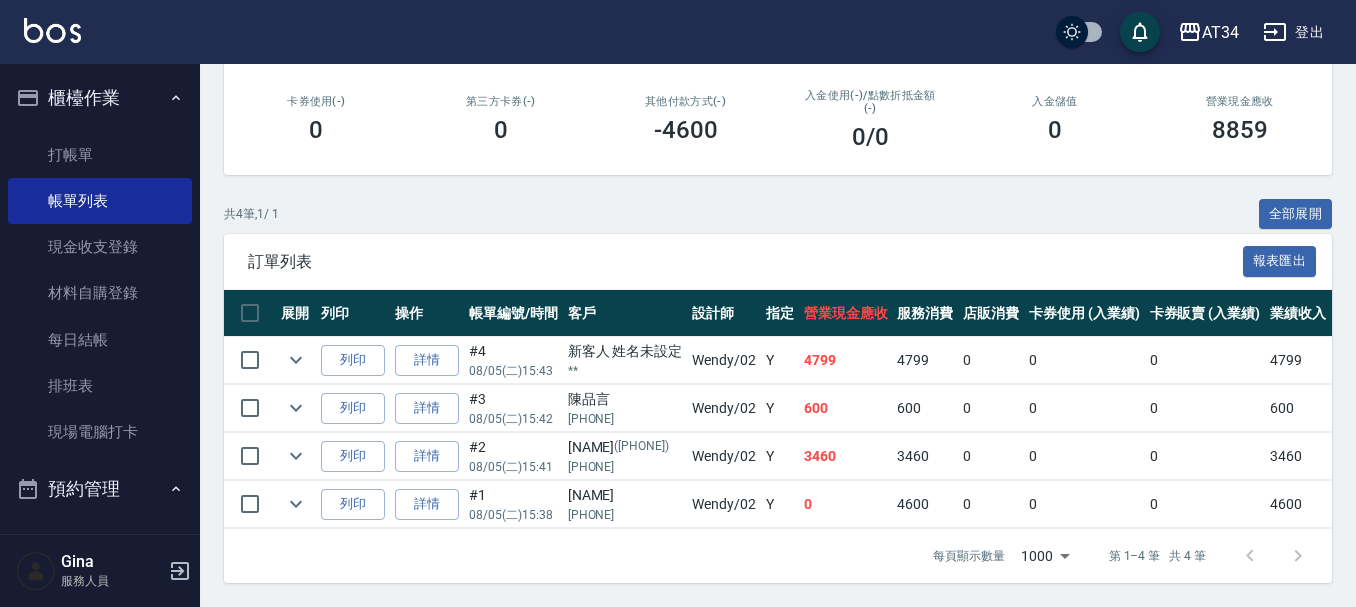 click on "櫃檯作業" at bounding box center (100, 98) 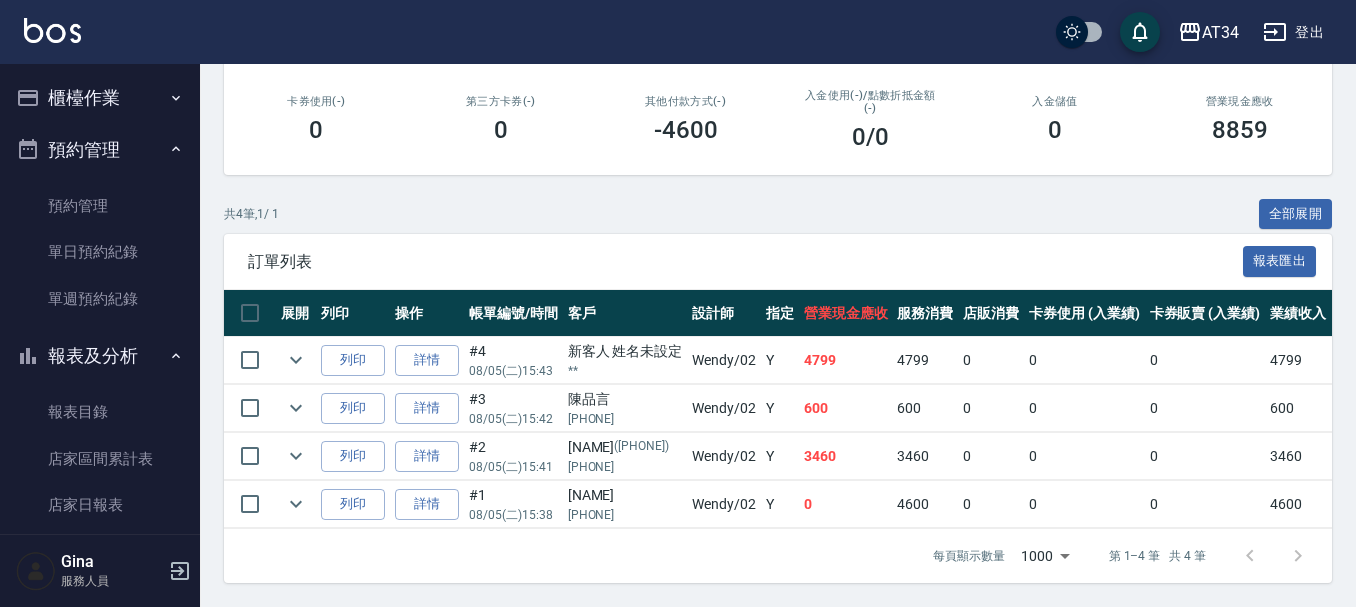 click on "預約管理" at bounding box center (100, 150) 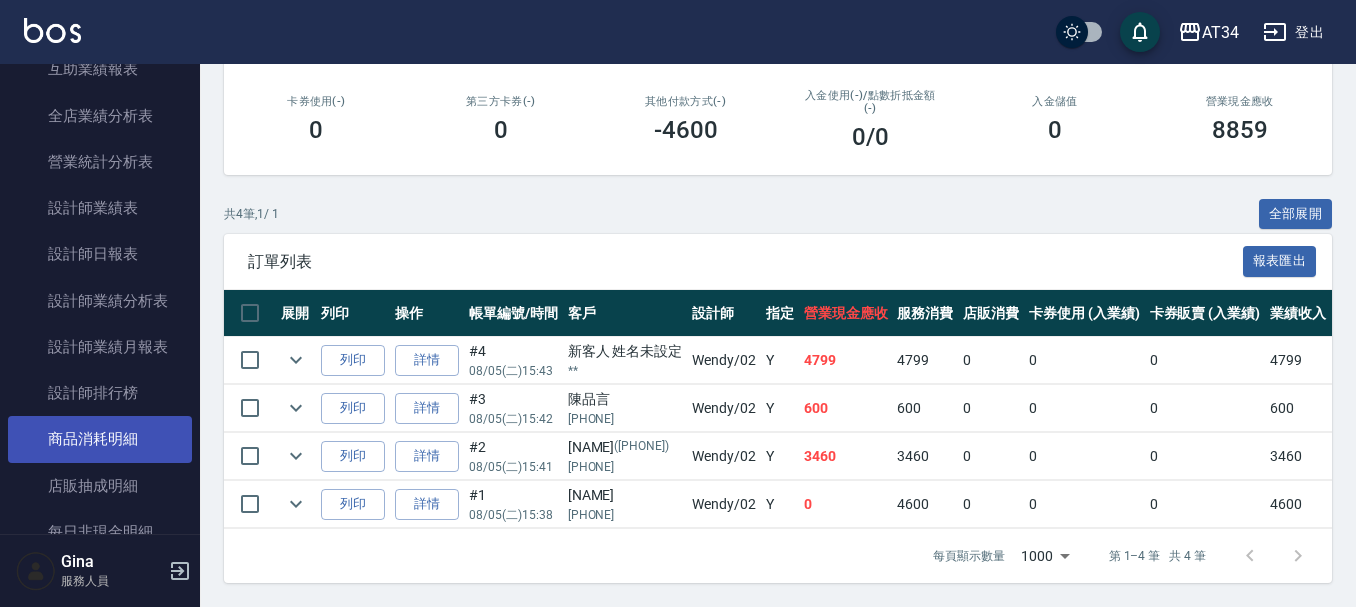 scroll, scrollTop: 500, scrollLeft: 0, axis: vertical 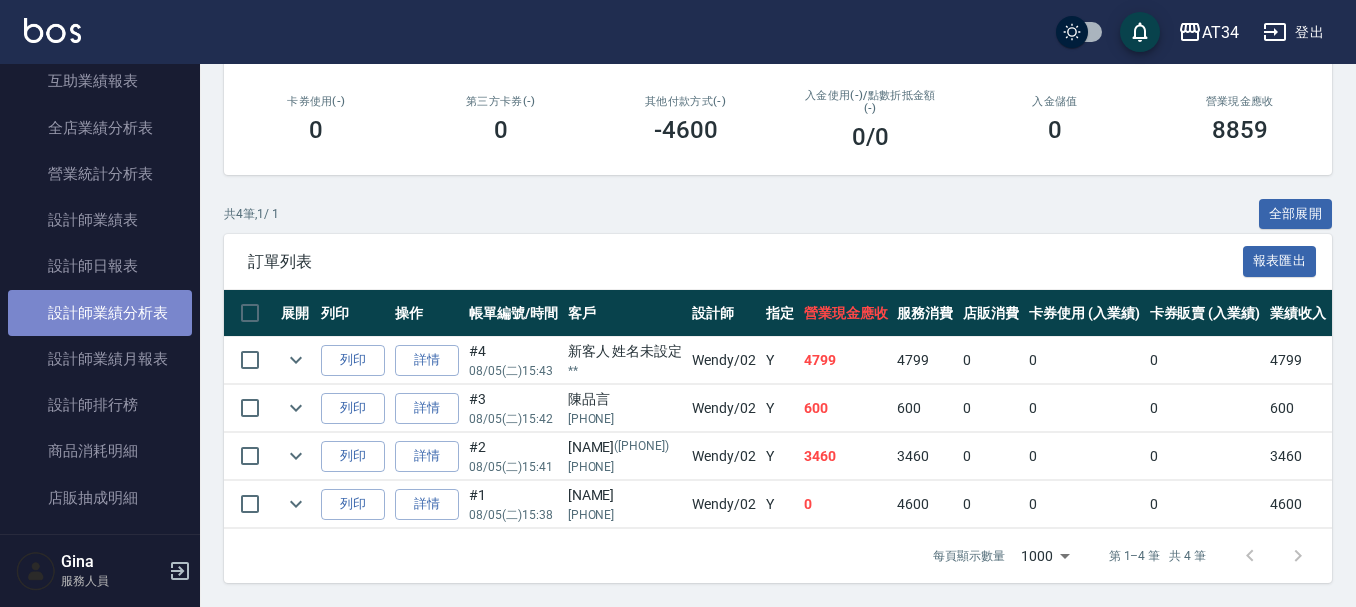 click on "設計師業績分析表" at bounding box center (100, 313) 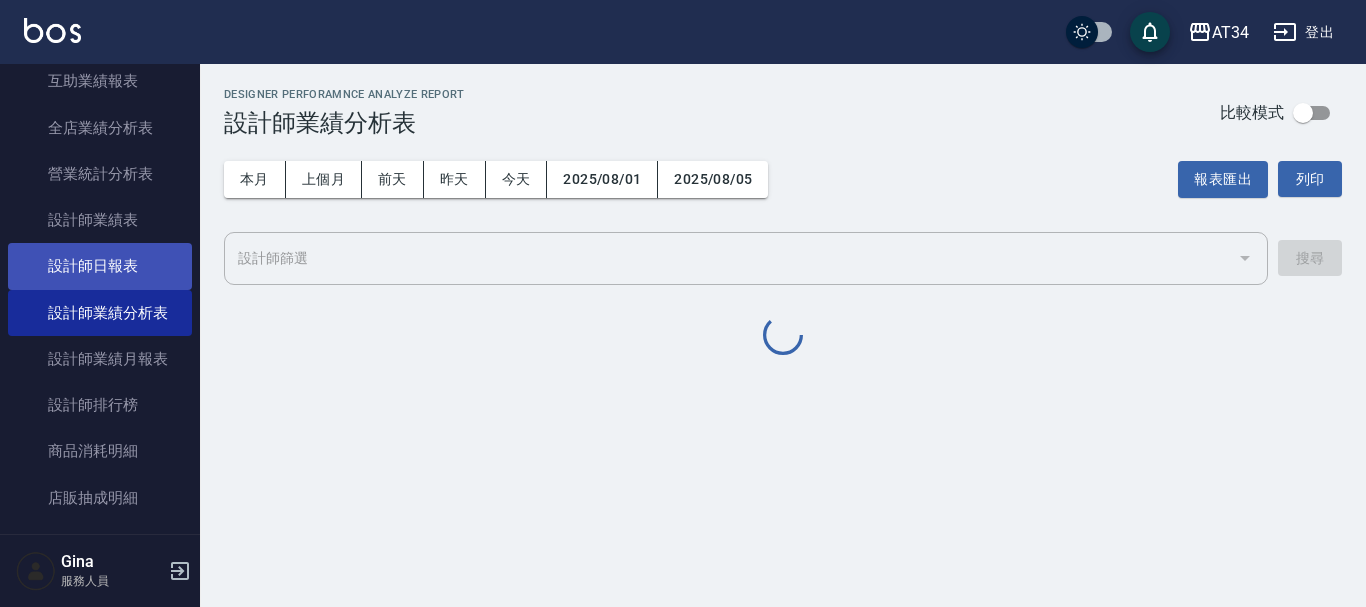 click on "設計師日報表" at bounding box center [100, 266] 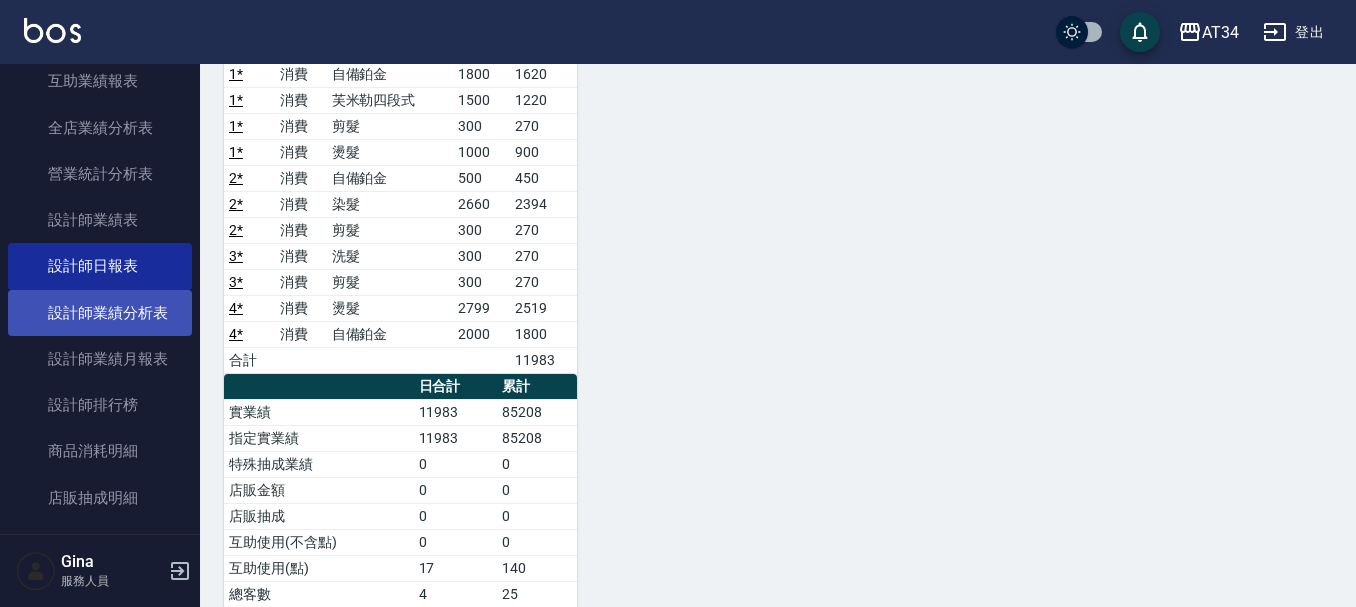 scroll, scrollTop: 0, scrollLeft: 0, axis: both 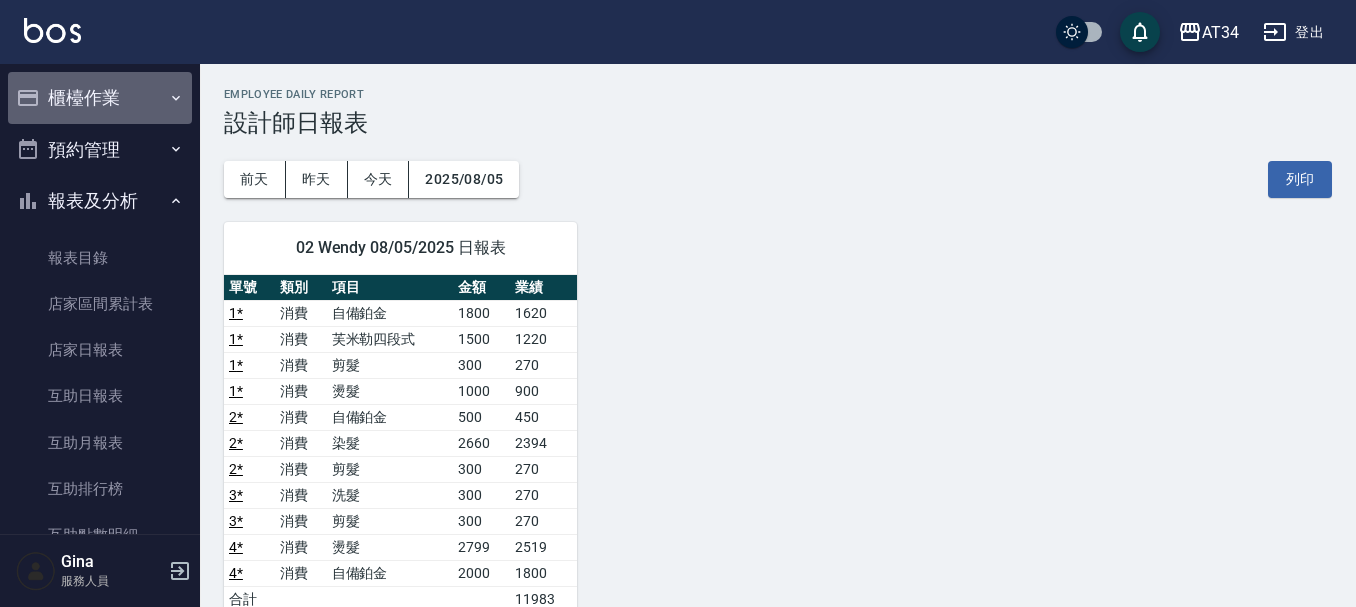 click on "櫃檯作業" at bounding box center (100, 98) 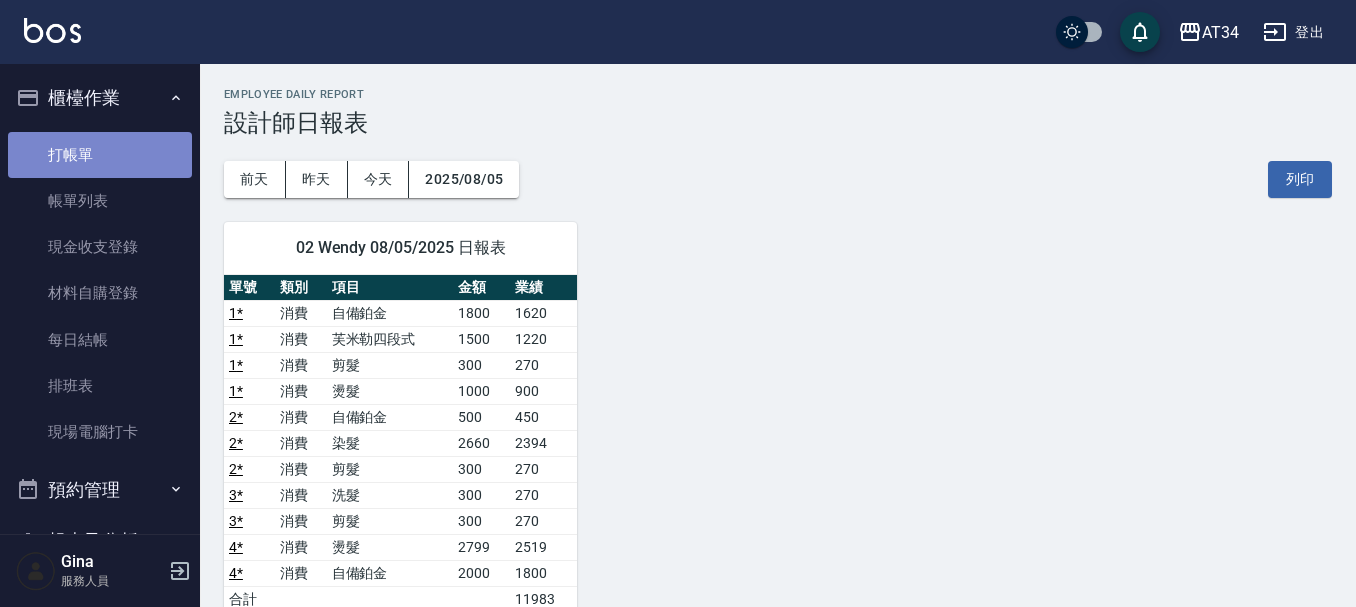 click on "打帳單" at bounding box center (100, 155) 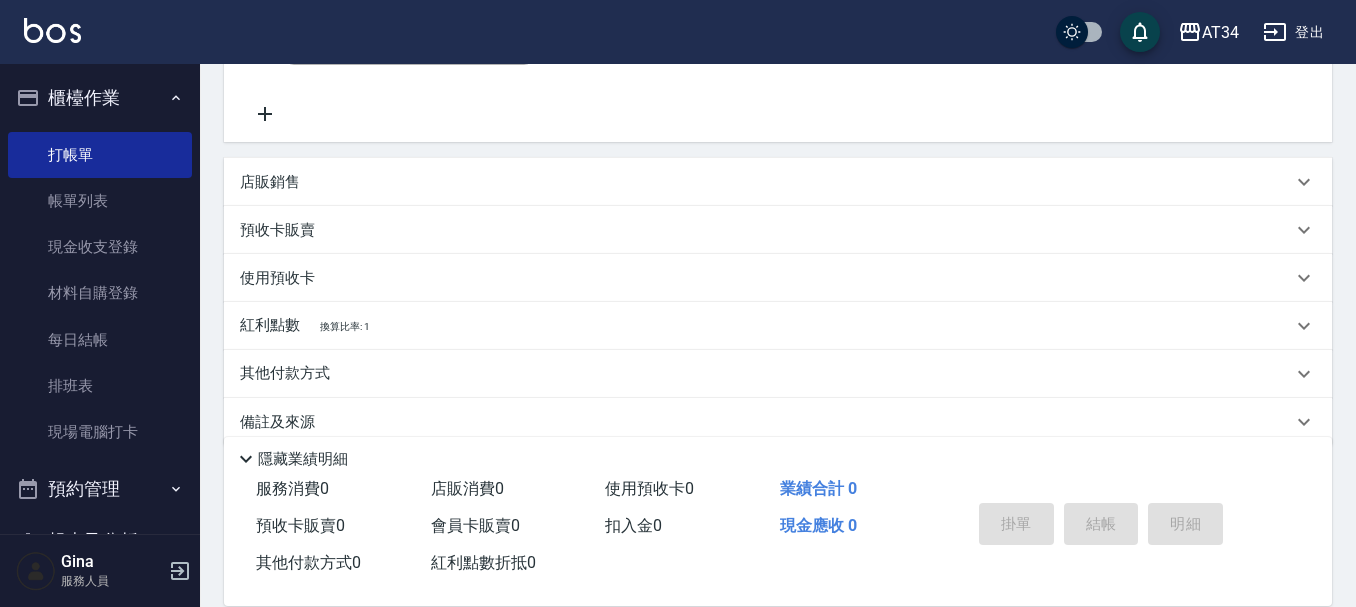 scroll, scrollTop: 400, scrollLeft: 0, axis: vertical 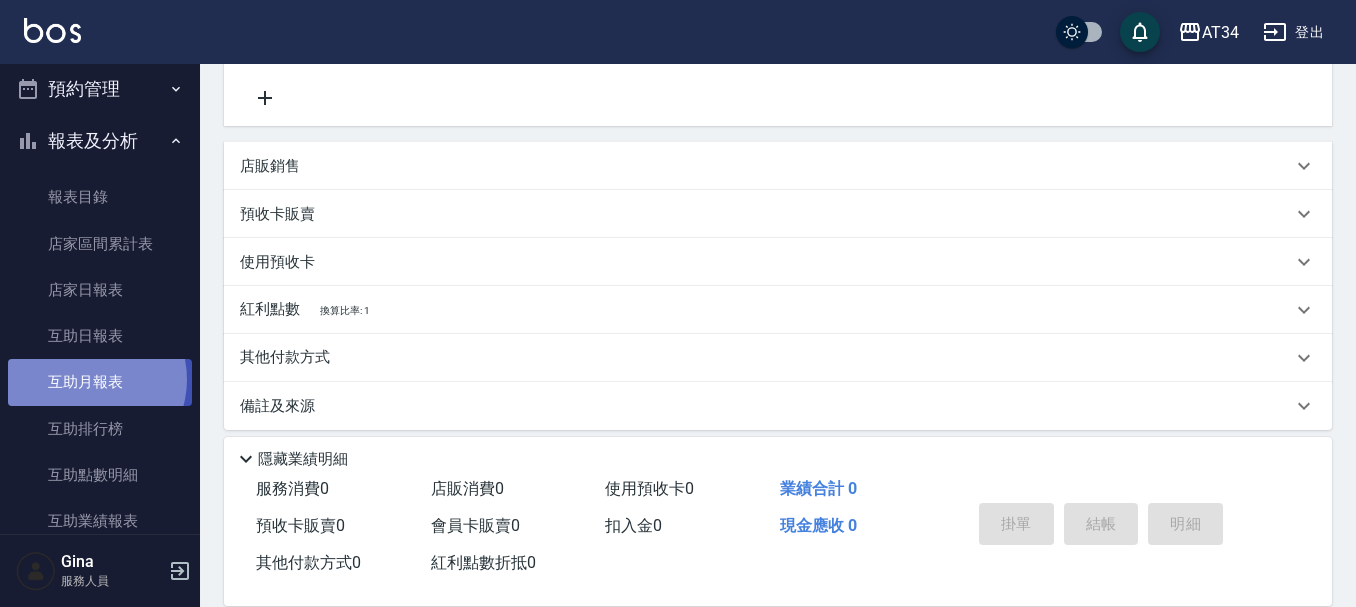 click on "互助月報表" at bounding box center (100, 382) 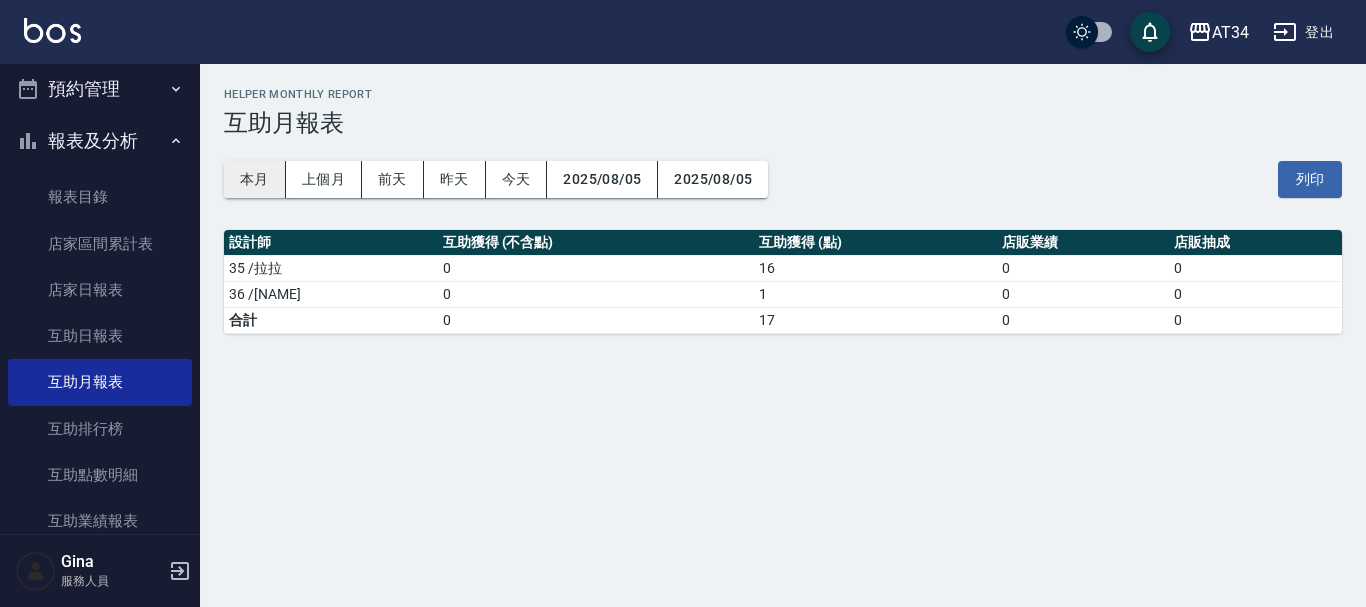 click on "本月" at bounding box center [255, 179] 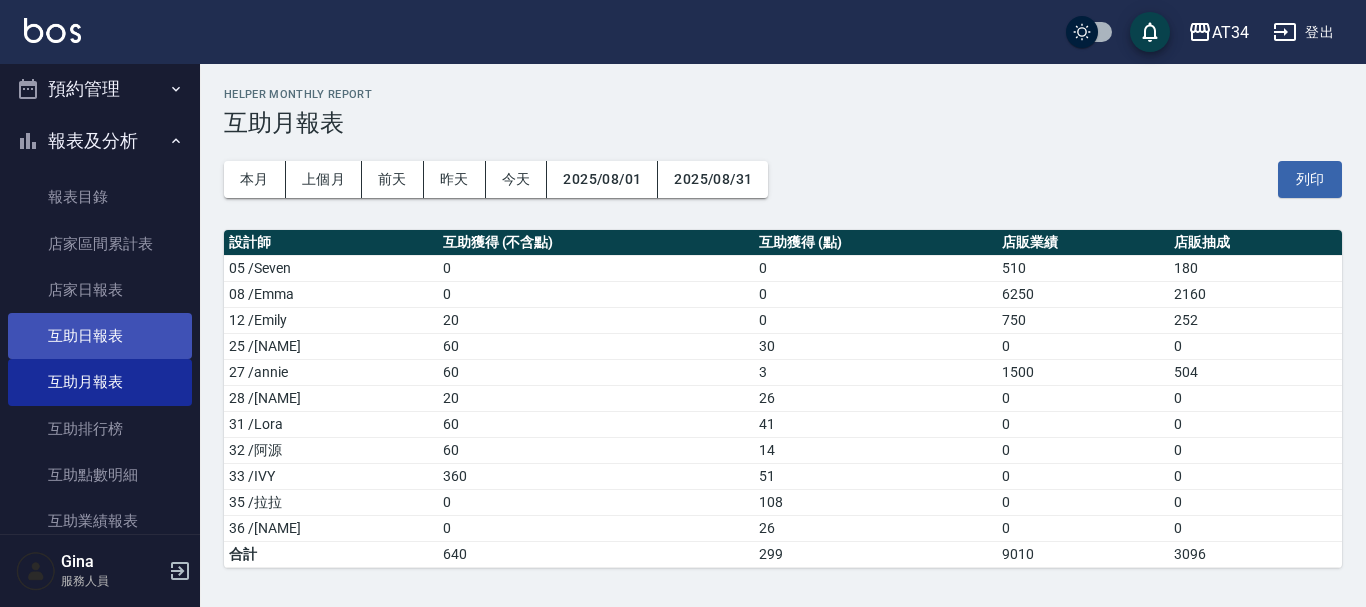 click on "互助日報表" at bounding box center (100, 336) 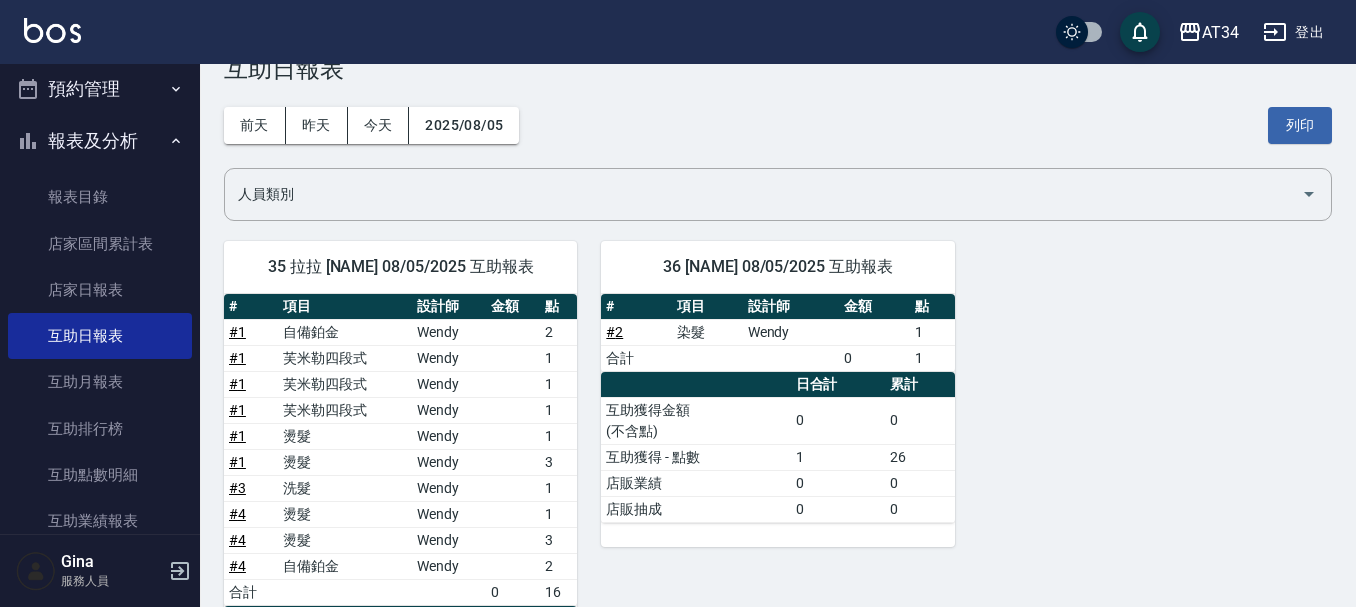 scroll, scrollTop: 52, scrollLeft: 0, axis: vertical 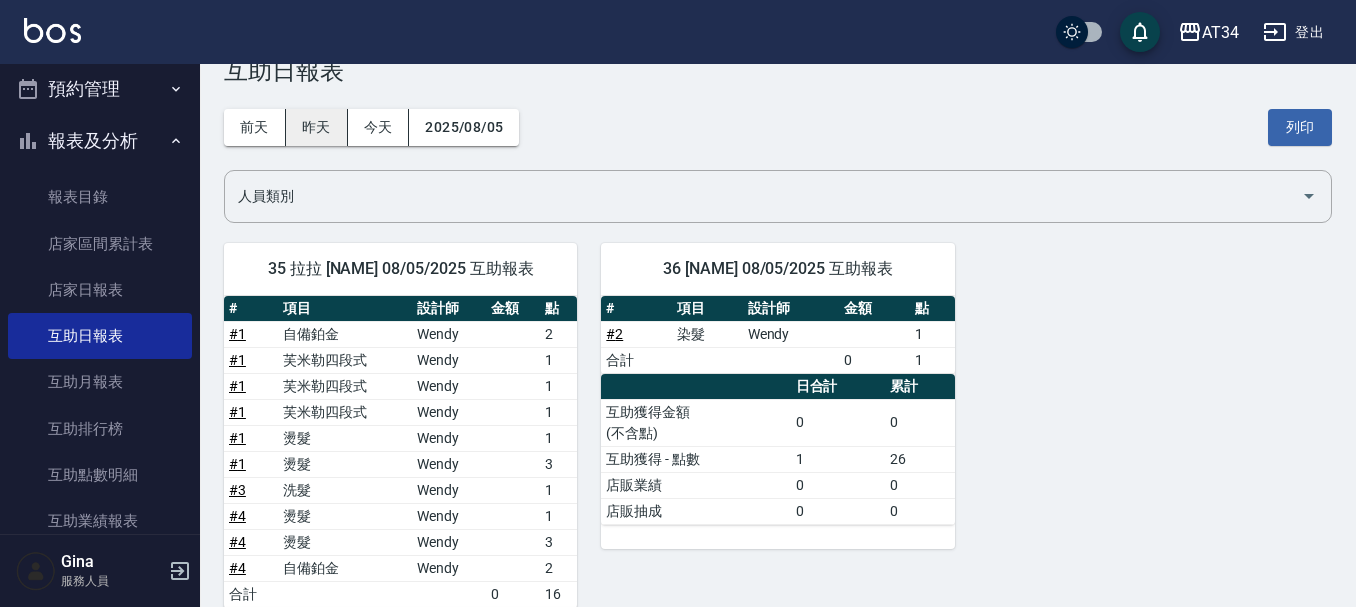 click on "昨天" at bounding box center [317, 127] 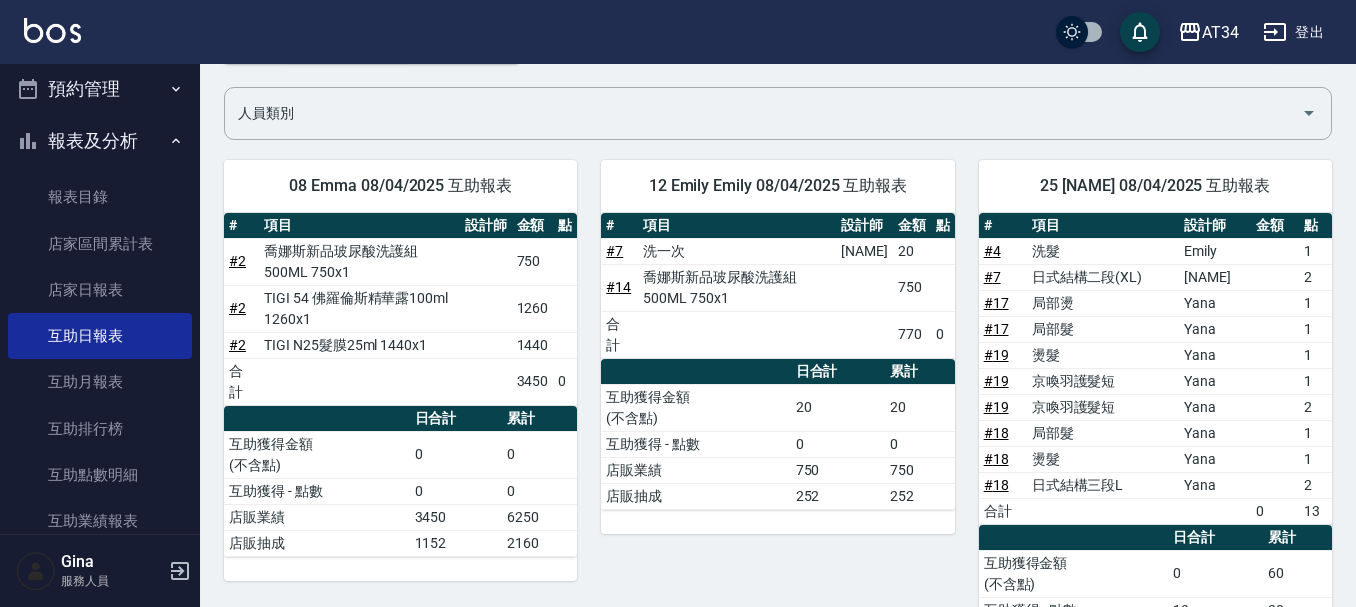 scroll, scrollTop: 0, scrollLeft: 0, axis: both 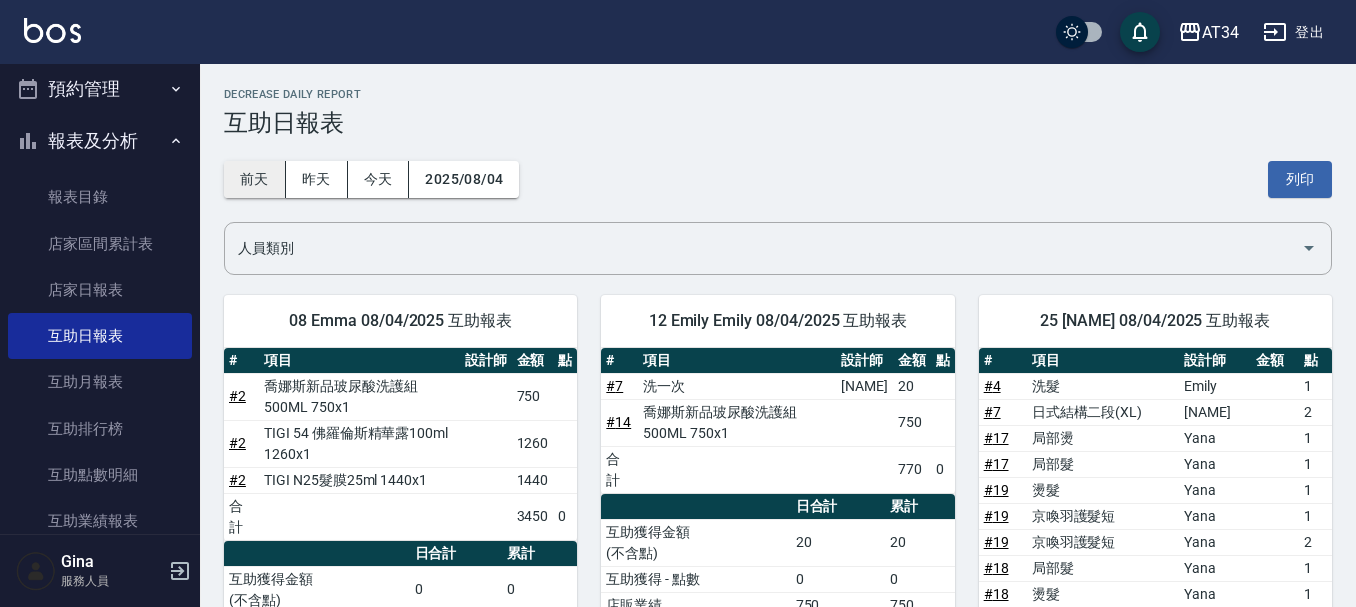 click on "前天" at bounding box center [255, 179] 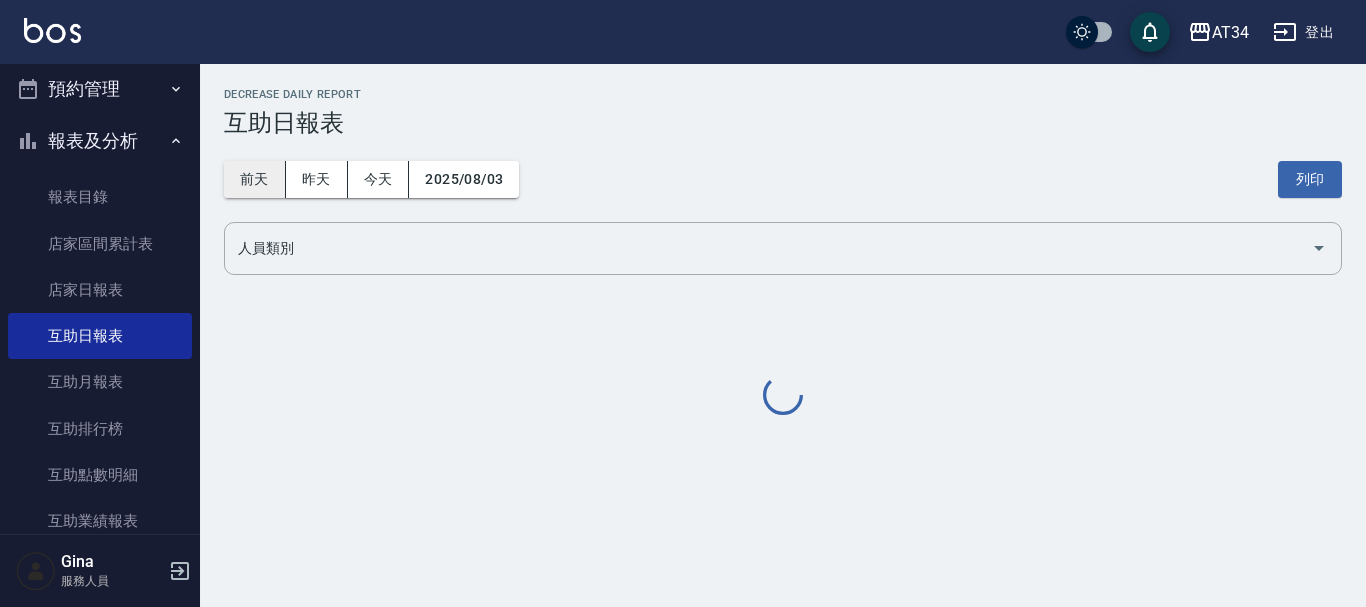 click on "前天" at bounding box center (255, 179) 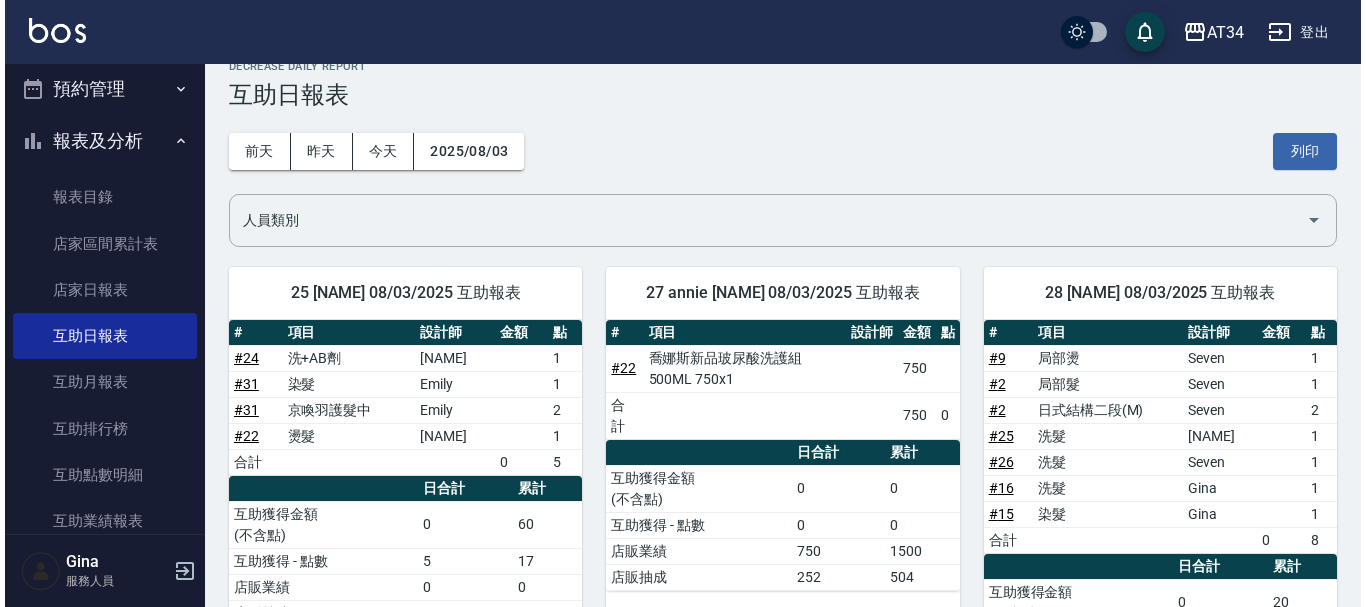scroll, scrollTop: 0, scrollLeft: 0, axis: both 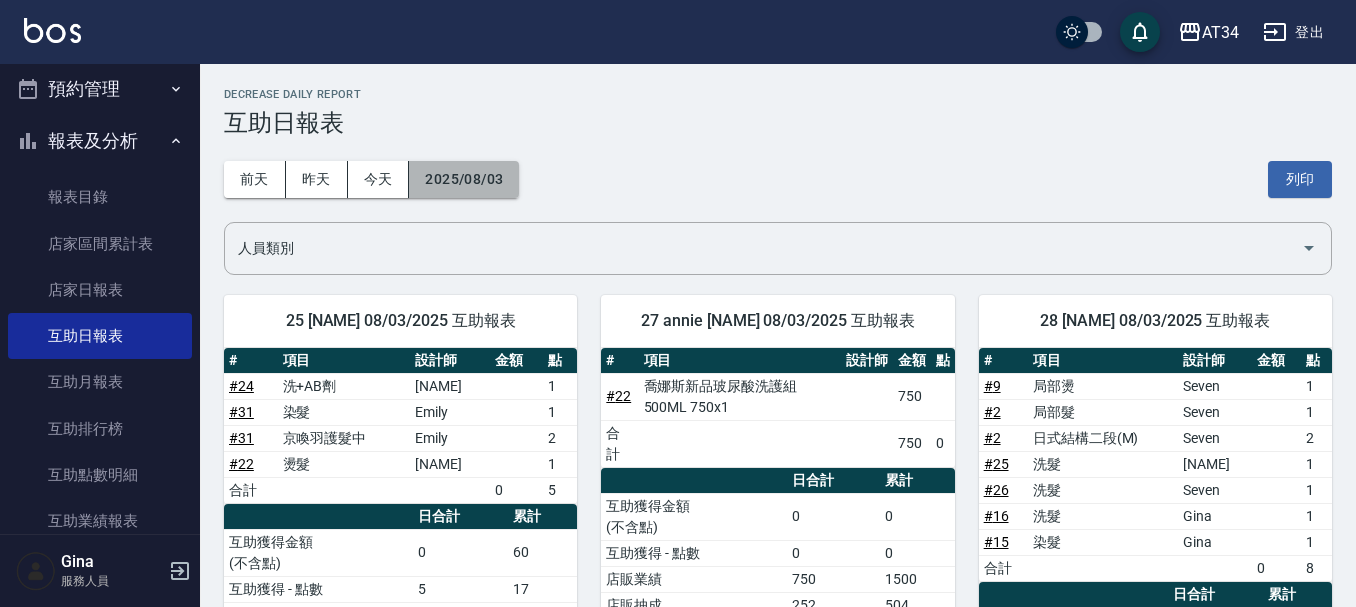 click on "2025/08/03" at bounding box center [464, 179] 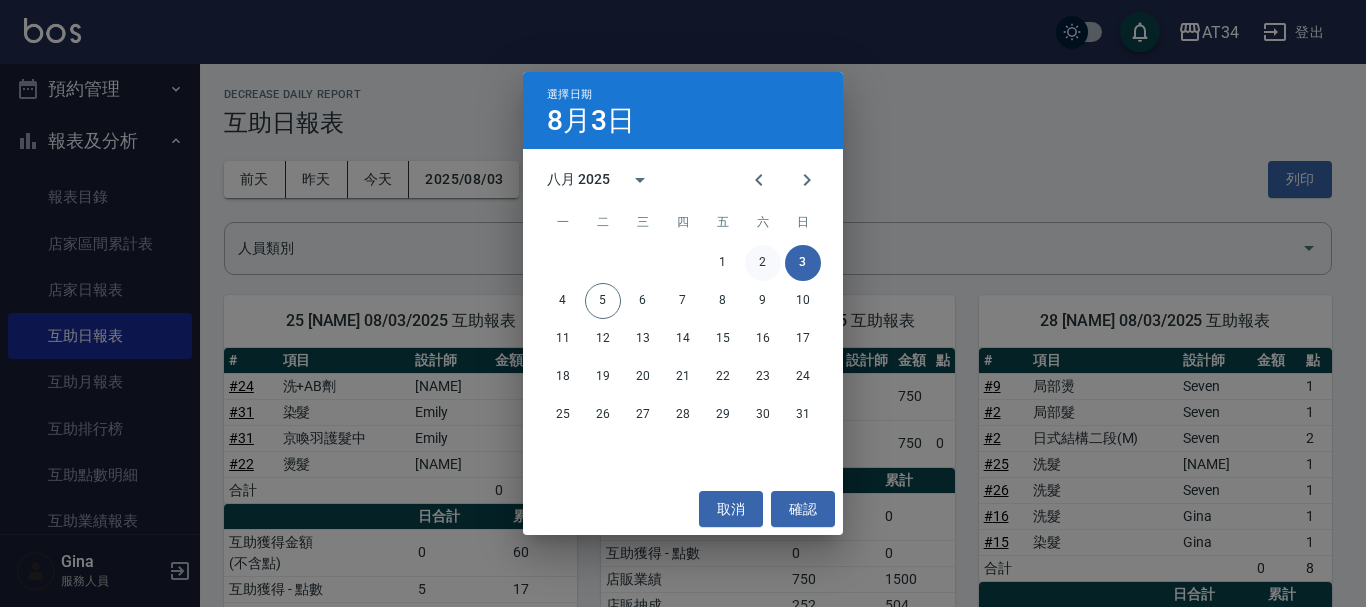 click on "2" at bounding box center (763, 263) 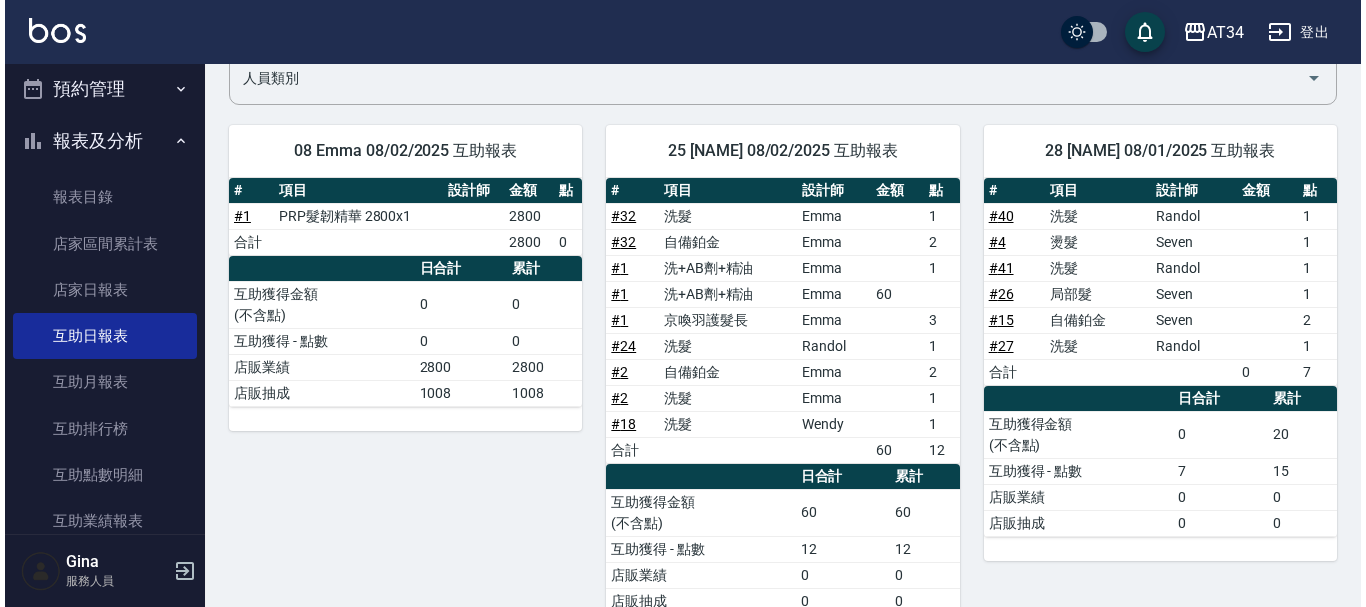 scroll, scrollTop: 0, scrollLeft: 0, axis: both 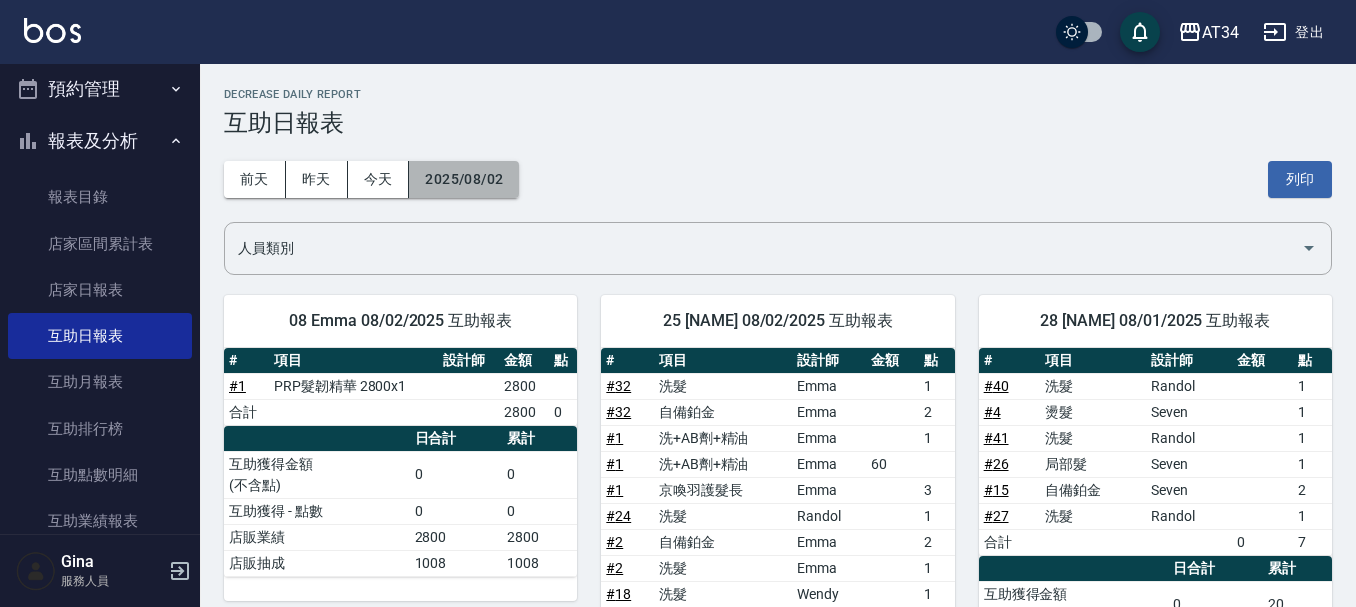 click on "2025/08/02" at bounding box center [464, 179] 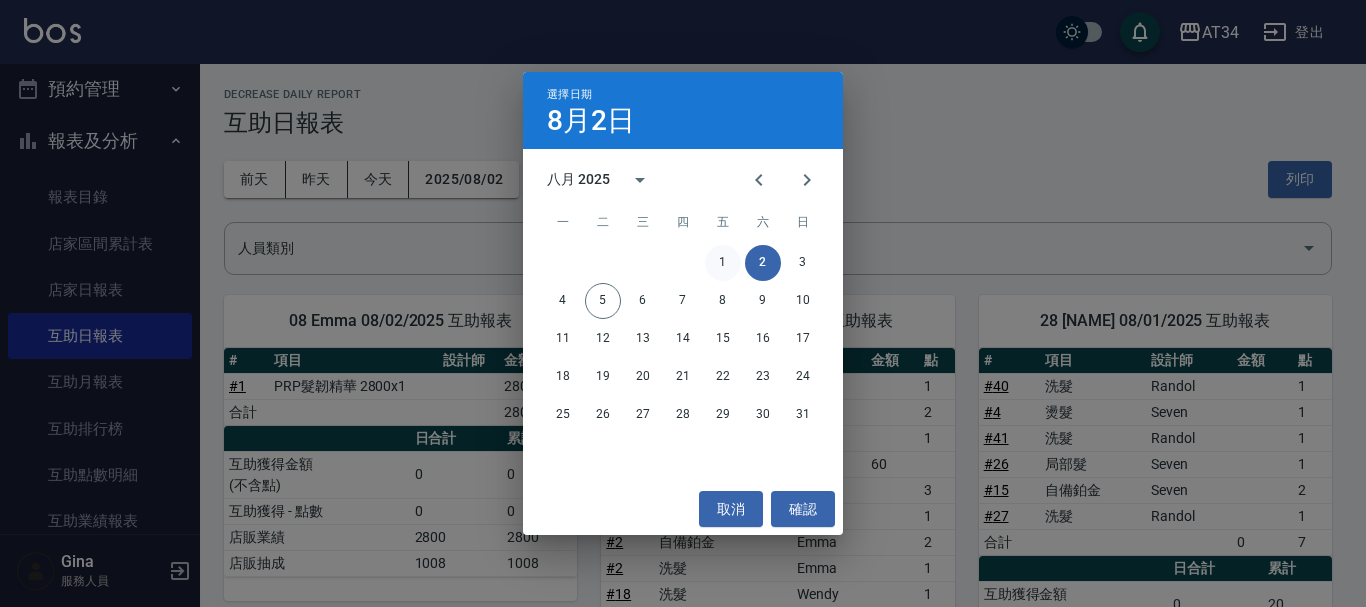 click on "1" at bounding box center [723, 263] 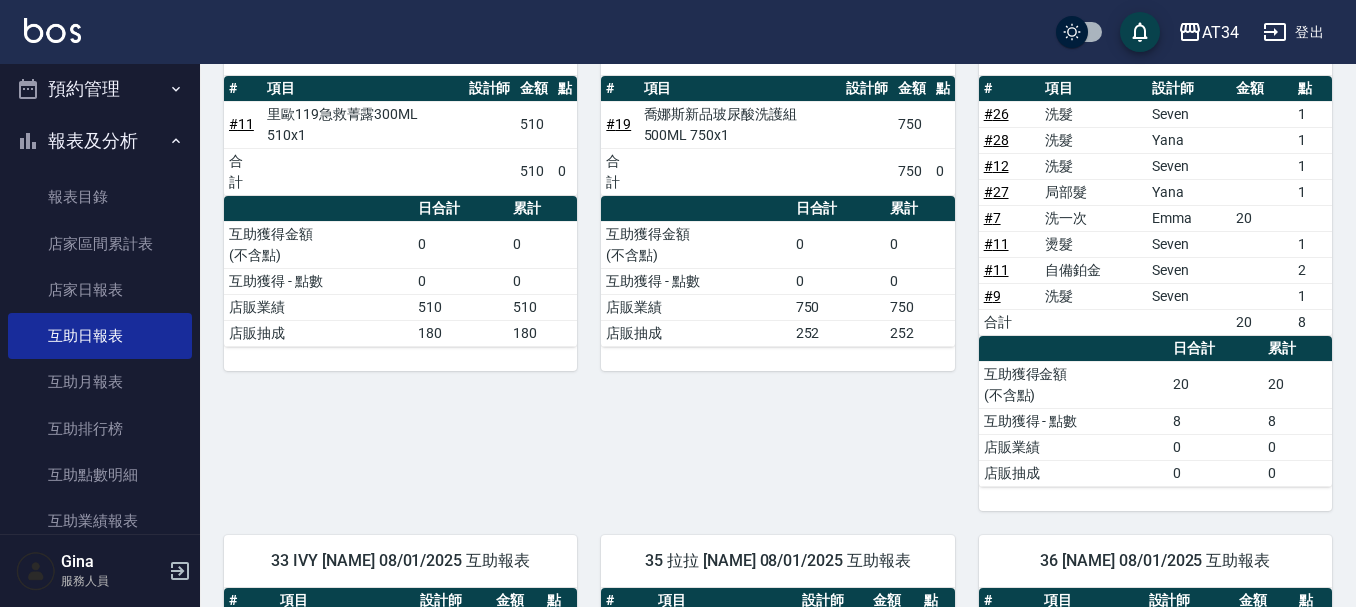 scroll, scrollTop: 0, scrollLeft: 0, axis: both 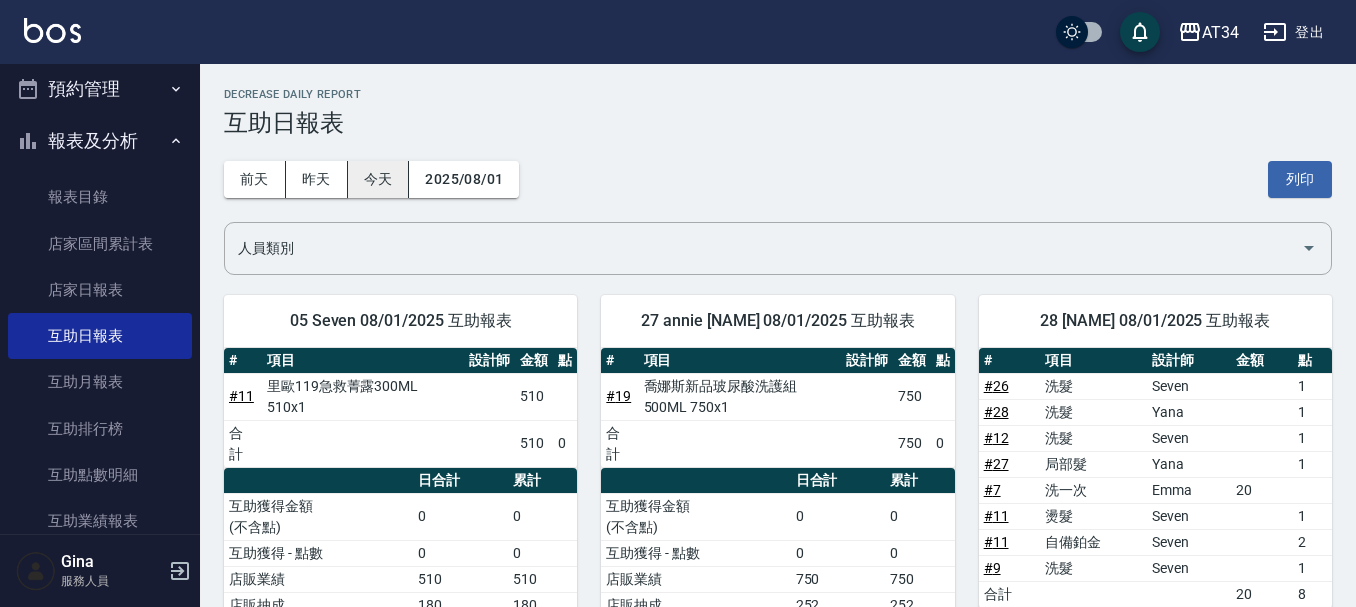 click on "今天" at bounding box center [379, 179] 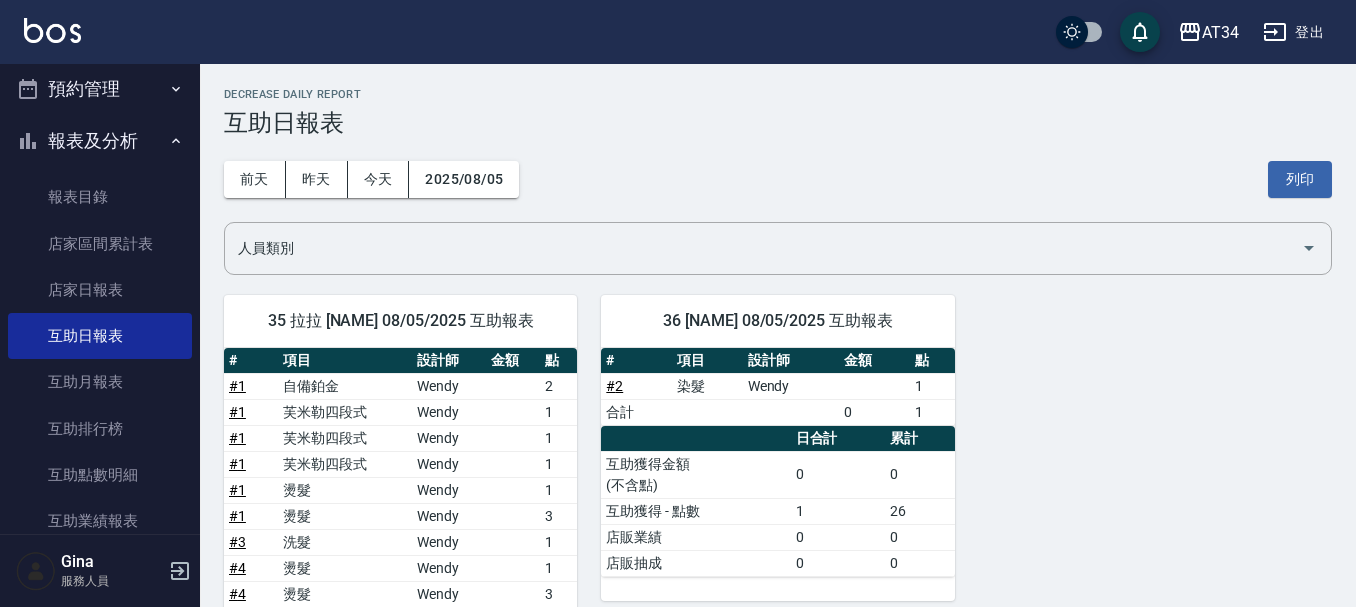 click on "預約管理" at bounding box center [100, 89] 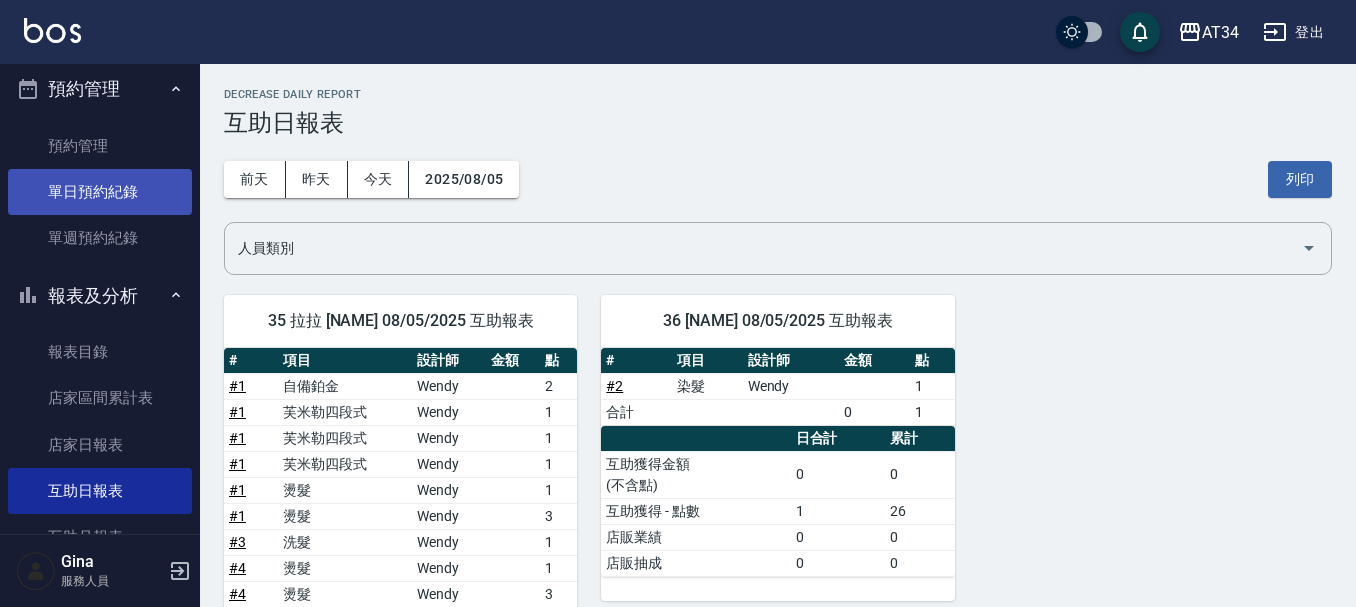 click on "單日預約紀錄" at bounding box center (100, 192) 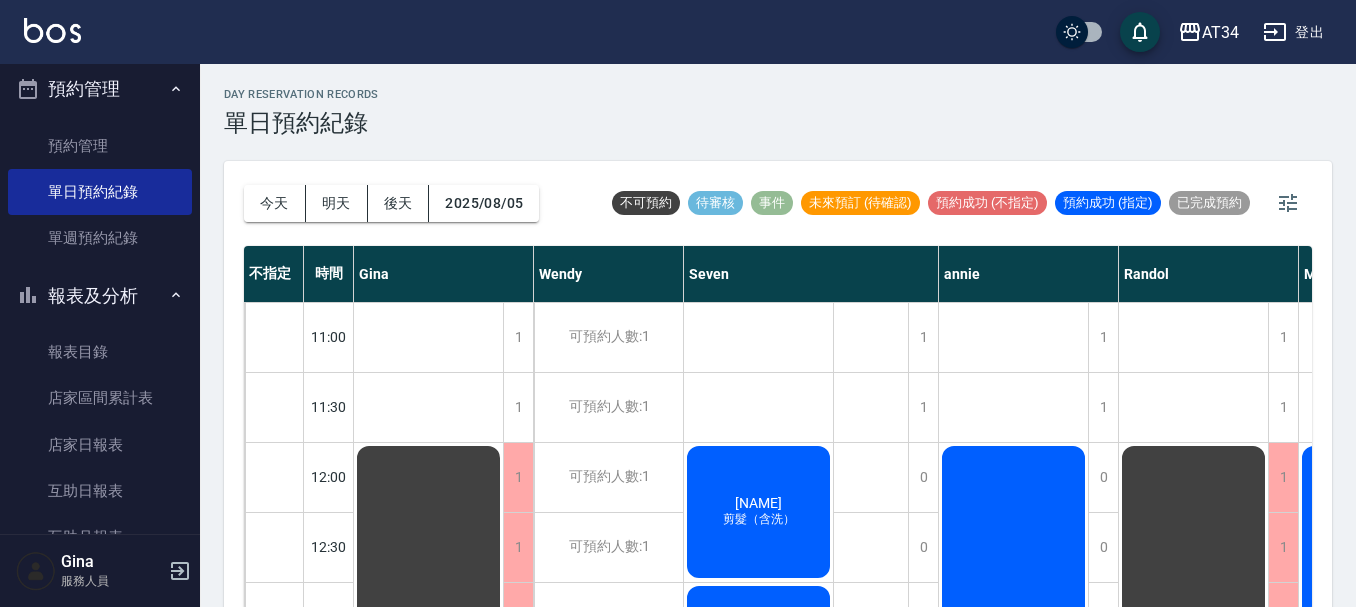 click on "剪髮（含洗）" at bounding box center (759, 519) 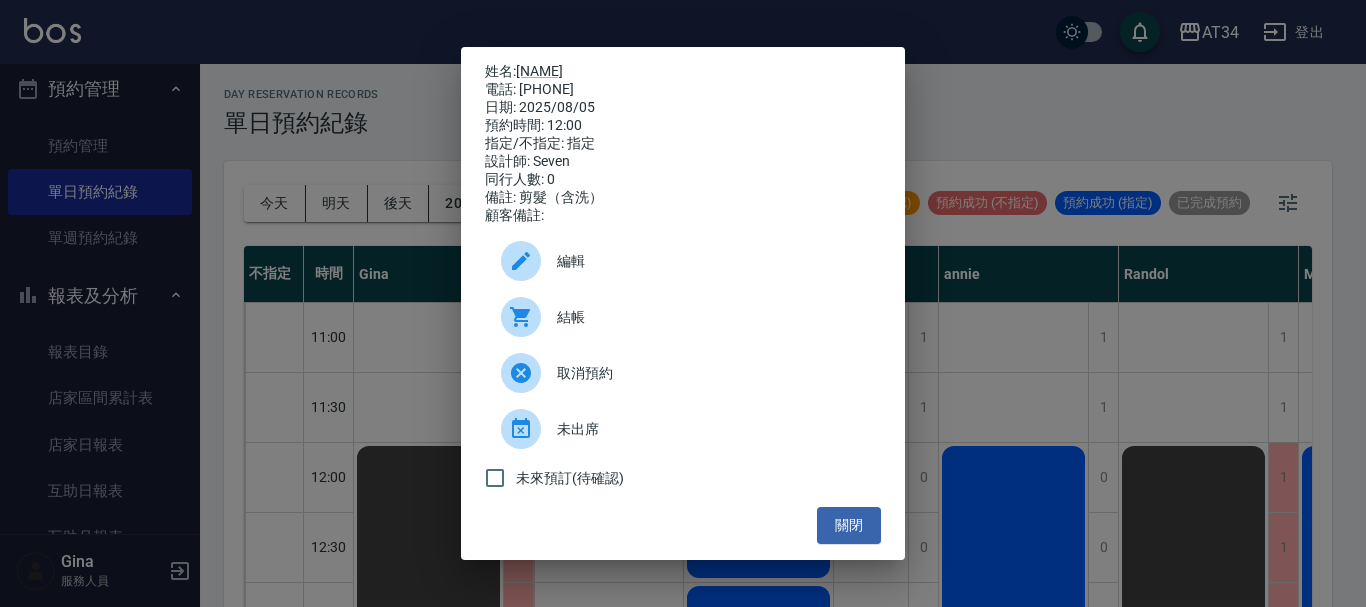 click on "結帳" at bounding box center [711, 317] 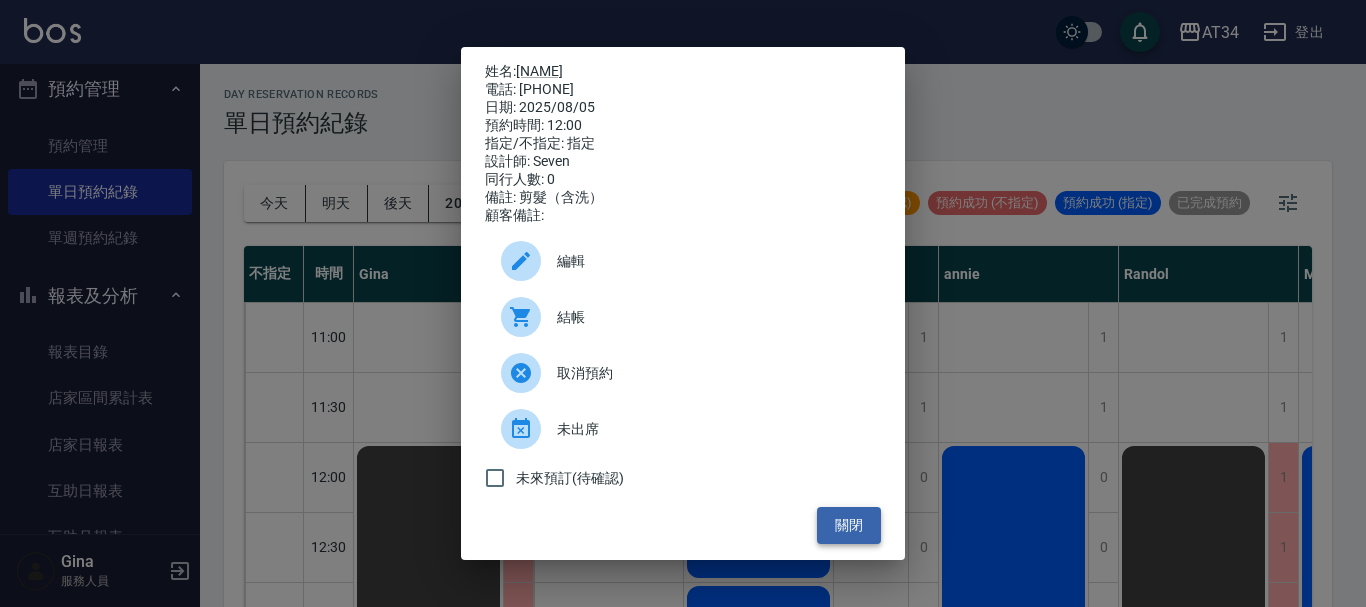 click on "關閉" at bounding box center [849, 525] 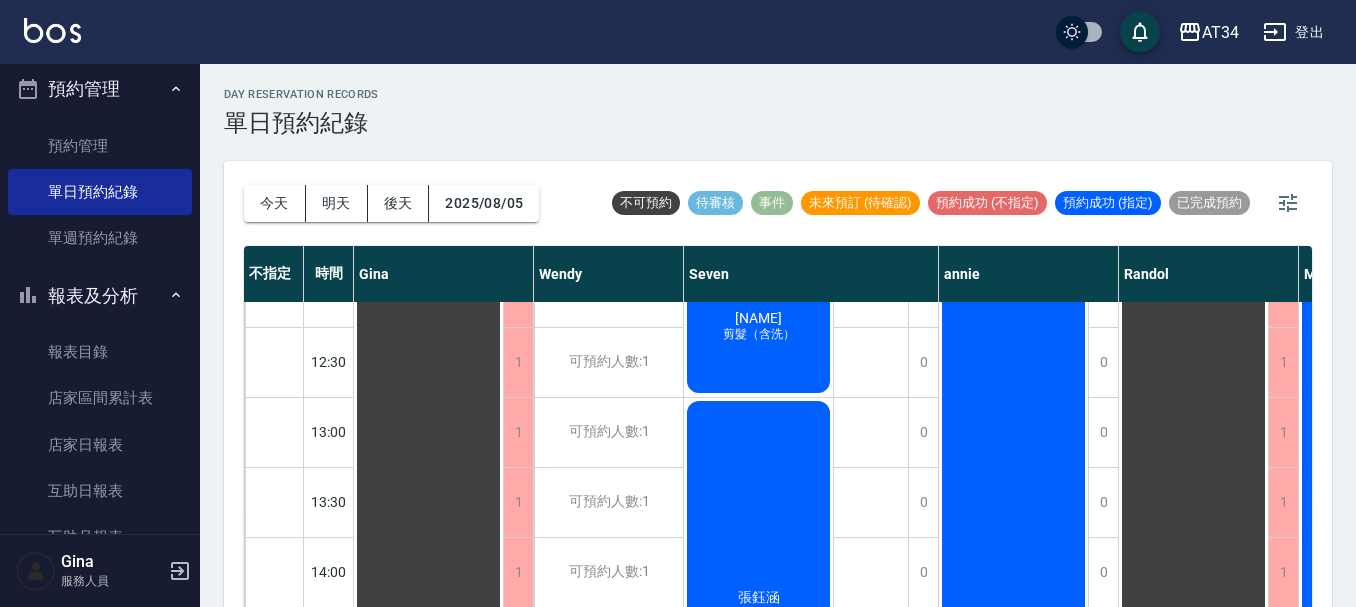 scroll, scrollTop: 200, scrollLeft: 0, axis: vertical 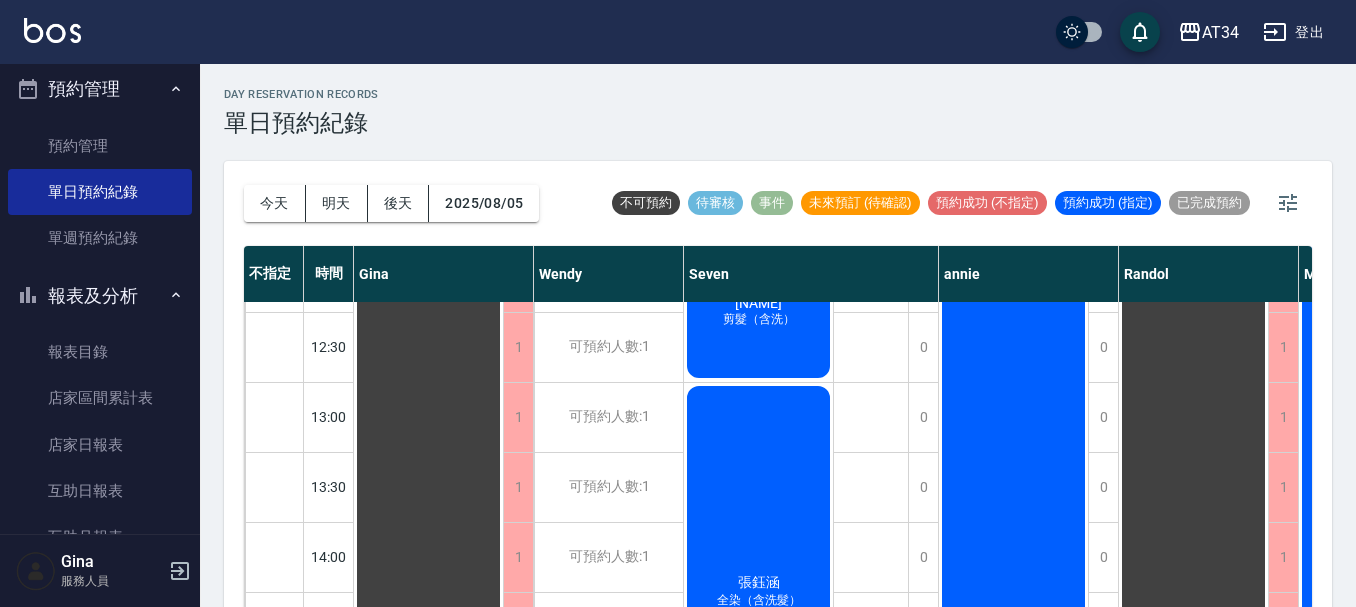 click on "張鈺涵 全染（含洗髮）" at bounding box center (428, 767) 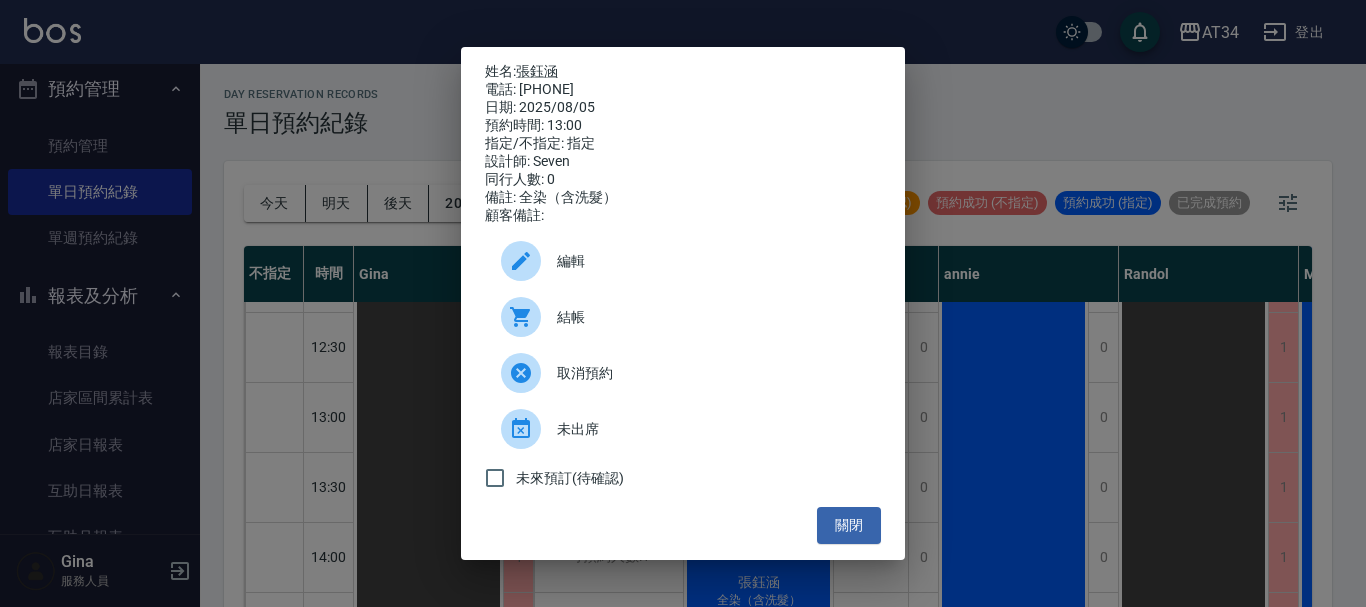 click on "結帳" at bounding box center [711, 317] 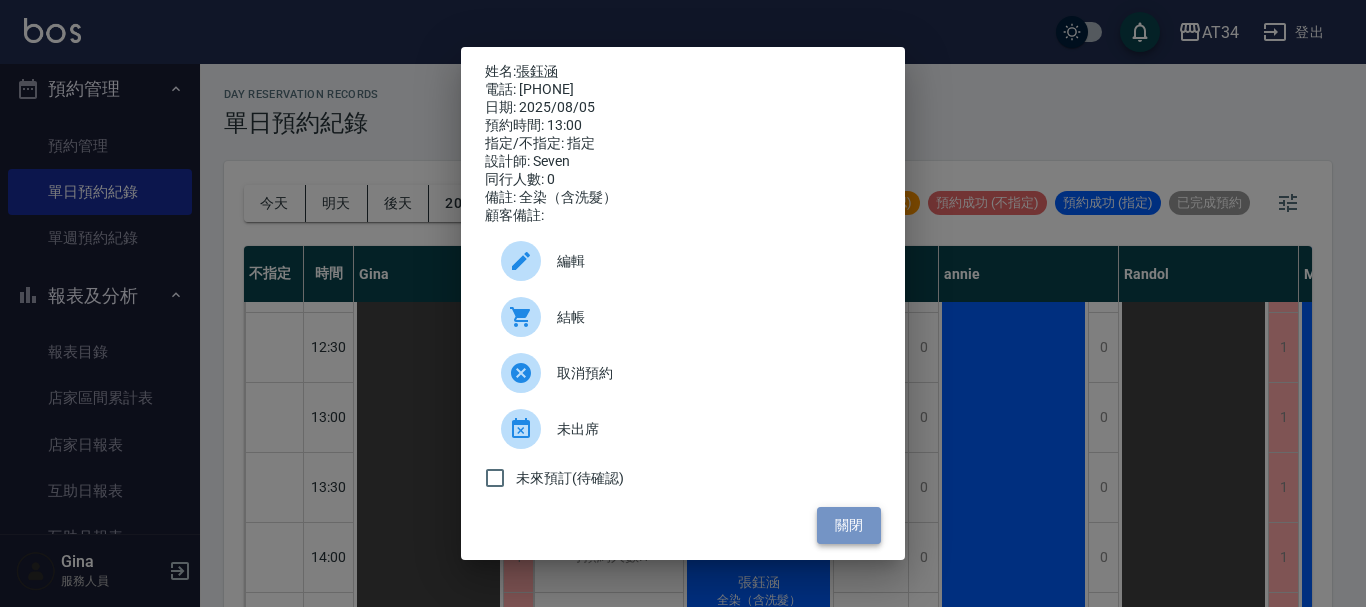 click on "關閉" at bounding box center (849, 525) 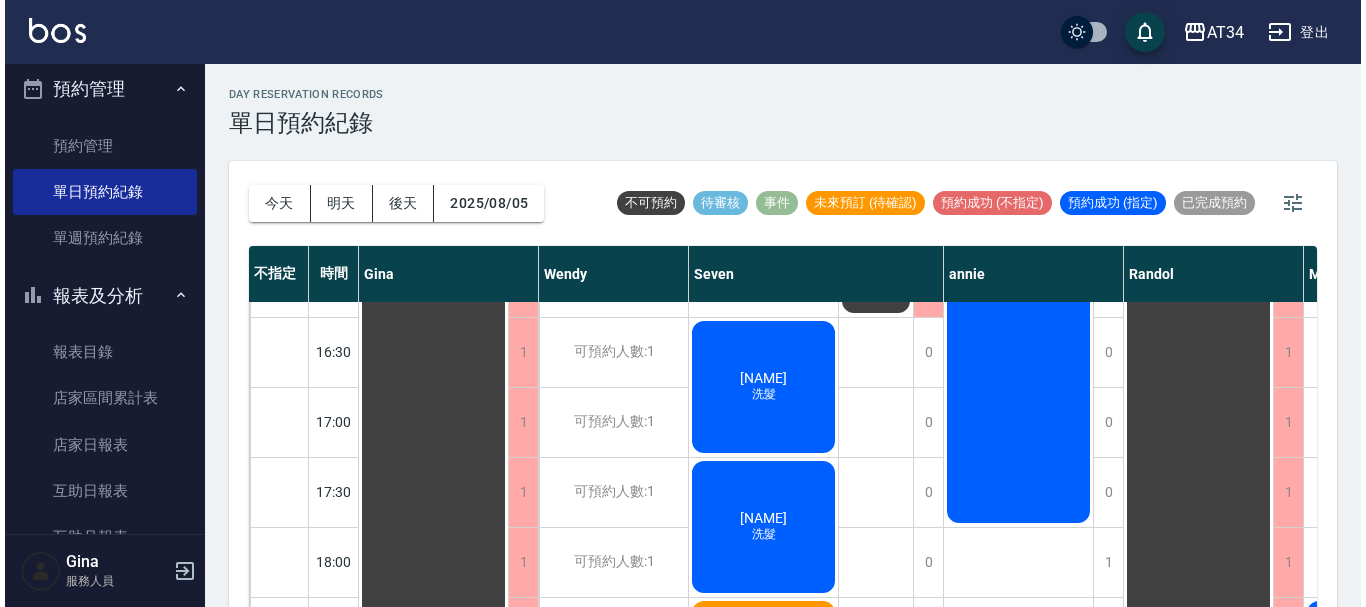 scroll, scrollTop: 768, scrollLeft: 0, axis: vertical 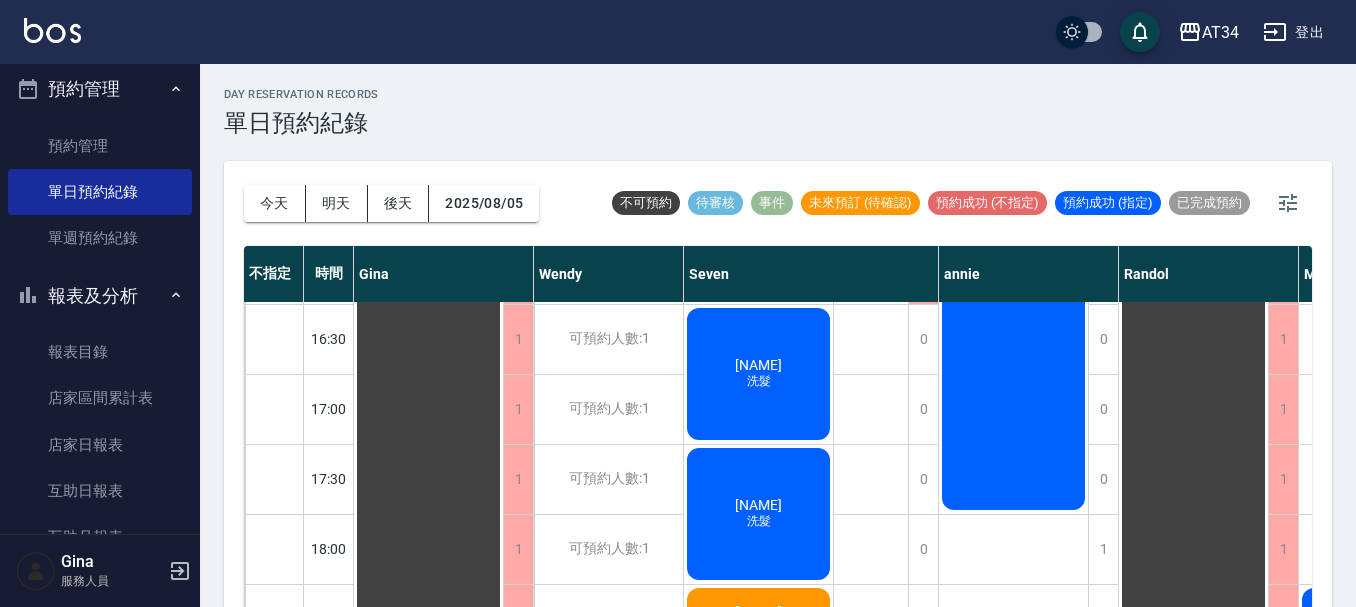 click on "吳凱莉 洗髮" at bounding box center (428, 199) 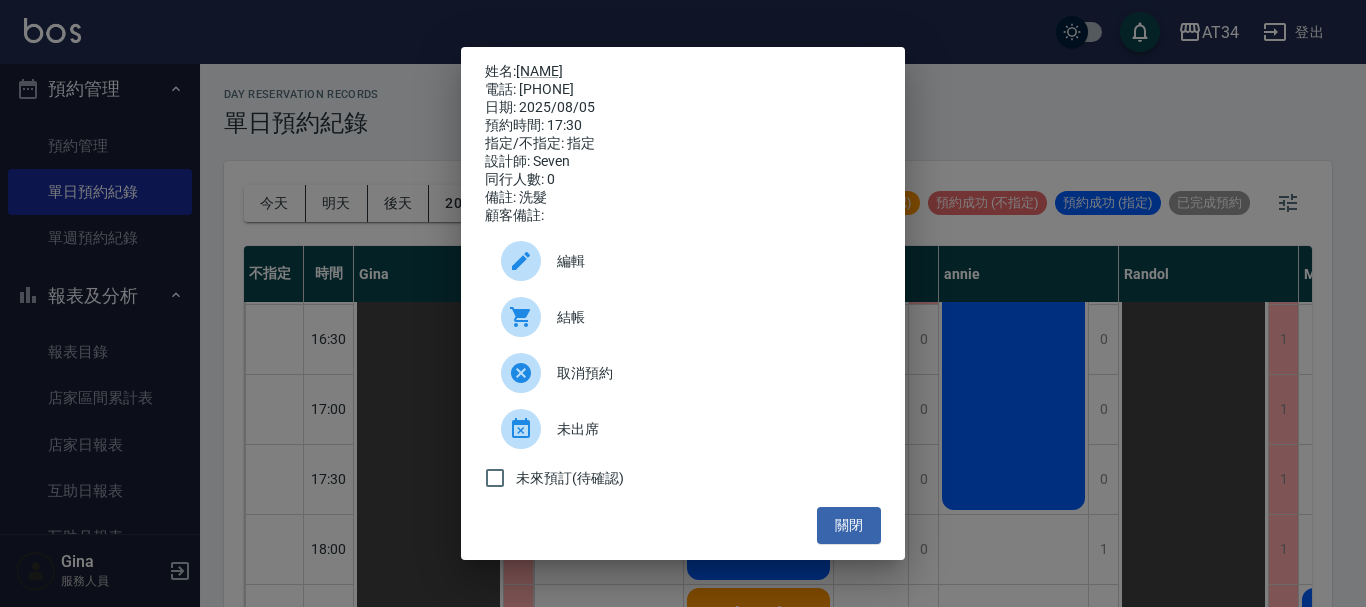 click on "預約時間: 17:30" at bounding box center (683, 126) 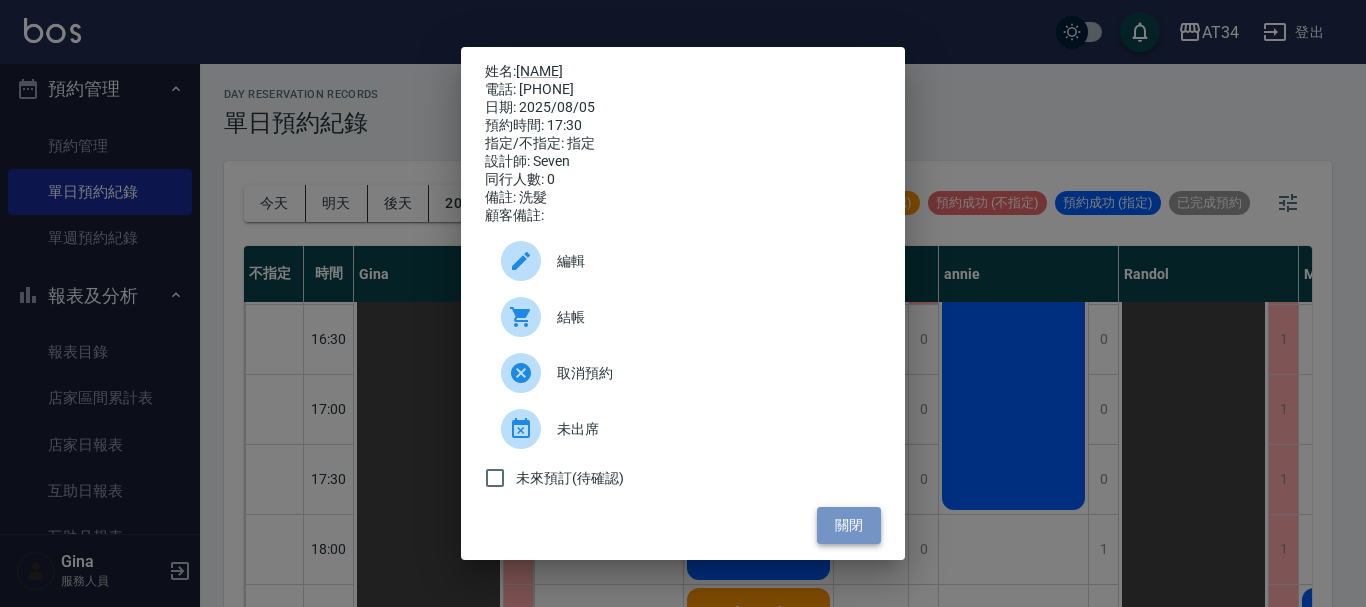 click on "關閉" at bounding box center [849, 525] 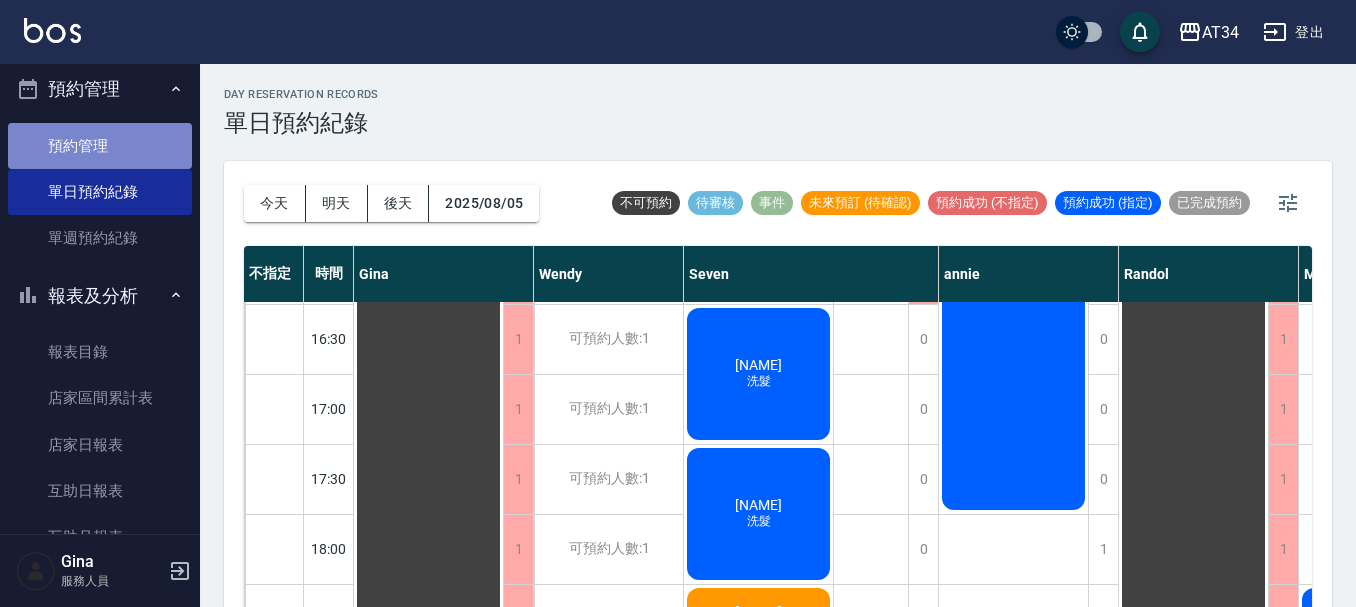 click on "預約管理" at bounding box center (100, 146) 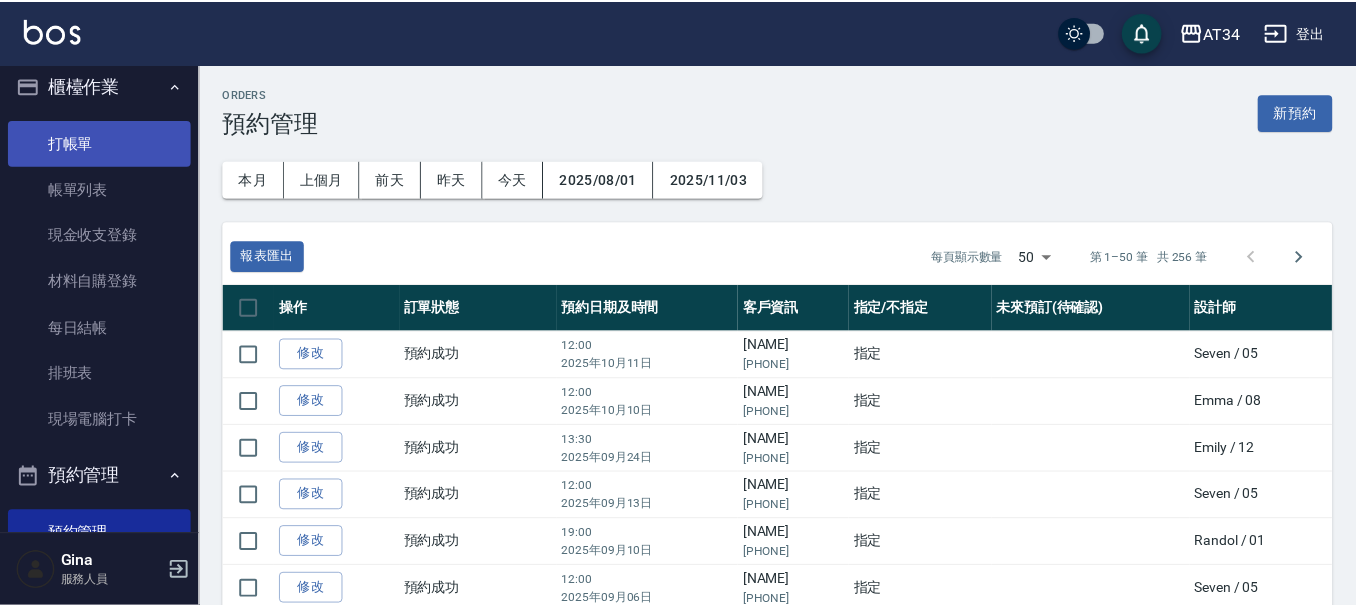scroll, scrollTop: 0, scrollLeft: 0, axis: both 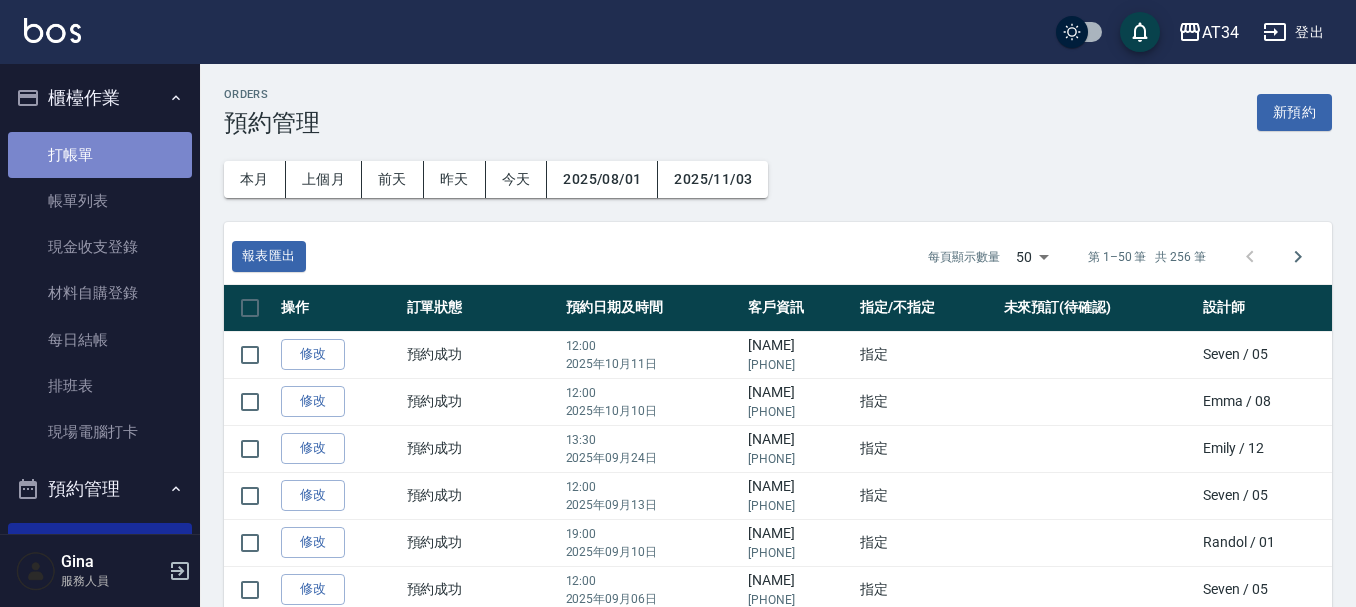click on "打帳單" at bounding box center (100, 155) 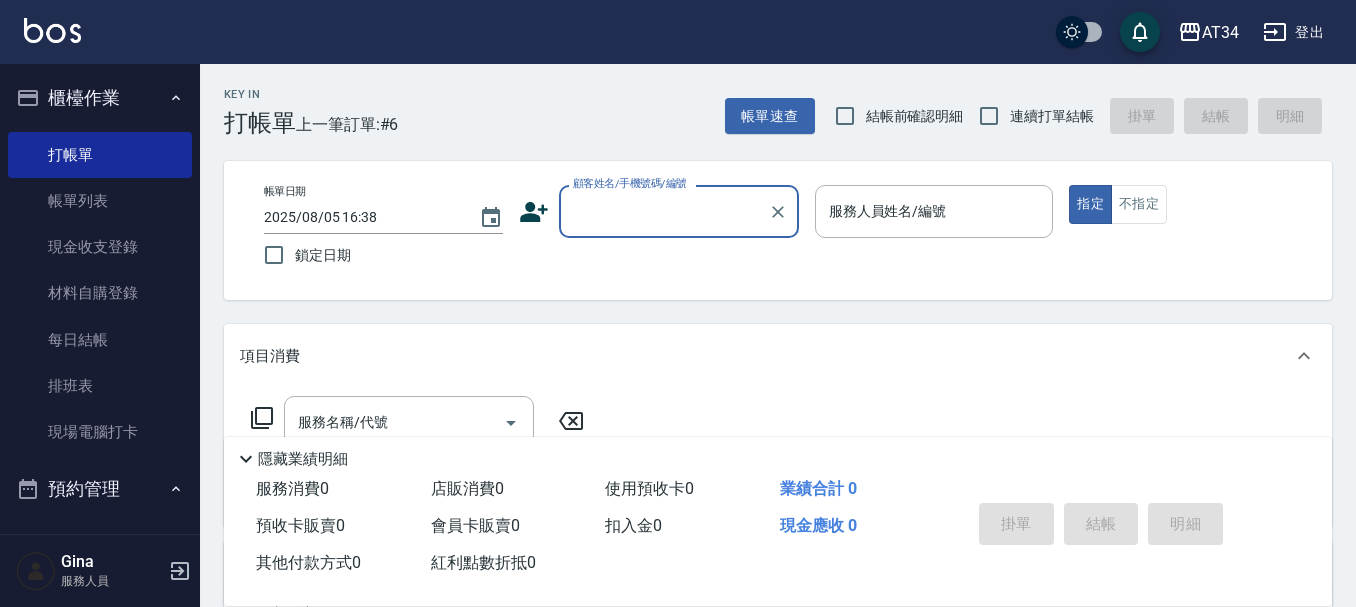 click on "顧客姓名/手機號碼/編號" at bounding box center (630, 183) 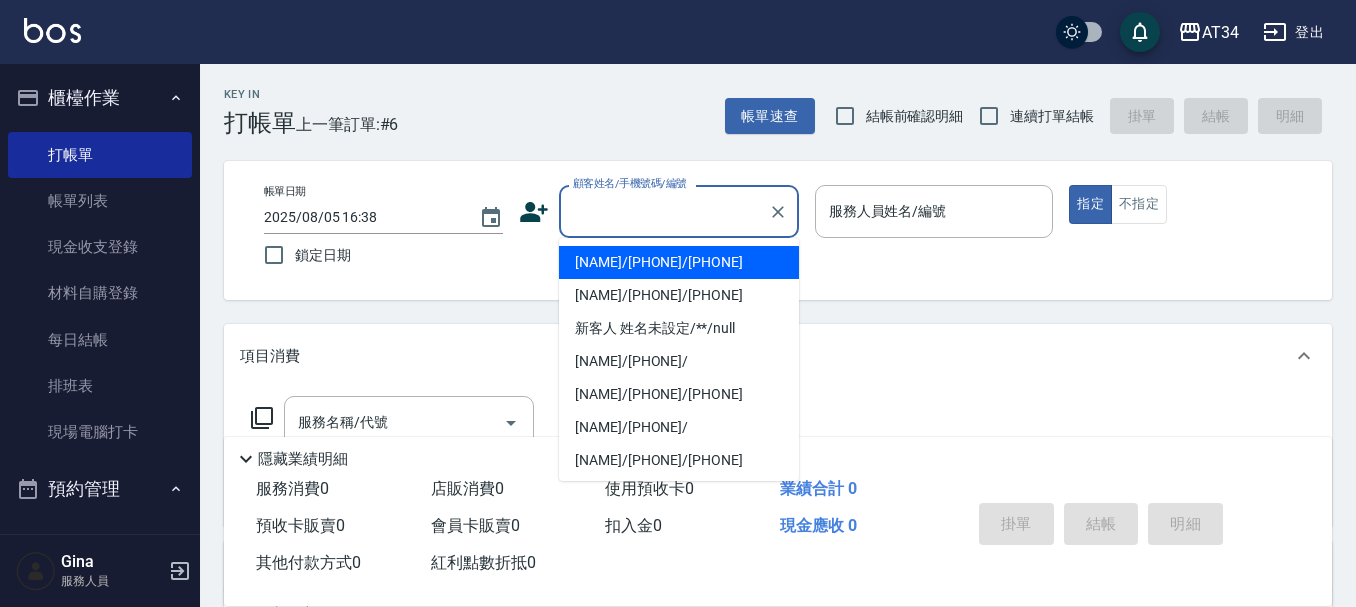 click on "顧客姓名/手機號碼/編號" at bounding box center [664, 211] 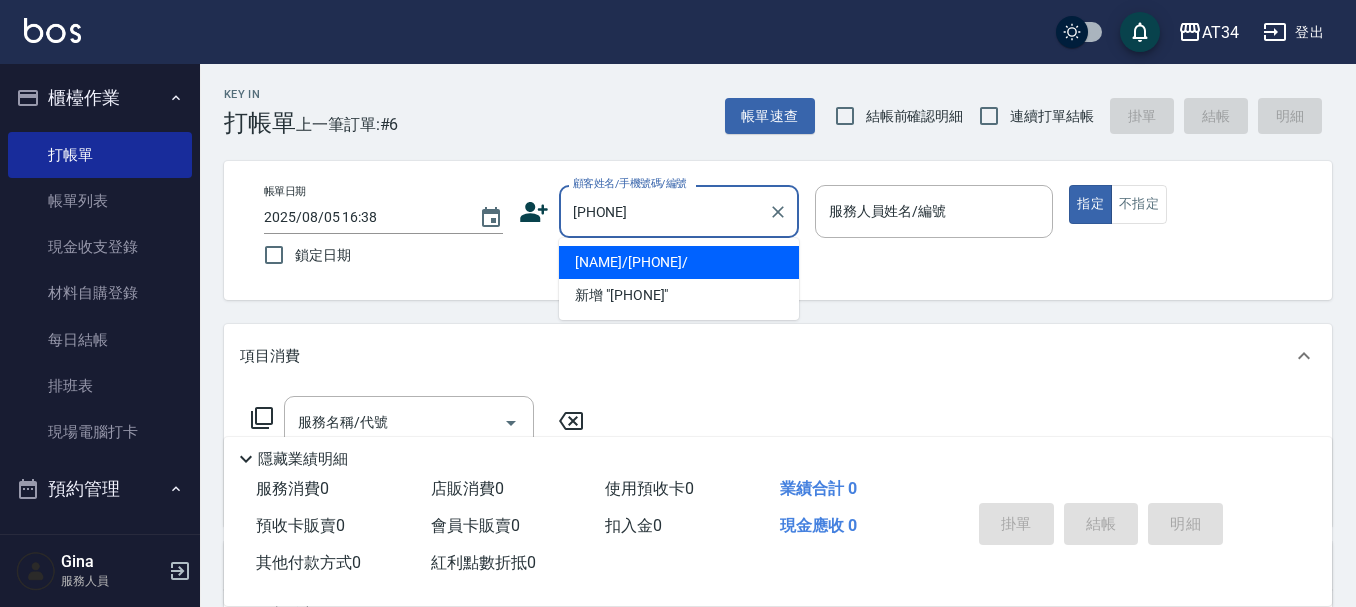 click on "陳彥甫/0983142883/" at bounding box center (679, 262) 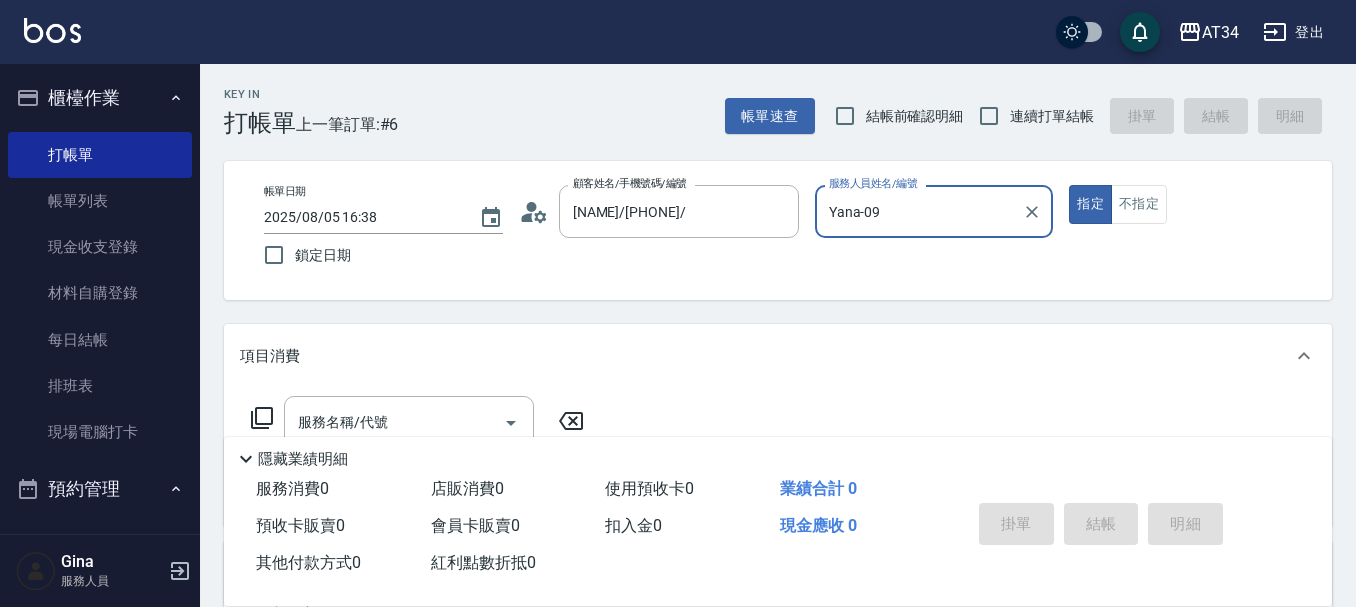 click on "Yana-09" at bounding box center [919, 211] 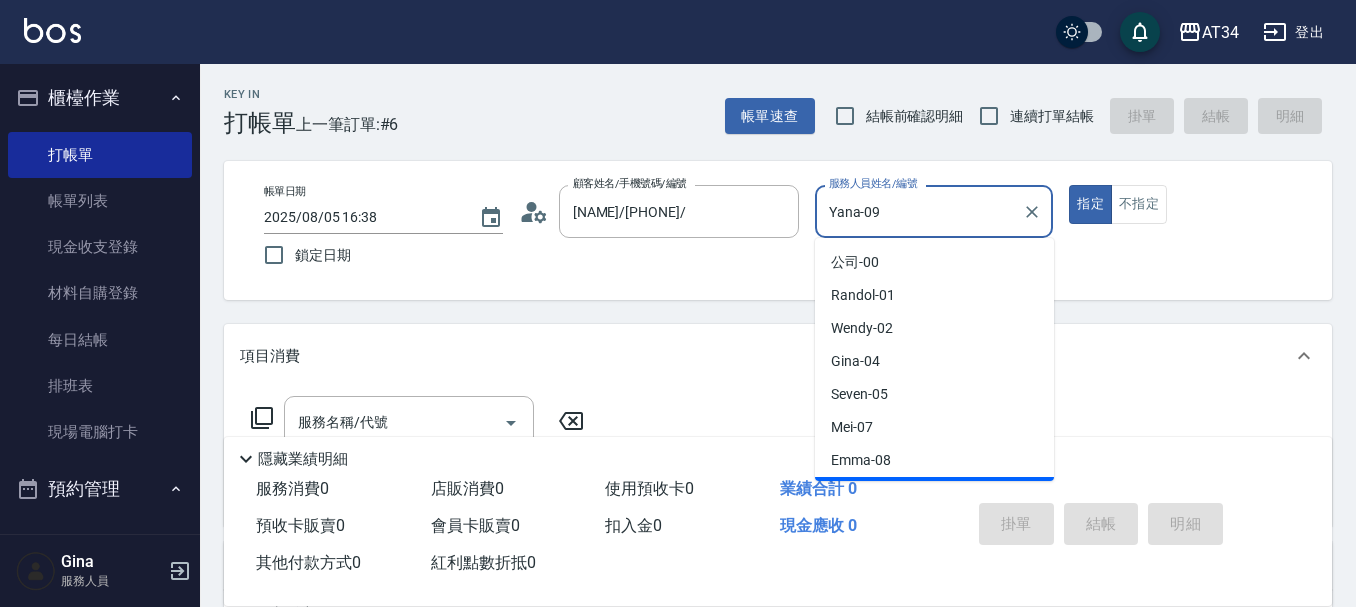 click on "Yana-09" at bounding box center (919, 211) 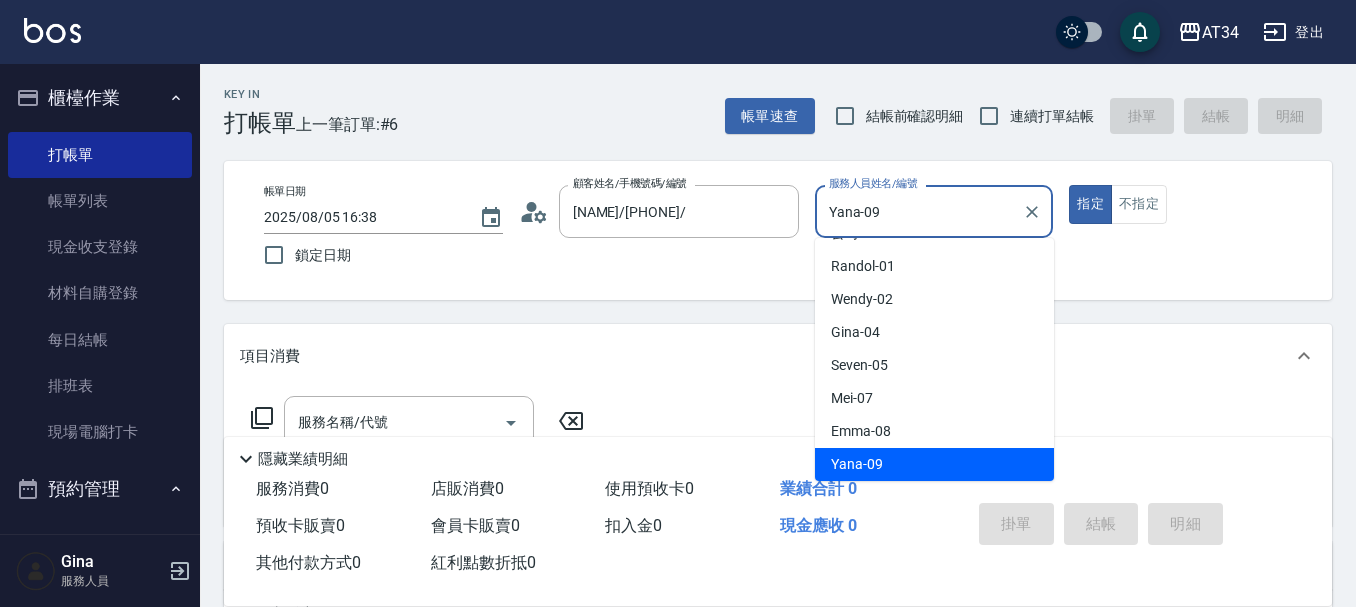 click on "Yana-09" at bounding box center (919, 211) 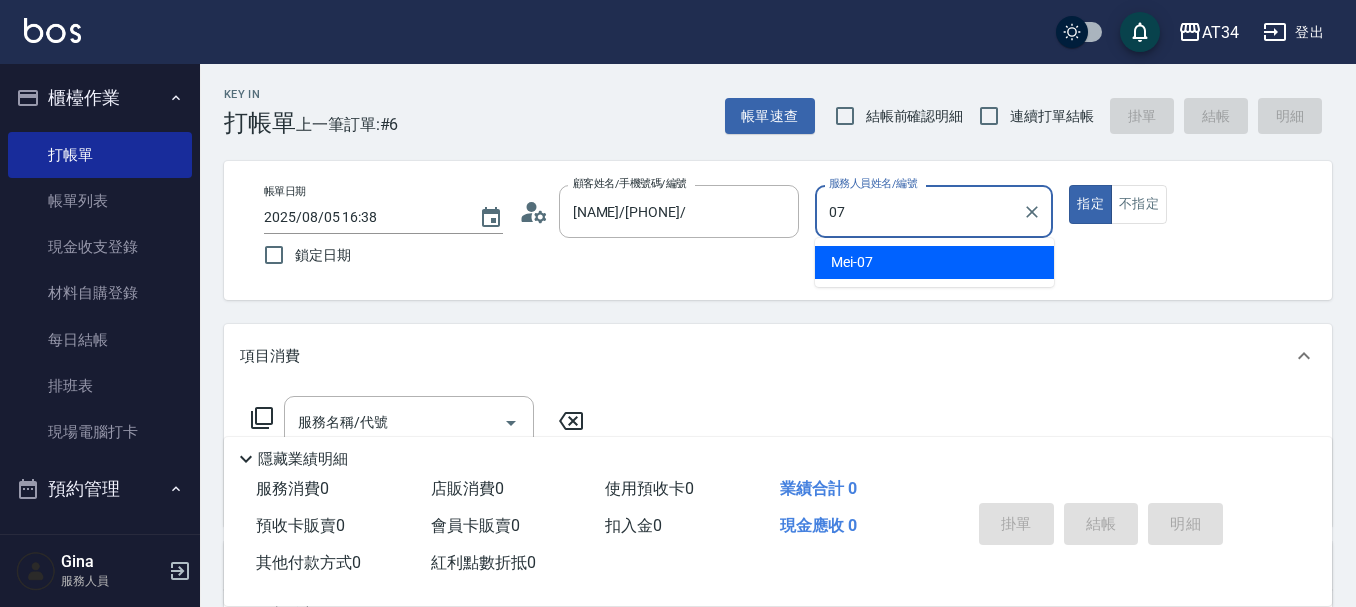 type on "Mei-07" 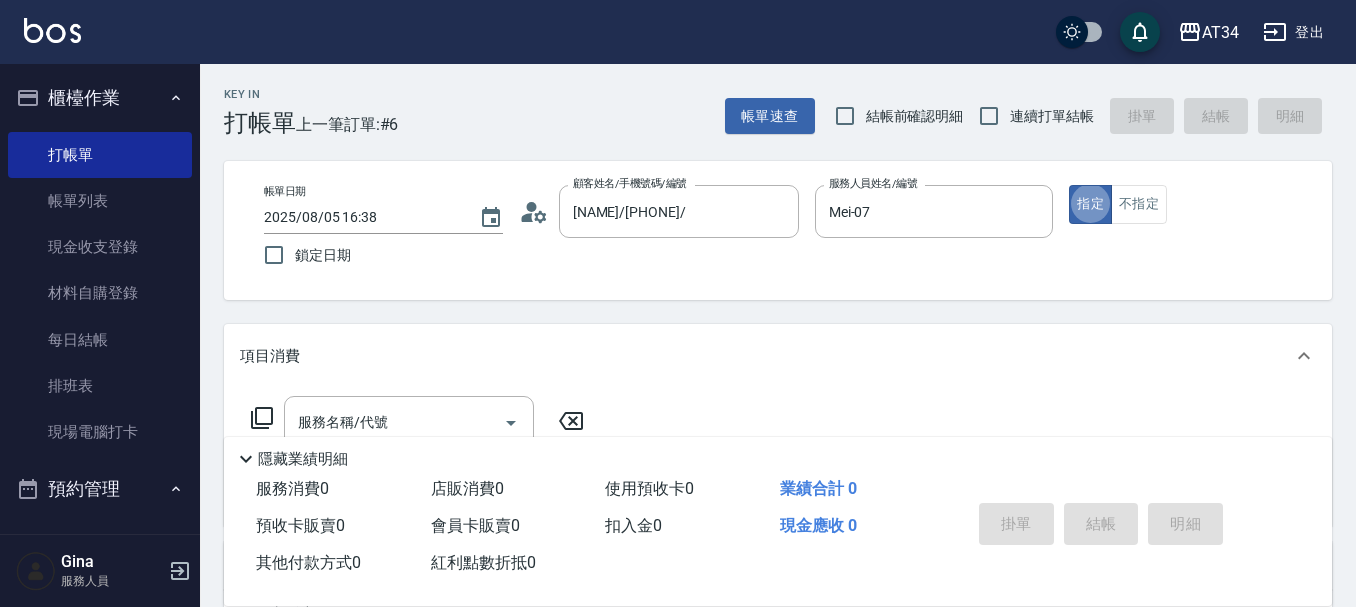 type on "true" 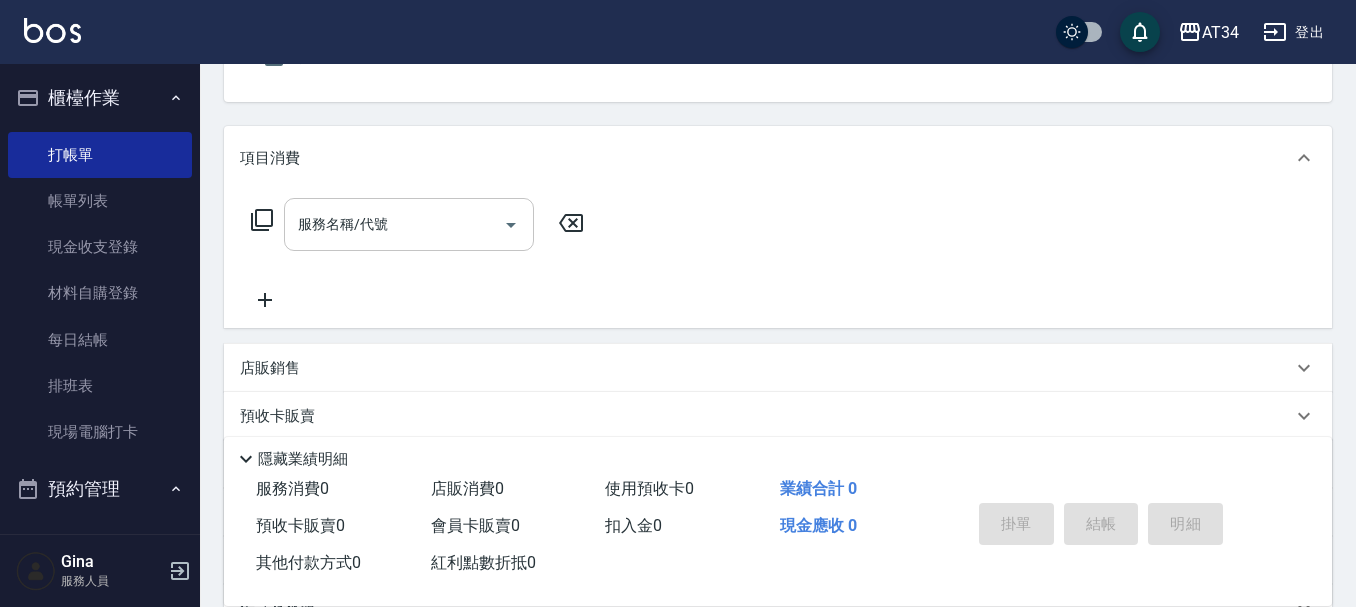 scroll, scrollTop: 200, scrollLeft: 0, axis: vertical 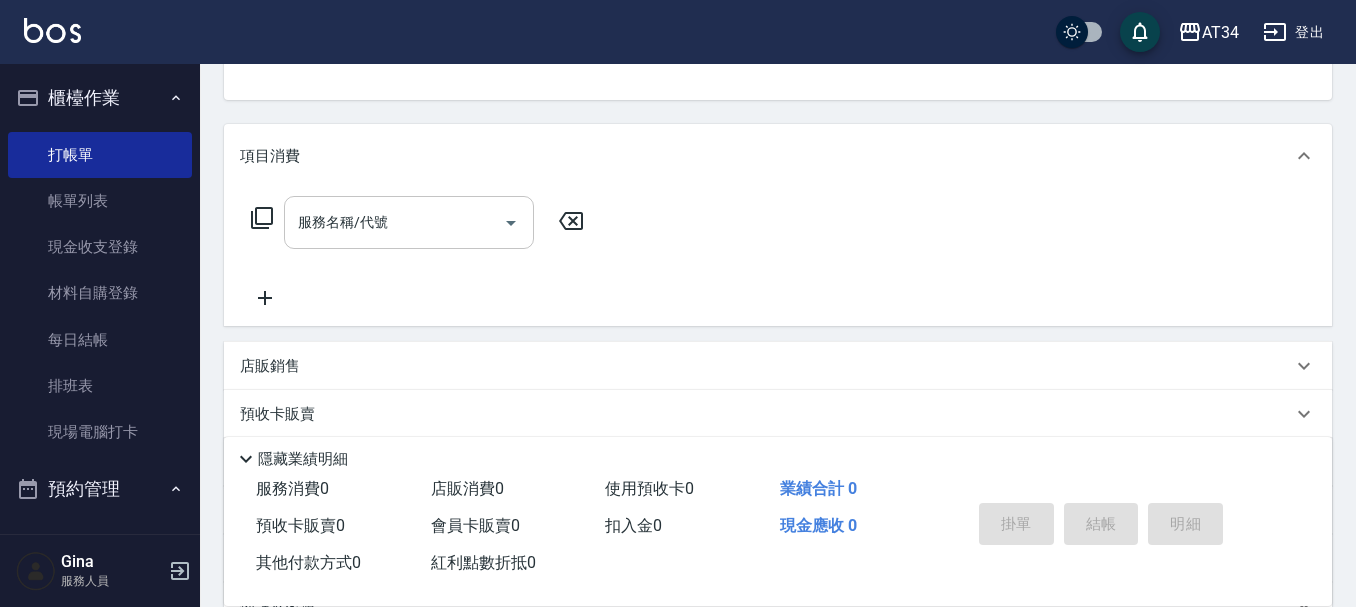 click on "服務名稱/代號" at bounding box center (394, 222) 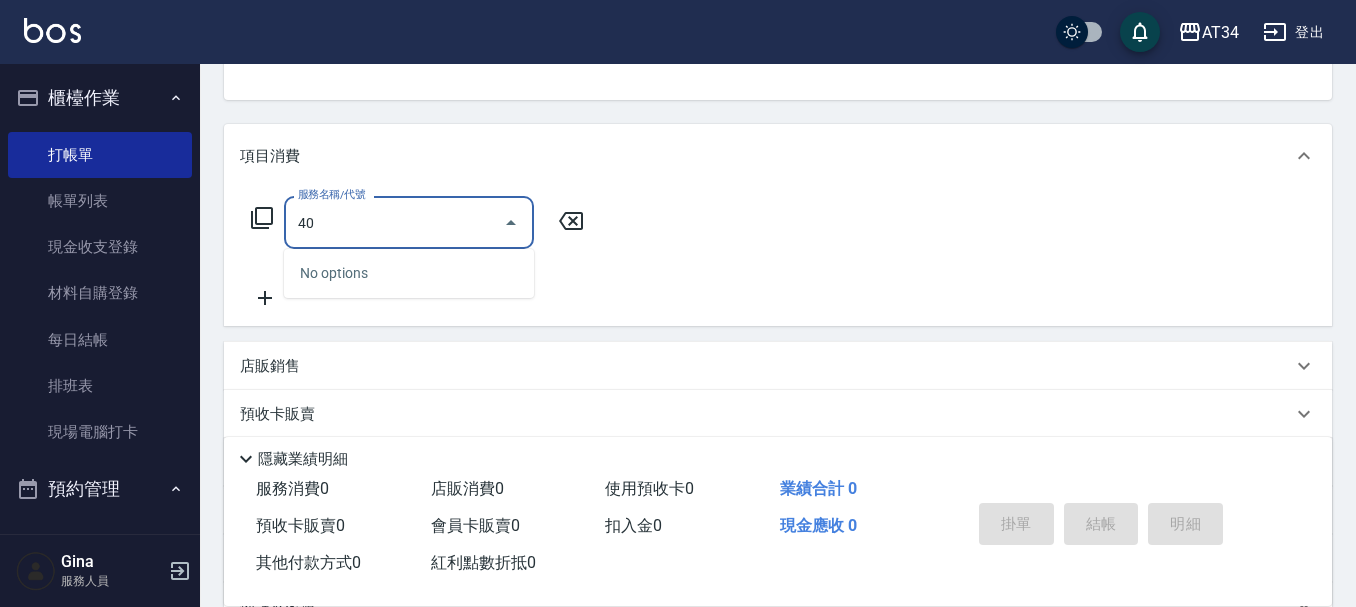 type on "401" 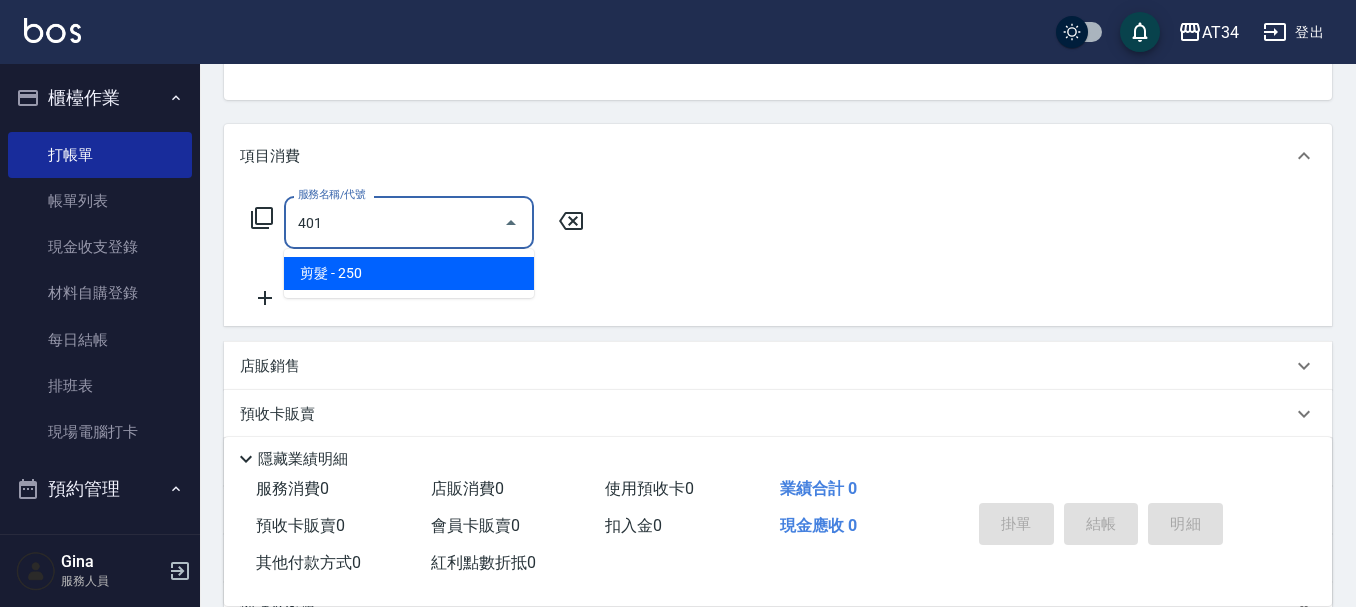 type on "20" 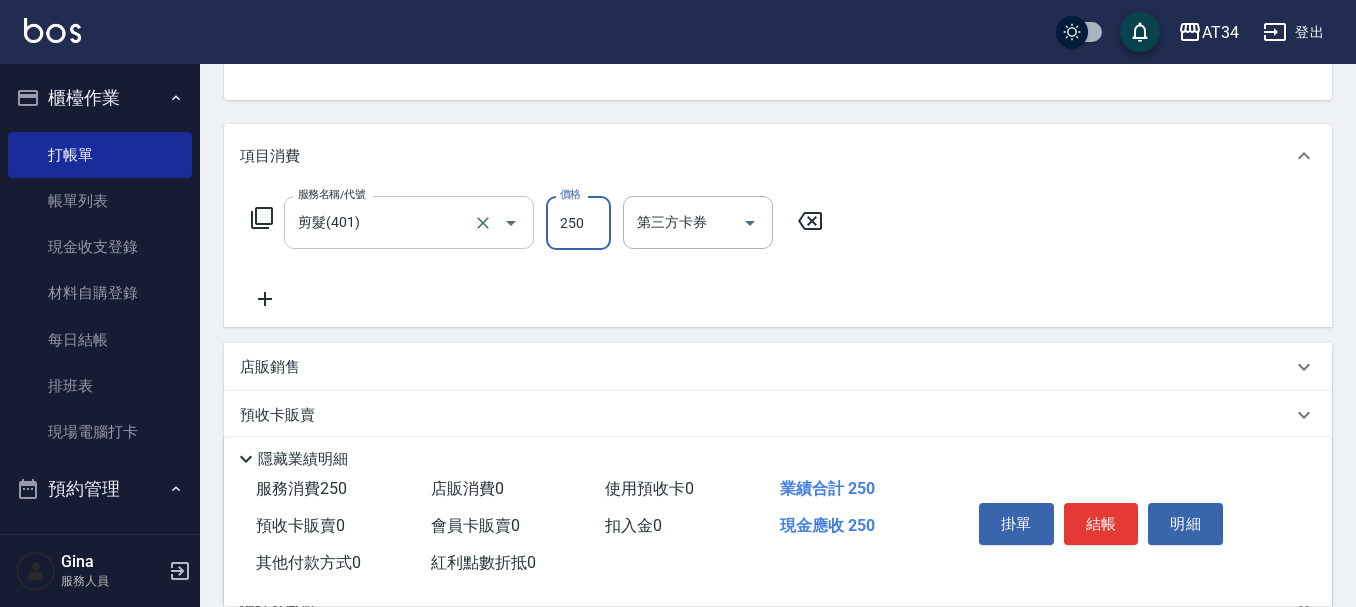 type on "0" 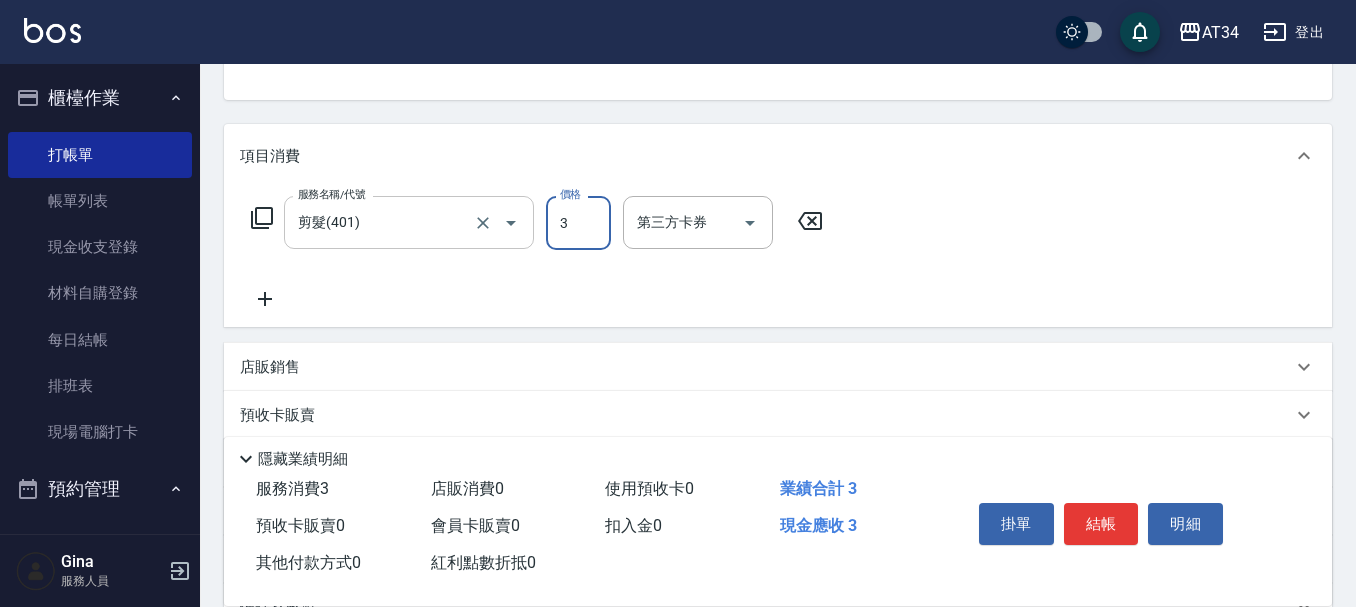 type on "30" 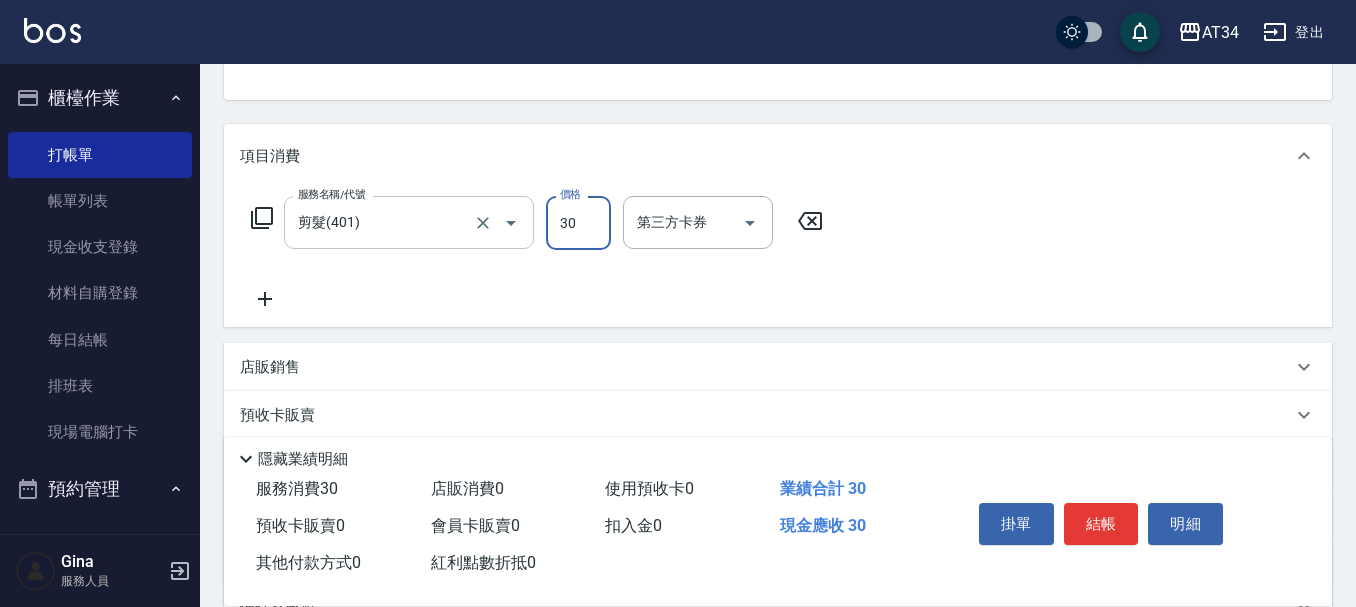 type on "30" 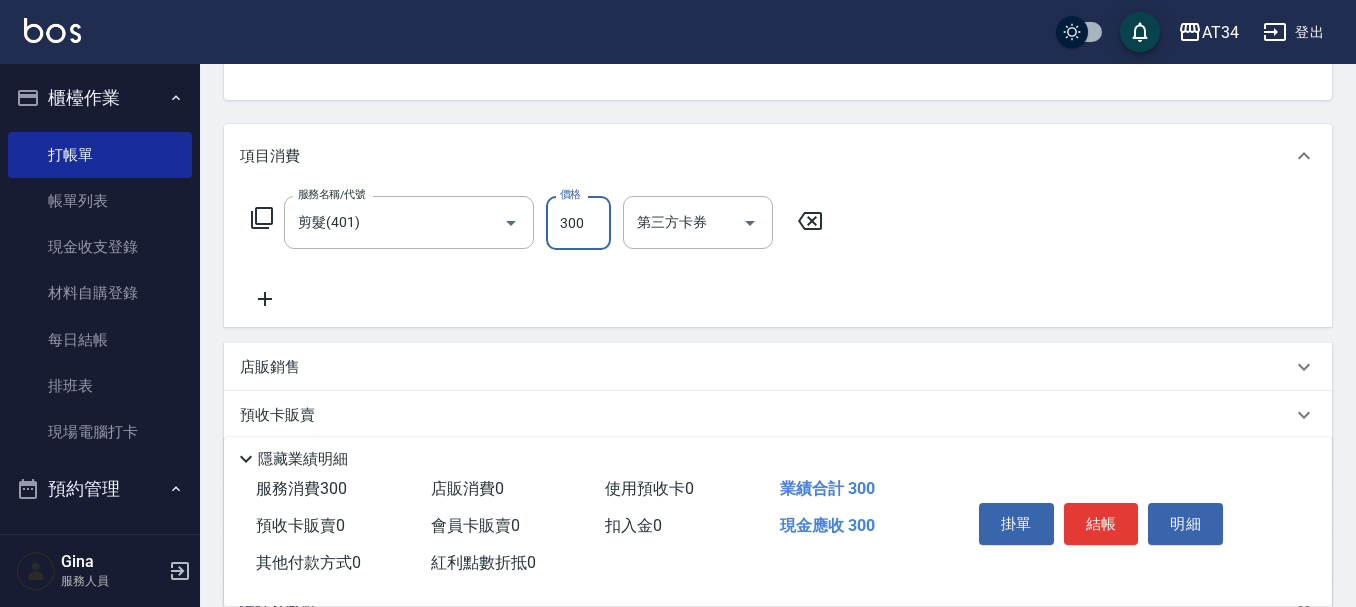 type on "300" 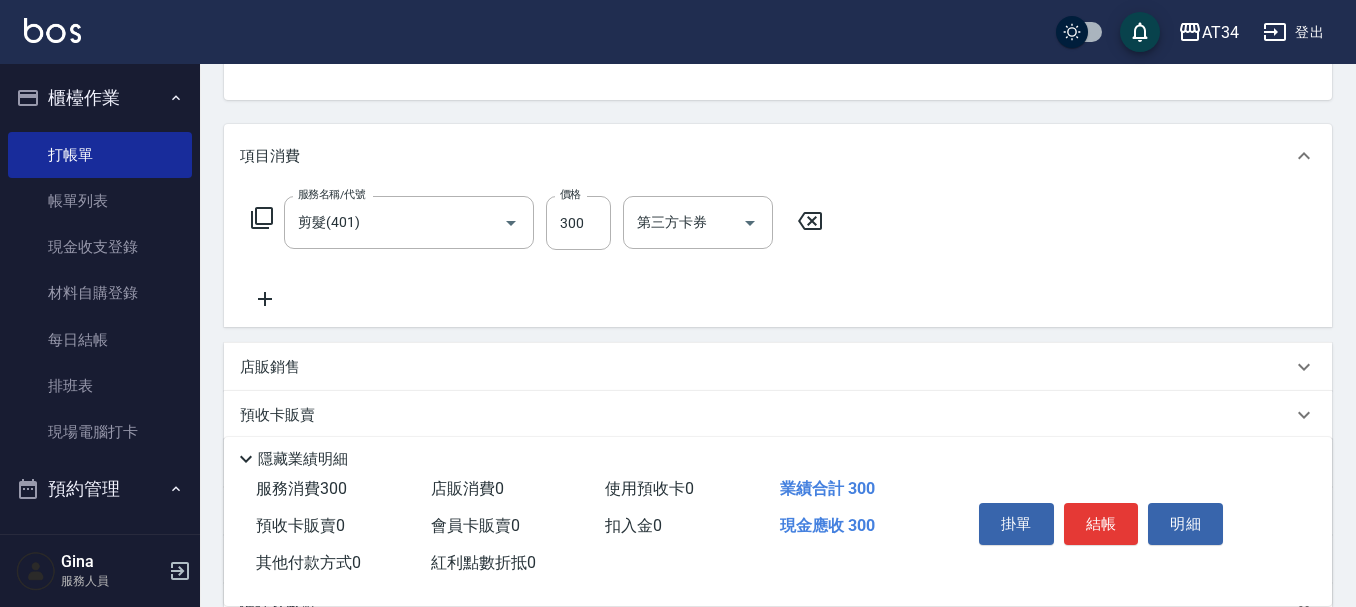 click on "服務名稱/代號 剪髮(401) 服務名稱/代號 價格 300 價格 第三方卡券 第三方卡券" at bounding box center [537, 253] 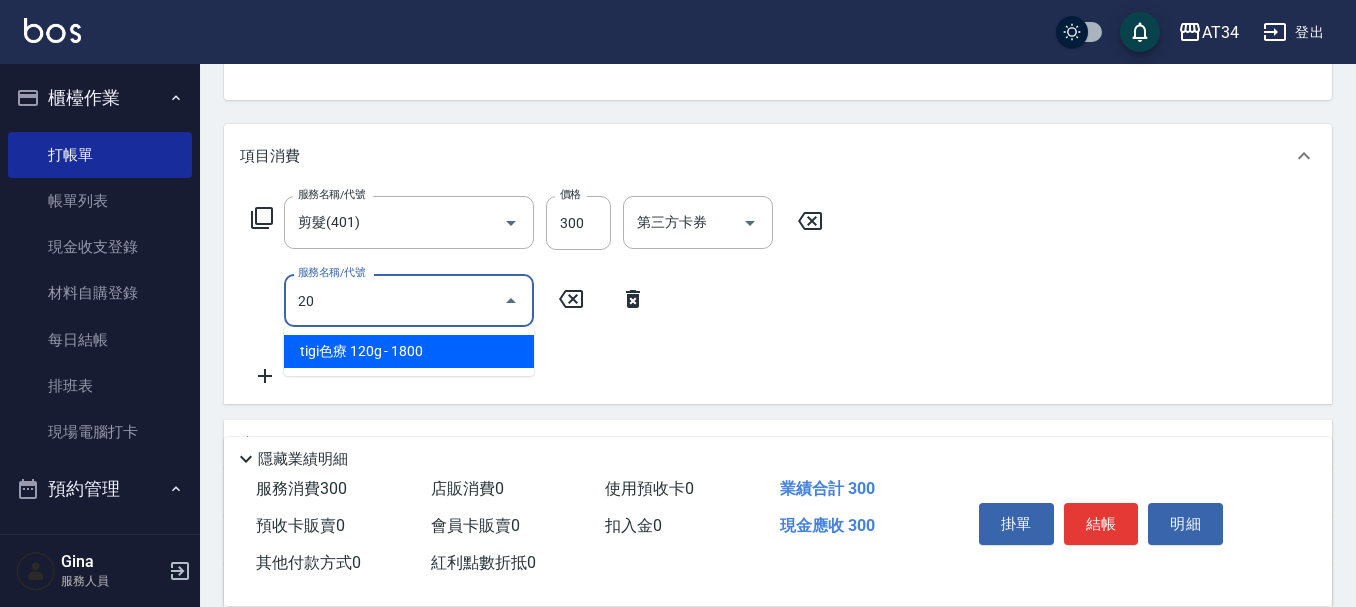 type on "201" 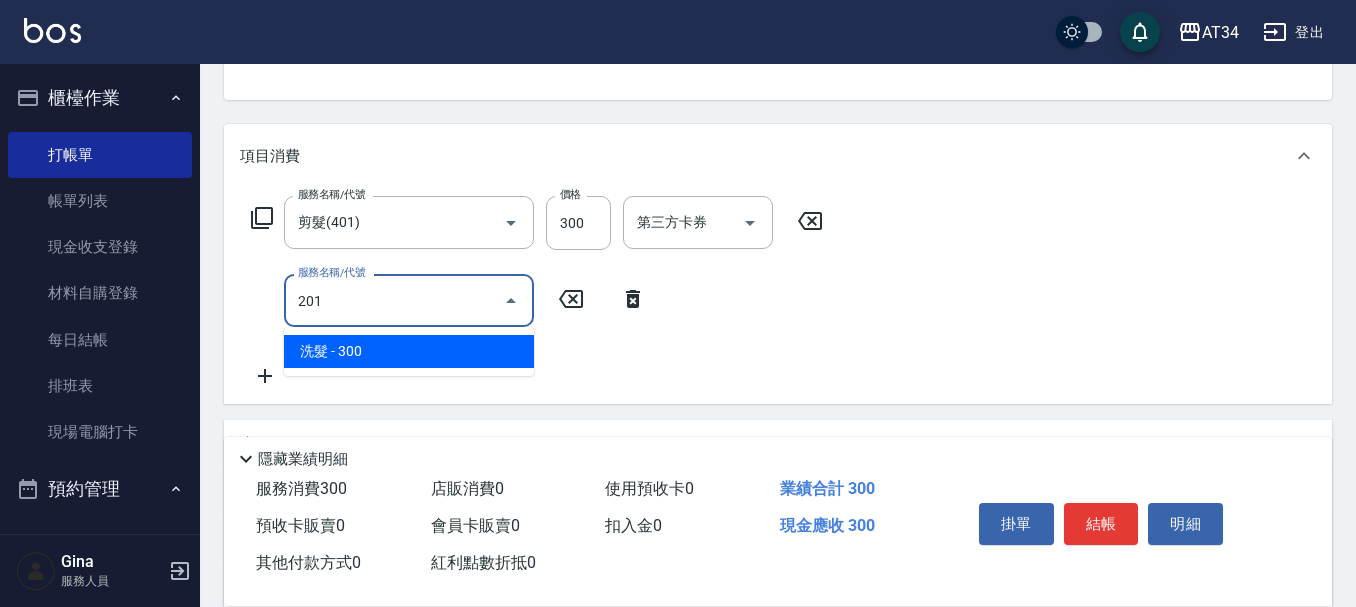type on "60" 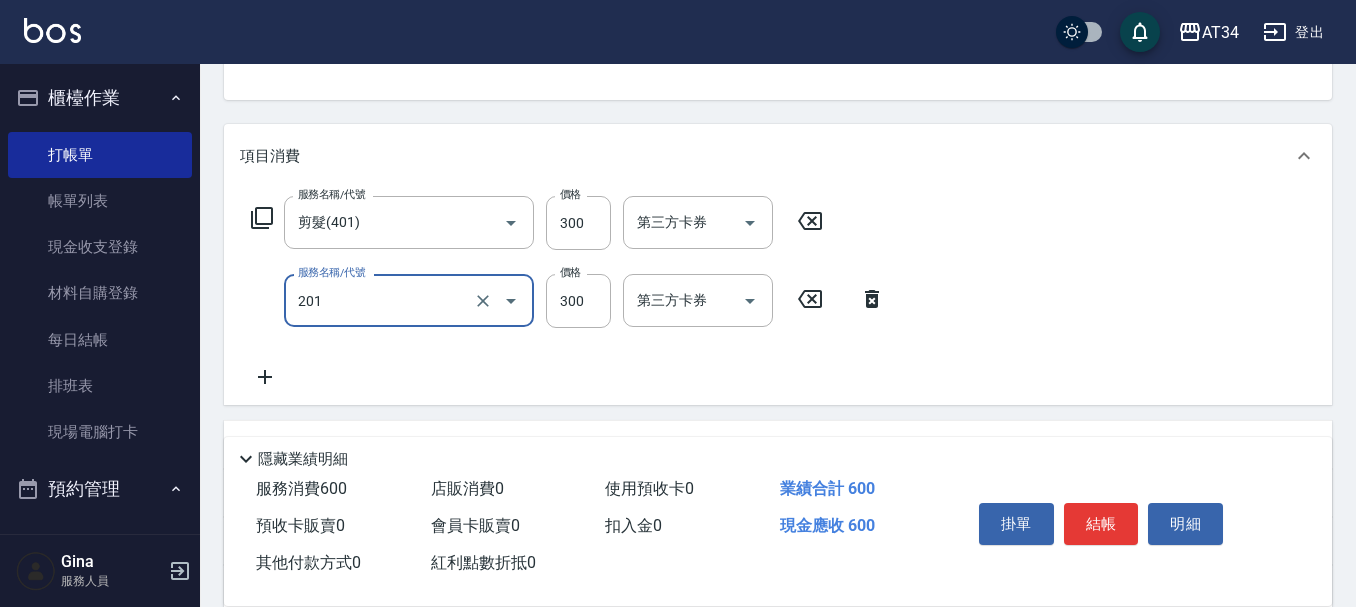 type on "洗髮(201)" 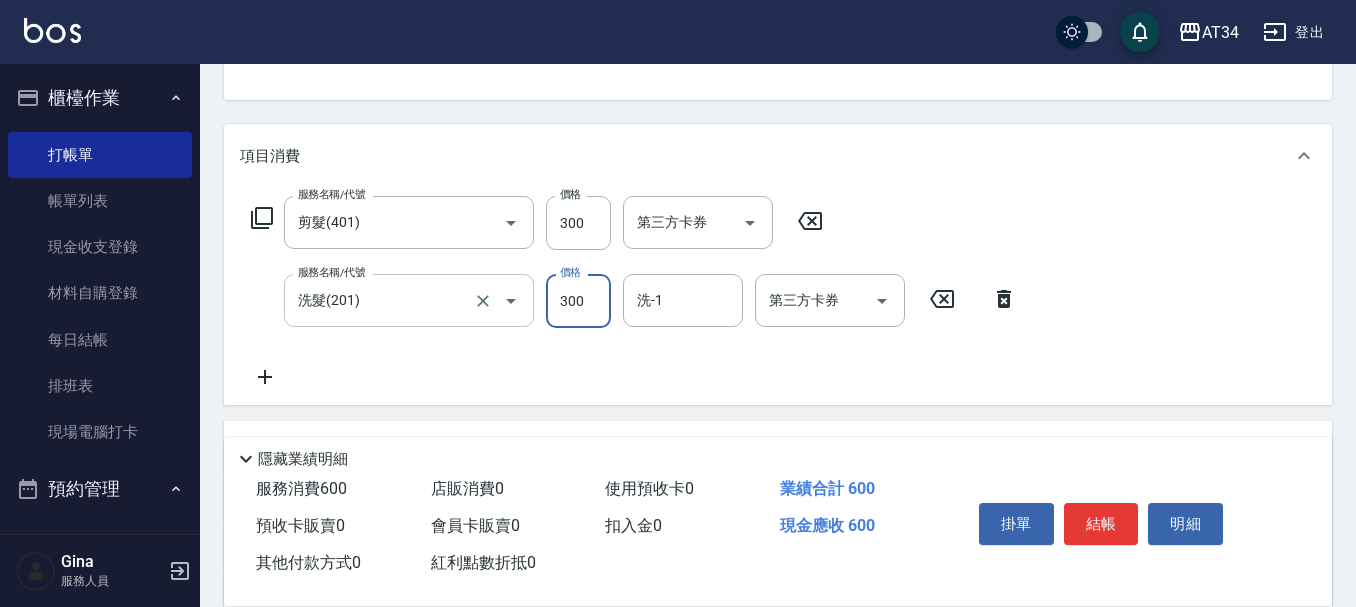 type on "3" 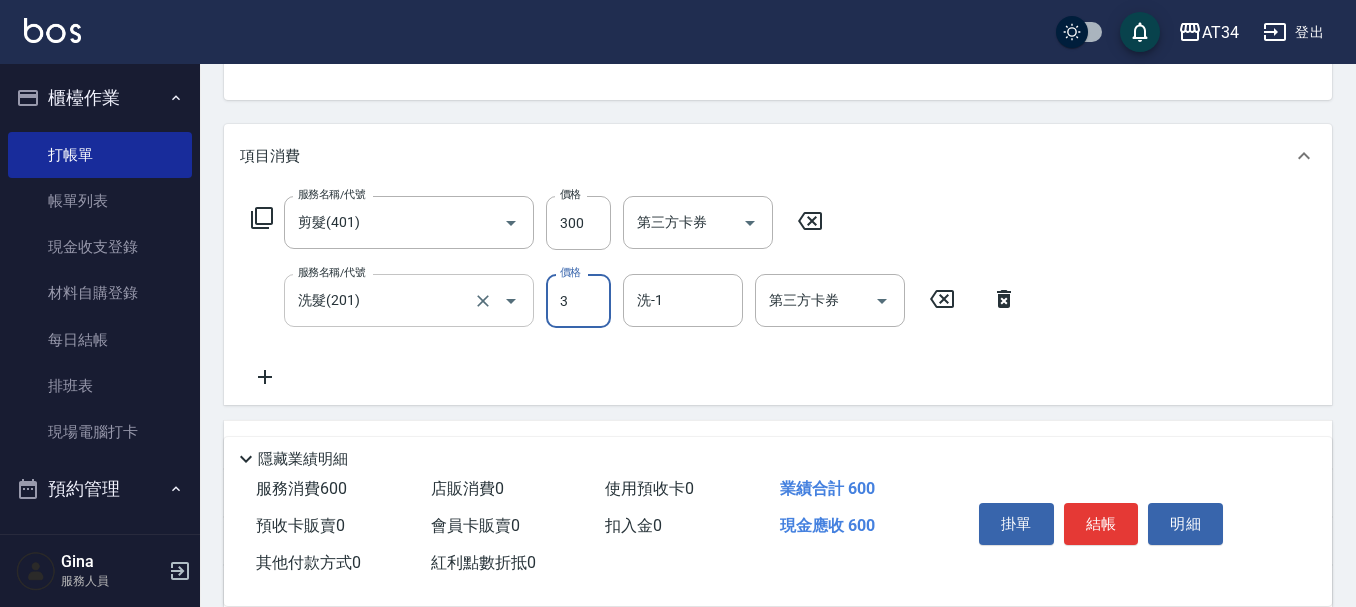 type on "30" 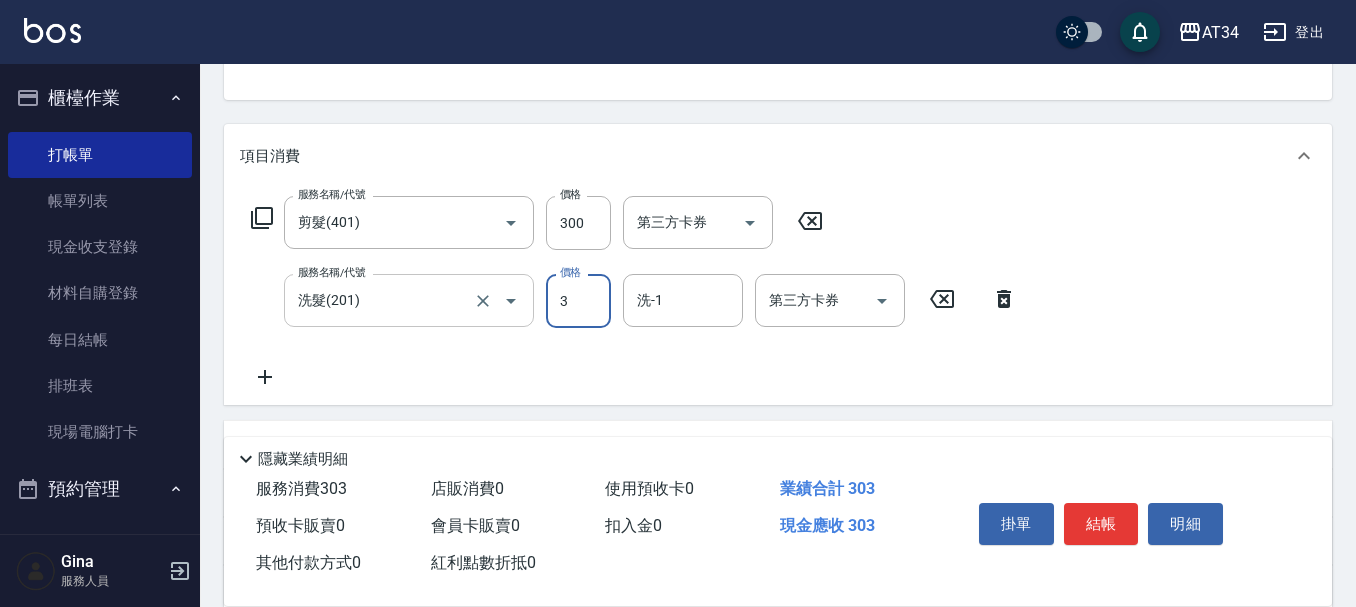 type on "30" 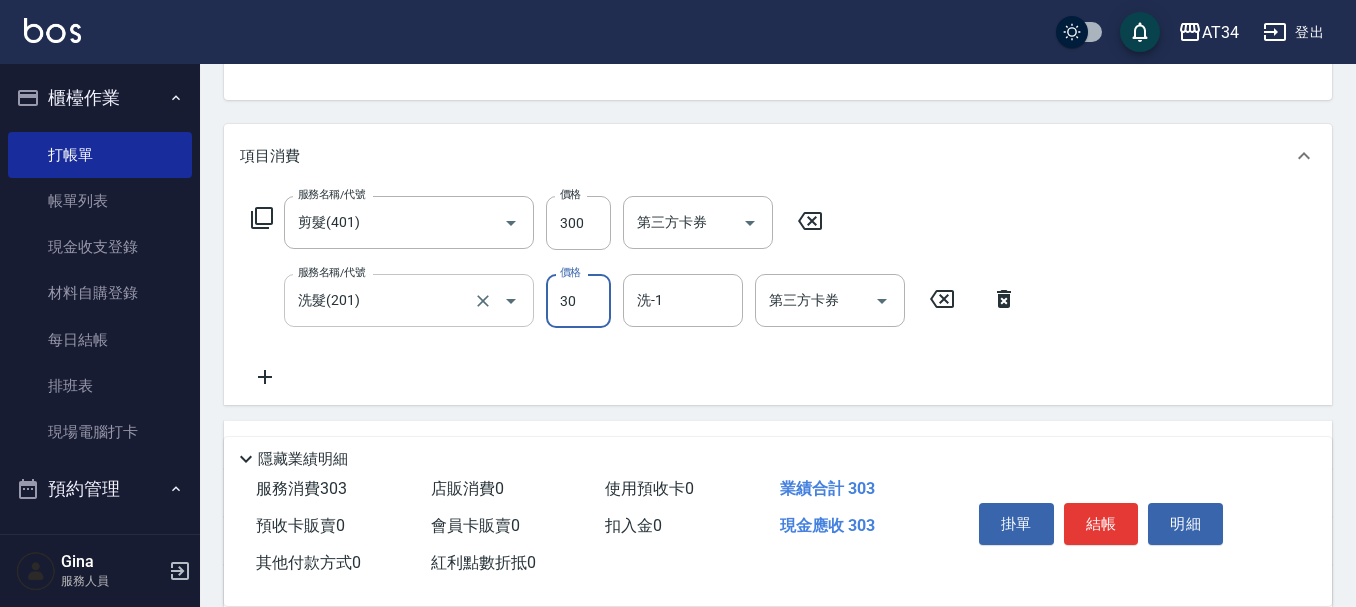 type on "60" 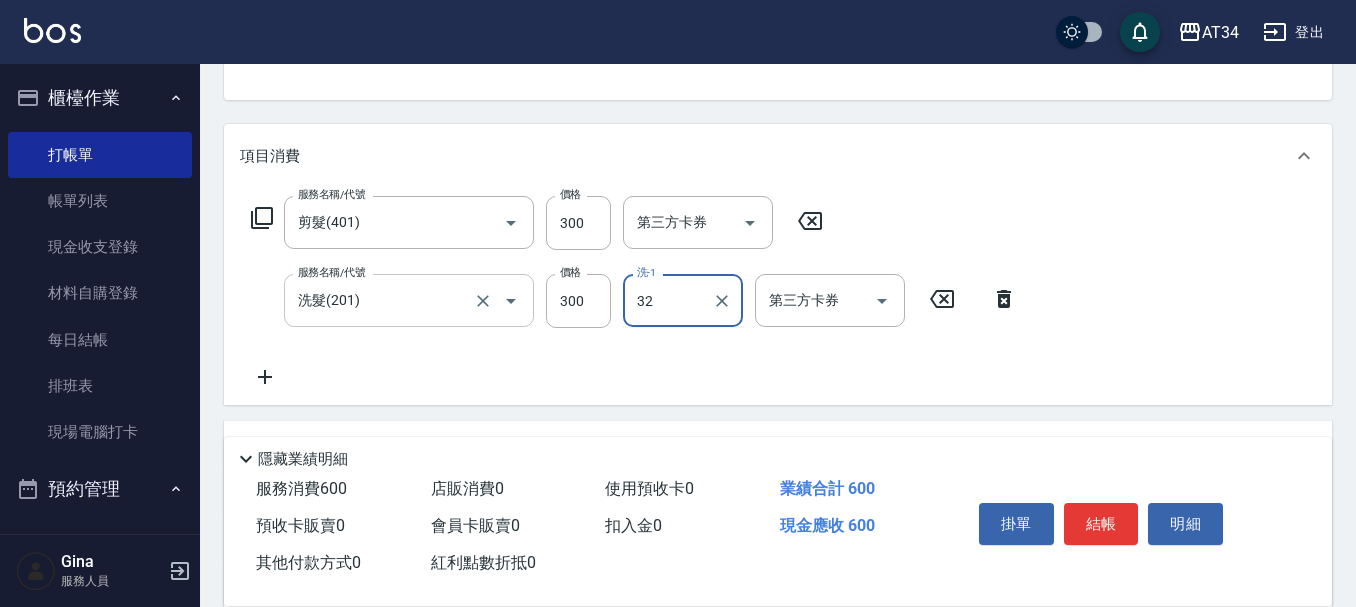 type on "阿源-32" 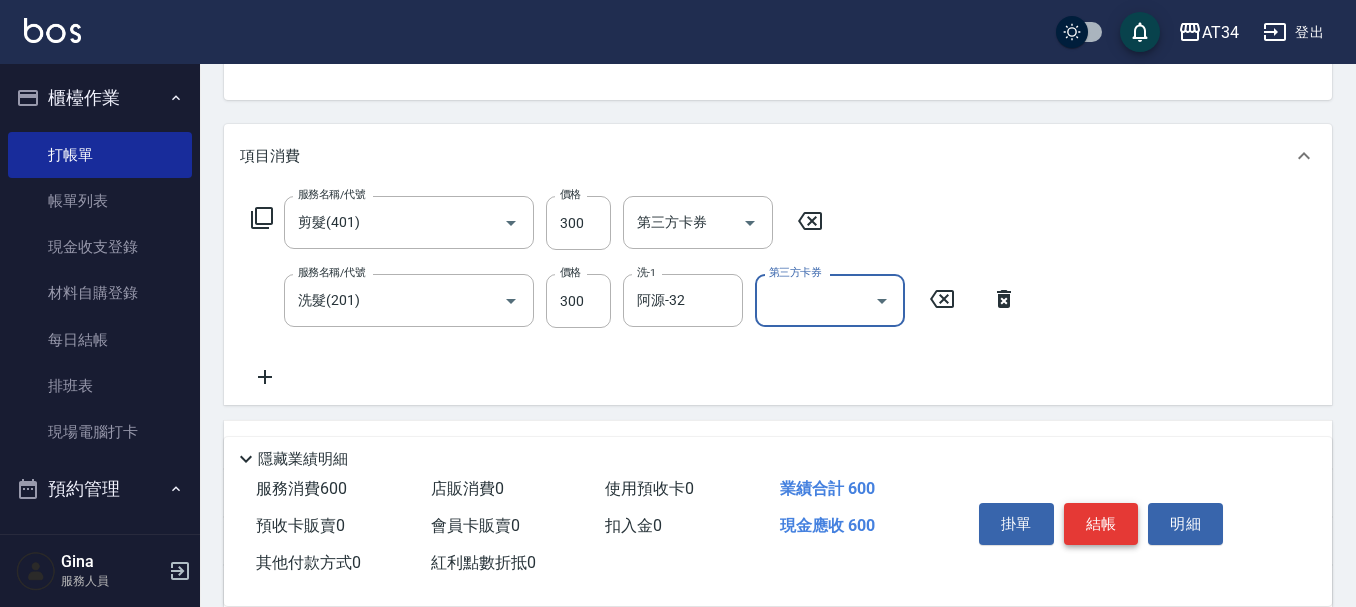 click on "結帳" at bounding box center [1101, 524] 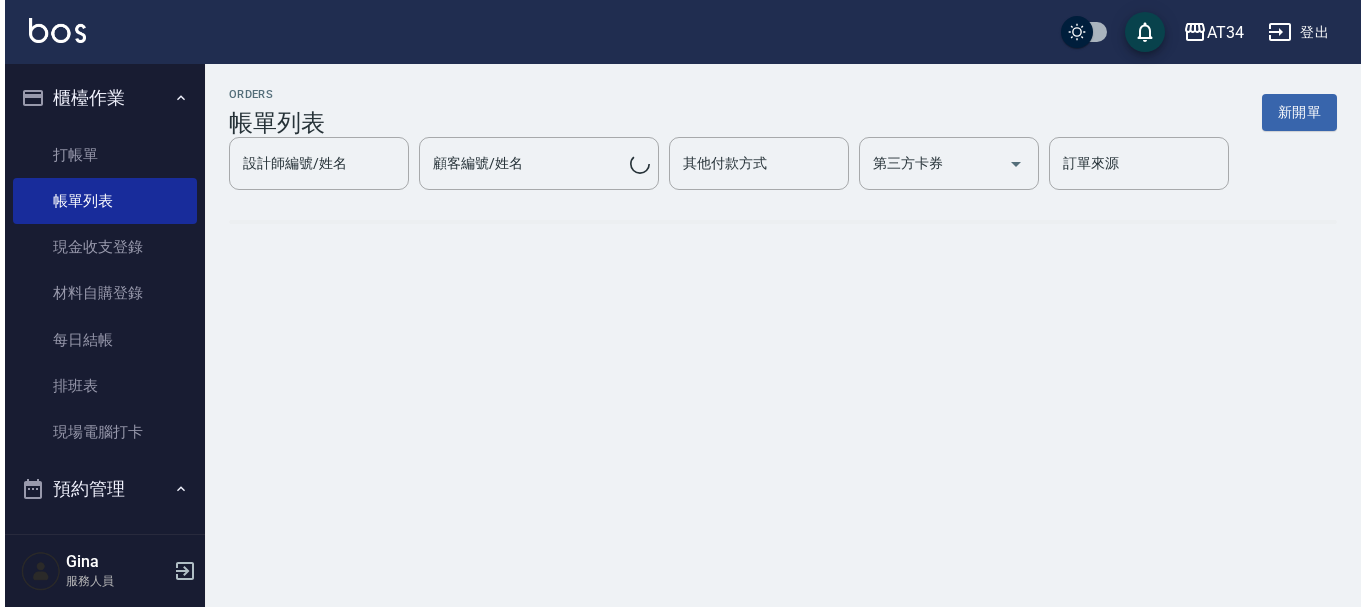 scroll, scrollTop: 0, scrollLeft: 0, axis: both 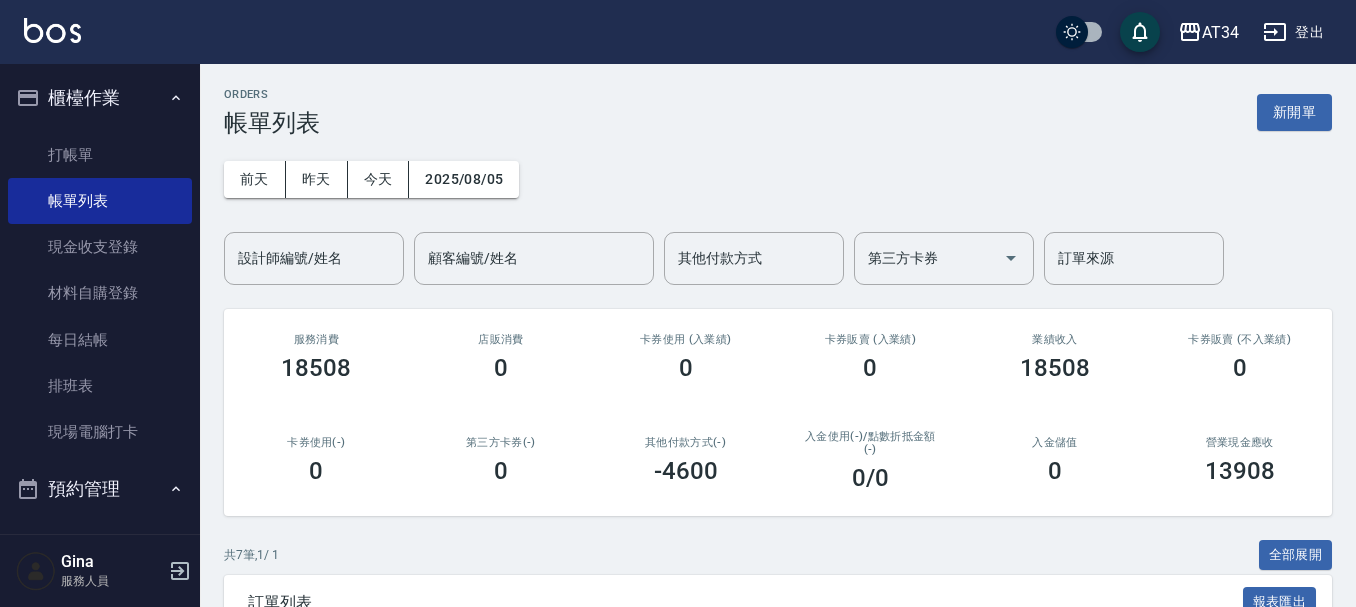 drag, startPoint x: 1227, startPoint y: 398, endPoint x: 1319, endPoint y: 506, distance: 141.87318 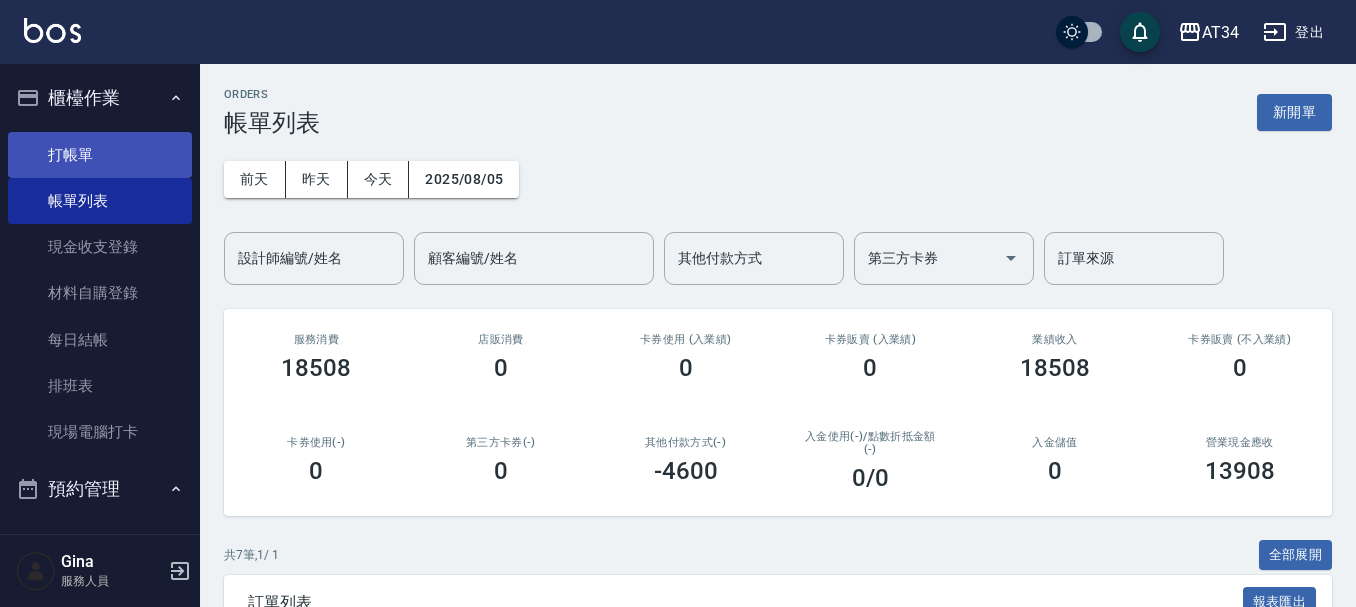 click on "打帳單" at bounding box center (100, 155) 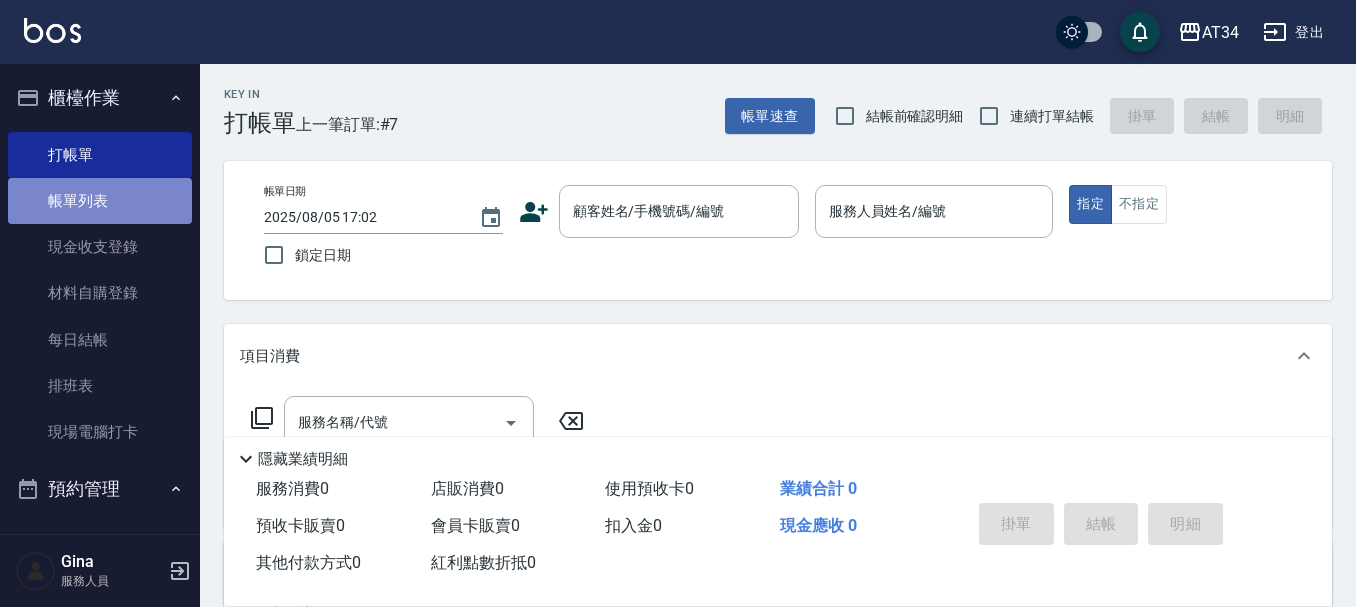 click on "帳單列表" at bounding box center [100, 201] 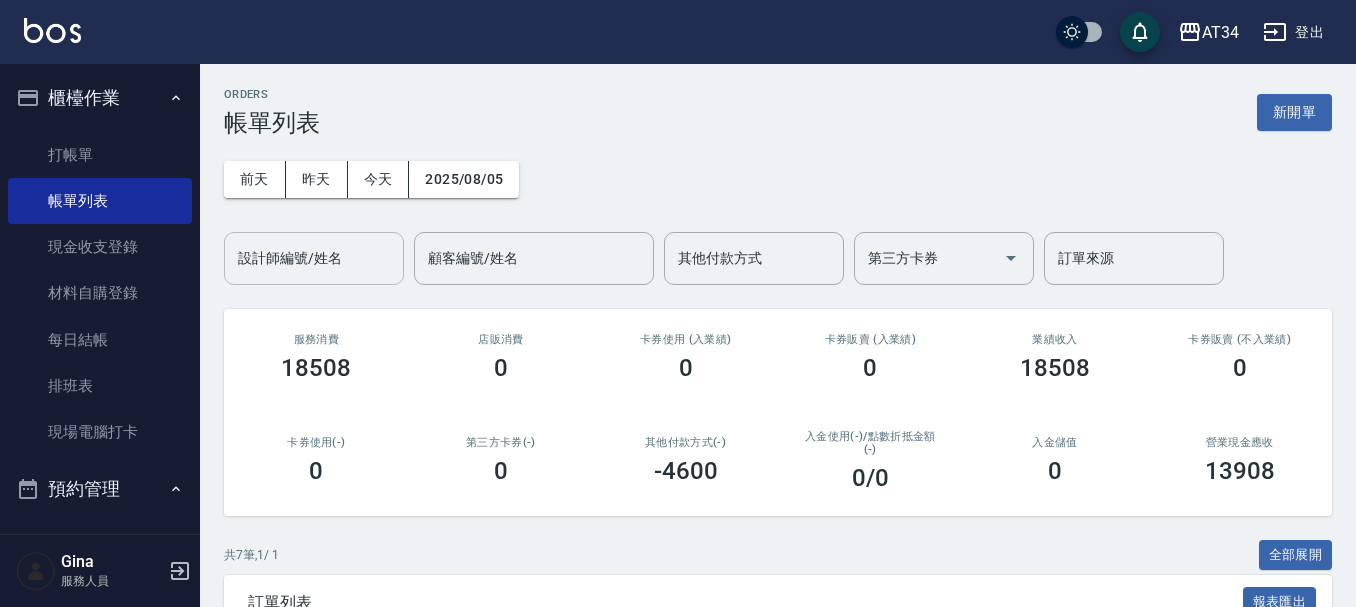 click on "設計師編號/姓名 設計師編號/姓名" at bounding box center [314, 258] 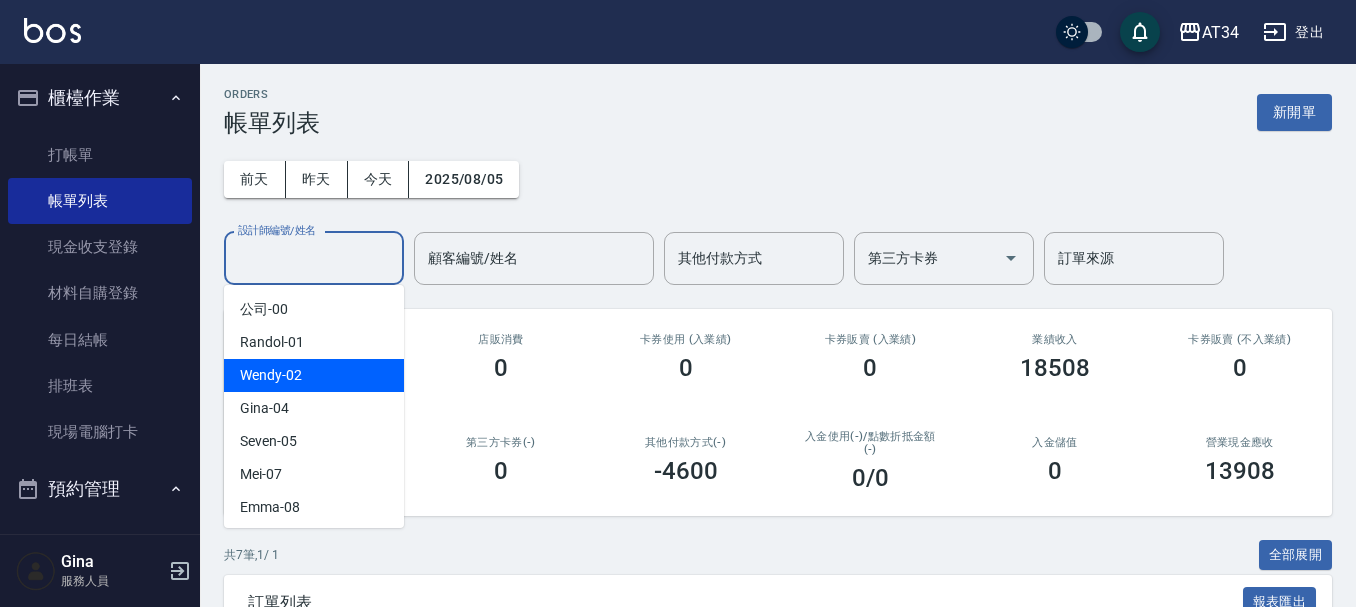 click on "Wendy -02" at bounding box center (314, 375) 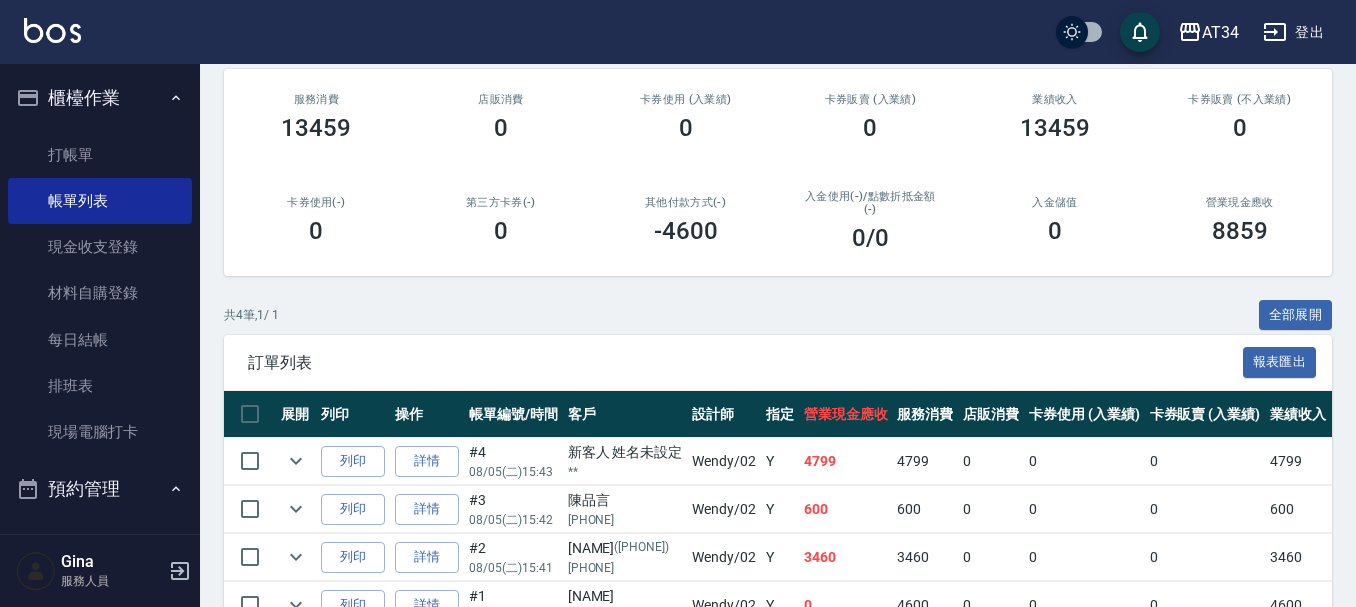 scroll, scrollTop: 356, scrollLeft: 0, axis: vertical 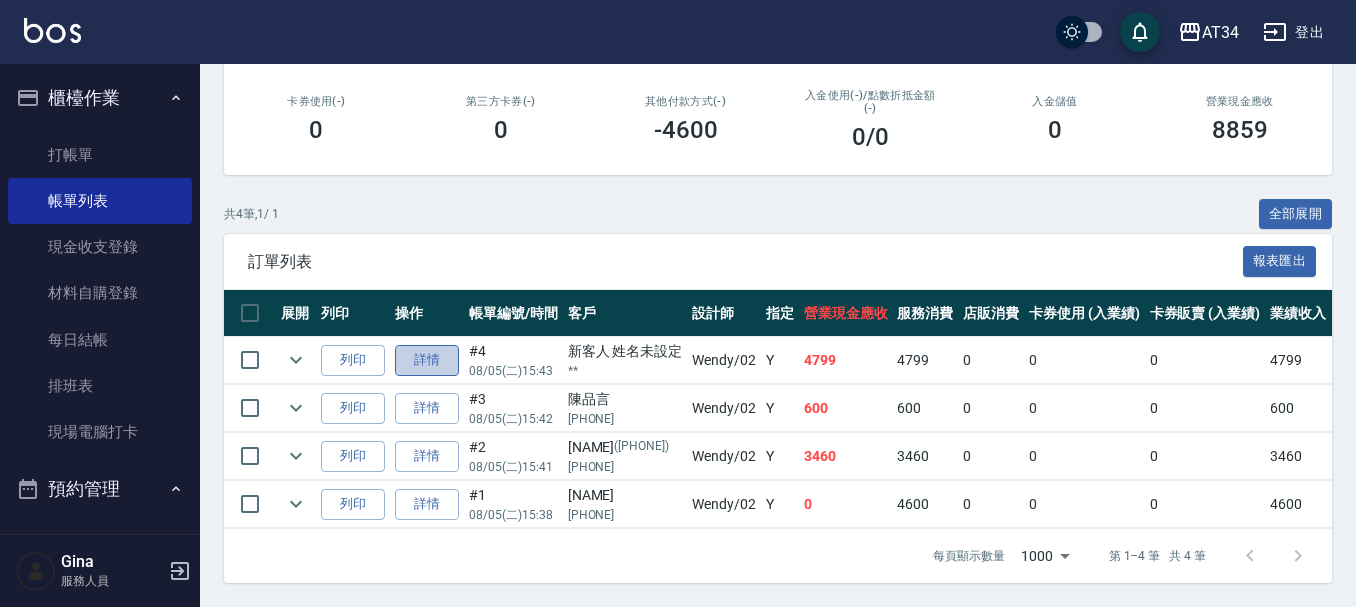 click on "詳情" at bounding box center [427, 360] 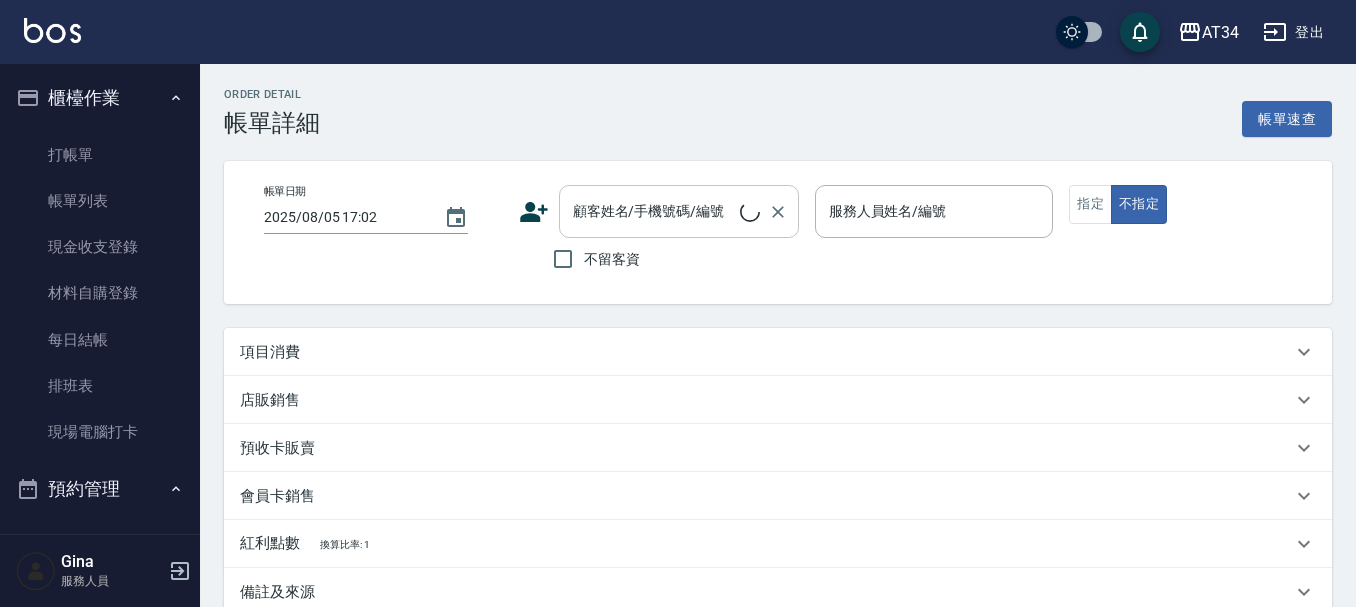 click on "顧客姓名/手機號碼/編號 顧客姓名/手機號碼/編號" at bounding box center [679, 211] 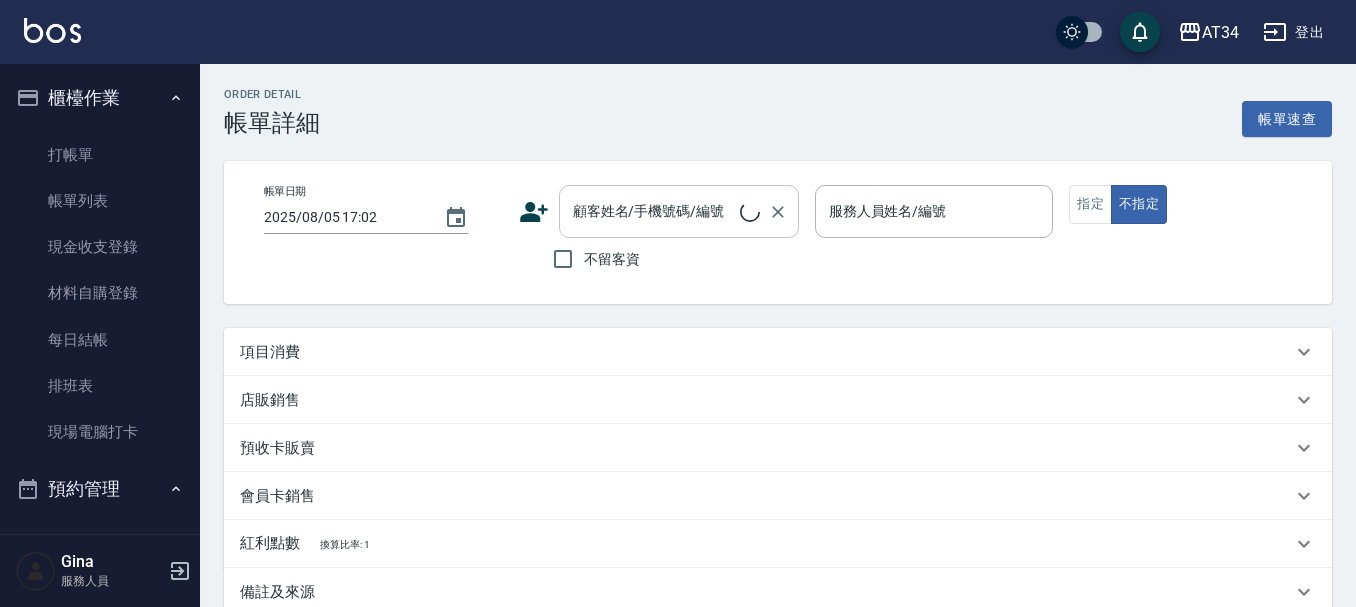 type on "Wendy-02" 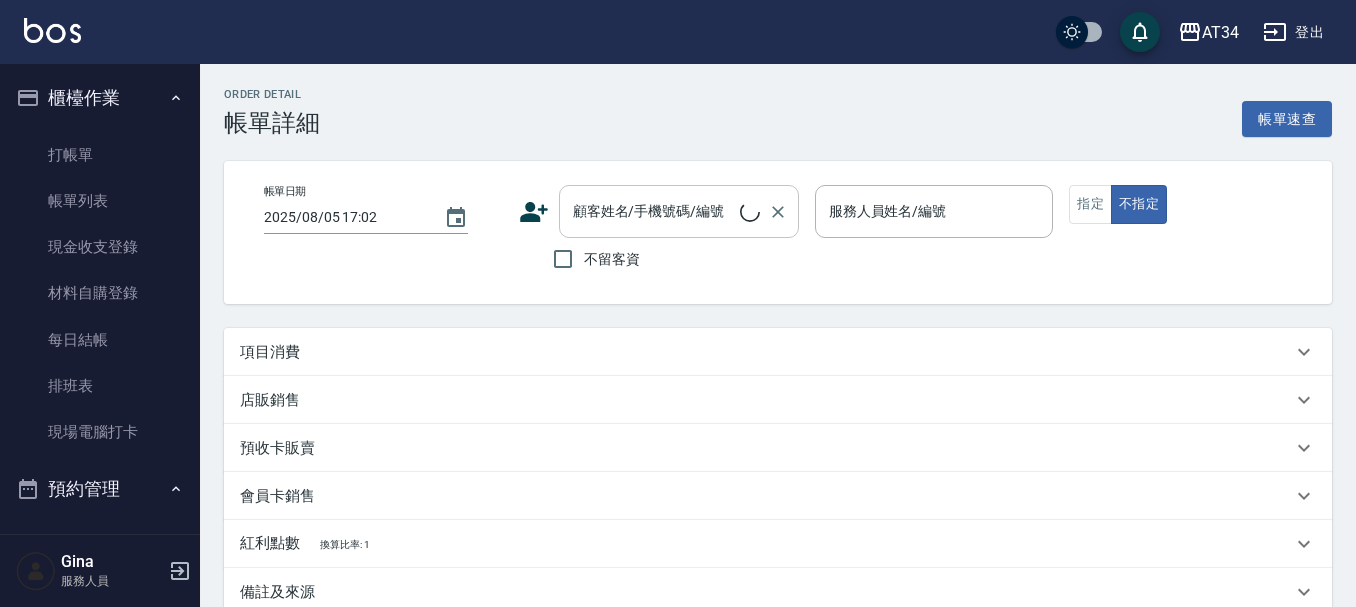 type on "470" 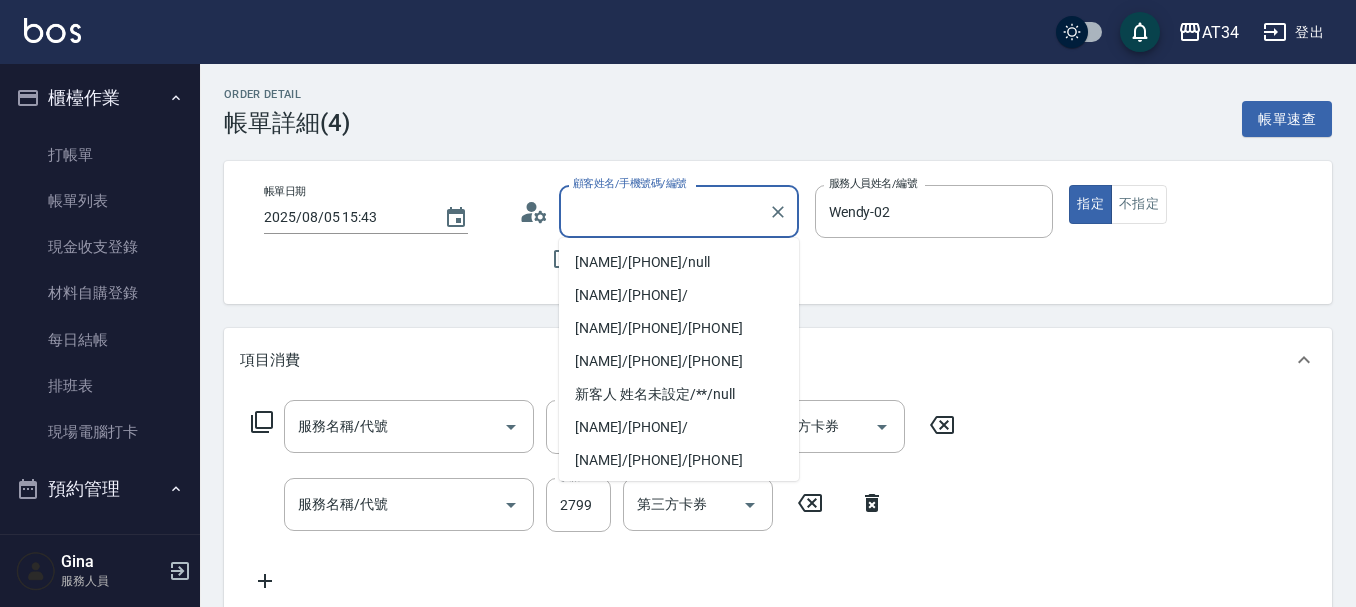 type on "新客人 姓名未設定/**/null" 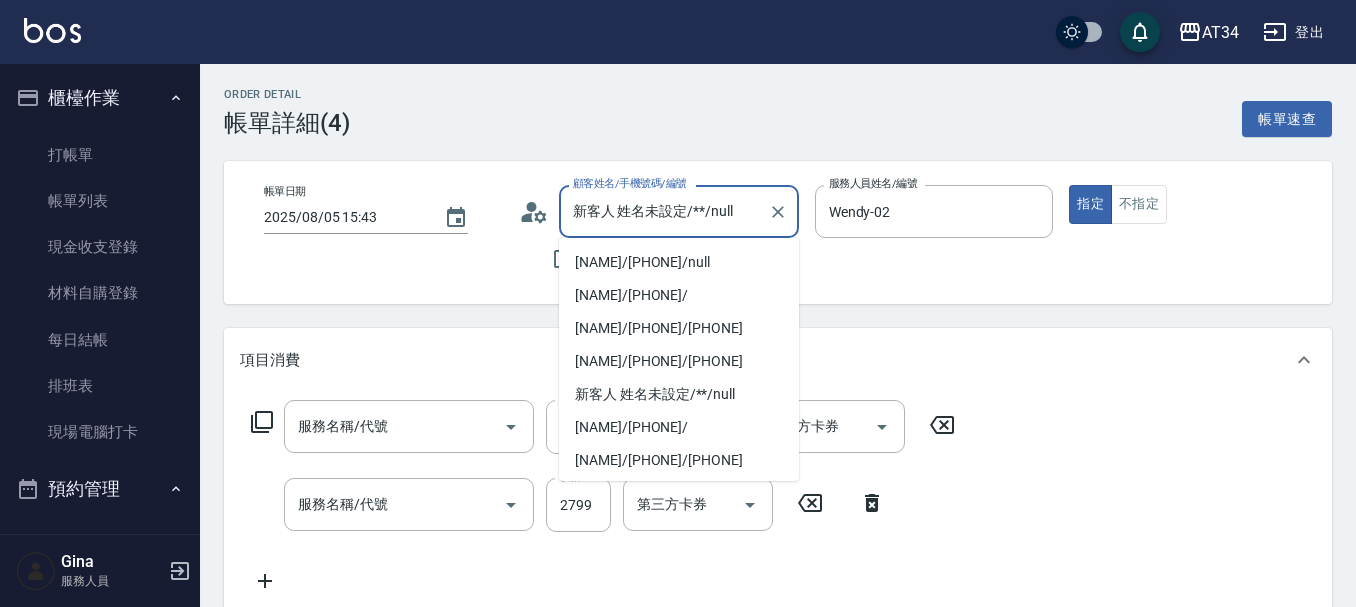 type on "自備鉑金(602)" 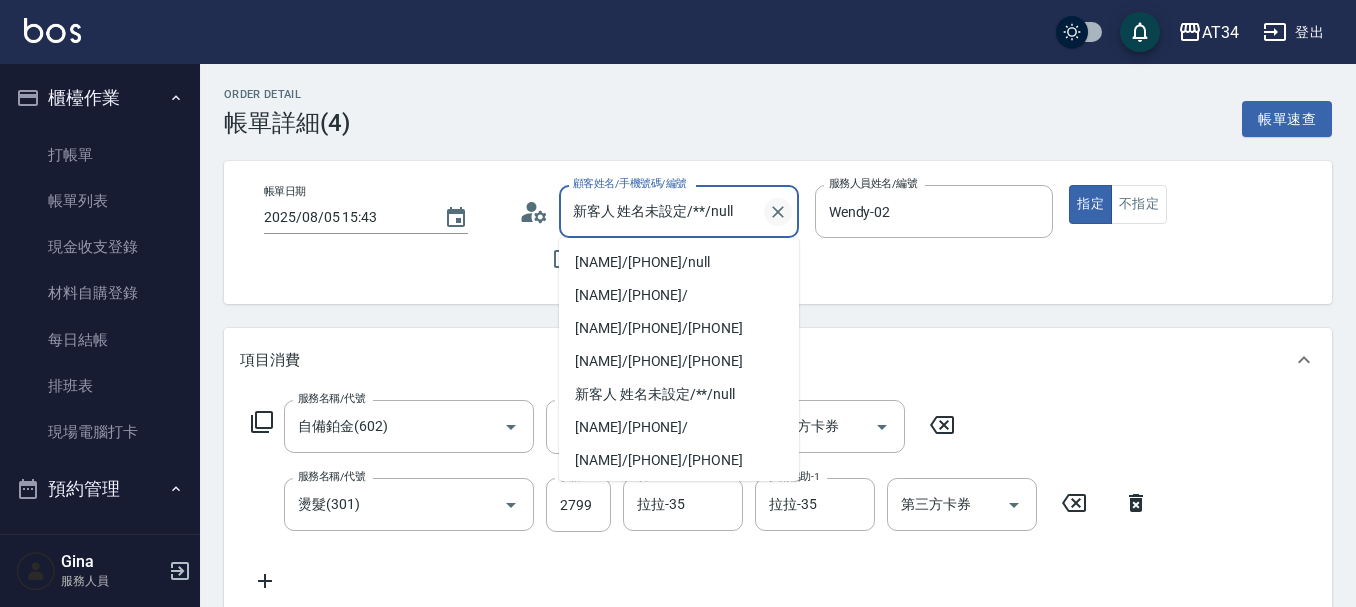 click 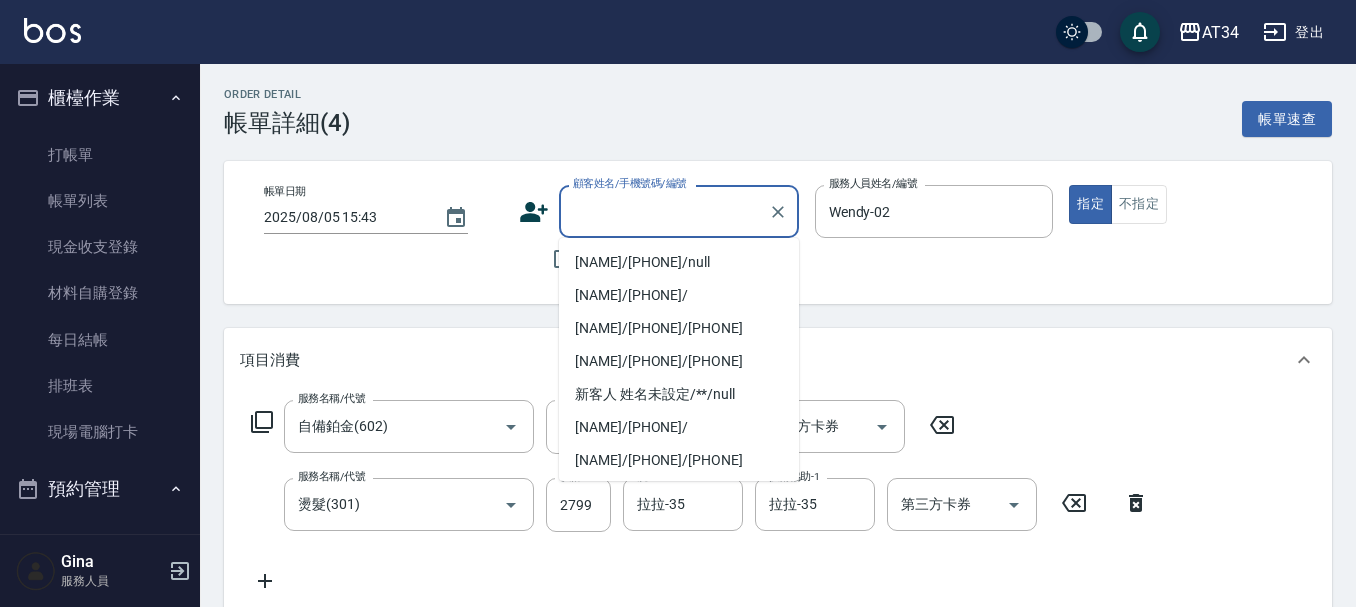 click on "顧客姓名/手機號碼/編號" at bounding box center (664, 211) 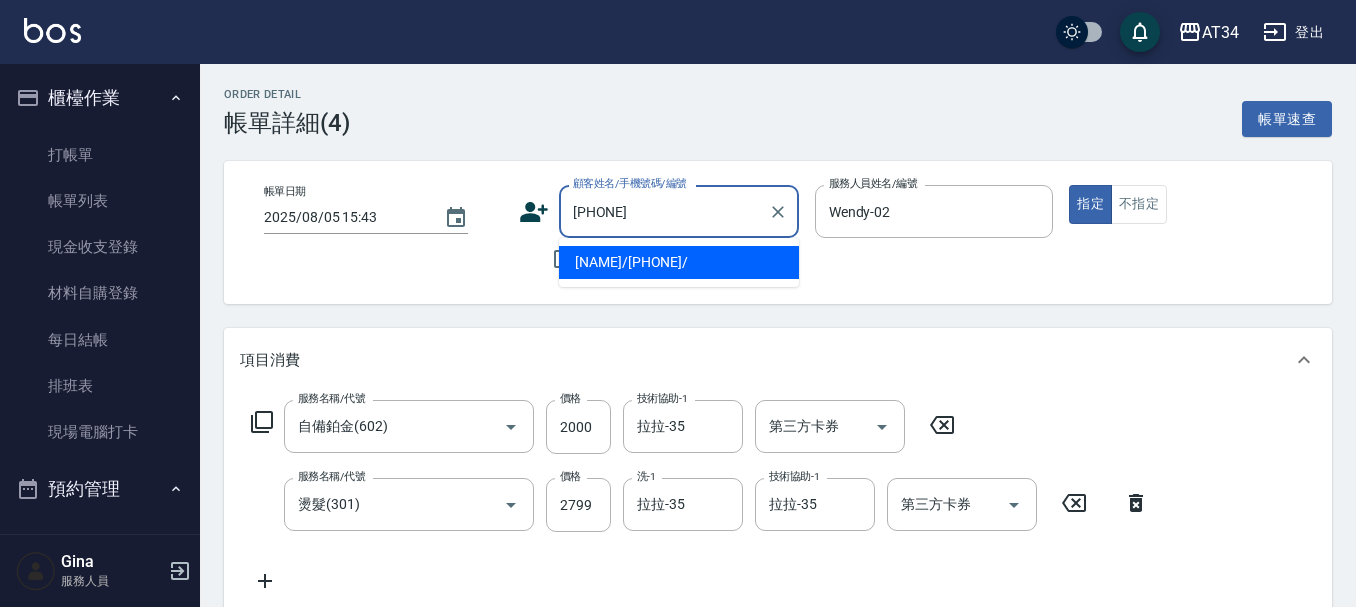 click on "葉家怡/0915803575/" at bounding box center (679, 262) 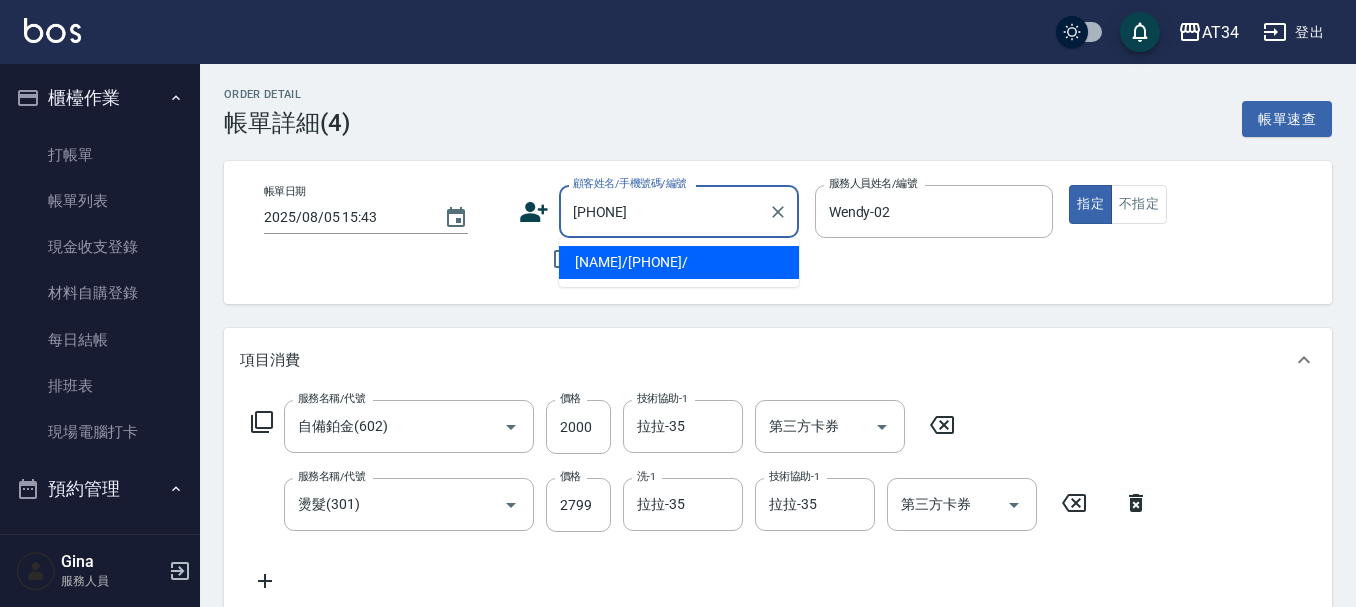type on "葉家怡/0915803575/" 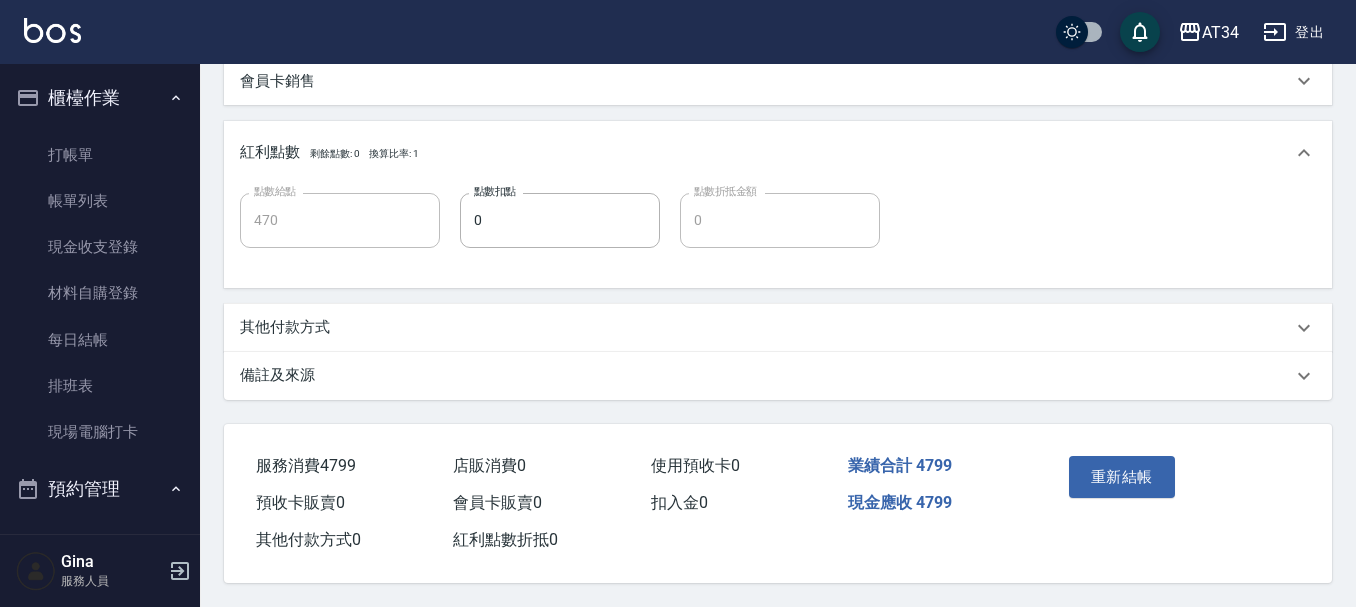scroll, scrollTop: 721, scrollLeft: 0, axis: vertical 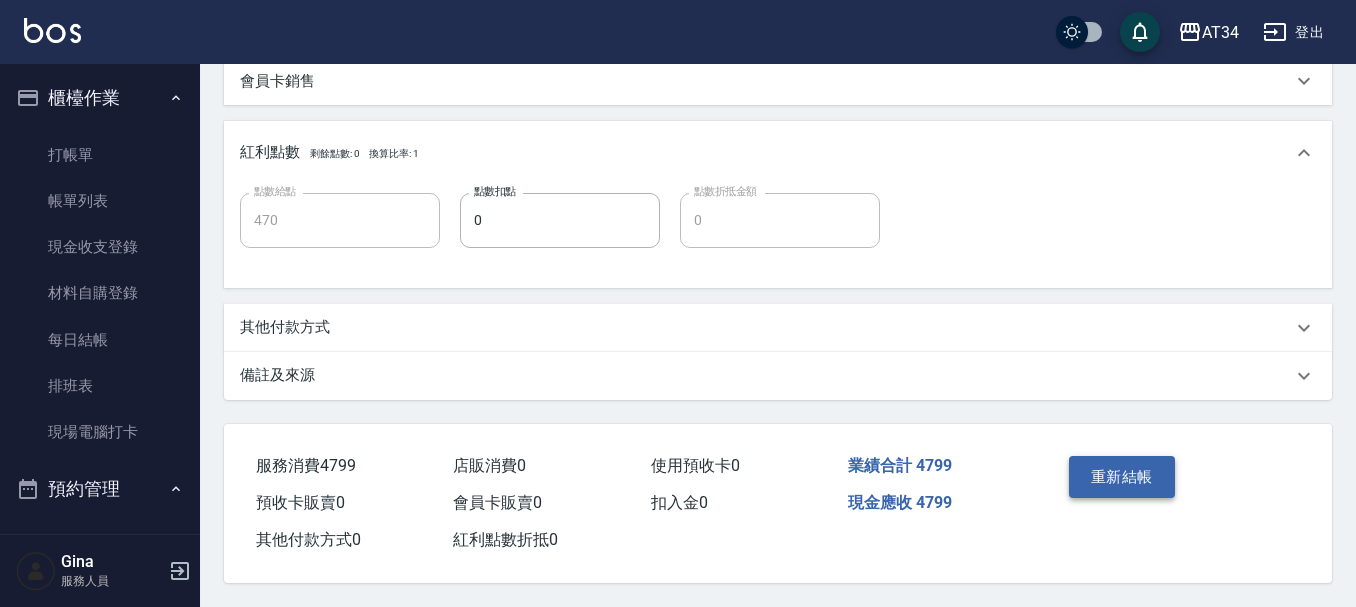 click on "重新結帳" at bounding box center (1122, 477) 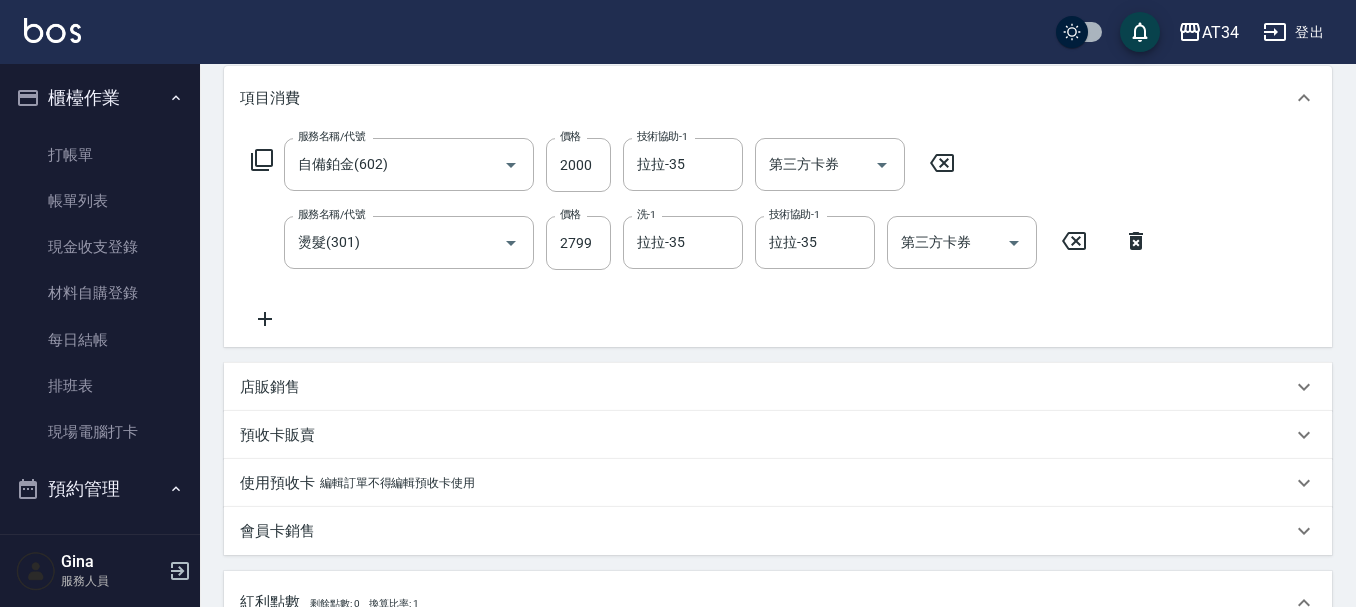 scroll, scrollTop: 221, scrollLeft: 0, axis: vertical 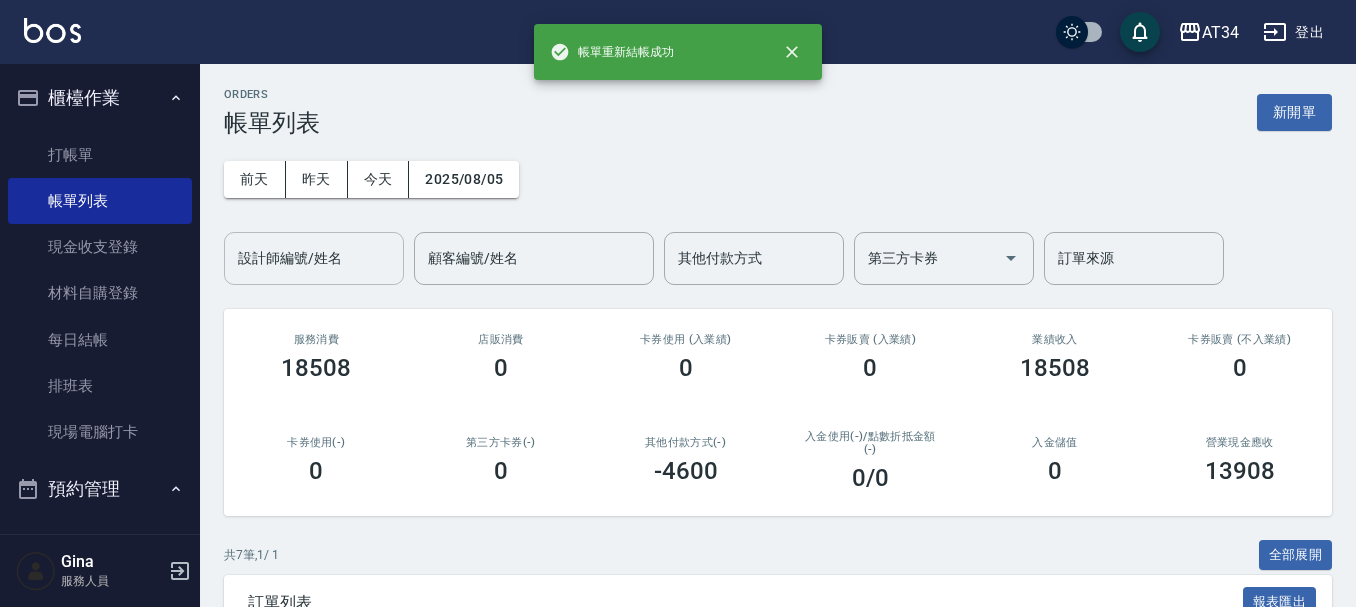 click on "設計師編號/姓名" at bounding box center (314, 258) 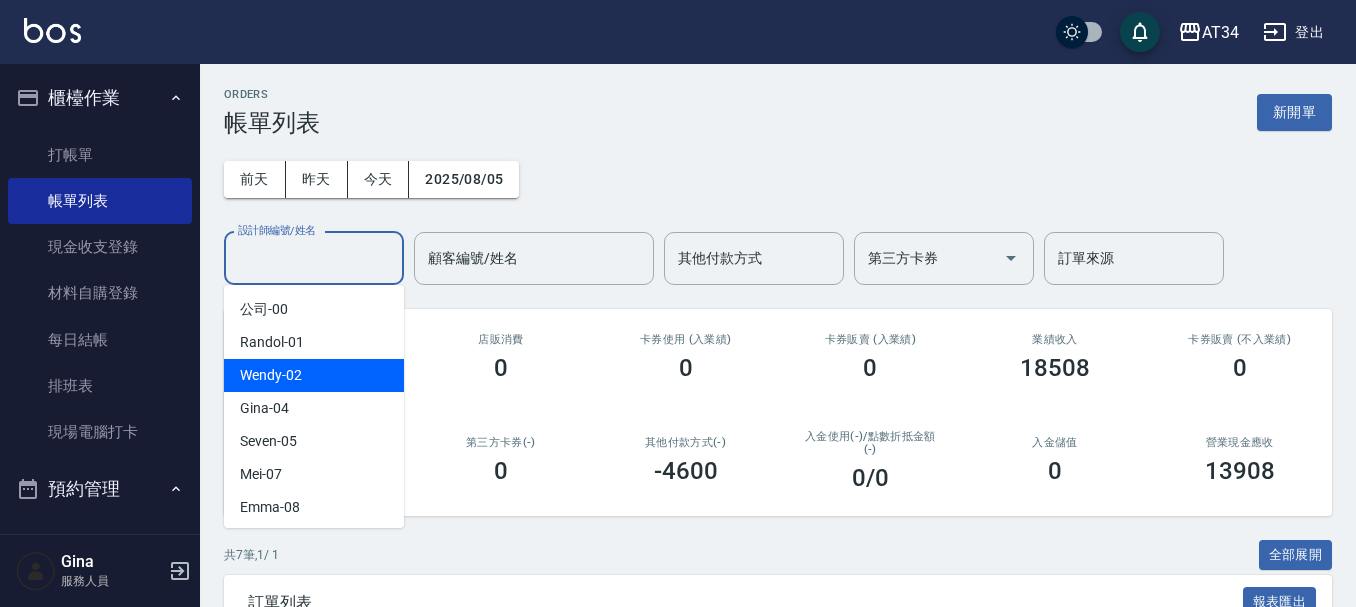 click on "Wendy -02" at bounding box center (314, 375) 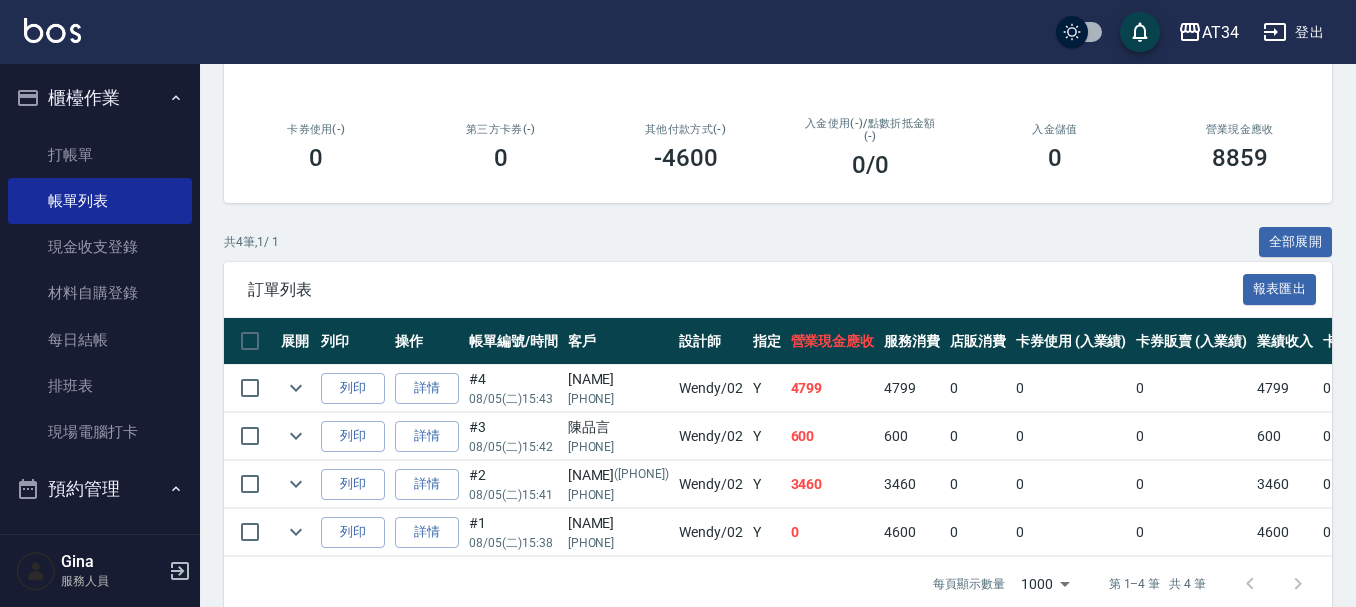 scroll, scrollTop: 356, scrollLeft: 0, axis: vertical 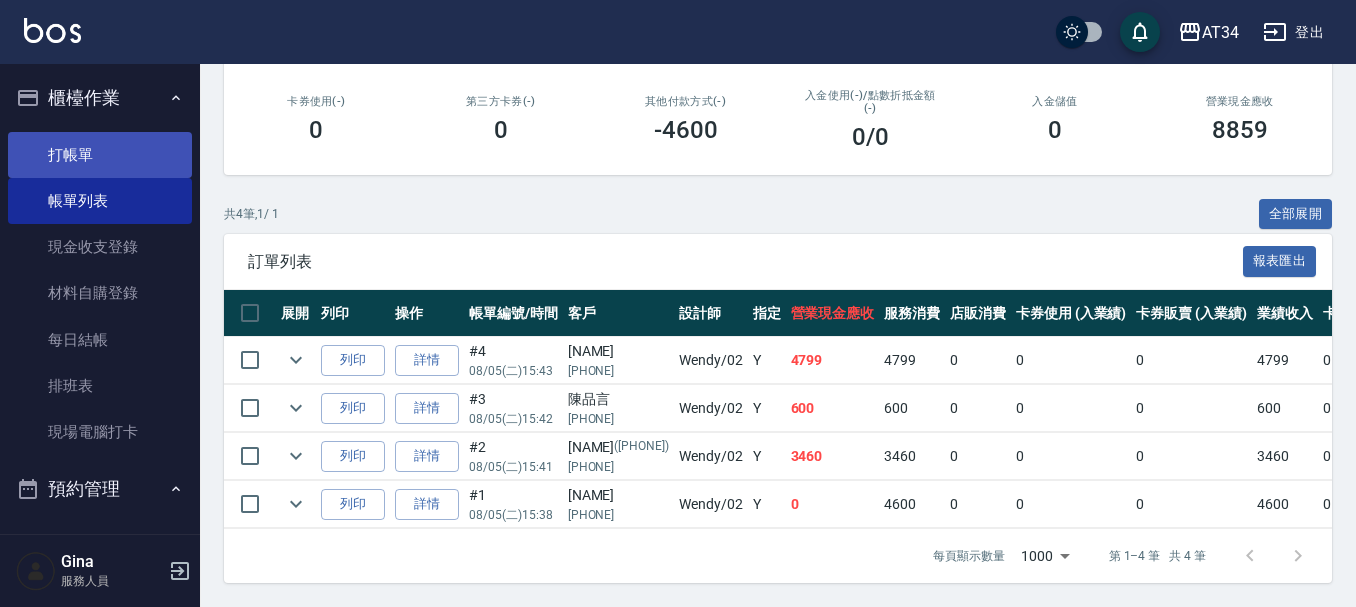 click on "打帳單" at bounding box center (100, 155) 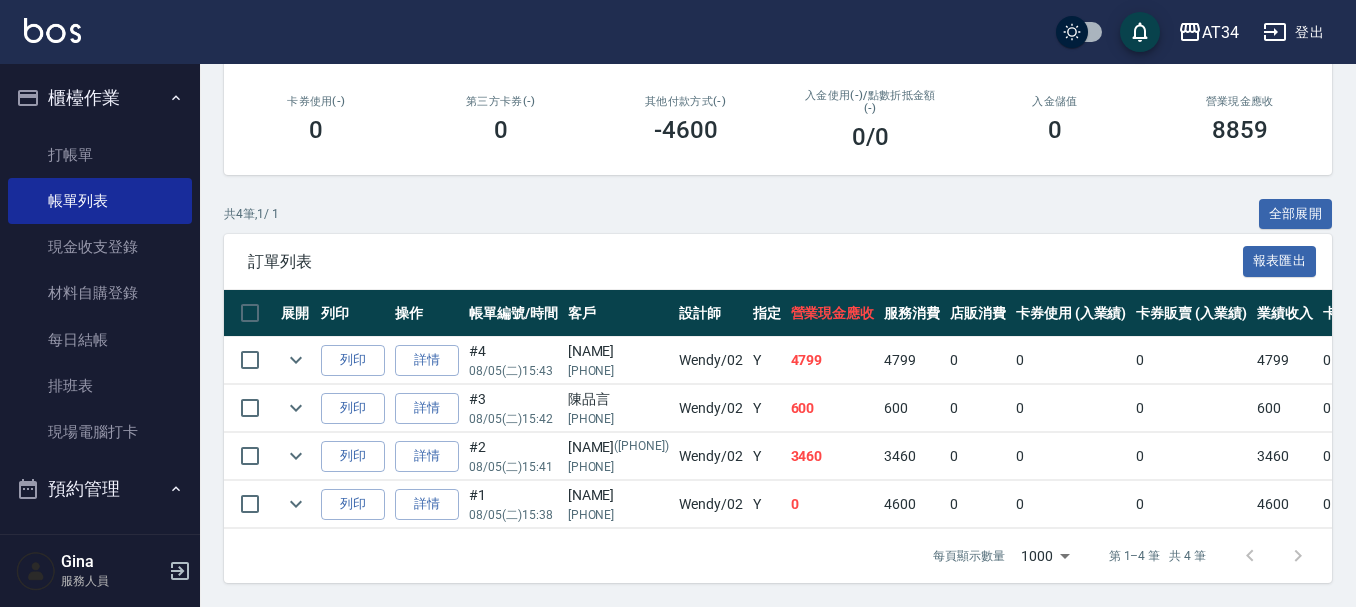 scroll, scrollTop: 0, scrollLeft: 0, axis: both 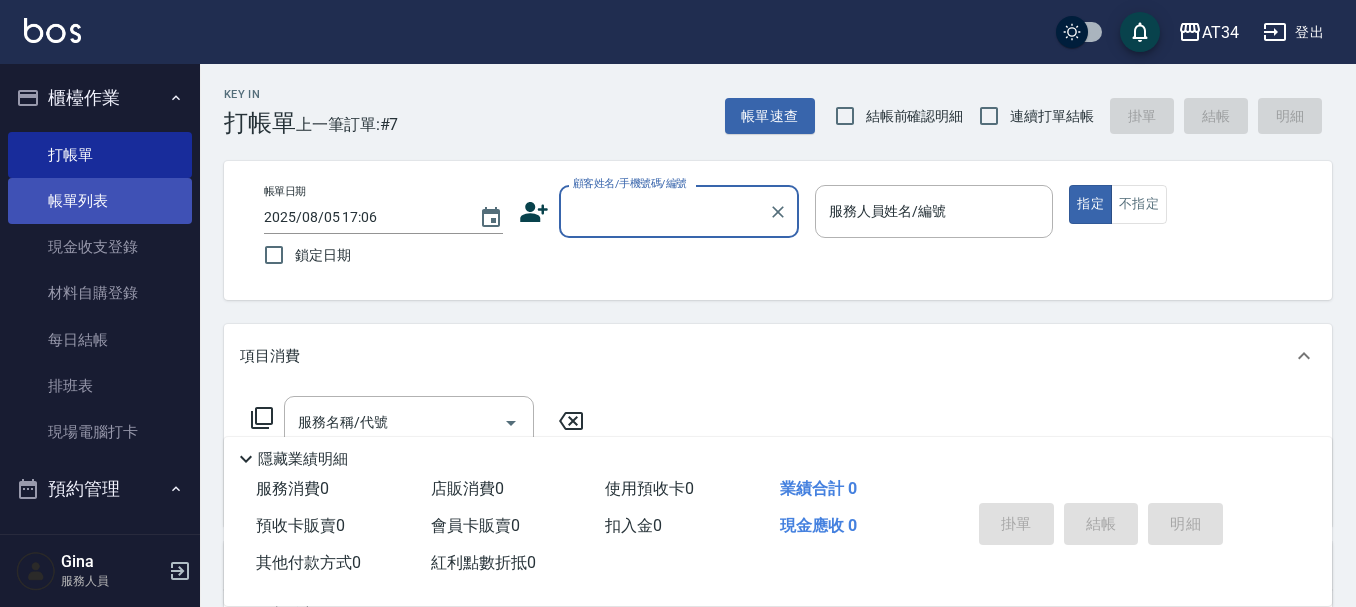click on "帳單列表" at bounding box center [100, 201] 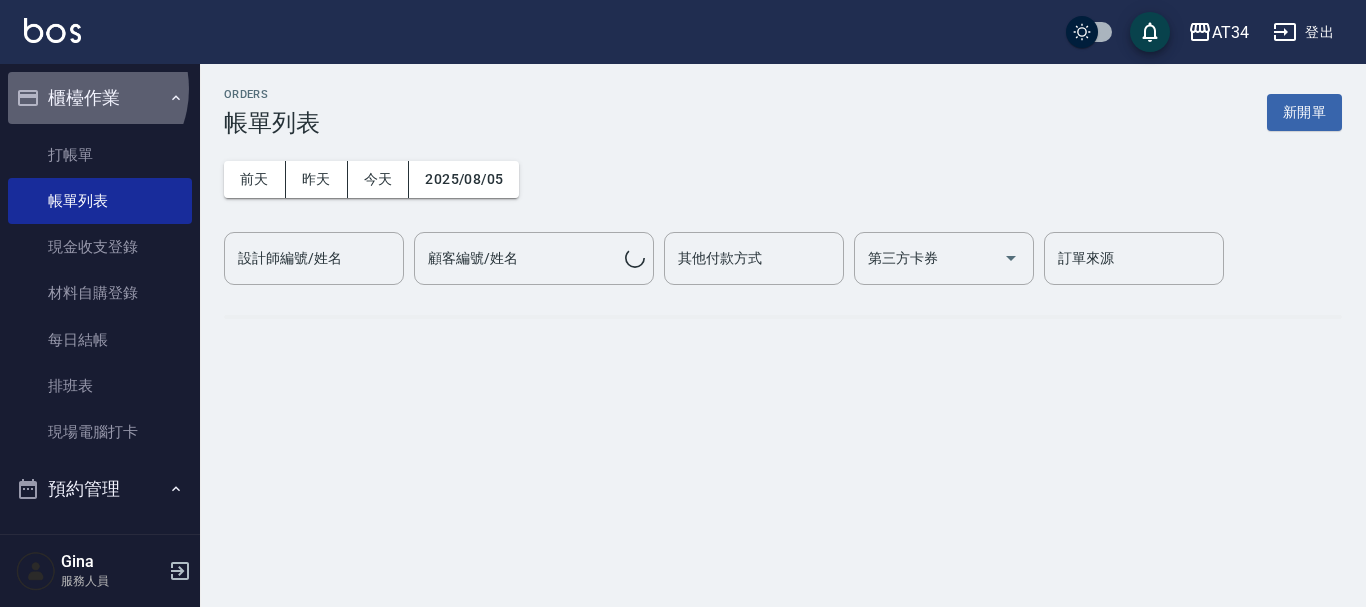 click on "櫃檯作業" at bounding box center (100, 98) 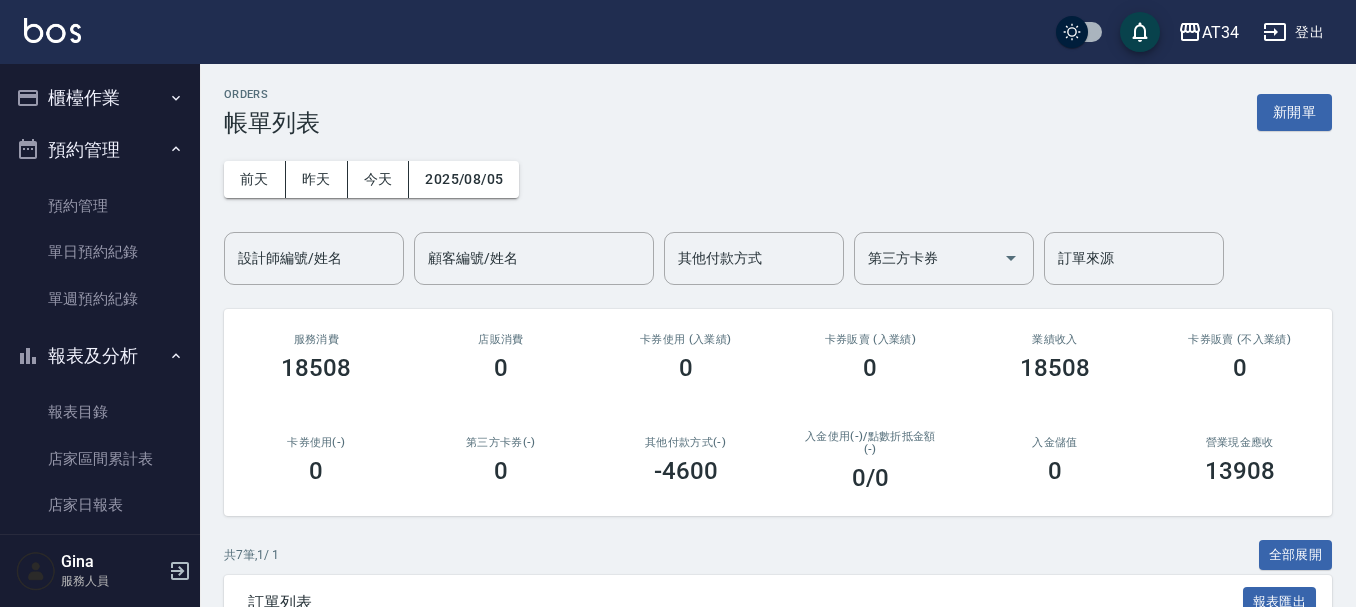 click on "預約管理" at bounding box center [100, 150] 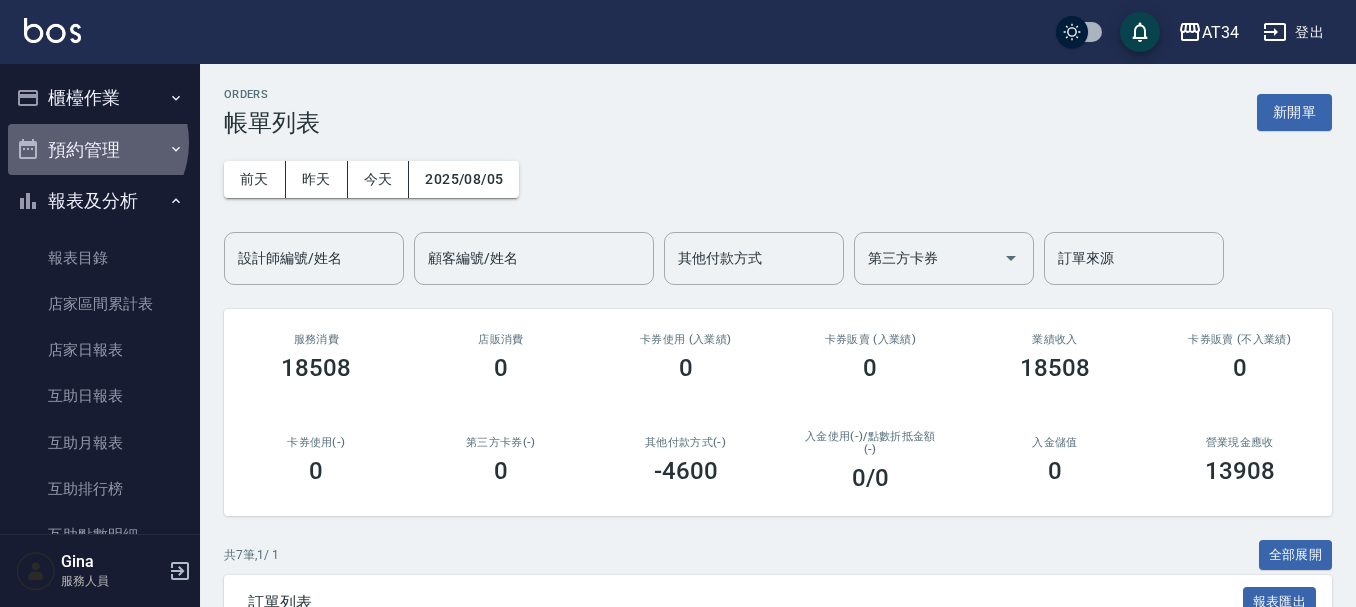 click on "預約管理" at bounding box center [100, 150] 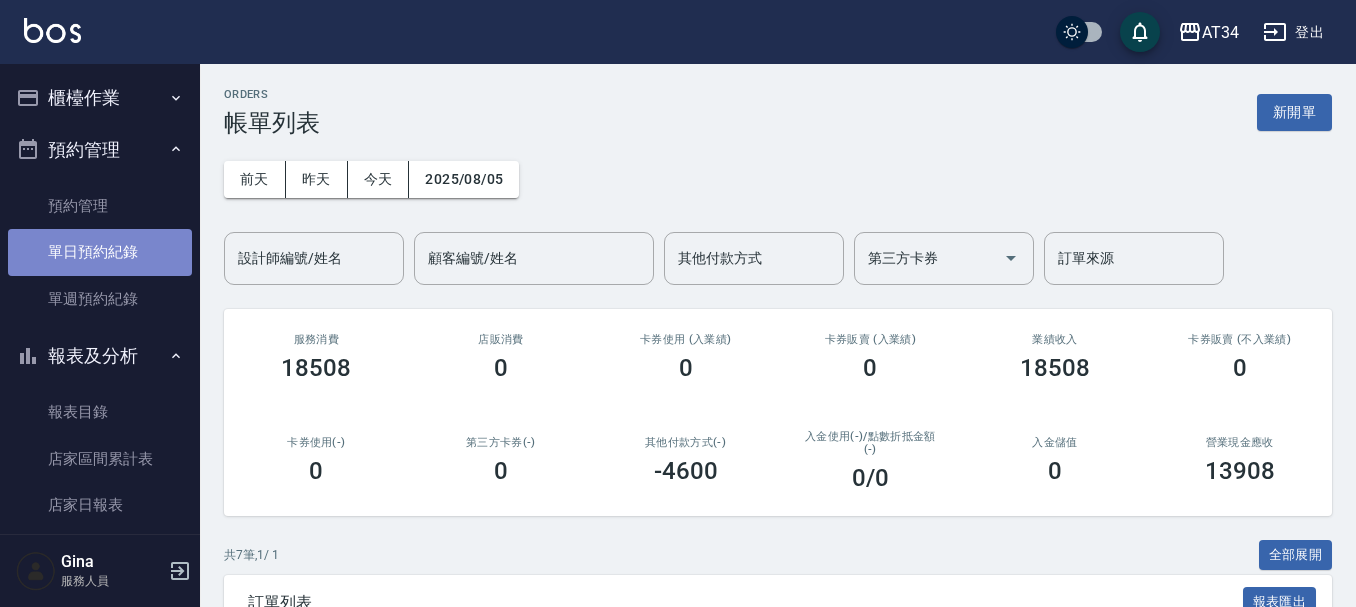 click on "單日預約紀錄" at bounding box center (100, 252) 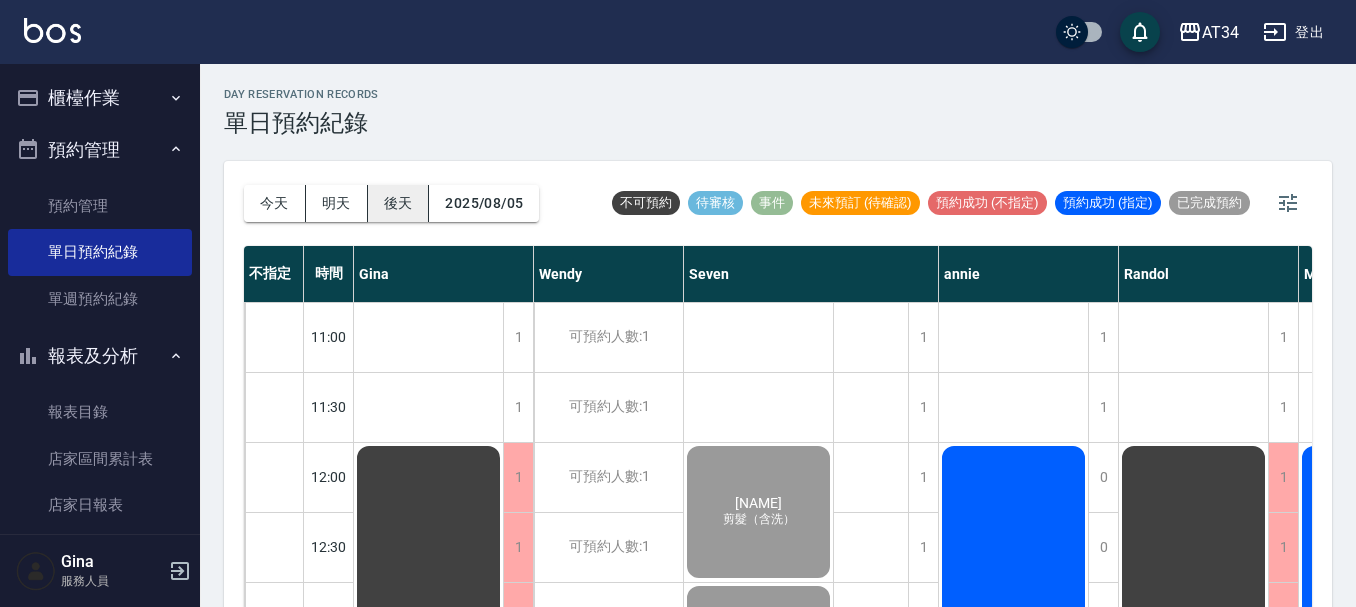 click on "後天" at bounding box center (399, 203) 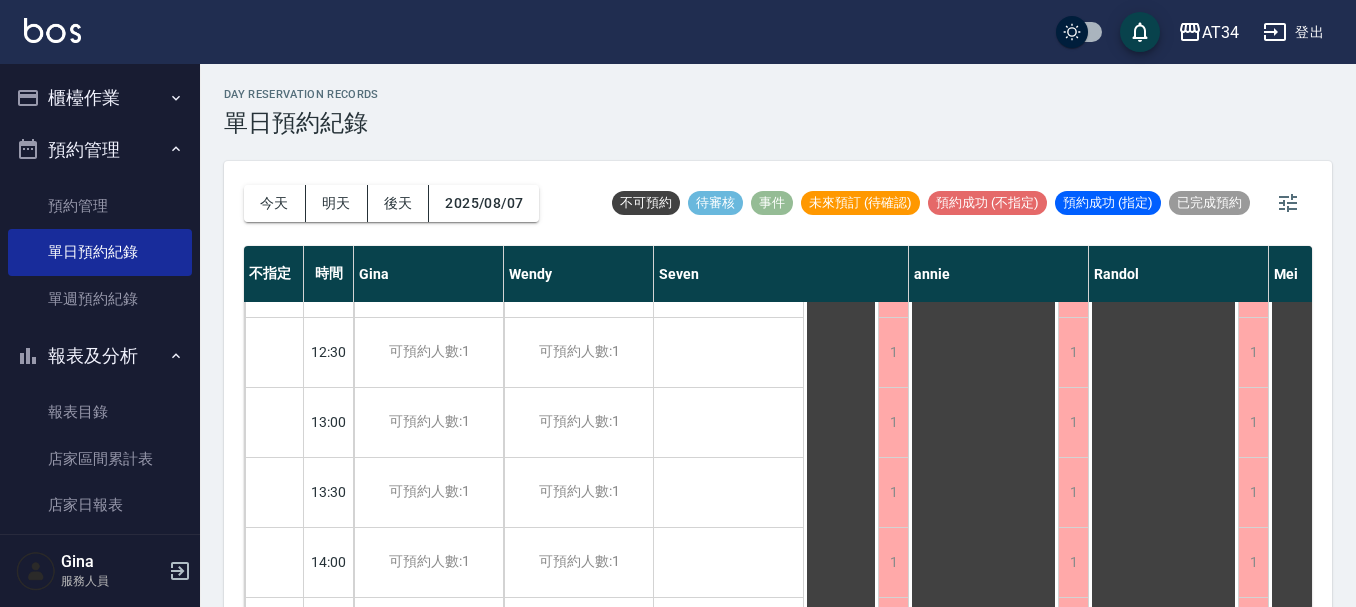 scroll, scrollTop: 500, scrollLeft: 0, axis: vertical 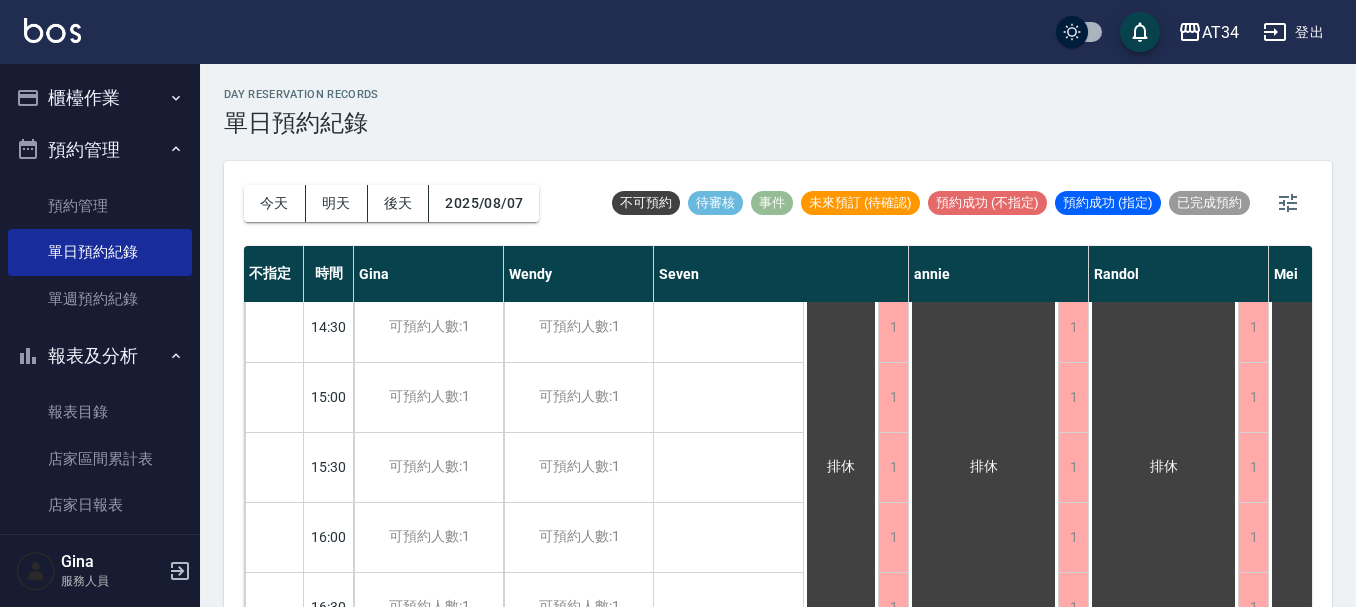 click on "預約管理" at bounding box center (100, 150) 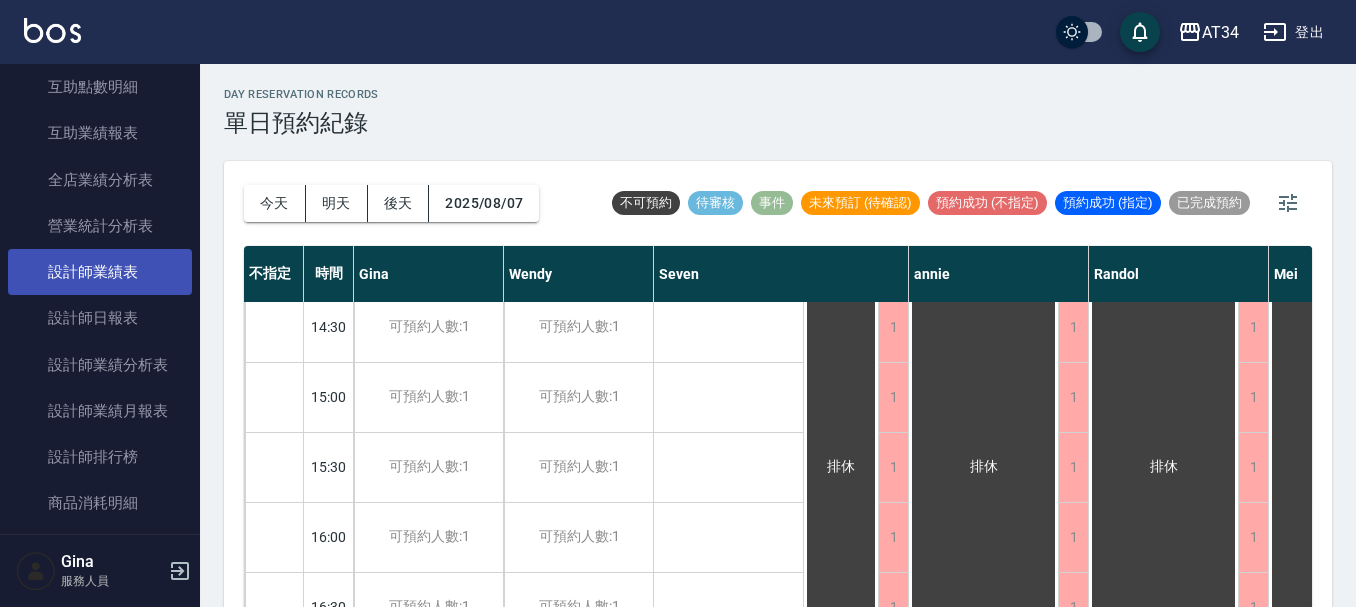 scroll, scrollTop: 500, scrollLeft: 0, axis: vertical 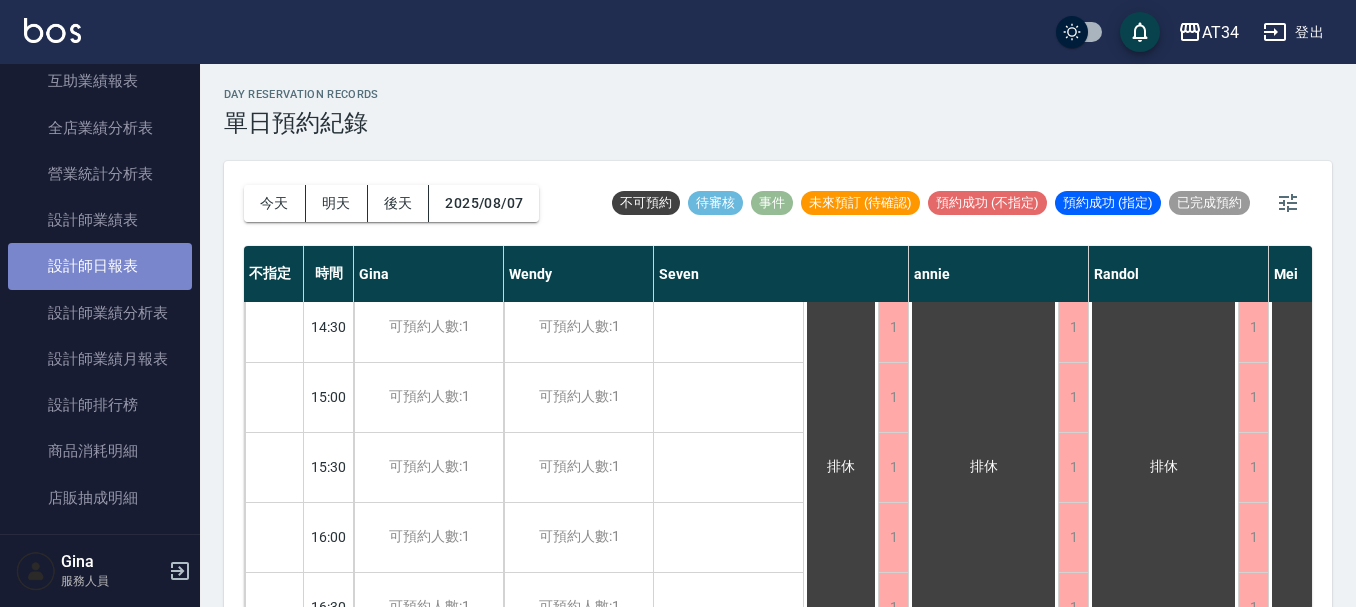 click on "設計師日報表" at bounding box center [100, 266] 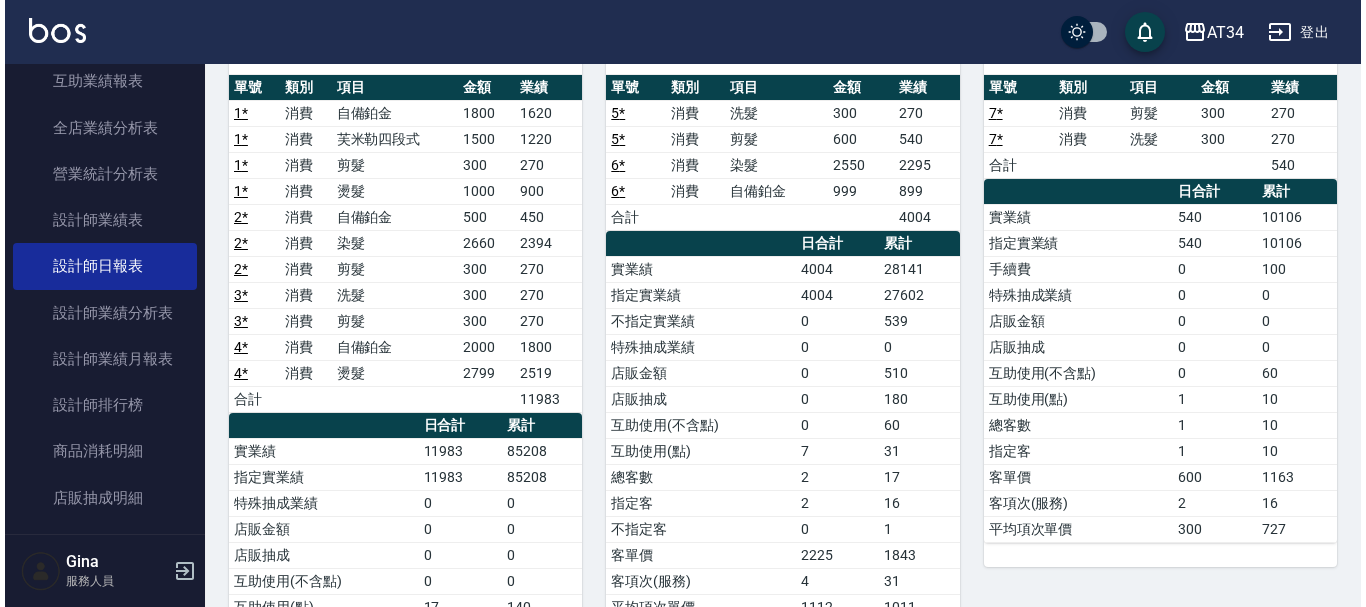 scroll, scrollTop: 0, scrollLeft: 0, axis: both 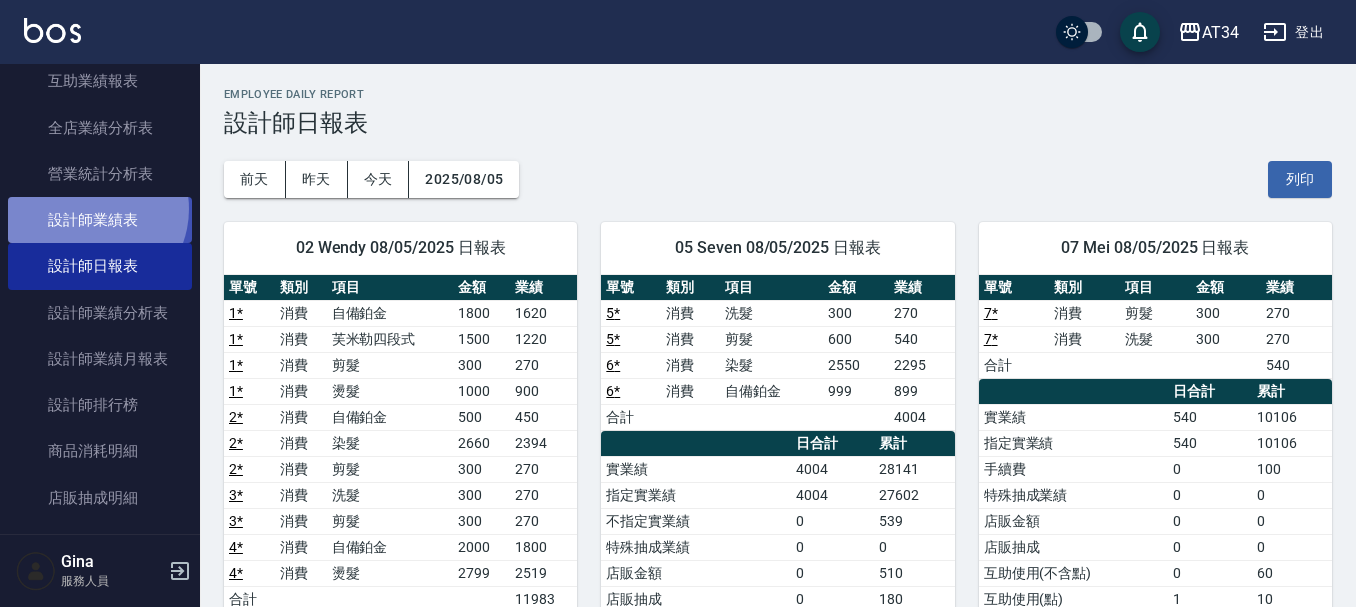 click on "設計師業績表" at bounding box center (100, 220) 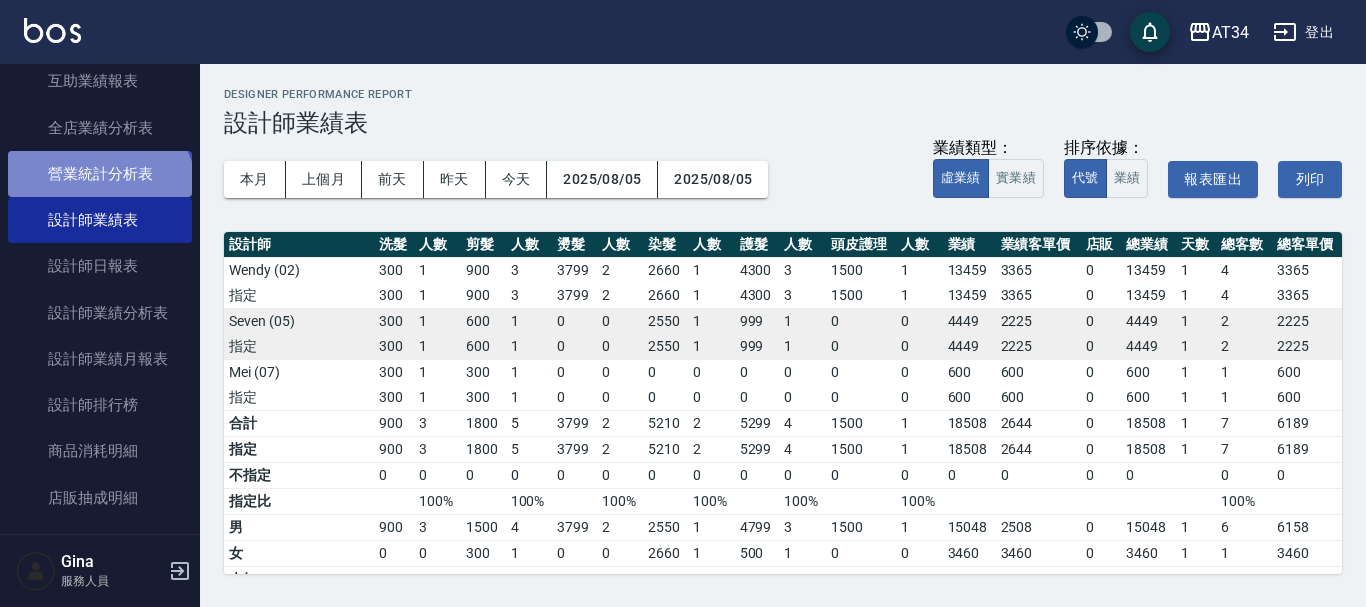click on "營業統計分析表" at bounding box center [100, 174] 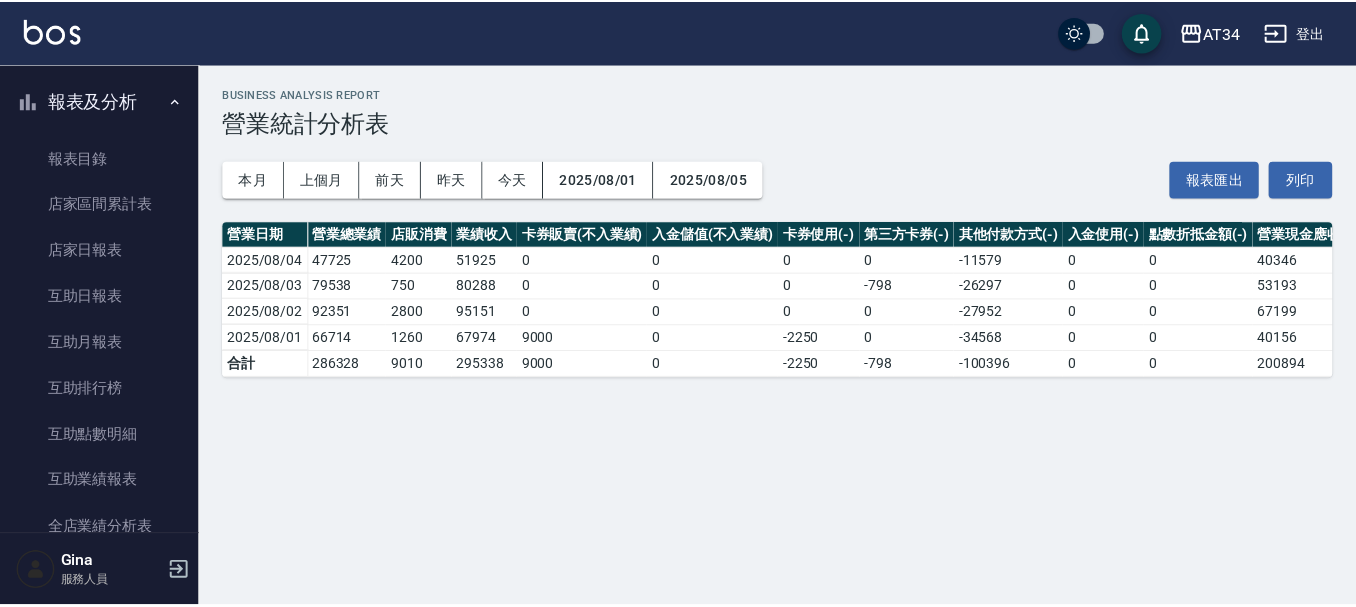scroll, scrollTop: 0, scrollLeft: 0, axis: both 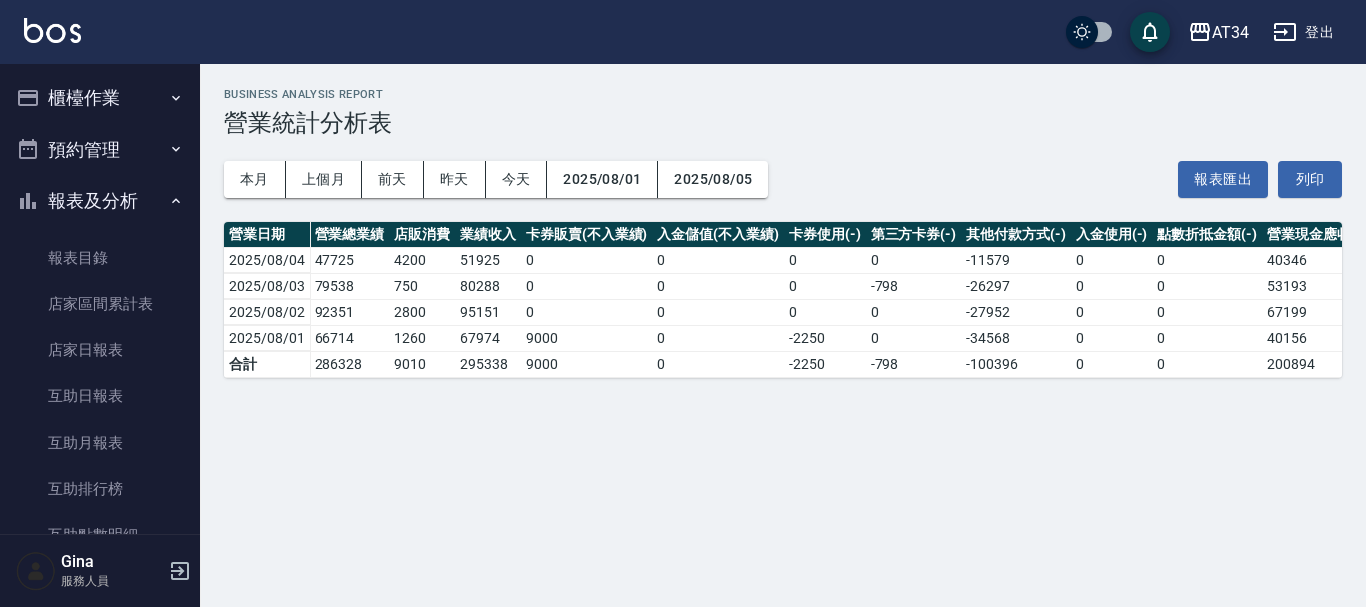 click on "櫃檯作業" at bounding box center [100, 98] 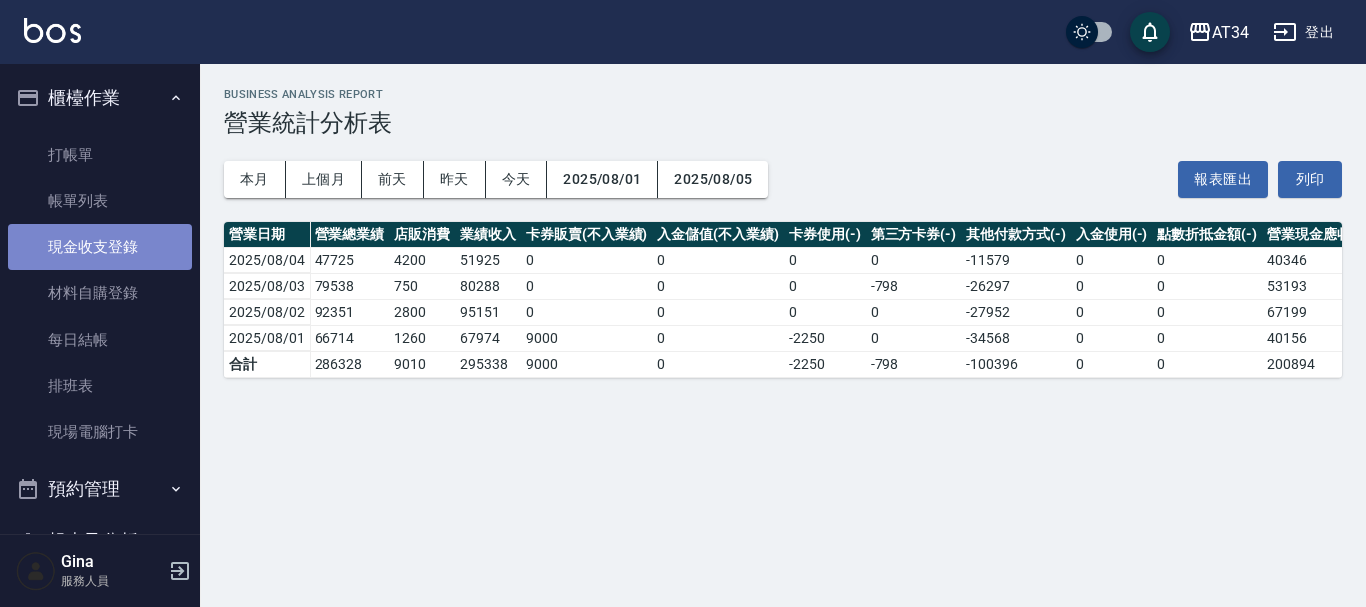 click on "現金收支登錄" at bounding box center (100, 247) 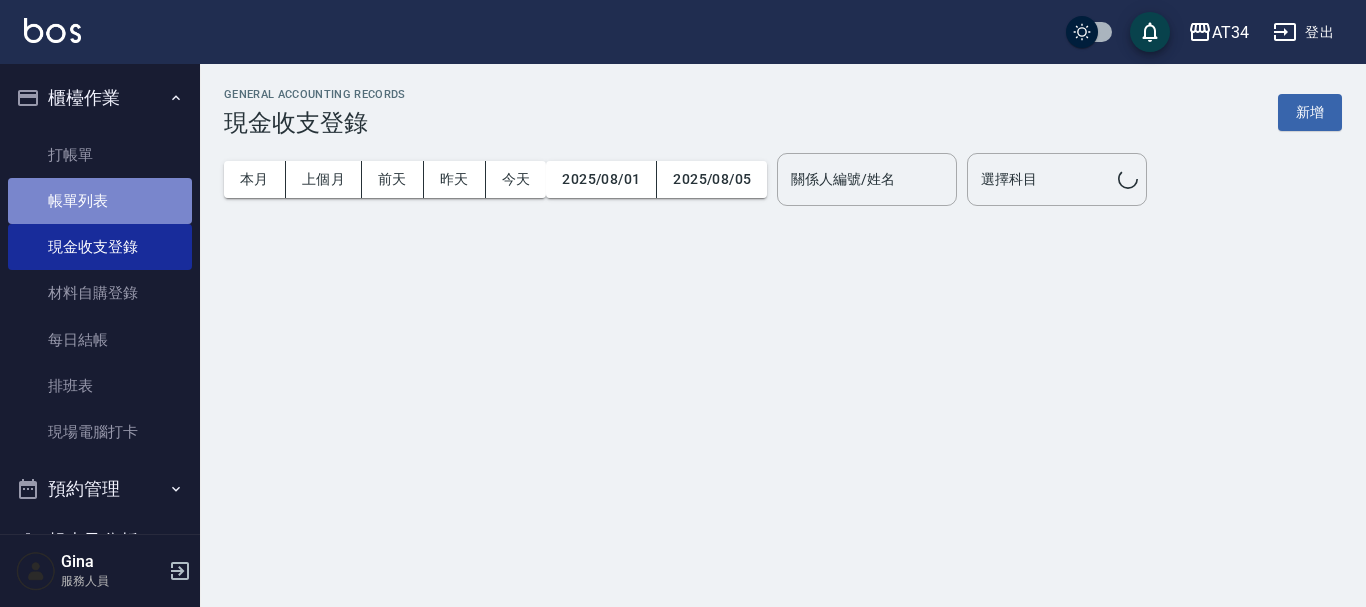 click on "帳單列表" at bounding box center [100, 201] 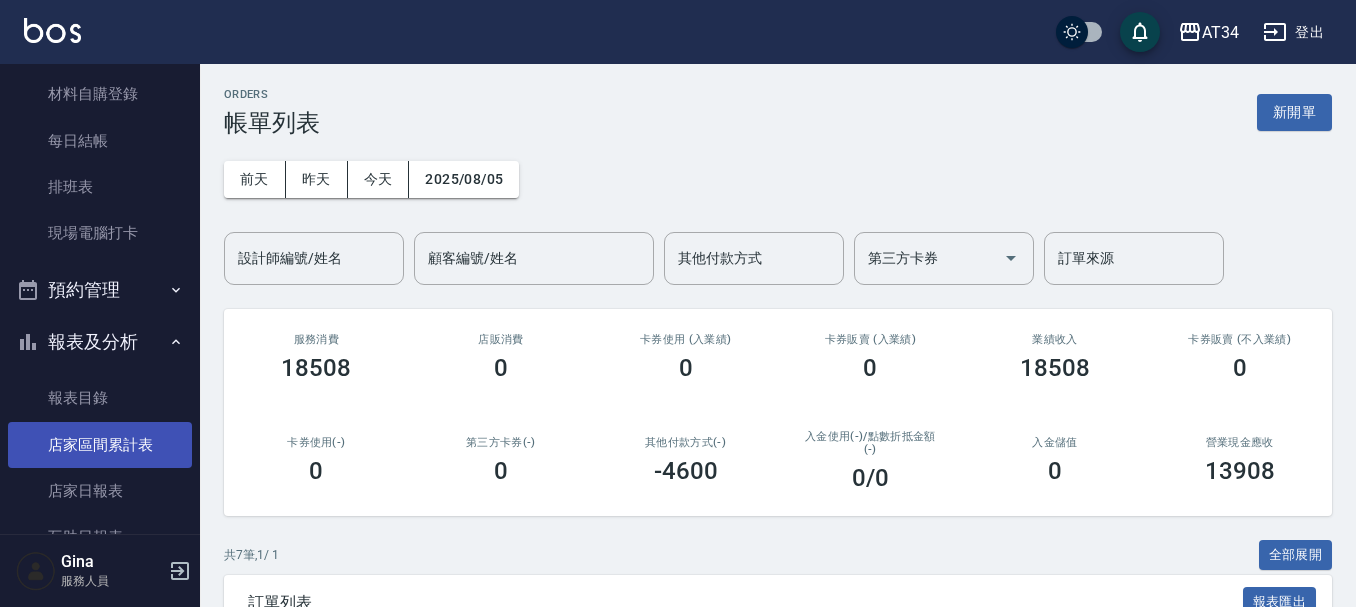 scroll, scrollTop: 200, scrollLeft: 0, axis: vertical 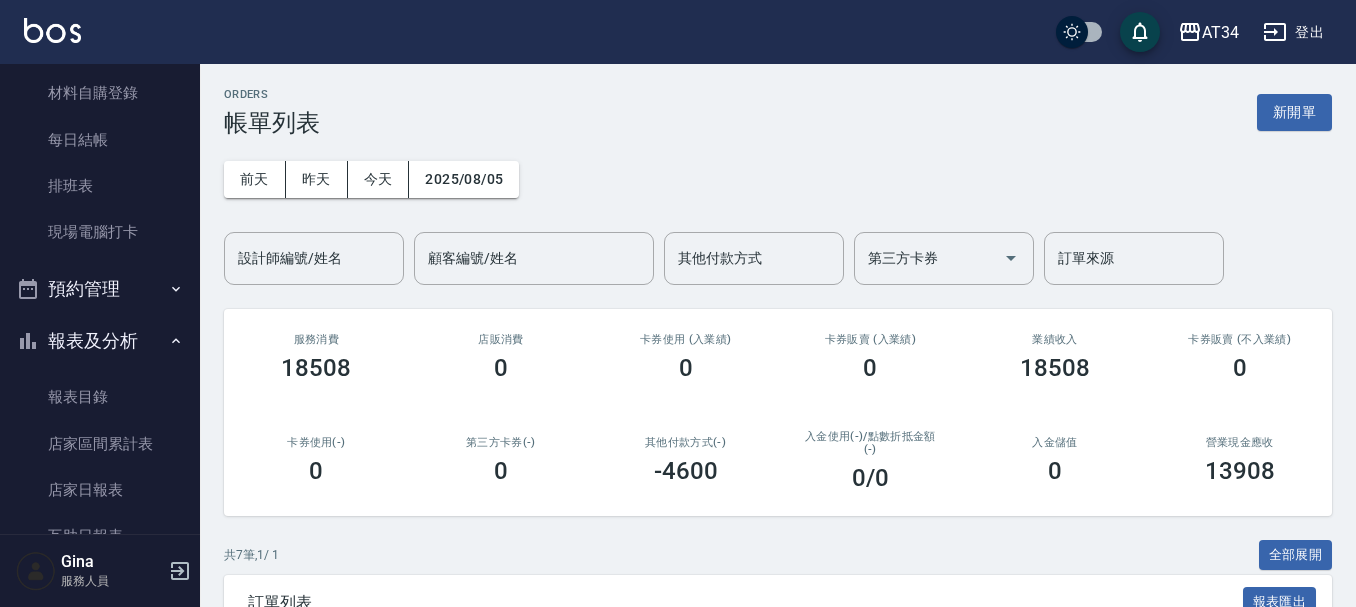 click on "預約管理" at bounding box center [100, 289] 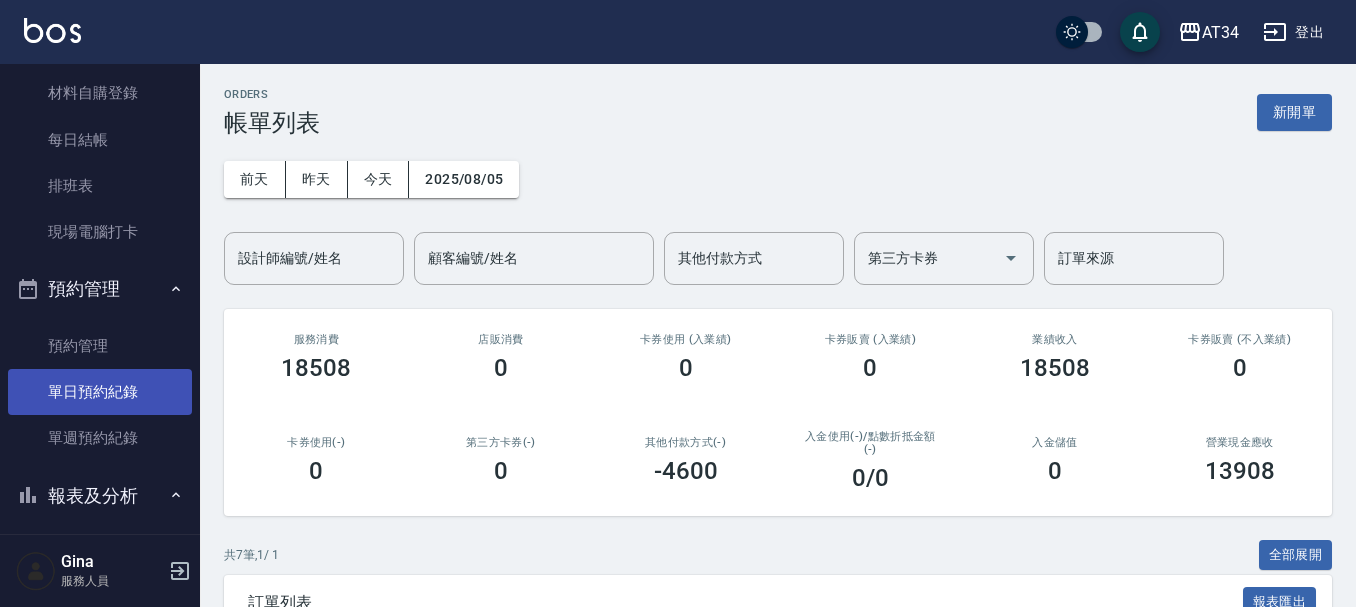 click on "單日預約紀錄" at bounding box center (100, 392) 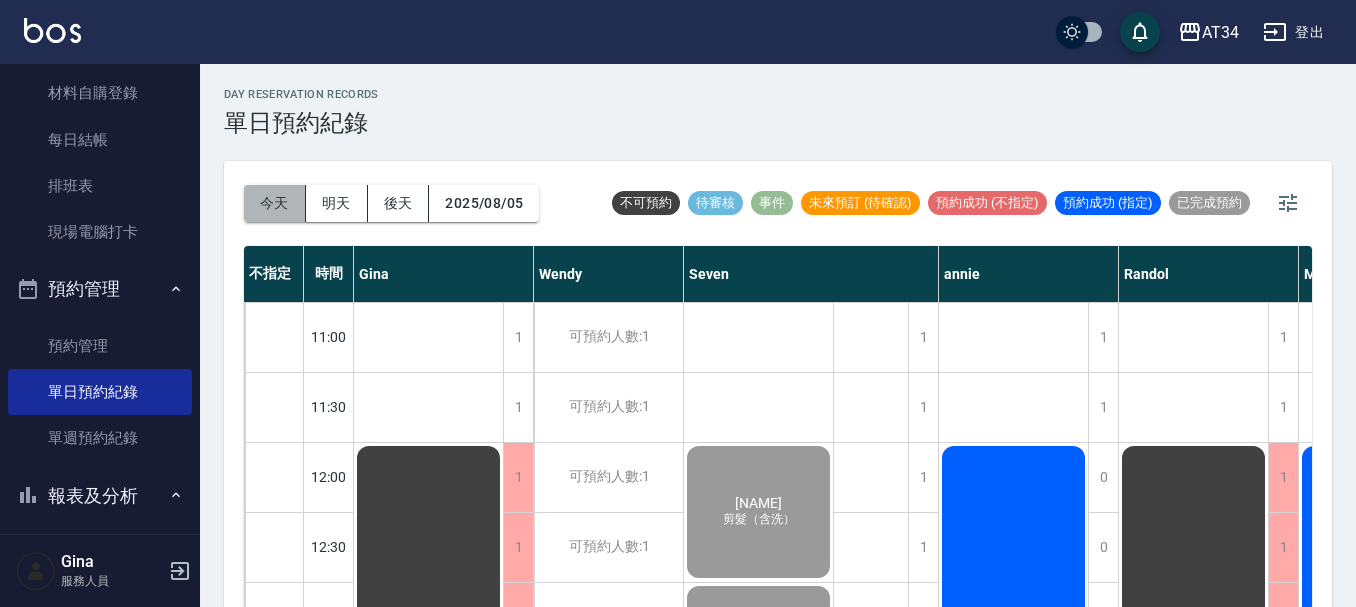 click on "今天" at bounding box center (275, 203) 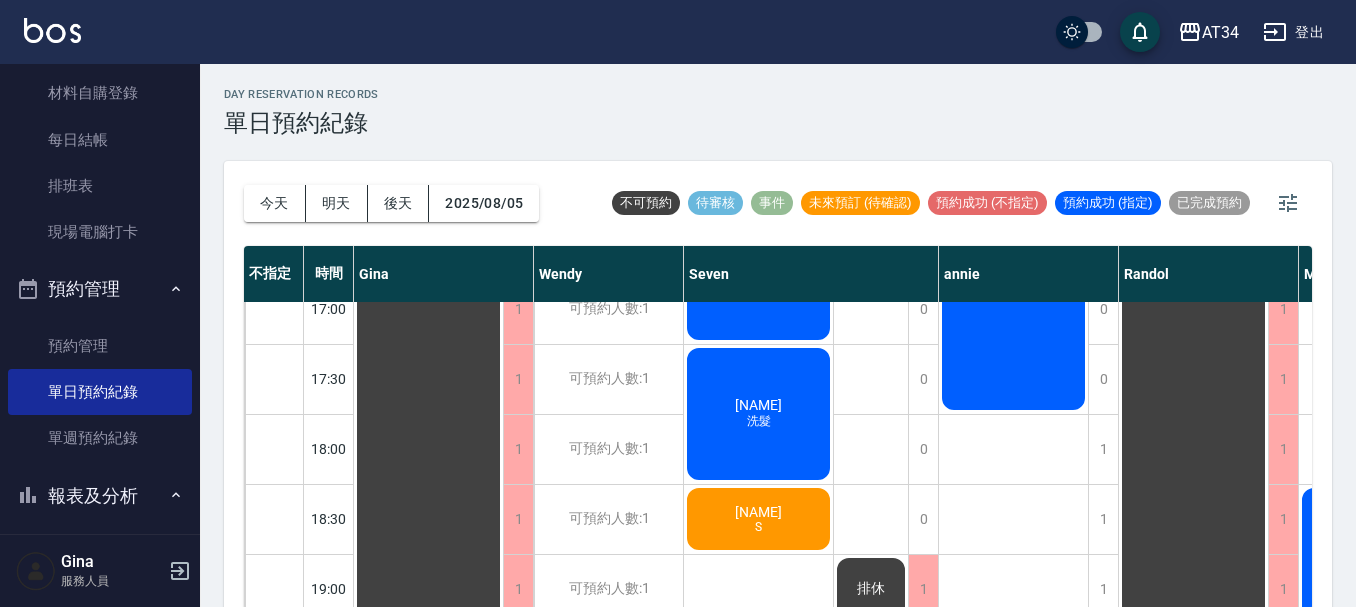 scroll, scrollTop: 968, scrollLeft: 0, axis: vertical 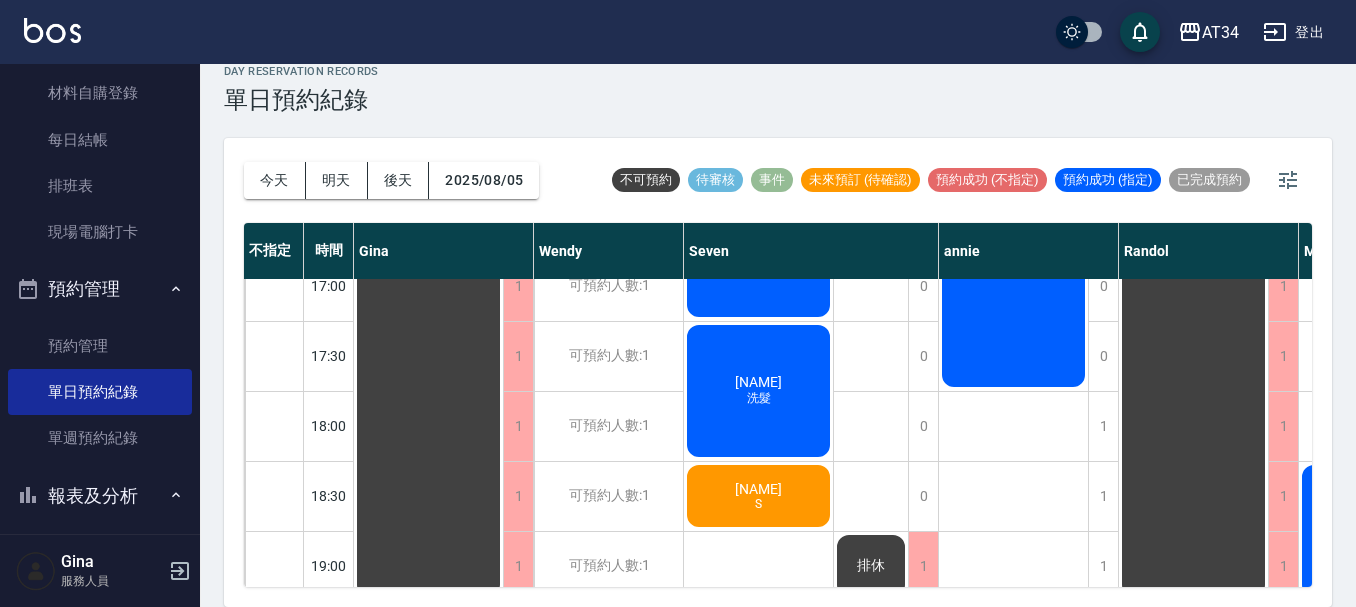 click on "鄭偉柏 縮毛矯正" at bounding box center (1014, 41) 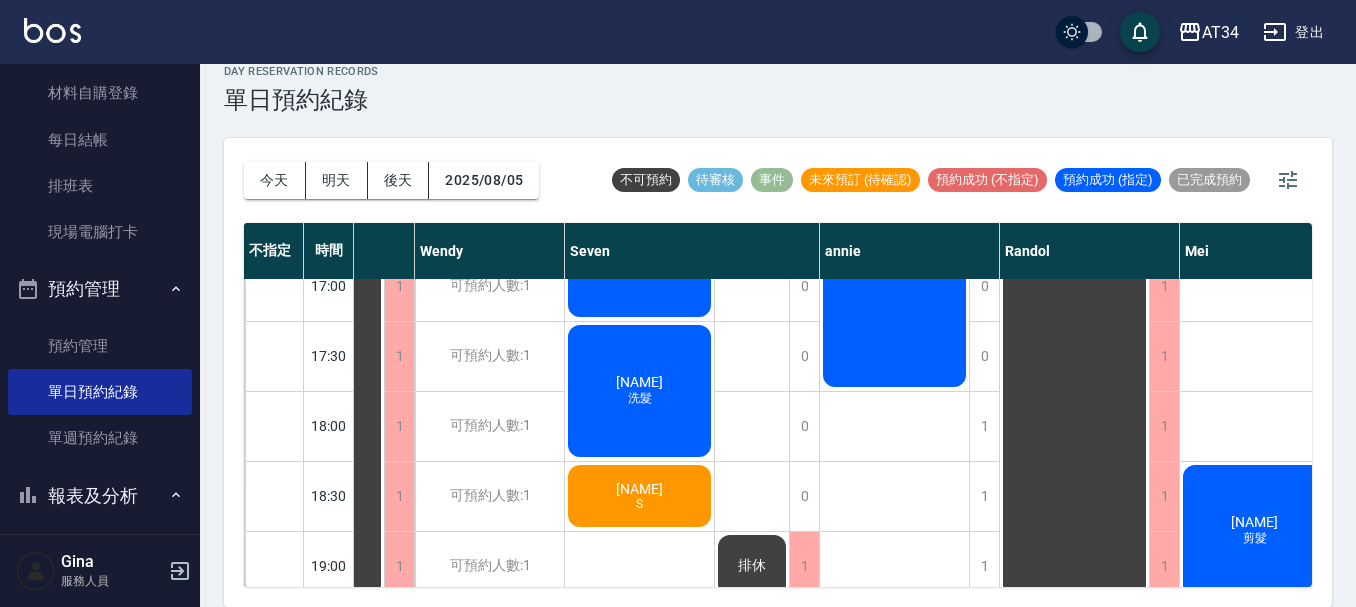 scroll, scrollTop: 868, scrollLeft: 291, axis: both 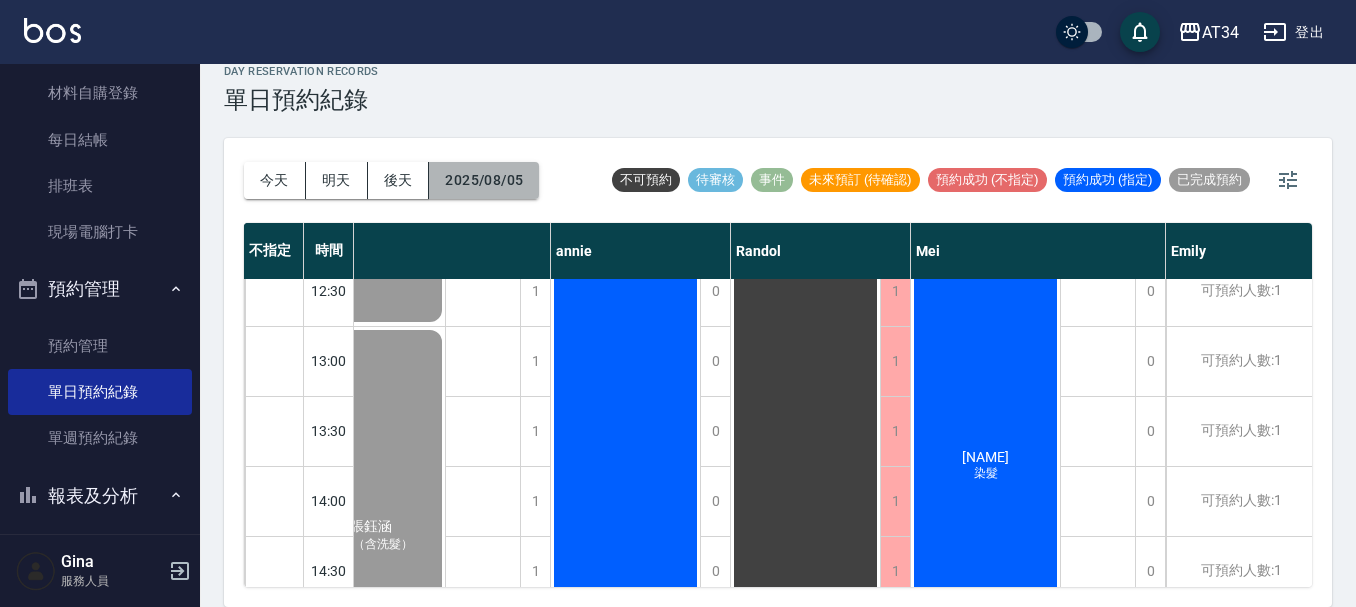 click on "2025/08/05" at bounding box center [484, 180] 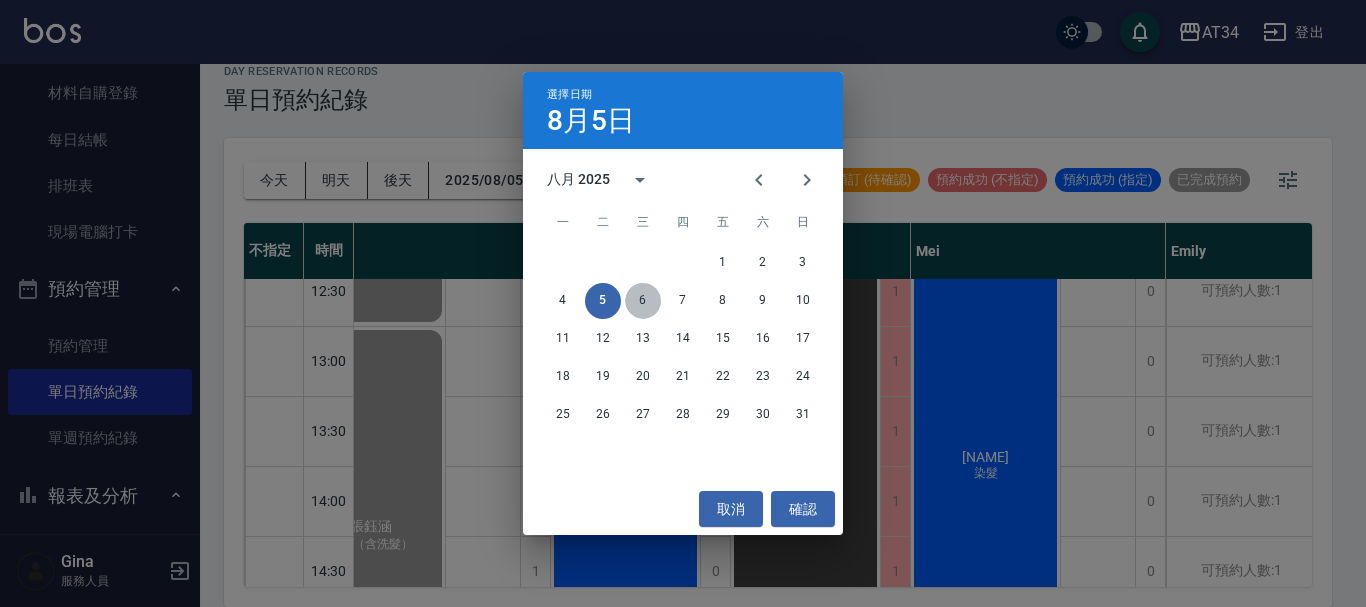 click on "6" at bounding box center [643, 301] 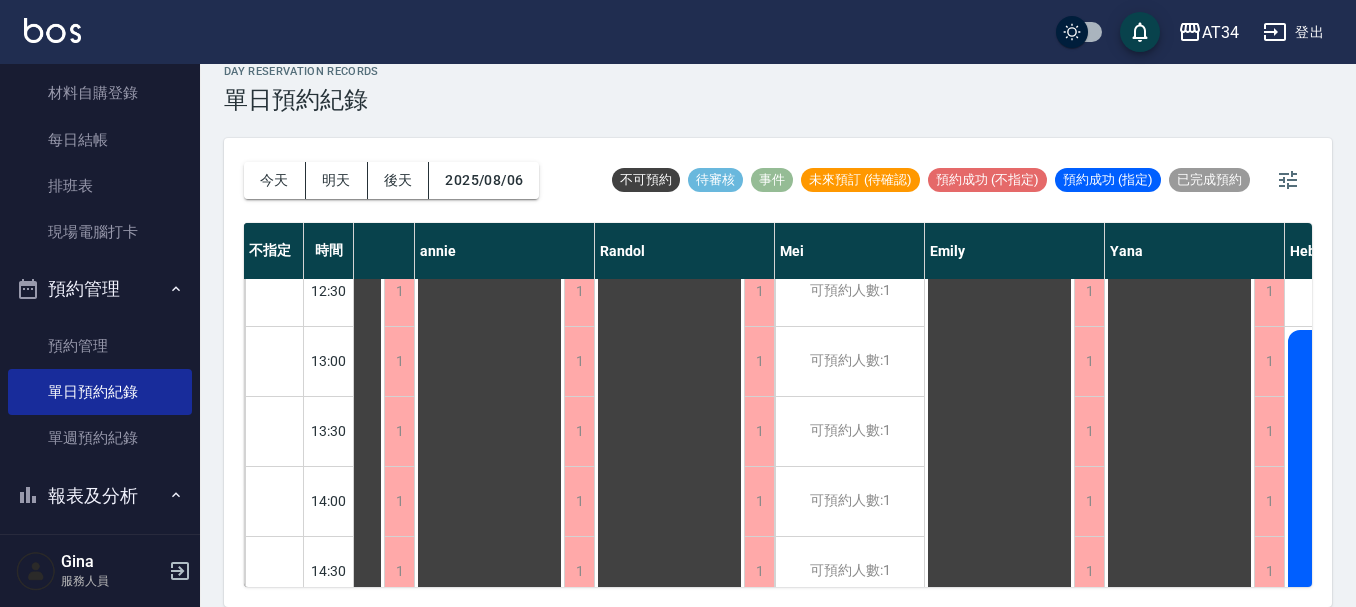 scroll, scrollTop: 233, scrollLeft: 402, axis: both 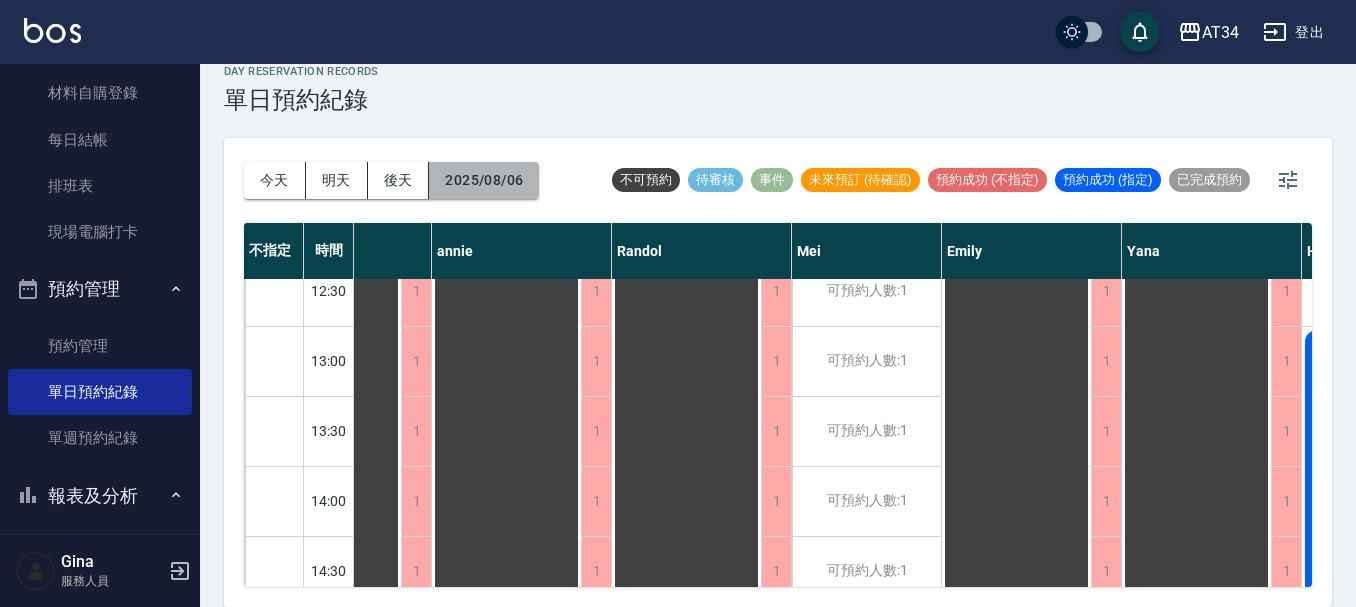 click on "2025/08/06" at bounding box center [484, 180] 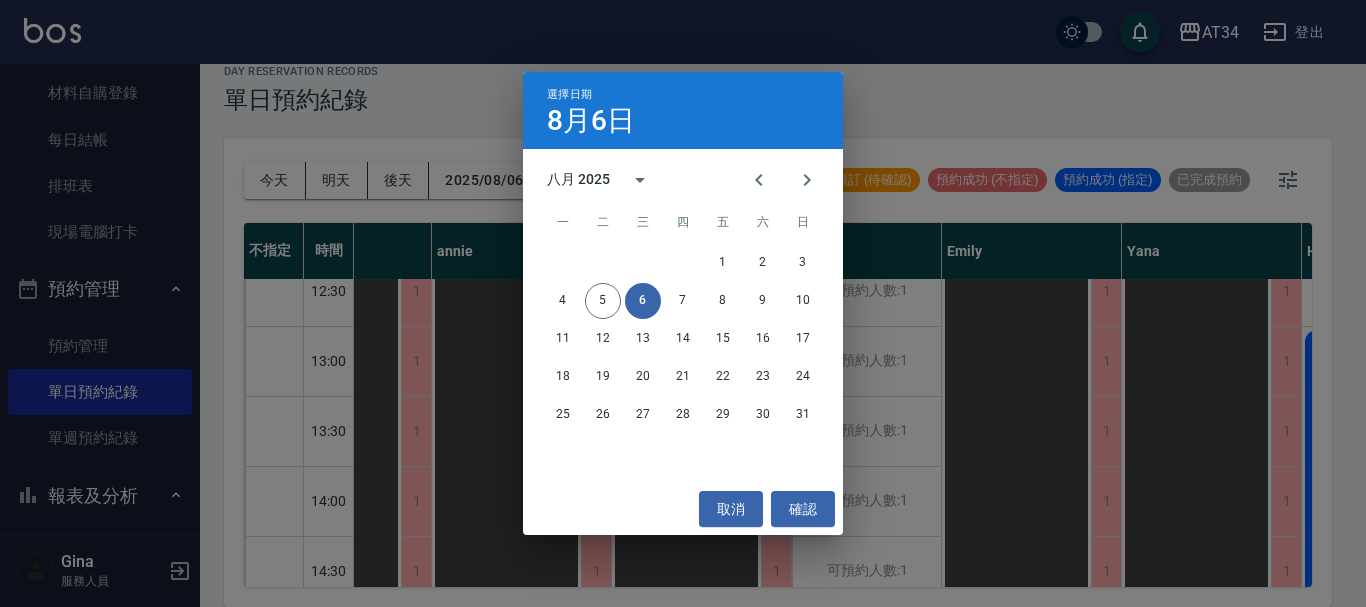 click on "選擇日期 8月6日 八月 2025 一 二 三 四 五 六 日 1 2 3 4 5 6 7 8 9 10 11 12 13 14 15 16 17 18 19 20 21 22 23 24 25 26 27 28 29 30 31 取消 確認" at bounding box center [683, 303] 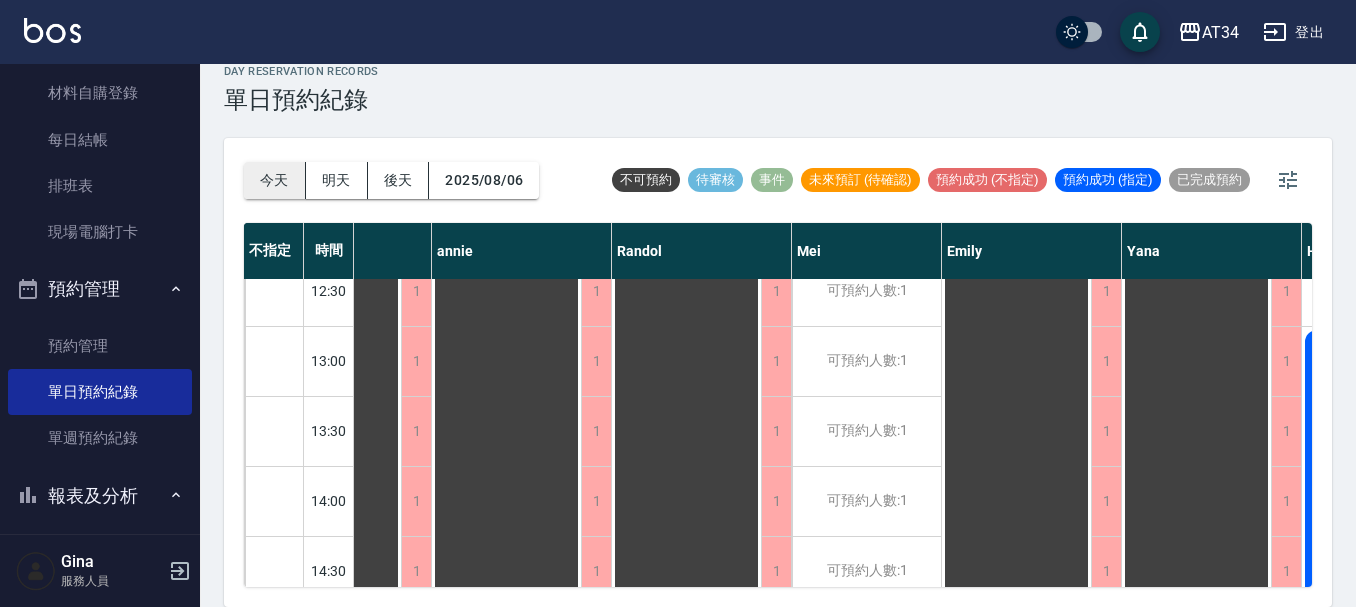 click on "今天" at bounding box center [275, 180] 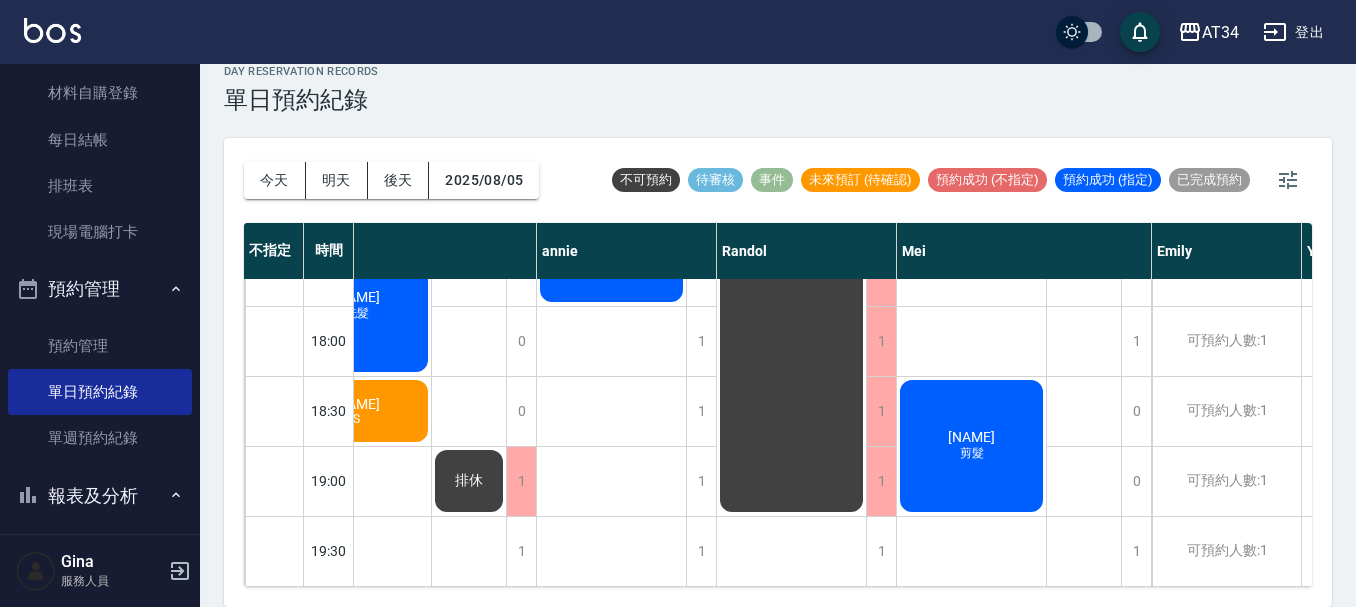 scroll, scrollTop: 968, scrollLeft: 402, axis: both 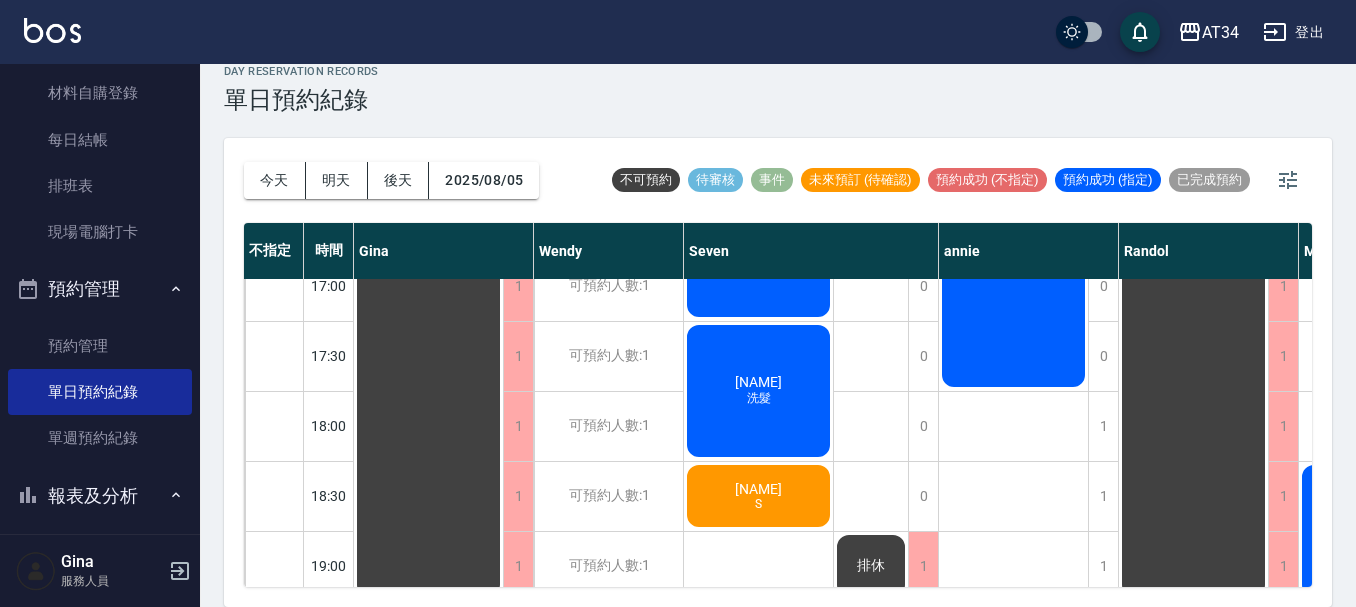 click on "[LAST] [FIRST]" at bounding box center [429, 76] 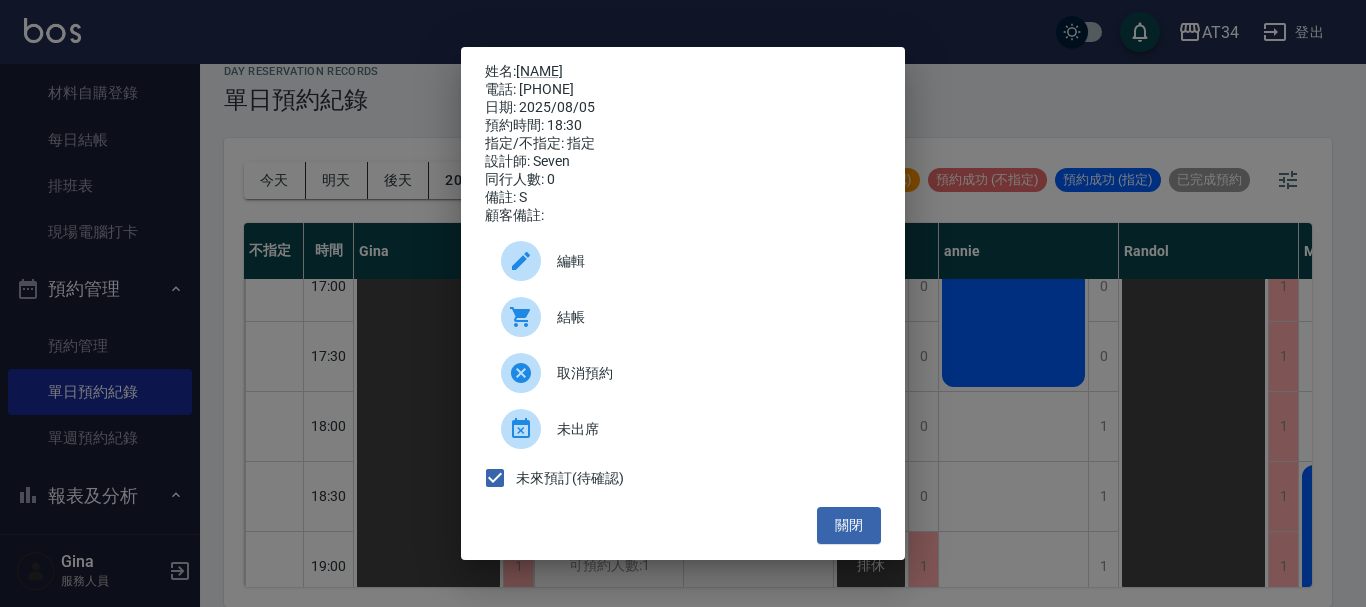 click on "姓名:  黃湘涵 電話: 0921607913 日期: 2025/08/05 預約時間: 18:30 指定/不指定: 指定 設計師: Seven 同行人數: 0 備註: S 顧客備註:  編輯 結帳 取消預約 未出席 未來預訂(待確認) 關閉" at bounding box center (683, 303) 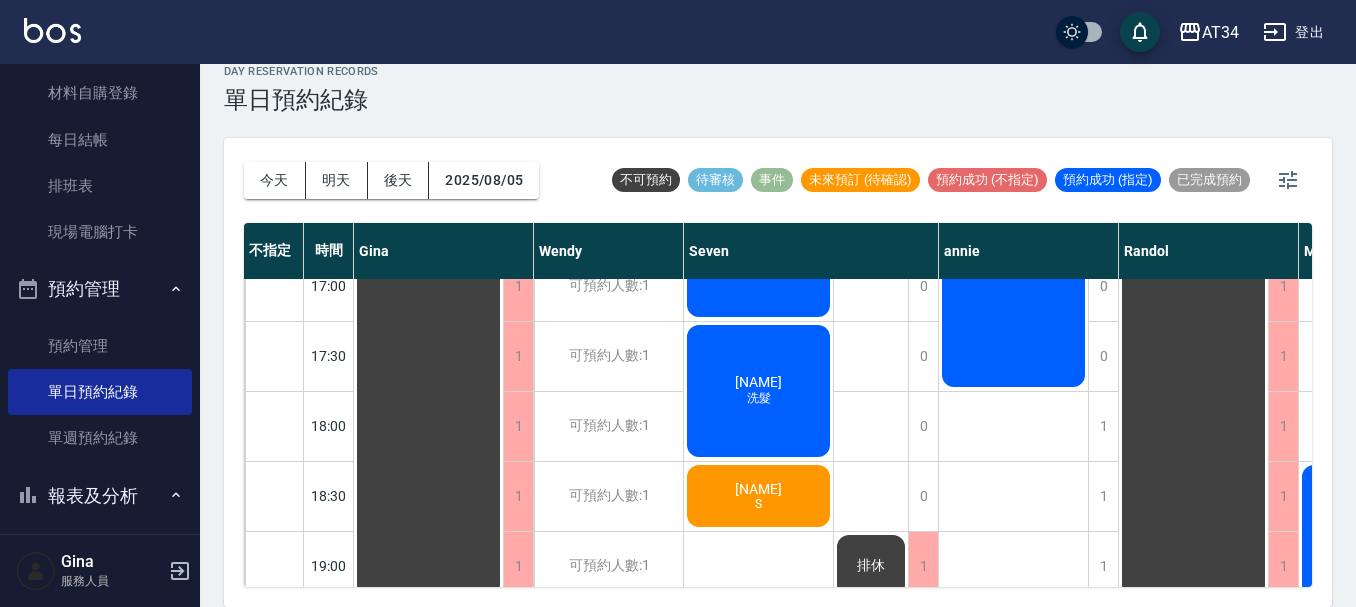 click on "吳凱莉 洗髮" at bounding box center [428, 76] 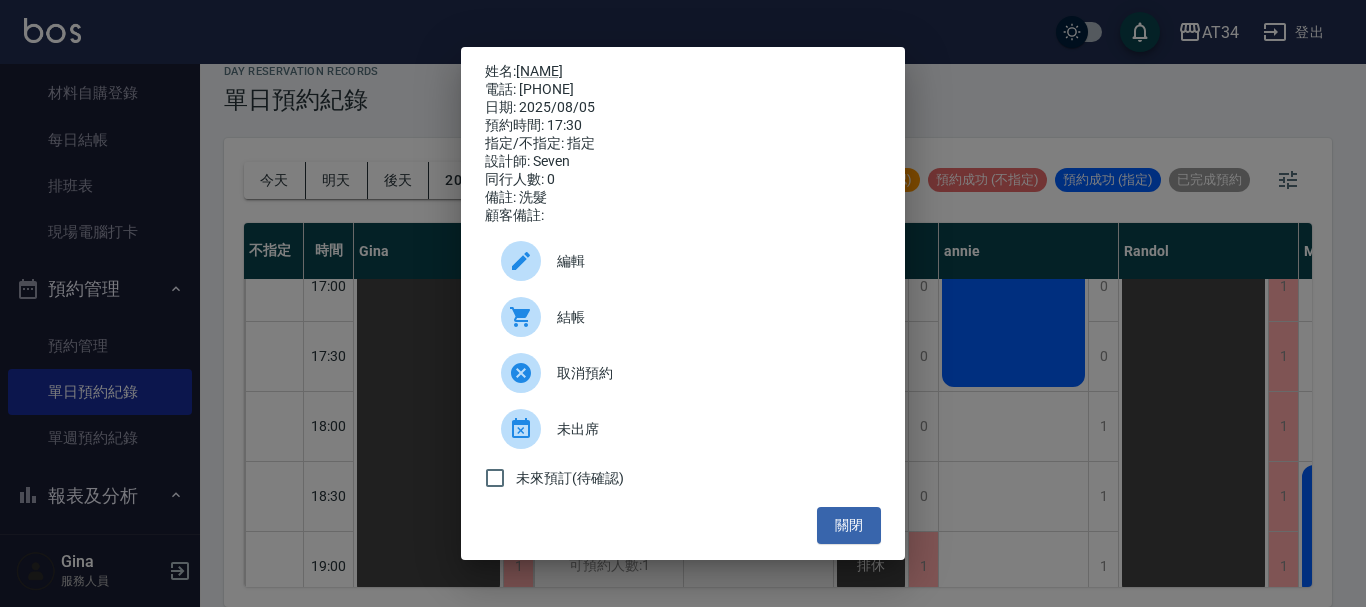 click on "結帳" at bounding box center [711, 317] 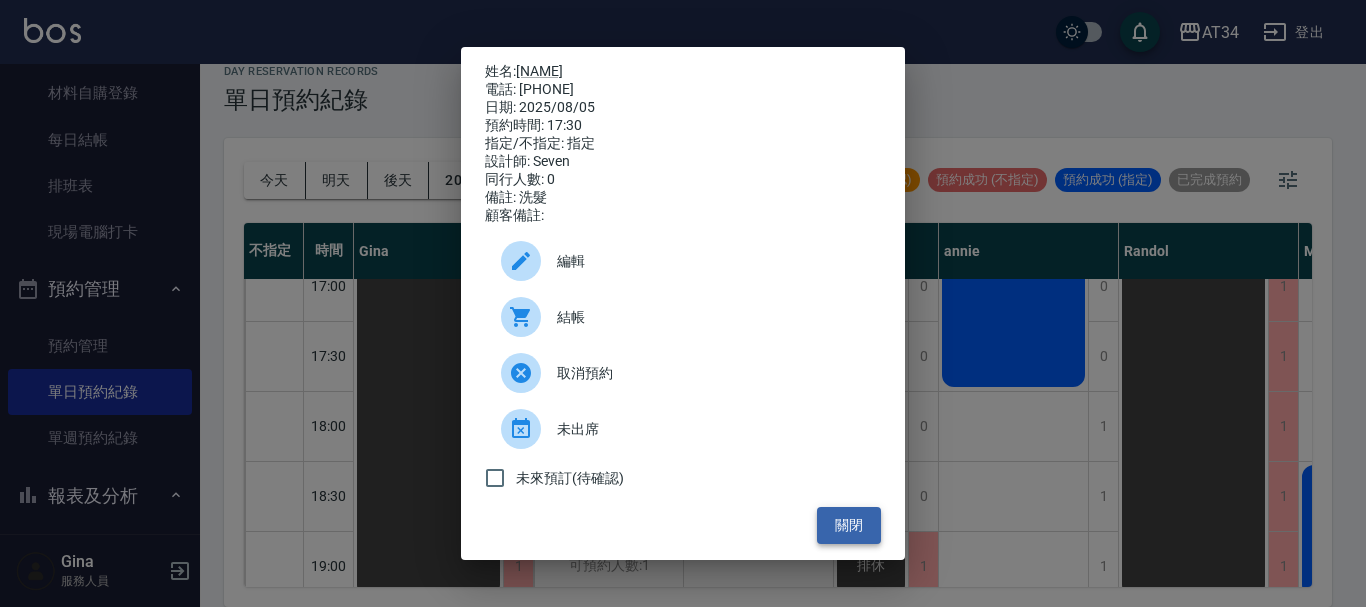 click on "關閉" at bounding box center [849, 525] 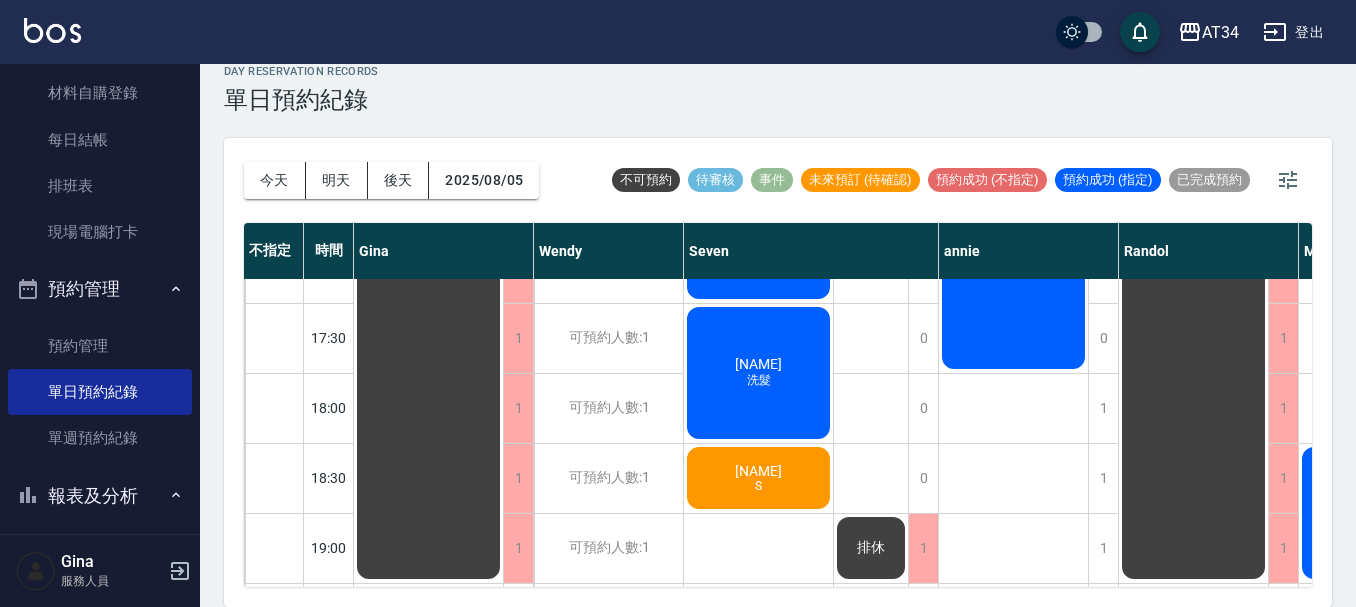 scroll, scrollTop: 968, scrollLeft: 0, axis: vertical 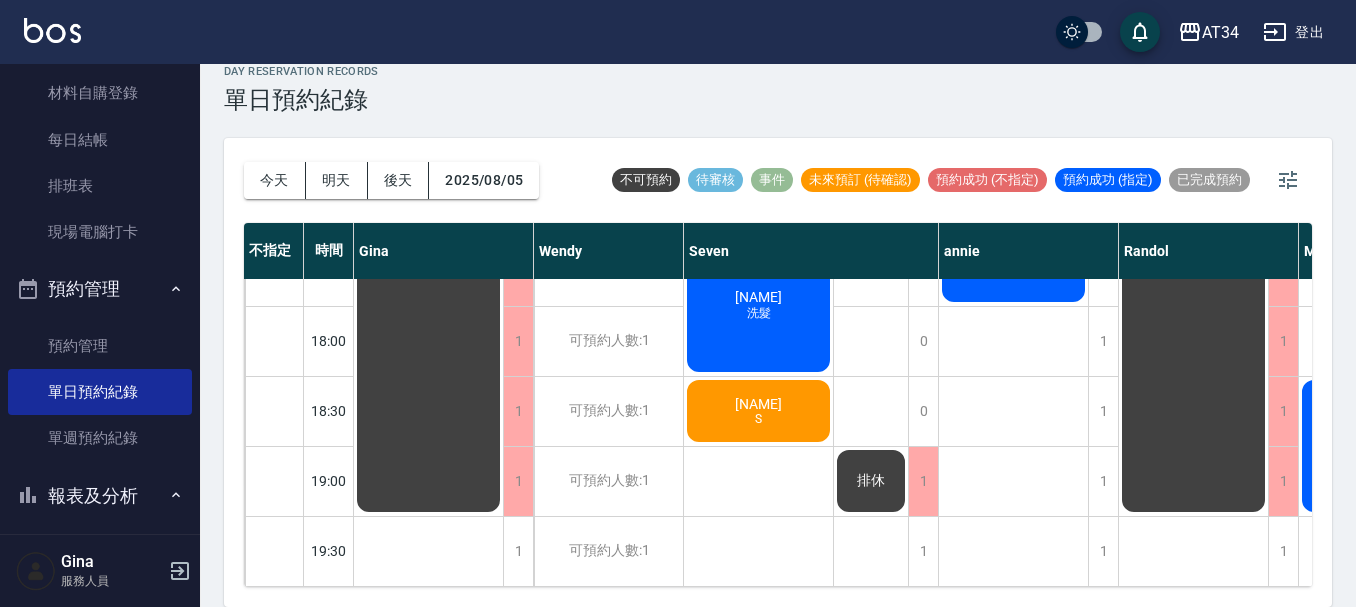 click on "黃湘涵 S" at bounding box center (428, -9) 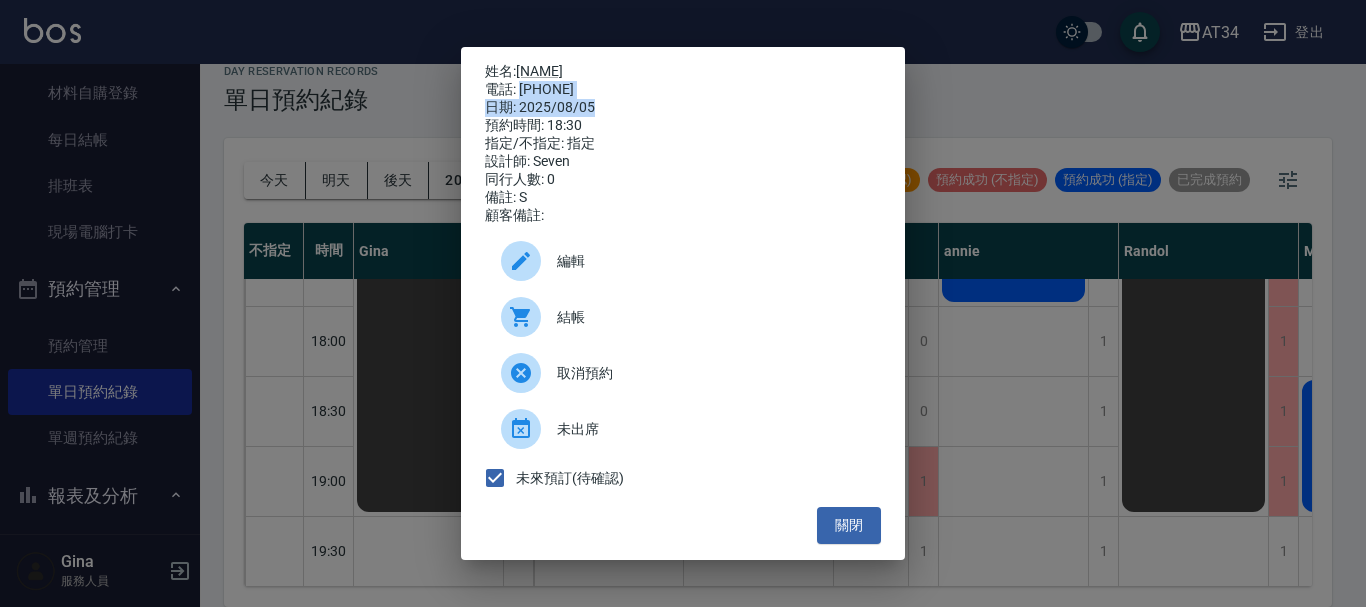 drag, startPoint x: 522, startPoint y: 85, endPoint x: 596, endPoint y: 95, distance: 74.672615 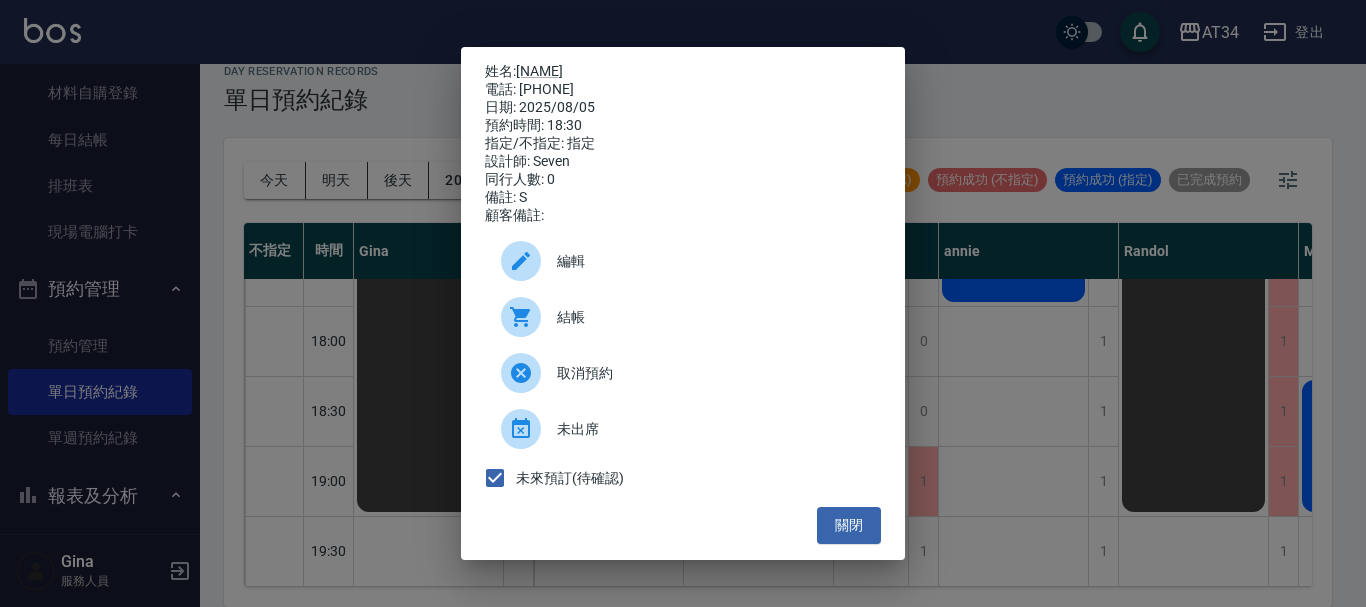 drag, startPoint x: 518, startPoint y: 84, endPoint x: 597, endPoint y: 86, distance: 79.025314 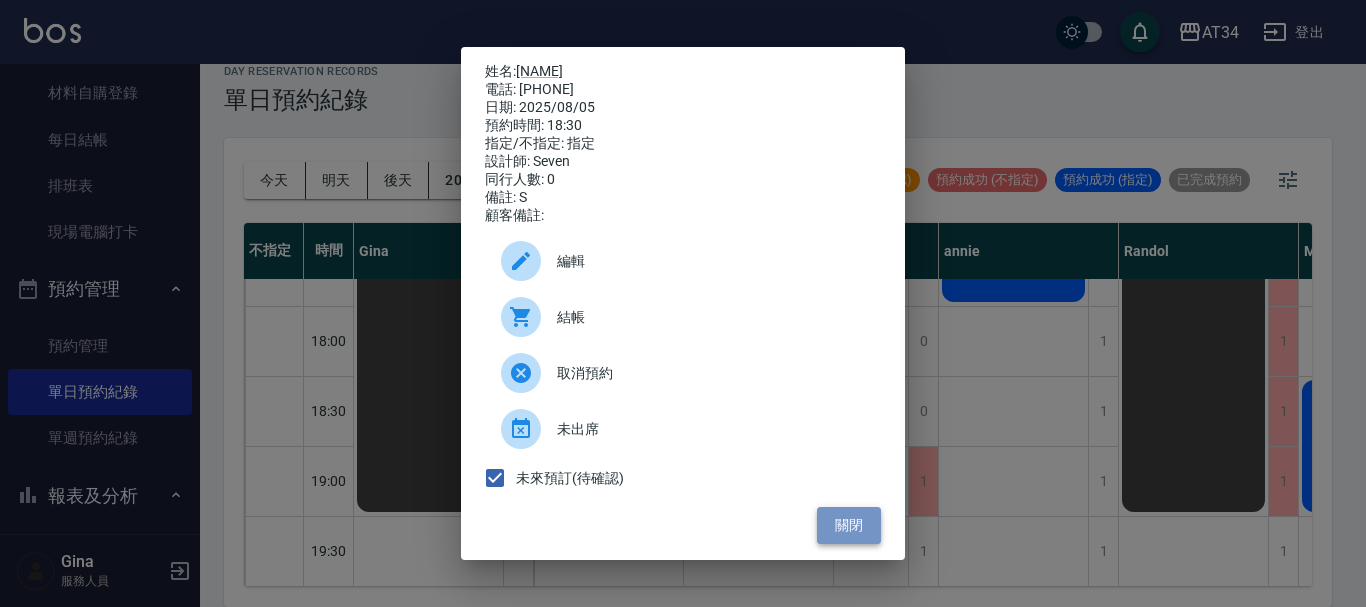 click on "關閉" at bounding box center [849, 525] 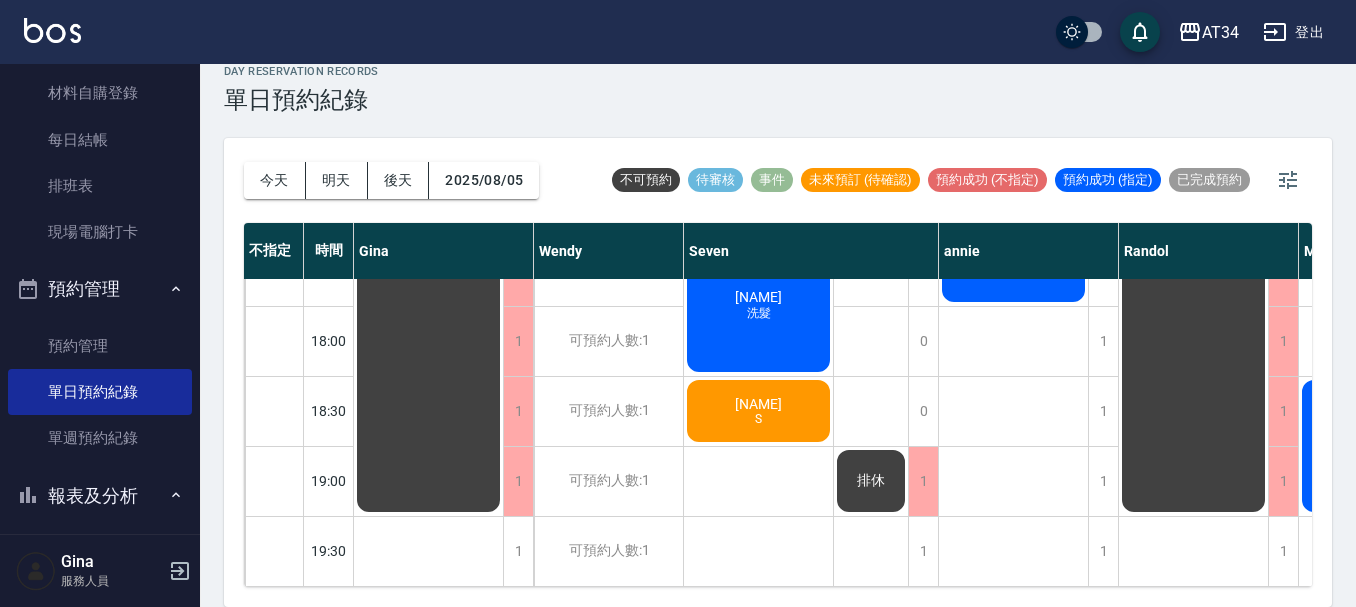 click on "day Reservation records 單日預約紀錄" at bounding box center [778, 89] 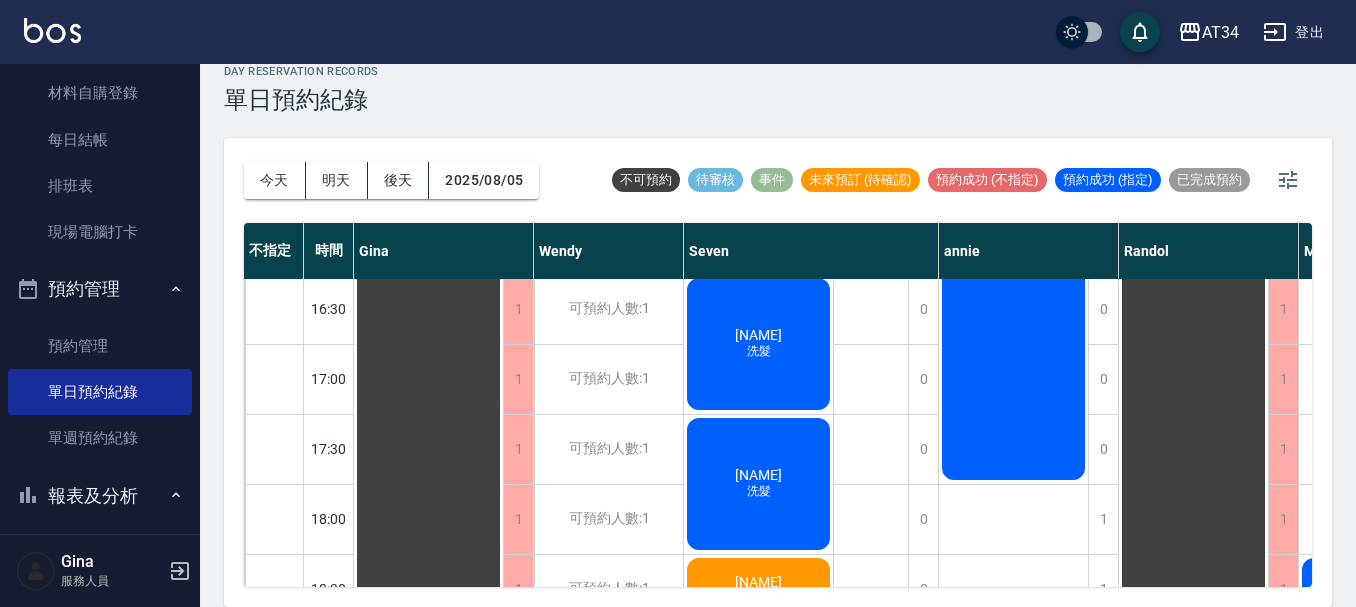 scroll, scrollTop: 768, scrollLeft: 0, axis: vertical 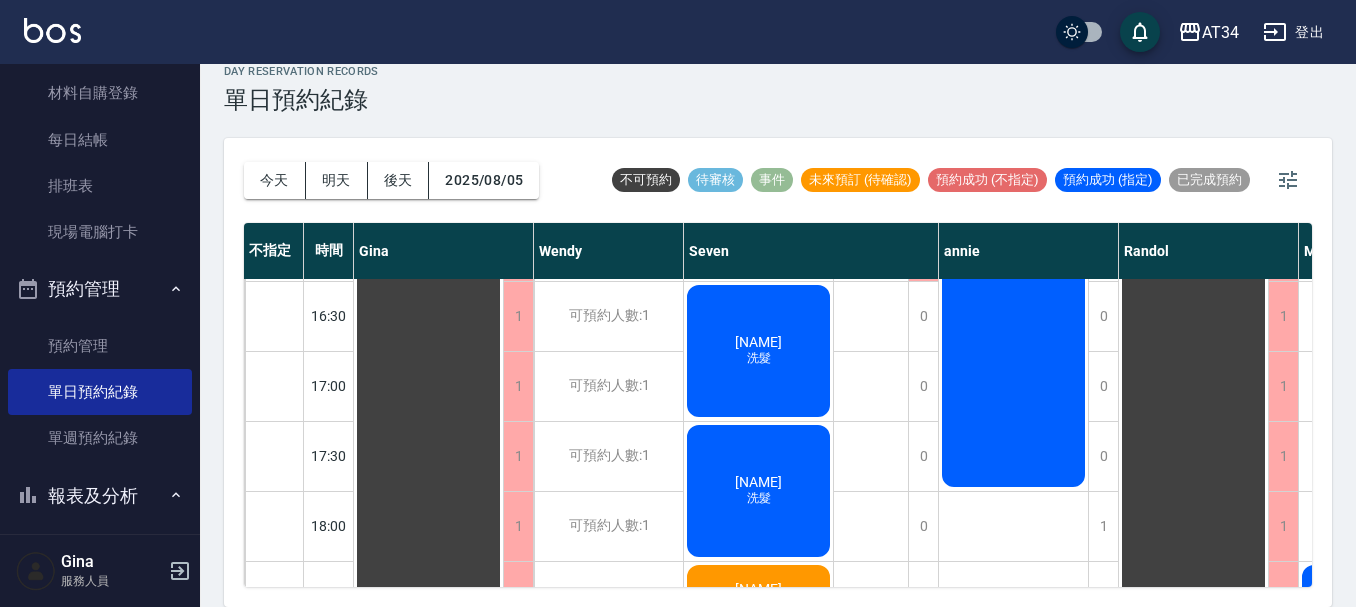 click on "洗髮" at bounding box center [759, -272] 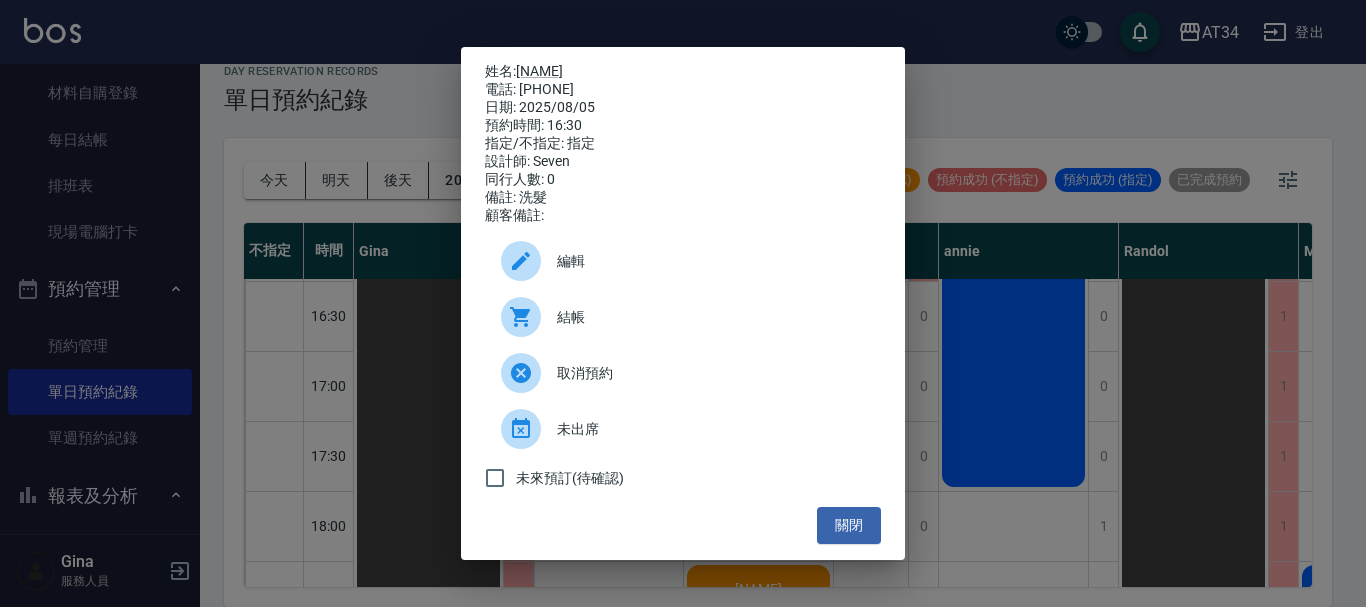 click on "結帳" at bounding box center [711, 317] 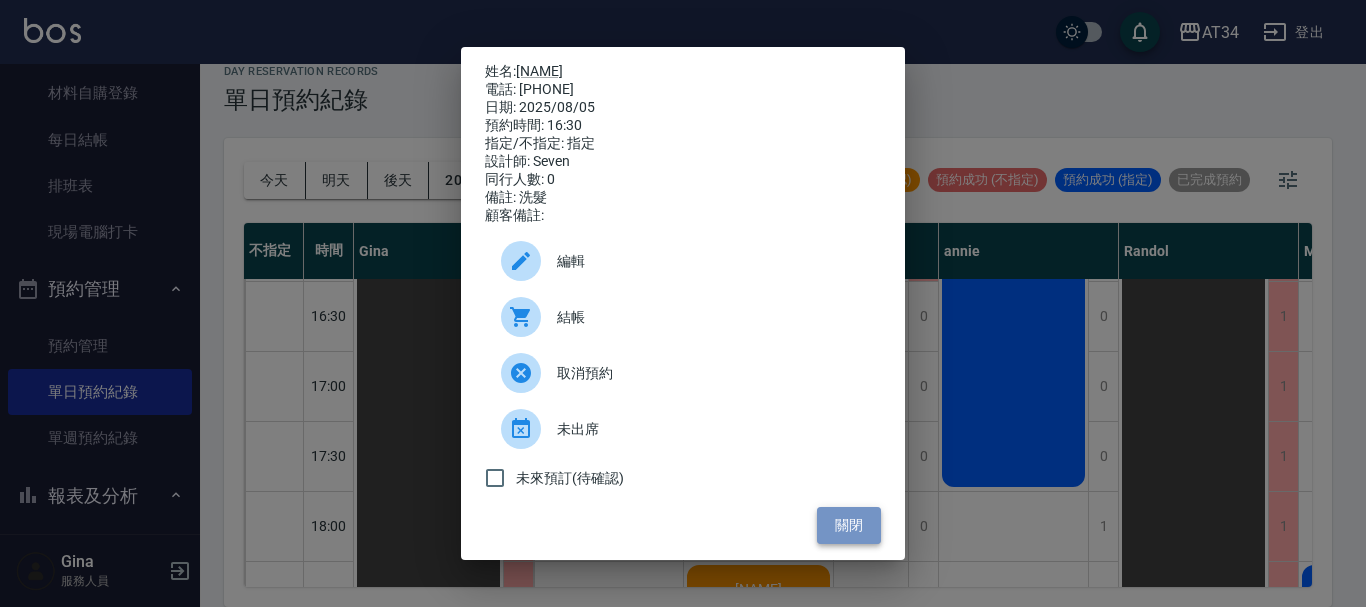 click on "關閉" at bounding box center [849, 525] 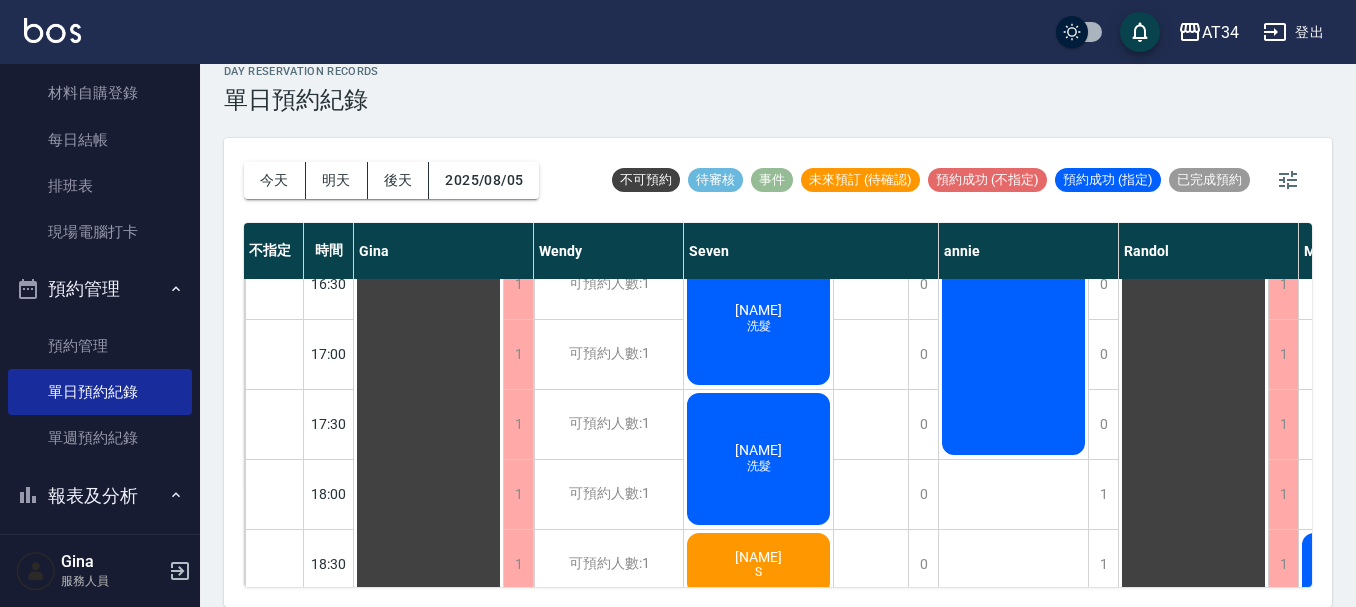 scroll, scrollTop: 900, scrollLeft: 0, axis: vertical 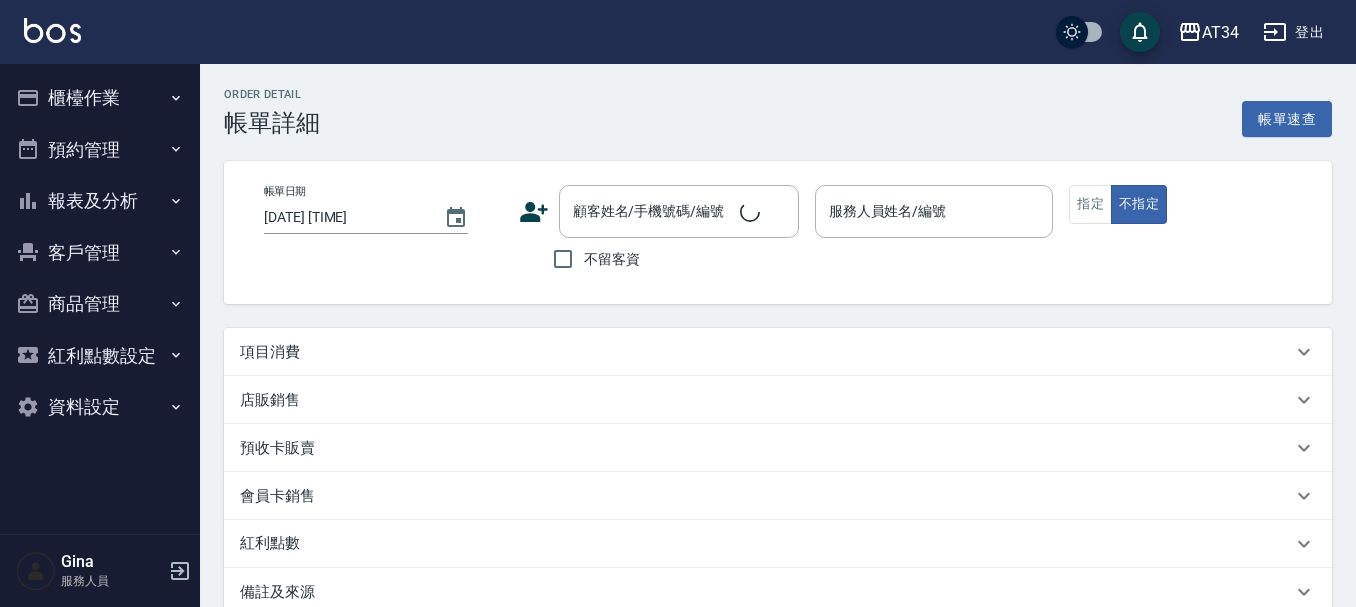 click on "項目消費" at bounding box center (766, 352) 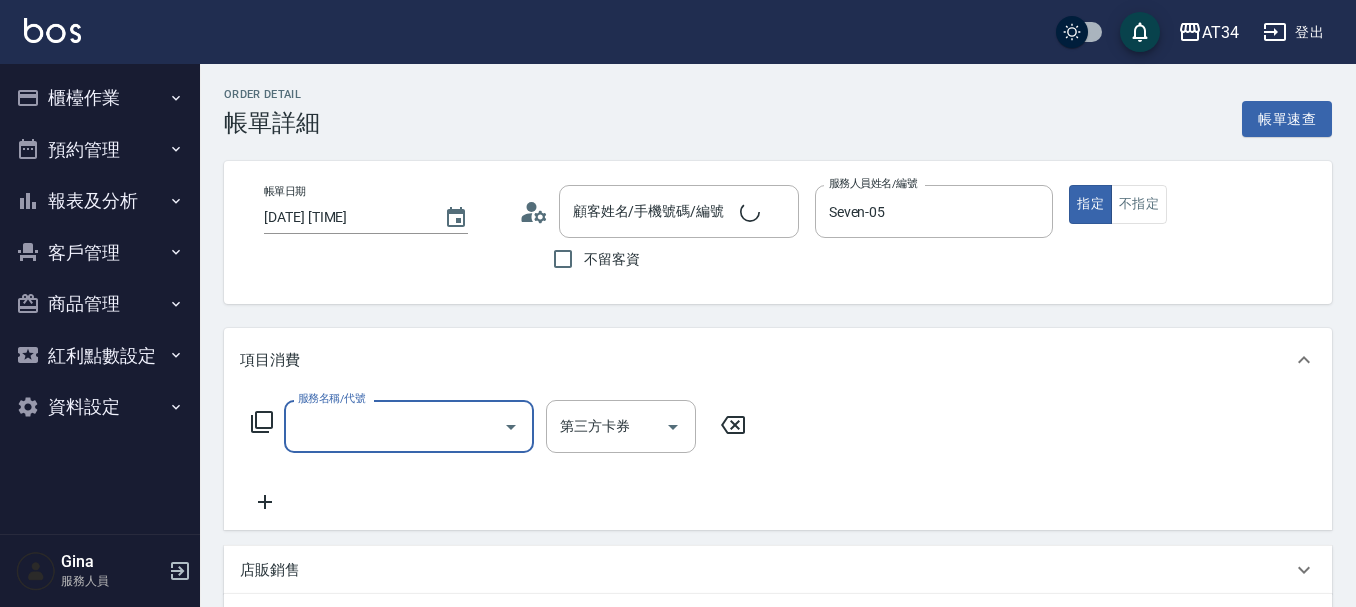 type on "2025/08/05 12:00" 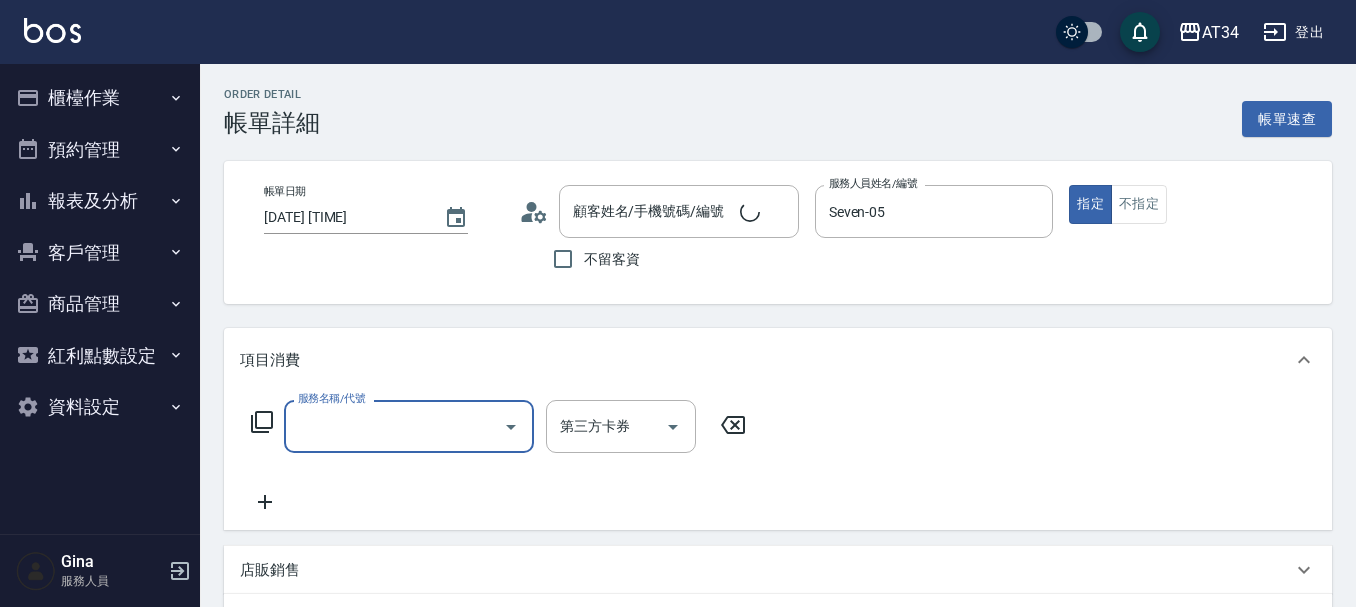 type on "Seven-05" 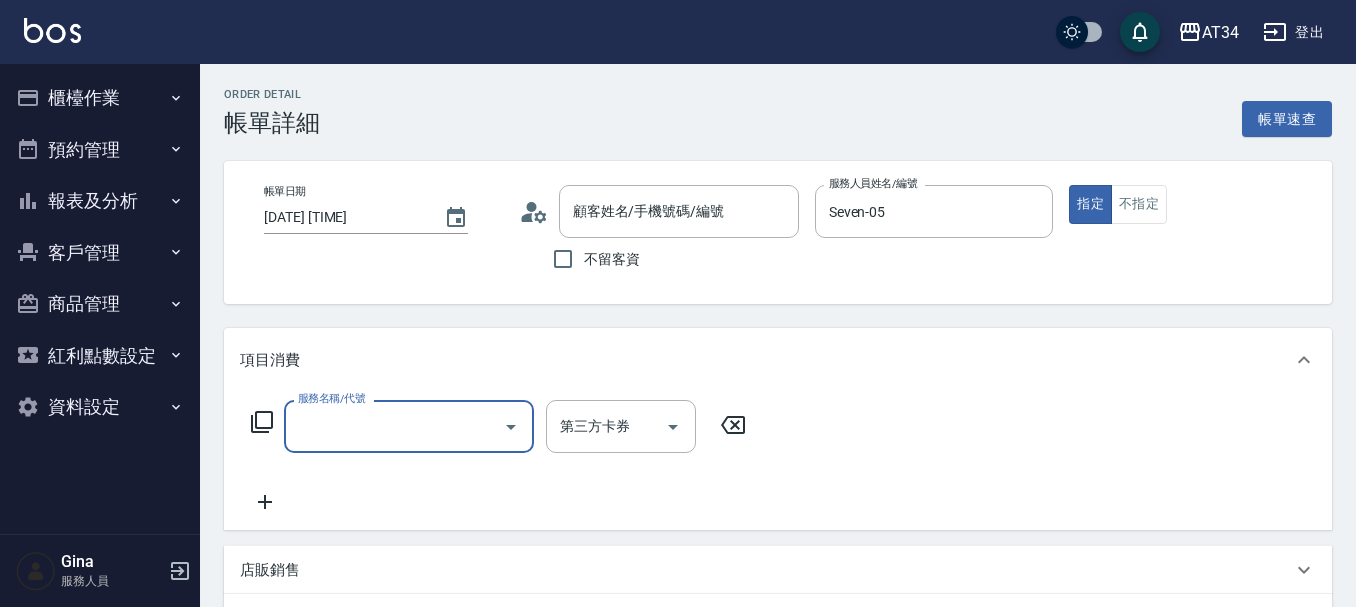 type on "林鉦凱/0926267578/0926267578" 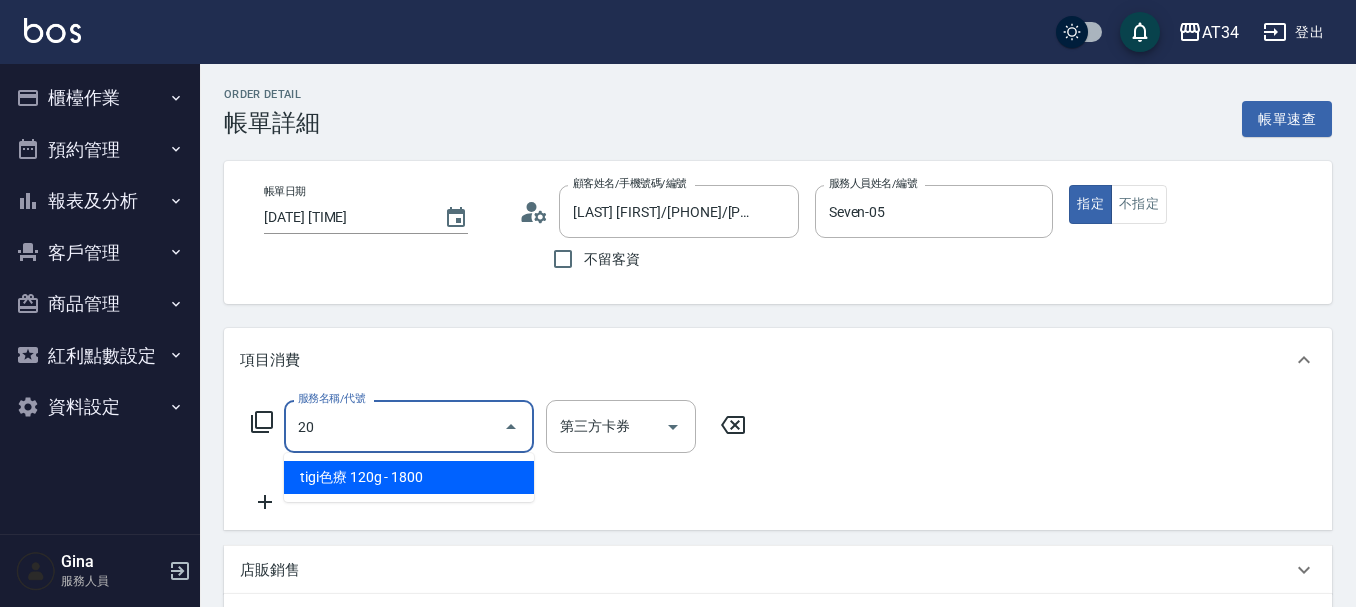 type on "201" 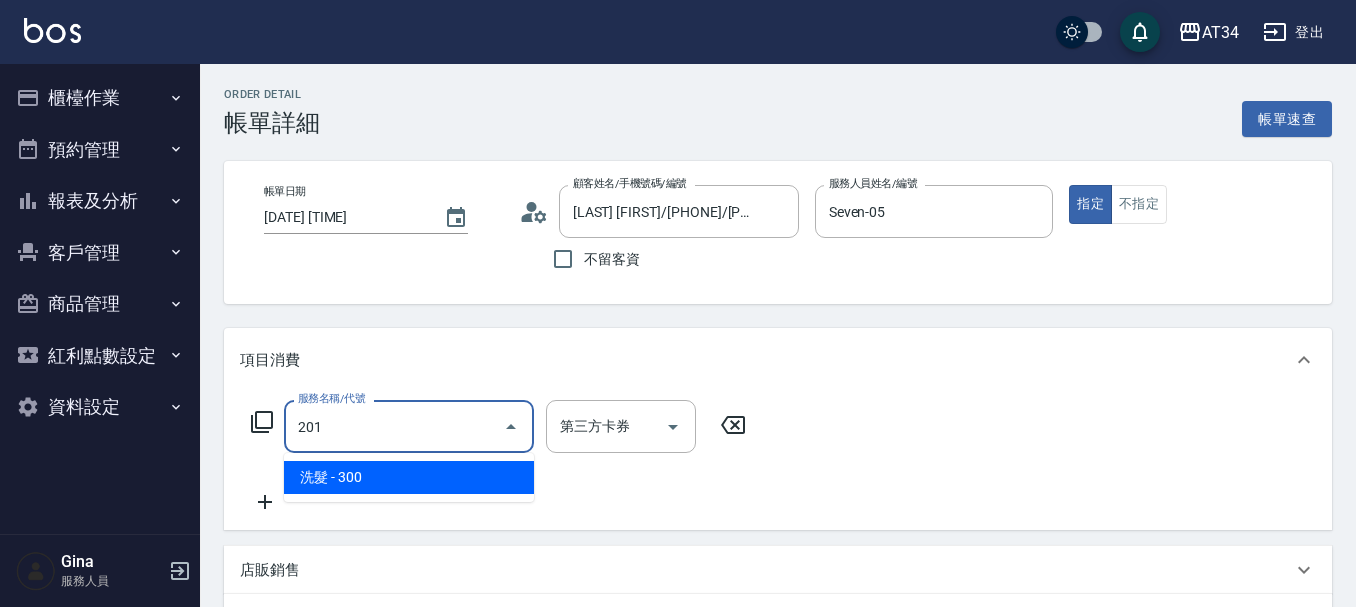 type on "30" 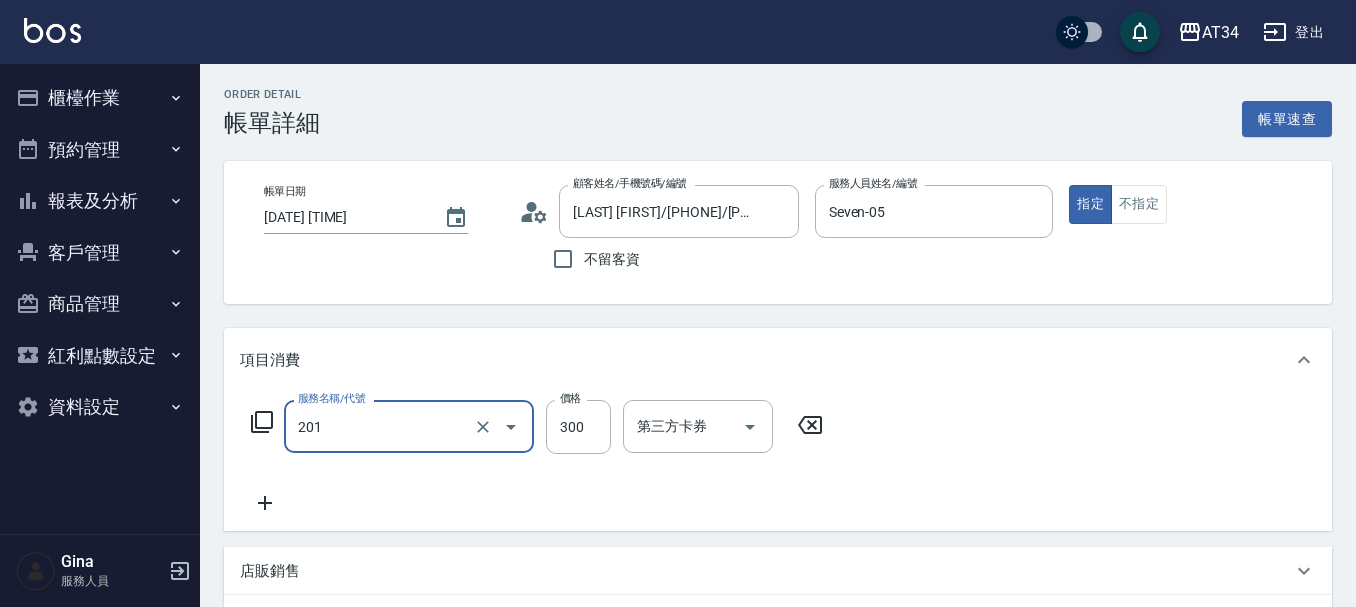 type on "洗髮(201)" 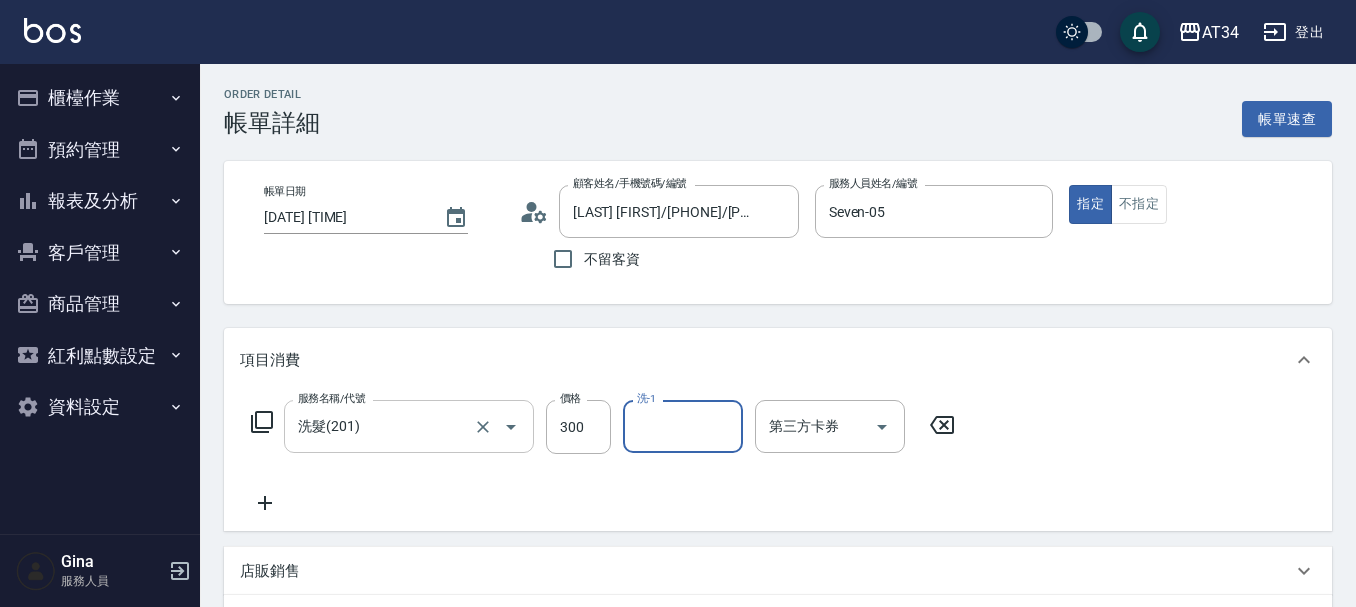 type on "2" 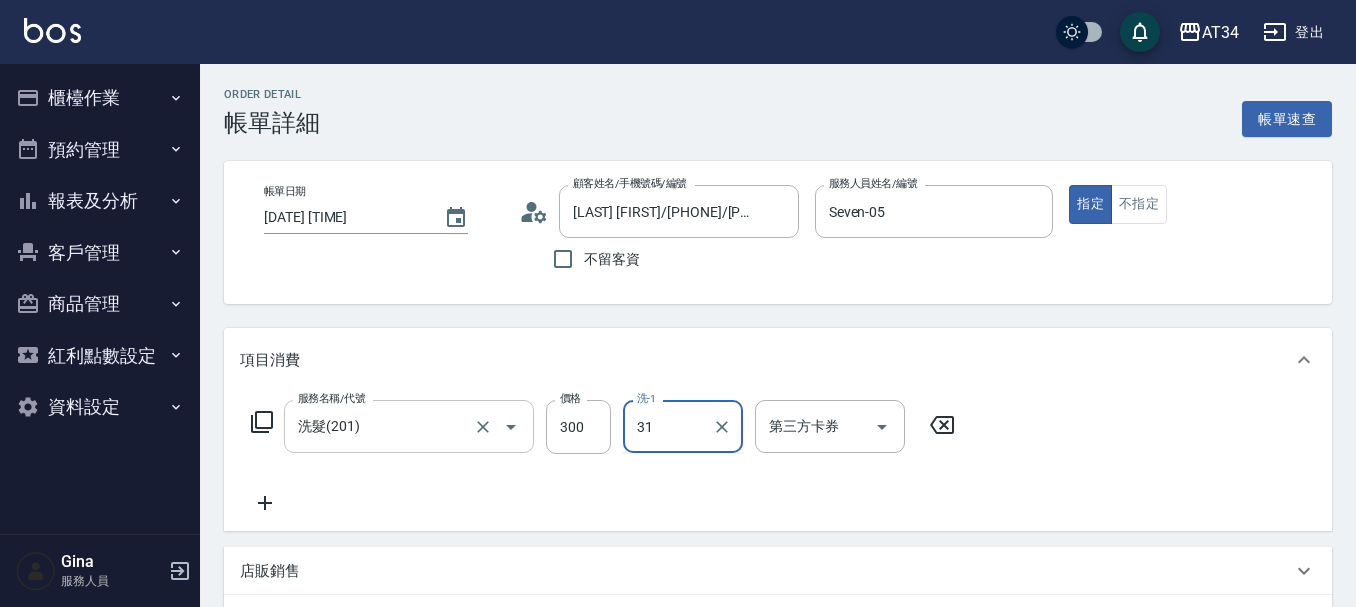type on "3" 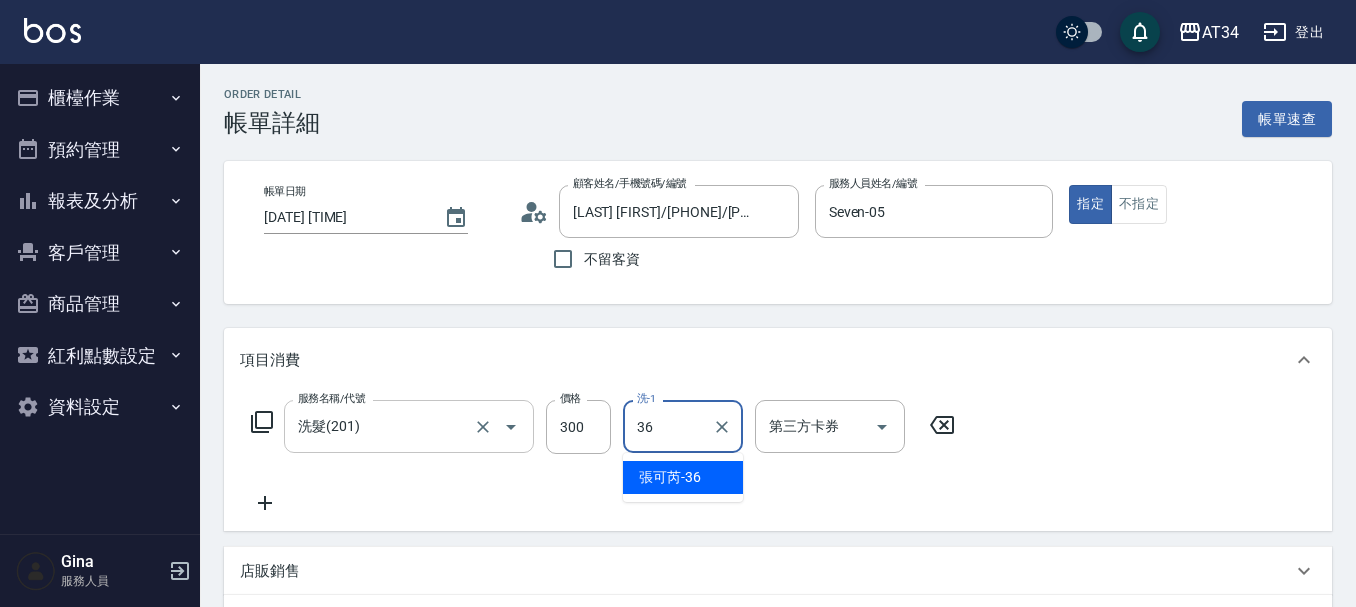 type on "張可芮-36" 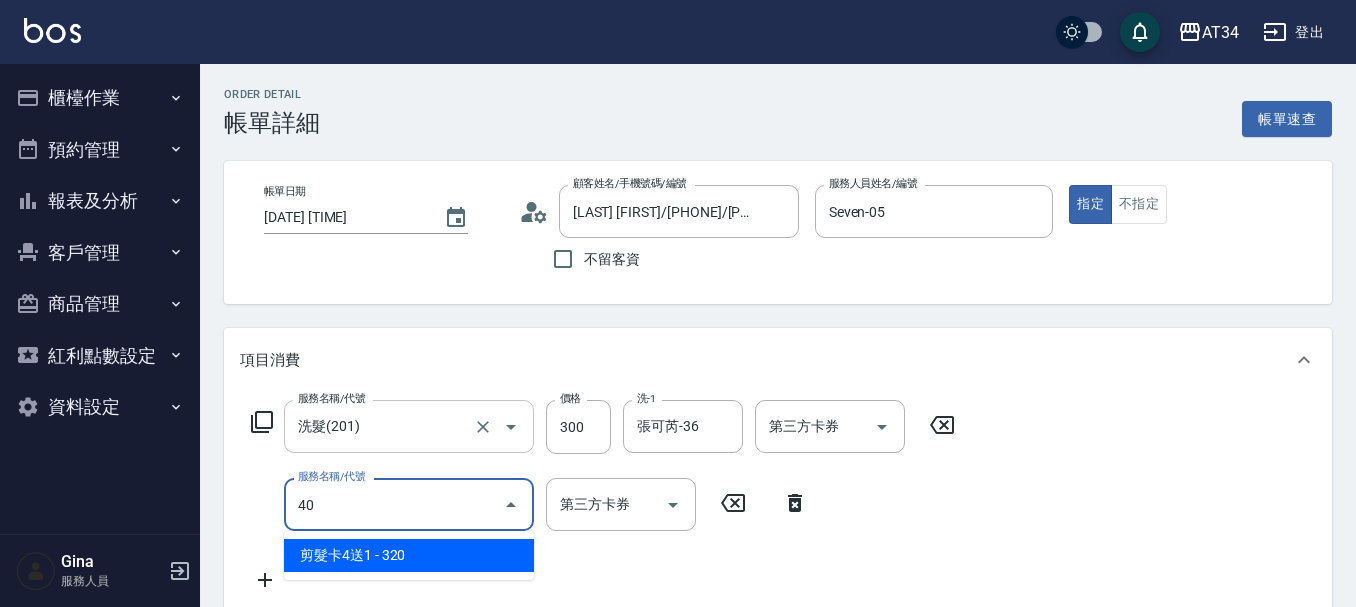 type on "401" 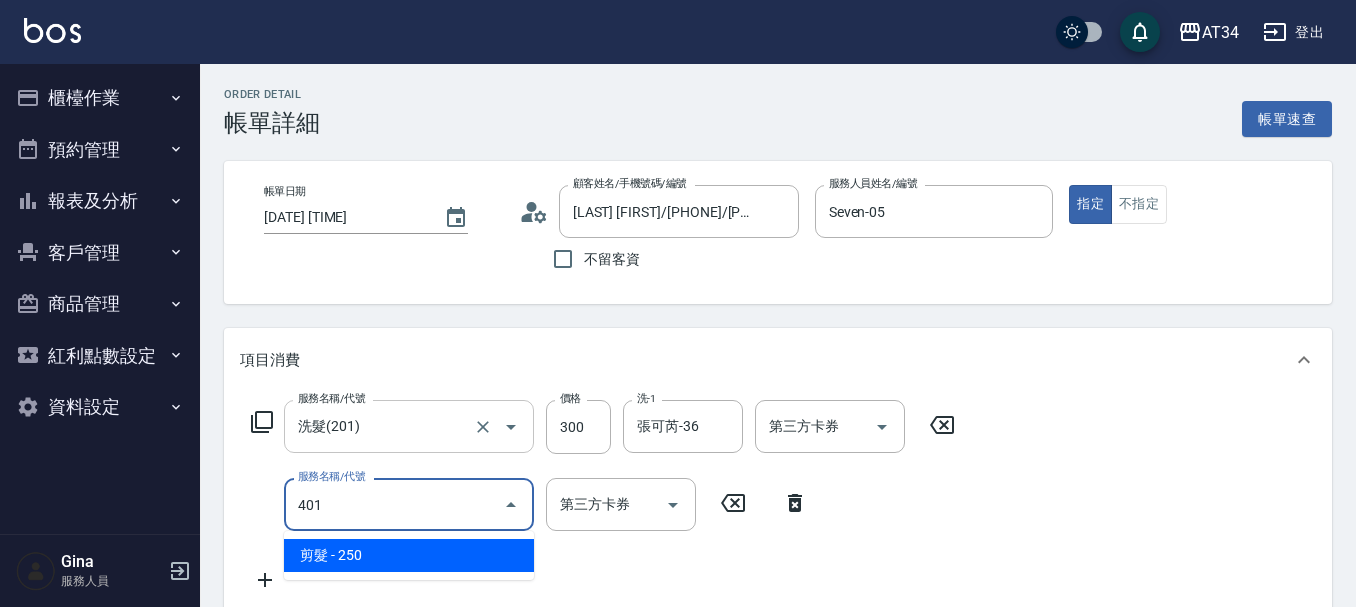type on "50" 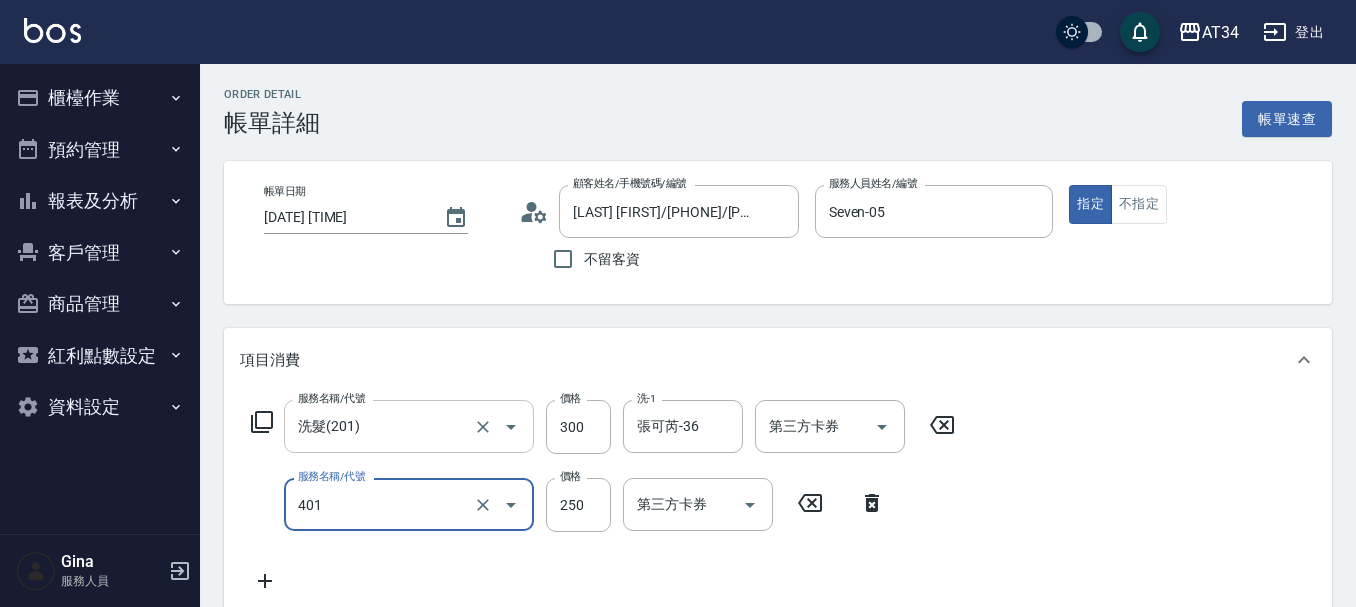 type on "剪髮(401)" 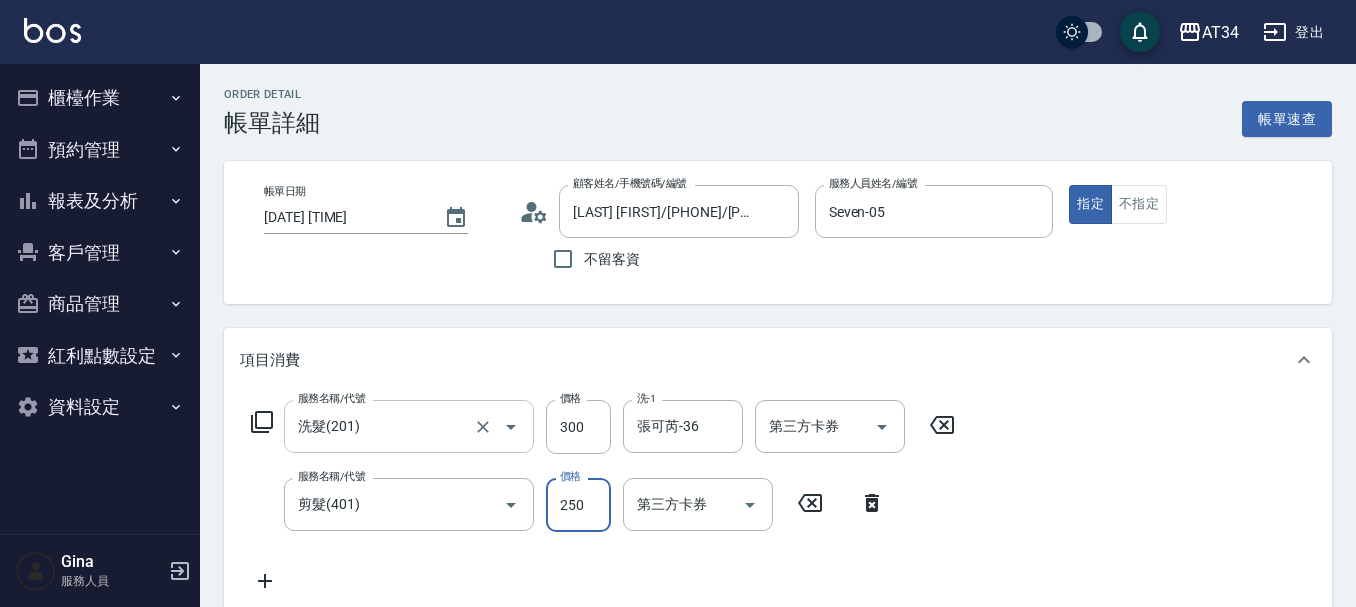 type on "6" 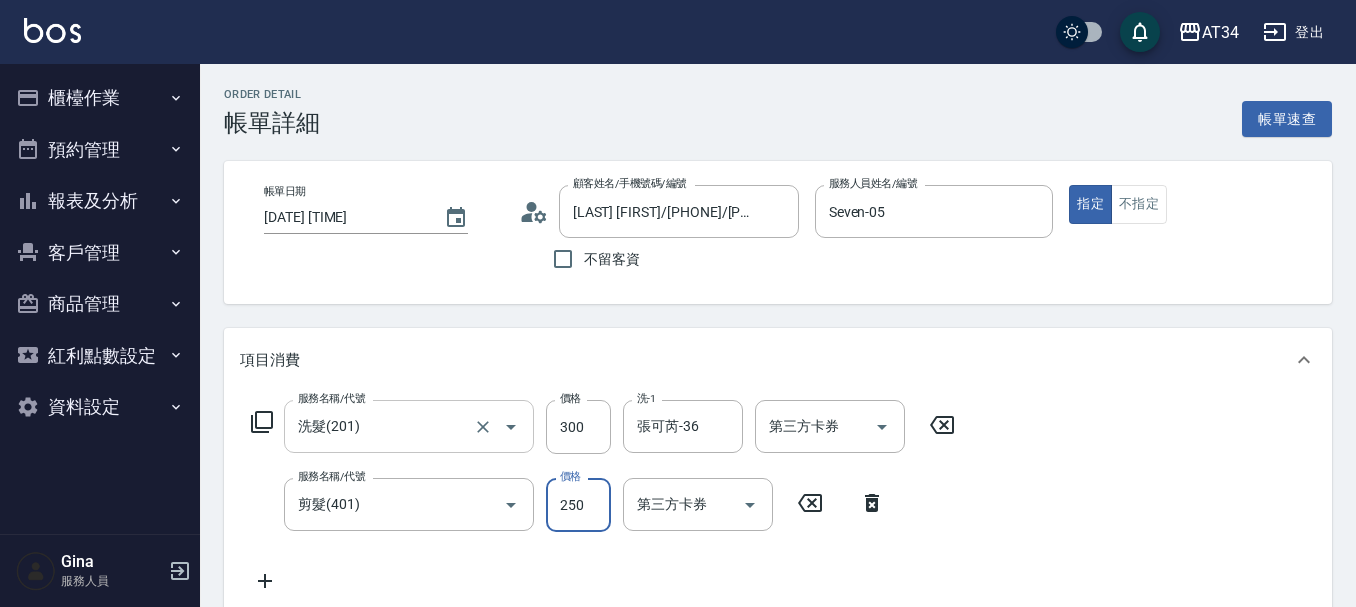 type on "30" 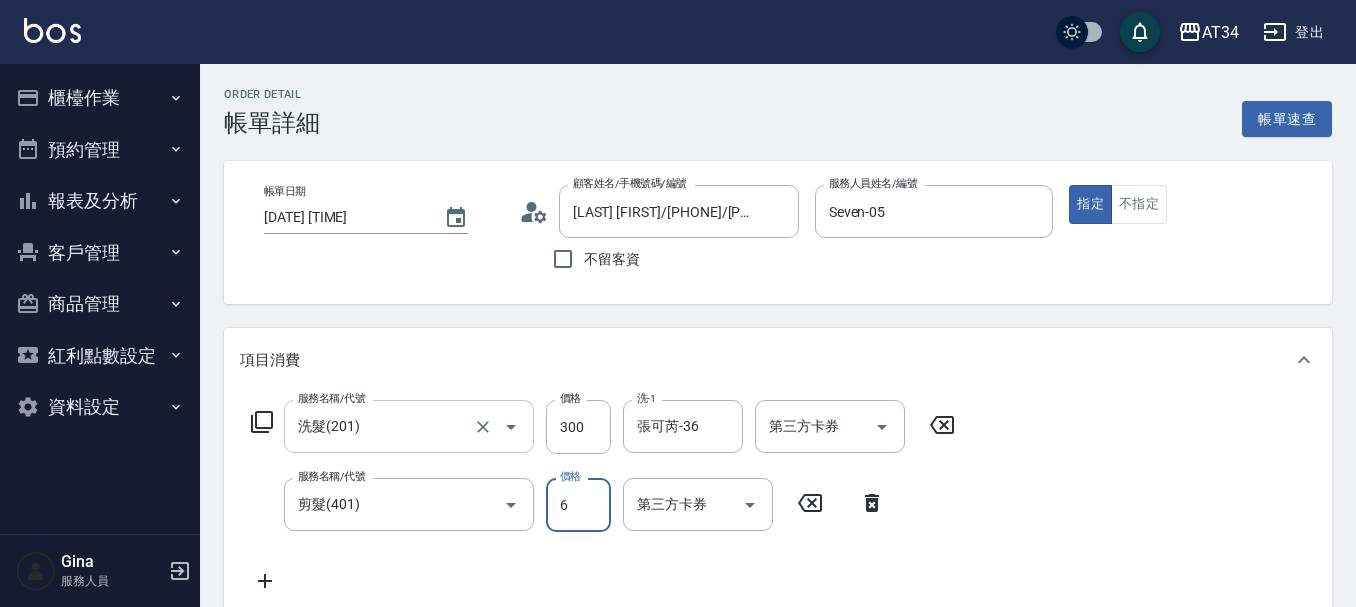 type on "60" 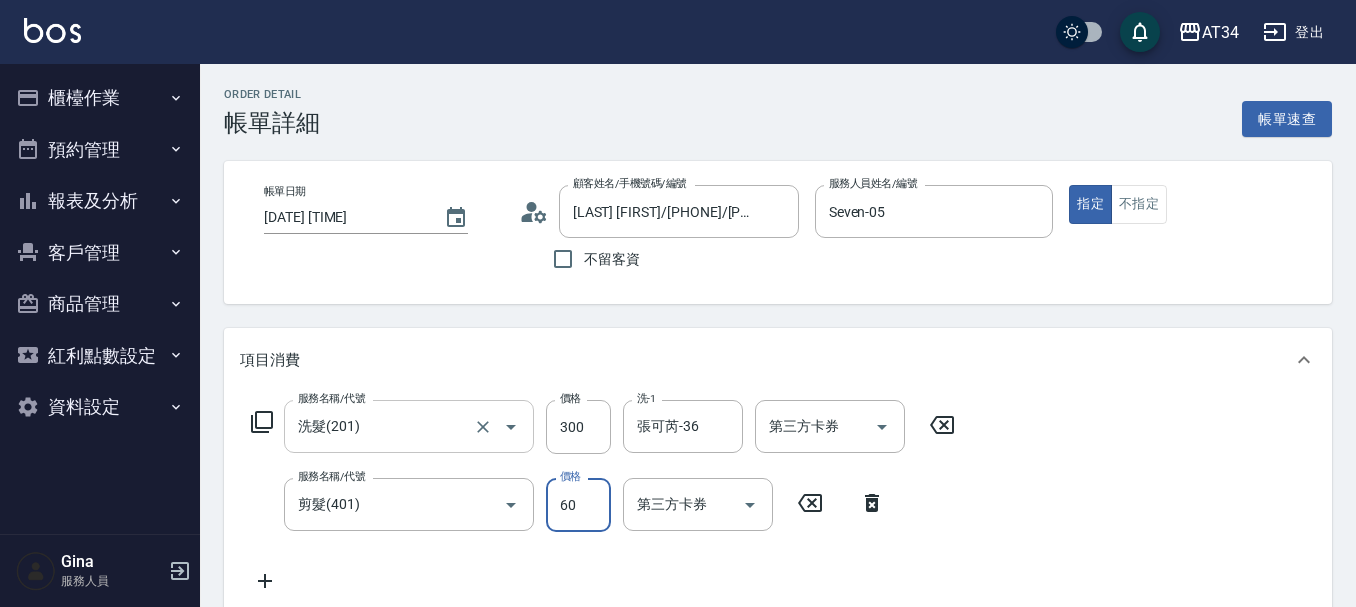 type on "90" 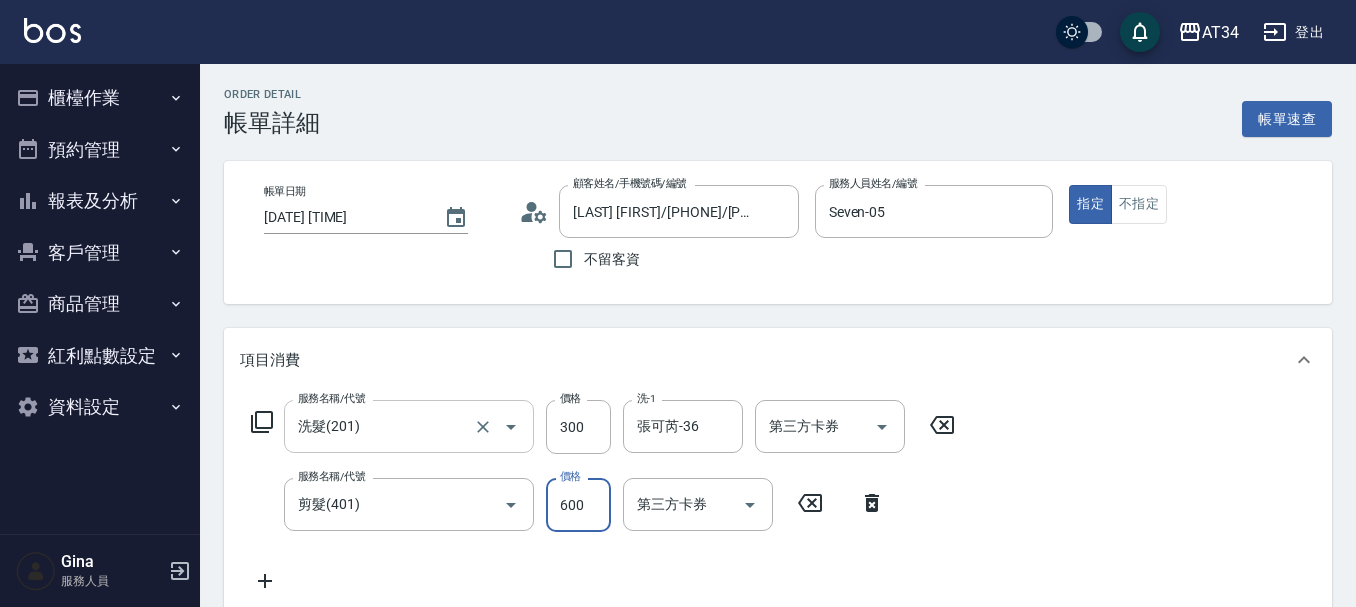type on "600" 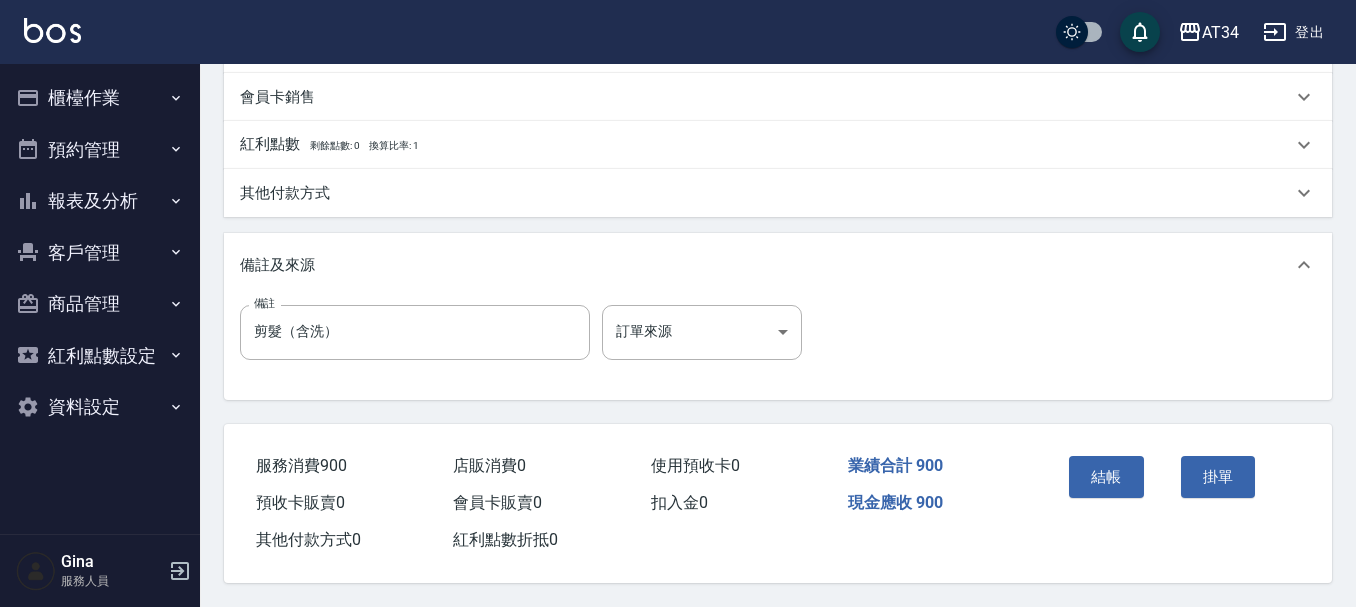 scroll, scrollTop: 705, scrollLeft: 0, axis: vertical 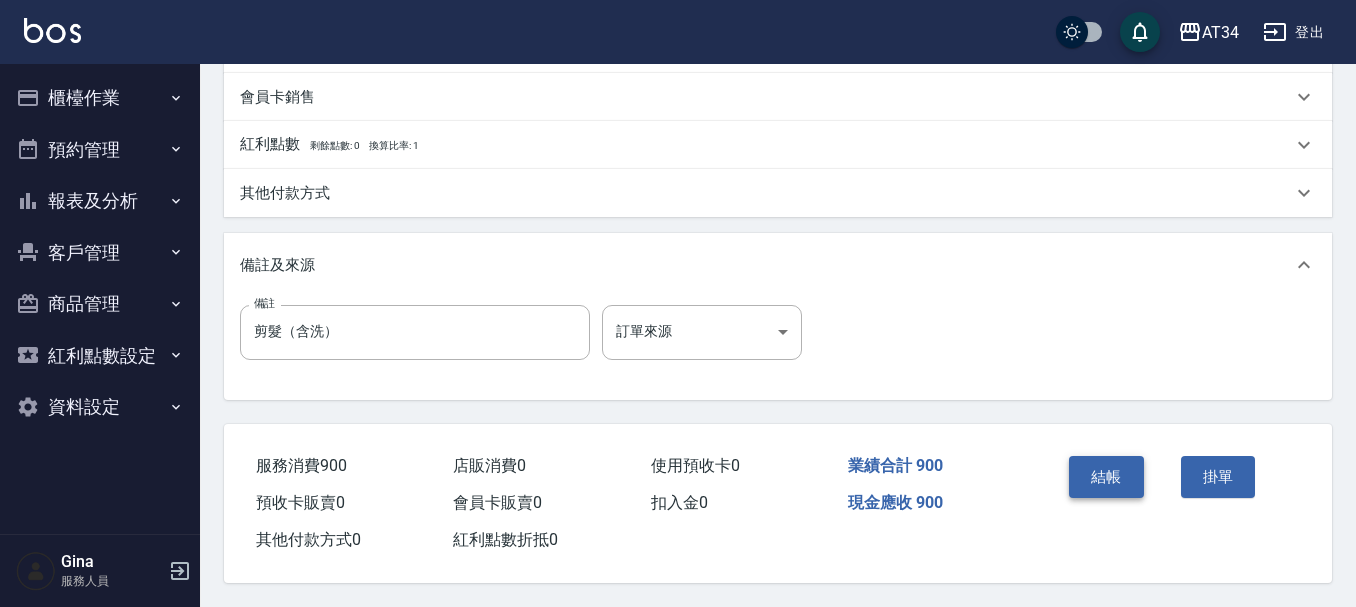 click on "結帳" at bounding box center [1106, 477] 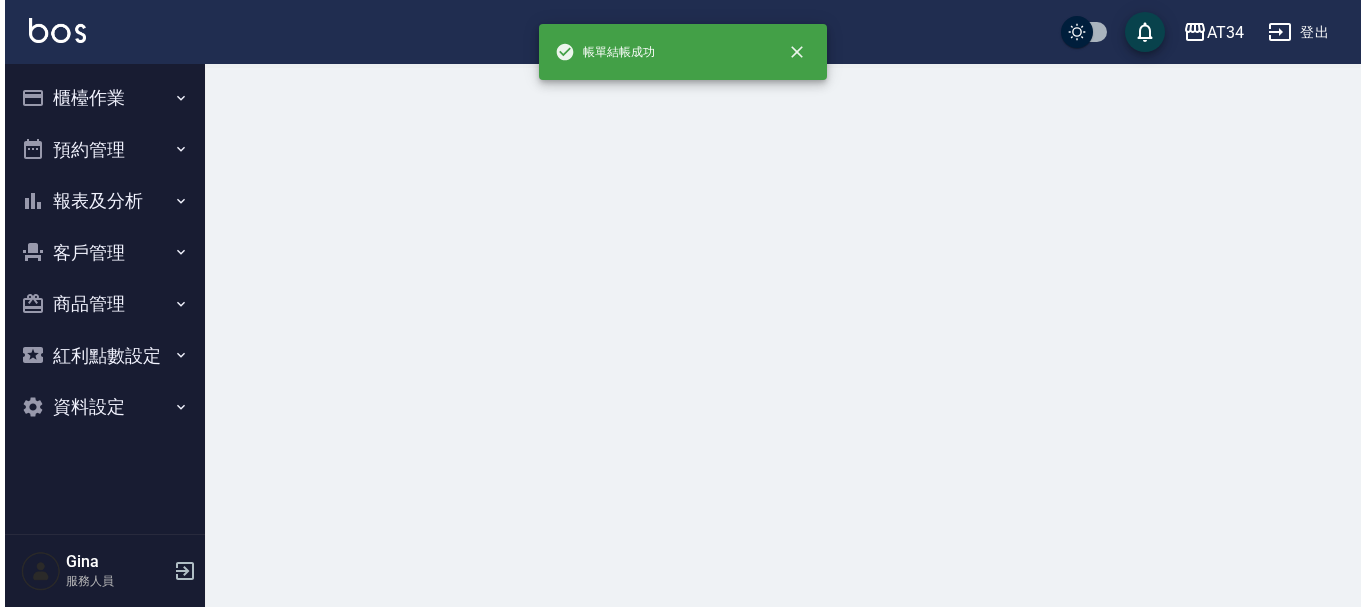 scroll, scrollTop: 0, scrollLeft: 0, axis: both 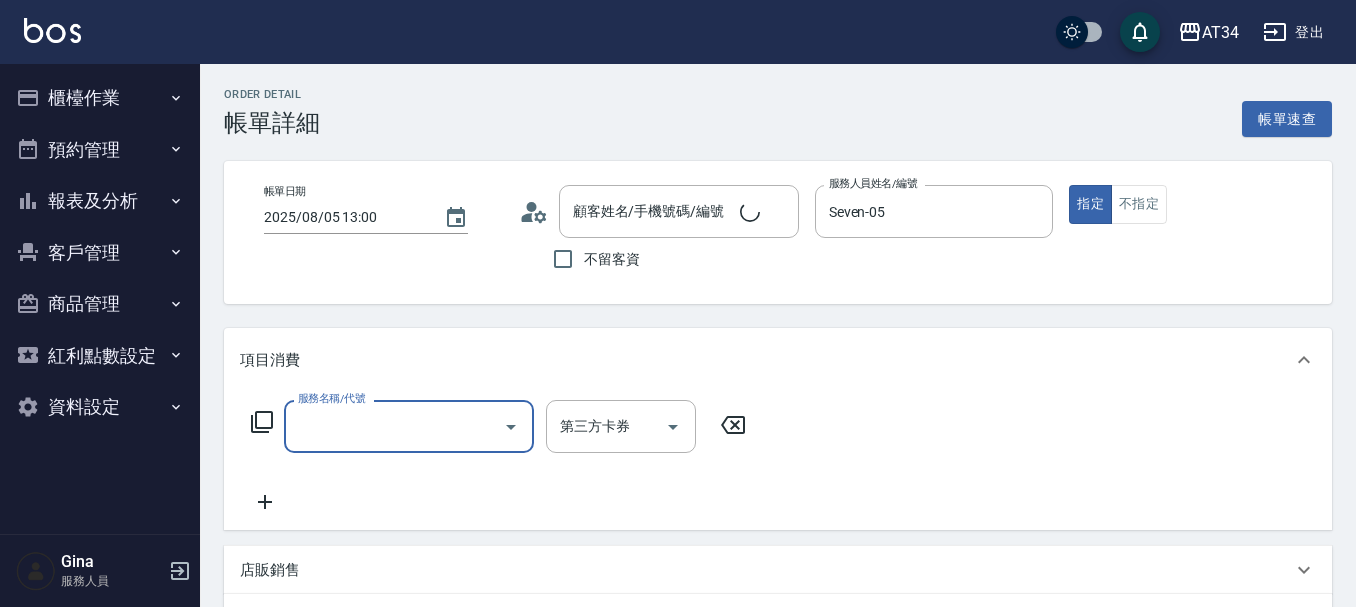 type on "張鈺涵/0912979316/0912979316" 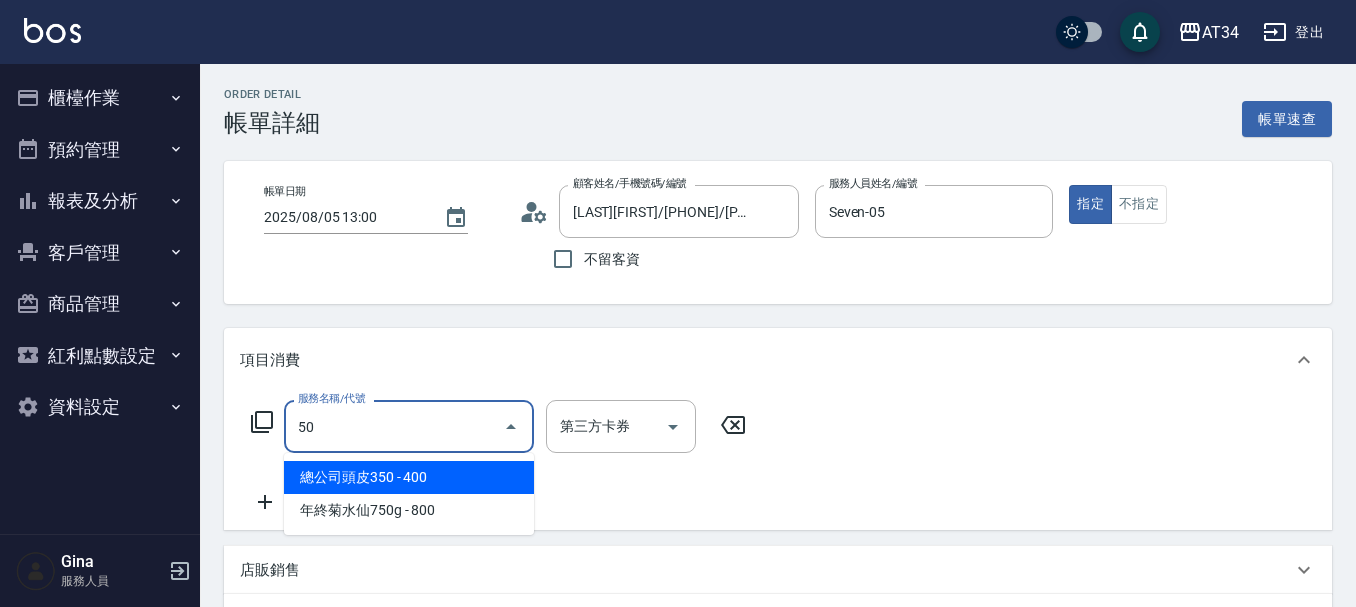 type on "501" 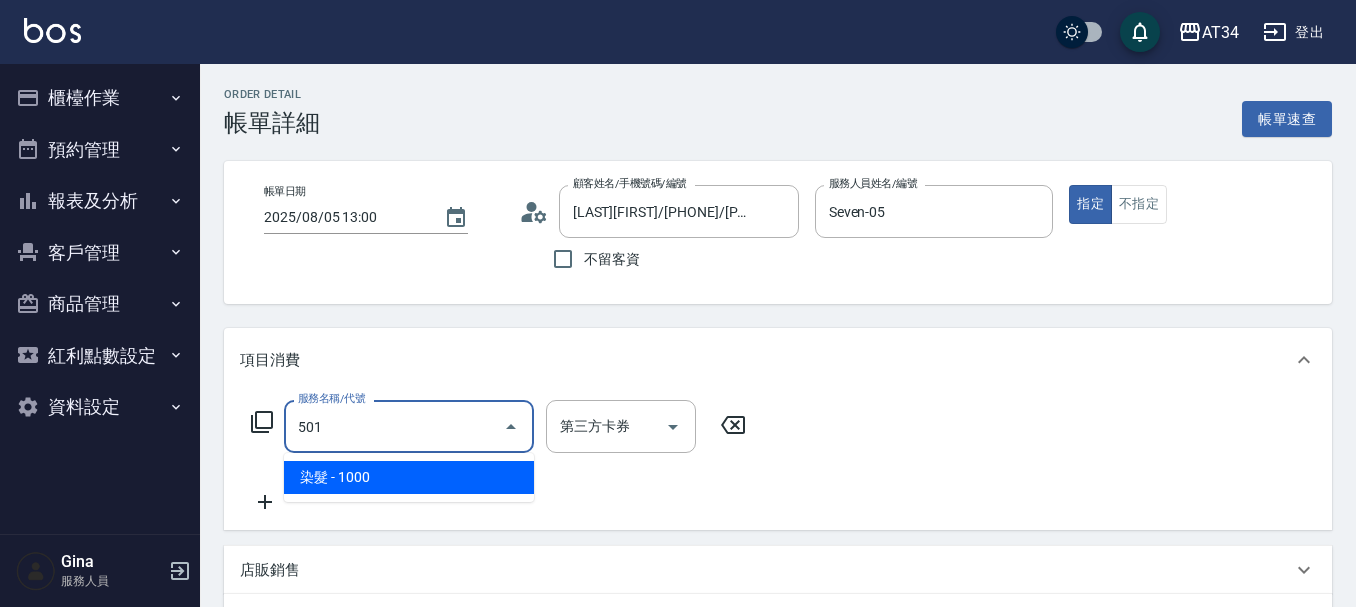 type on "100" 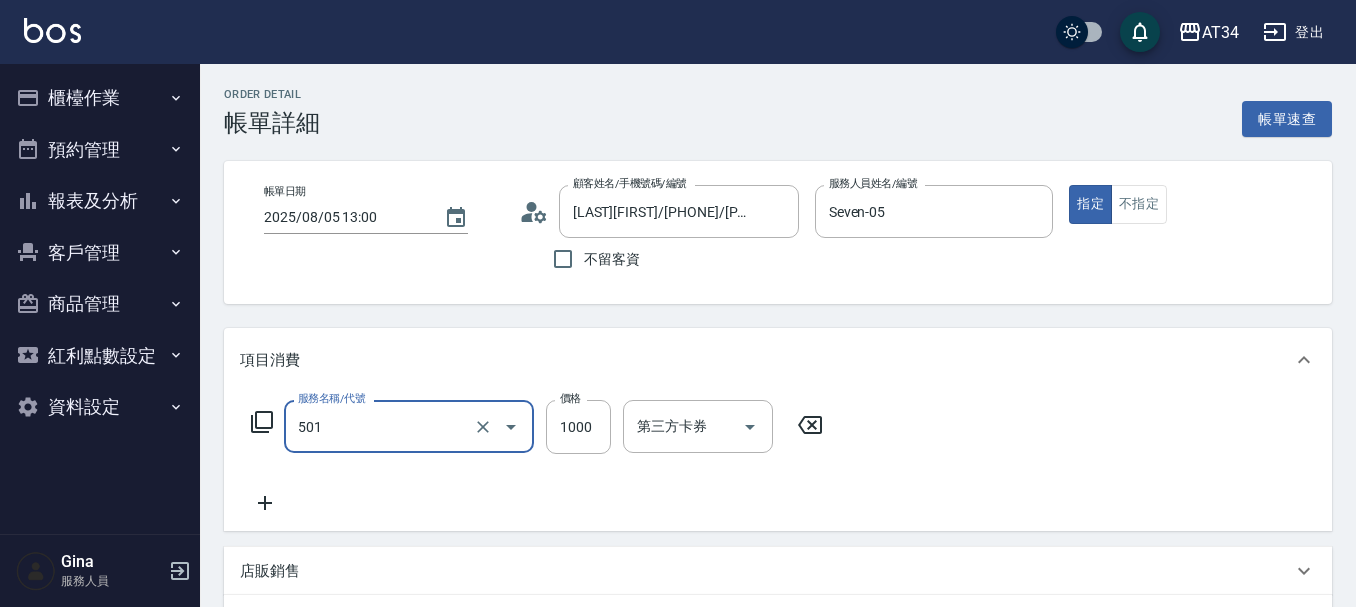 type on "染髮(501)" 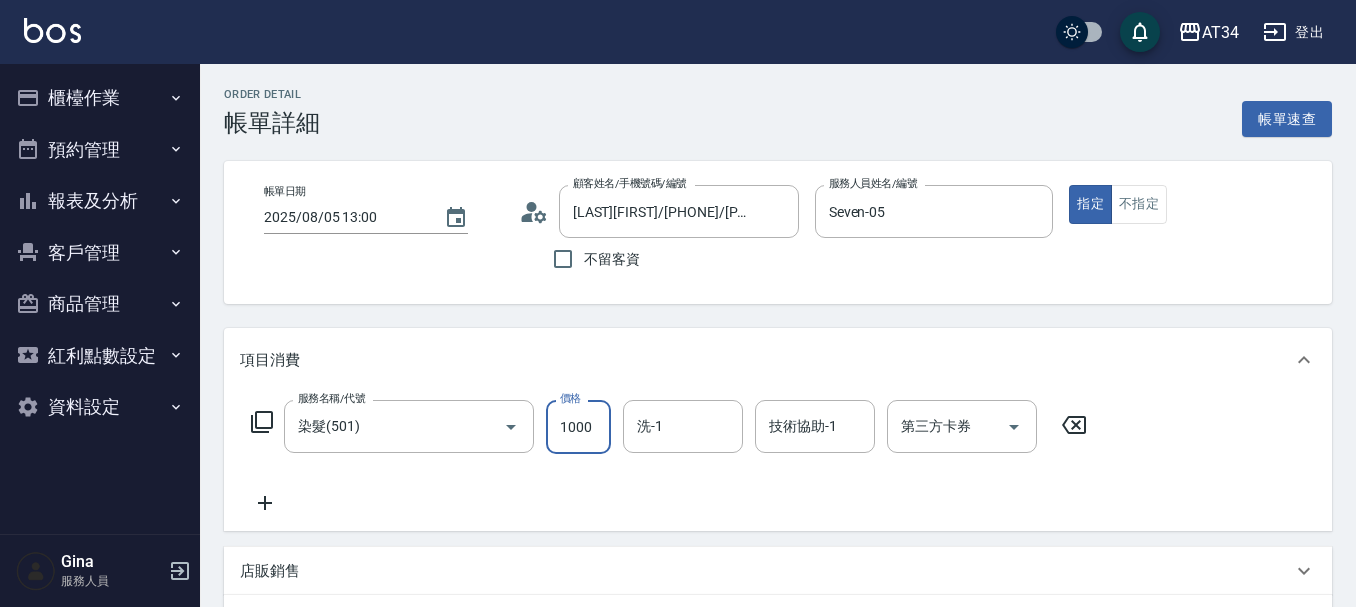 type on "2" 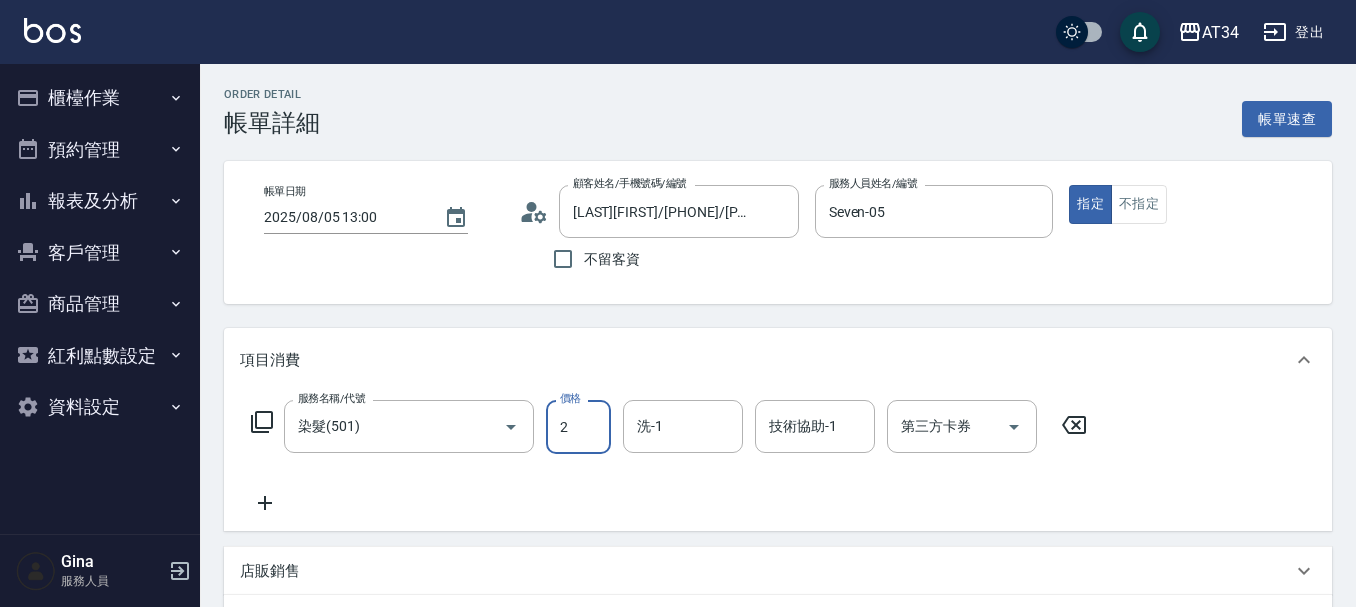 type on "0" 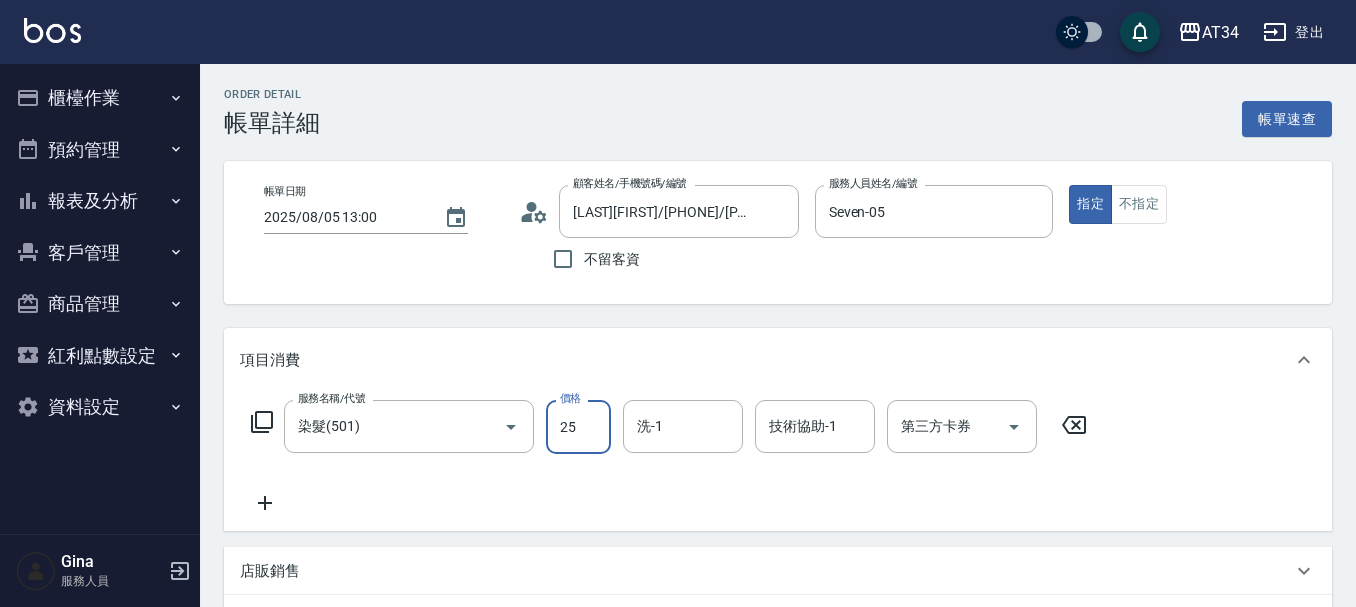 type on "255" 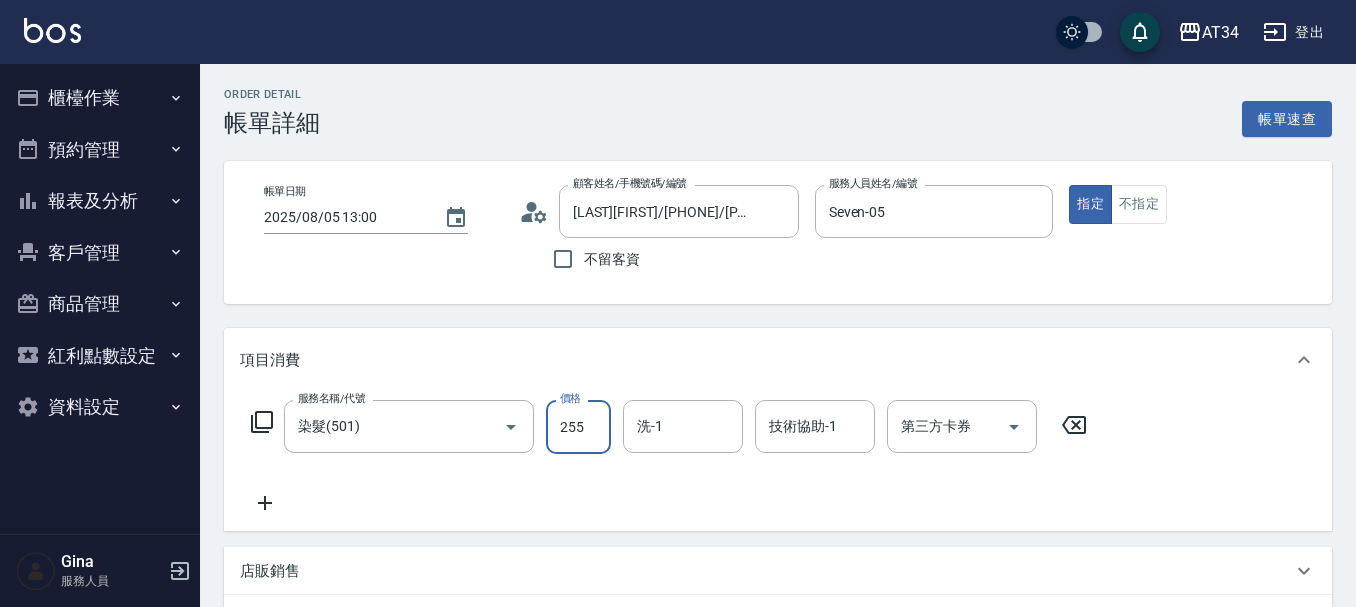type on "250" 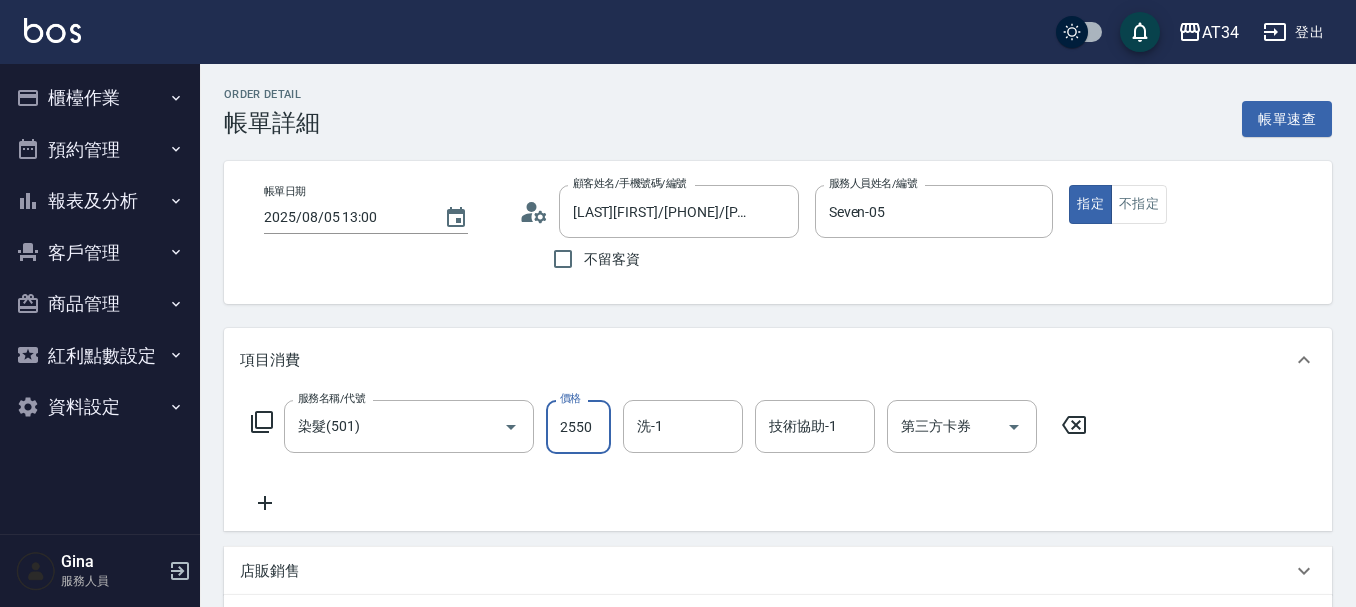 type on "2550" 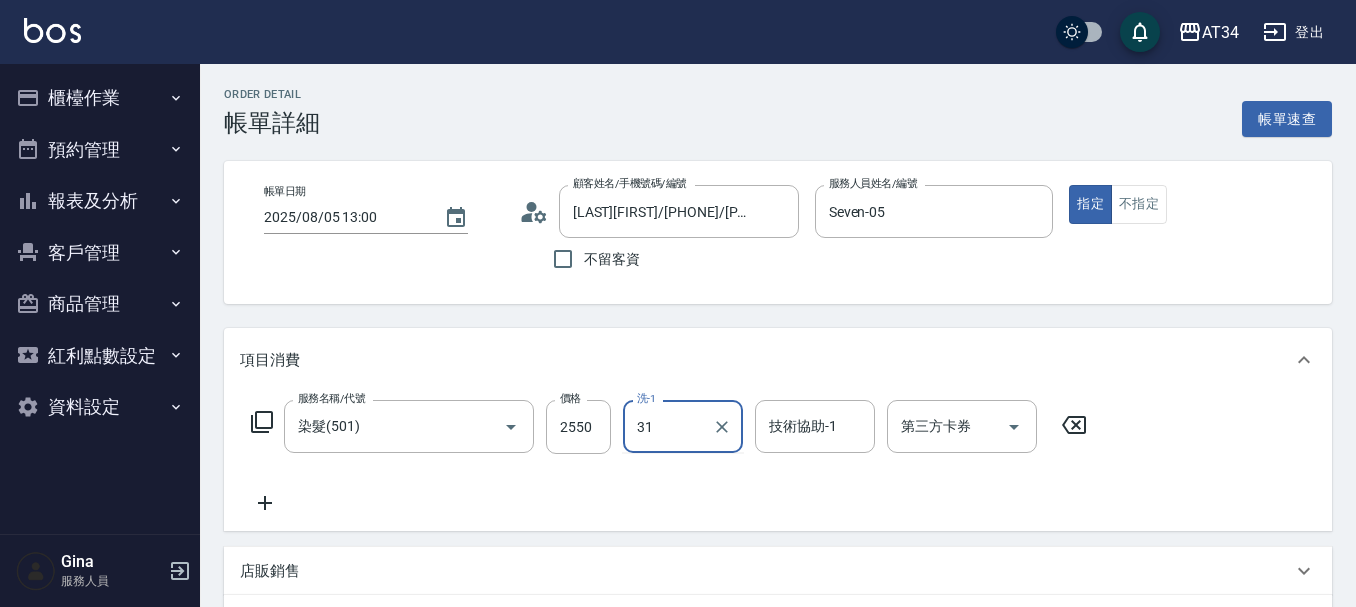 type on "Lora-31" 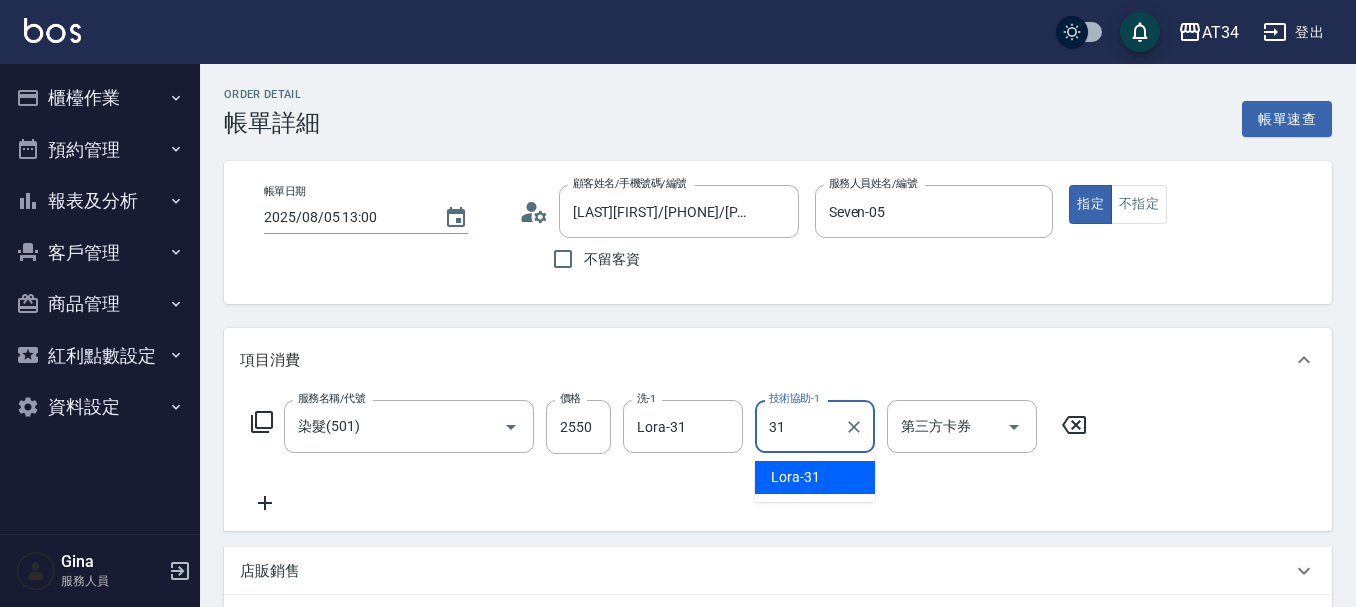 type on "Lora-31" 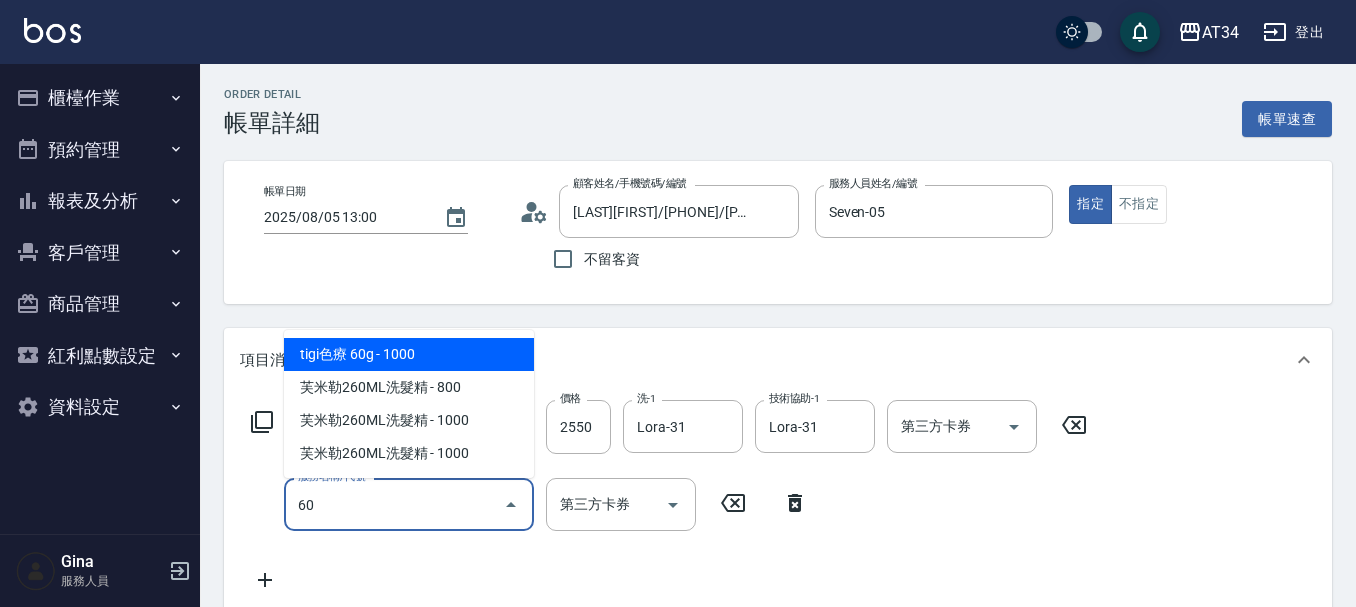 type on "602" 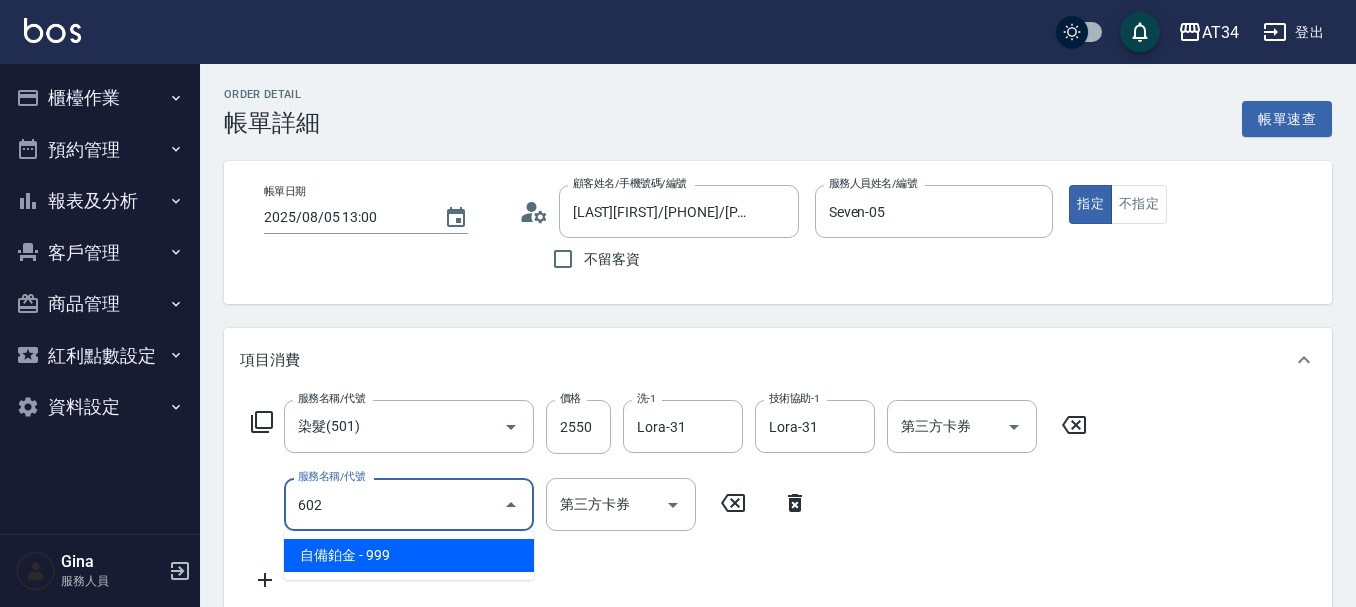type on "350" 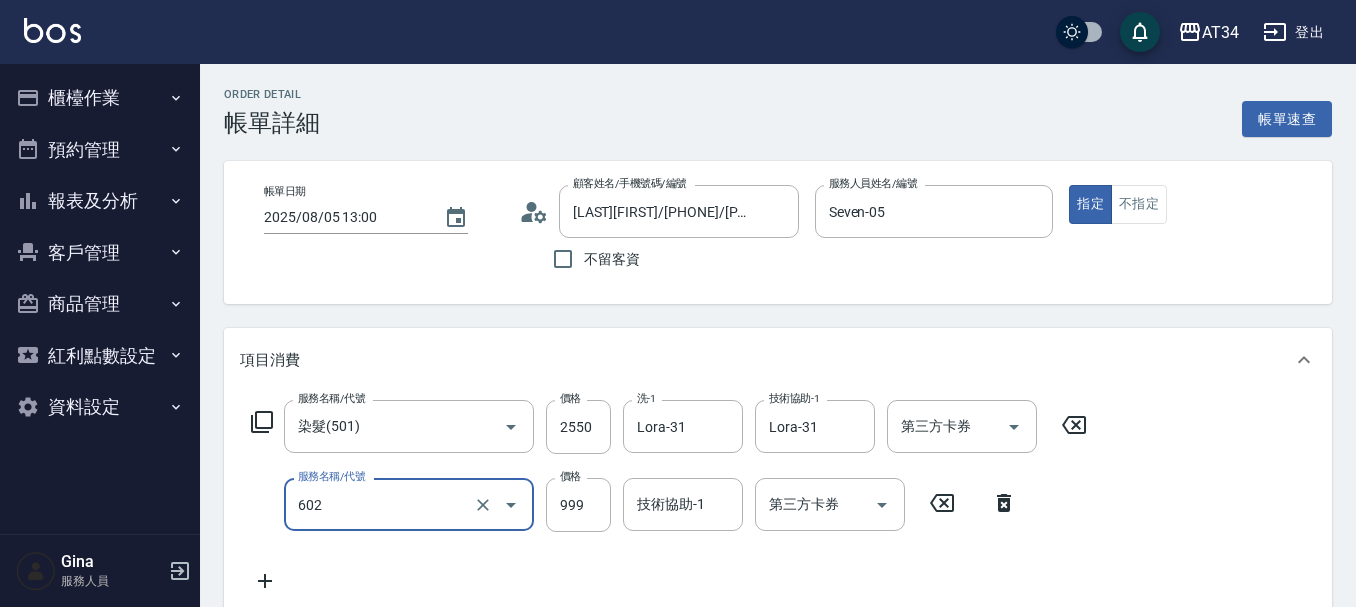 type on "自備鉑金(602)" 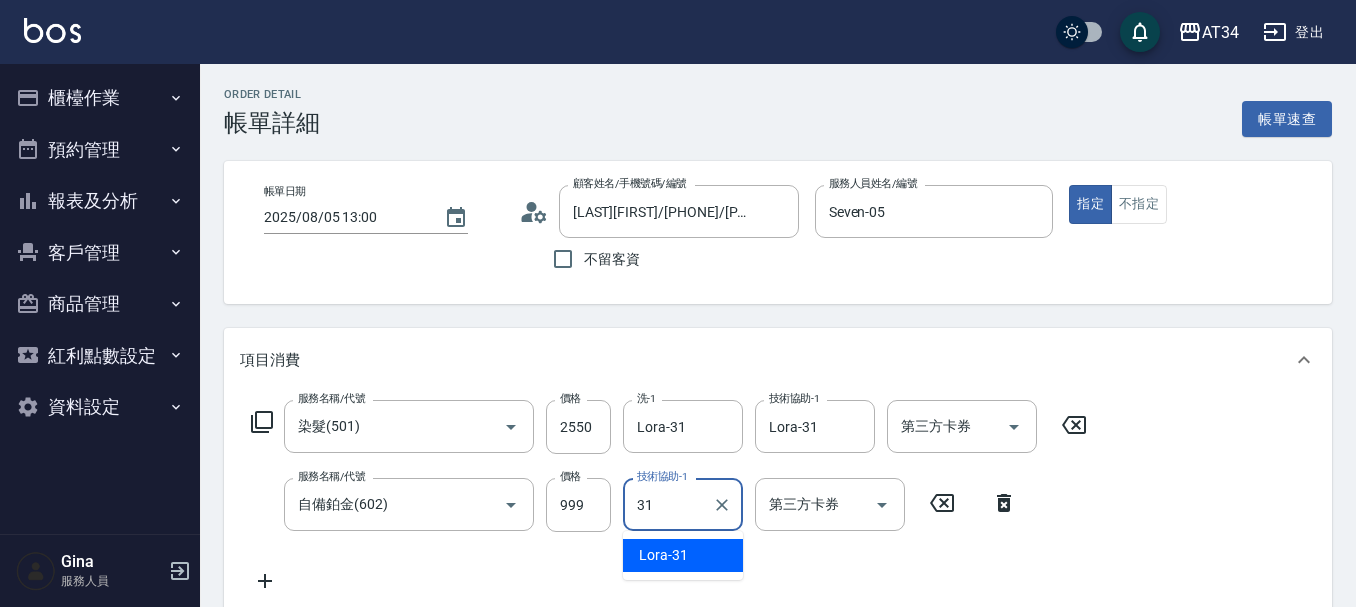 type on "Lora-31" 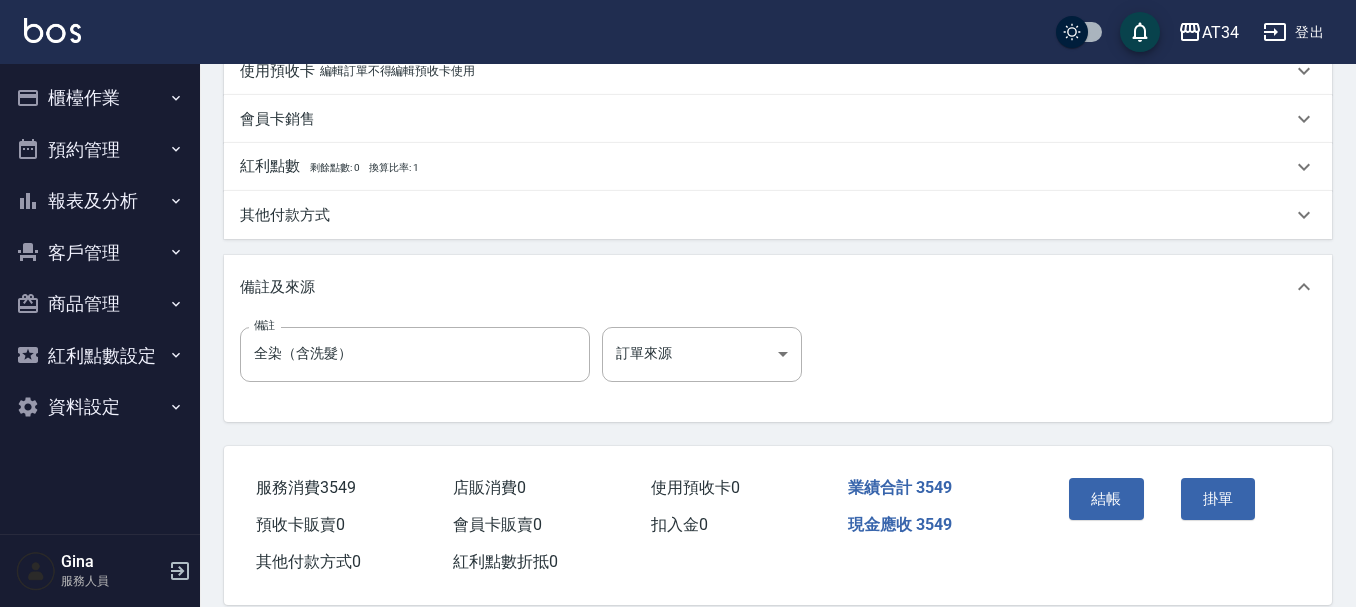 scroll, scrollTop: 700, scrollLeft: 0, axis: vertical 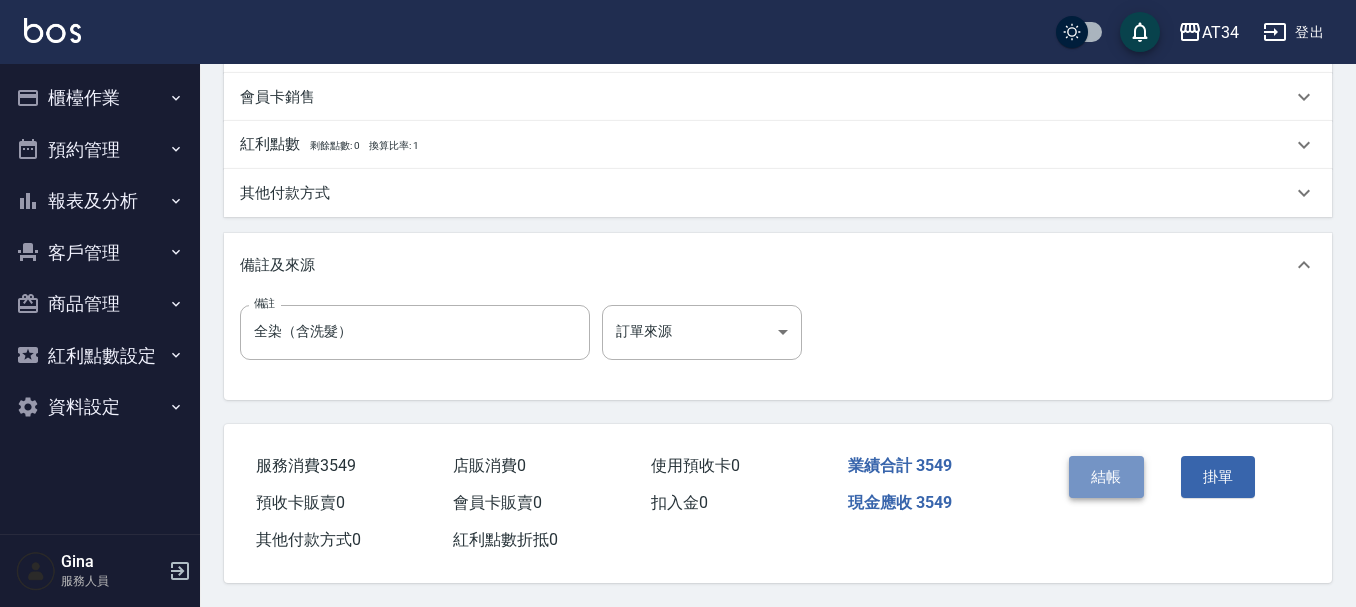 click on "結帳" at bounding box center [1106, 477] 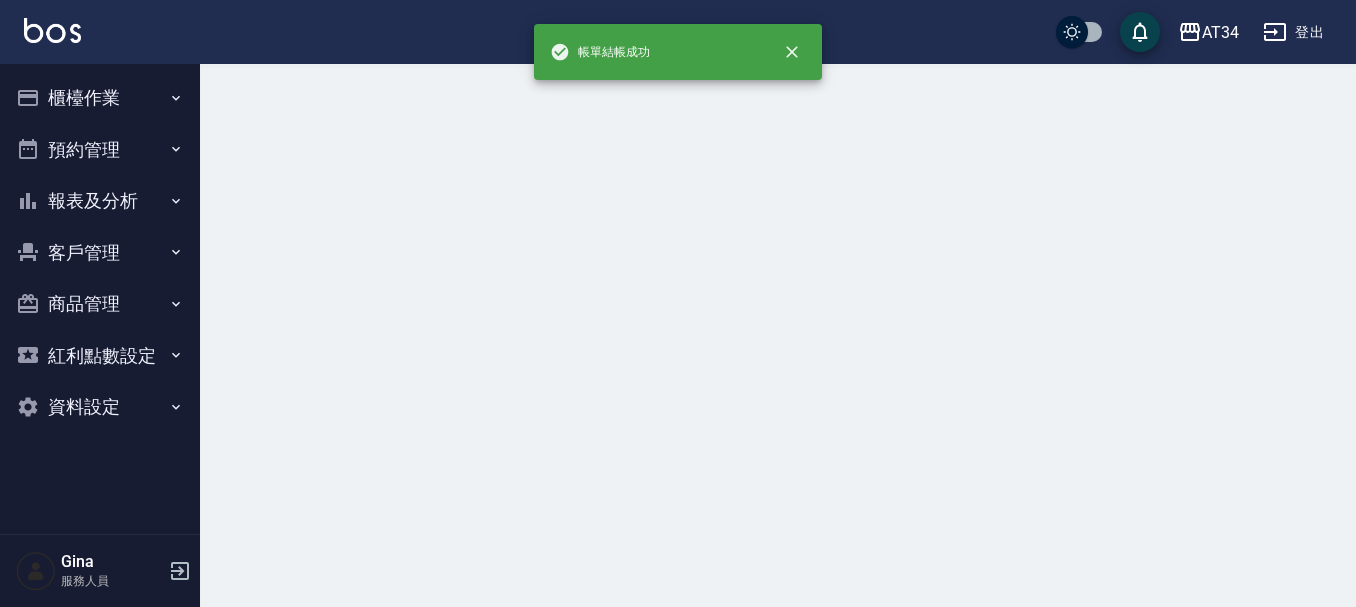 scroll, scrollTop: 0, scrollLeft: 0, axis: both 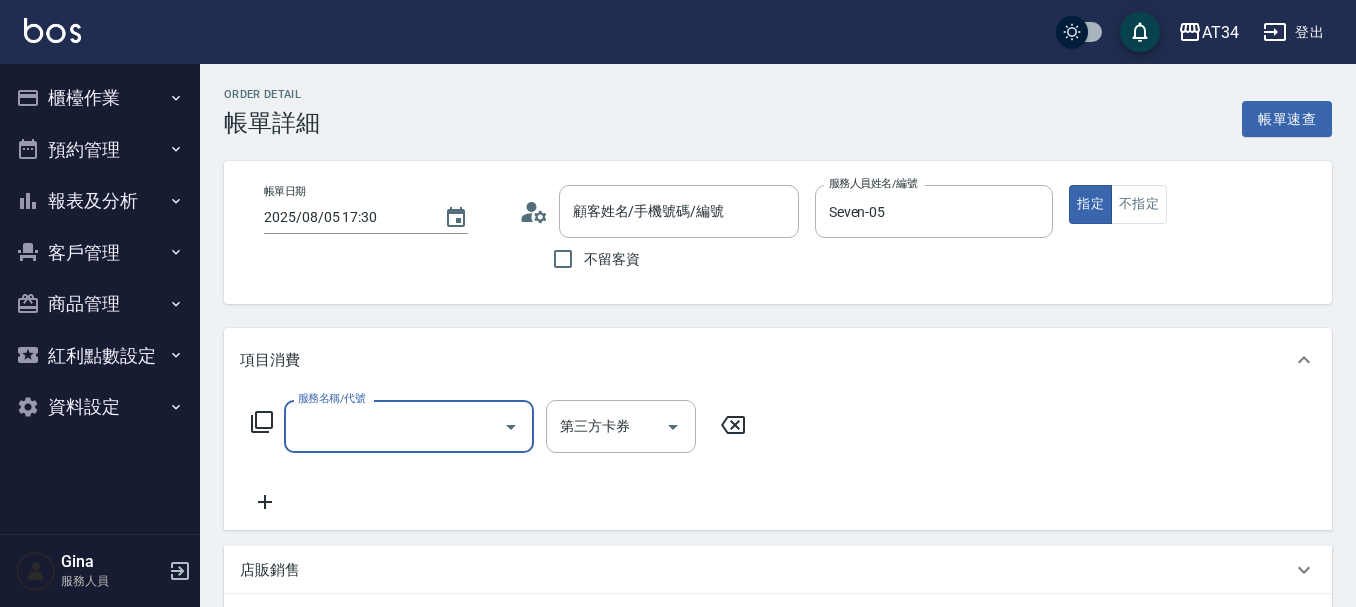type on "[FIRST] [LAST]/[PHONE]/[PHONE]" 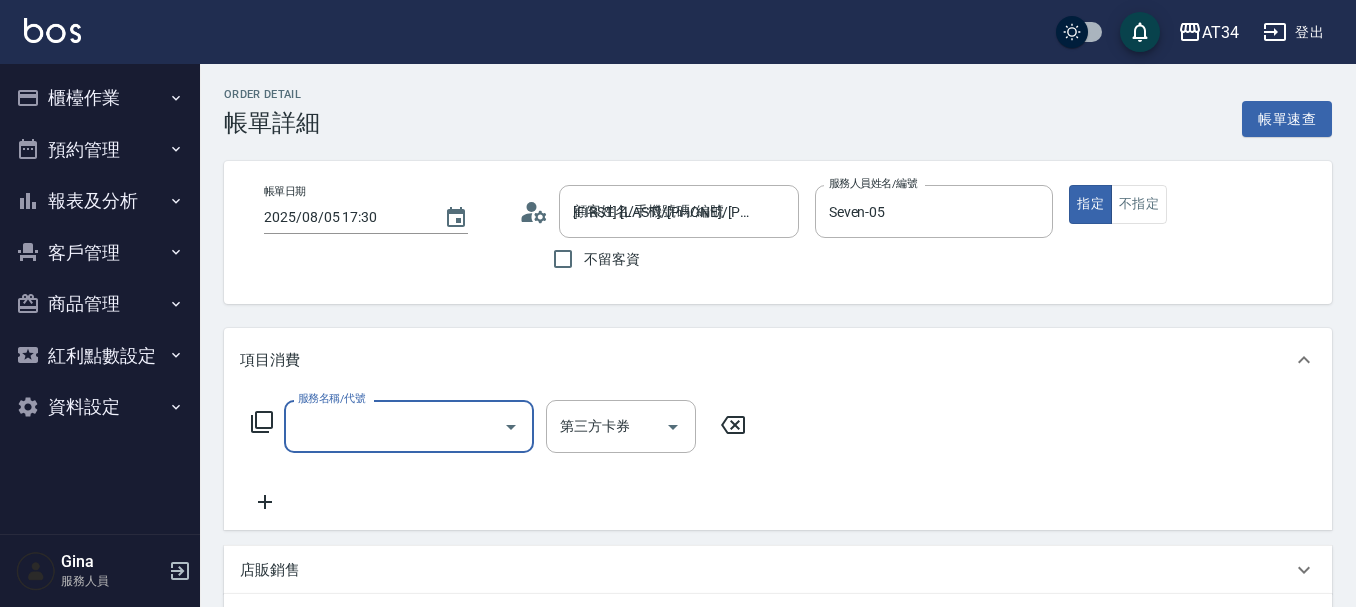 scroll, scrollTop: 0, scrollLeft: 0, axis: both 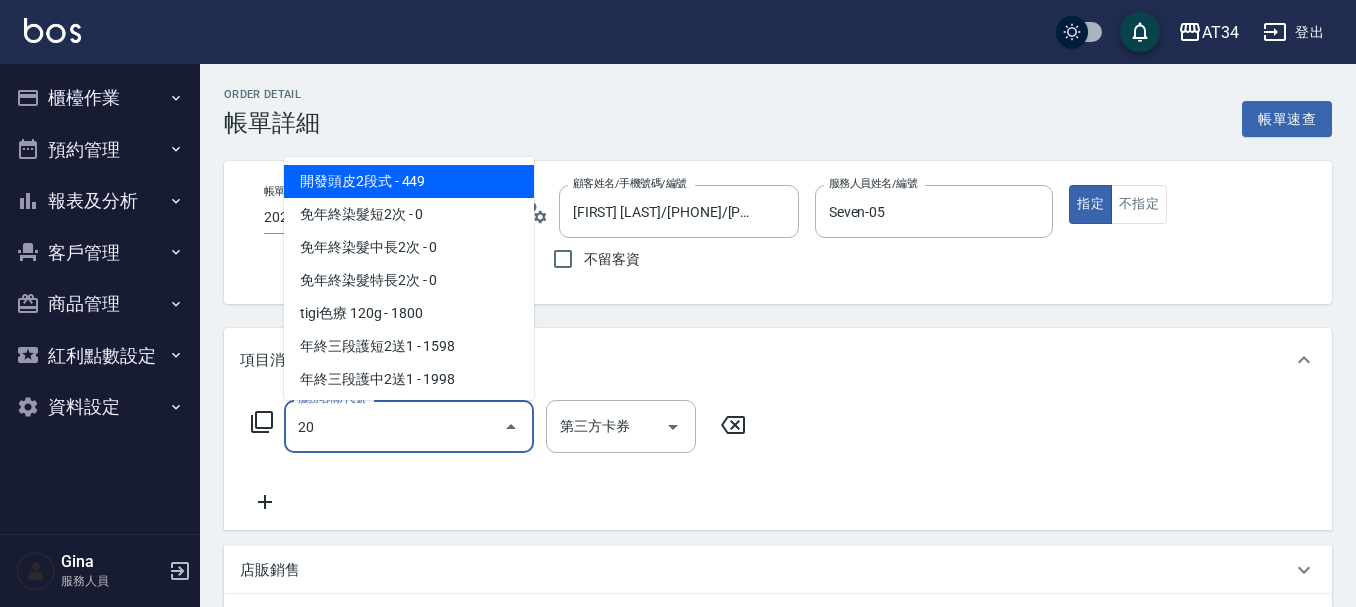 type on "201" 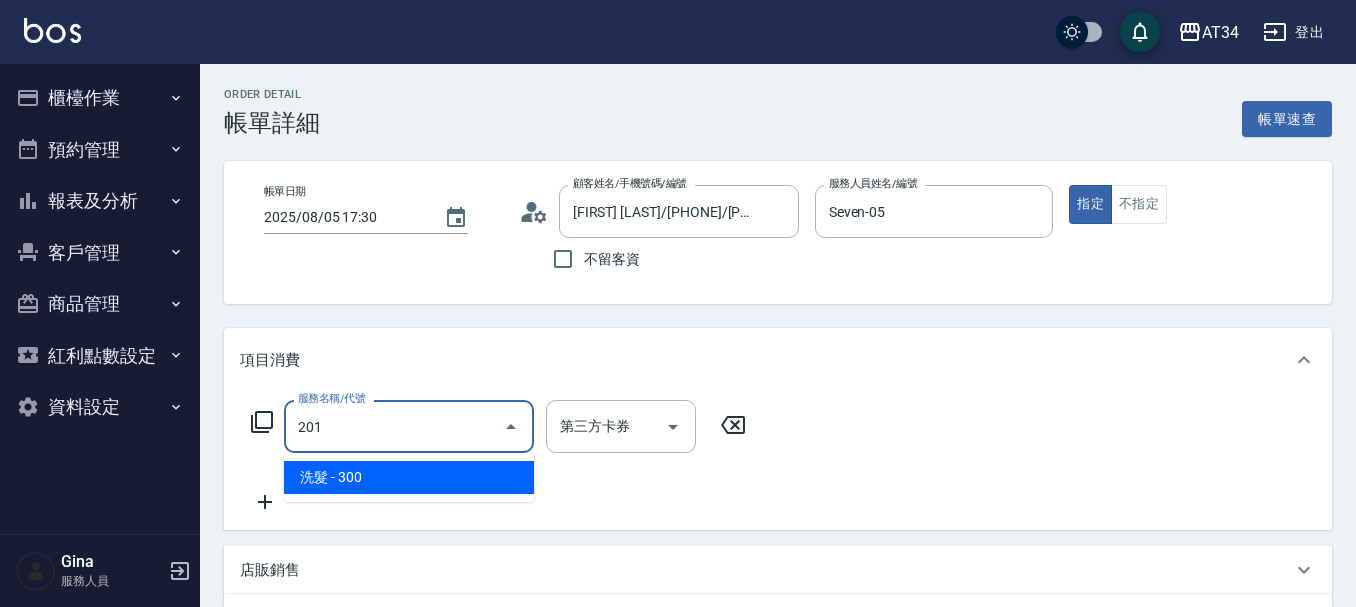 type on "30" 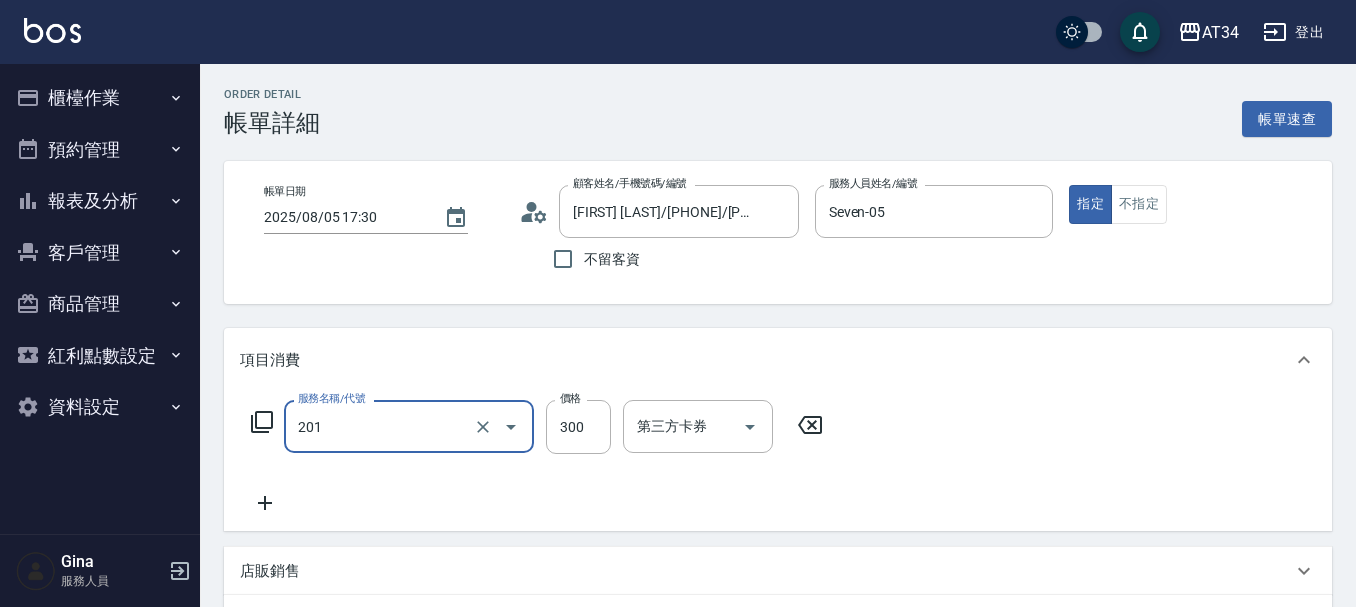 type on "洗髮(201)" 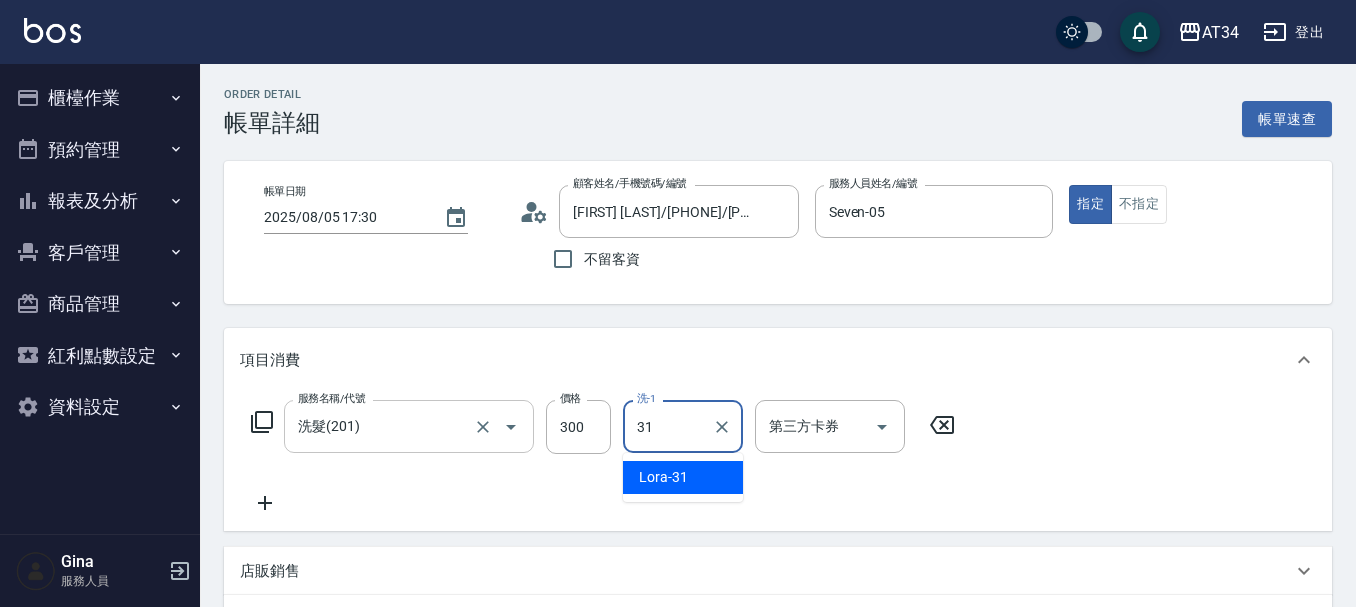 type on "Lora-31" 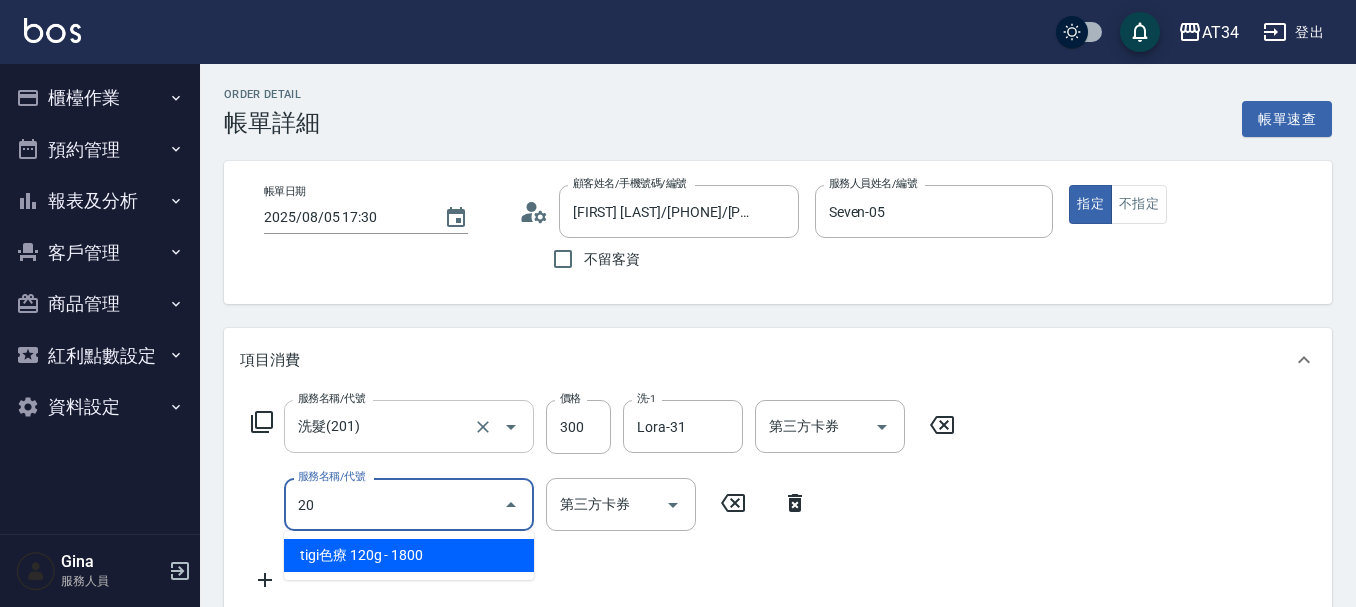 type on "201" 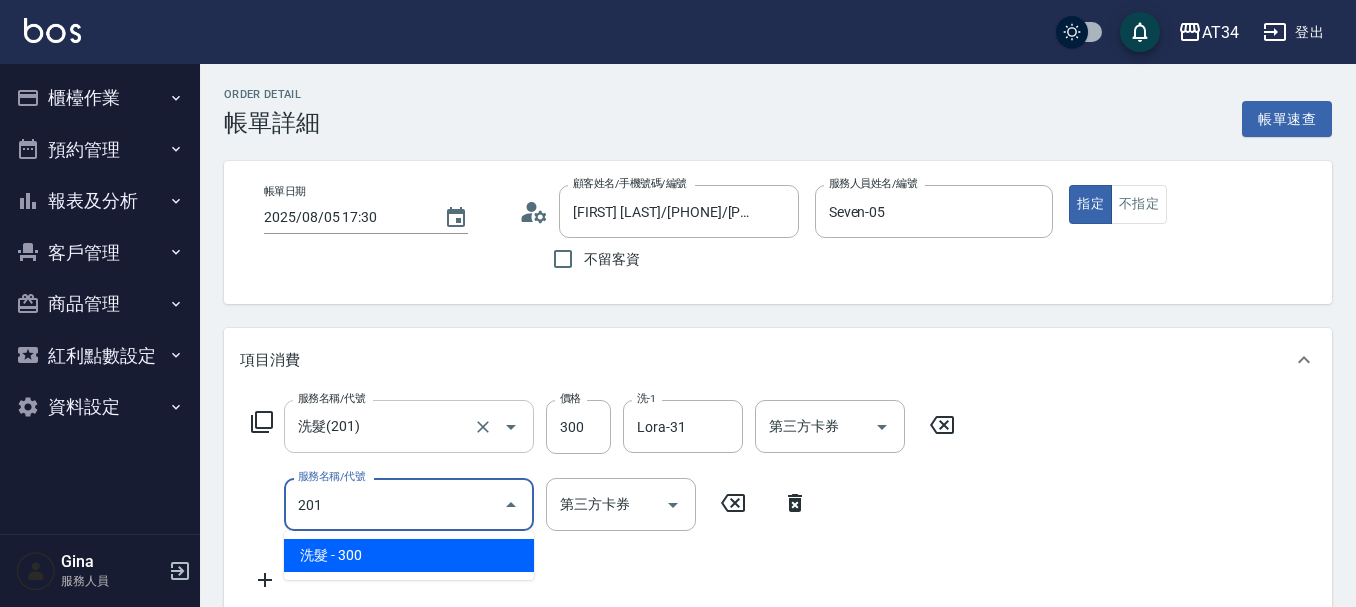 type on "60" 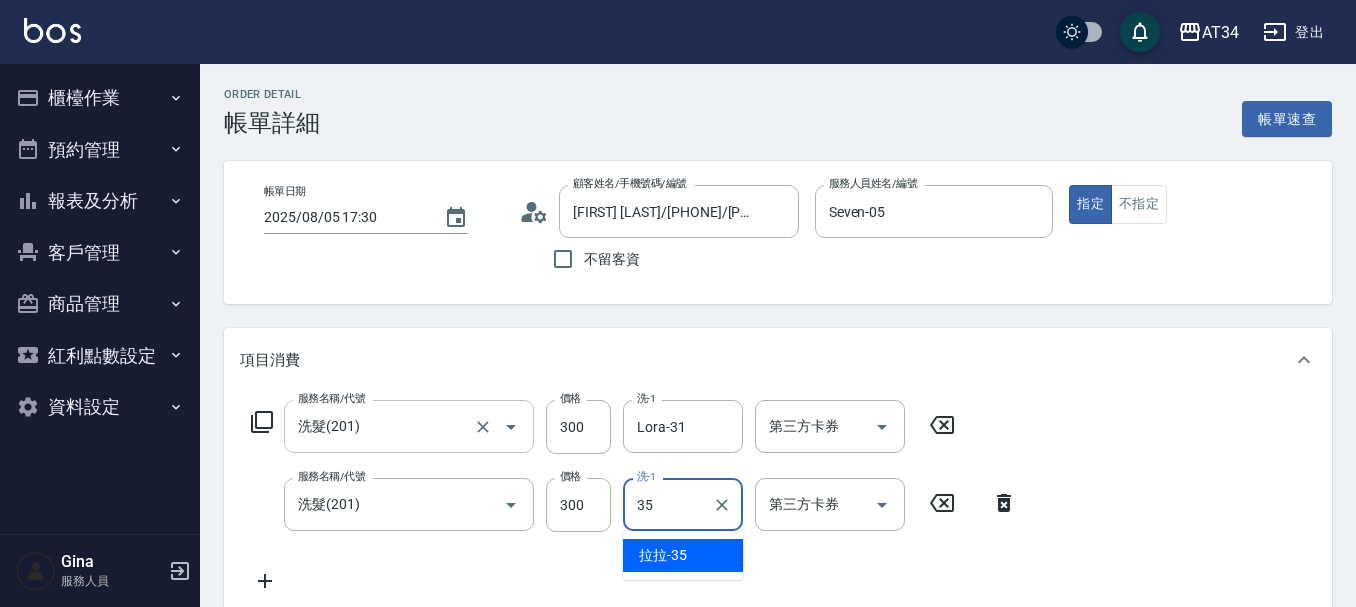 type on "拉拉-35" 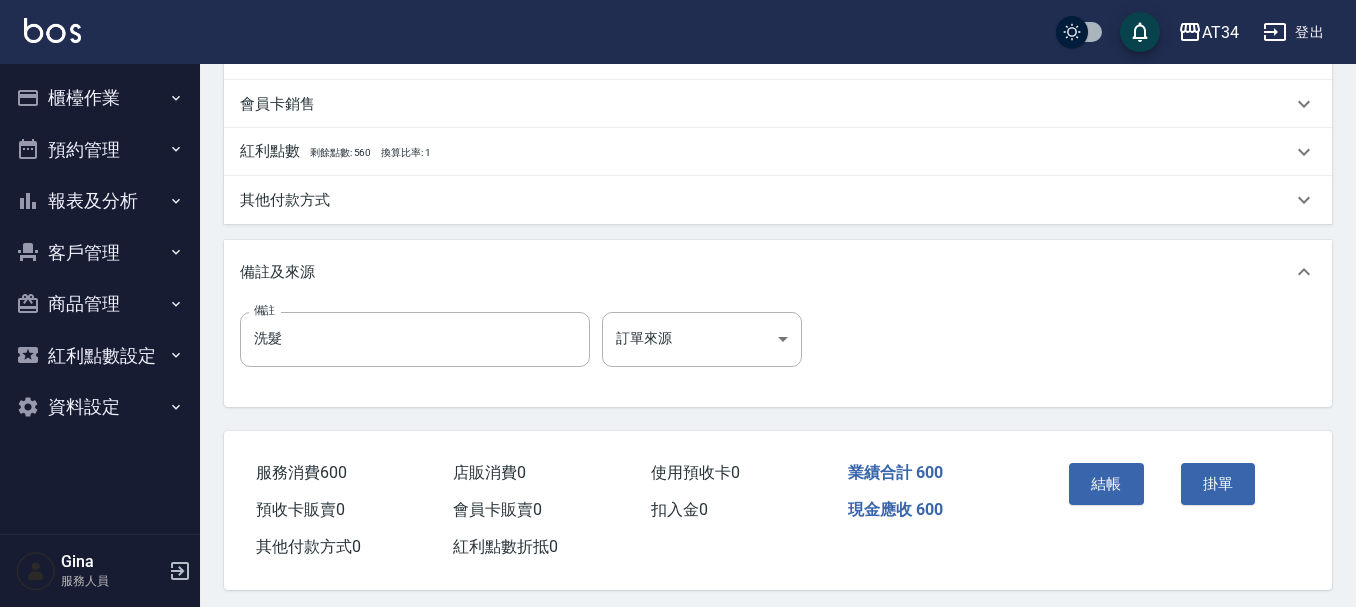 scroll, scrollTop: 700, scrollLeft: 0, axis: vertical 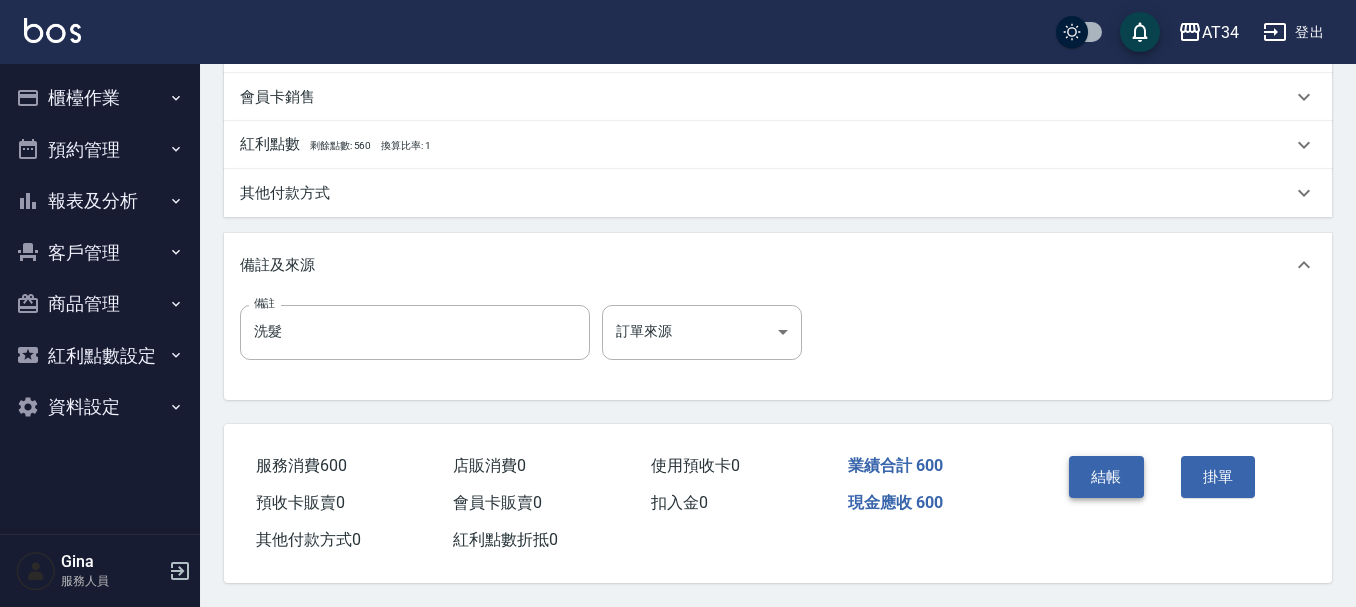 click on "結帳" at bounding box center (1106, 477) 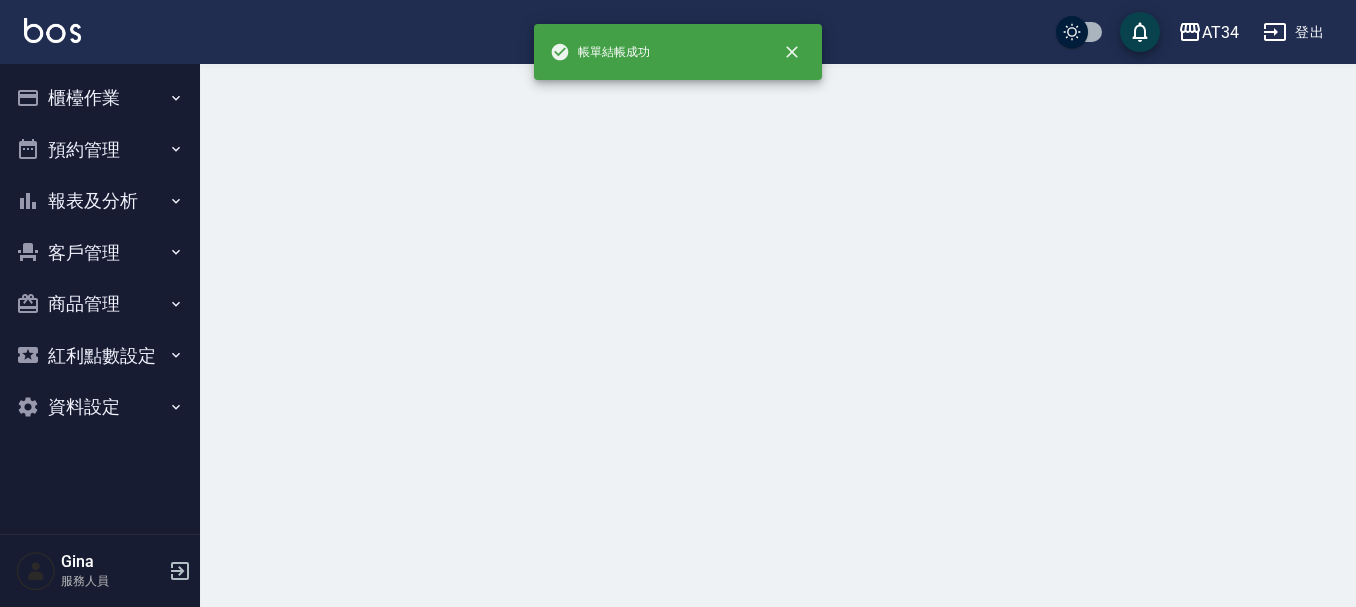 scroll, scrollTop: 0, scrollLeft: 0, axis: both 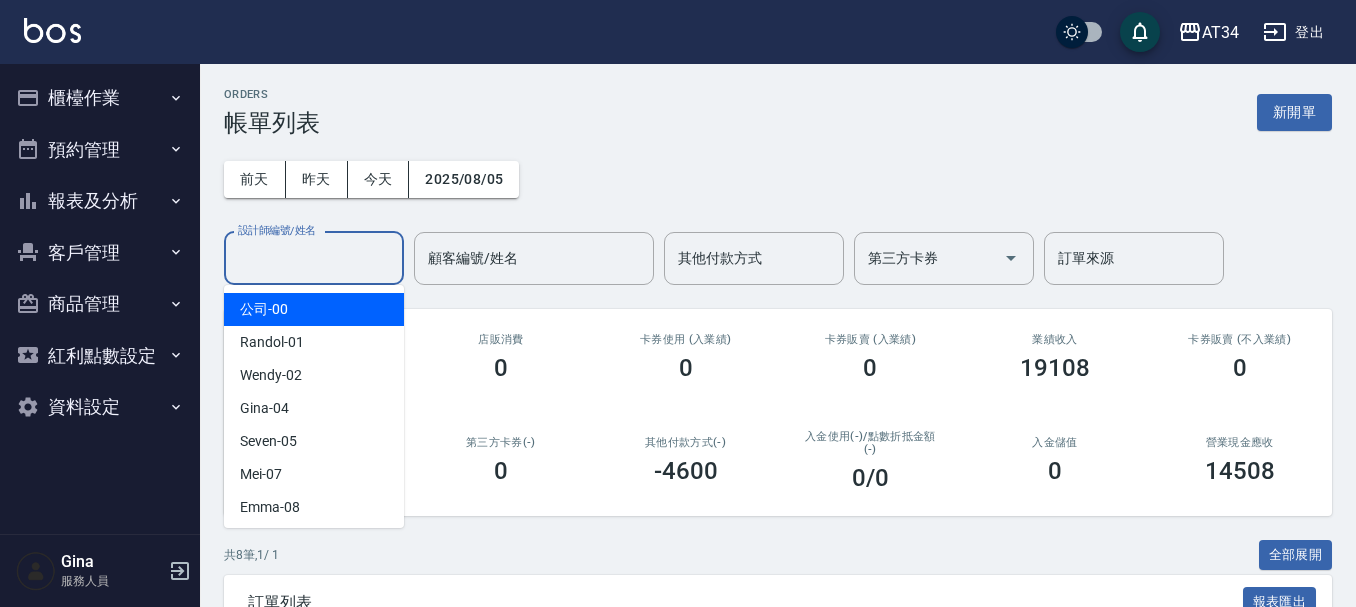 click on "設計師編號/姓名 設計師編號/姓名" at bounding box center [314, 258] 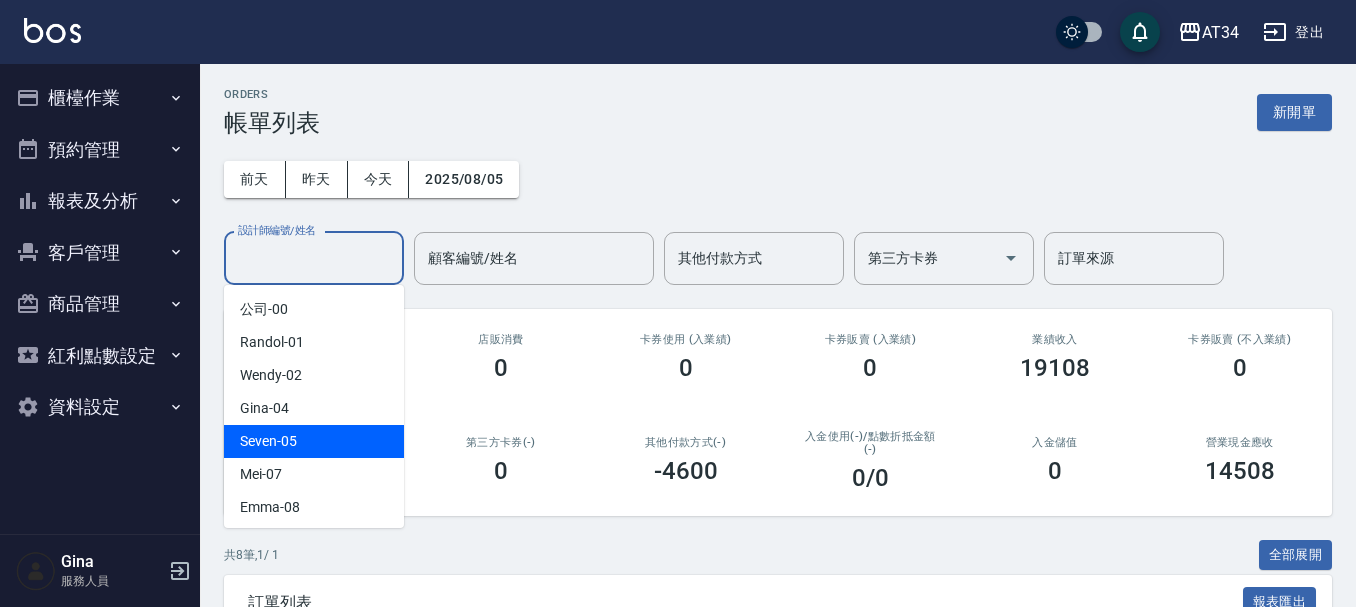 click on "Seven -05" at bounding box center [268, 441] 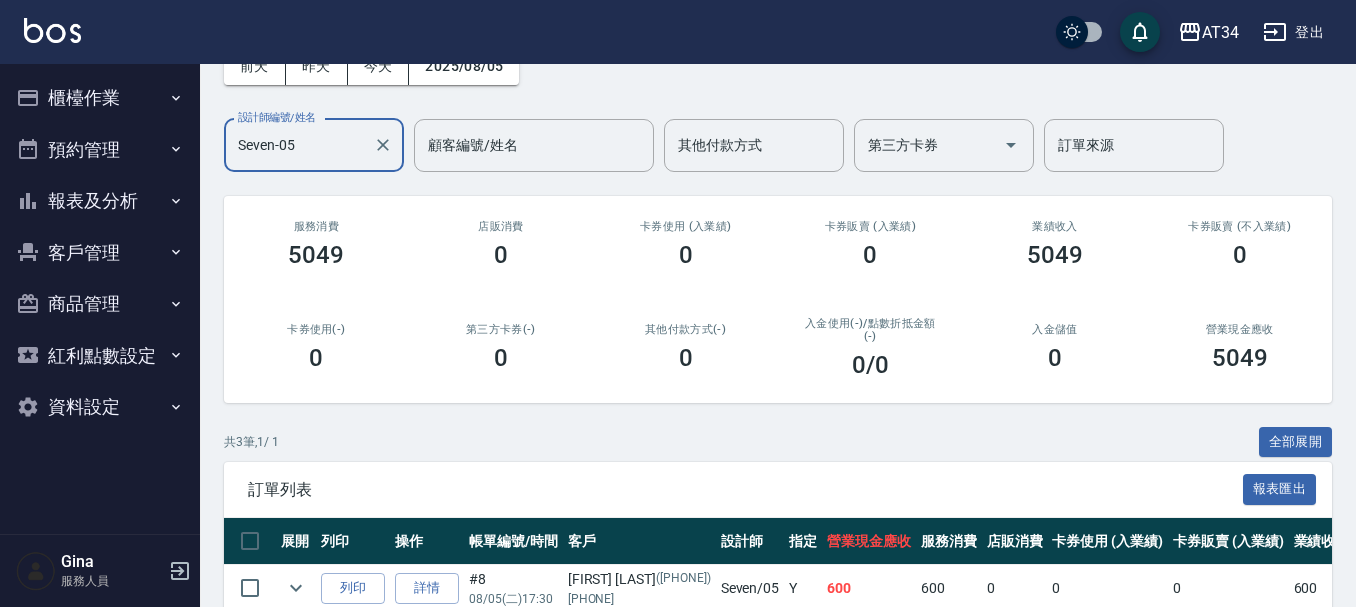 scroll, scrollTop: 0, scrollLeft: 0, axis: both 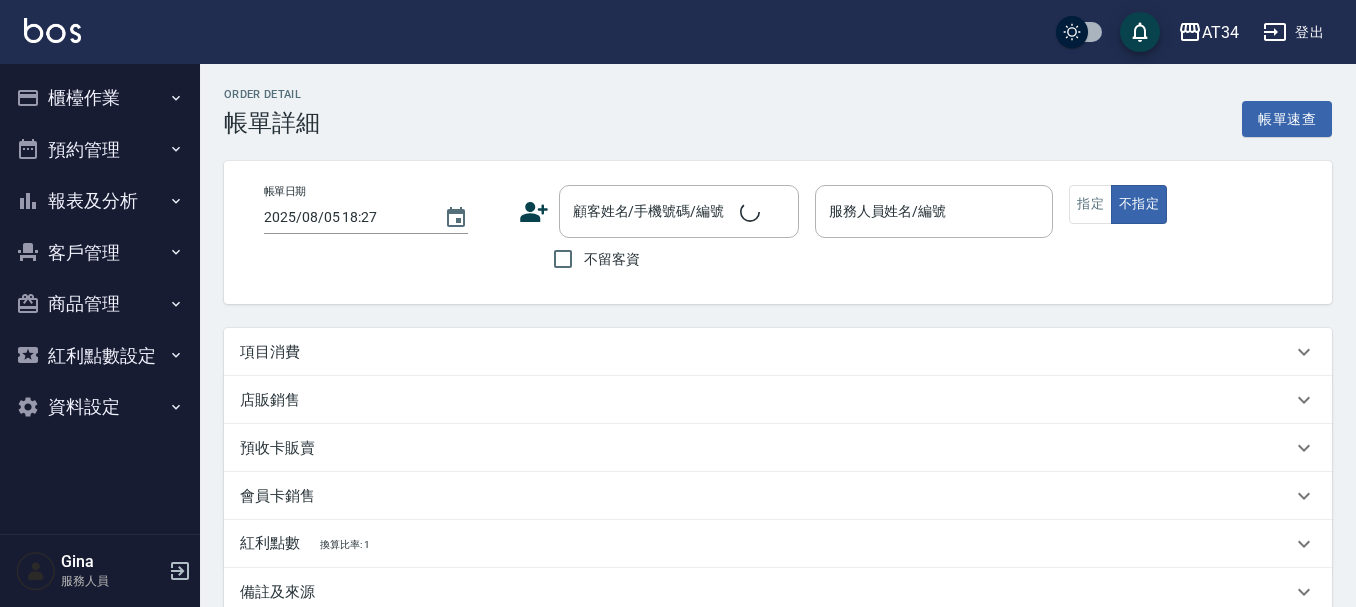 click on "項目消費" at bounding box center [766, 352] 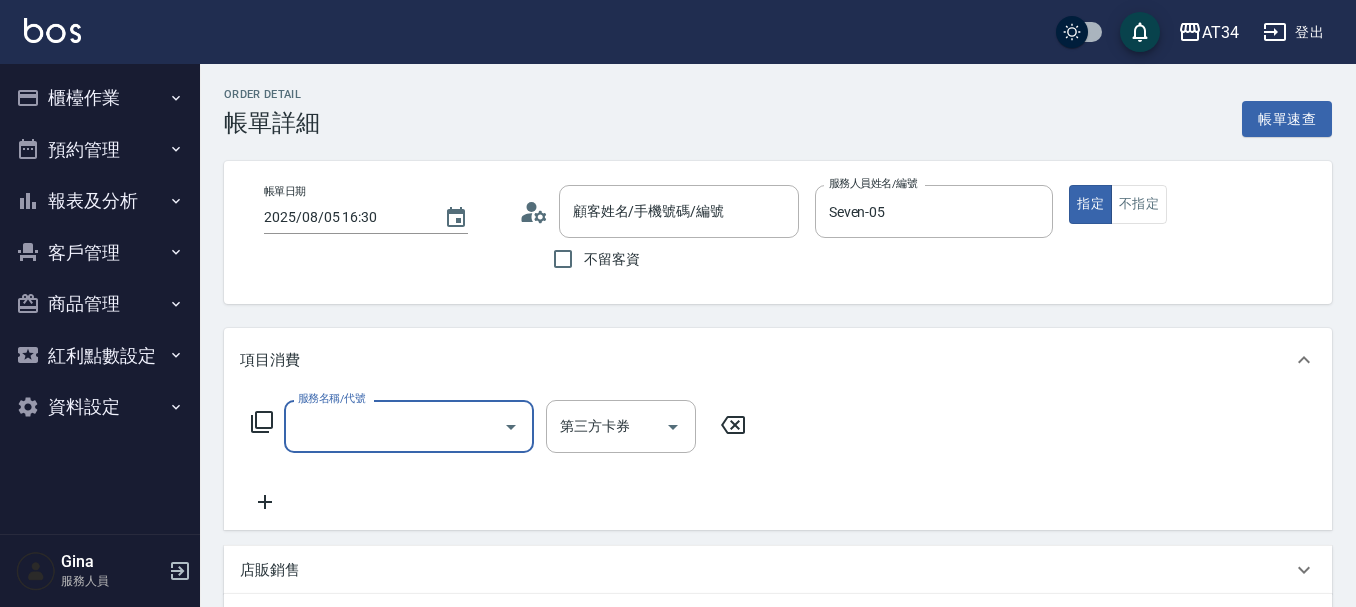 scroll, scrollTop: 4, scrollLeft: 0, axis: vertical 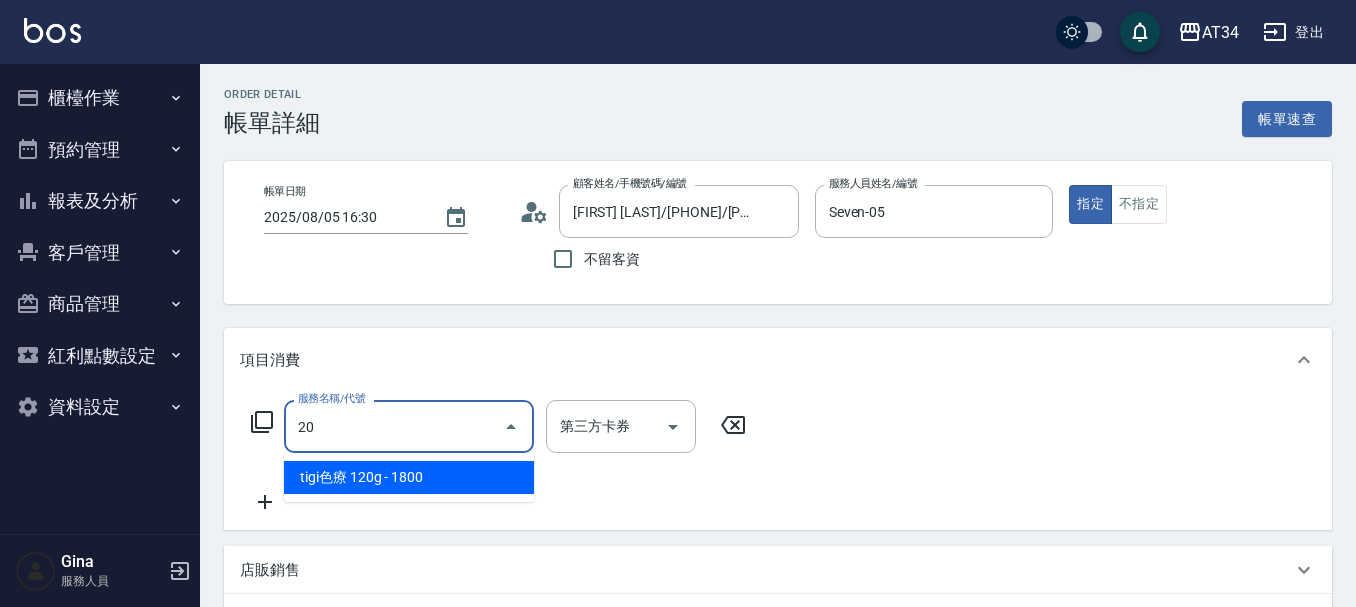 type on "201" 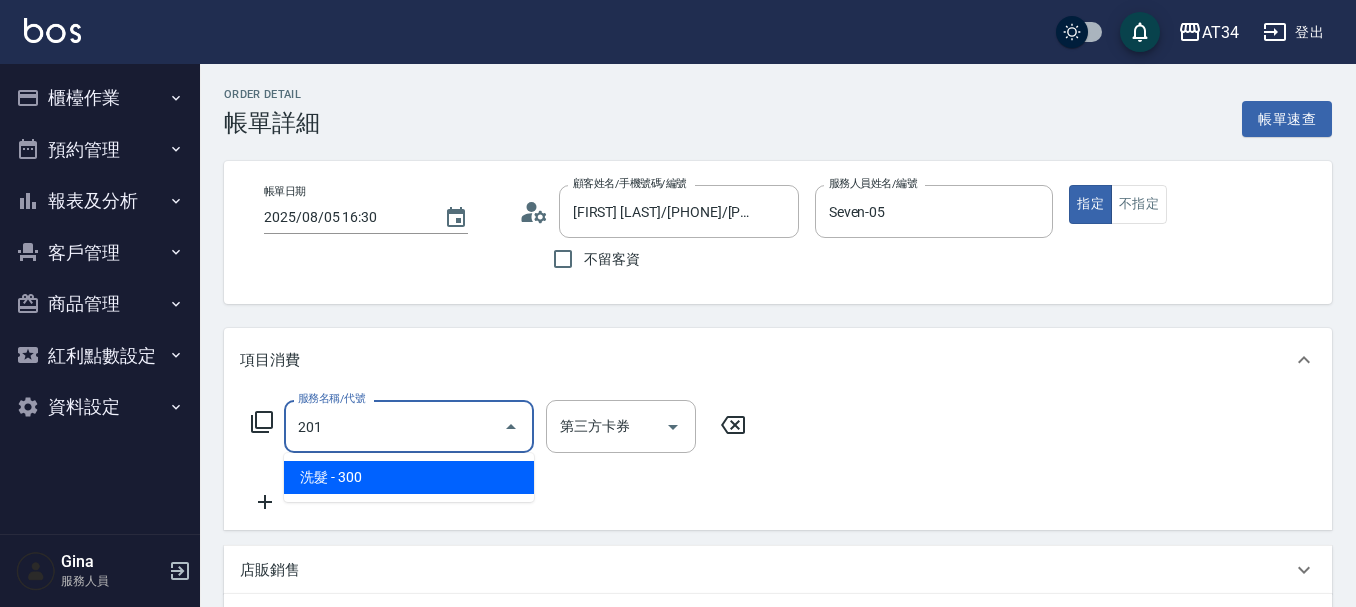 type on "30" 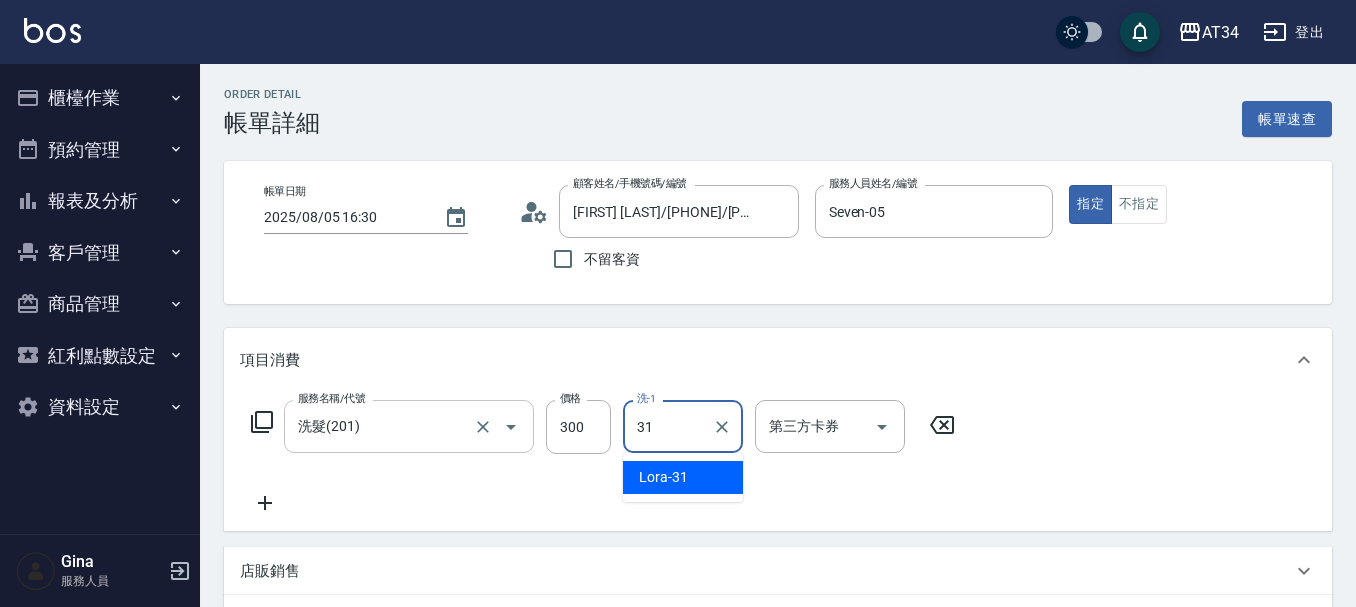 type on "Lora-31" 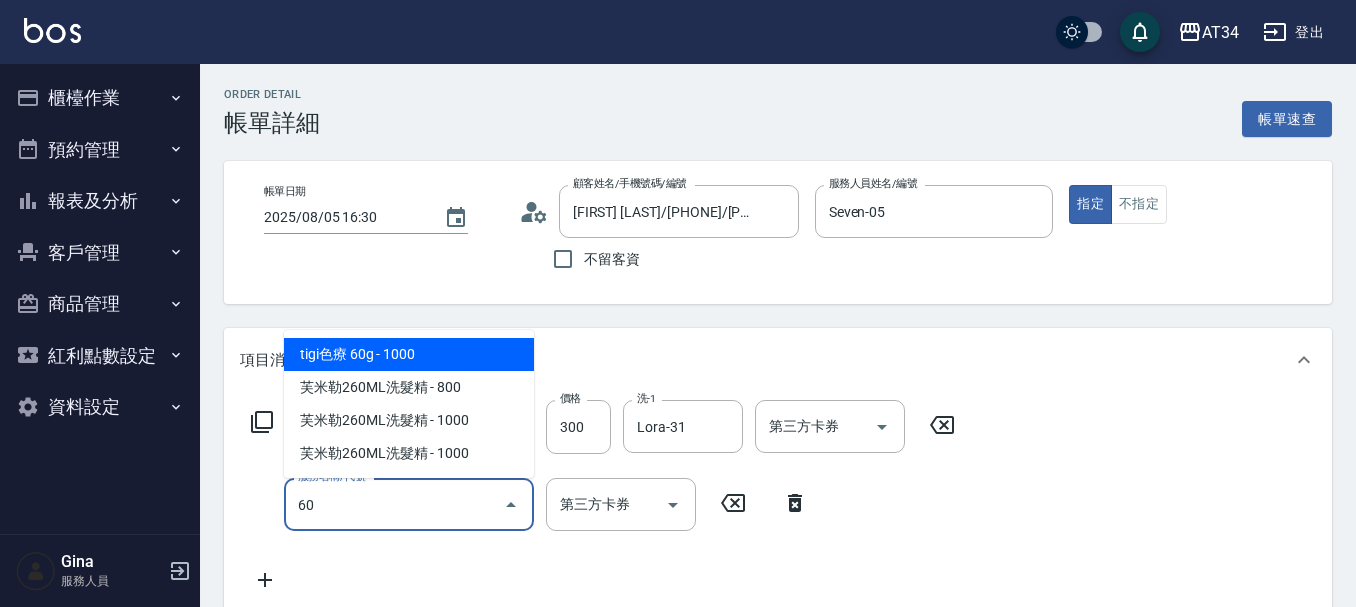 type on "601" 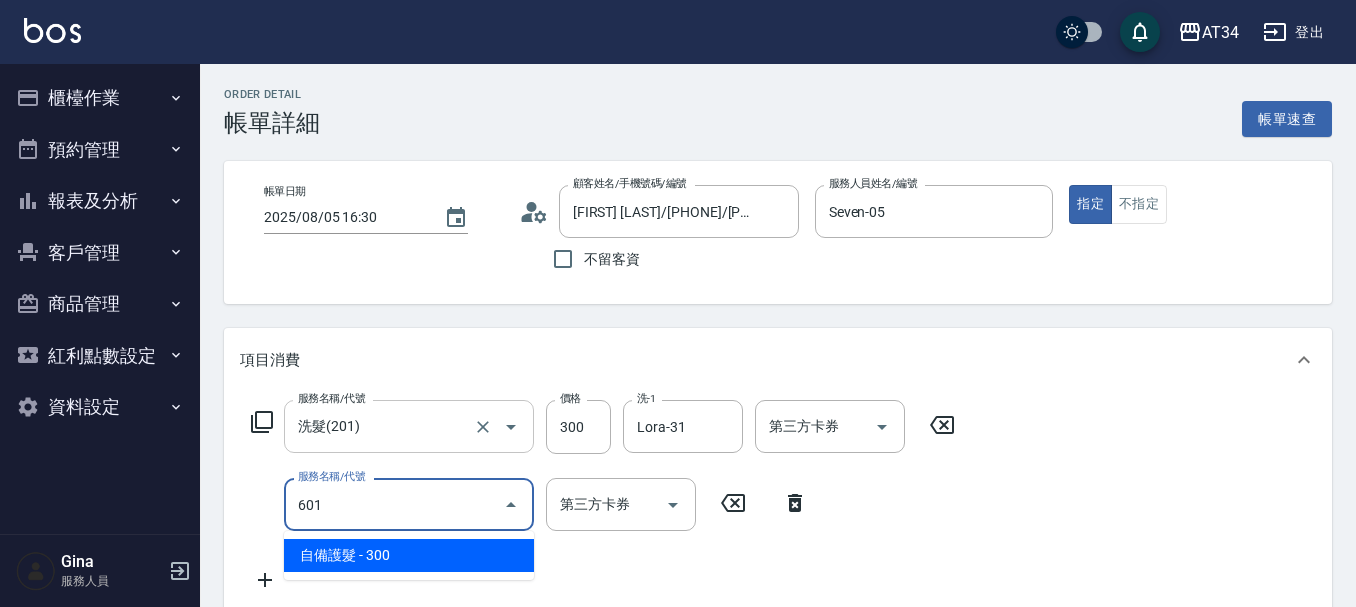 type on "60" 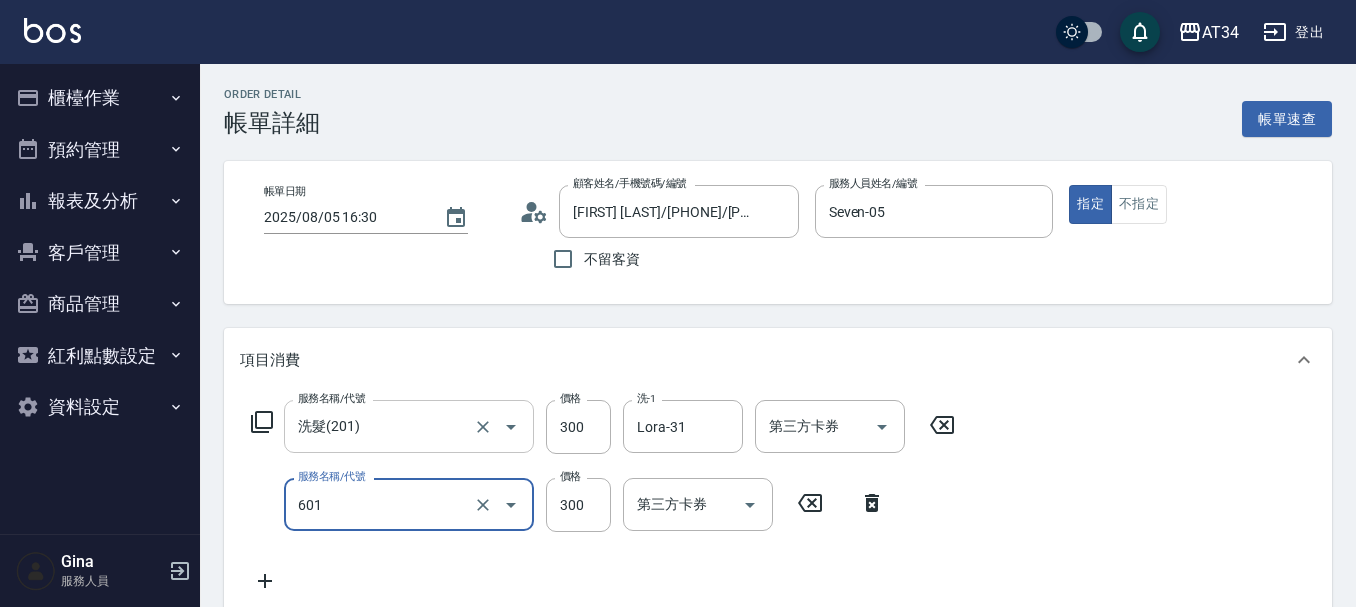 type on "自備護髮(601)" 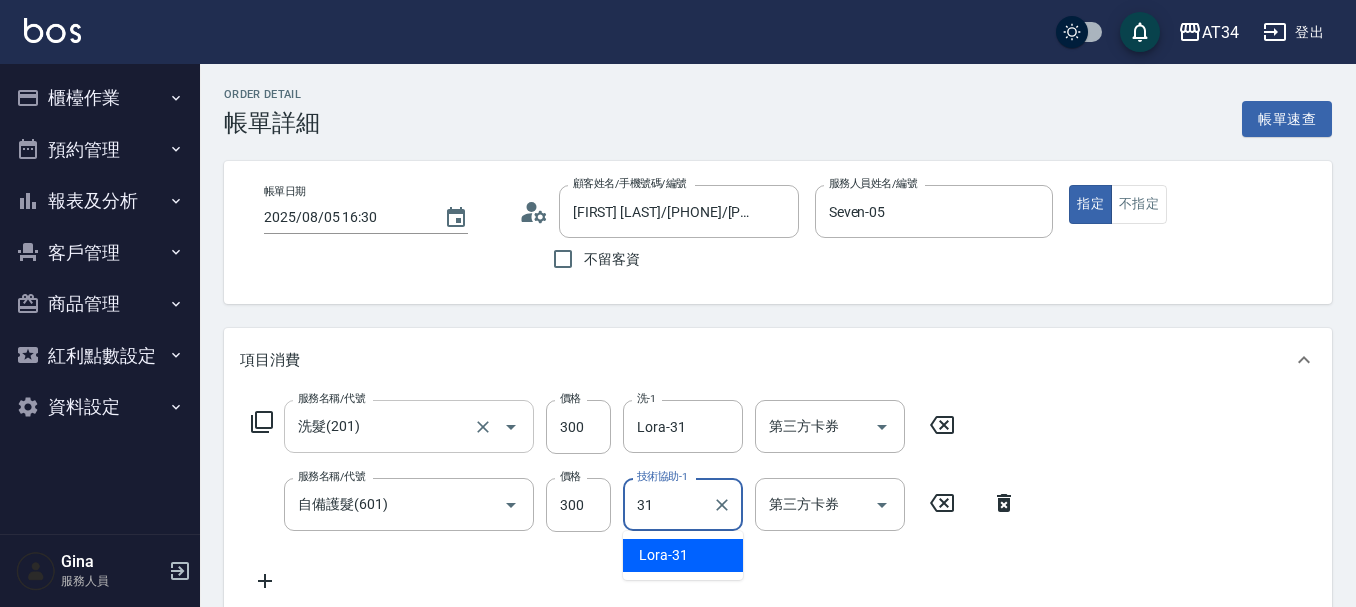 type on "Lora-31" 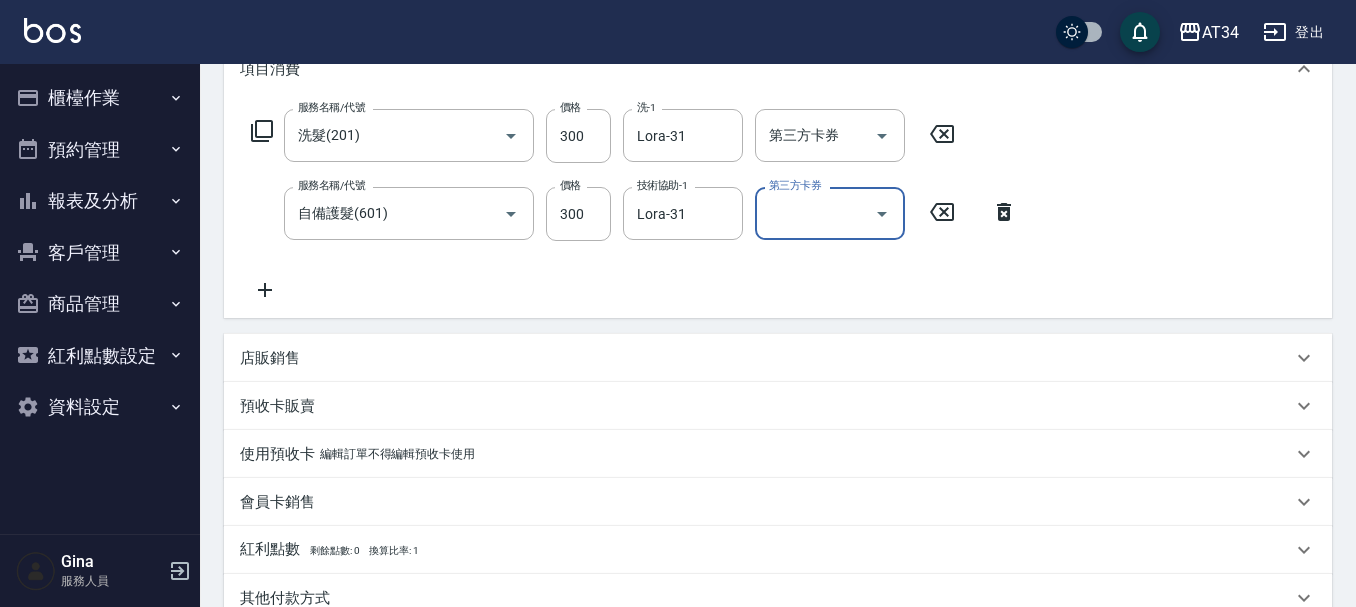 scroll, scrollTop: 500, scrollLeft: 0, axis: vertical 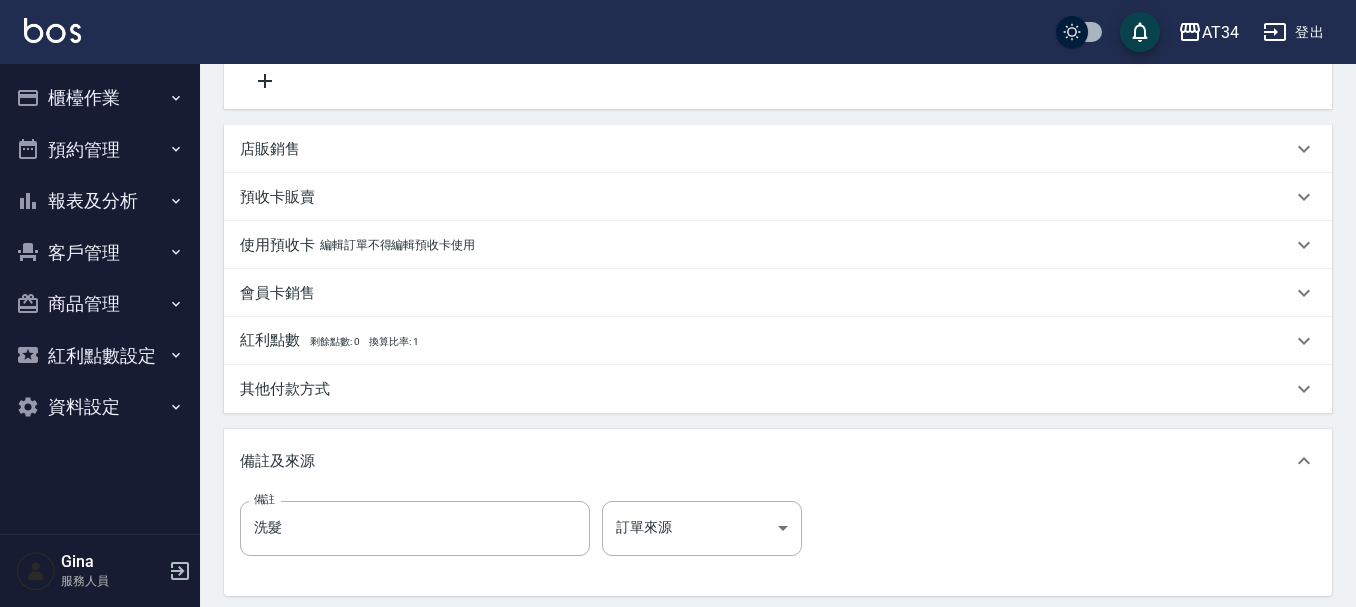 click on "其他付款方式" at bounding box center [285, 389] 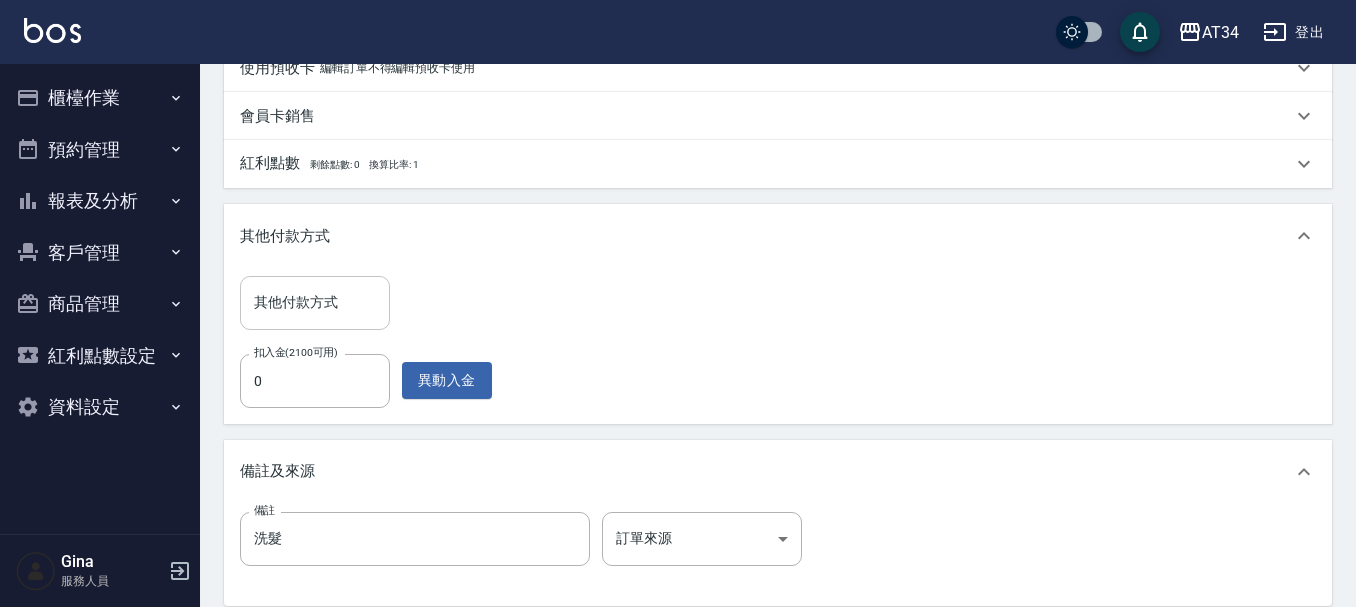 scroll, scrollTop: 800, scrollLeft: 0, axis: vertical 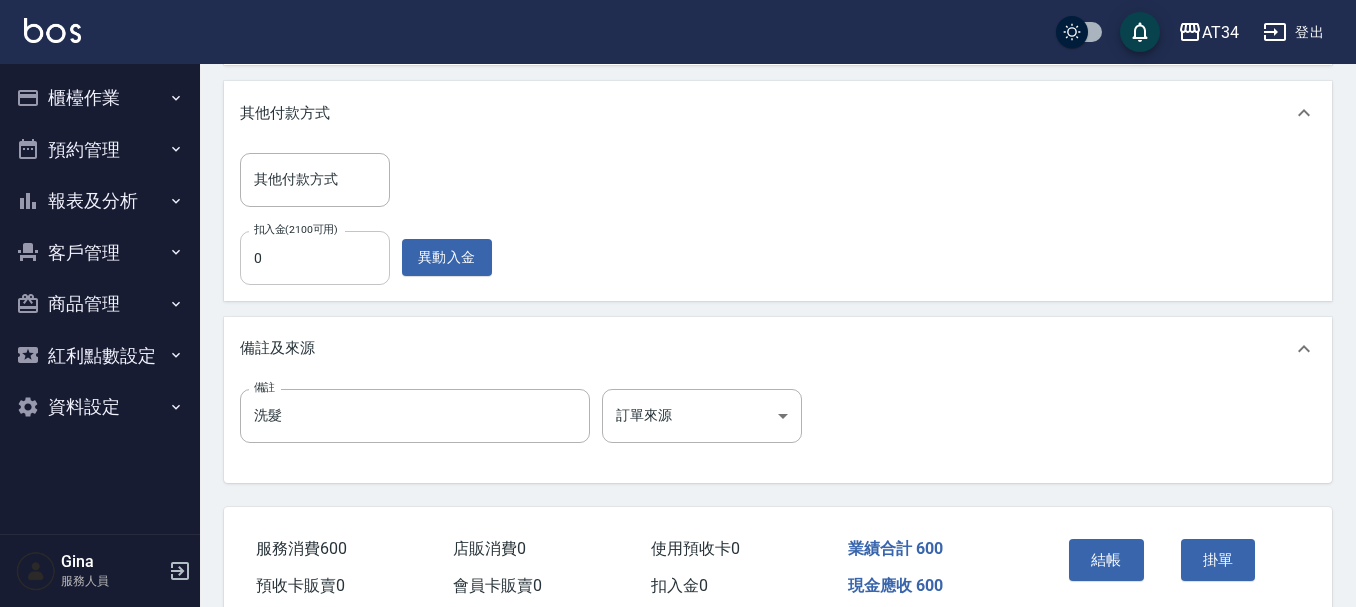 click on "0" at bounding box center (315, 258) 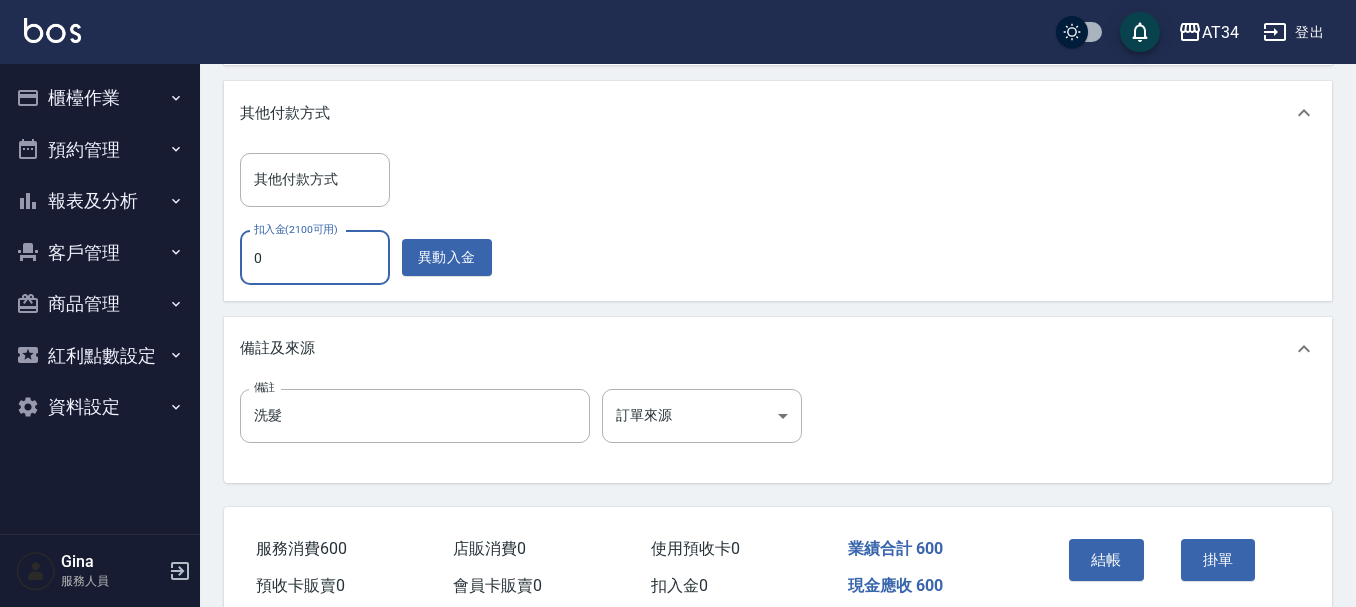 type on "6" 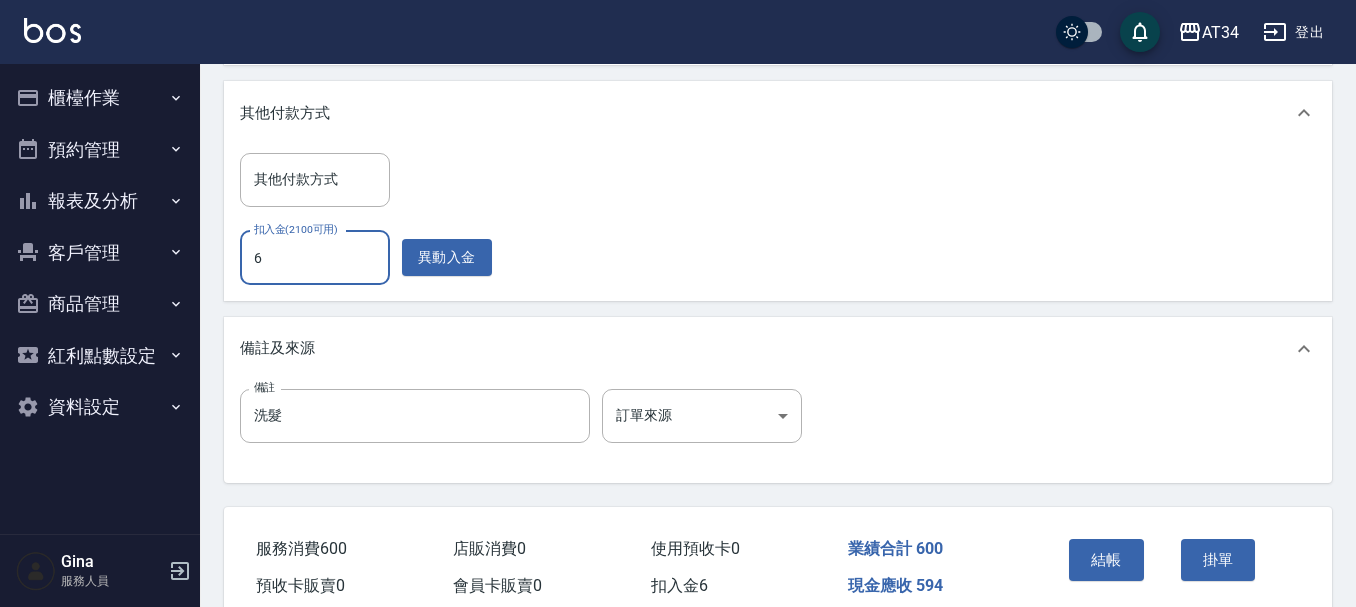 type on "60" 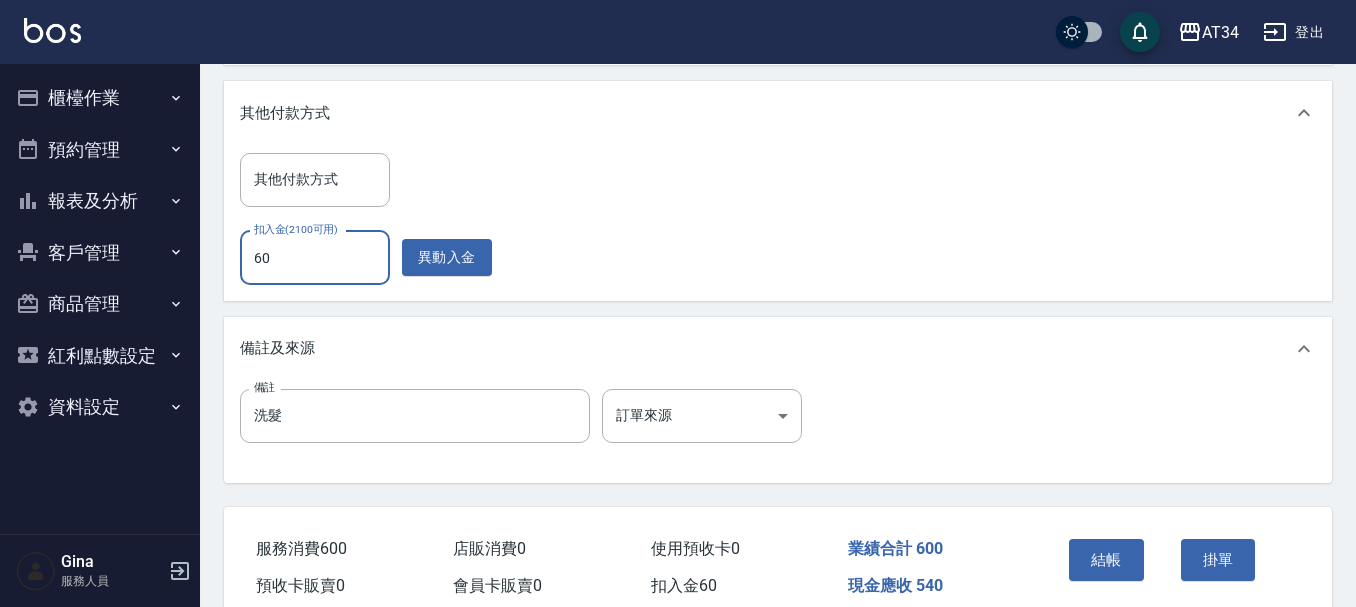 type on "0" 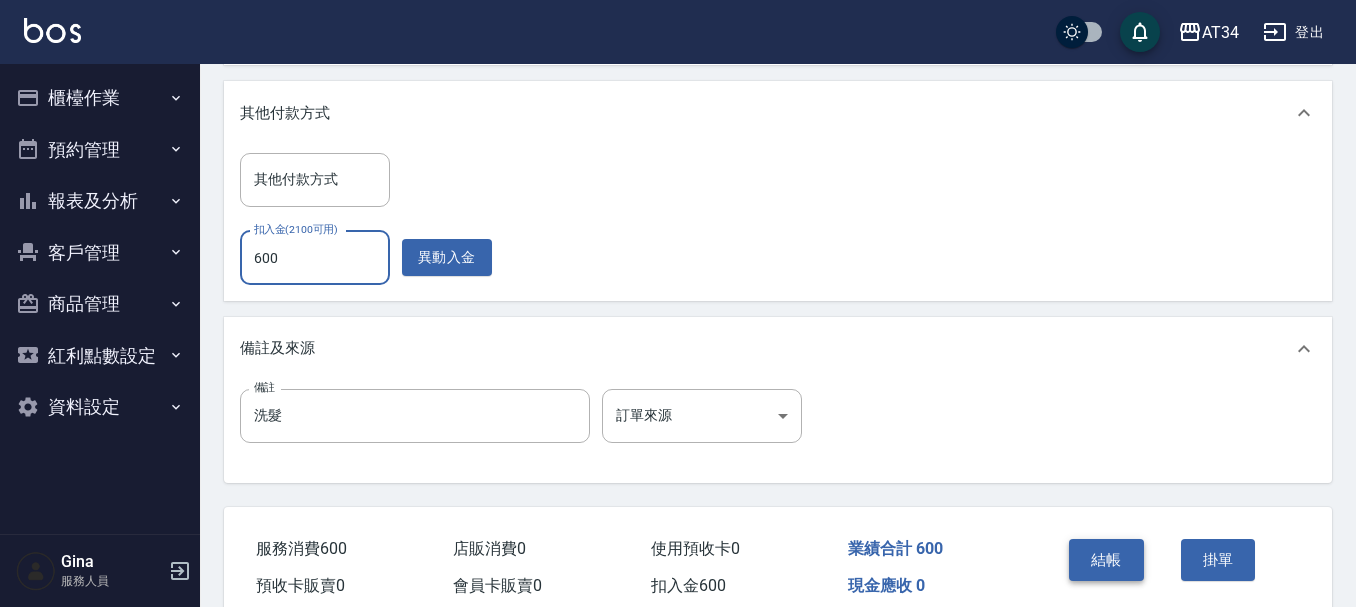 type on "600" 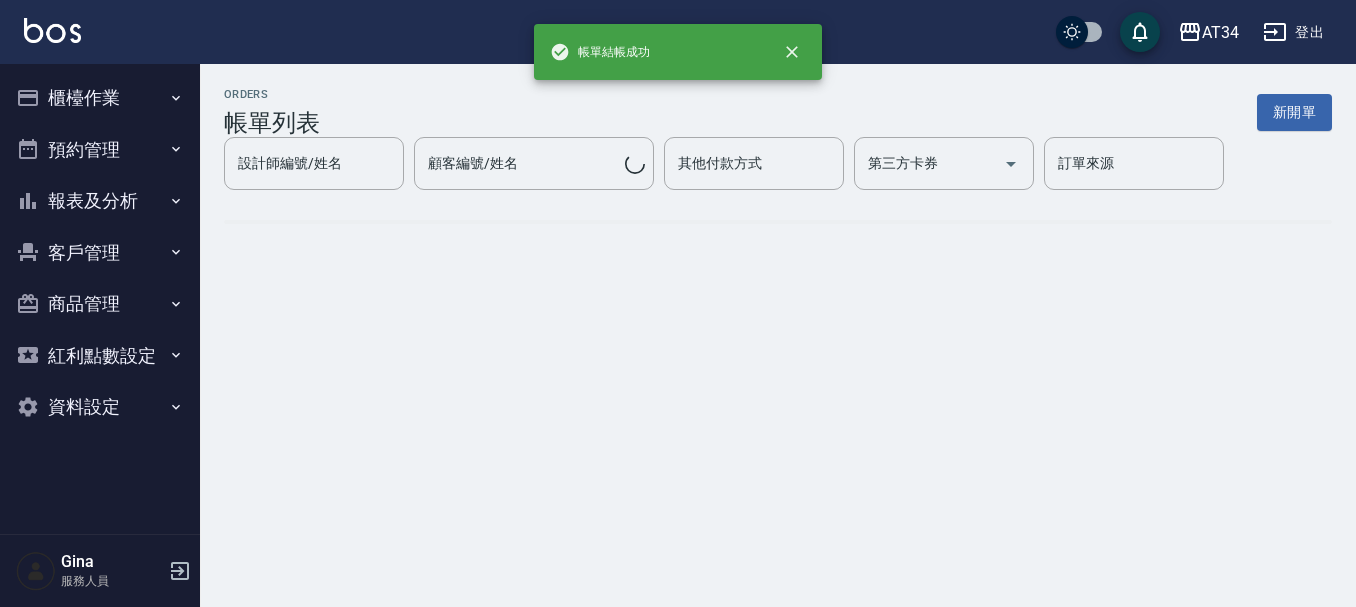 scroll, scrollTop: 0, scrollLeft: 0, axis: both 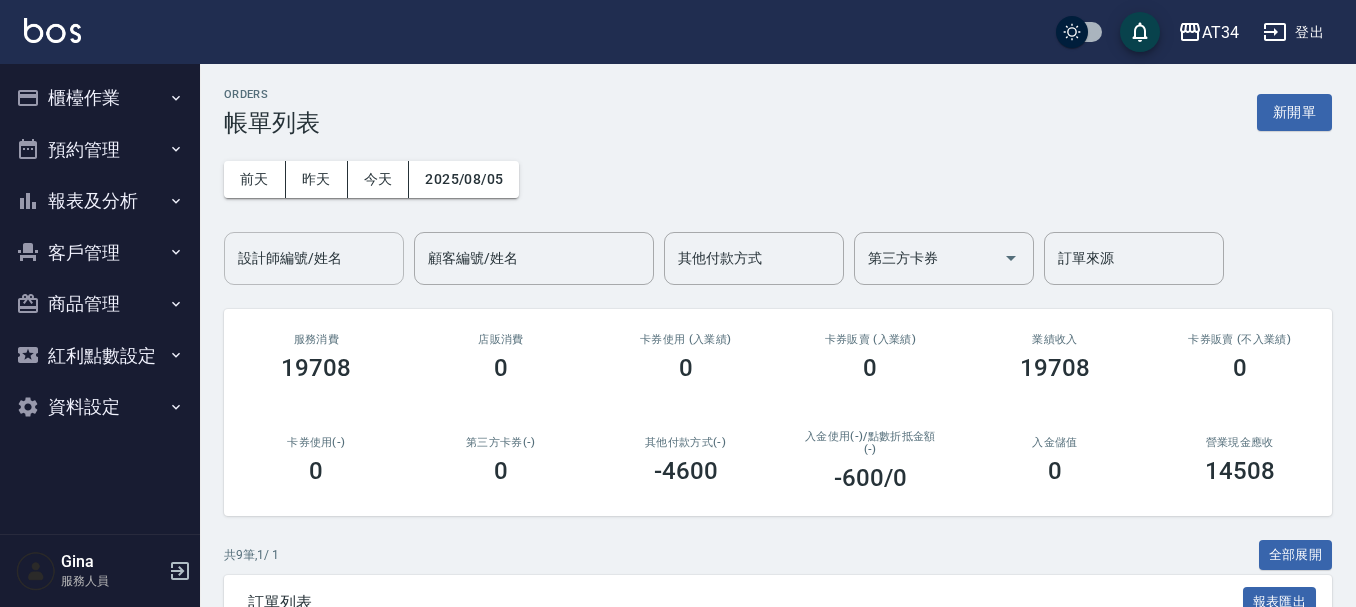 click on "設計師編號/姓名" at bounding box center (314, 258) 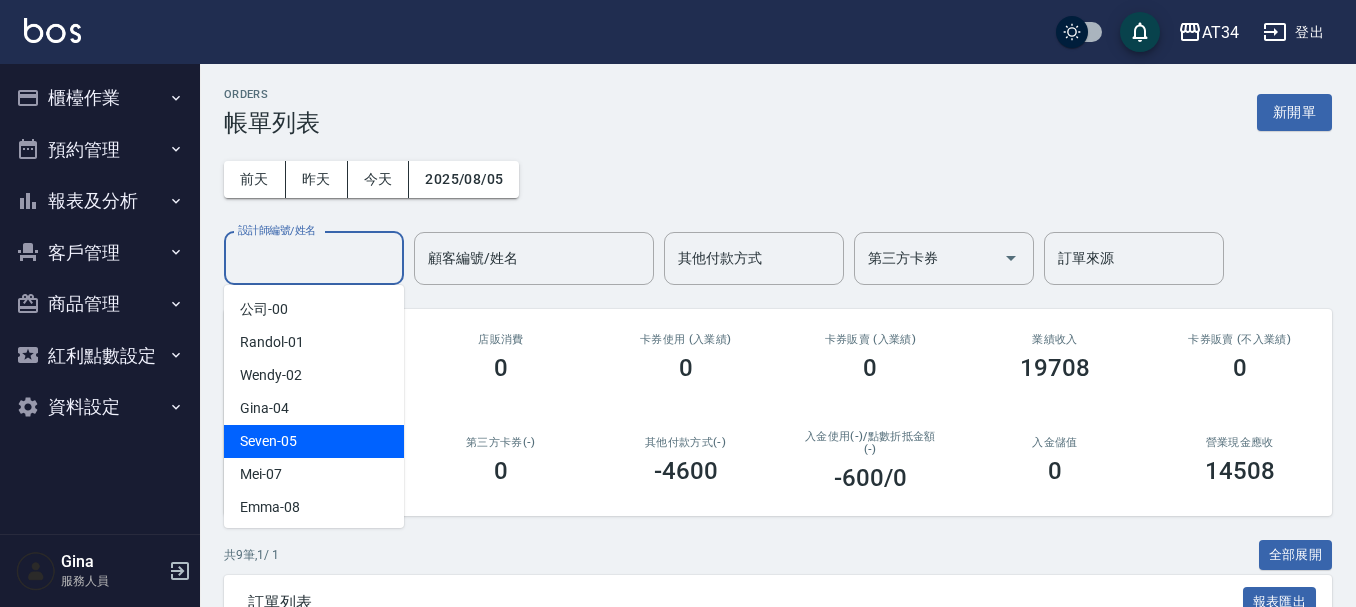 click on "Seven -05" at bounding box center [268, 441] 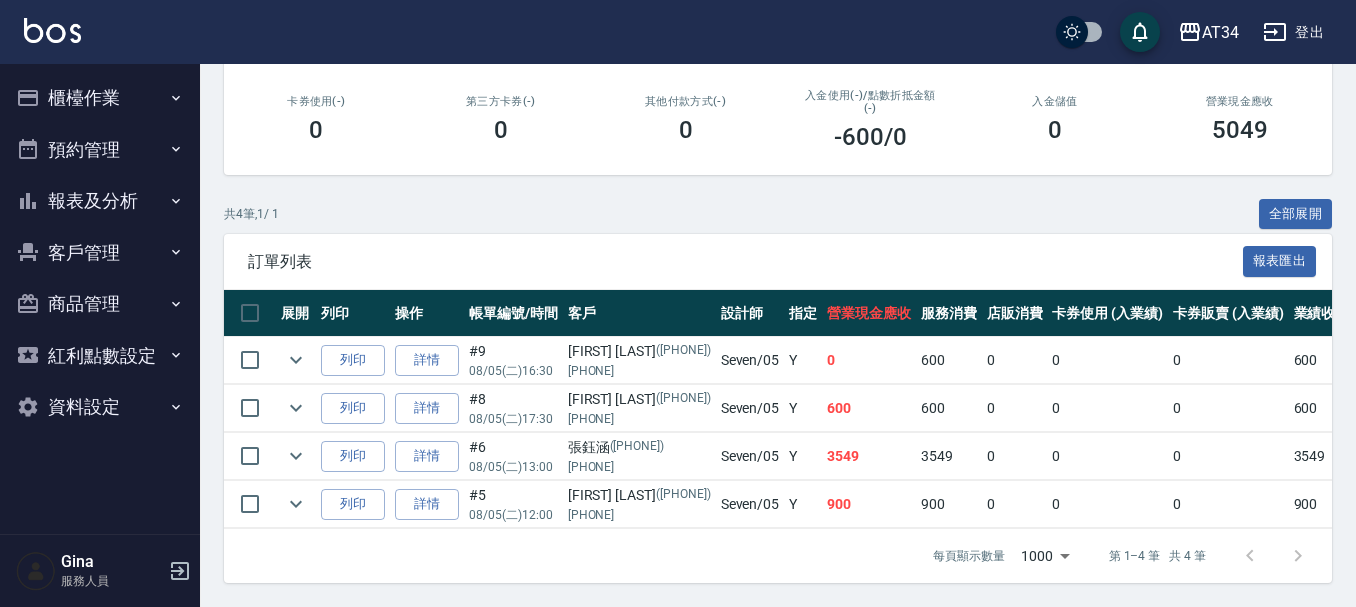 scroll, scrollTop: 0, scrollLeft: 0, axis: both 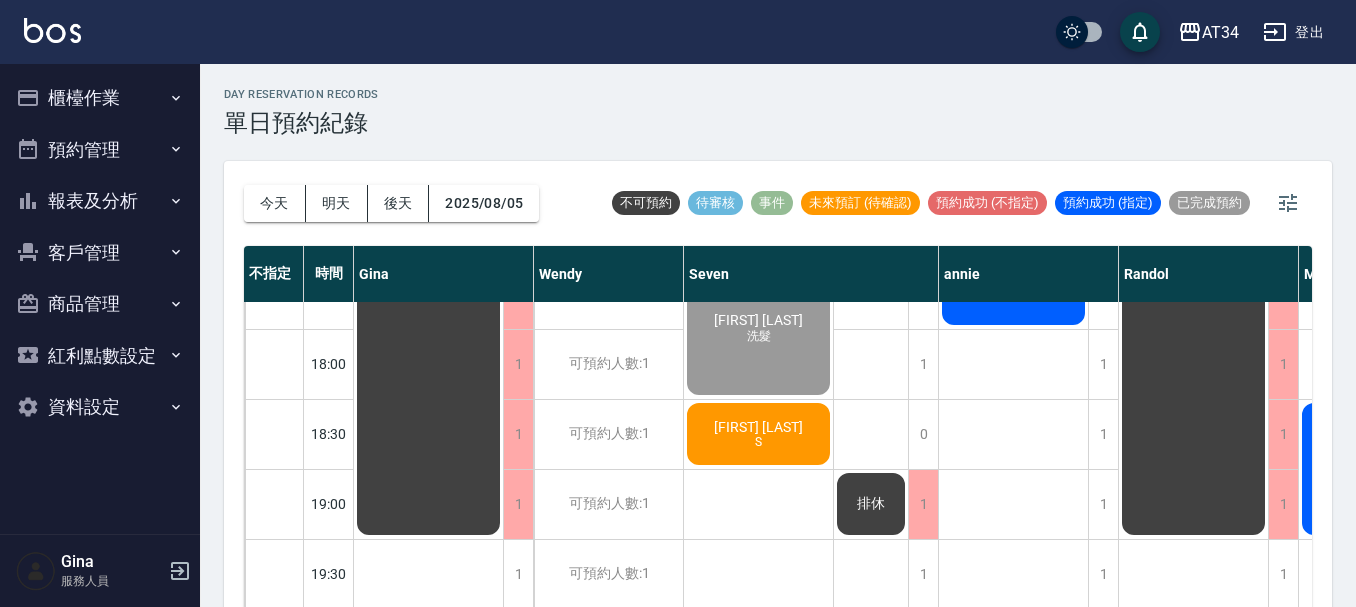 click on "S" at bounding box center [759, -434] 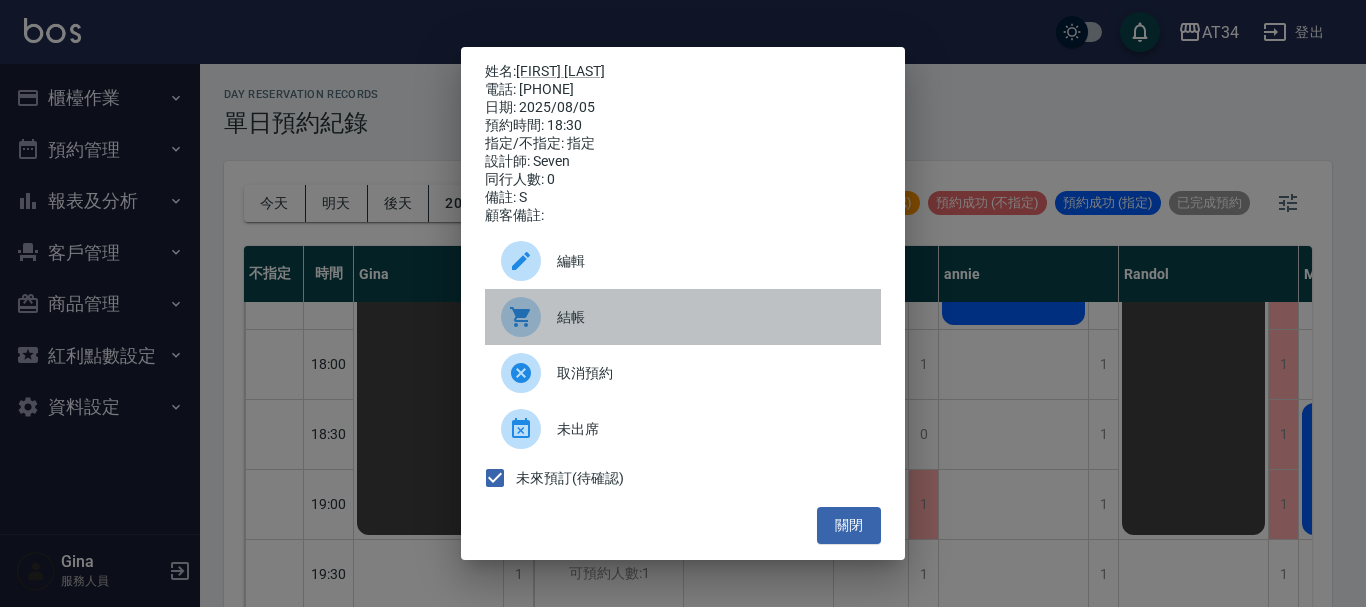 click on "結帳" at bounding box center (711, 317) 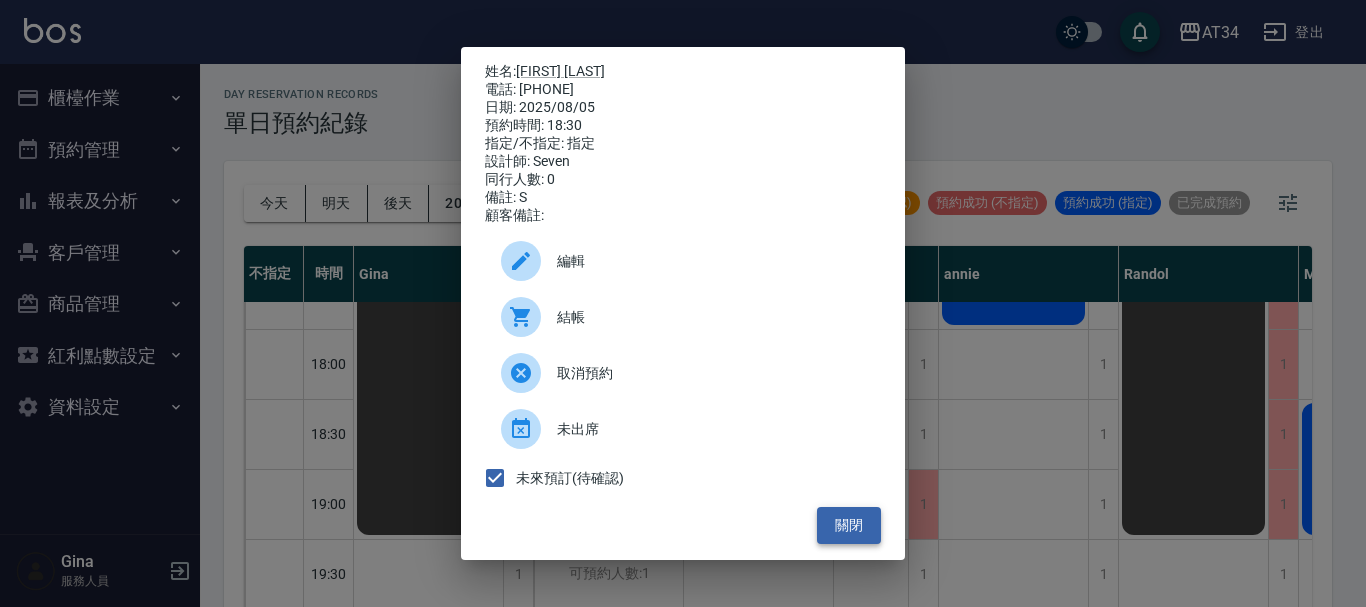 click on "關閉" at bounding box center [849, 525] 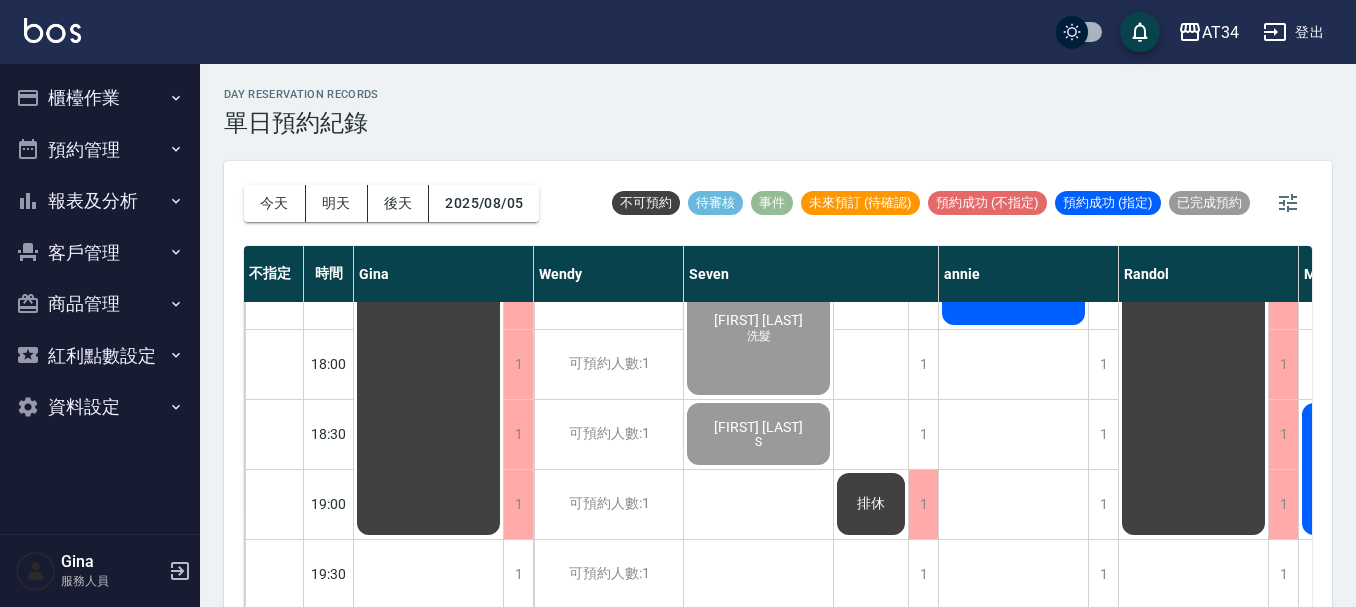 drag, startPoint x: 710, startPoint y: 514, endPoint x: 569, endPoint y: 129, distance: 410.00732 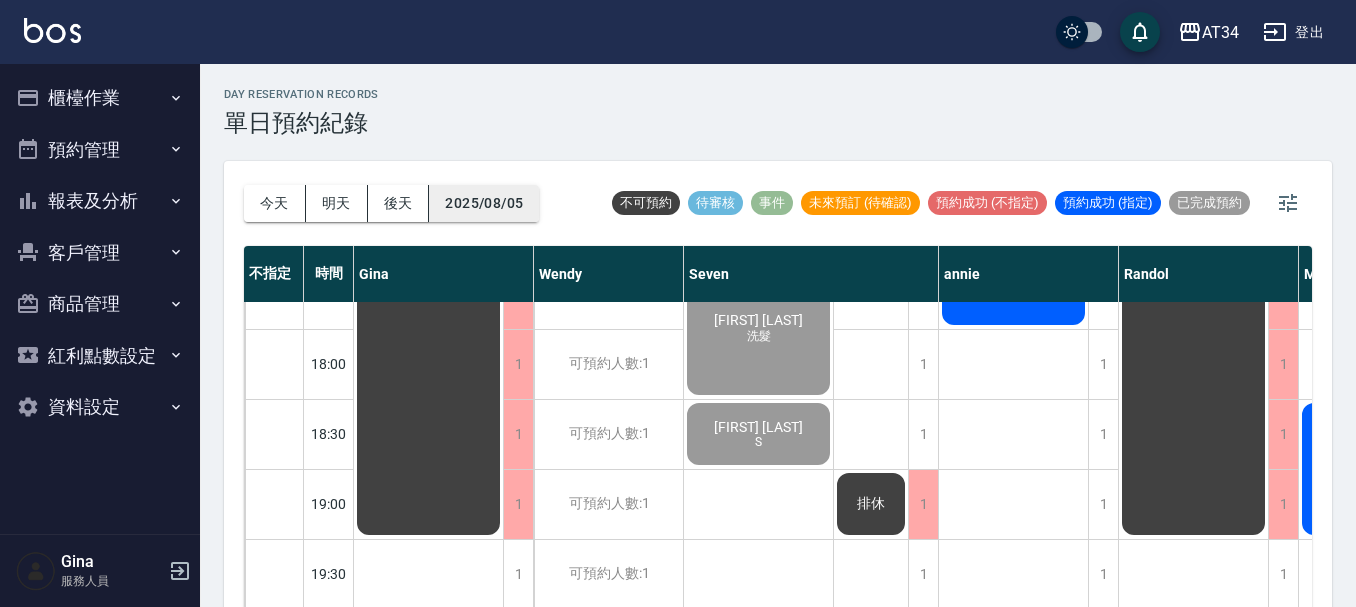 click on "2025/08/05" at bounding box center [484, 203] 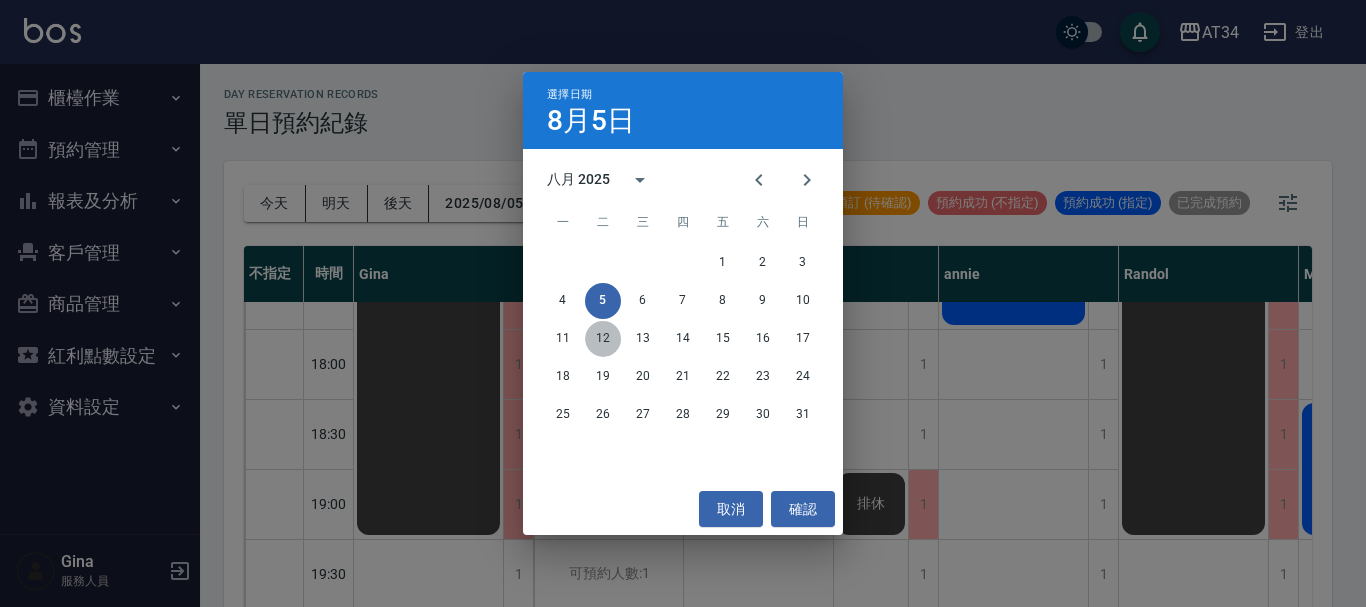 click on "12" at bounding box center [603, 339] 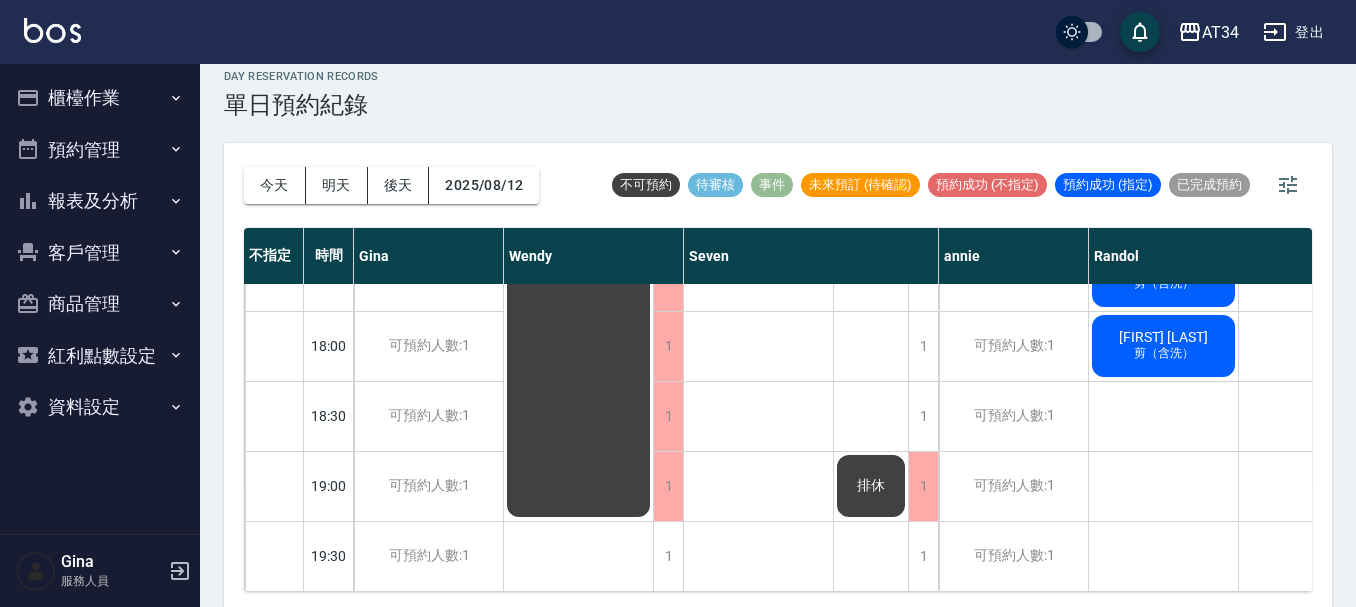 scroll, scrollTop: 23, scrollLeft: 0, axis: vertical 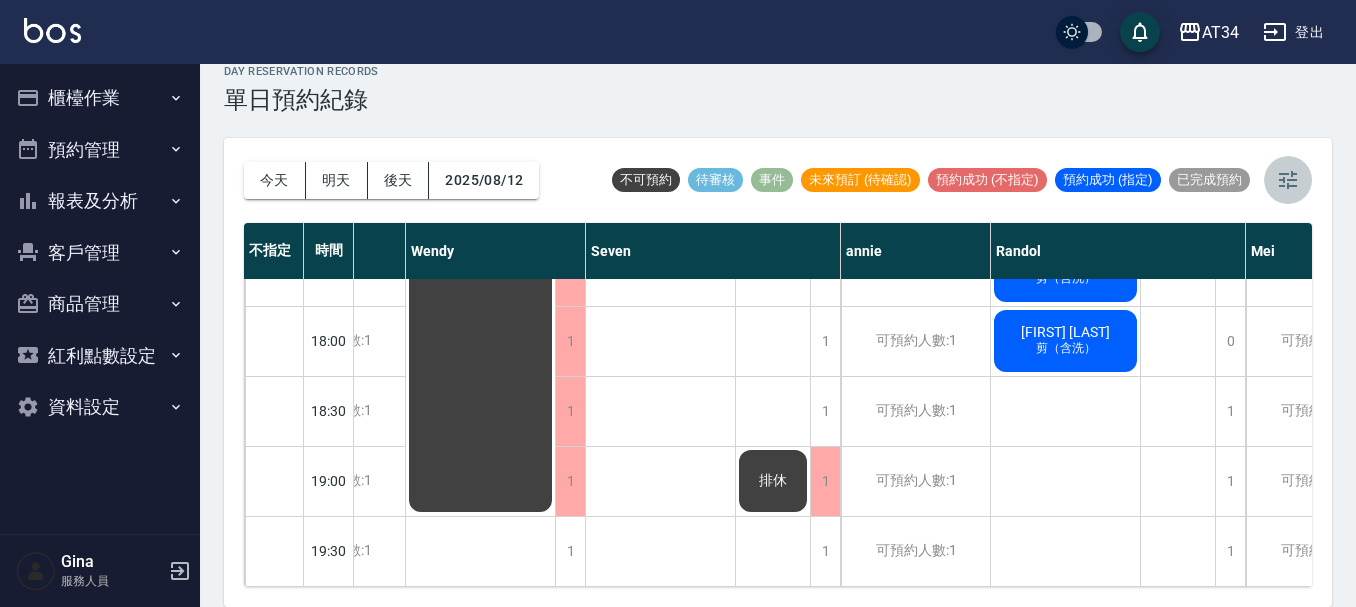 click 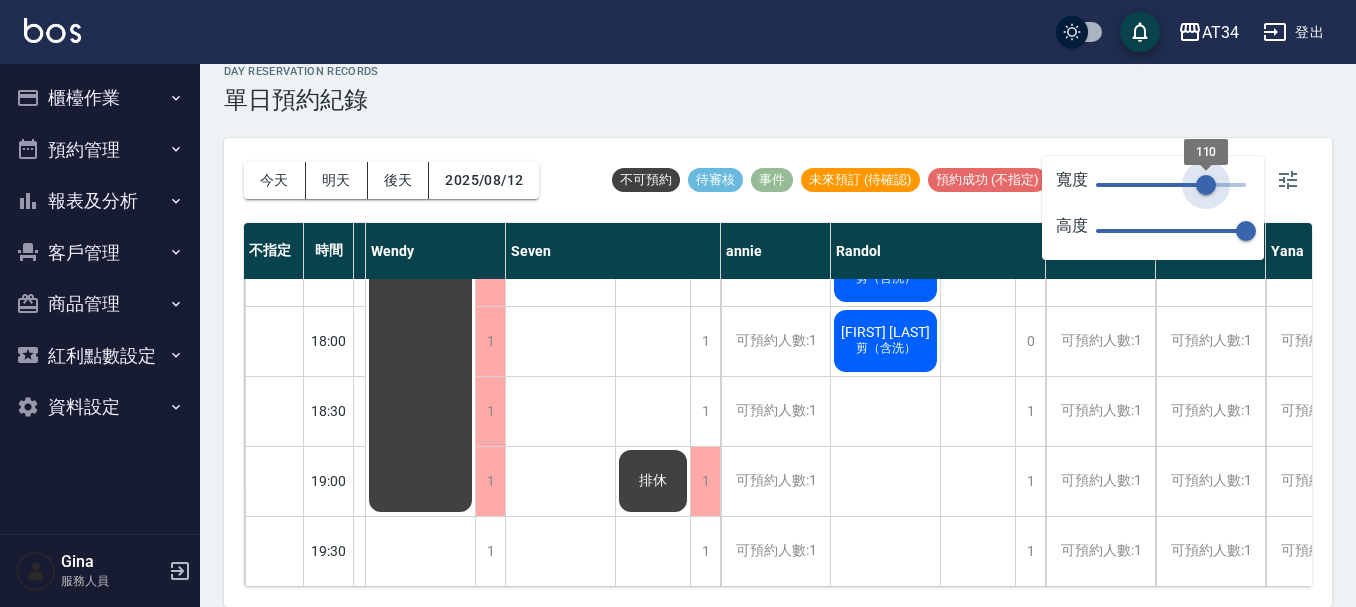 drag, startPoint x: 1246, startPoint y: 185, endPoint x: 1196, endPoint y: 196, distance: 51.1957 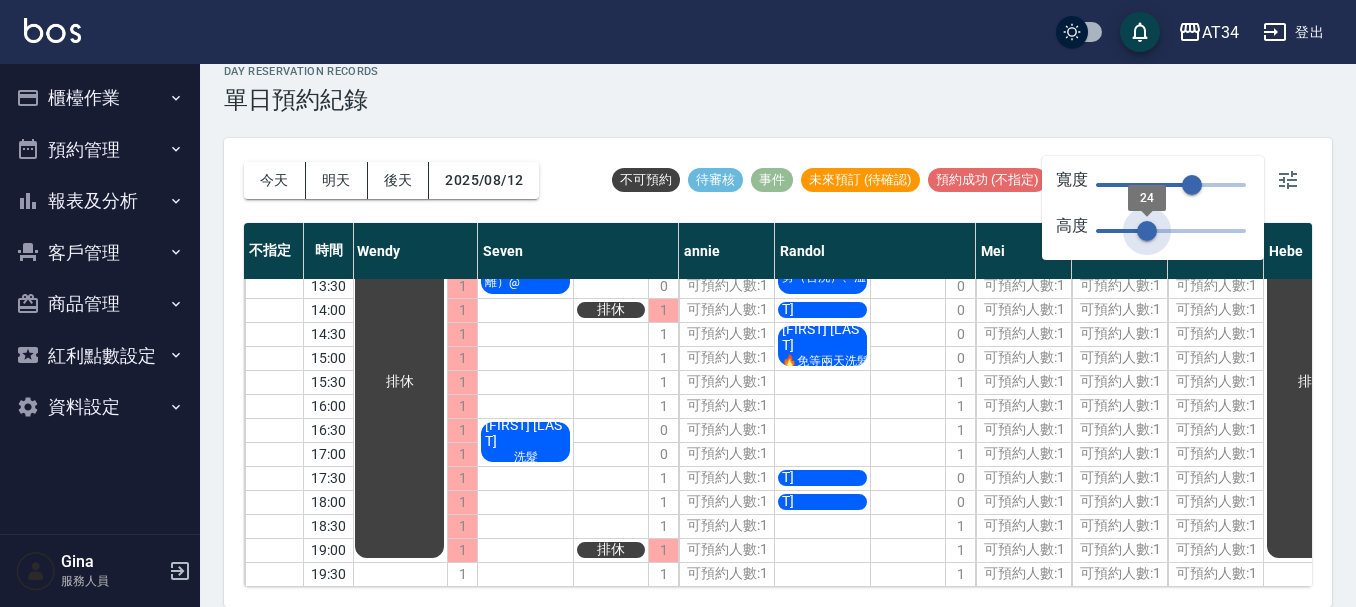 type on "23" 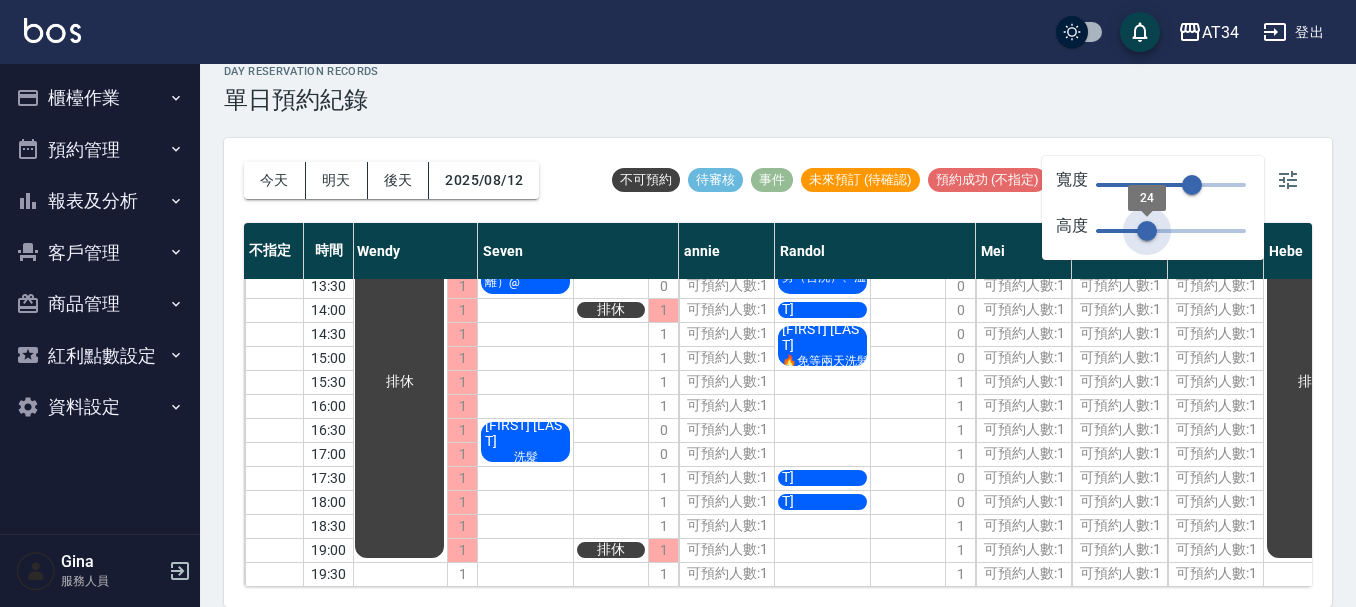 scroll, scrollTop: 122, scrollLeft: 98, axis: both 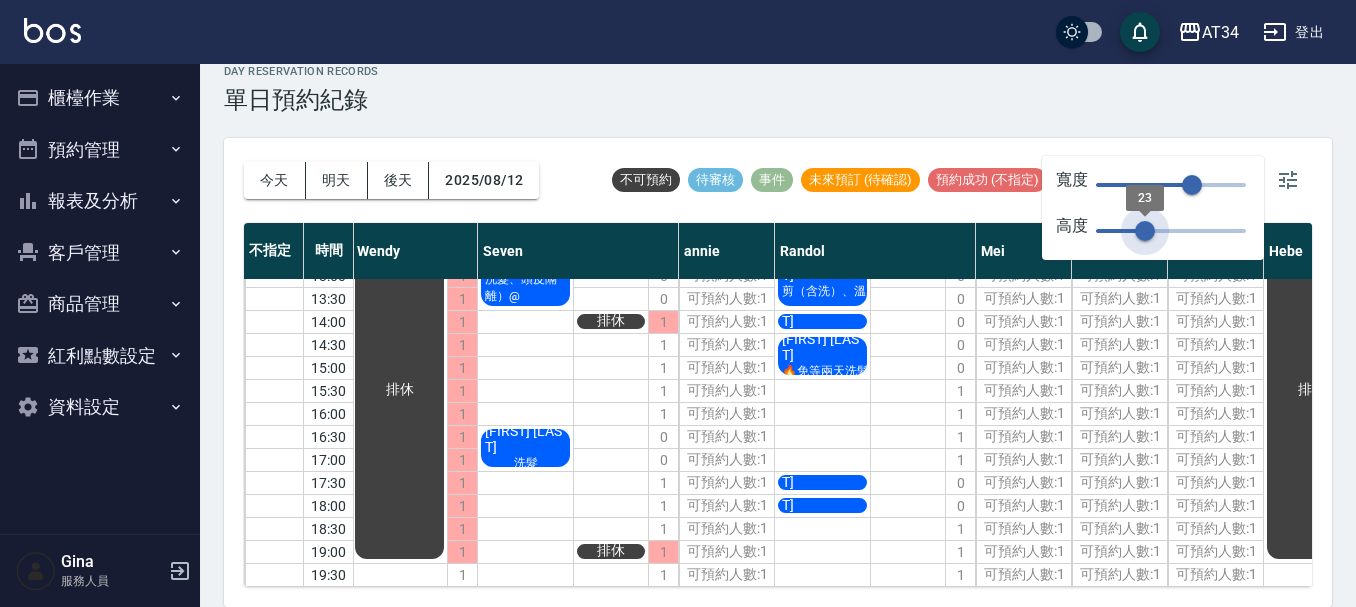 drag, startPoint x: 1239, startPoint y: 234, endPoint x: 1146, endPoint y: 244, distance: 93.53609 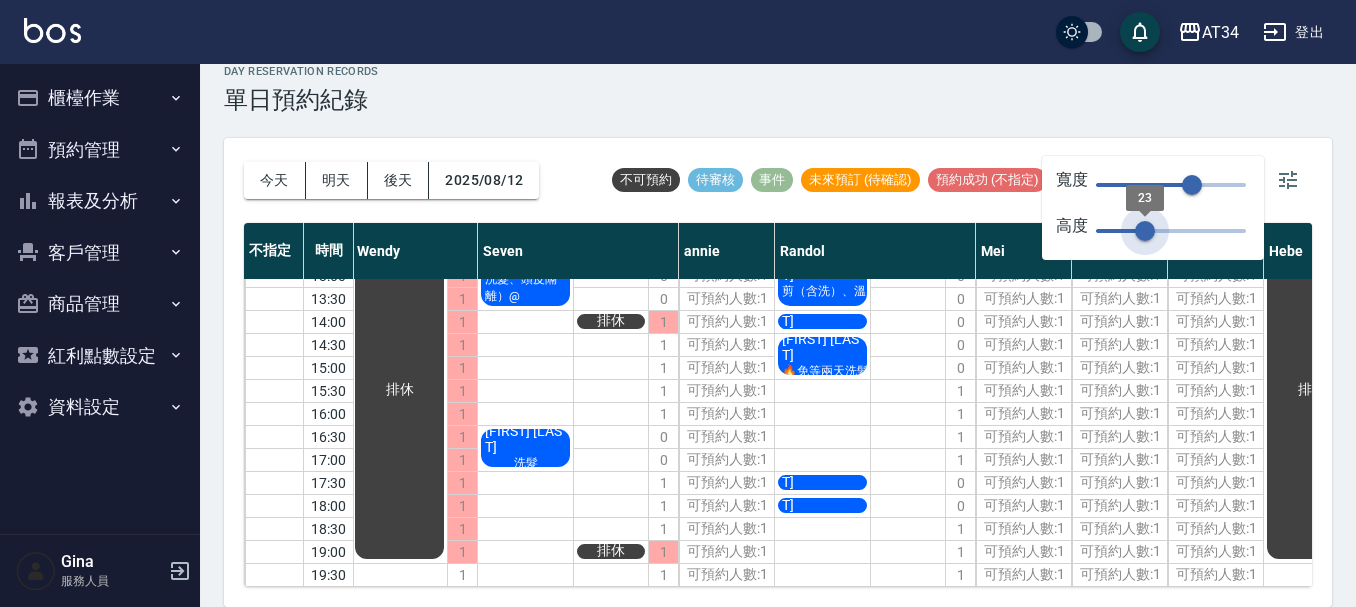 click on "23" at bounding box center (1145, 231) 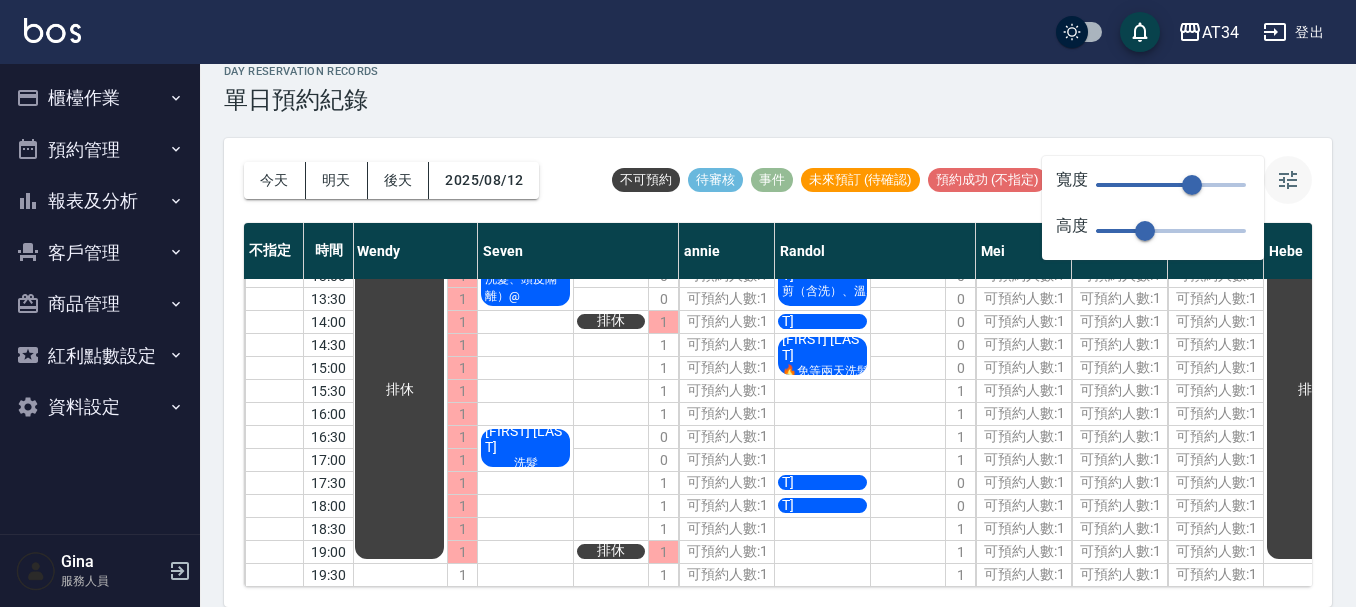 click 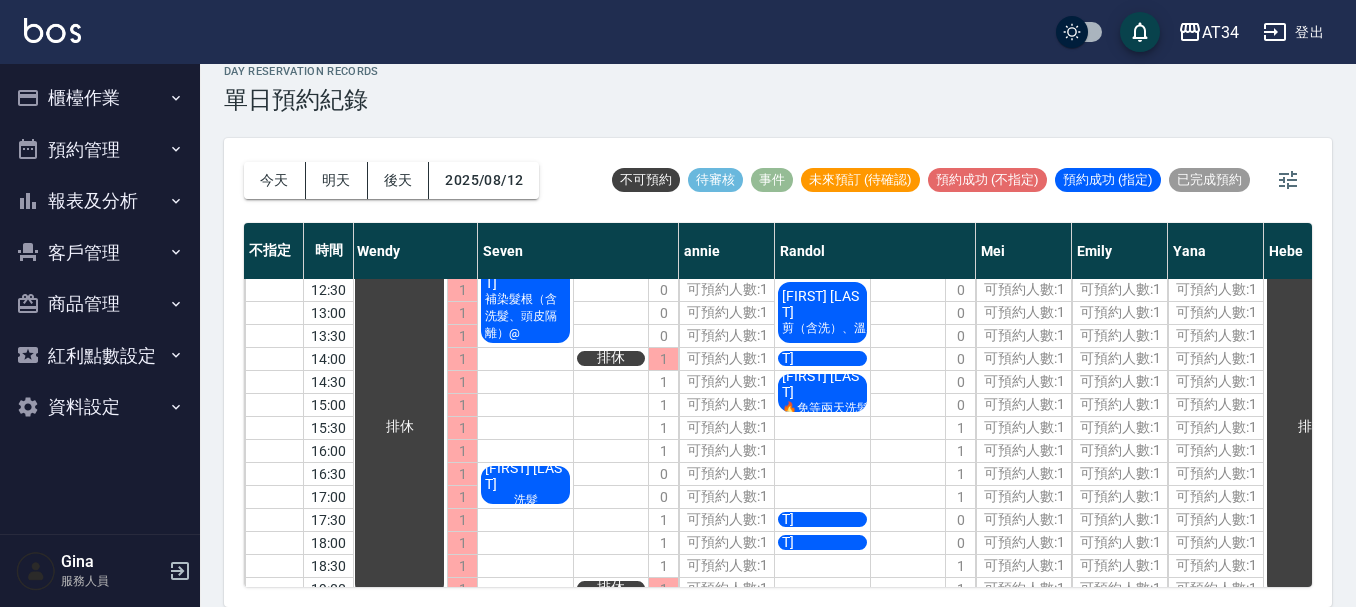 scroll, scrollTop: 100, scrollLeft: 98, axis: both 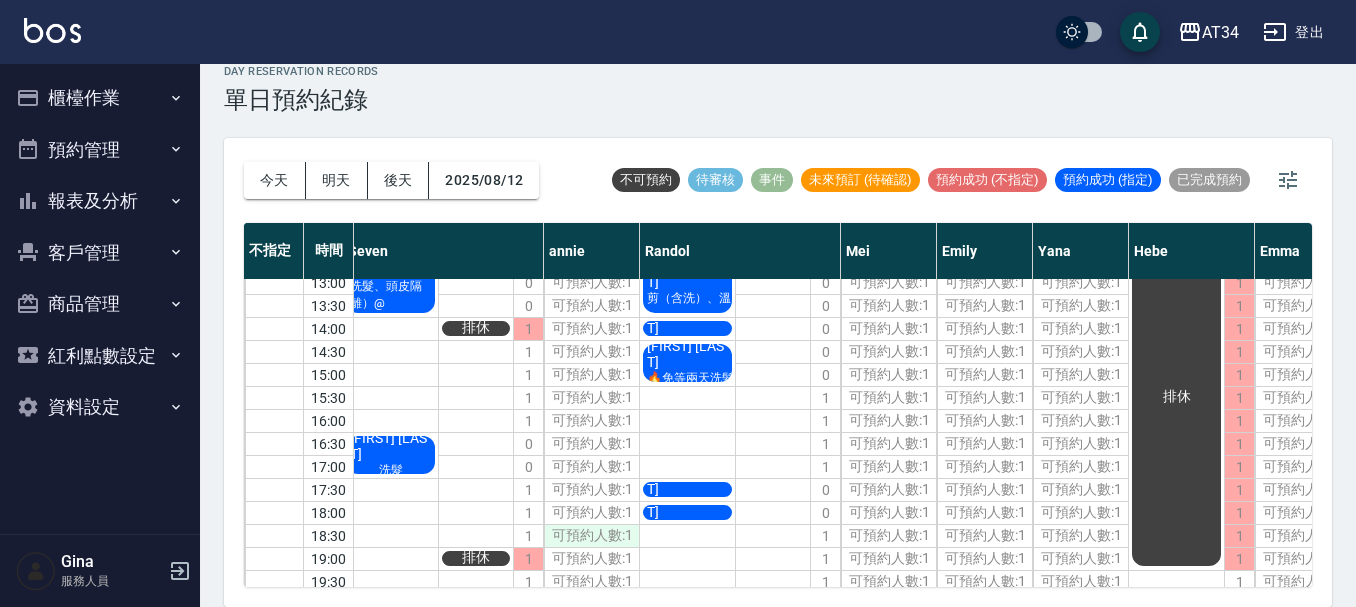 click on "可預約人數:1" at bounding box center [591, 536] 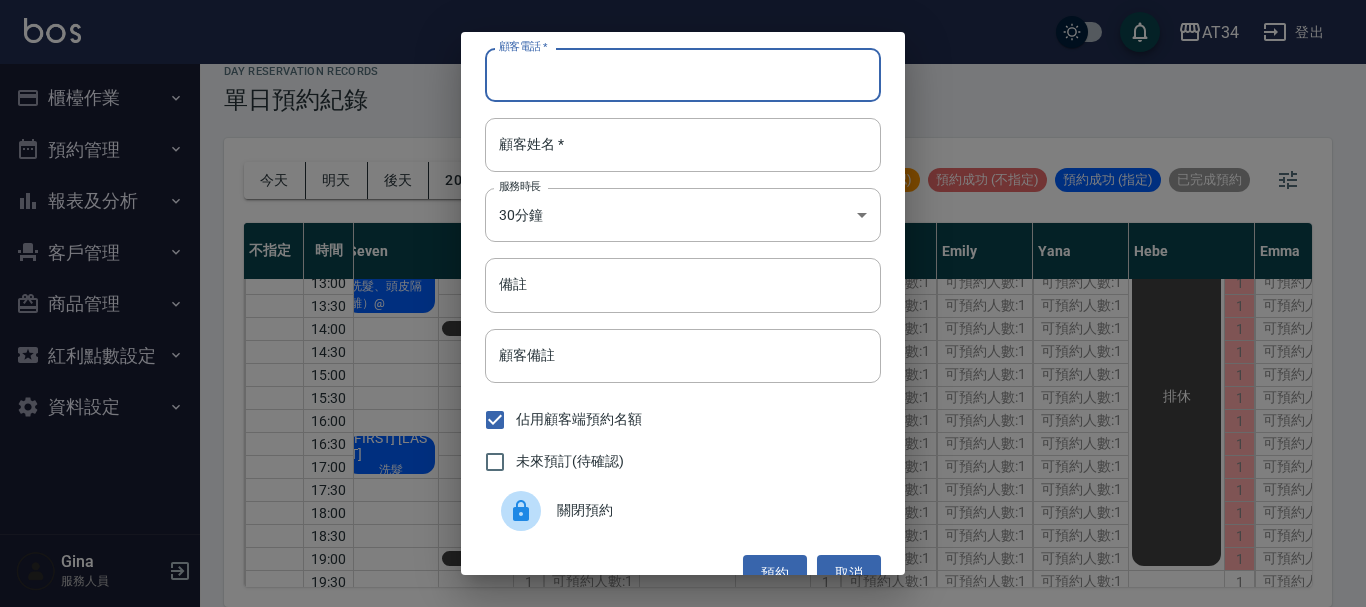 click on "顧客電話   *" at bounding box center [683, 75] 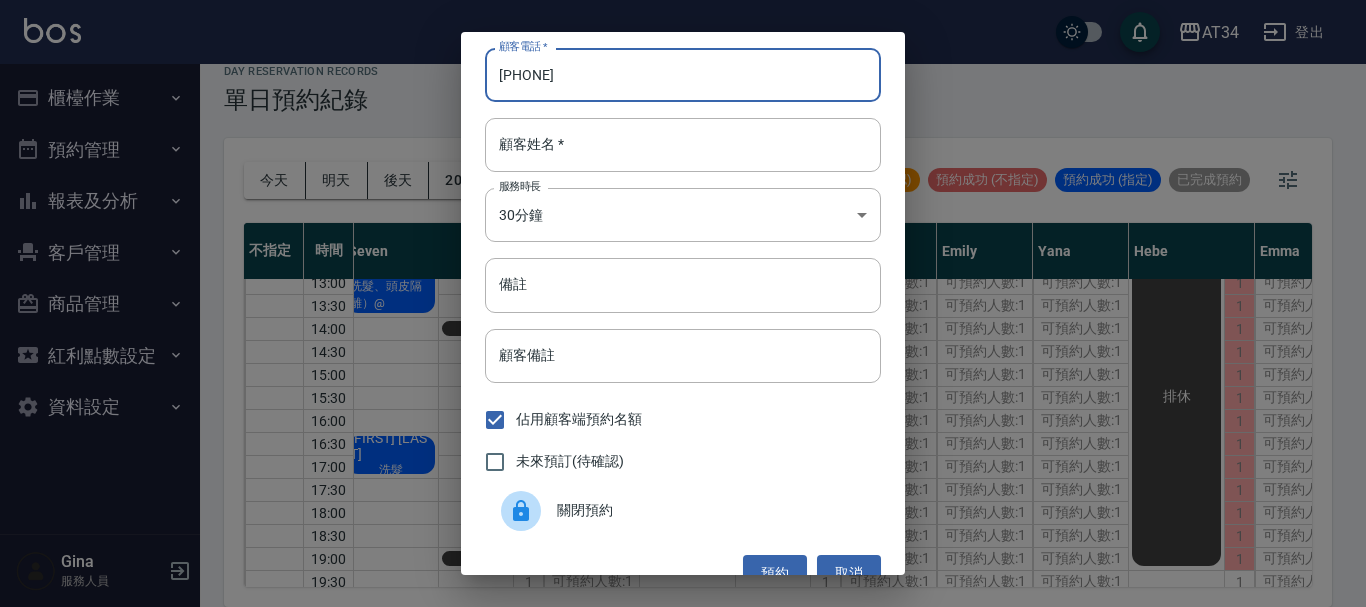 click on "[PHONE]" at bounding box center [683, 75] 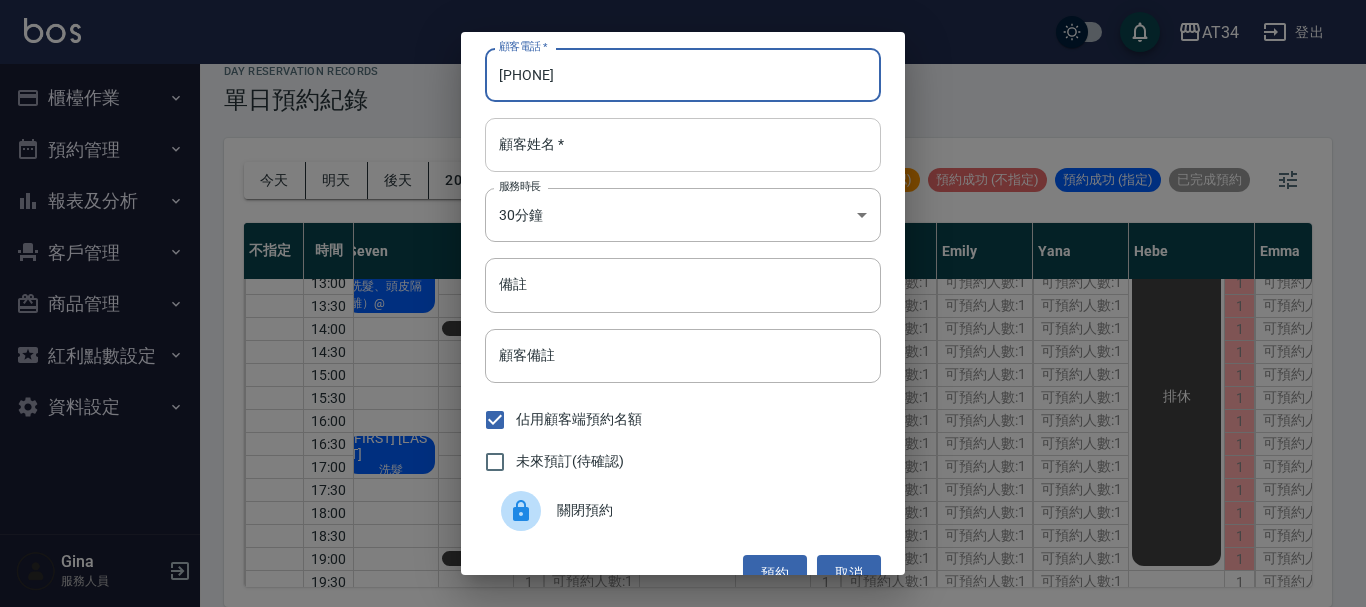 type on "[PHONE]" 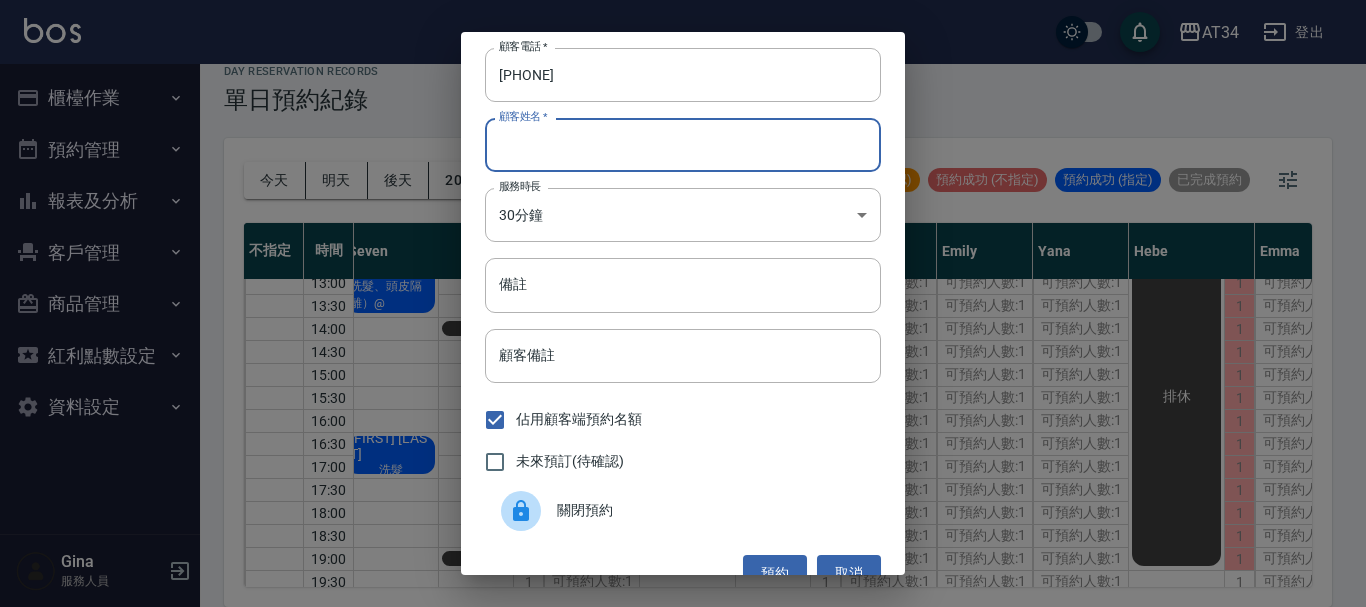 click on "顧客姓名   *" at bounding box center [683, 145] 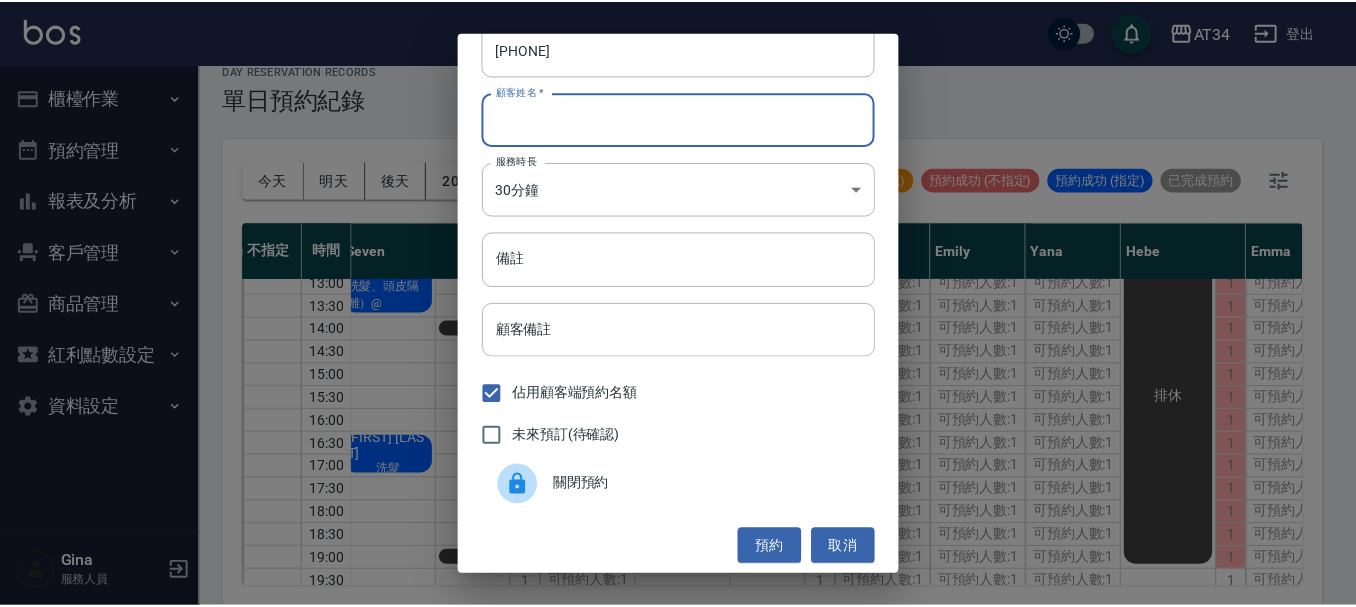 scroll, scrollTop: 32, scrollLeft: 0, axis: vertical 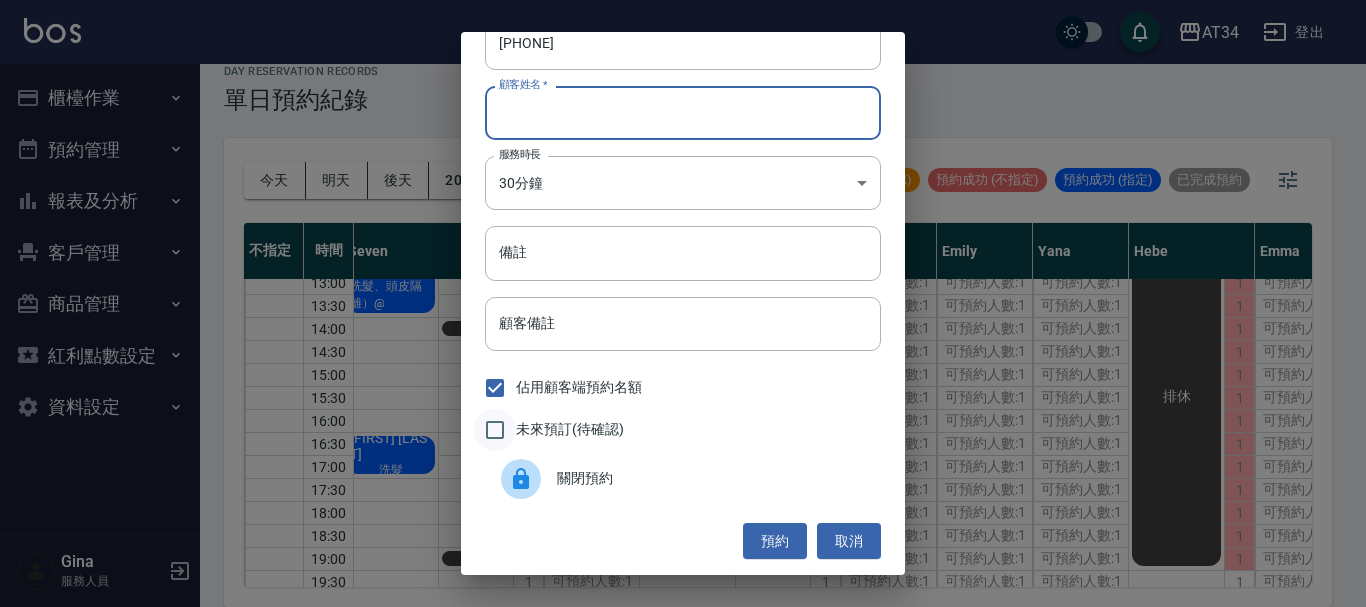 click on "未來預訂(待確認)" at bounding box center [495, 430] 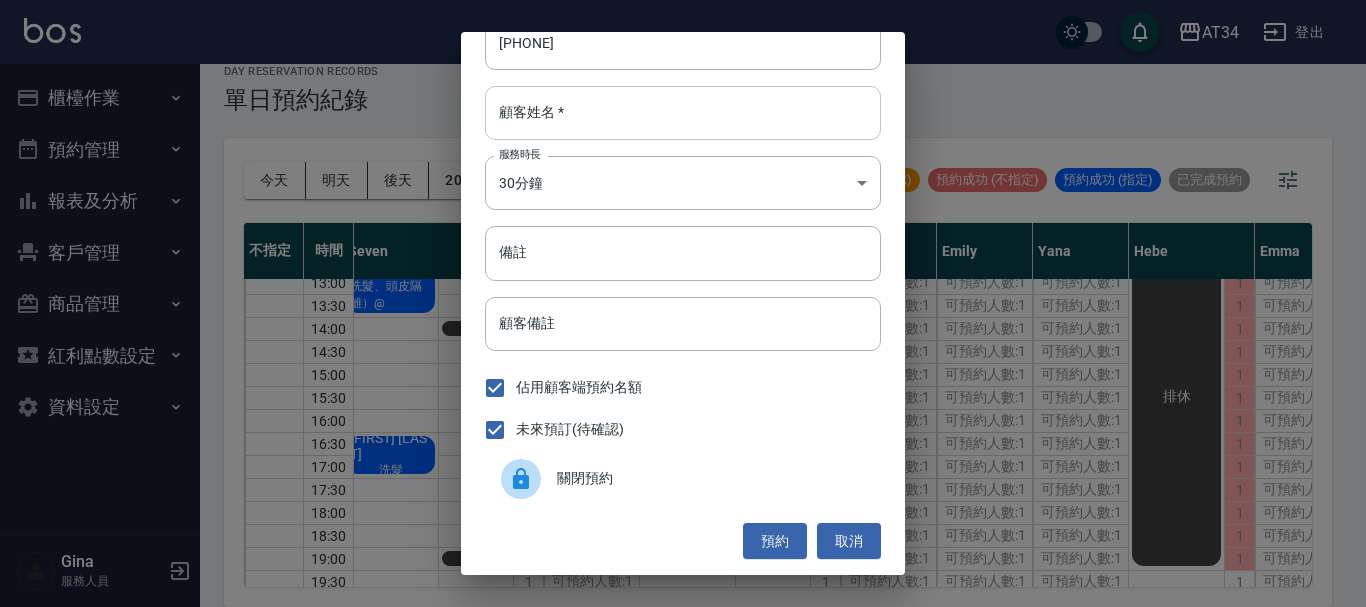click on "顧客姓名   *" at bounding box center [683, 113] 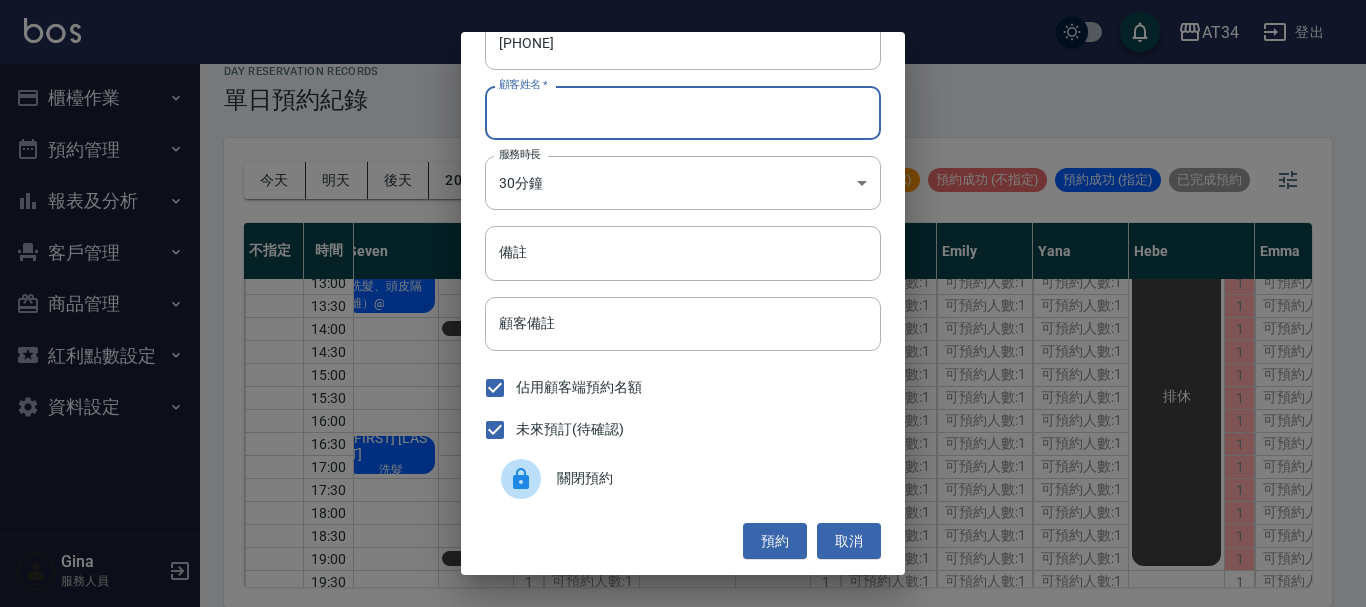 type on "Z" 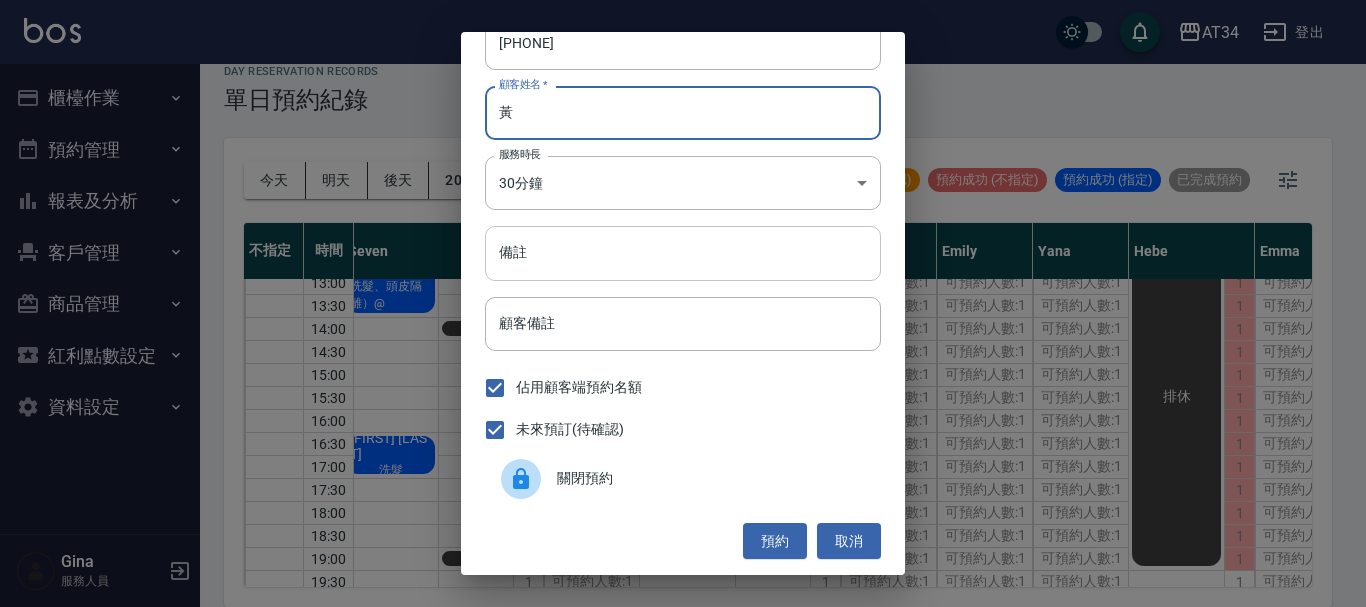type on "黃" 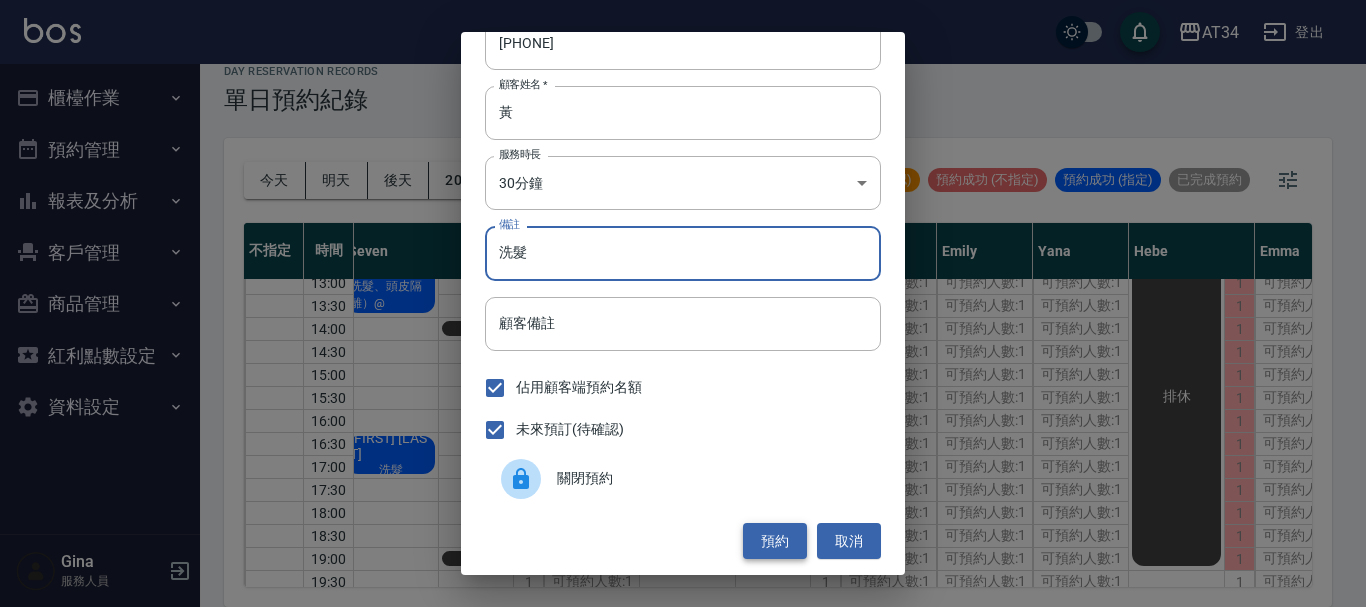 type on "洗髮" 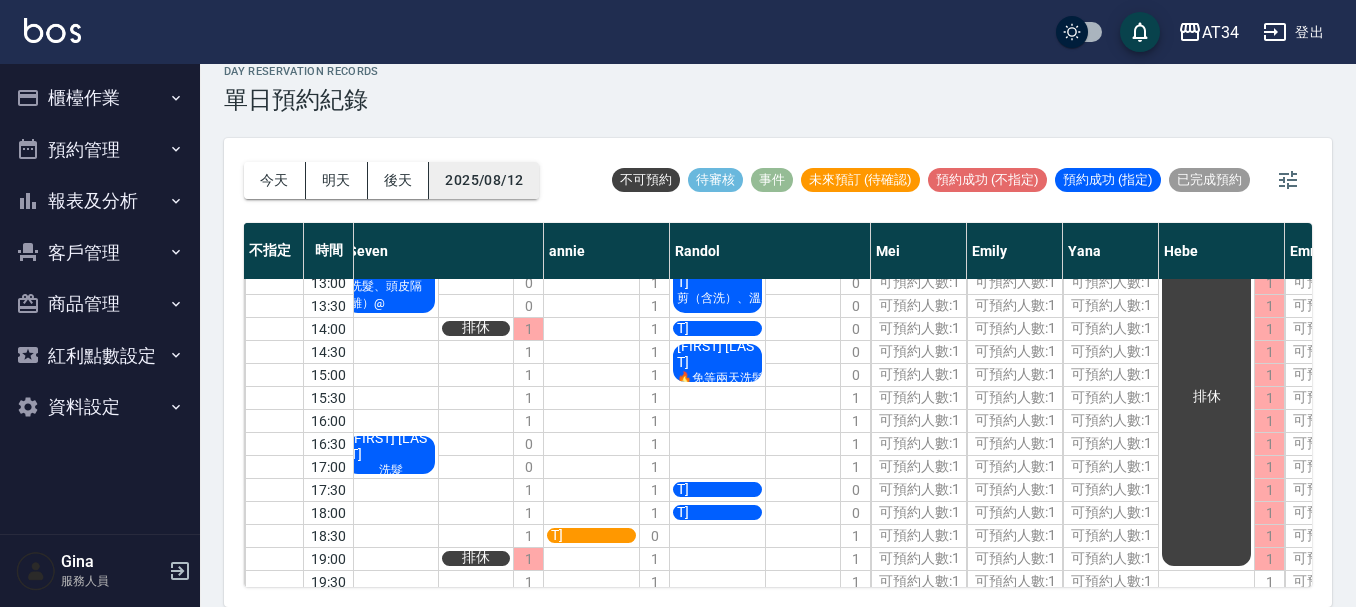 click on "2025/08/12" at bounding box center [484, 180] 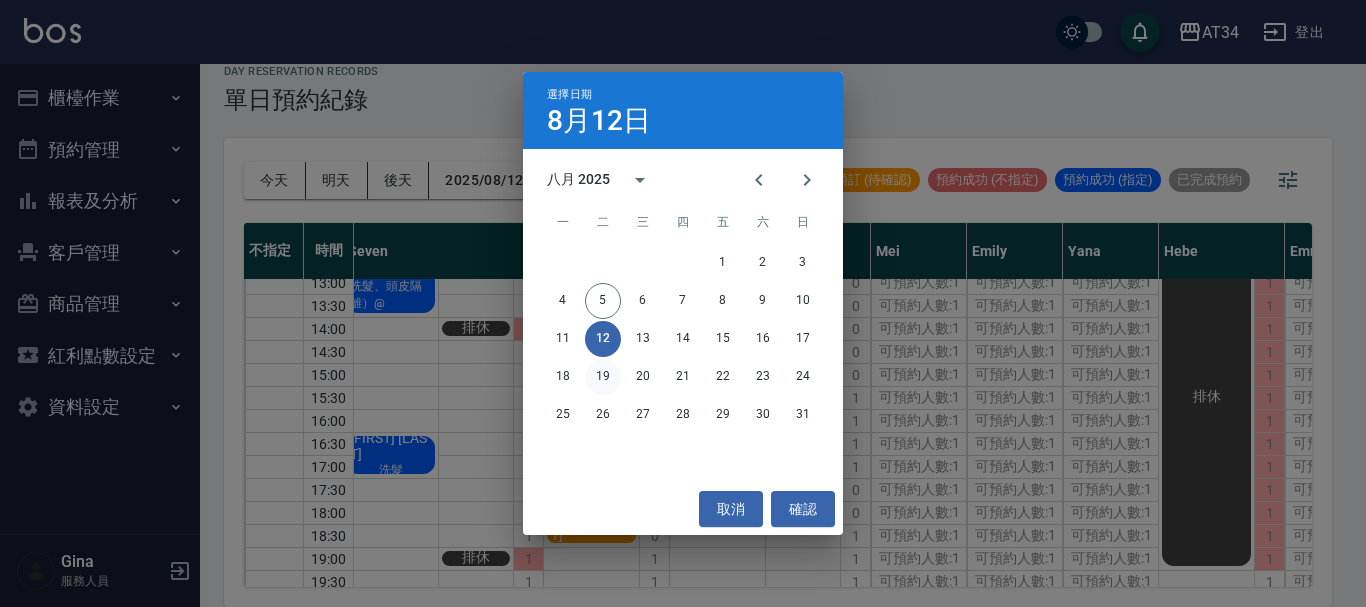 click on "19" at bounding box center (603, 377) 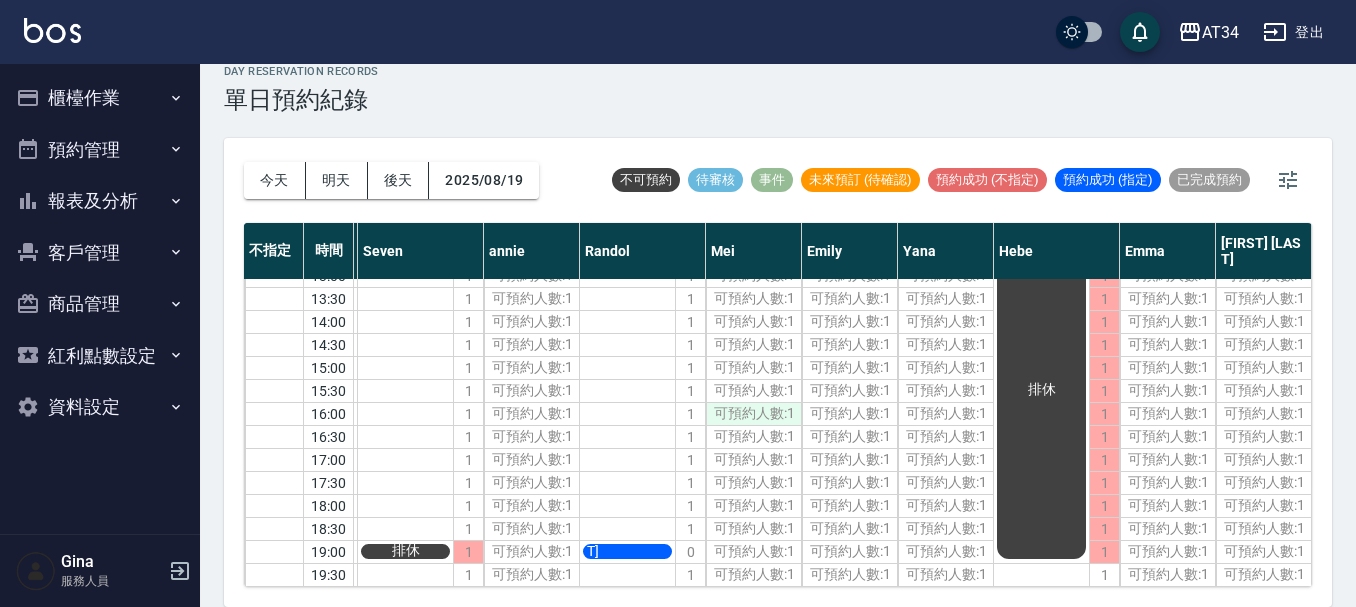 scroll, scrollTop: 122, scrollLeft: 198, axis: both 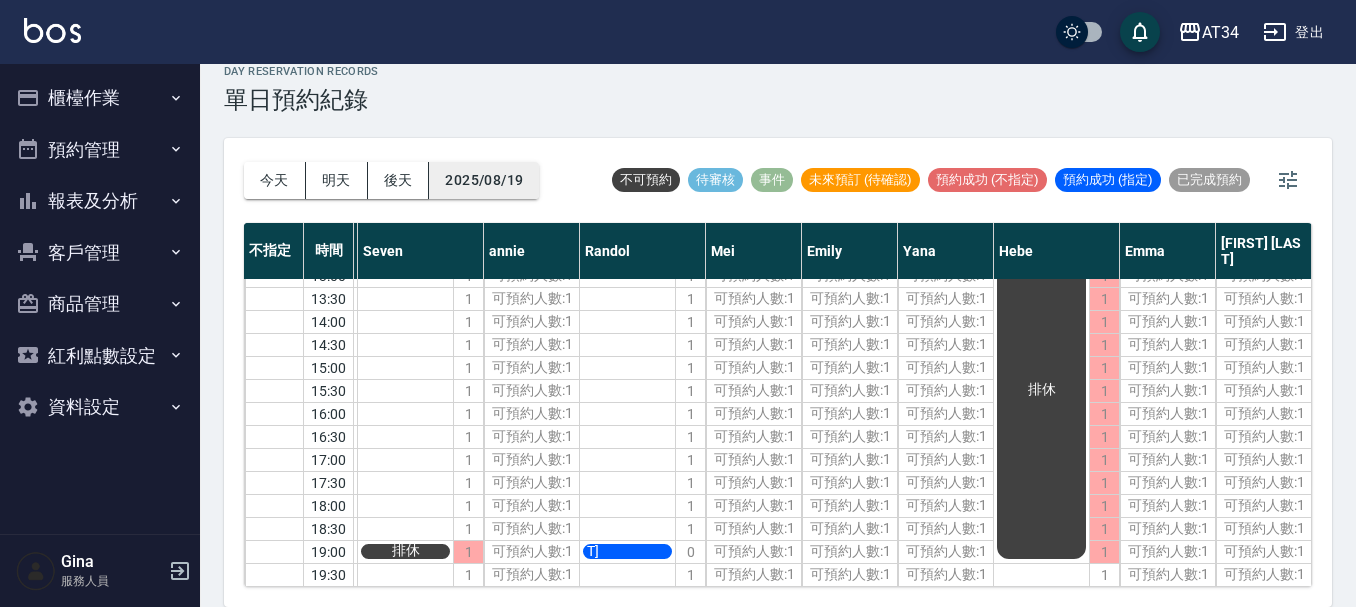 click on "2025/08/19" at bounding box center (484, 180) 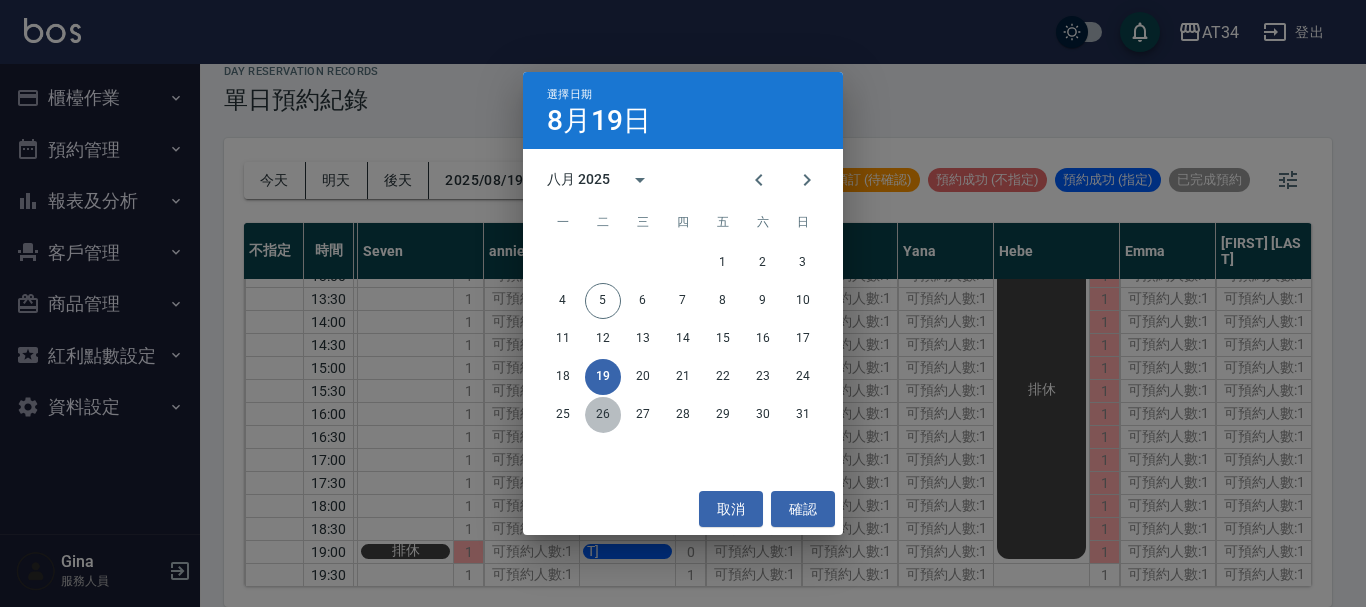 click on "26" at bounding box center [603, 415] 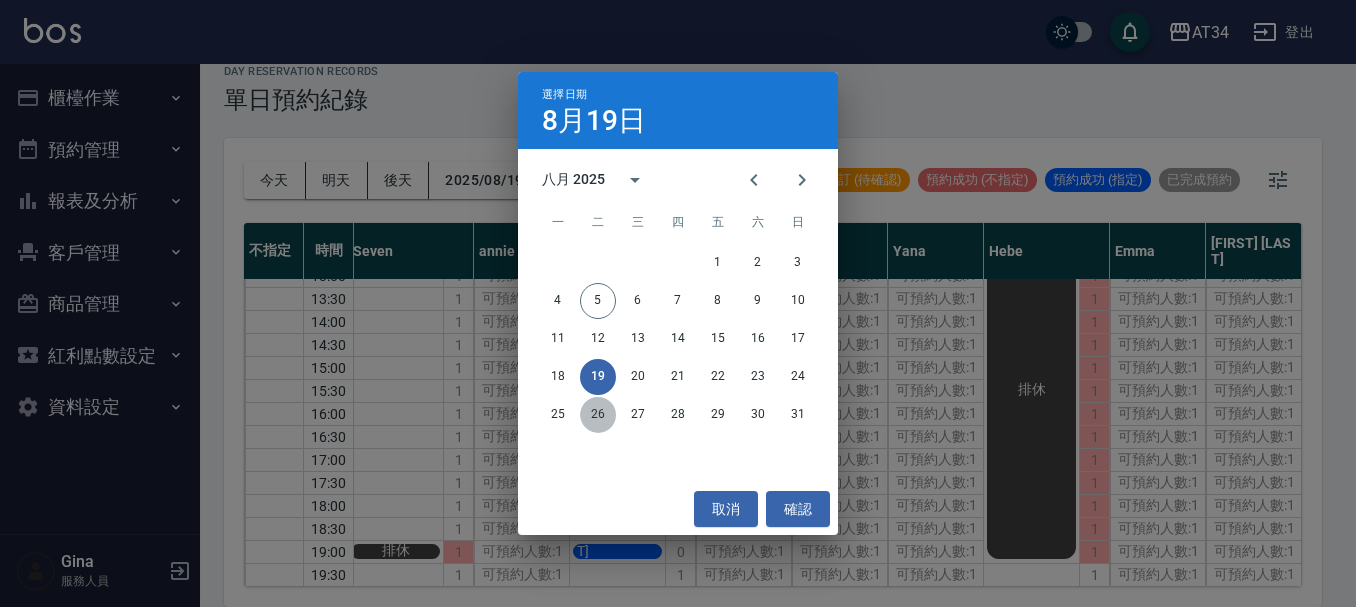 scroll, scrollTop: 122, scrollLeft: 188, axis: both 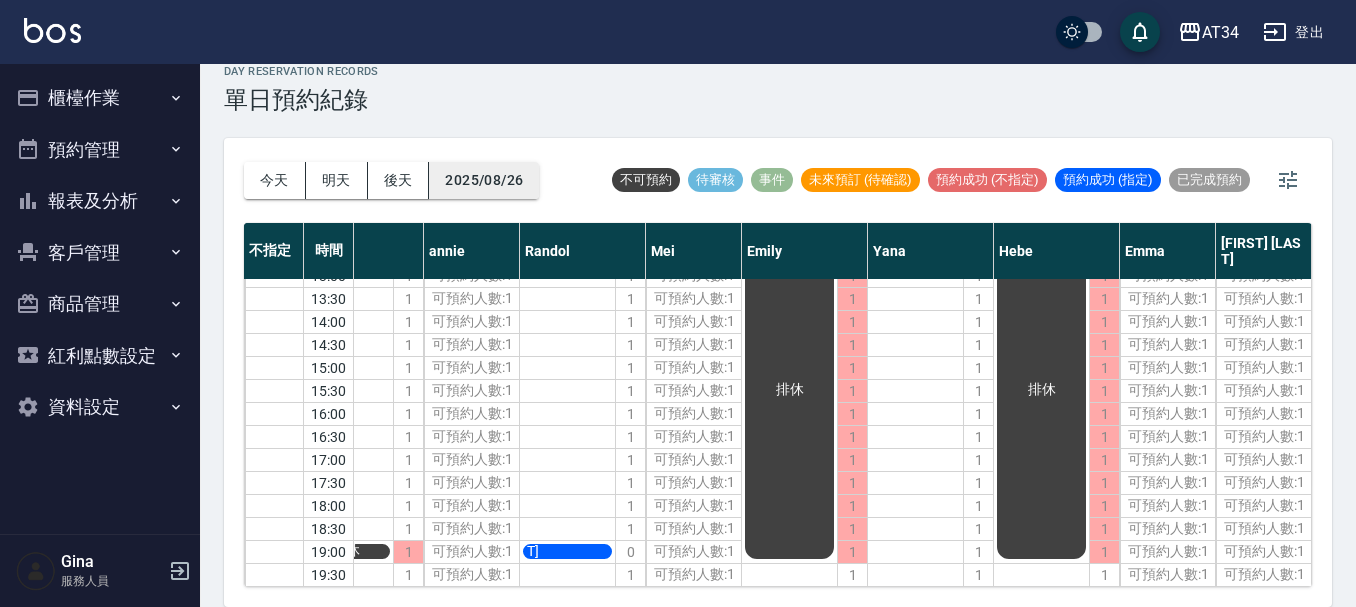 click on "2025/08/26" at bounding box center (484, 180) 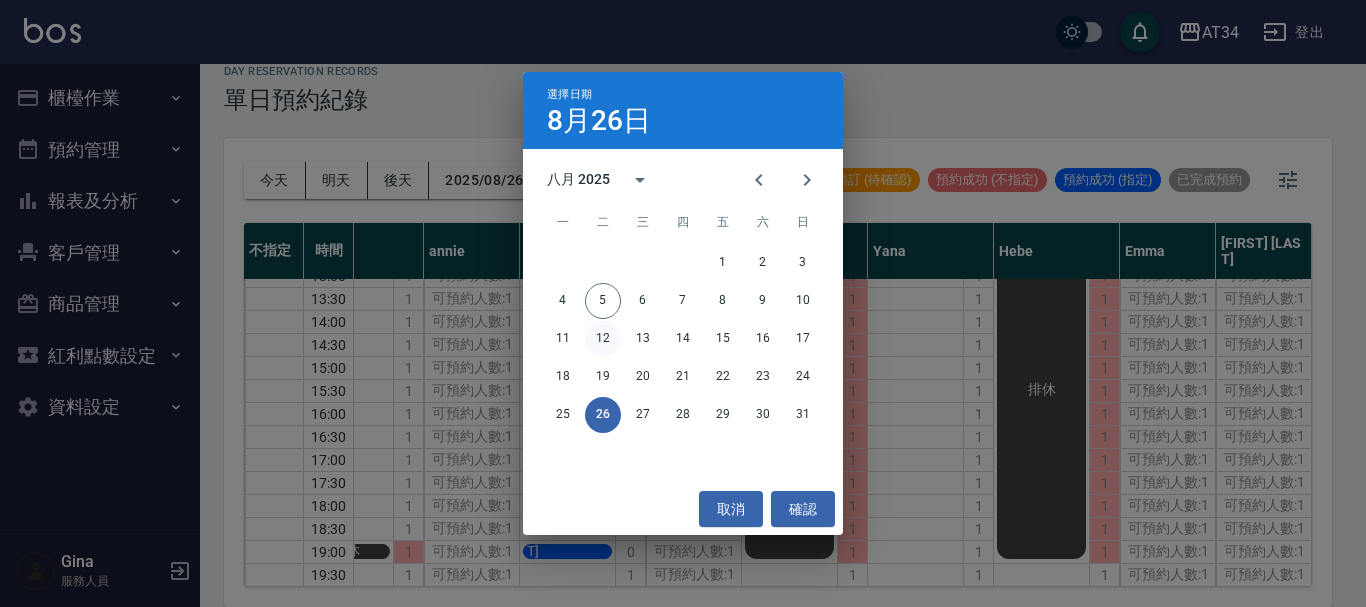click on "12" at bounding box center [603, 339] 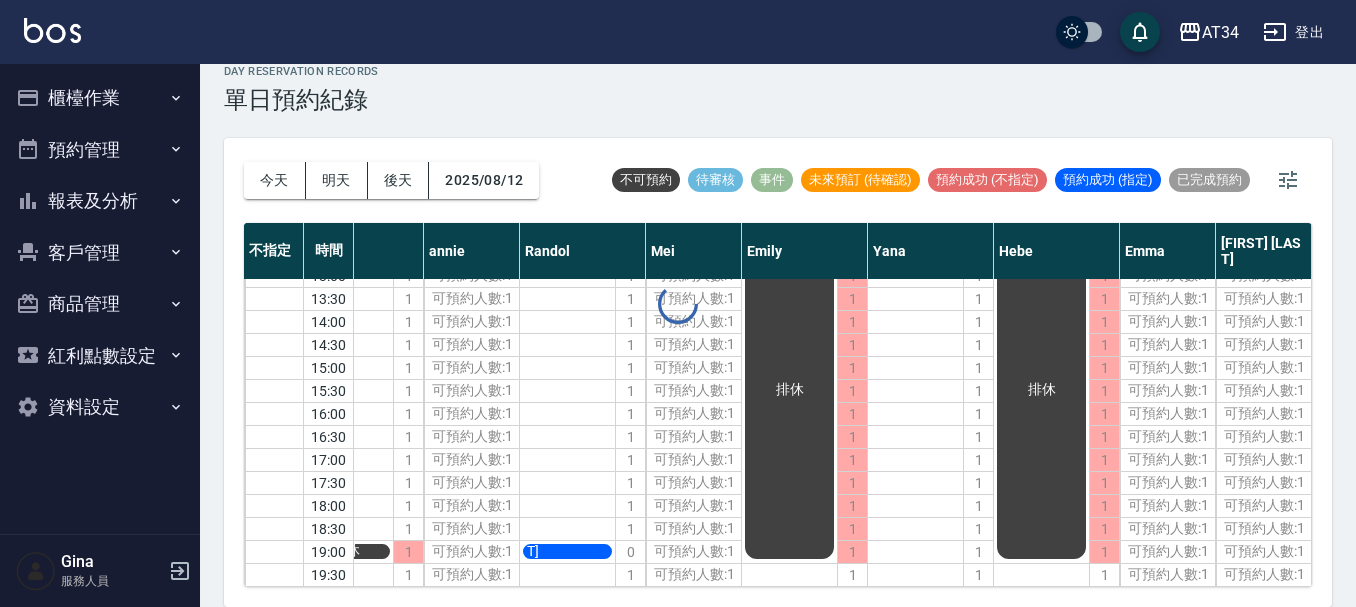 scroll, scrollTop: 122, scrollLeft: 248, axis: both 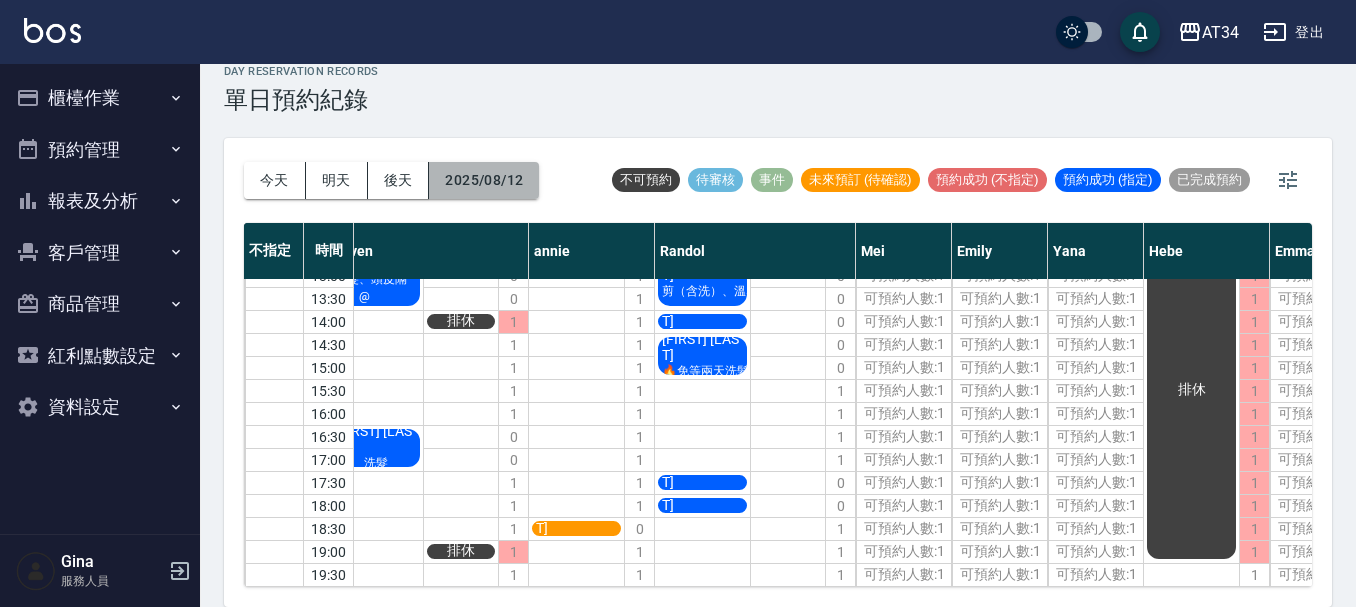click on "2025/08/12" at bounding box center (484, 180) 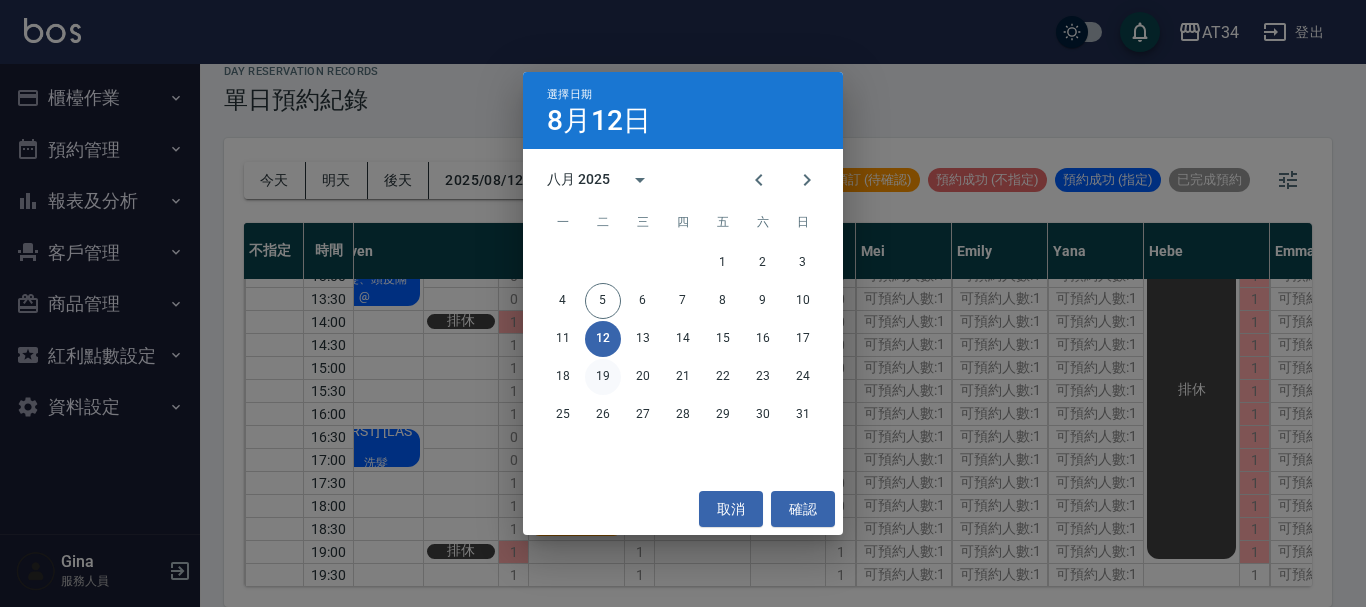 click on "19" at bounding box center [603, 377] 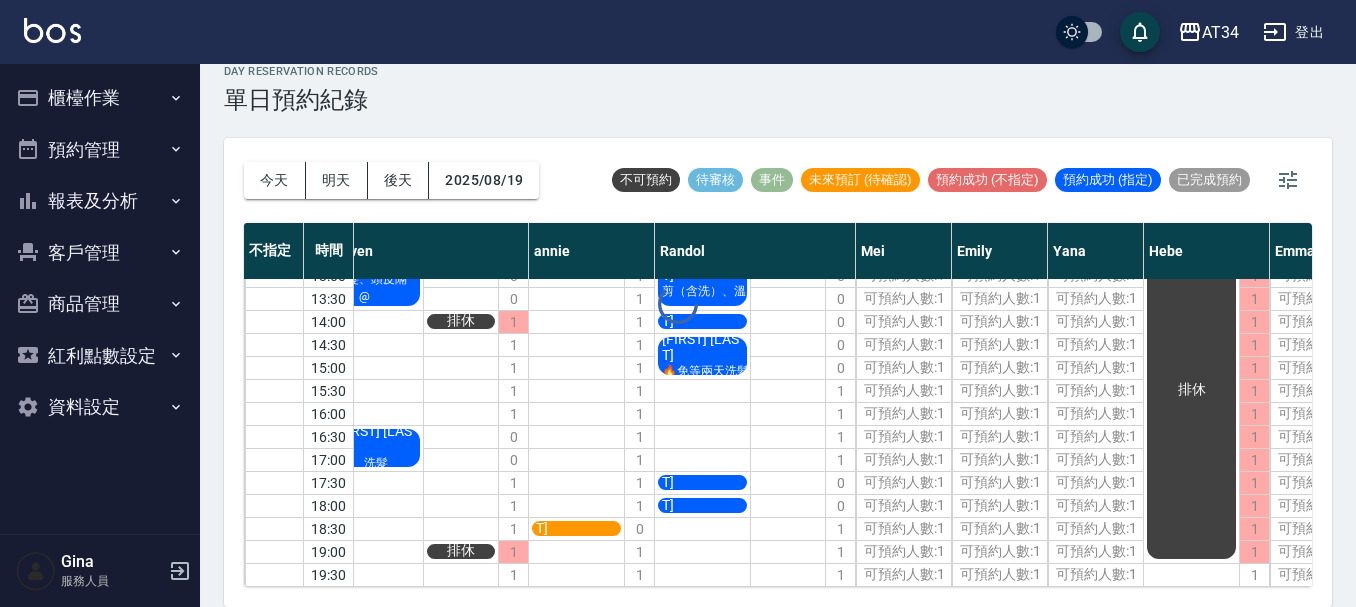scroll, scrollTop: 122, scrollLeft: 198, axis: both 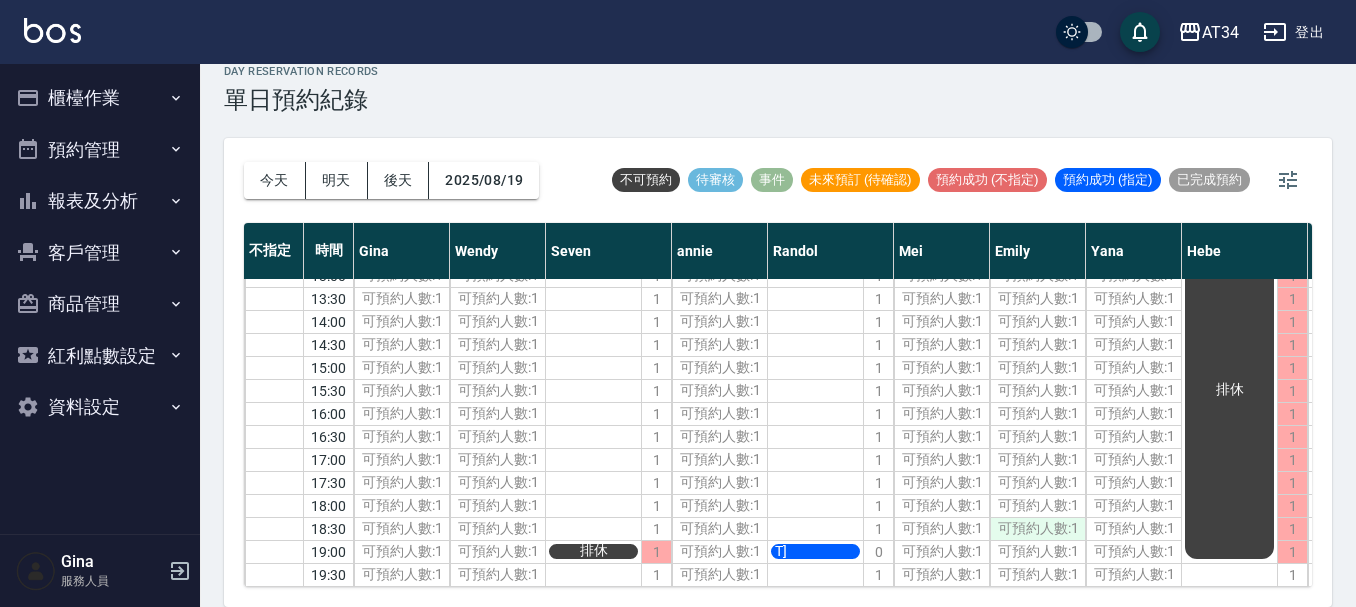 click on "可預約人數:1" at bounding box center (1037, 529) 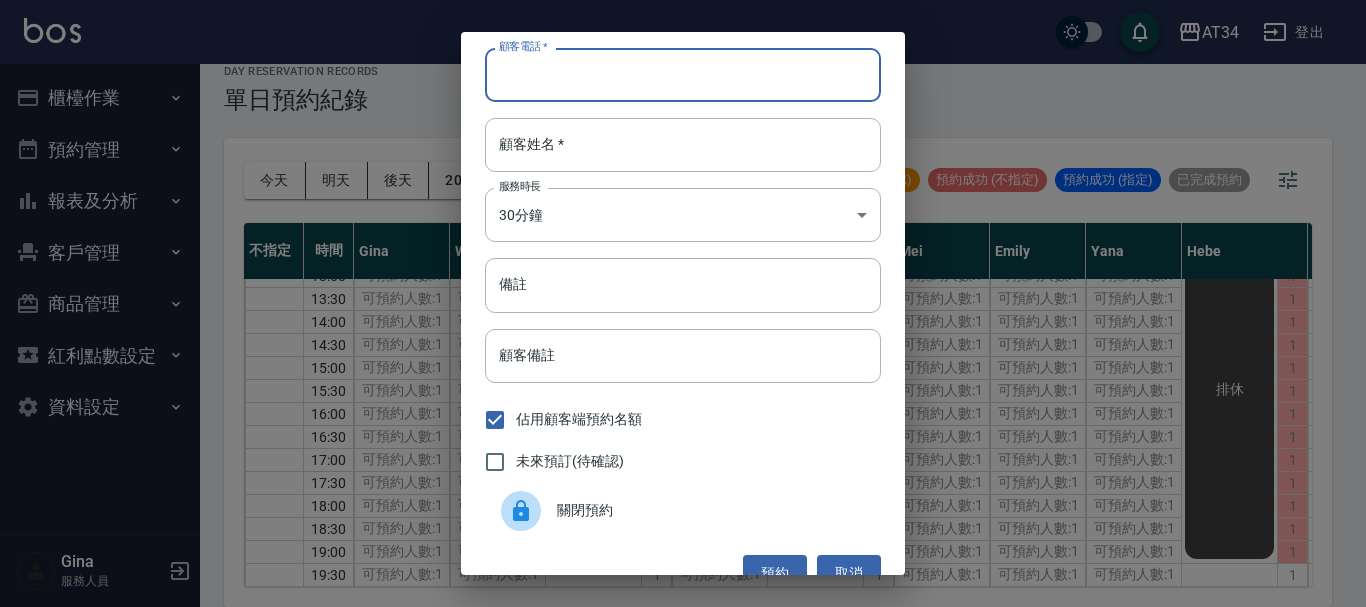 paste on "[PHONE]" 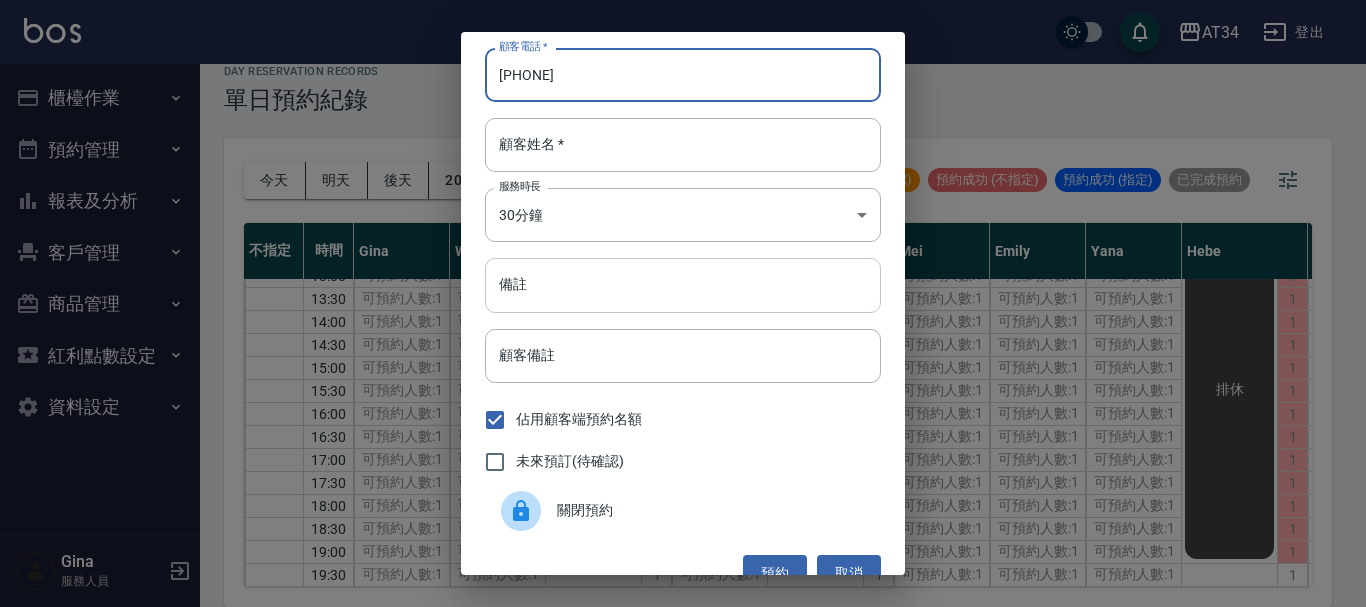 type on "[PHONE]" 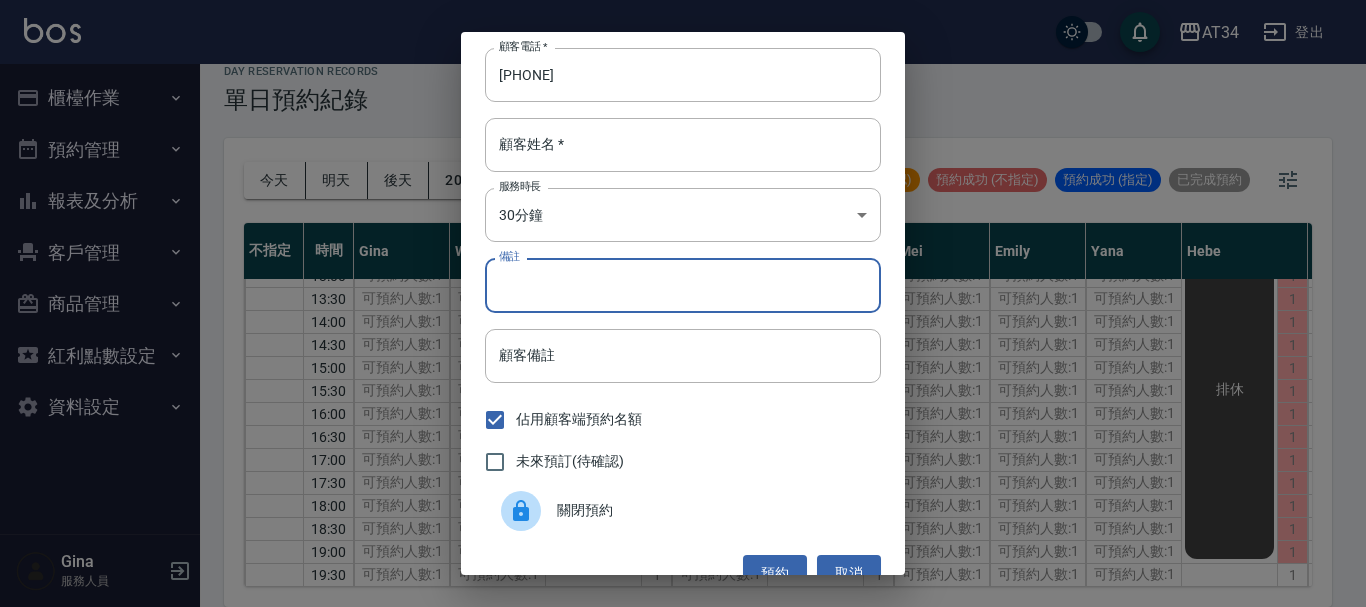 click on "備註" at bounding box center [683, 285] 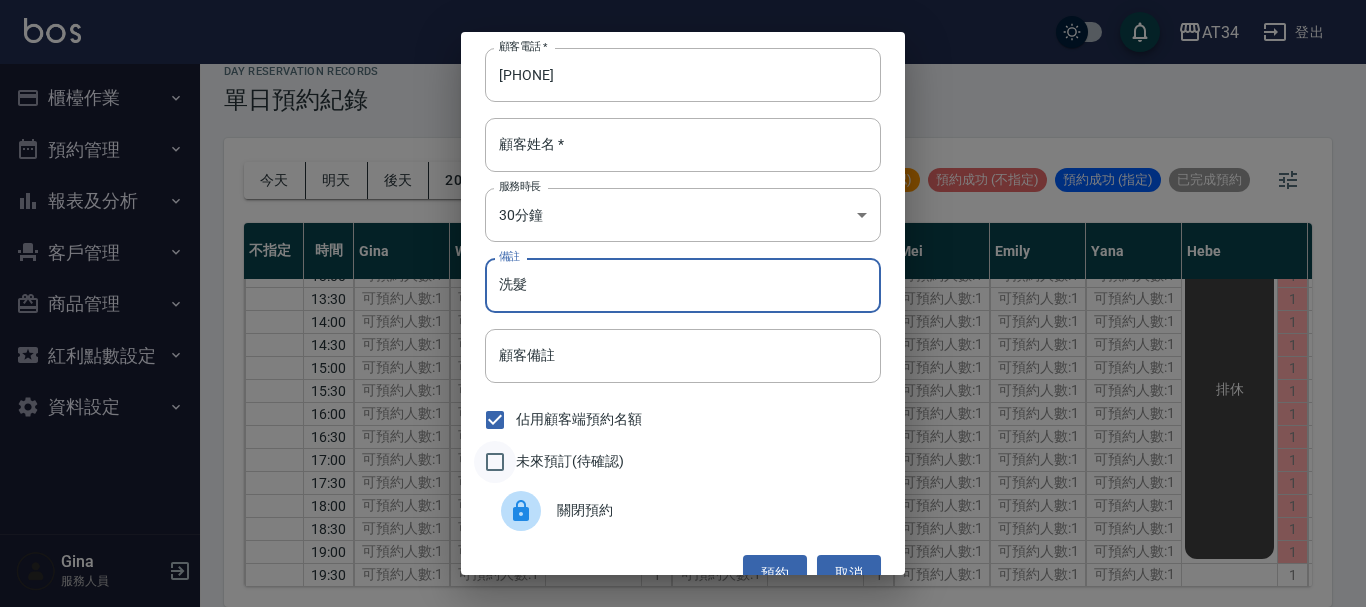 type on "洗髮" 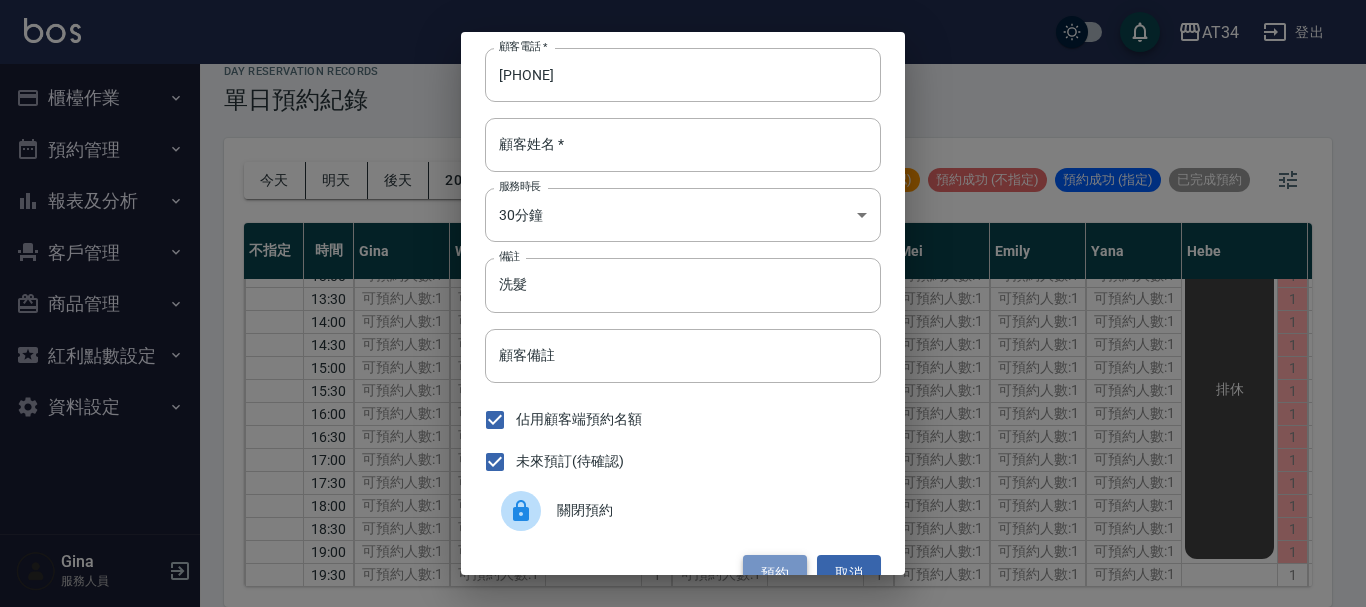 click on "預約" at bounding box center [775, 573] 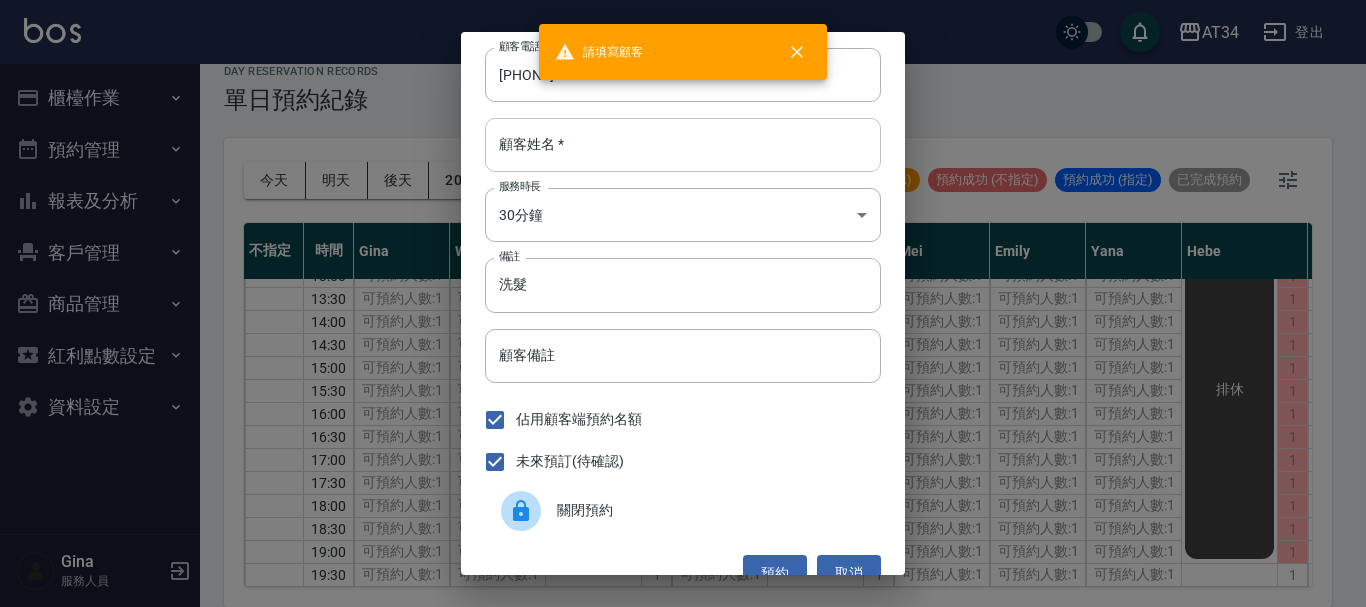 click on "顧客姓名   *" at bounding box center [683, 145] 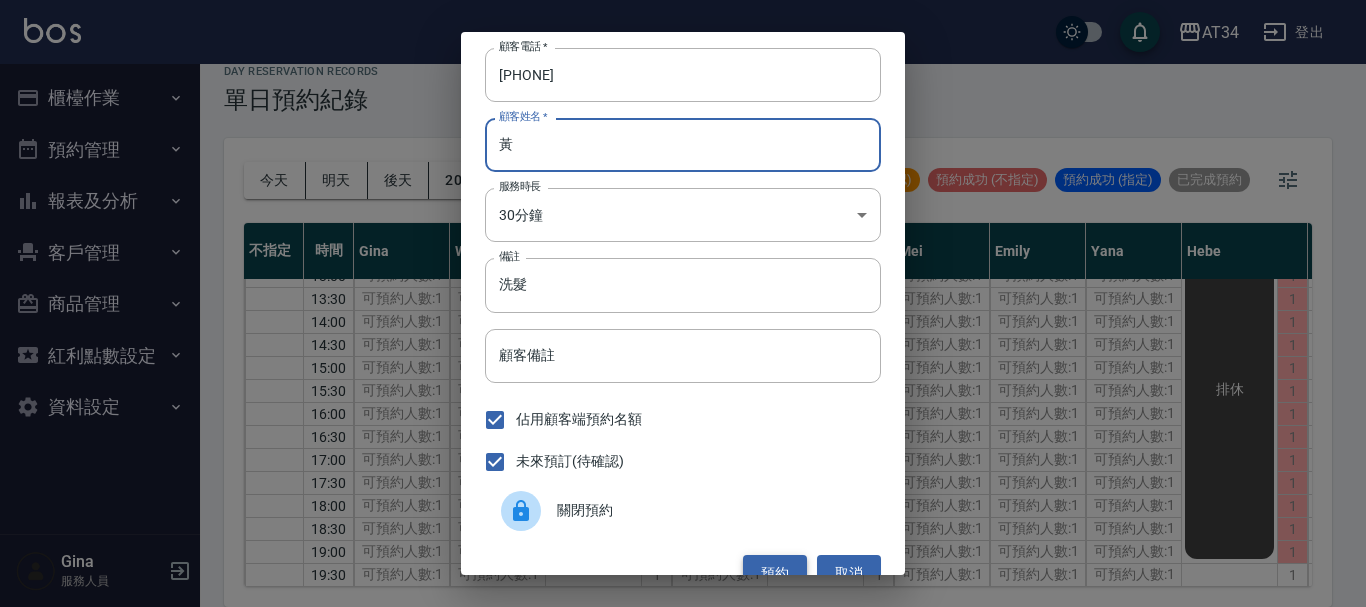 type on "黃" 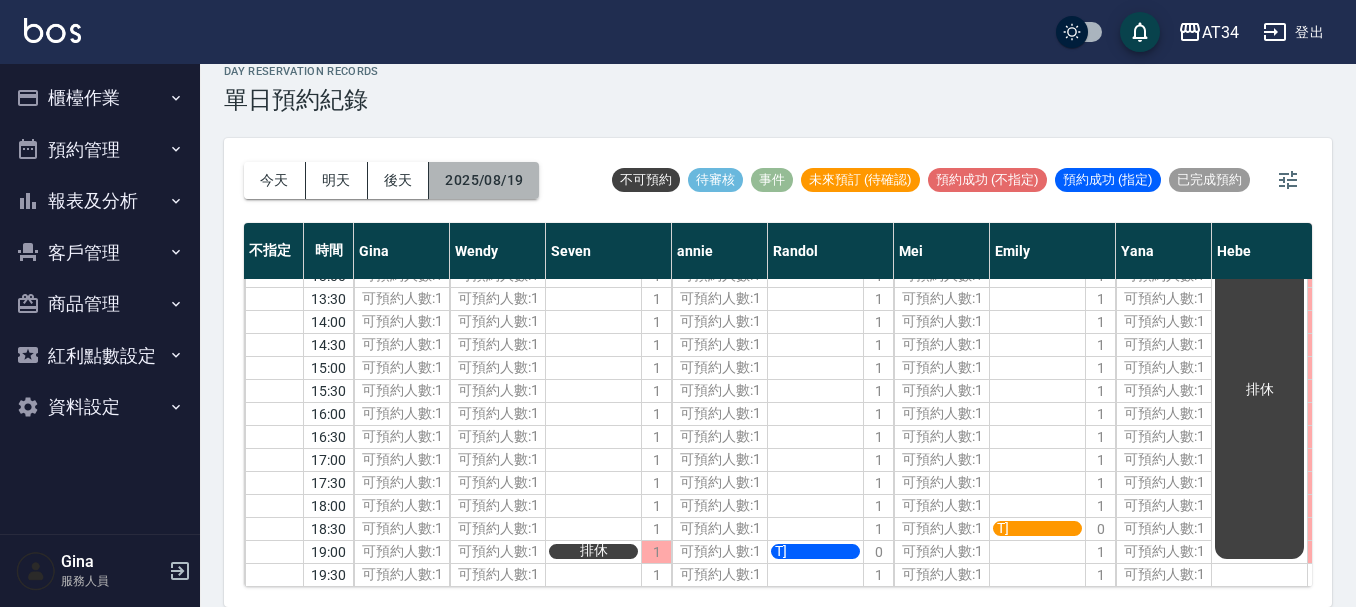 click on "2025/08/19" at bounding box center [484, 180] 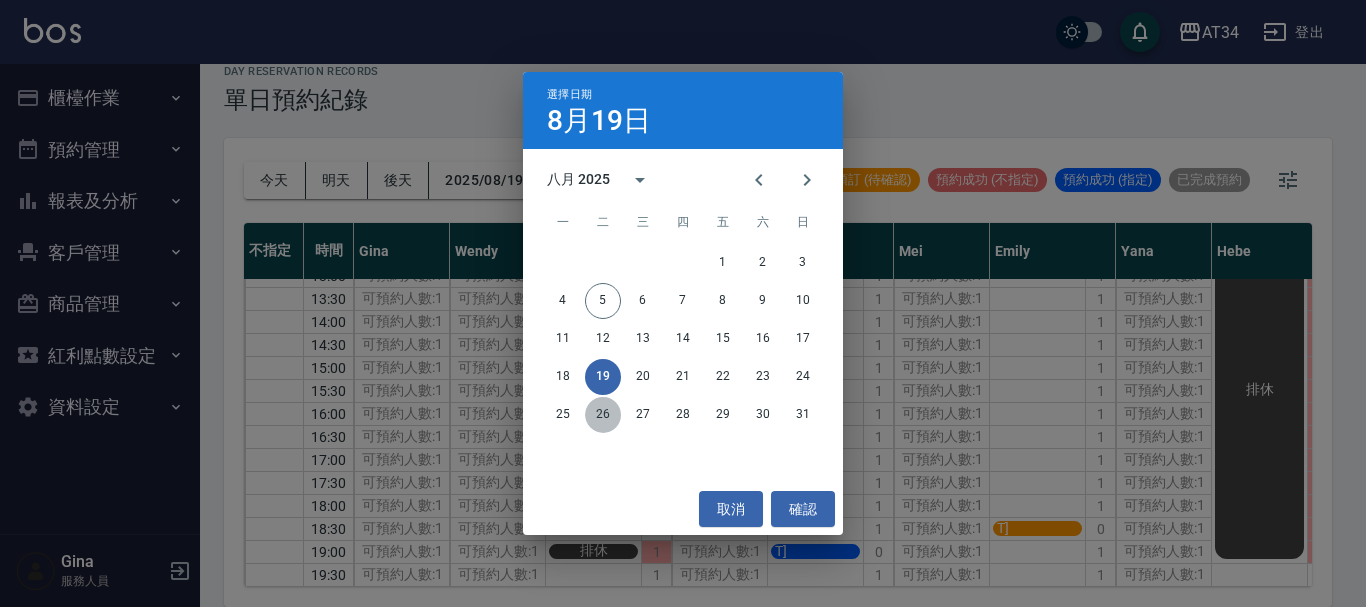 click on "26" at bounding box center [603, 415] 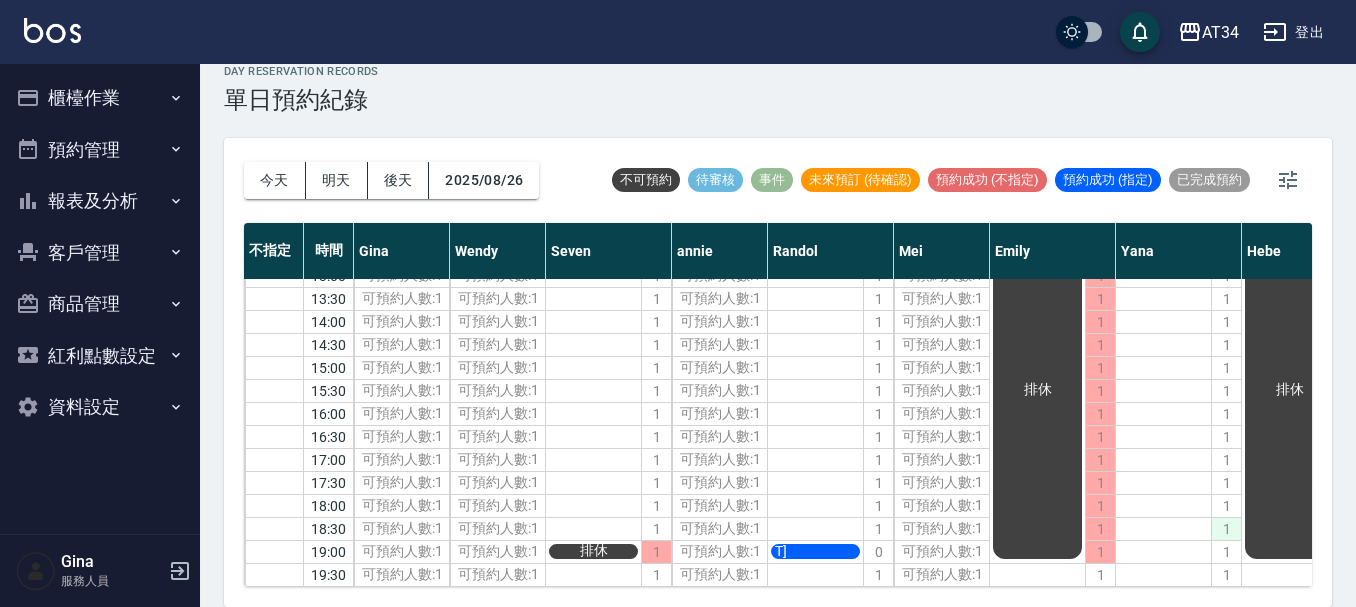 click on "1" at bounding box center [1226, 529] 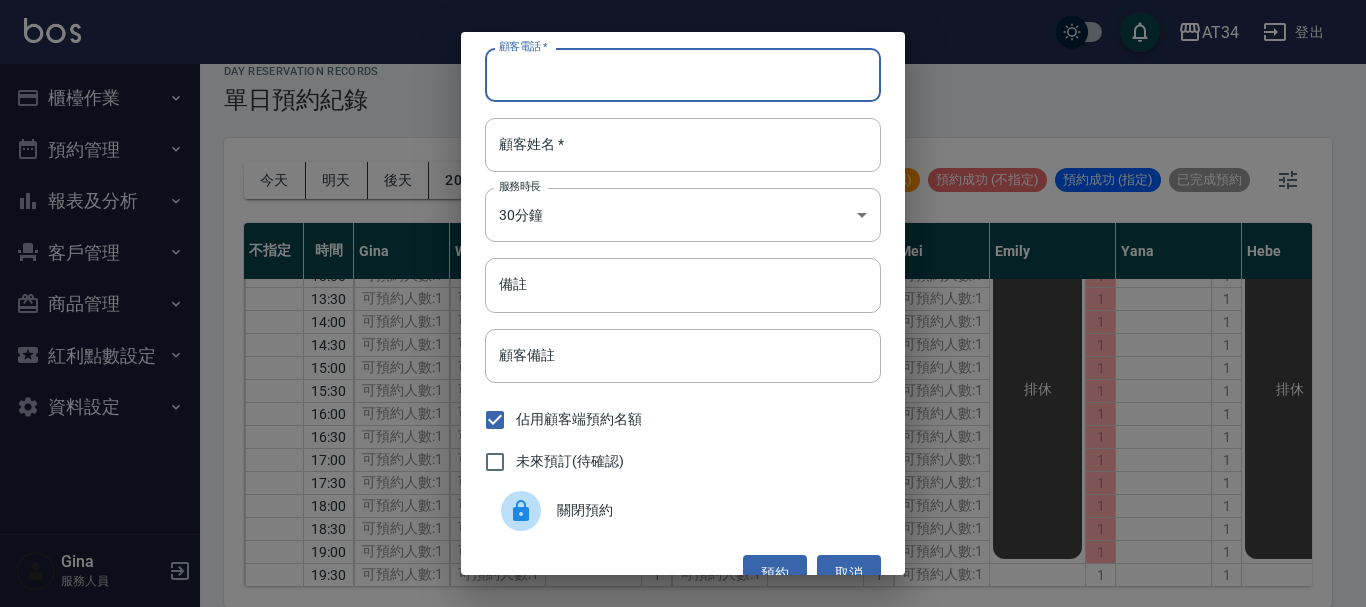 paste on "[PHONE]" 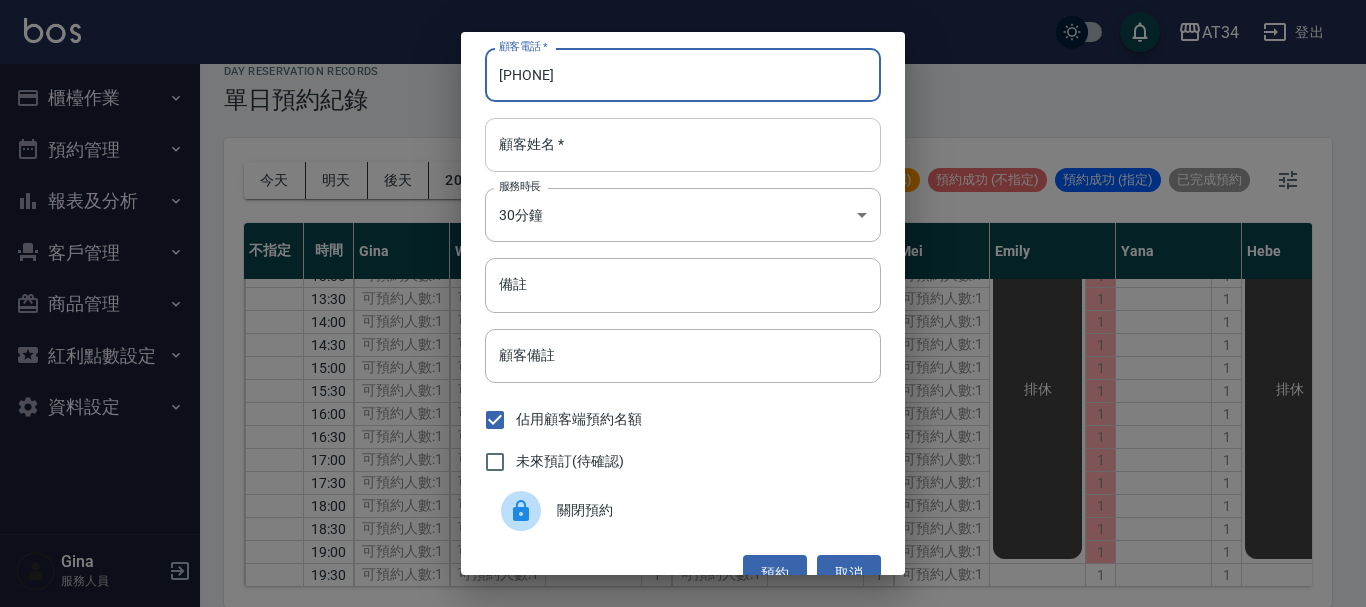 type on "[PHONE]" 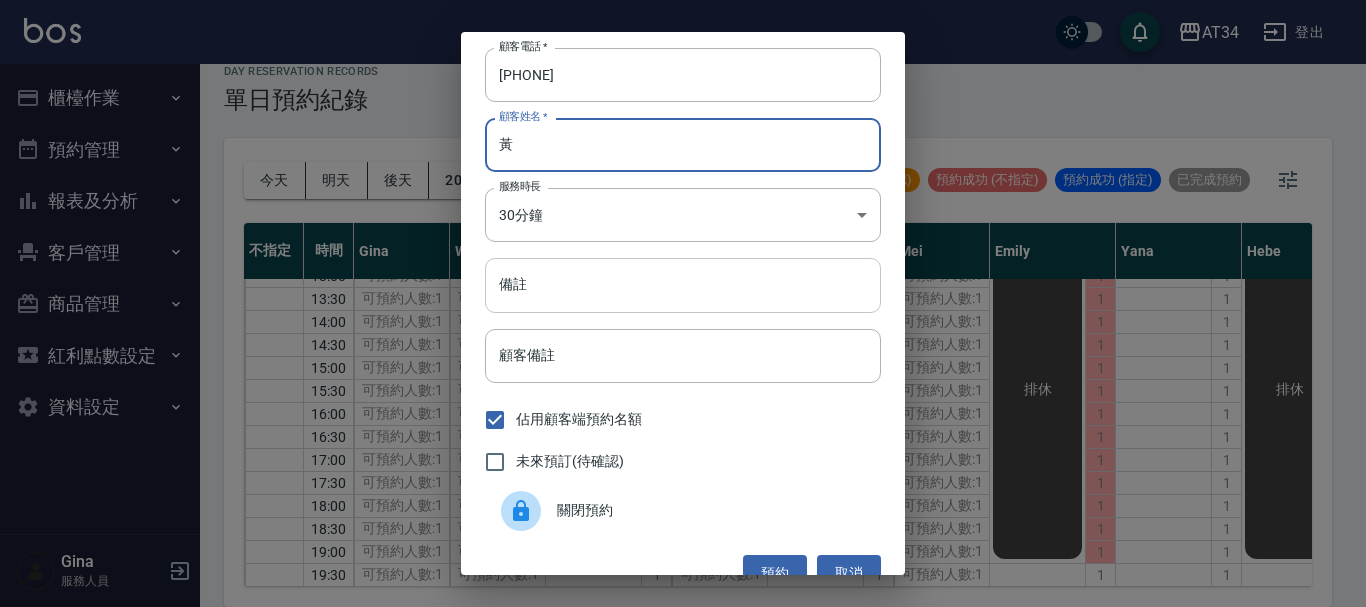 type on "黃" 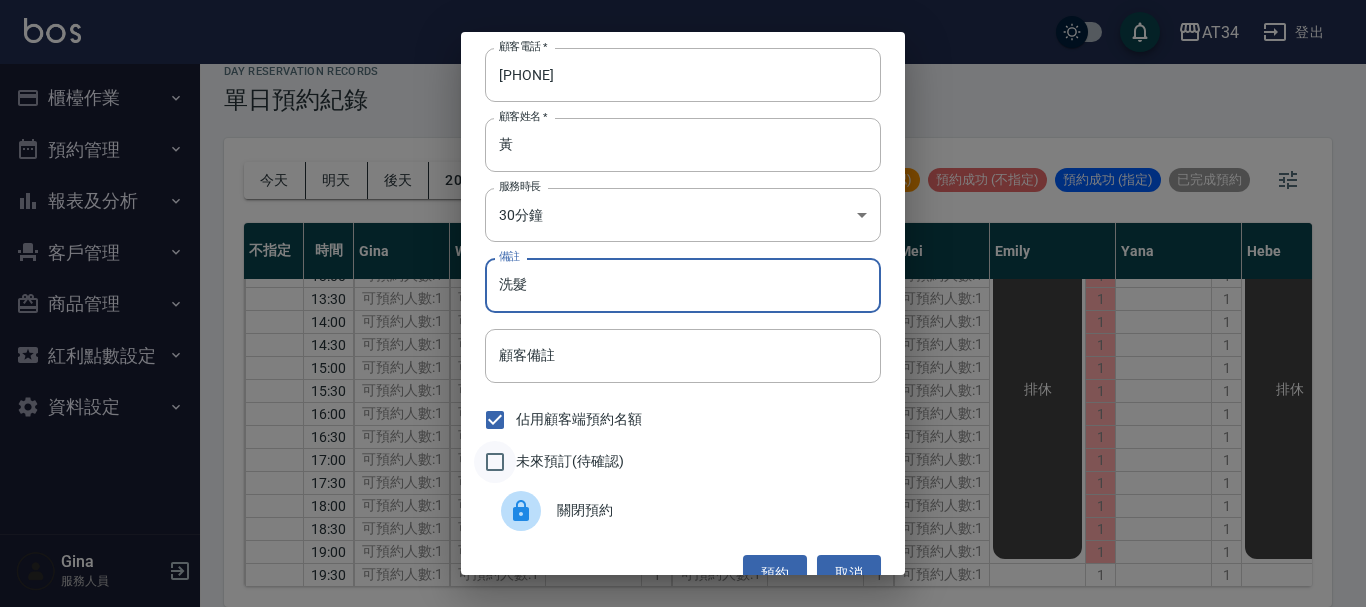 type on "洗髮" 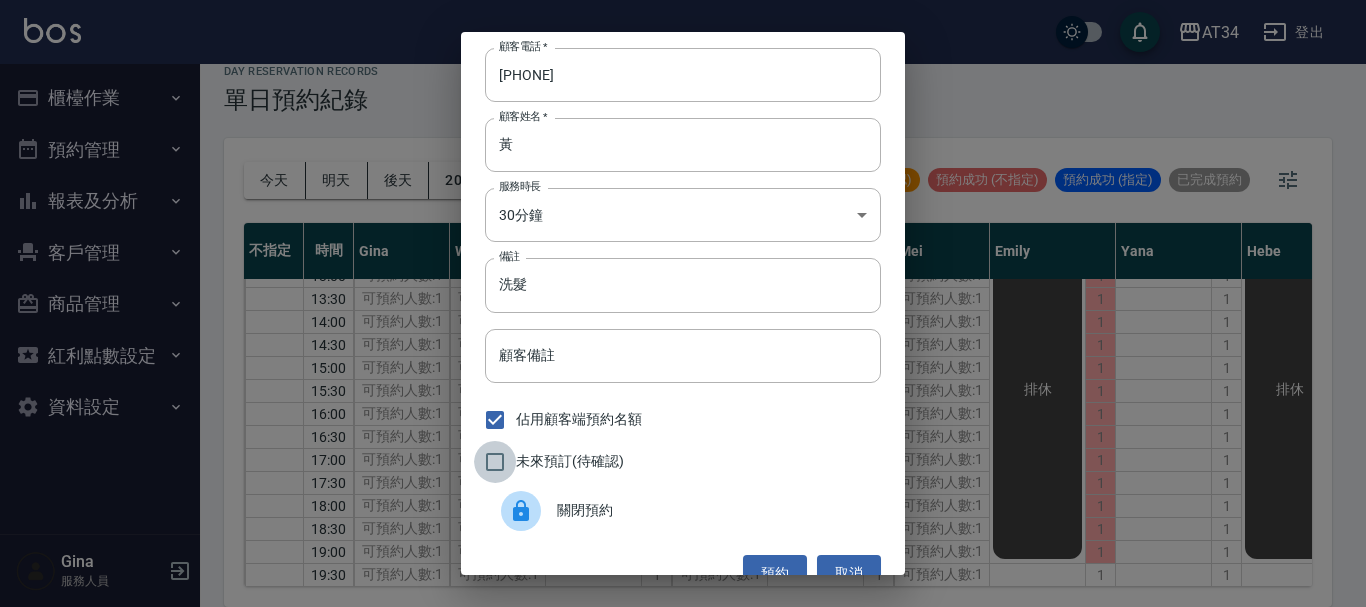 click on "未來預訂(待確認)" at bounding box center (495, 462) 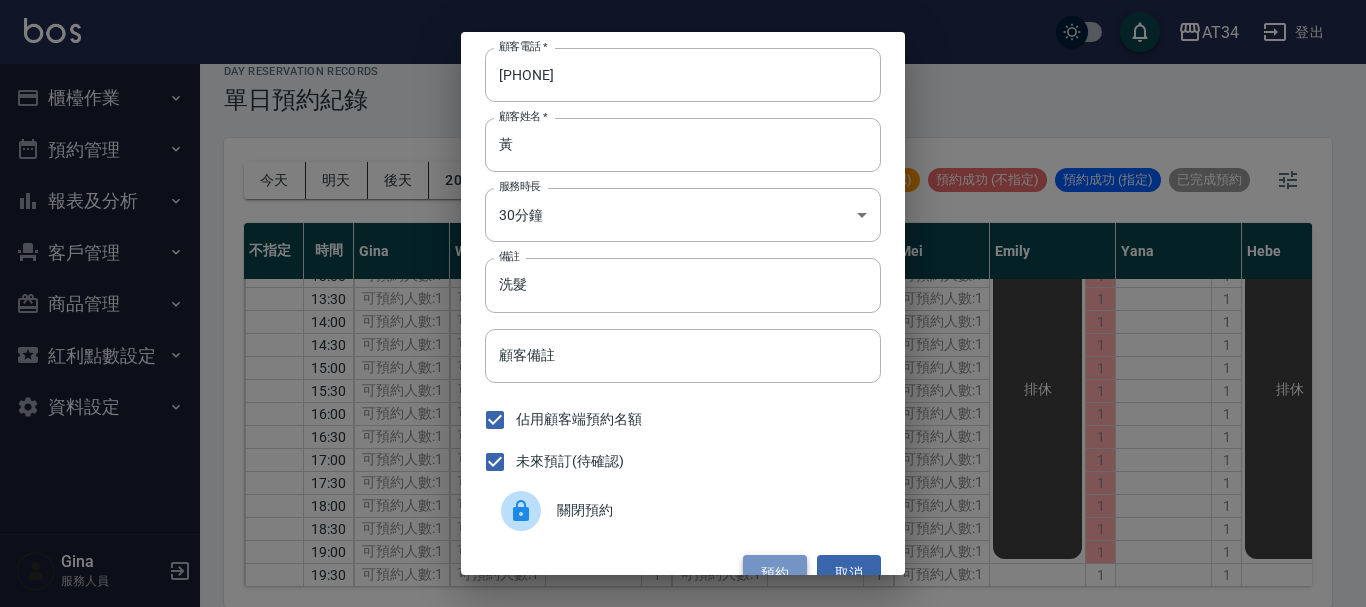 click on "預約" at bounding box center [775, 573] 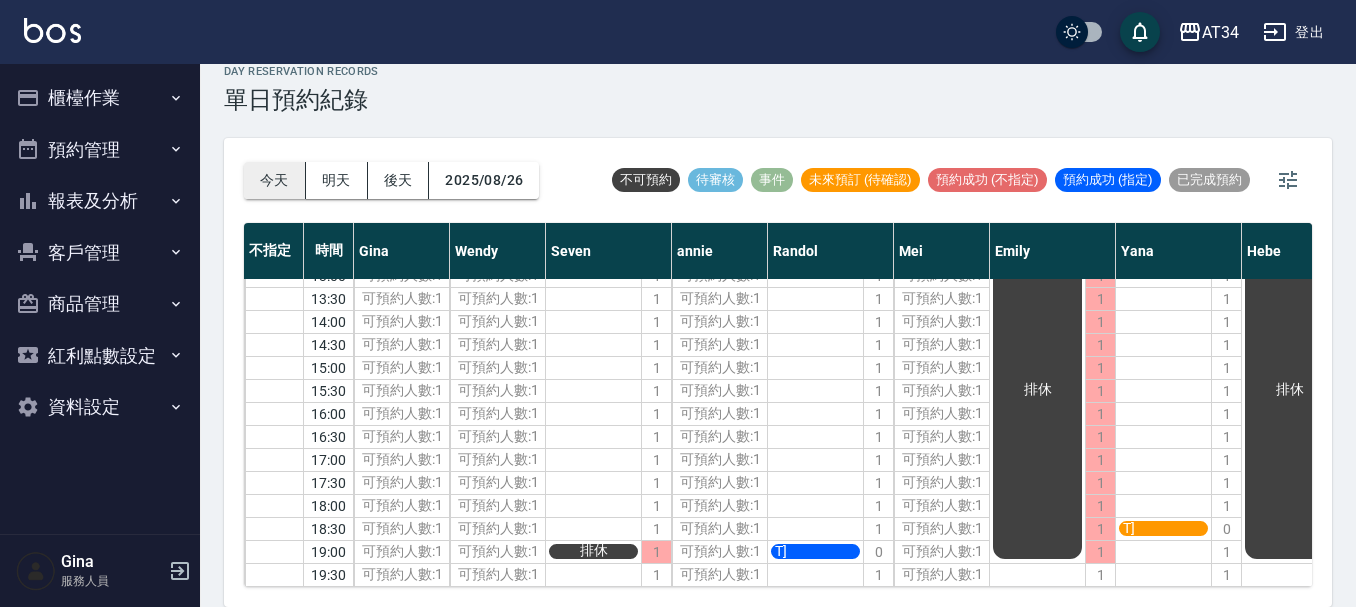 click on "今天" at bounding box center [275, 180] 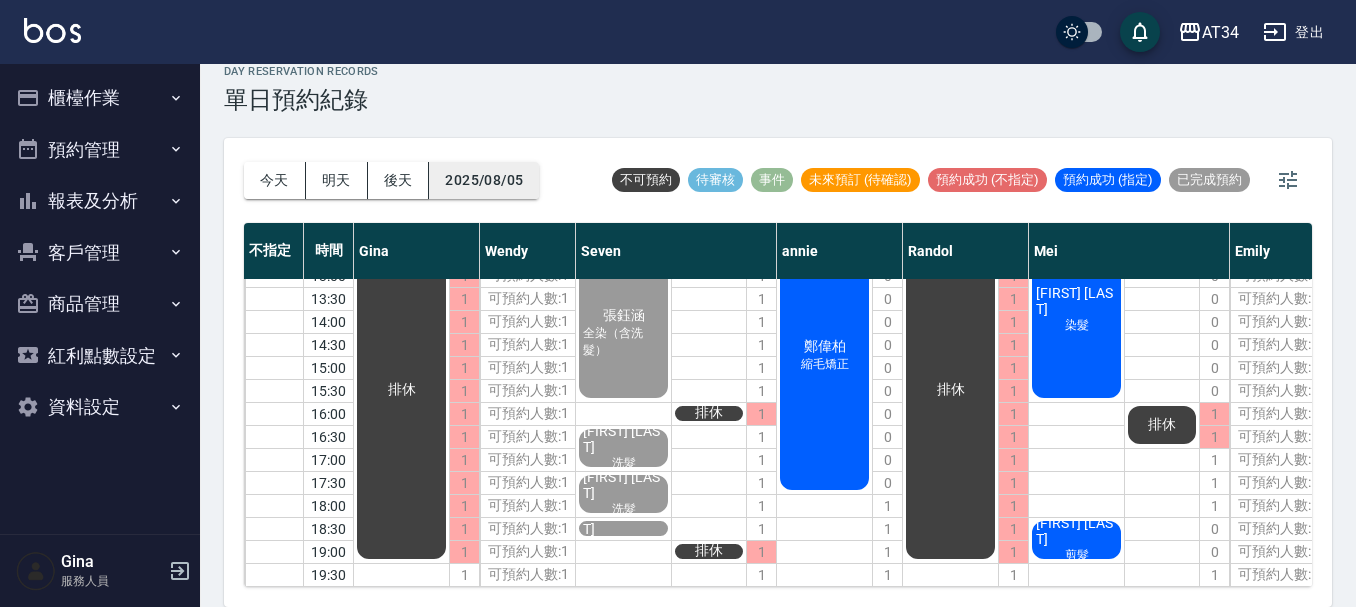 click on "2025/08/05" at bounding box center [484, 180] 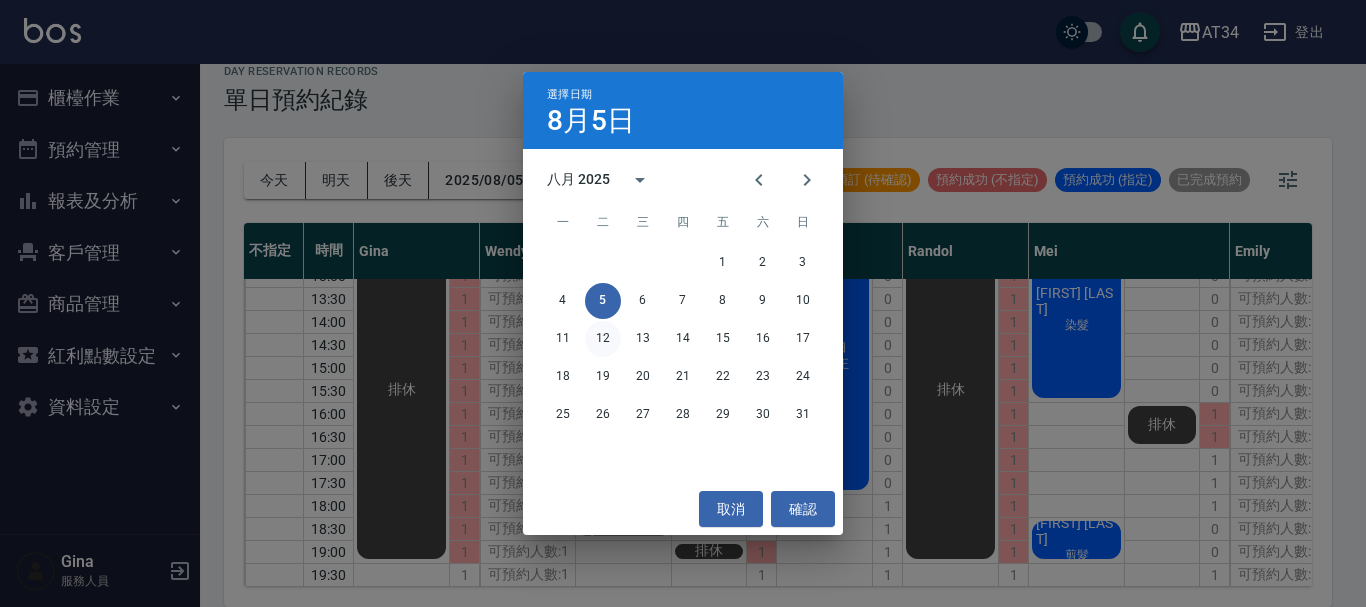 click on "12" at bounding box center [603, 339] 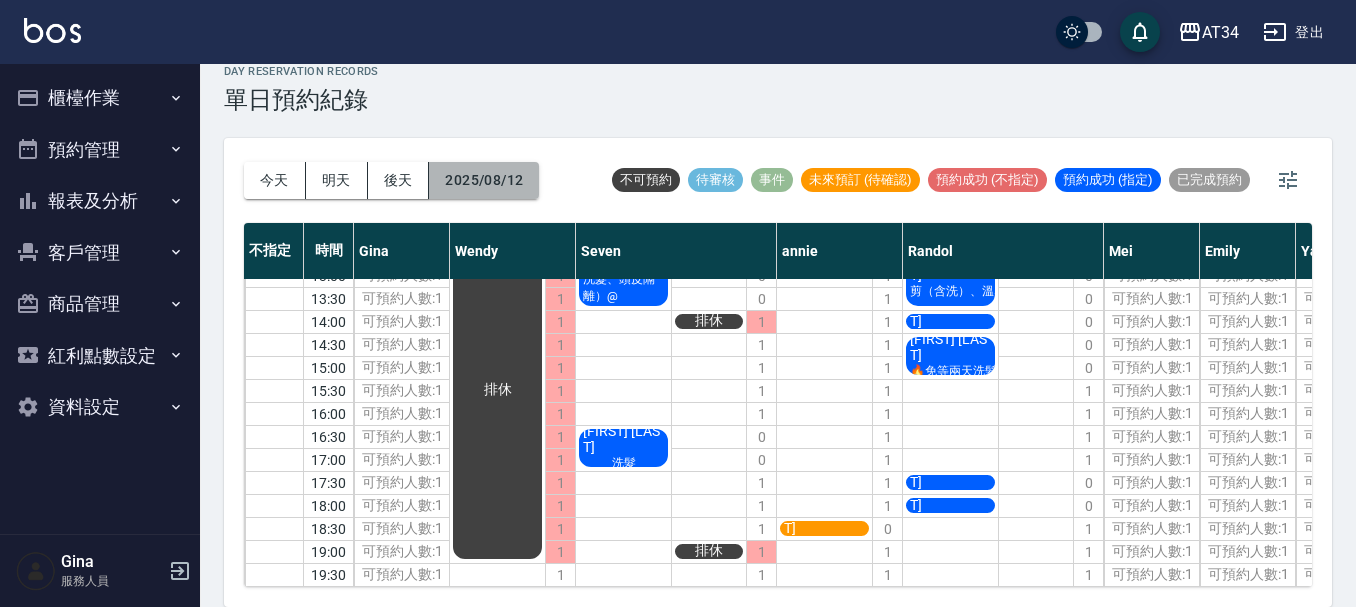 click on "2025/08/12" at bounding box center (484, 180) 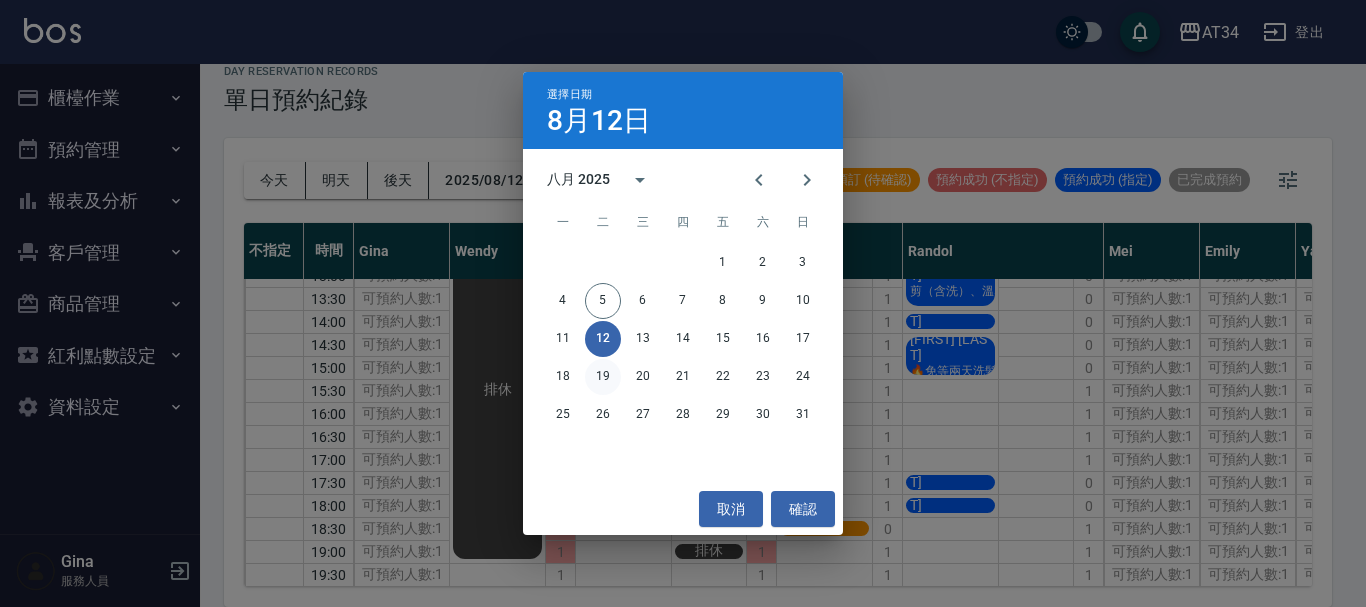 click on "19" at bounding box center (603, 377) 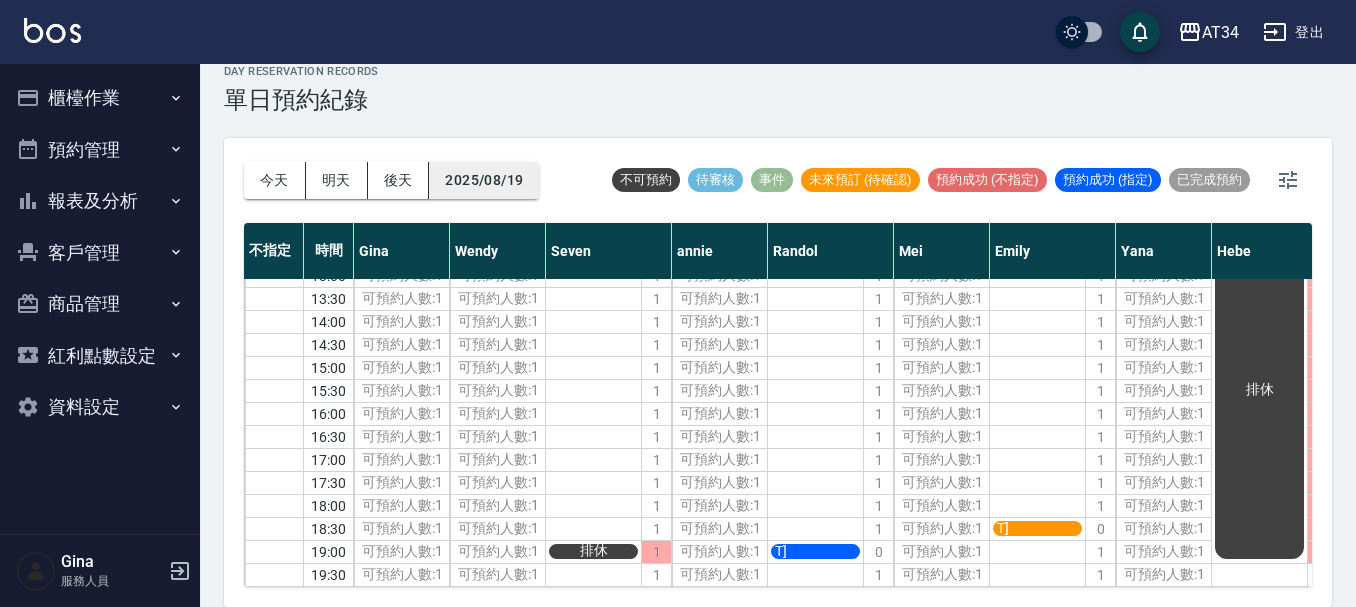 click on "2025/08/19" at bounding box center [484, 180] 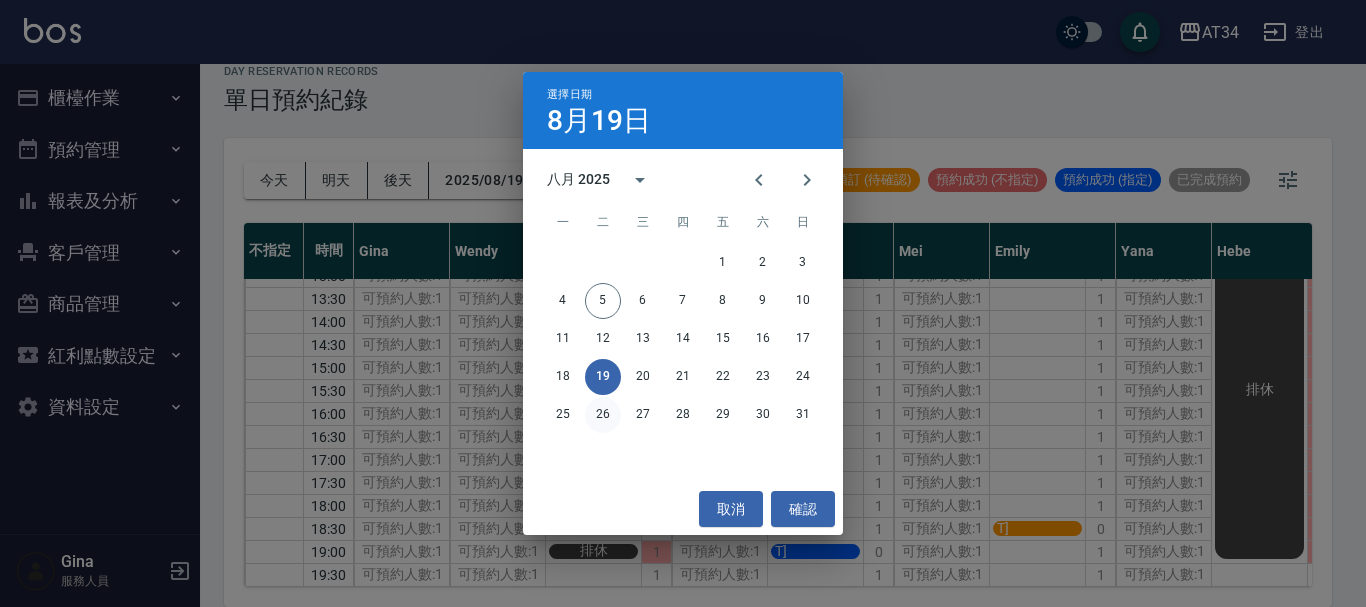click on "26" at bounding box center [603, 415] 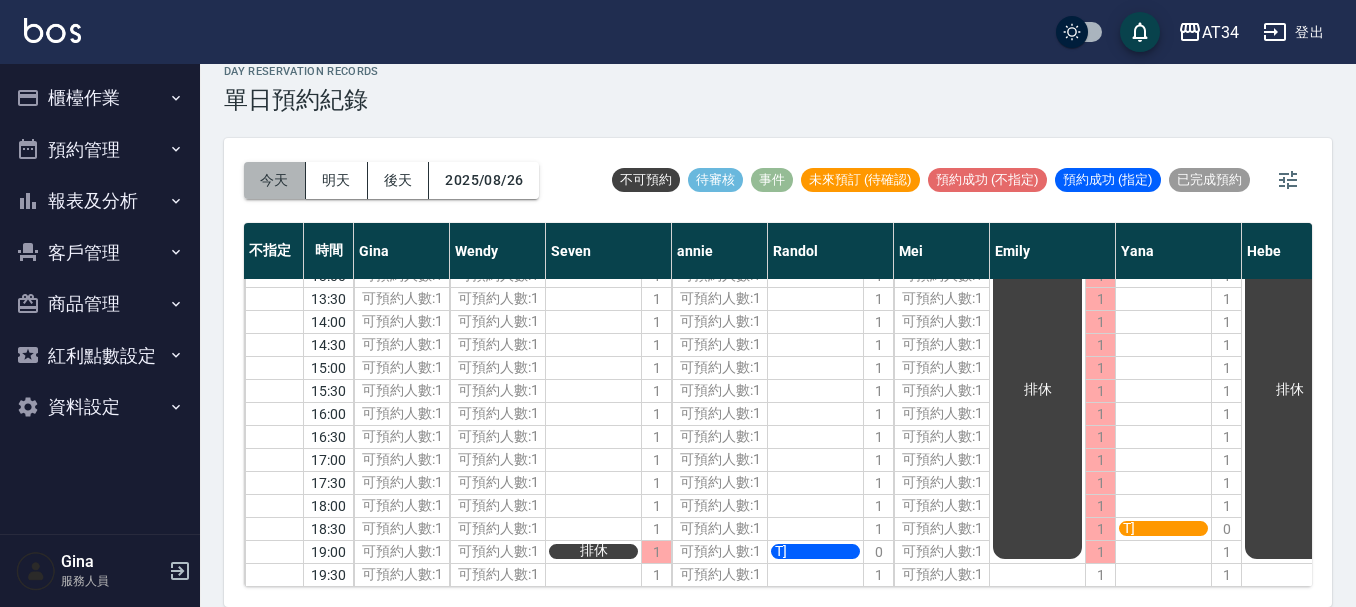 click on "今天" at bounding box center (275, 180) 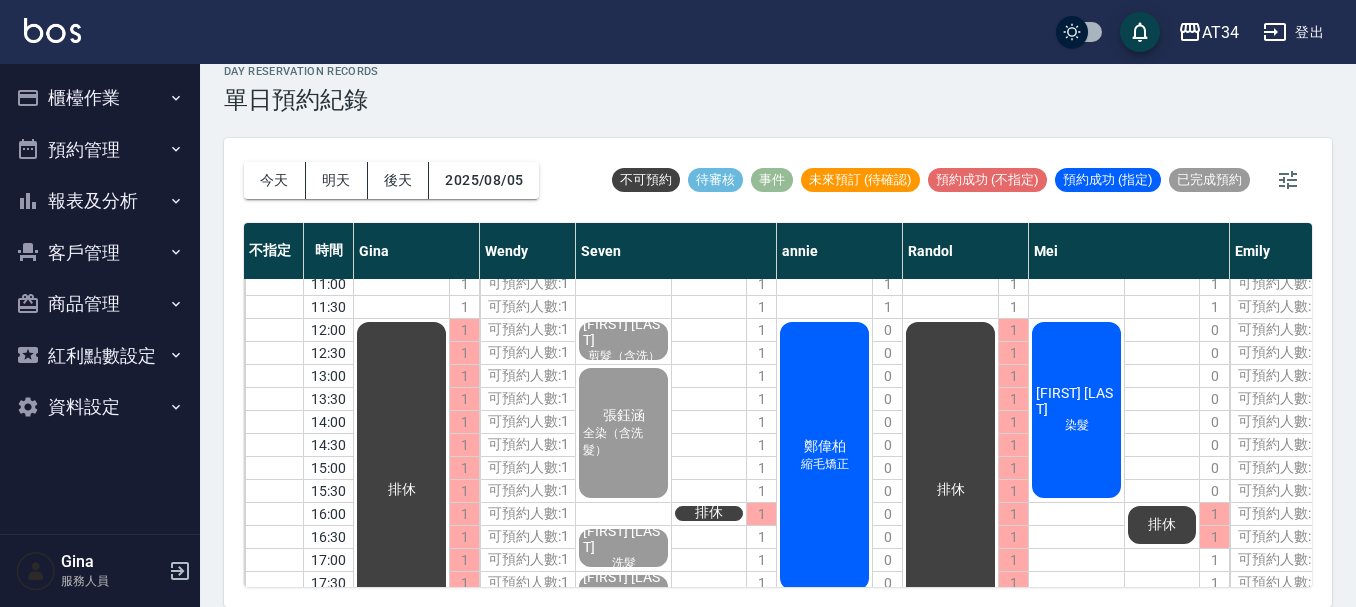 scroll, scrollTop: 0, scrollLeft: 0, axis: both 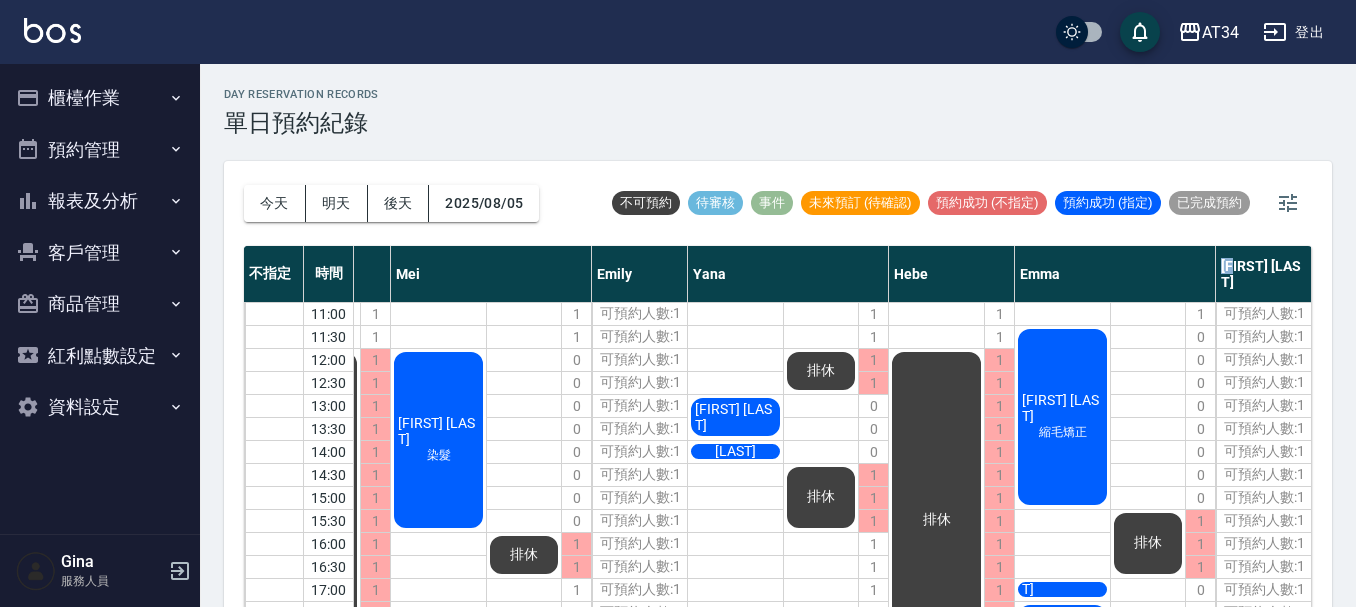 drag, startPoint x: 1245, startPoint y: 263, endPoint x: 1168, endPoint y: 264, distance: 77.00649 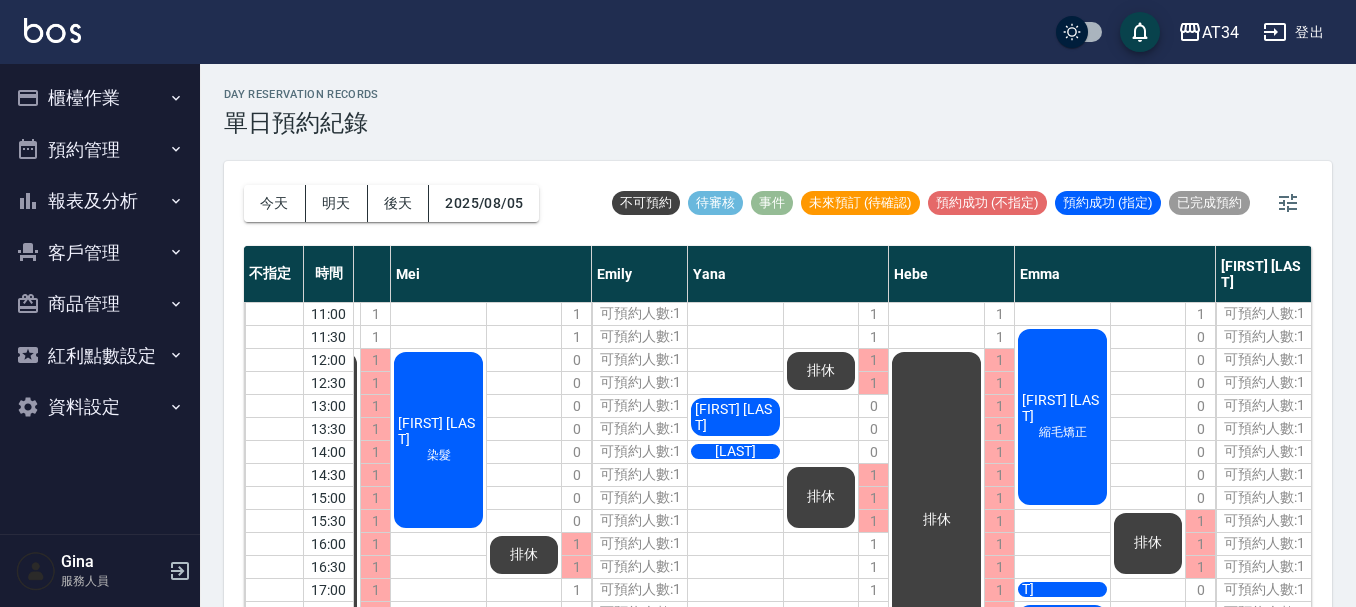 click on "曾若芸" at bounding box center (1264, 274) 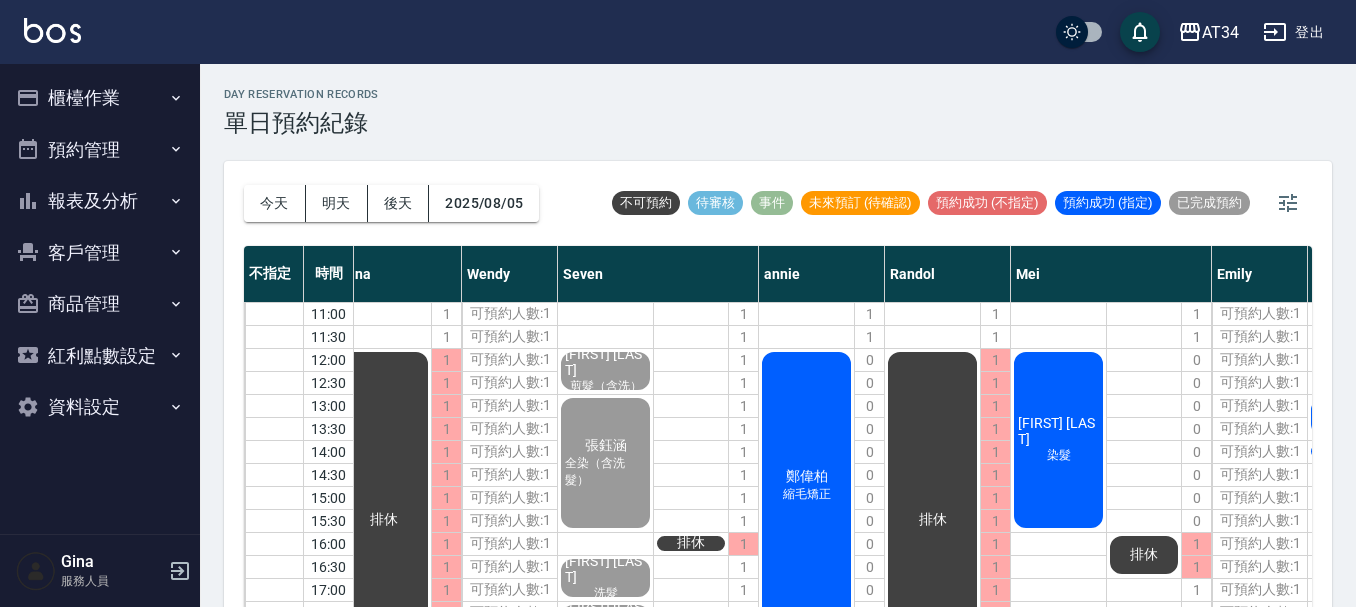 scroll, scrollTop: 0, scrollLeft: 0, axis: both 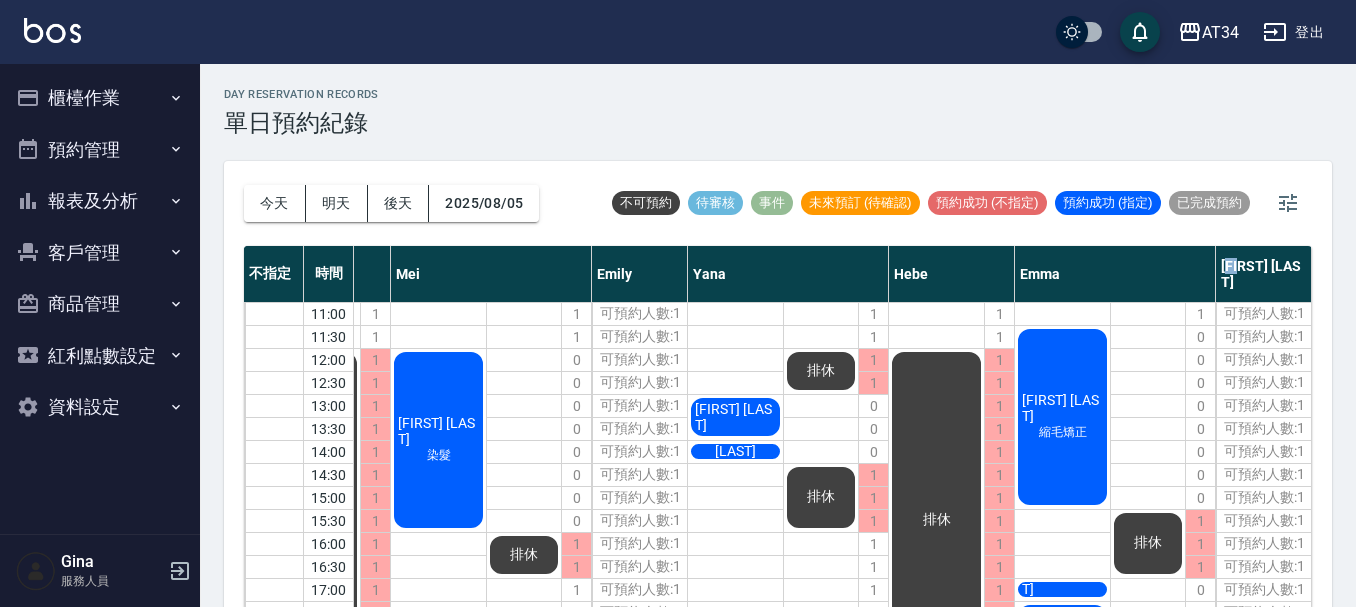 drag, startPoint x: 1249, startPoint y: 275, endPoint x: 1229, endPoint y: 281, distance: 20.880613 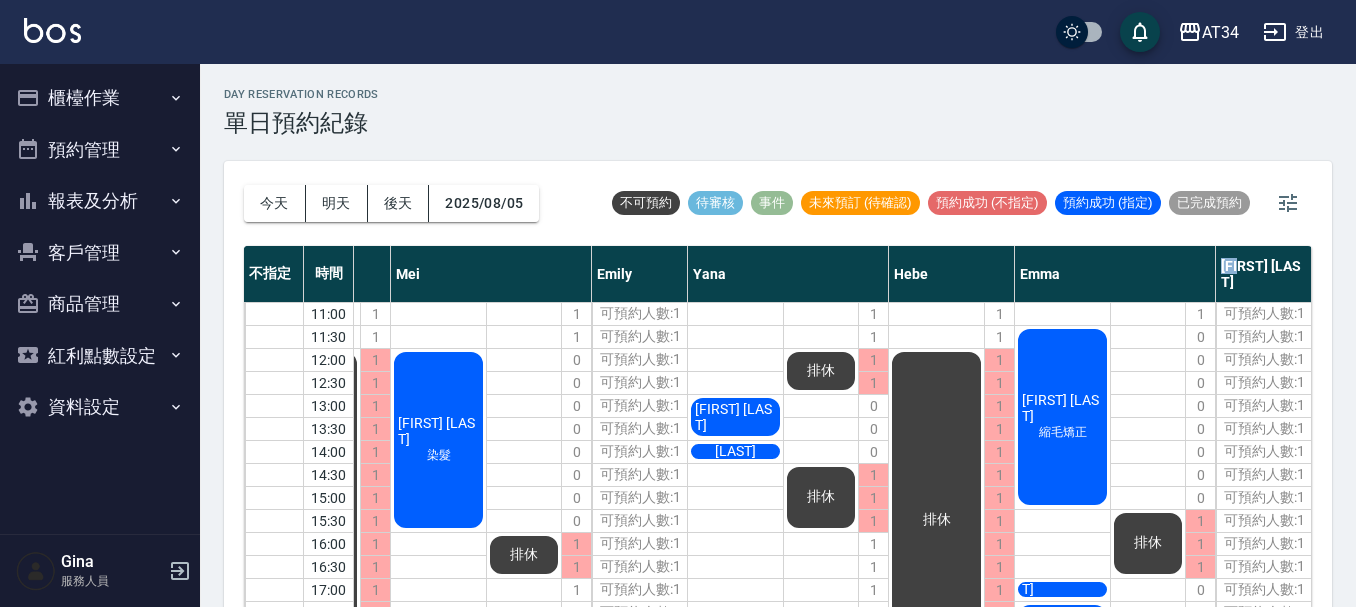 drag, startPoint x: 1215, startPoint y: 275, endPoint x: 1254, endPoint y: 274, distance: 39.012817 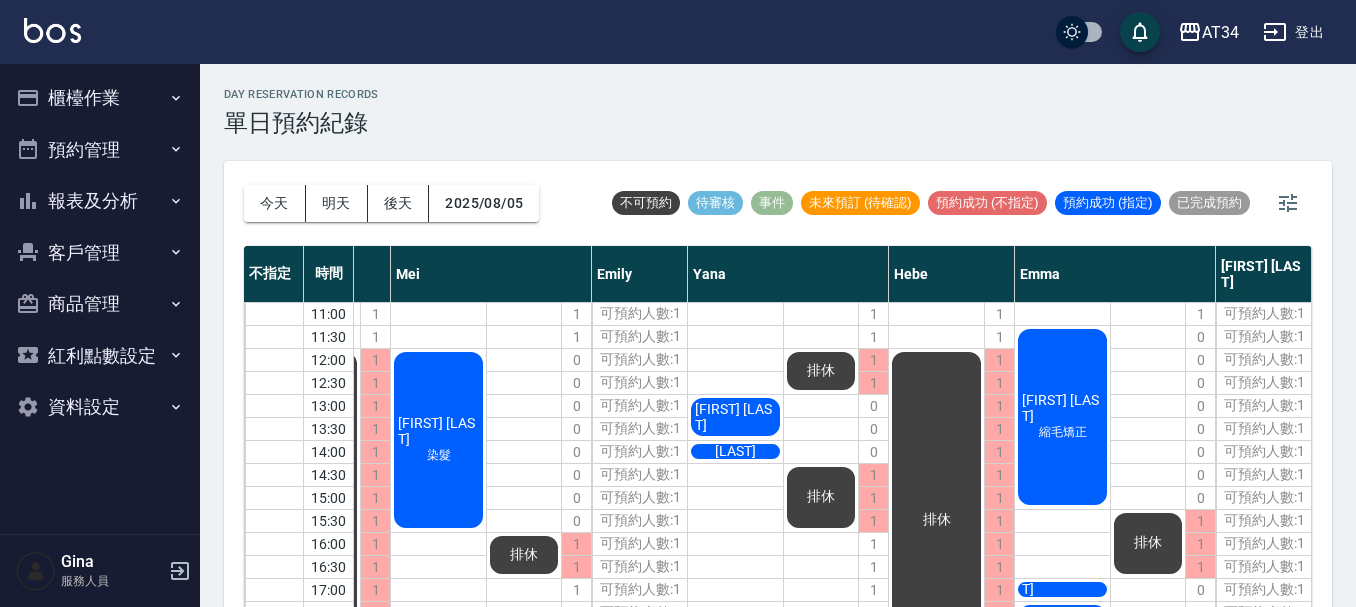 drag, startPoint x: 1237, startPoint y: 272, endPoint x: 1280, endPoint y: 149, distance: 130.29965 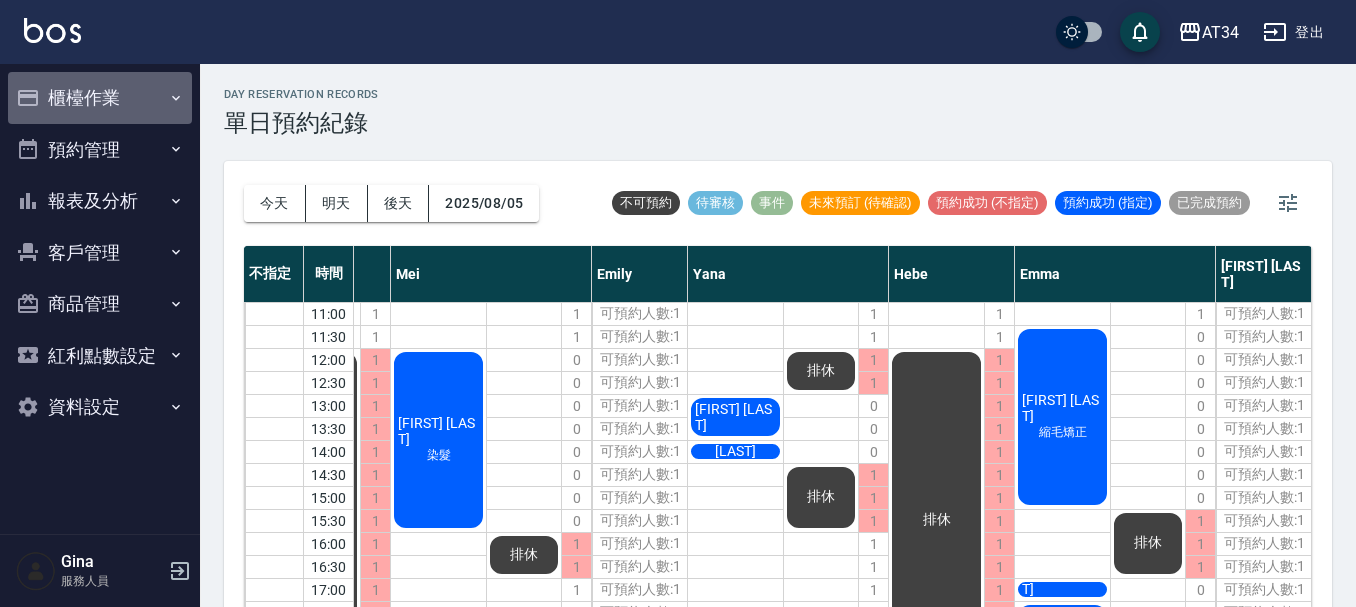 click on "櫃檯作業" at bounding box center (100, 98) 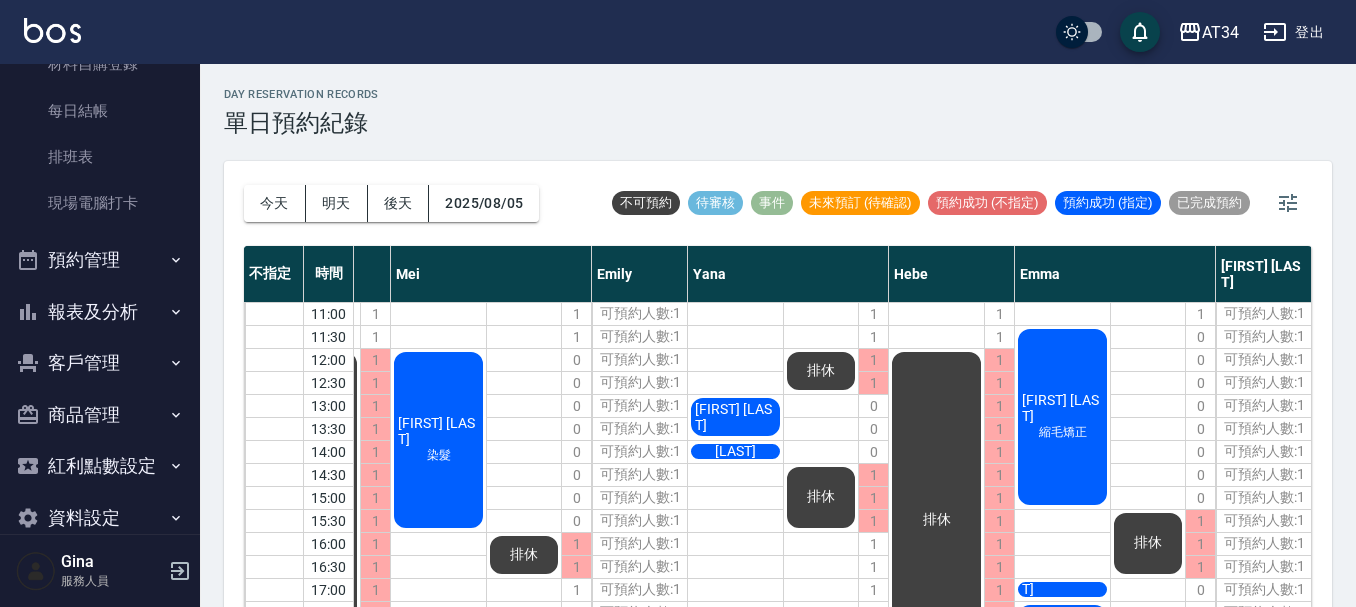 scroll, scrollTop: 262, scrollLeft: 0, axis: vertical 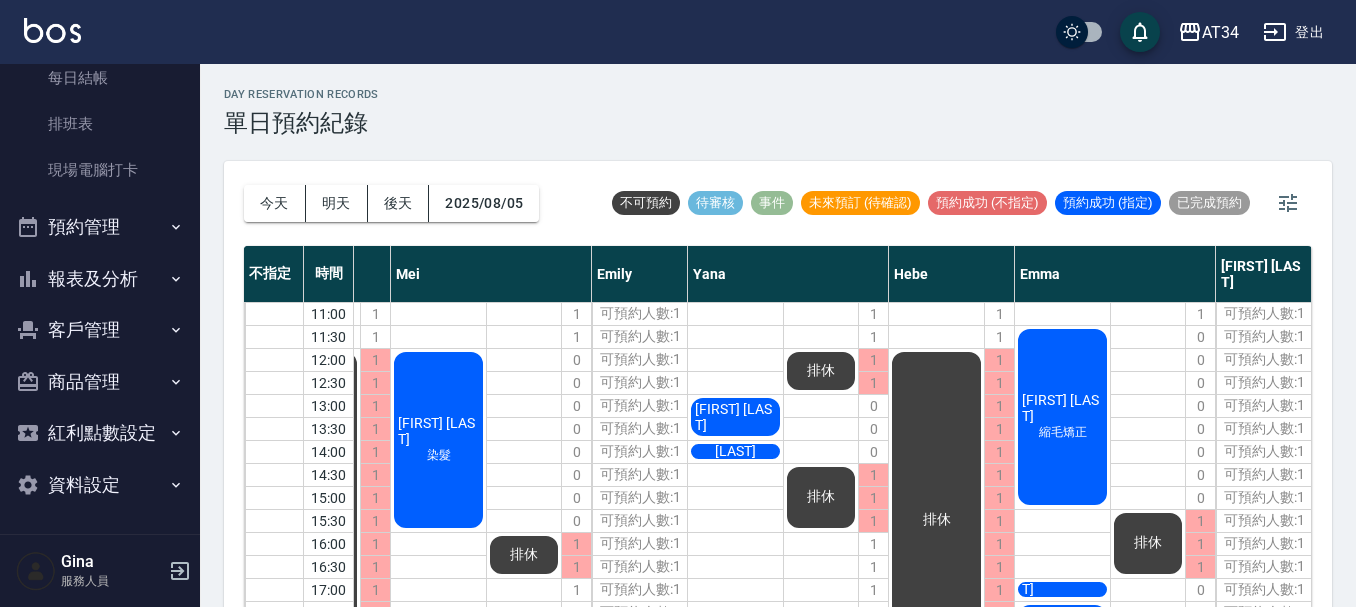 click on "客戶管理" at bounding box center (100, 330) 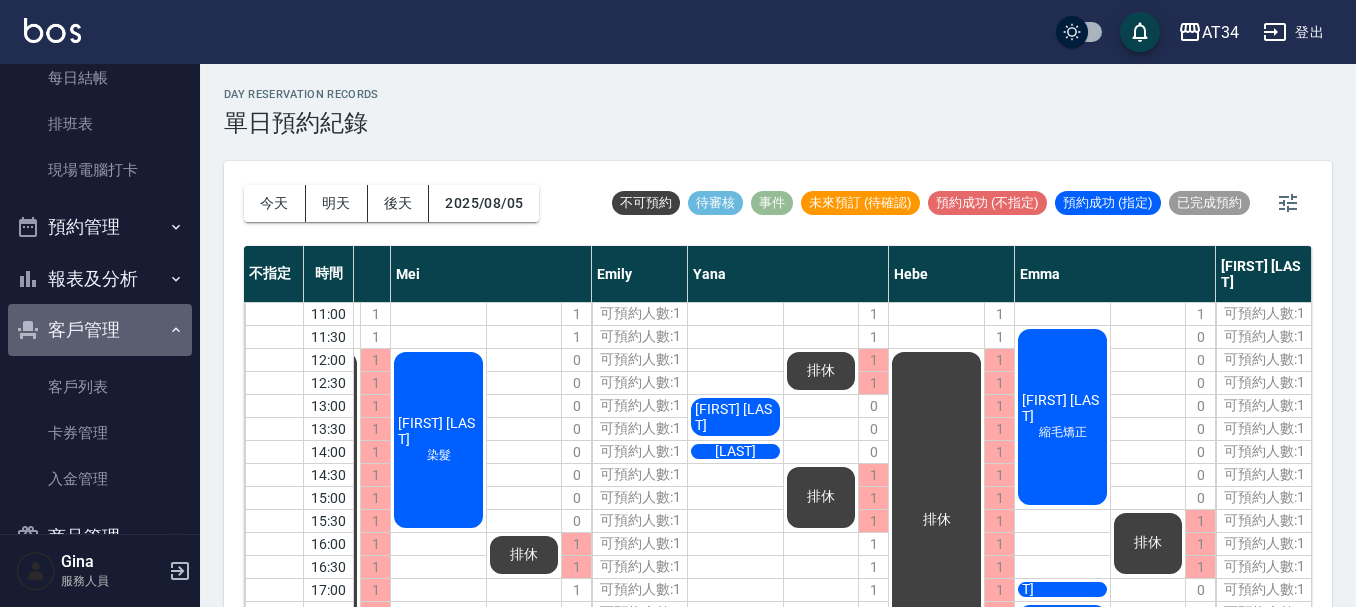 click on "客戶管理" at bounding box center (100, 330) 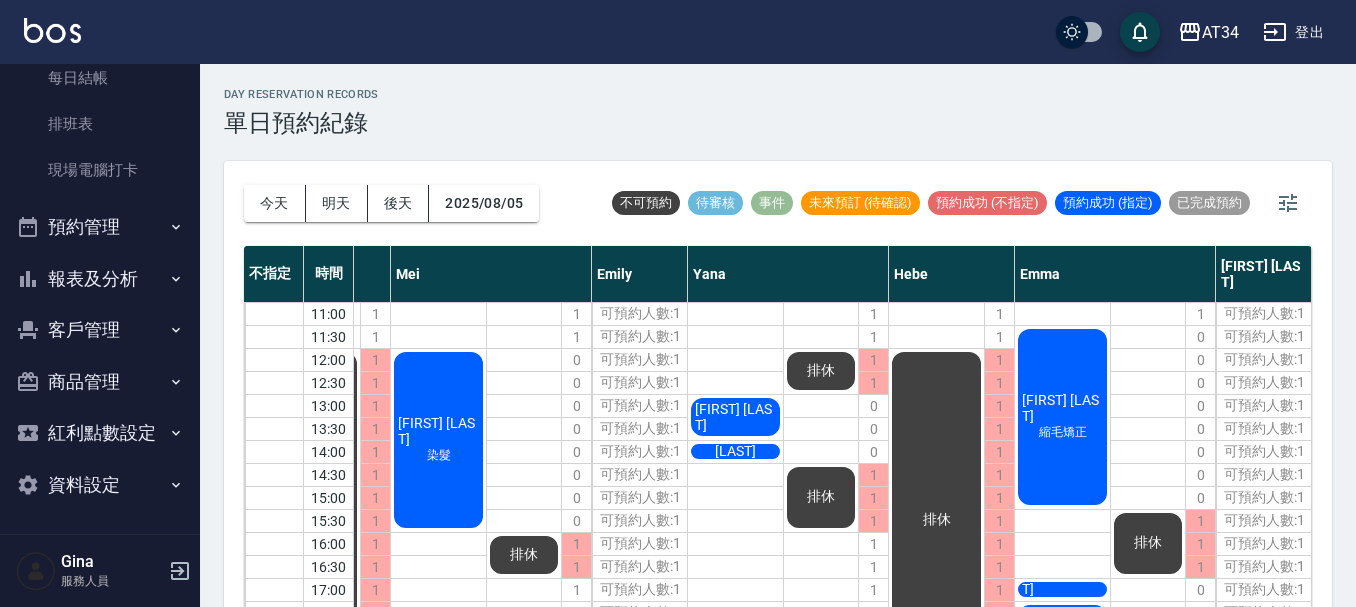 click on "報表及分析" at bounding box center (100, 279) 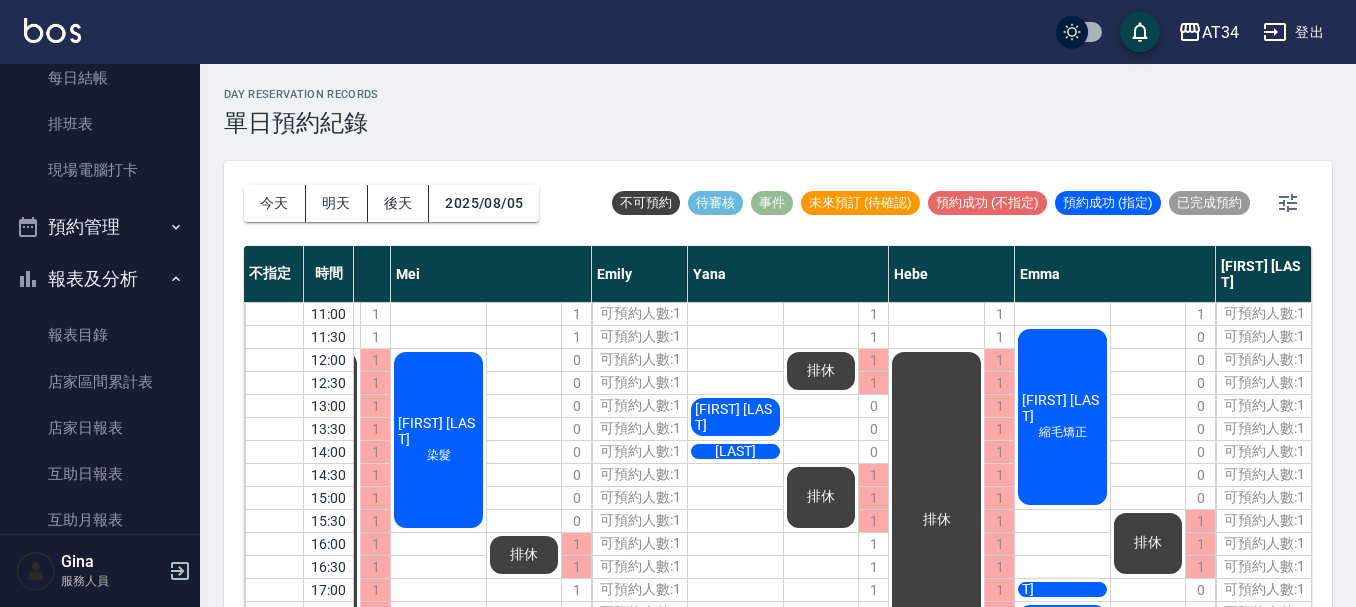 click on "報表及分析" at bounding box center (100, 279) 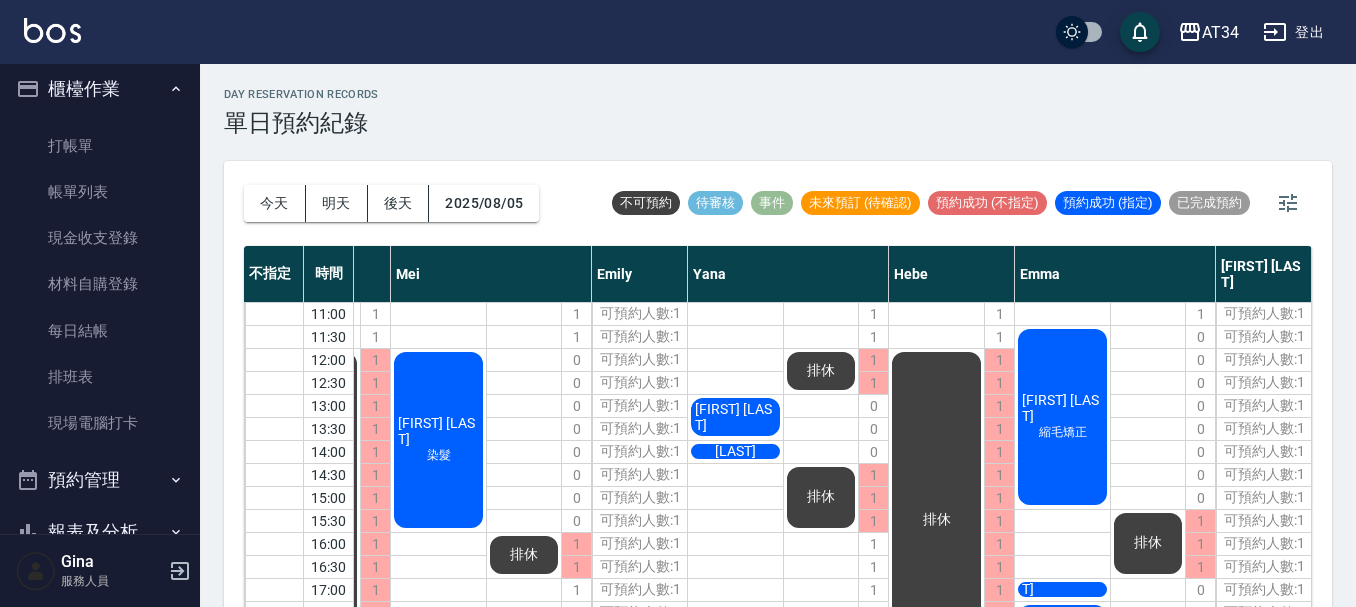 scroll, scrollTop: 0, scrollLeft: 0, axis: both 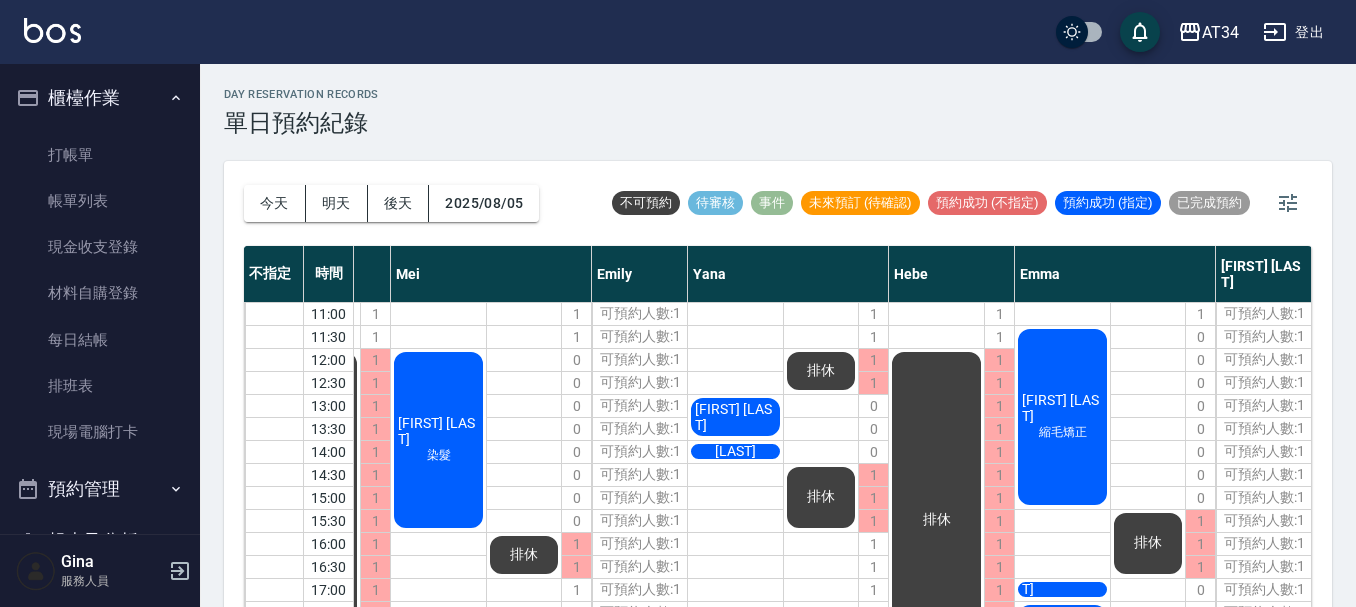 click on "櫃檯作業" at bounding box center [100, 98] 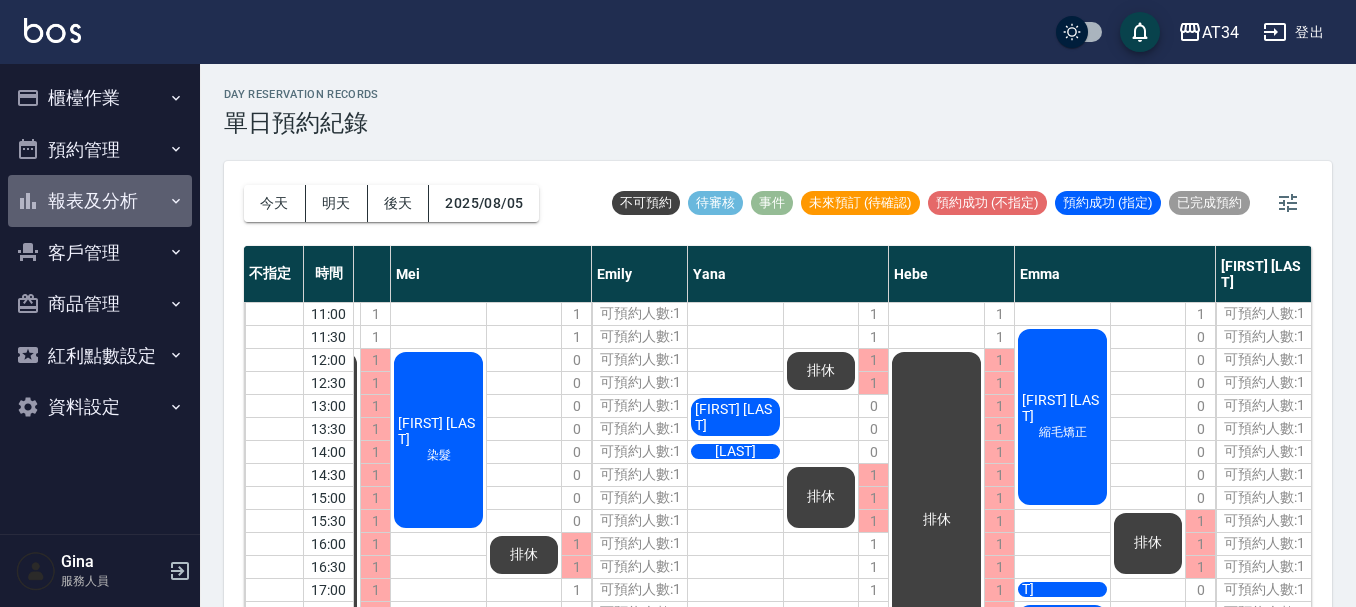 click on "報表及分析" at bounding box center (100, 201) 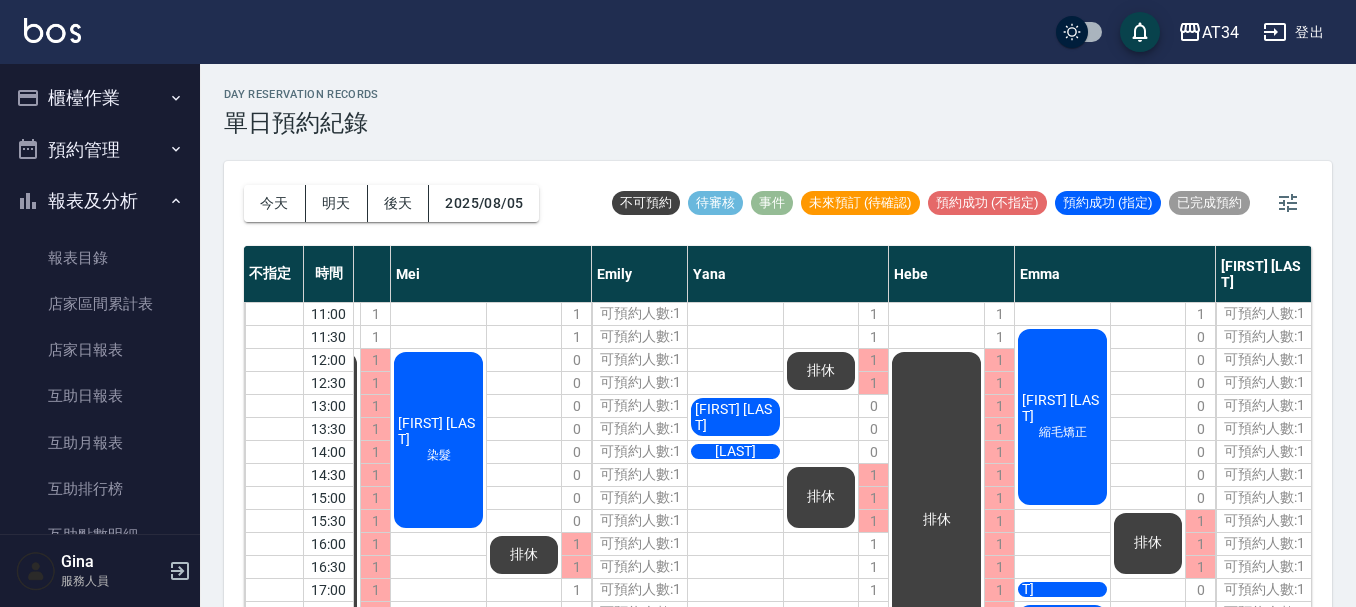 click on "報表及分析" at bounding box center (100, 201) 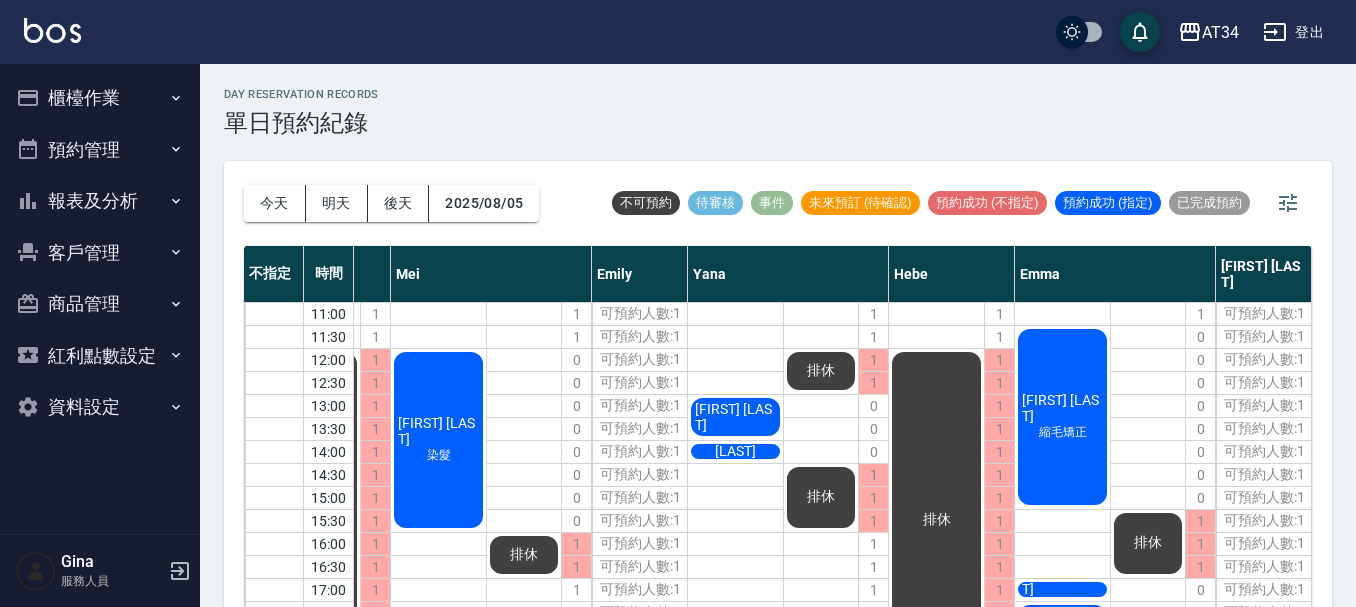 click on "預約管理" at bounding box center (100, 150) 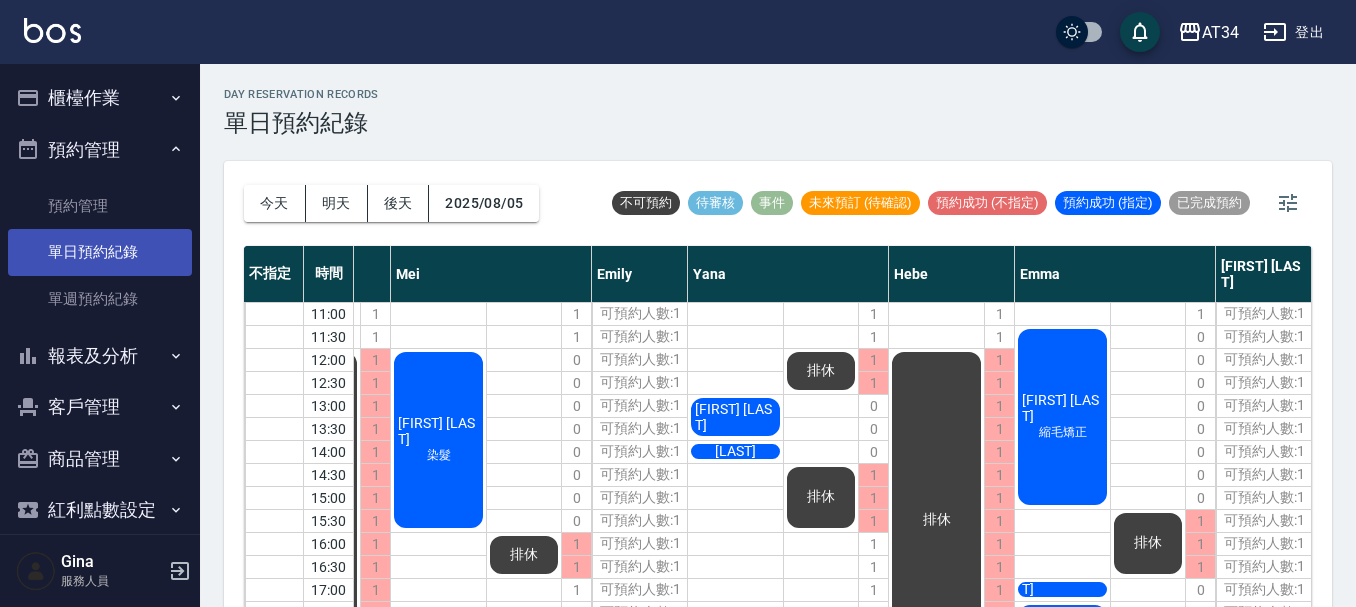 click on "單日預約紀錄" at bounding box center (100, 252) 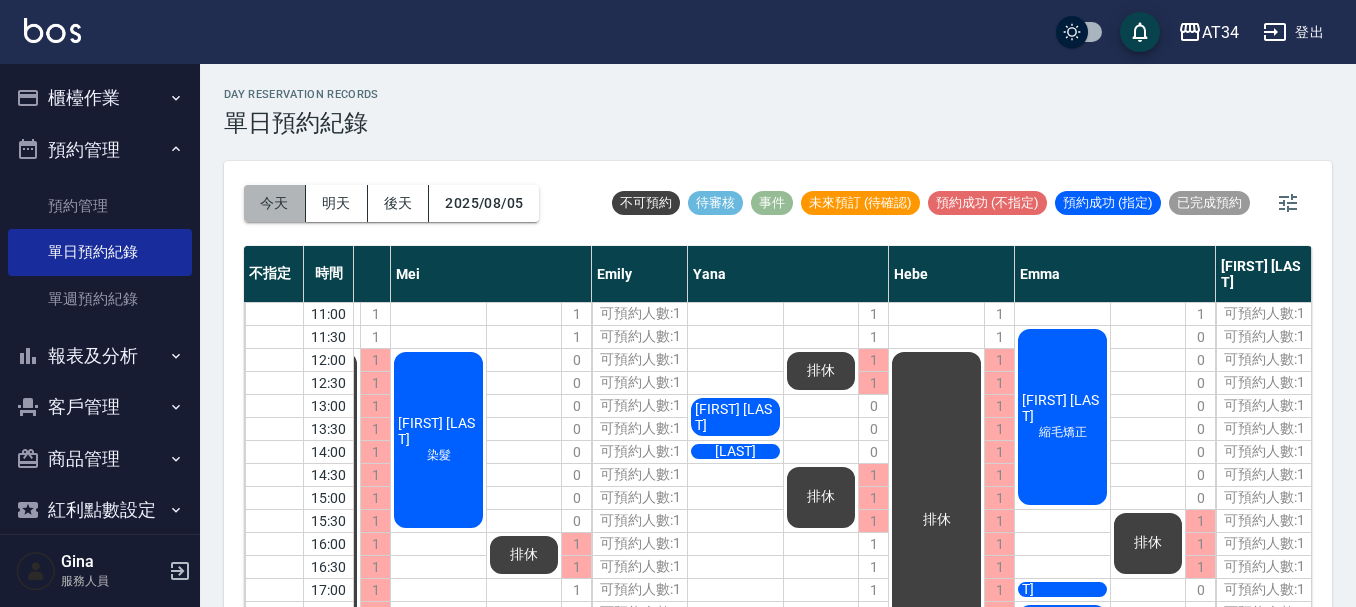 click on "今天" at bounding box center (275, 203) 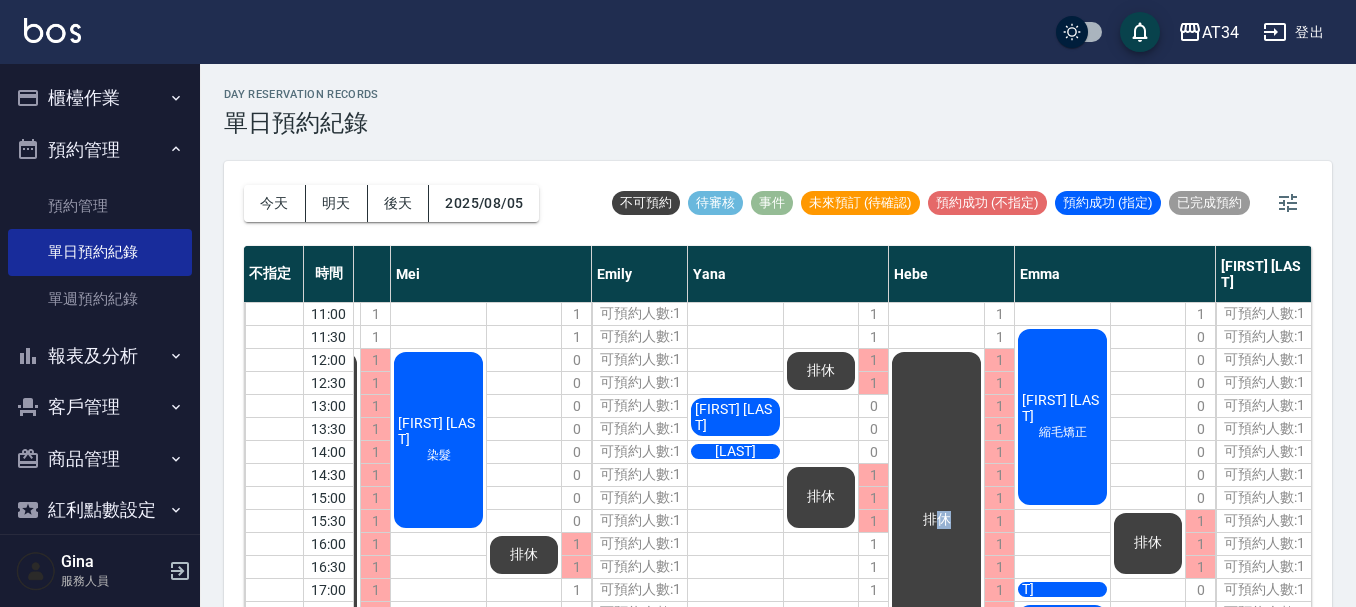 scroll, scrollTop: 122, scrollLeft: 648, axis: both 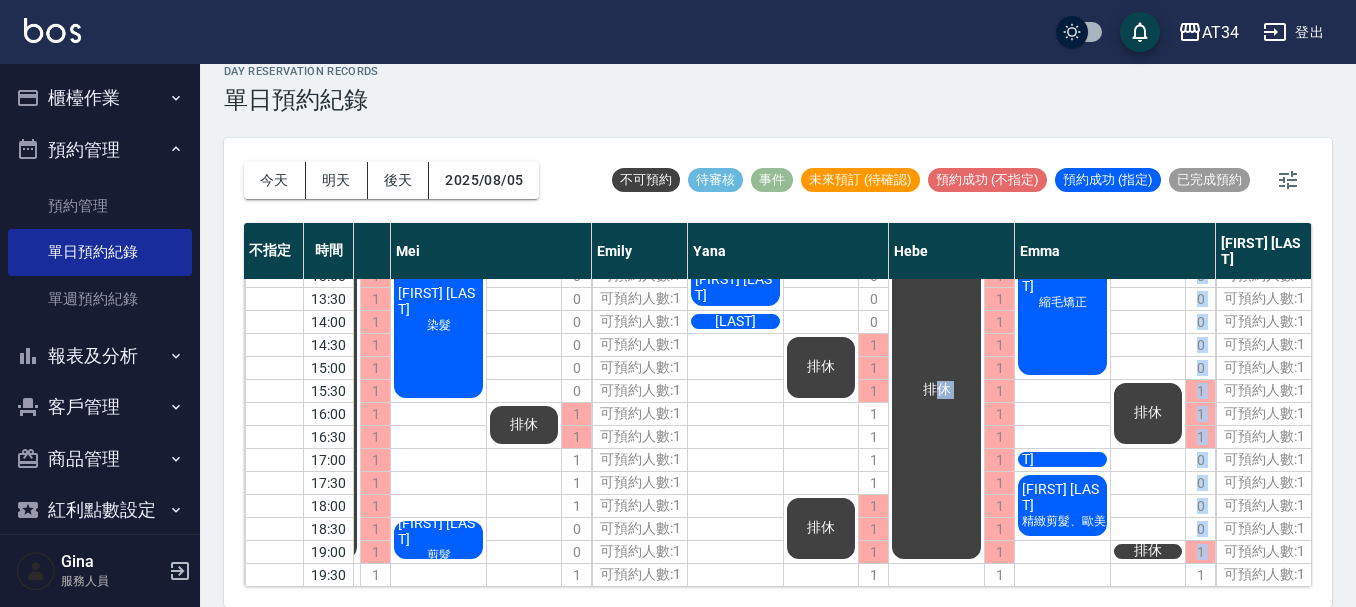 drag, startPoint x: 932, startPoint y: 594, endPoint x: 1051, endPoint y: 582, distance: 119.60351 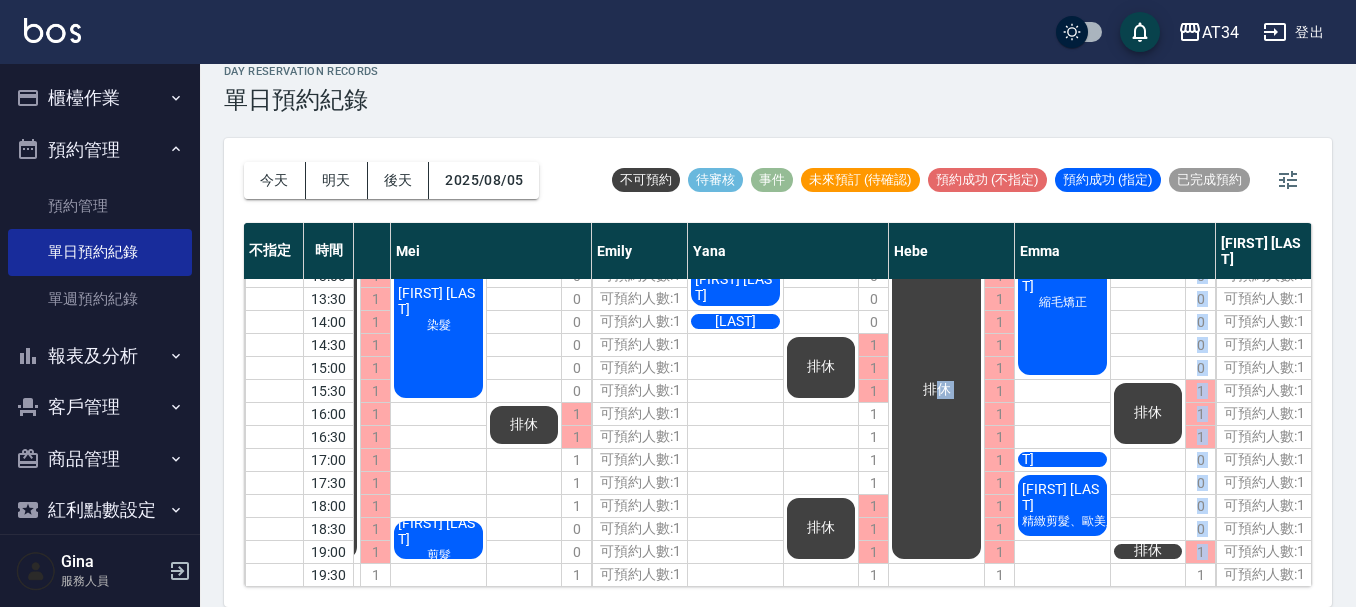click on "不指定 時間 Gina Wendy Seven annie Randol Mei Emily Yana Hebe Emma 曾若芸 11:00 11:30 12:00 12:30 13:00 13:30 14:00 14:30 15:00 15:30 16:00 16:30 17:00 17:30 18:00 18:30 19:00 19:30 1 1 1 1 1 1 1 1 1 1 1 1 1 1 1 1 1 1 排休 可預約人數:1 可預約人數:1 可預約人數:1 可預約人數:1 可預約人數:1 可預約人數:1 可預約人數:1 可預約人數:1 可預約人數:1 可預約人數:1 可預約人數:1 可預約人數:1 可預約人數:1 可預約人數:1 可預約人數:1 可預約人數:1 可預約人數:1 可預約人數:1 1 1 1 1 1 1 1 1 1 1 1 1 1 1 1 1 1 1 林鉦凱 剪髮（含洗） 張鈺涵 全染（含洗髮） 張淑玲 洗髮 吳凱莉 洗髮 黃湘涵 S 排休 排休 1 1 0 0 0 0 0 0 0 0 0 0 0 0 1 1 1 1 鄭偉柏 縮毛矯正 1 1 1 1 1 1 1 1 1 1 1 1 1 1 1 1 1 1 排休 1 1 0 0 0 0 0 0 0 0 1 1 1 1 1 0 0 1 姚伶欣 染髮 楊琇靜 剪髮 排休 可預約人數:1 可預約人數:1 可預約人數:1 可預約人數:1 可預約人數:1 可預約人數:1 可預約人數:1 1 1 1" at bounding box center [778, 405] 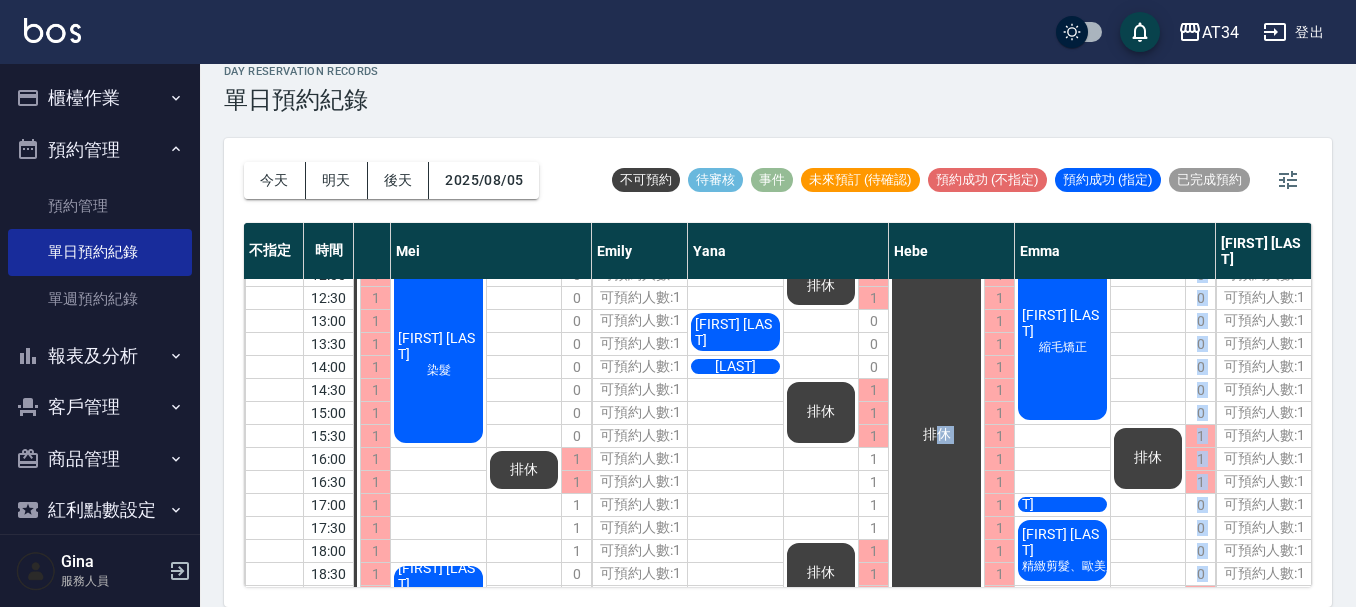scroll, scrollTop: 0, scrollLeft: 648, axis: horizontal 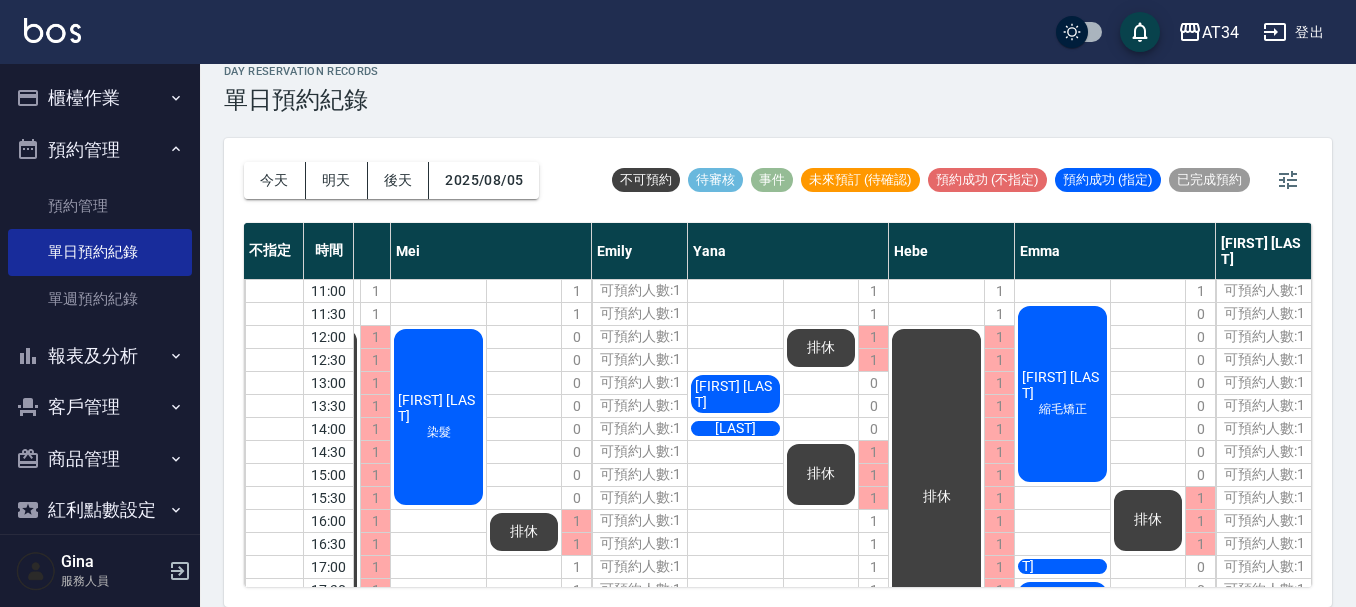 click on "[LAST] [FIRST]" at bounding box center [-236, 497] 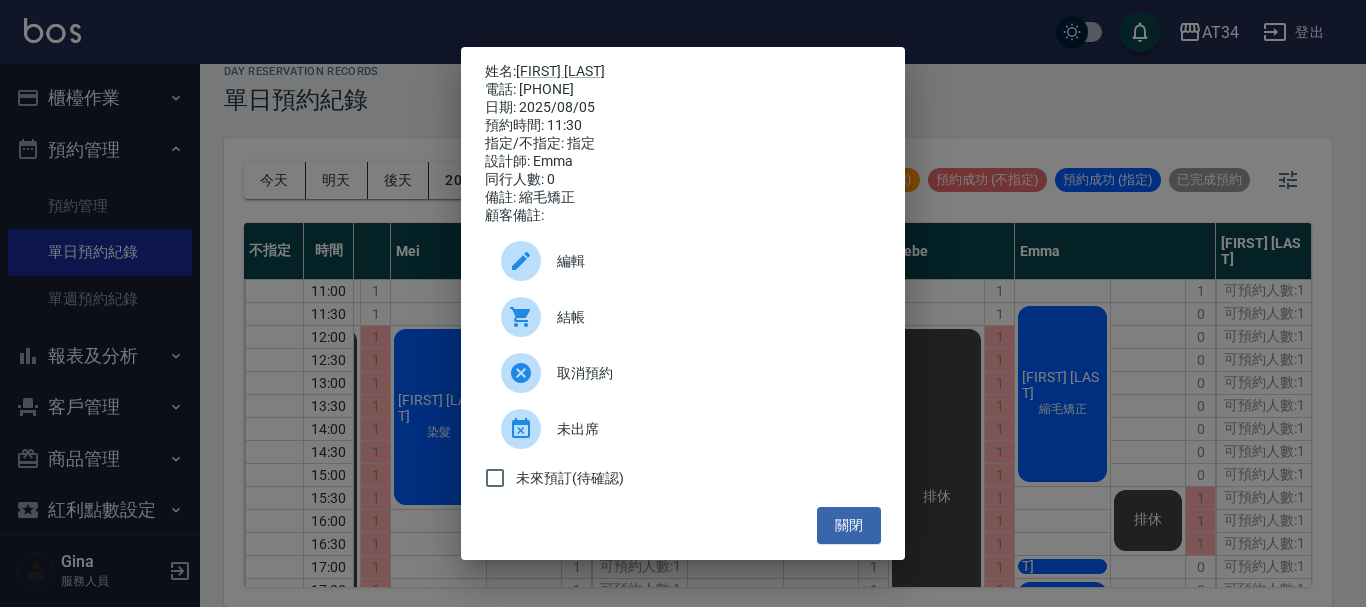click on "結帳" at bounding box center (711, 317) 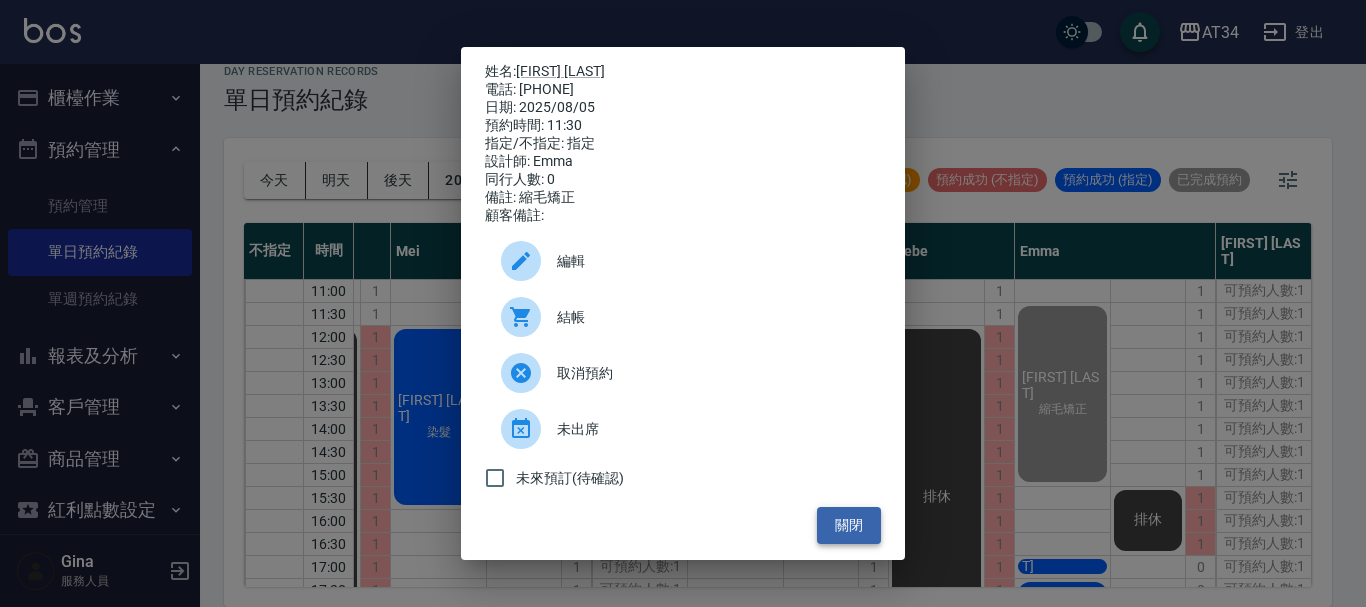 click on "關閉" at bounding box center [849, 525] 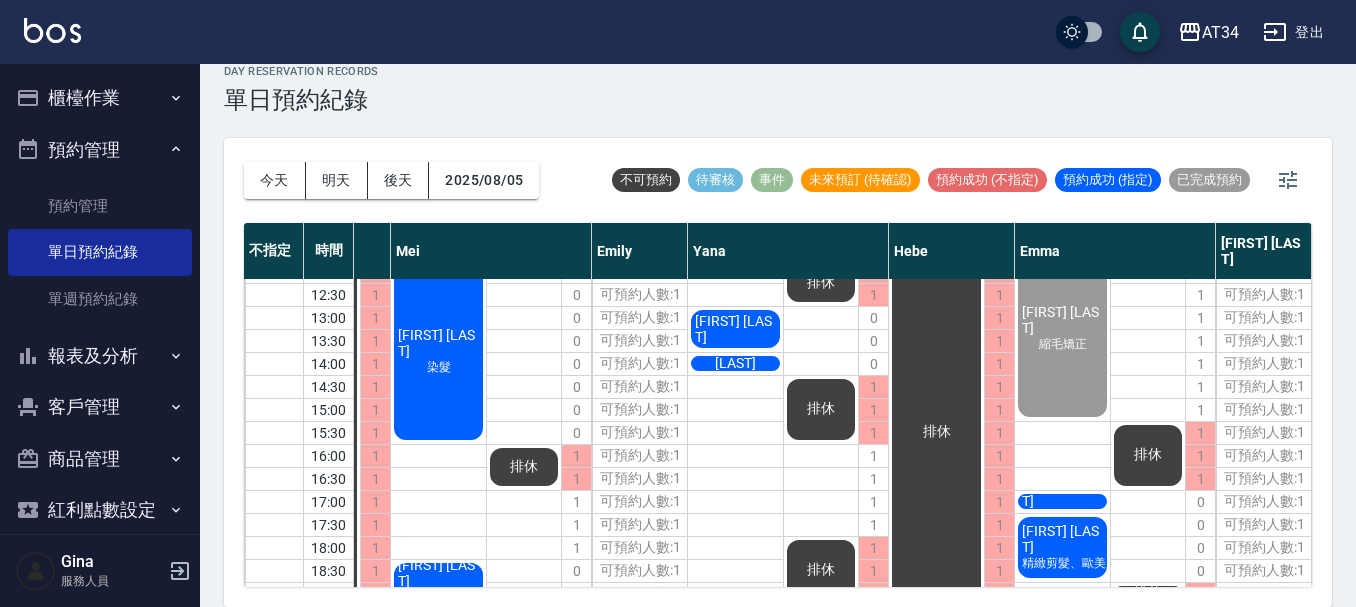 scroll, scrollTop: 122, scrollLeft: 638, axis: both 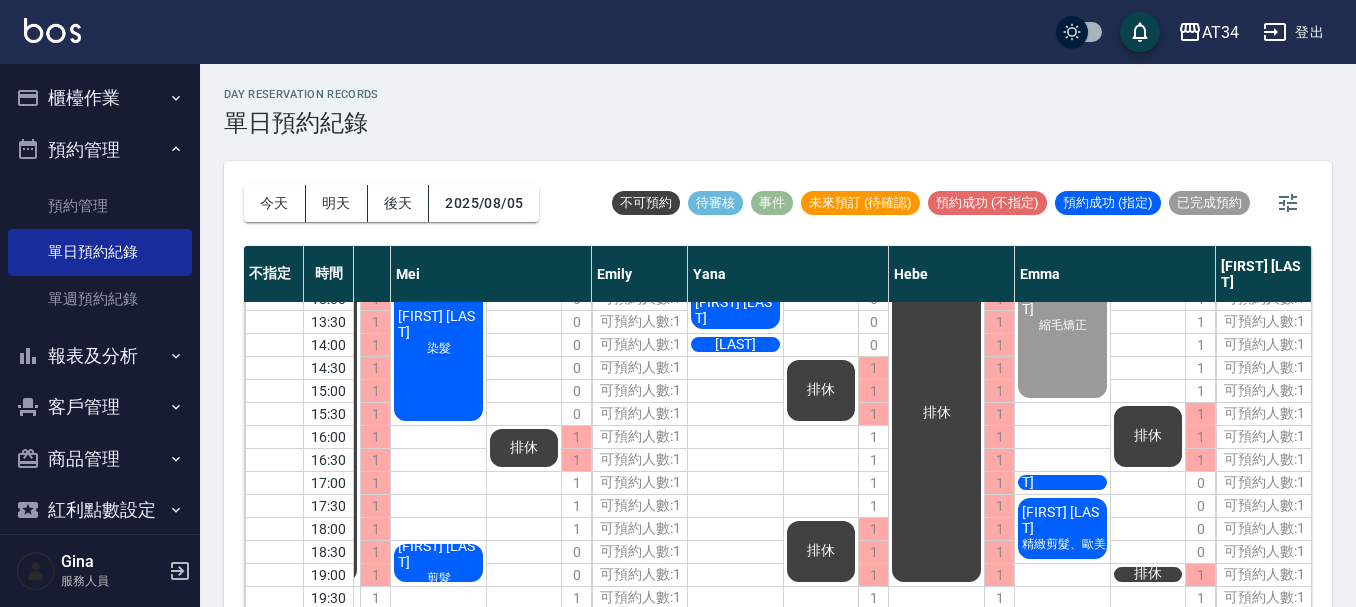 click on "櫃檯作業" at bounding box center (100, 98) 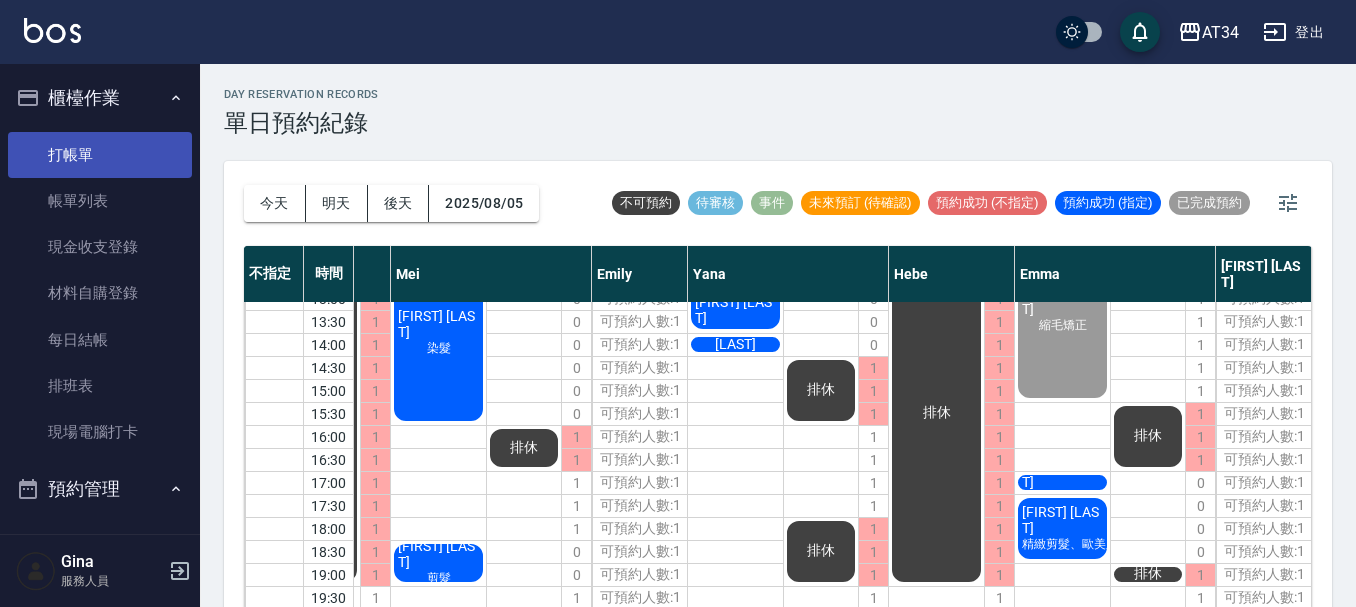 click on "打帳單" at bounding box center [100, 155] 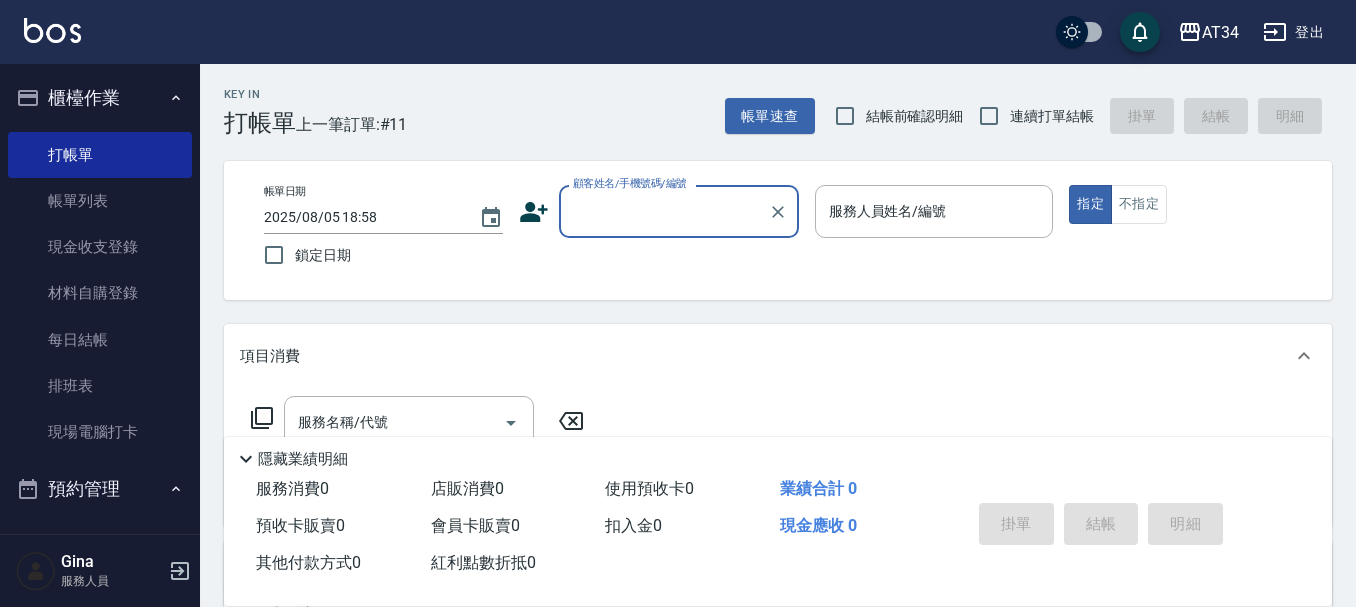 click on "顧客姓名/手機號碼/編號" at bounding box center (664, 211) 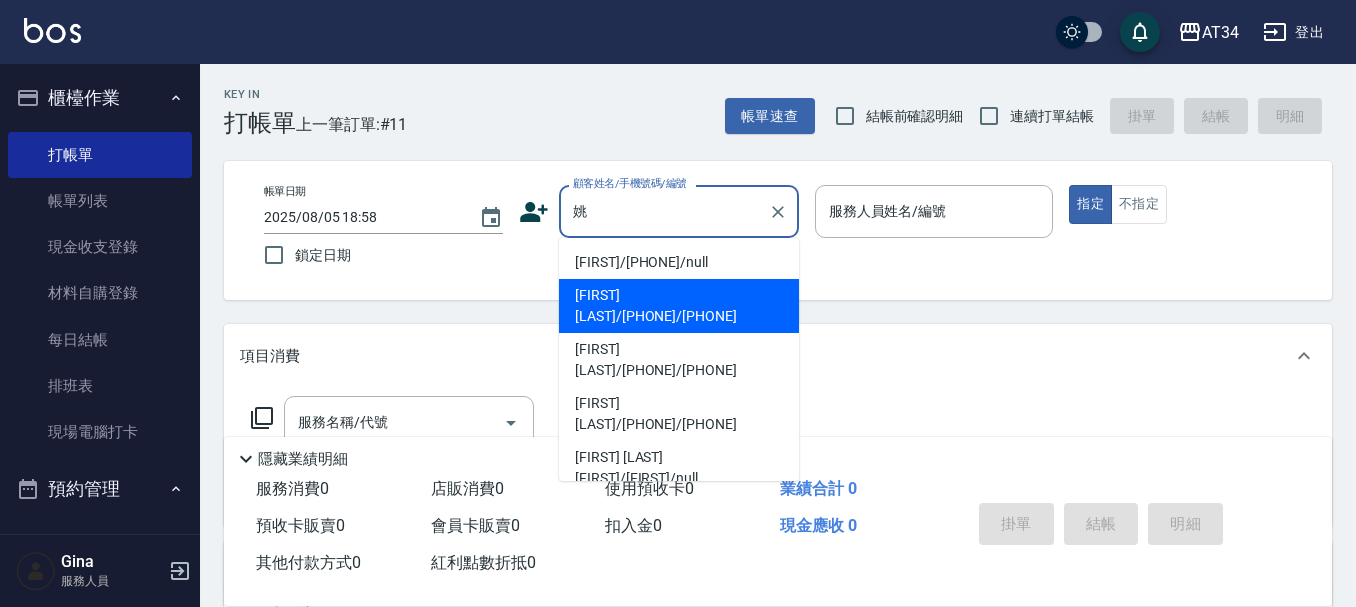click on "姚伶欣/0925351992/0925351992" at bounding box center [679, 306] 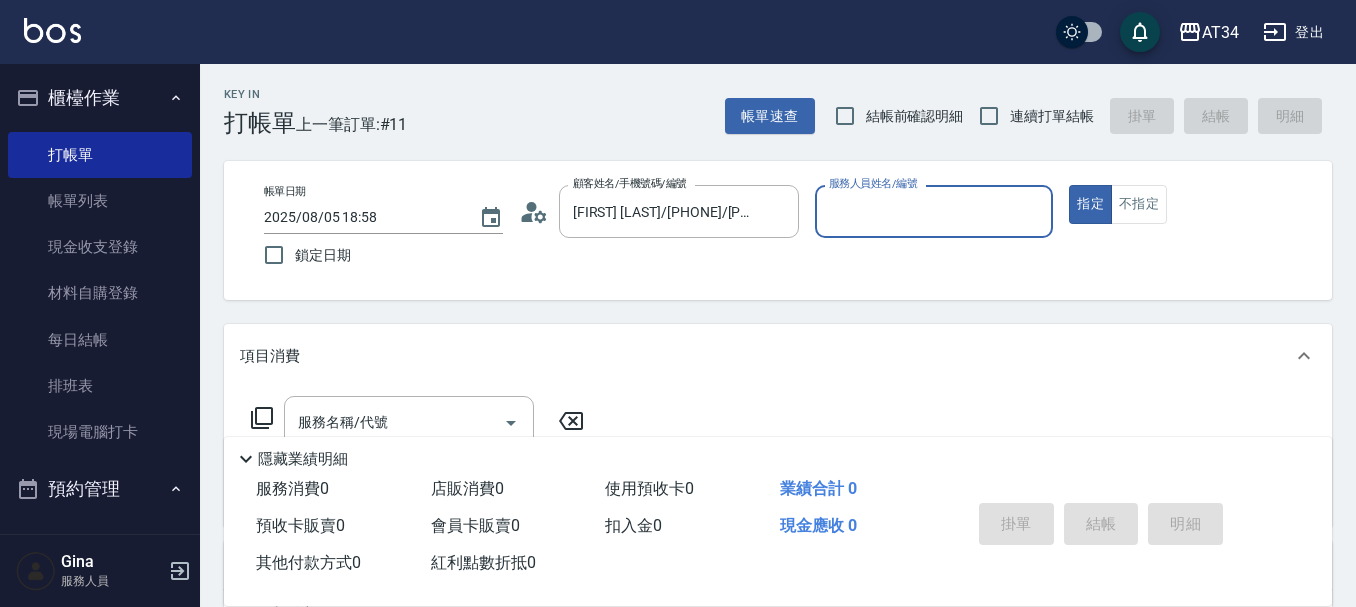 type on "Mei-07" 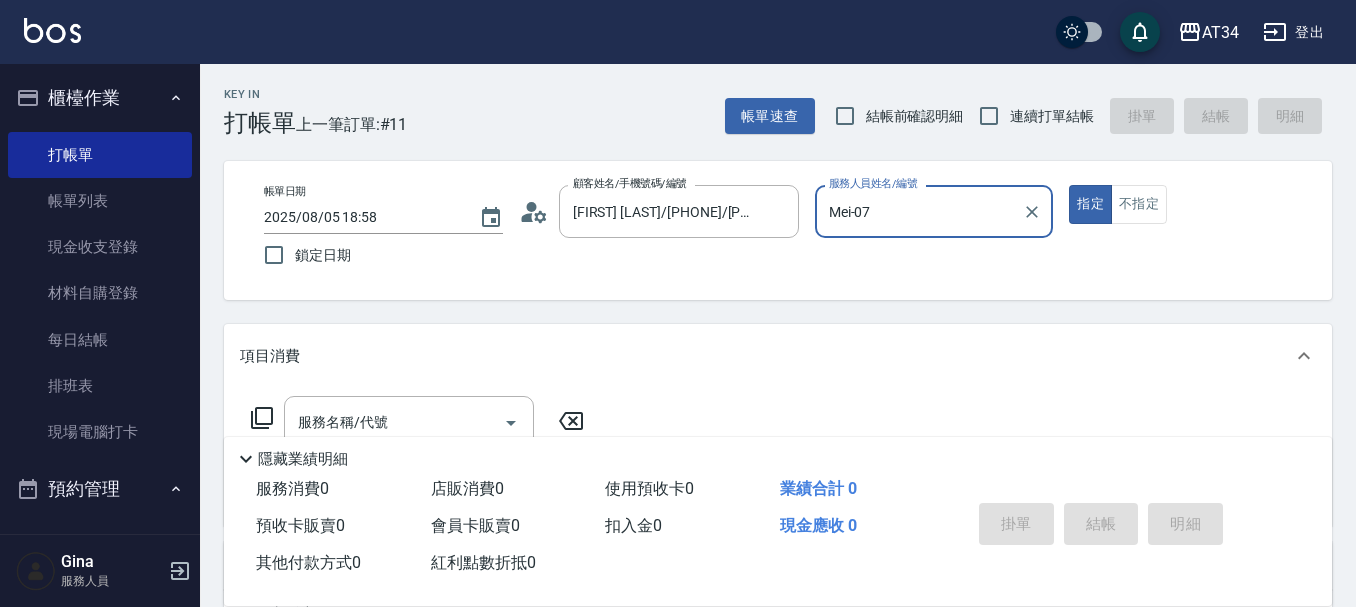 scroll, scrollTop: 200, scrollLeft: 0, axis: vertical 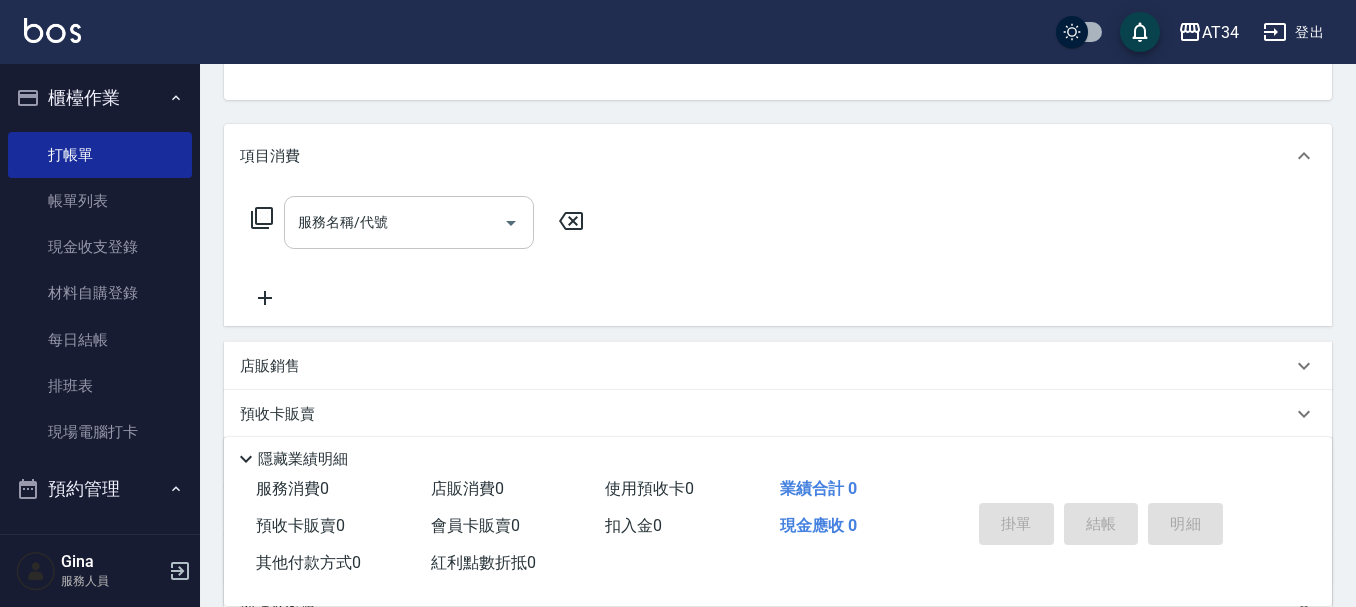 click on "服務名稱/代號 服務名稱/代號" at bounding box center [409, 222] 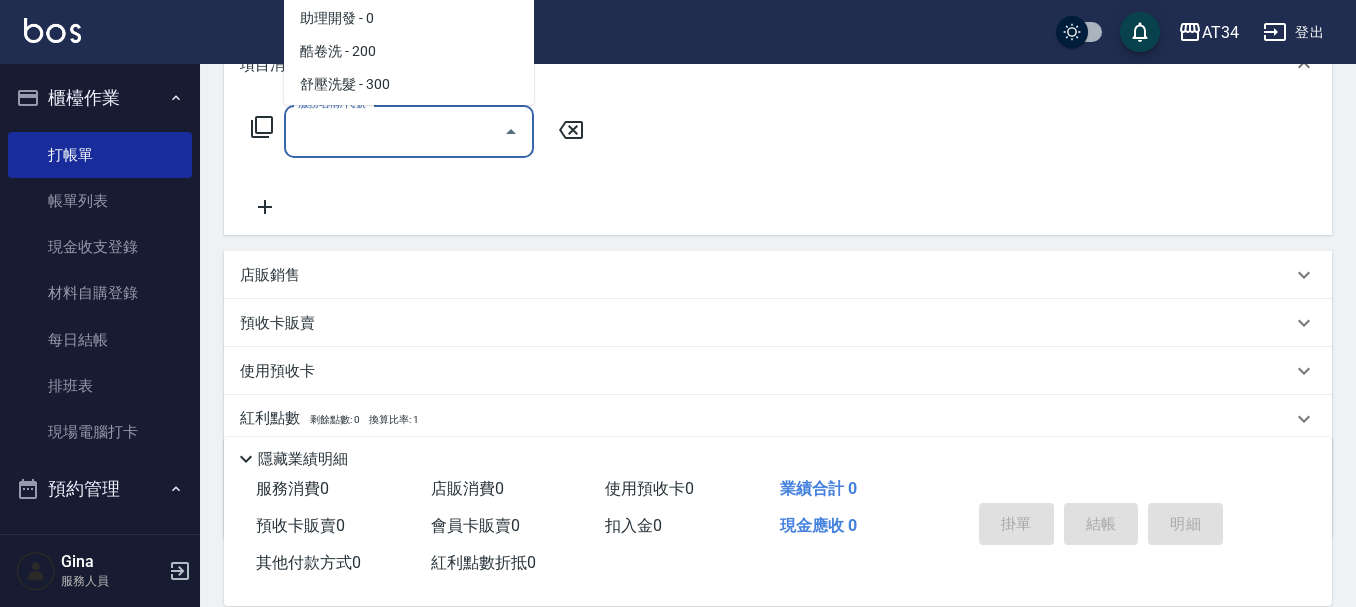 scroll, scrollTop: 300, scrollLeft: 0, axis: vertical 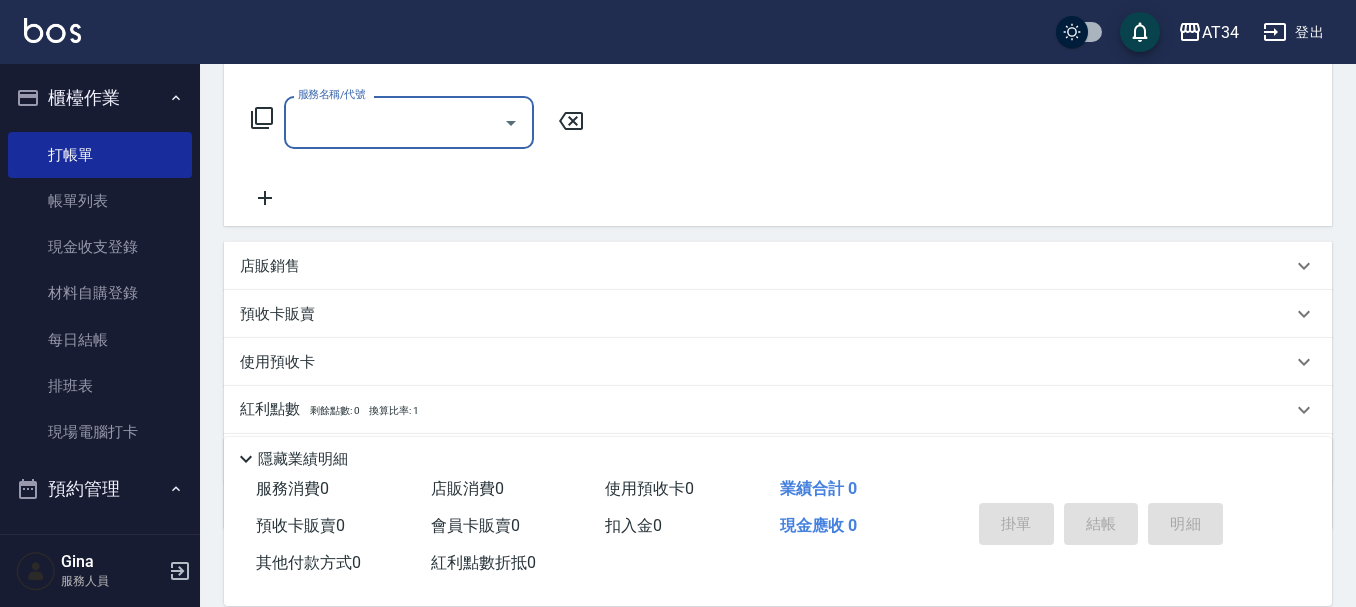 click on "服務名稱/代號" at bounding box center [394, 122] 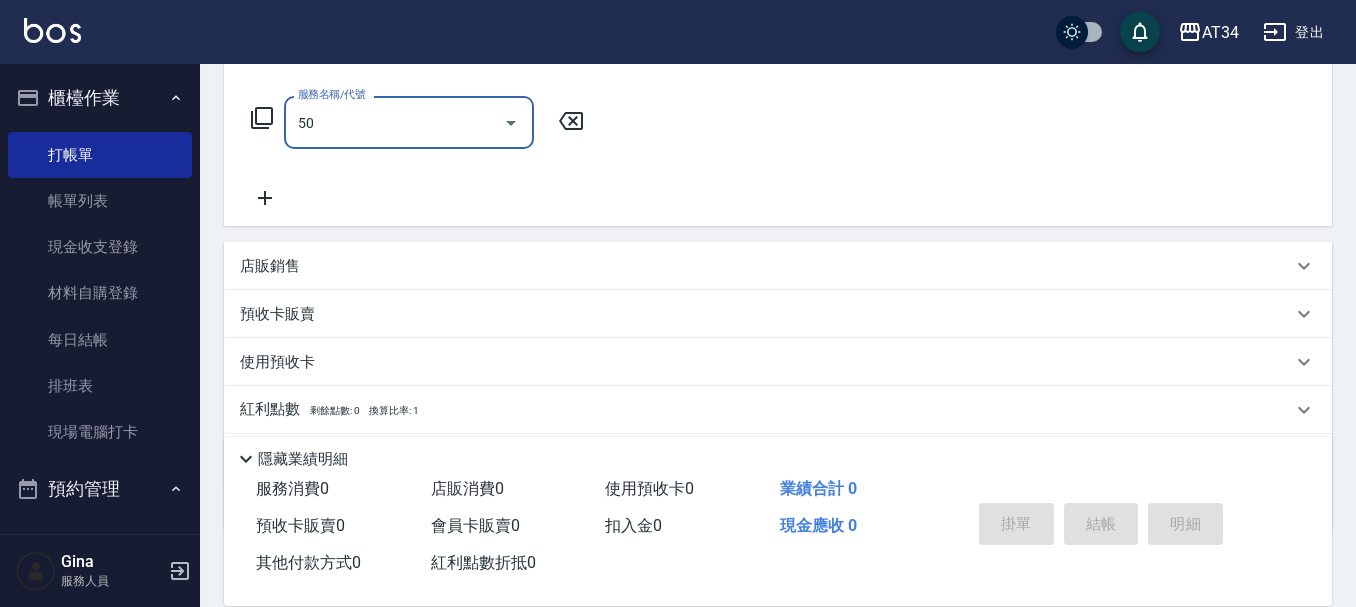 type on "501" 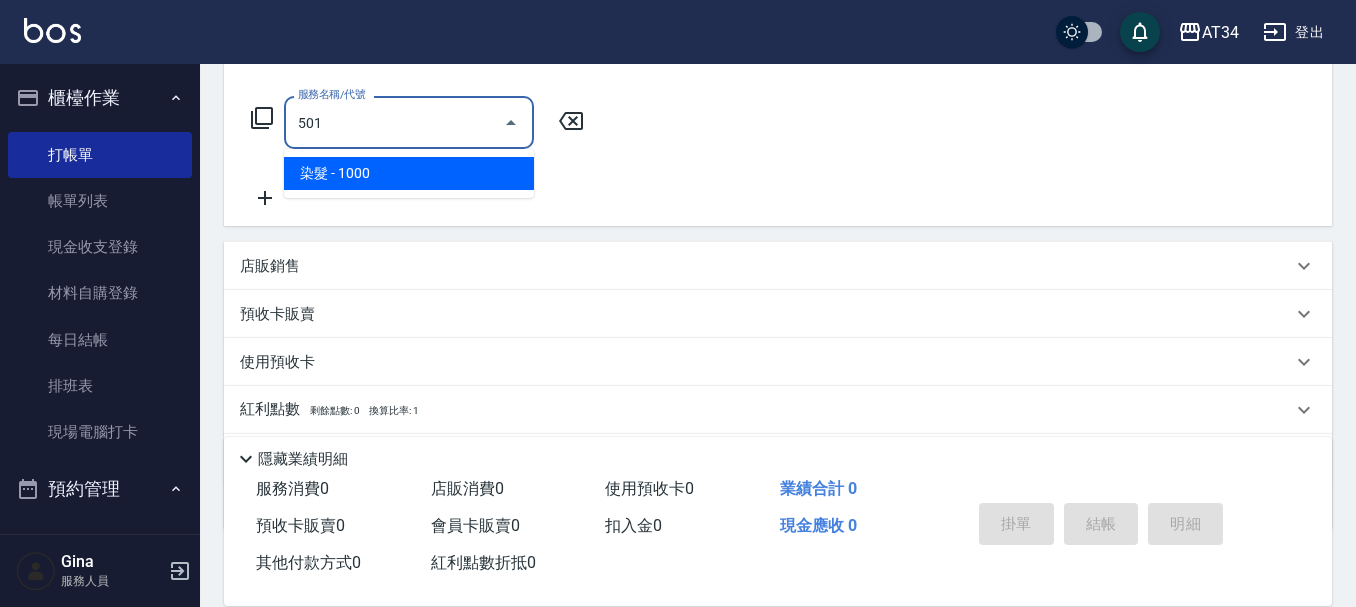type on "100" 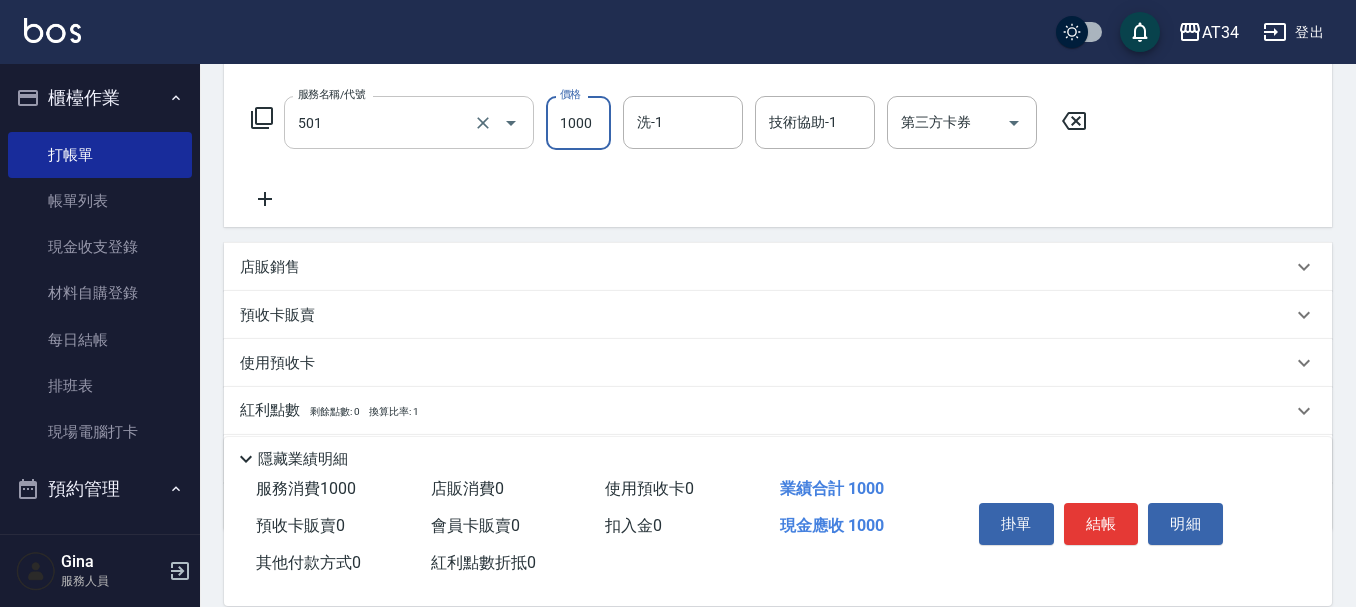 type on "染髮(501)" 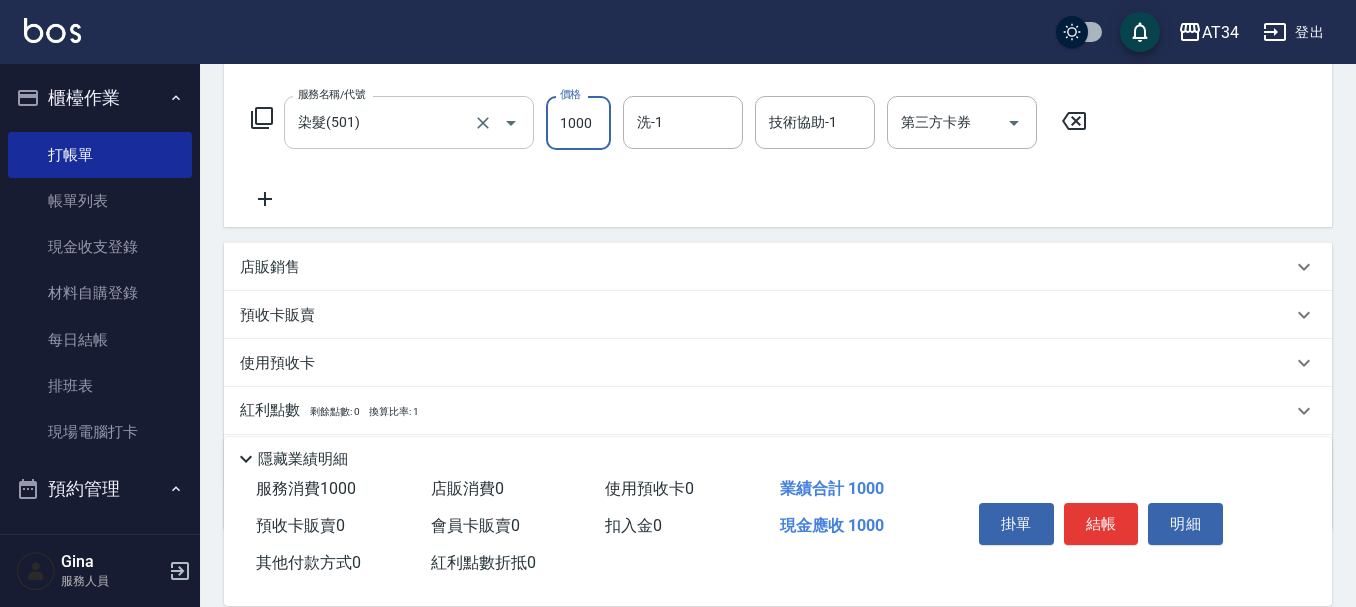 type on "2" 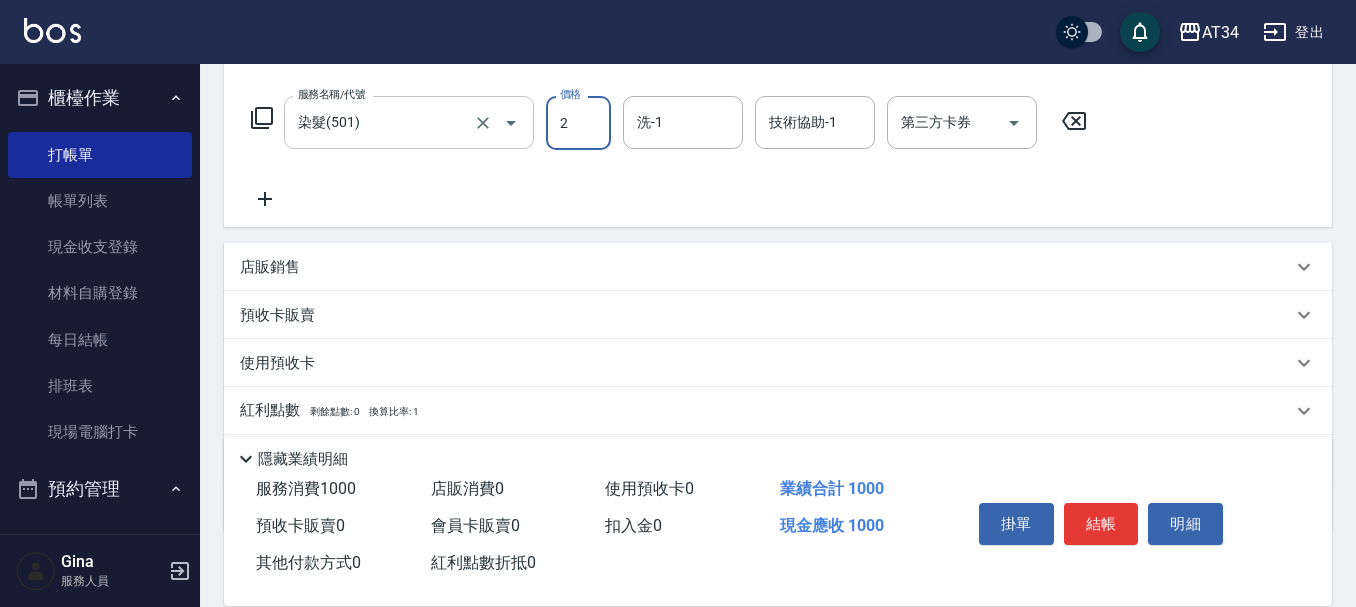 type on "0" 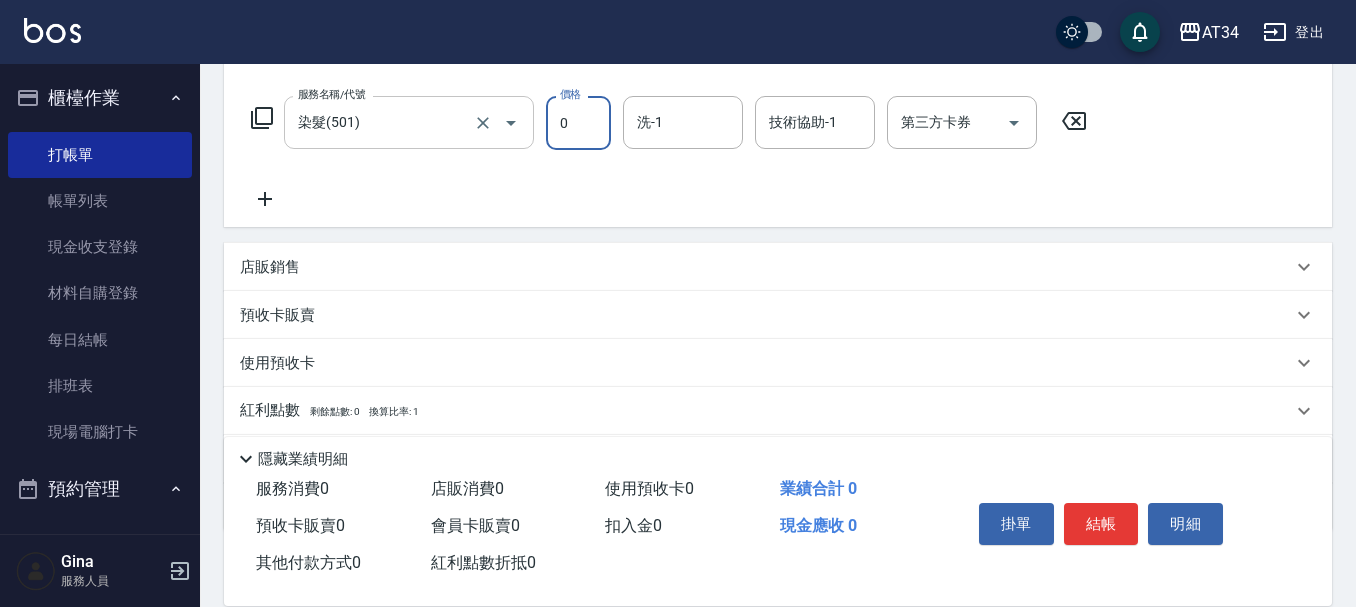 type on "33" 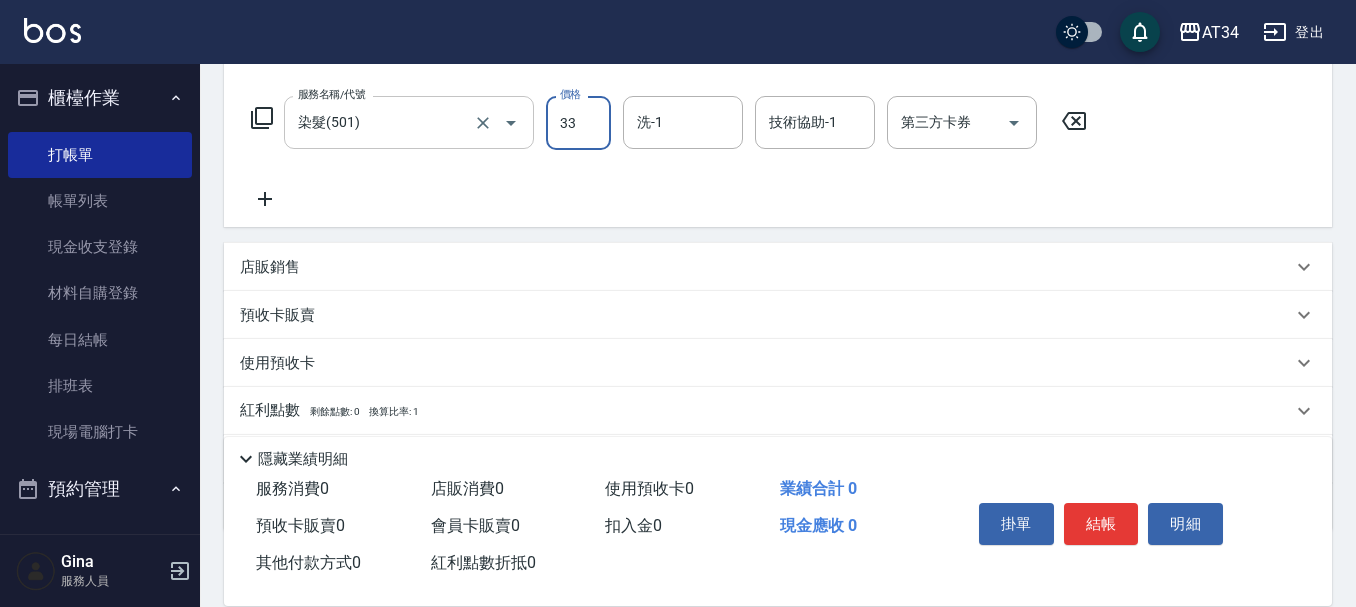 type on "30" 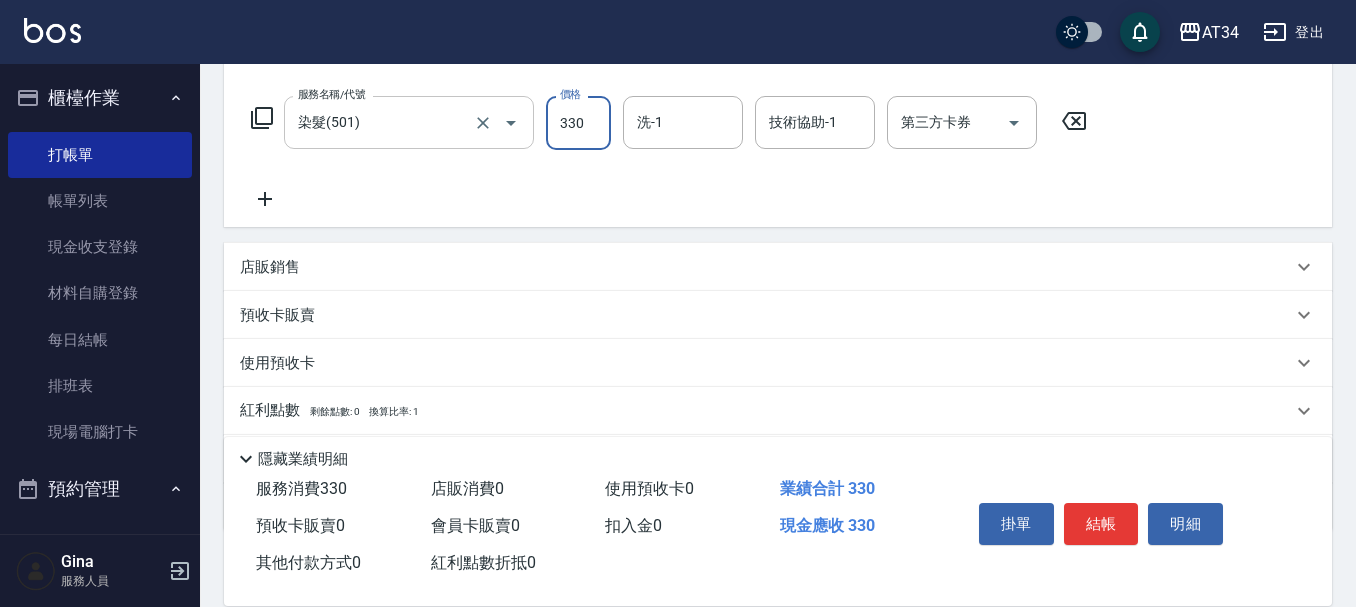 type on "3300" 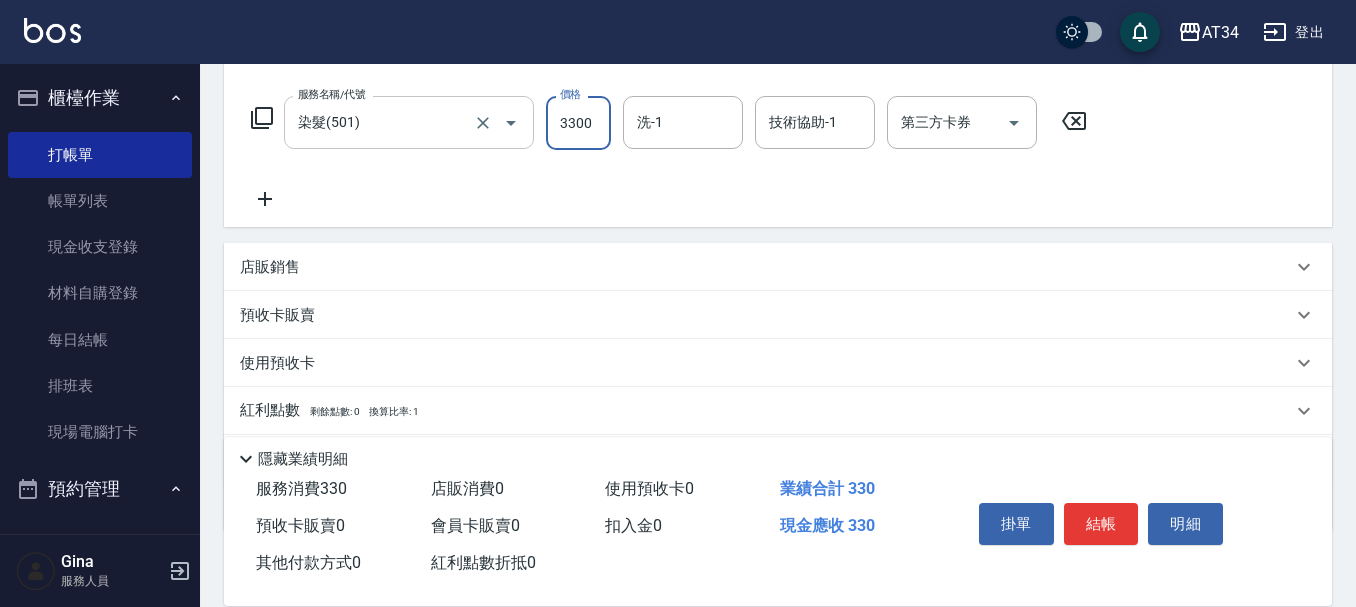 type on "330" 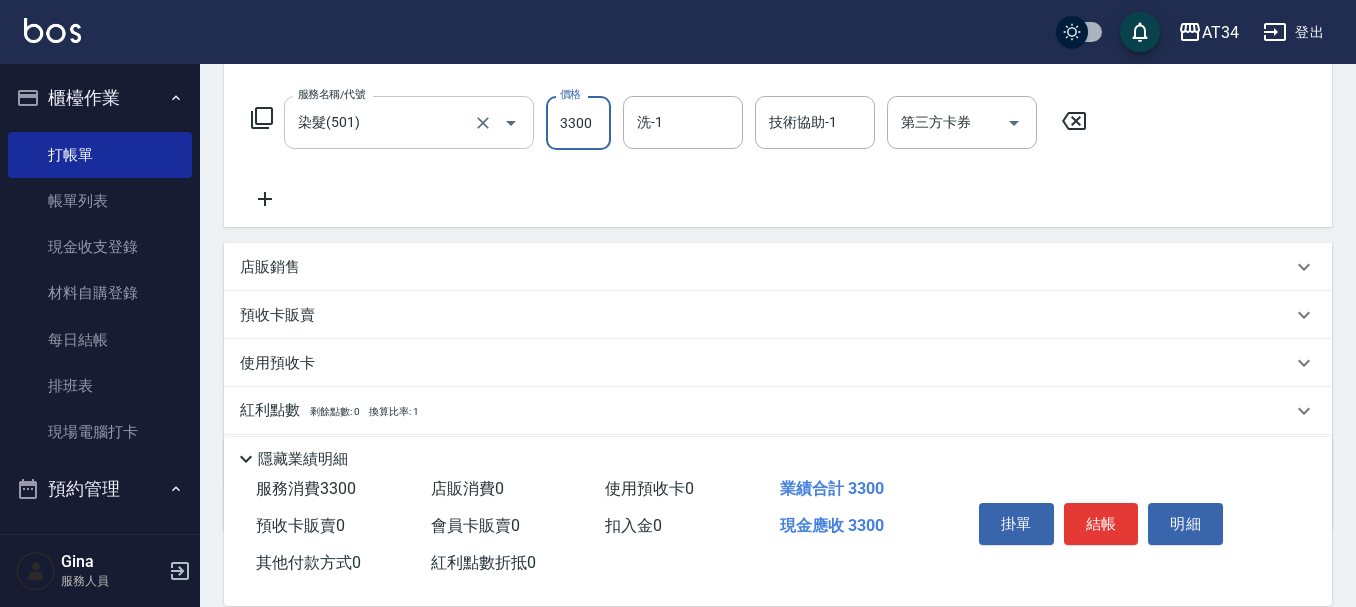 type on "330" 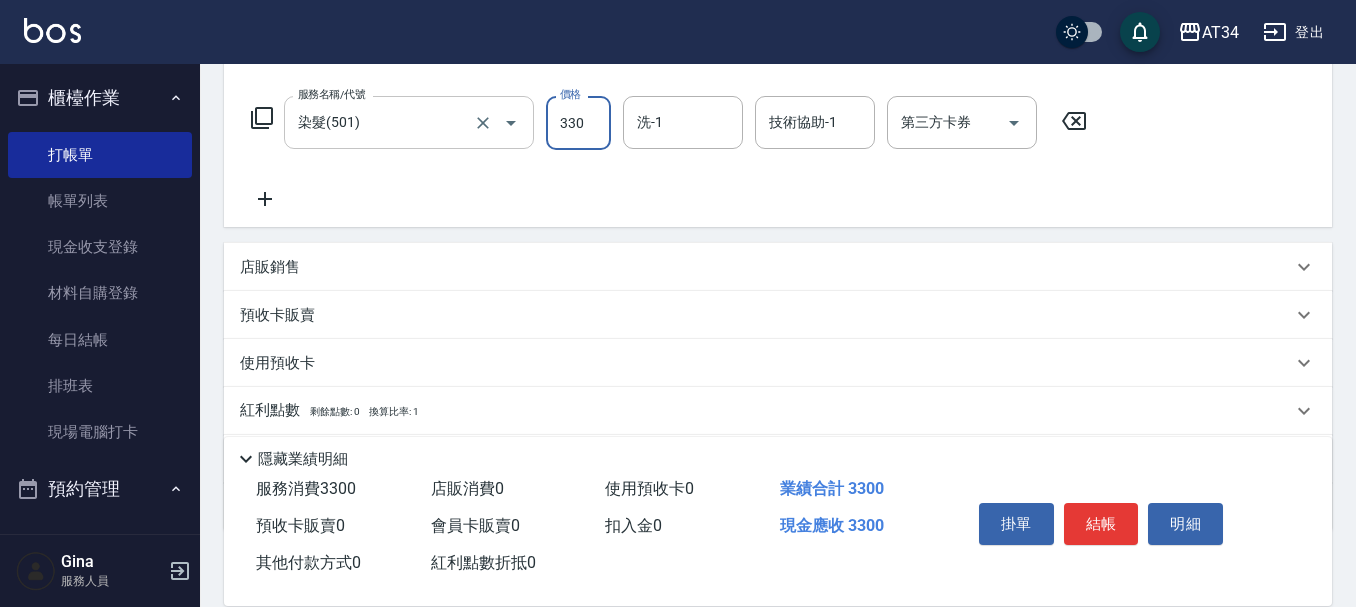 type on "30" 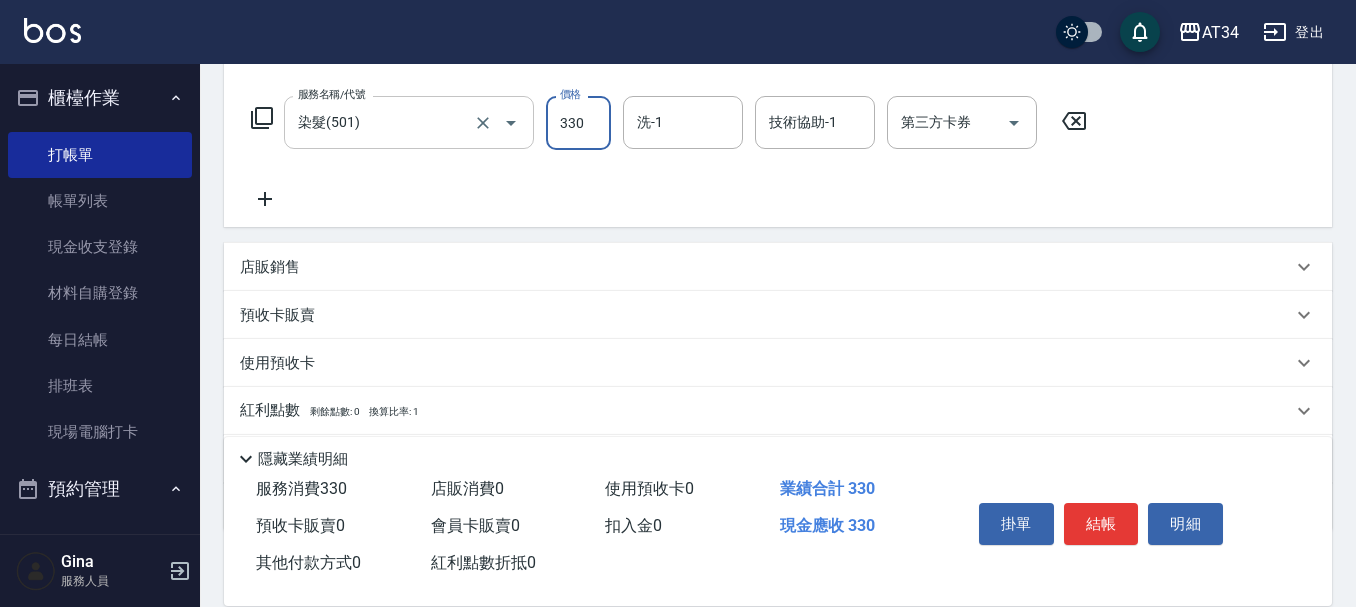 type on "33" 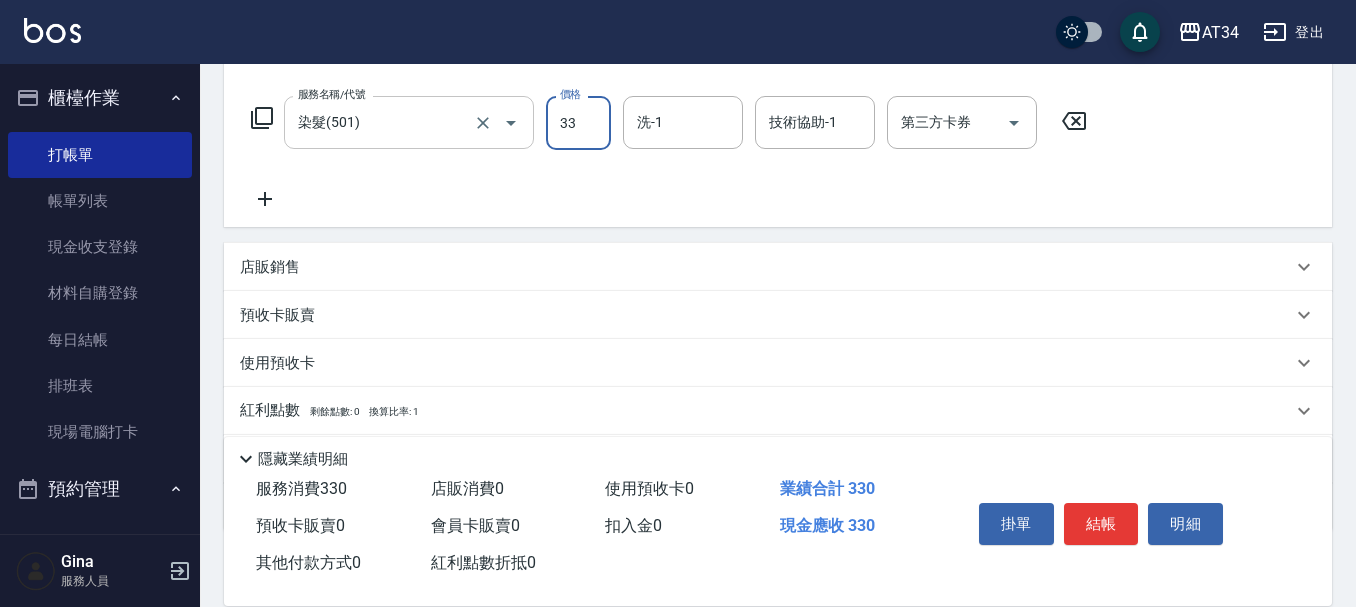 type on "0" 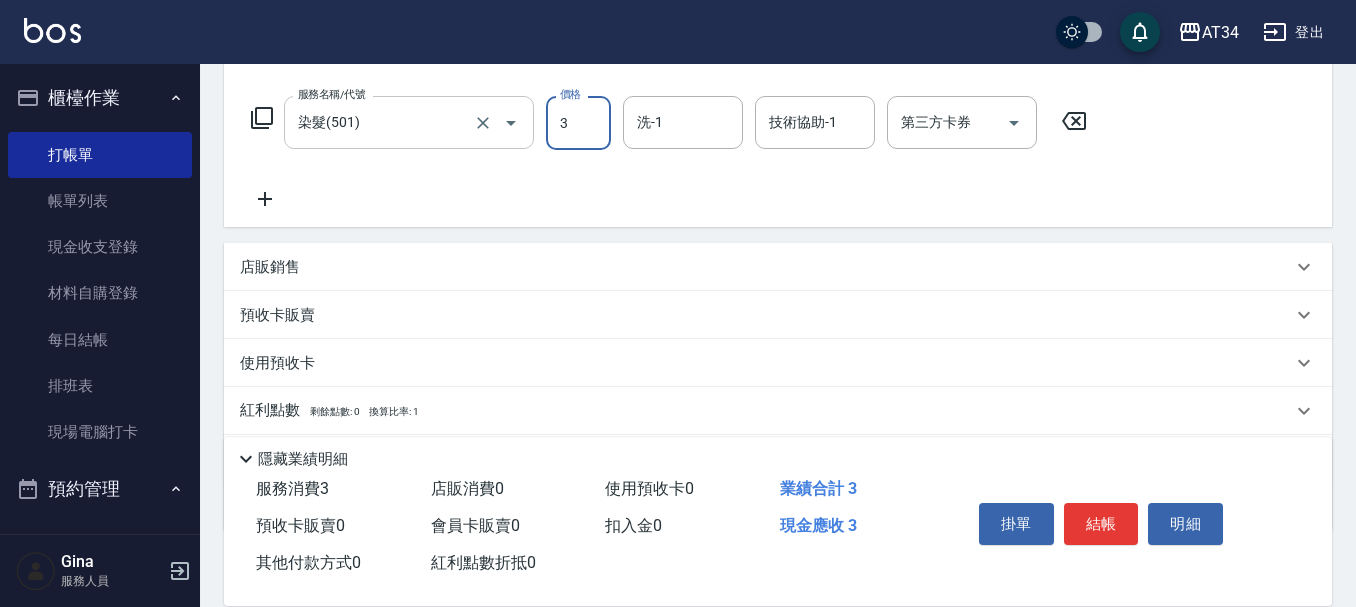 type on "30" 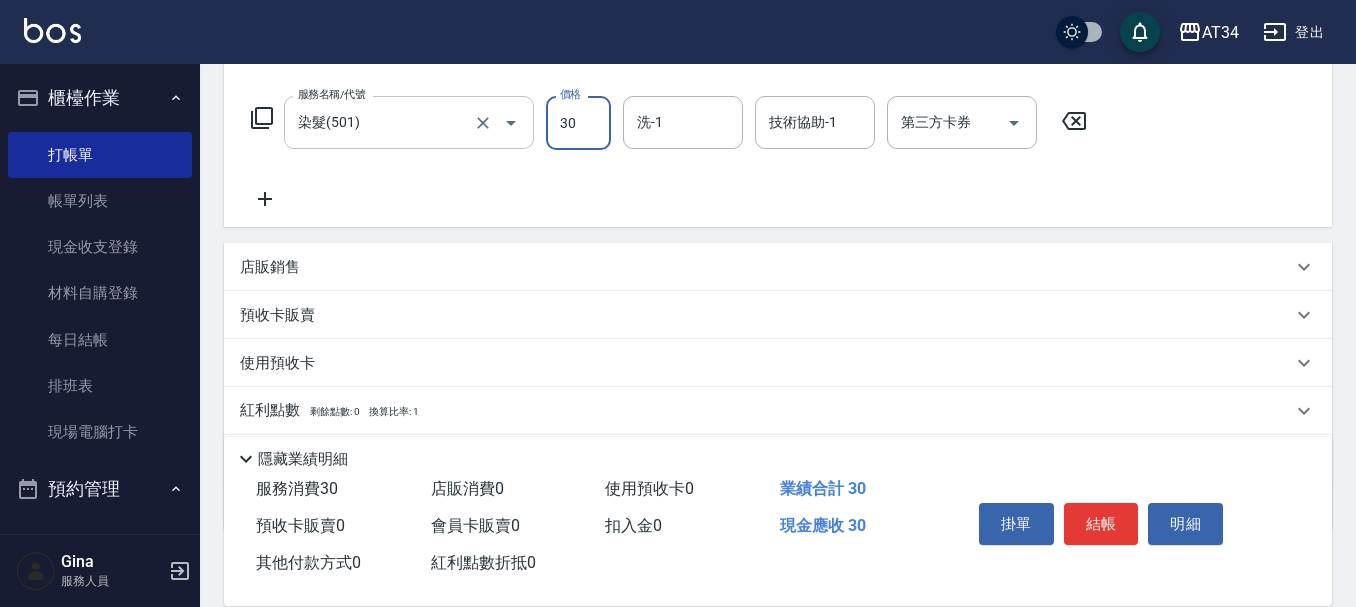 type on "30" 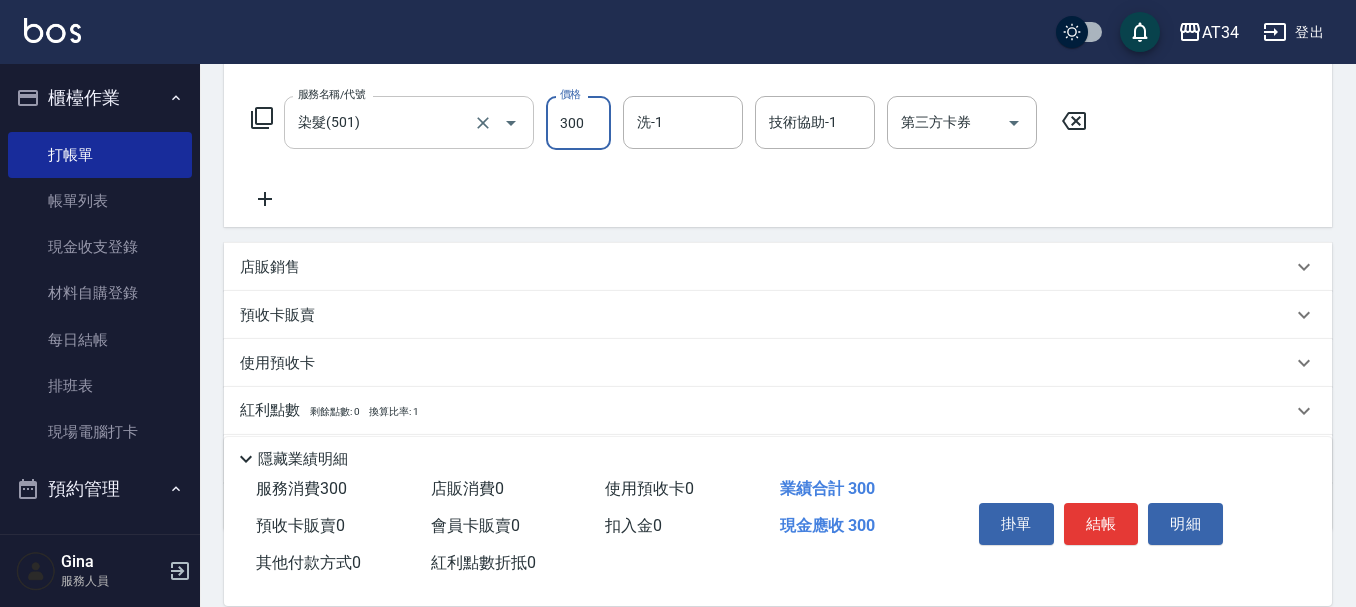 type on "300" 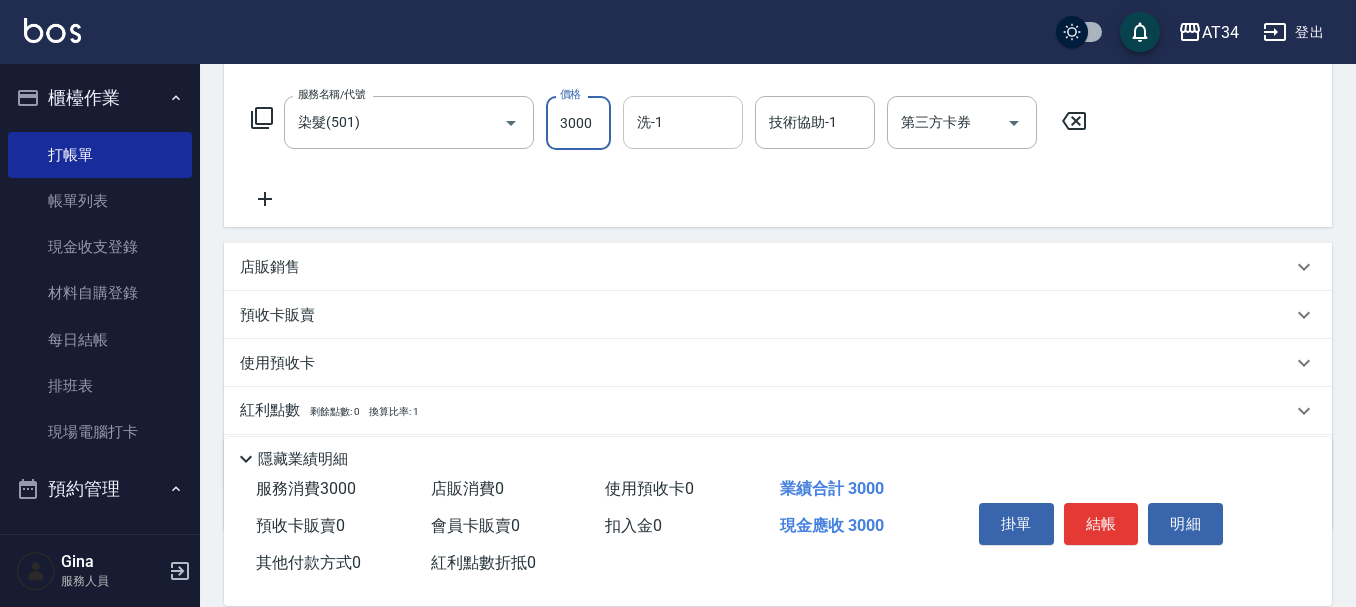 type on "3000" 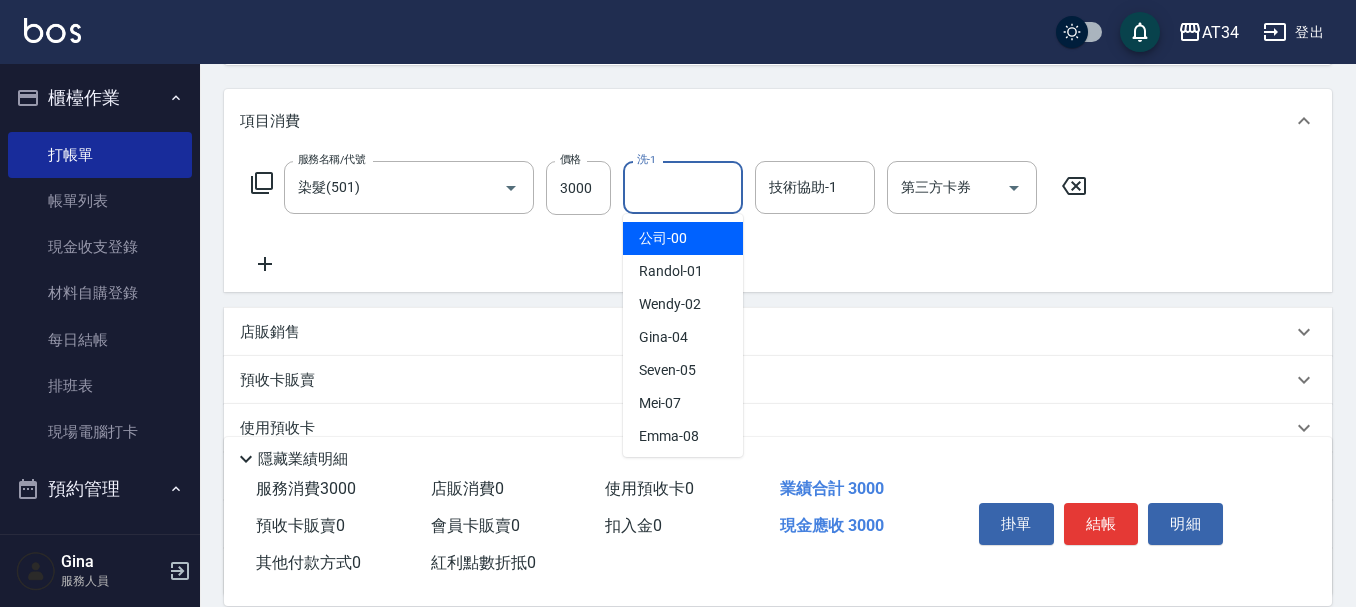 scroll, scrollTop: 200, scrollLeft: 0, axis: vertical 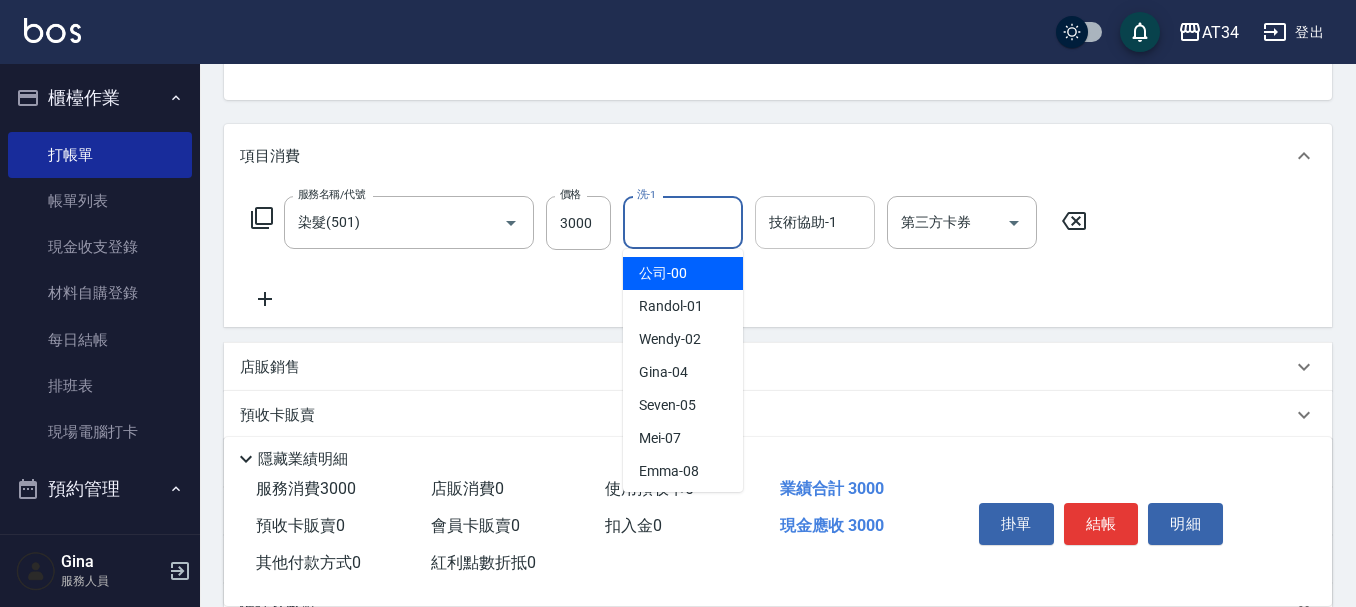 click on "技術協助-1 技術協助-1" at bounding box center (815, 222) 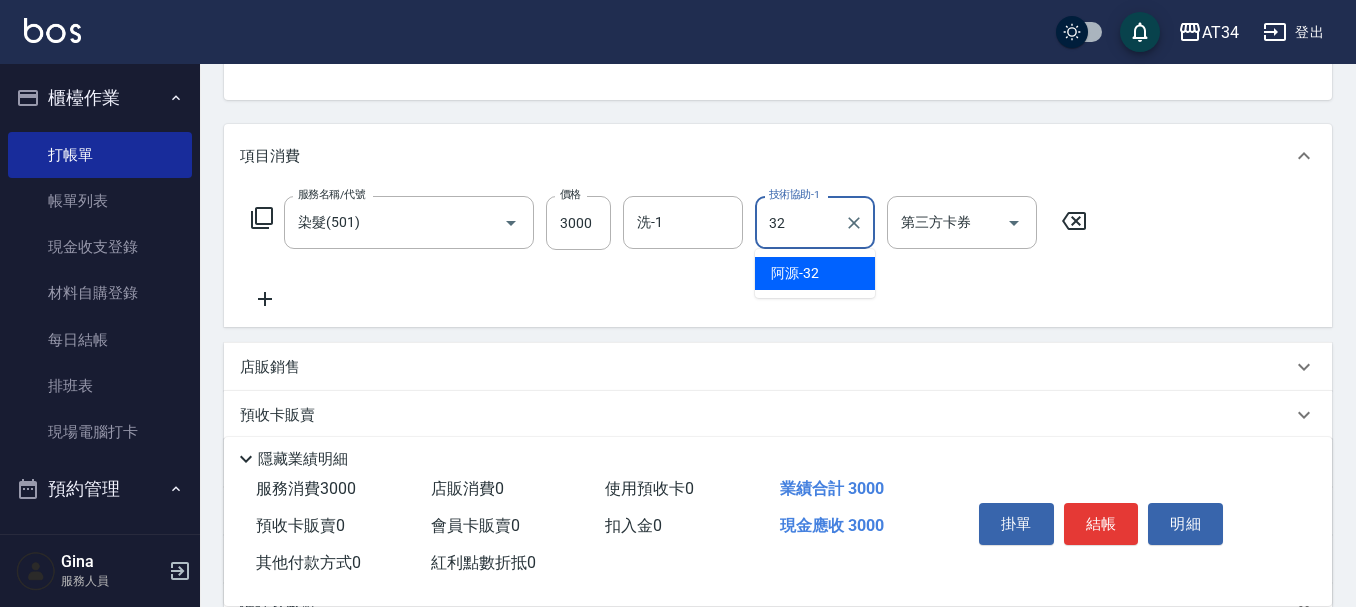 type on "阿源-32" 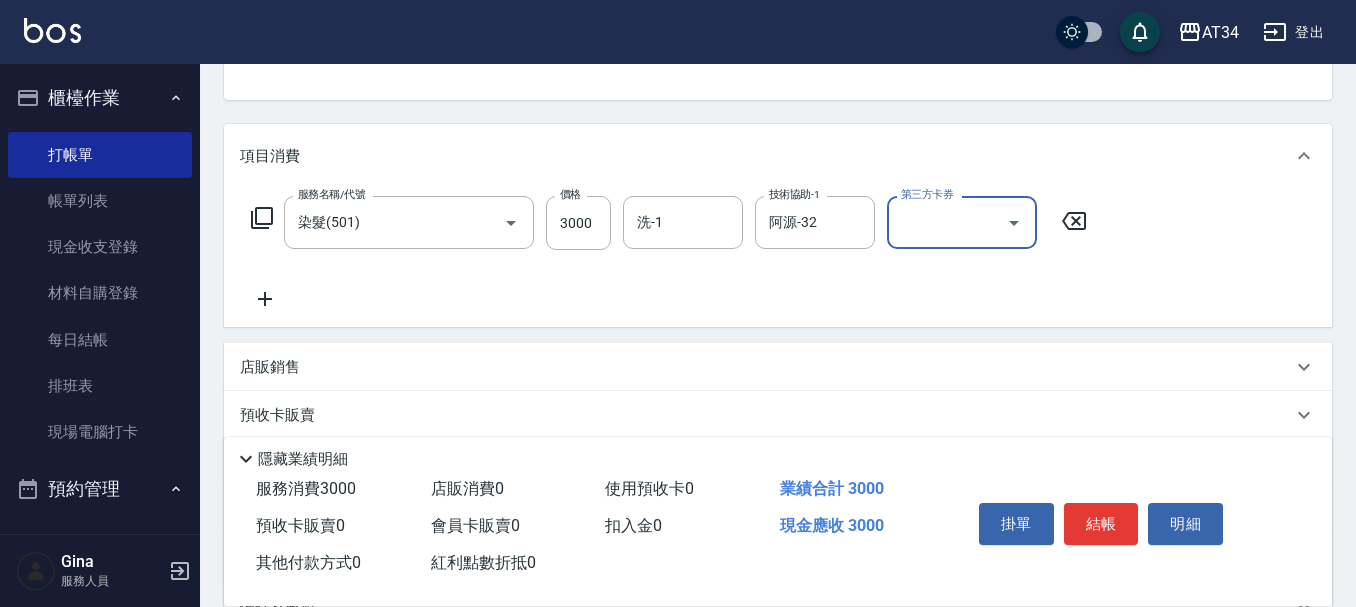 click 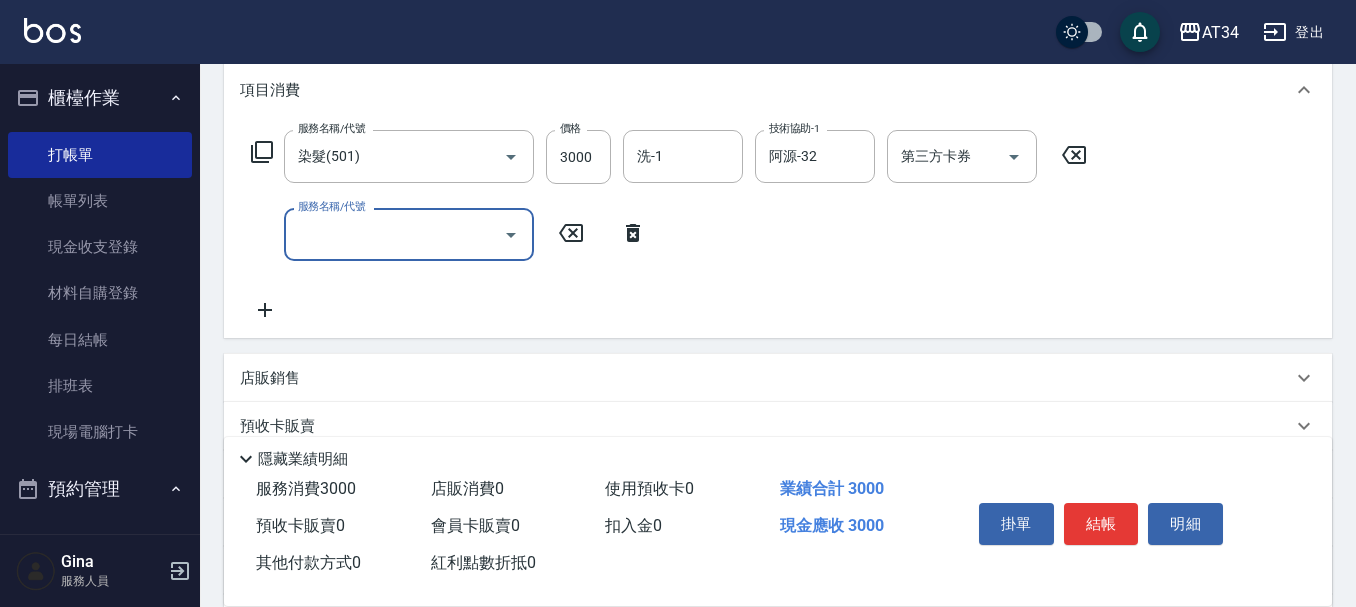scroll, scrollTop: 300, scrollLeft: 0, axis: vertical 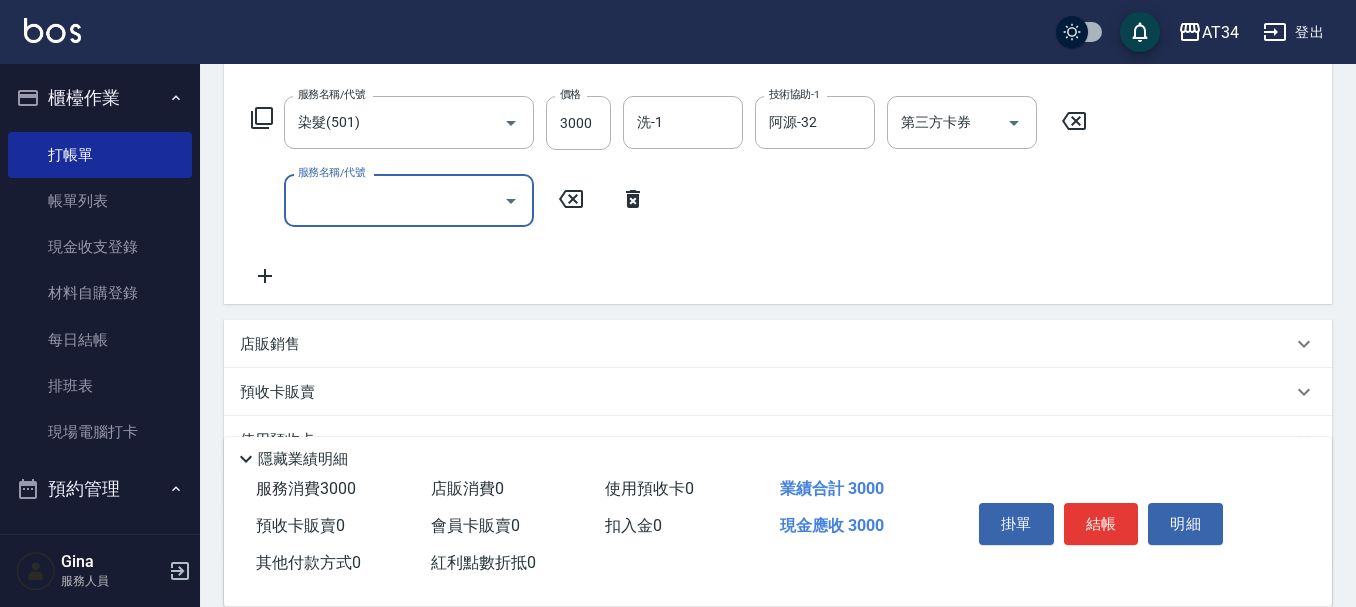 click on "服務名稱/代號" at bounding box center (394, 200) 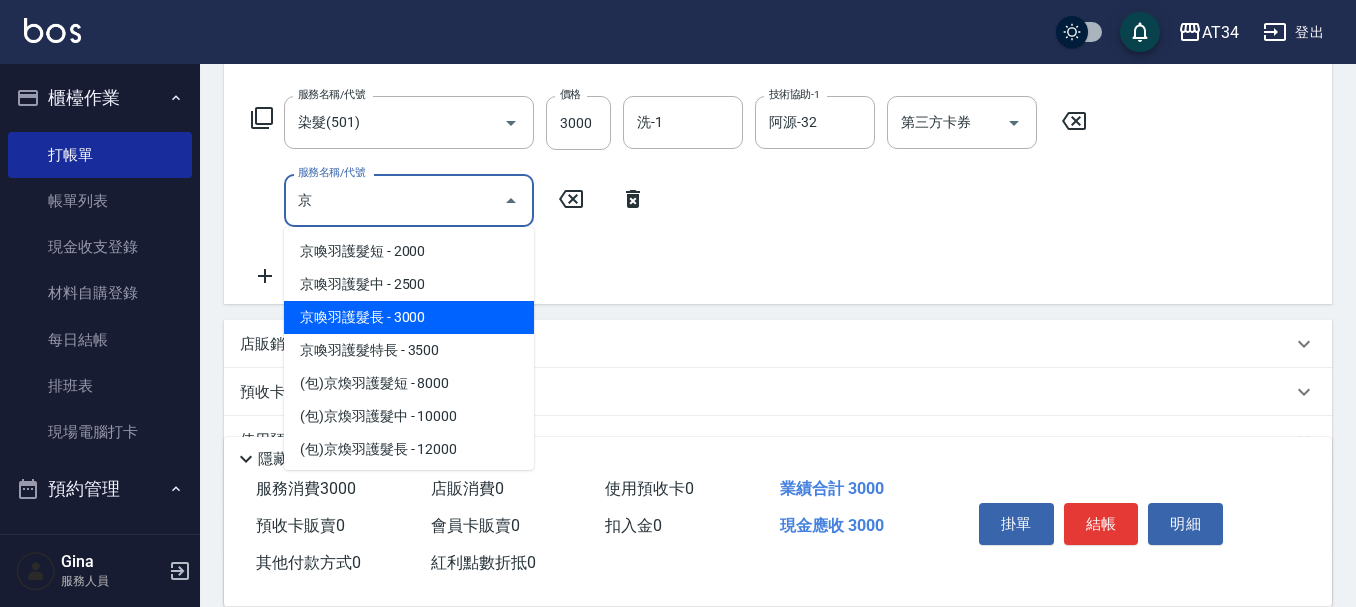 click on "京喚羽護髮長 - 3000" at bounding box center (409, 317) 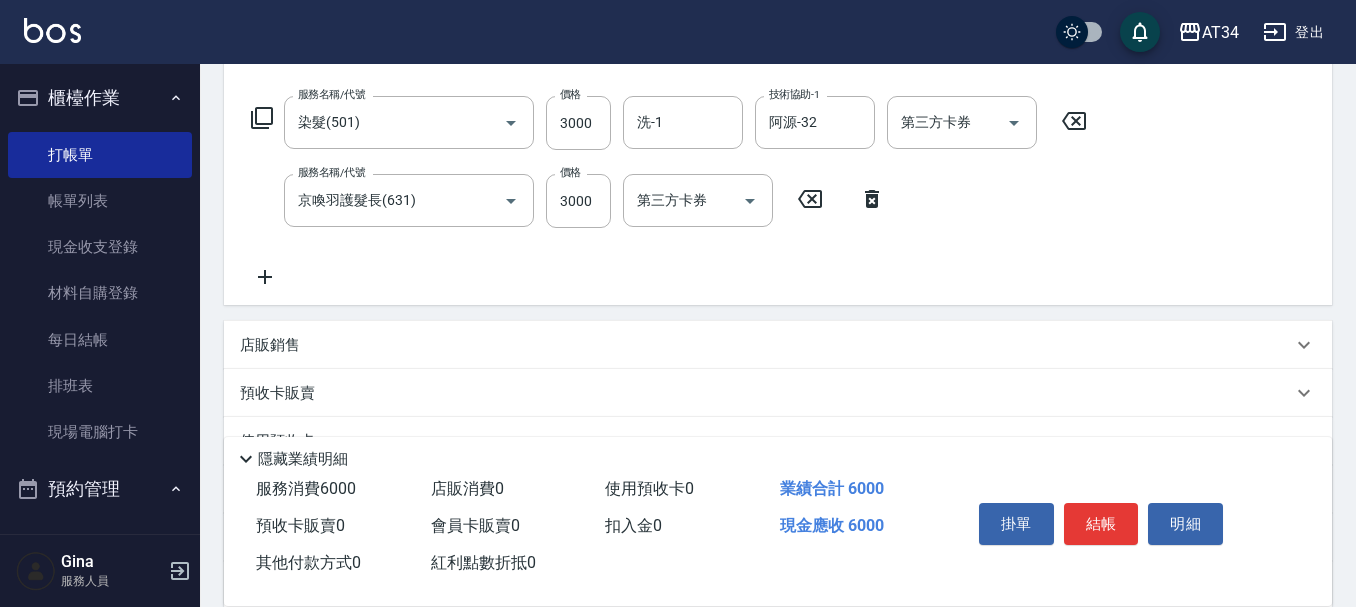 click on "項目消費 服務名稱/代號 染髮(501) 服務名稱/代號 價格 3000 價格 洗-1 洗-1 技術協助-1 阿源-32 技術協助-1 第三方卡券 第三方卡券 服務名稱/代號 京喚羽護髮長(631) 服務名稱/代號 價格 3000 價格 第三方卡券 第三方卡券 店販銷售 服務人員姓名/編號 服務人員姓名/編號 商品代號/名稱 商品代號/名稱 預收卡販賣 卡券名稱/代號 卡券名稱/代號 使用預收卡 卡券代號/名稱 卡券代號/名稱 紅利點數 剩餘點數: 0 換算比率: 1 點數給點 600 點數給點 點數扣點 0 點數扣點 點數折抵金額 0 點數折抵金額 其他付款方式 入金可用餘額: 0 其他付款方式 其他付款方式 入金剩餘： 0元 0 ​ 整筆扣入金 0元 異動入金 備註及來源 備註 備註 訂單來源 ​ 訂單來源" at bounding box center [778, 316] 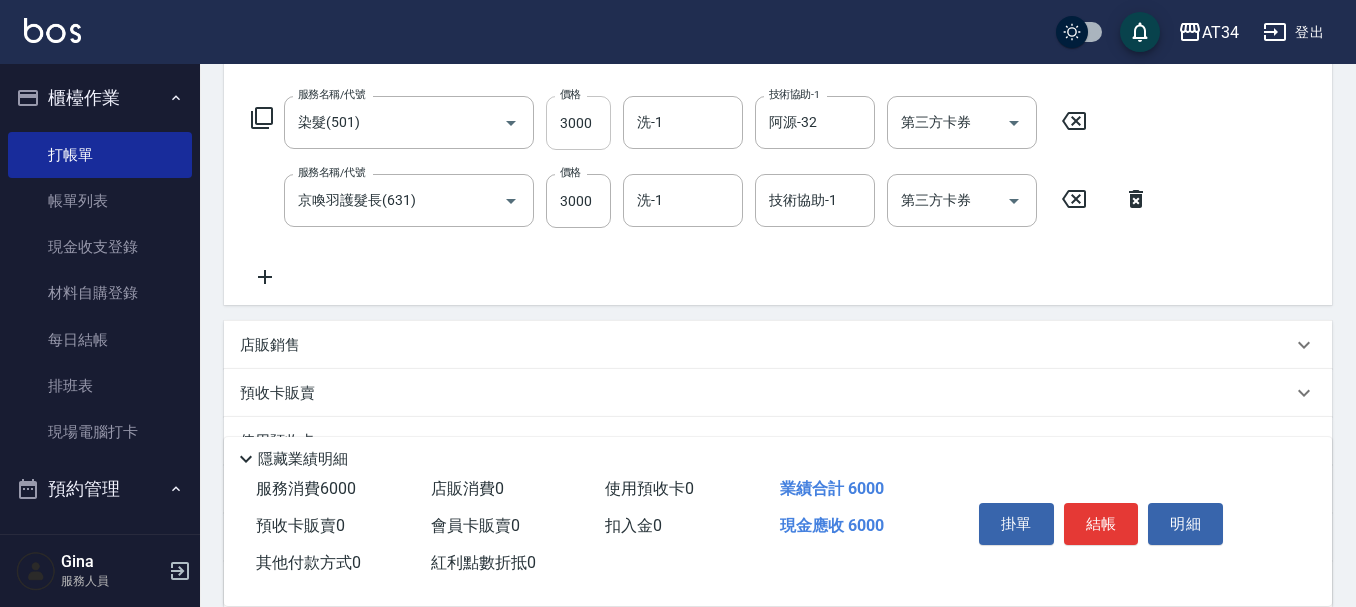 click on "3000" at bounding box center (578, 123) 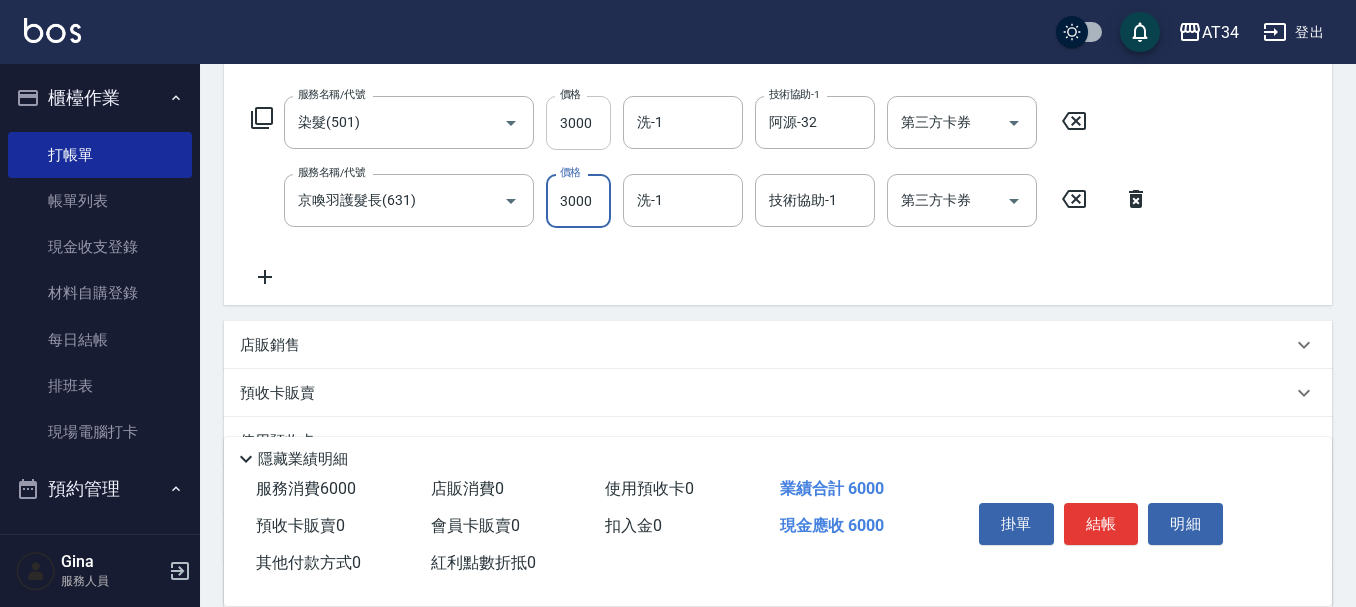 click on "3000" at bounding box center [578, 123] 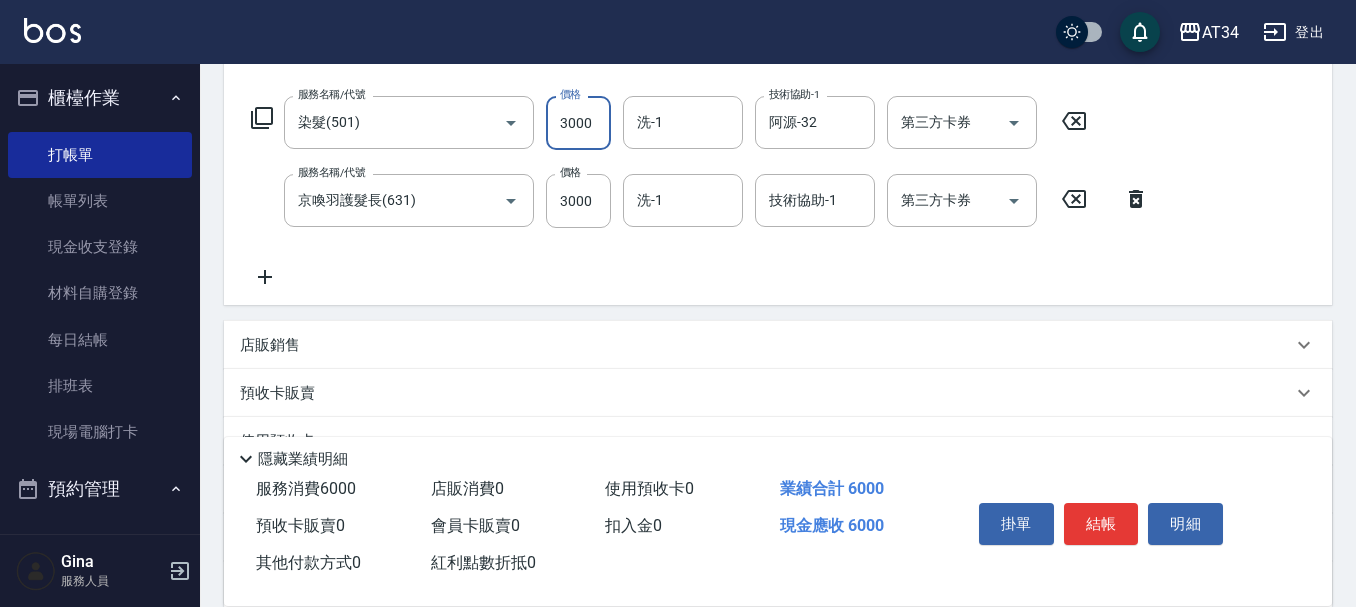click on "3000" at bounding box center (578, 123) 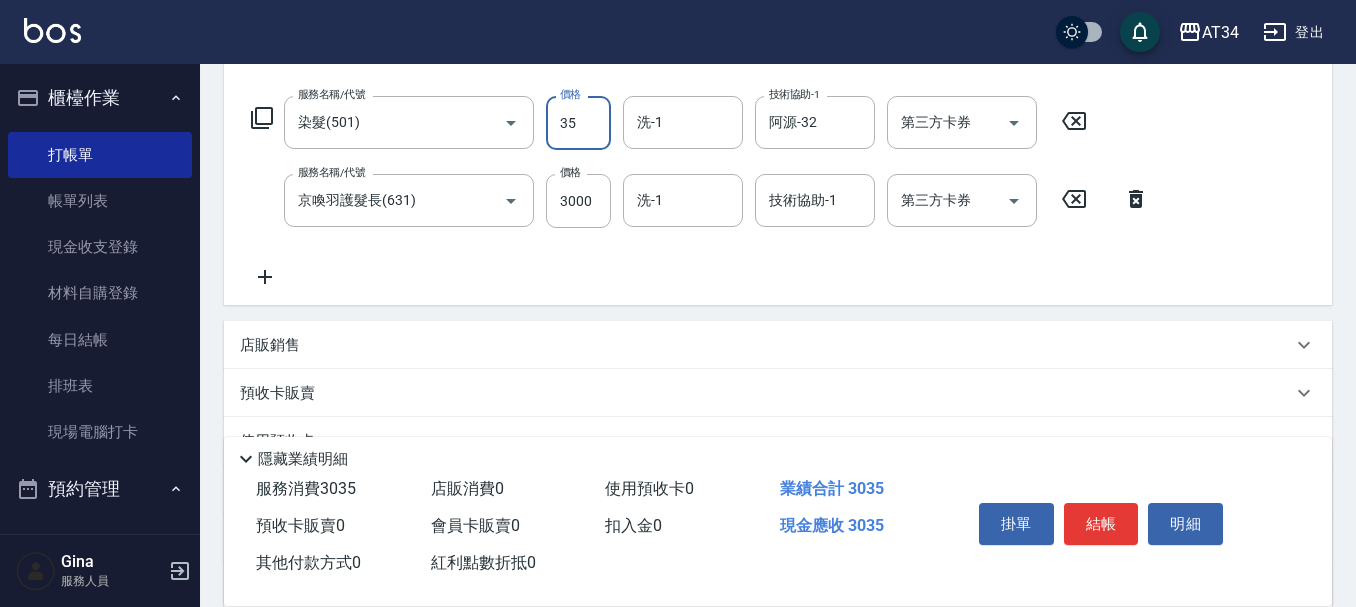 type on "350" 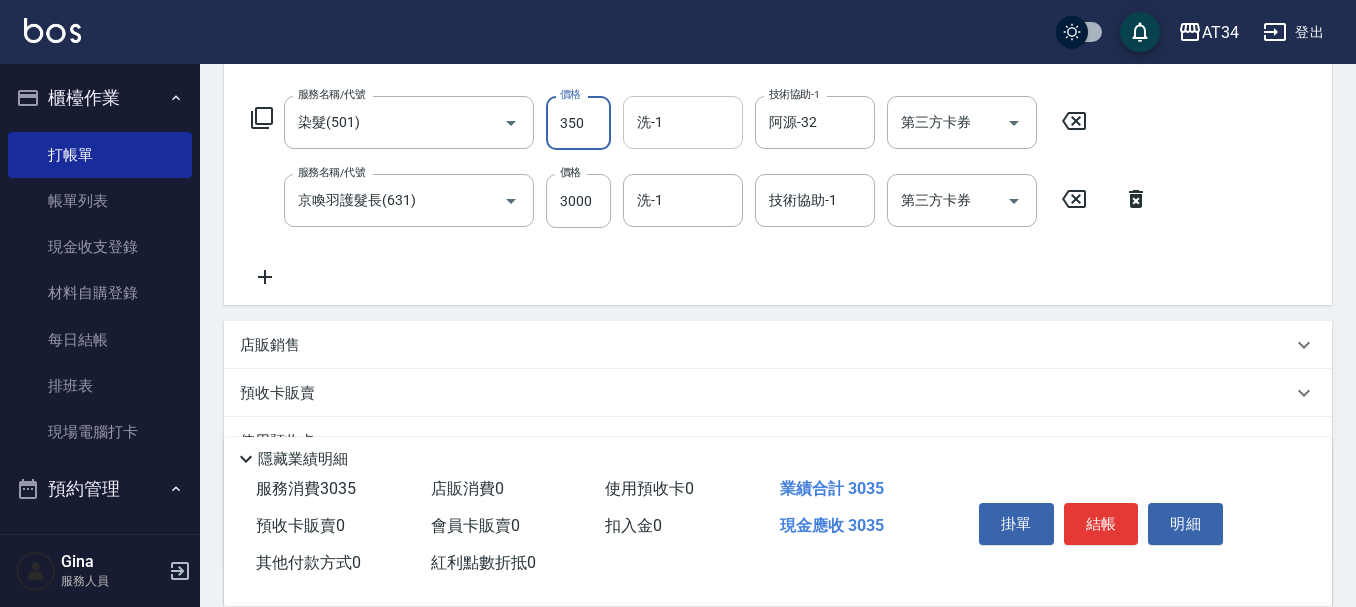 type on "330" 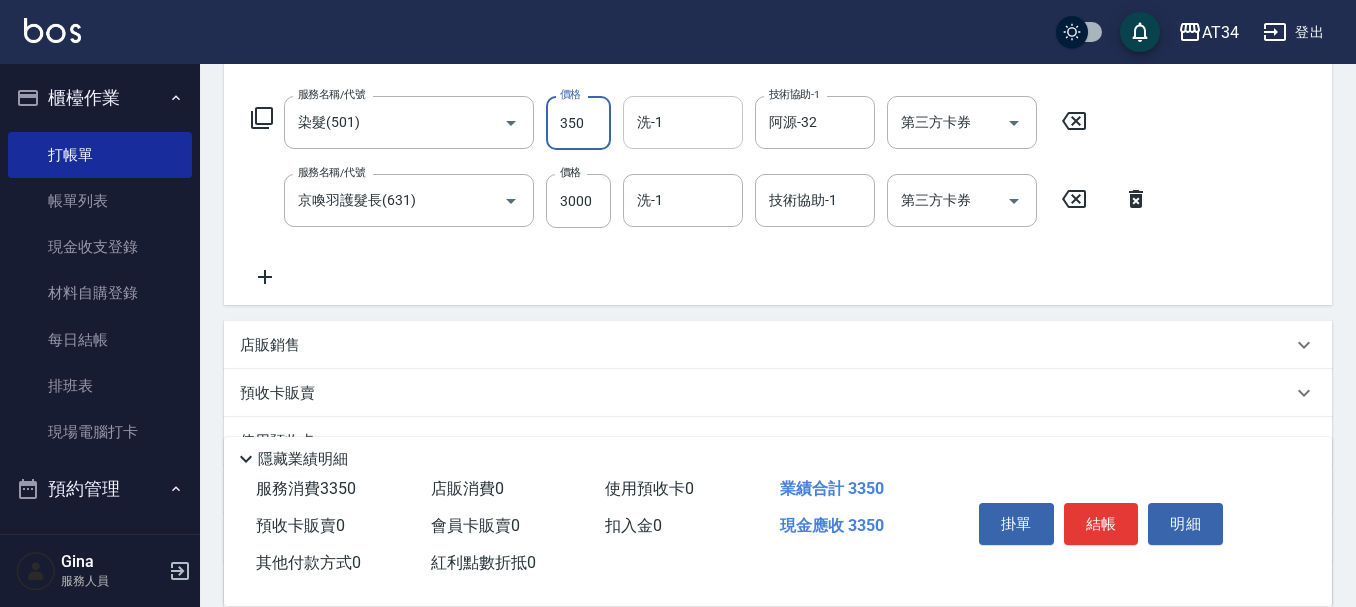 type on "3500" 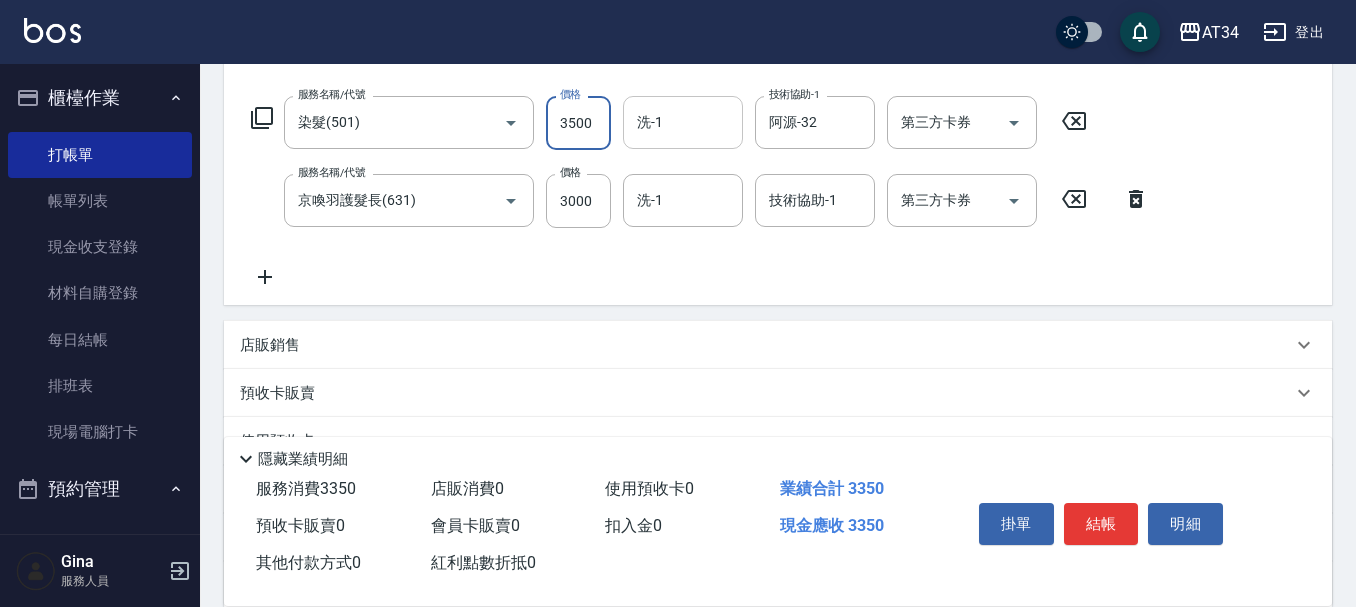 type on "650" 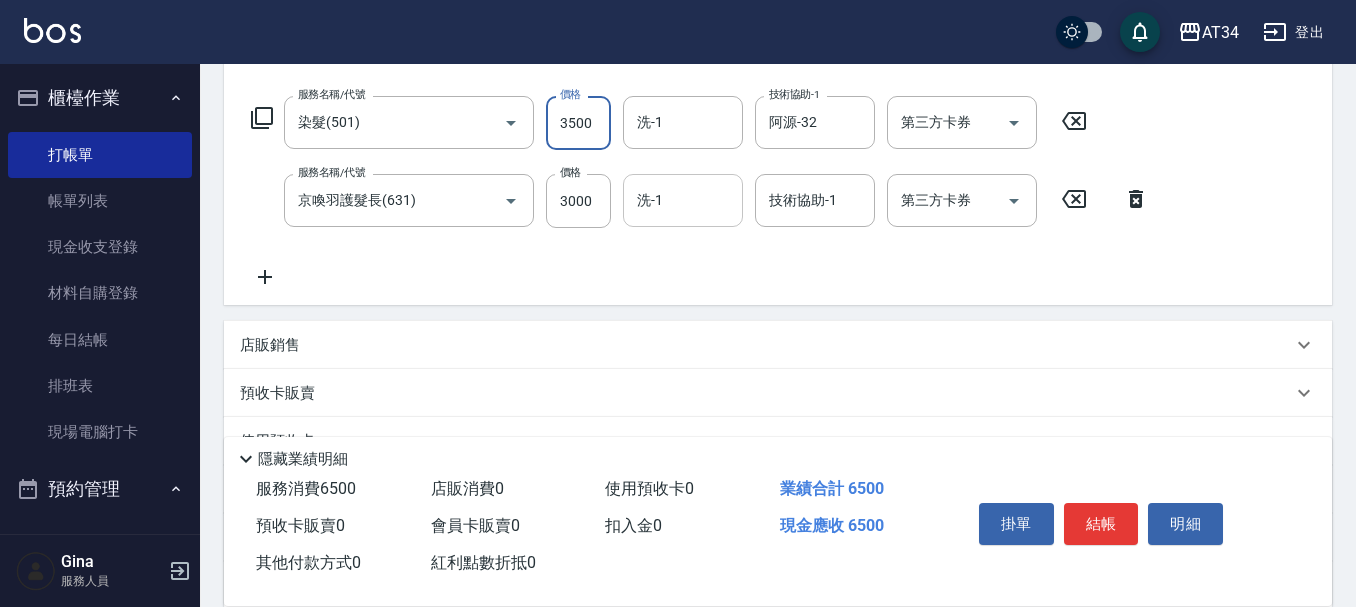 type on "3500" 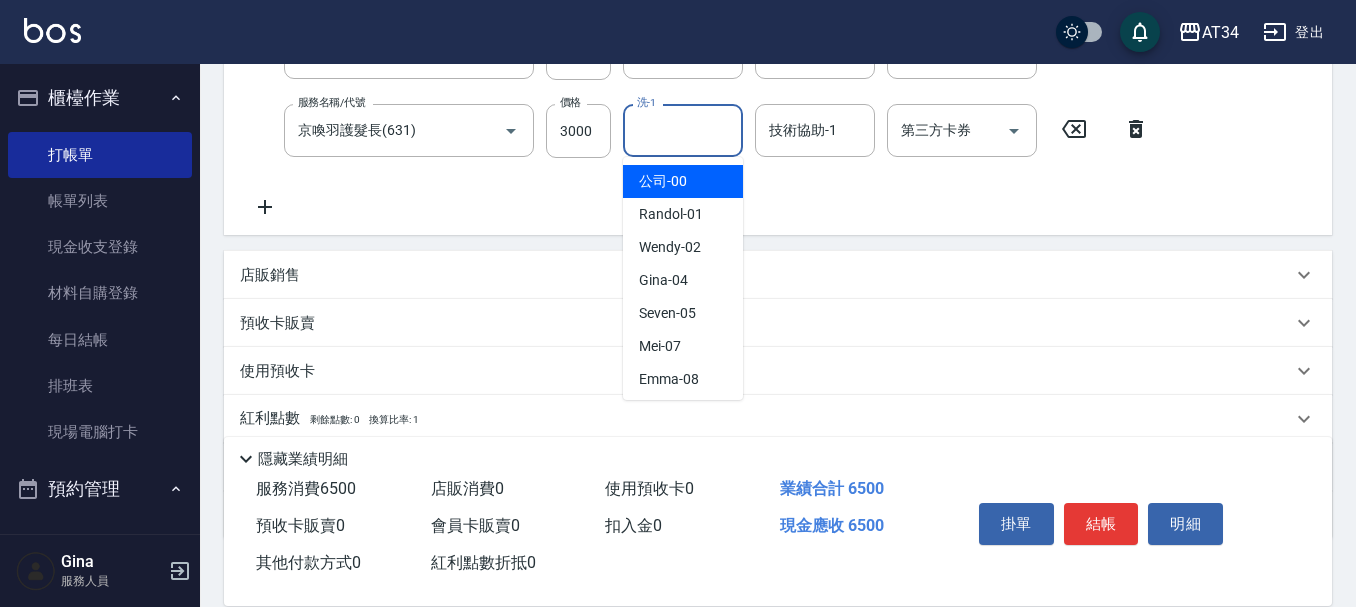 scroll, scrollTop: 400, scrollLeft: 0, axis: vertical 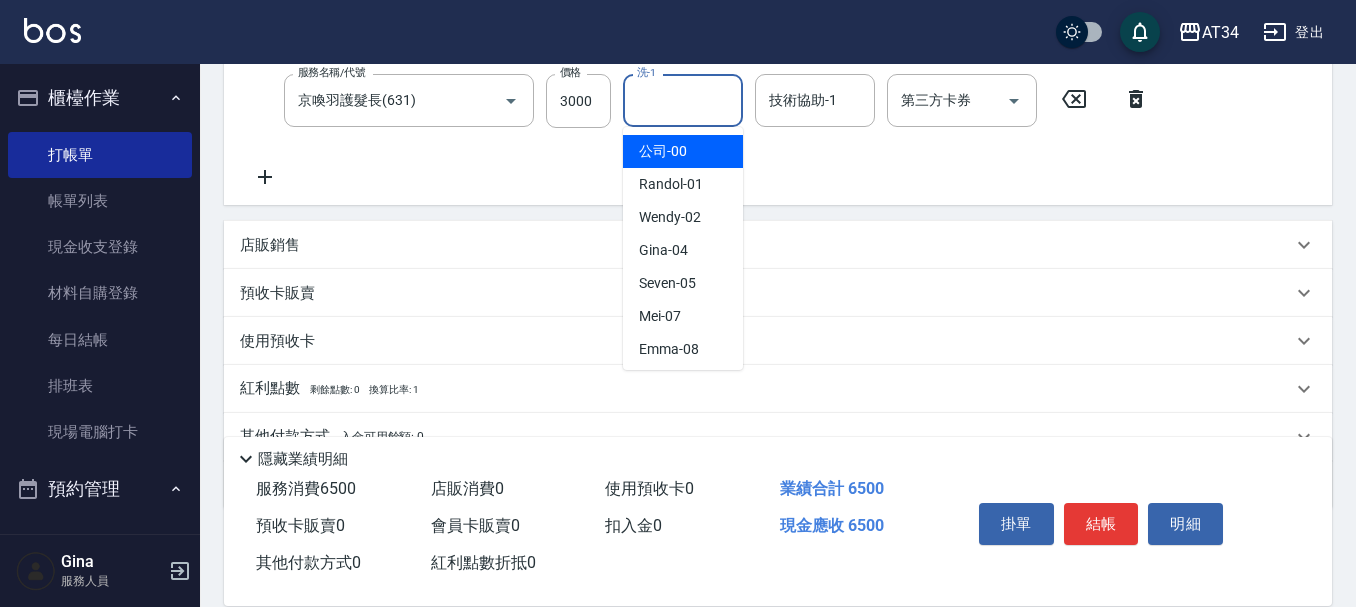 type on "3" 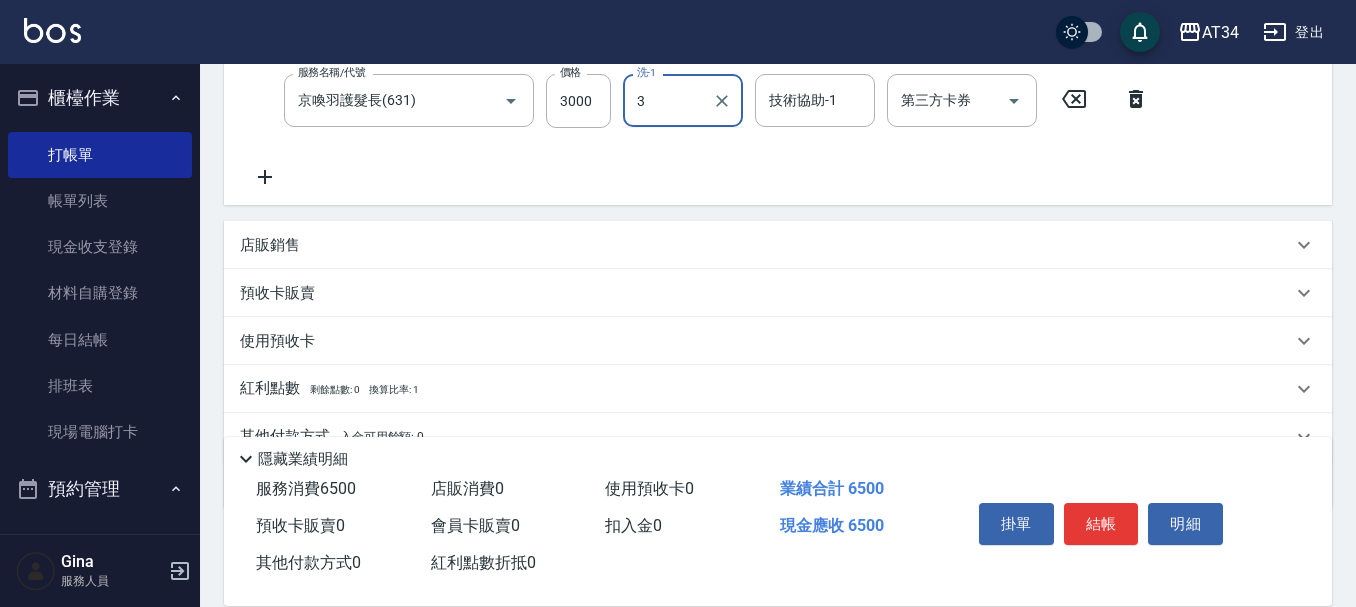 type 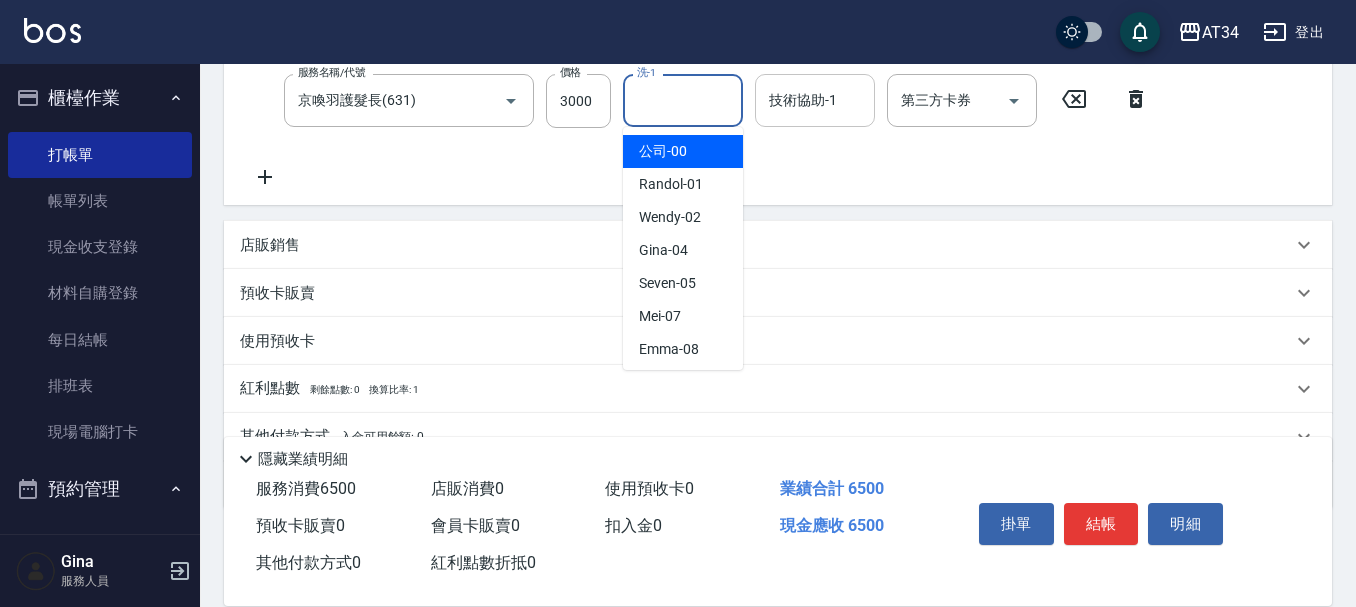 click on "技術協助-1" at bounding box center [815, 100] 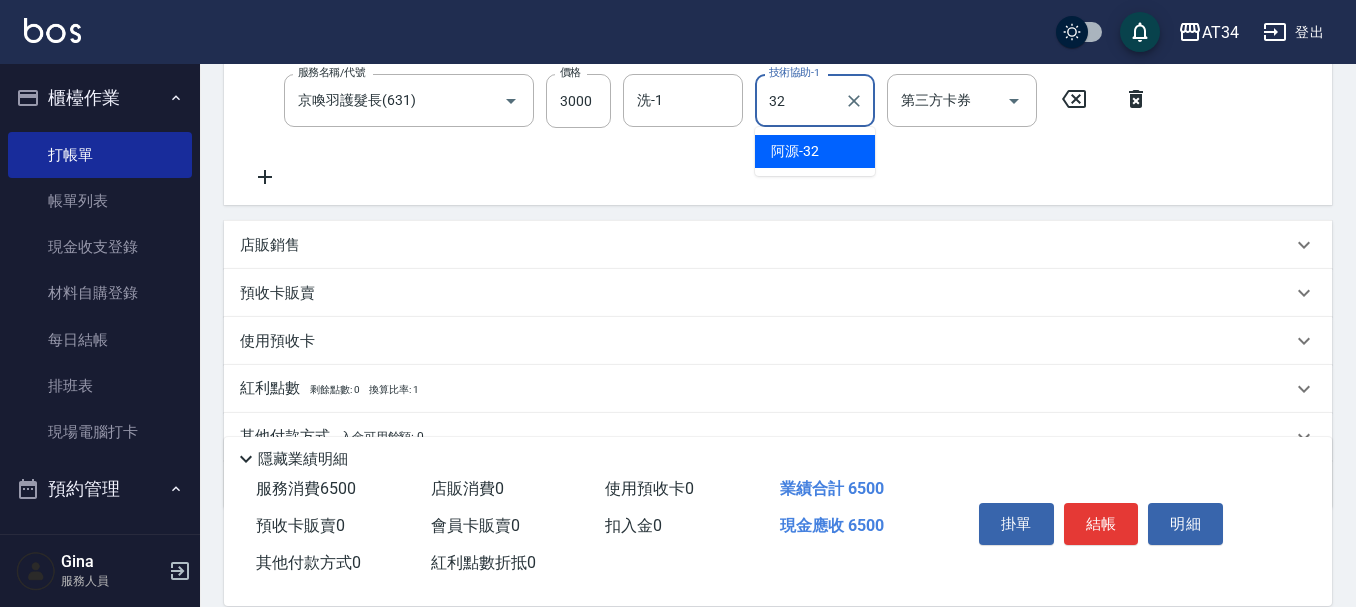 type on "阿源-32" 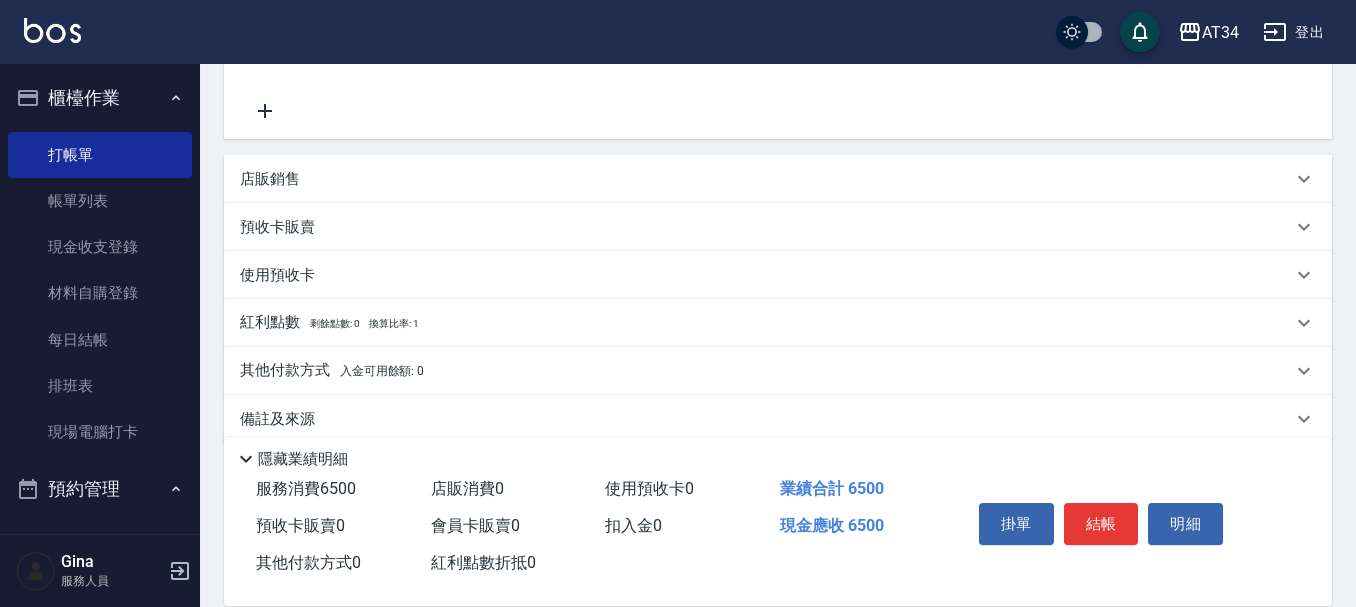 scroll, scrollTop: 494, scrollLeft: 0, axis: vertical 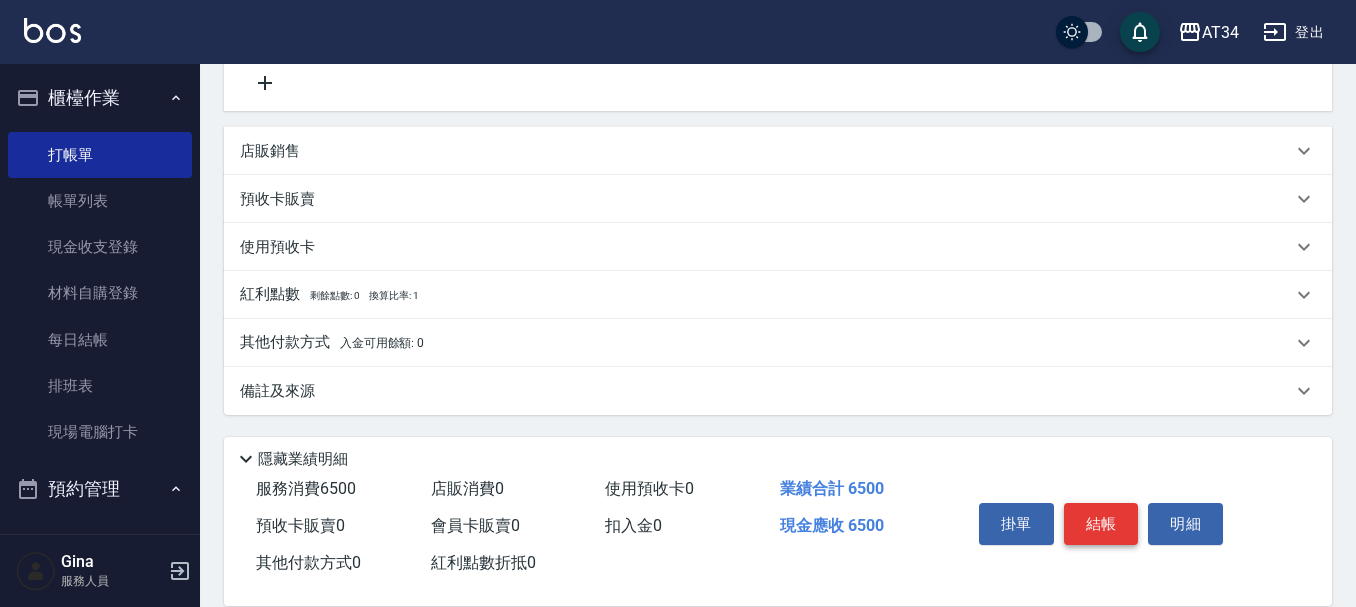 click on "結帳" at bounding box center [1101, 524] 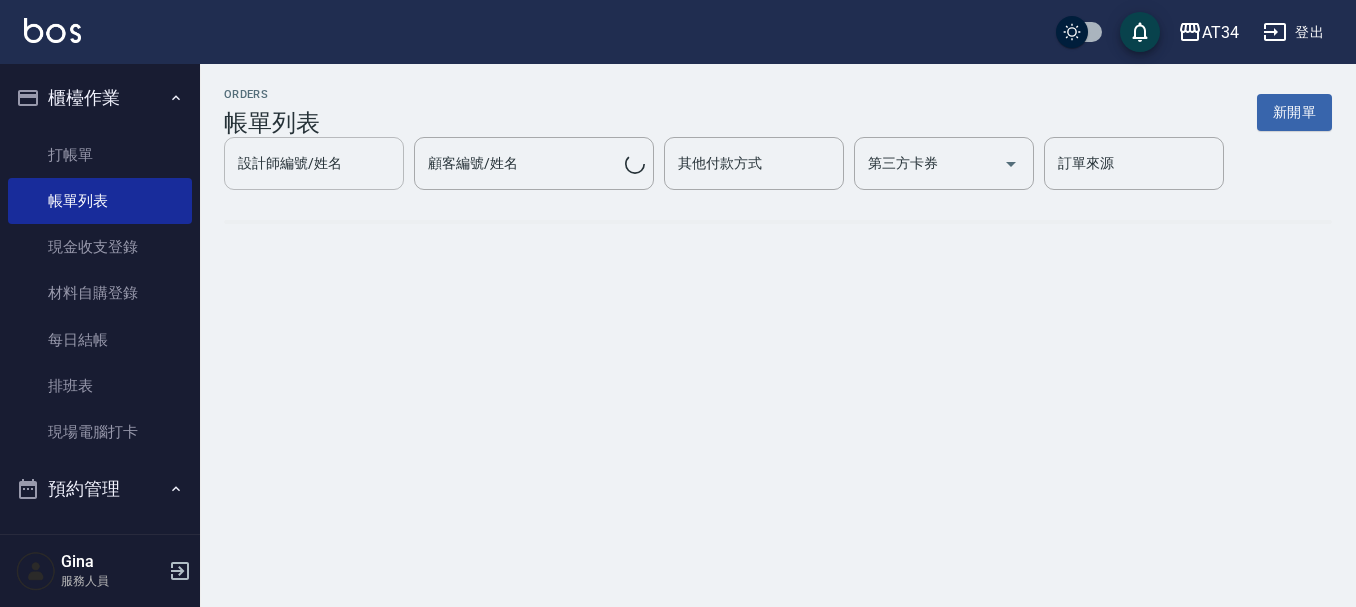 scroll, scrollTop: 0, scrollLeft: 0, axis: both 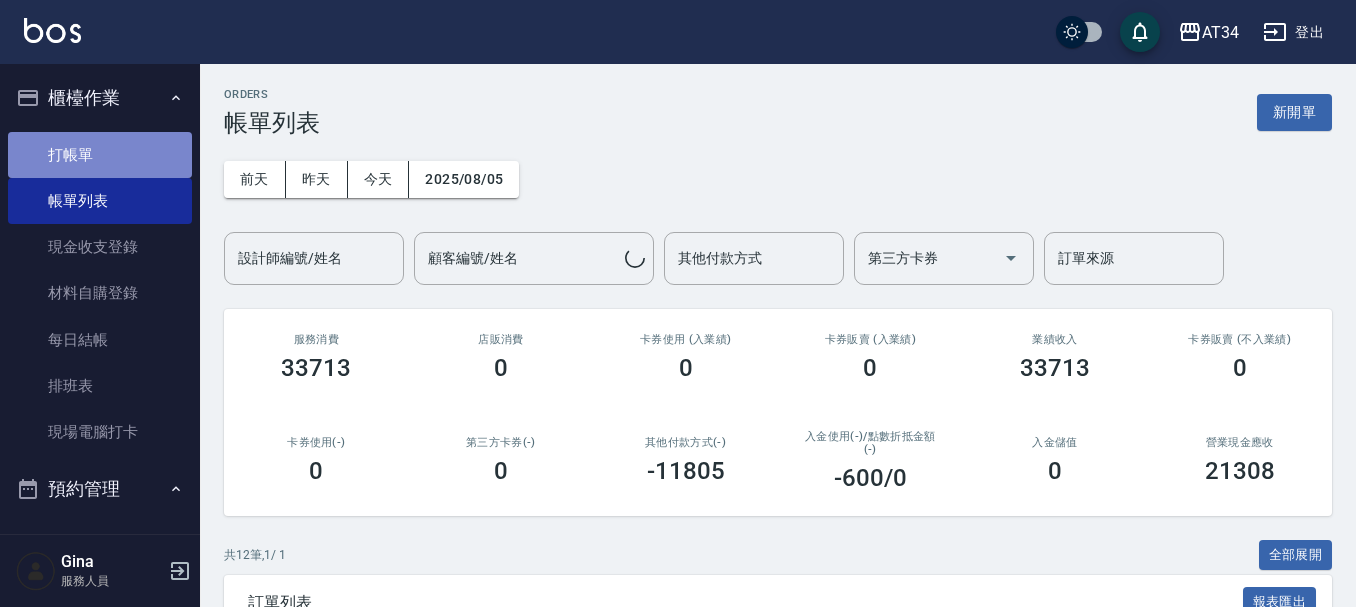 click on "打帳單" at bounding box center [100, 155] 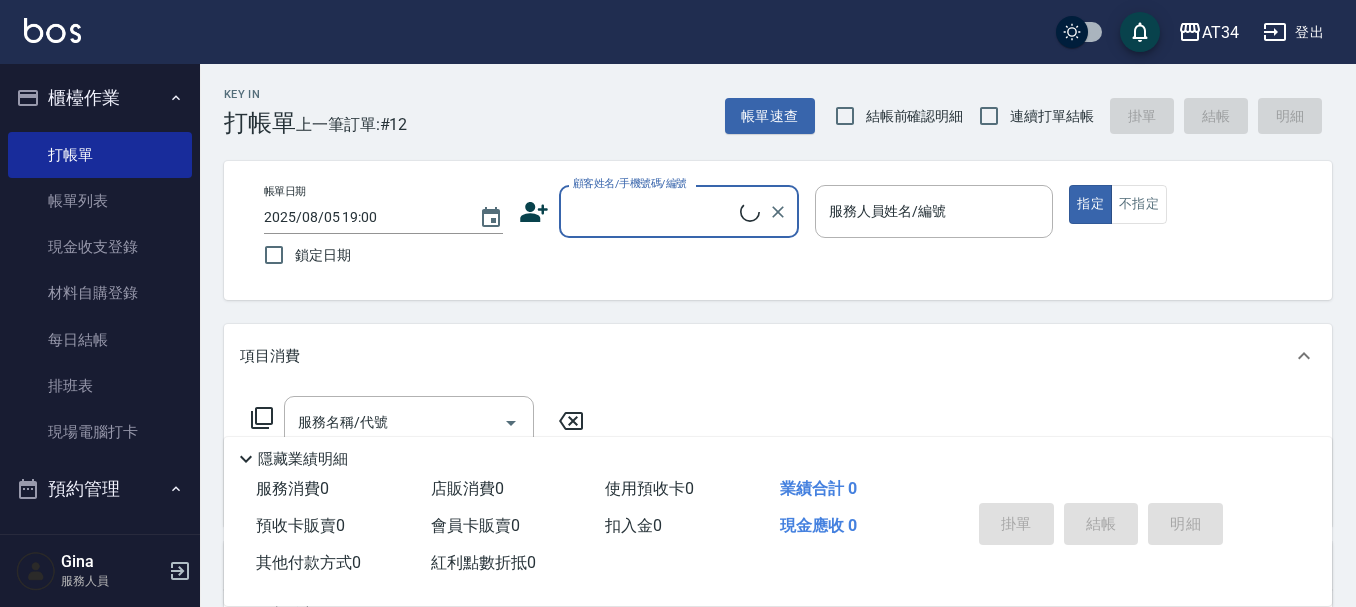 click on "顧客姓名/手機號碼/編號" at bounding box center (654, 211) 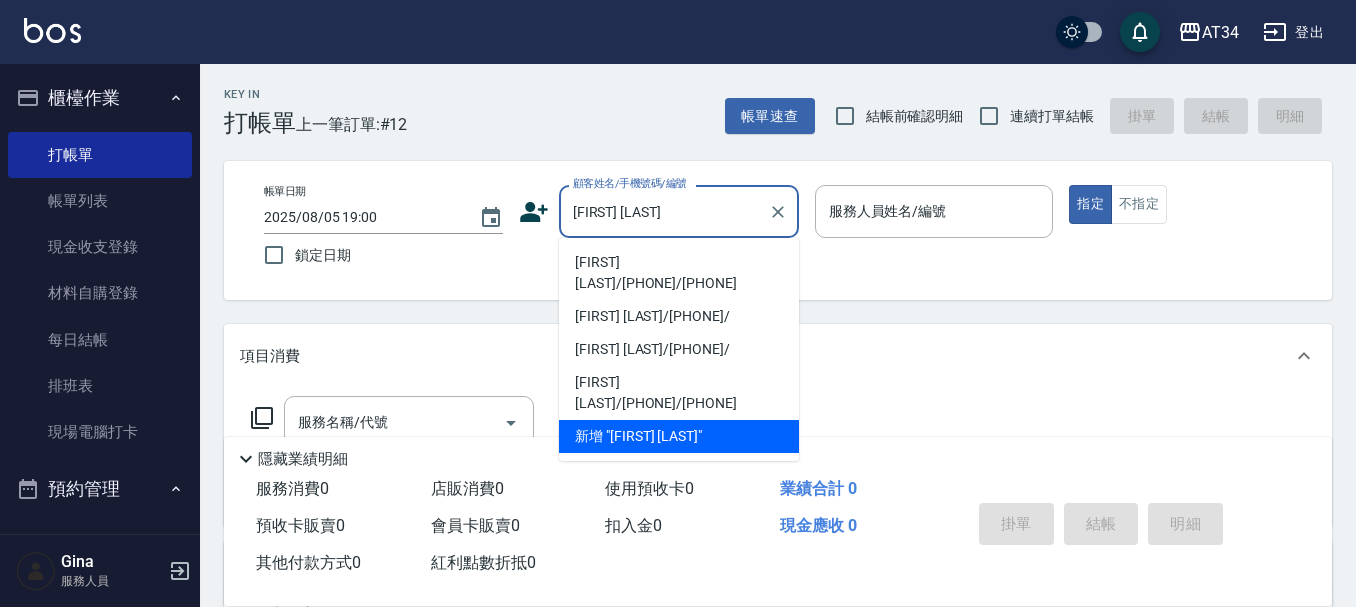 click on "楊琇靜/0920384756/0920384756" at bounding box center (679, 273) 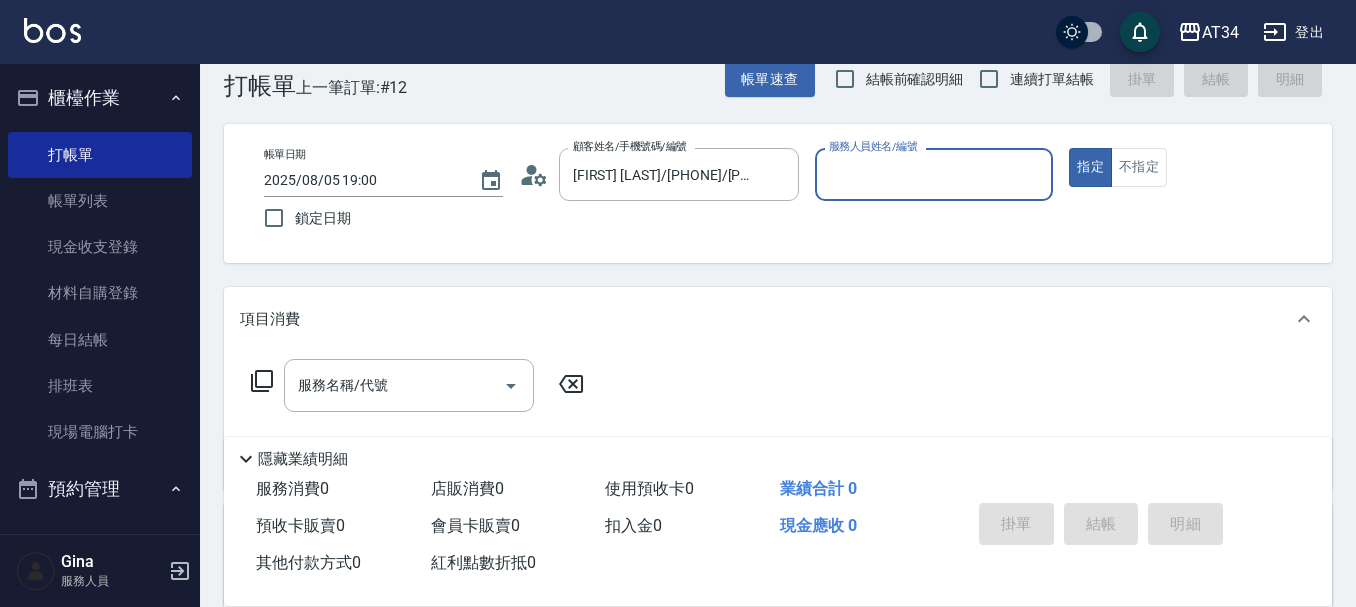 scroll, scrollTop: 100, scrollLeft: 0, axis: vertical 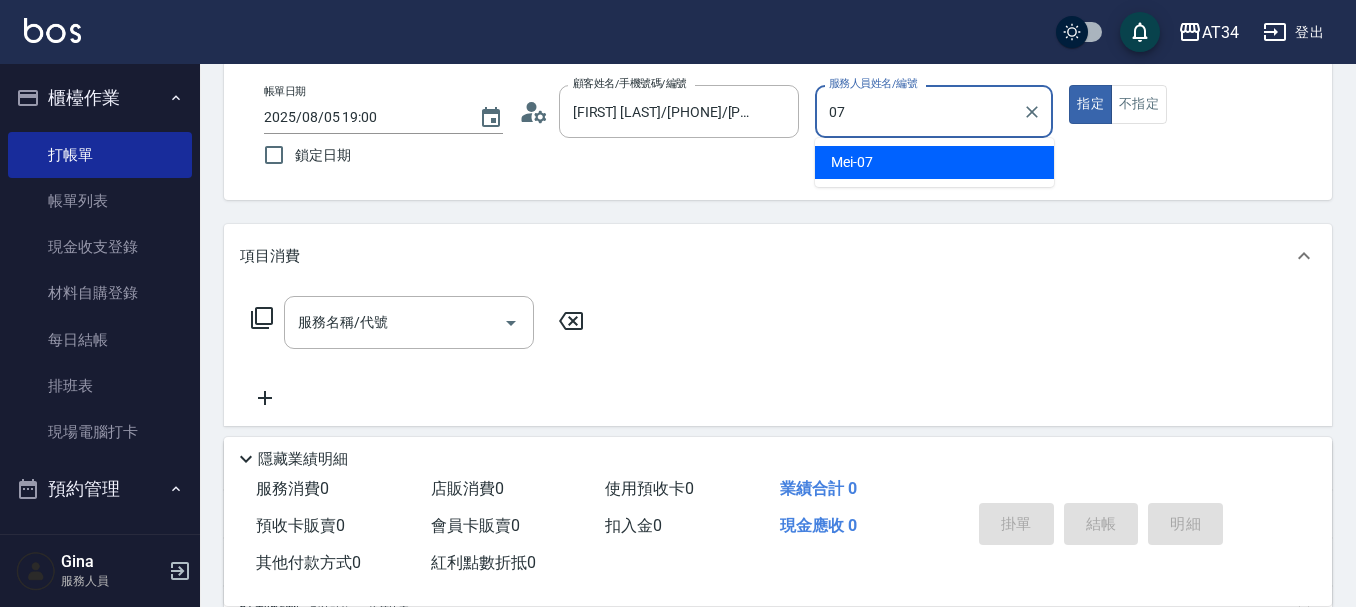 type on "Mei-07" 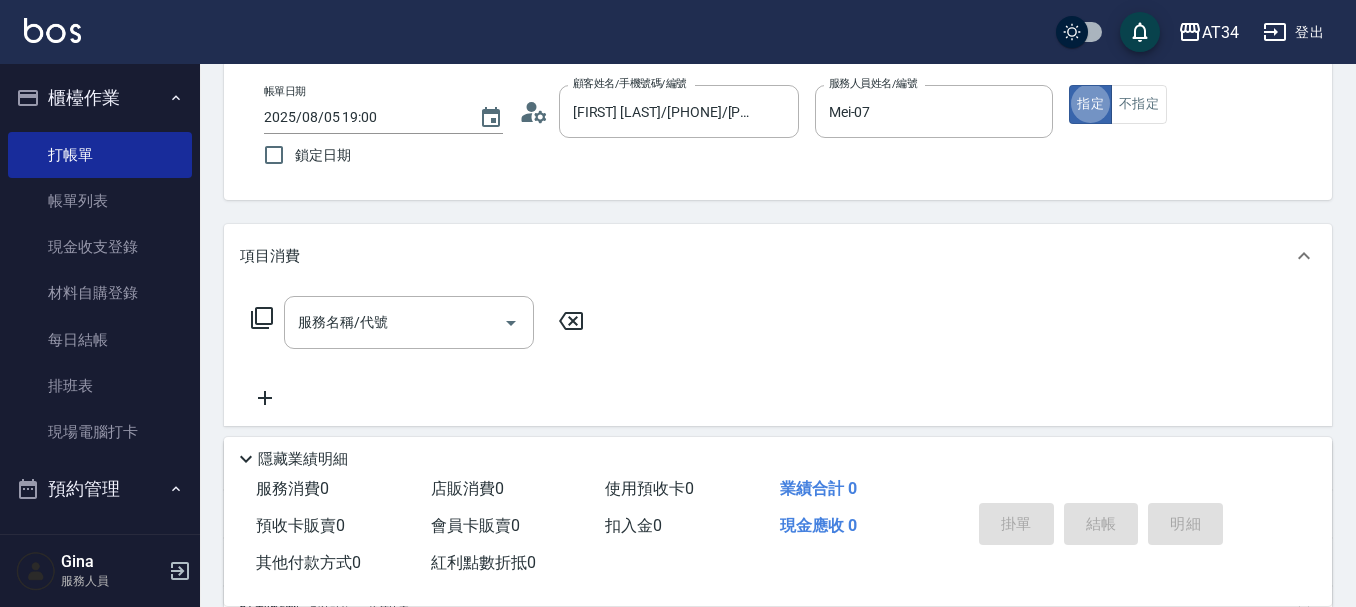 type on "true" 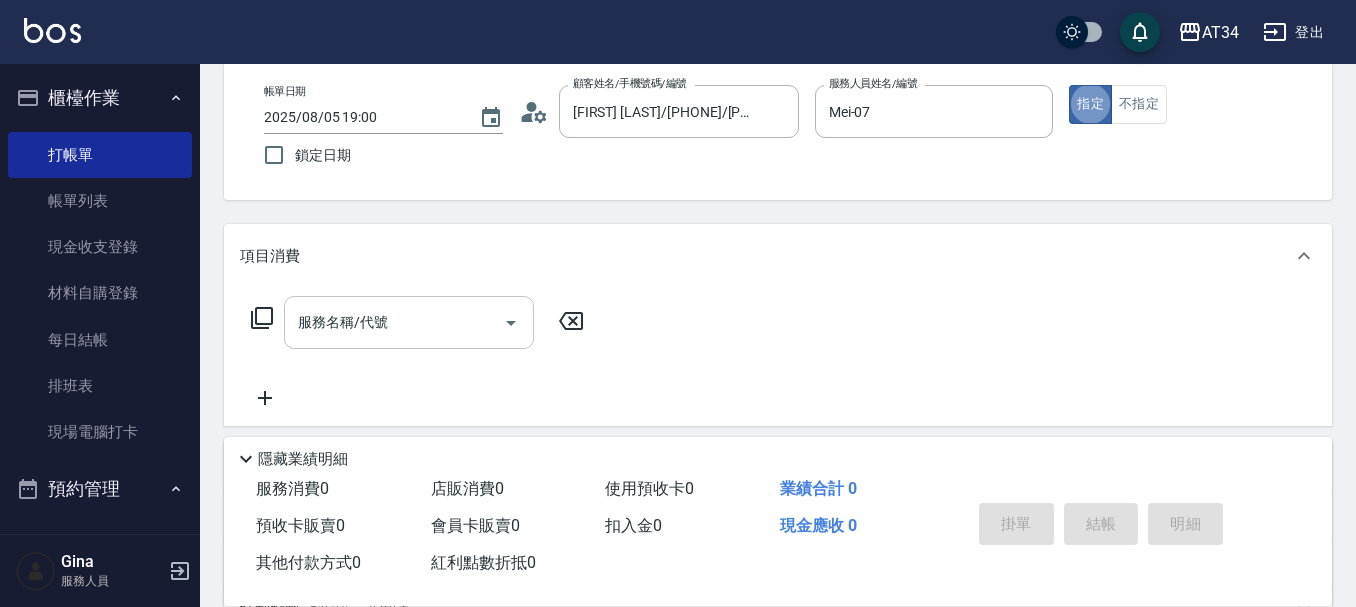 click on "服務名稱/代號" at bounding box center [394, 322] 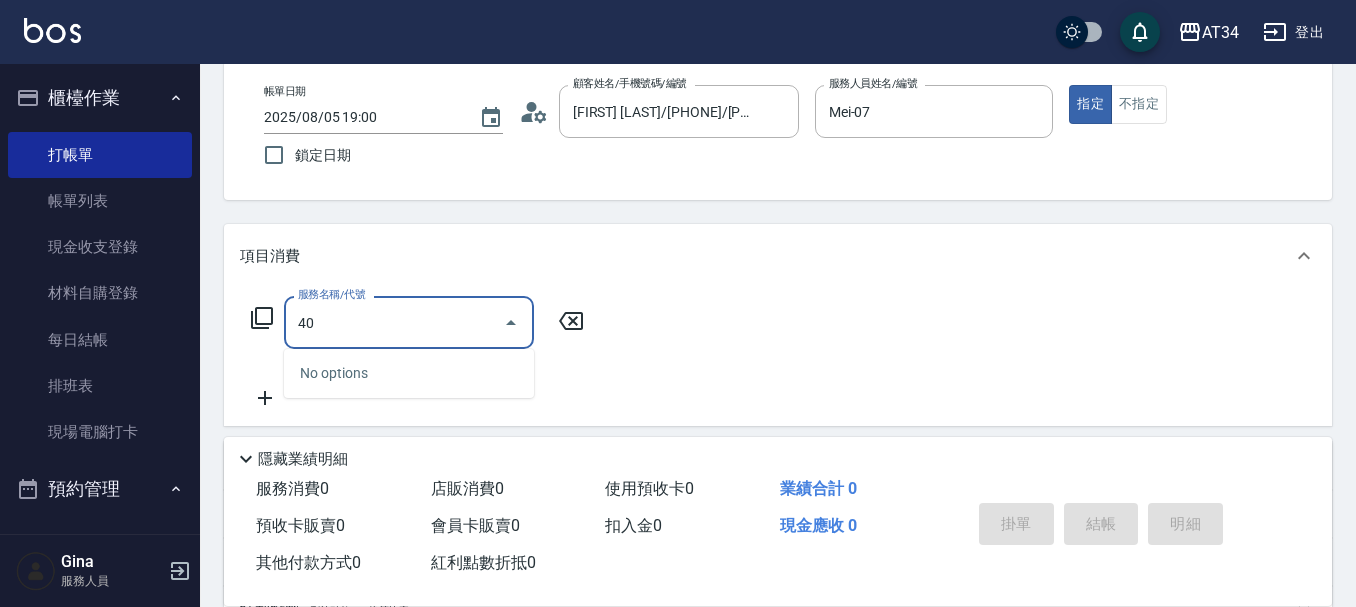 type on "401" 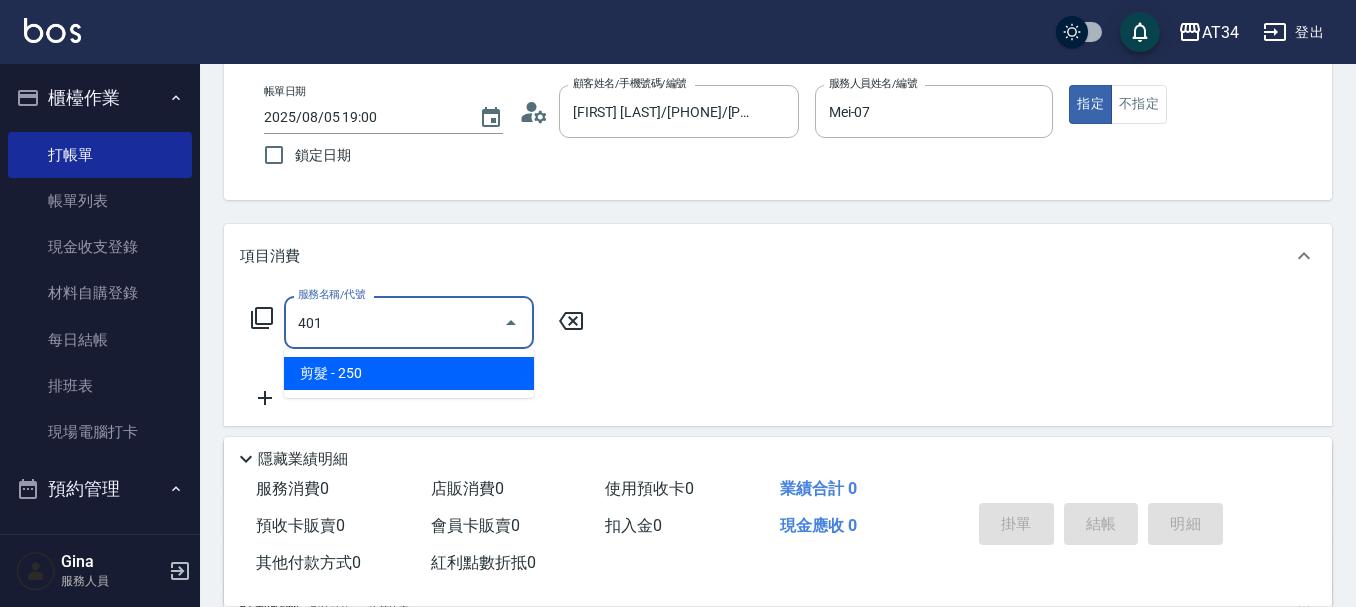 type on "20" 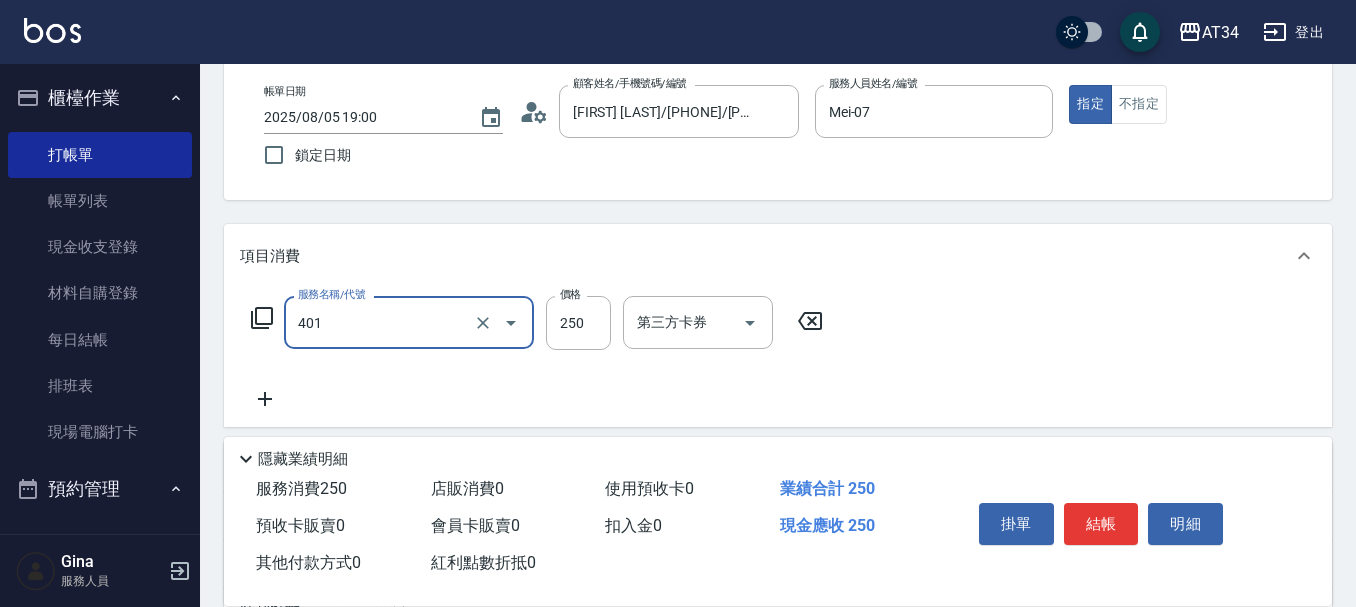 type on "剪髮(401)" 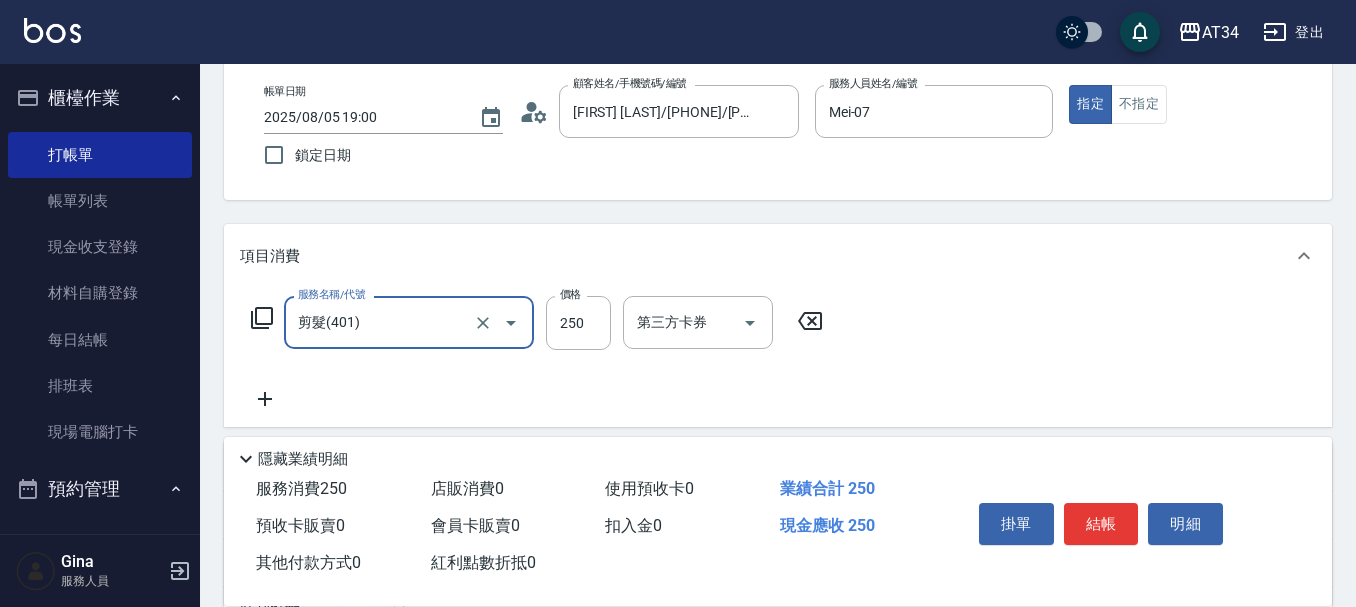 type on "3" 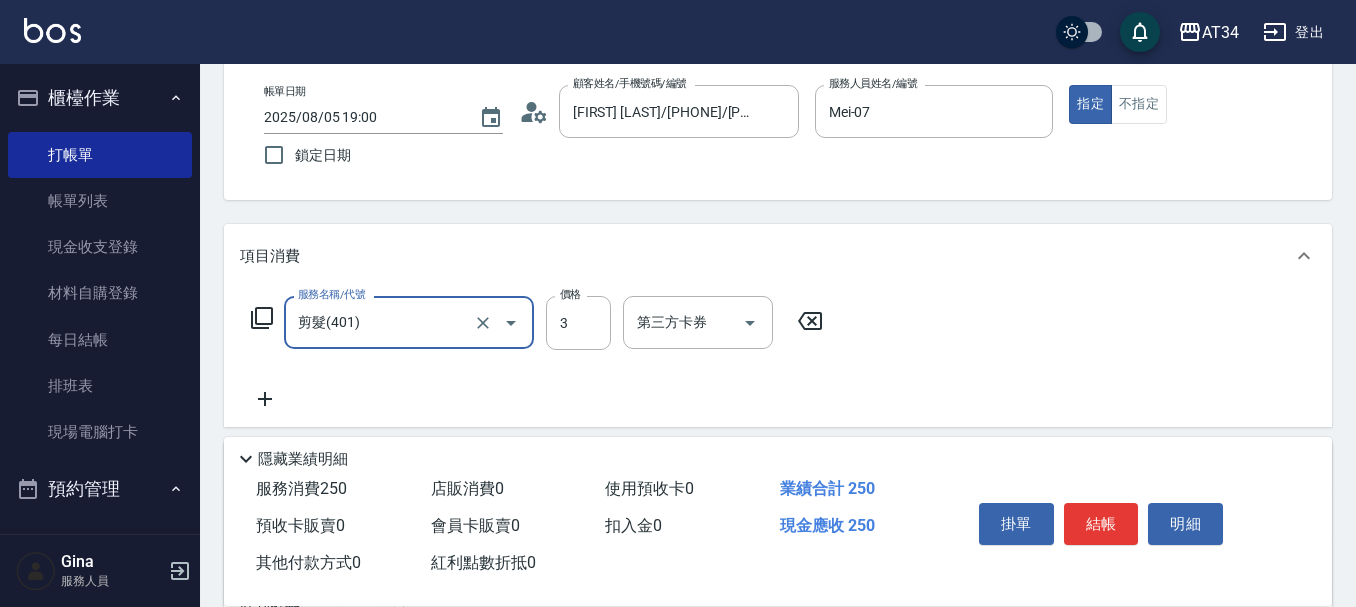 type on "0" 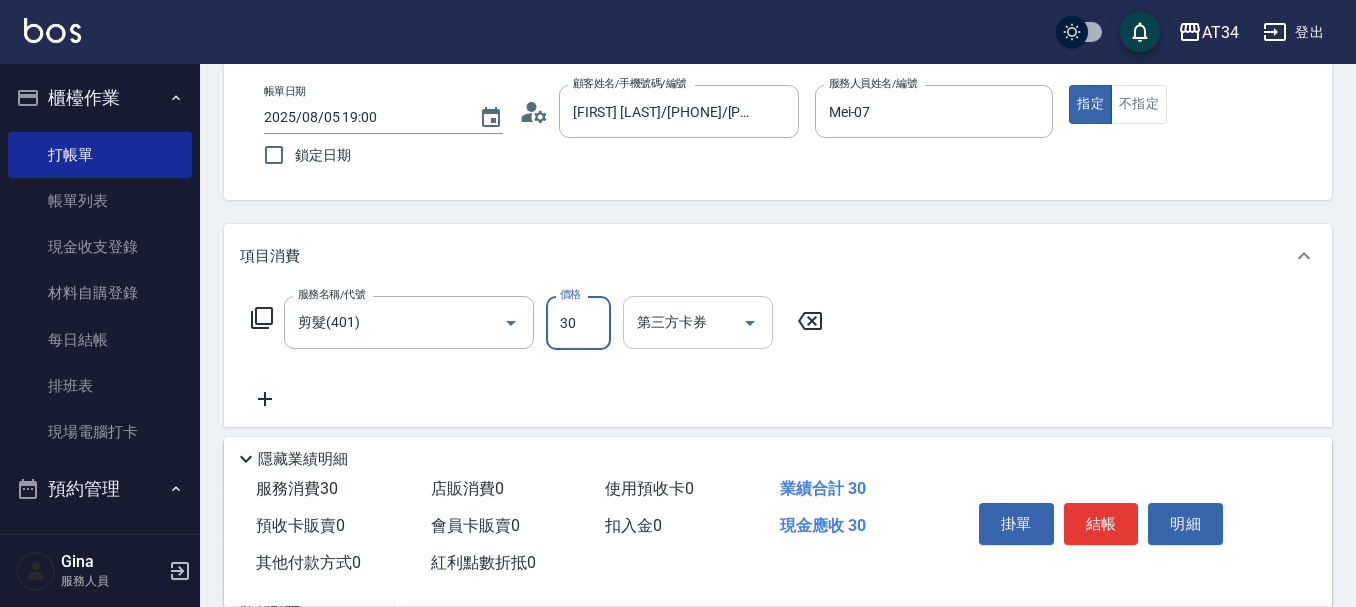 type on "30" 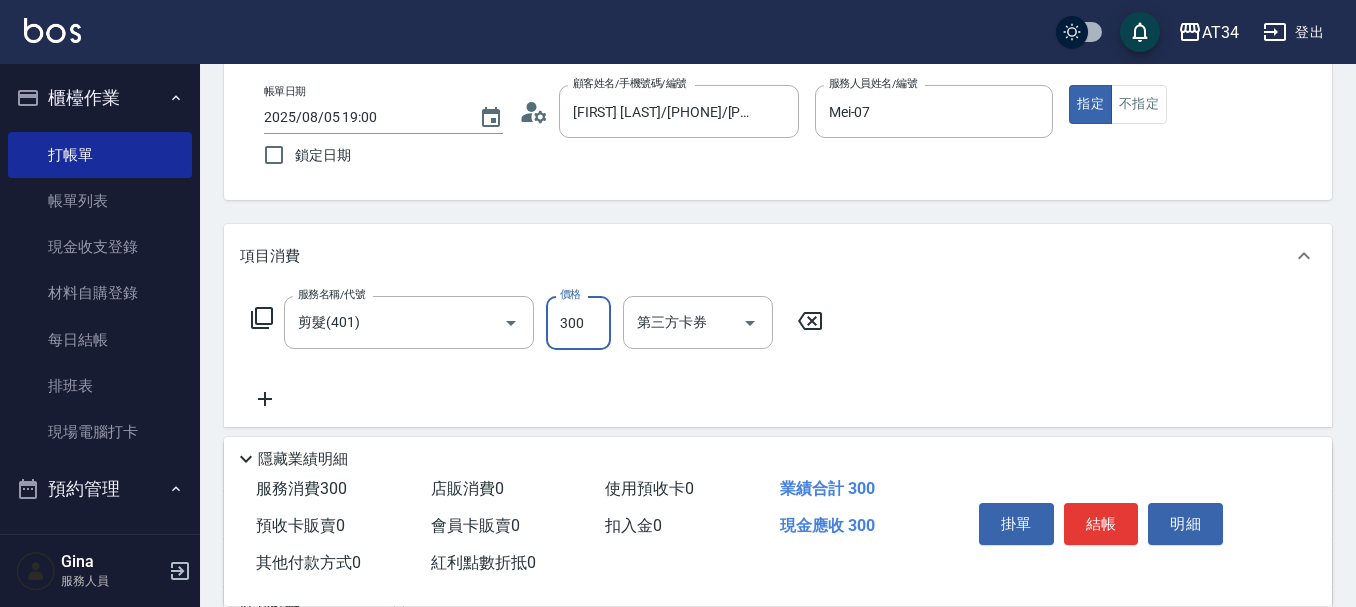 type on "3000" 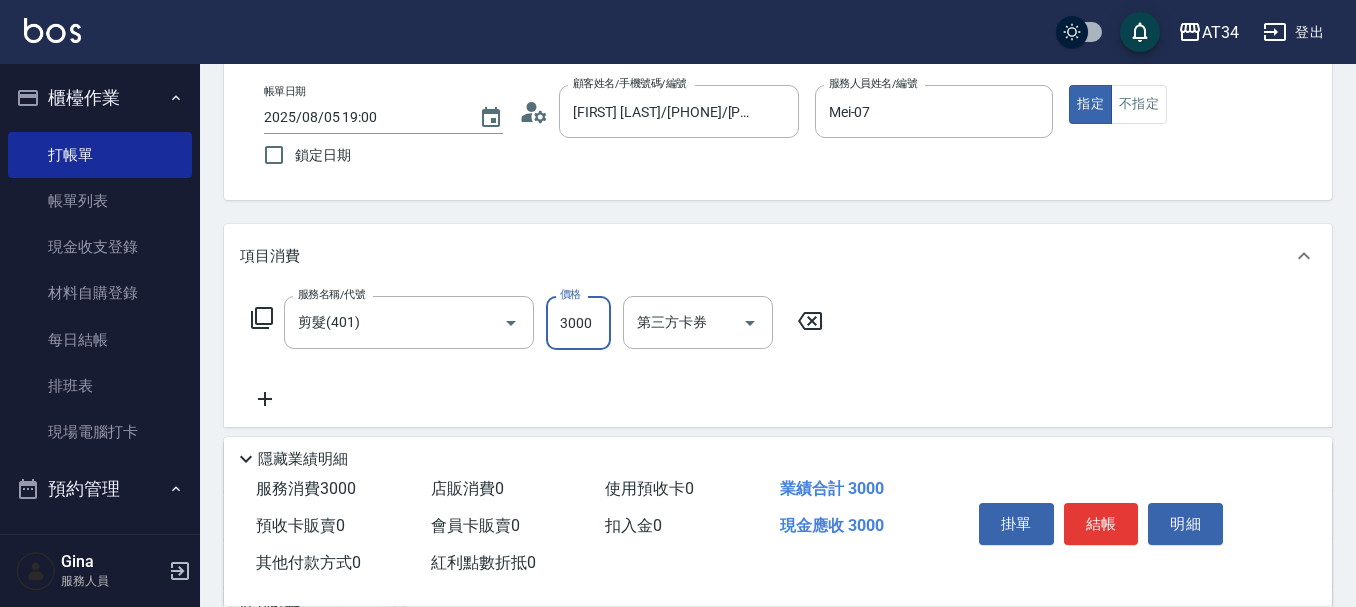 type on "30" 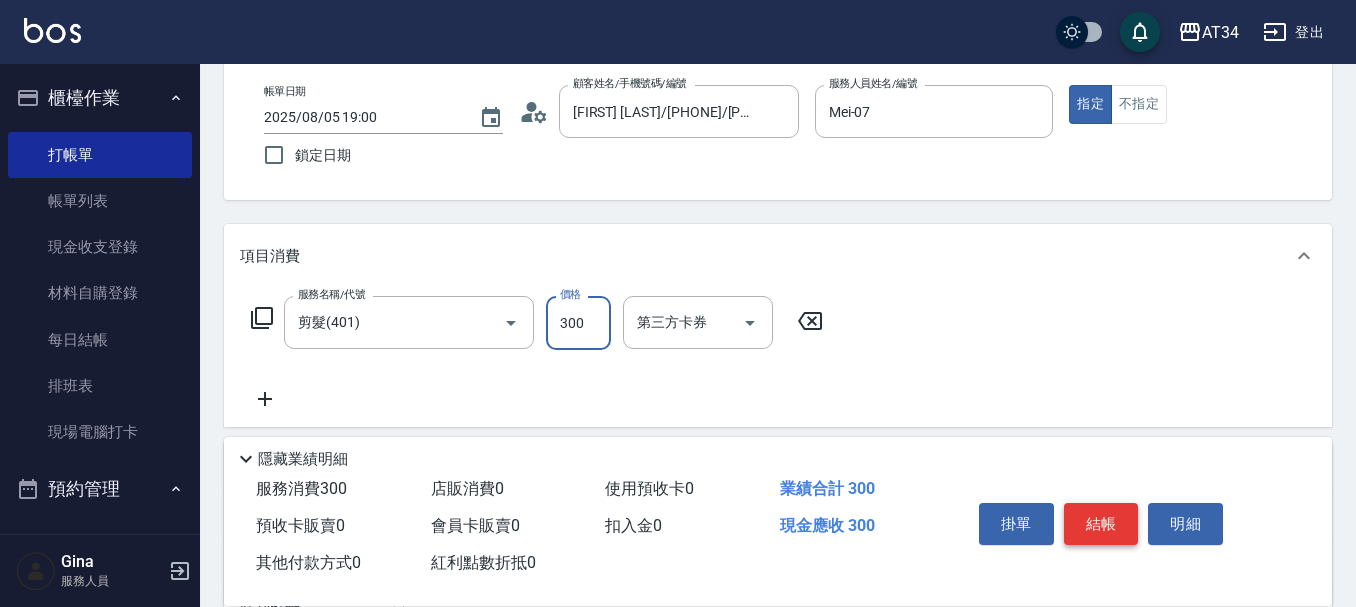 type on "300" 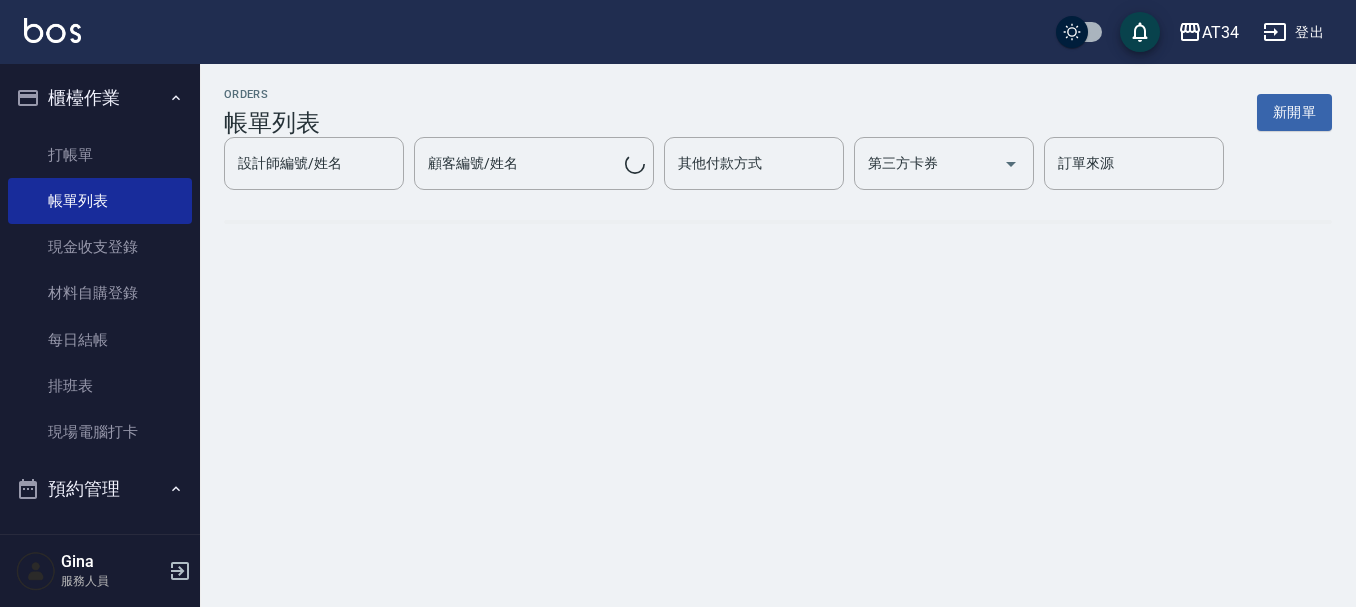 scroll, scrollTop: 0, scrollLeft: 0, axis: both 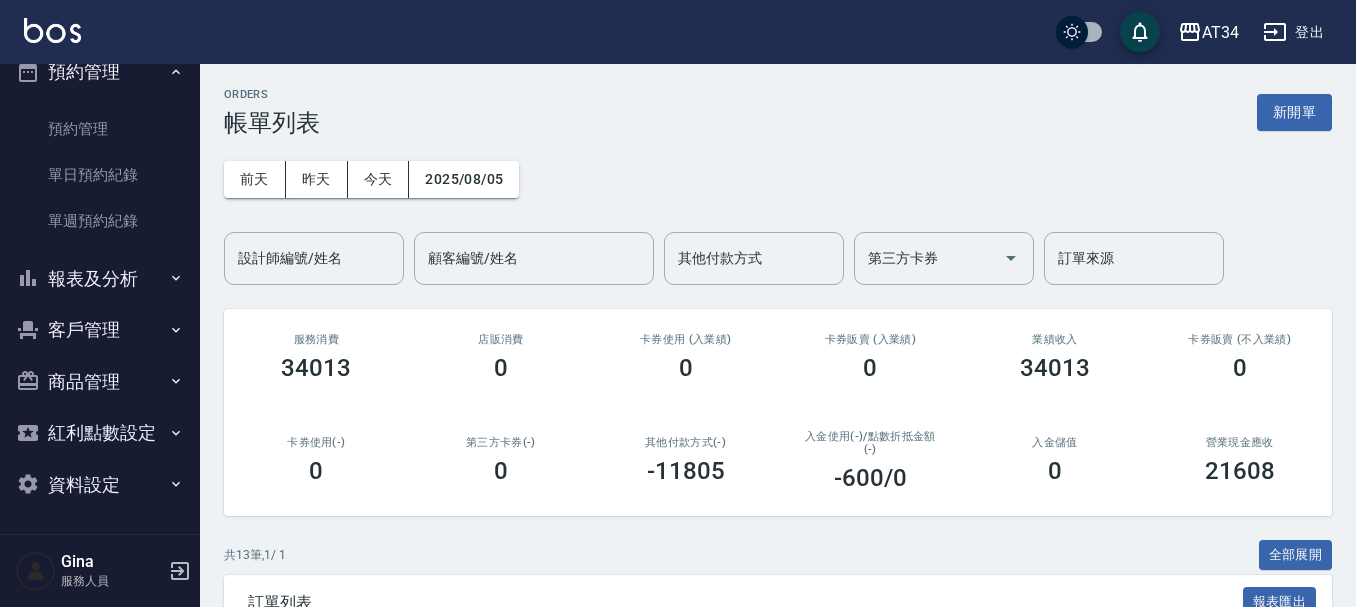 click on "報表及分析" at bounding box center [100, 279] 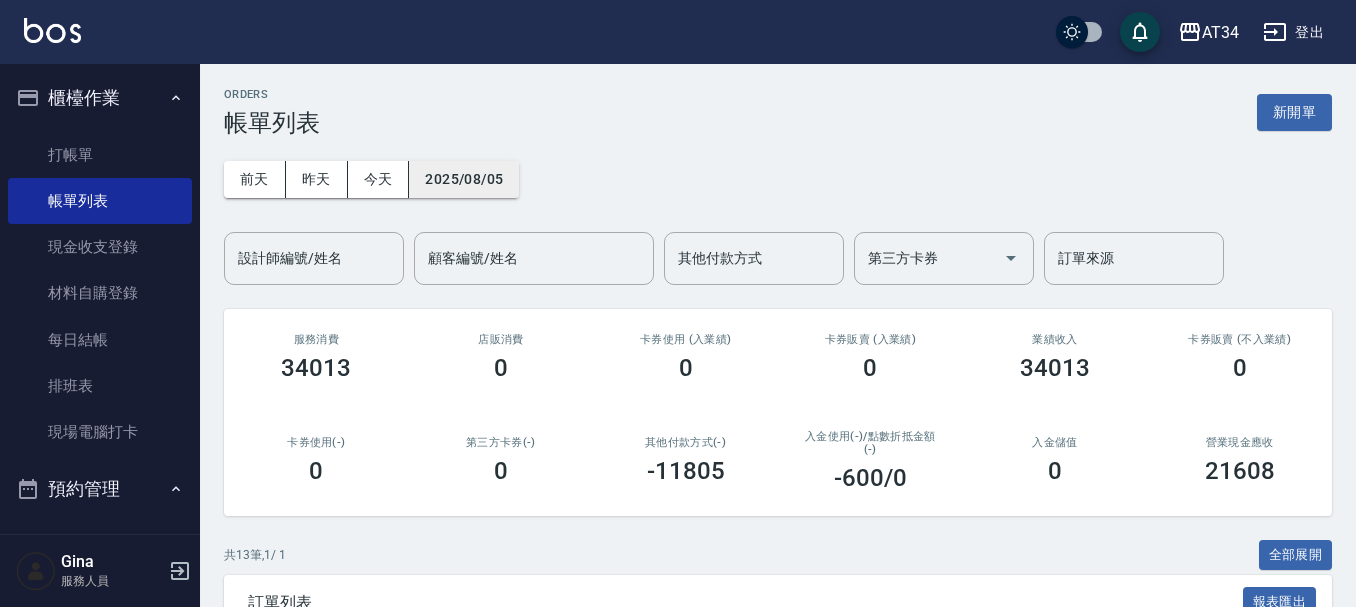 scroll, scrollTop: 100, scrollLeft: 0, axis: vertical 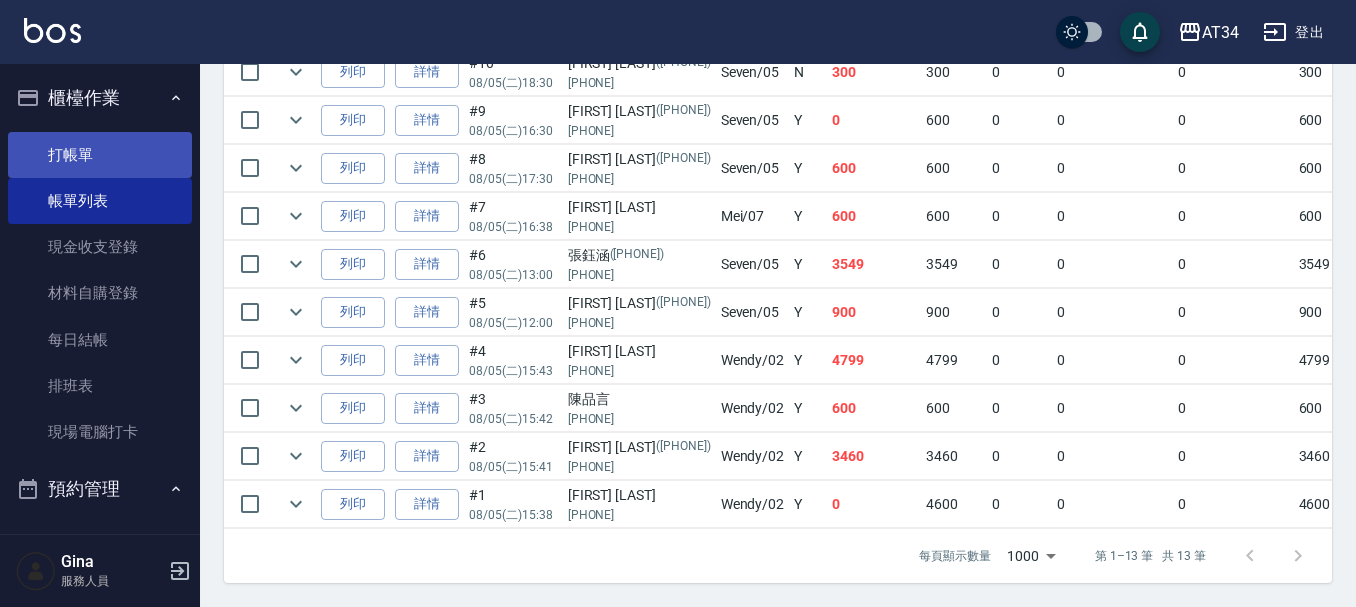 click on "打帳單" at bounding box center [100, 155] 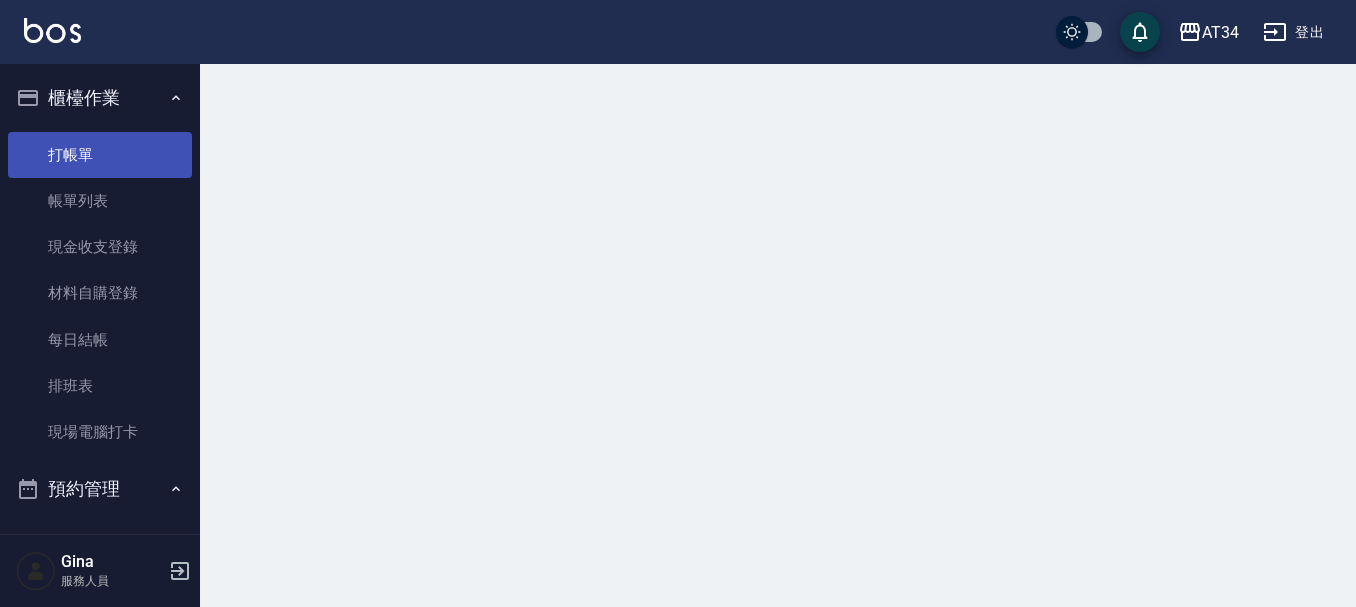 scroll, scrollTop: 0, scrollLeft: 0, axis: both 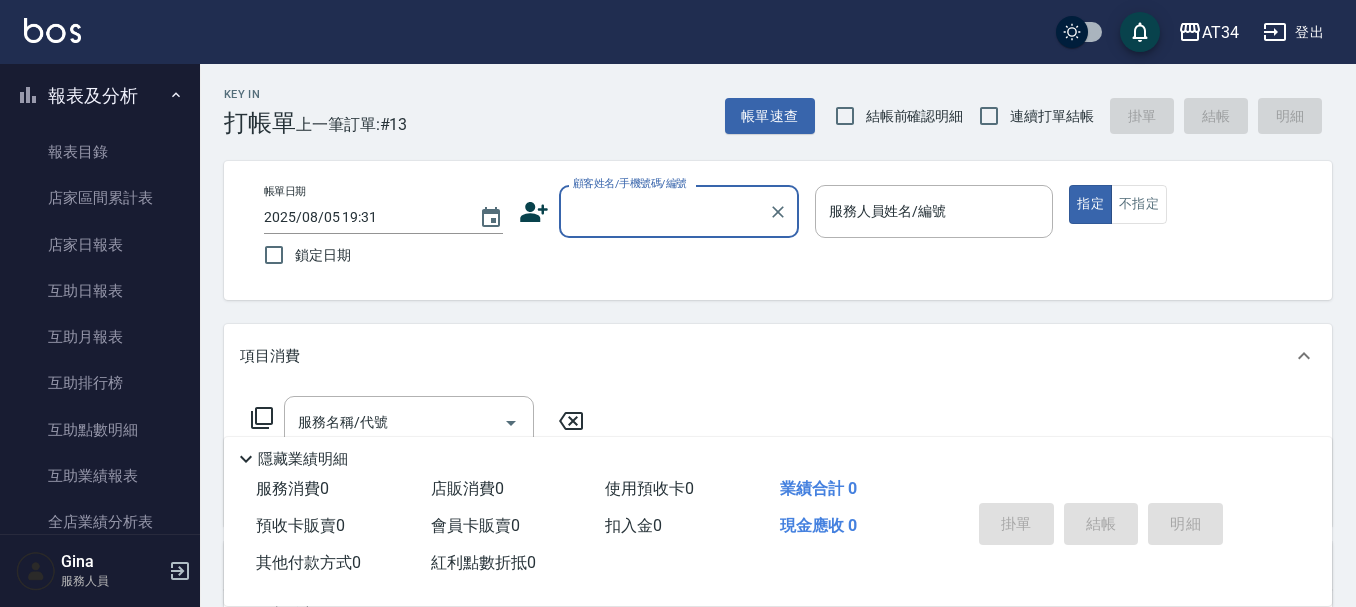 click on "報表及分析" at bounding box center (100, 96) 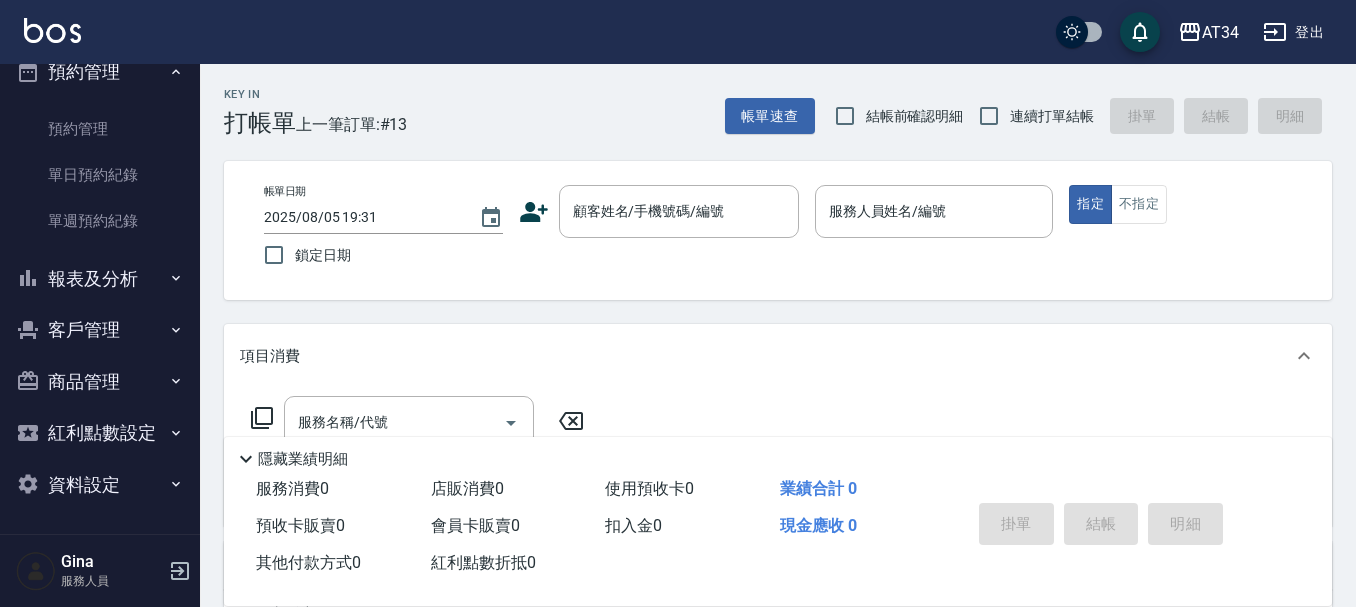scroll, scrollTop: 417, scrollLeft: 0, axis: vertical 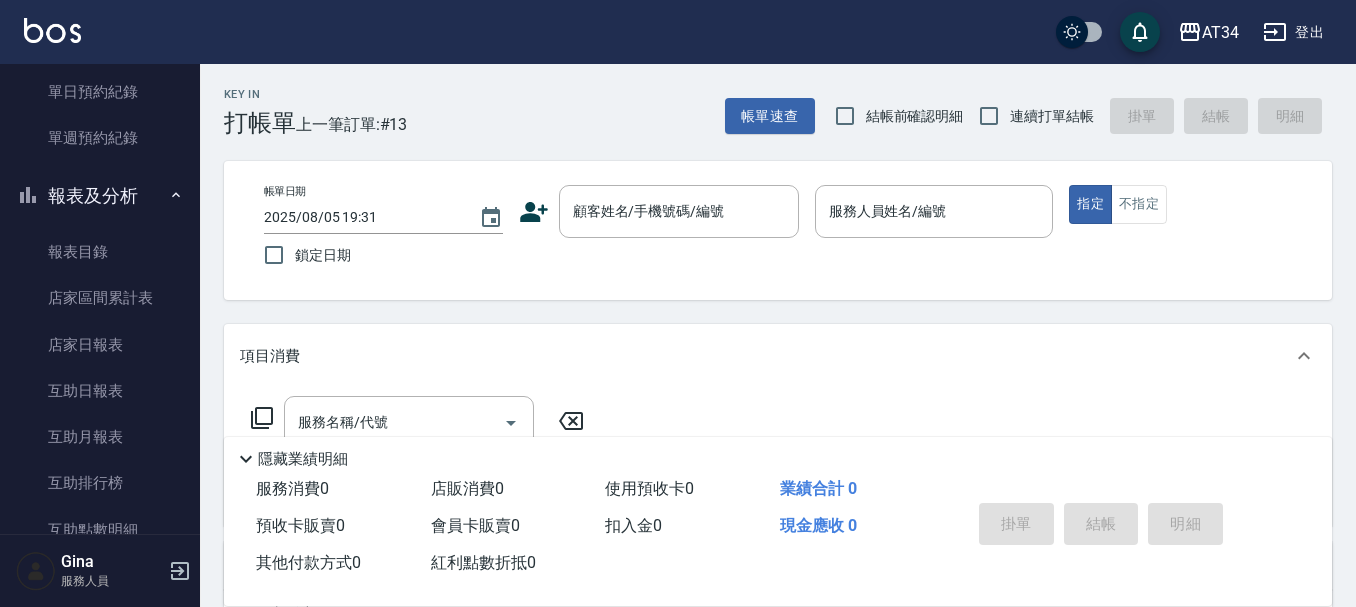 click on "報表及分析" at bounding box center (100, 196) 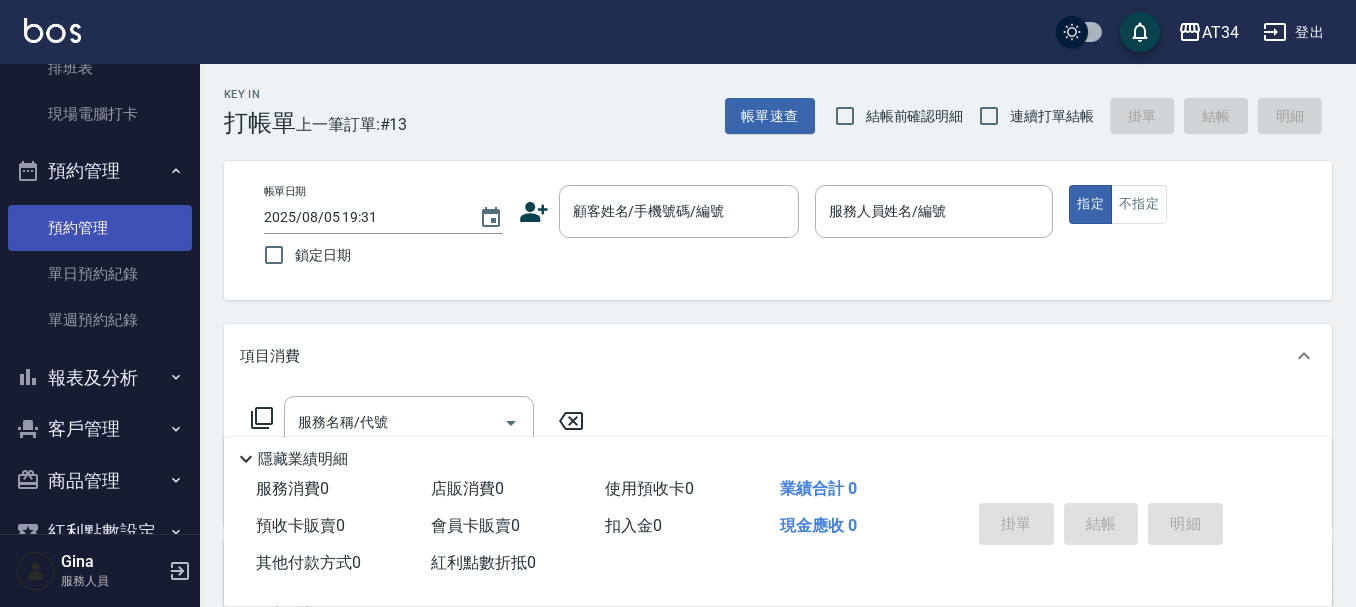 scroll, scrollTop: 317, scrollLeft: 0, axis: vertical 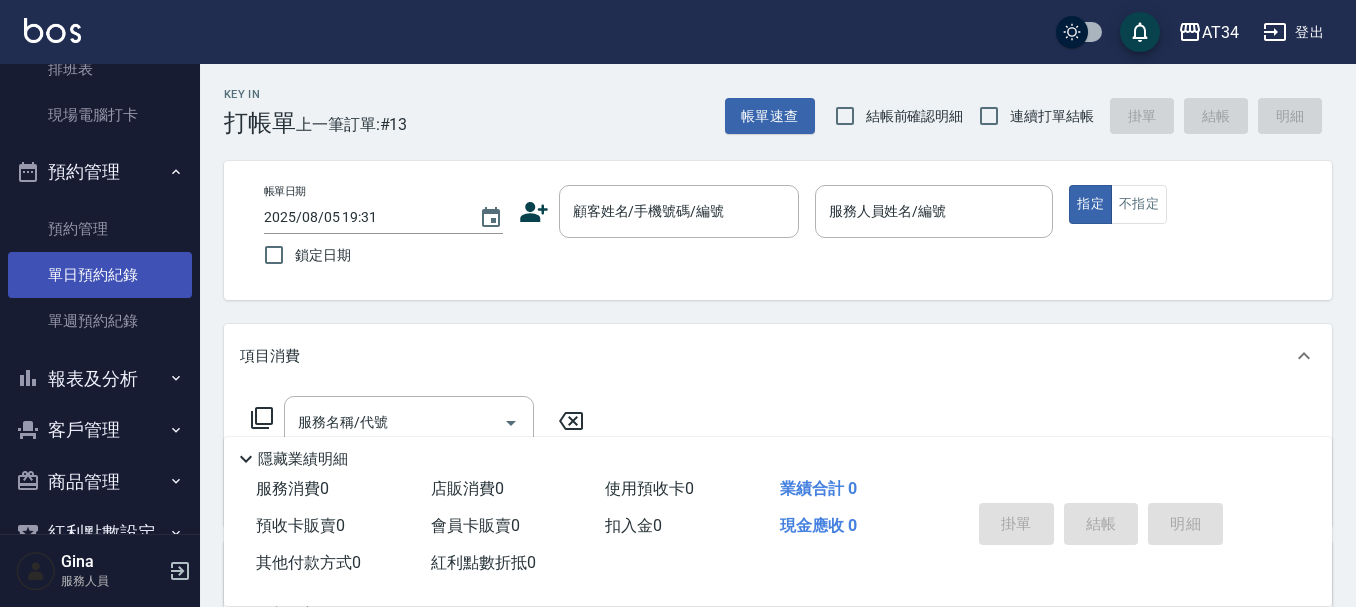 click on "單日預約紀錄" at bounding box center [100, 275] 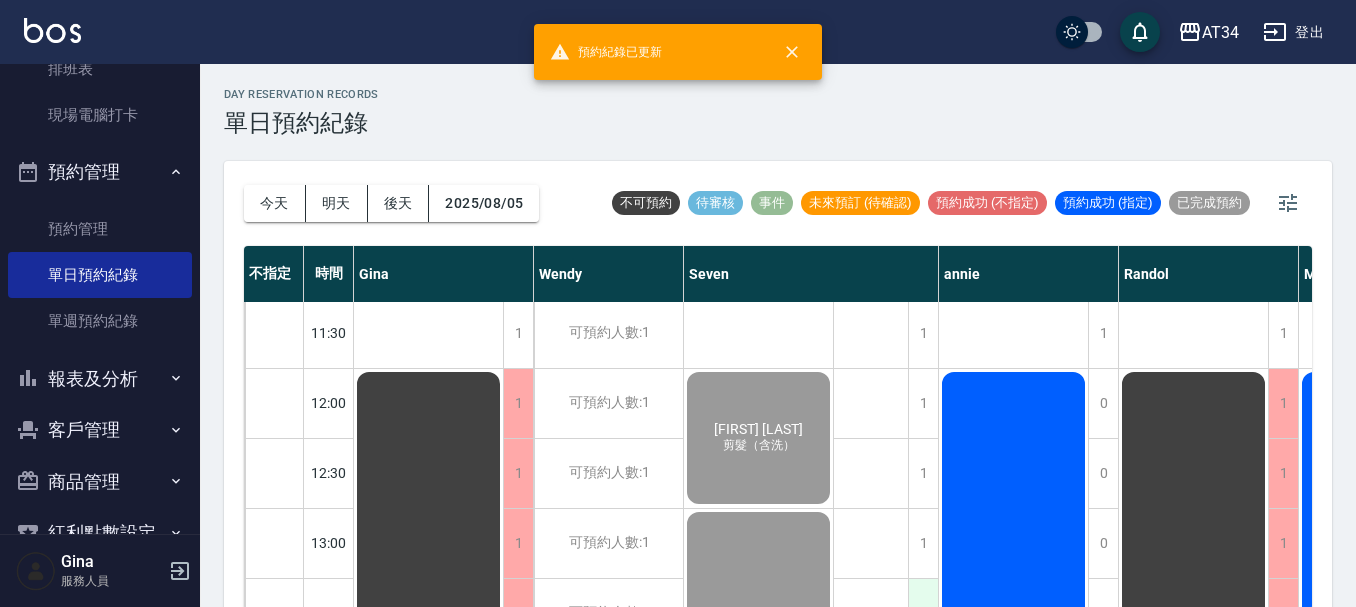 scroll, scrollTop: 100, scrollLeft: 0, axis: vertical 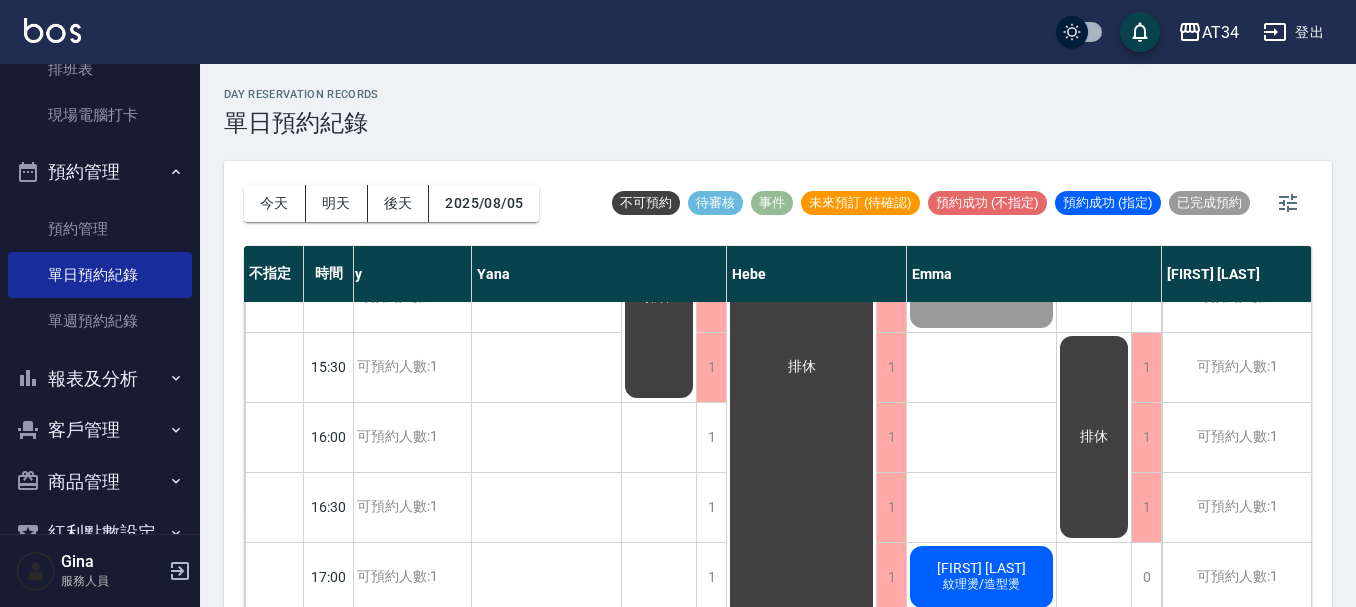 click on "[LAST] [FIRST]" at bounding box center [-803, 367] 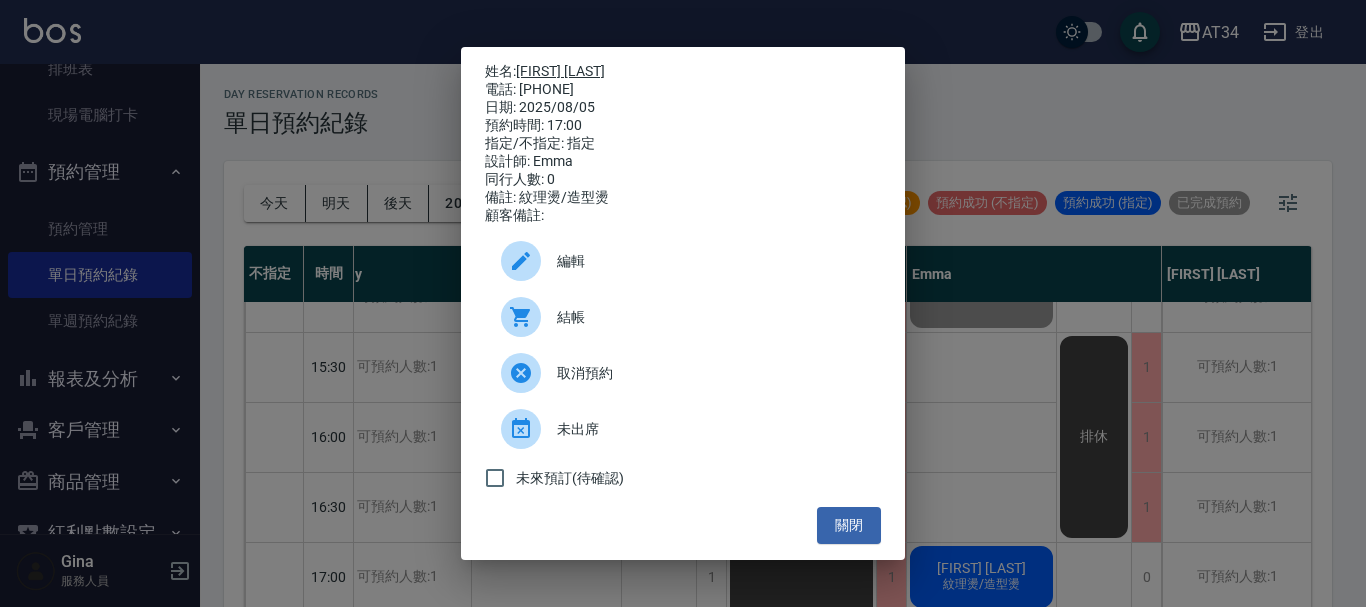 click on "[LAST] [FIRST]" at bounding box center [560, 71] 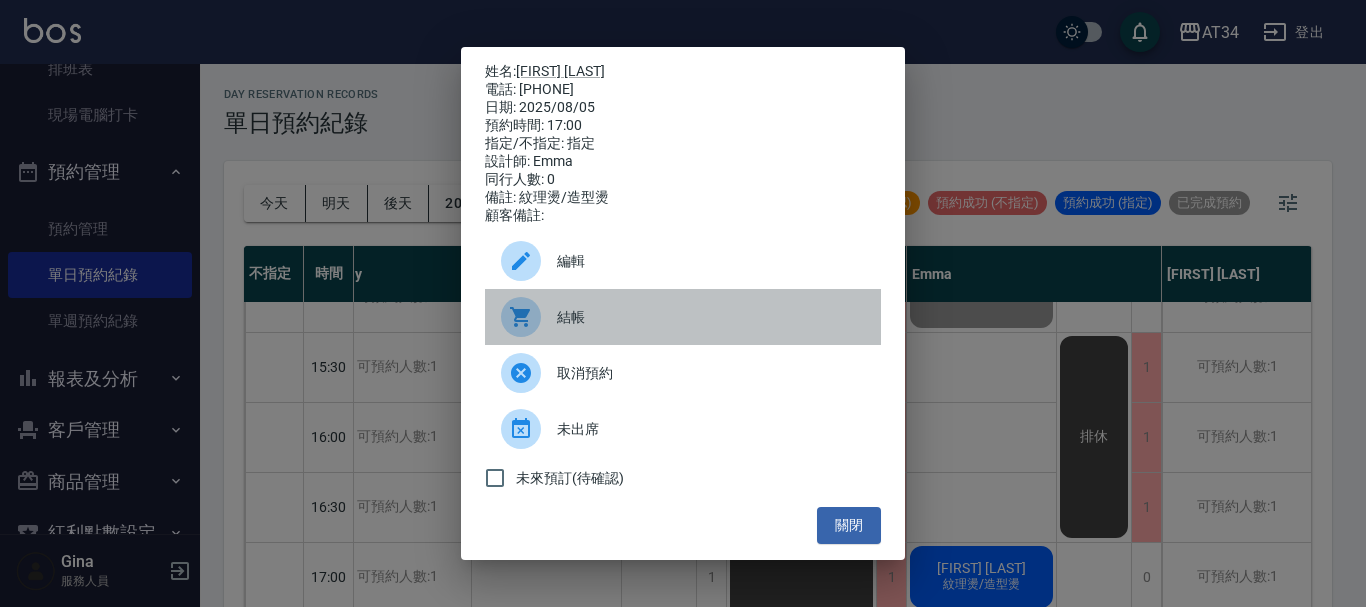 click on "結帳" at bounding box center (711, 317) 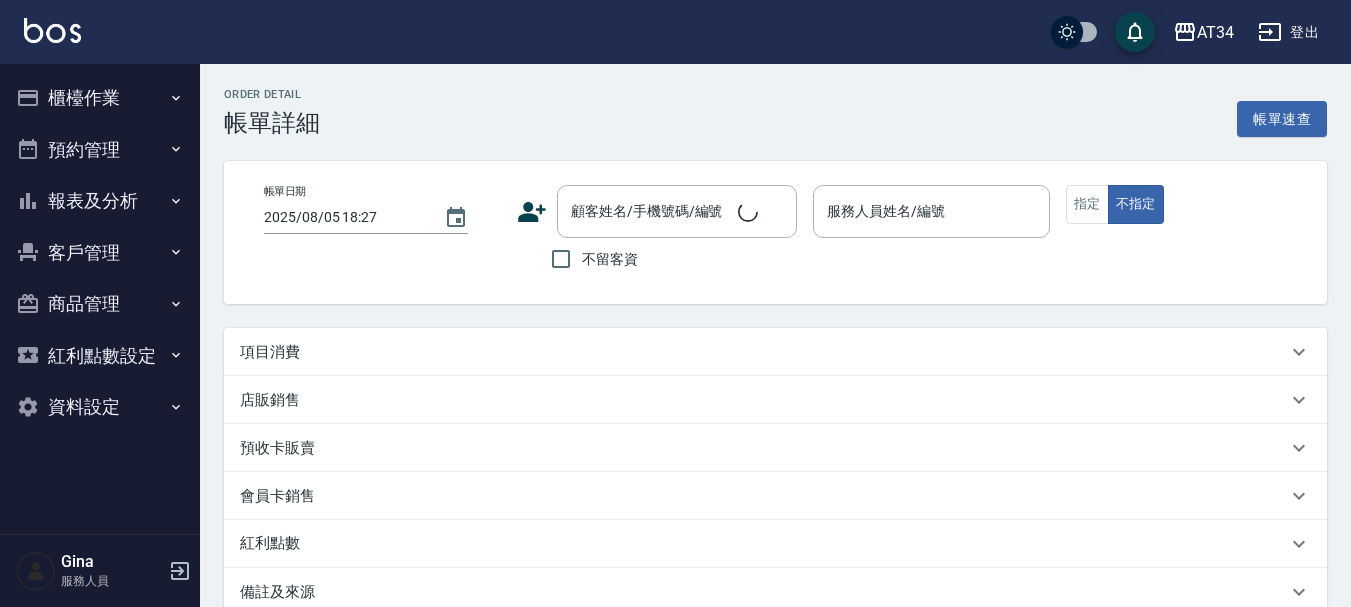 click on "項目消費" at bounding box center [763, 352] 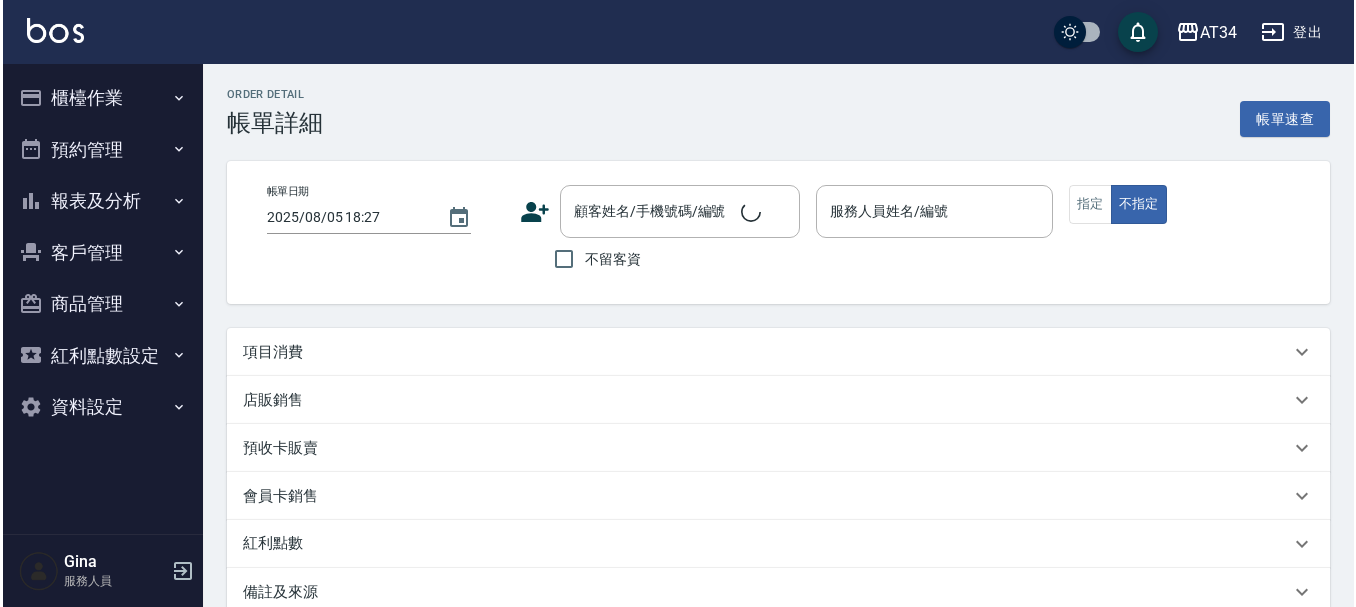 scroll, scrollTop: 0, scrollLeft: 0, axis: both 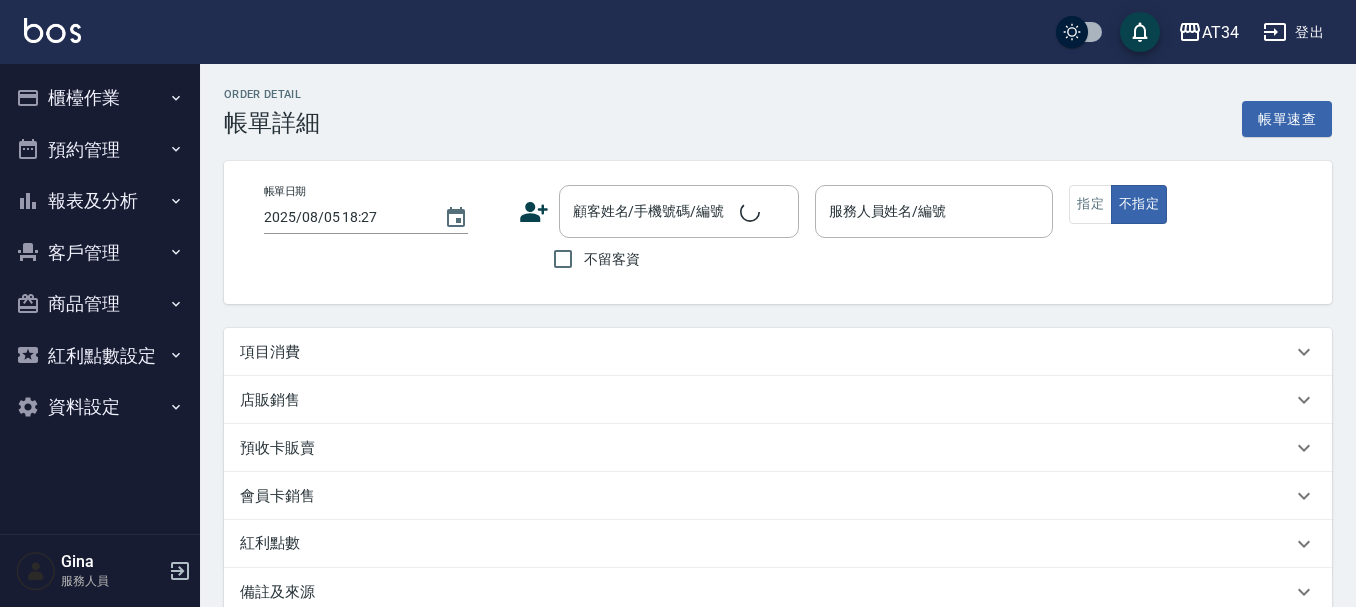 type on "2025/08/05 18:30" 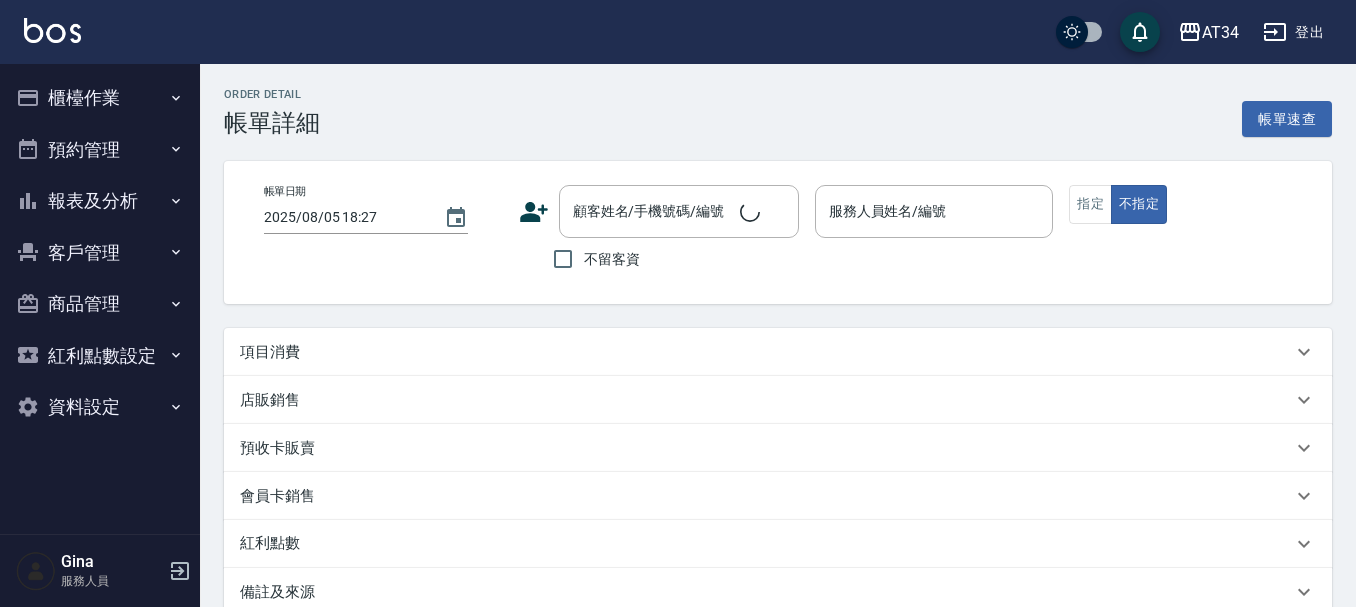 type on "Seven-05" 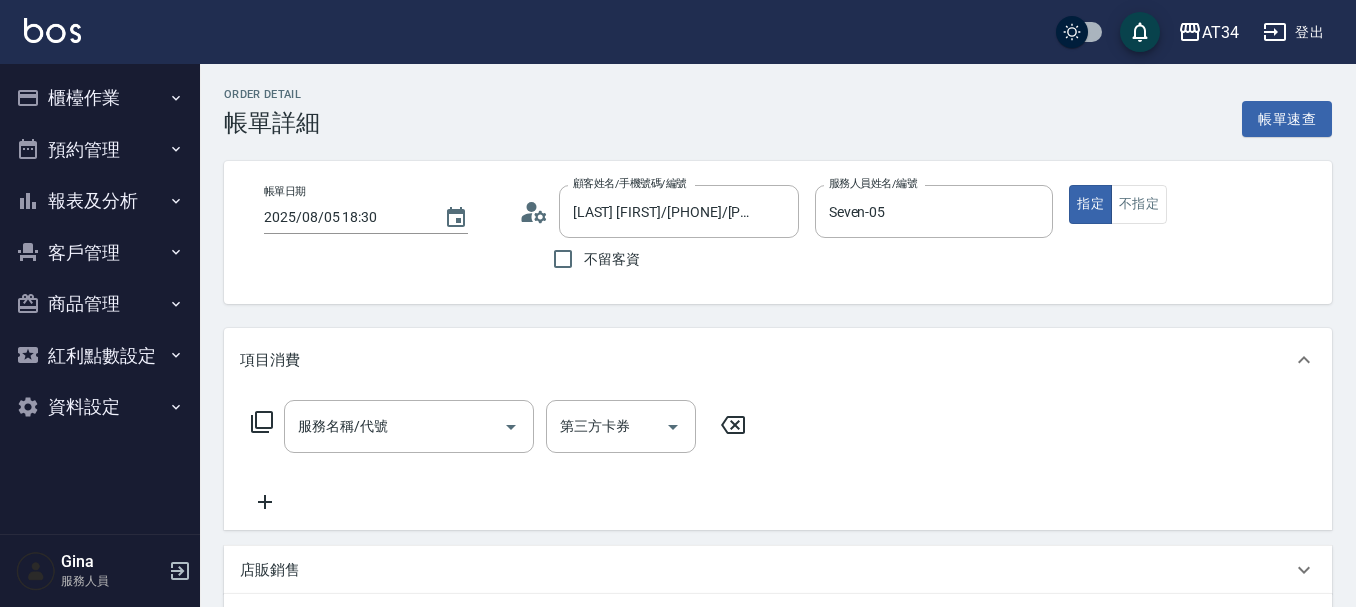 type on "[LAST] [FIRST]/[PHONE]/[PHONE]" 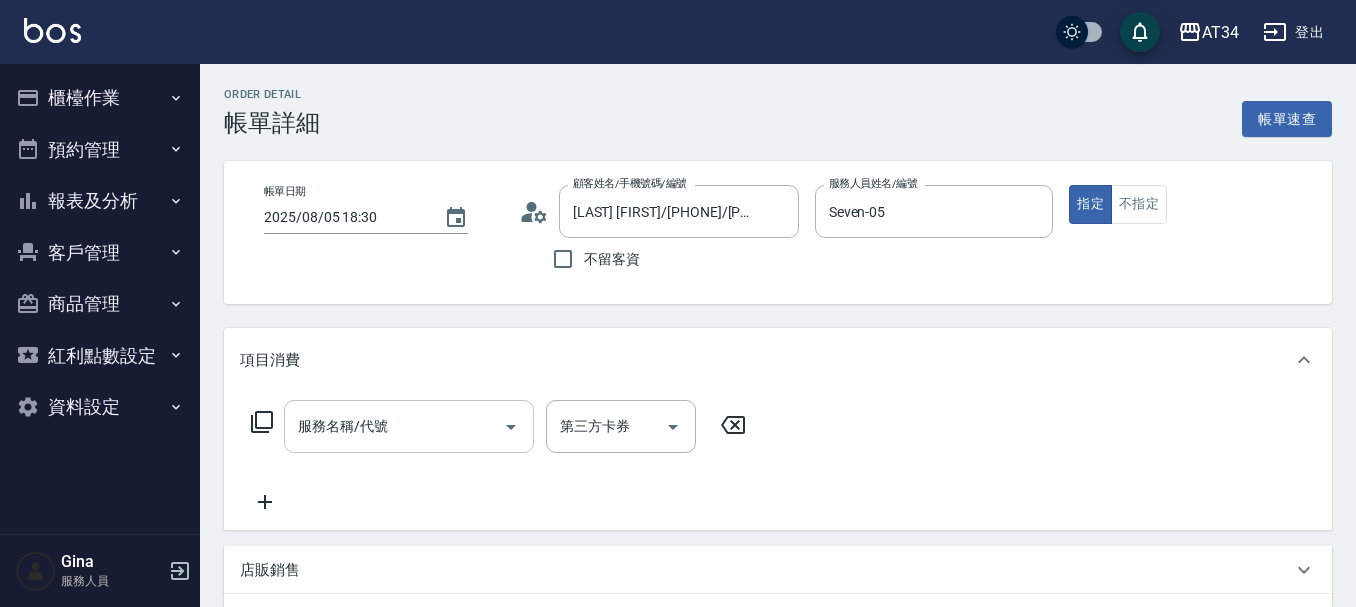 click on "服務名稱/代號 服務名稱/代號" at bounding box center (409, 426) 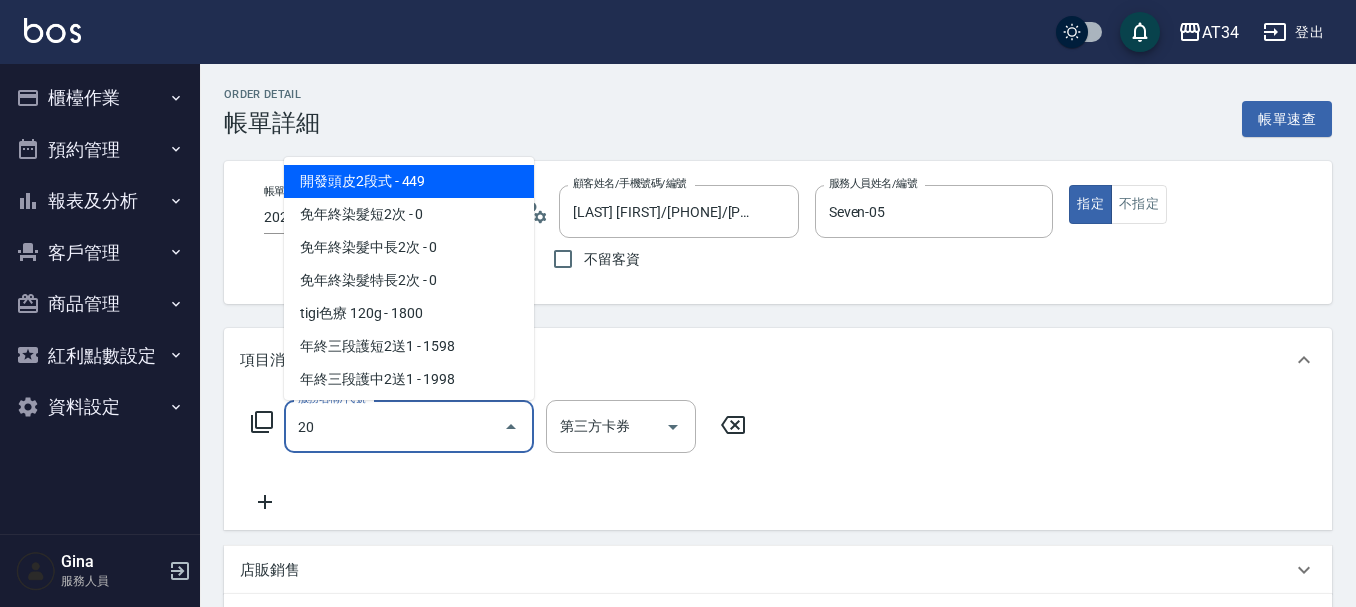 type on "201" 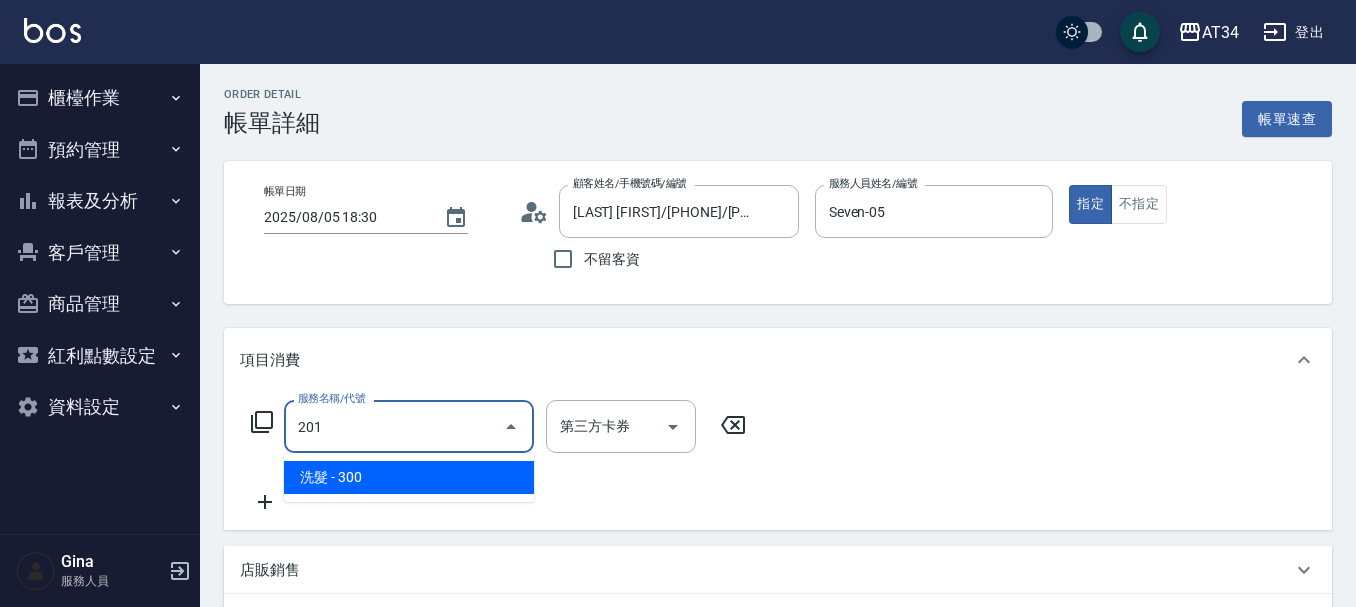 type on "30" 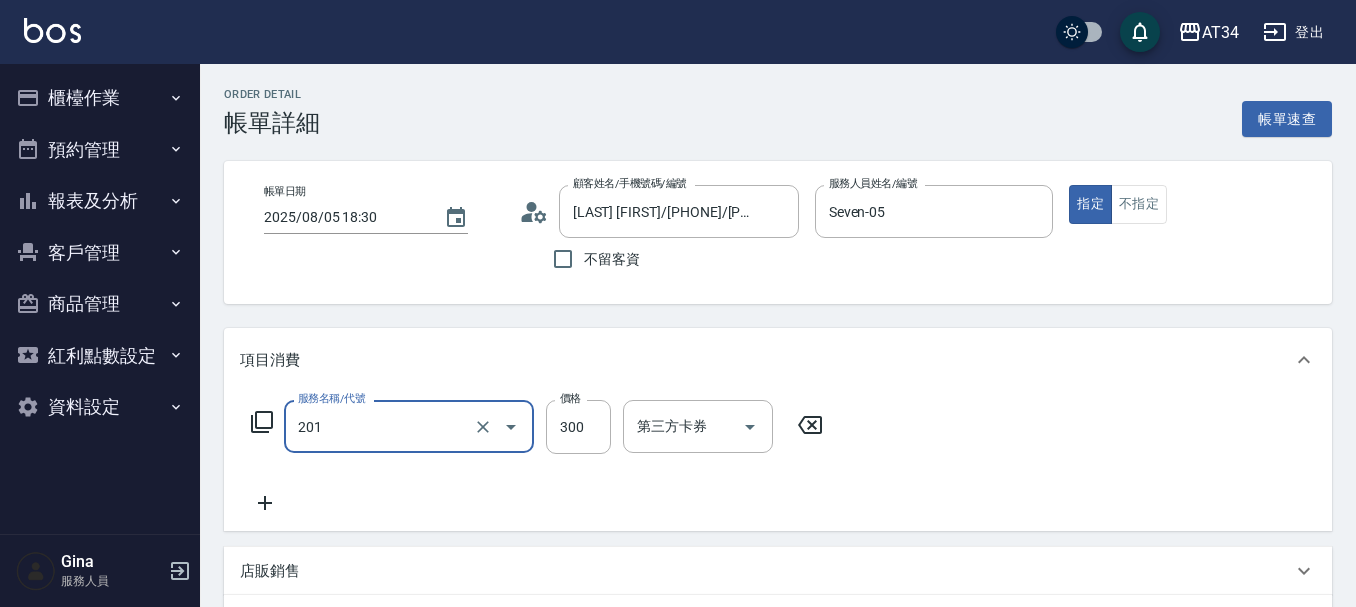 type on "洗髮(201)" 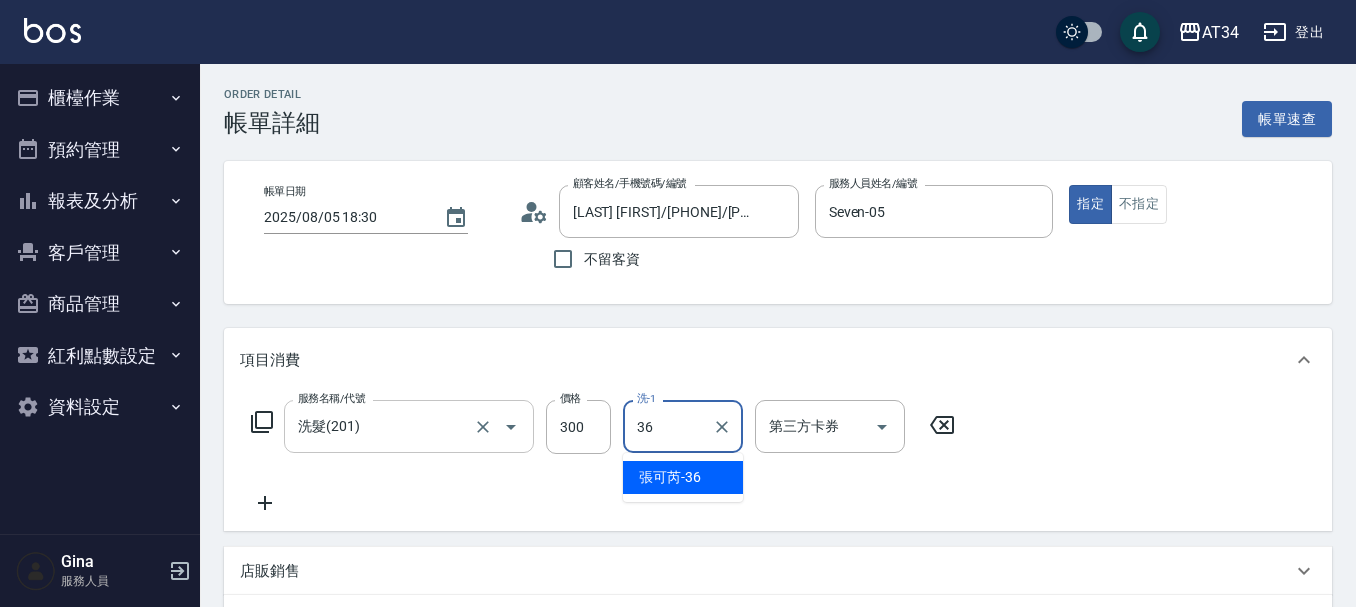 type on "張可芮-36" 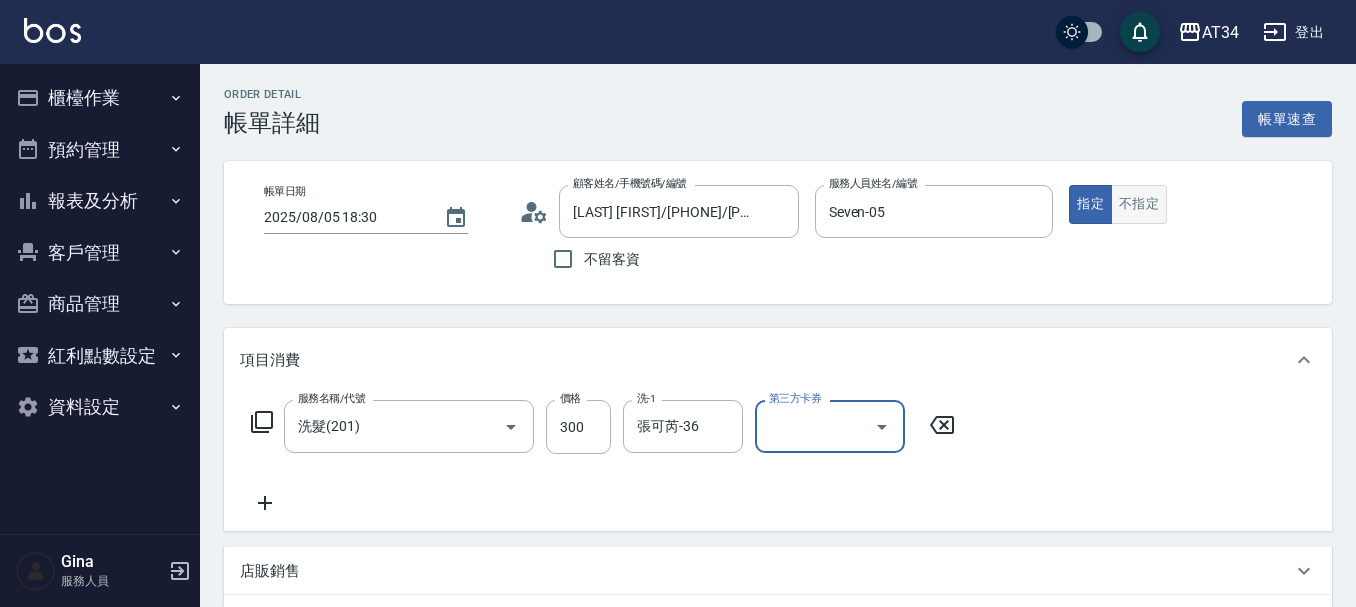 click on "不指定" at bounding box center [1139, 204] 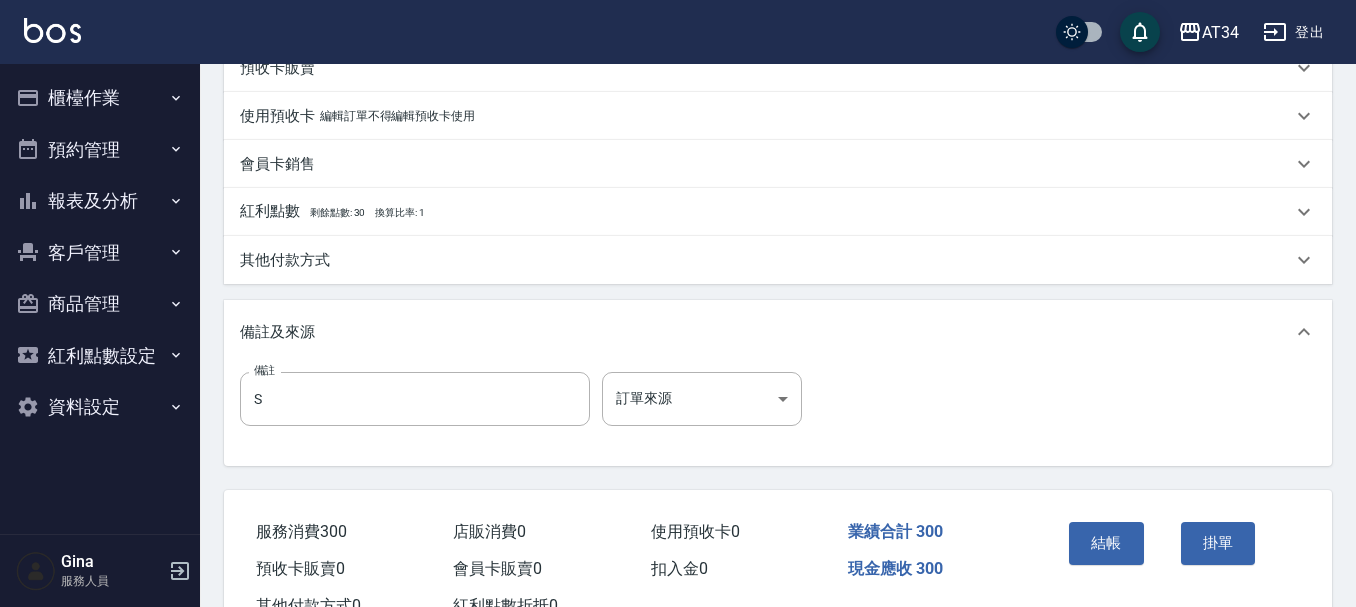 scroll, scrollTop: 600, scrollLeft: 0, axis: vertical 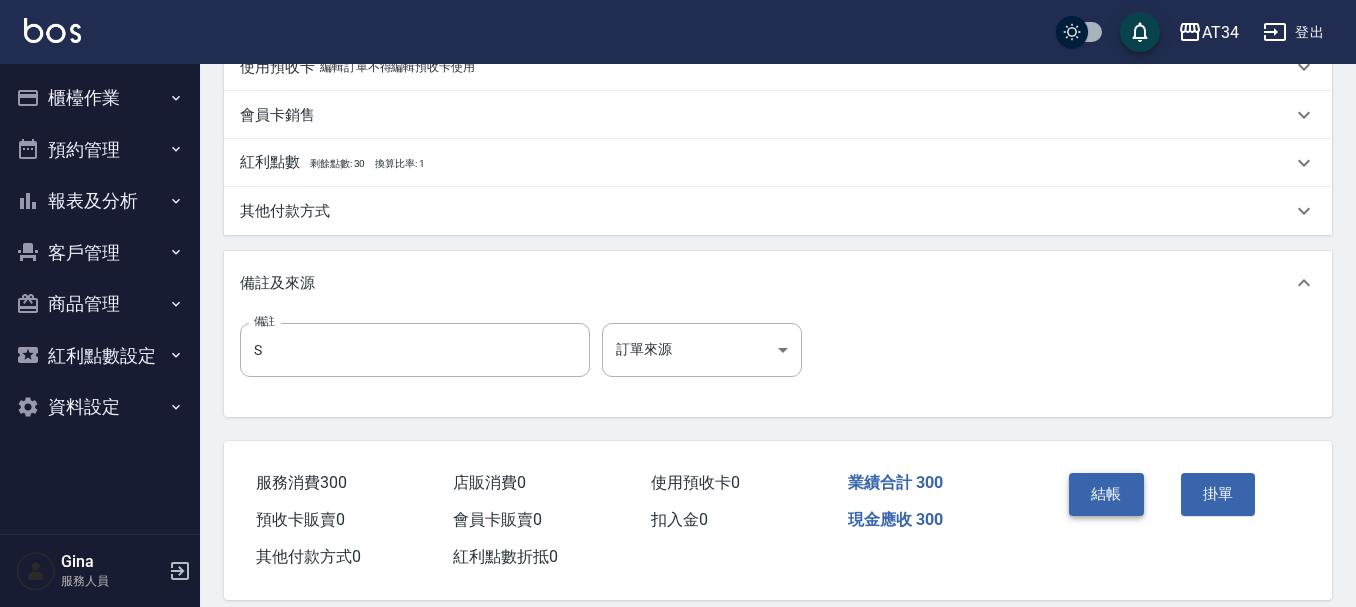 click on "結帳" at bounding box center (1106, 494) 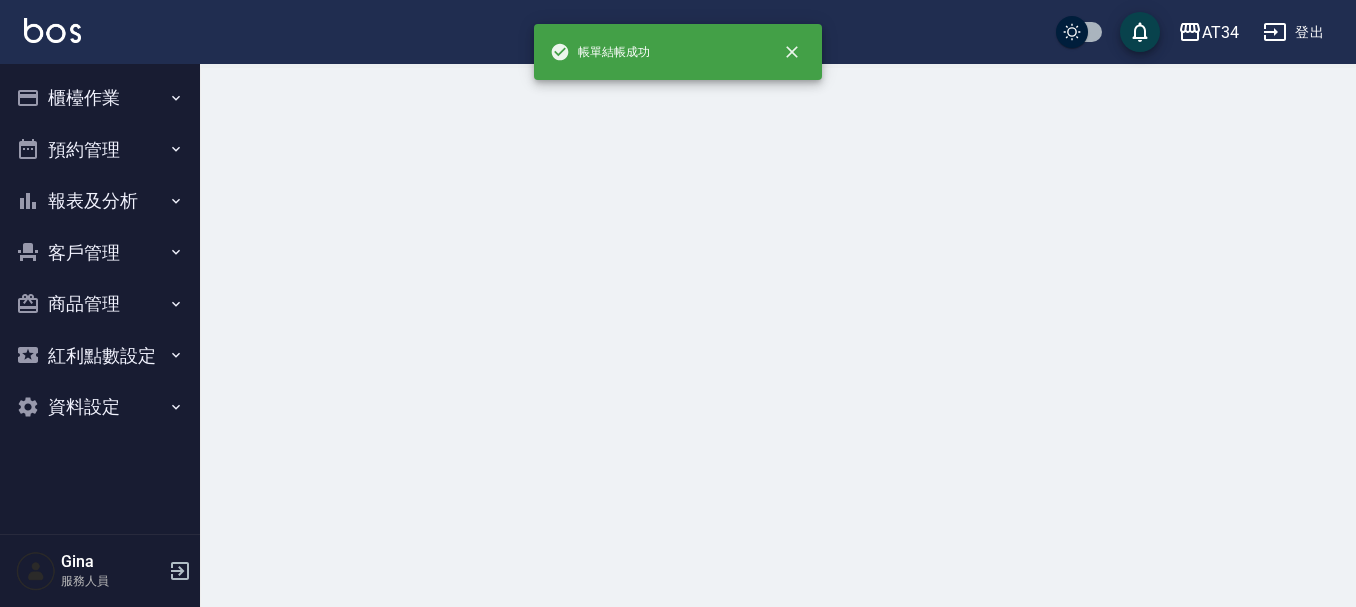 scroll, scrollTop: 0, scrollLeft: 0, axis: both 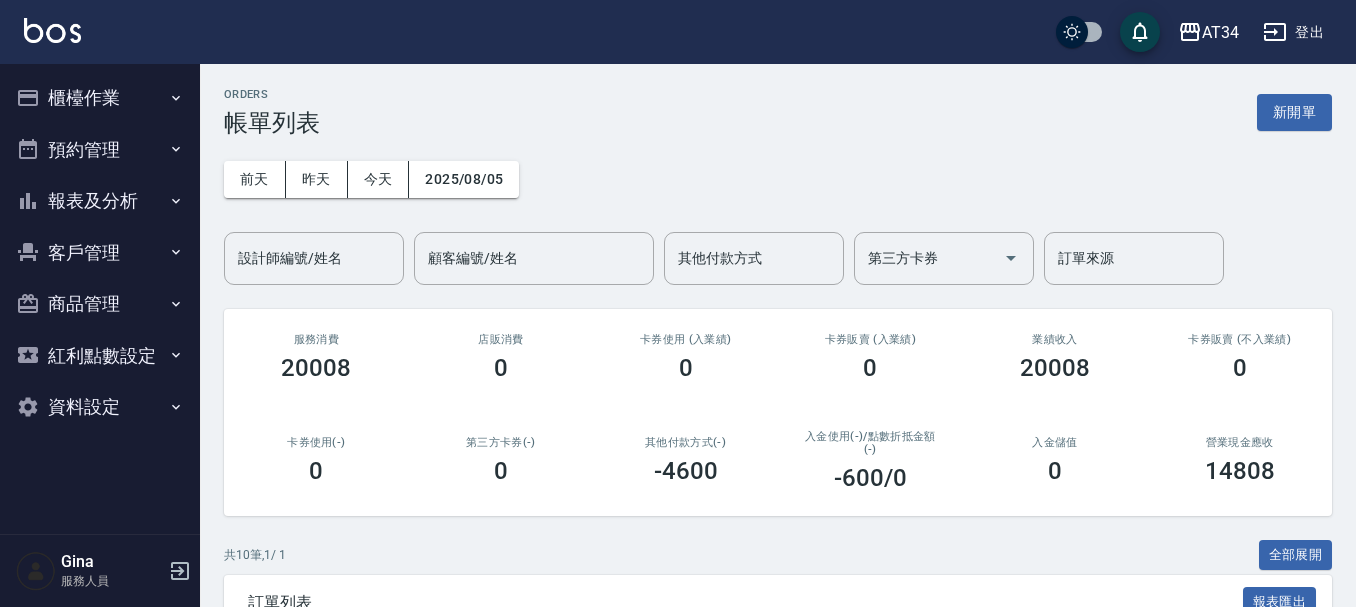 click on "報表及分析" at bounding box center (100, 201) 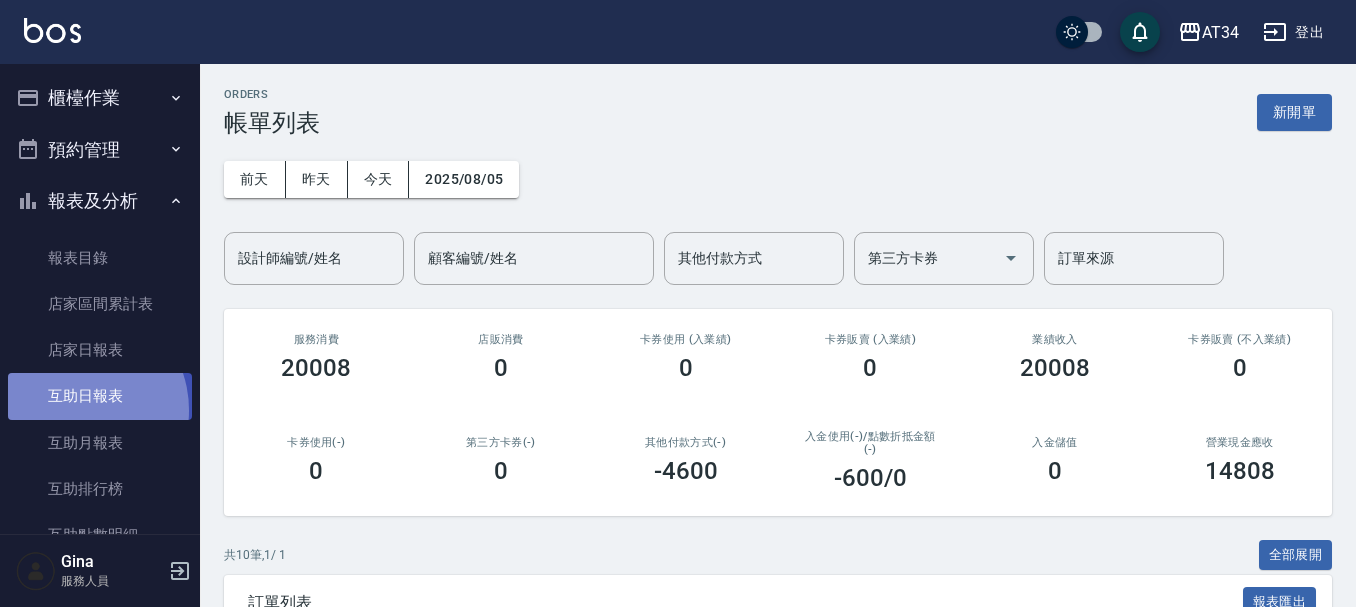 click on "互助日報表" at bounding box center (100, 396) 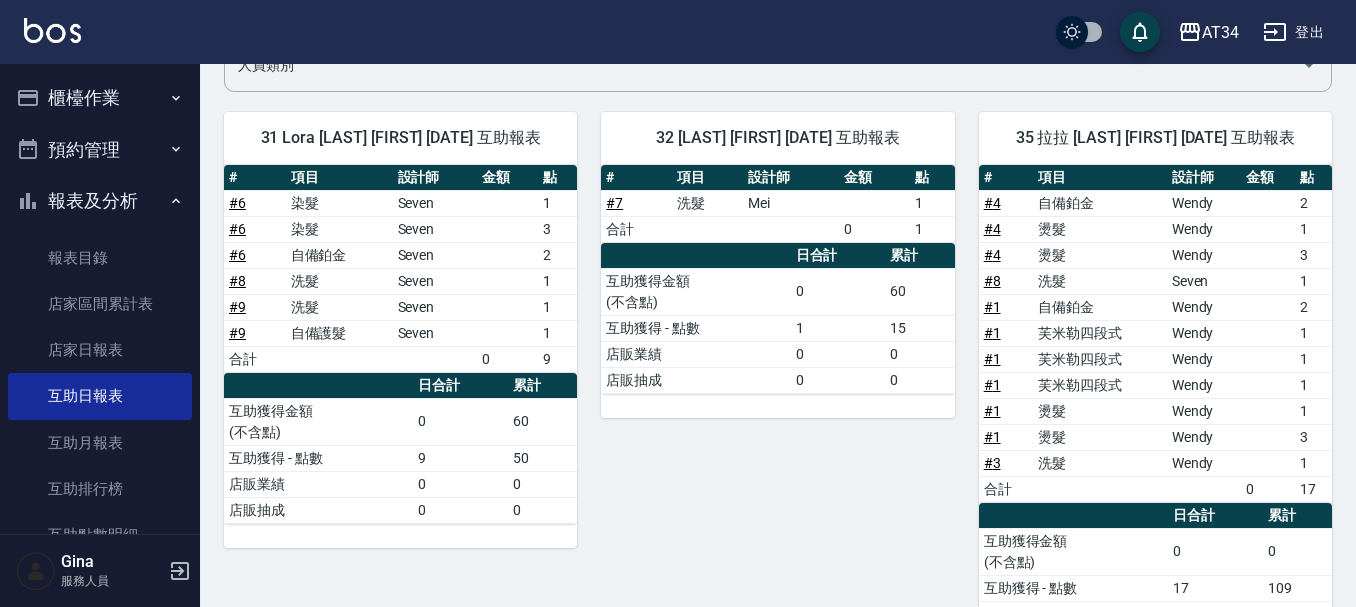 scroll, scrollTop: 60, scrollLeft: 0, axis: vertical 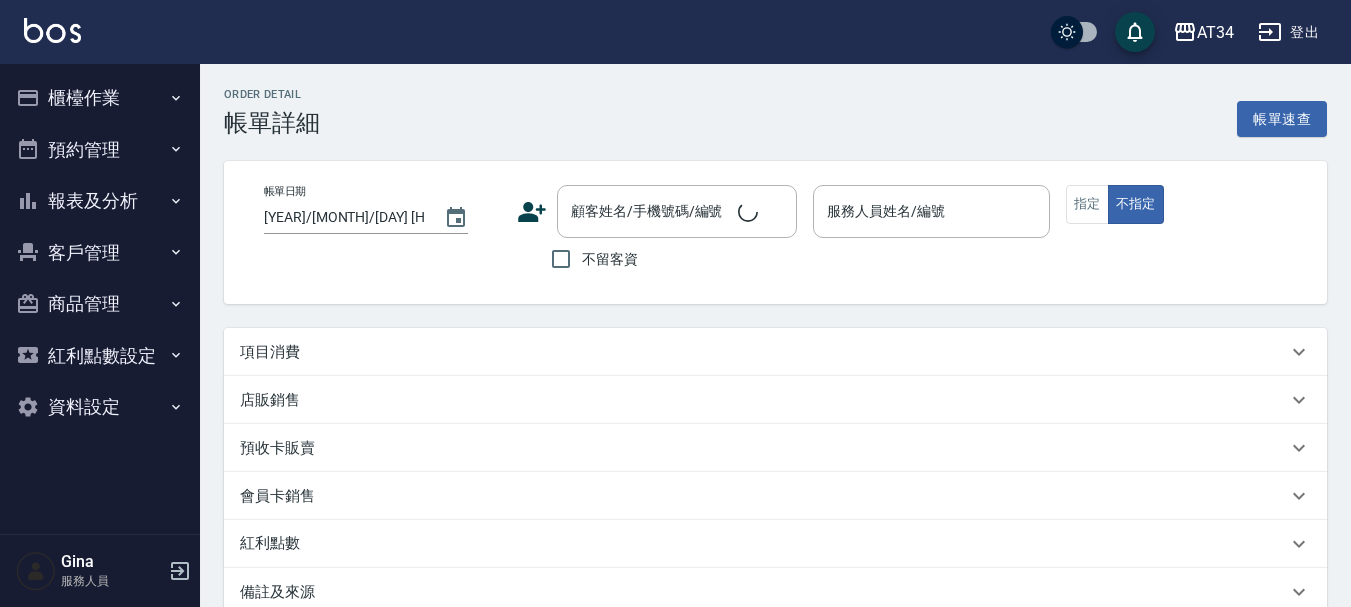 type on "2025/08/05 18:30" 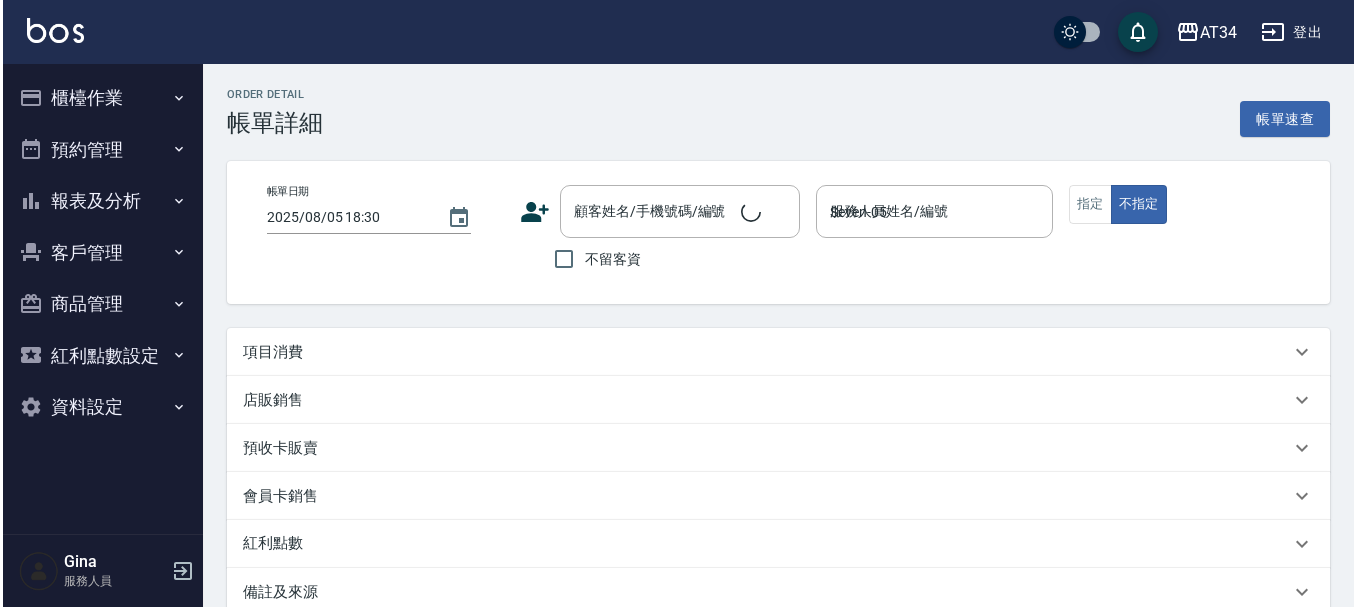 scroll, scrollTop: 0, scrollLeft: 0, axis: both 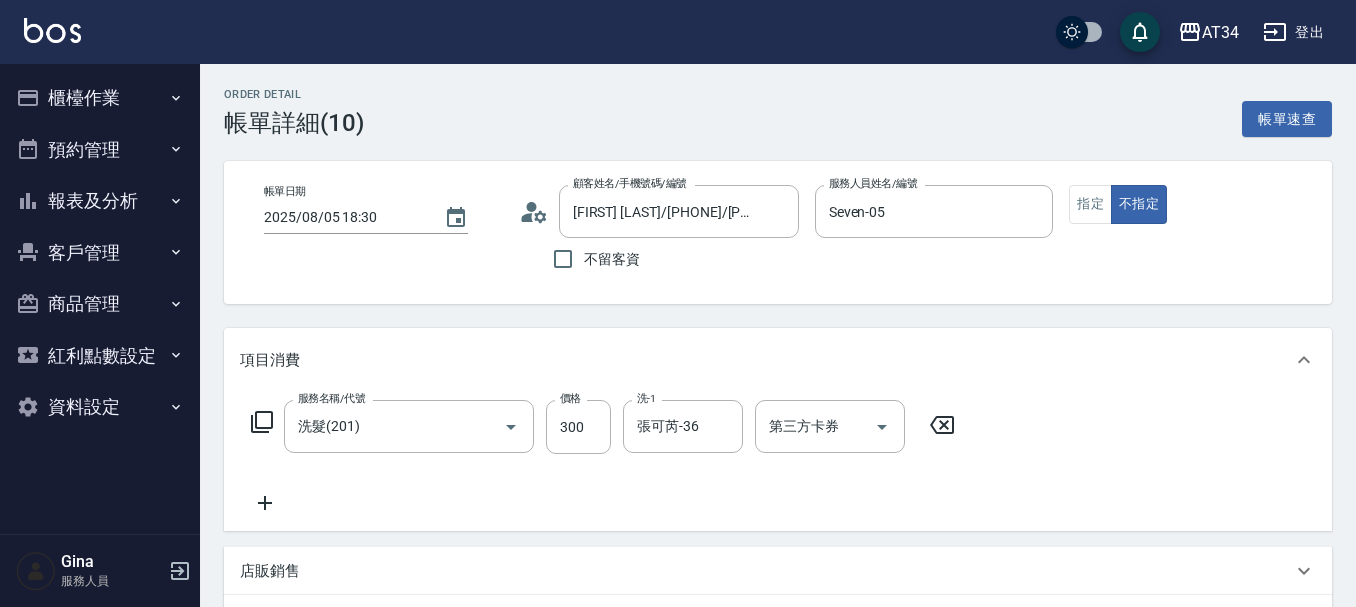 type on "[FIRST] [LAST]/[PHONE]/[PHONE]" 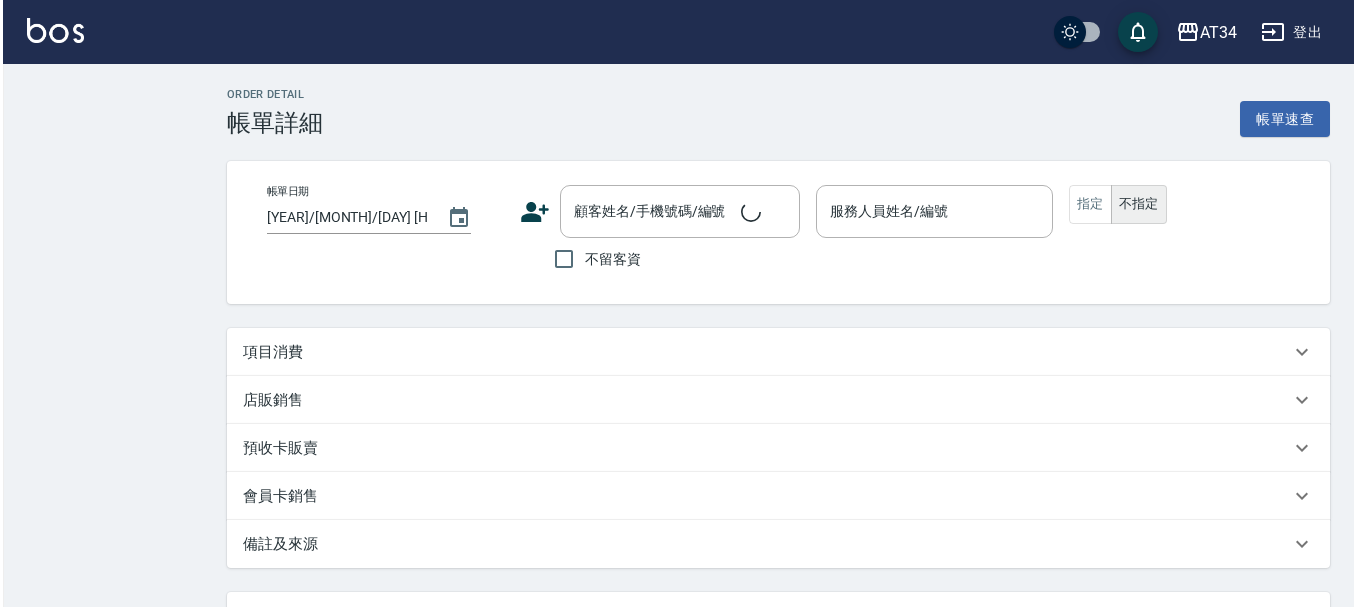scroll, scrollTop: 0, scrollLeft: 0, axis: both 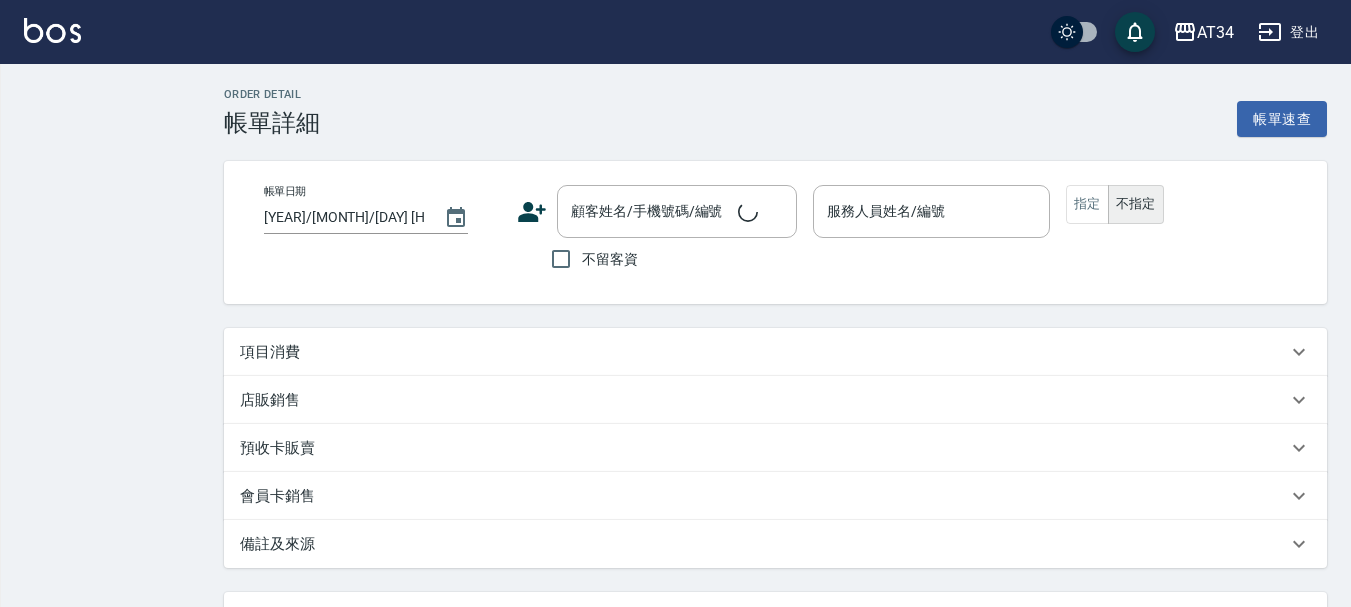 type on "2025/08/05 18:30" 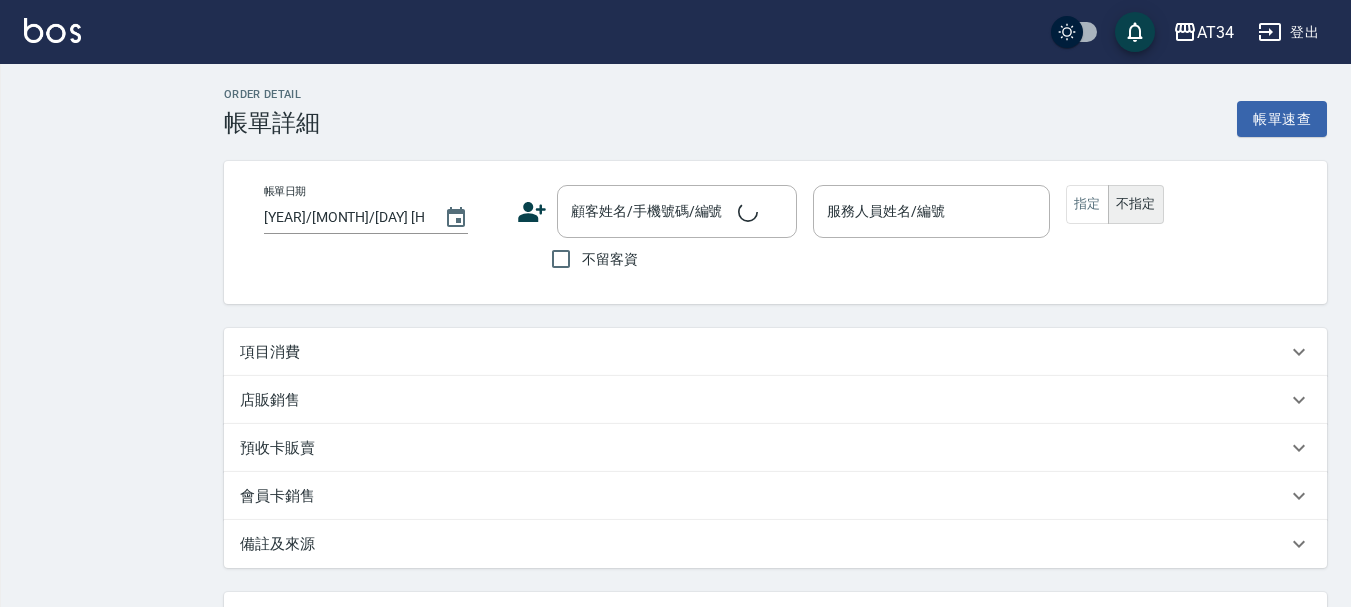 type on "Seven-05" 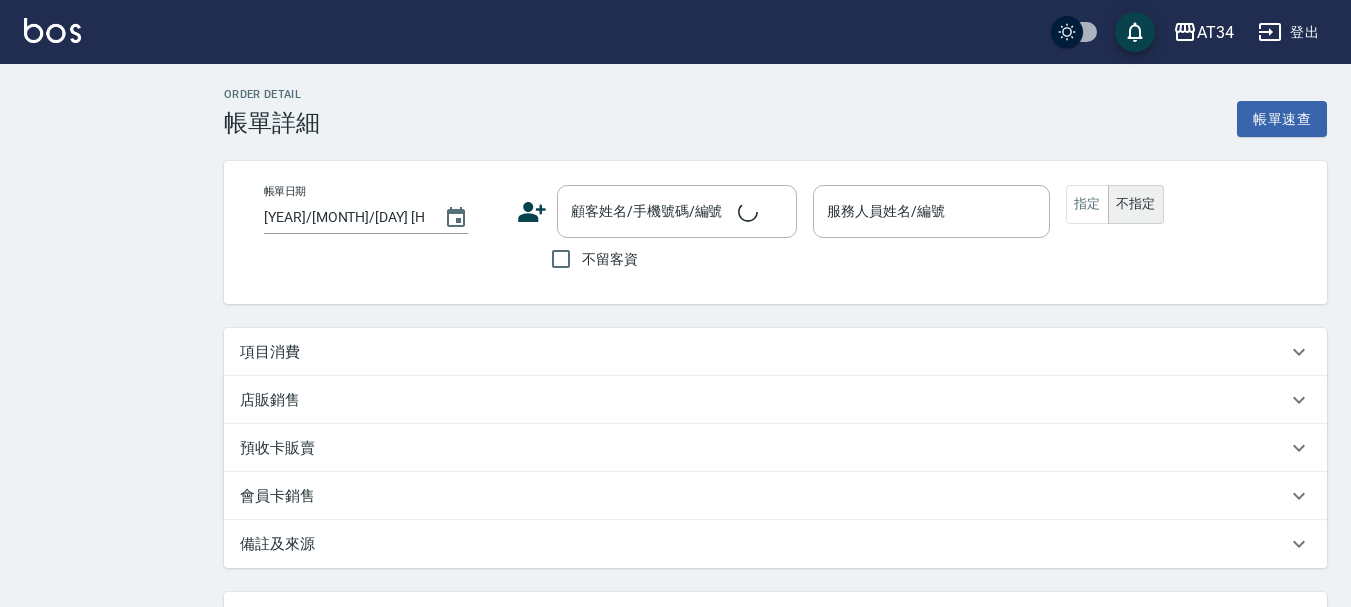 type on "S" 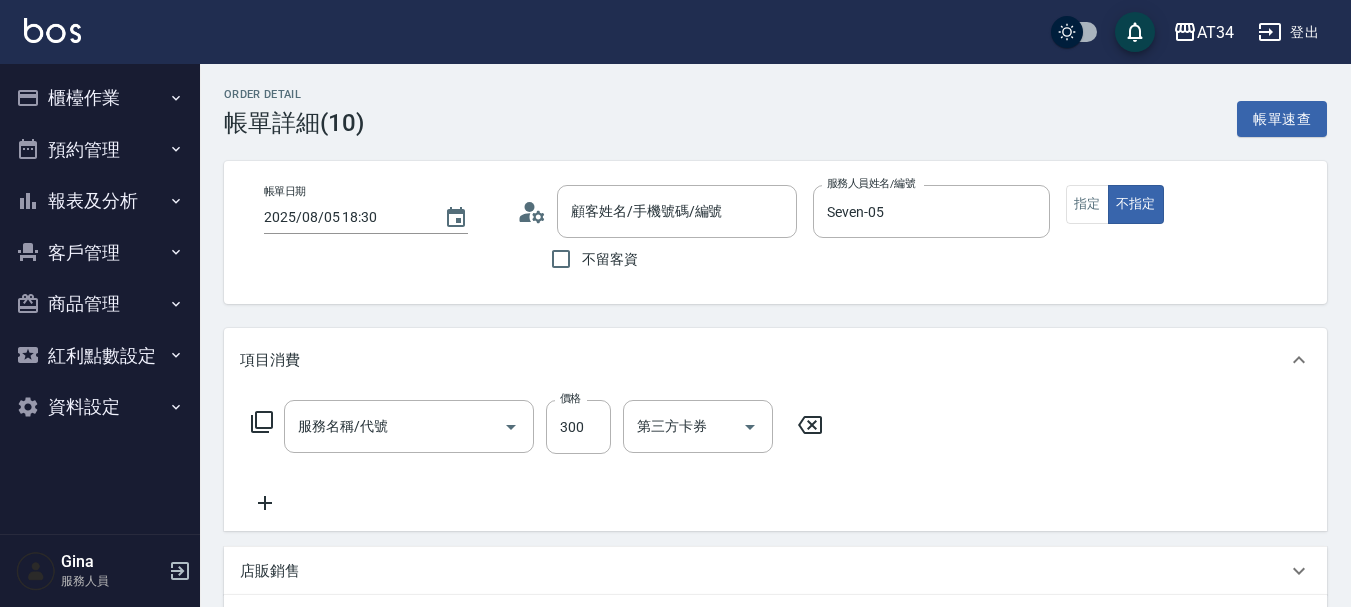 type on "[FIRST] [LAST]/[PHONE]/[PHONE]" 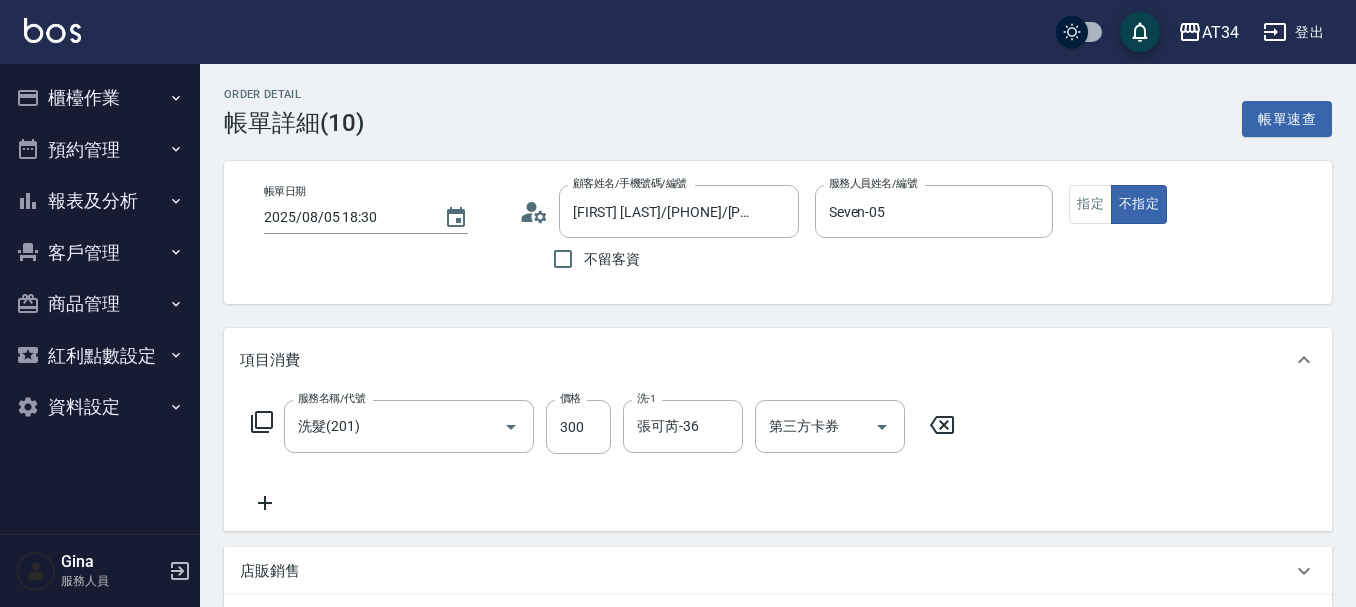 type on "洗髮(201)" 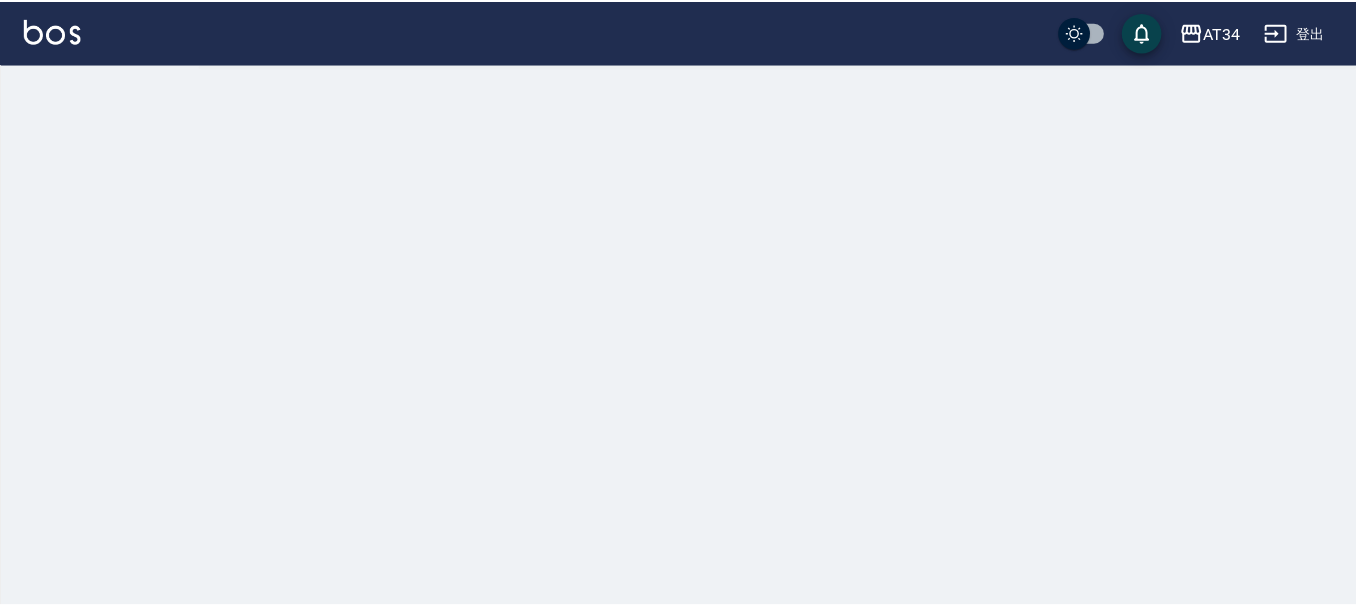 scroll, scrollTop: 0, scrollLeft: 0, axis: both 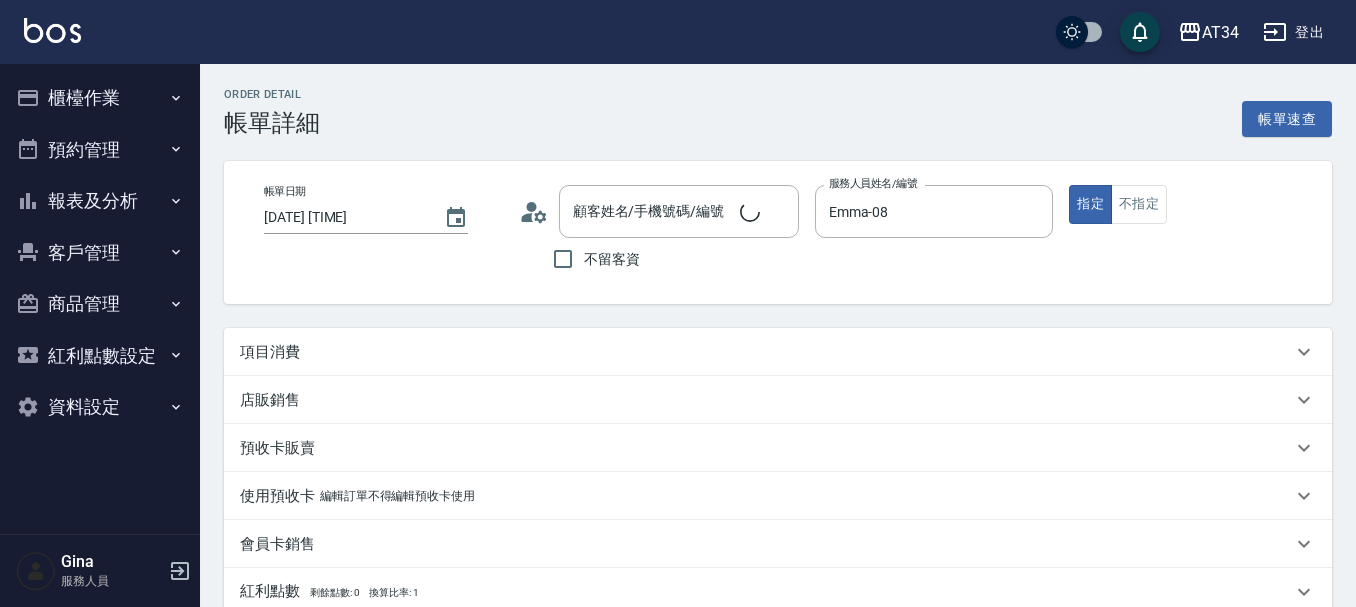 type on "[DATE] [TIME]" 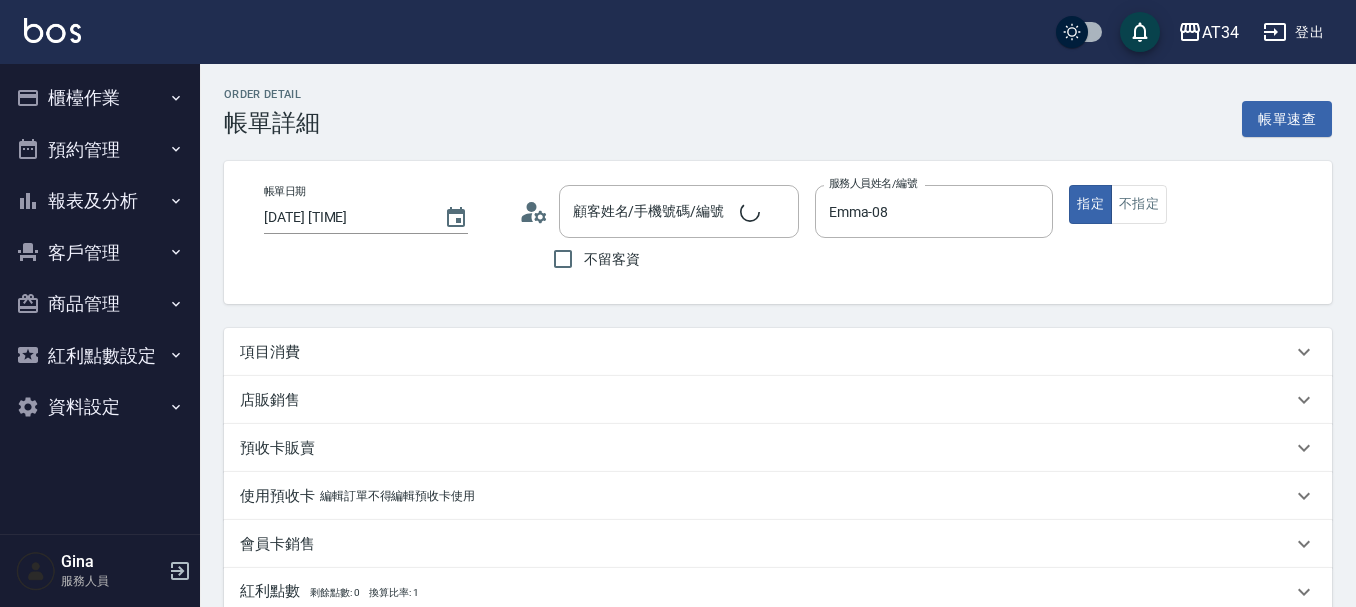 type on "Emma-08" 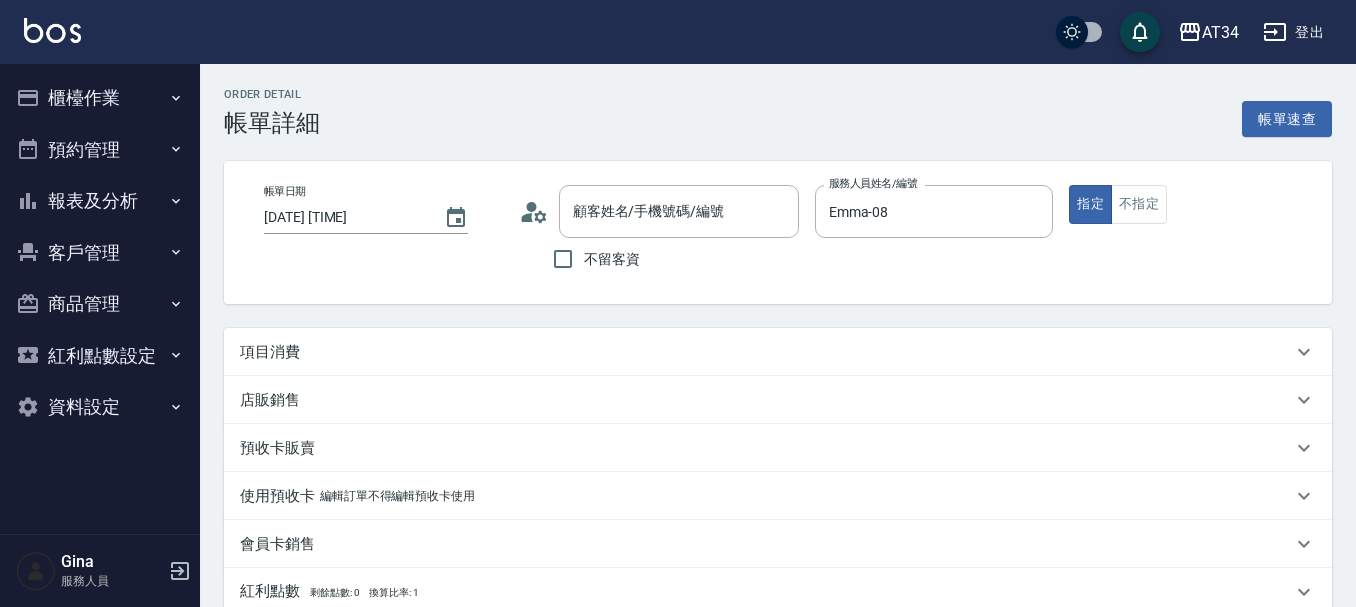 type on "[LAST] [FIRST]/[PHONE]/[PHONE]" 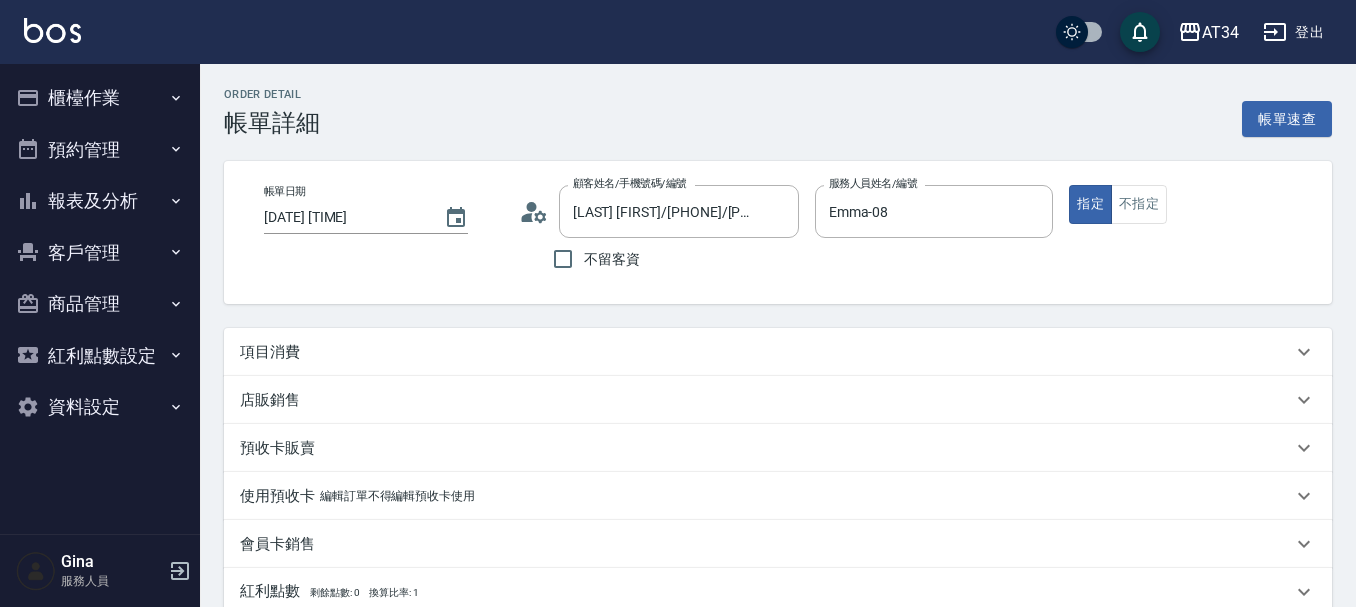click on "項目消費" at bounding box center [766, 352] 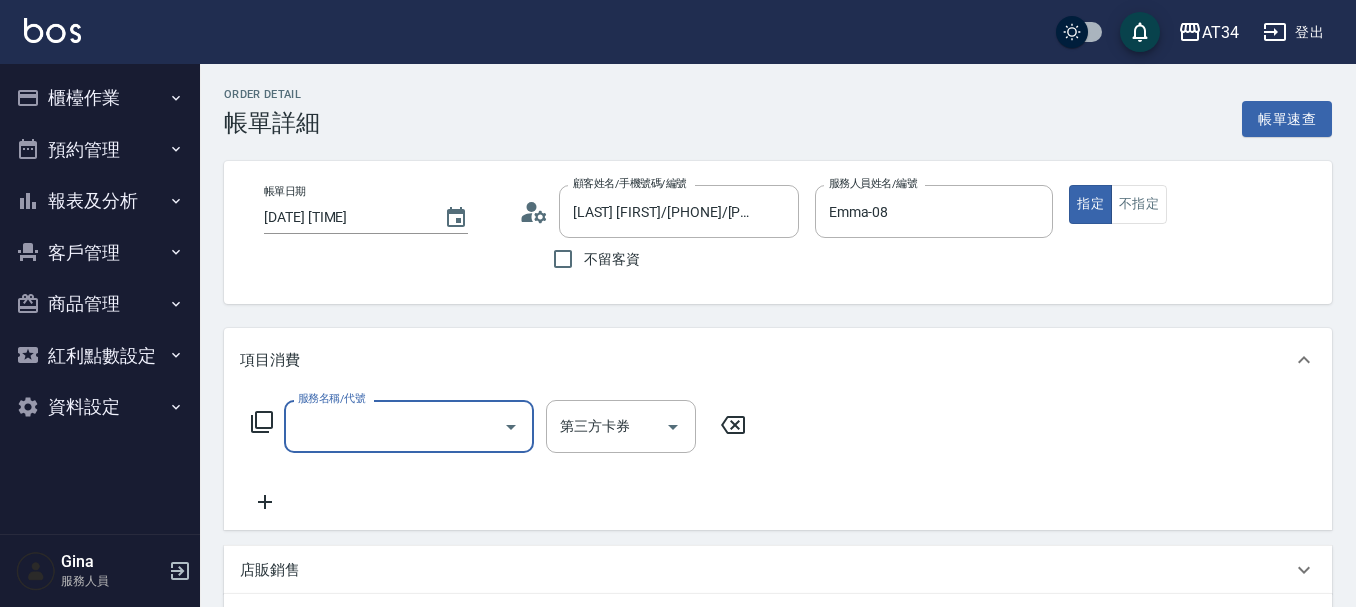 scroll, scrollTop: 0, scrollLeft: 0, axis: both 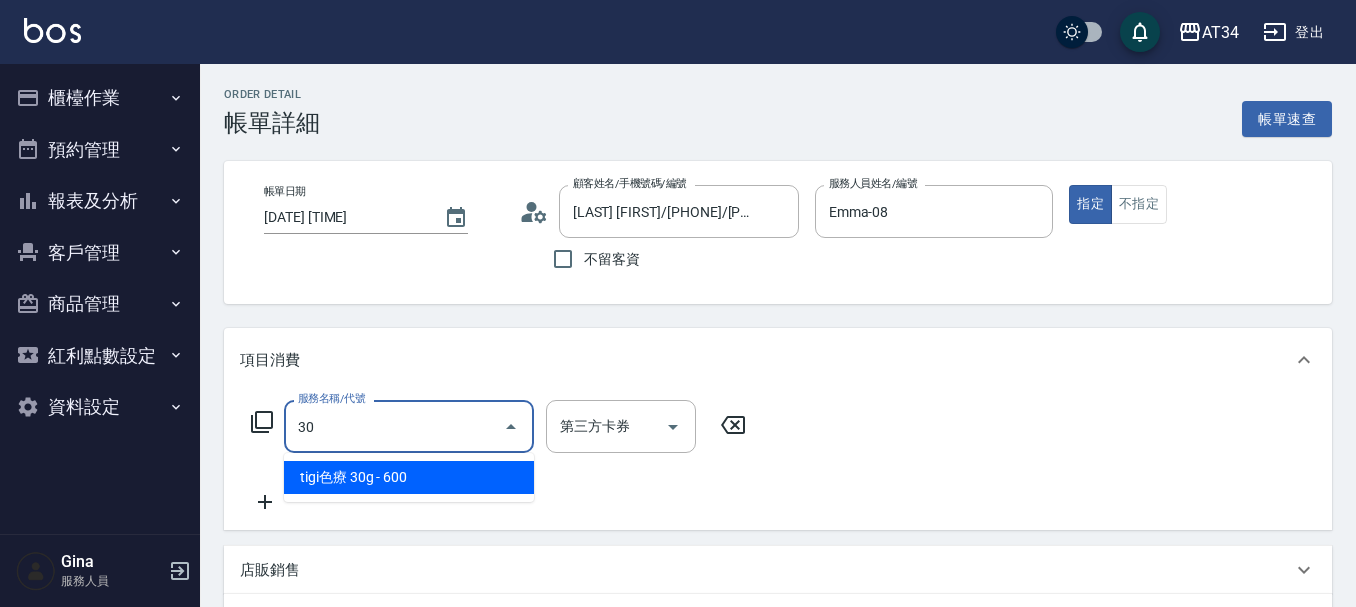 type on "300" 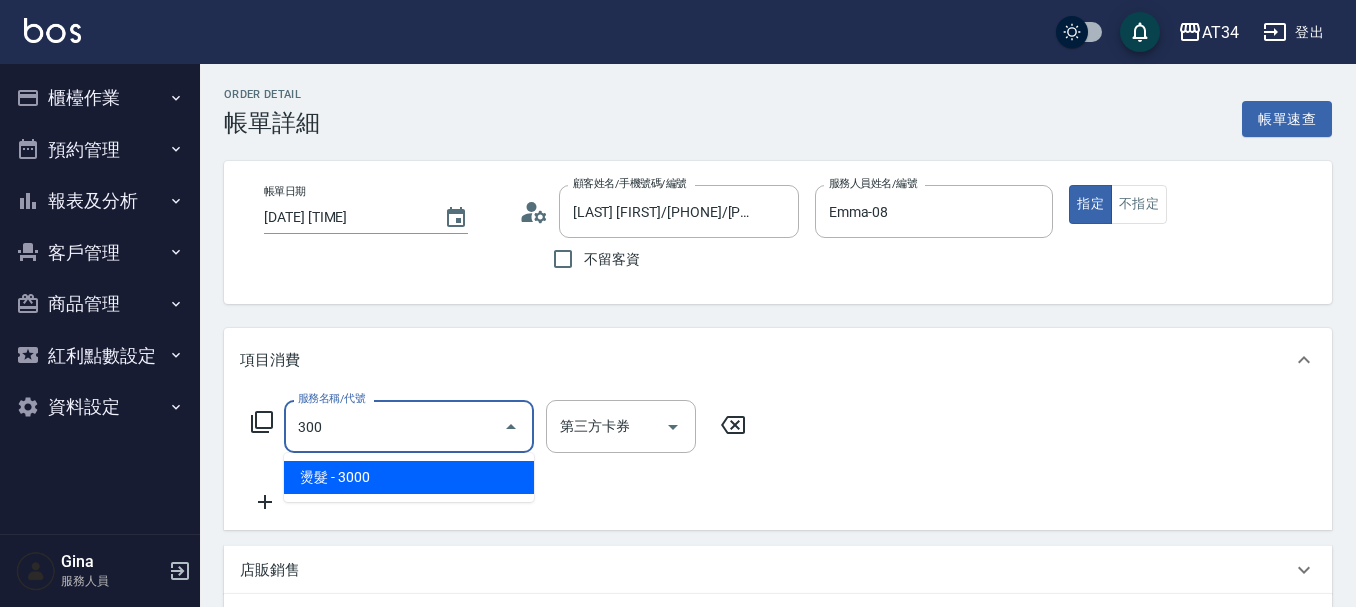 type on "300" 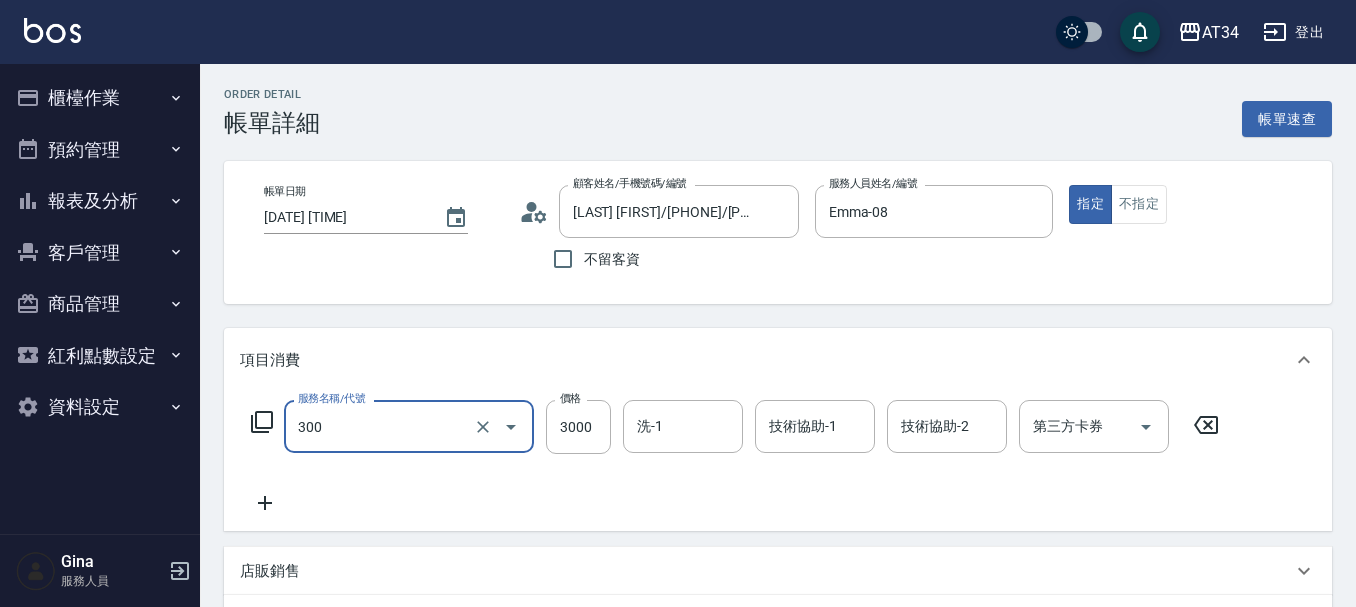 type on "燙髮(300)" 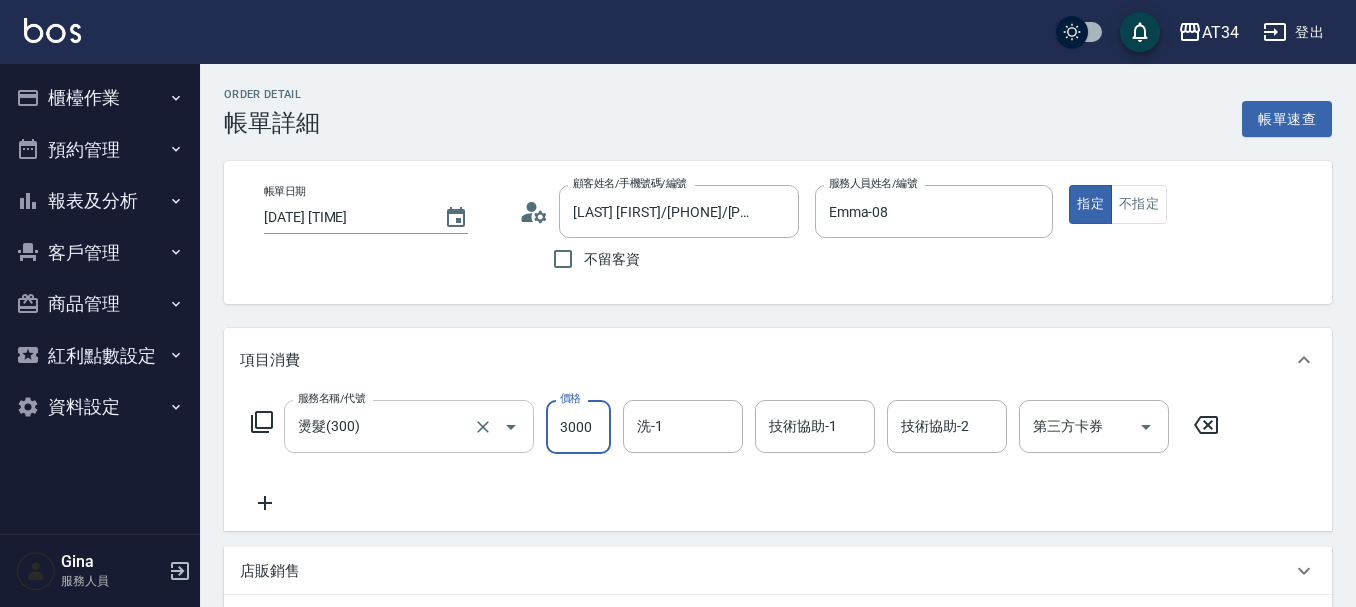 type on "0" 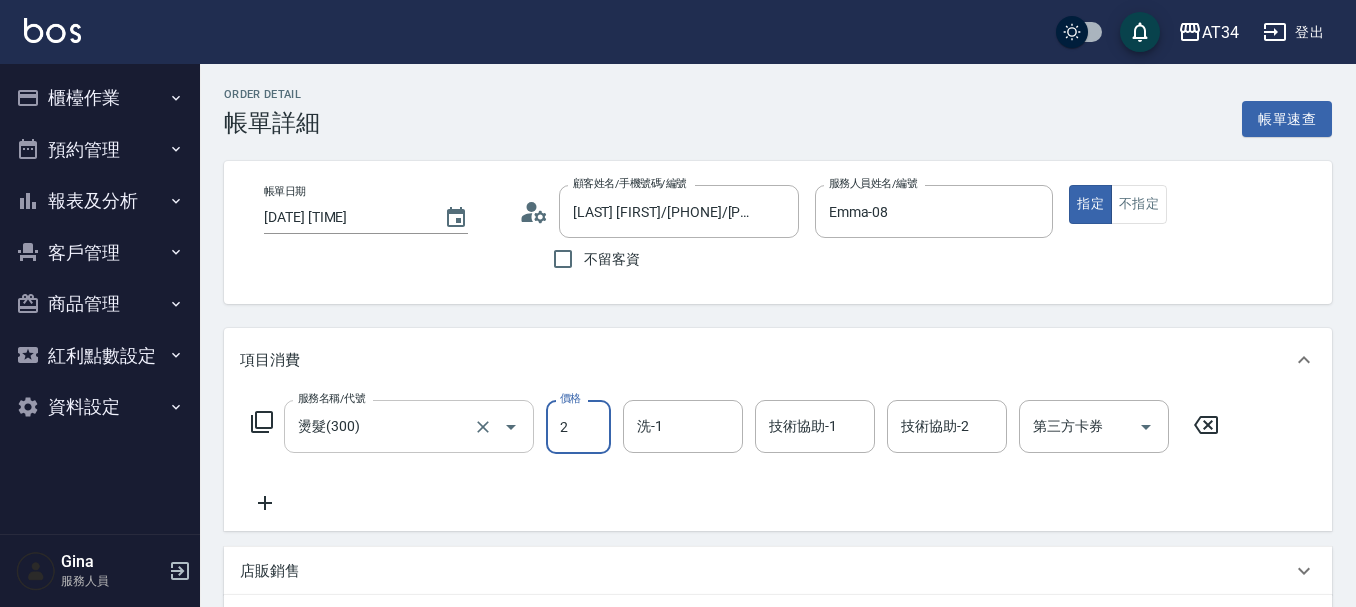 type on "23" 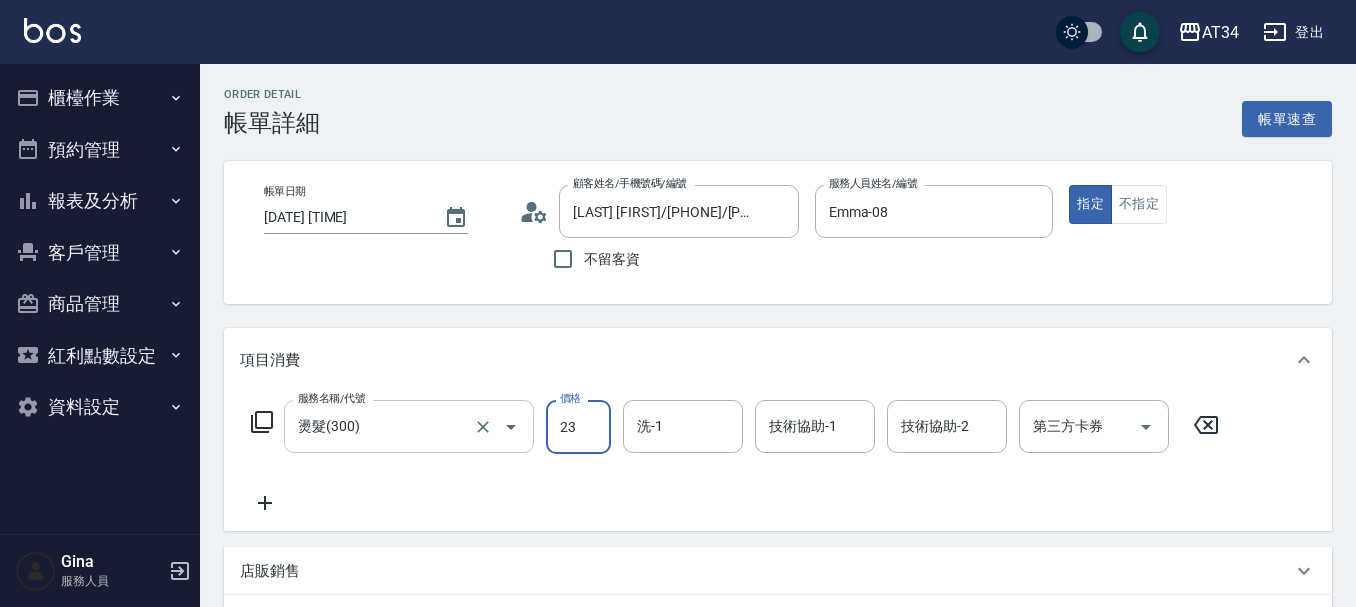 type on "20" 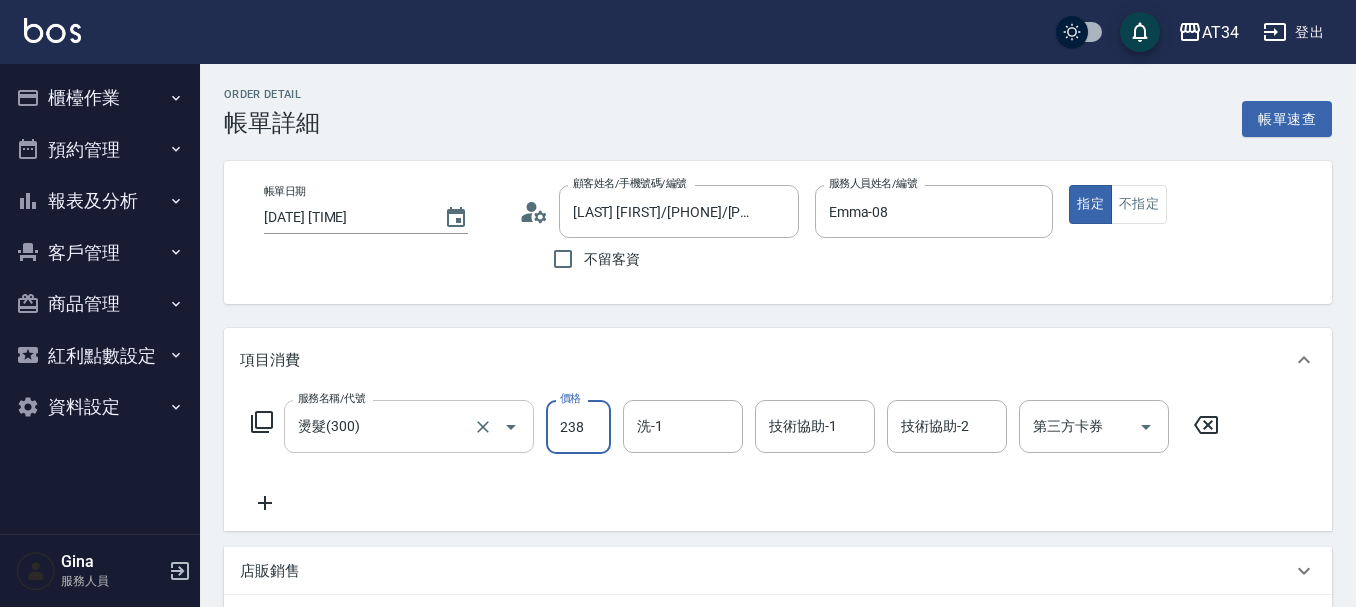 type on "230" 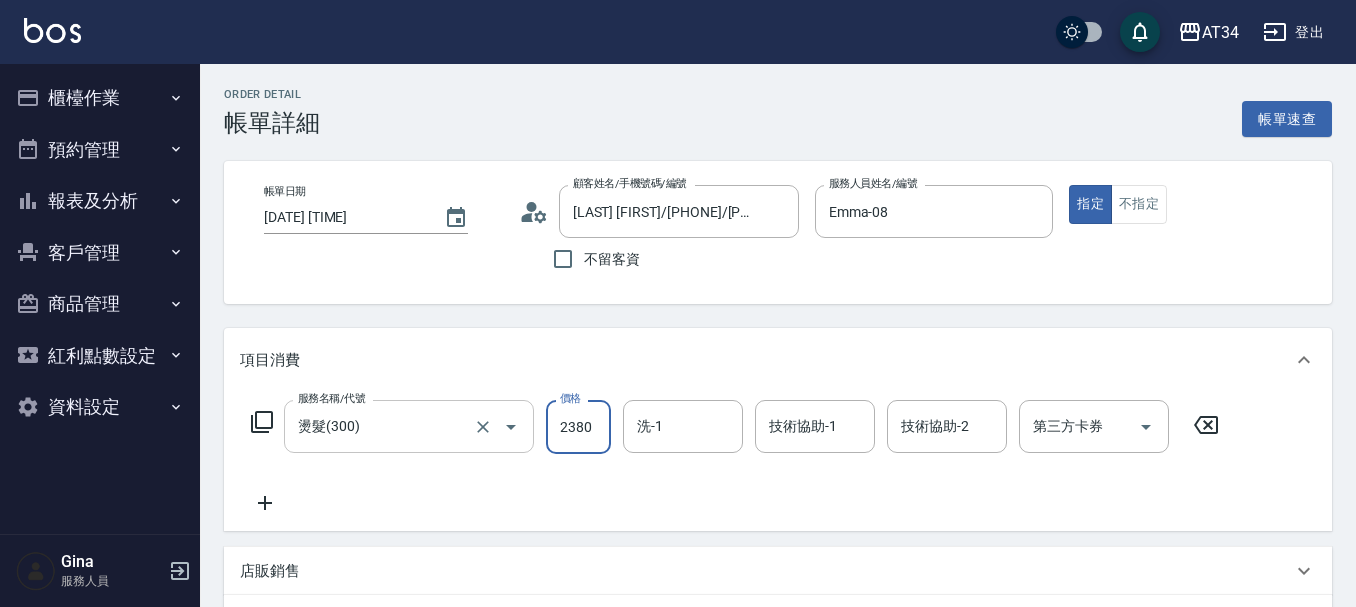 type on "2380" 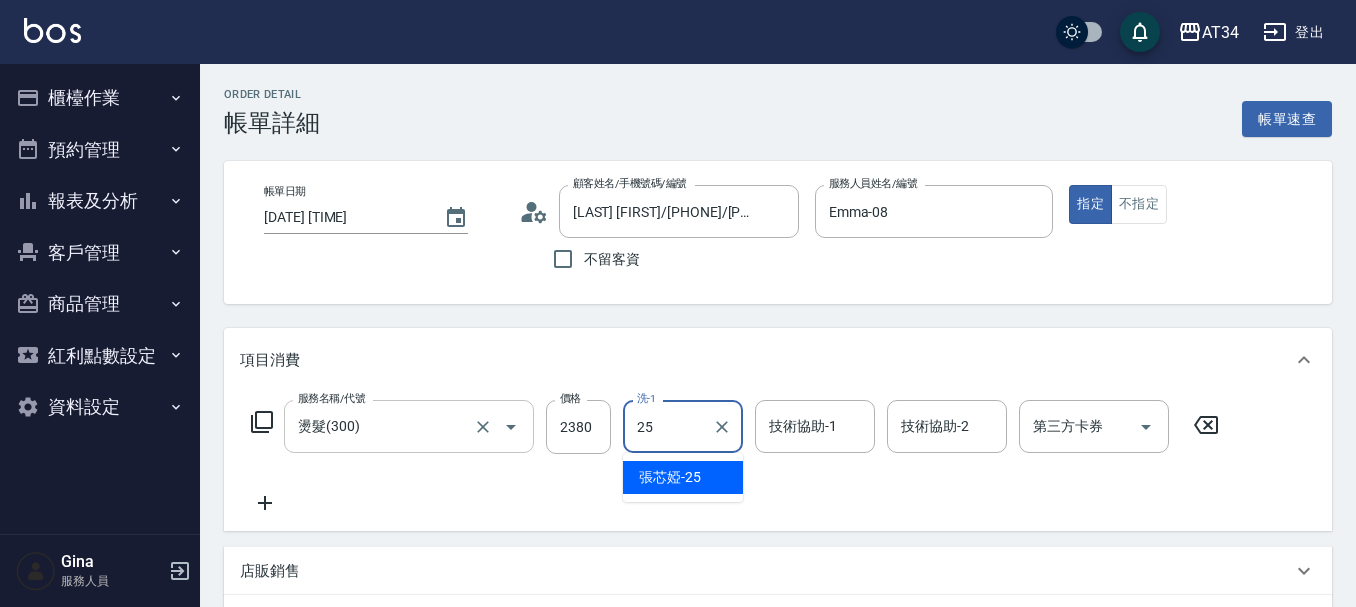 type on "張芯婭-25" 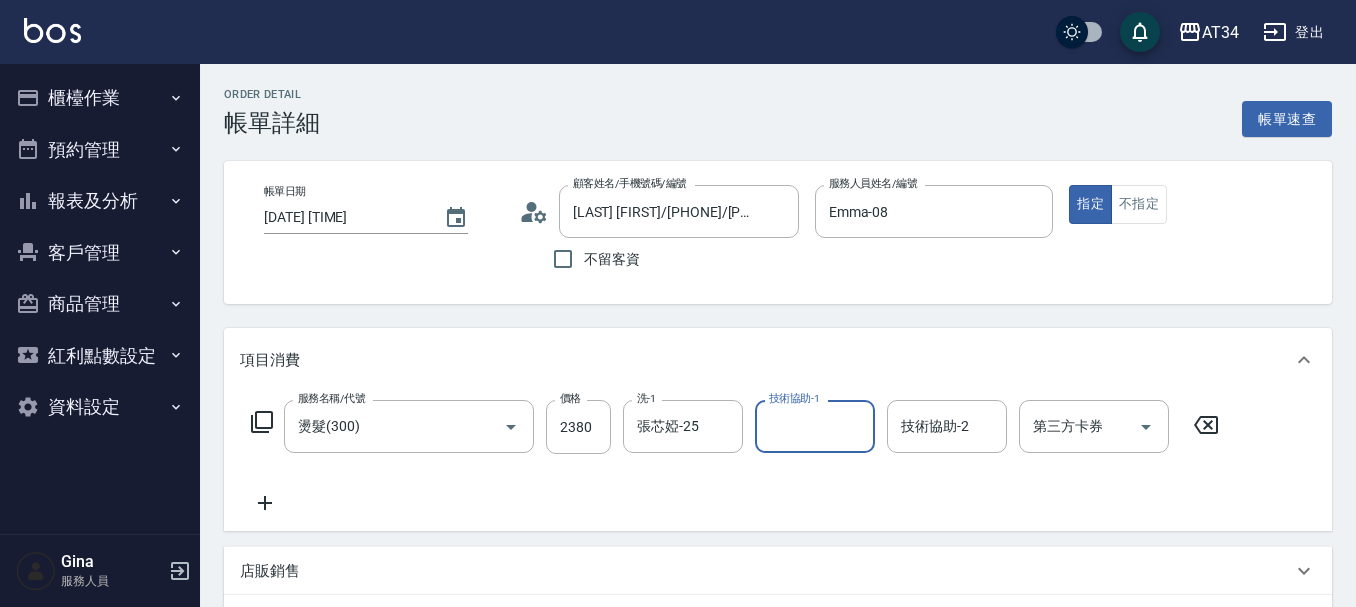 click 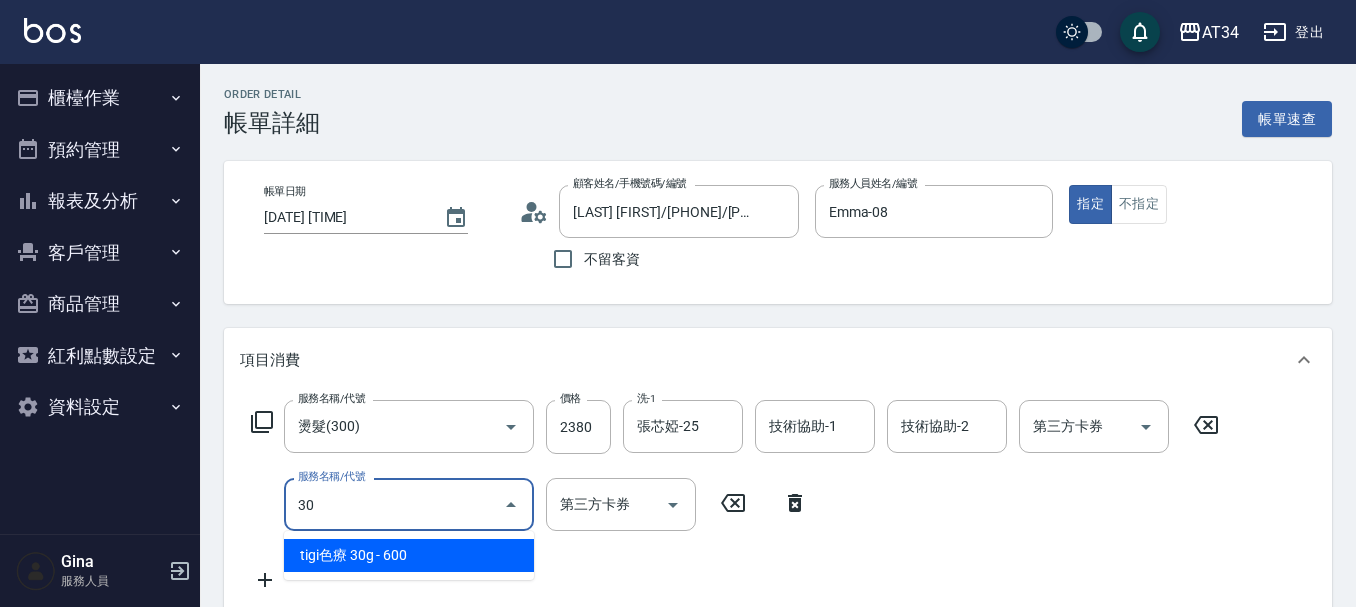 type on "303" 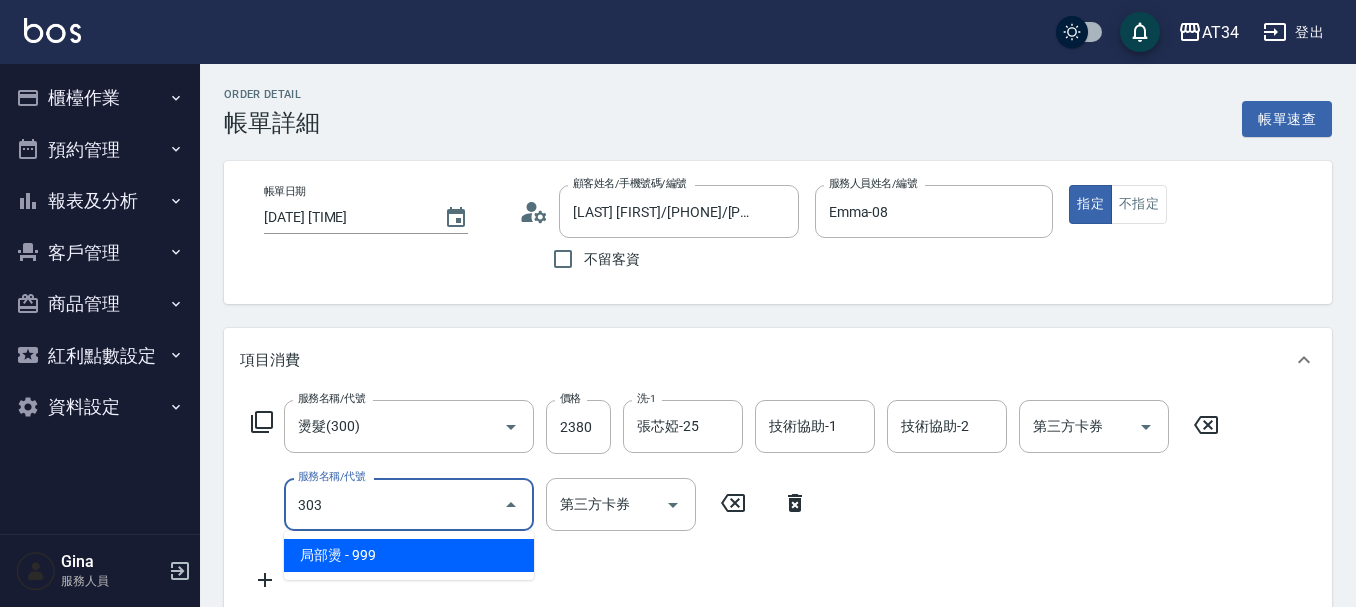 type on "330" 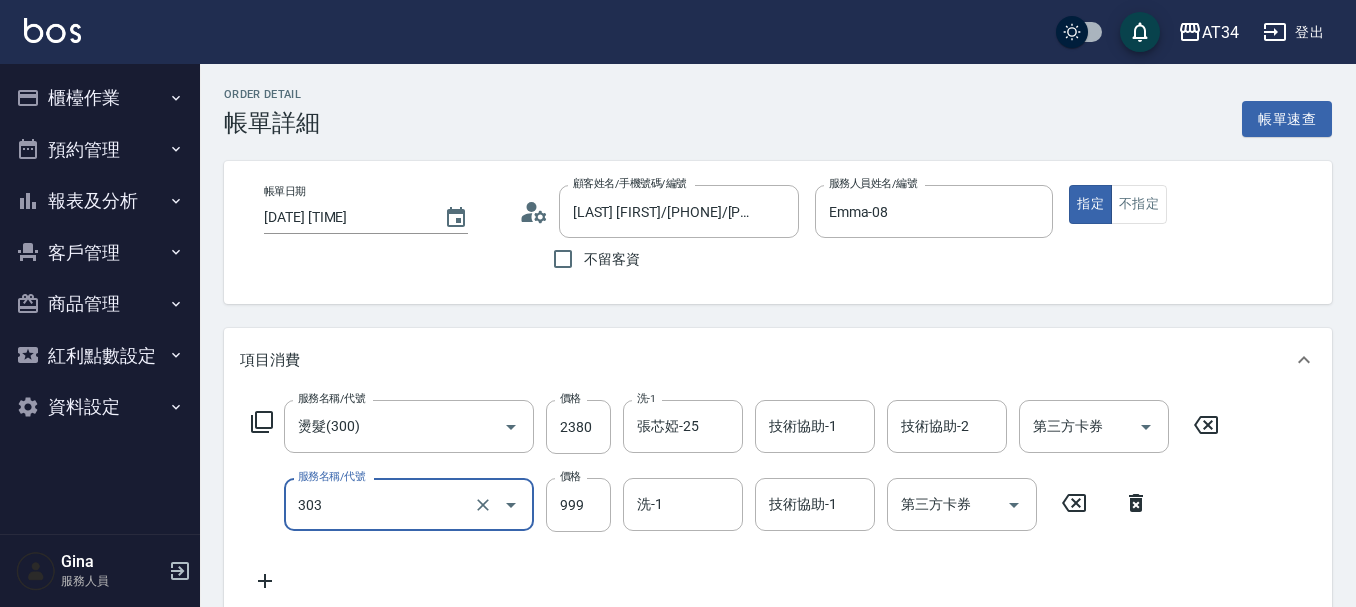 type on "1" 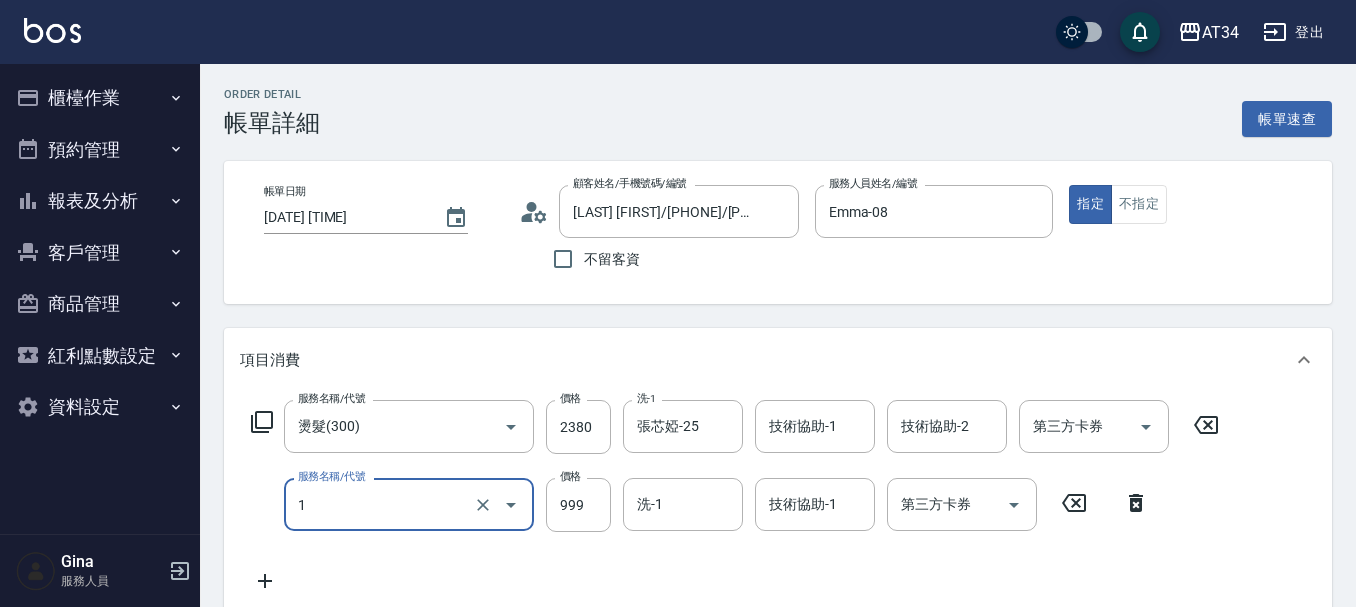 type on "230" 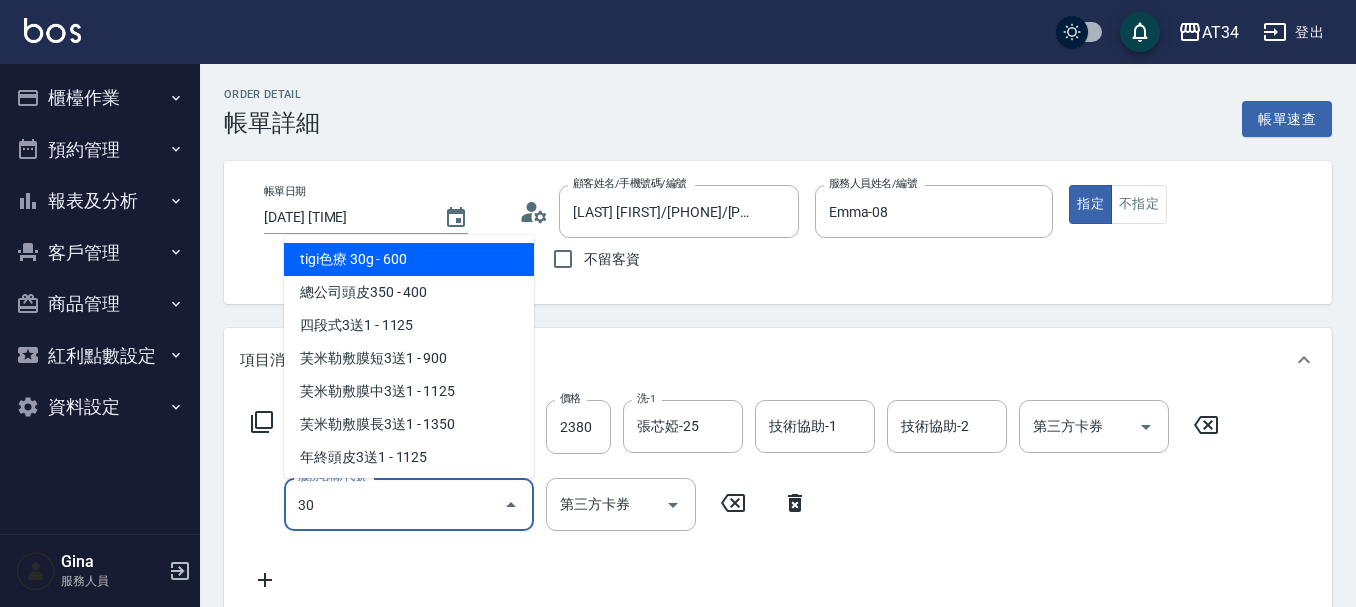 type on "303" 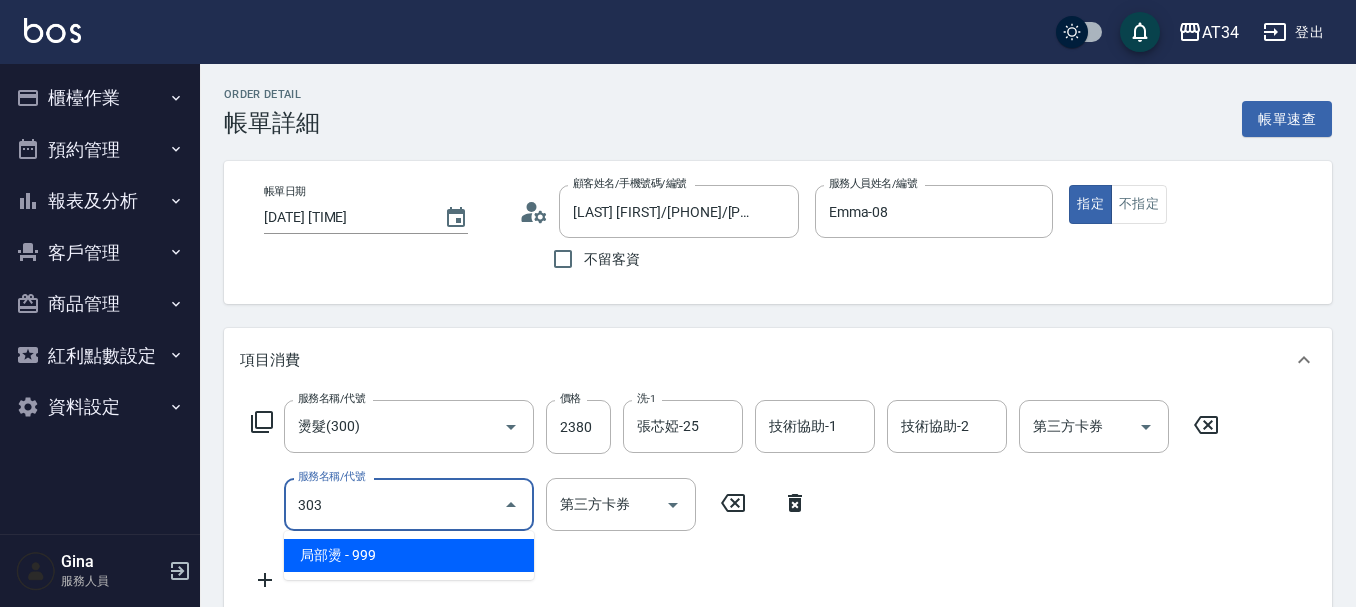 type on "330" 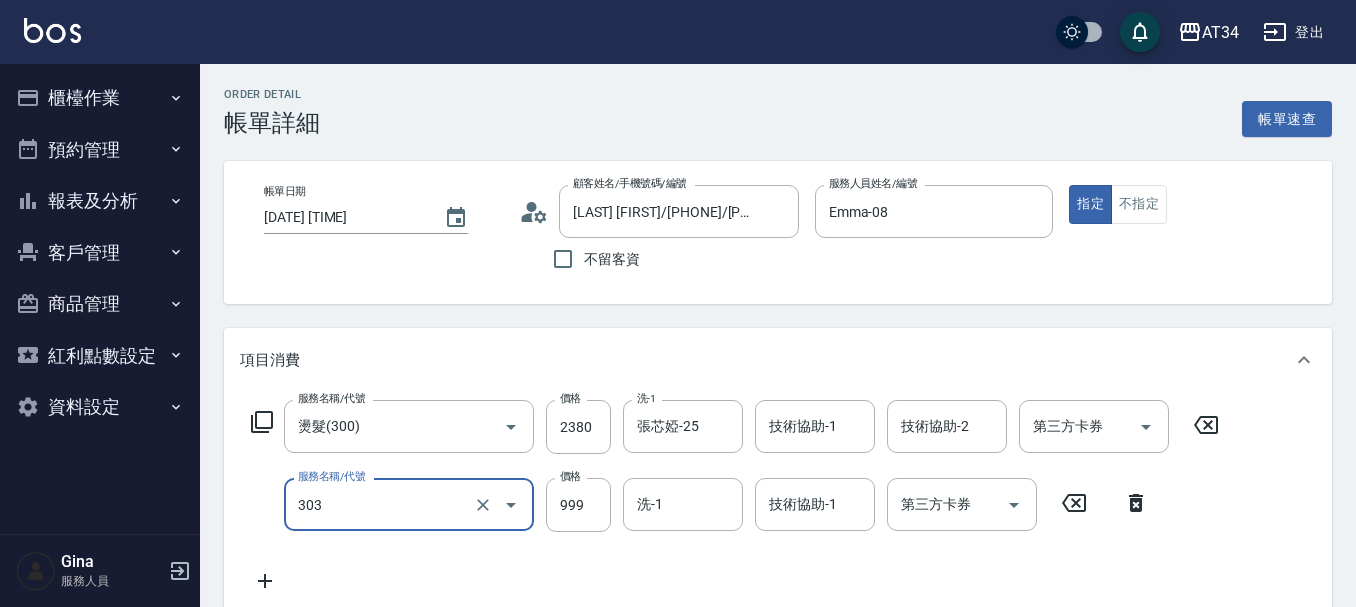 type on "局部燙(303)" 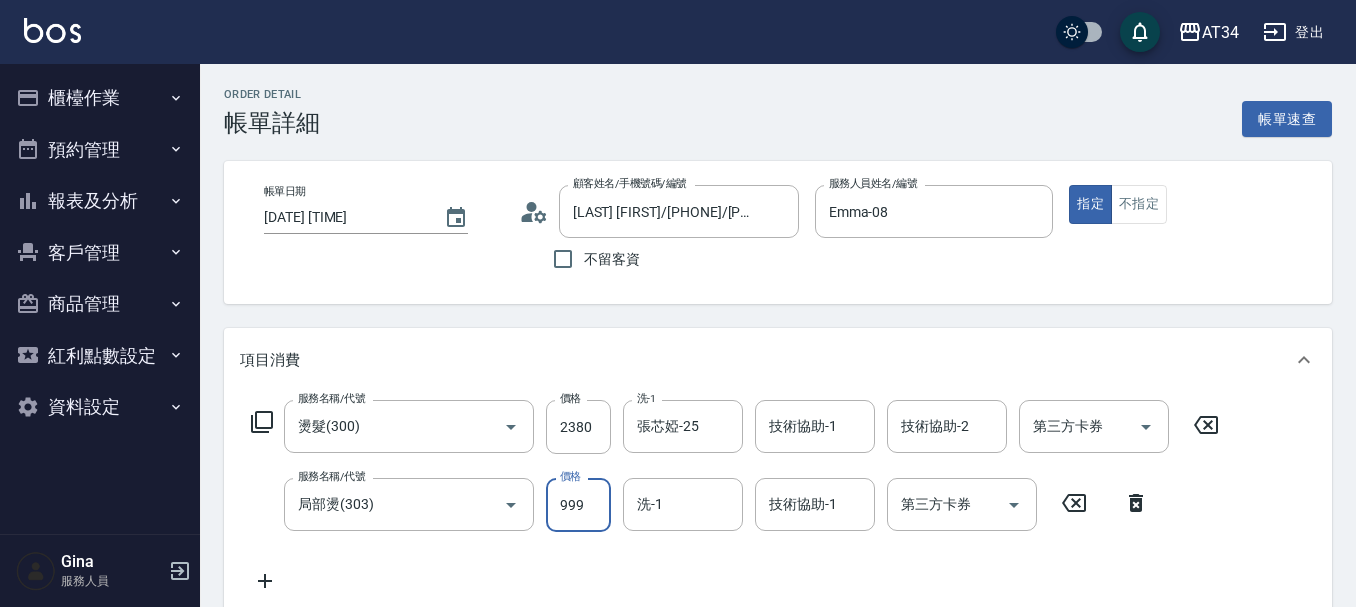 type on "1" 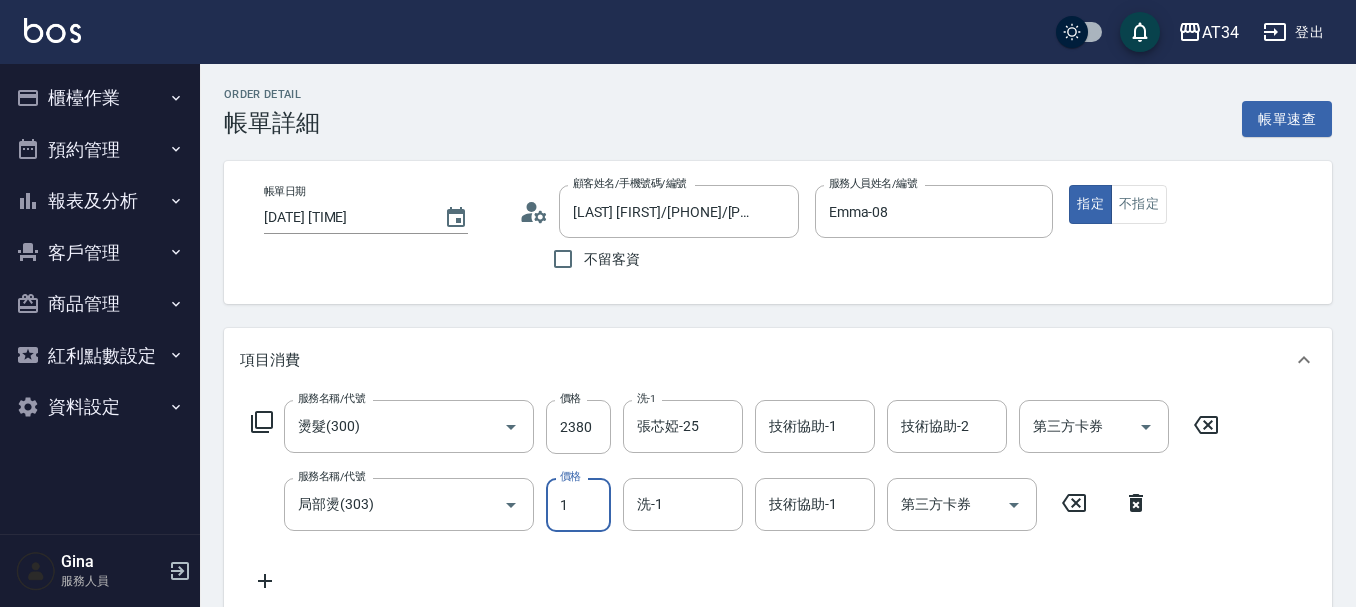 type on "230" 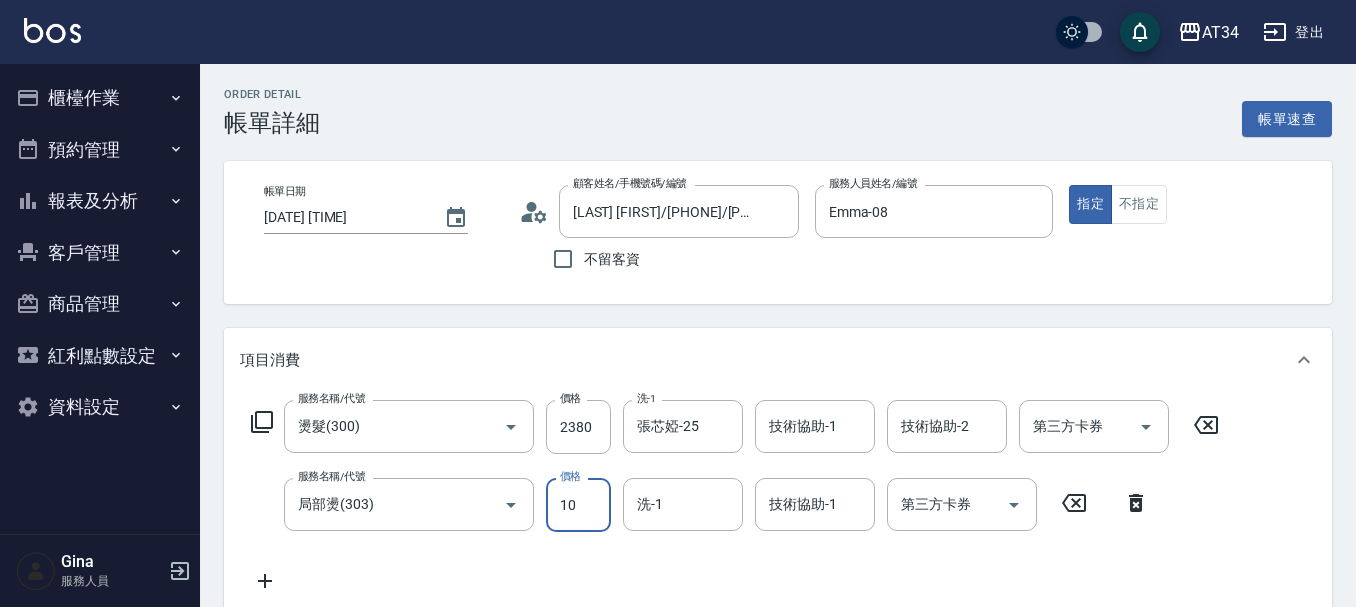 type on "100" 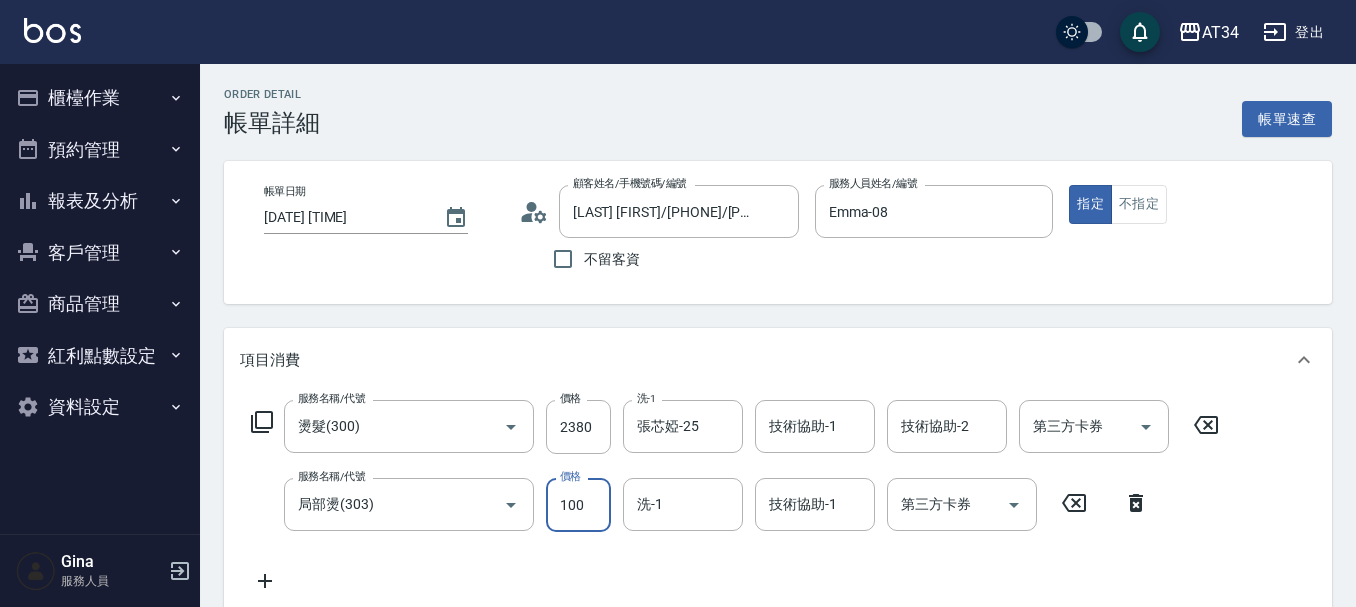 type on "240" 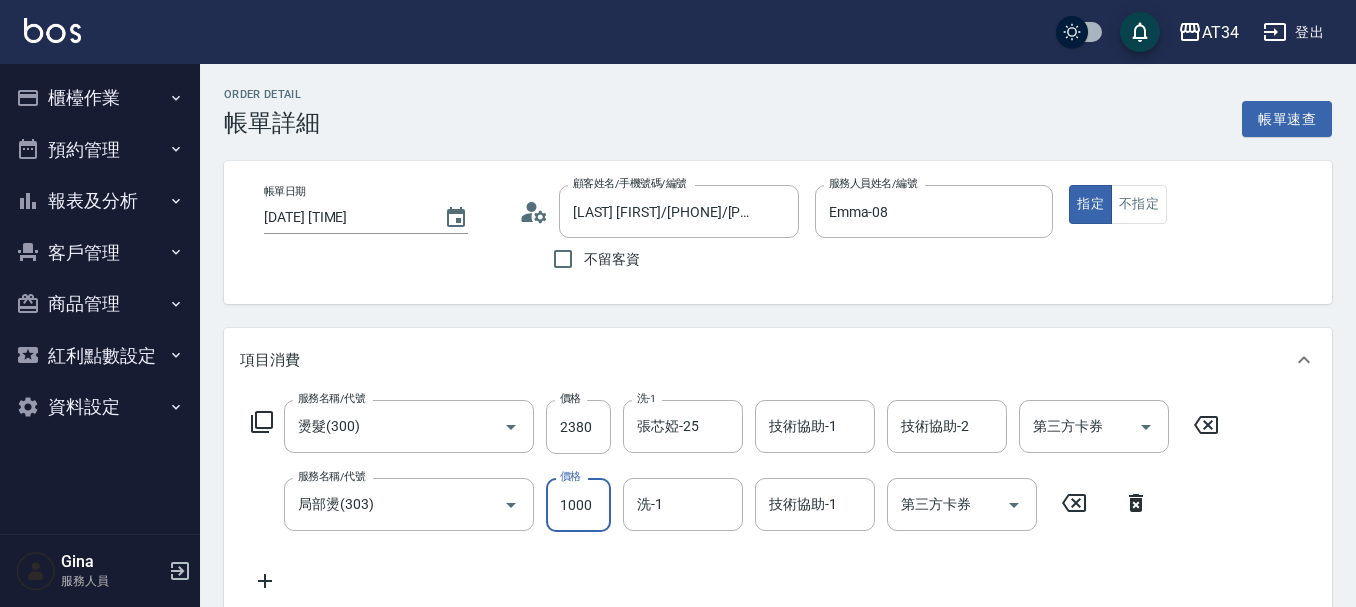type on "330" 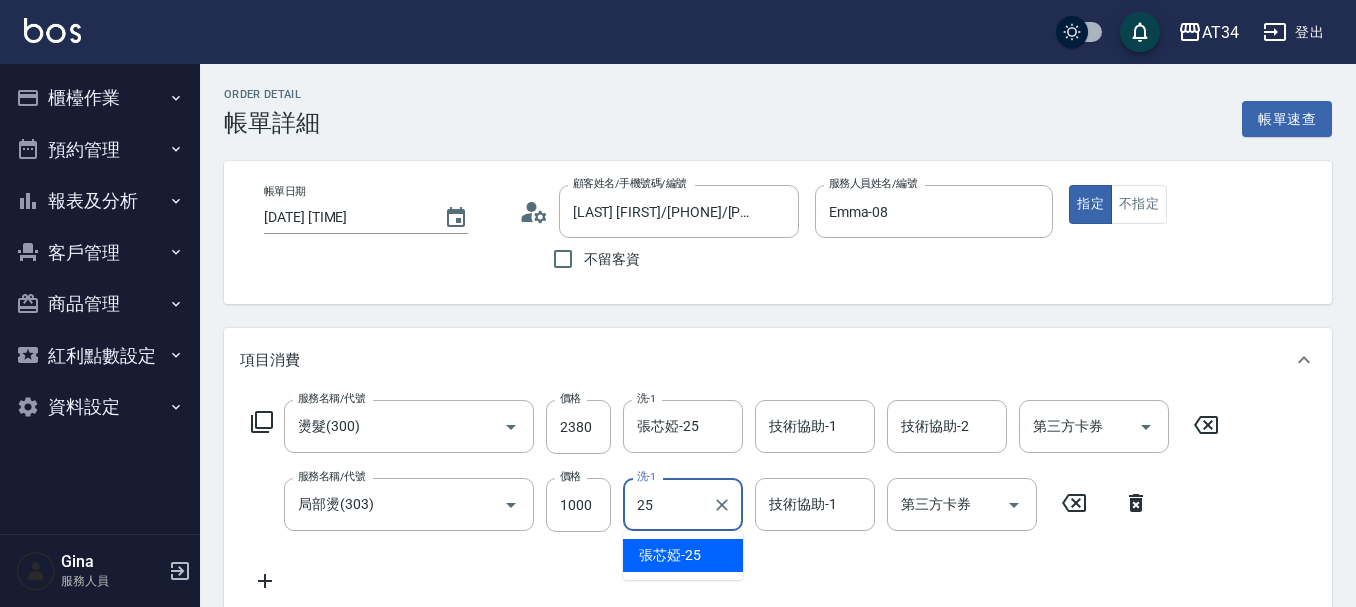 type on "張芯婭-25" 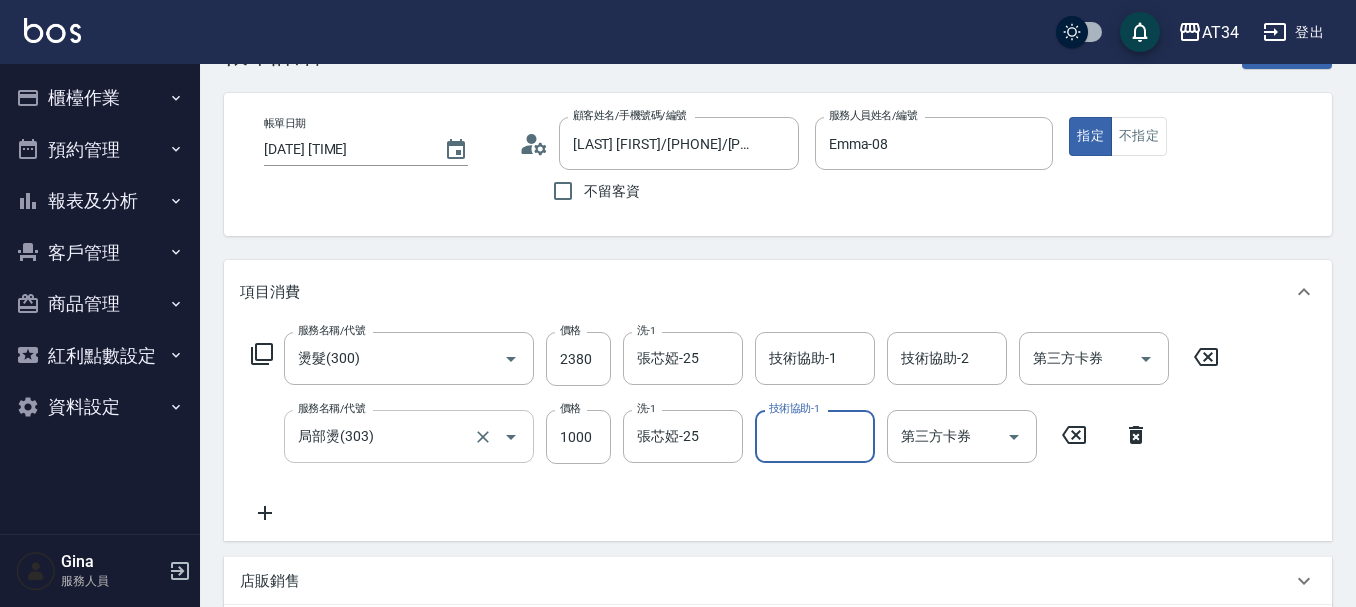 scroll, scrollTop: 100, scrollLeft: 0, axis: vertical 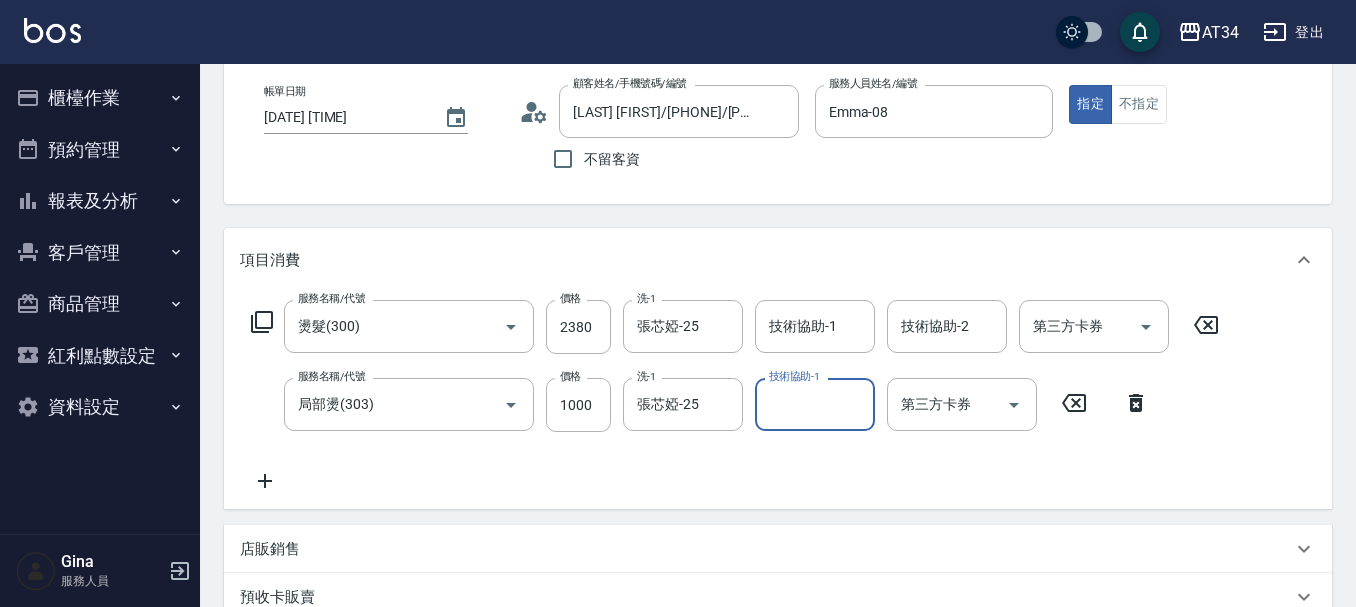 click 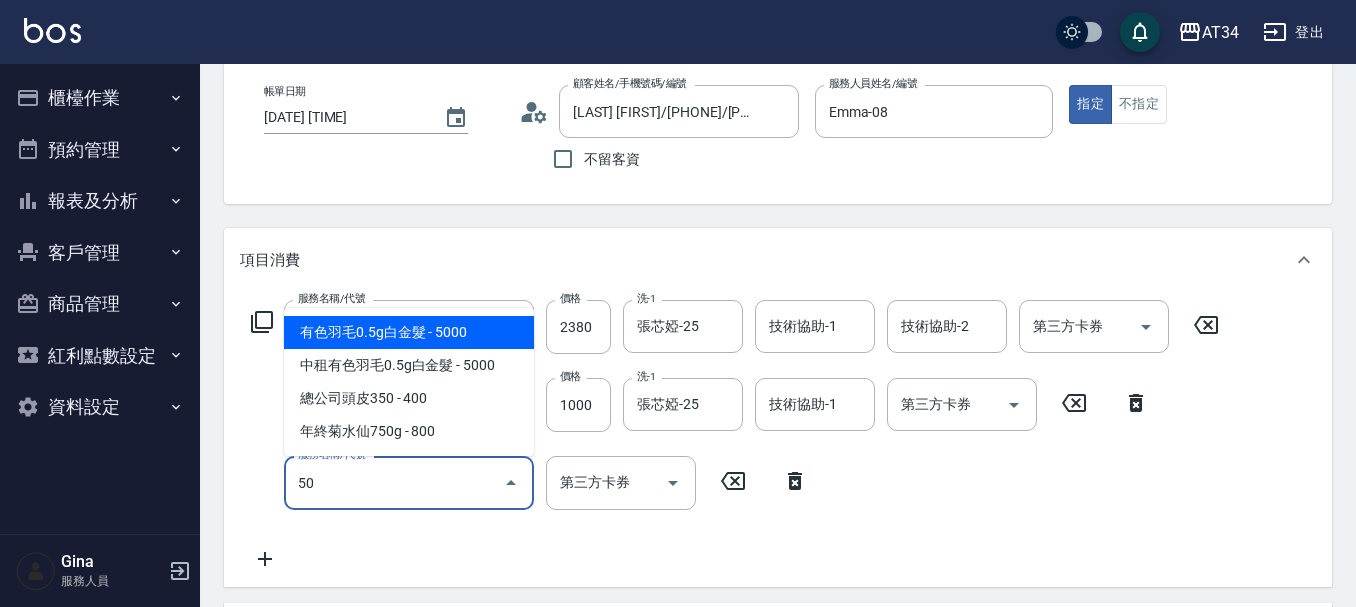 type on "501" 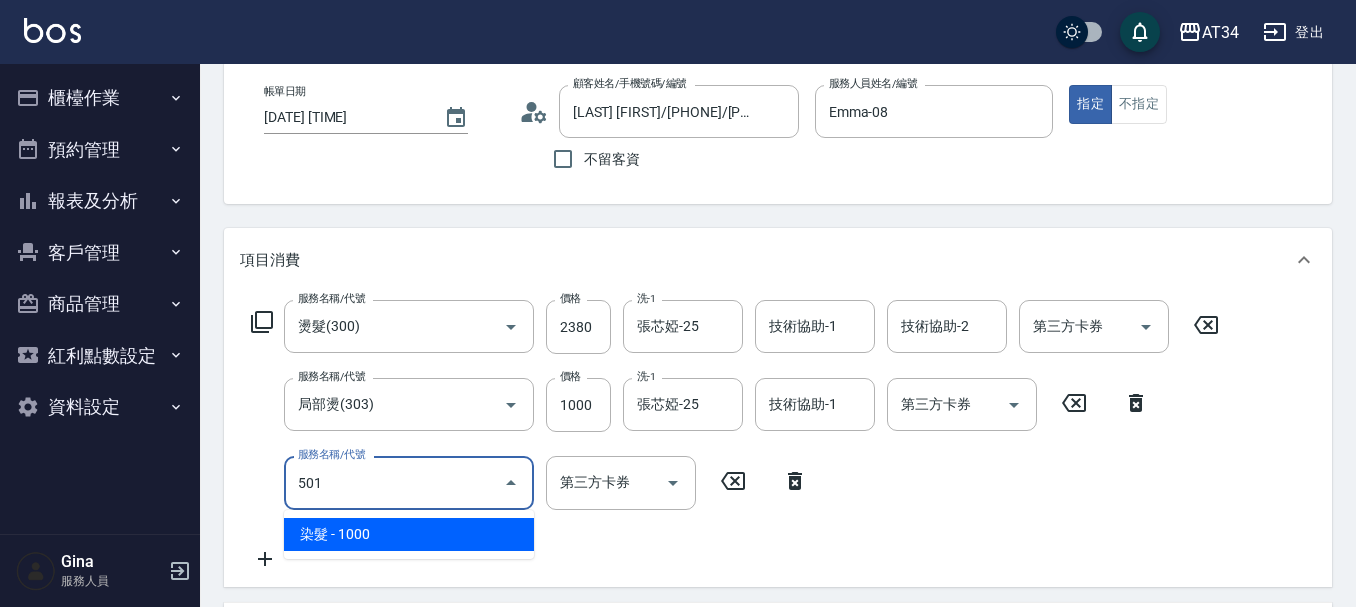 type on "430" 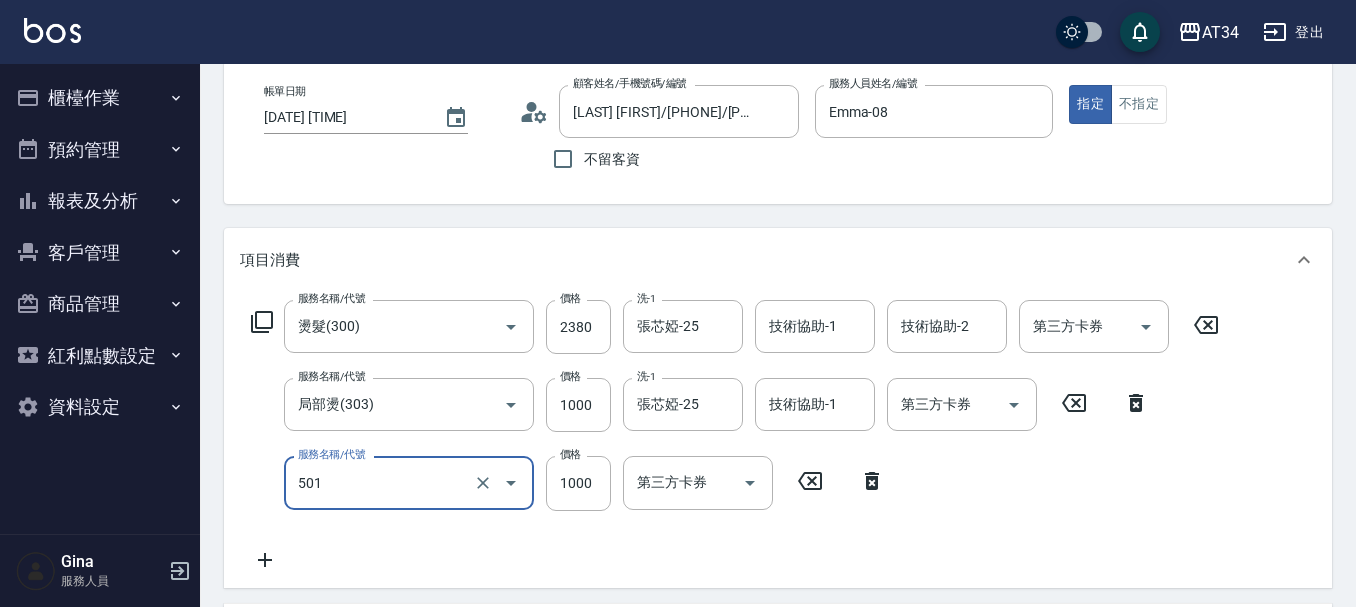 type on "染髮(501)" 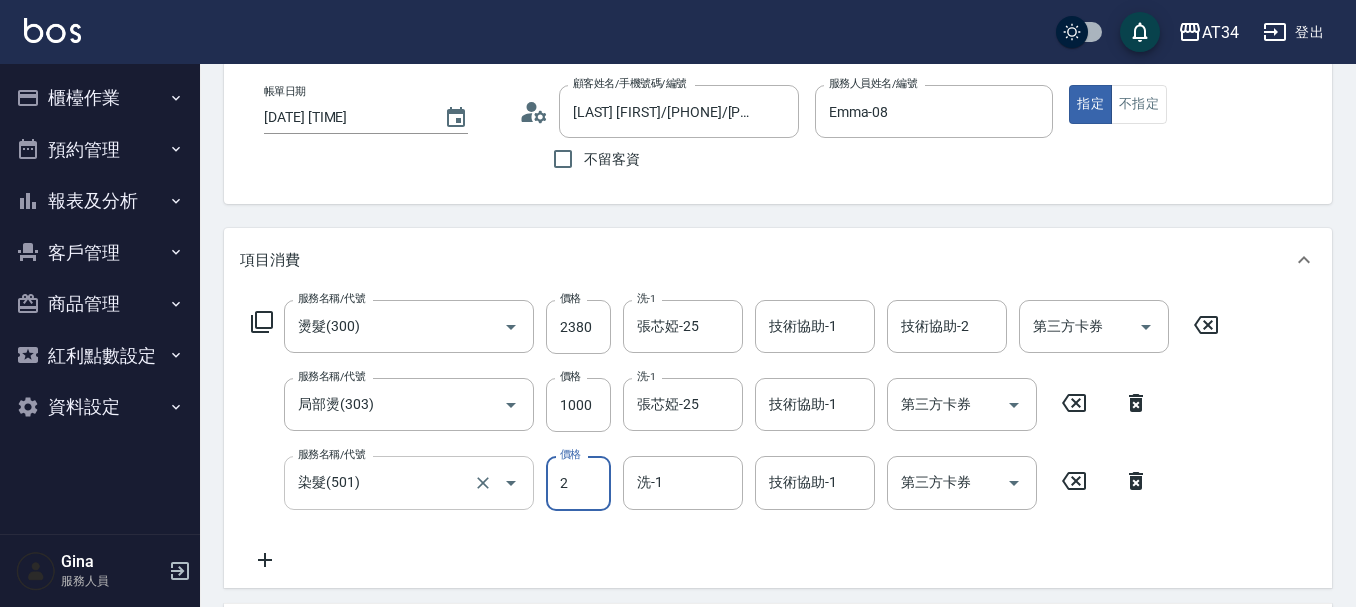type on "330" 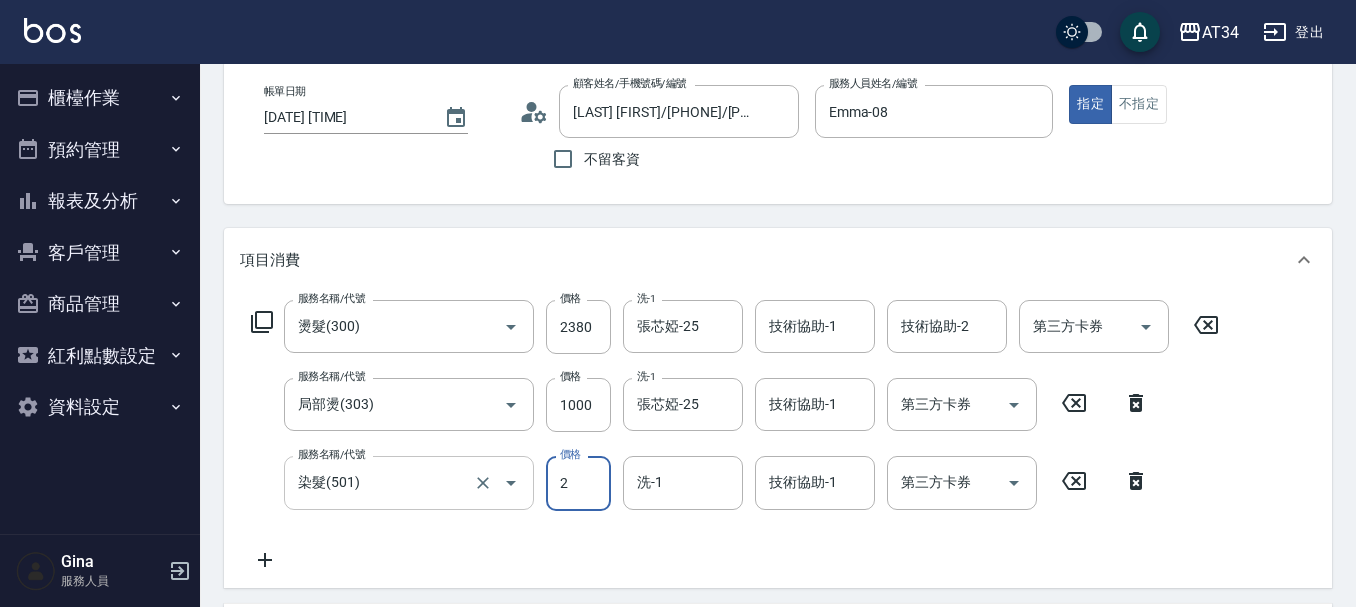 type on "21" 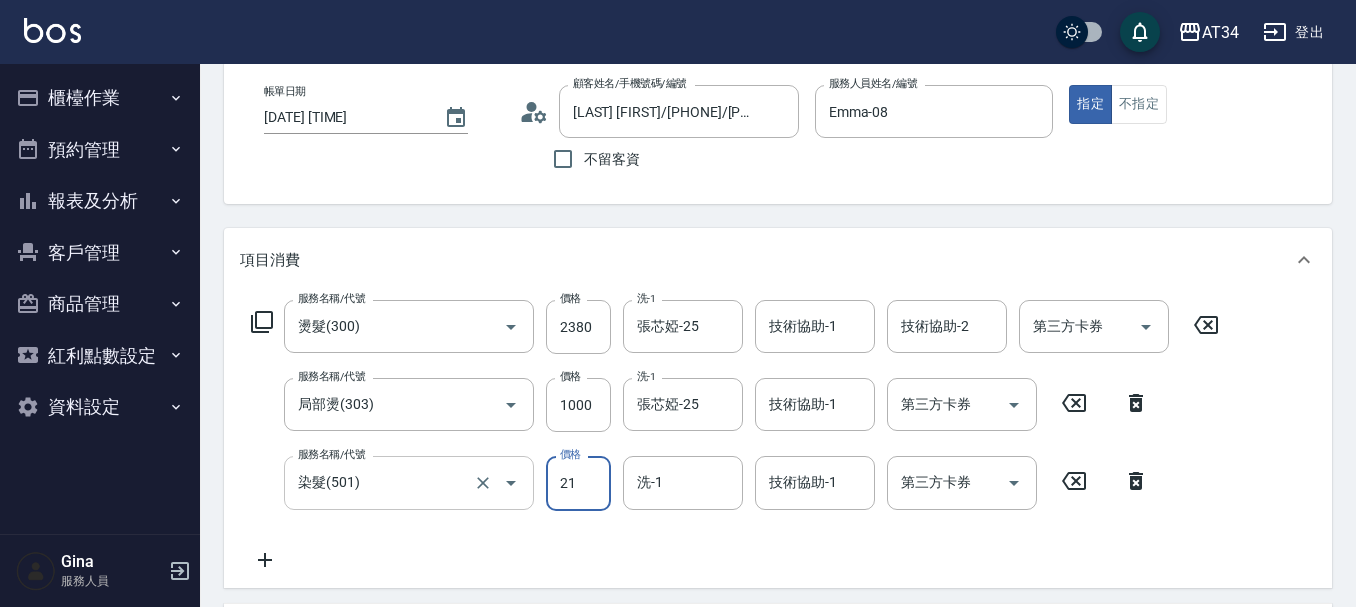 type on "350" 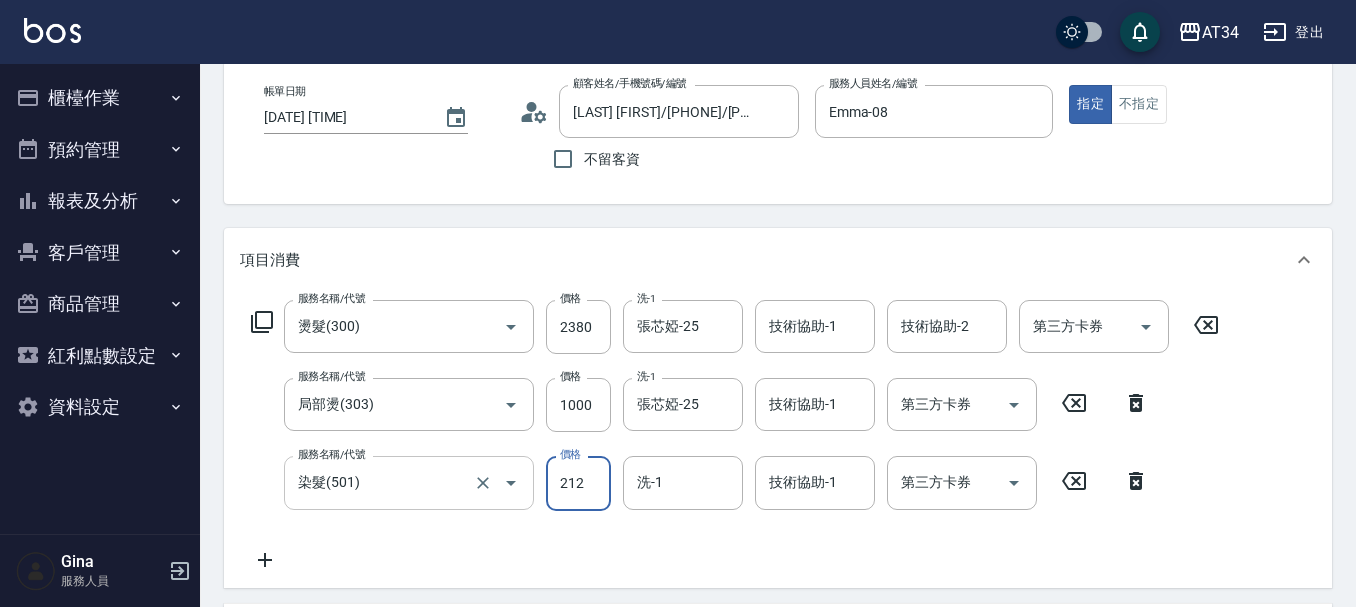 type on "550" 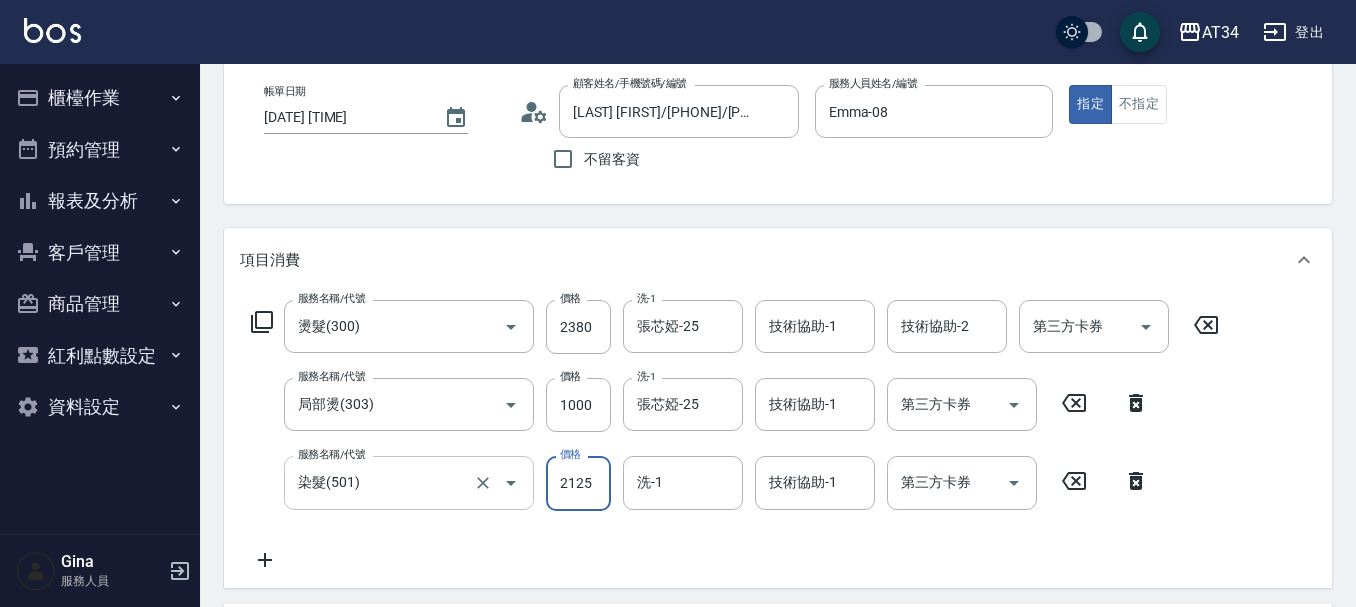 type on "2125" 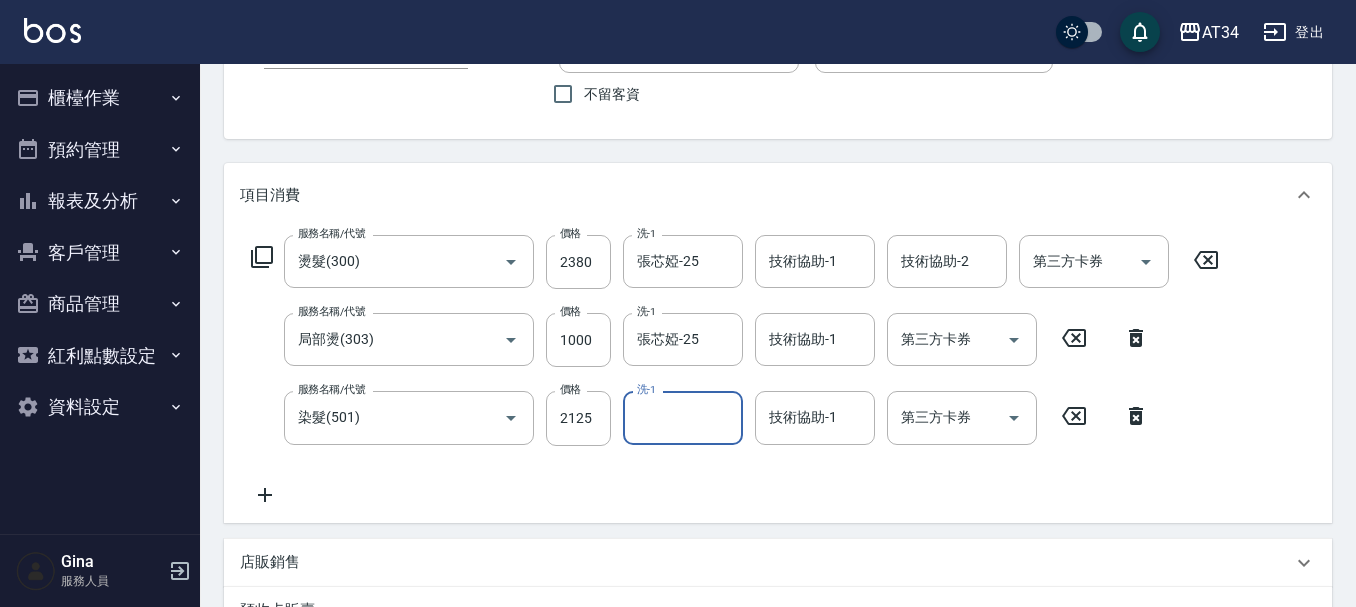 scroll, scrollTop: 200, scrollLeft: 0, axis: vertical 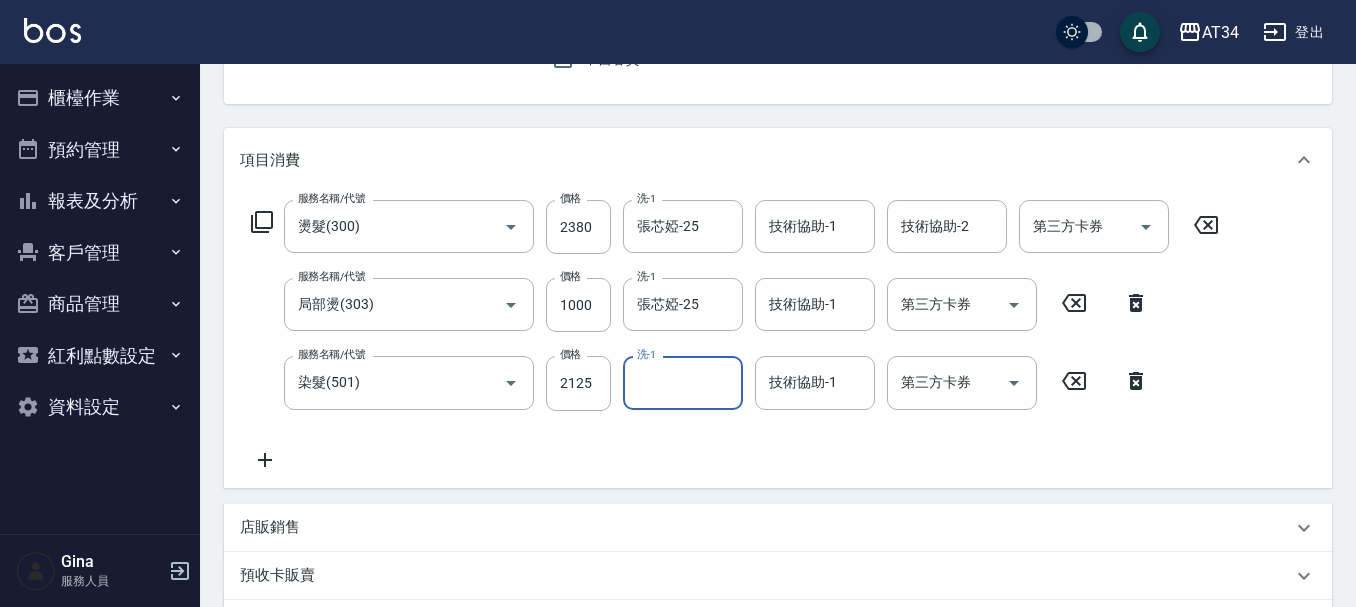 click 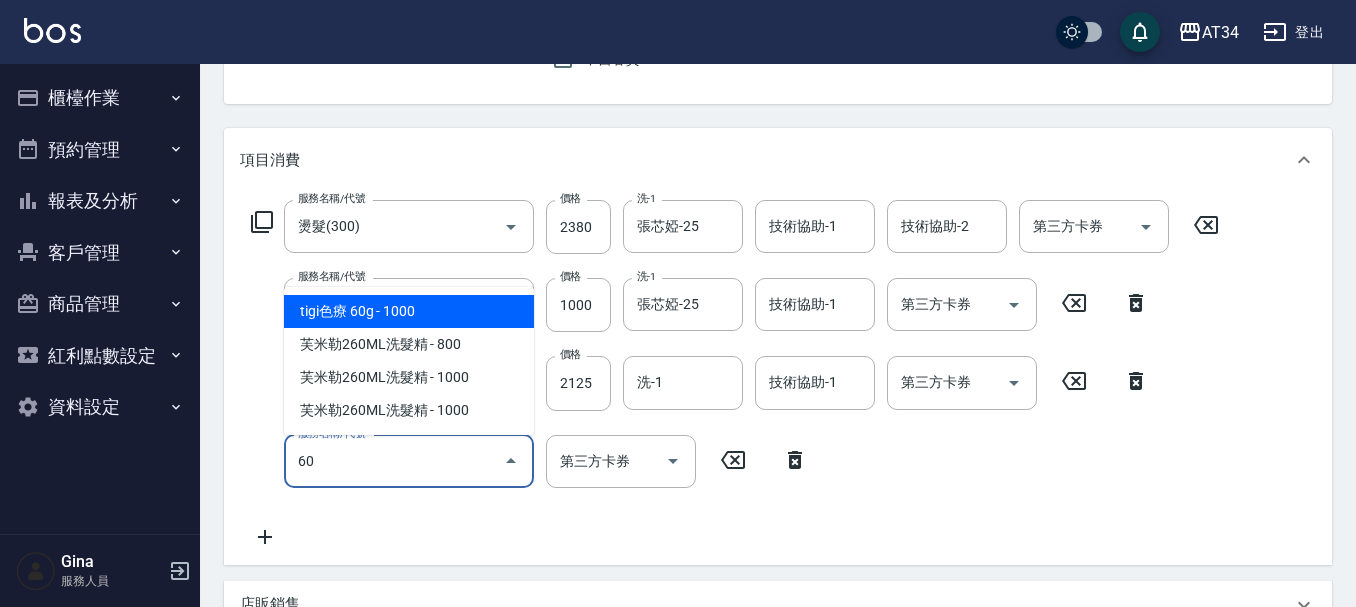 type on "601" 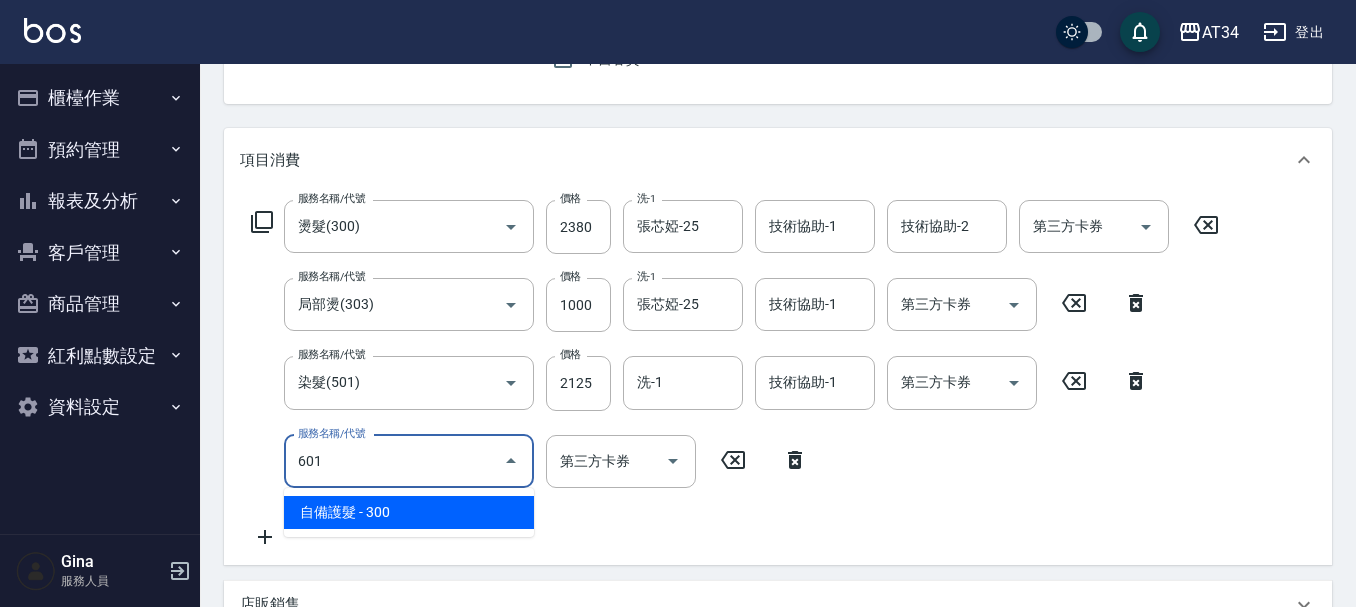 type on "580" 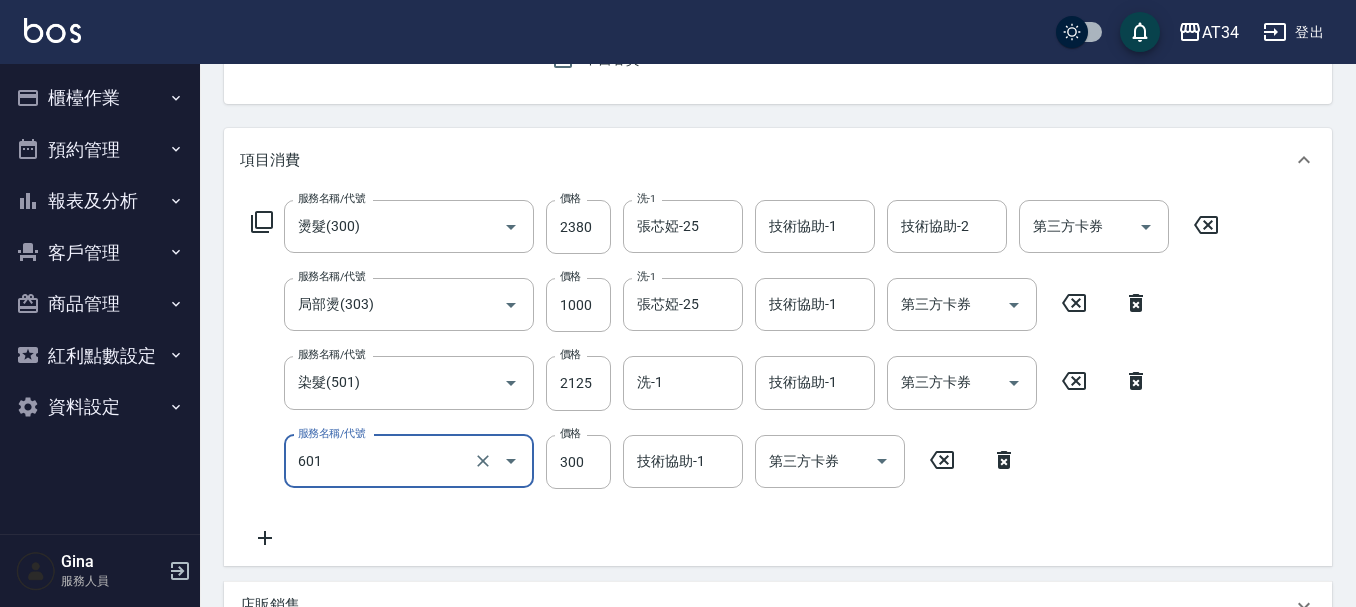type on "自備護髮(601)" 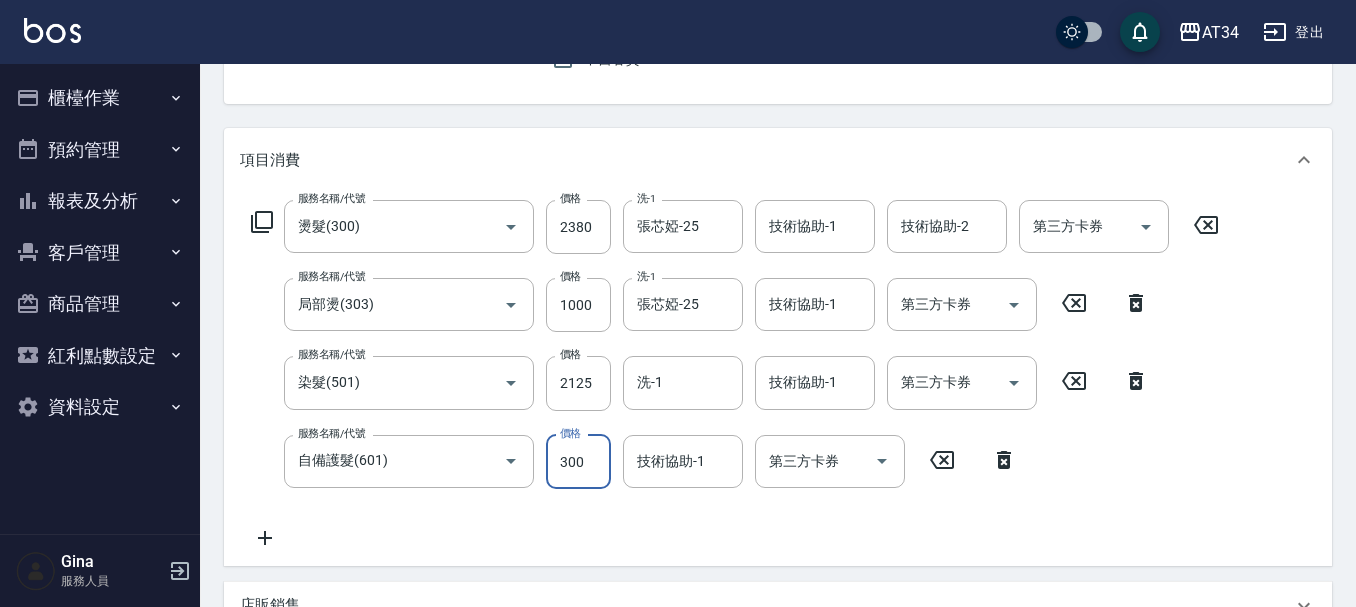 scroll, scrollTop: 300, scrollLeft: 0, axis: vertical 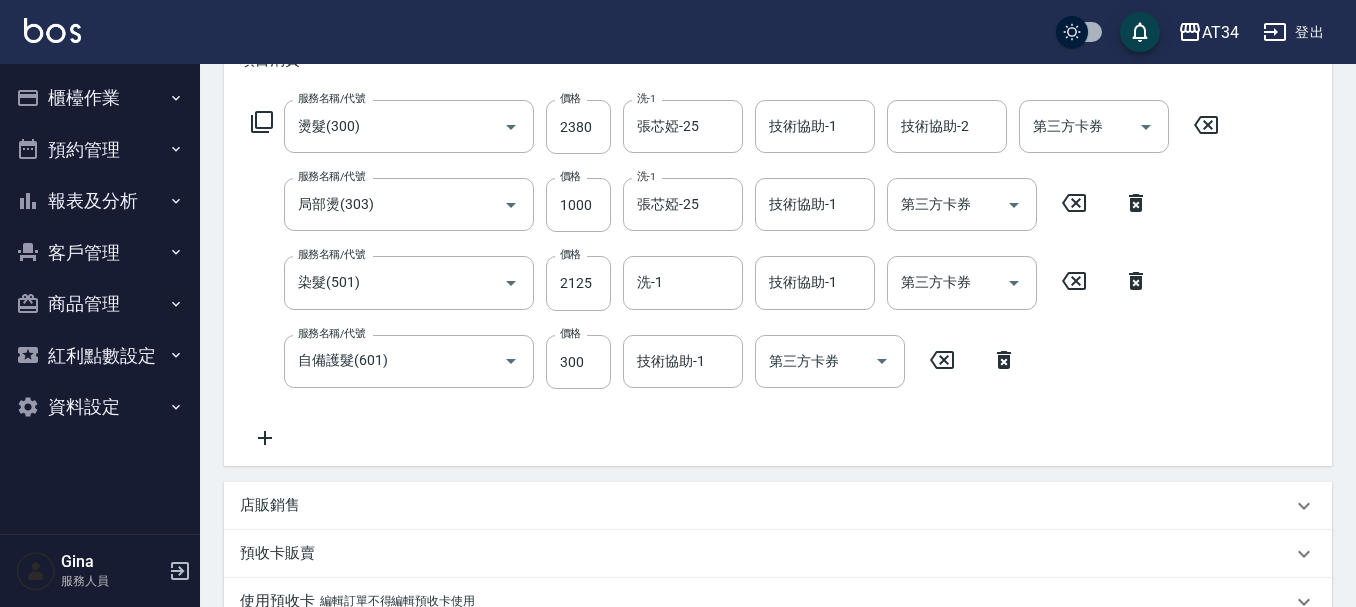 click 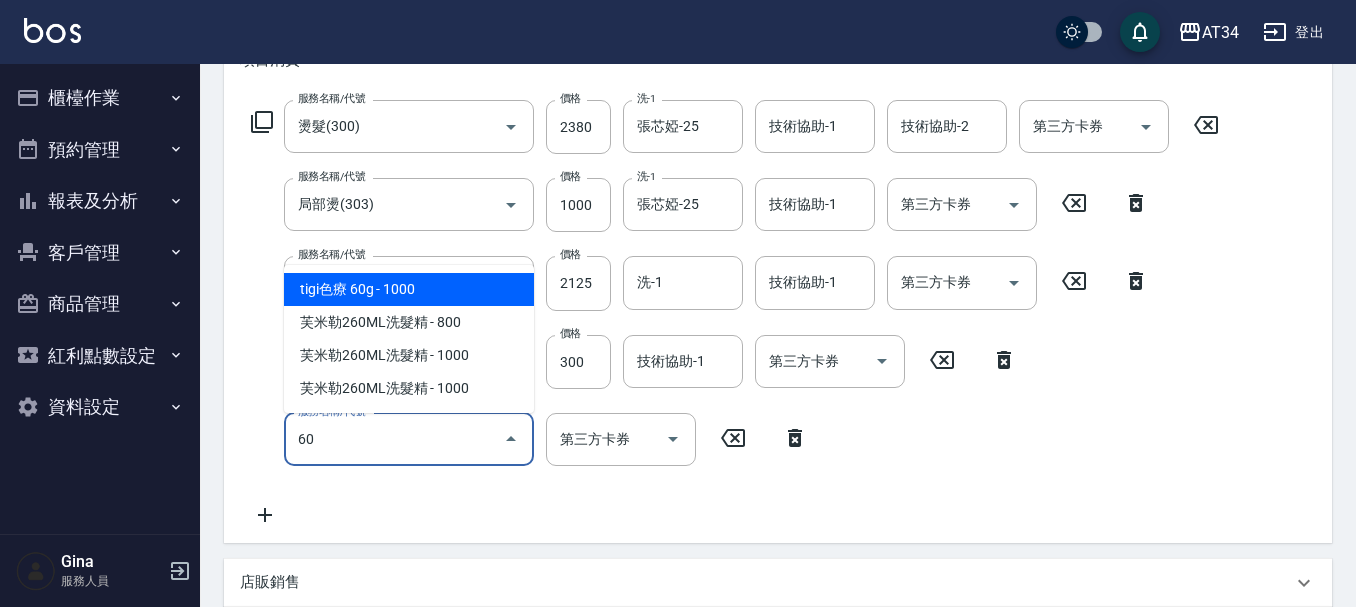 type on "602" 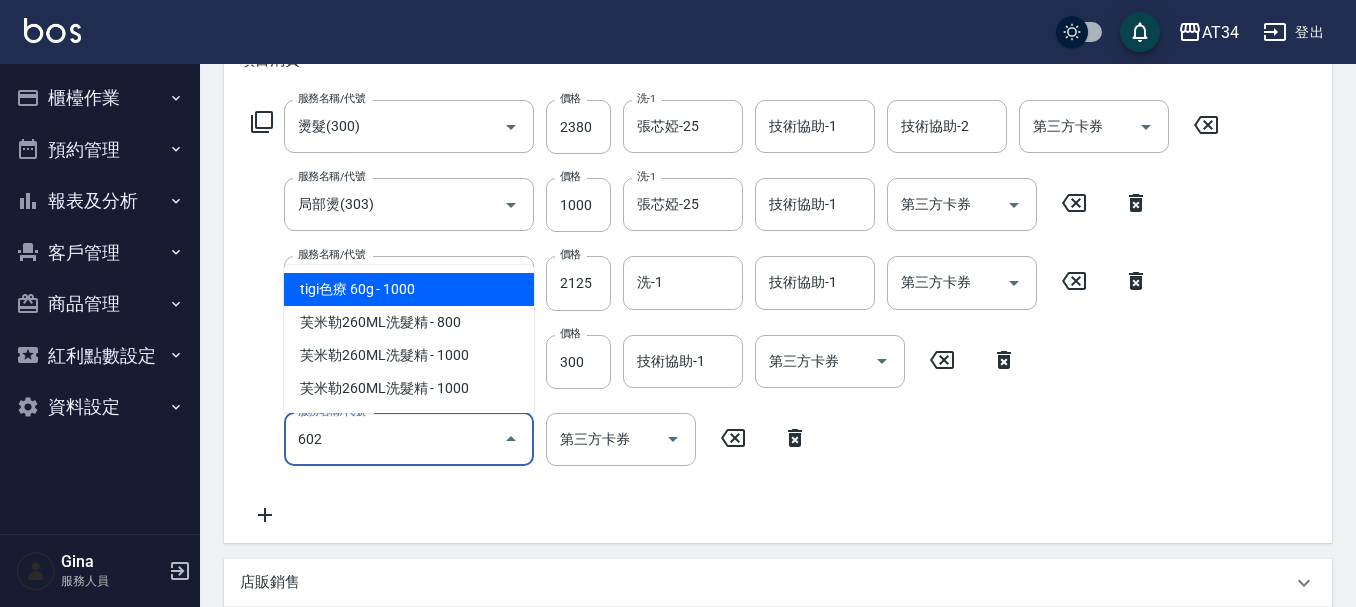 type on "680" 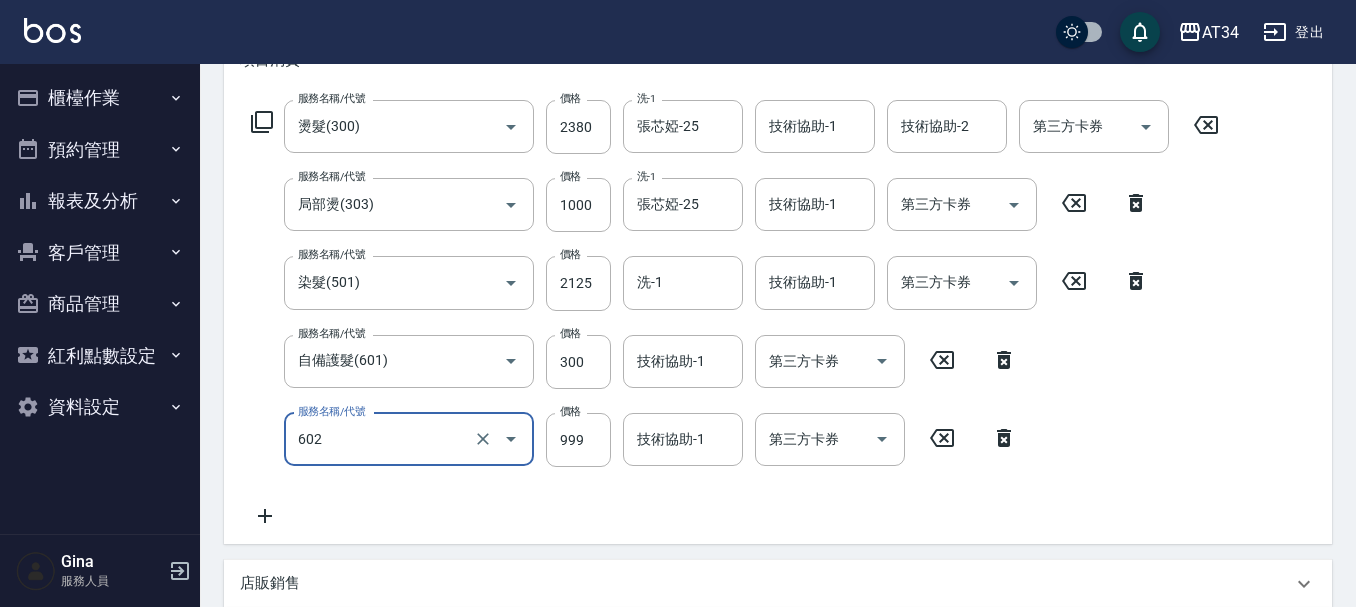 type on "自備鉑金(602)" 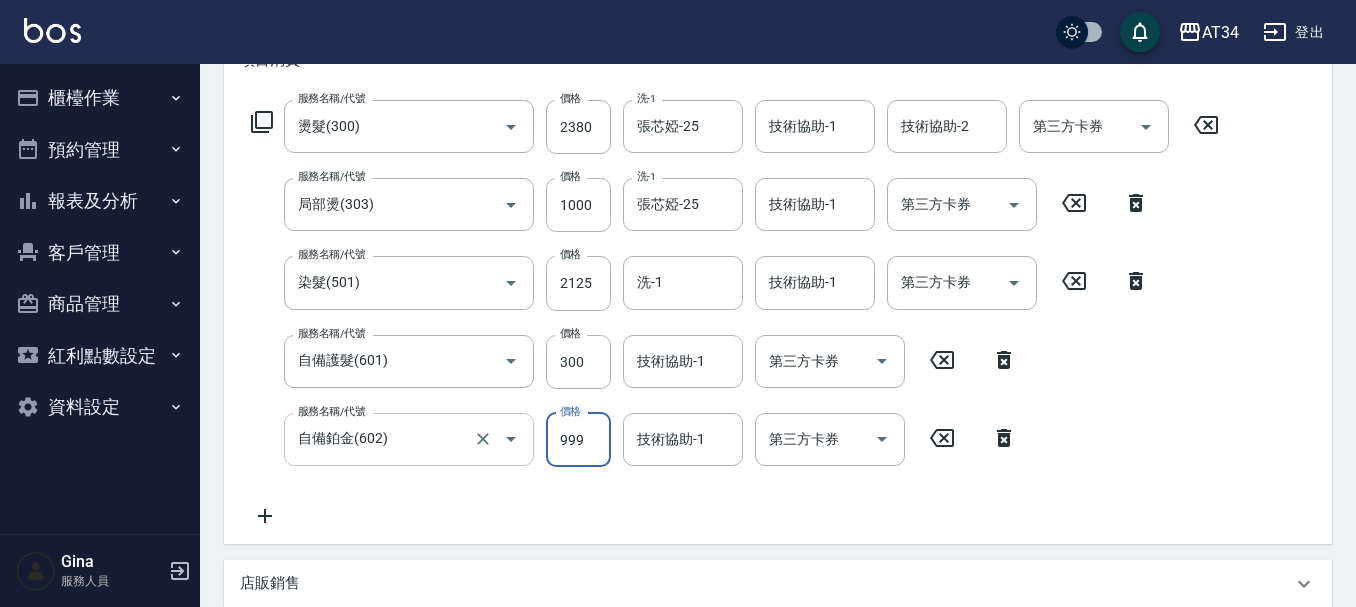type on "1" 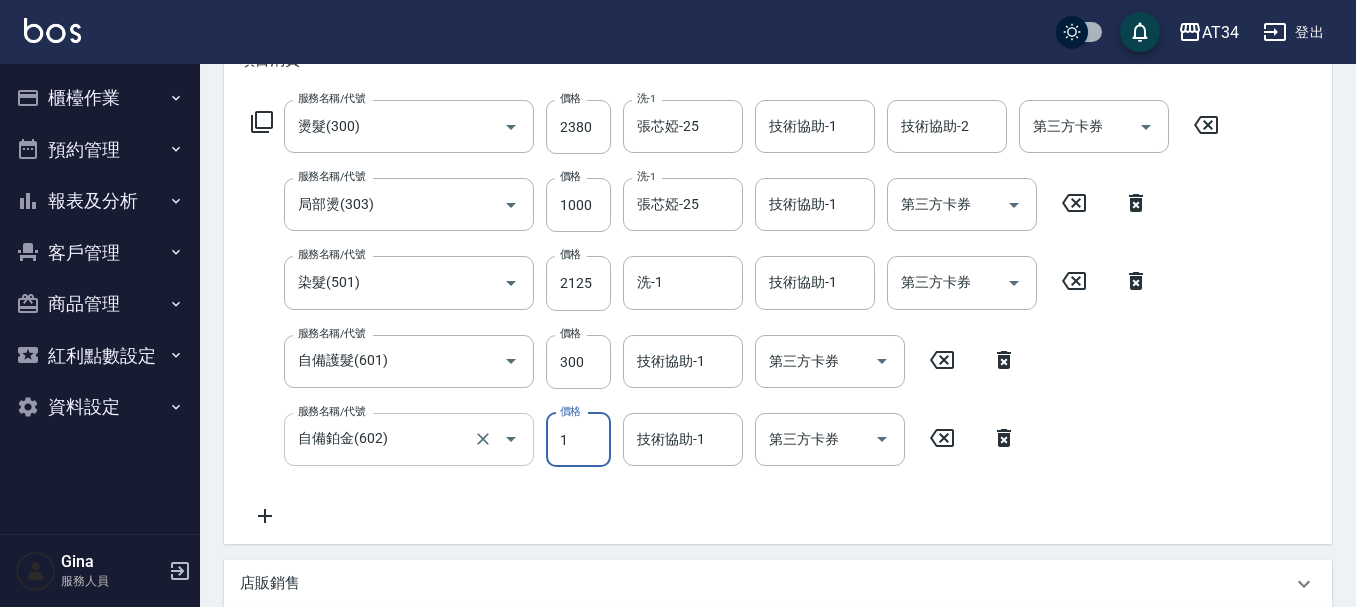 type on "580" 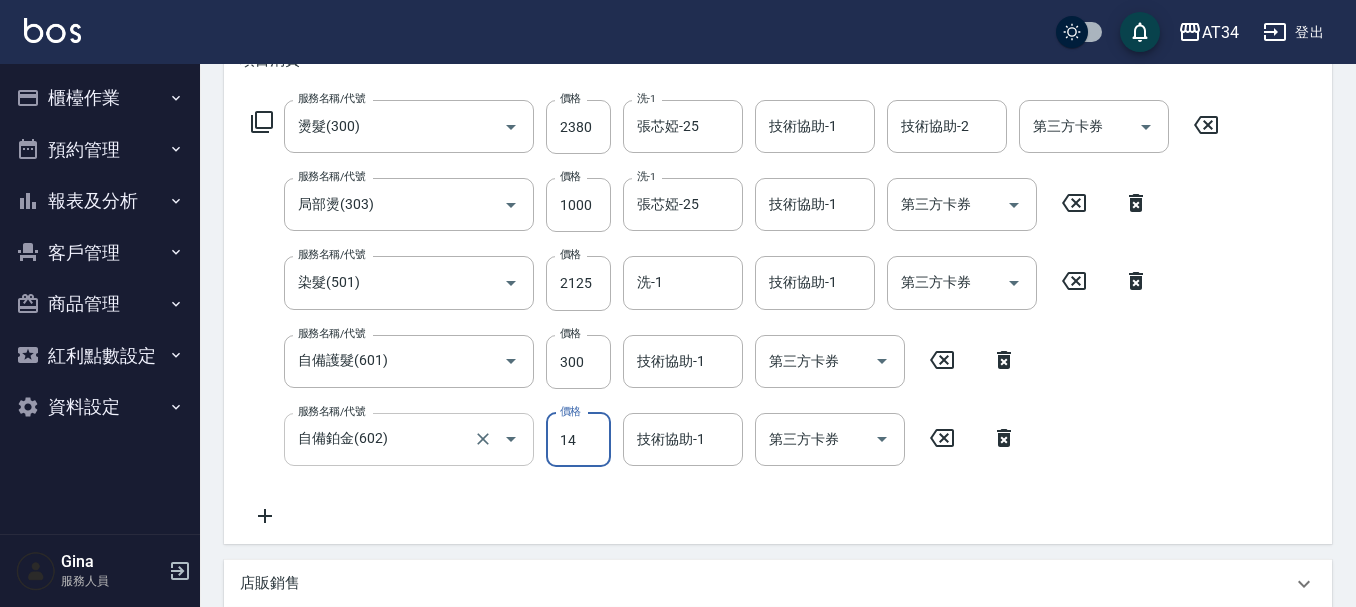 type on "140" 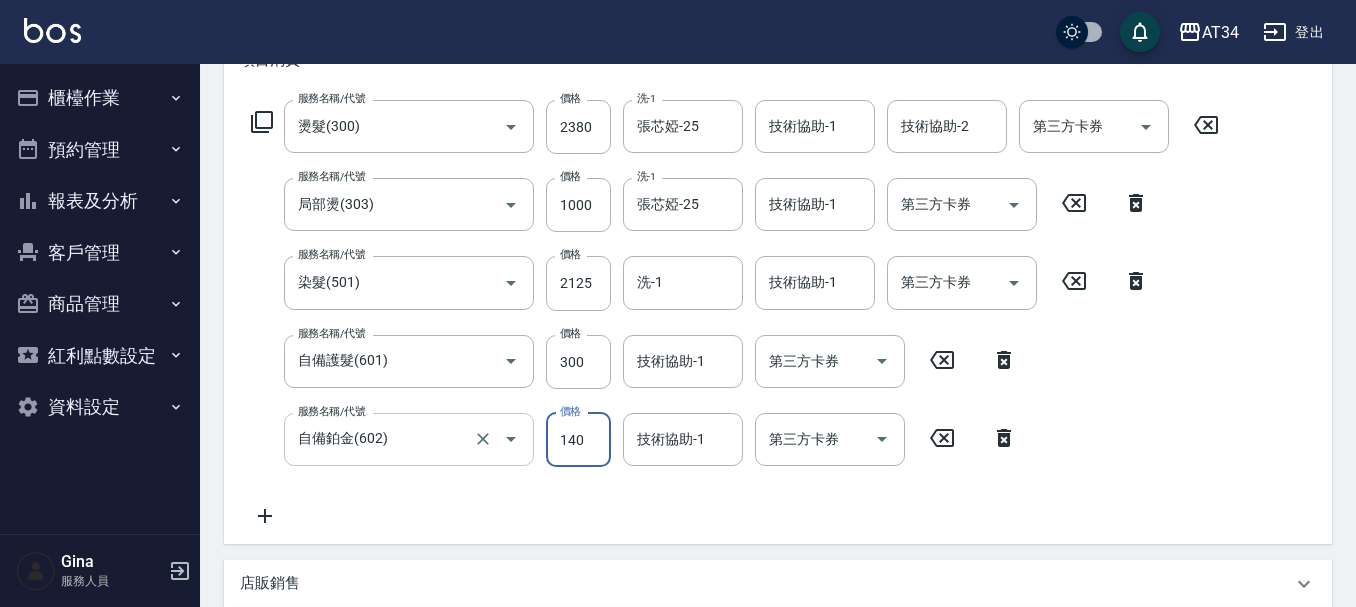 type on "720" 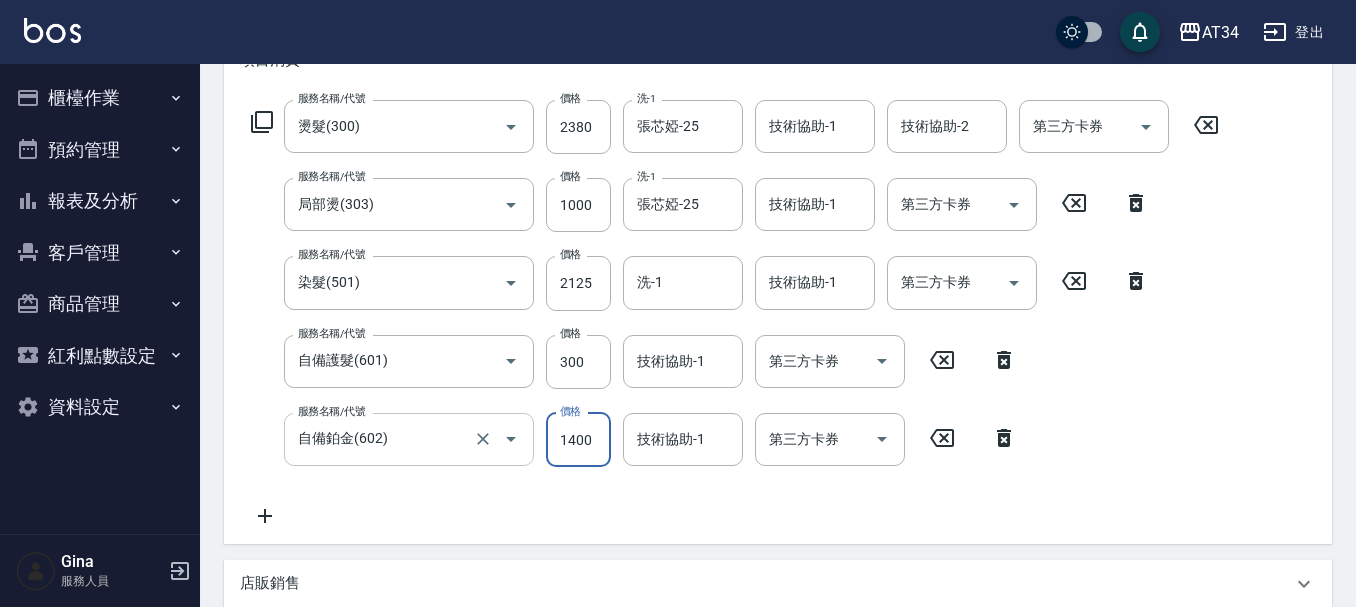 type on "1400" 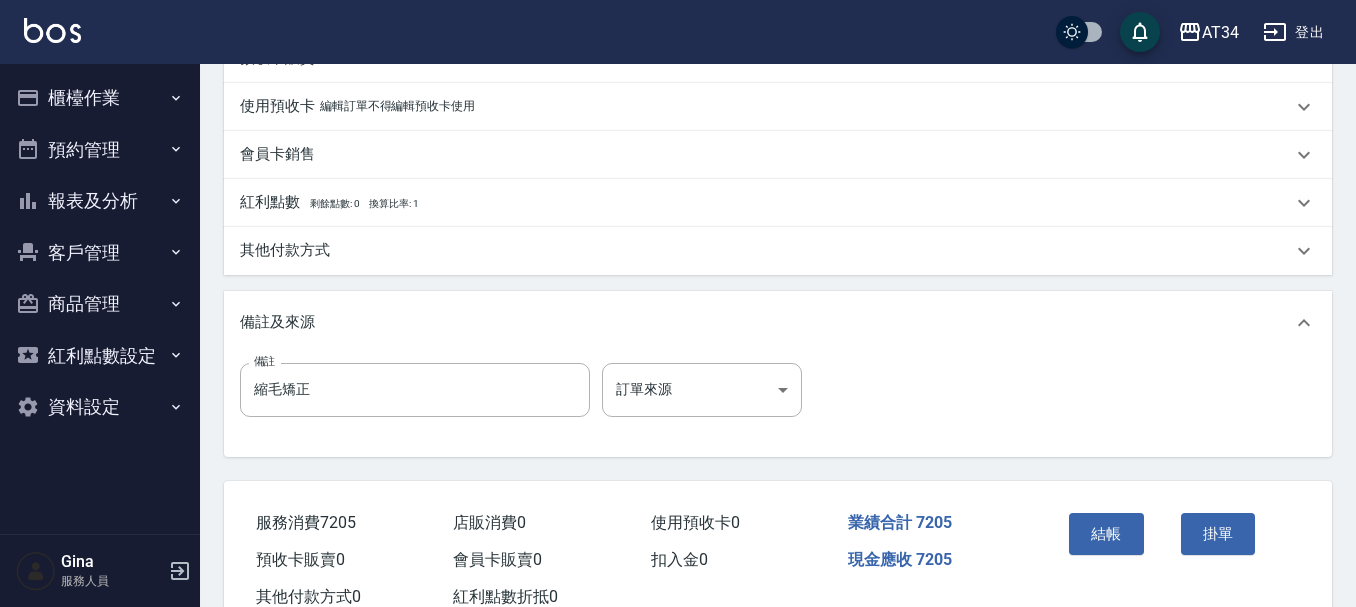 scroll, scrollTop: 839, scrollLeft: 0, axis: vertical 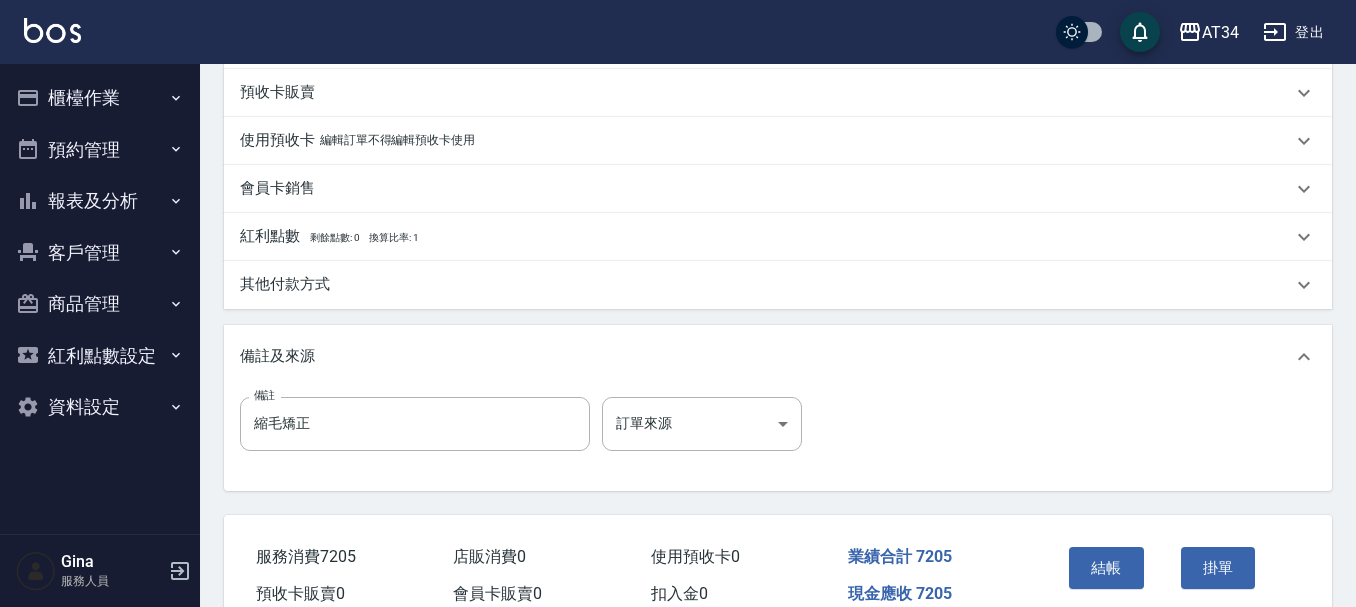 click on "其他付款方式" at bounding box center (285, 284) 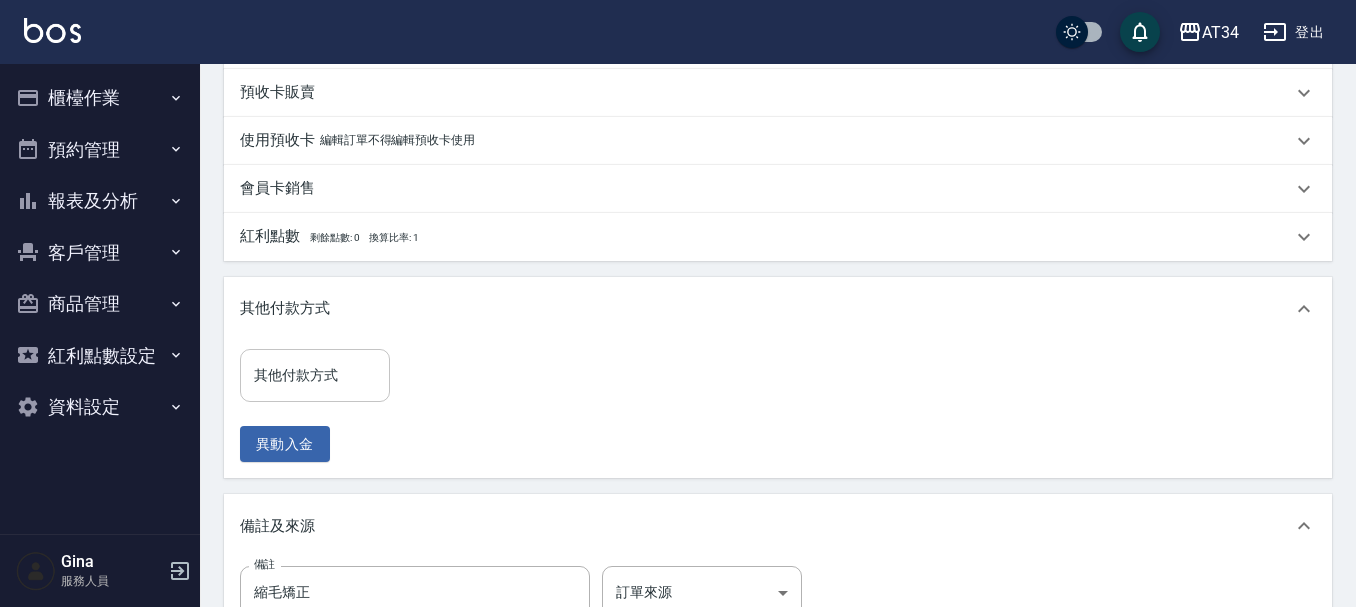 click on "其他付款方式 其他付款方式" at bounding box center (315, 375) 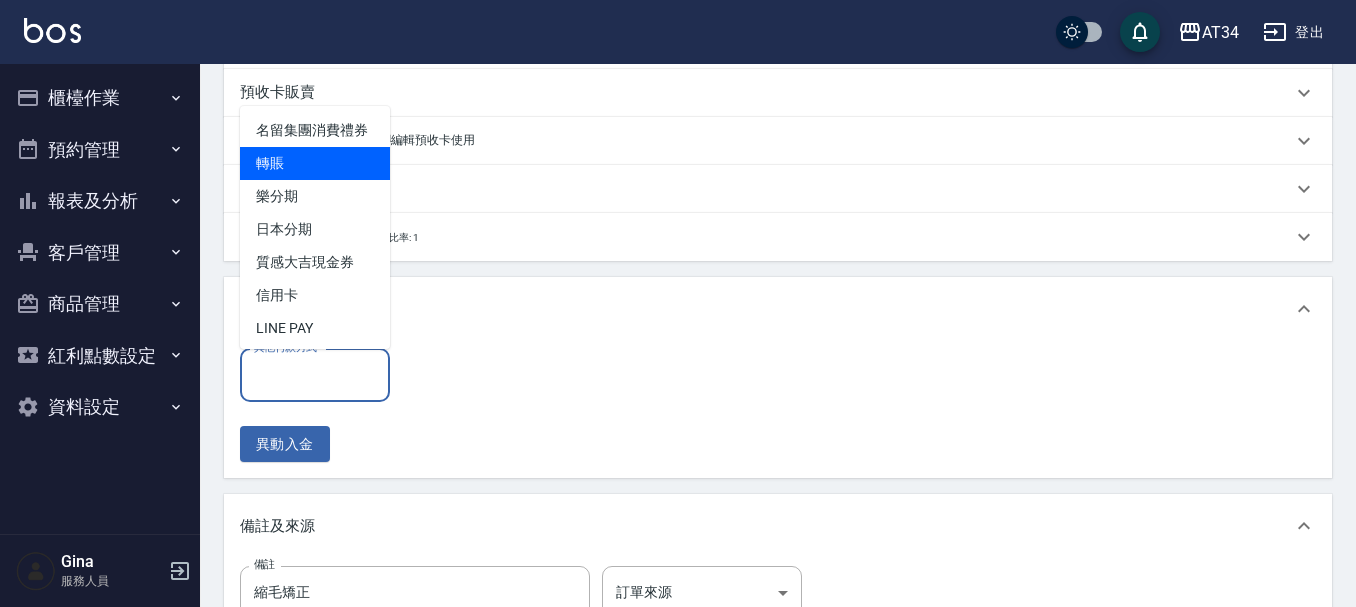click on "轉賬" at bounding box center [315, 163] 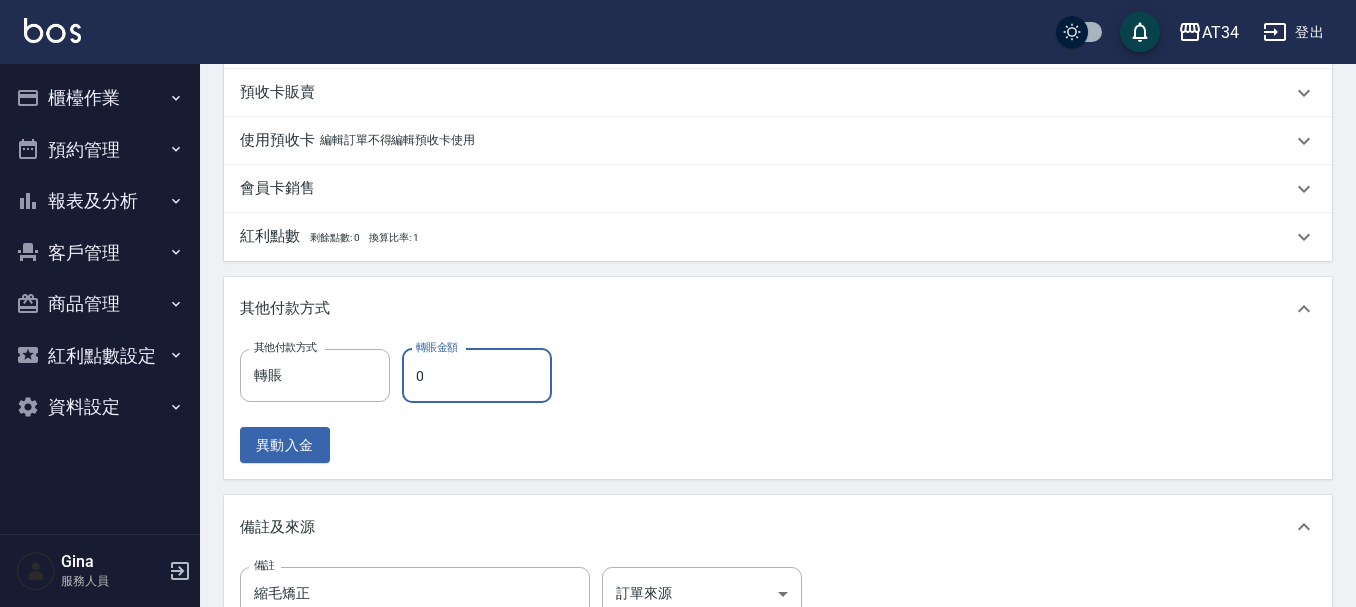 click on "0" at bounding box center (477, 376) 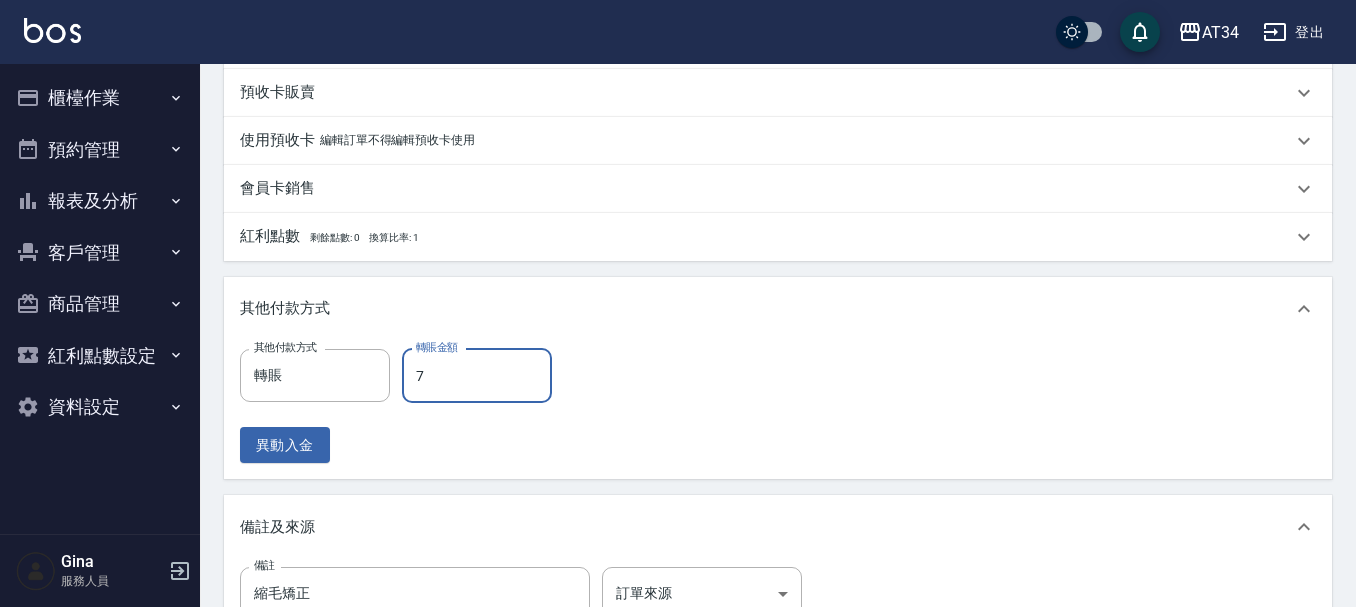 type on "710" 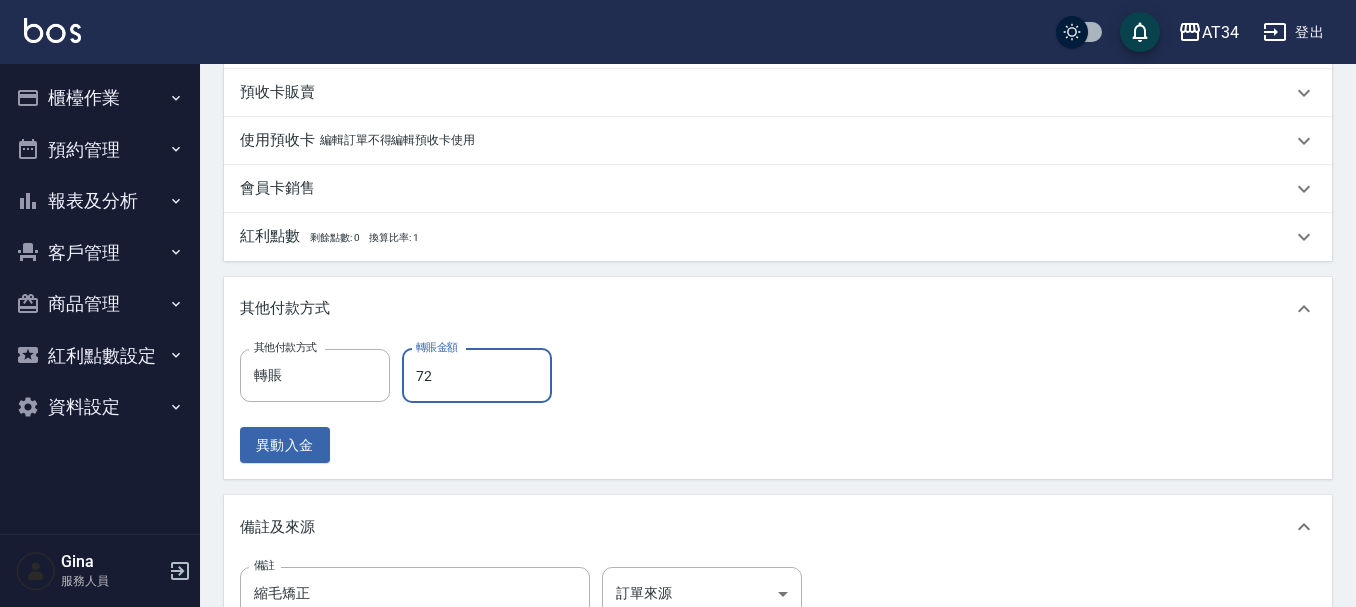 type on "640" 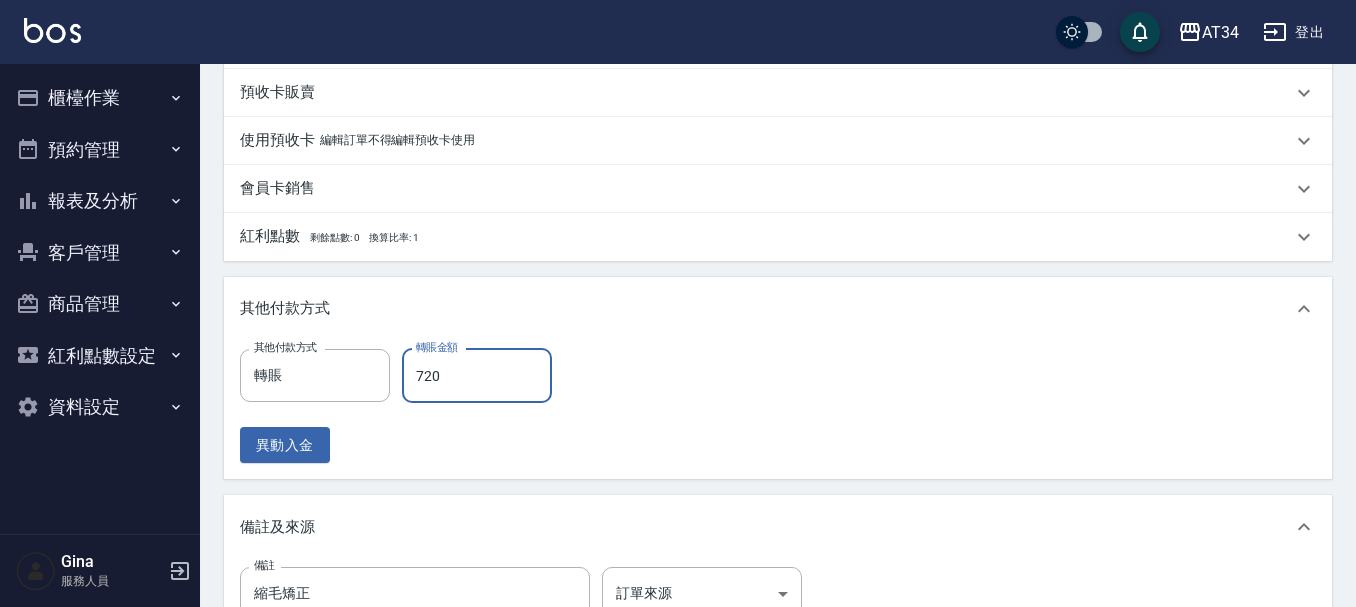 type on "7205" 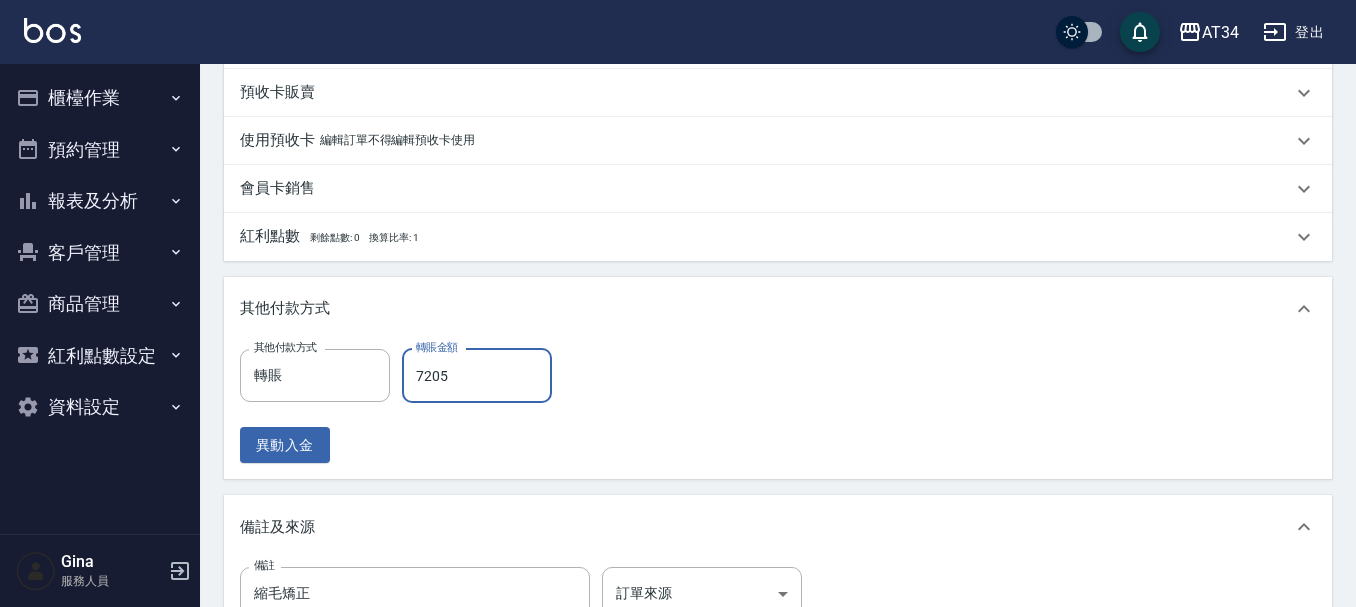type on "0" 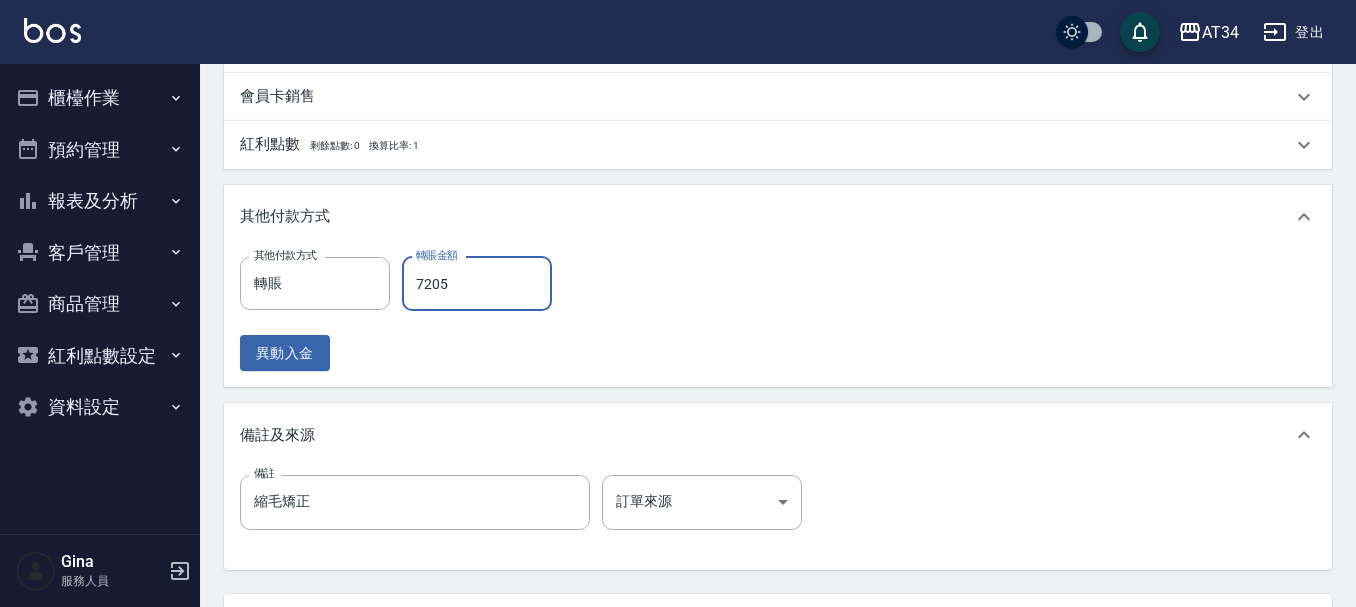 scroll, scrollTop: 1110, scrollLeft: 0, axis: vertical 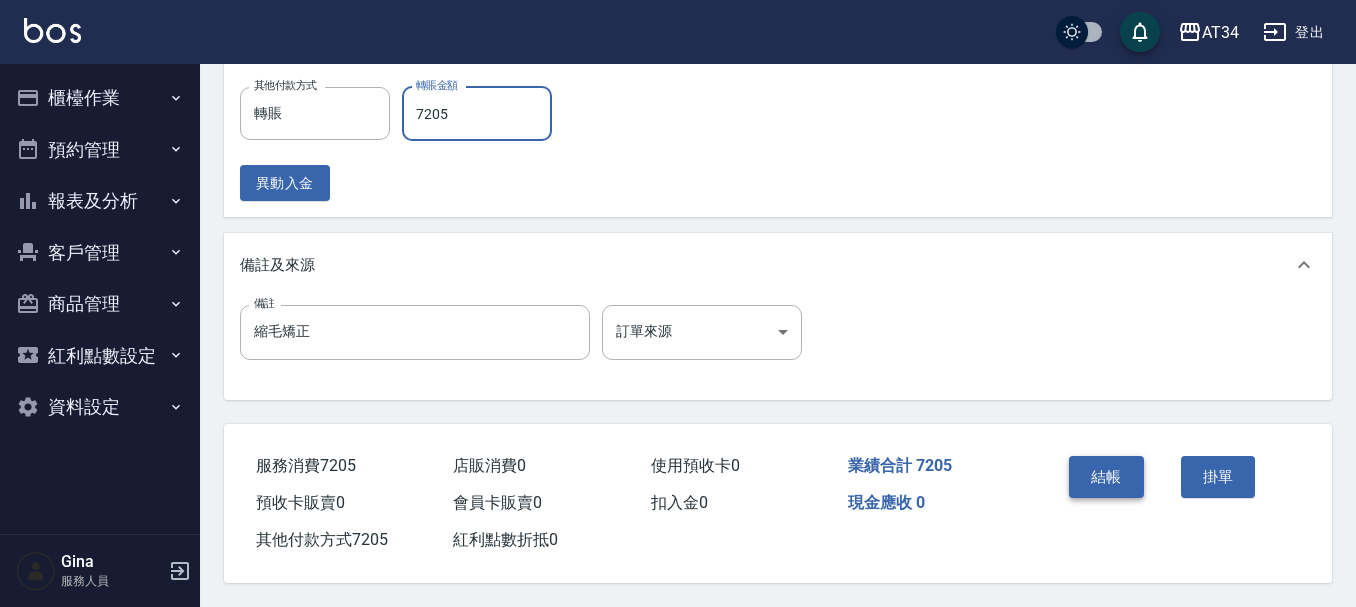 type on "7205" 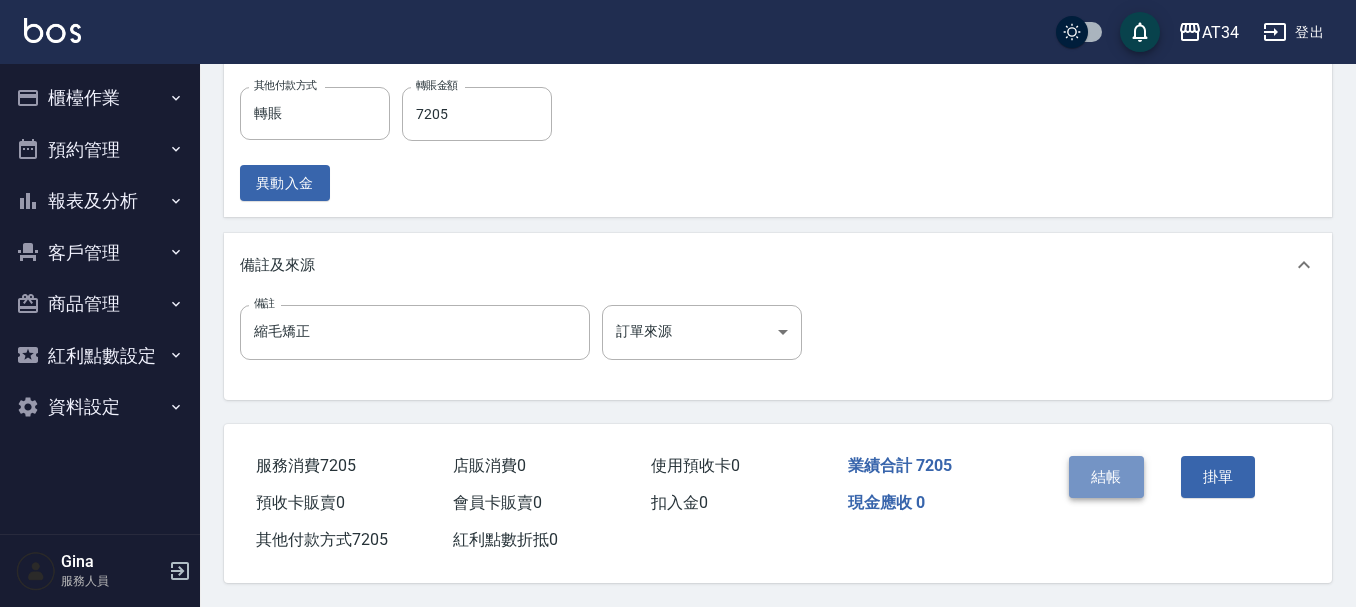 click on "結帳" at bounding box center (1106, 477) 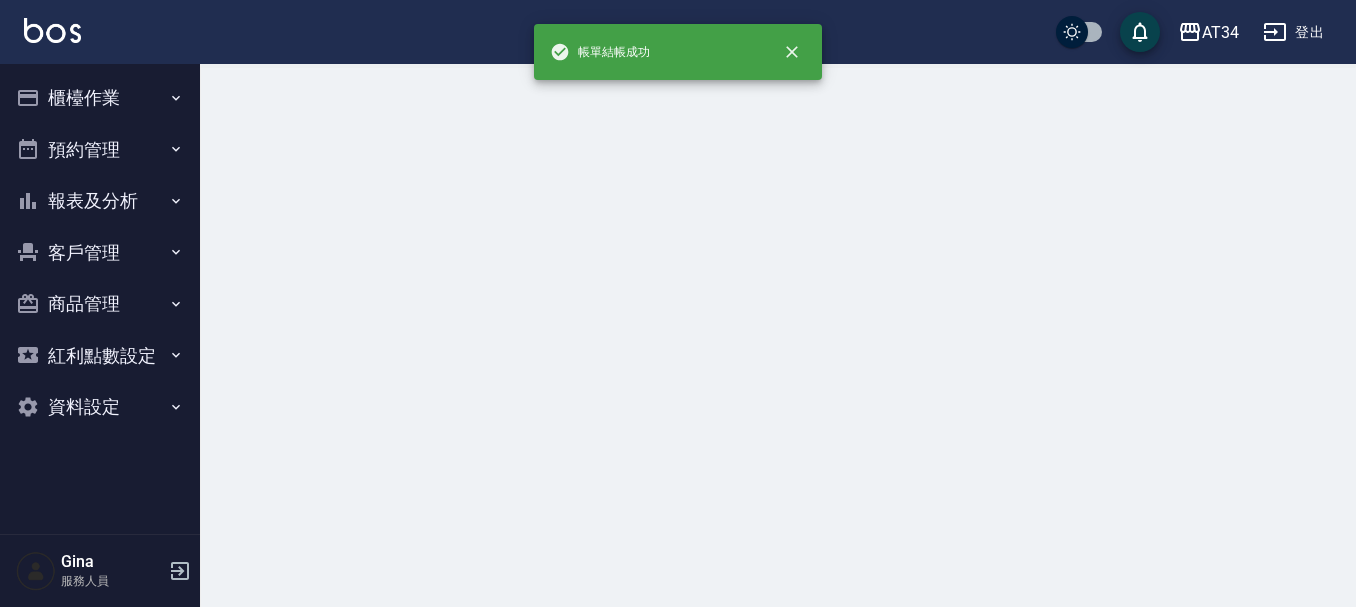 scroll, scrollTop: 0, scrollLeft: 0, axis: both 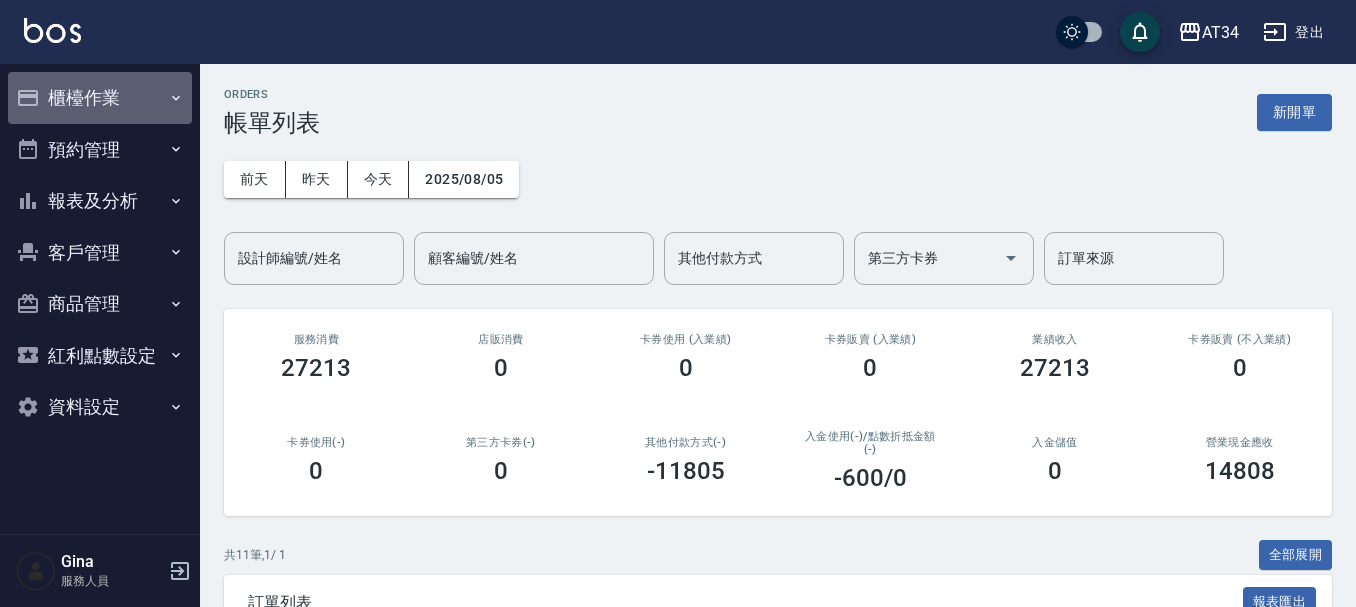 click on "櫃檯作業" at bounding box center [100, 98] 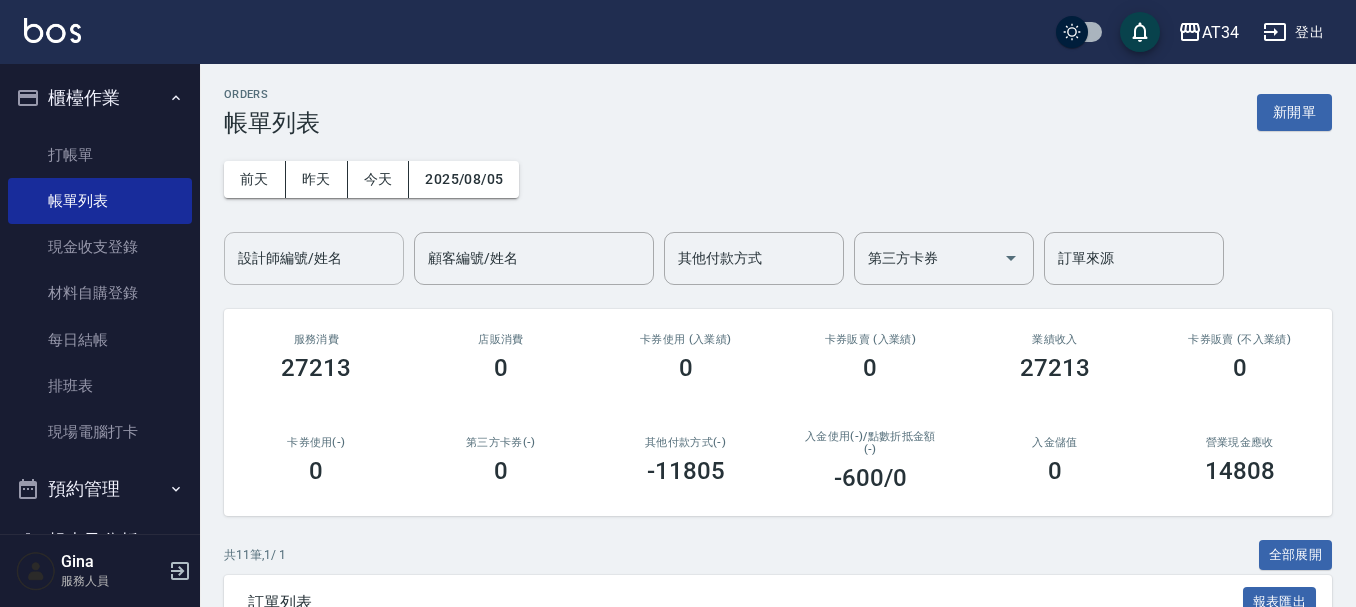 click on "設計師編號/姓名 設計師編號/姓名" at bounding box center [314, 258] 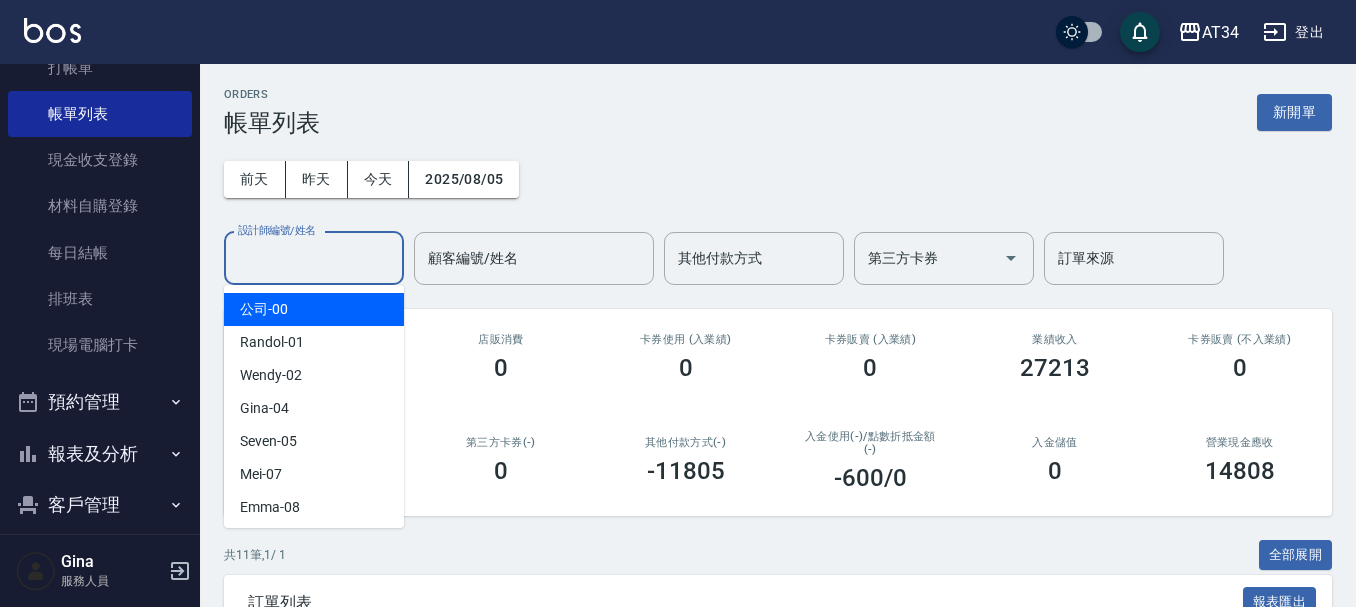 scroll, scrollTop: 200, scrollLeft: 0, axis: vertical 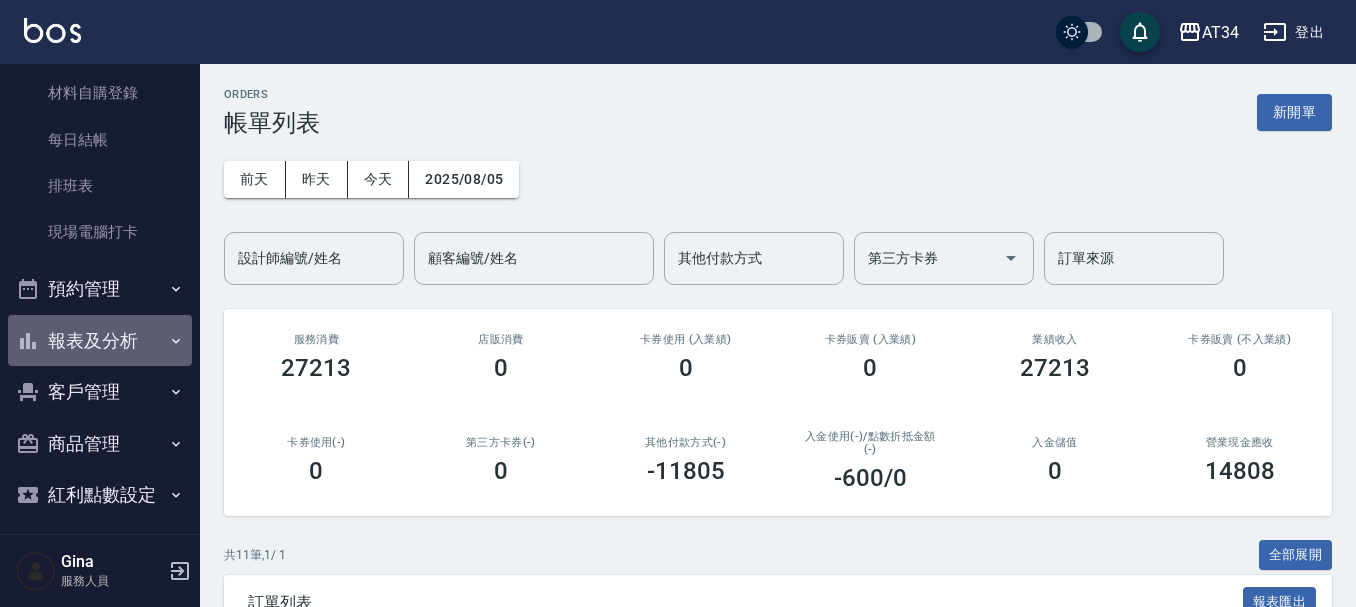 click on "報表及分析" at bounding box center [100, 341] 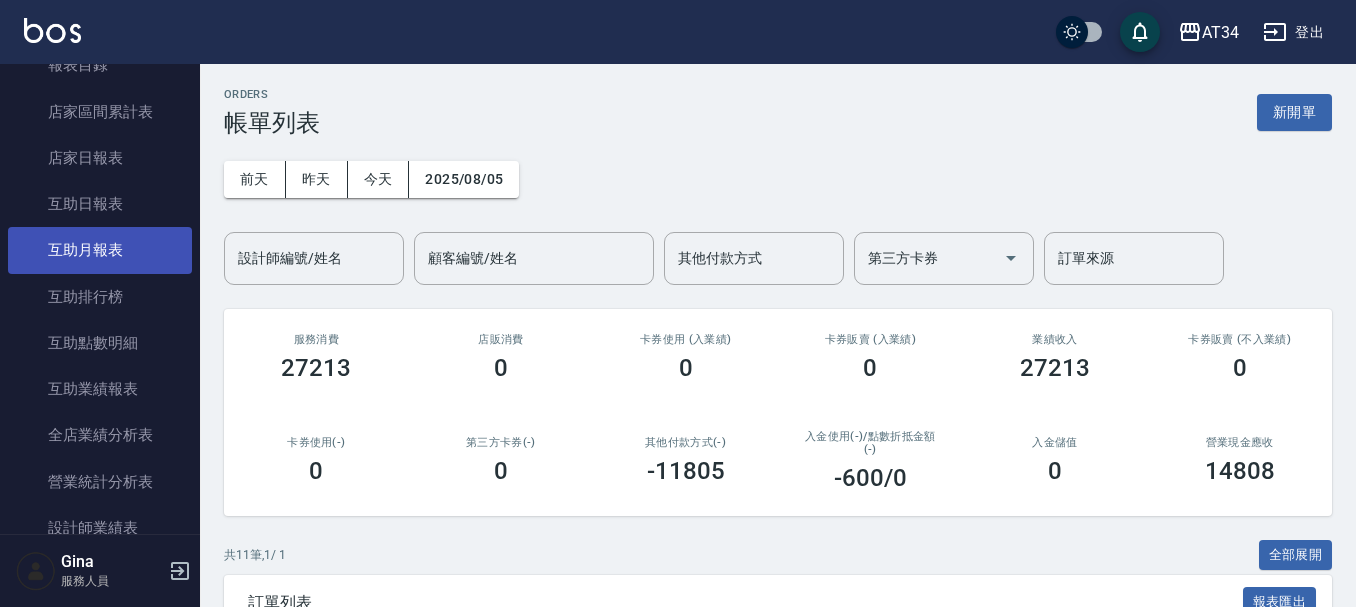 scroll, scrollTop: 600, scrollLeft: 0, axis: vertical 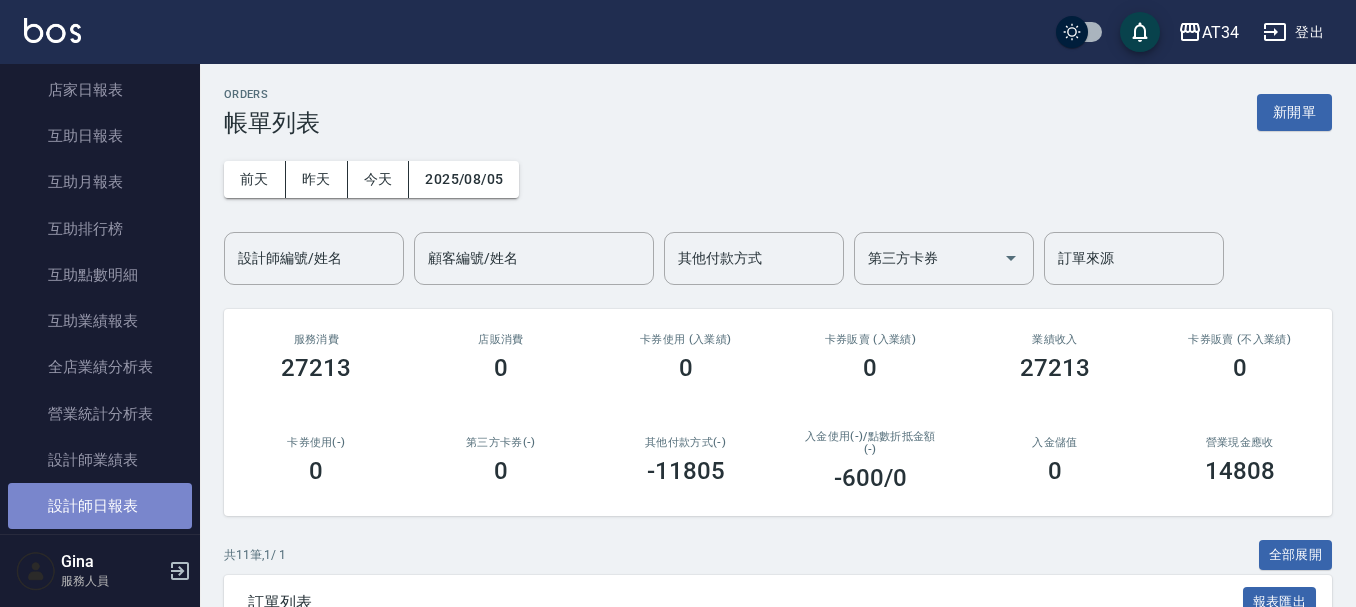 click on "設計師日報表" at bounding box center (100, 506) 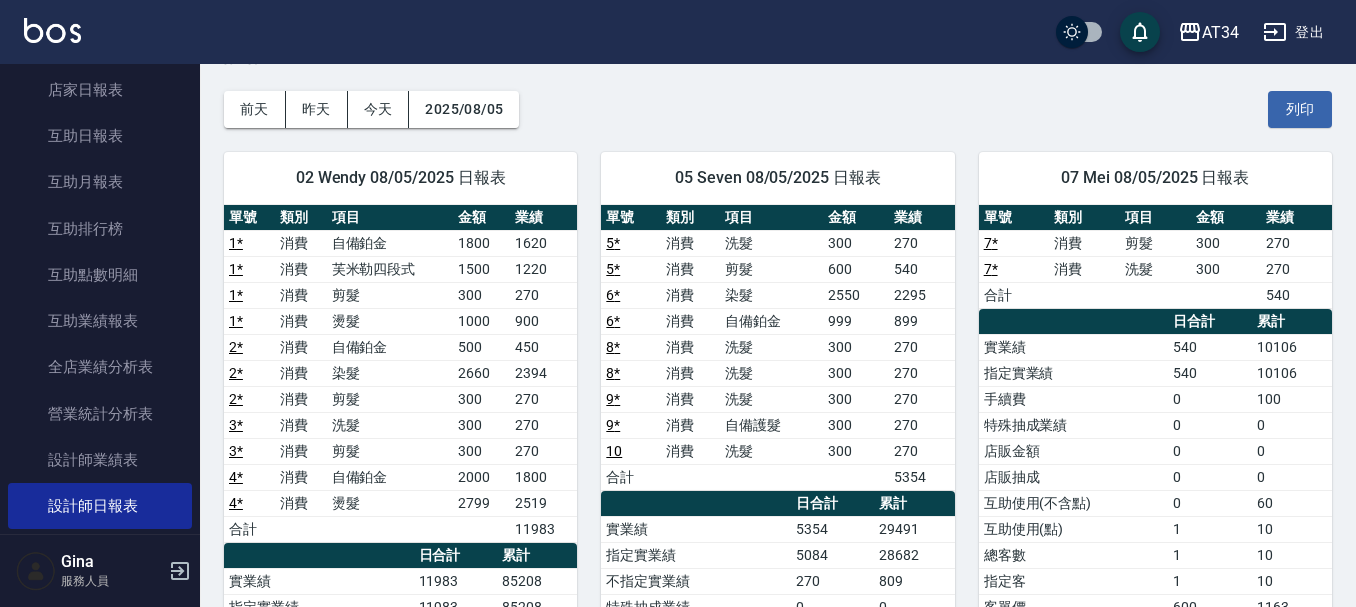 scroll, scrollTop: 0, scrollLeft: 0, axis: both 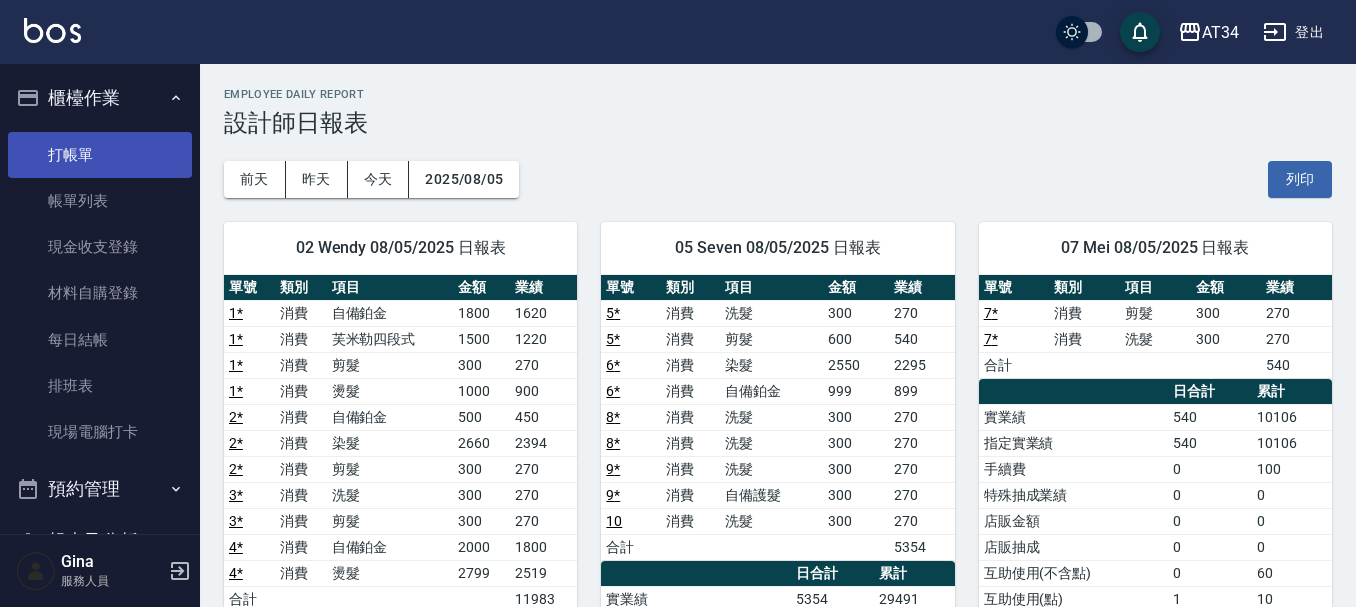 click on "打帳單" at bounding box center (100, 155) 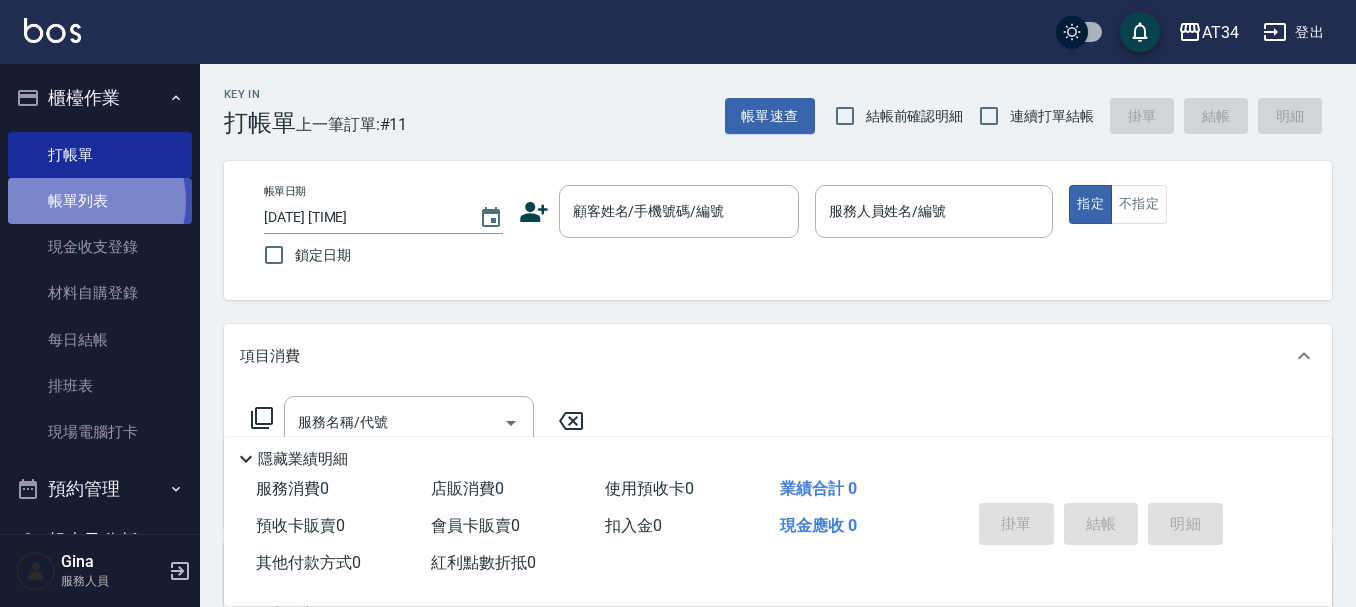 click on "帳單列表" at bounding box center (100, 201) 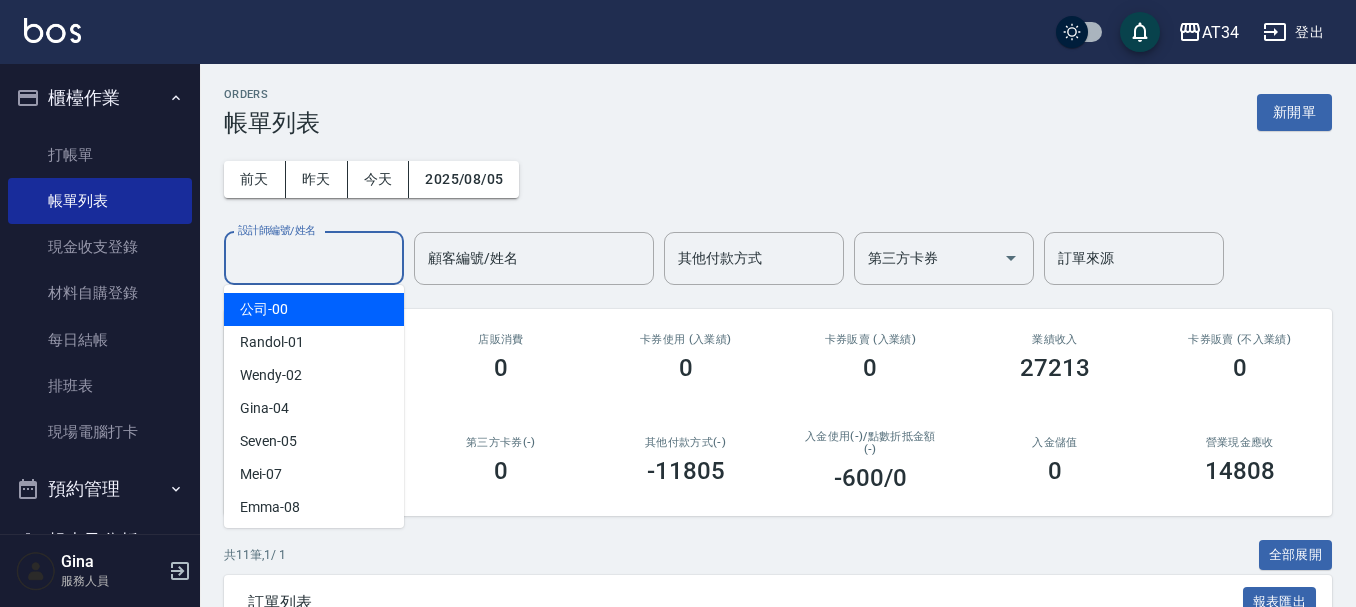 click on "設計師編號/姓名" at bounding box center [314, 258] 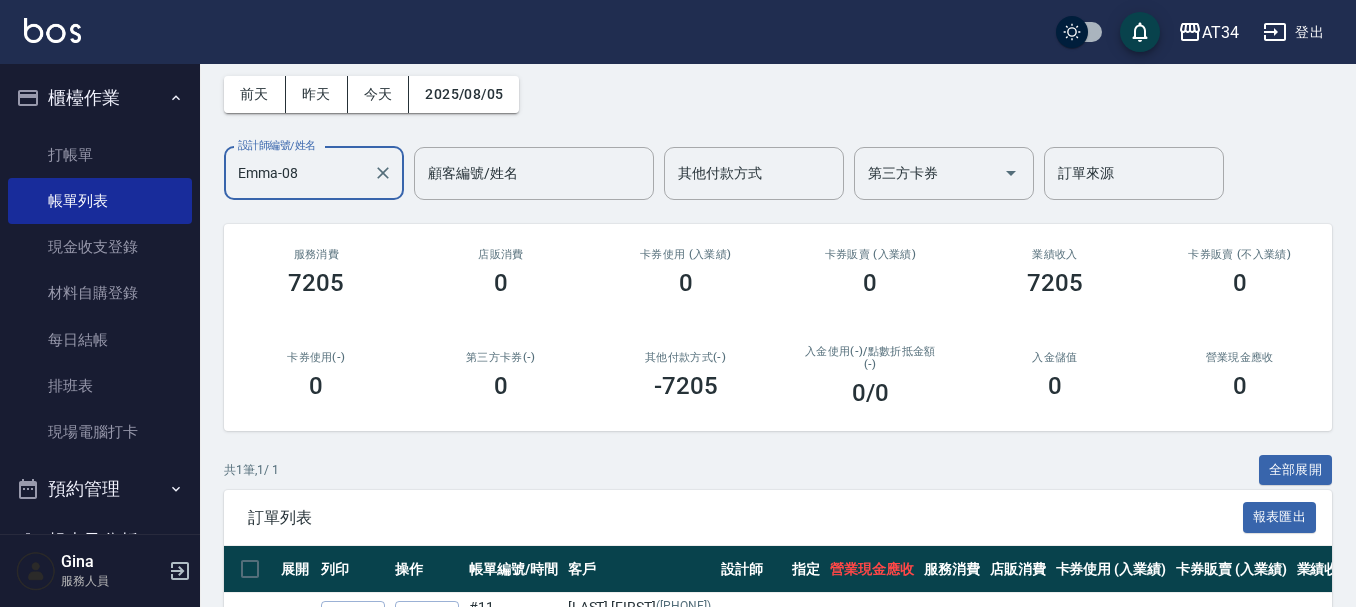 scroll, scrollTop: 212, scrollLeft: 0, axis: vertical 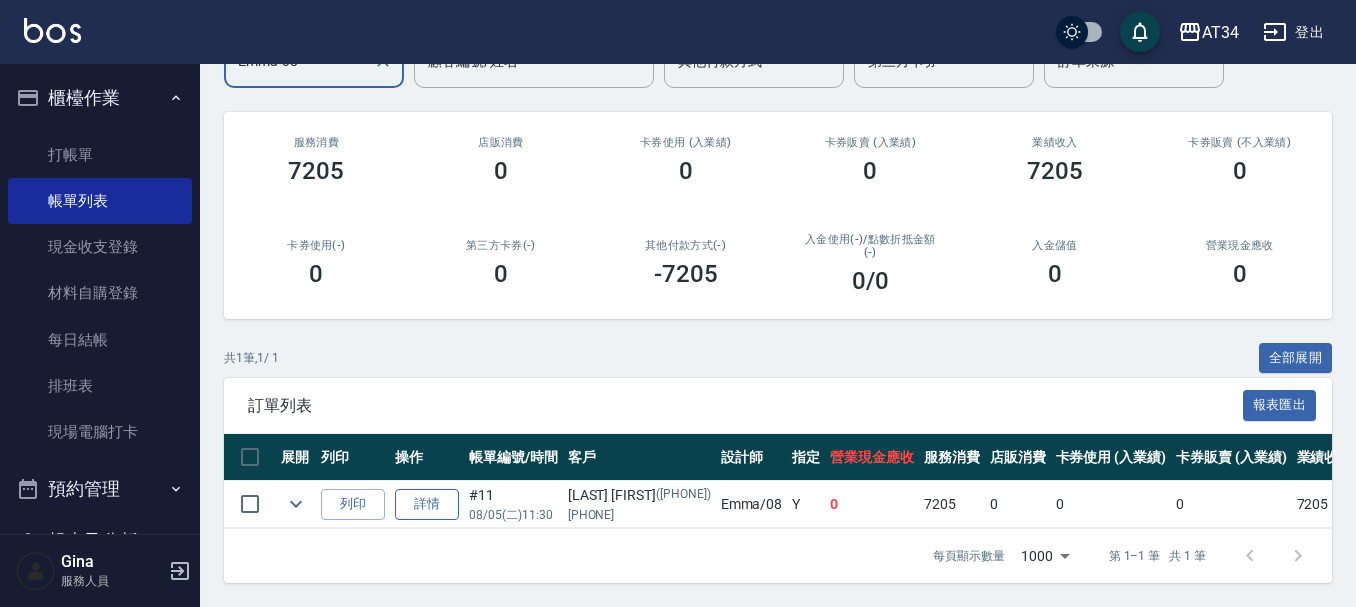 type on "Emma-08" 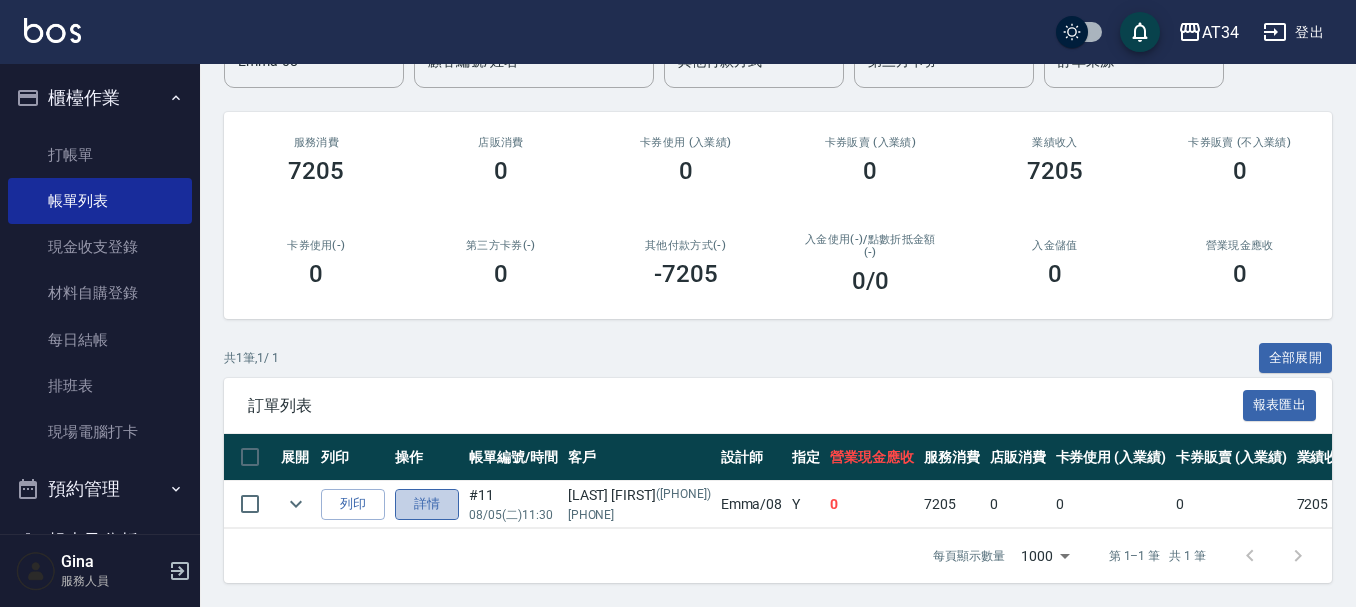 click on "詳情" at bounding box center (427, 504) 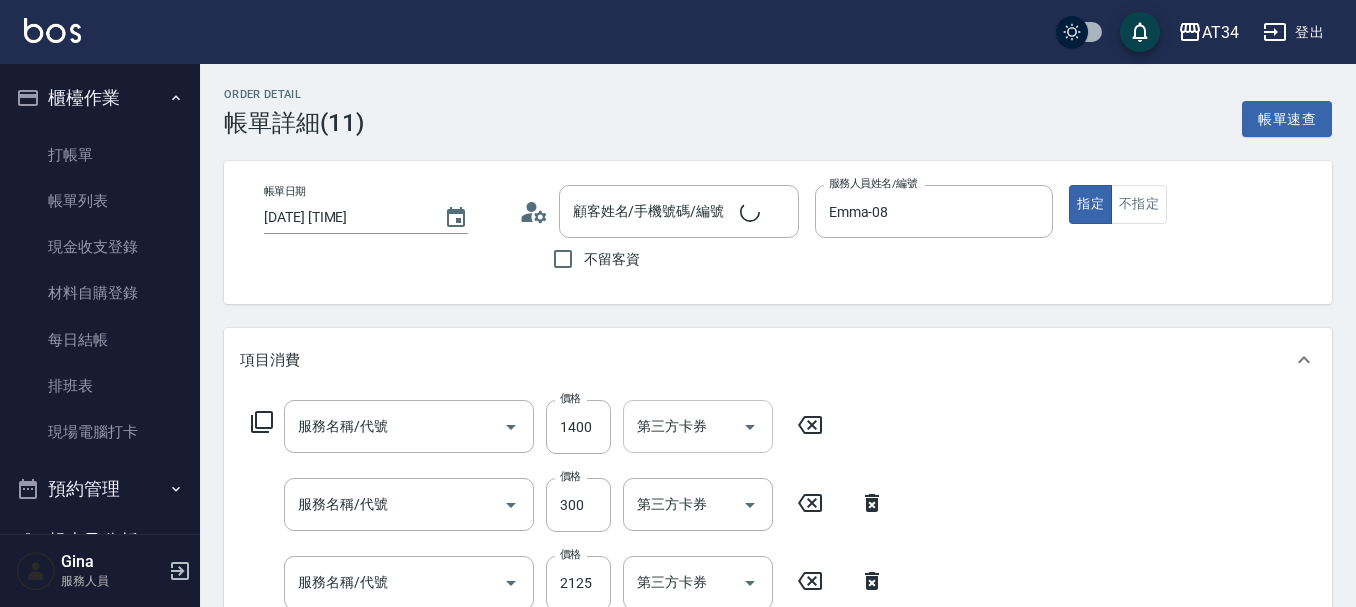 type on "2025/08/05 11:30" 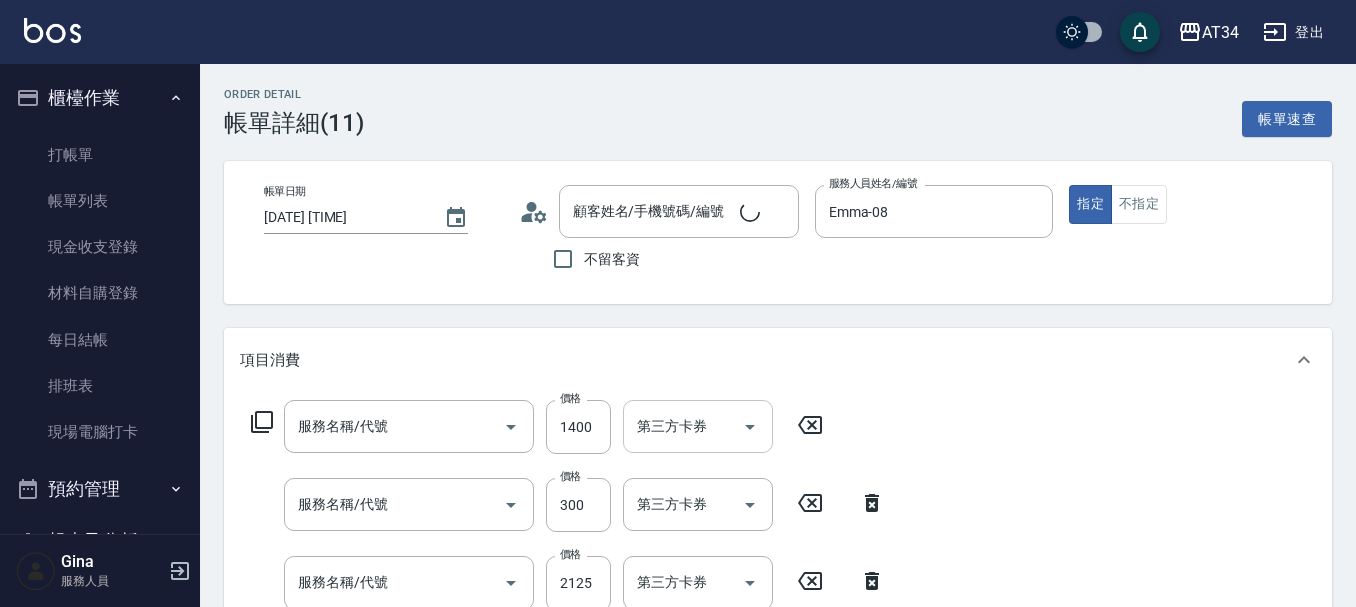 type on "Emma-08" 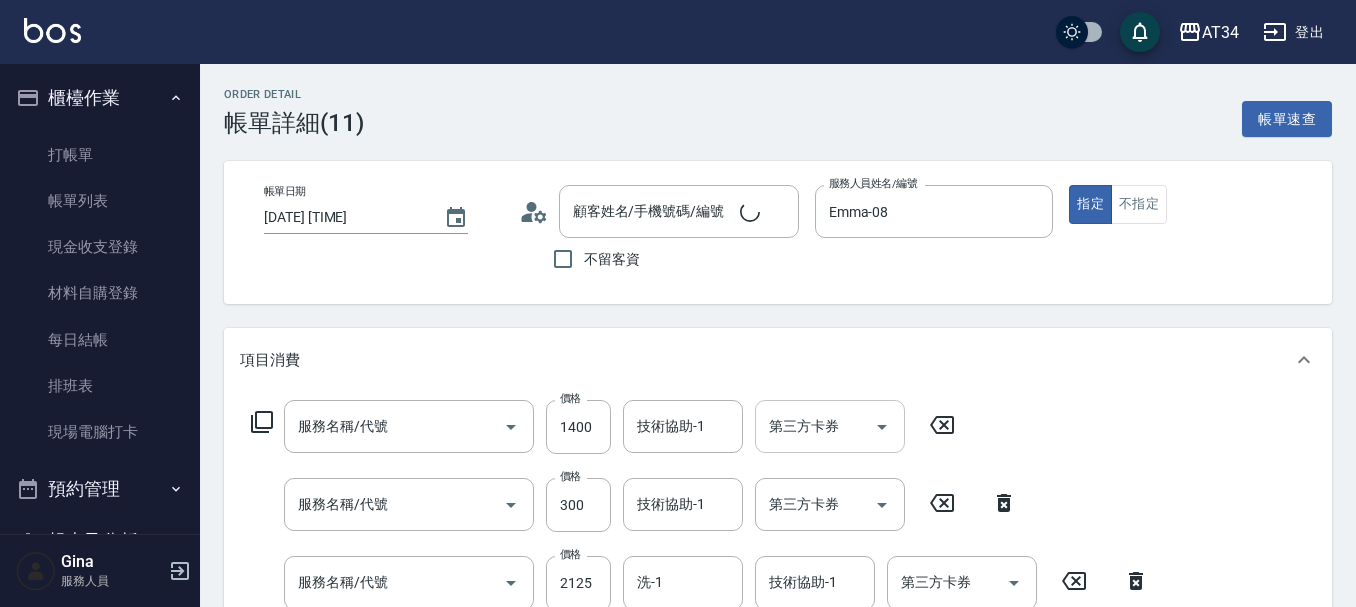 type on "自備鉑金(602)" 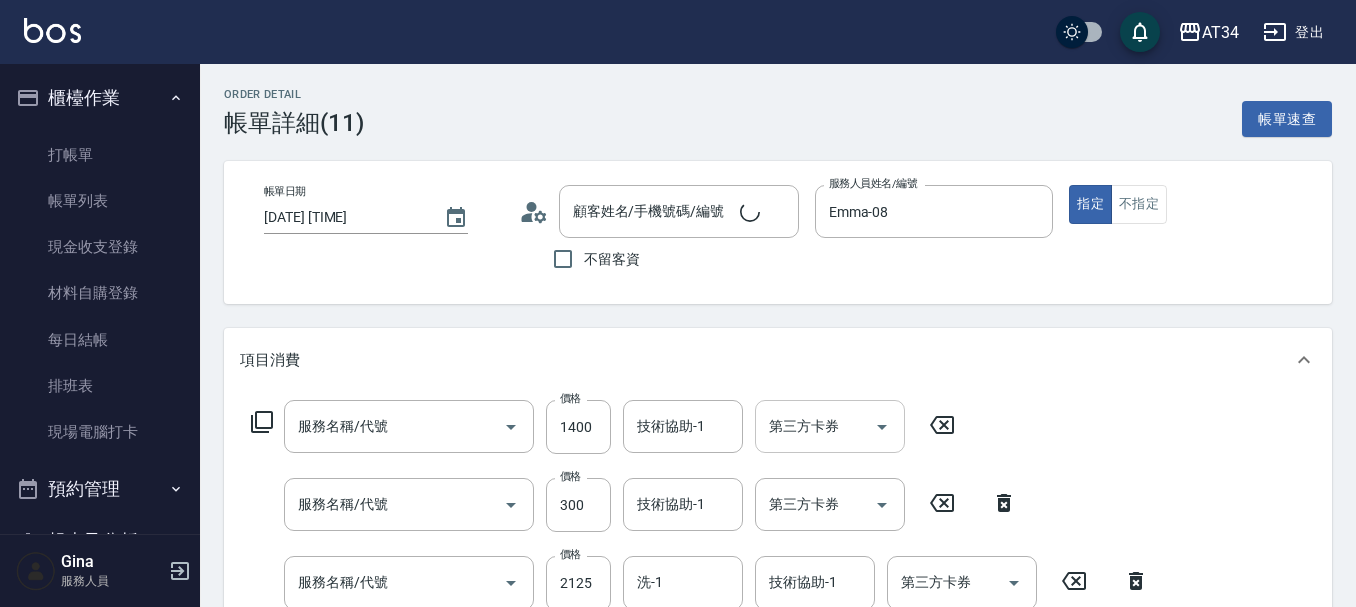 type on "自備護髮(601)" 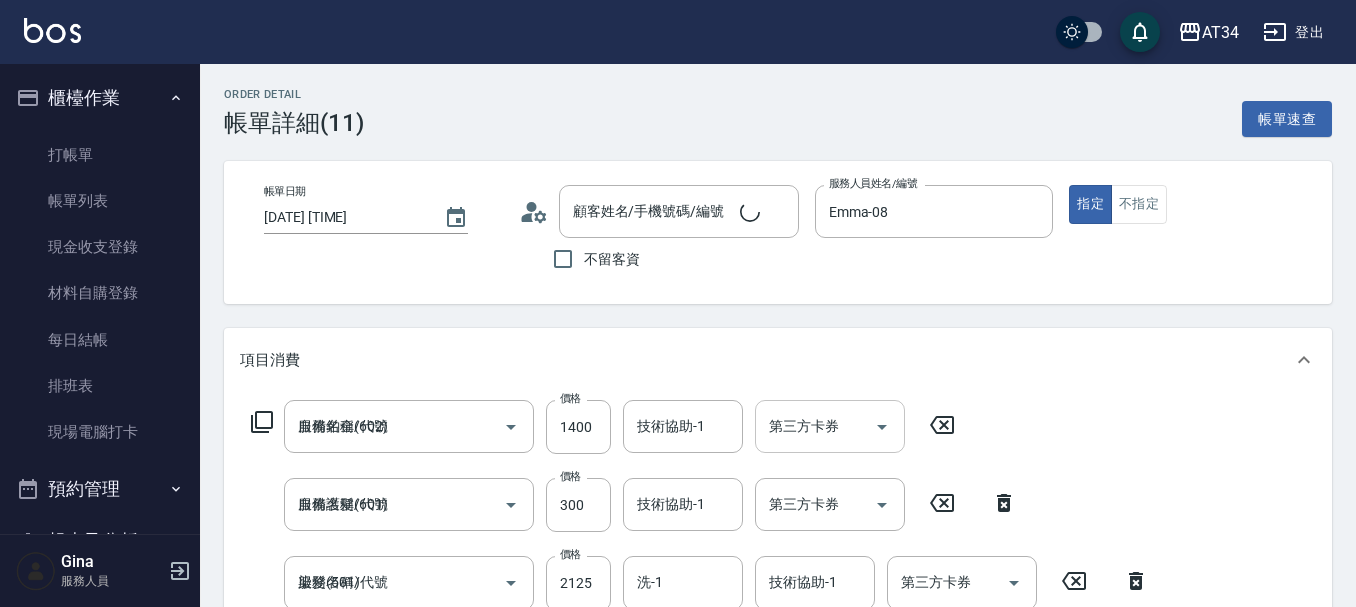scroll, scrollTop: 400, scrollLeft: 0, axis: vertical 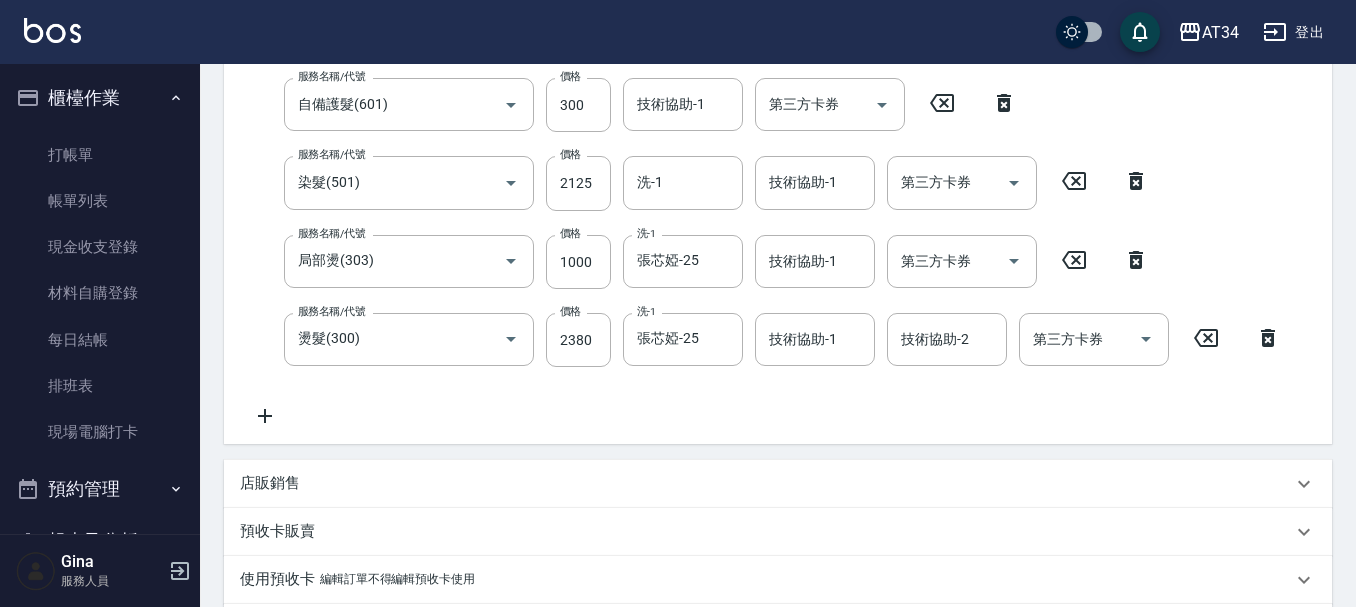 type on "何宜蓉/0958533872/0958533872" 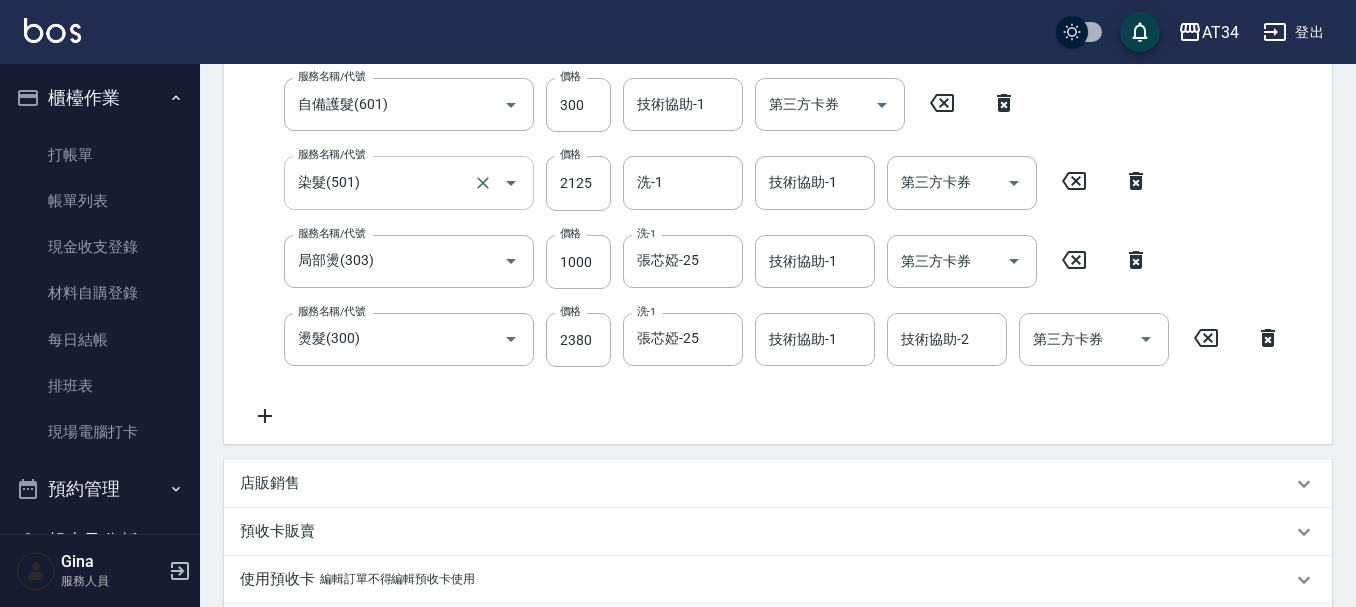 click on "染髮(501)" at bounding box center (381, 182) 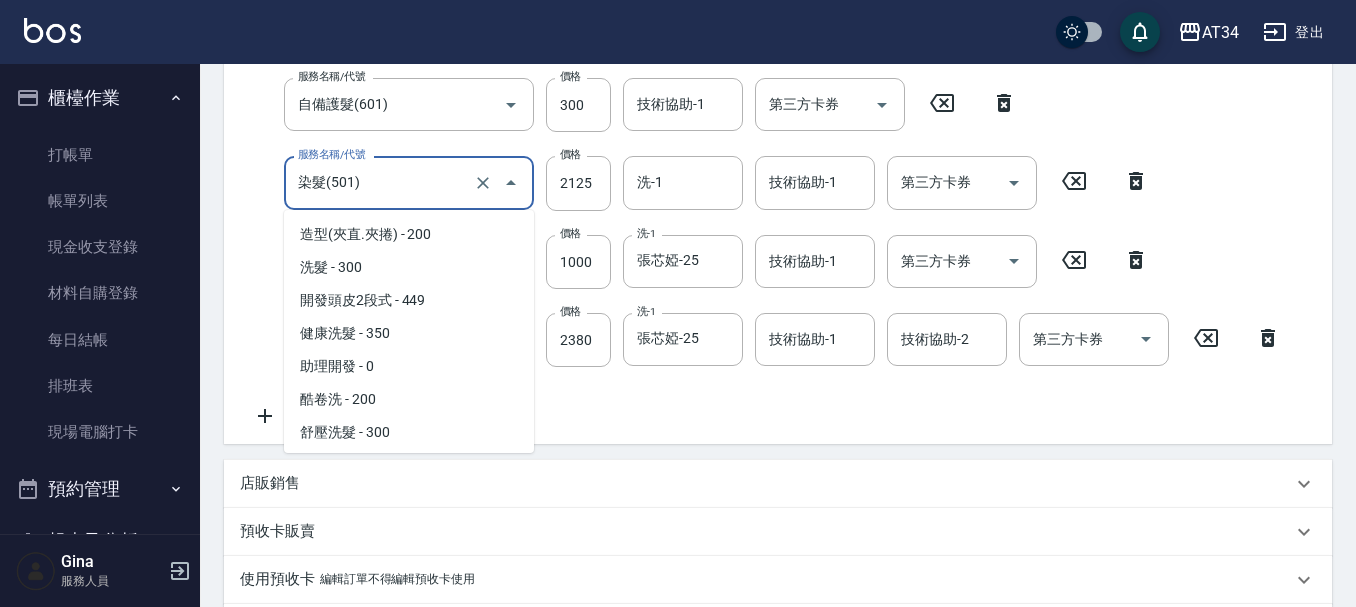 scroll, scrollTop: 359, scrollLeft: 0, axis: vertical 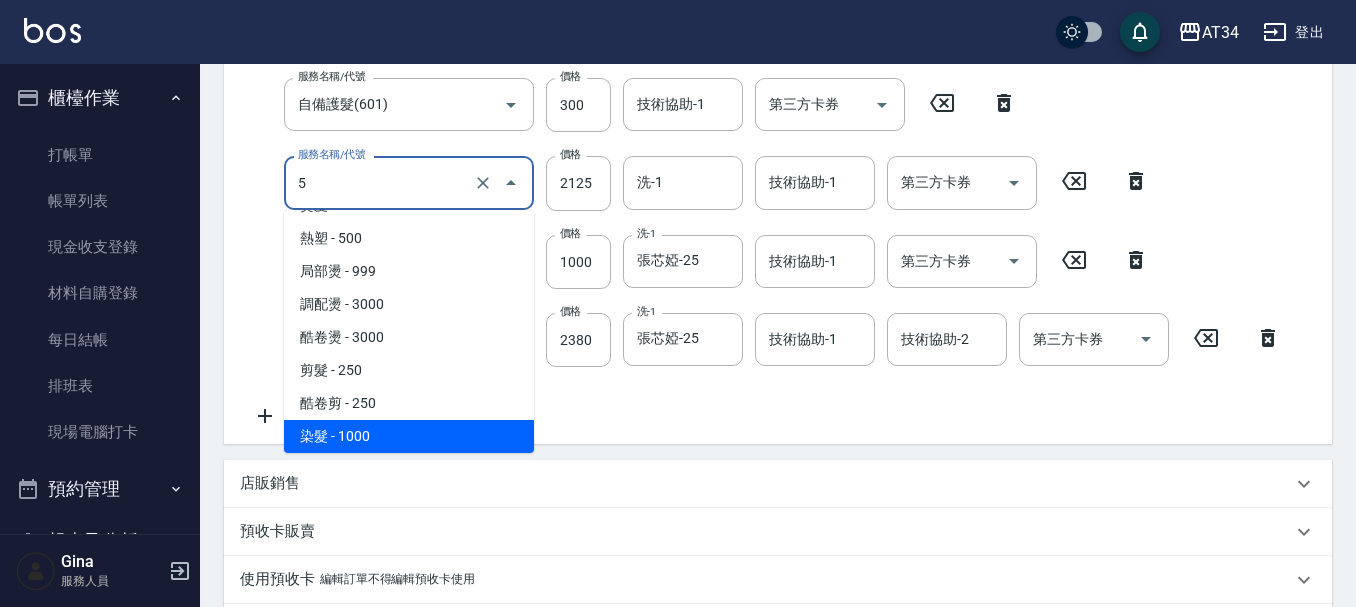 type on "50" 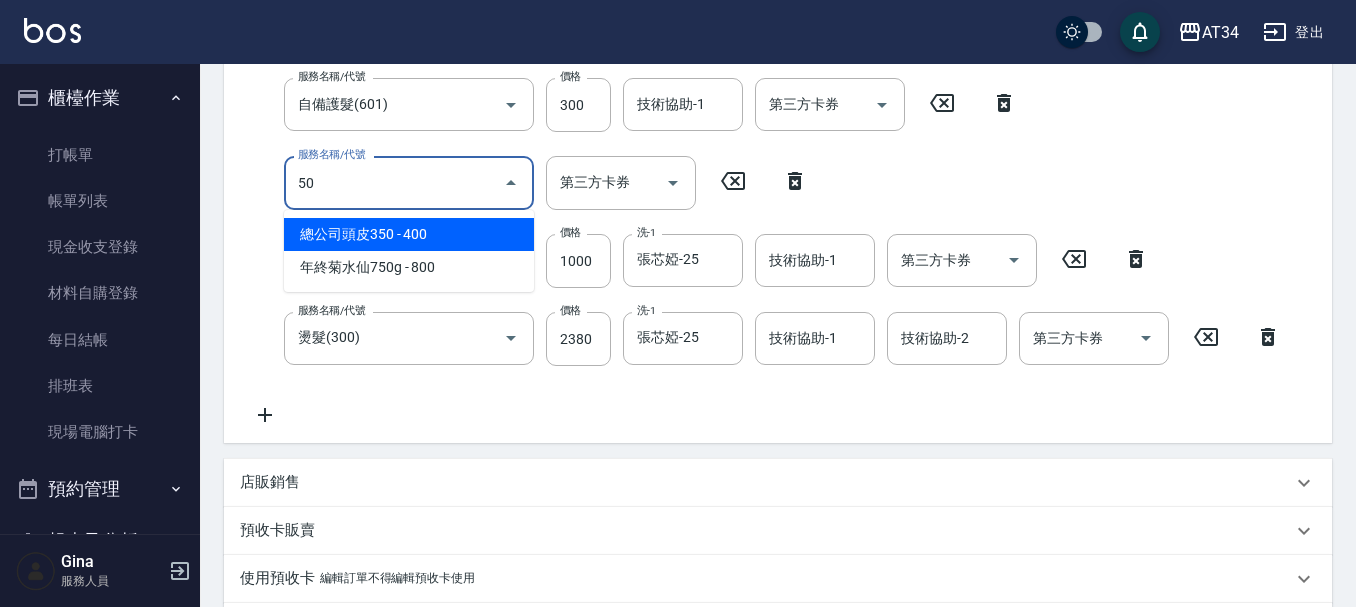 type on "500" 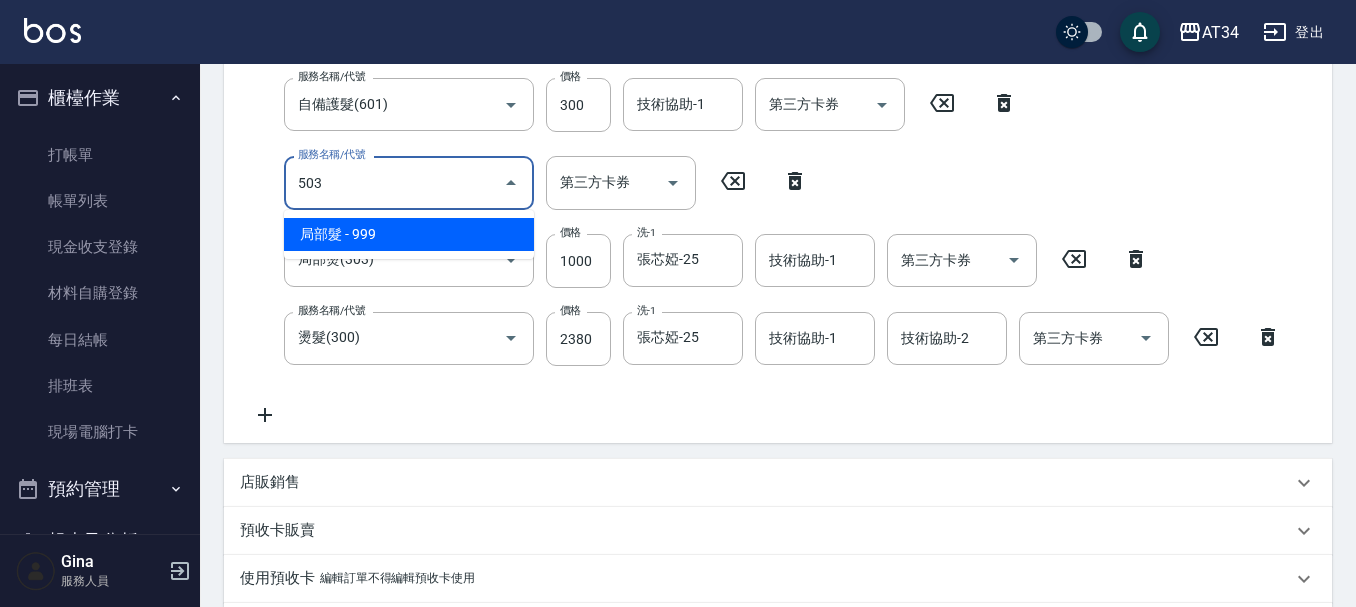 type on "503" 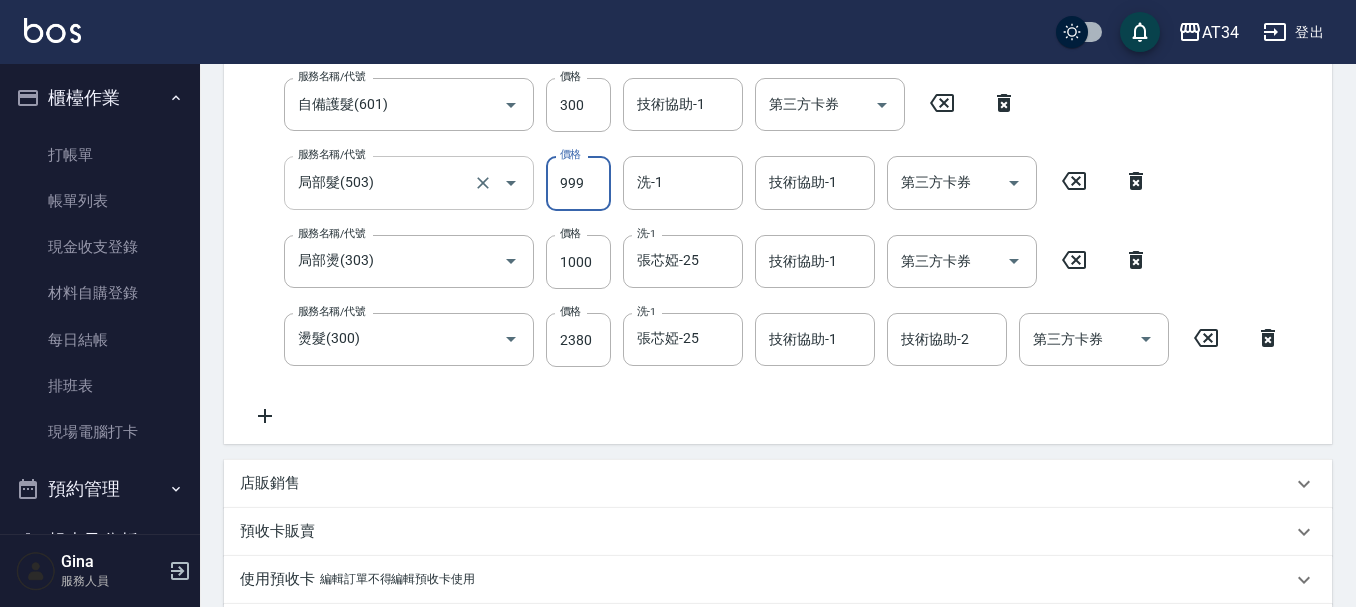 type on "2" 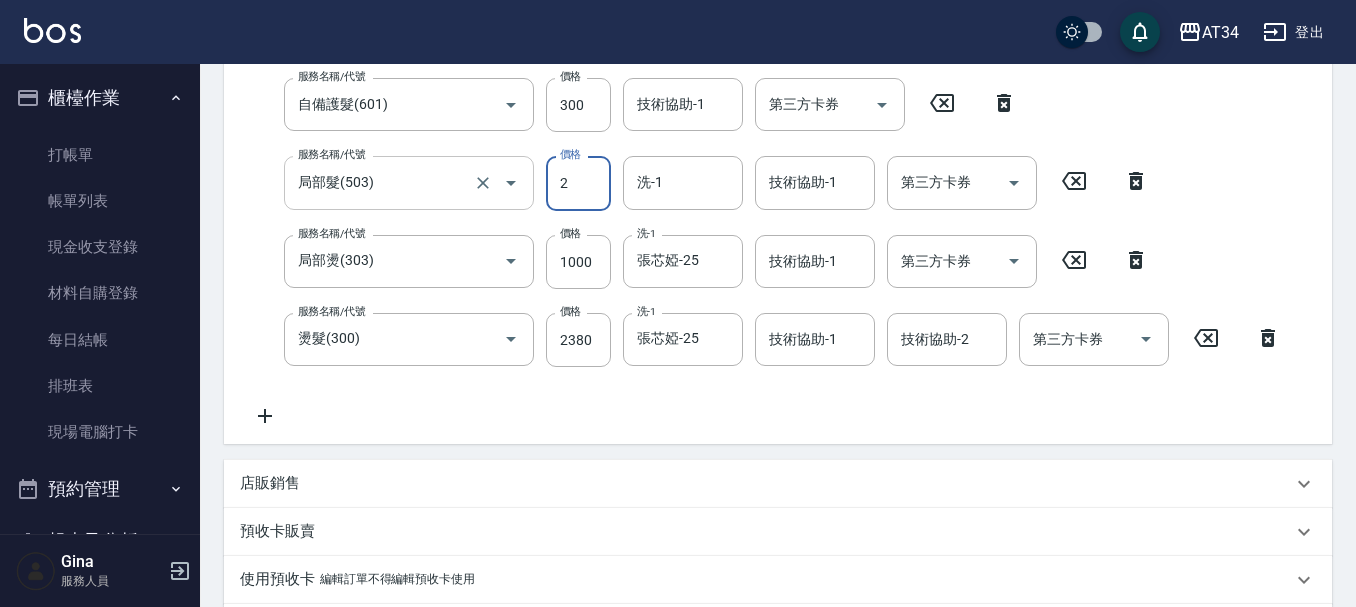 type on "510" 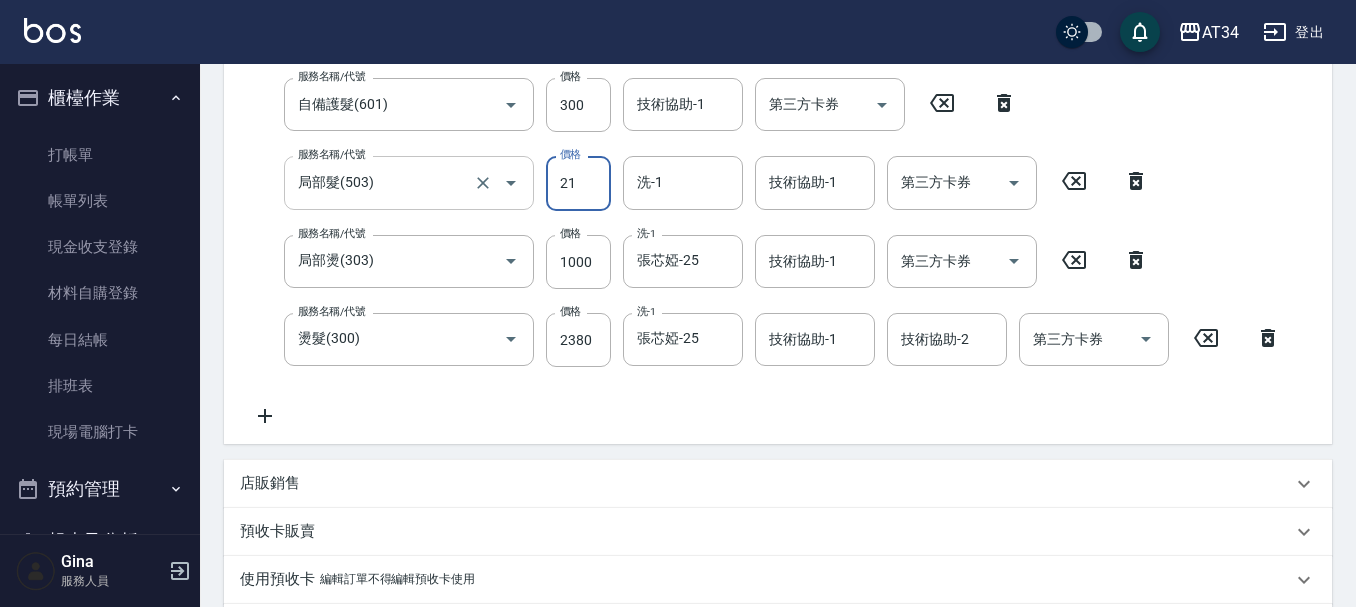 type on "212" 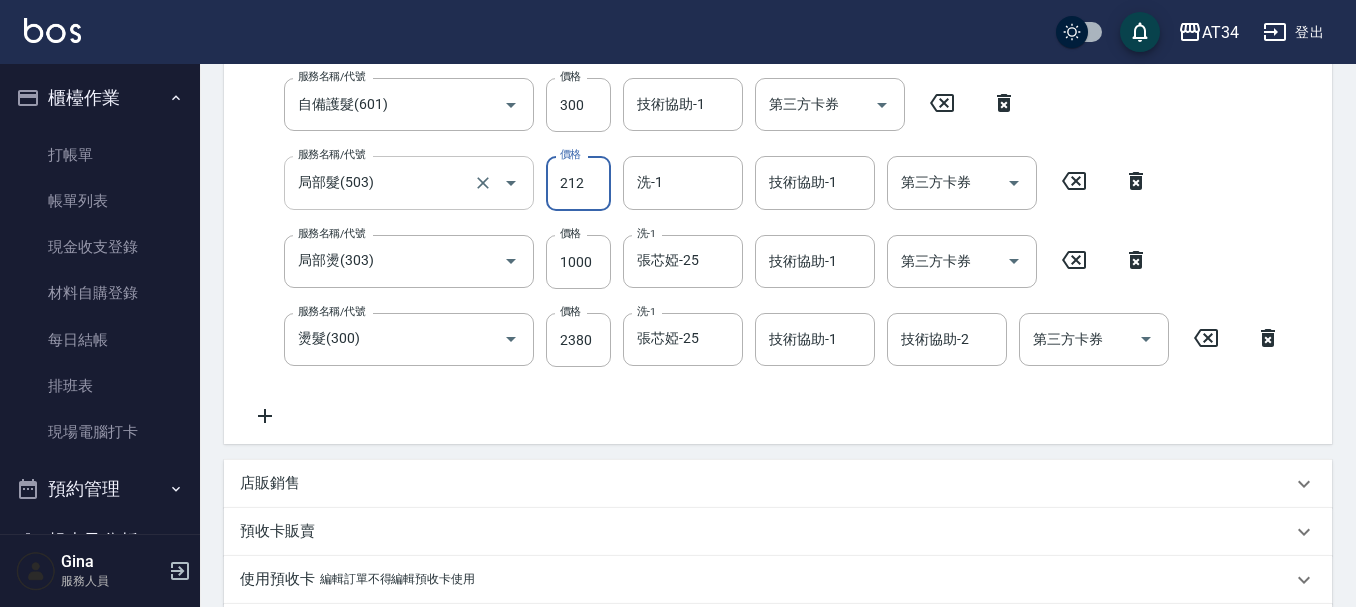type on "720" 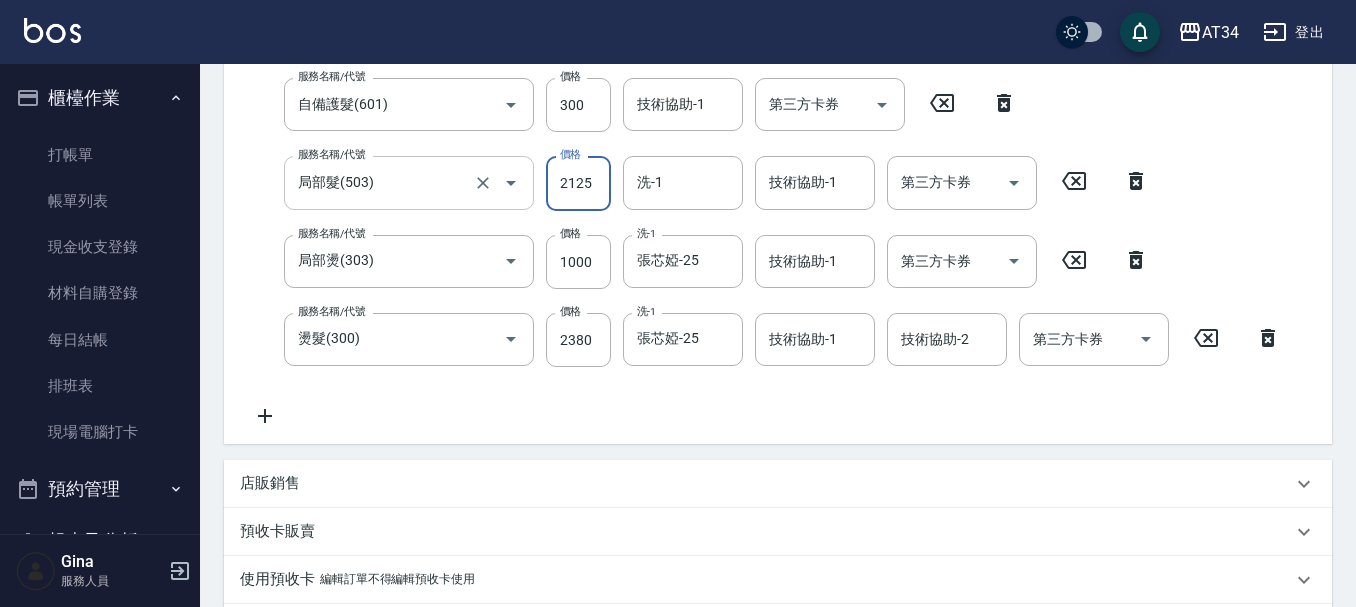 type on "2125" 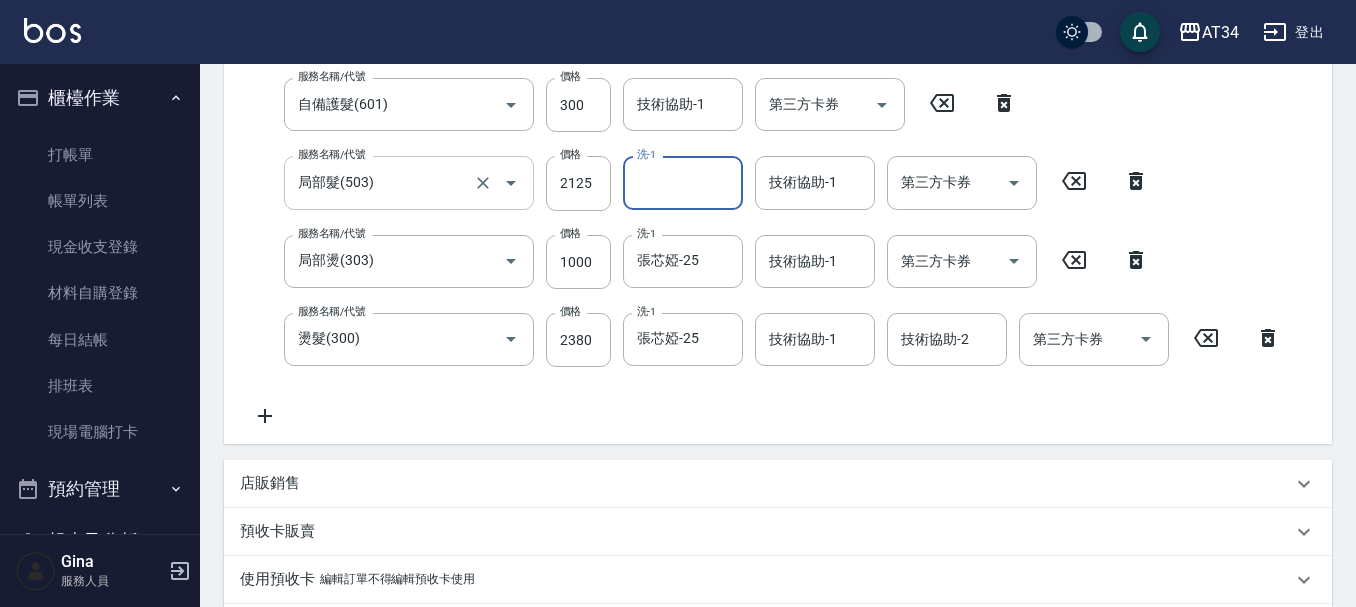 type on "0" 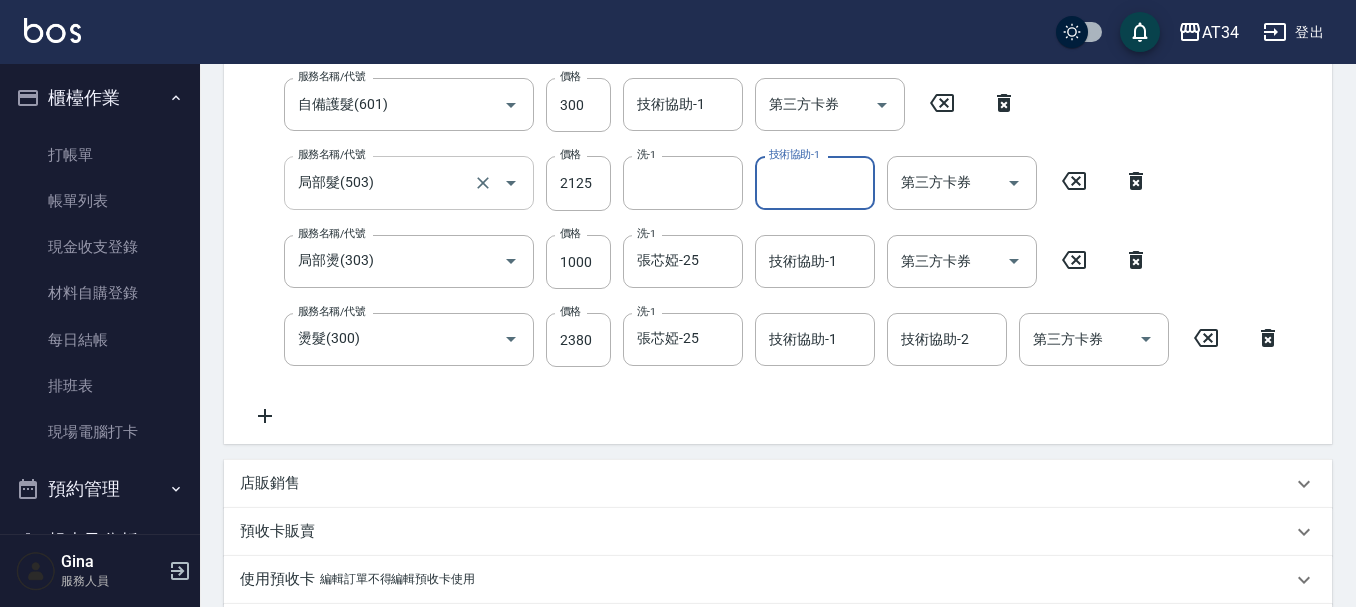 type on "公司-00" 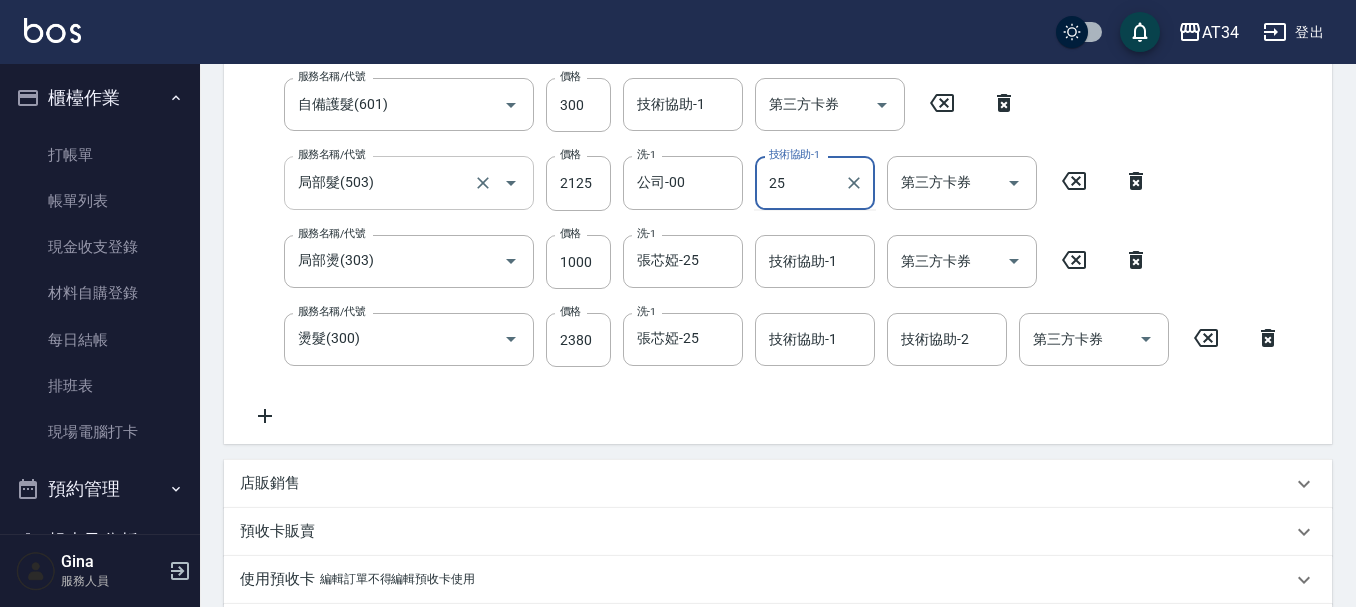 type on "張芯婭-25" 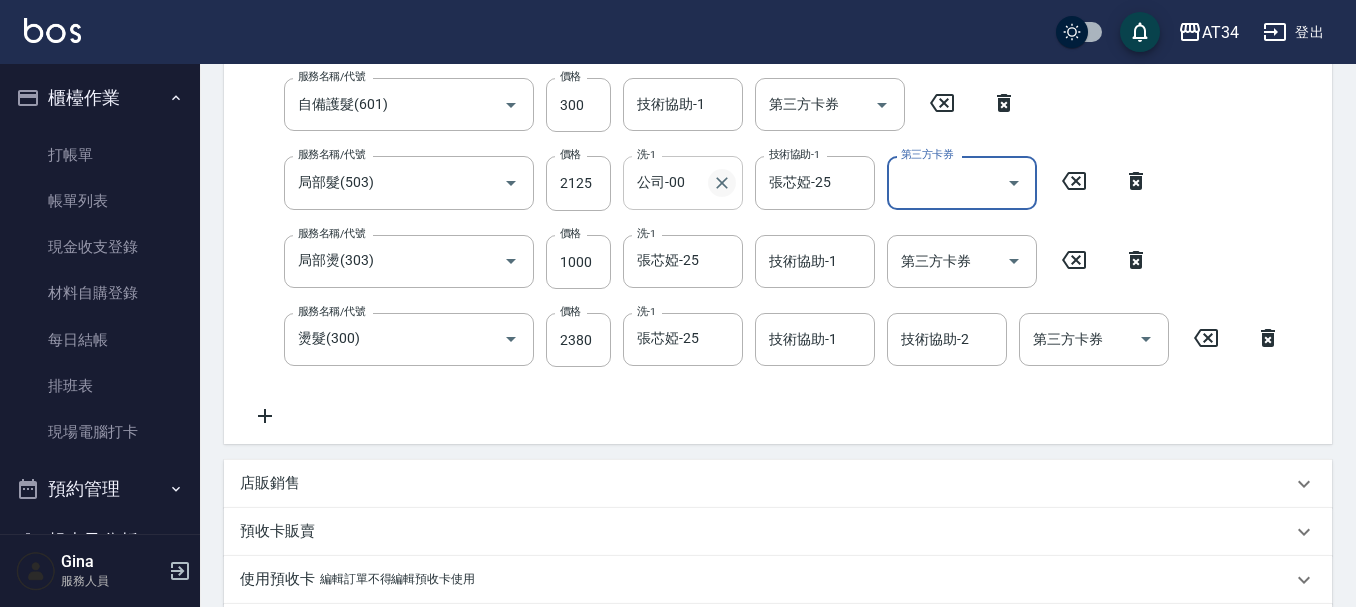 click 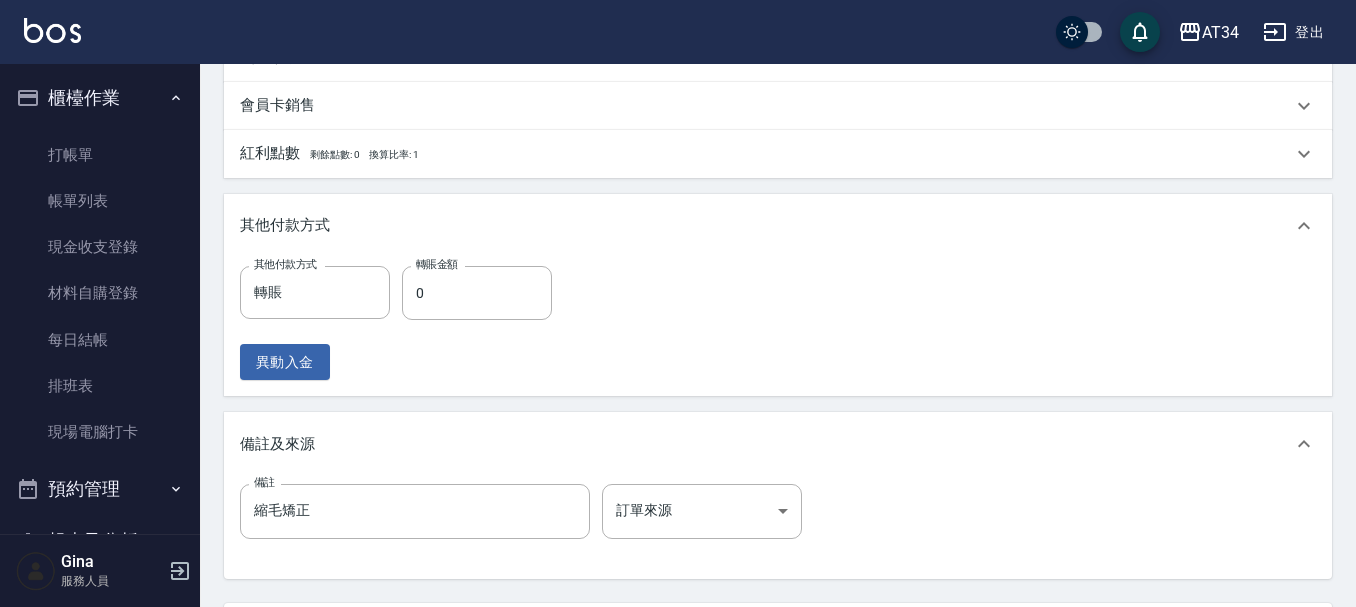 scroll, scrollTop: 910, scrollLeft: 0, axis: vertical 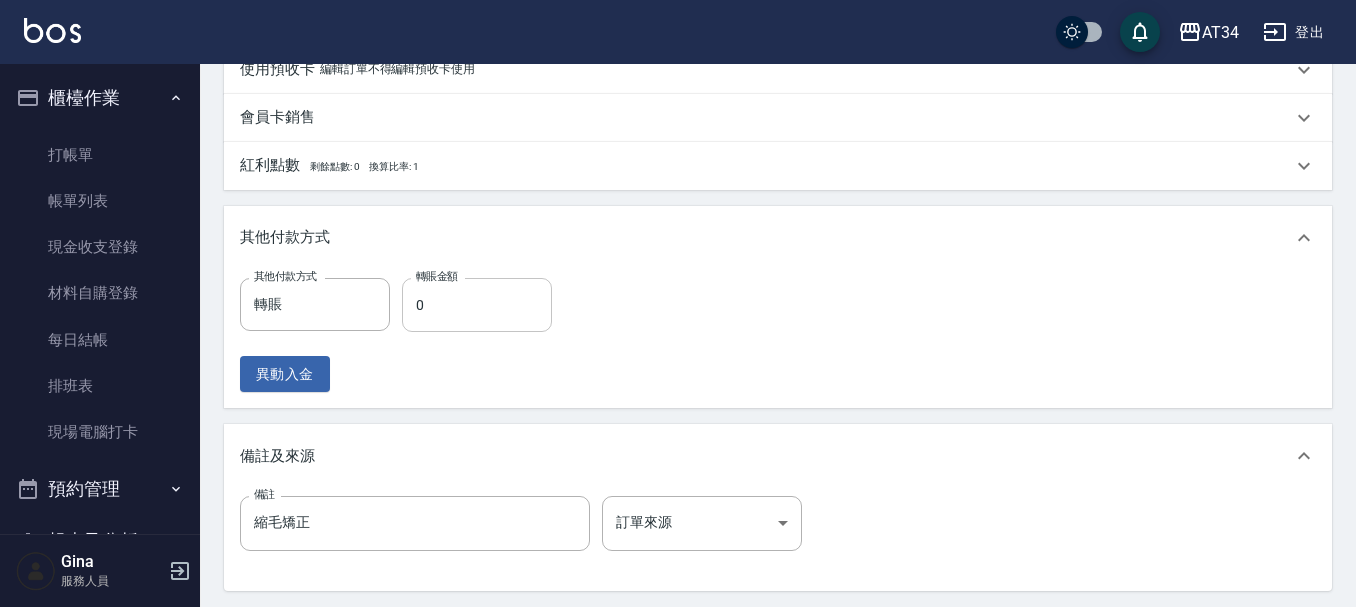 click on "0" at bounding box center [477, 305] 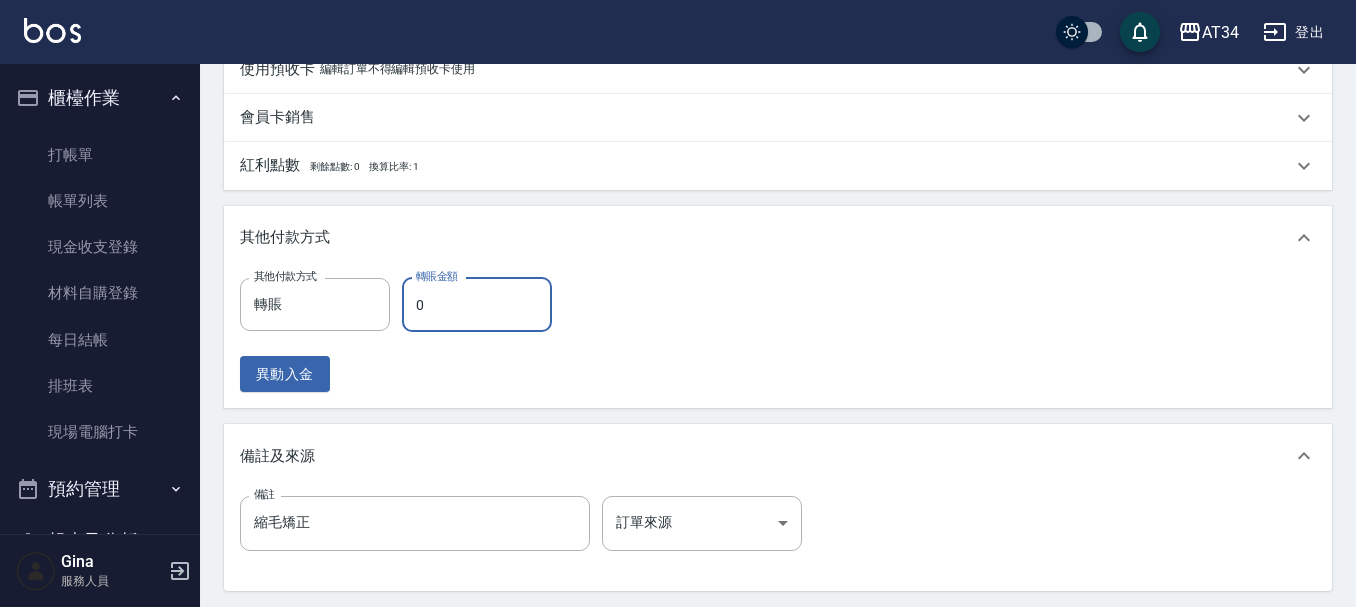 type on "7" 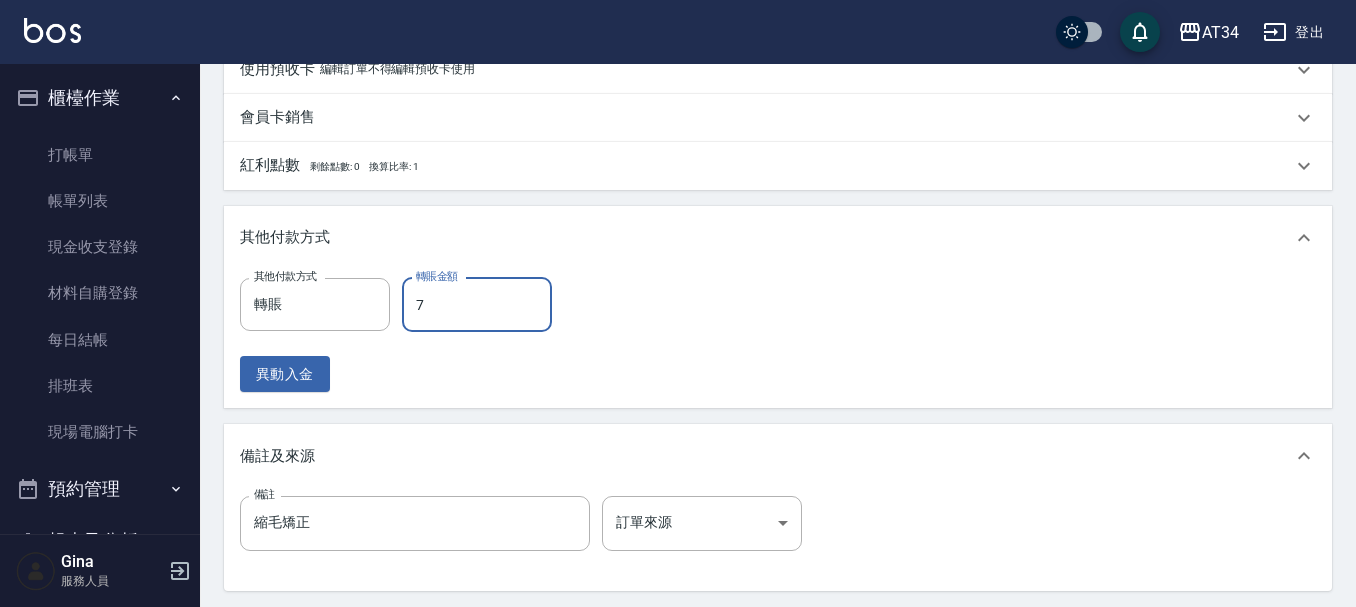 type on "710" 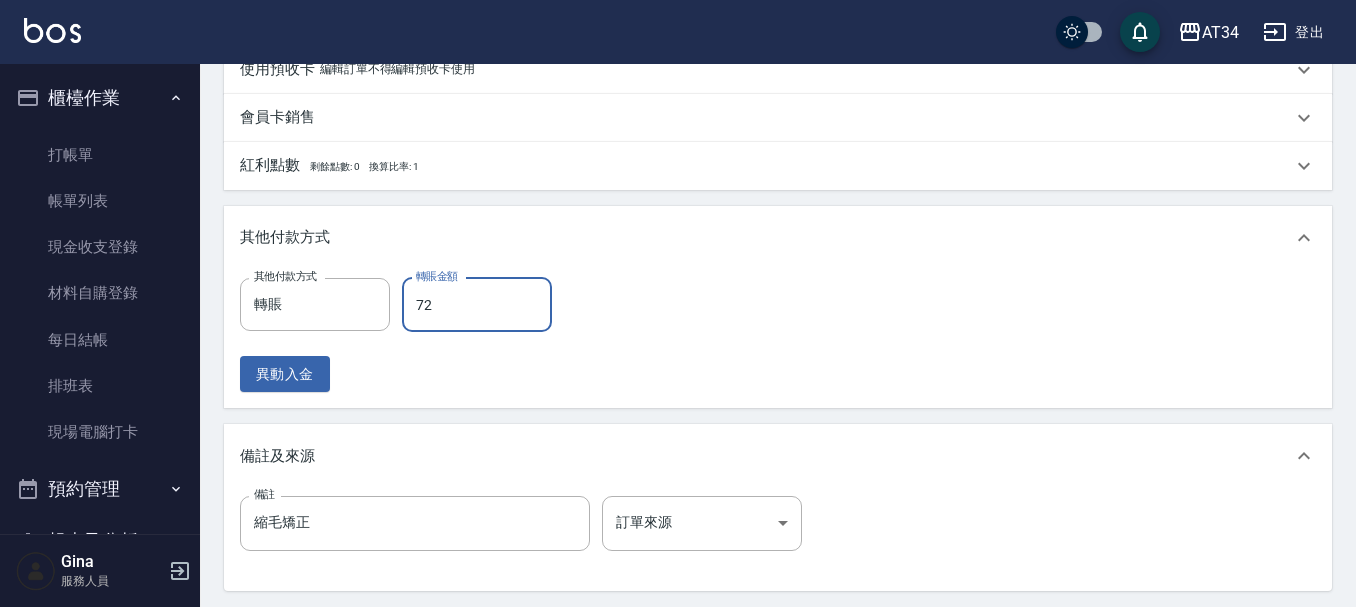 type on "640" 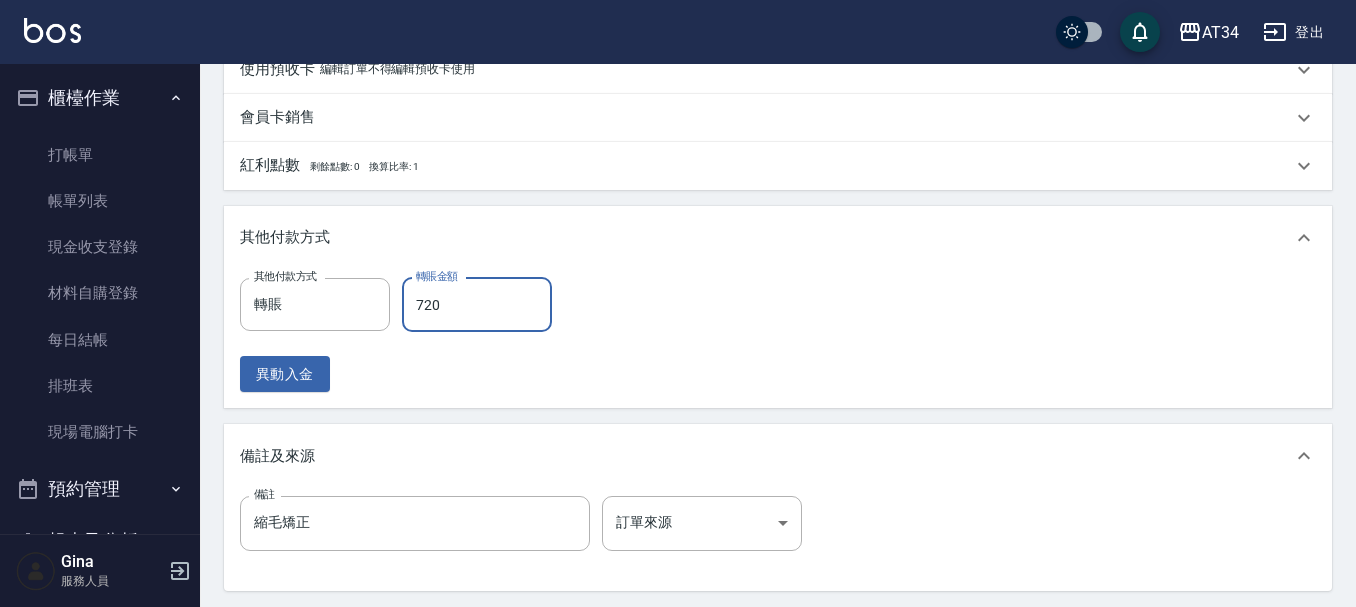 type on "0" 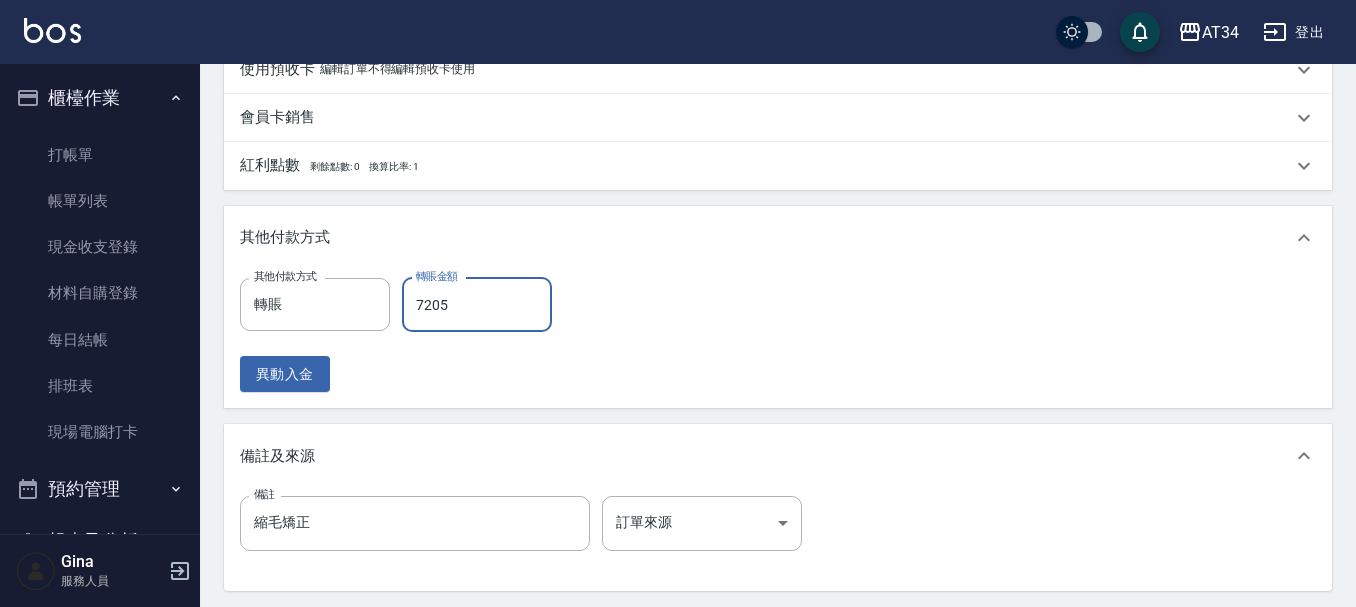 type on "7205" 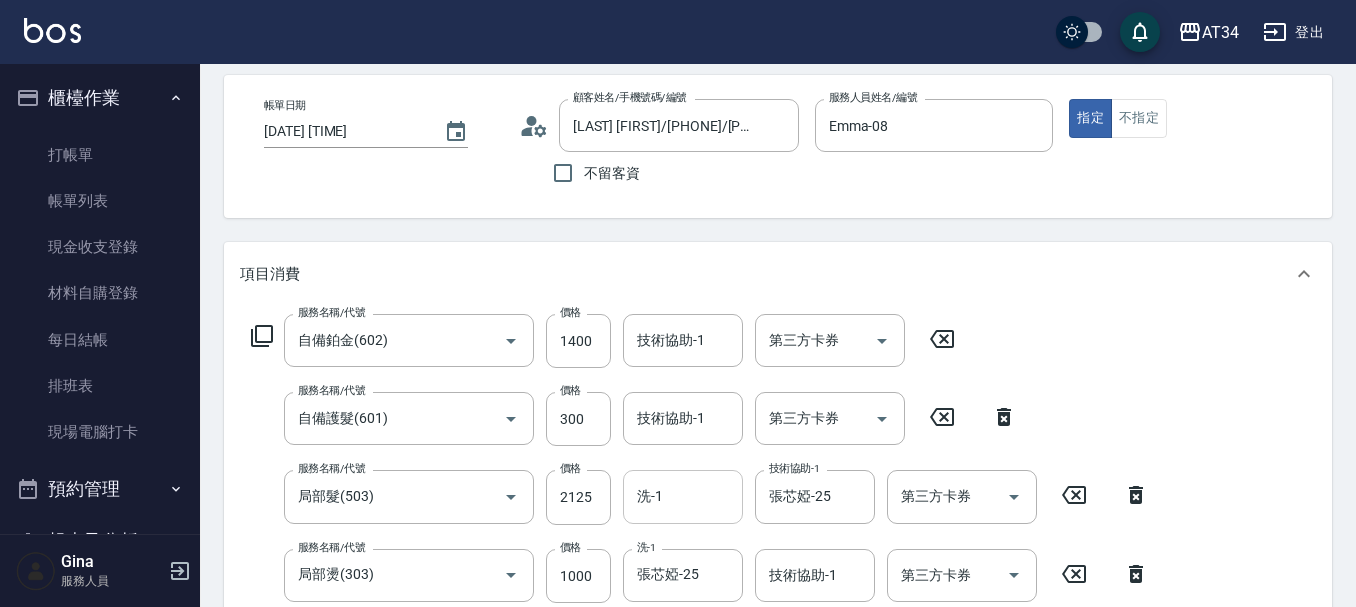 scroll, scrollTop: 200, scrollLeft: 0, axis: vertical 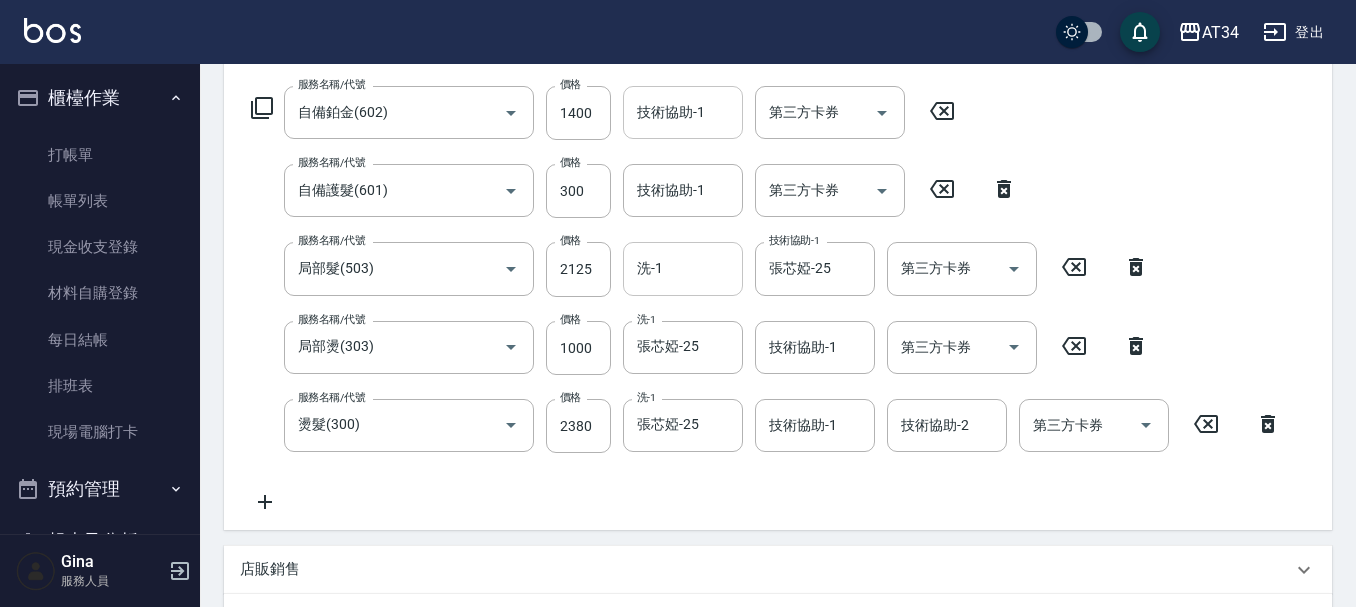 click on "技術協助-1 技術協助-1" at bounding box center [683, 112] 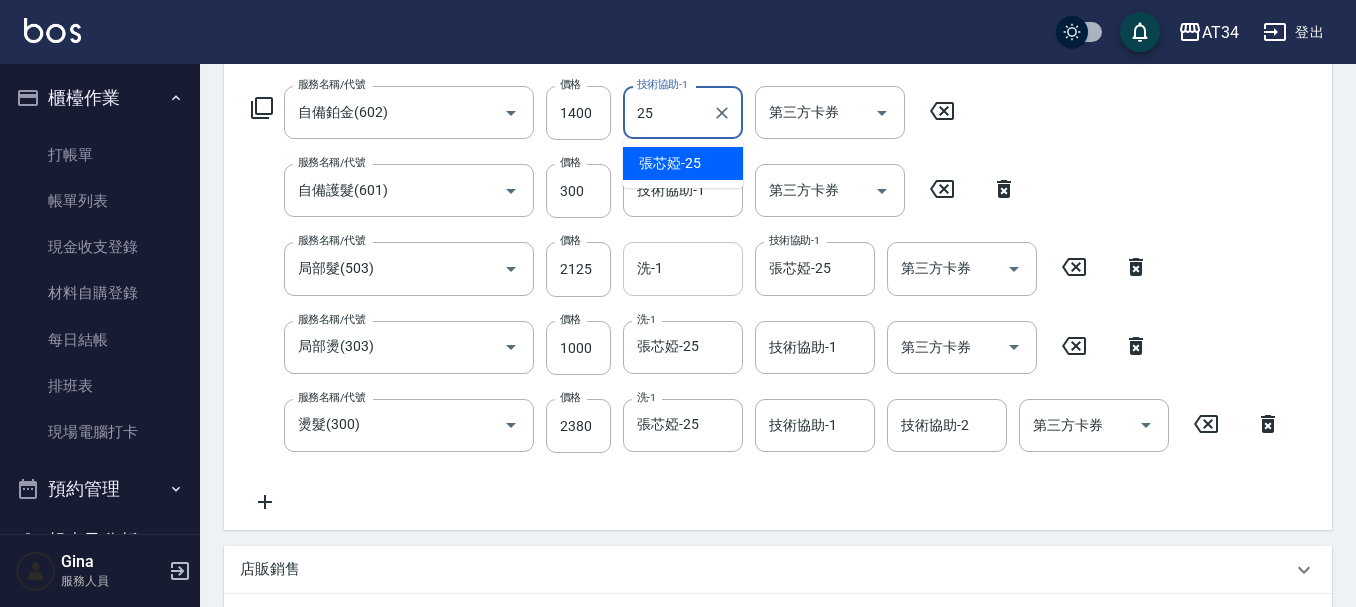 type on "張芯婭-25" 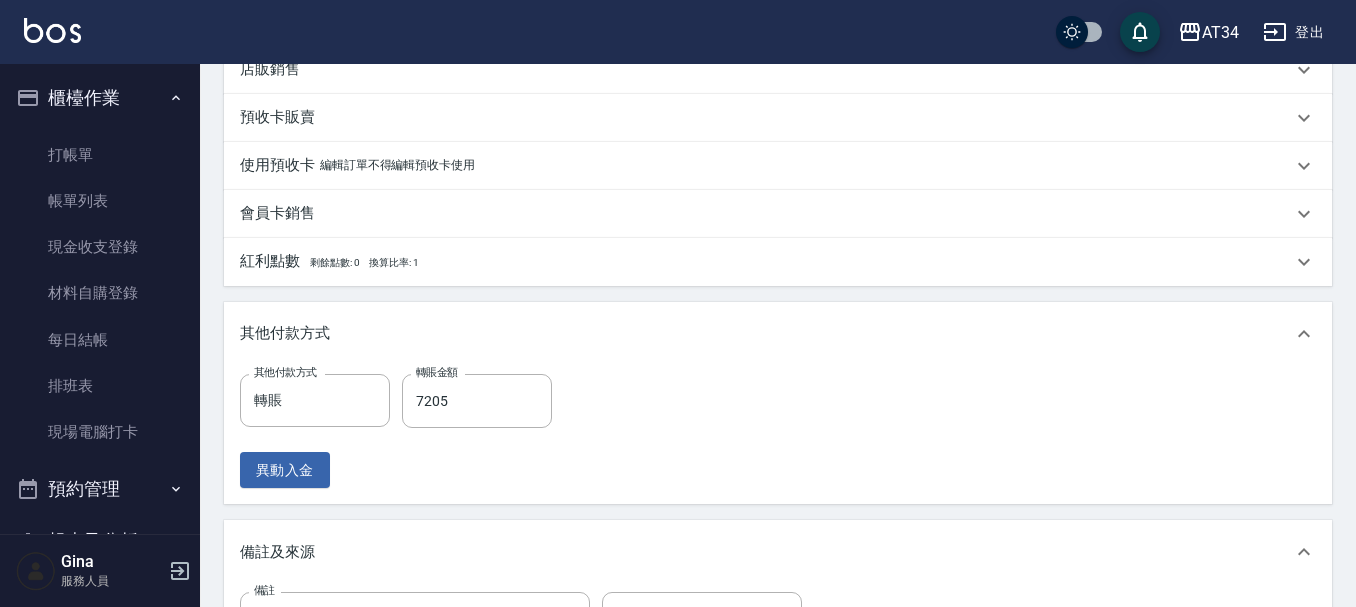 scroll, scrollTop: 1110, scrollLeft: 0, axis: vertical 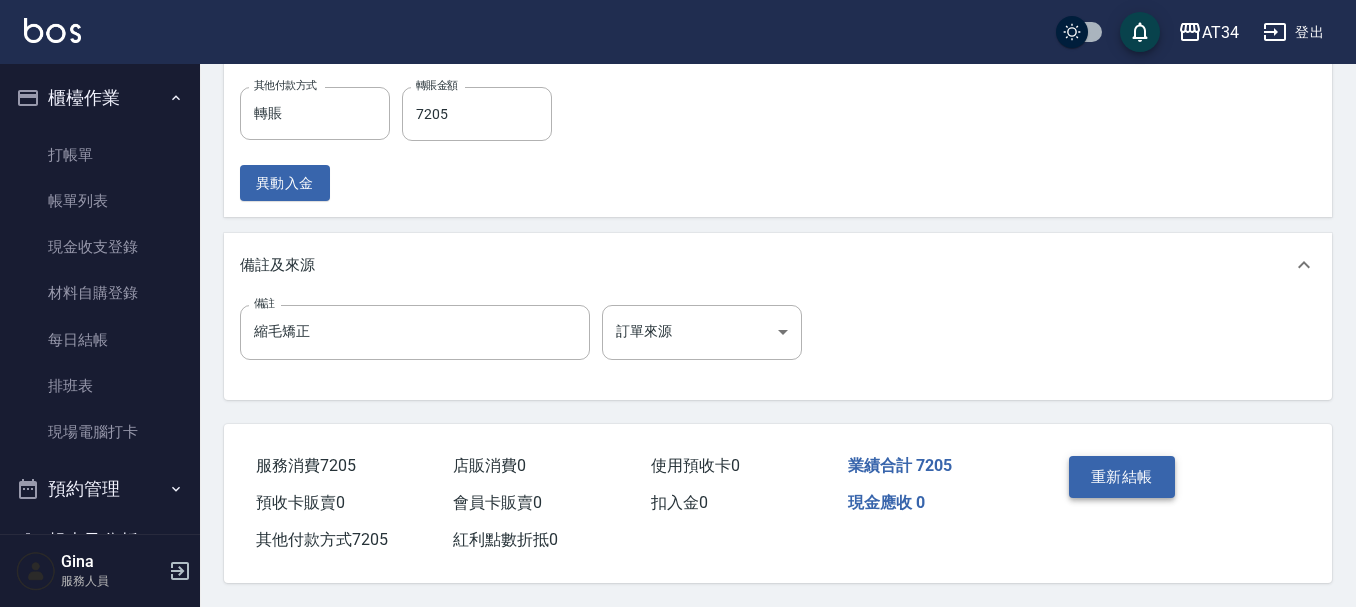 click on "重新結帳" at bounding box center (1122, 477) 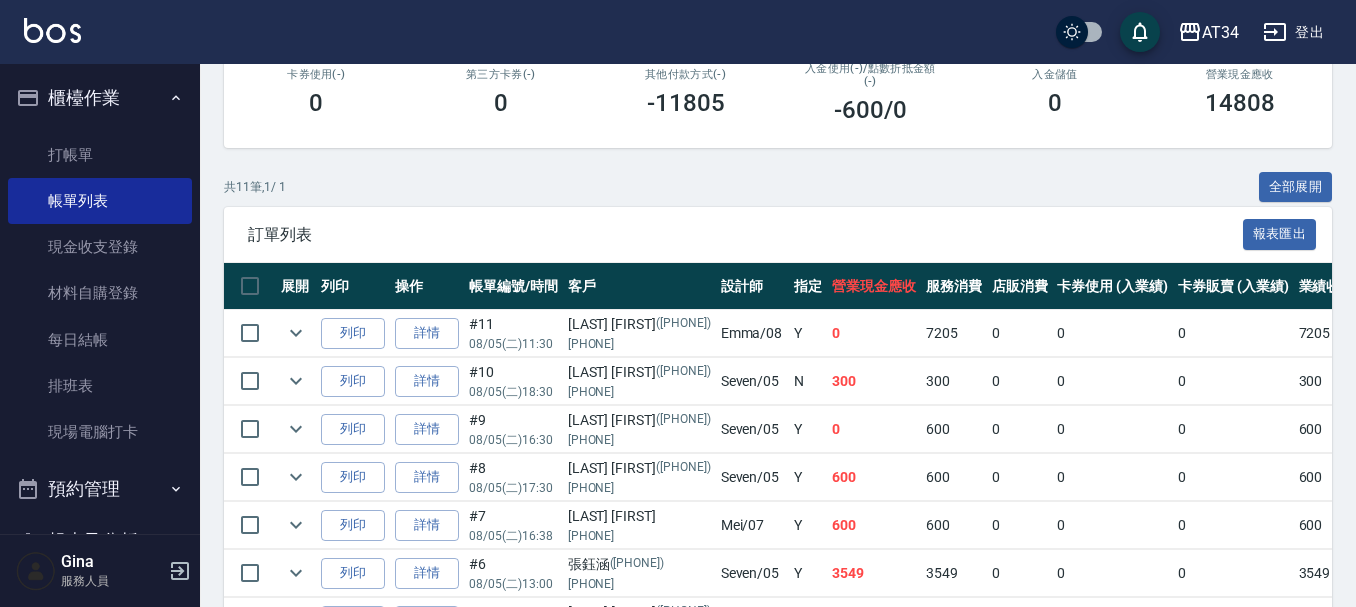 scroll, scrollTop: 400, scrollLeft: 0, axis: vertical 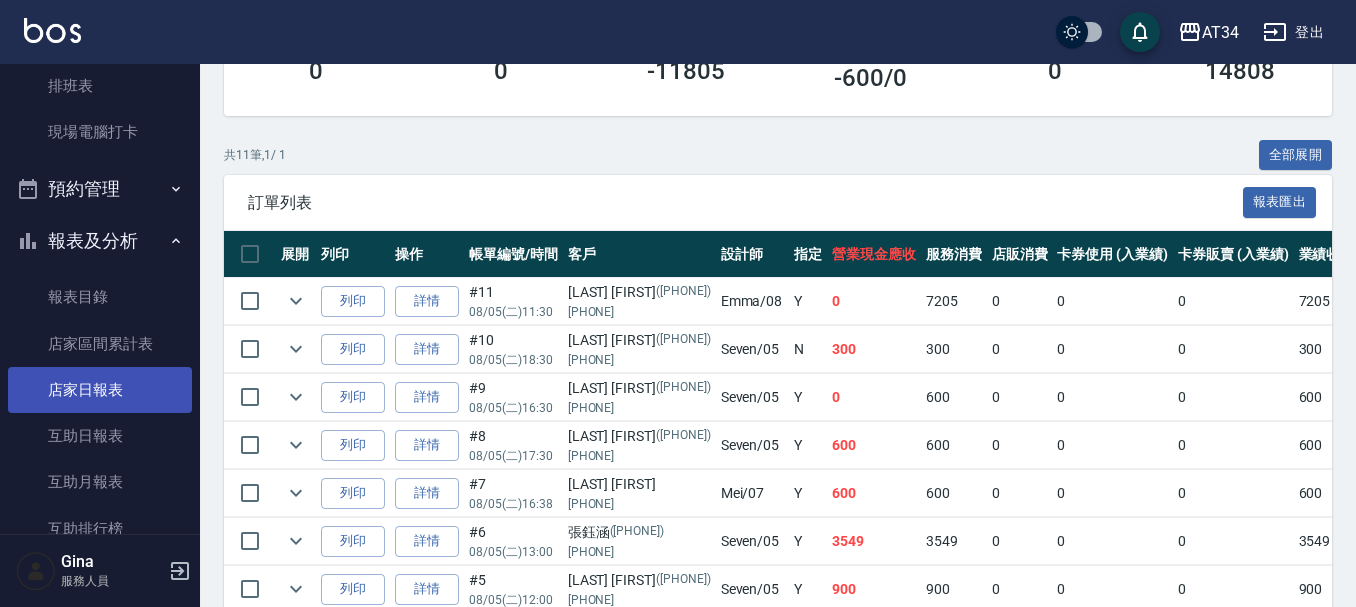 click on "店家日報表" at bounding box center (100, 390) 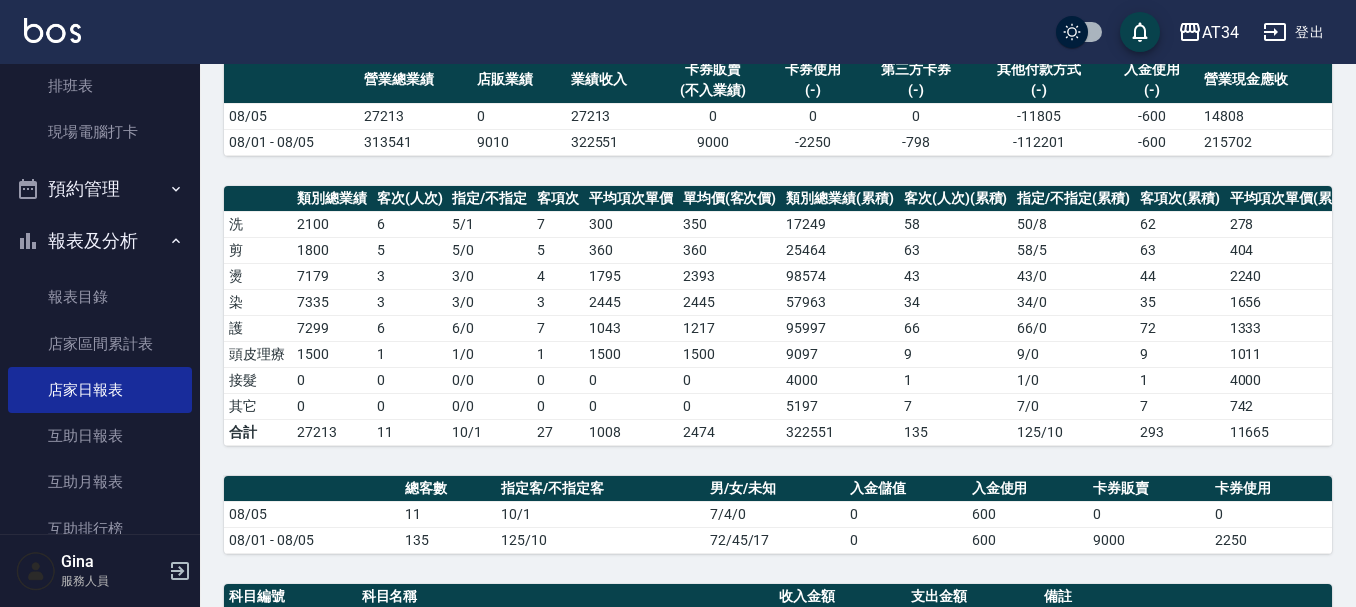 scroll, scrollTop: 200, scrollLeft: 0, axis: vertical 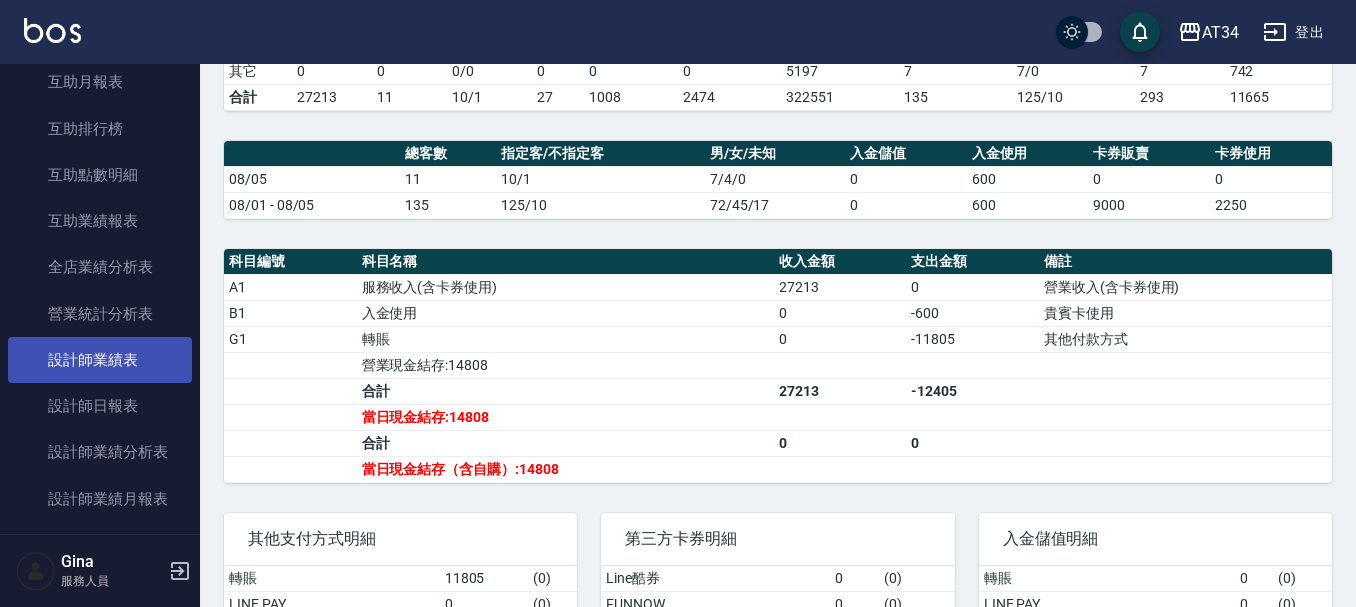click on "設計師業績表" at bounding box center [100, 360] 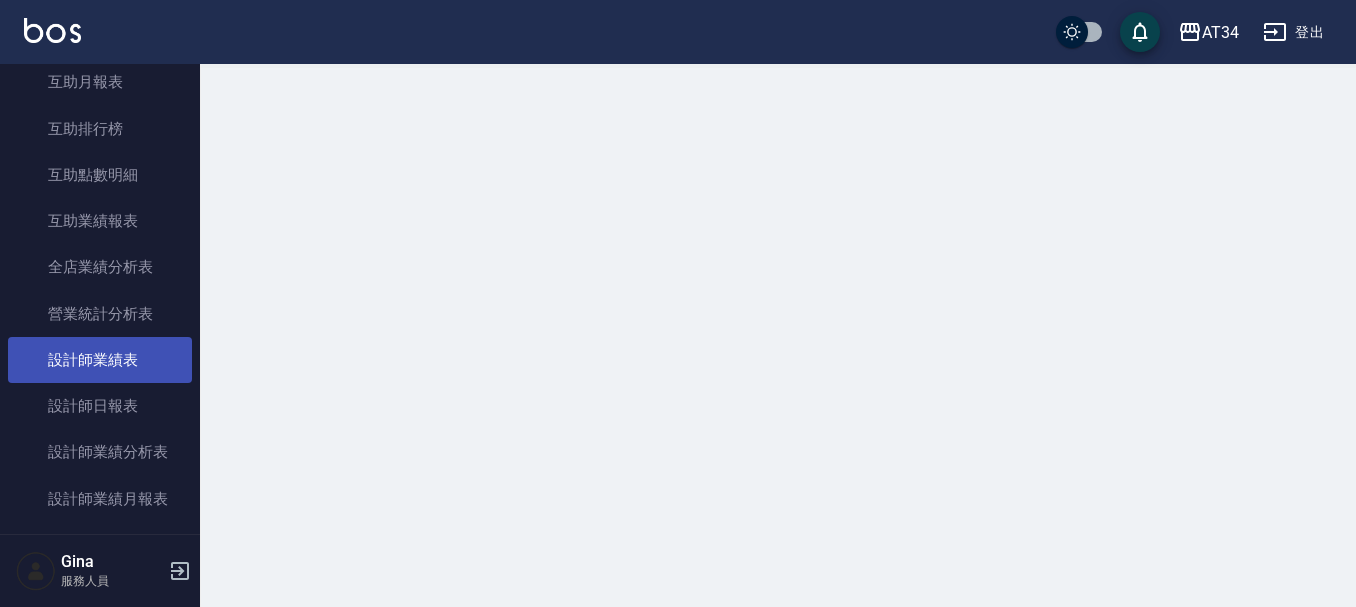 scroll, scrollTop: 0, scrollLeft: 0, axis: both 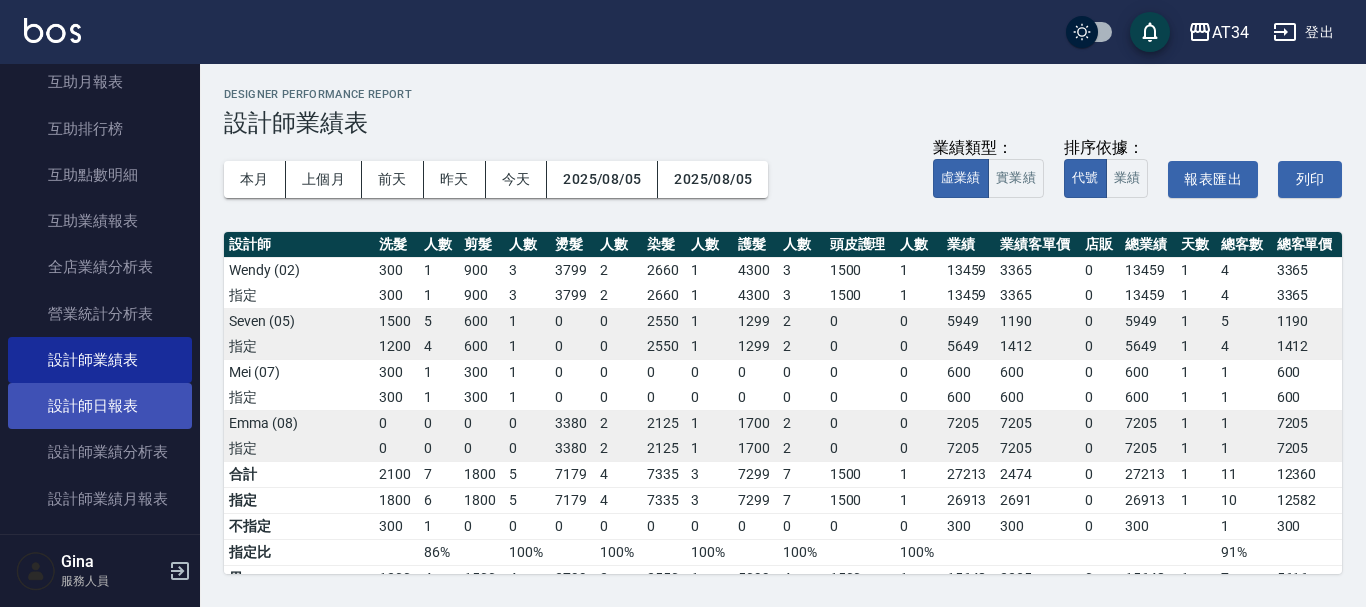 click on "設計師日報表" at bounding box center (100, 406) 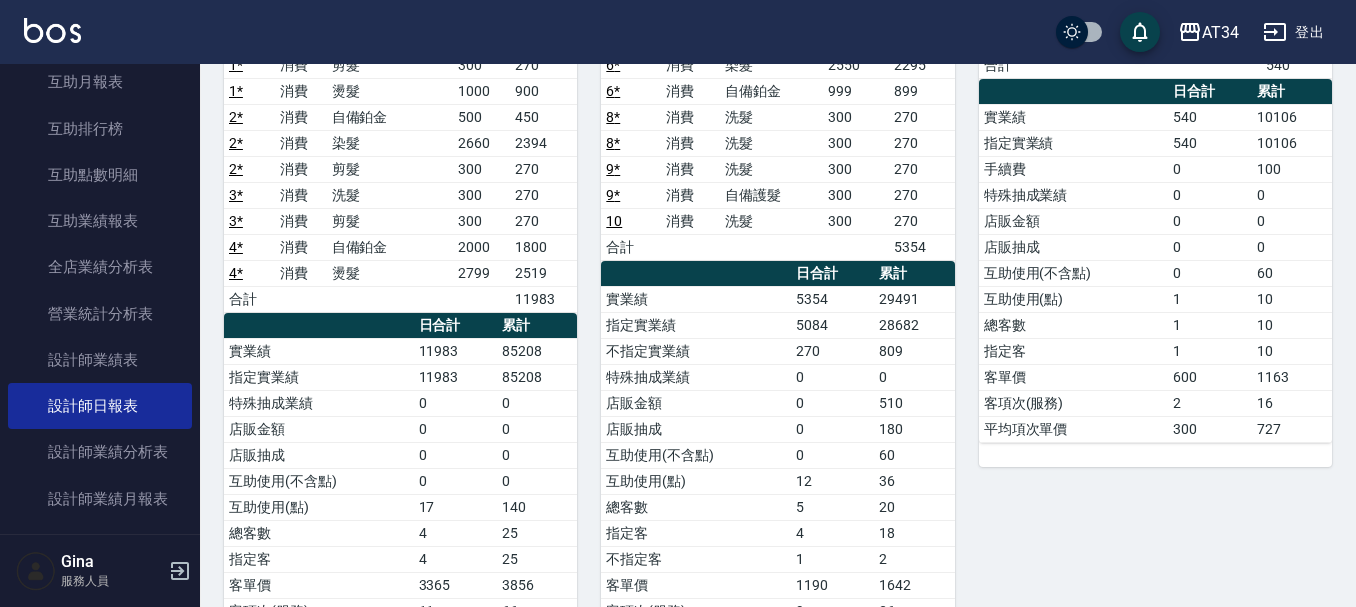 scroll, scrollTop: 400, scrollLeft: 0, axis: vertical 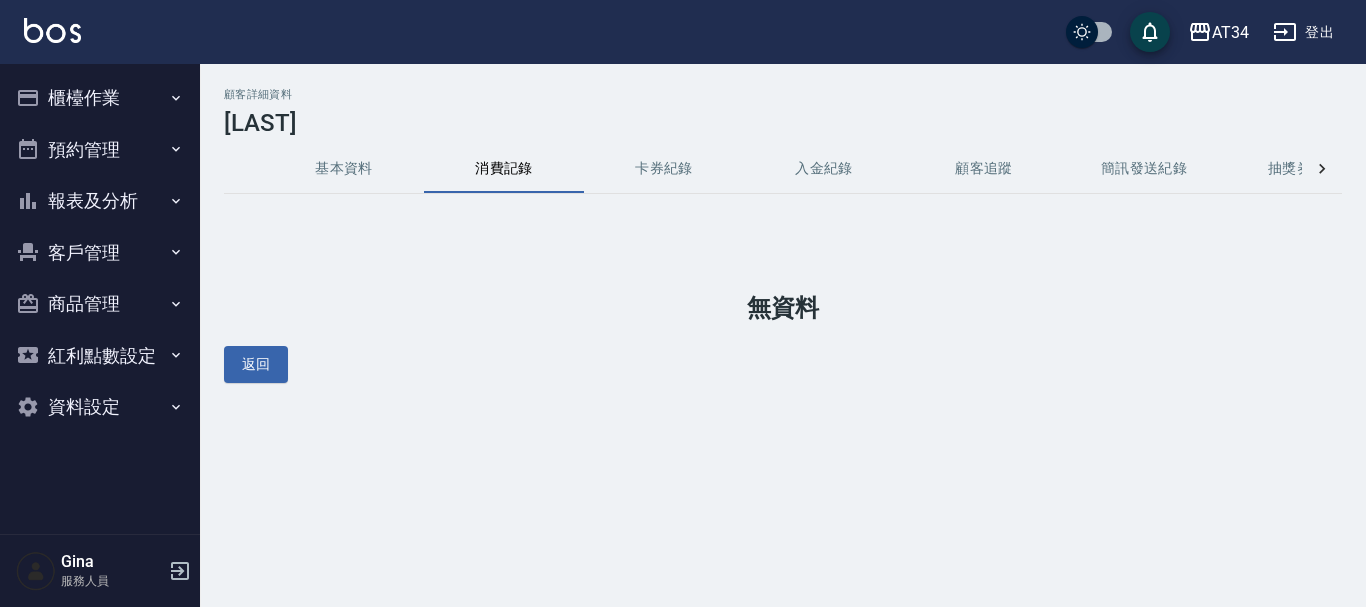 click on "基本資料" at bounding box center [344, 169] 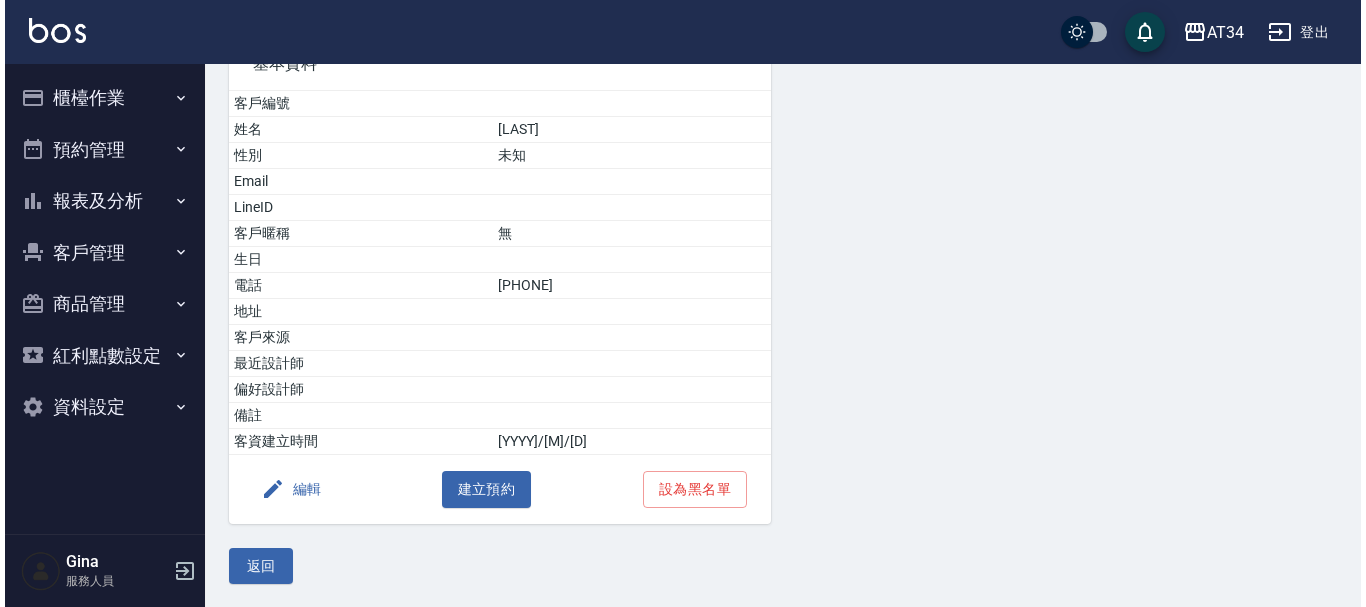 scroll, scrollTop: 181, scrollLeft: 0, axis: vertical 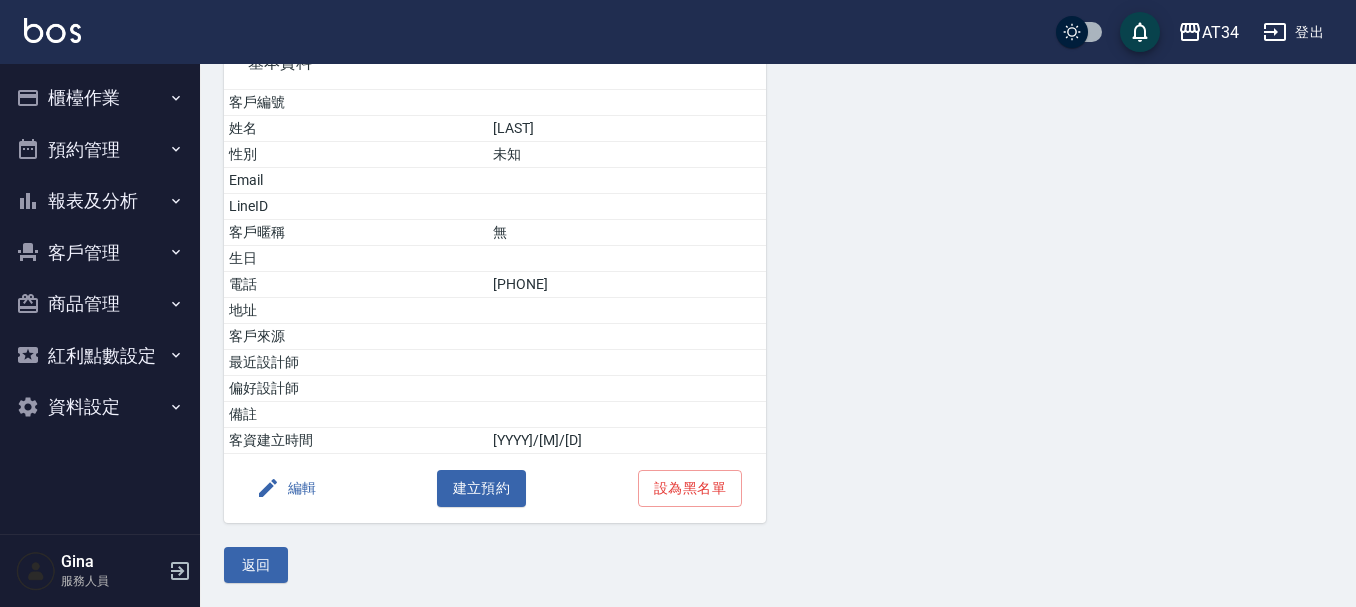 click on "編輯" at bounding box center (286, 488) 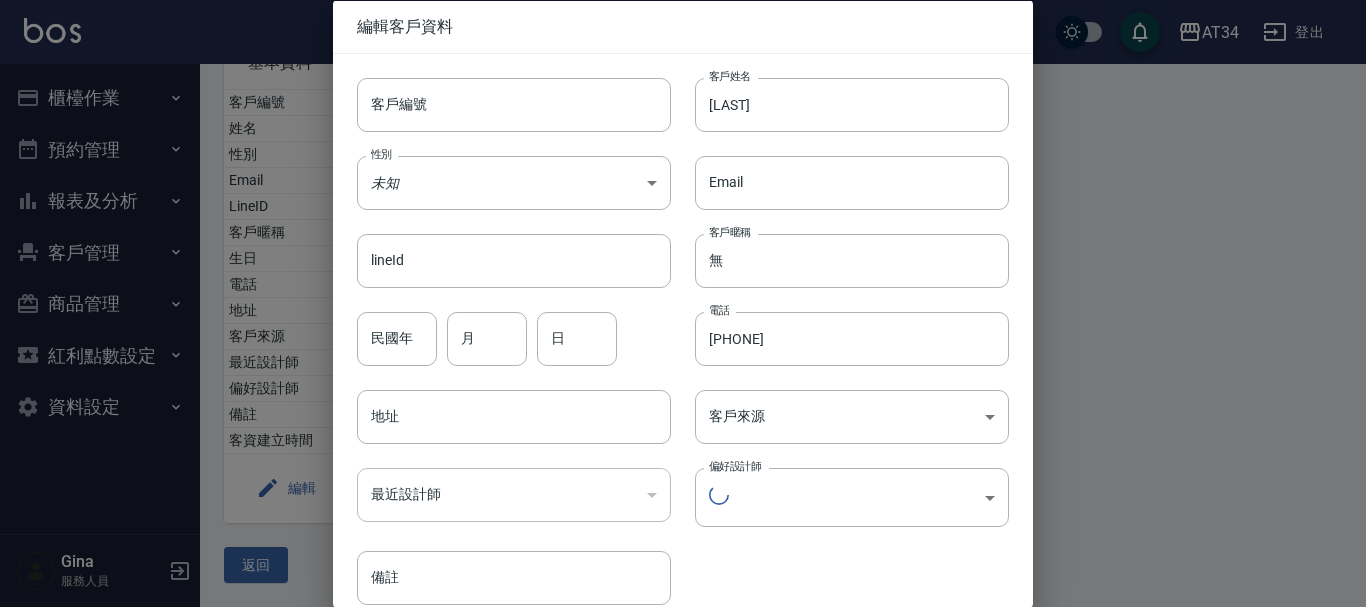 type 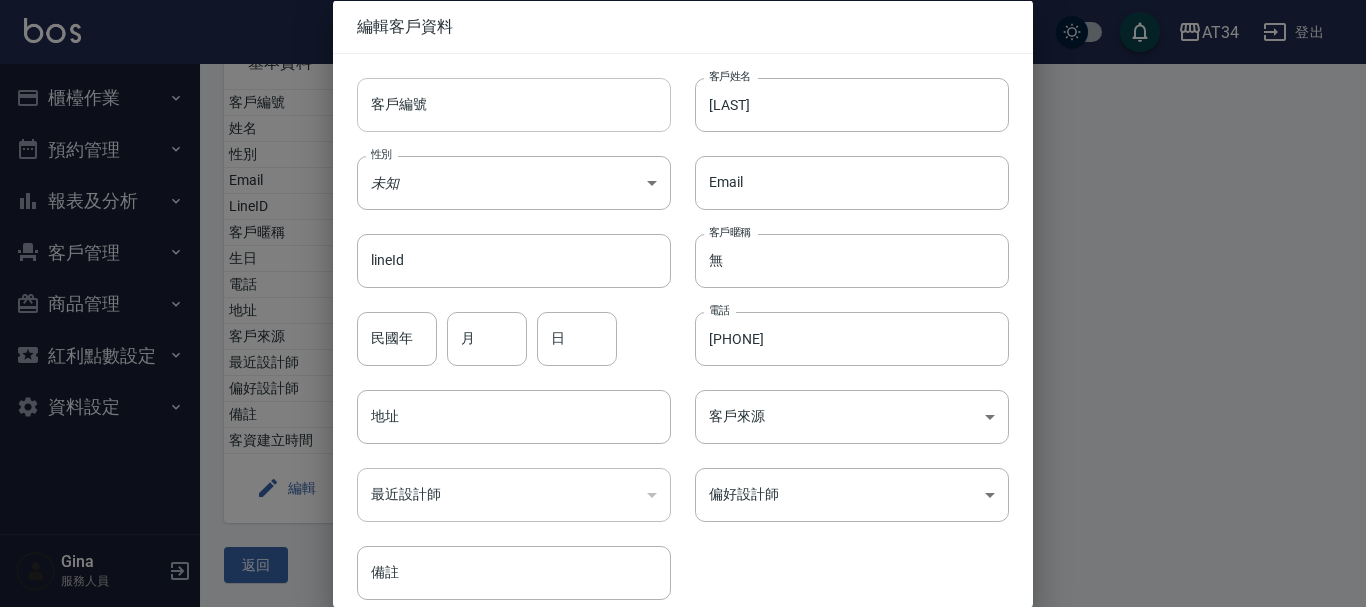 click on "客戶編號" at bounding box center [514, 104] 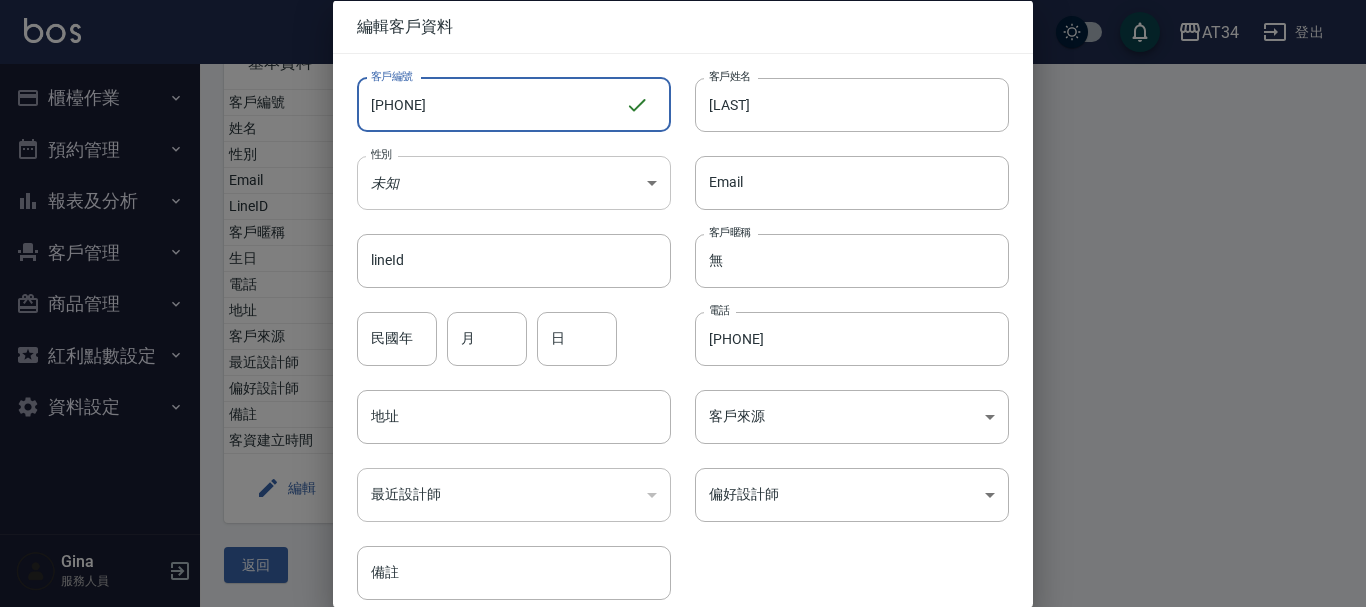 type on "[PHONE]" 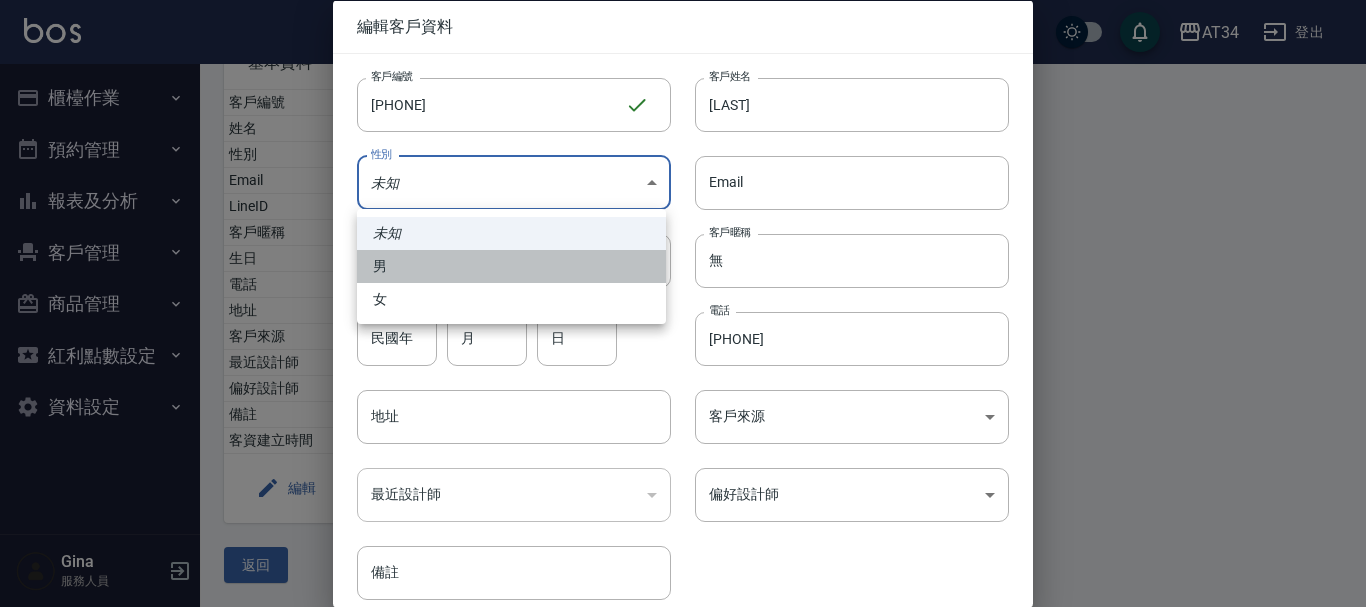 click on "男" at bounding box center (511, 266) 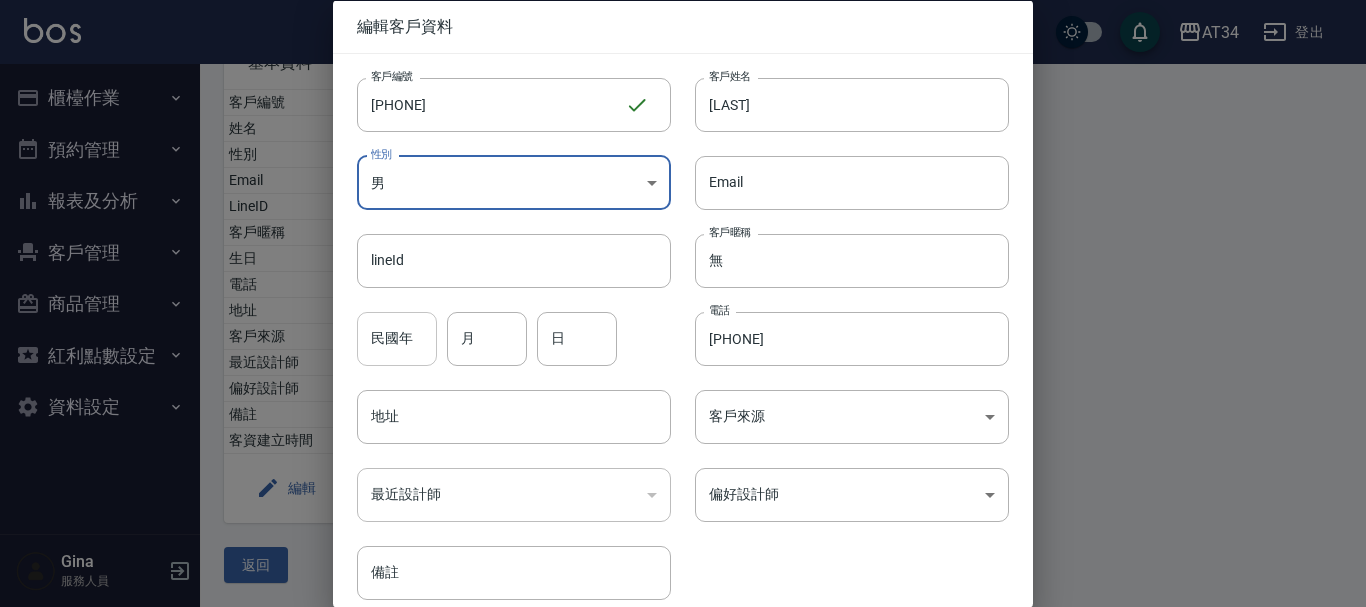 click on "民國年" at bounding box center (397, 338) 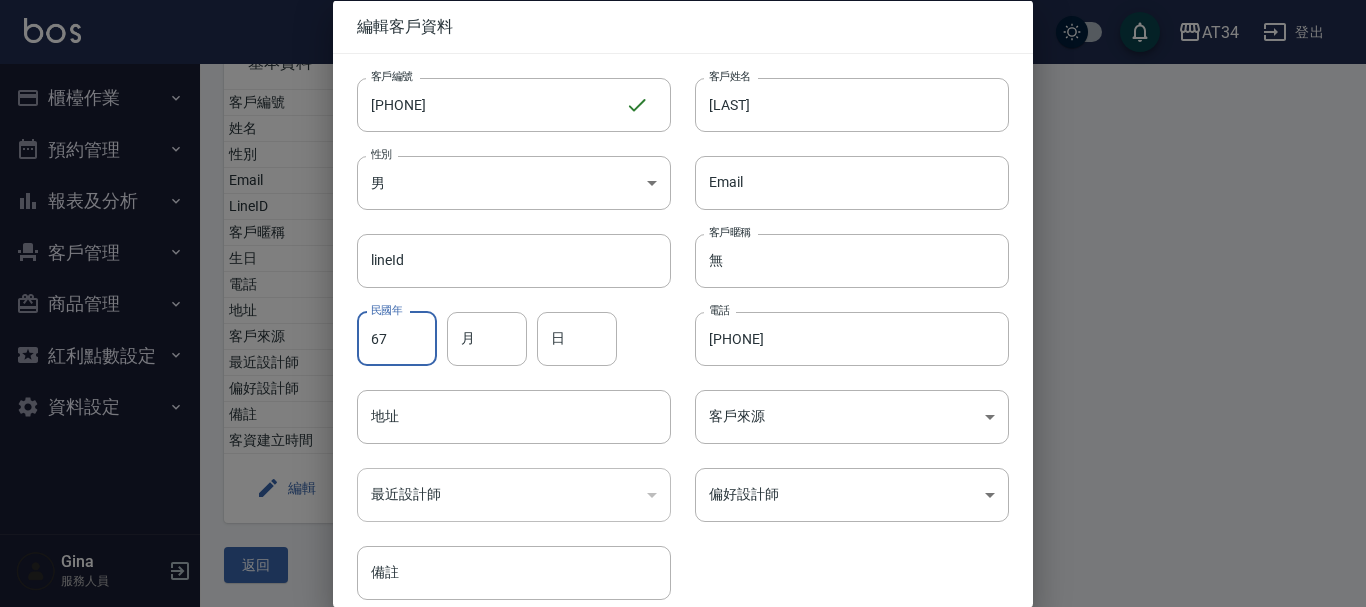 type on "67" 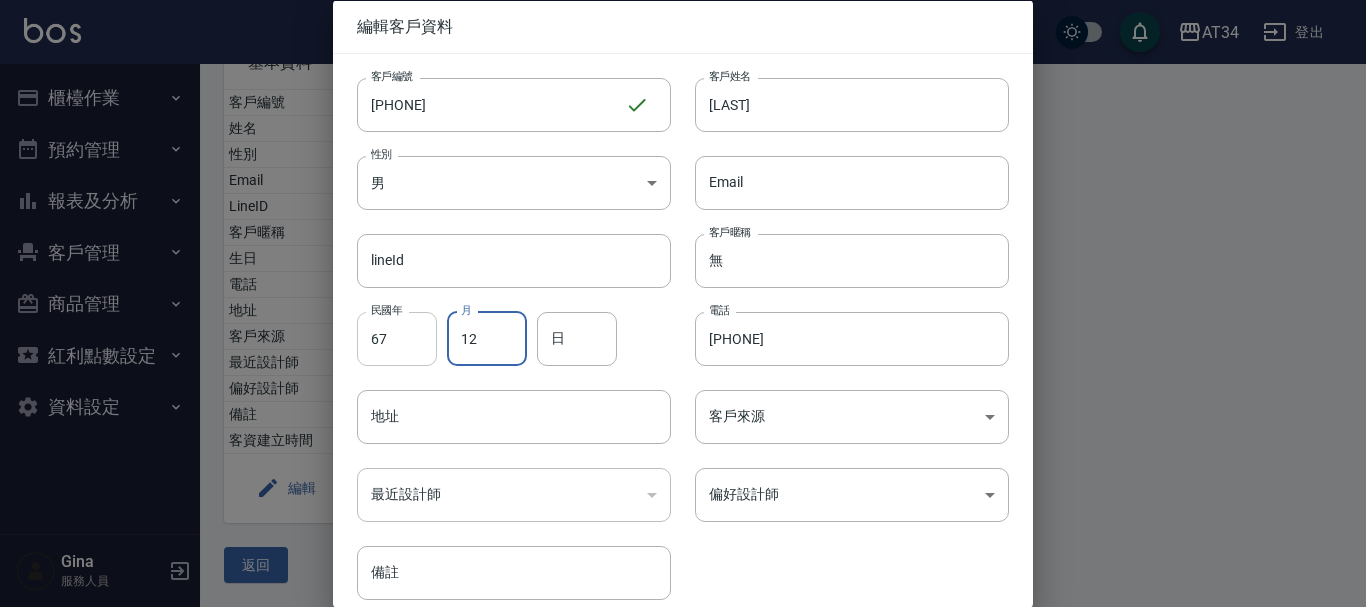 type on "12" 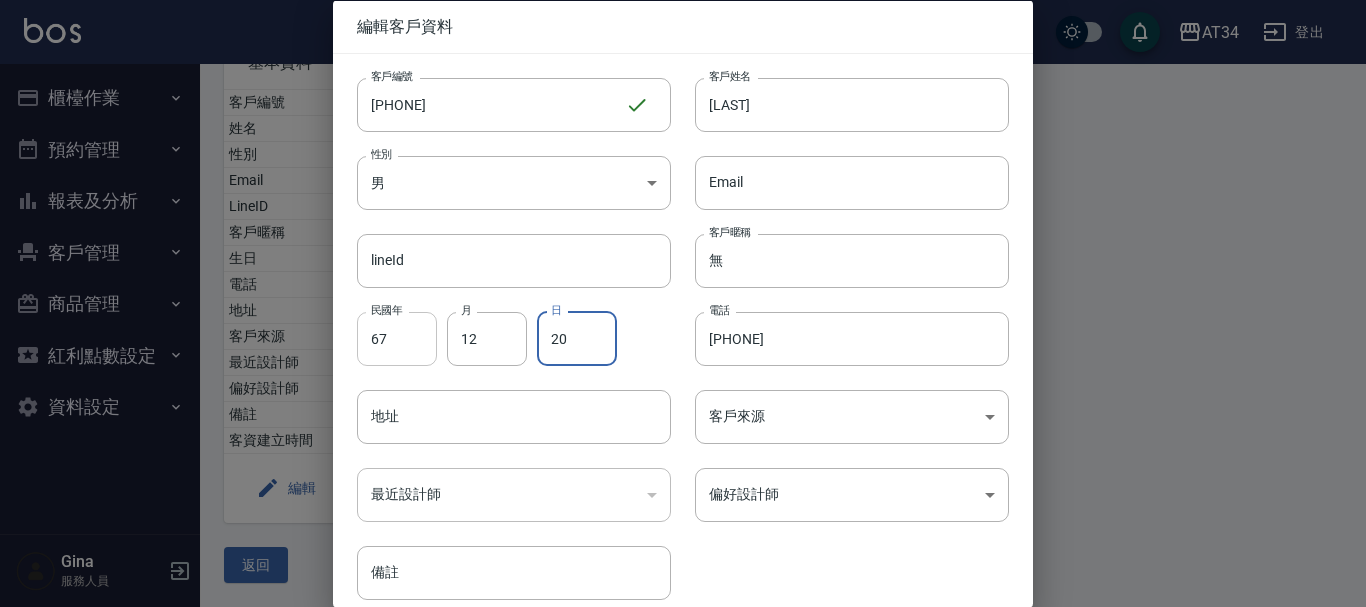 type on "20" 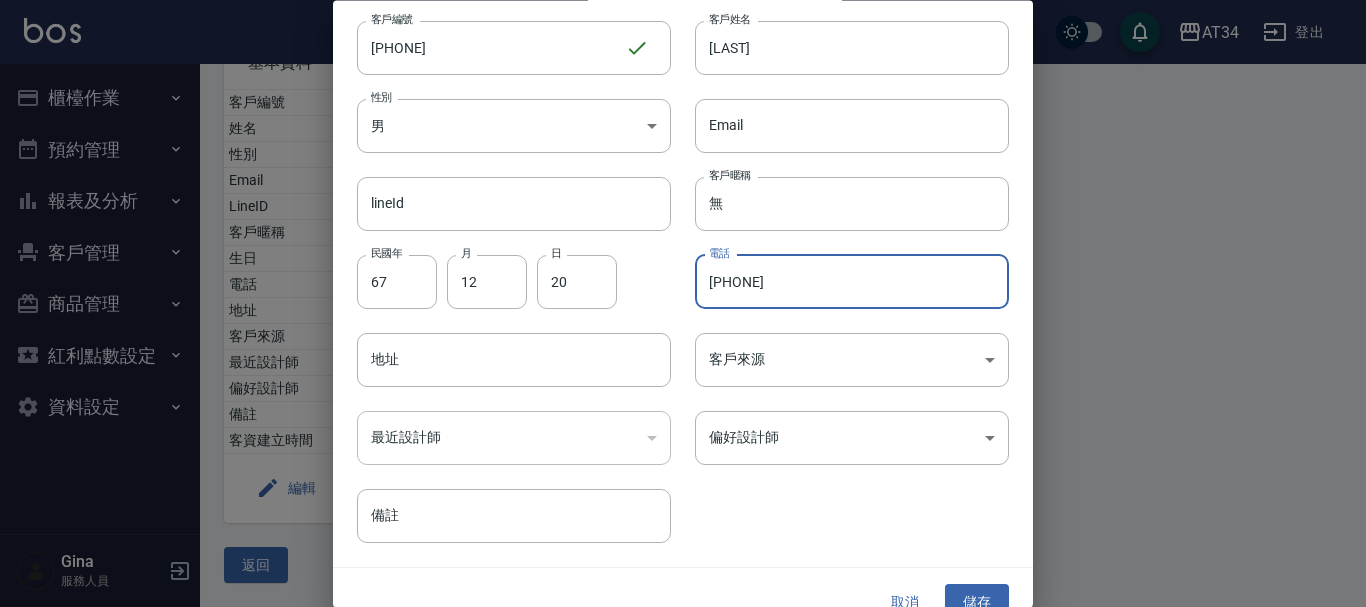 scroll, scrollTop: 86, scrollLeft: 0, axis: vertical 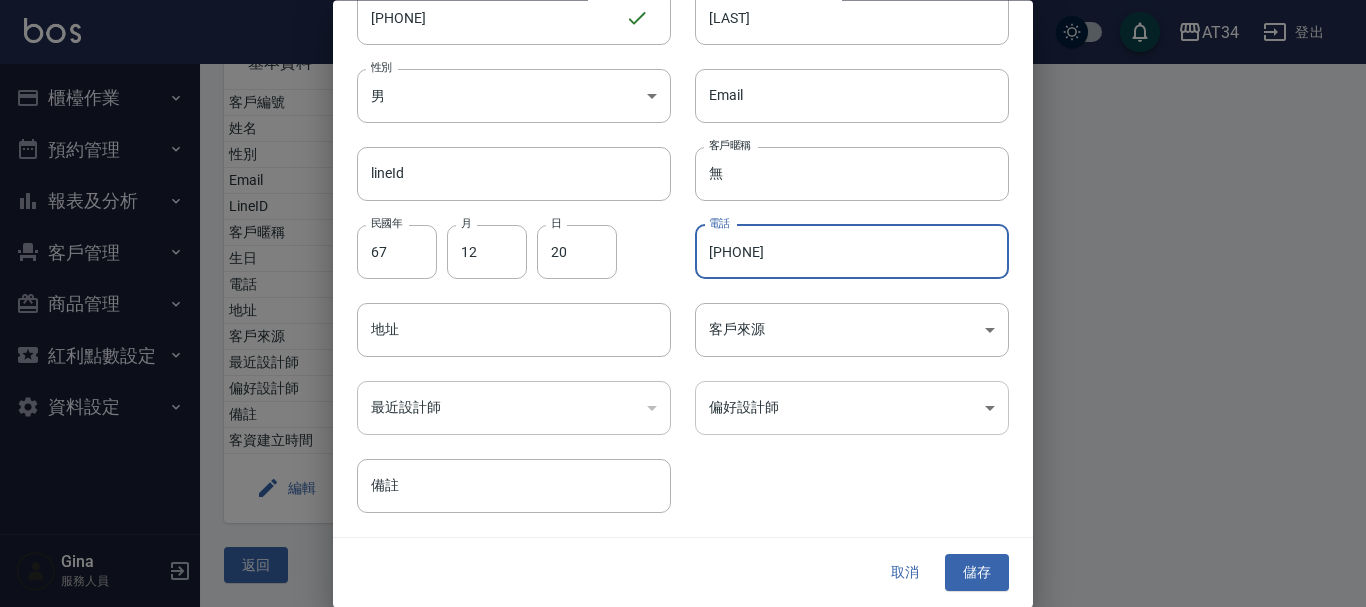 click on "AT34 登出 櫃檯作業 打帳單 帳單列表 現金收支登錄 材料自購登錄 每日結帳 排班表 現場電腦打卡 預約管理 預約管理 單日預約紀錄 單週預約紀錄 報表及分析 報表目錄 店家區間累計表 店家日報表 互助日報表 互助月報表 互助排行榜 互助點數明細 互助業績報表 全店業績分析表 營業統計分析表 設計師業績表 設計師日報表 設計師業績分析表 設計師業績月報表 設計師排行榜 商品消耗明細 店販抽成明細 每日非現金明細 客戶管理 客戶列表 卡券管理 入金管理 商品管理 商品列表 紅利點數設定 紅利點數紀錄 資料設定 服務項目設定 Gina 服務人員 顧客詳細資料  [LAST]  基本資料 消費記錄 卡券紀錄 入金紀錄 顧客追蹤 簡訊發送紀錄 抽獎券紀錄 基本資料 客戶編號 姓名  [LAST]  性別 未知 Email LineID 客戶暱稱 無 生日 電話 [PHONE] 地址 客戶來源 最近設計師 偏好設計師 ​" at bounding box center [683, 213] 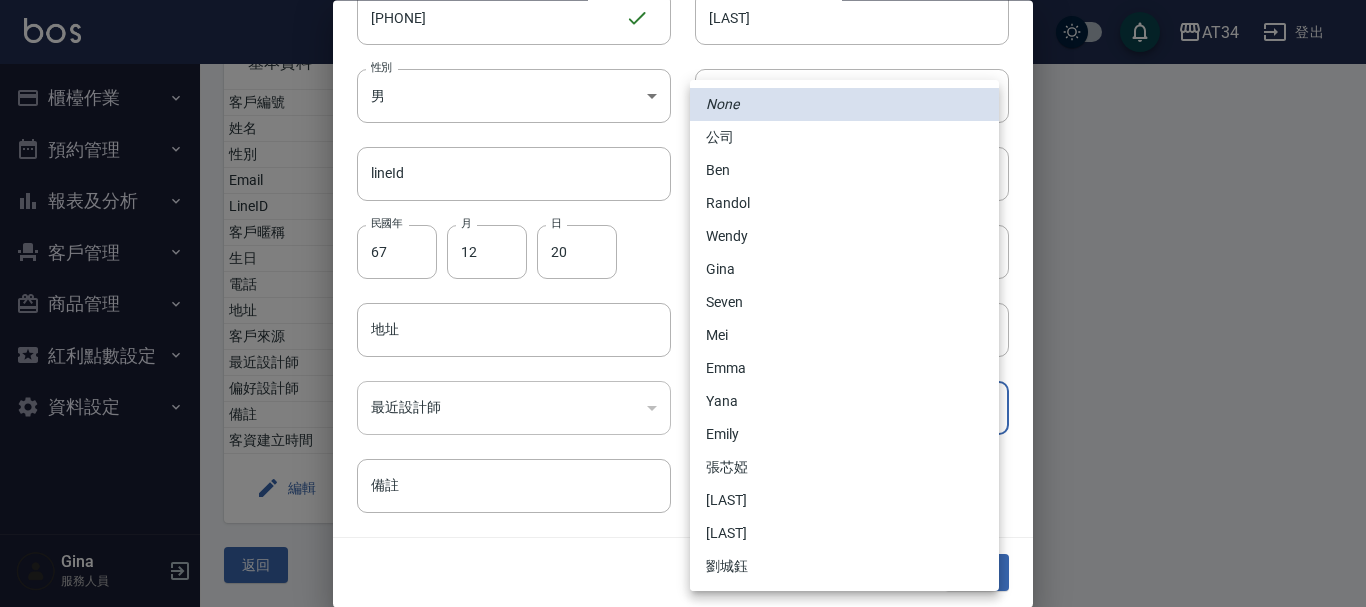 type 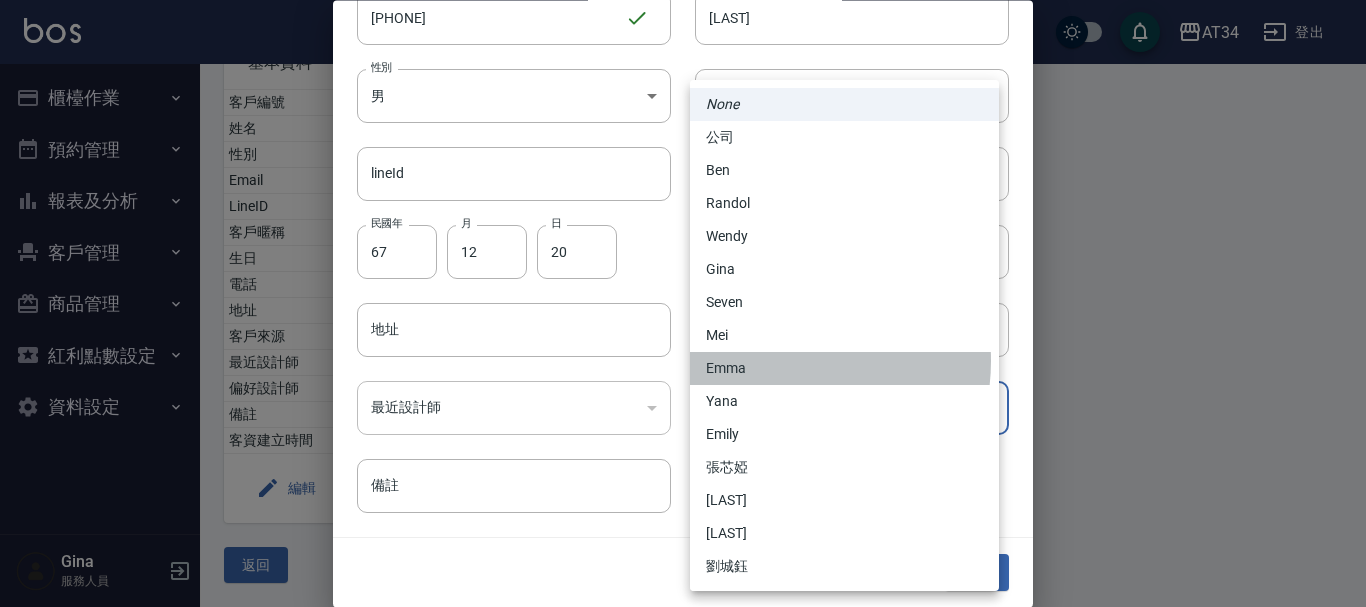 click on "Emma" at bounding box center [844, 368] 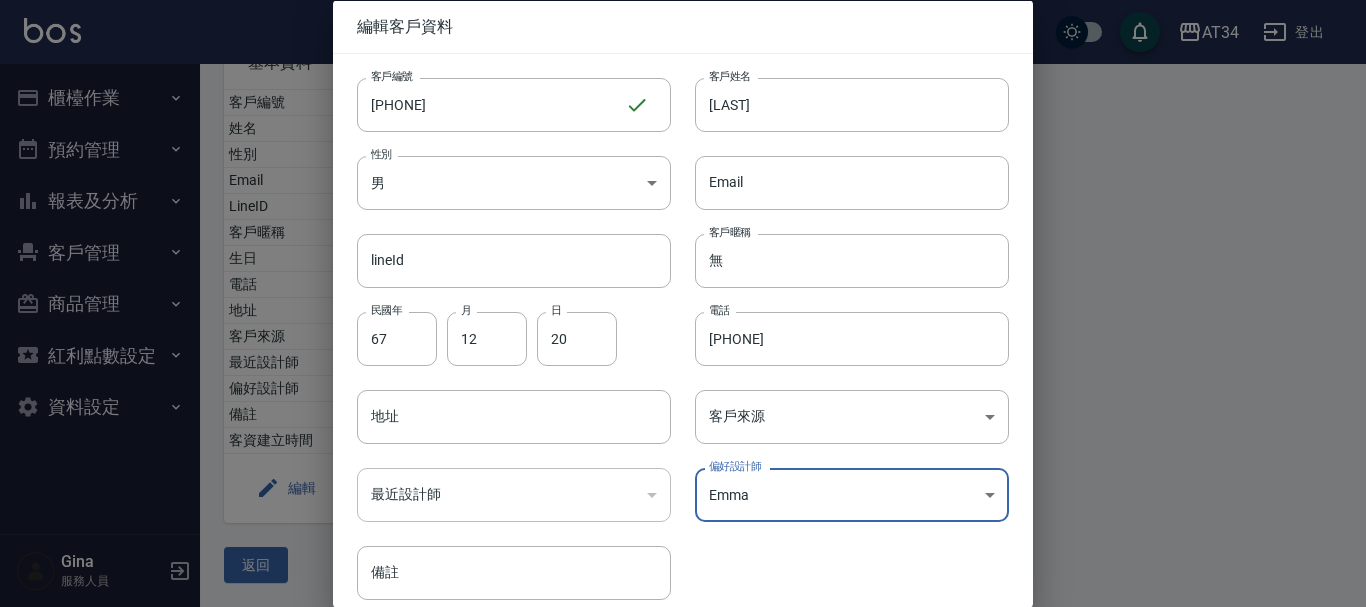 scroll, scrollTop: 86, scrollLeft: 0, axis: vertical 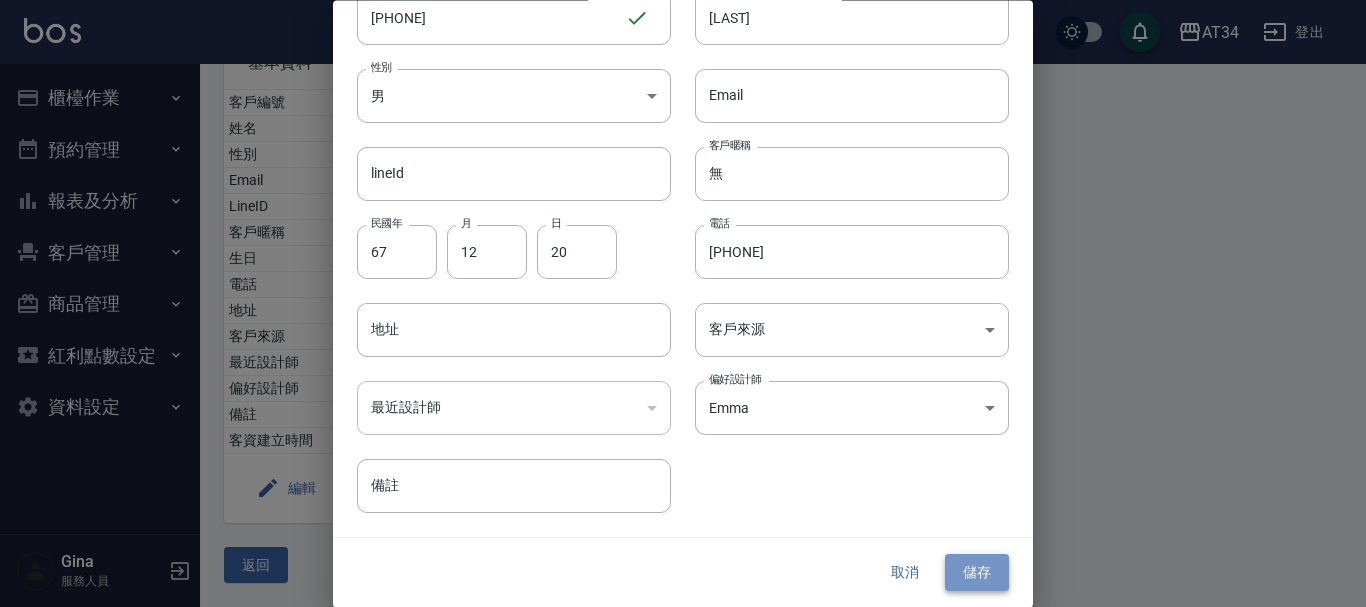 click on "儲存" at bounding box center [977, 573] 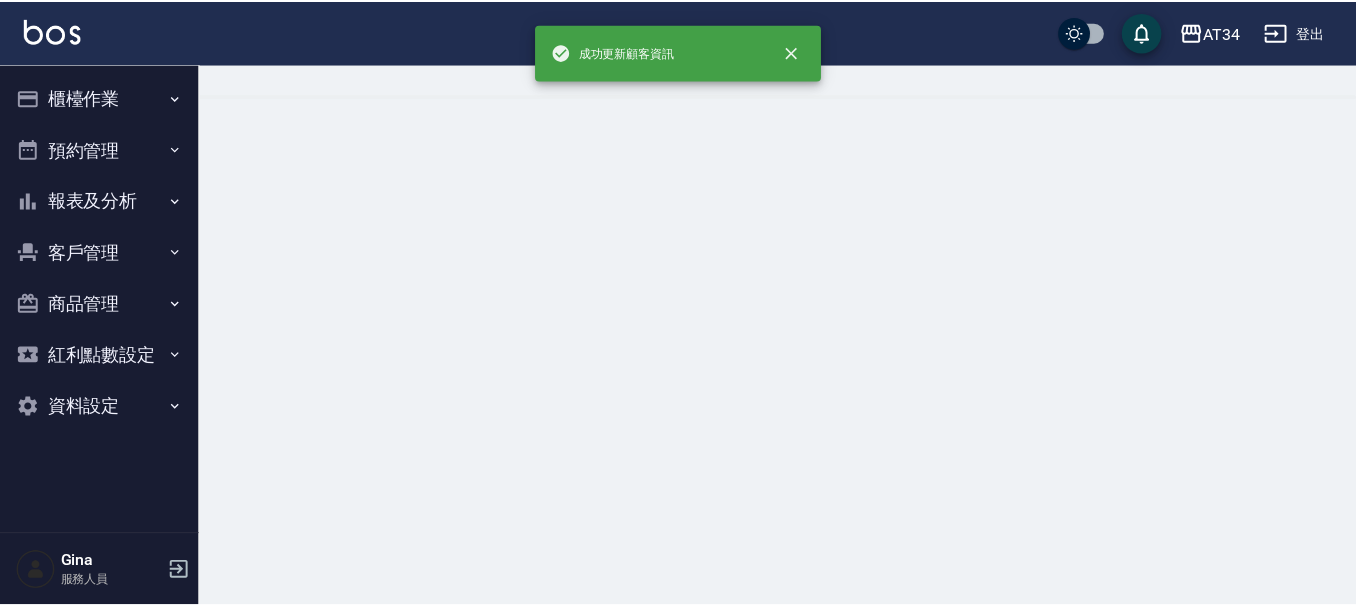 scroll, scrollTop: 0, scrollLeft: 0, axis: both 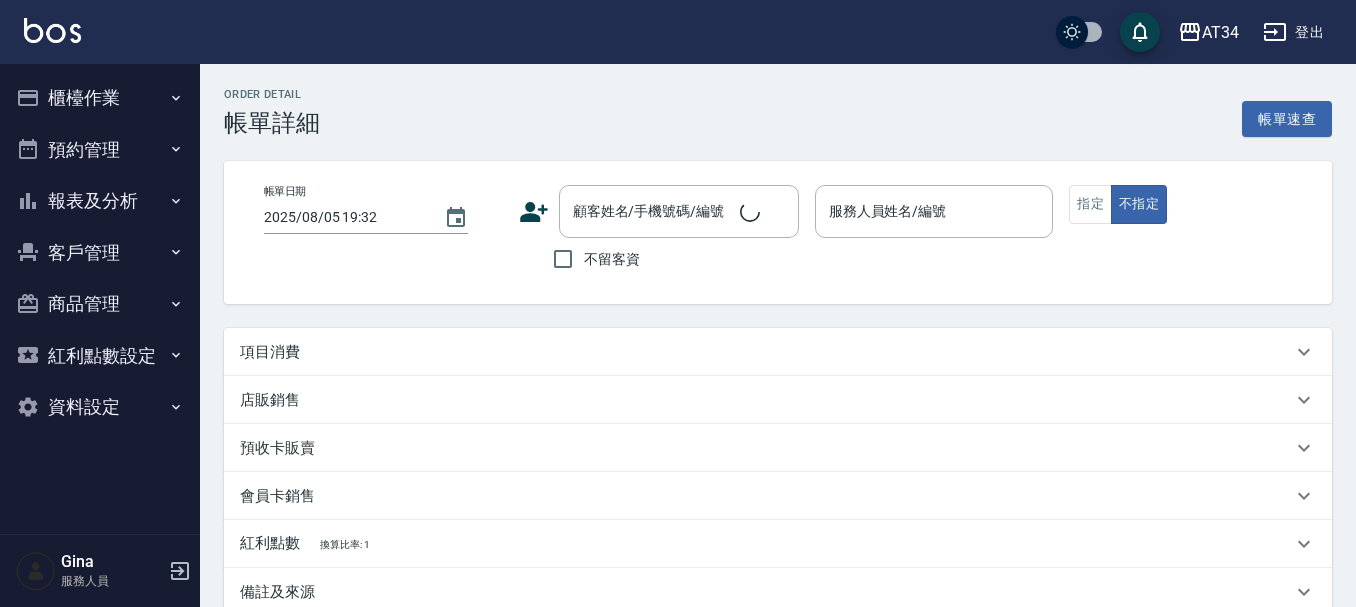 type on "[DATE] [TIME]" 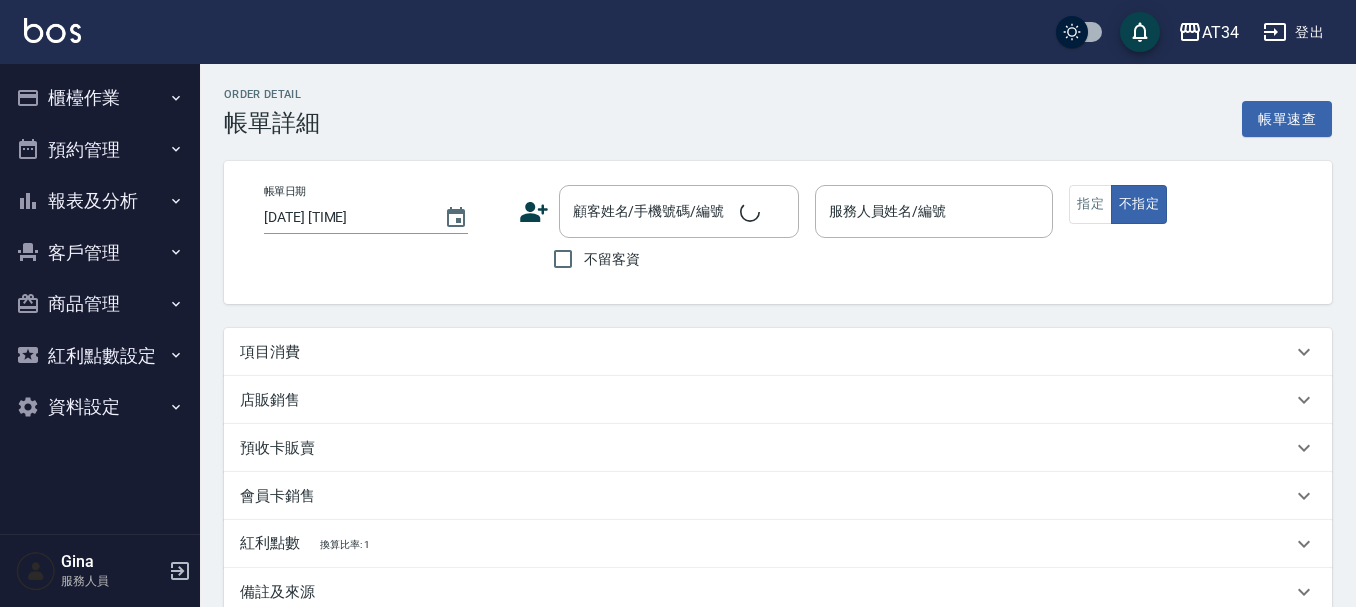 type on "Emma-08" 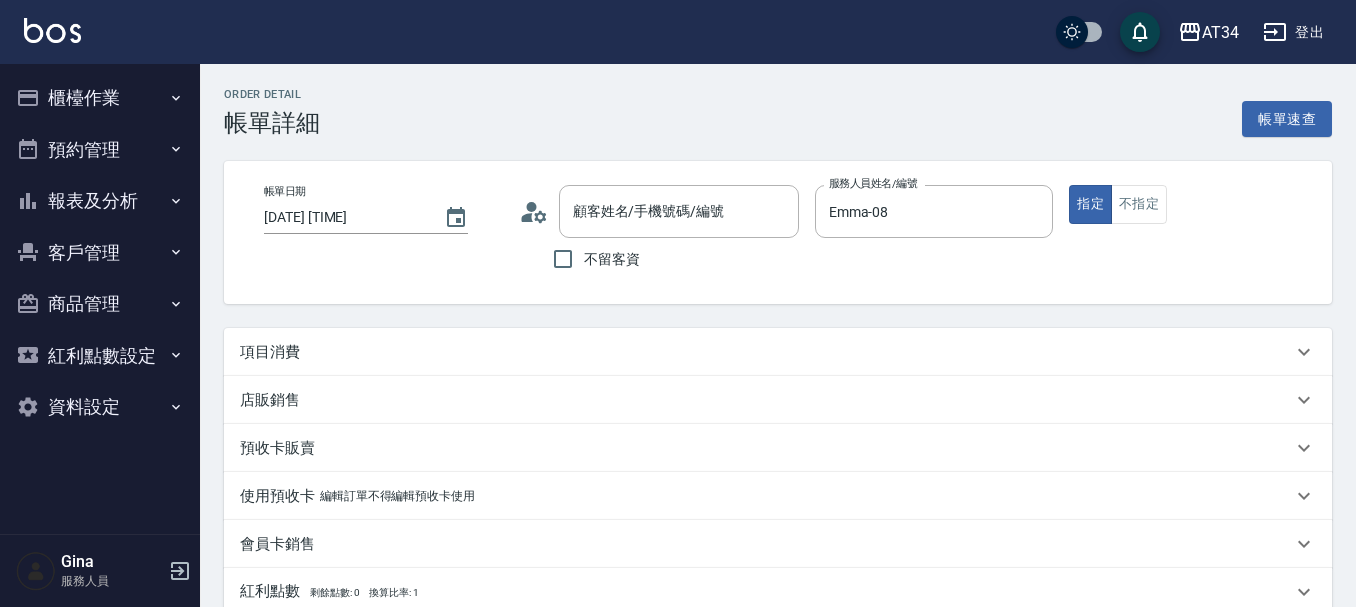type on "[NAME] /[PHONE]/[PHONE]" 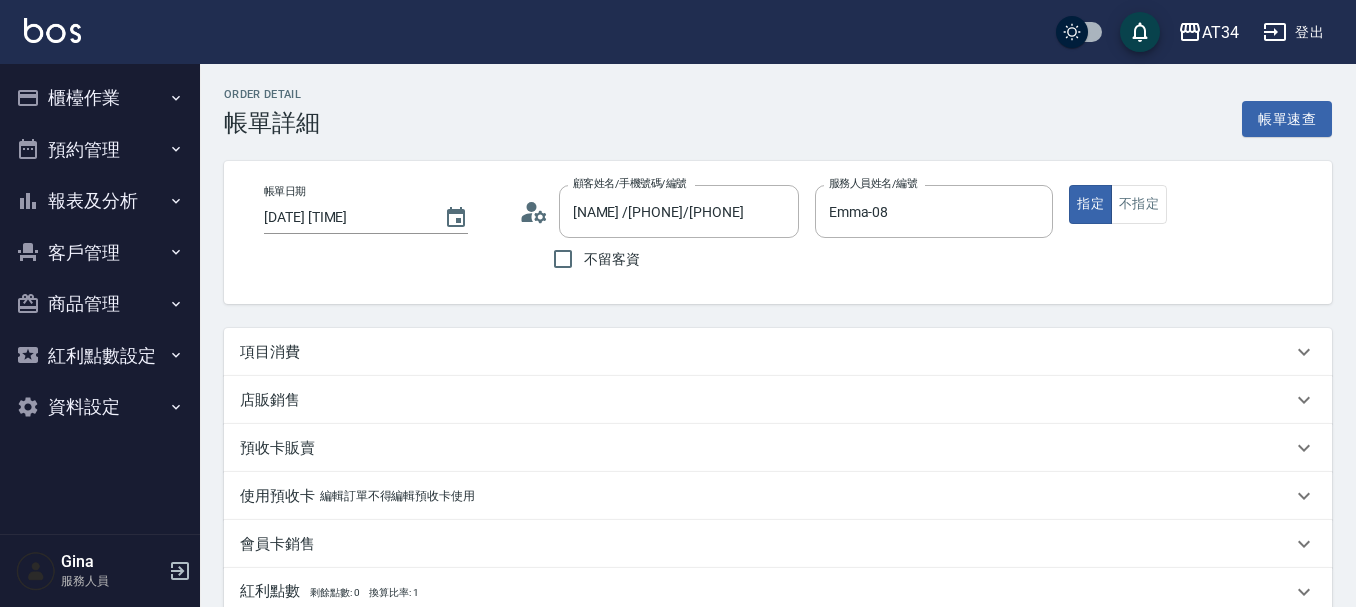 click on "項目消費" at bounding box center (766, 352) 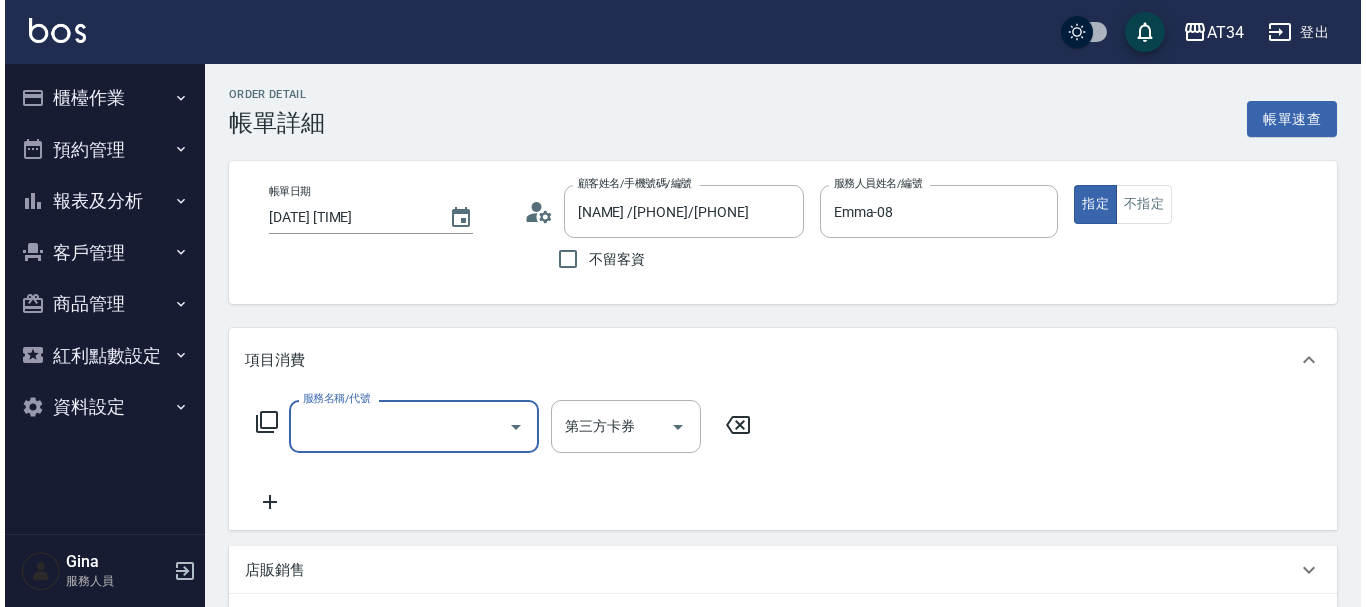 scroll, scrollTop: 0, scrollLeft: 0, axis: both 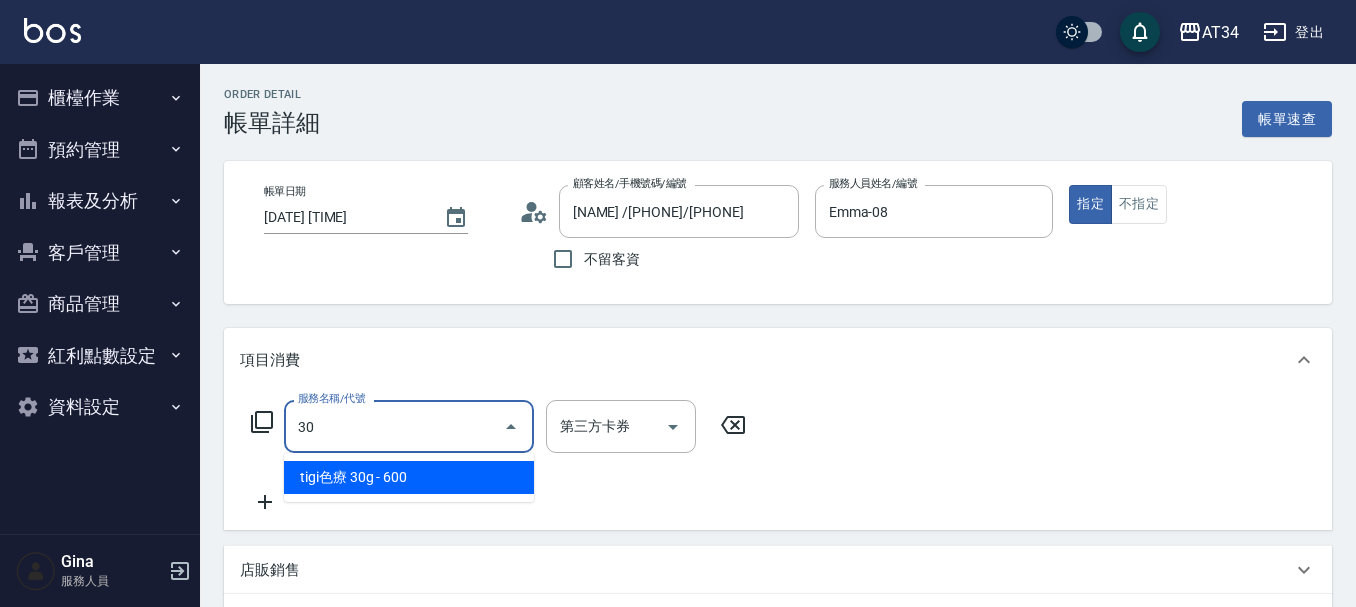 type on "300" 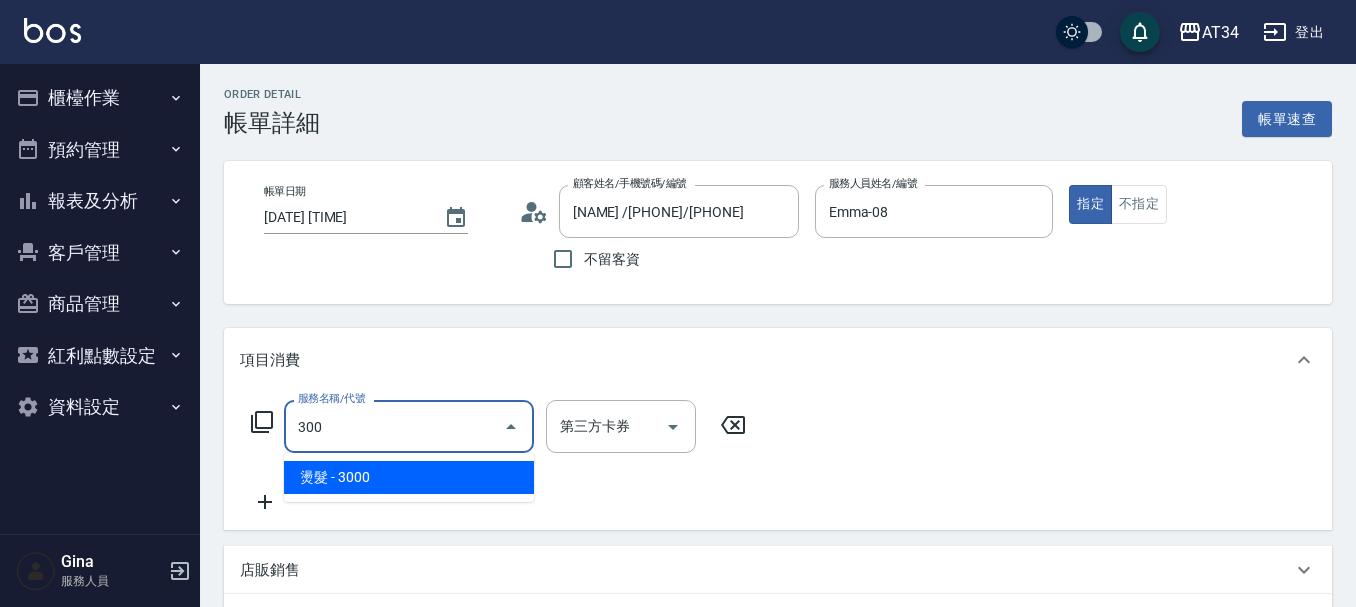 type on "300" 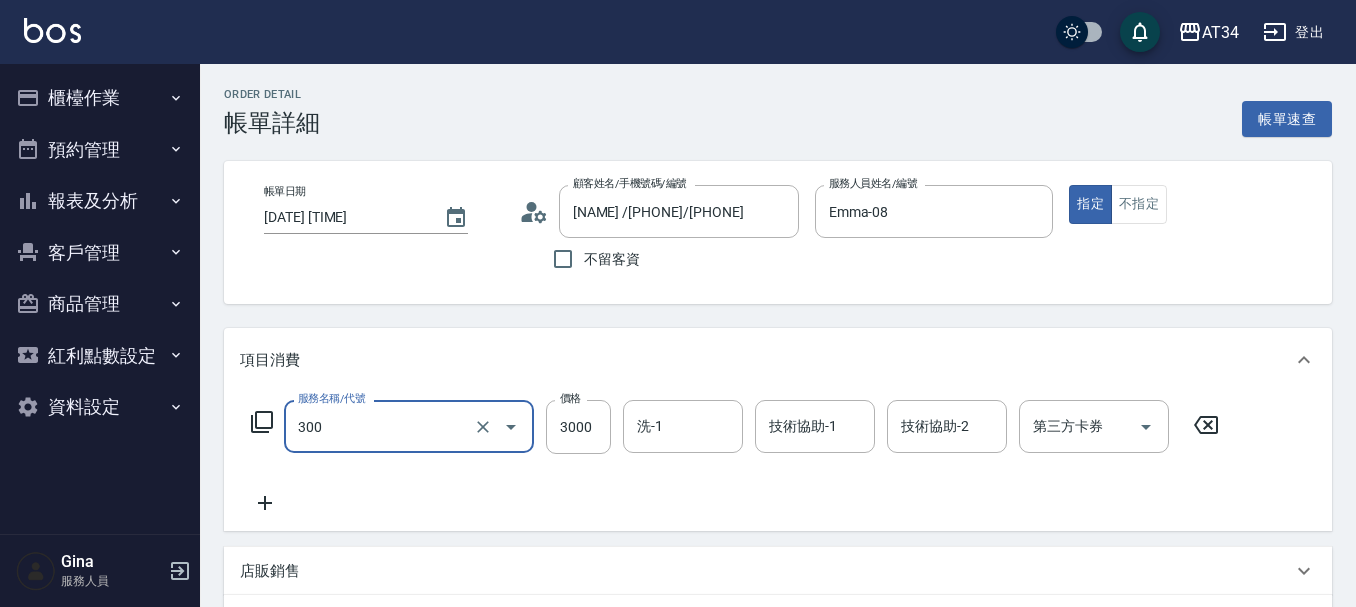 type on "2" 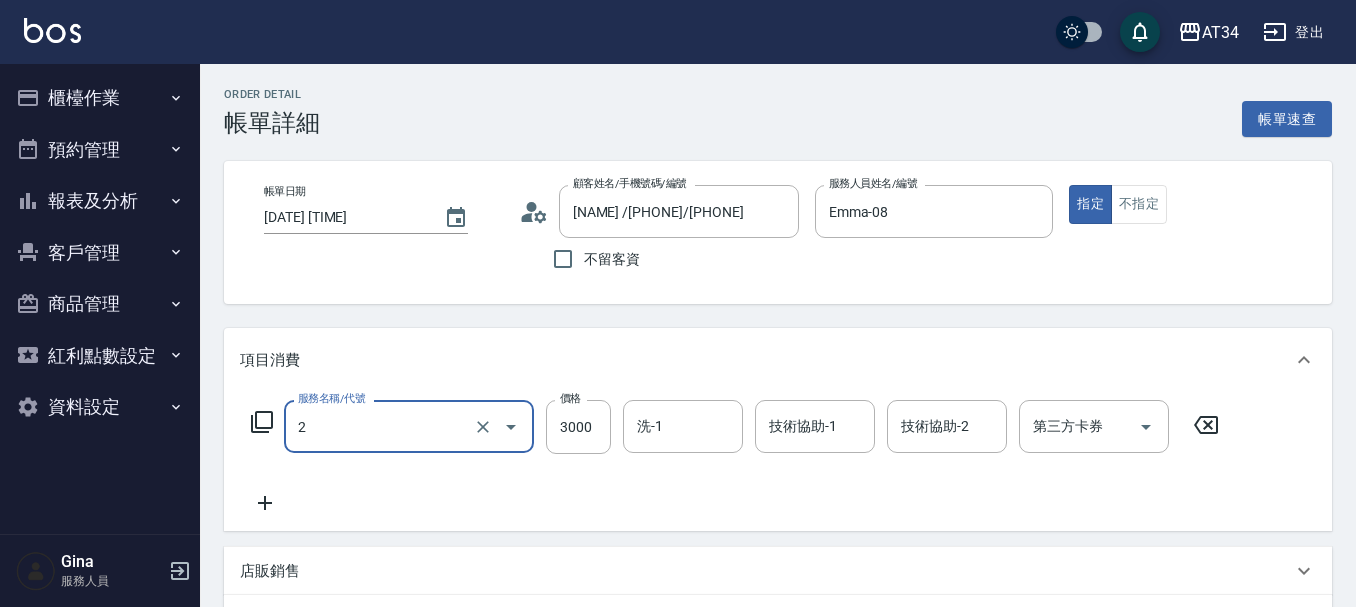 type on "0" 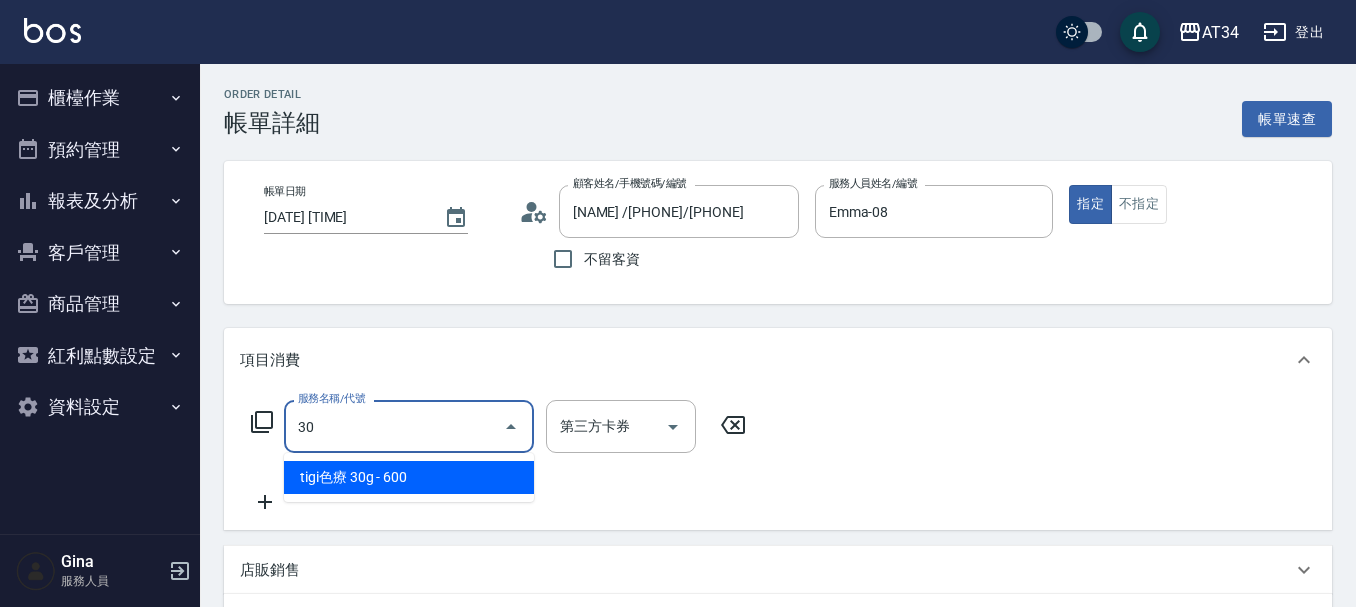 type on "300" 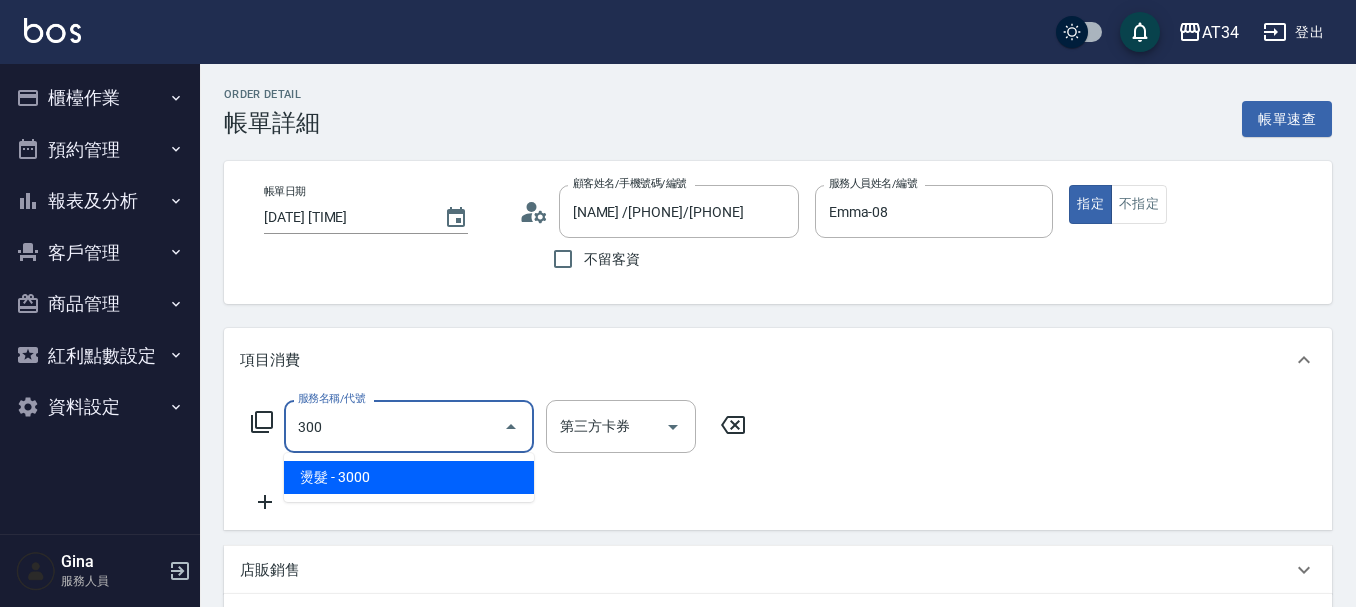 type on "300" 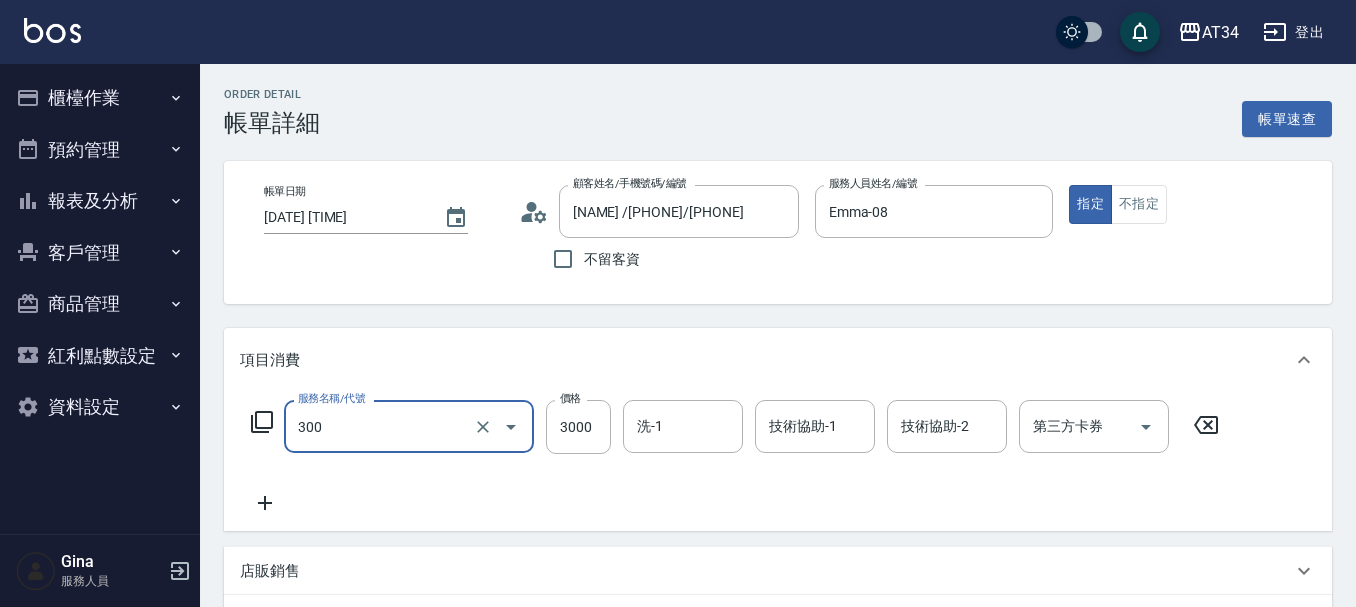 type on "燙髮(300)" 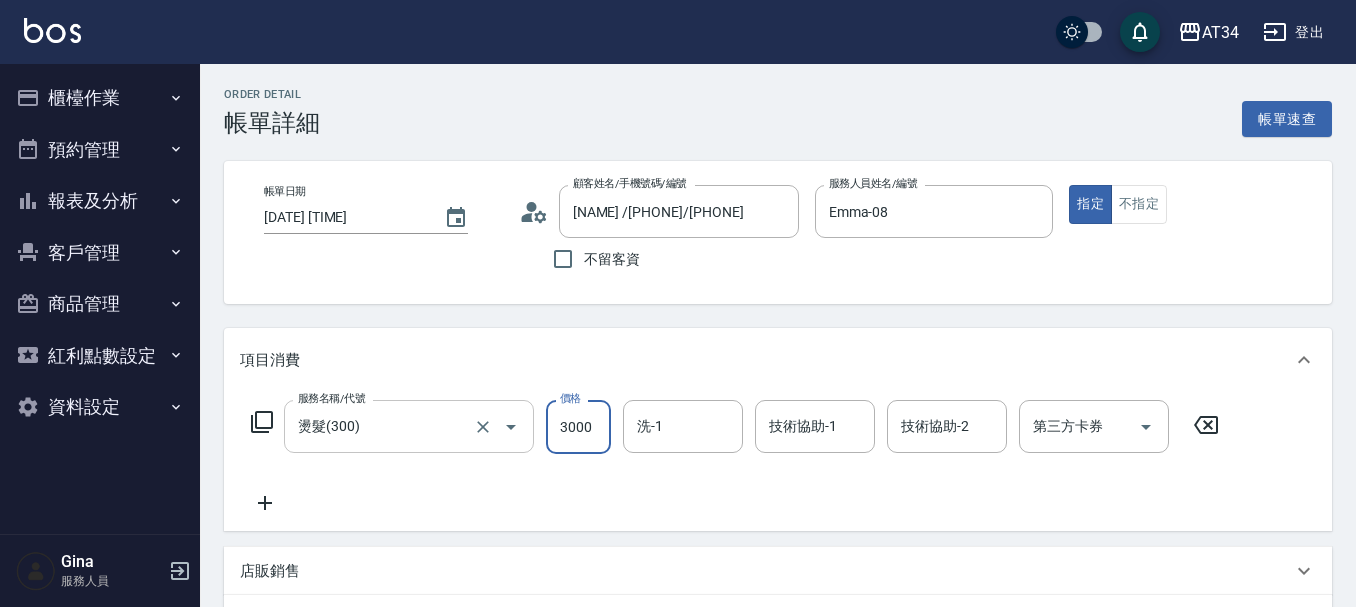 type on "0" 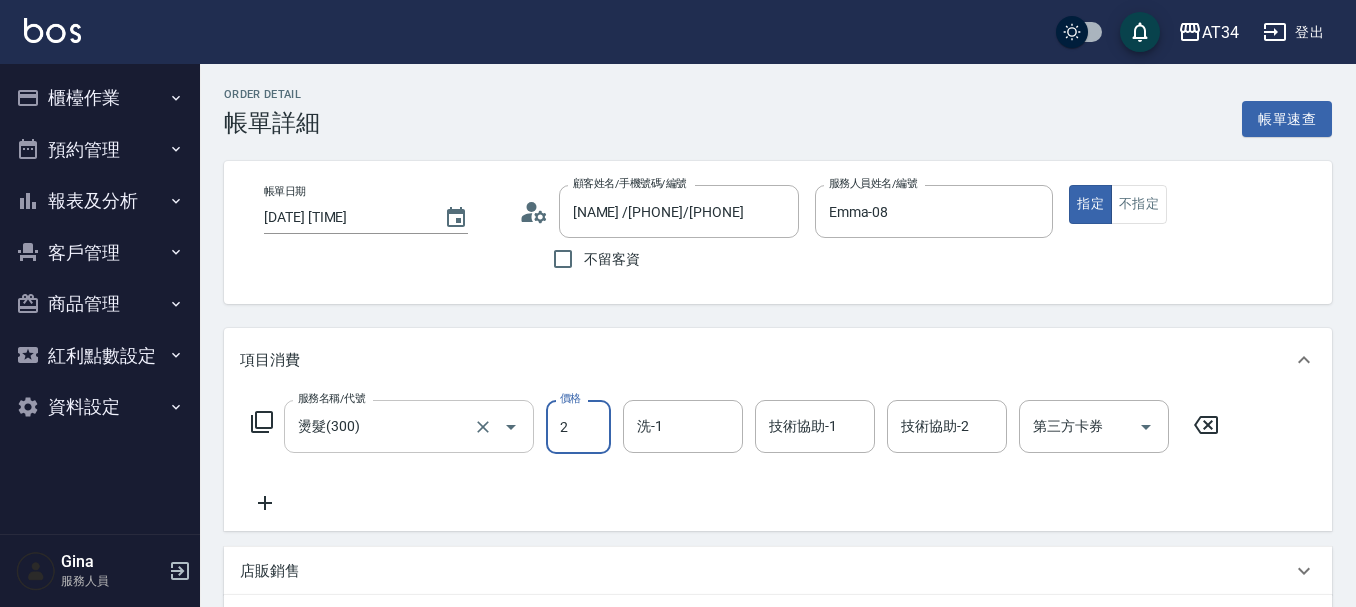 type on "20" 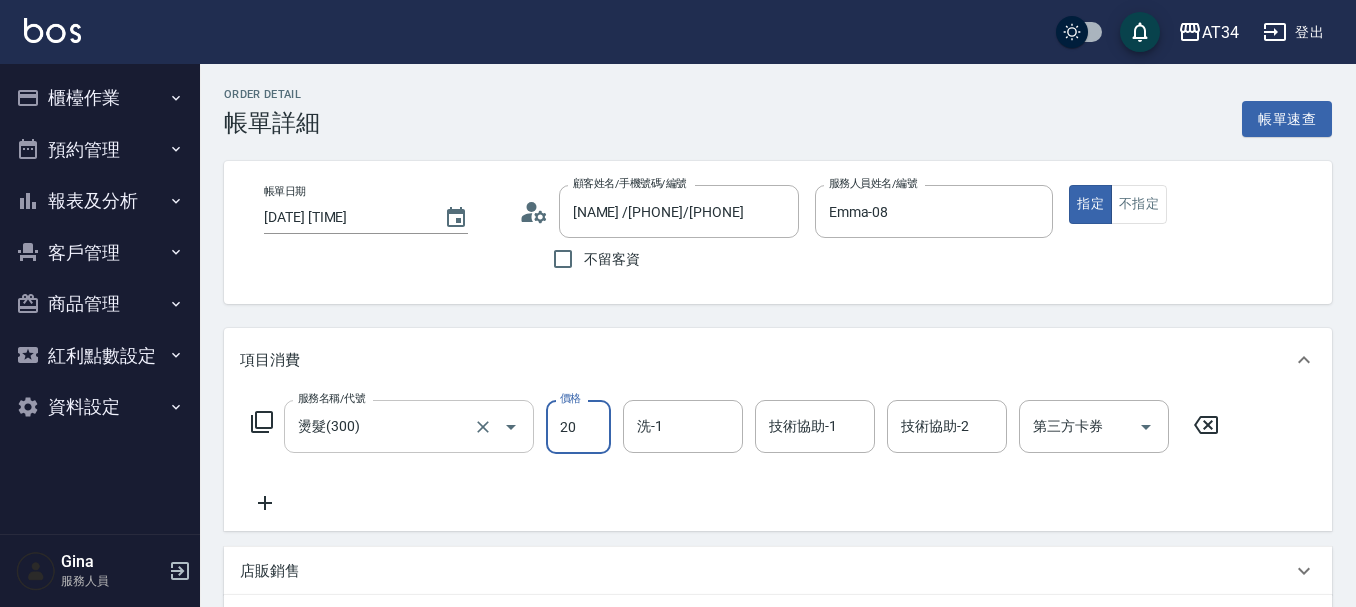 type on "20" 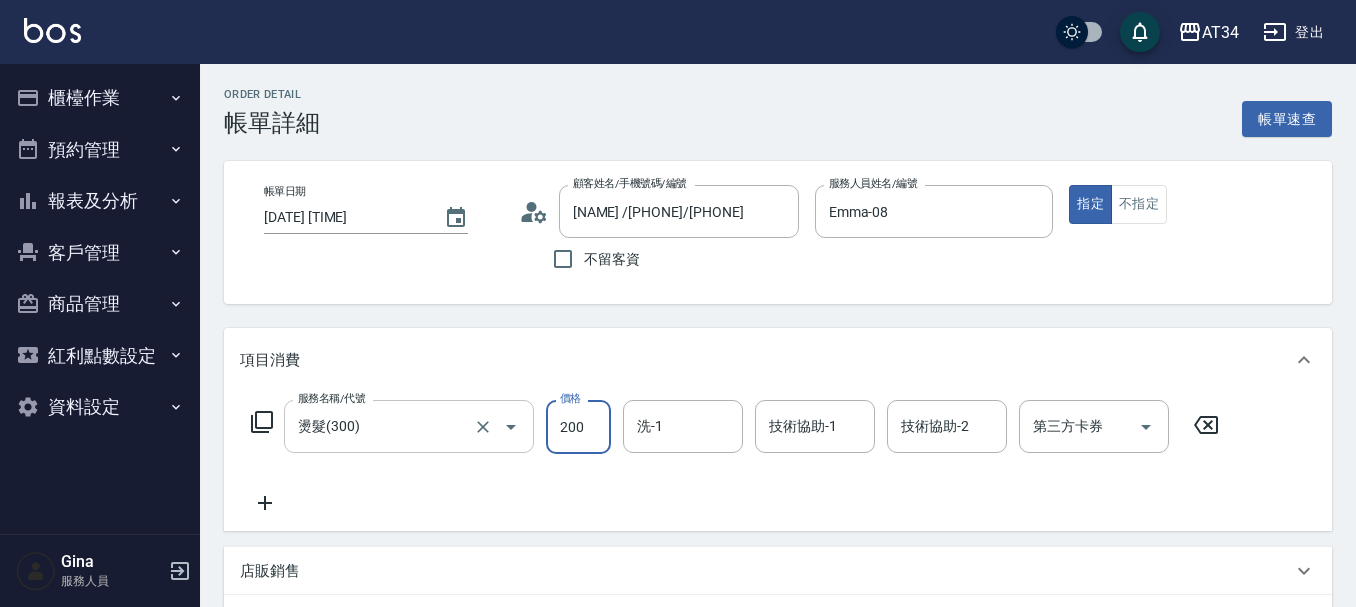 type on "200" 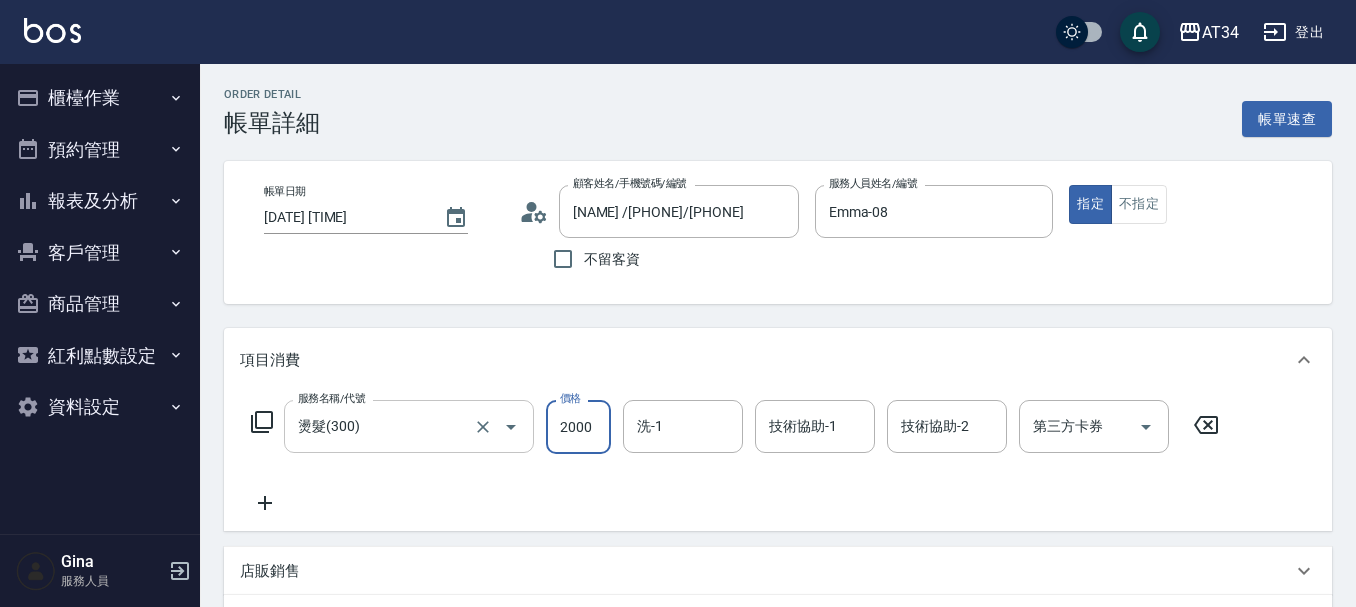 type on "2000" 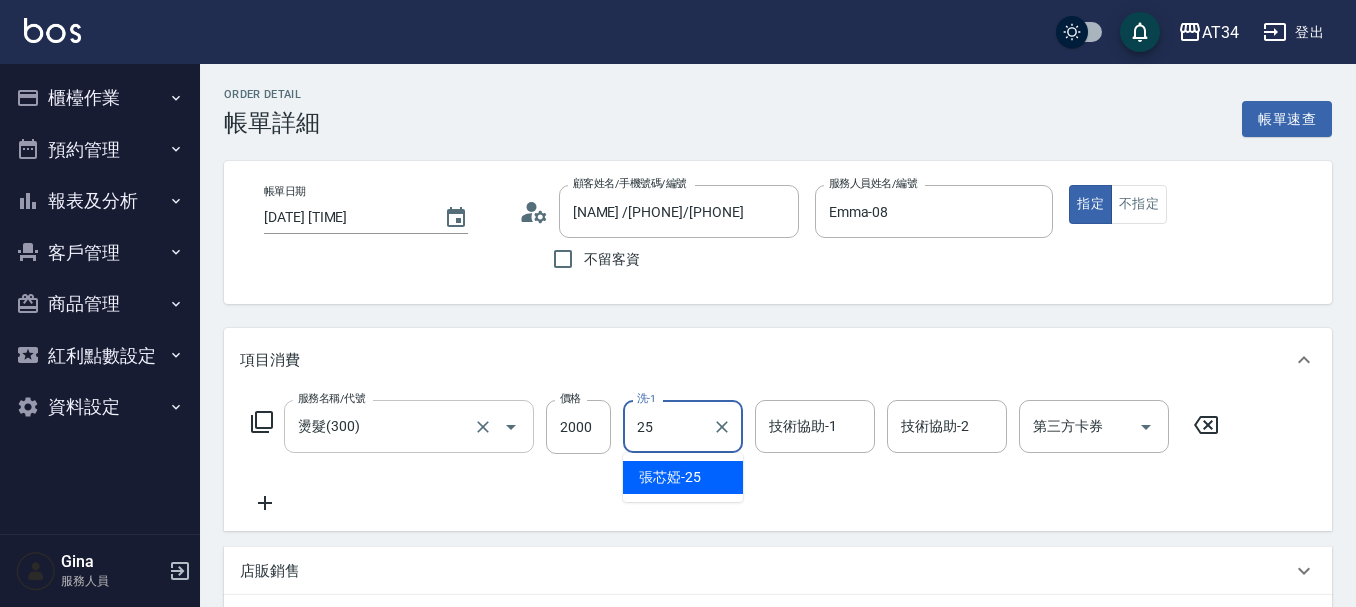 type on "張芯婭-25" 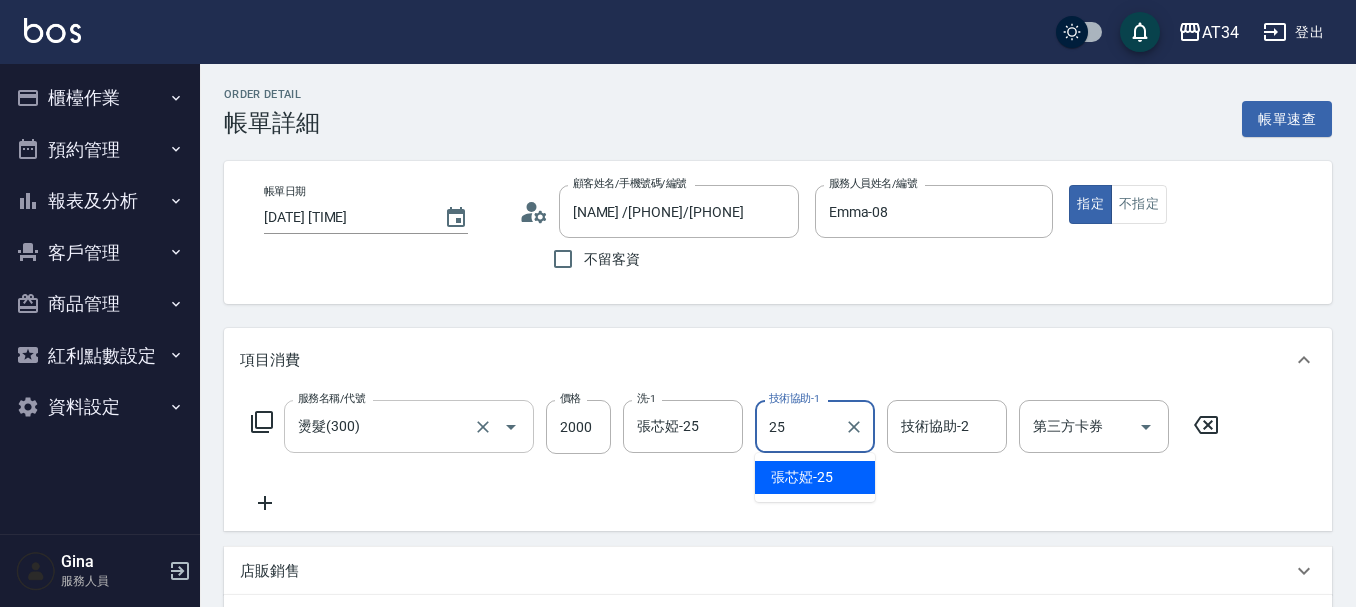type on "張芯婭-25" 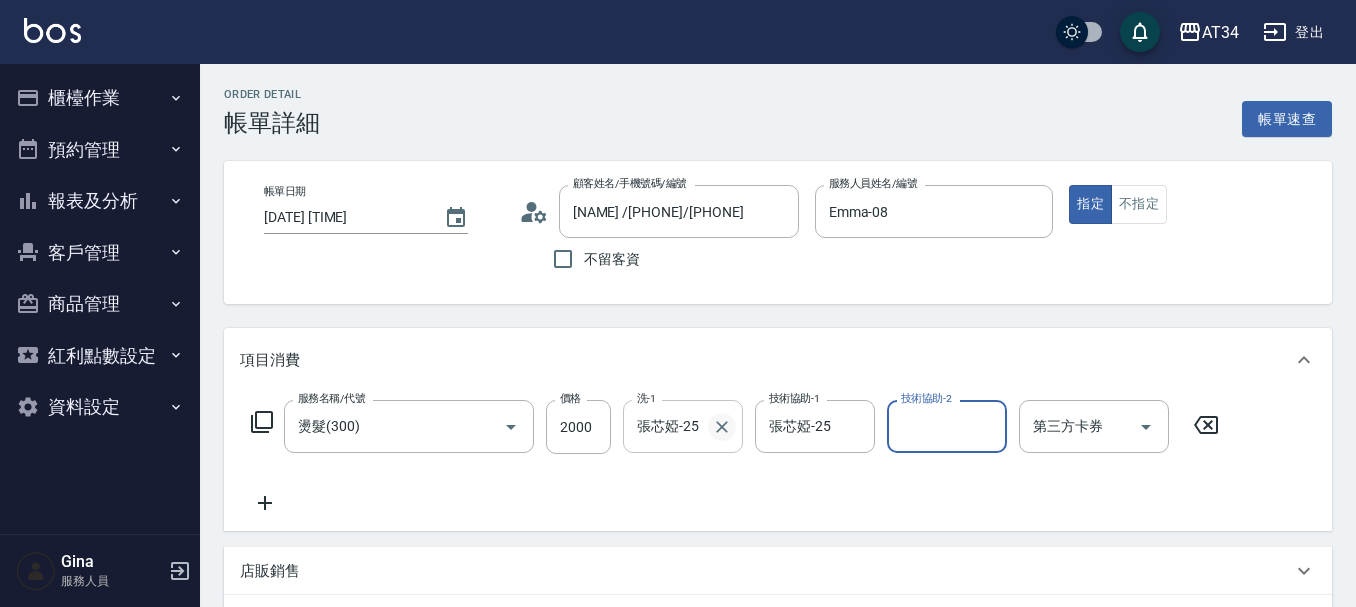click 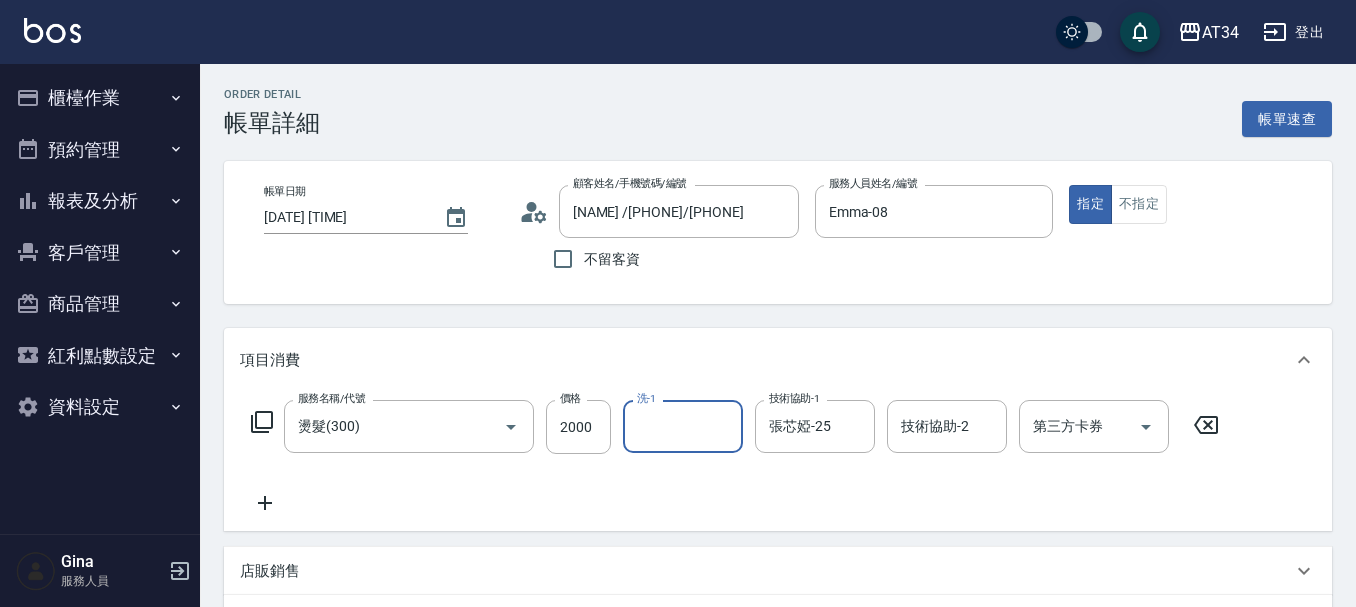 click 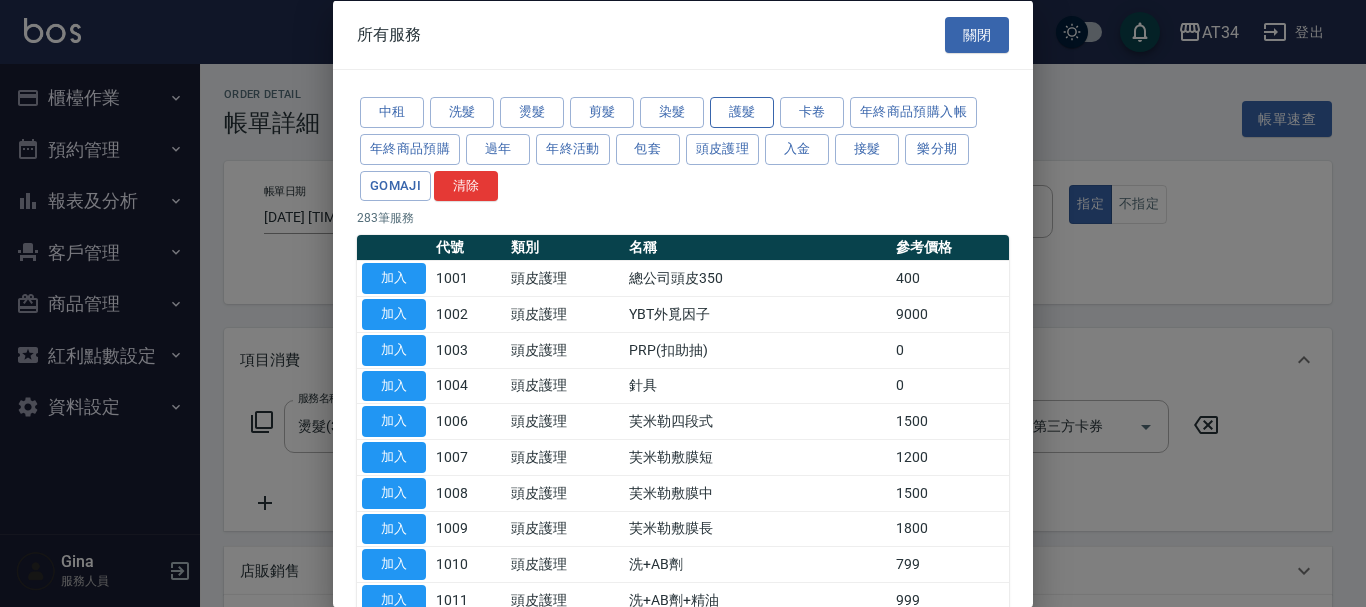 click on "護髮" at bounding box center [742, 112] 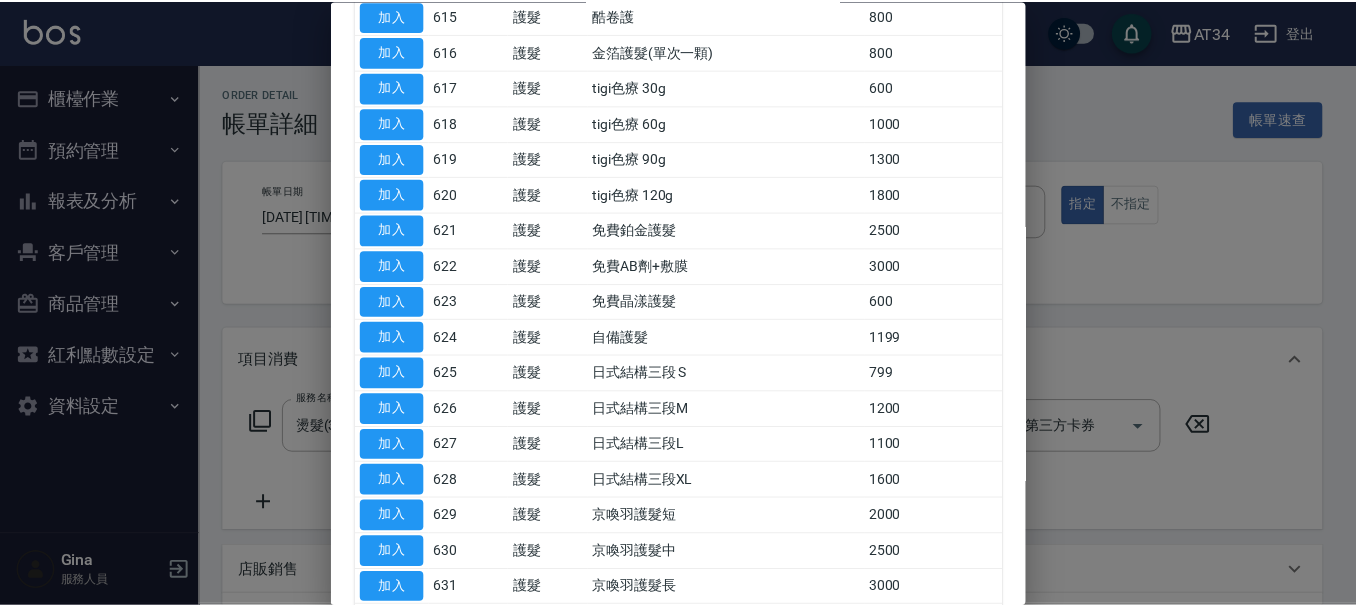 scroll, scrollTop: 800, scrollLeft: 0, axis: vertical 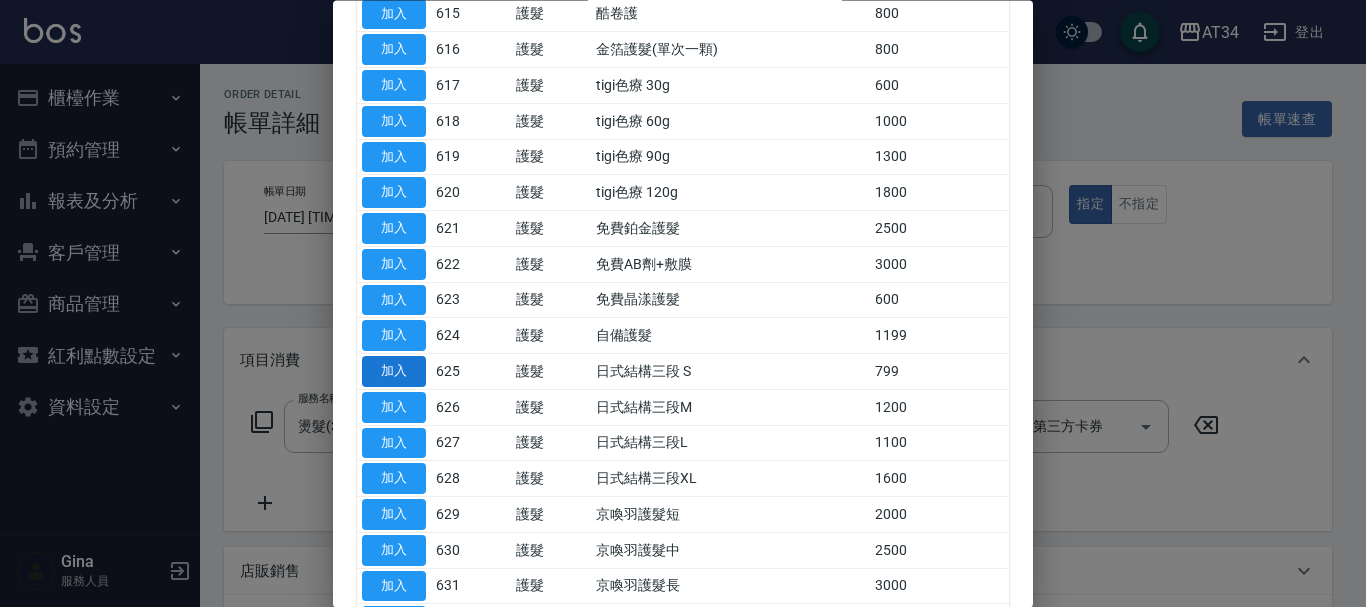 click on "加入" at bounding box center [394, 372] 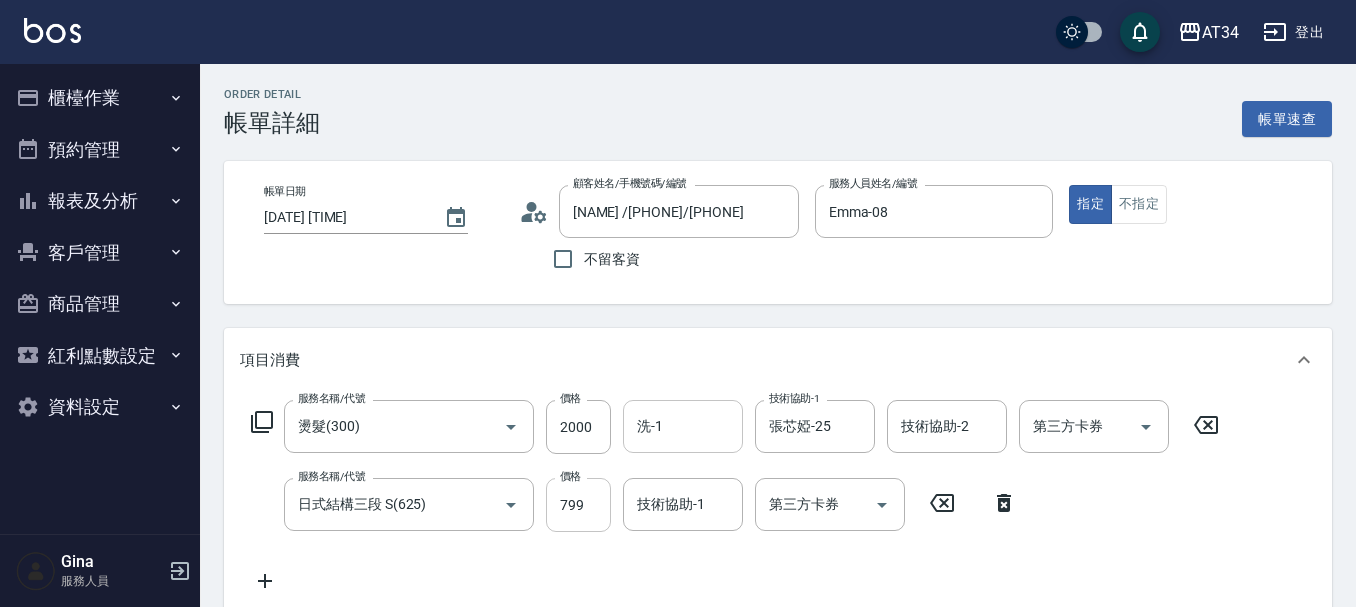 click on "799" at bounding box center [578, 505] 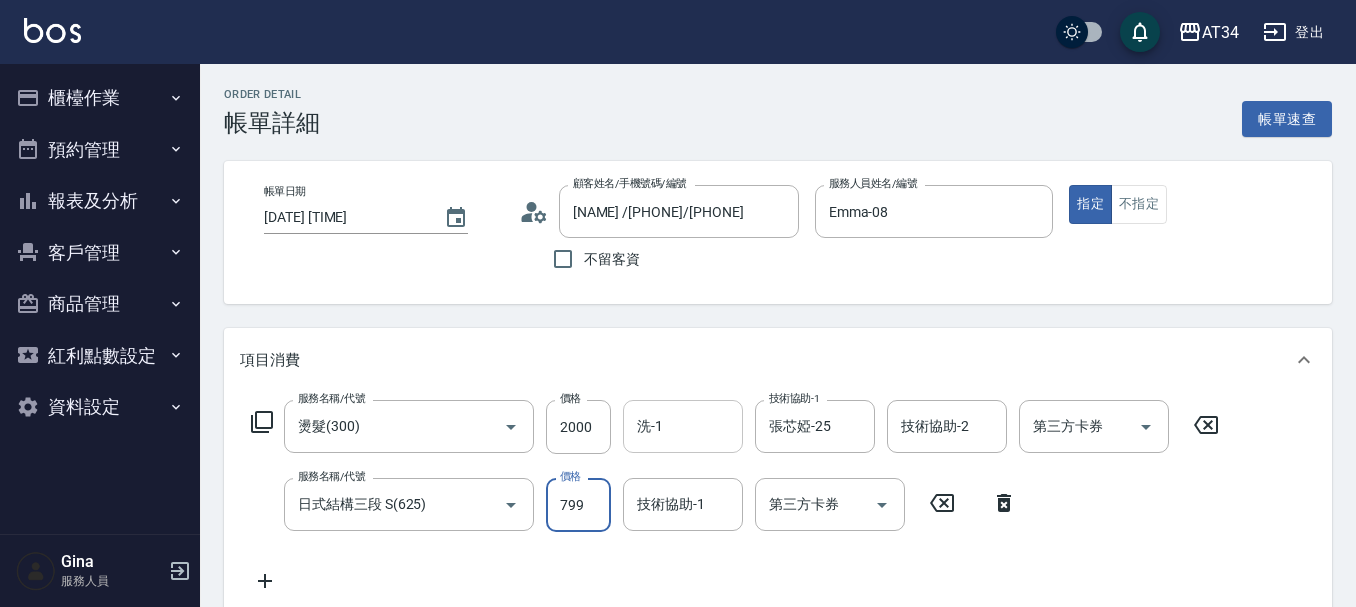 type on "200" 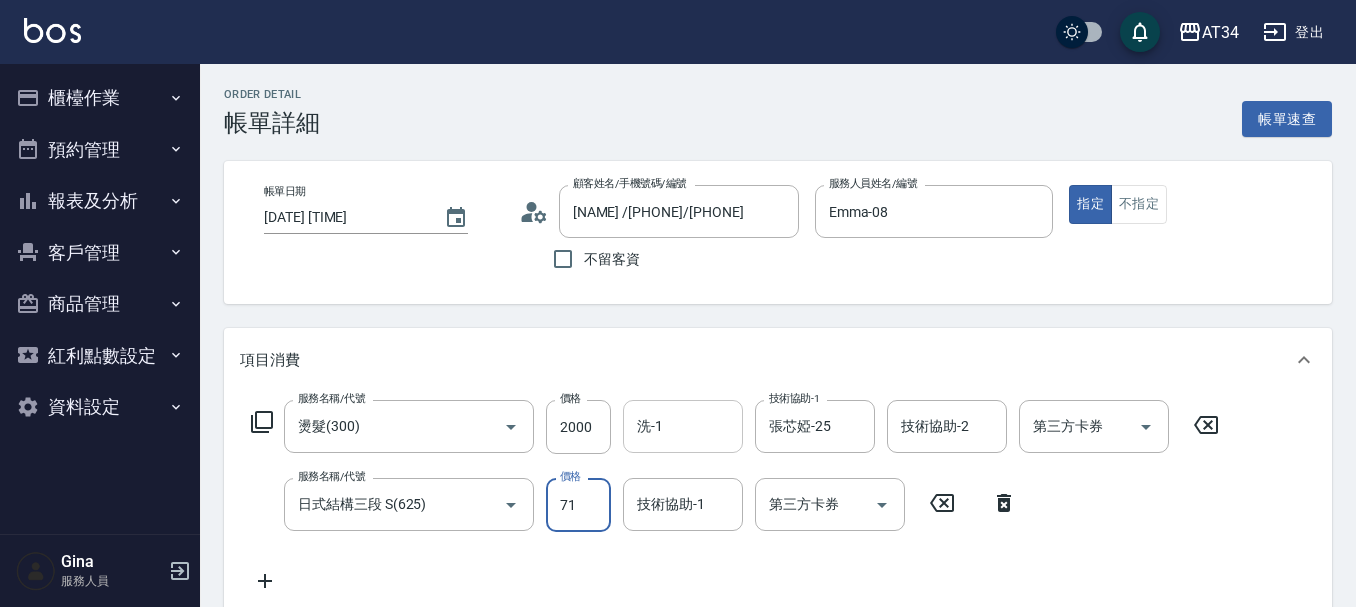 type on "719" 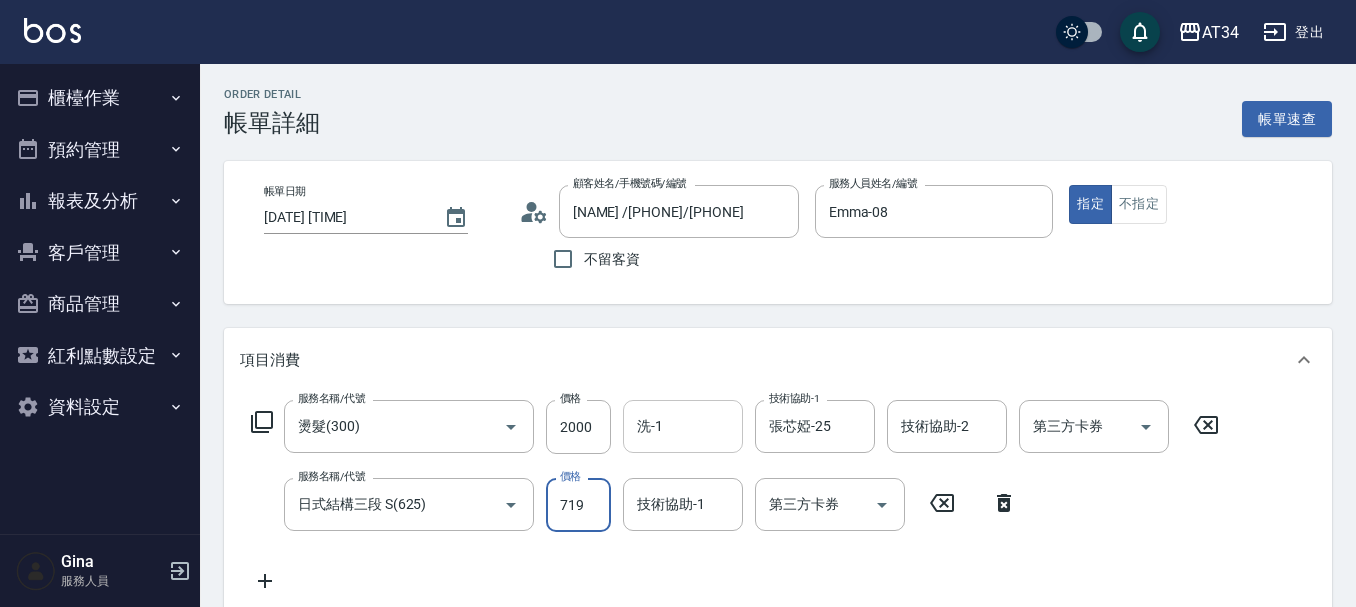 type on "270" 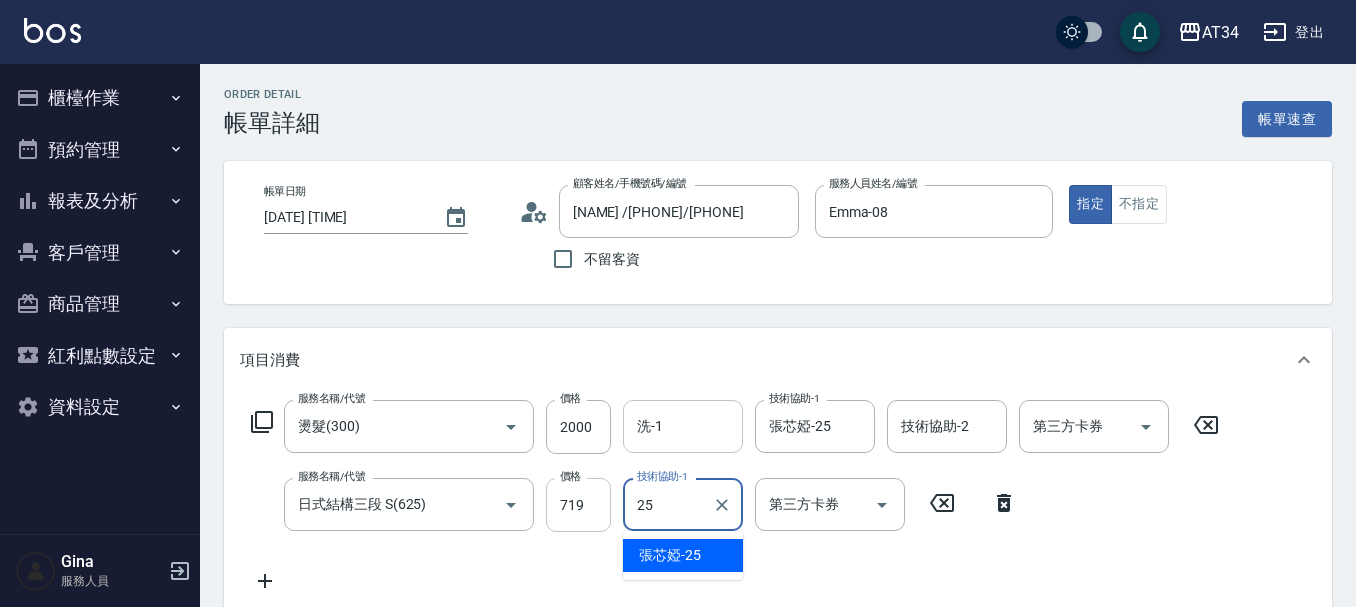 type on "張芯婭-25" 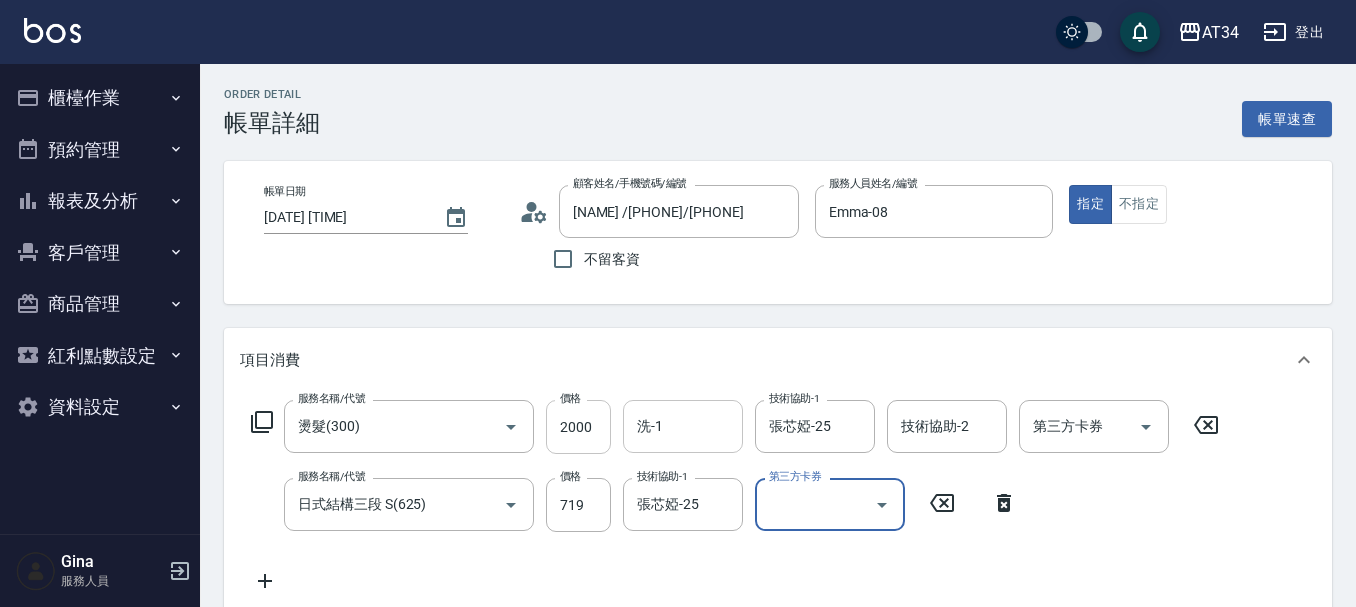 scroll, scrollTop: 100, scrollLeft: 0, axis: vertical 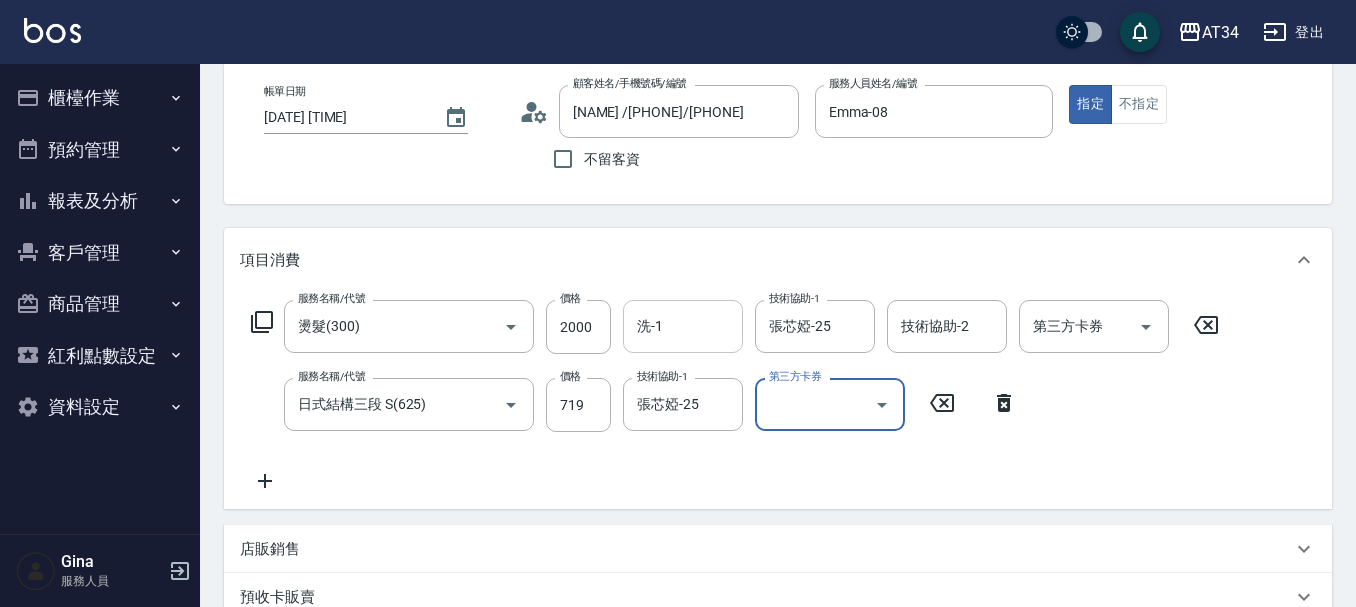 click 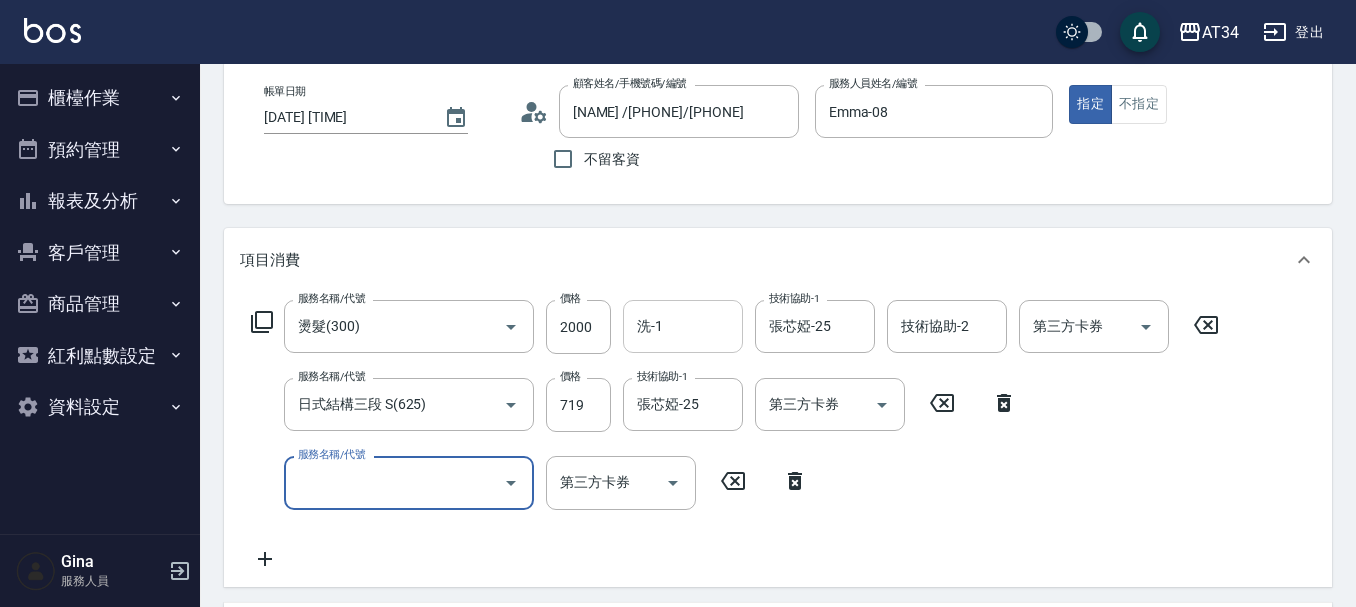click on "服務名稱/代號" at bounding box center (394, 482) 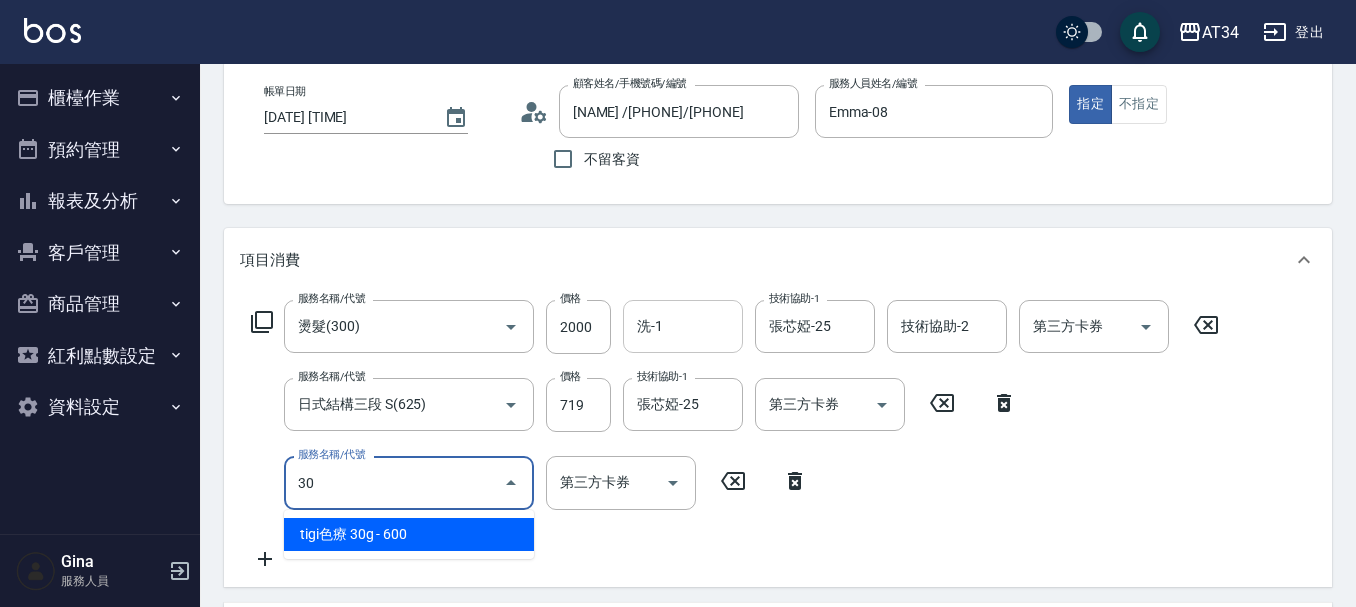 type on "303" 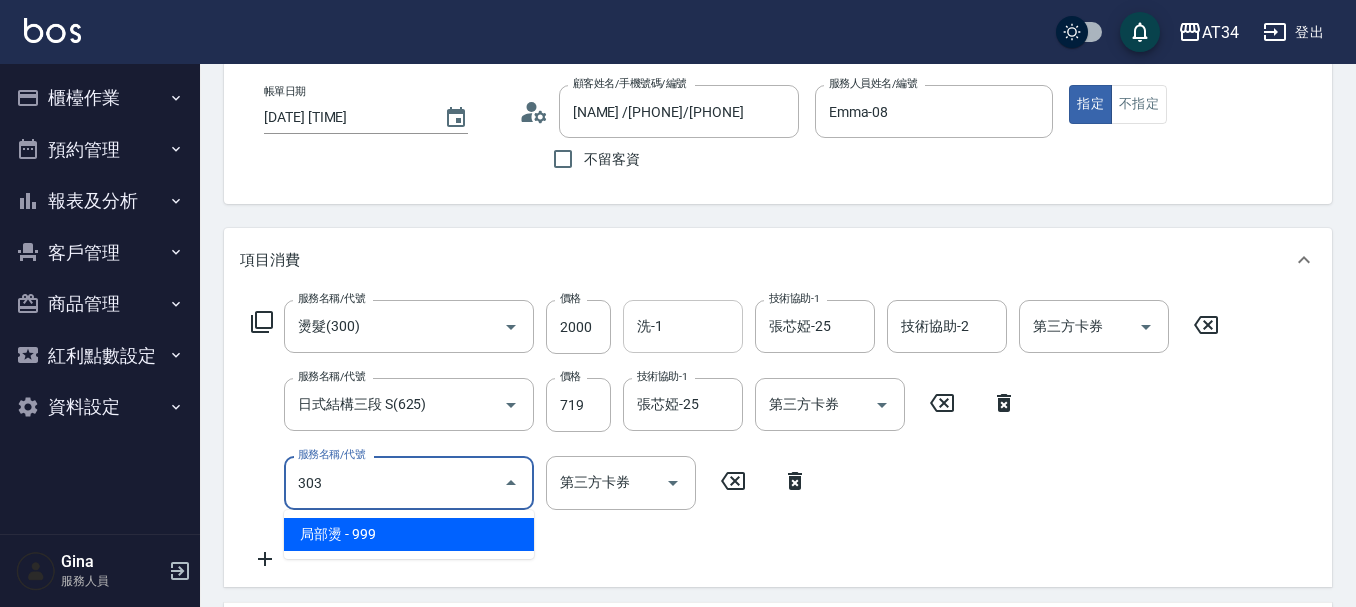 type on "370" 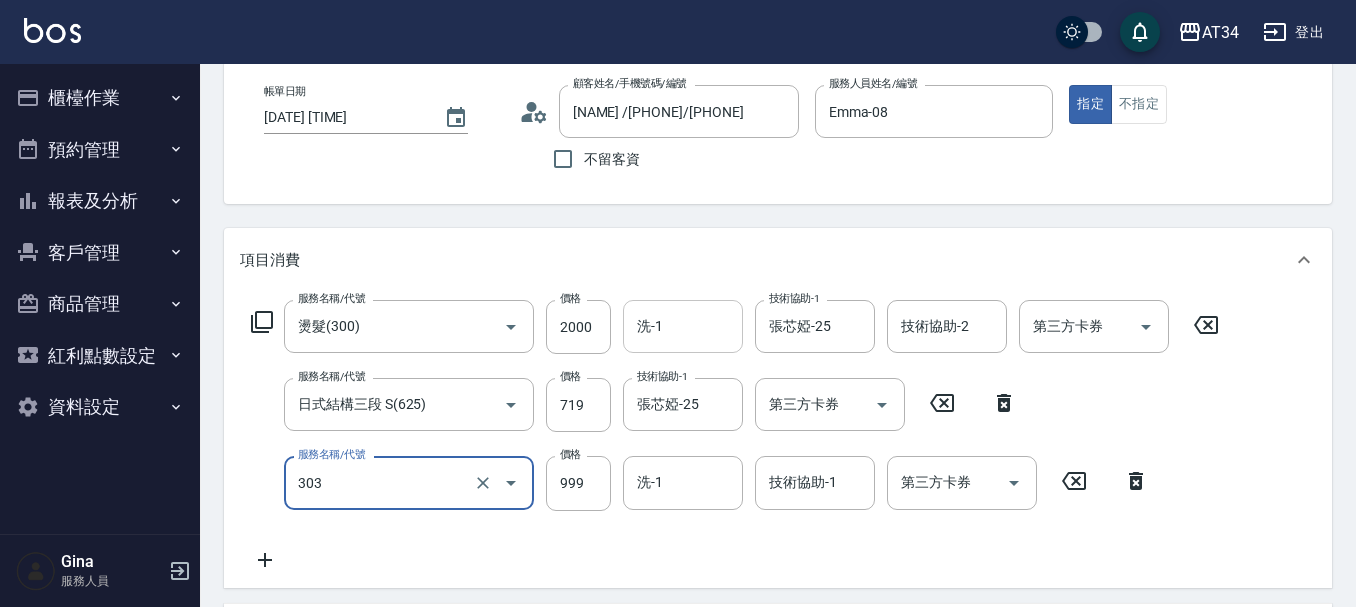 type on "局部燙(303)" 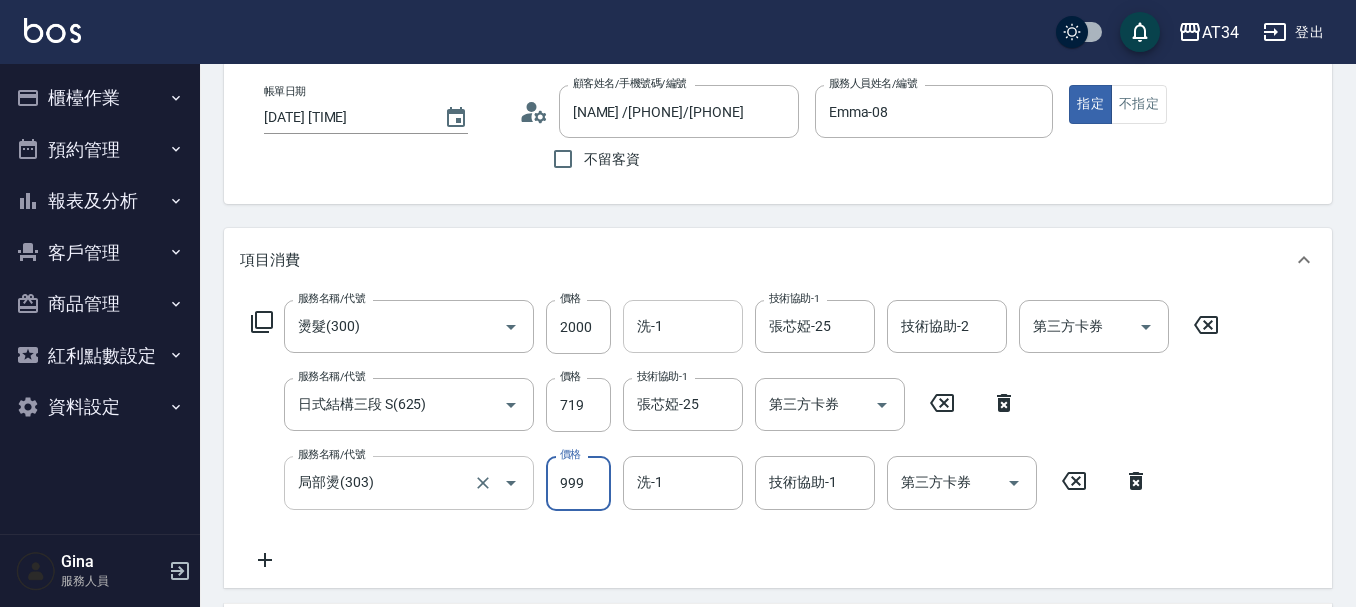 type on "270" 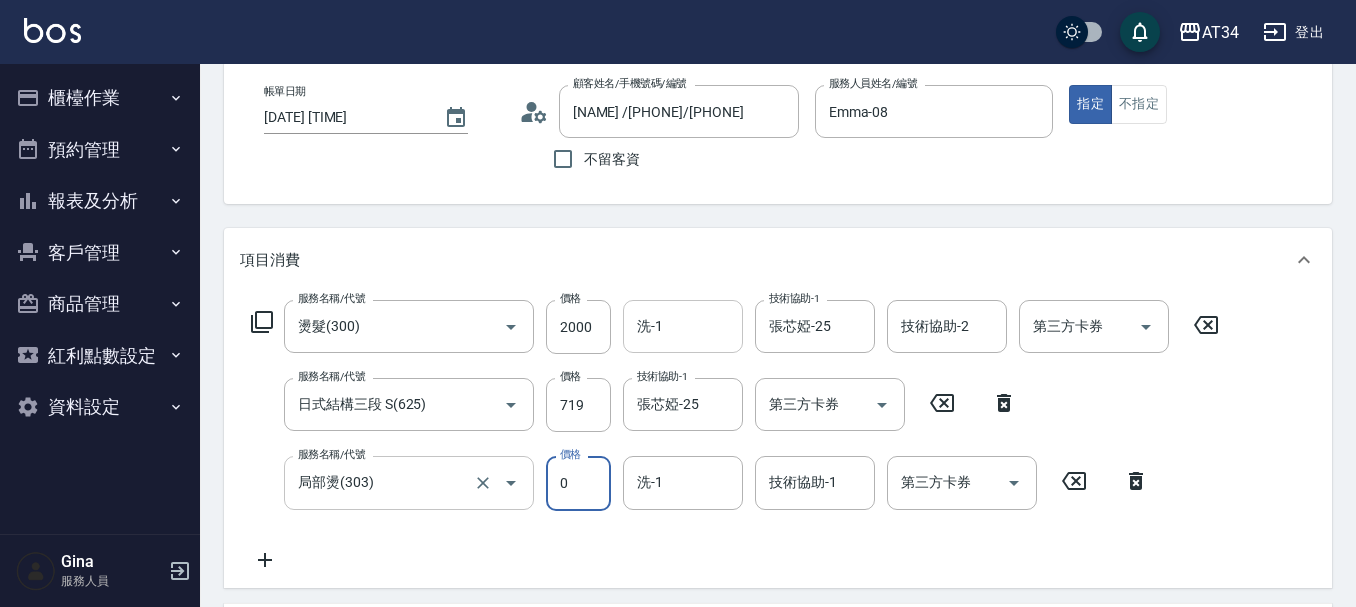 type on "0" 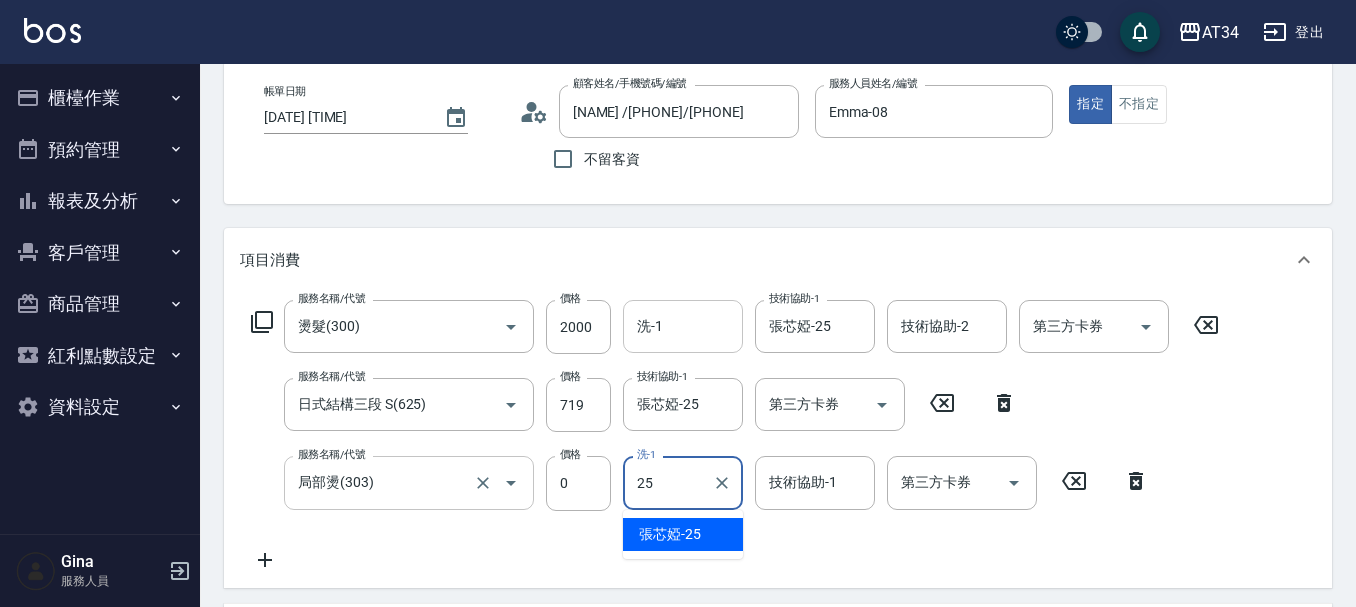 type on "張芯婭-25" 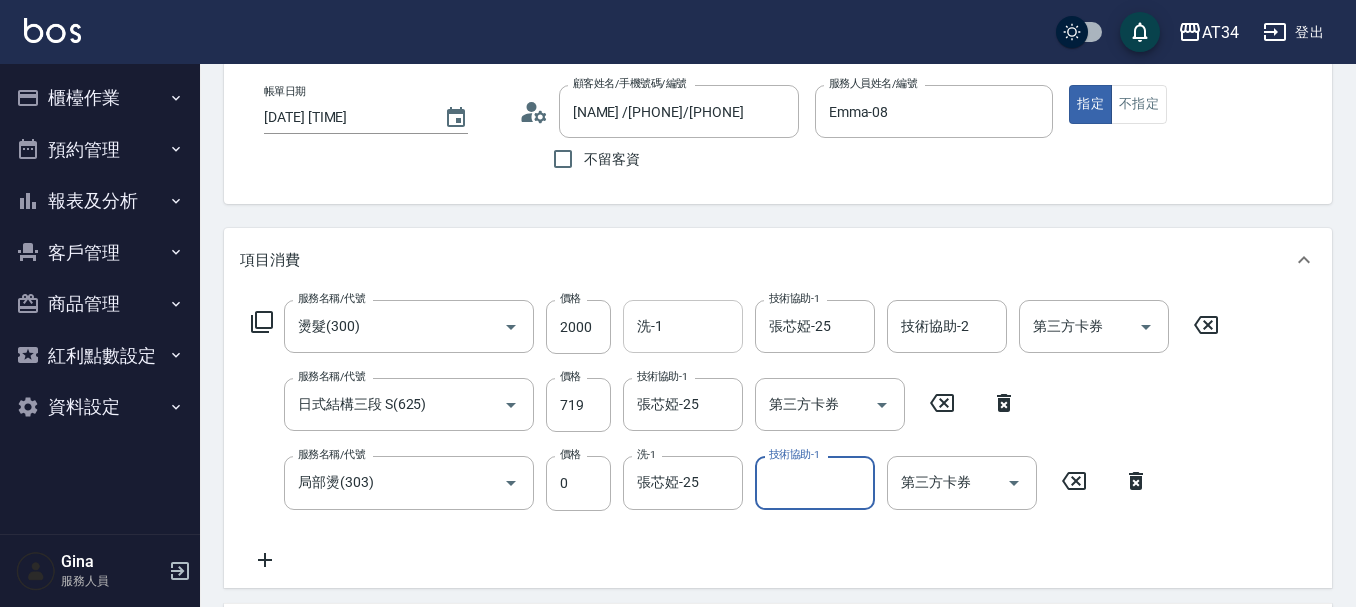click on "洗-1" at bounding box center (683, 326) 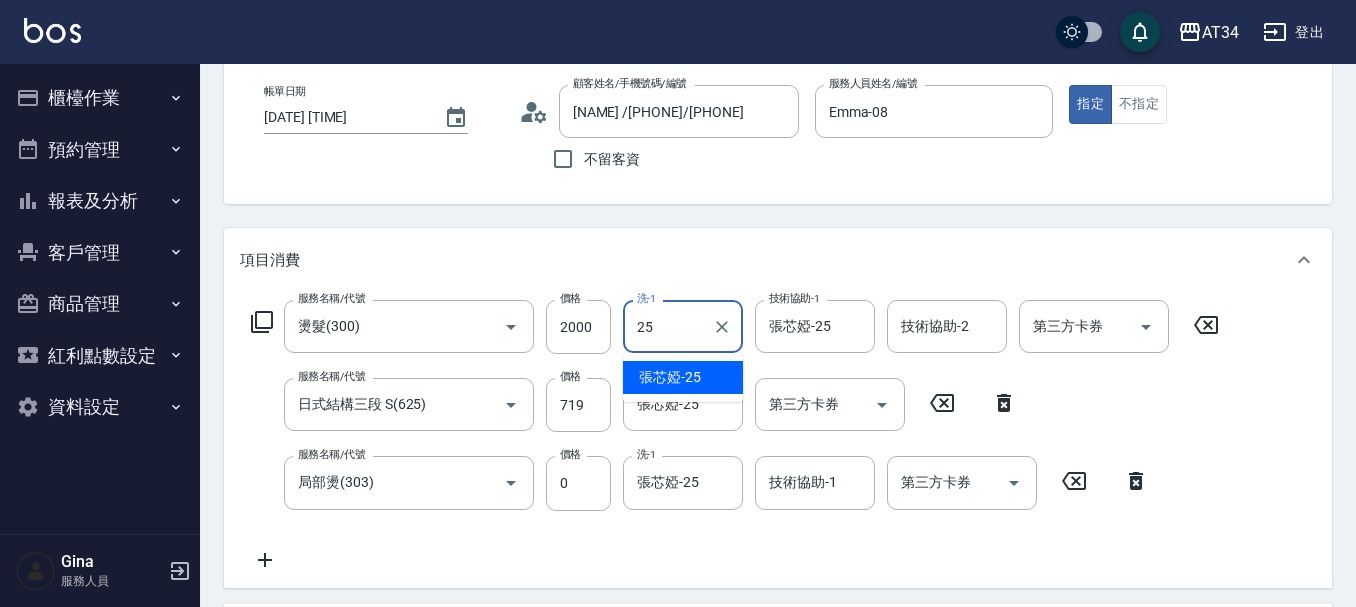 type on "張芯婭-25" 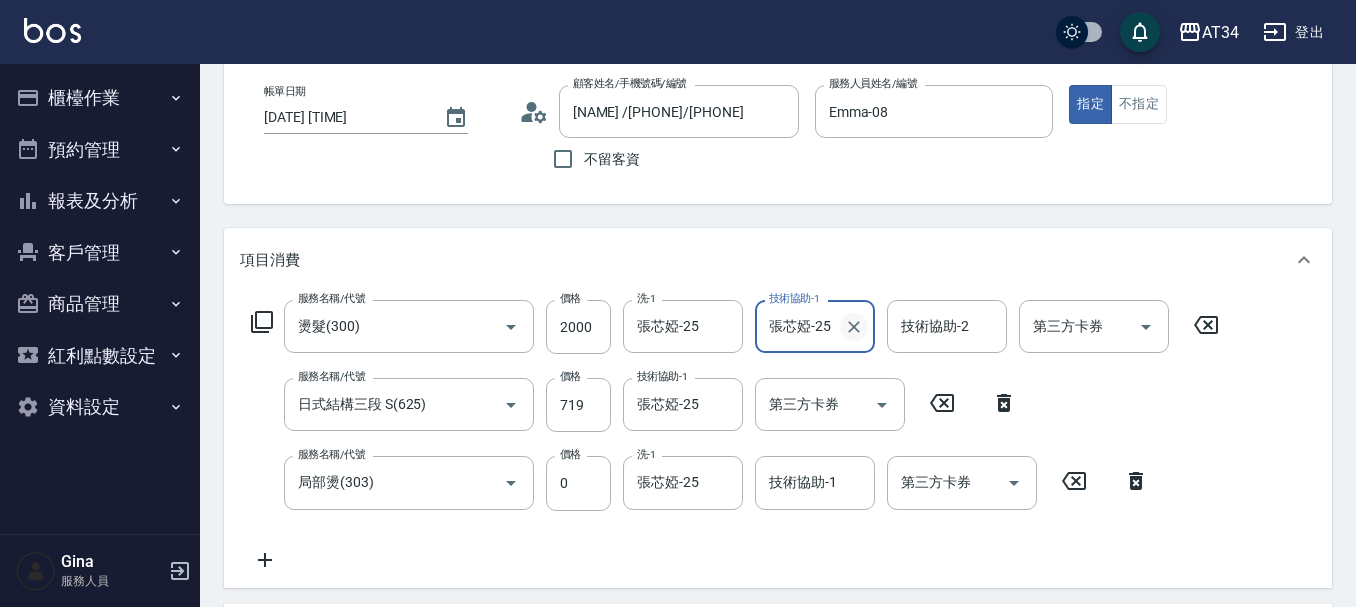 click 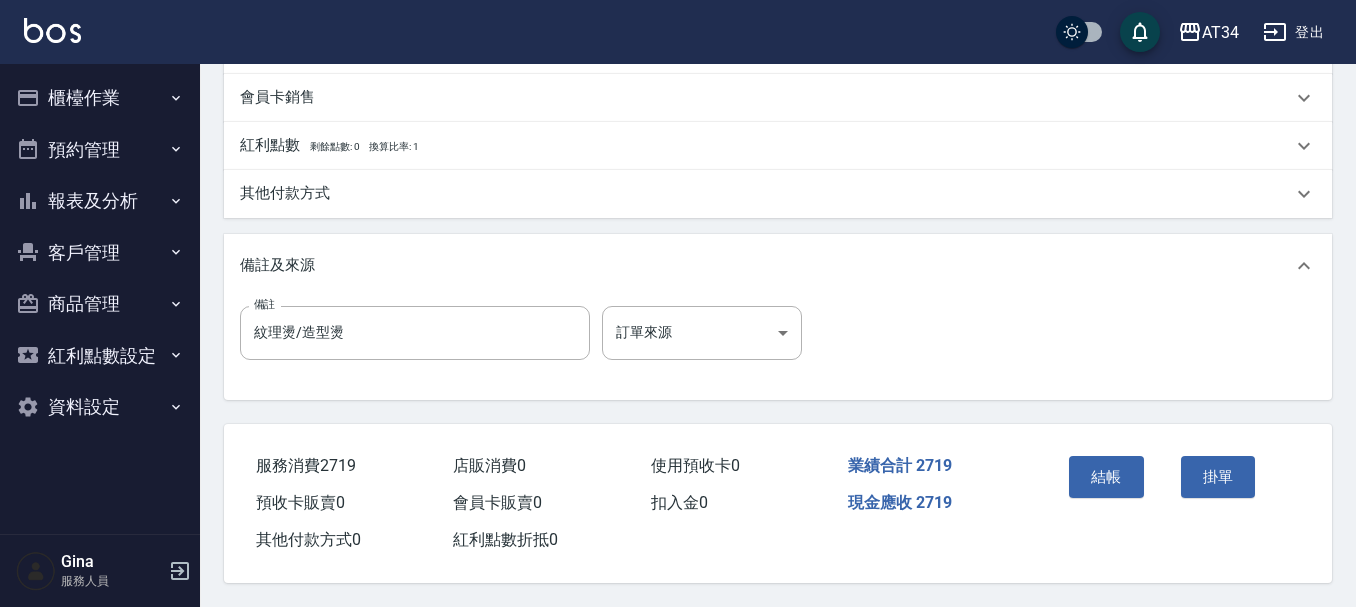 scroll, scrollTop: 783, scrollLeft: 0, axis: vertical 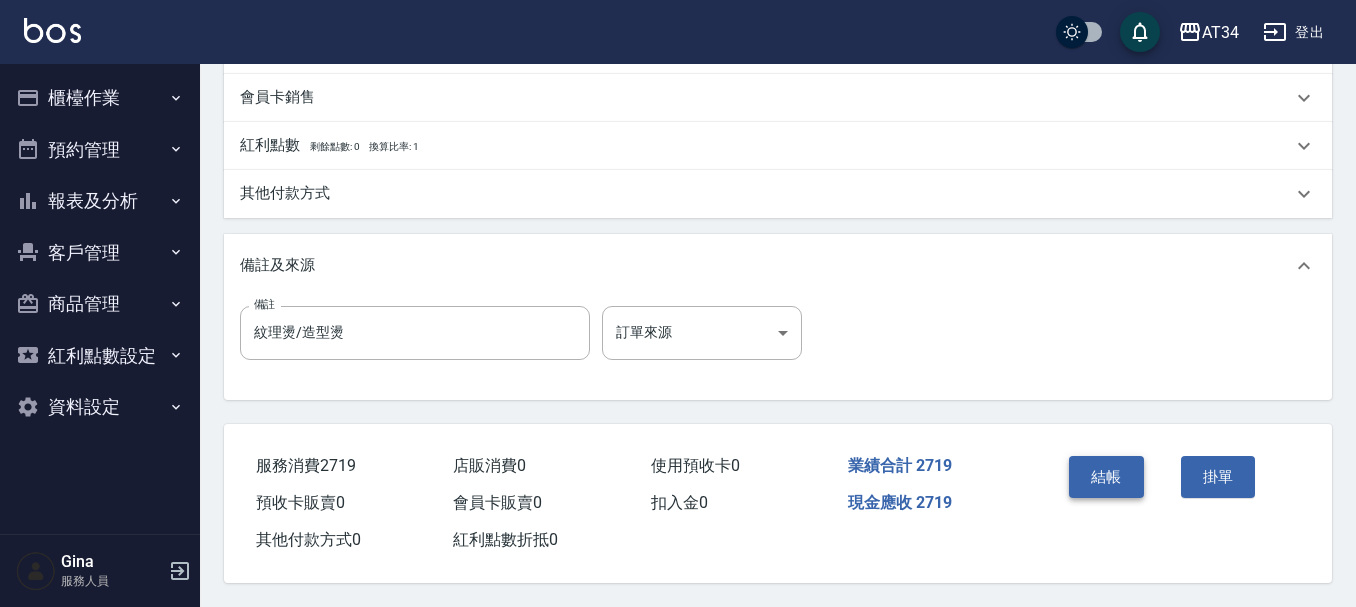 click on "結帳" at bounding box center [1106, 477] 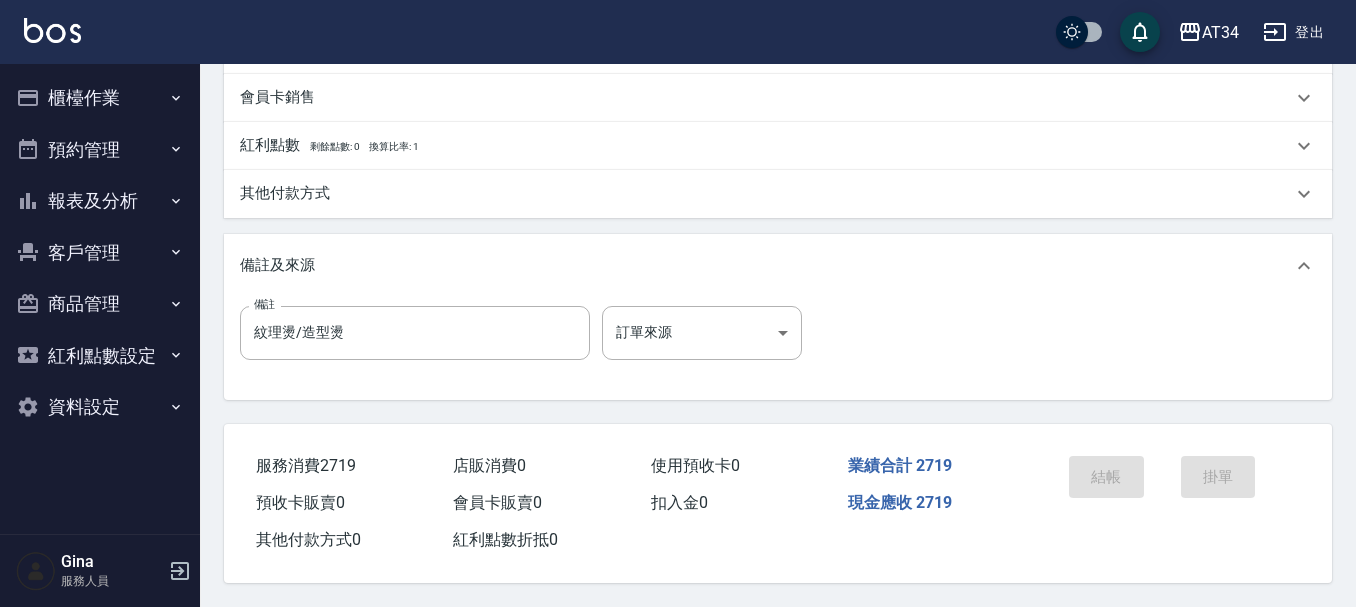 scroll, scrollTop: 0, scrollLeft: 0, axis: both 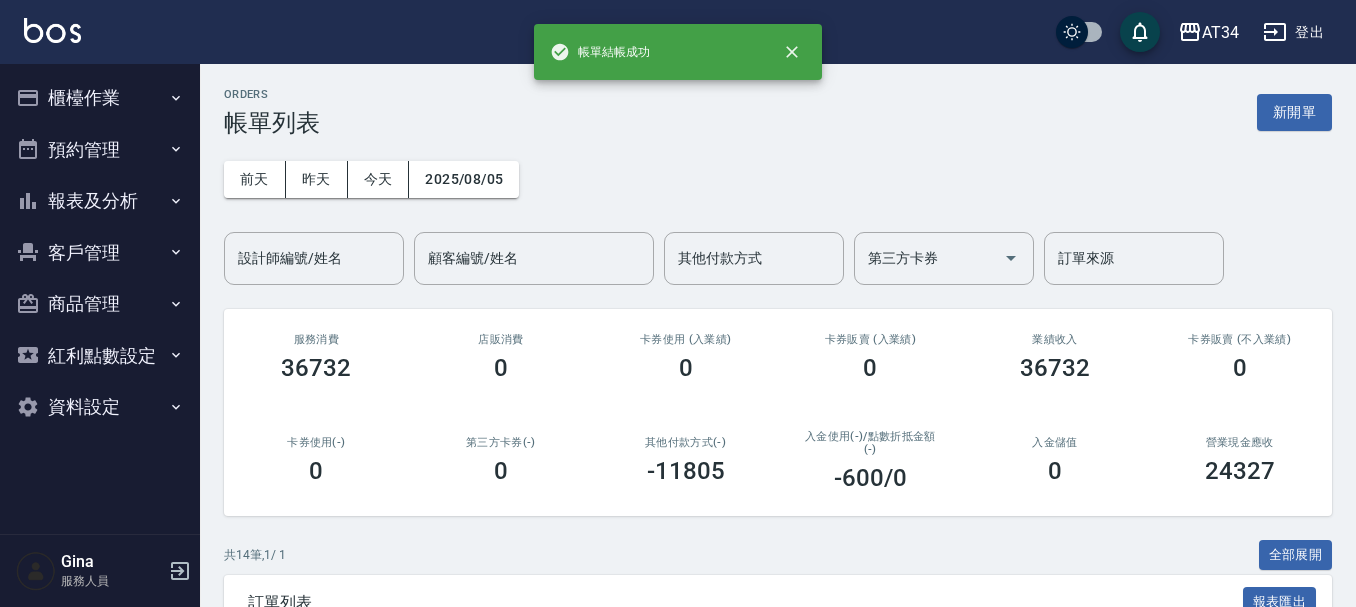 click on "櫃檯作業" at bounding box center [100, 98] 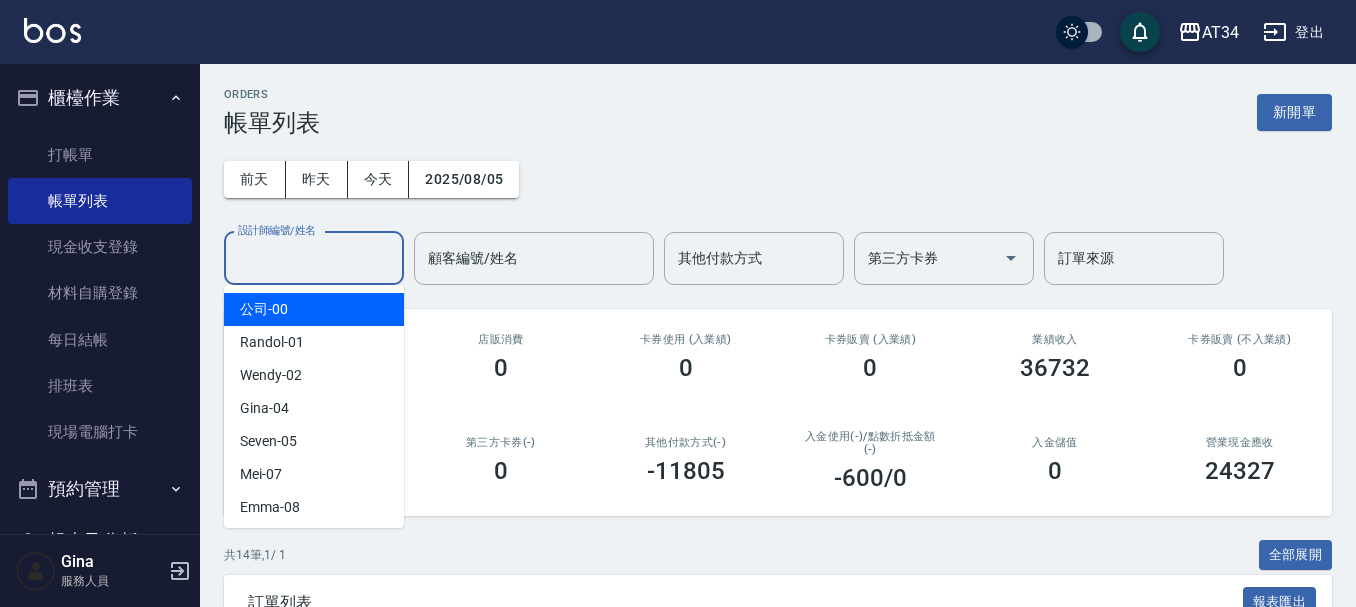 click on "設計師編號/姓名" at bounding box center [314, 258] 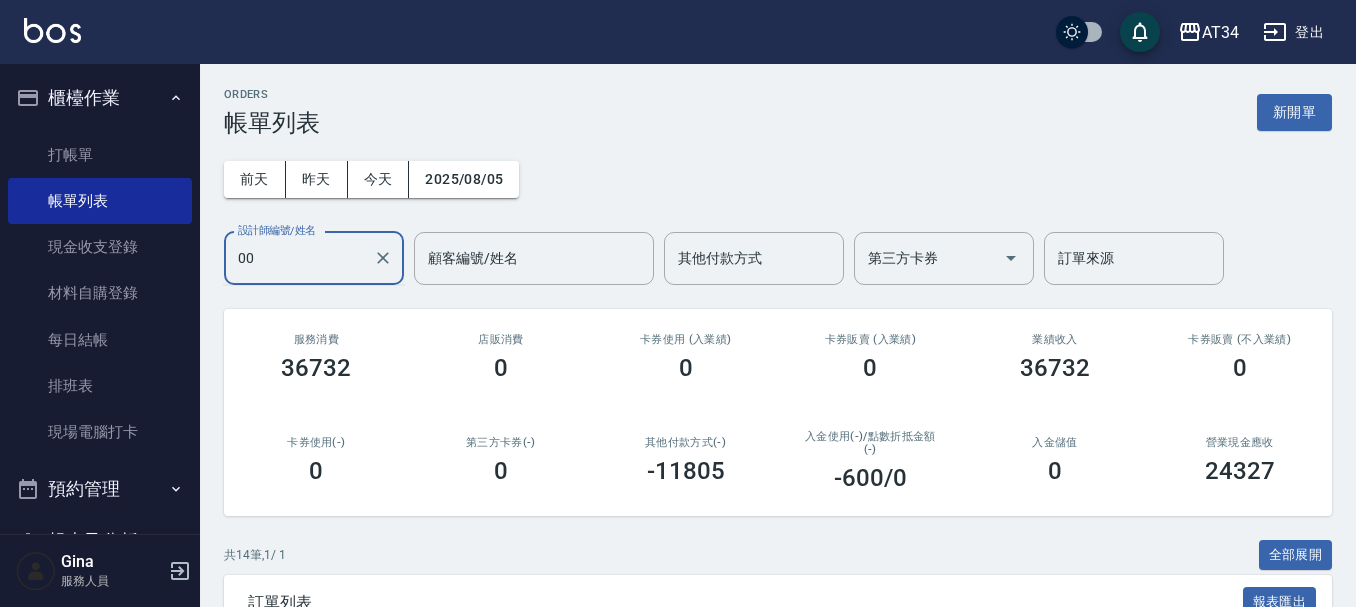 type on "0" 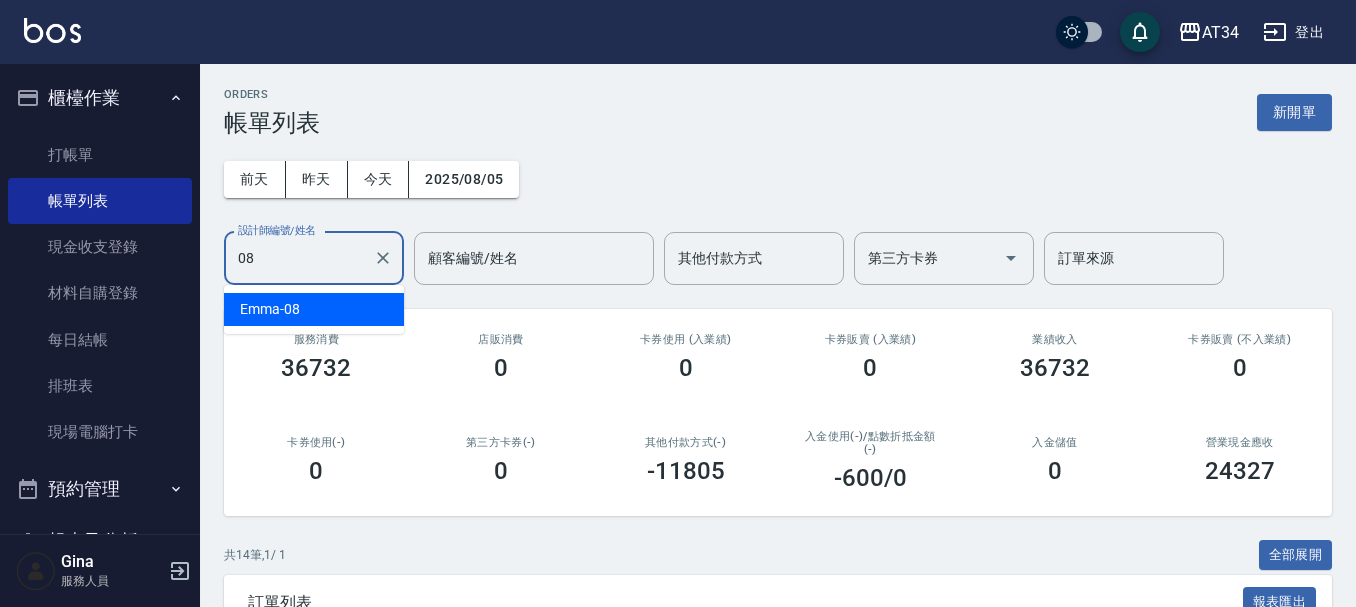type on "Emma-08" 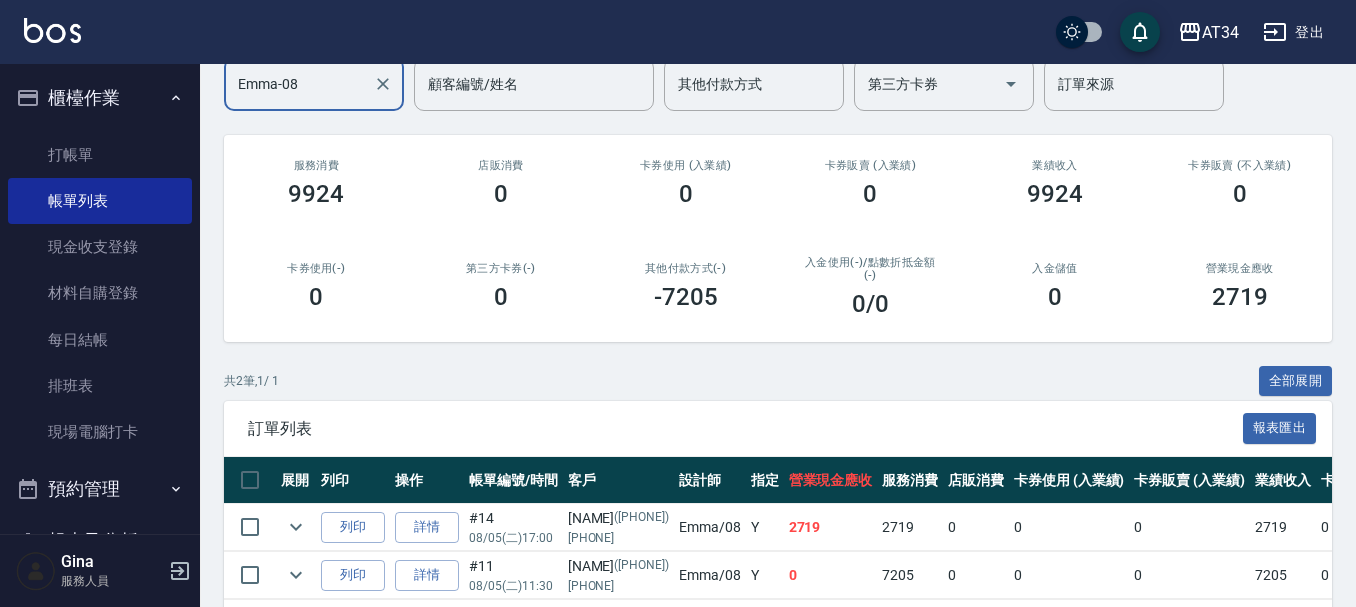 scroll, scrollTop: 0, scrollLeft: 0, axis: both 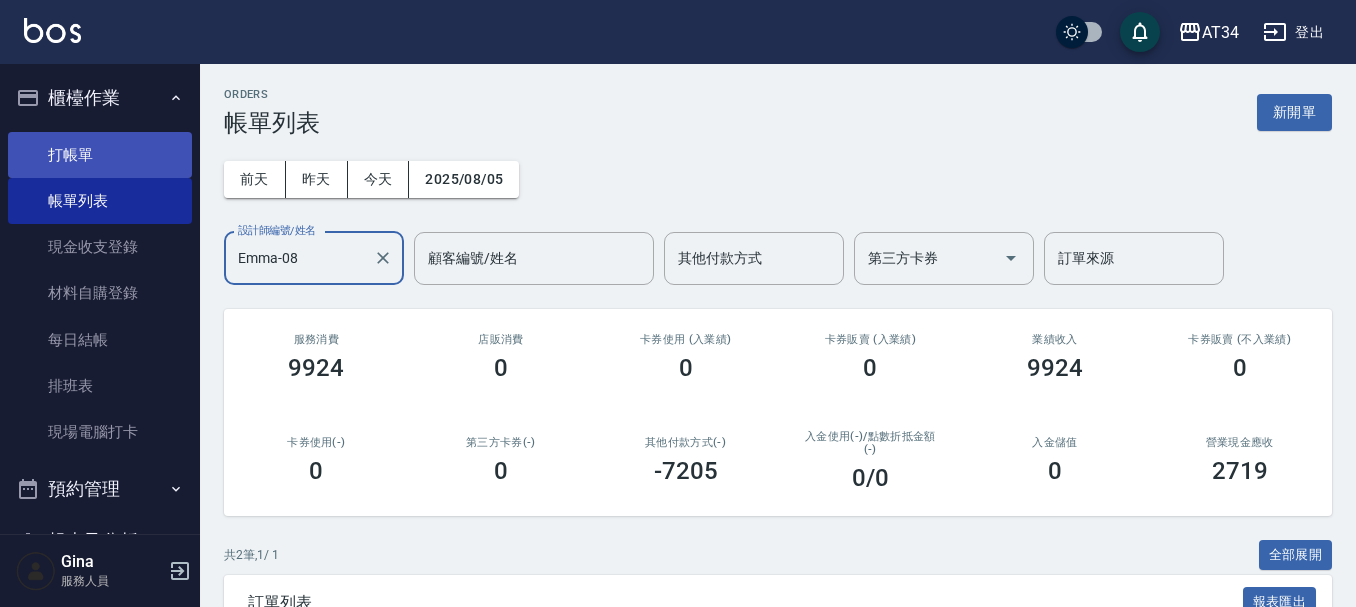 click on "打帳單" at bounding box center [100, 155] 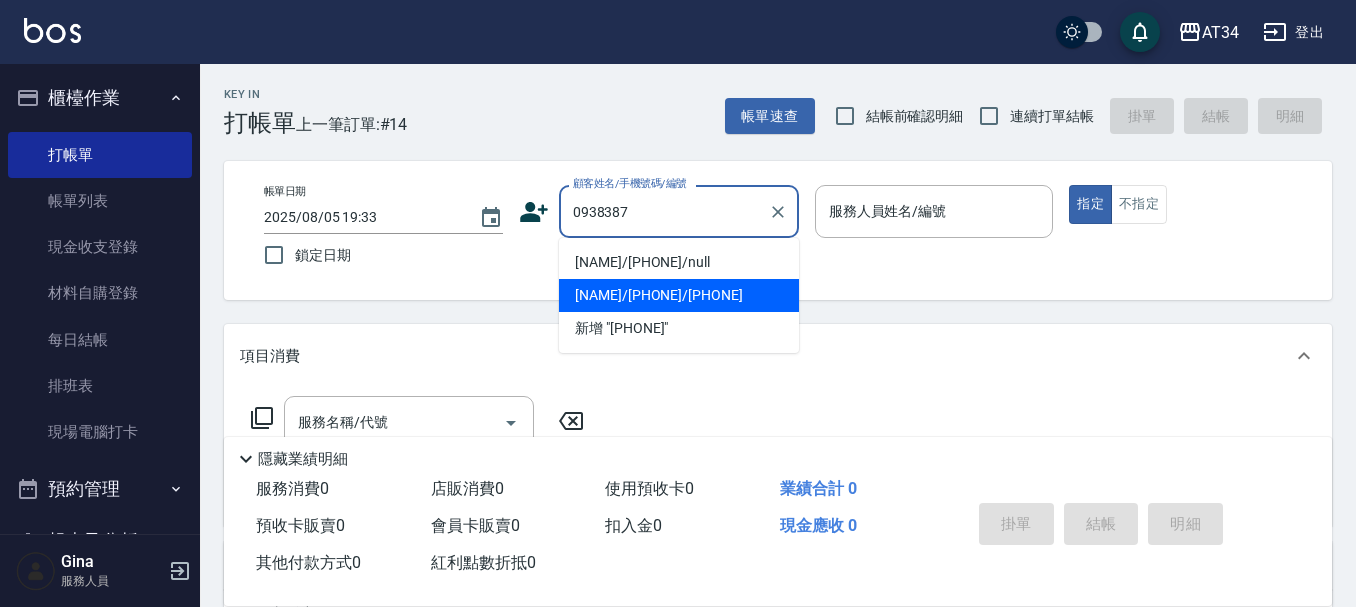 click on "鄭偉柏/093838782/0938387820" at bounding box center [679, 295] 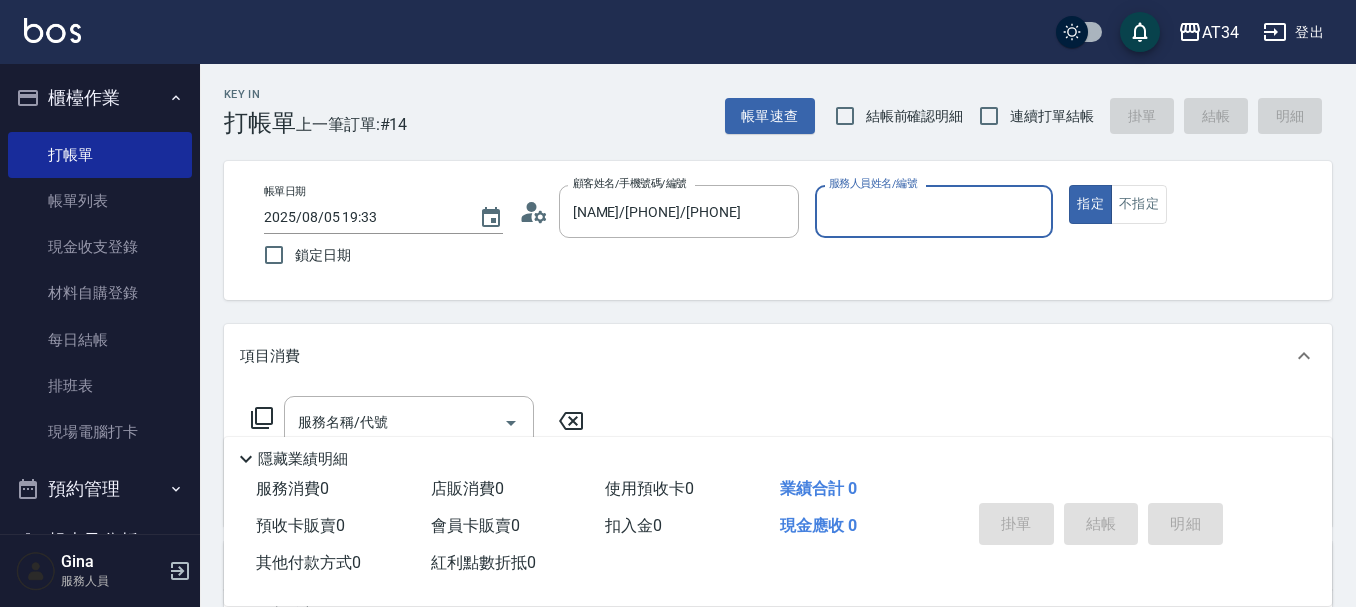 type on "annie-27" 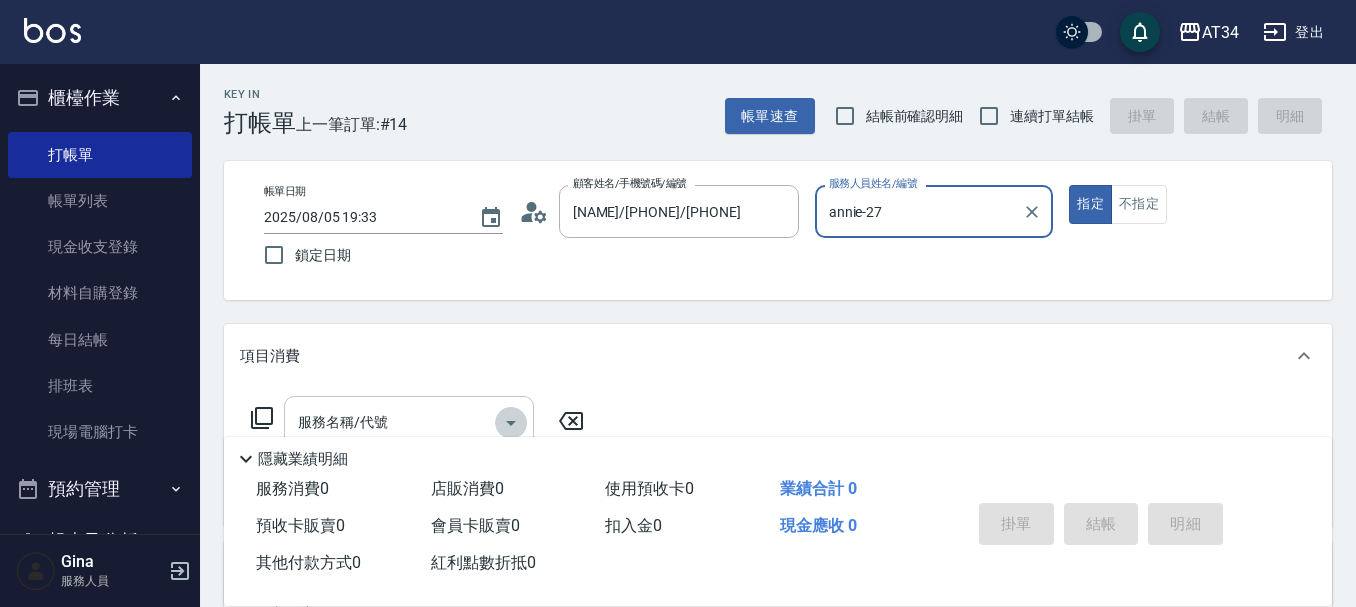click 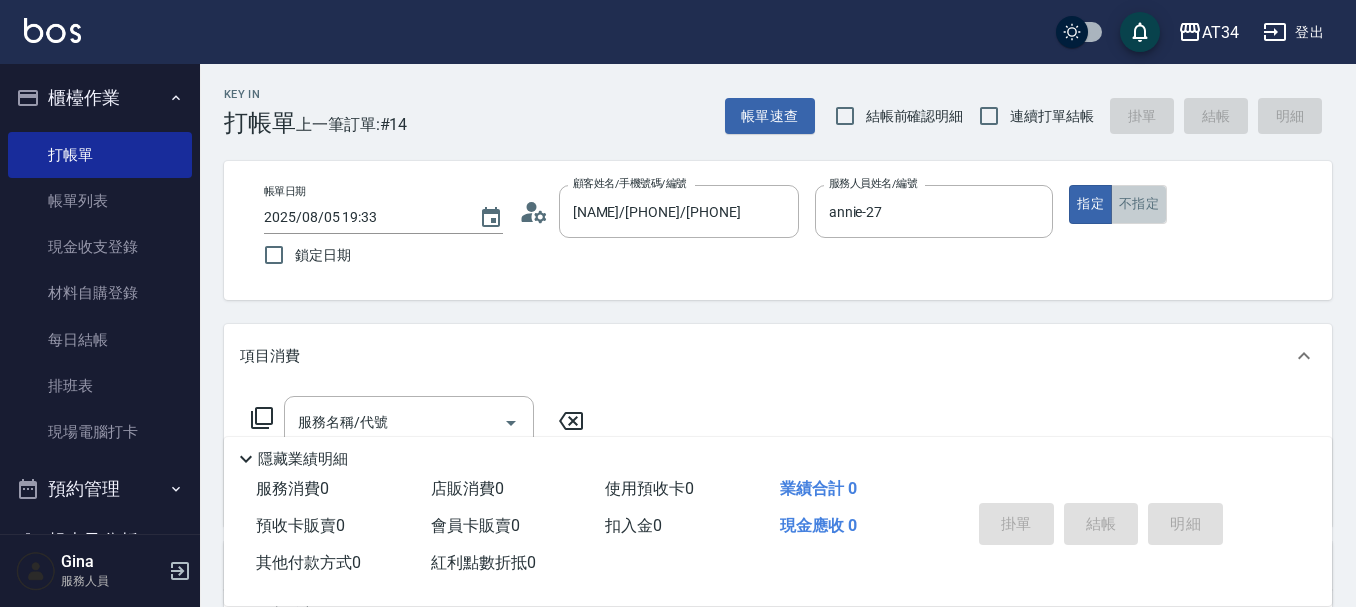 click on "不指定" at bounding box center (1139, 204) 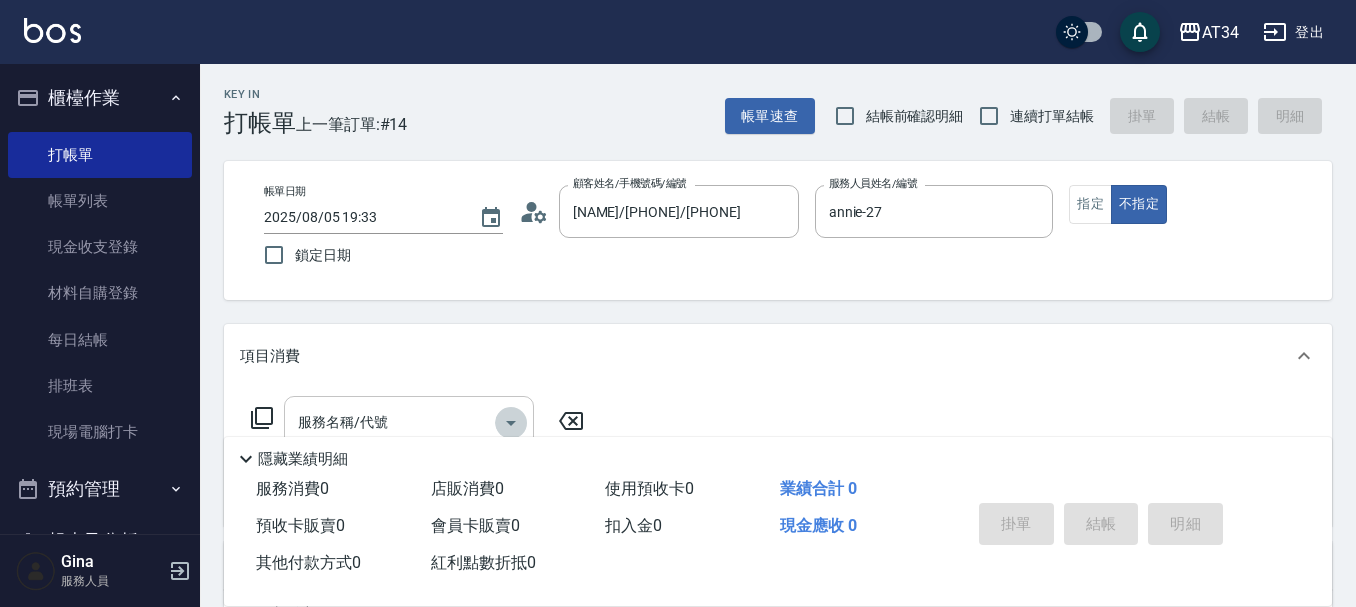 click 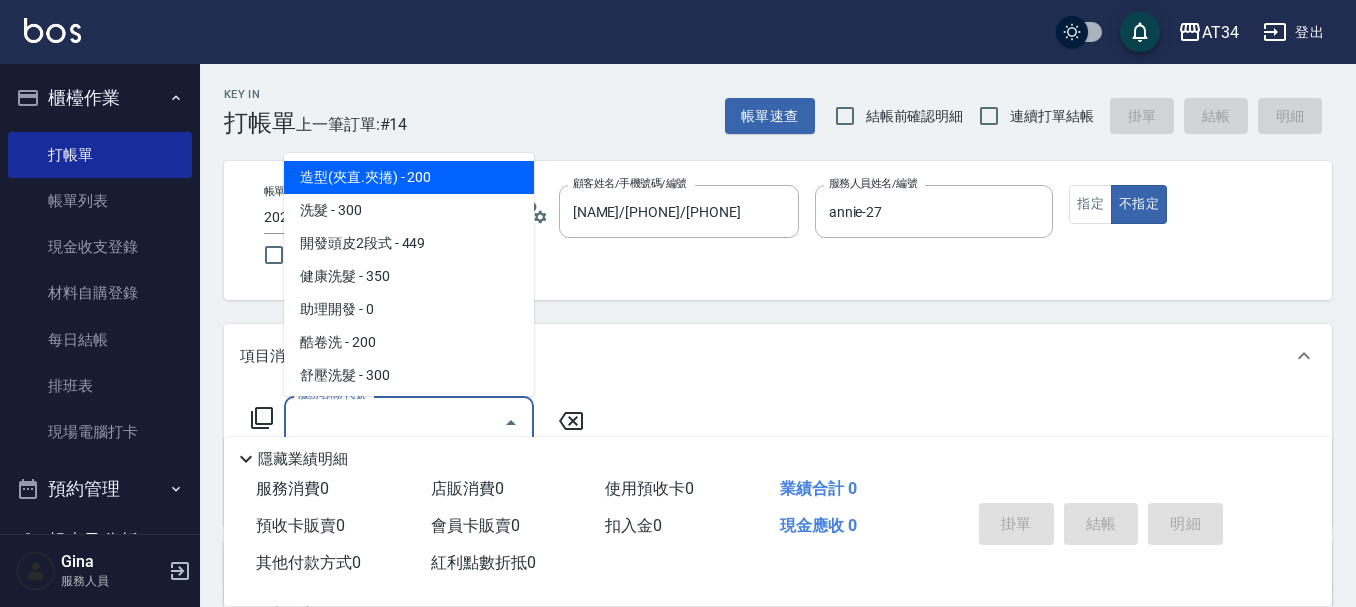 click on "造型(夾直.夾捲) - 200" at bounding box center (409, 177) 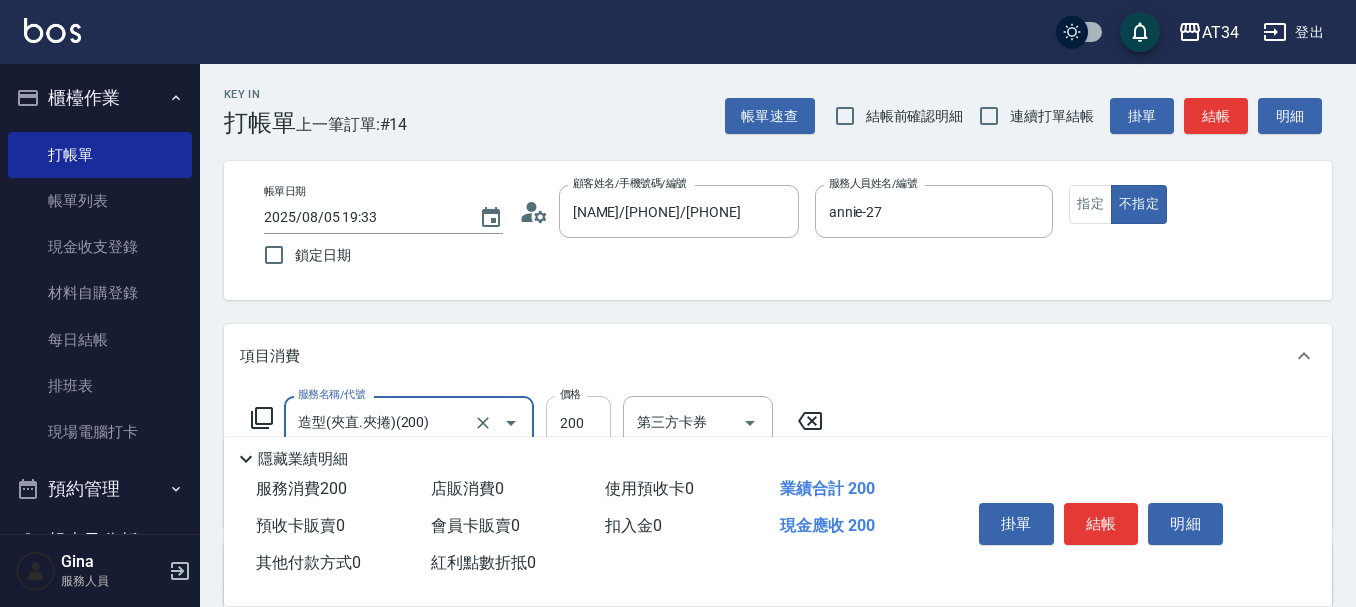 click on "200" at bounding box center [578, 423] 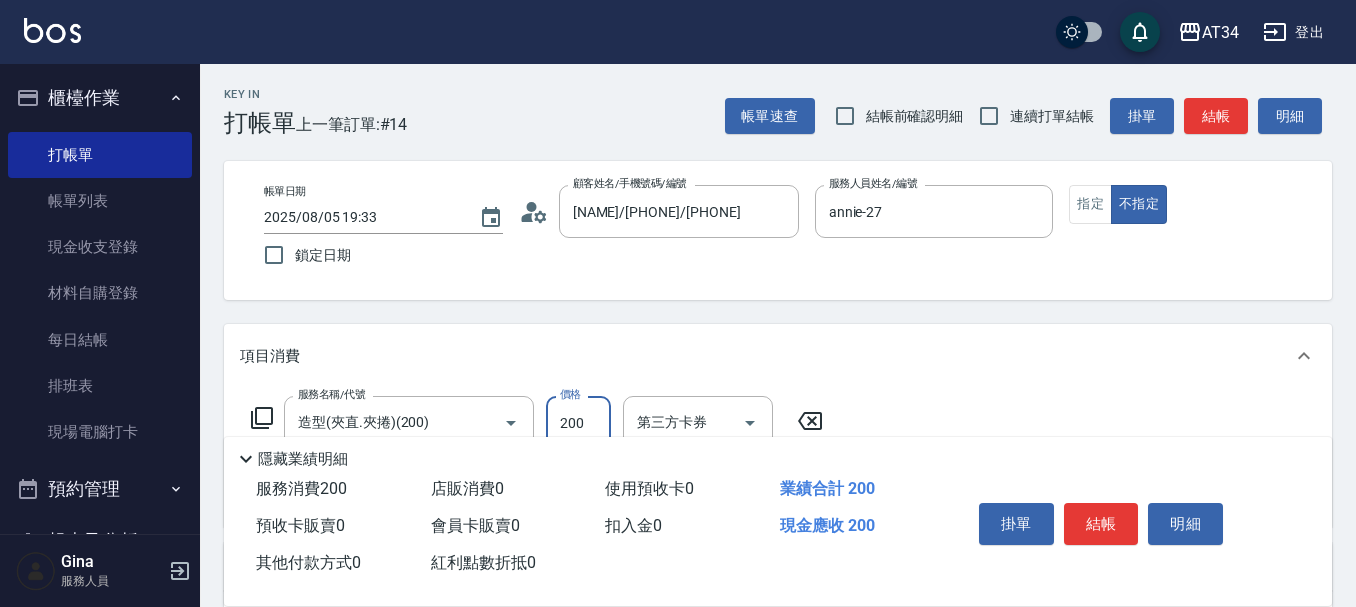 type on "0" 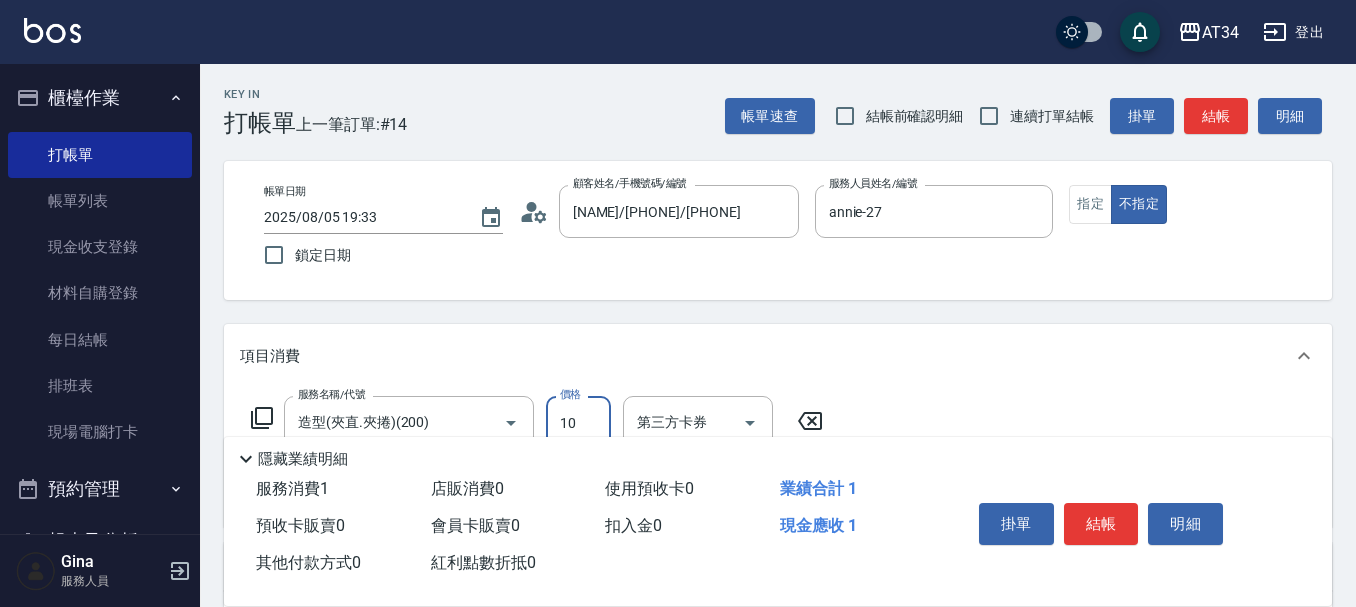 type on "100" 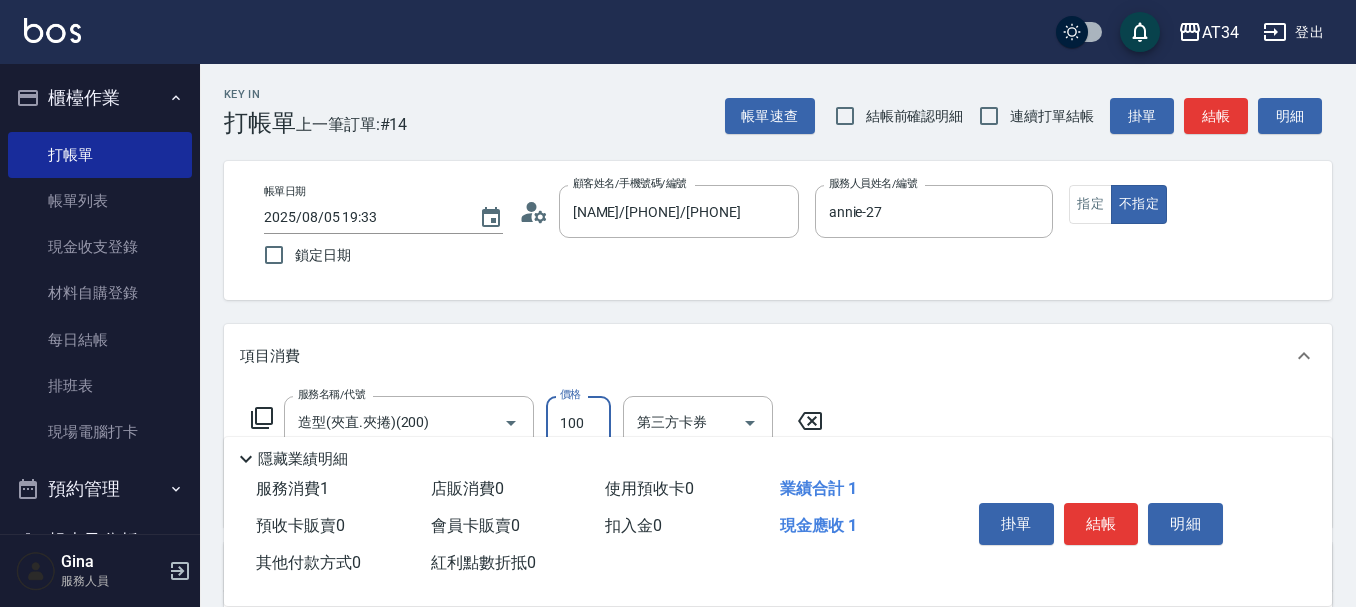 type on "10" 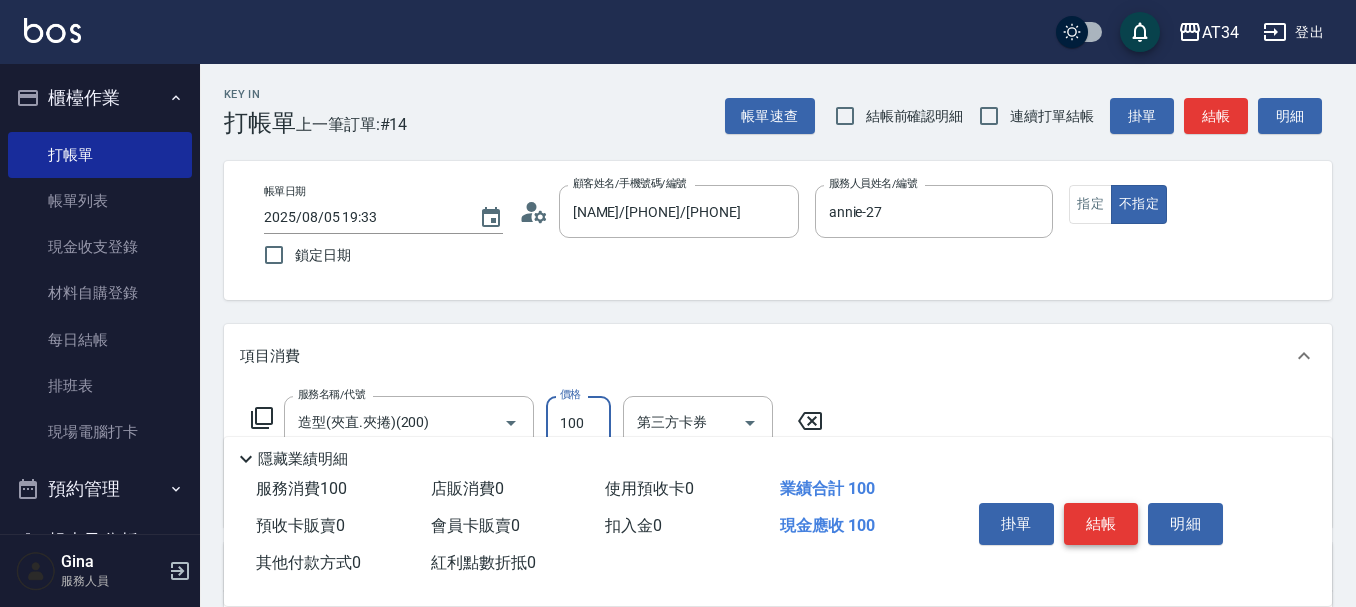 type on "100" 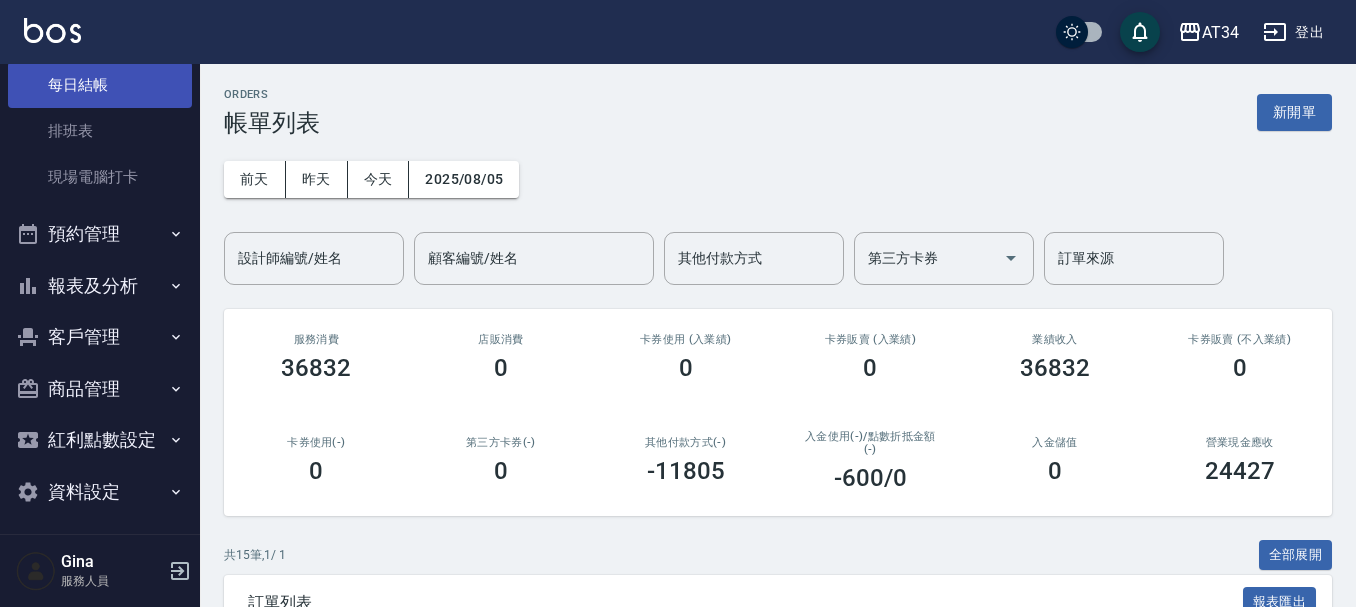 scroll, scrollTop: 262, scrollLeft: 0, axis: vertical 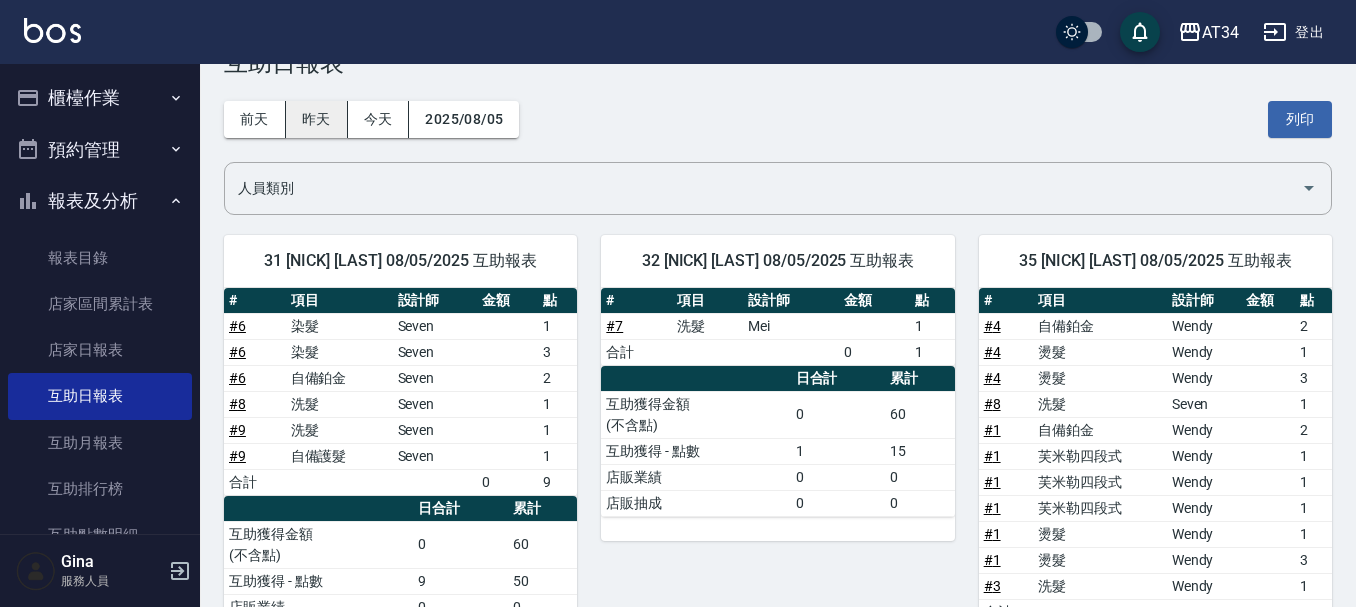 click on "昨天" at bounding box center (317, 119) 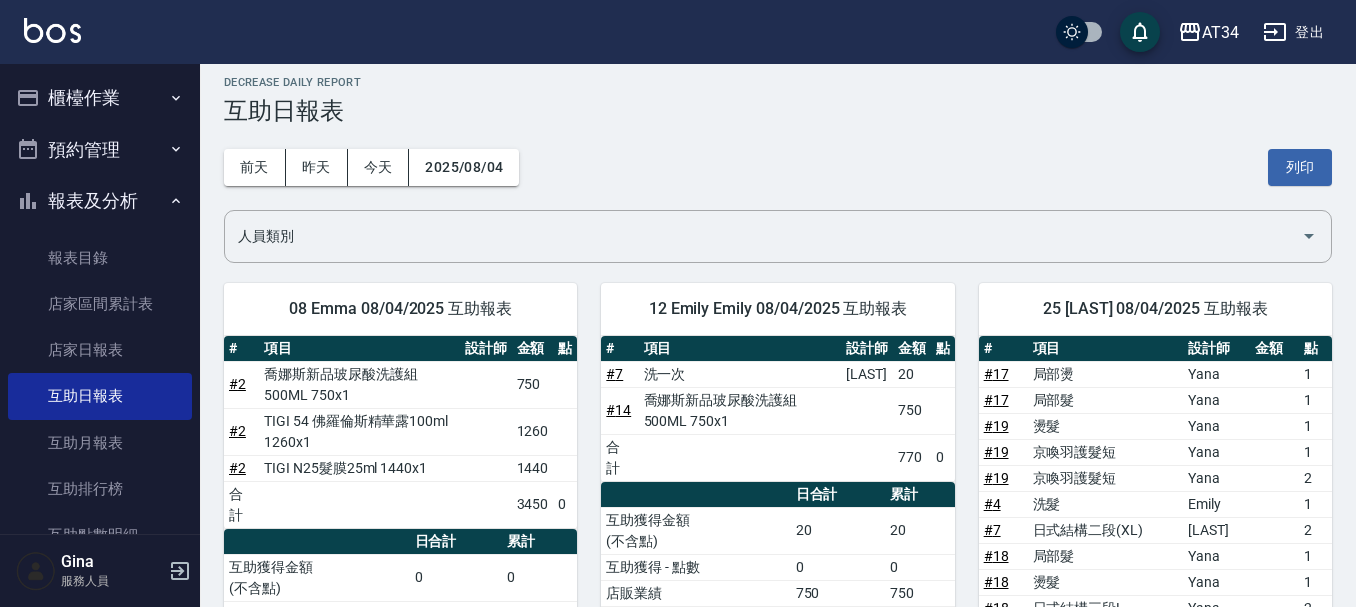 scroll, scrollTop: 0, scrollLeft: 0, axis: both 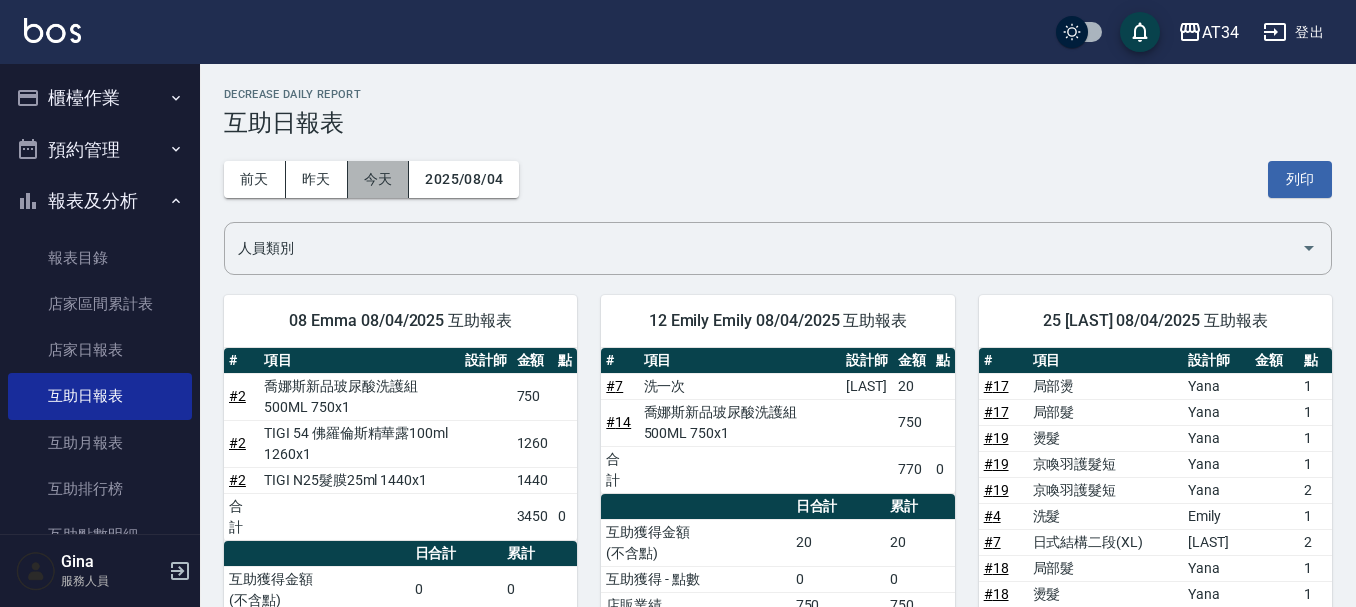 click on "今天" at bounding box center (379, 179) 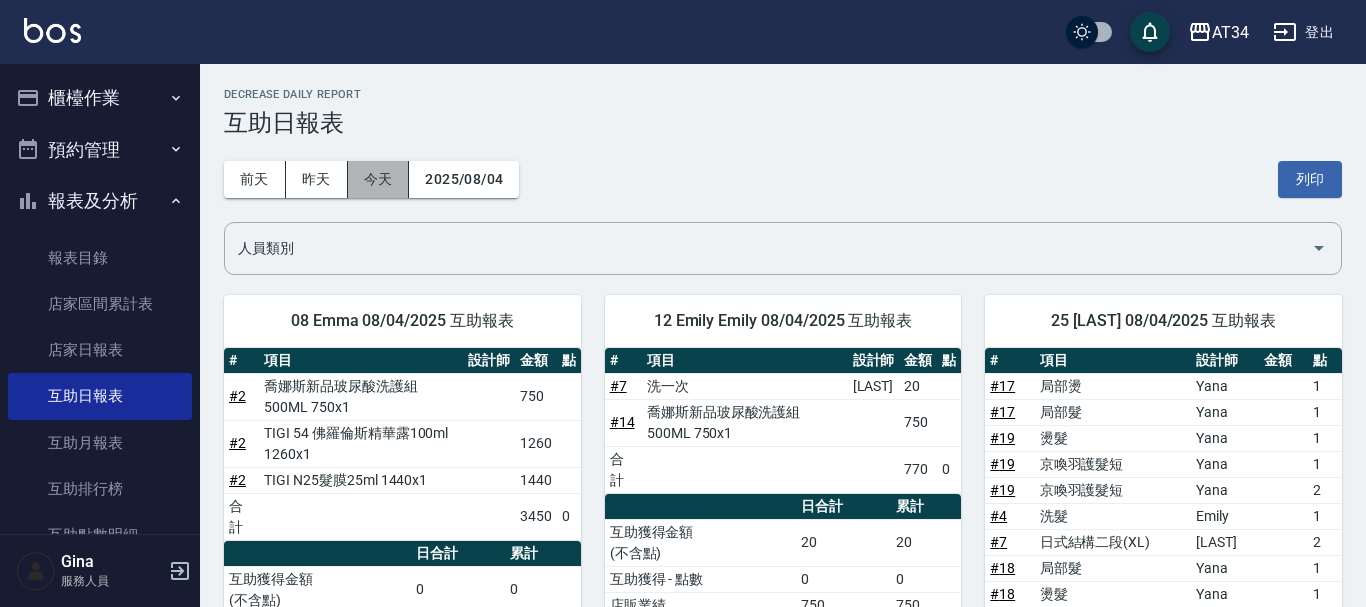 click on "今天" at bounding box center [379, 179] 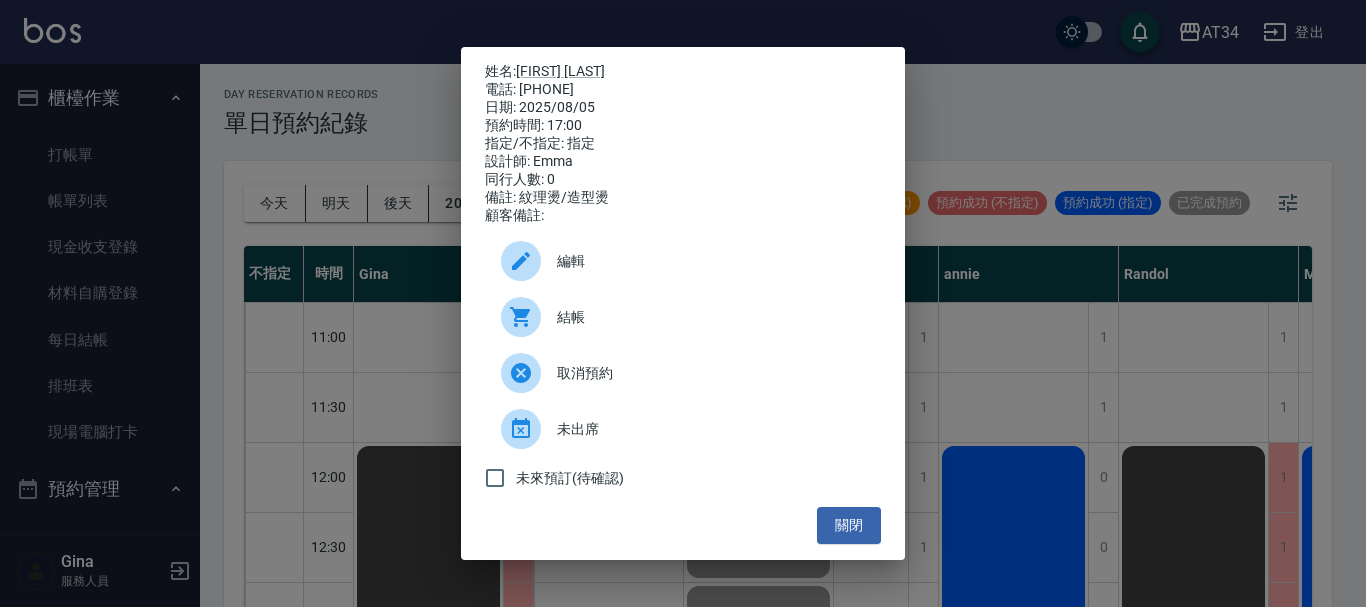 scroll, scrollTop: 0, scrollLeft: 0, axis: both 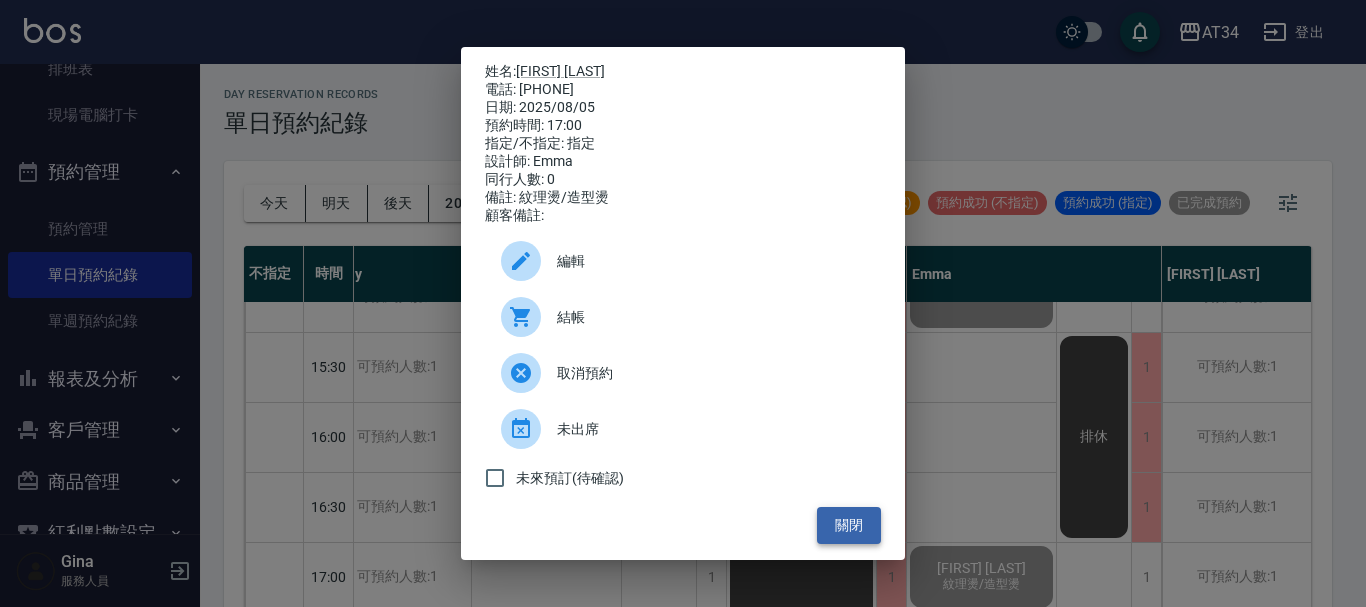 click on "關閉" at bounding box center (849, 525) 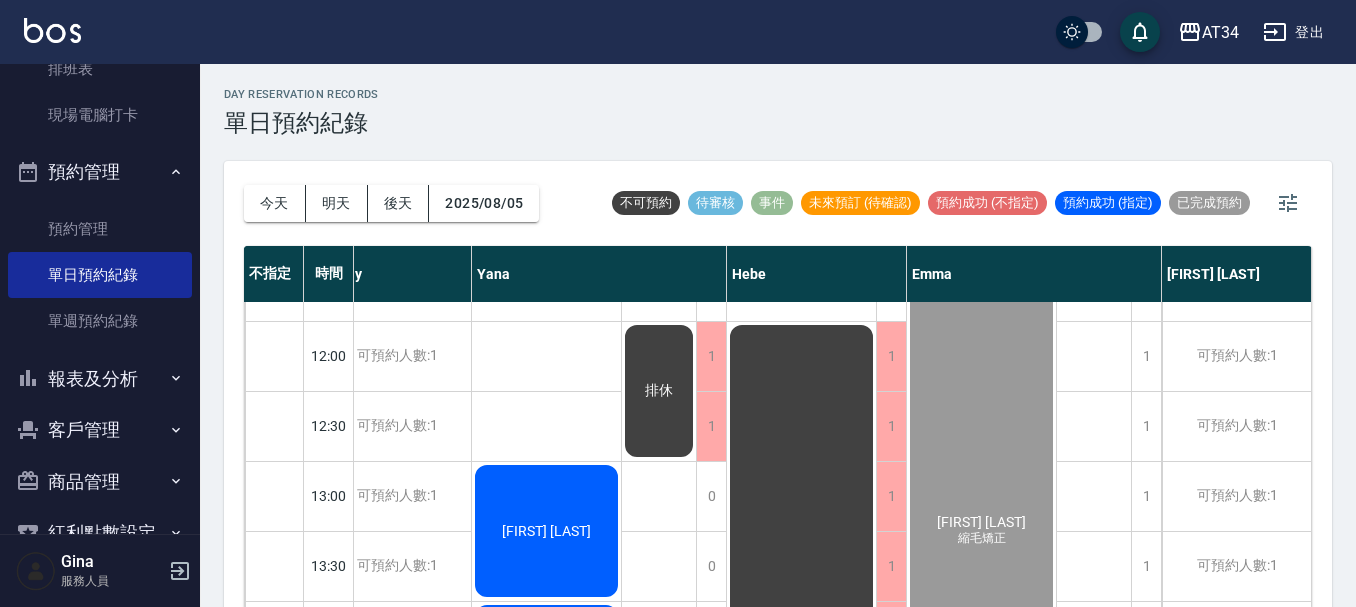 scroll, scrollTop: 200, scrollLeft: 1232, axis: both 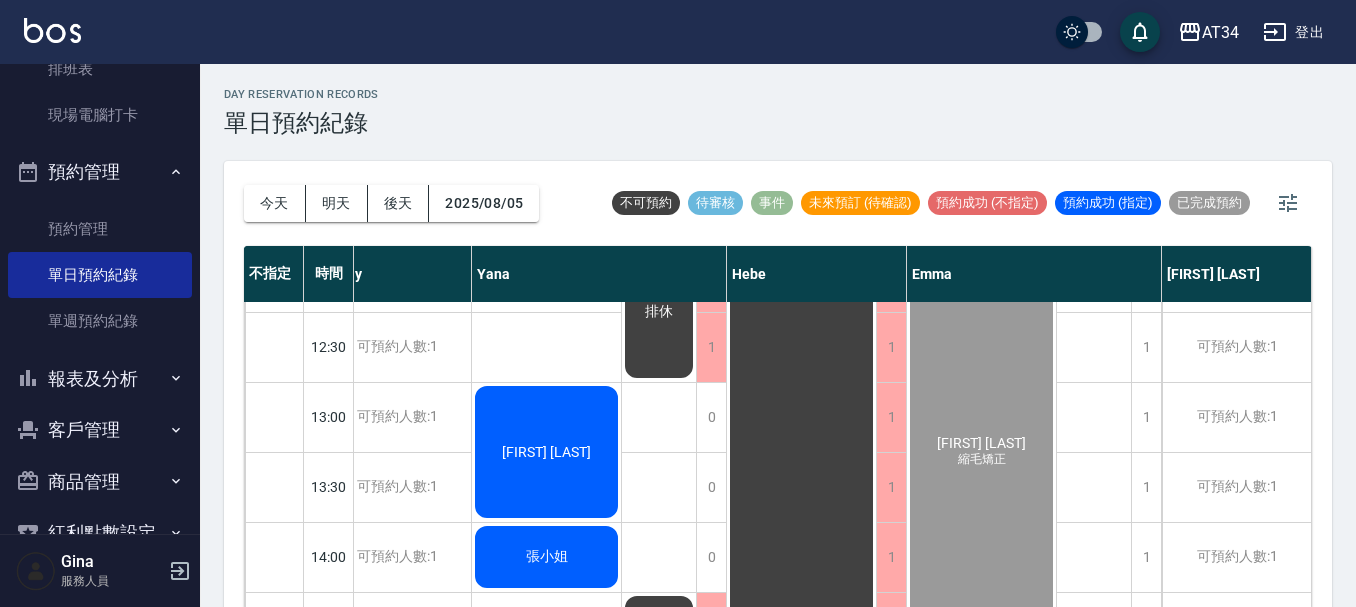 click on "[FIRST] [LAST]" at bounding box center (-804, 767) 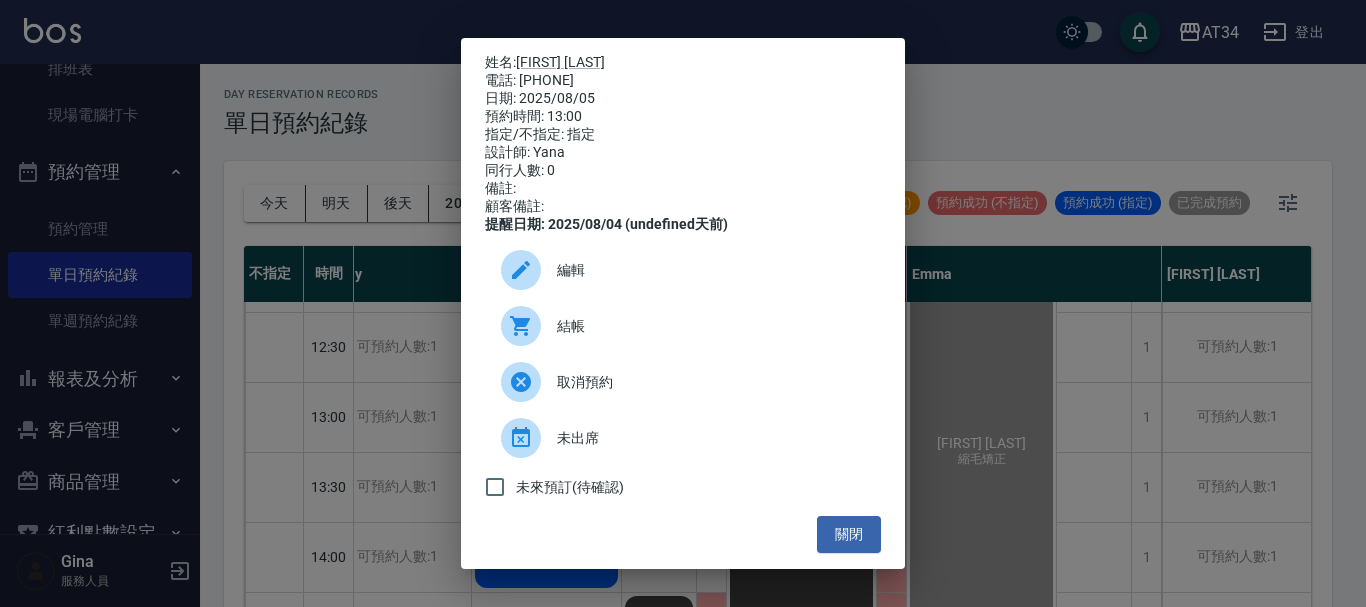 click 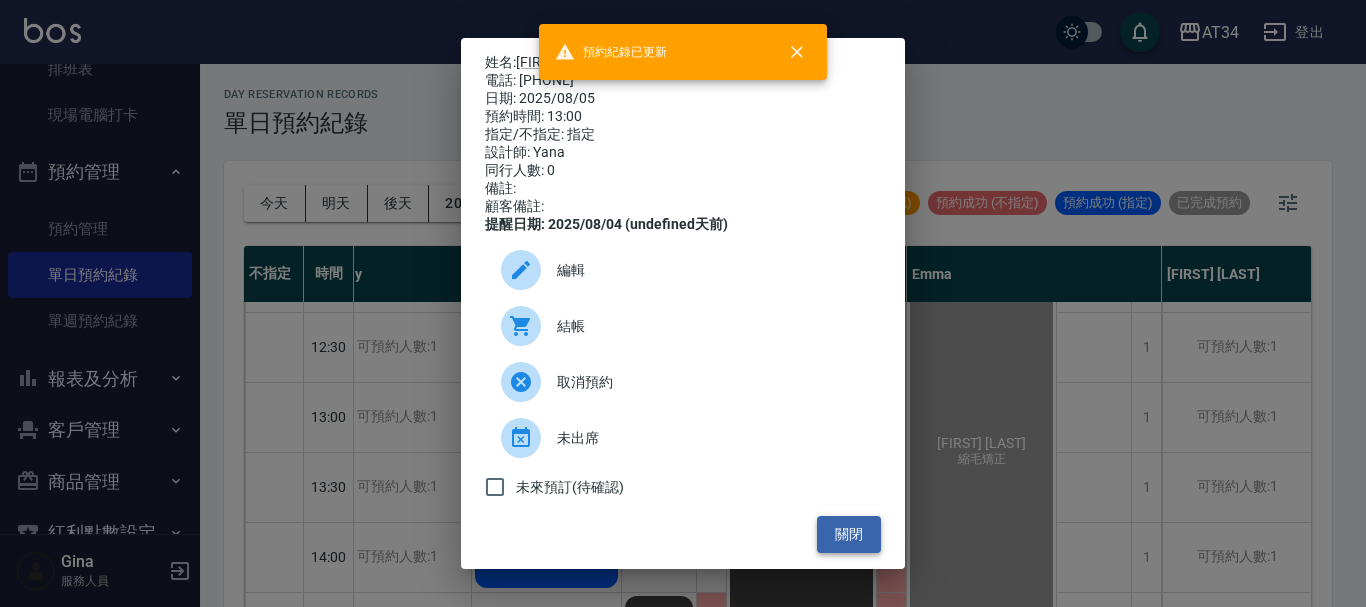 click on "關閉" at bounding box center (849, 534) 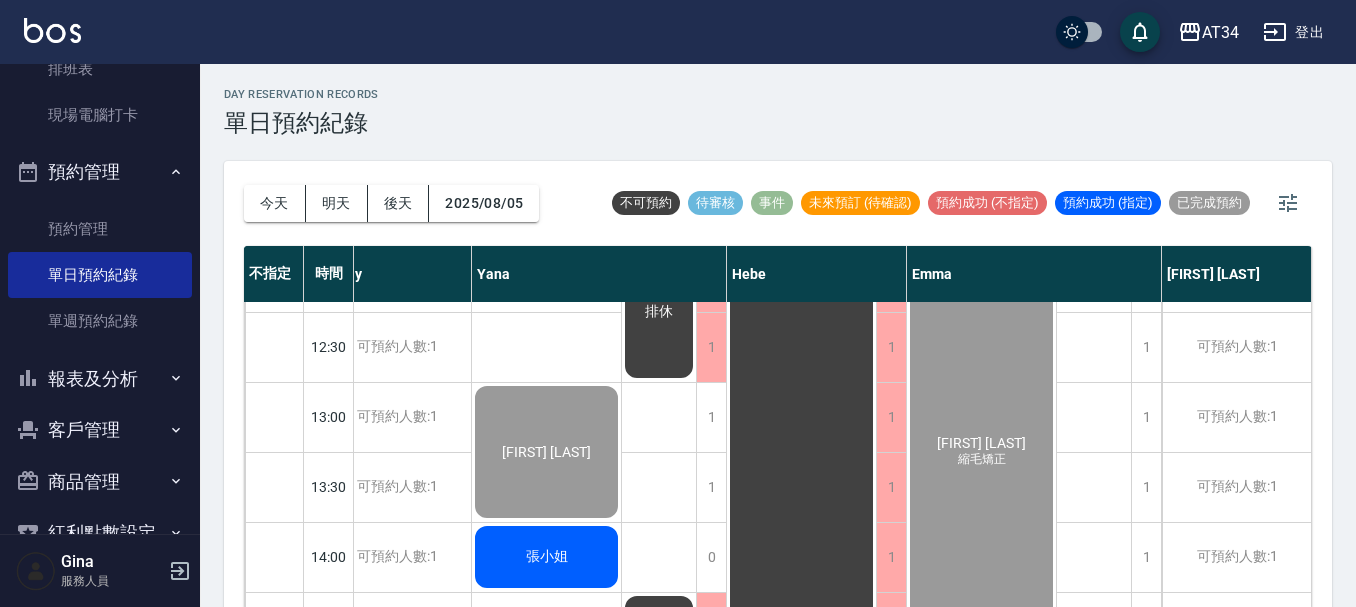 scroll, scrollTop: 400, scrollLeft: 1232, axis: both 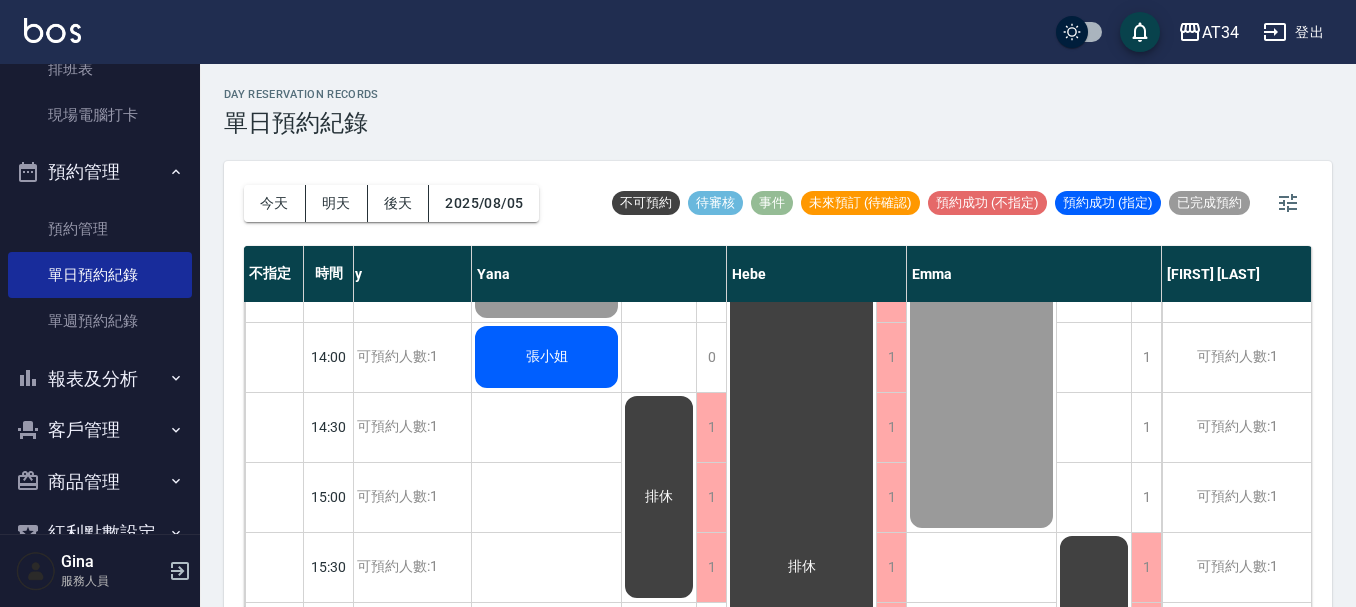 click on "張小姐" at bounding box center [-804, 567] 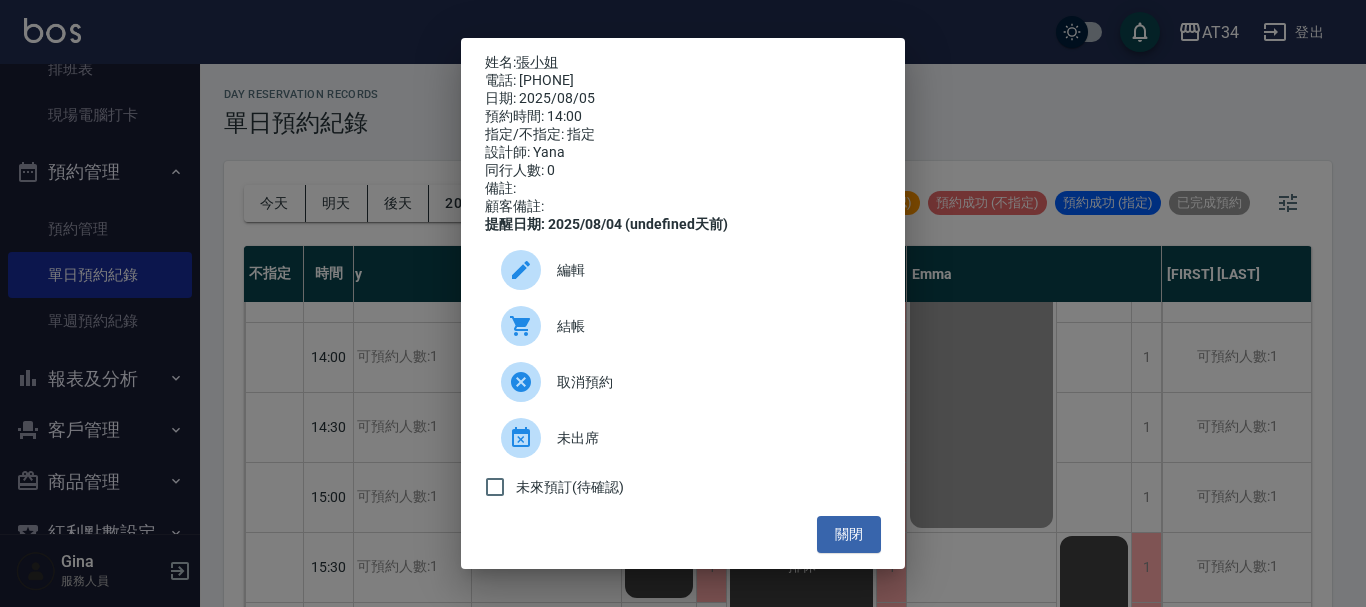 click at bounding box center [529, 326] 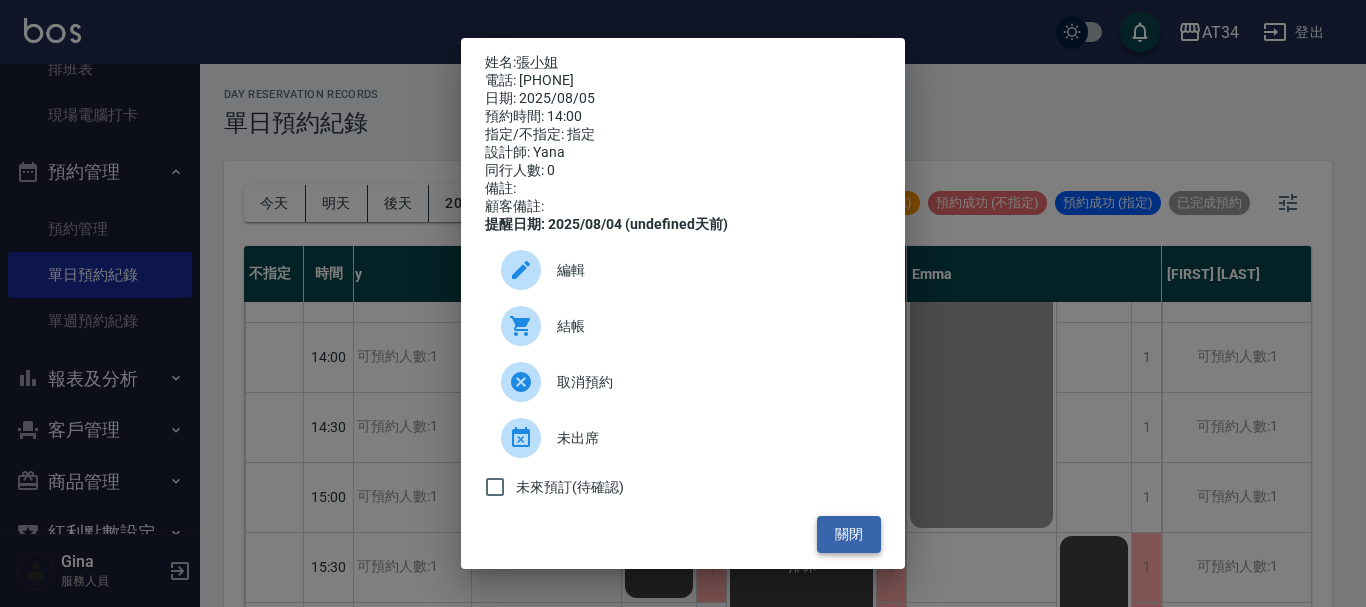 click on "關閉" at bounding box center [849, 534] 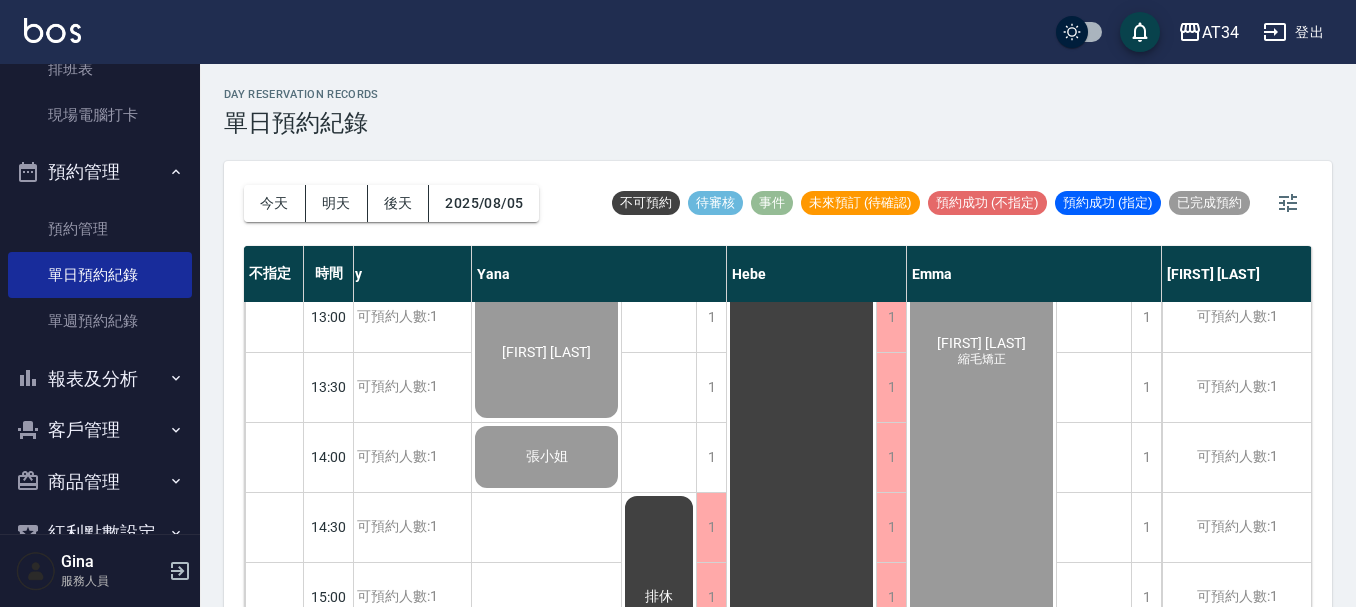 scroll, scrollTop: 0, scrollLeft: 1232, axis: horizontal 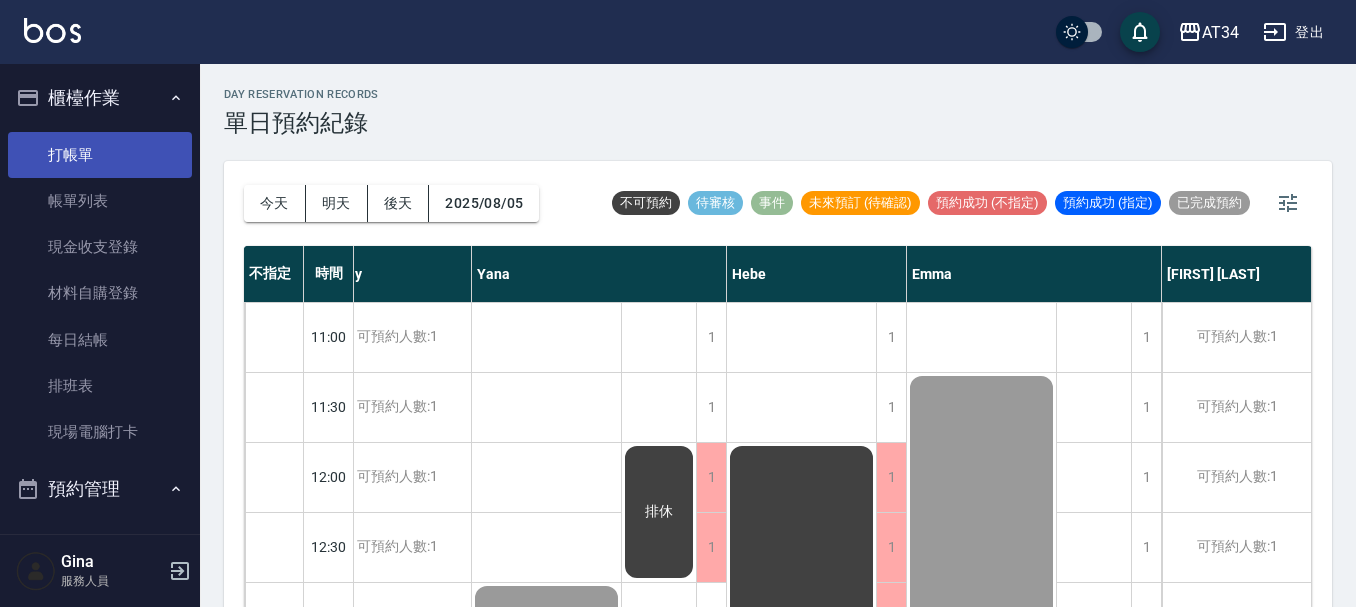 click on "打帳單" at bounding box center [100, 155] 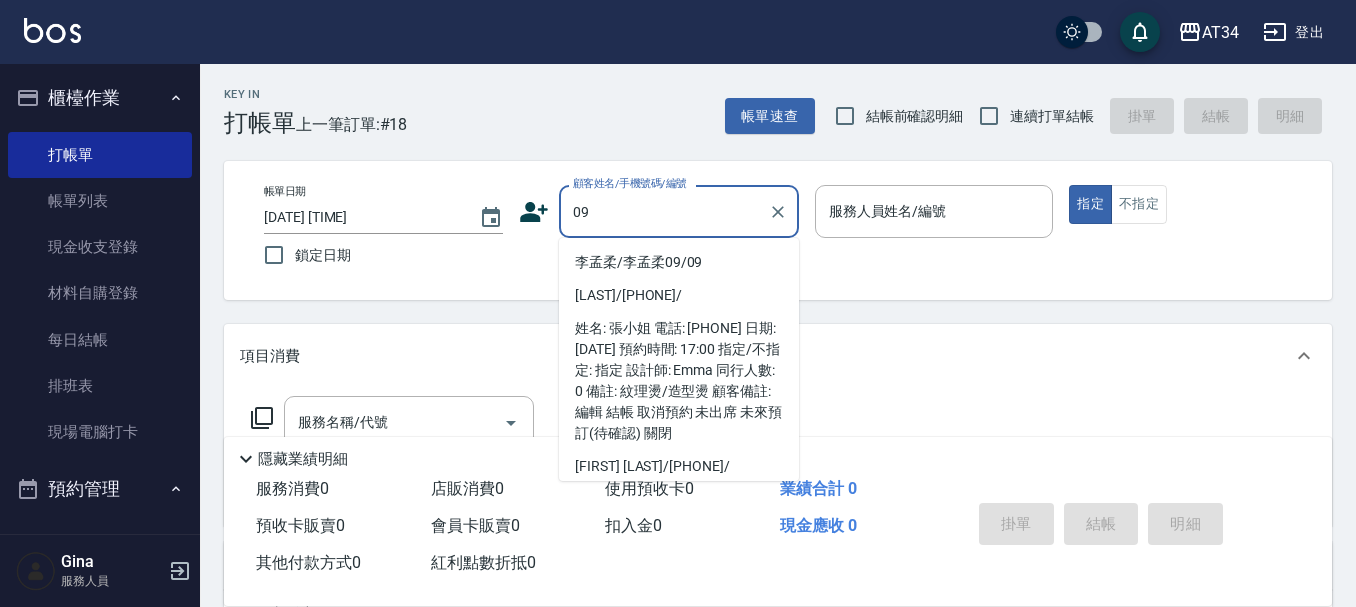 type on "09" 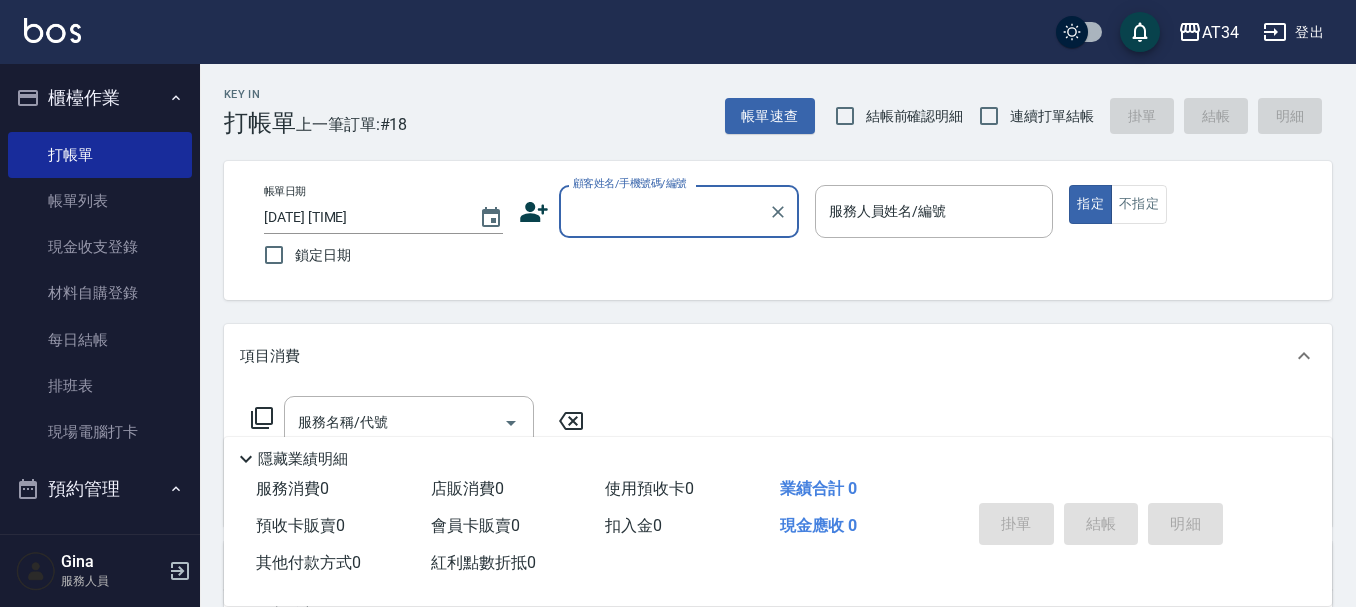 click on "顧客姓名/手機號碼/編號" at bounding box center (664, 211) 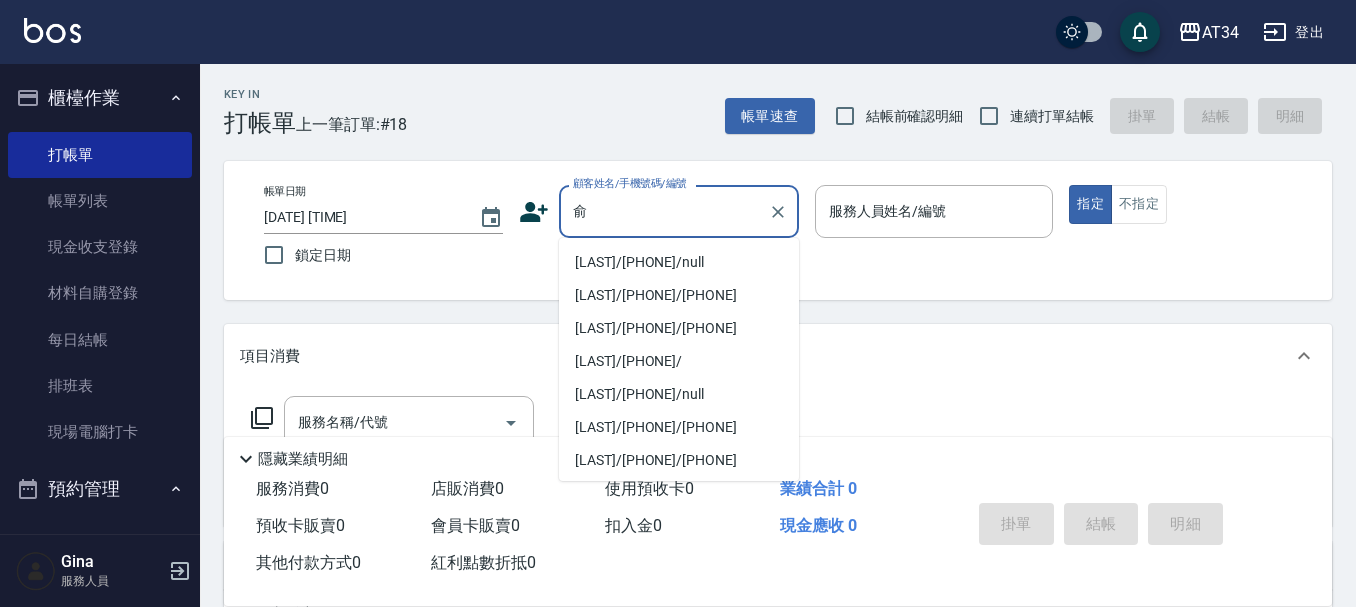 click on "[LAST]/[PHONE]/null" at bounding box center [679, 262] 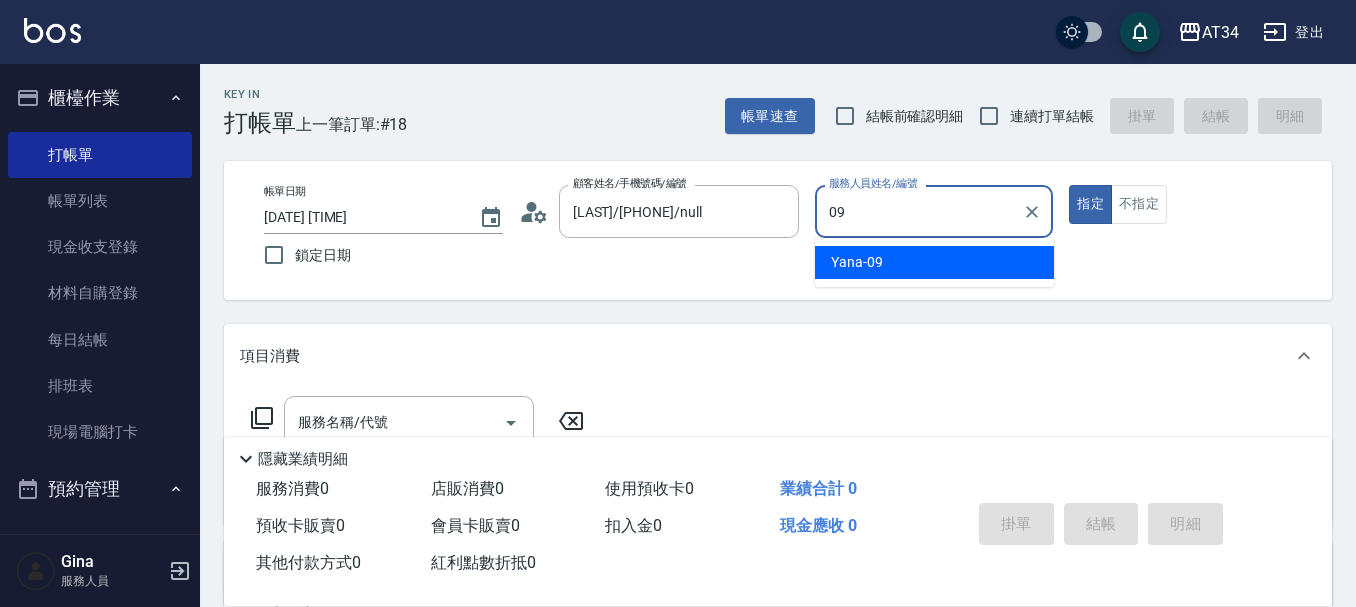 type on "Yana-09" 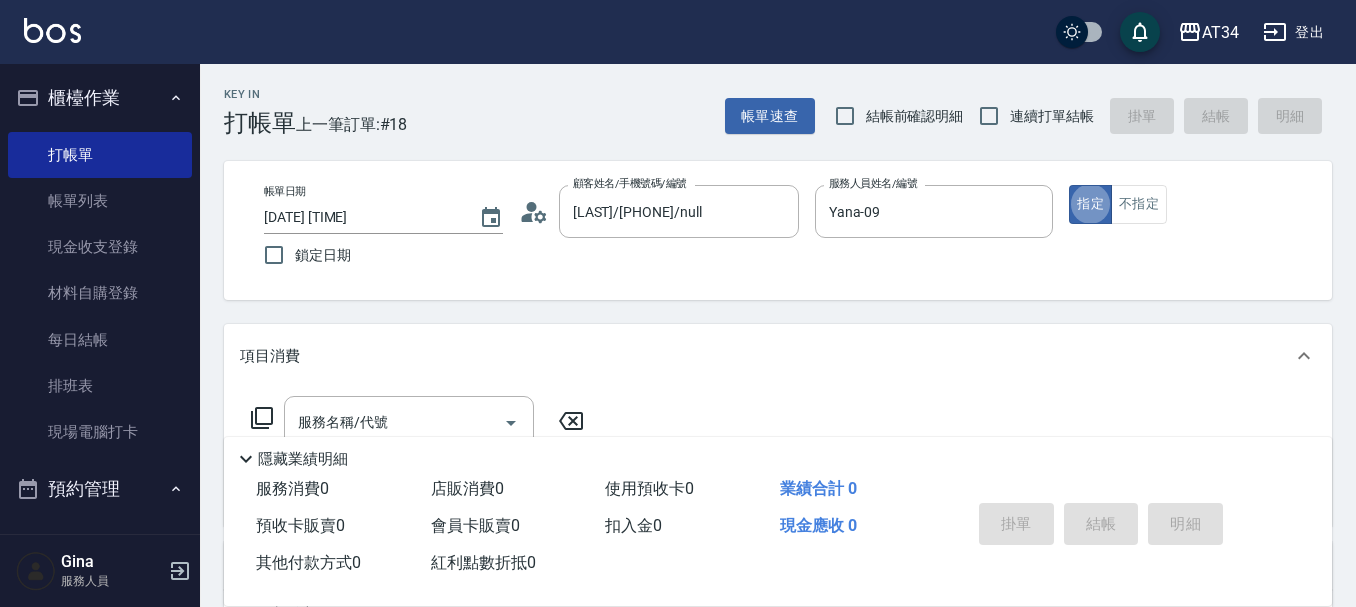 type on "true" 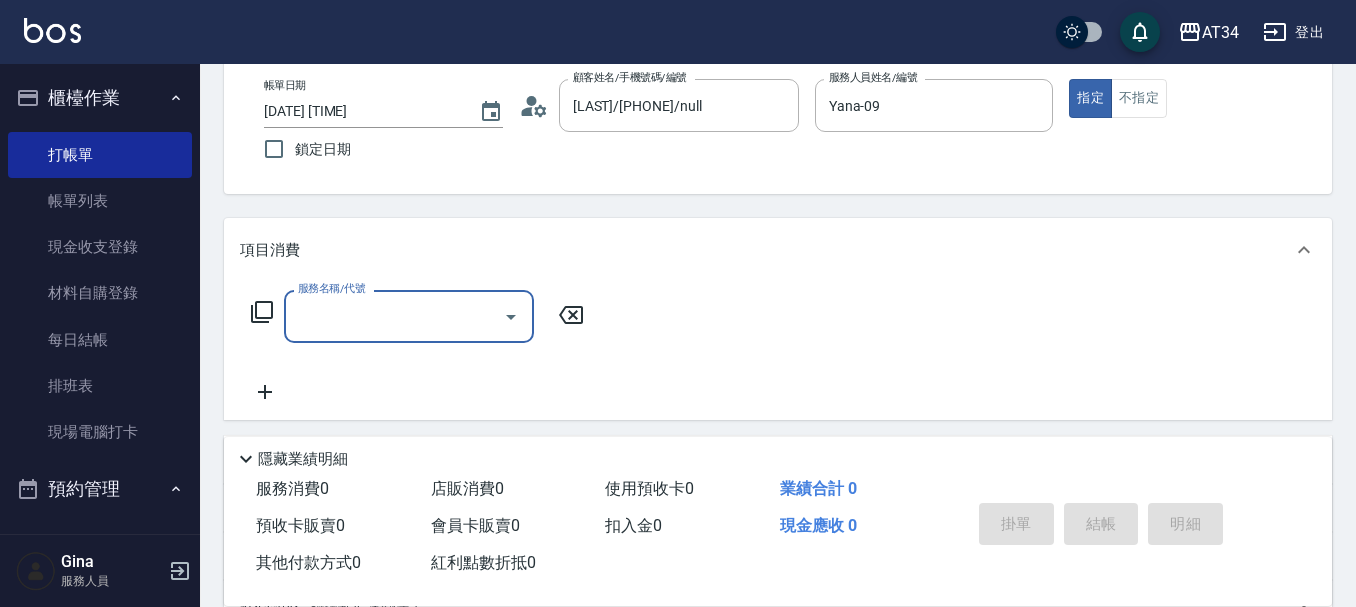 scroll, scrollTop: 200, scrollLeft: 0, axis: vertical 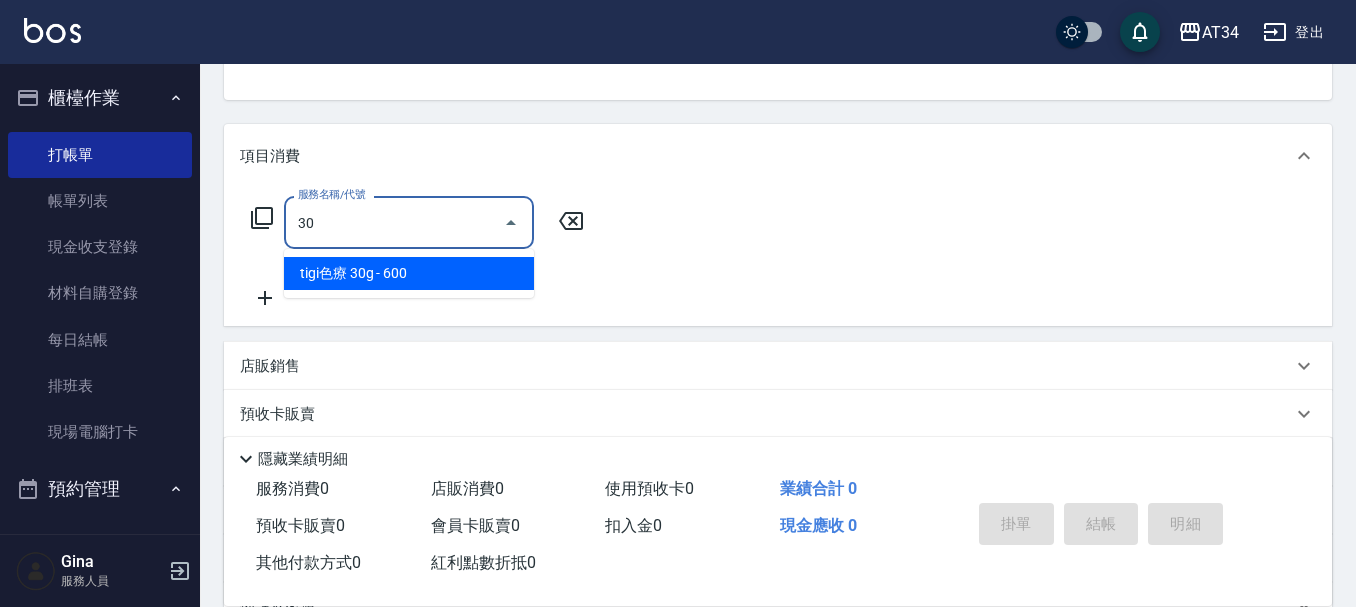type on "301" 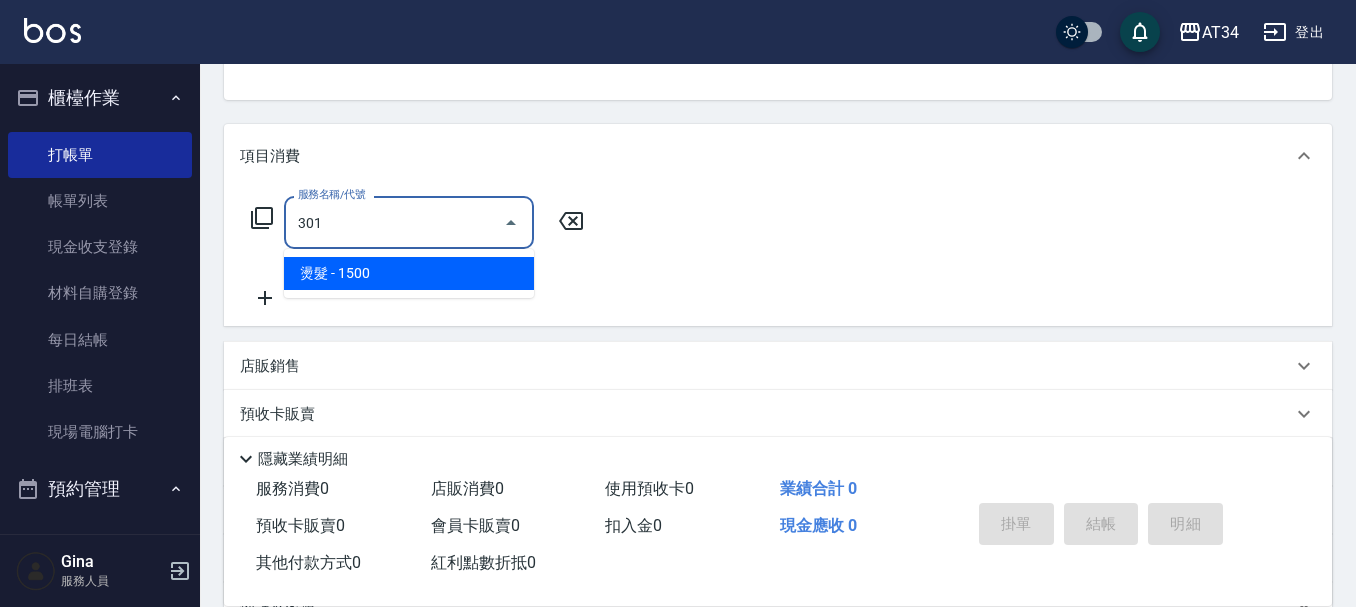type on "150" 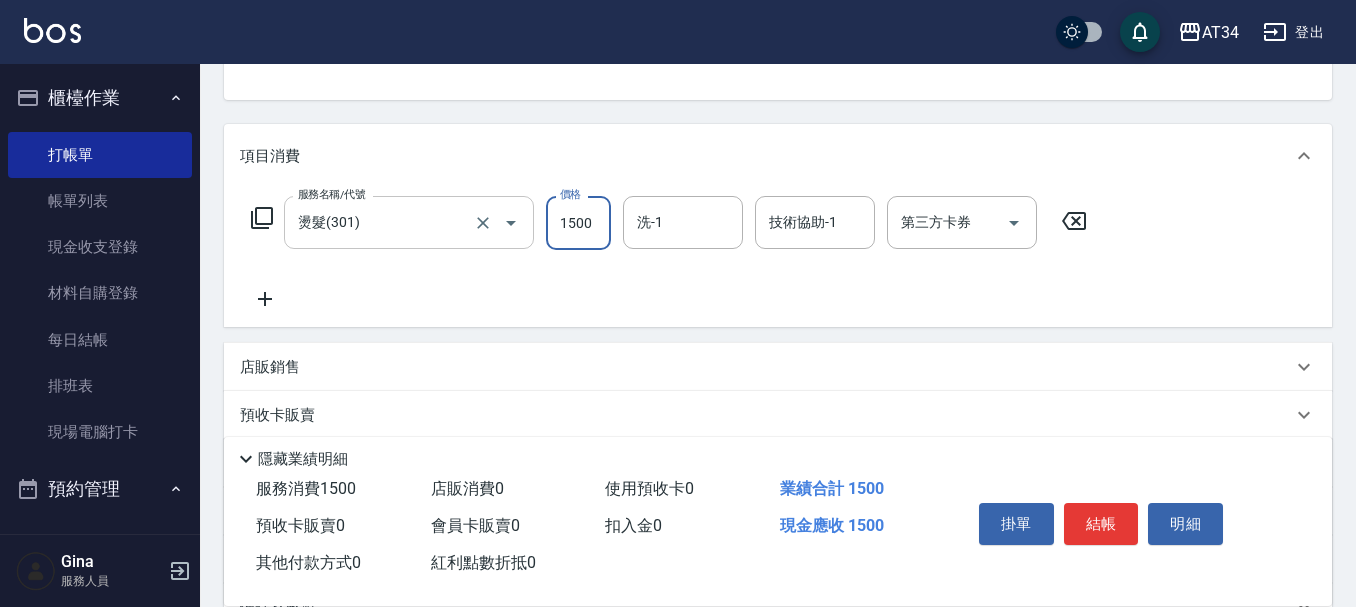 click on "燙髮(301)" at bounding box center (381, 222) 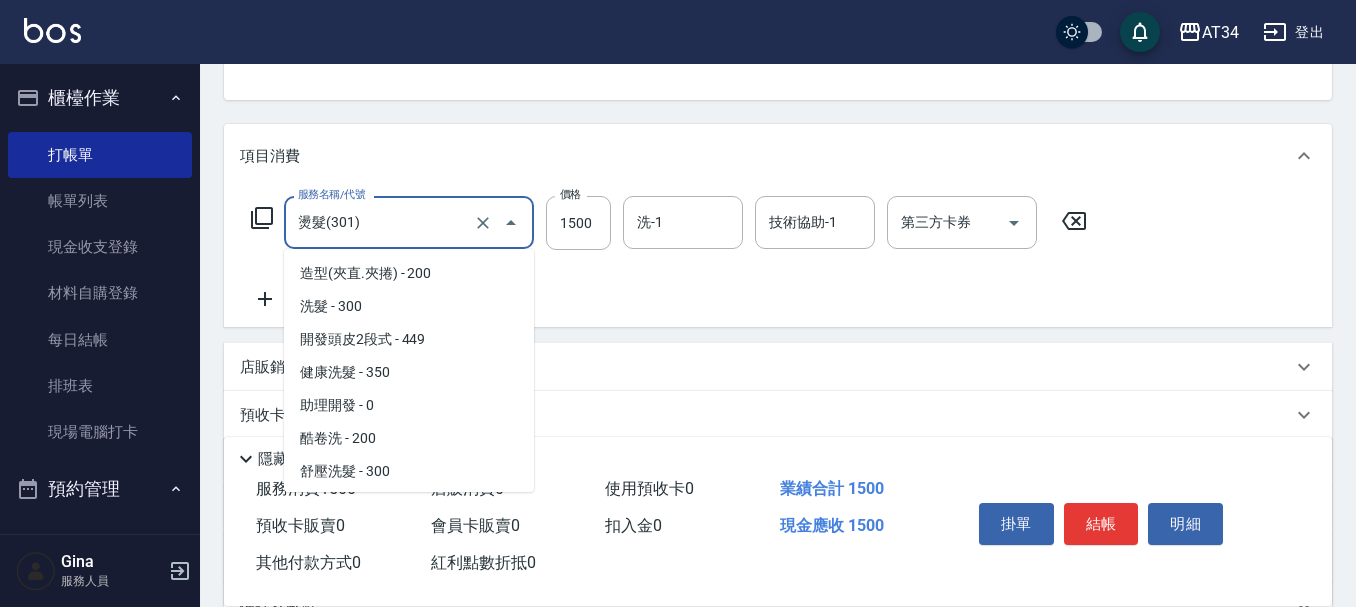 scroll, scrollTop: 128, scrollLeft: 0, axis: vertical 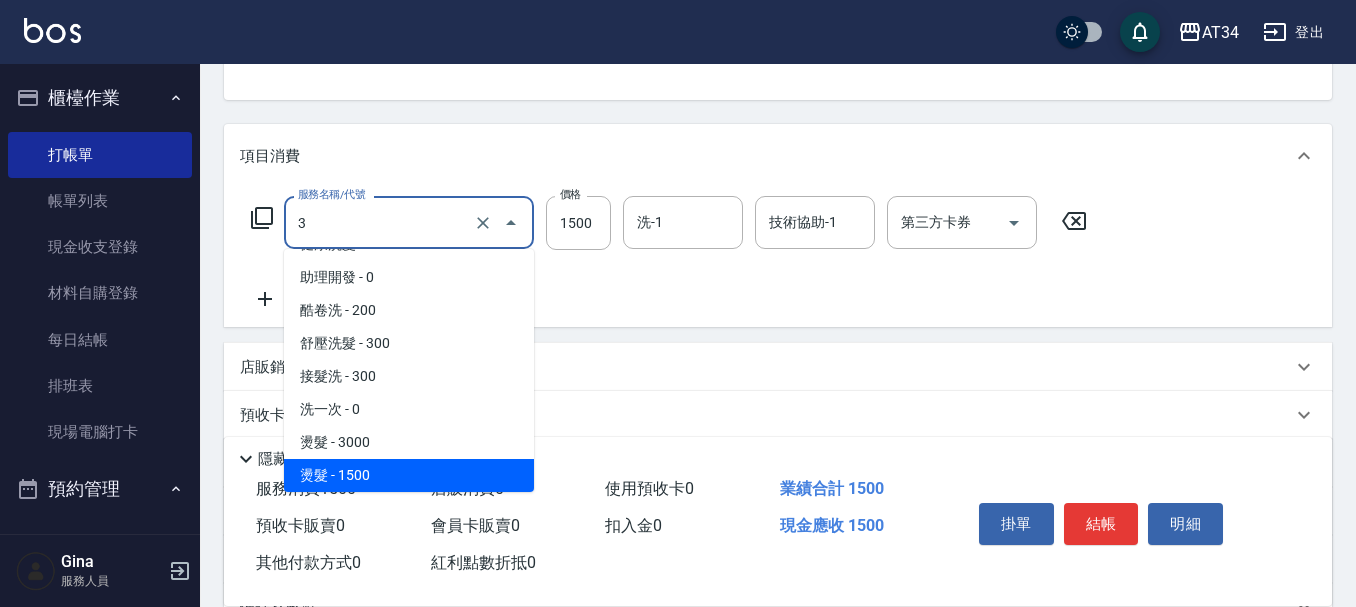 type on "30" 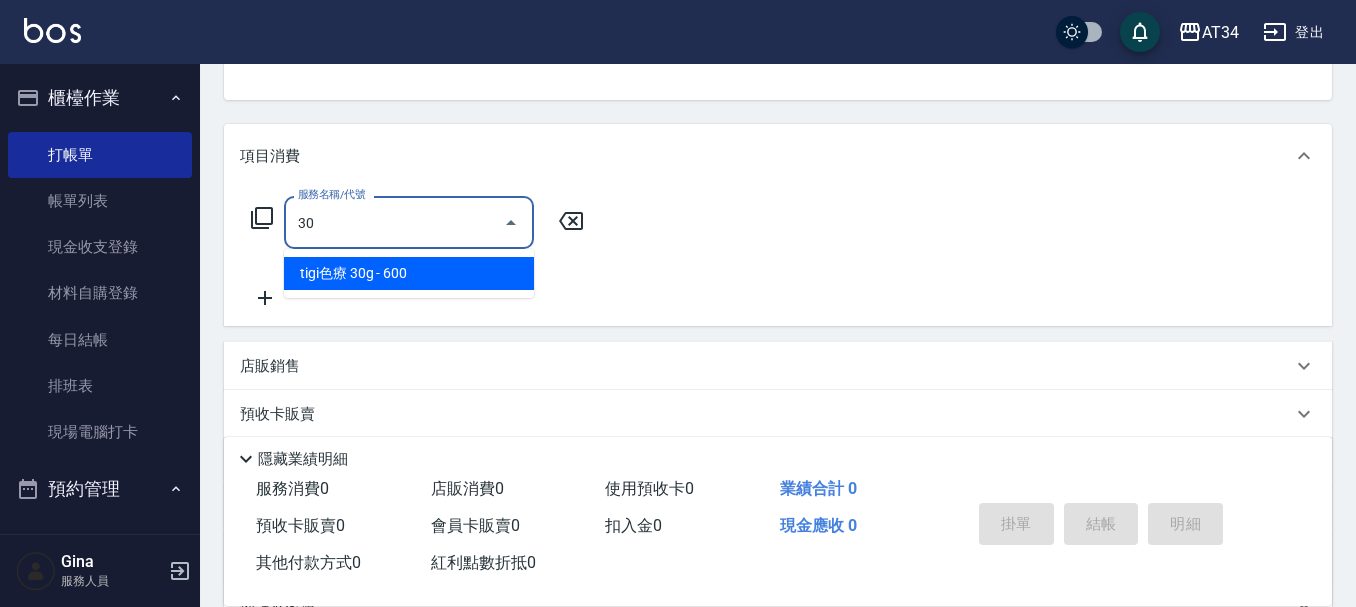 scroll, scrollTop: 0, scrollLeft: 0, axis: both 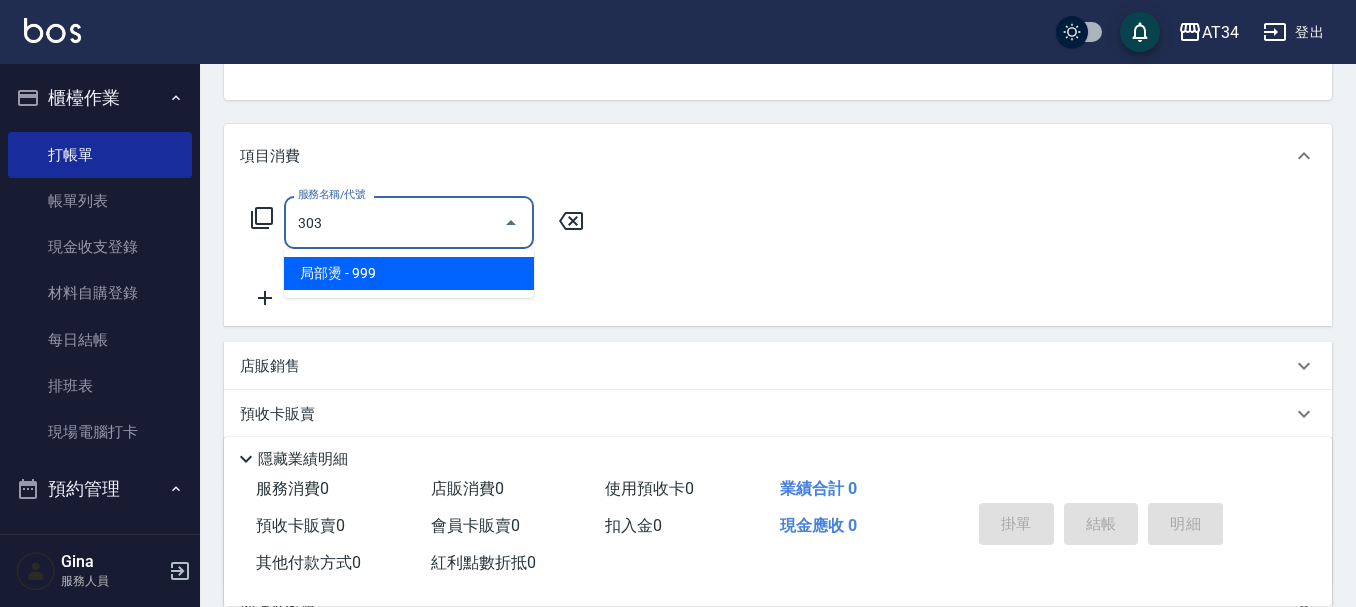 type on "90" 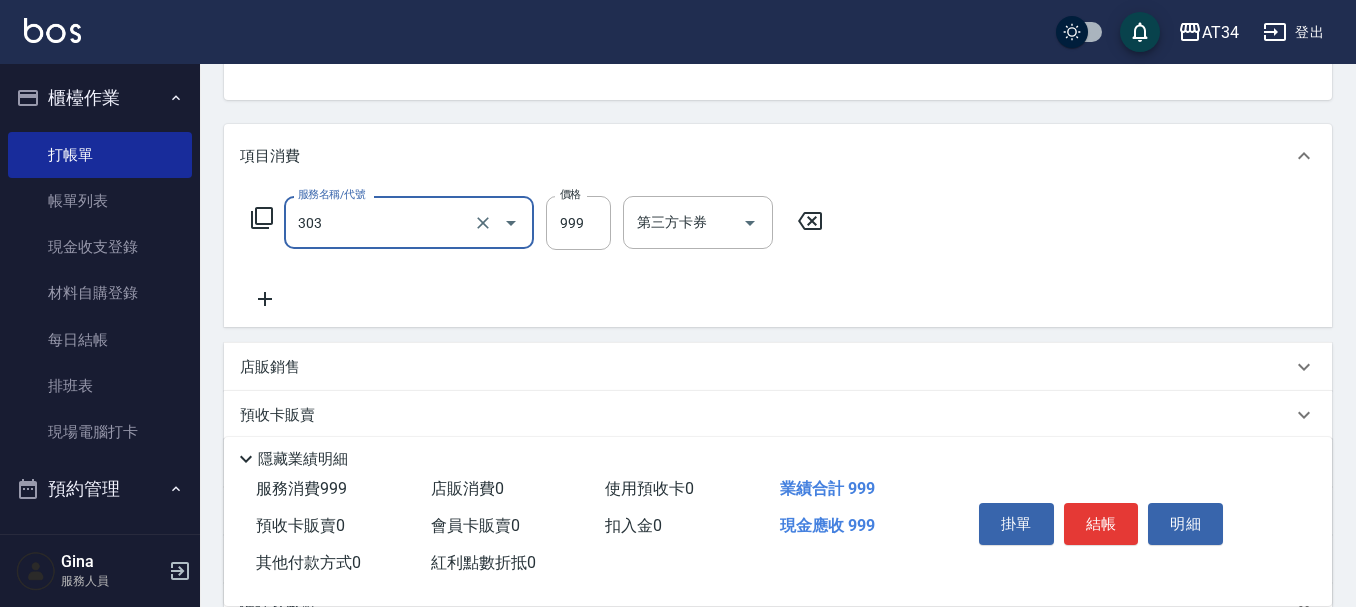 type on "局部燙(303)" 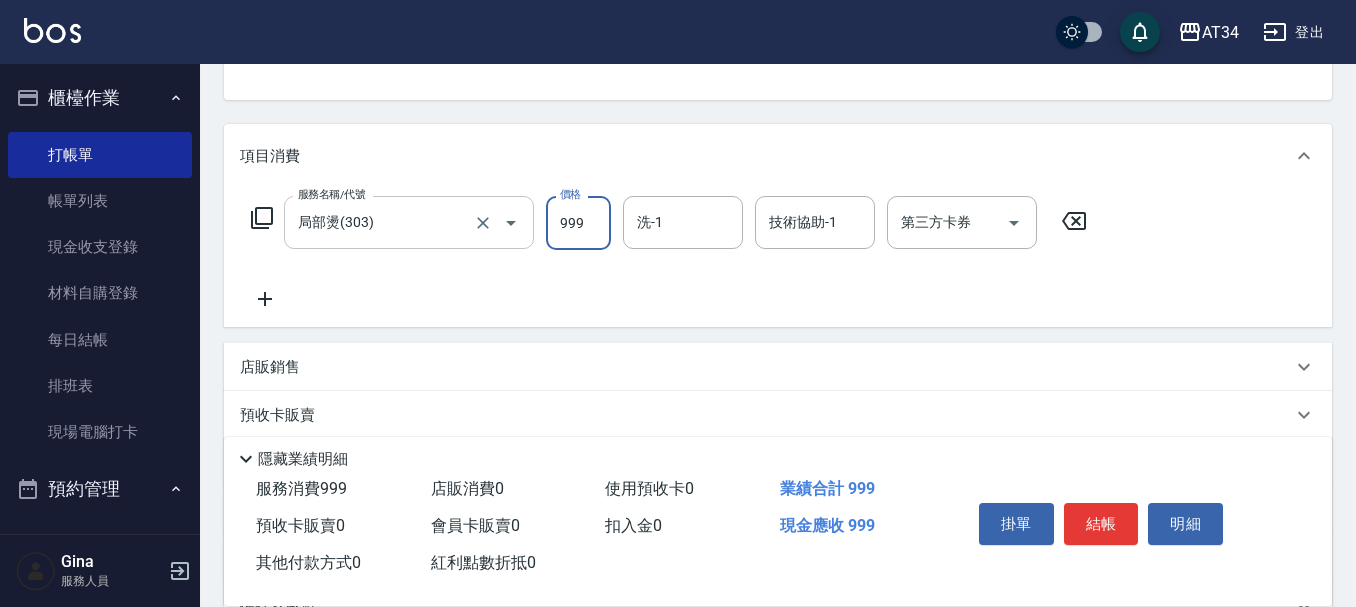 type on "3" 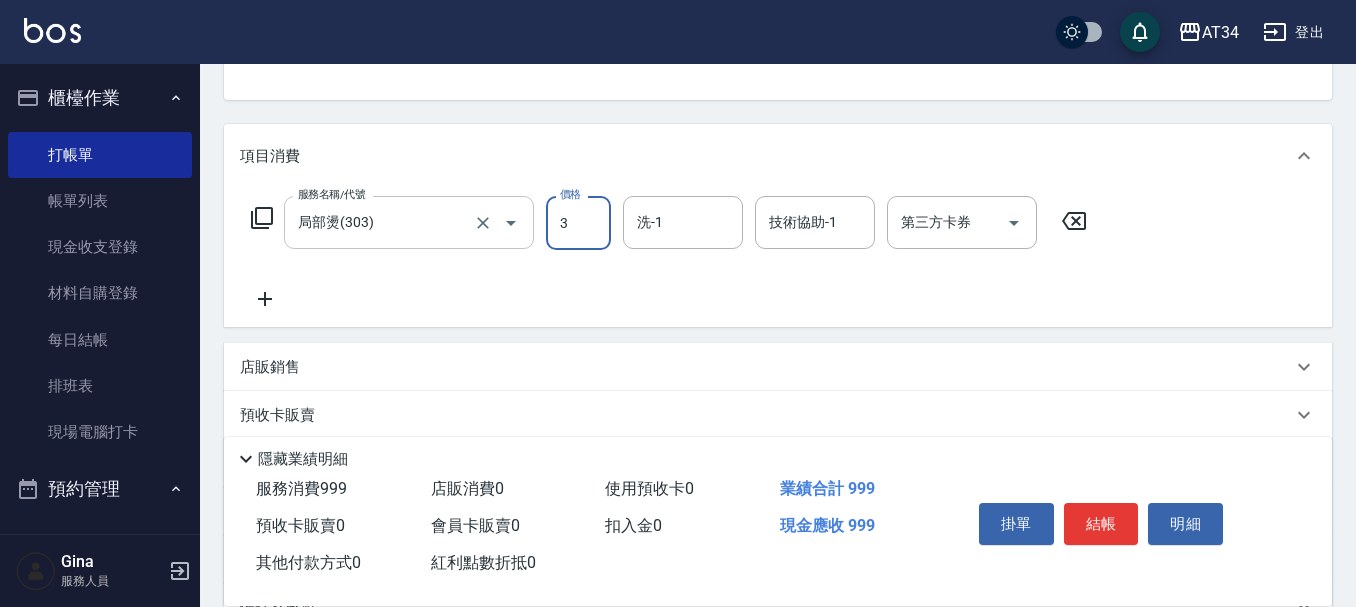 type on "0" 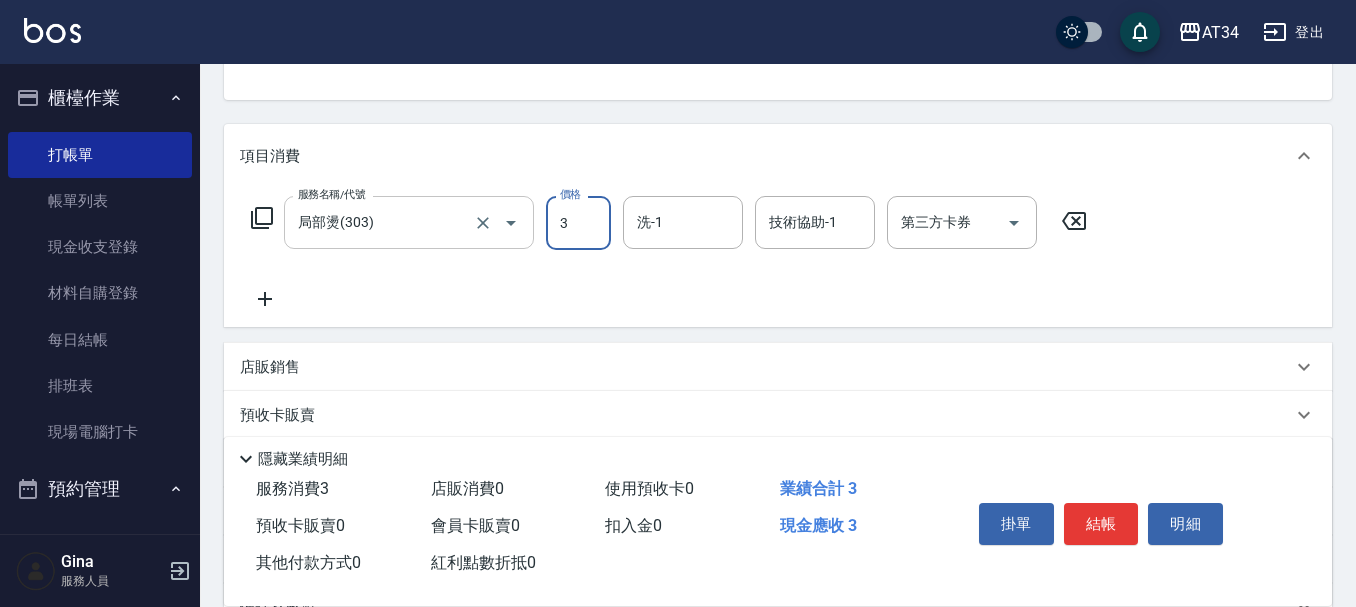 type on "30" 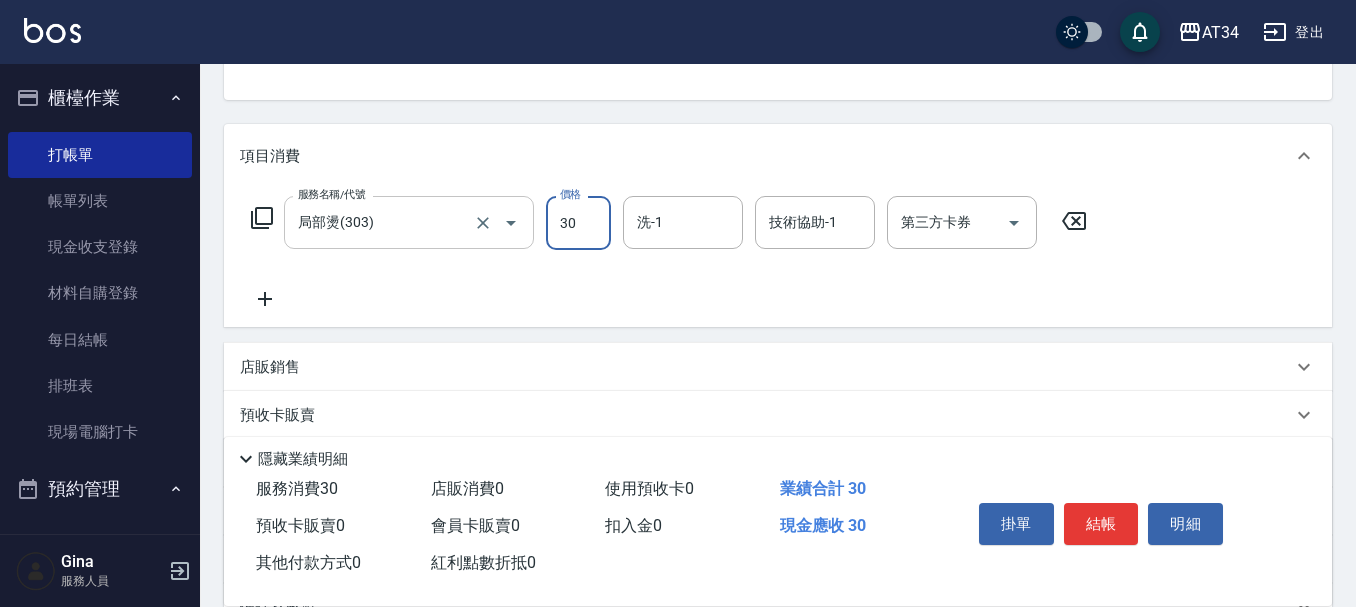 type on "30" 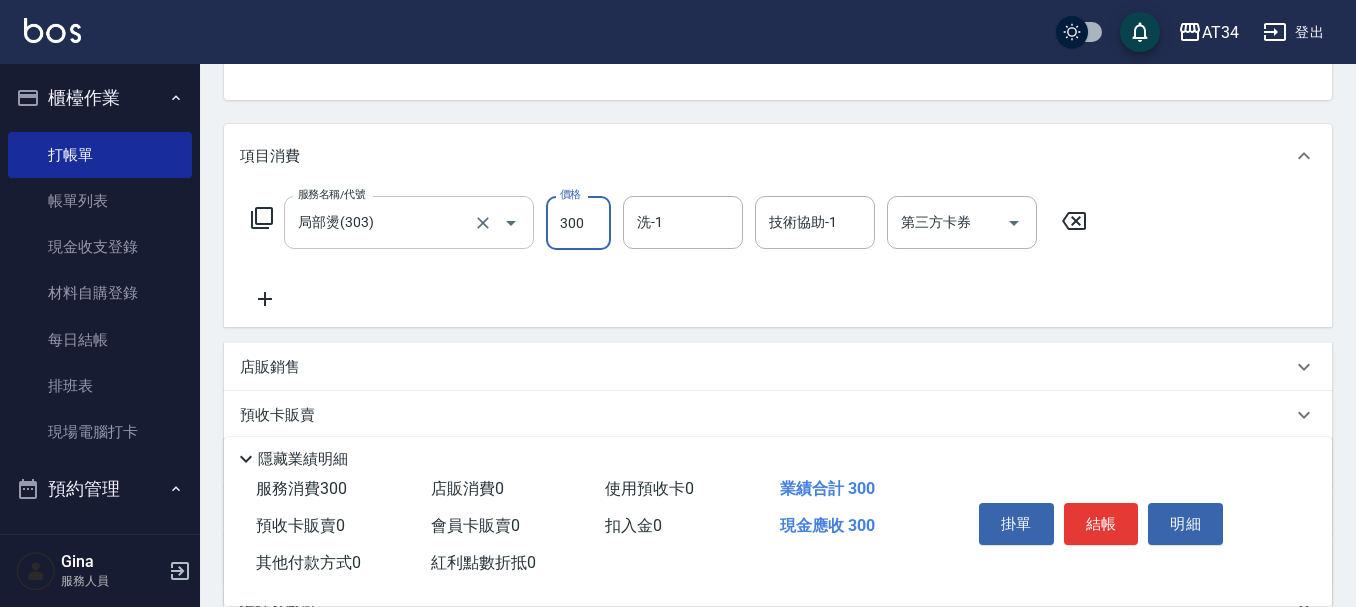 type on "3000" 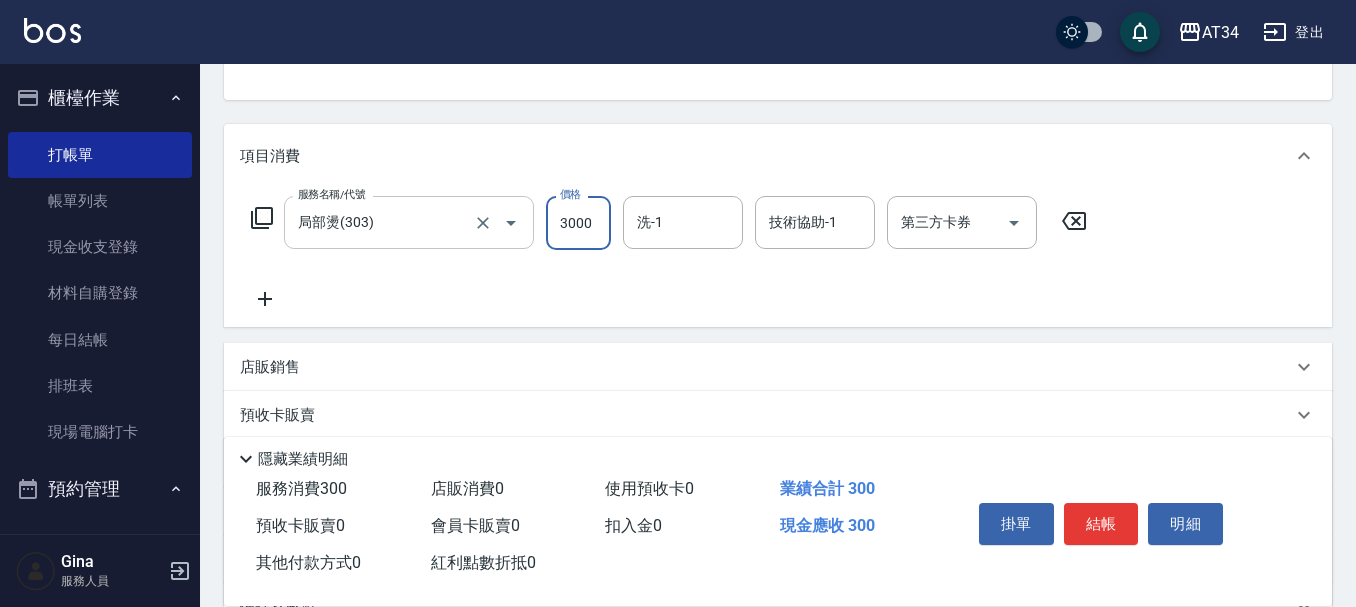 type on "300" 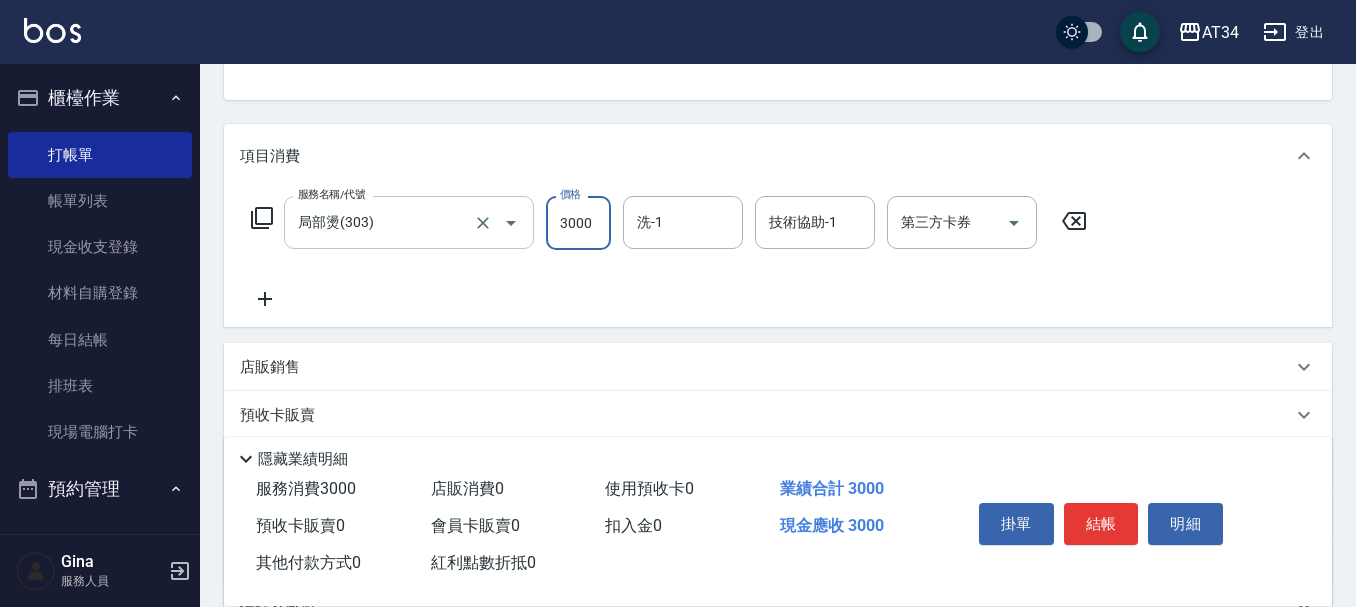 type on "3000" 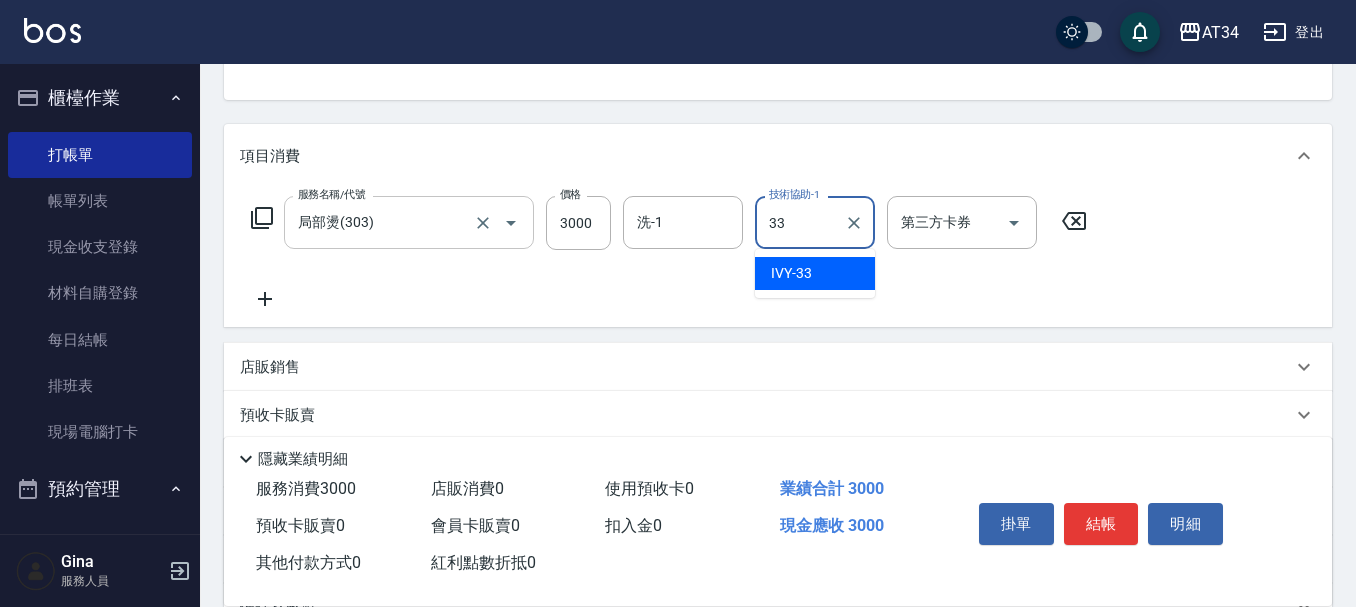type on "IVY-33" 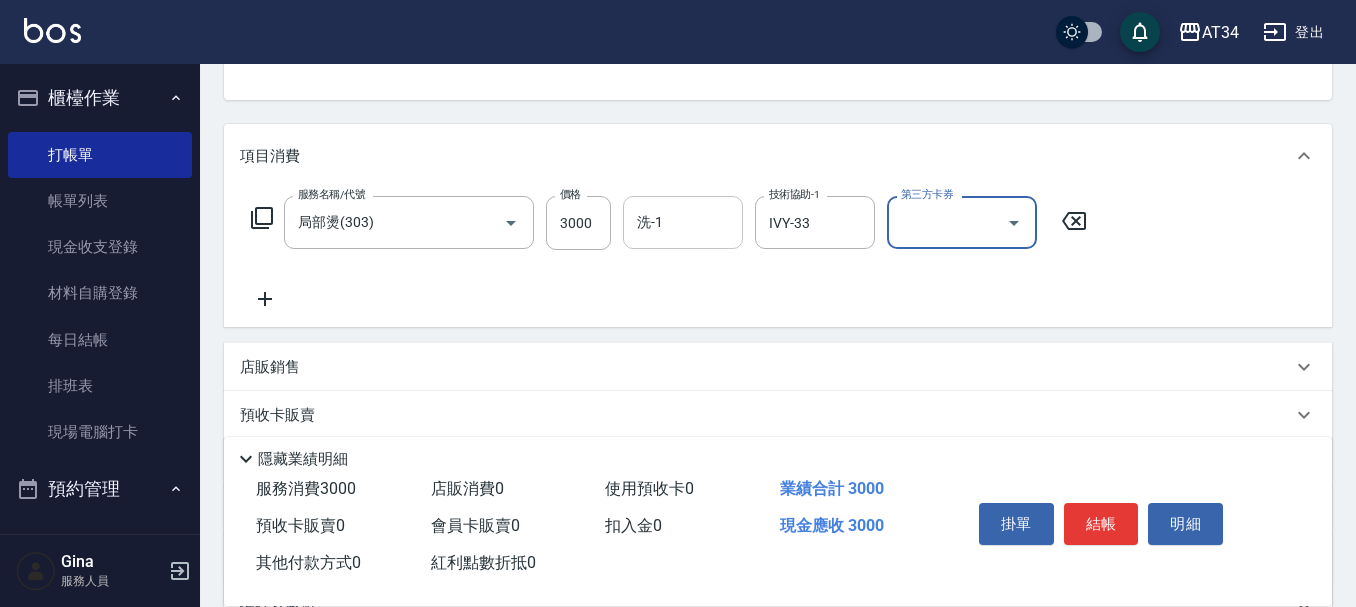 click on "洗-1" at bounding box center [683, 222] 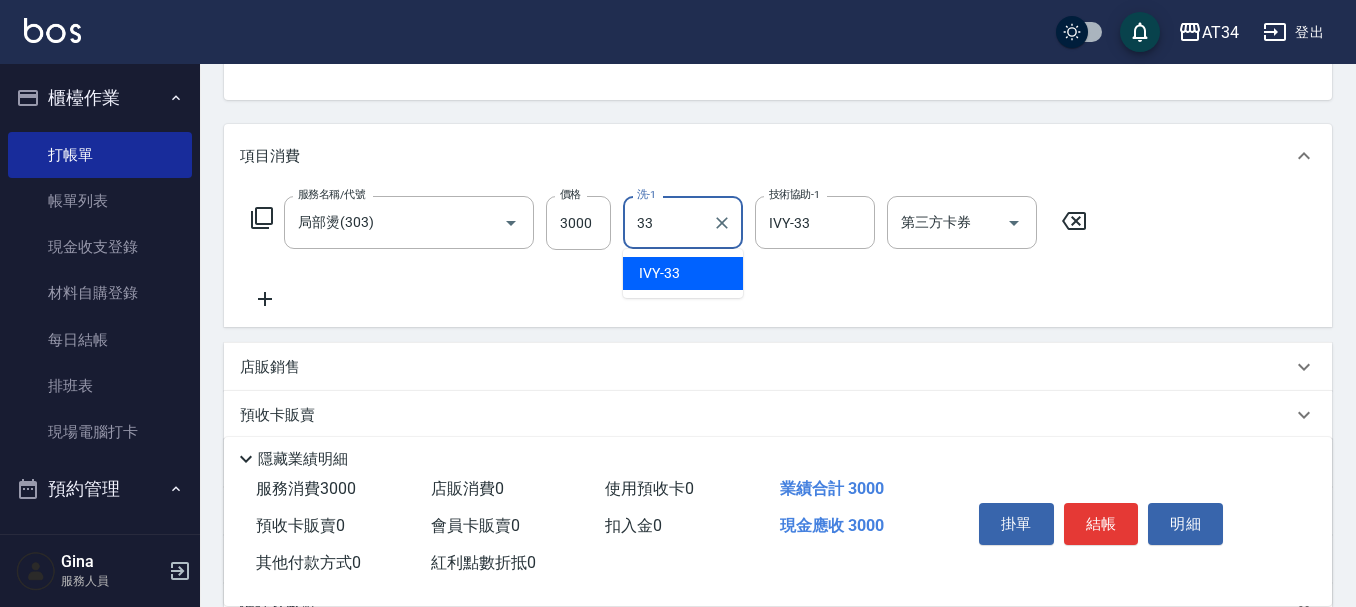 type on "IVY-33" 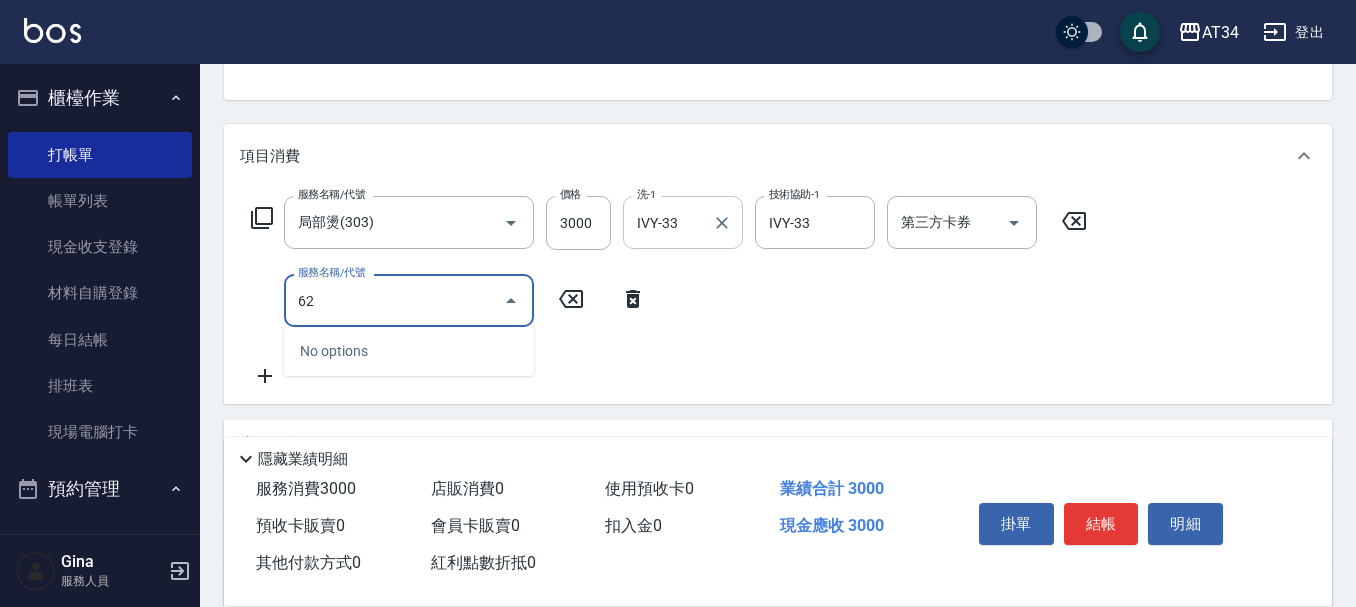 type on "629" 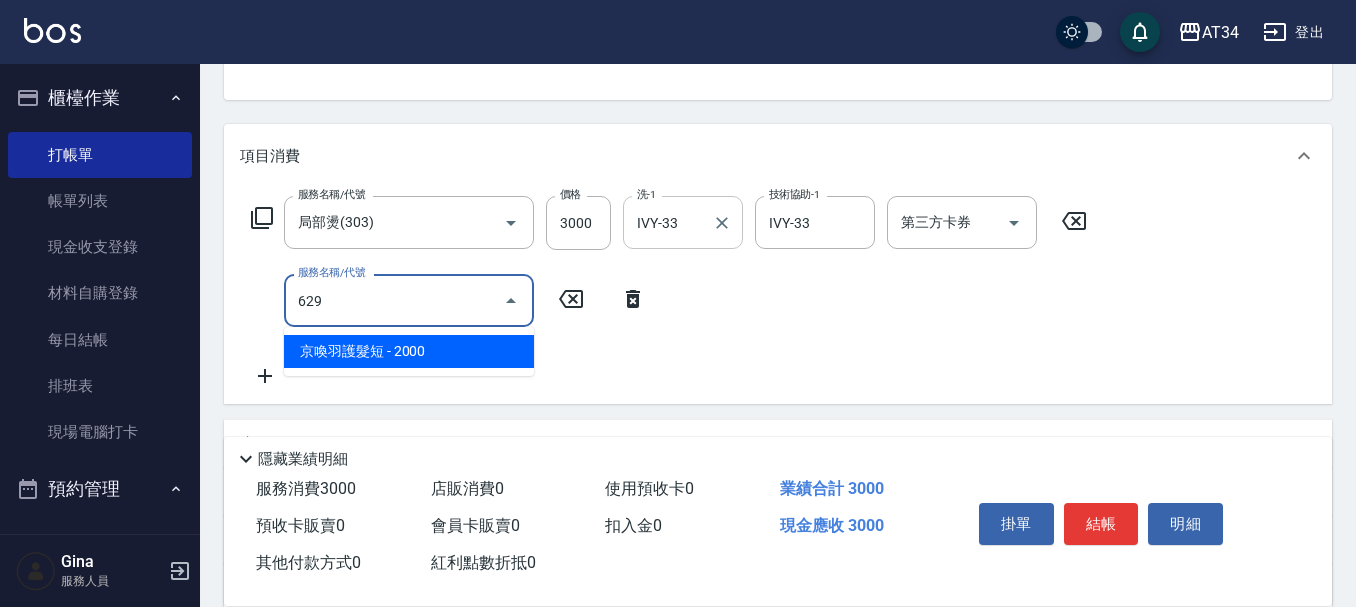 type on "500" 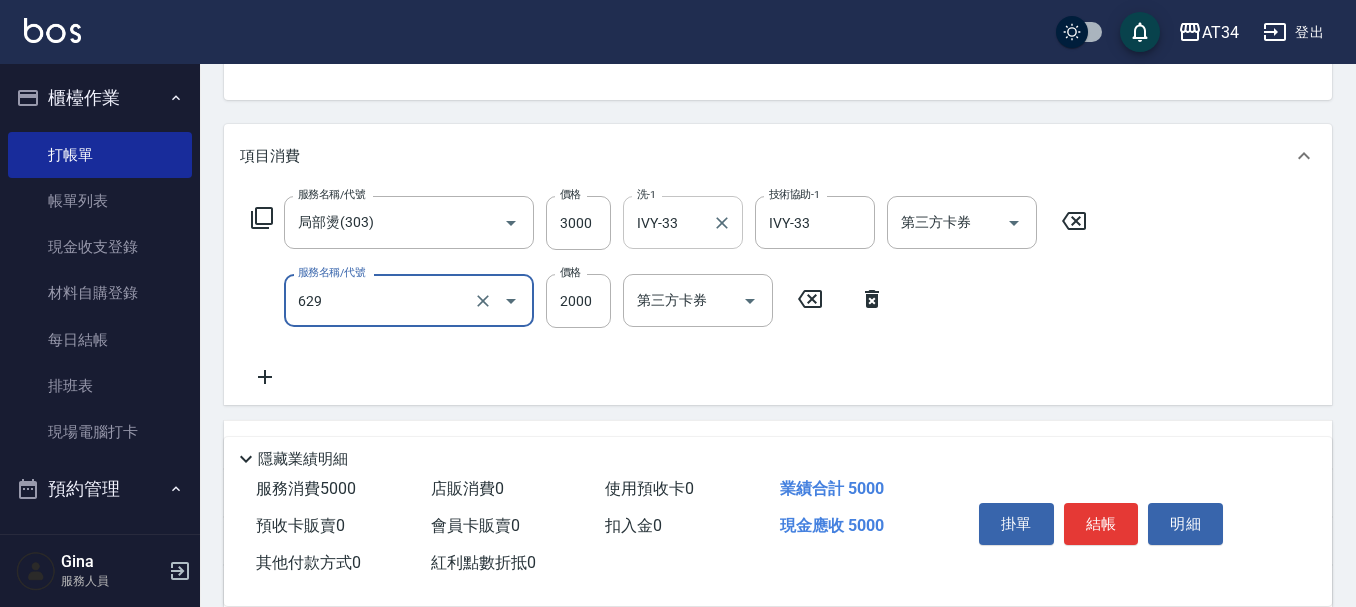 type on "京喚羽護髮短(629)" 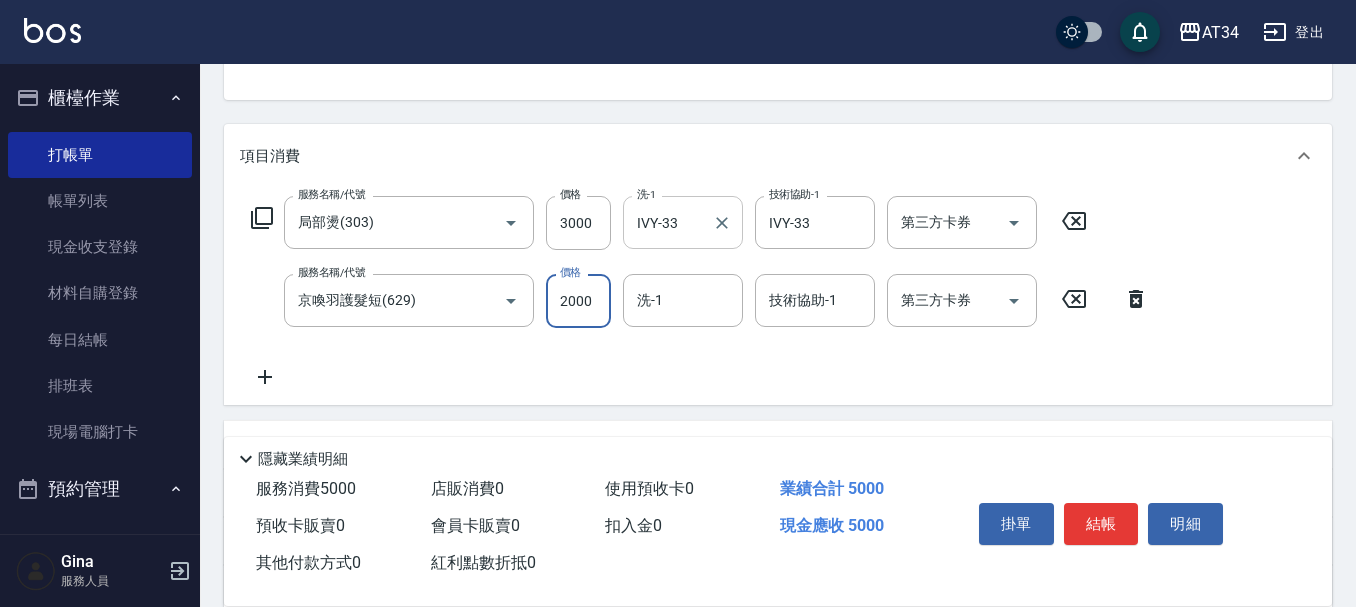type on "300" 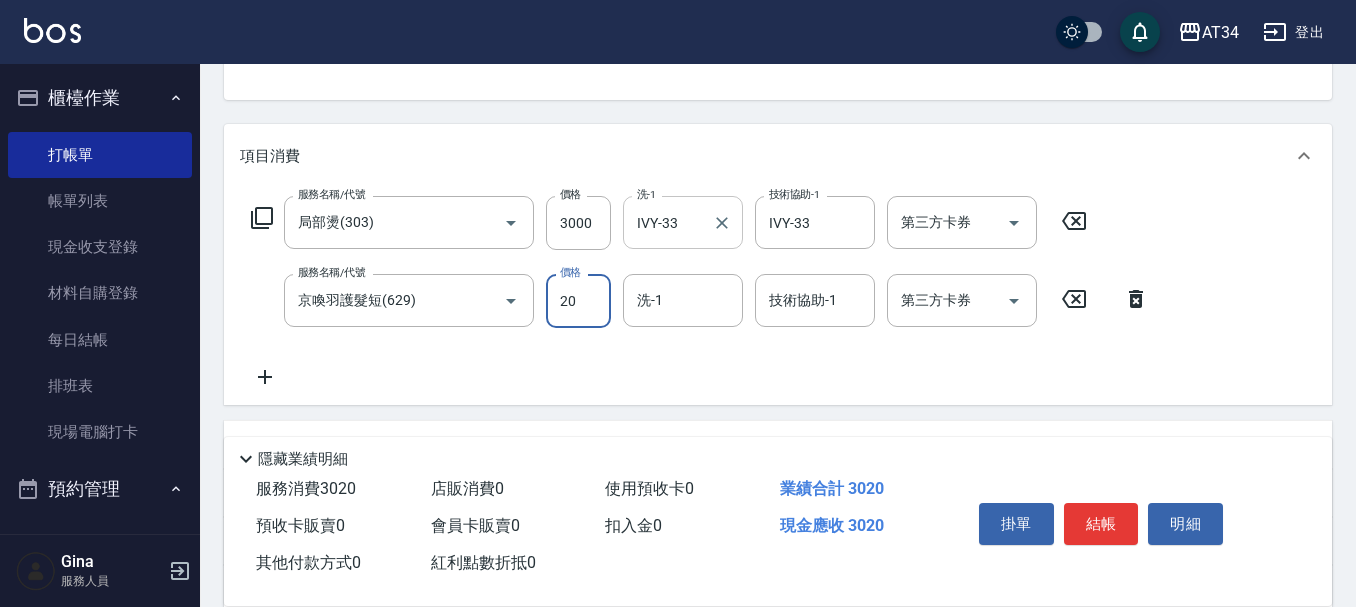 type on "200" 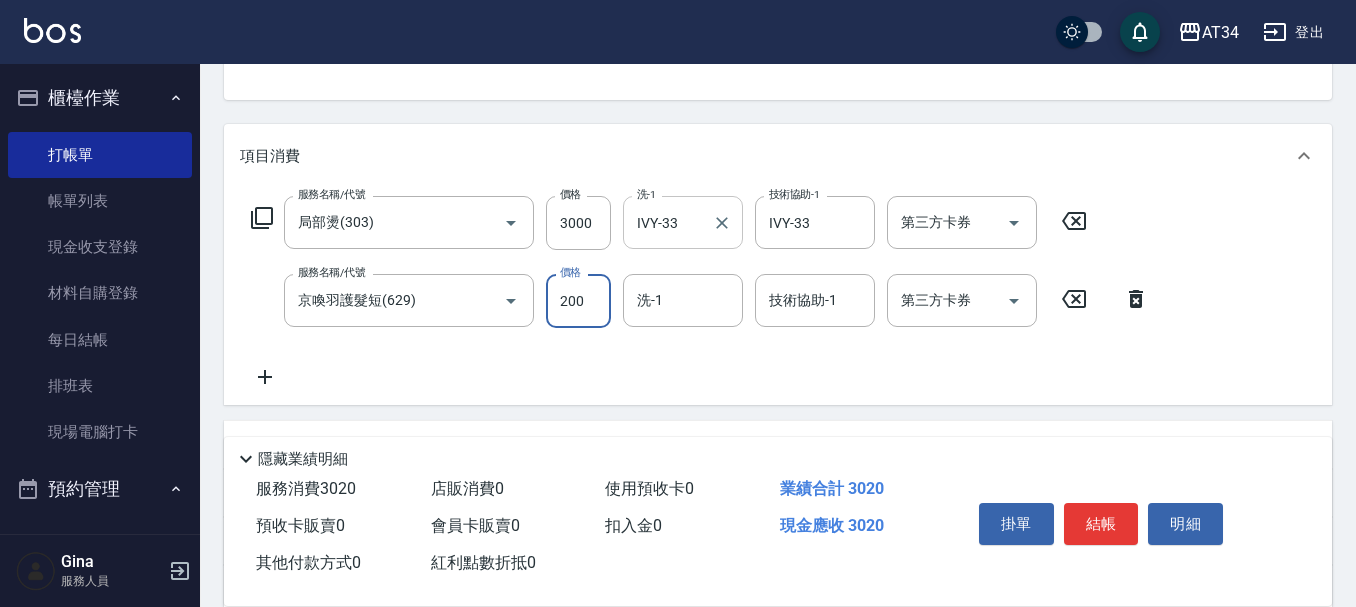 type on "320" 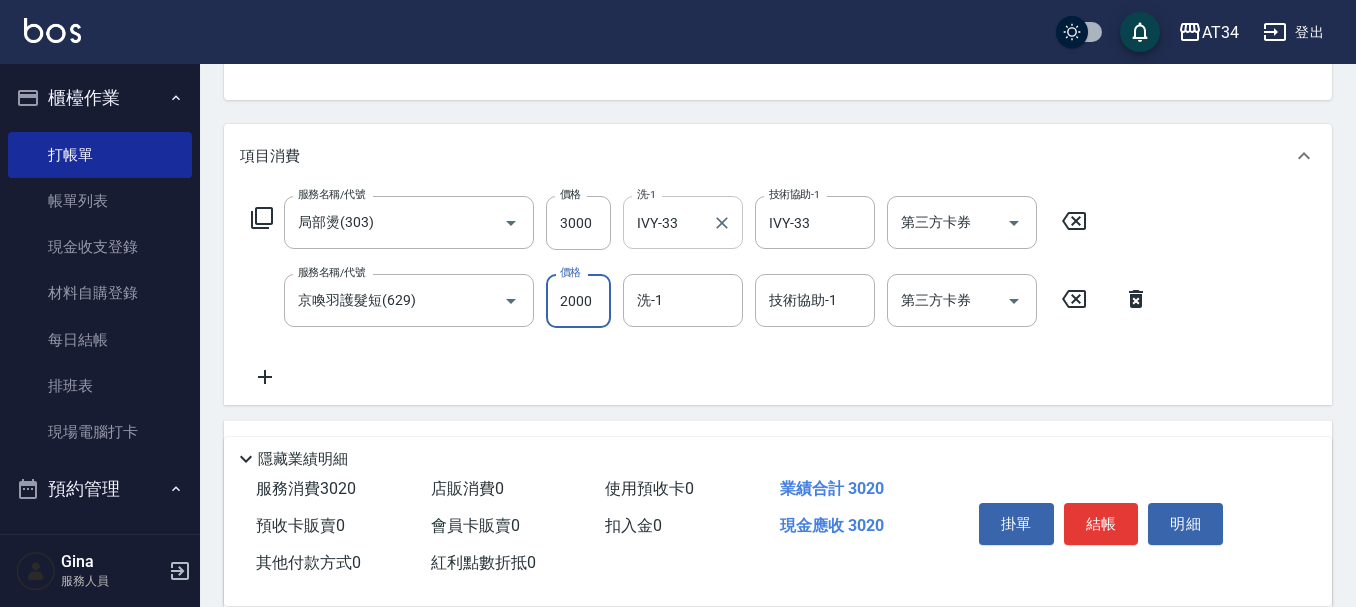 type on "500" 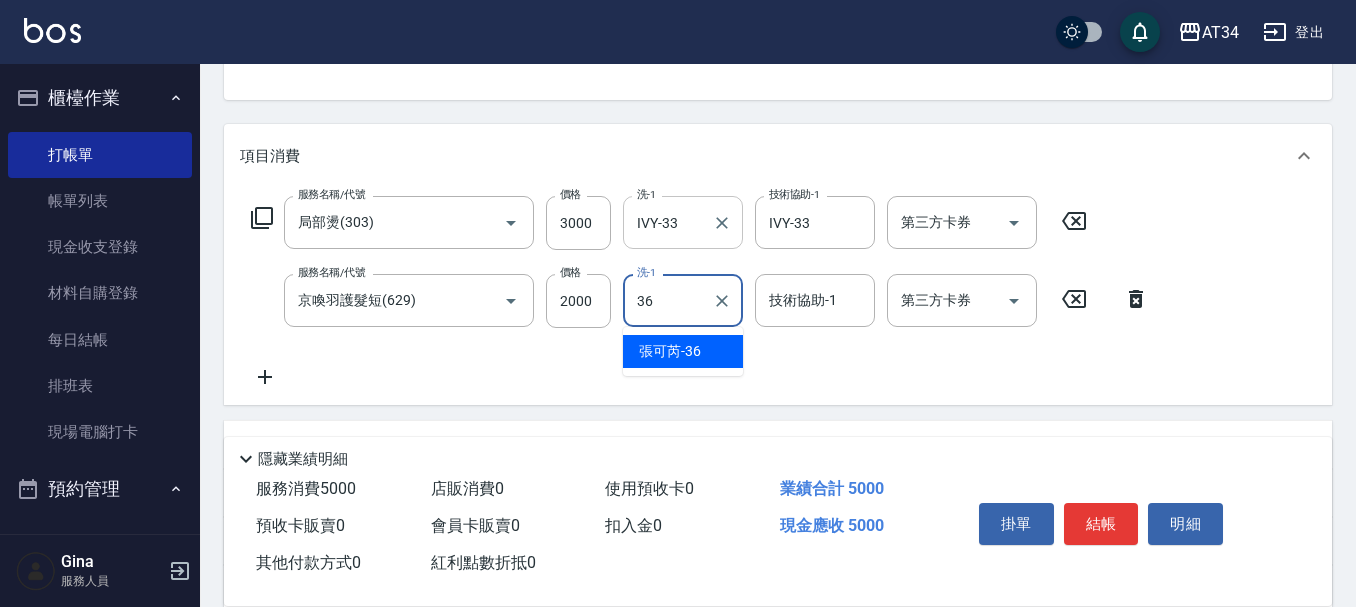 type on "張可芮-36" 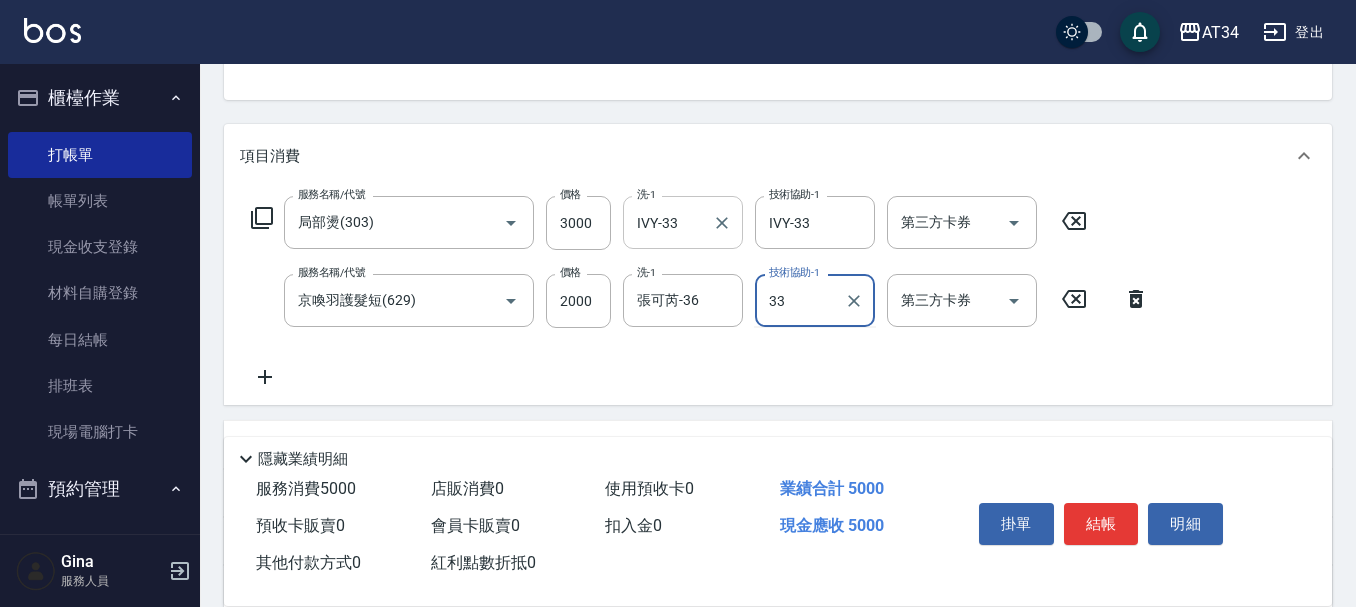 type on "IVY-33" 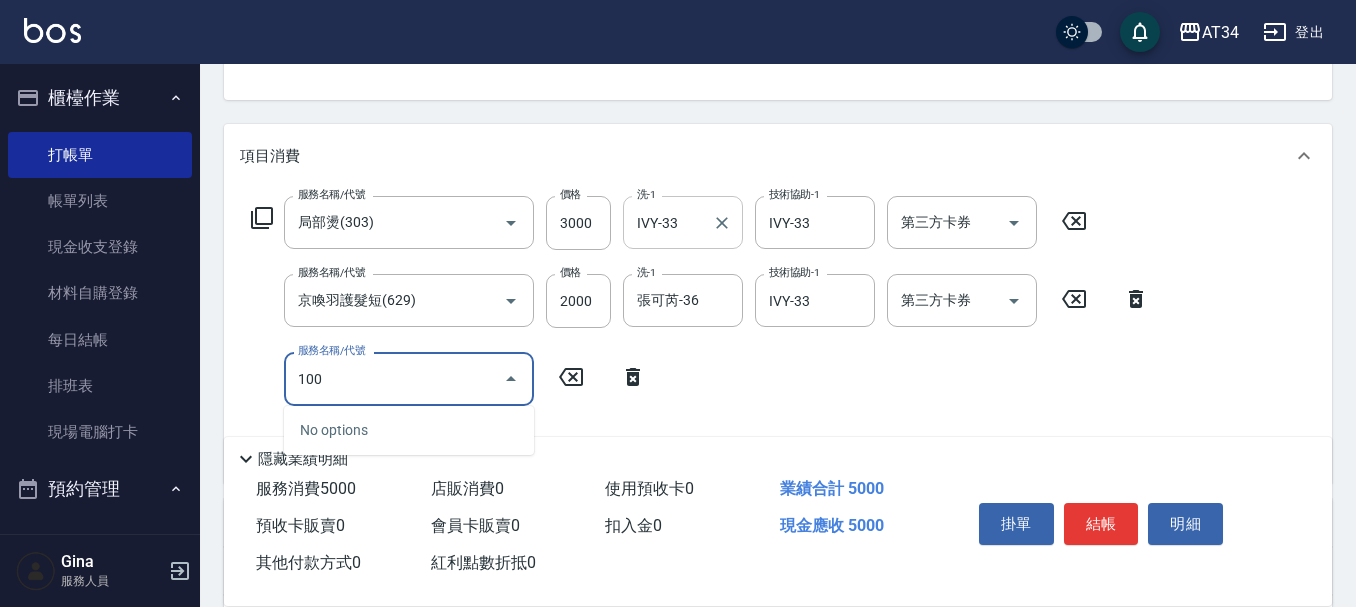 type on "1006" 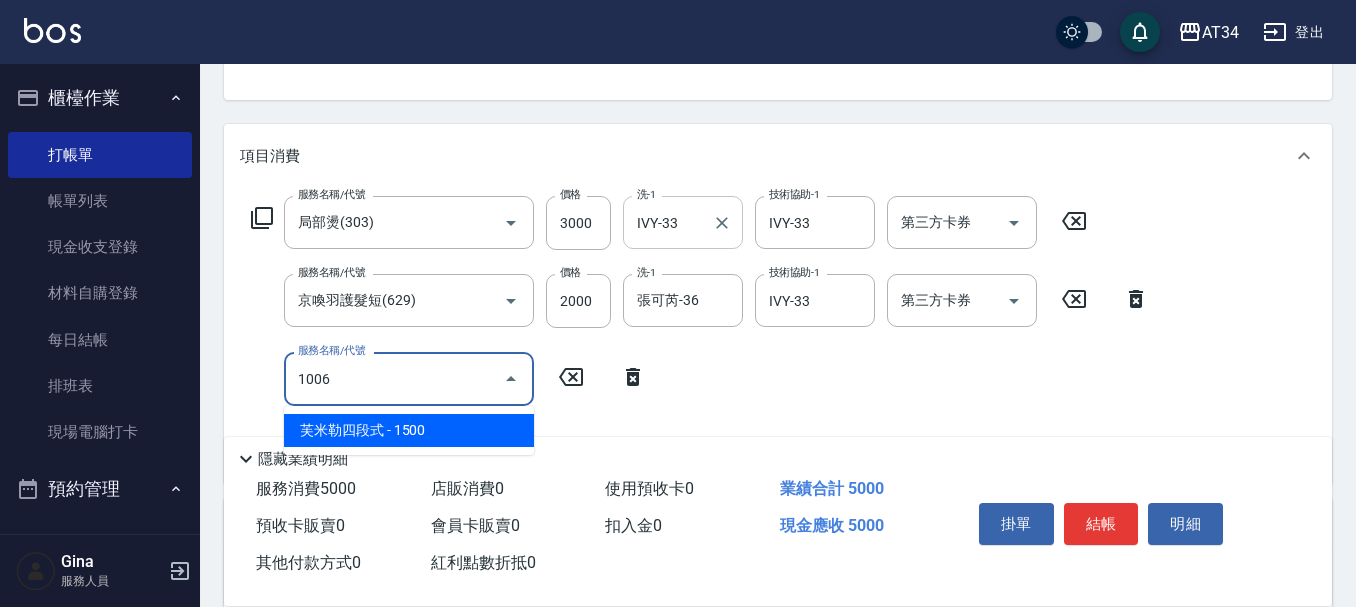 type on "650" 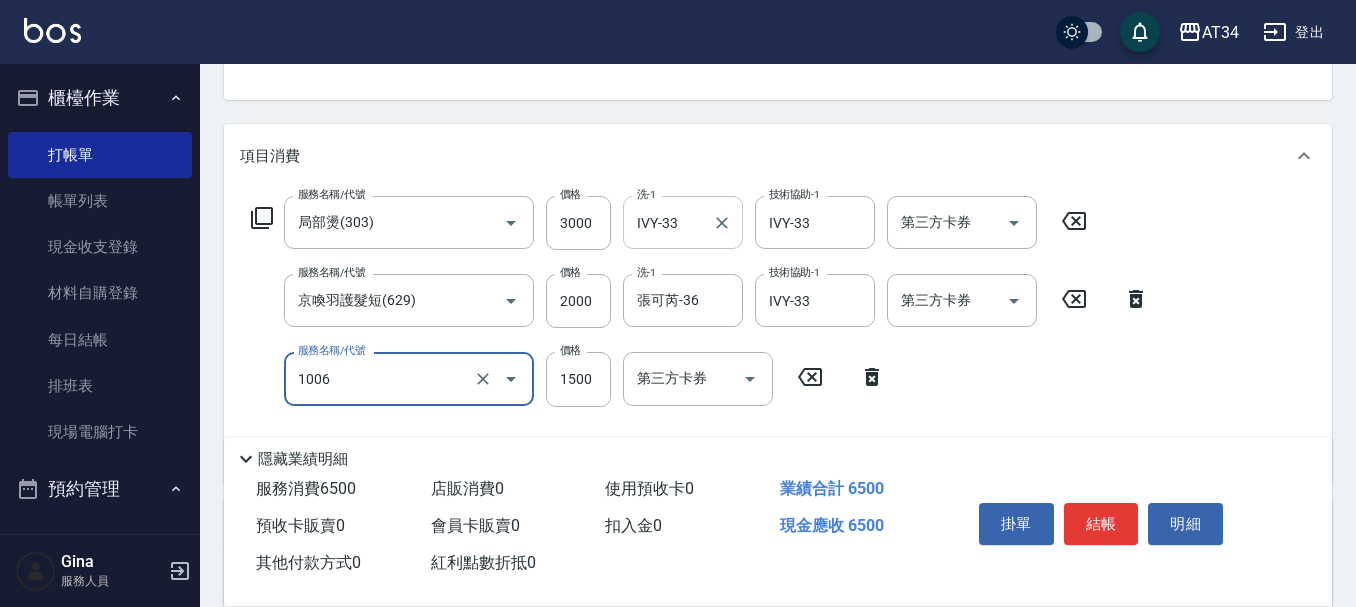 type on "芙米勒四段式(1006)" 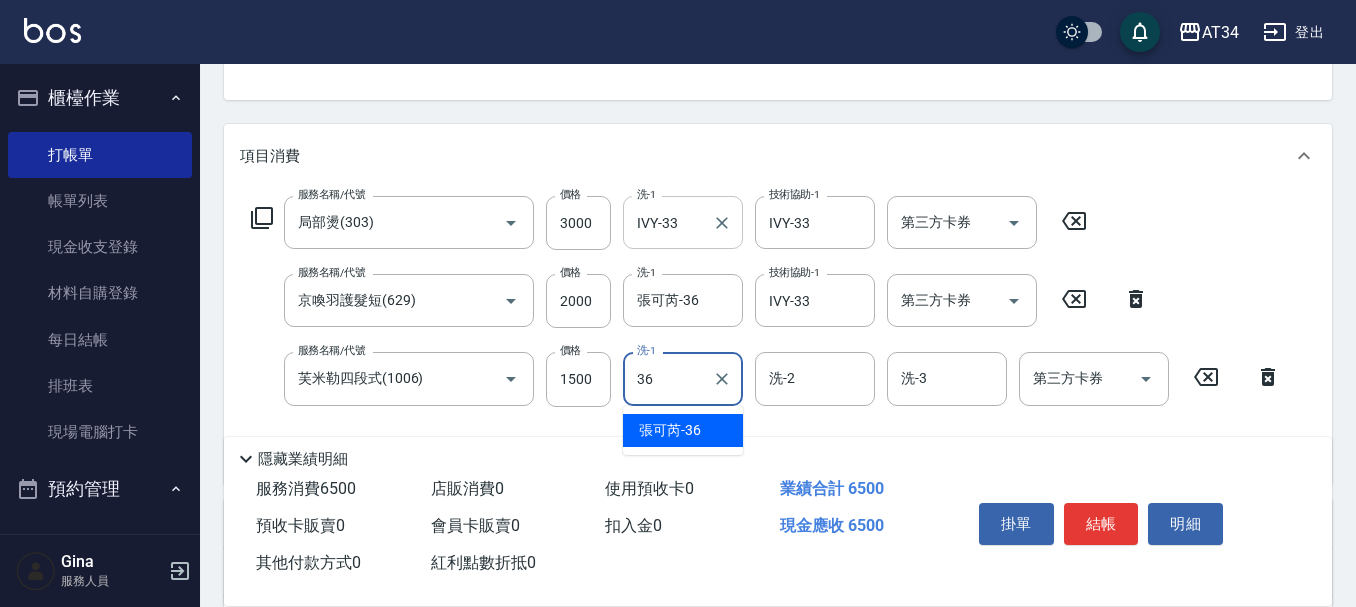 type on "張可芮-36" 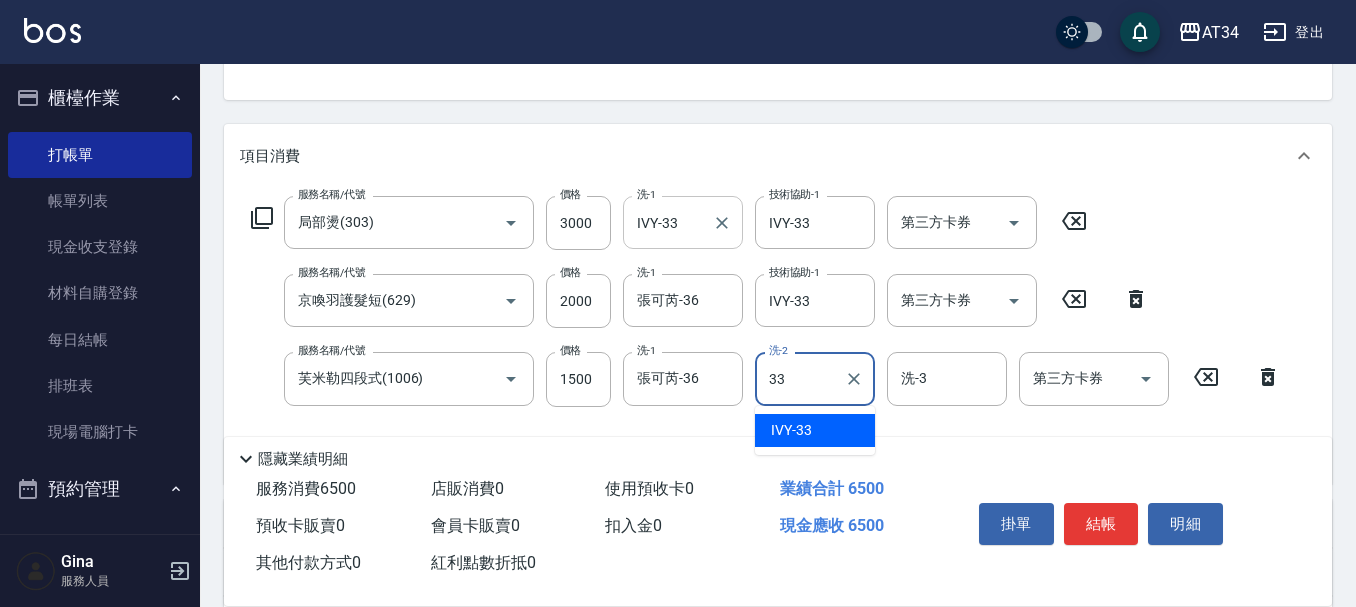 type on "IVY-33" 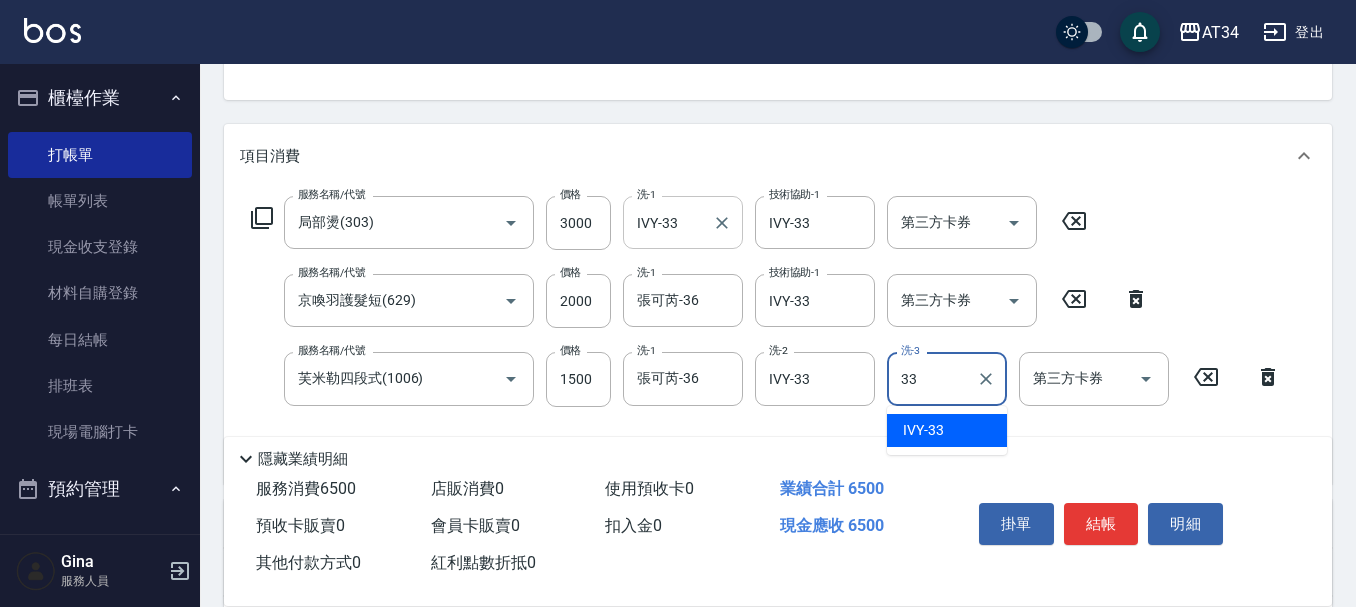 type on "IVY-33" 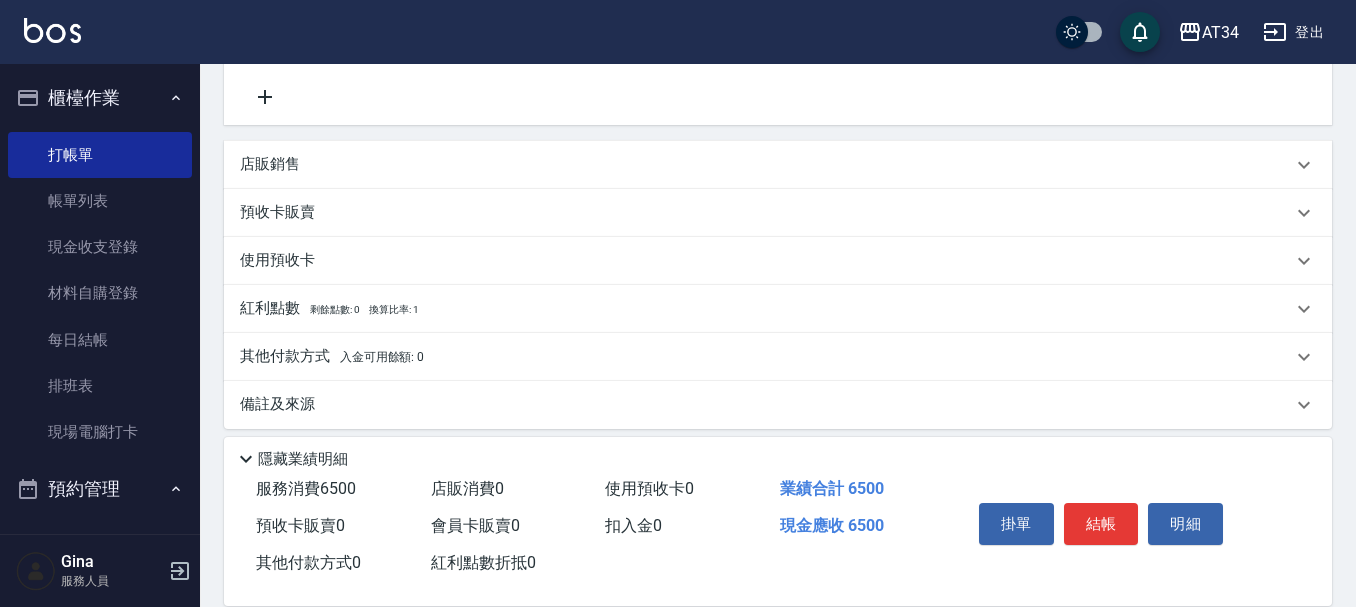 scroll, scrollTop: 573, scrollLeft: 0, axis: vertical 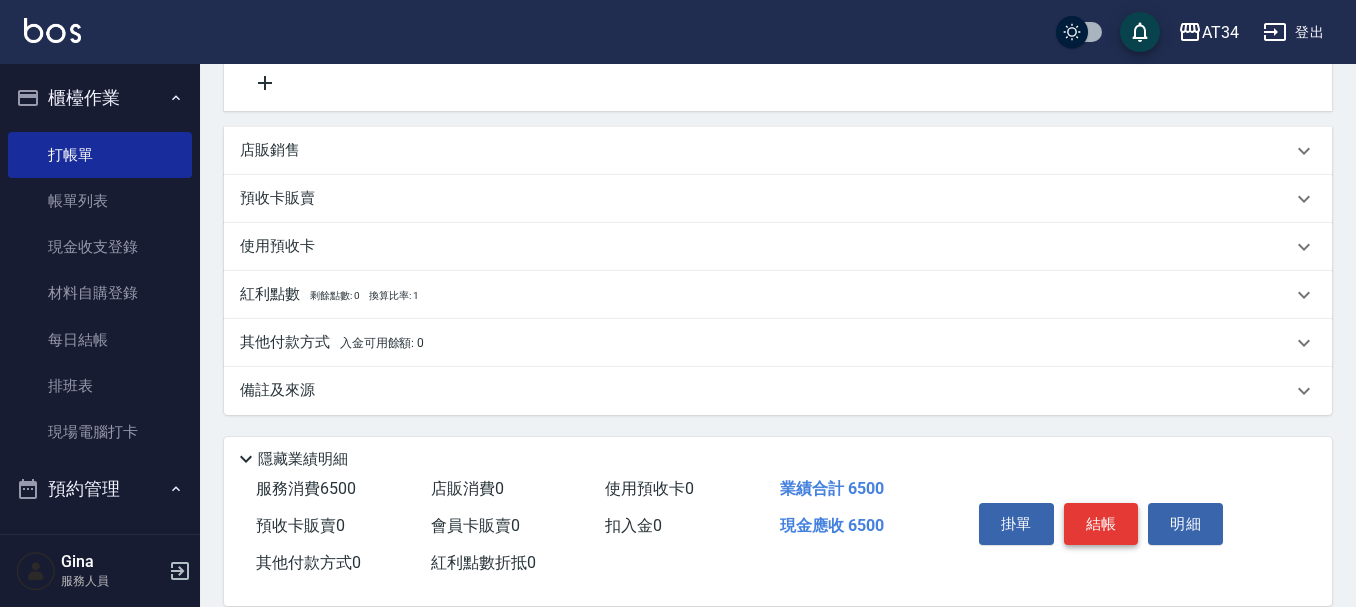 click on "結帳" at bounding box center (1101, 524) 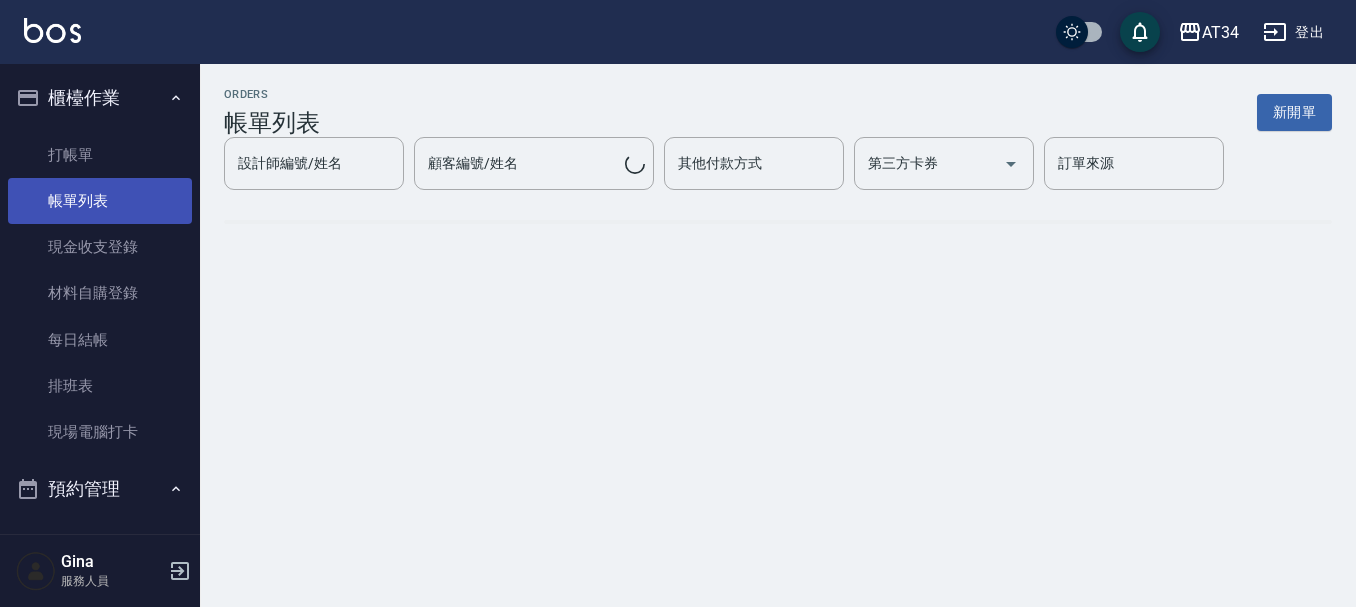 scroll, scrollTop: 0, scrollLeft: 0, axis: both 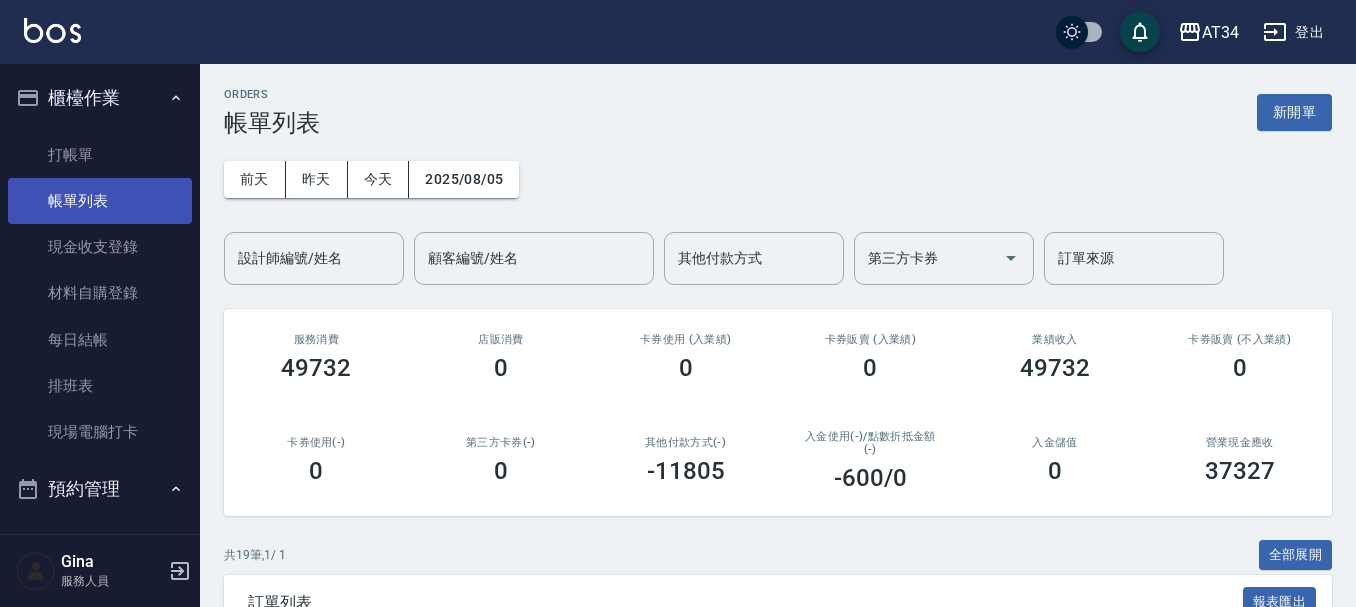 click on "帳單列表" at bounding box center (100, 201) 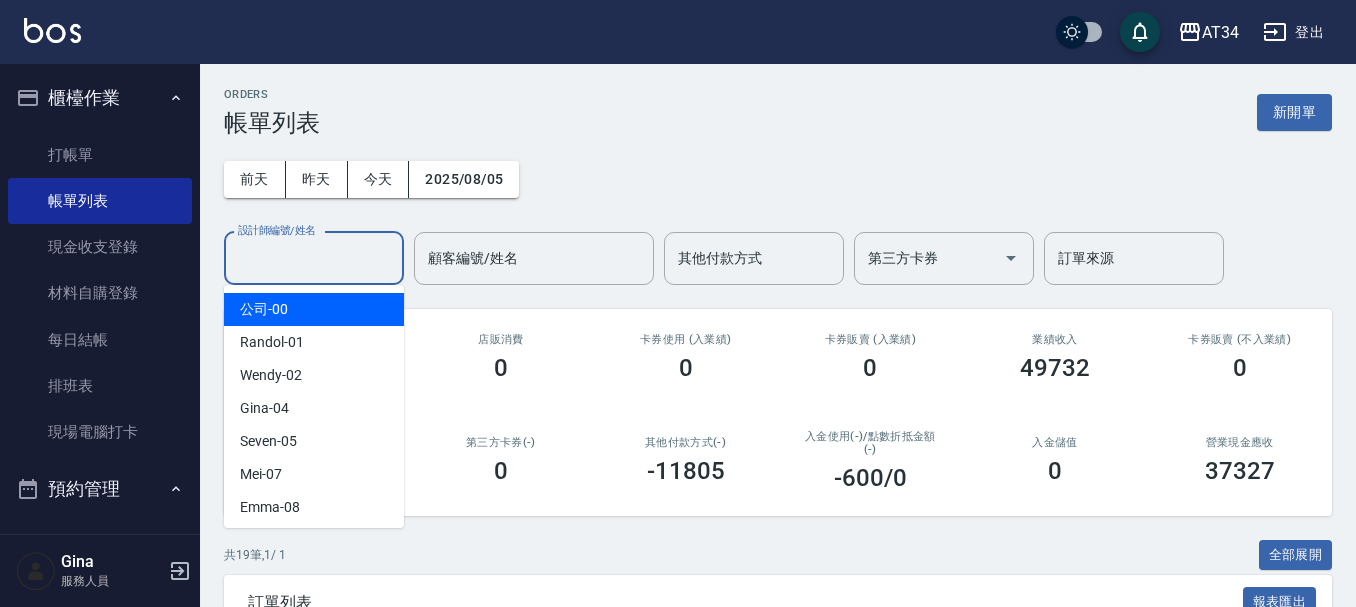 click on "設計師編號/姓名 設計師編號/姓名" at bounding box center (314, 258) 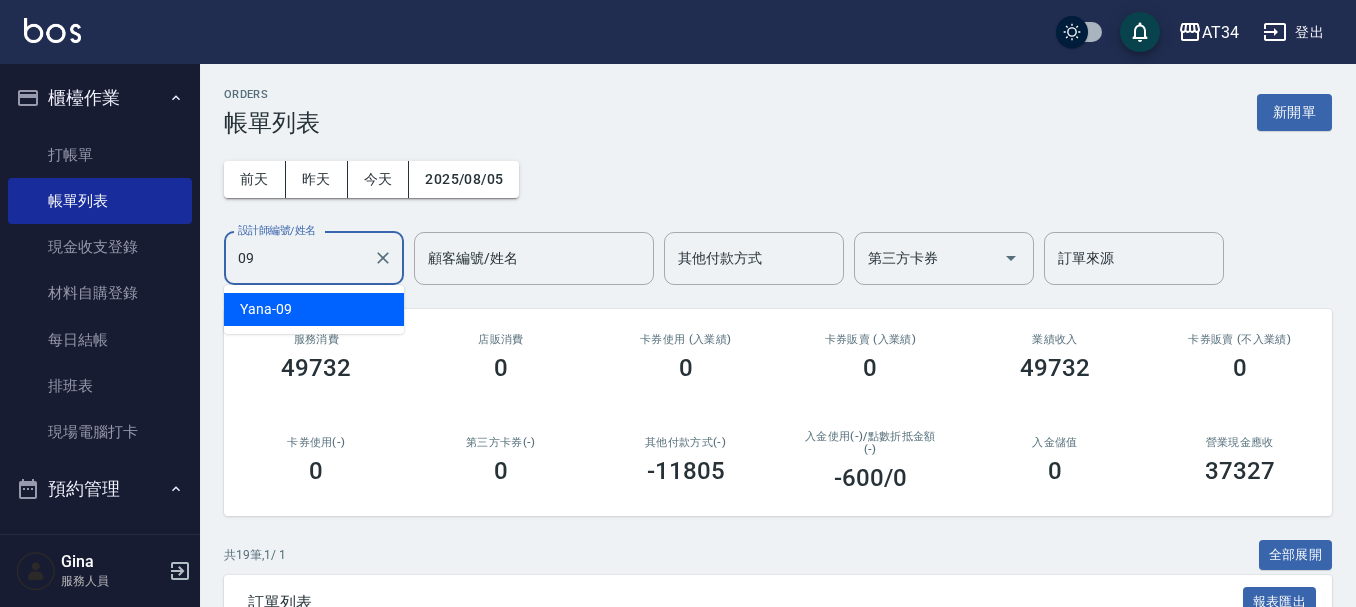 type on "Yana-09" 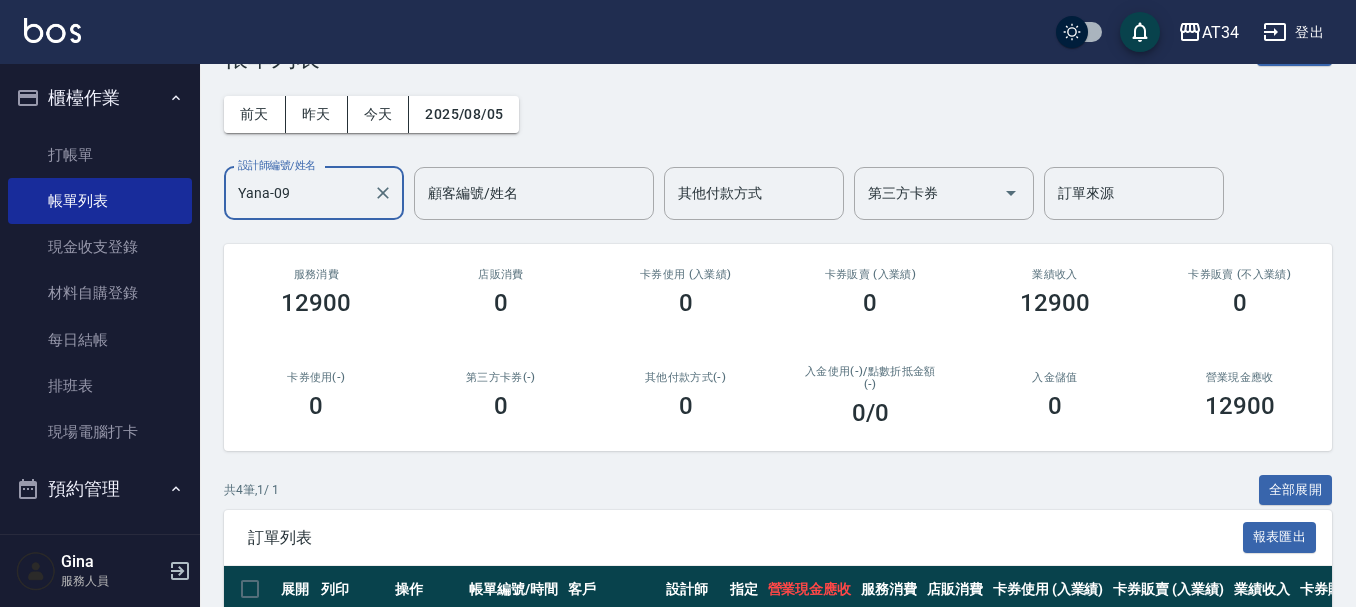 scroll, scrollTop: 56, scrollLeft: 0, axis: vertical 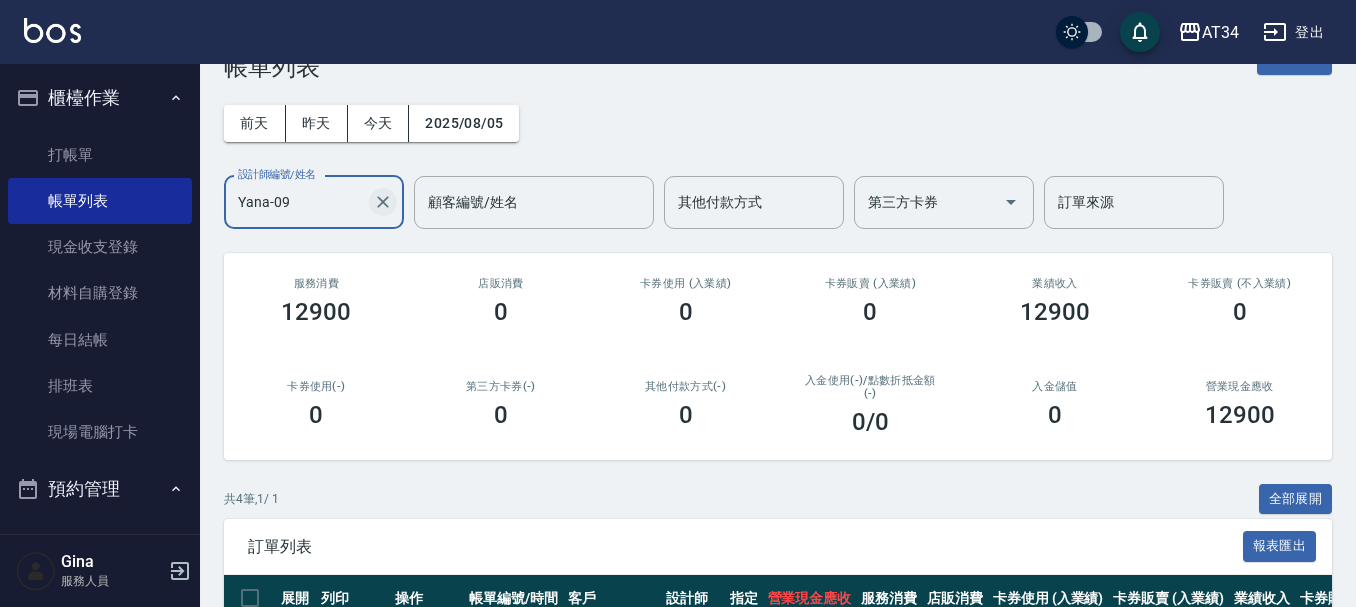 click at bounding box center (383, 202) 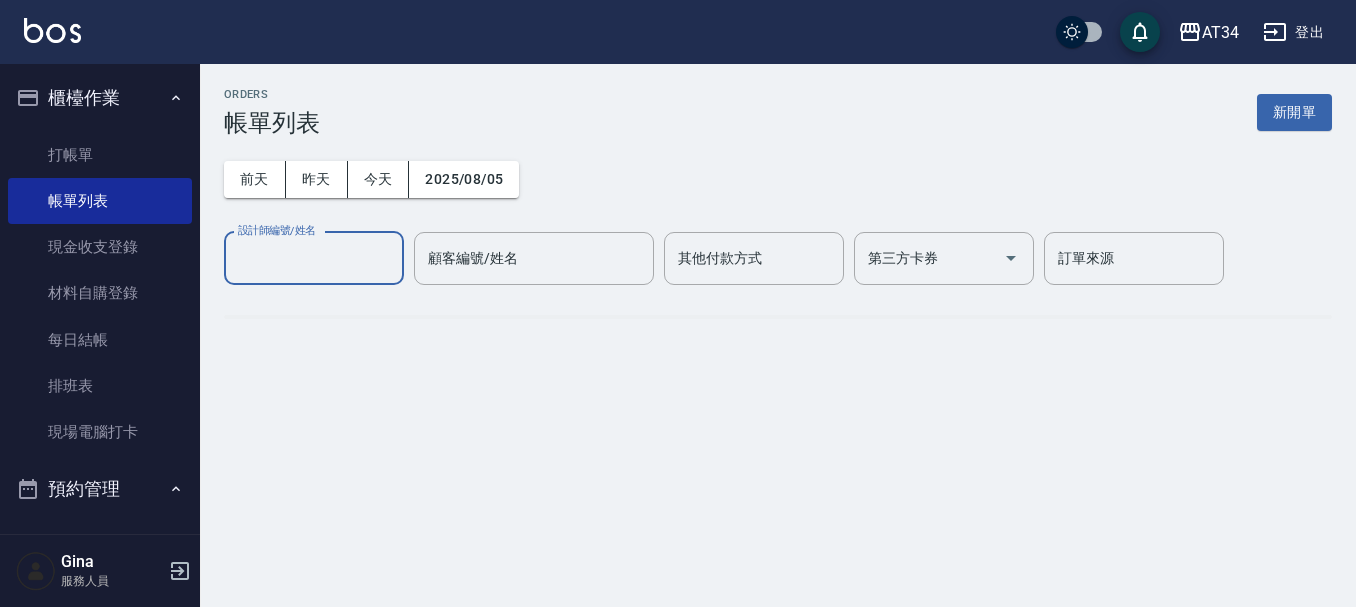 scroll, scrollTop: 0, scrollLeft: 0, axis: both 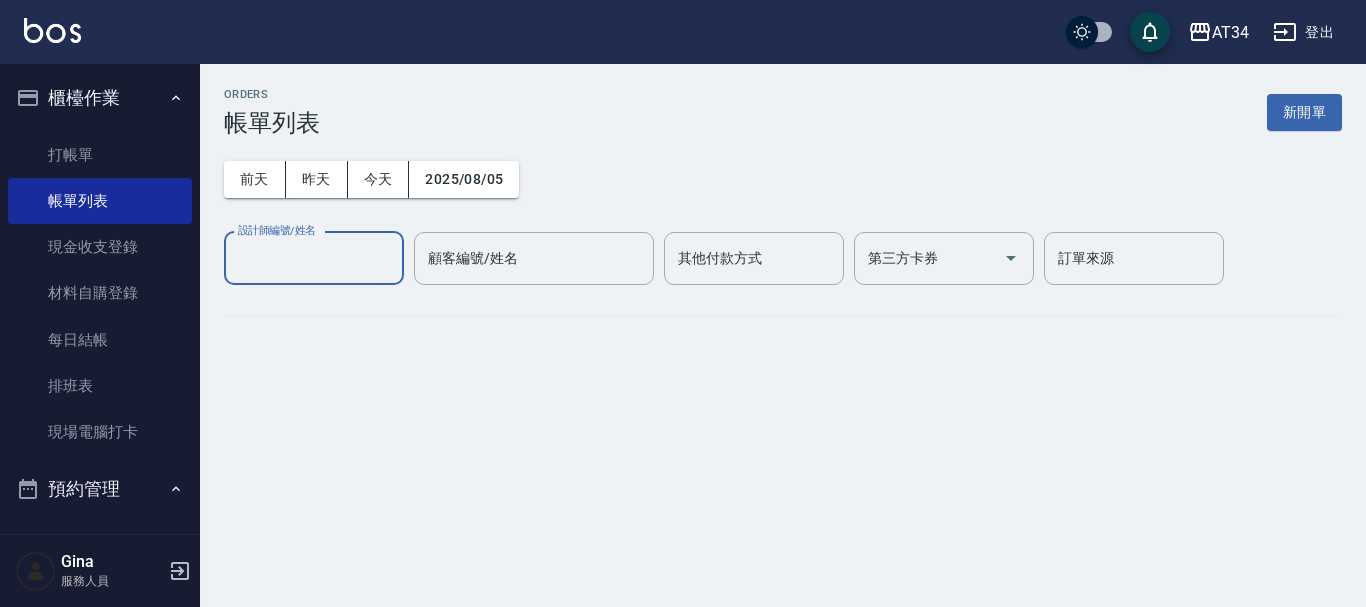 click on "前天 昨天 今天 2025/08/05 設計師編號/姓名 設計師編號/姓名 顧客編號/姓名 顧客編號/姓名 其他付款方式 其他付款方式 第三方卡券 第三方卡券 訂單來源 訂單來源" at bounding box center (783, 211) 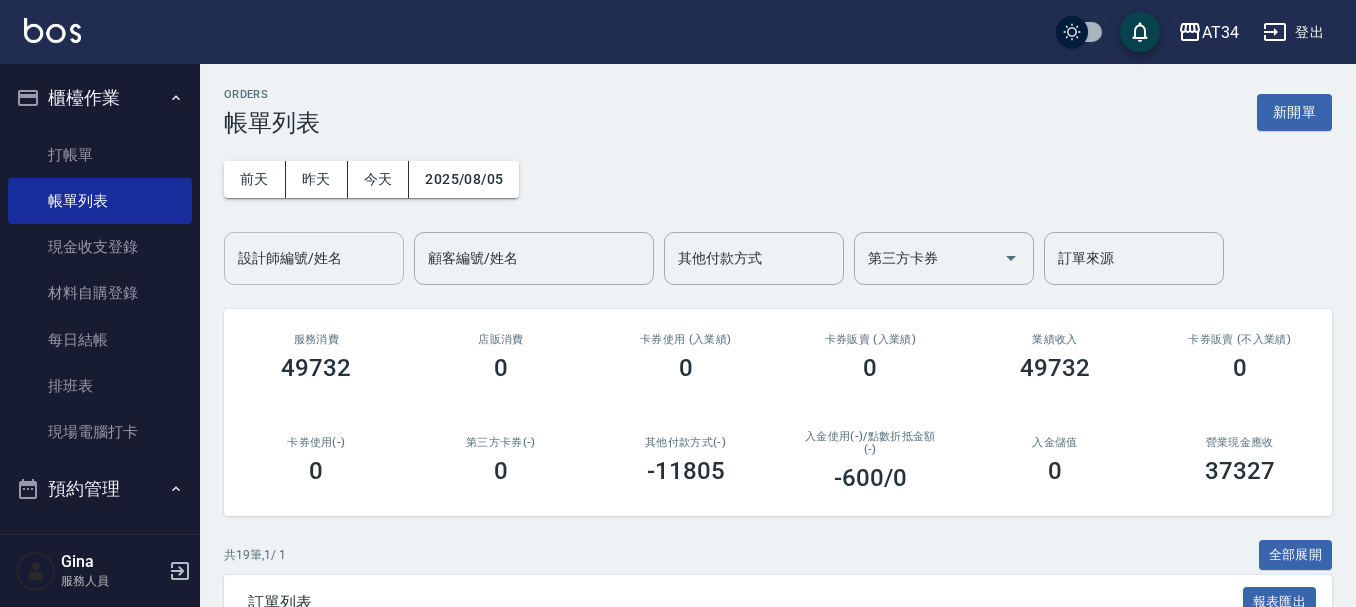 click on "設計師編號/姓名" at bounding box center (314, 258) 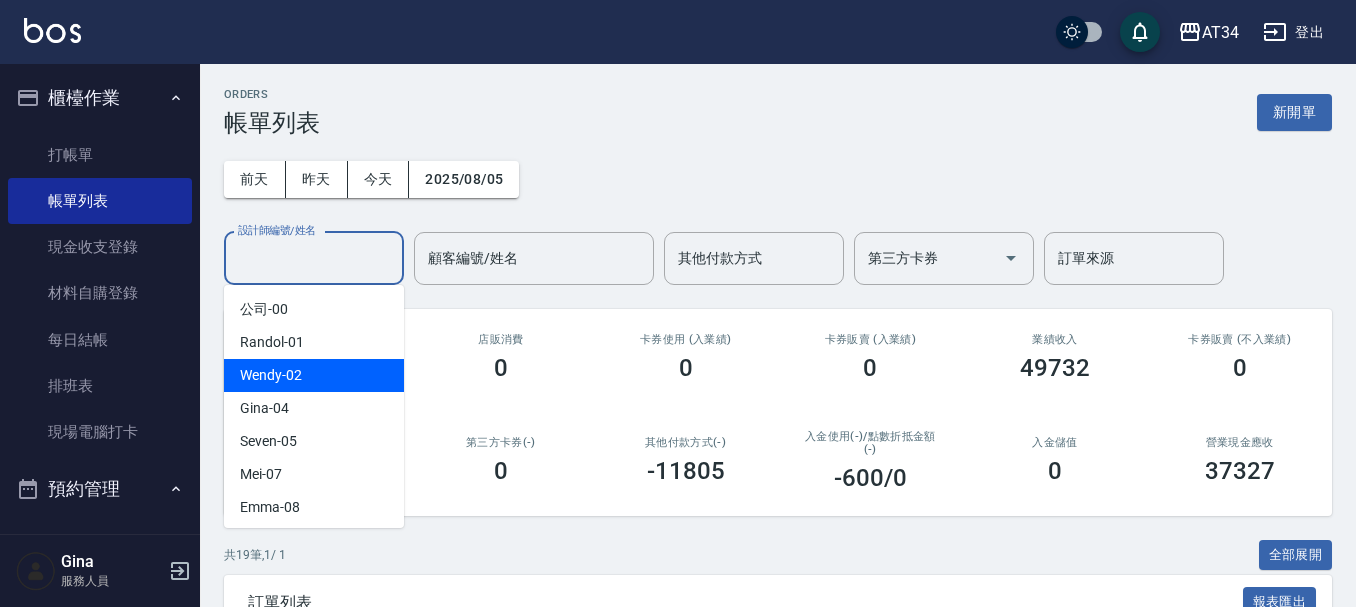 click on "Wendy -02" at bounding box center [314, 375] 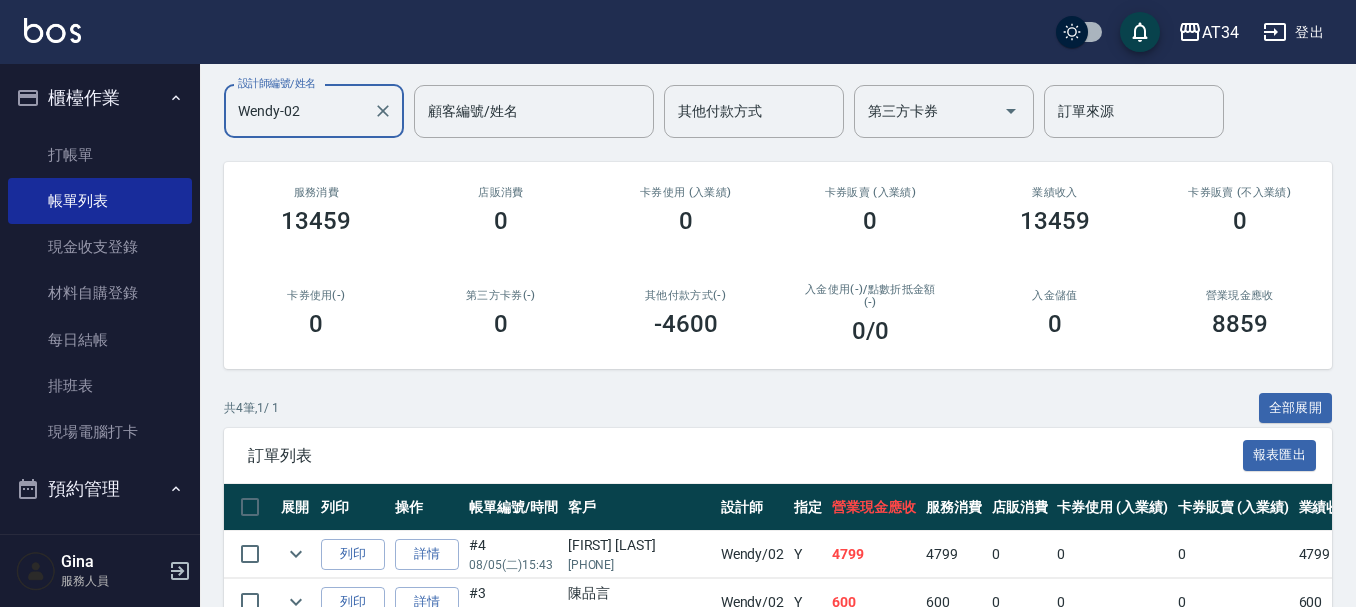 scroll, scrollTop: 0, scrollLeft: 0, axis: both 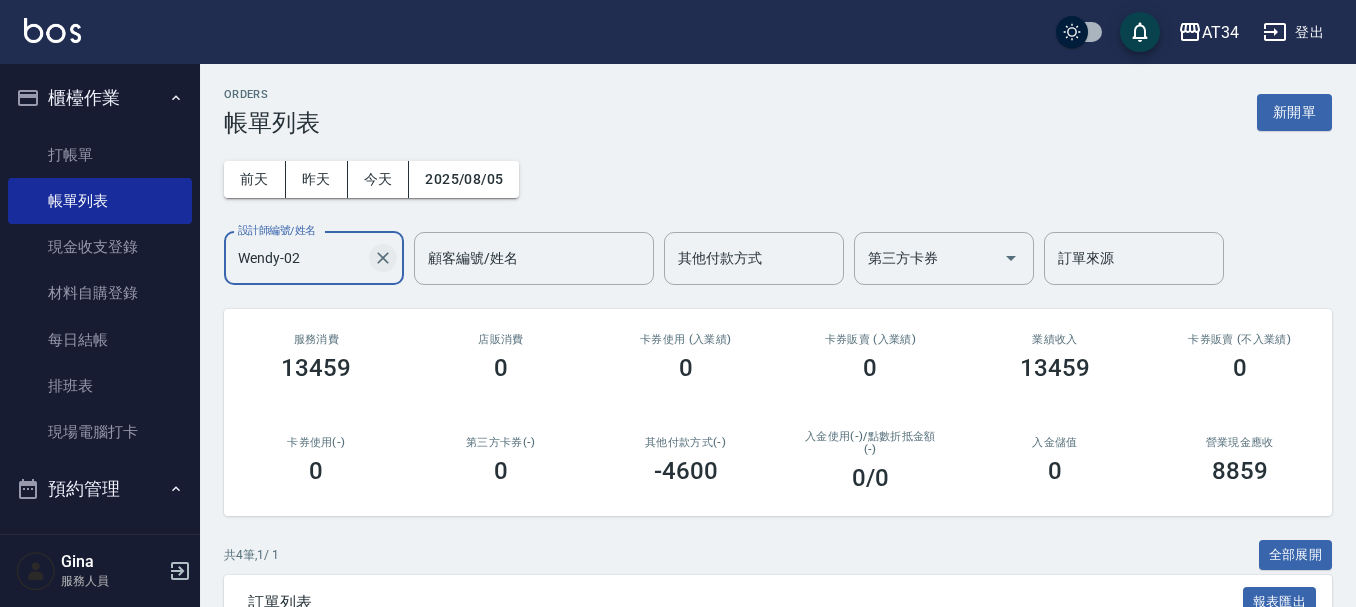 click 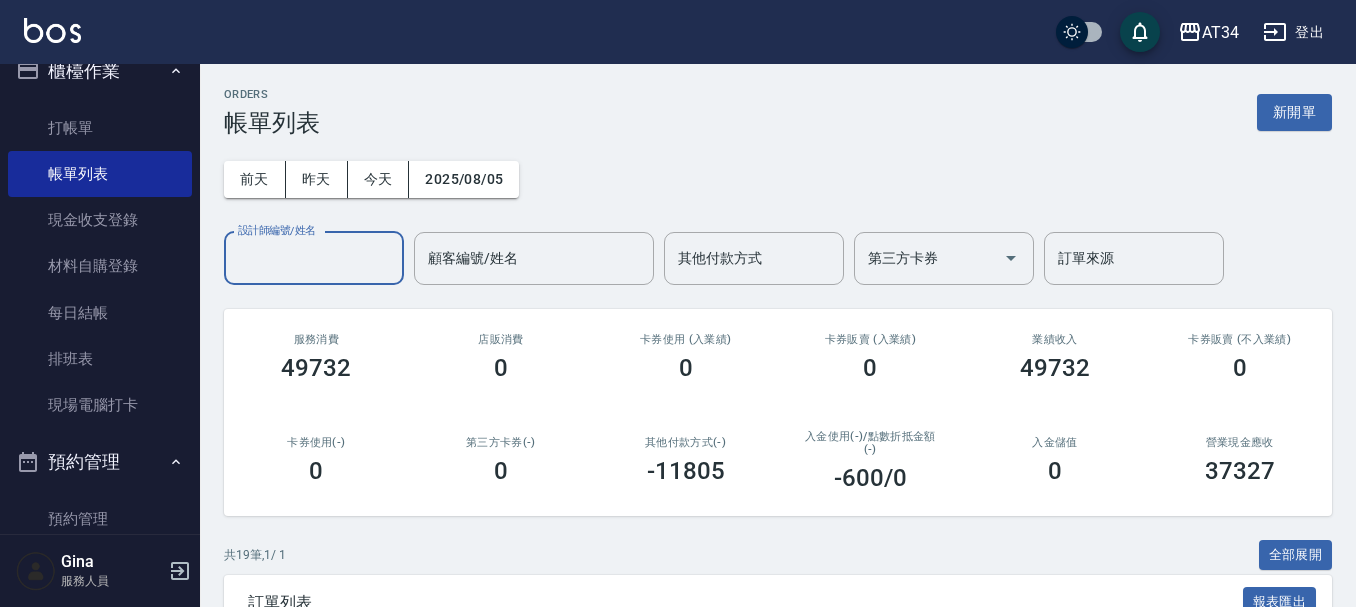 scroll, scrollTop: 0, scrollLeft: 0, axis: both 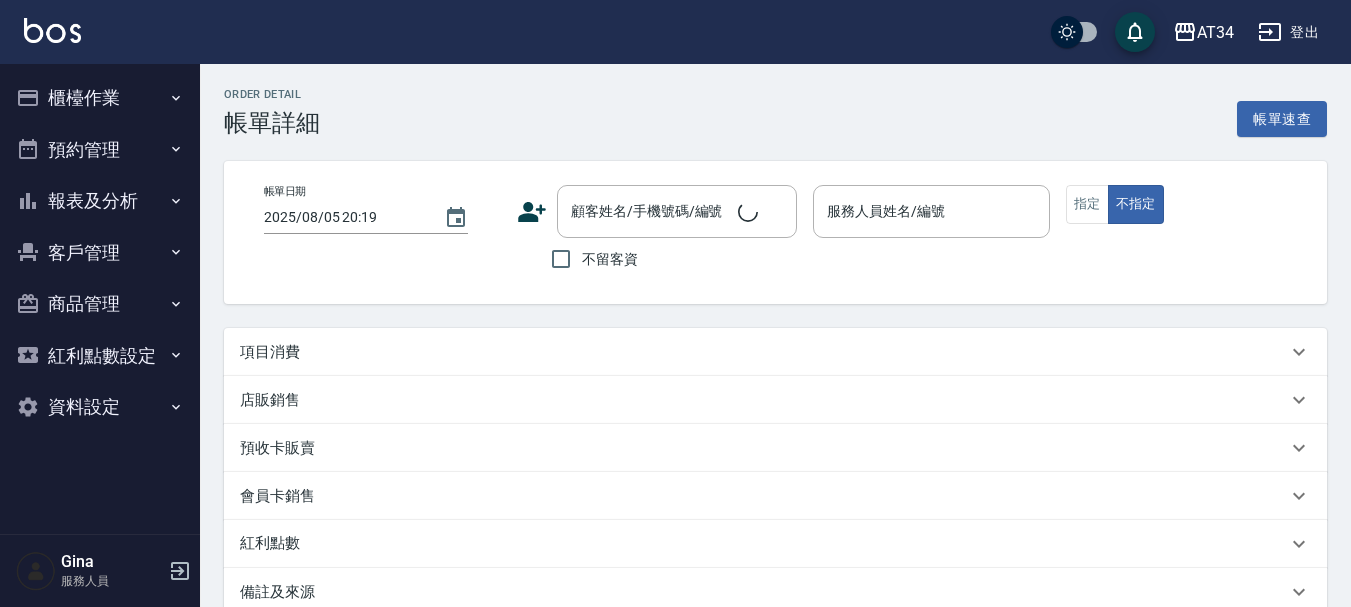 type on "2025/08/05 13:00" 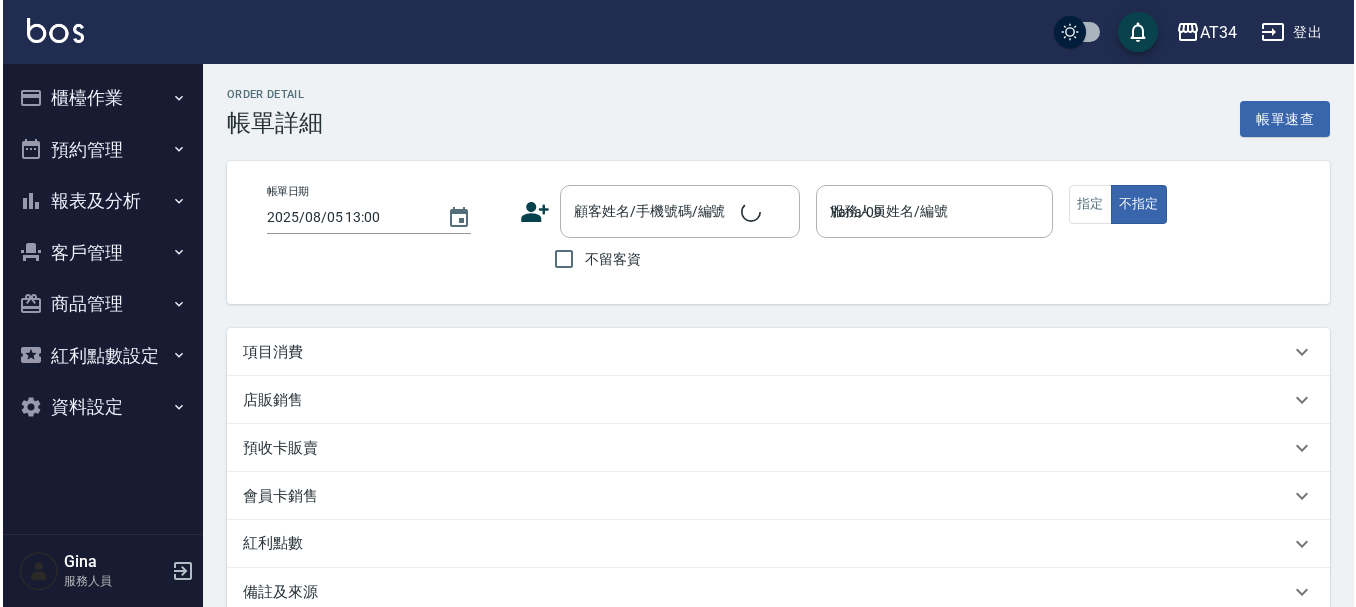 scroll, scrollTop: 0, scrollLeft: 0, axis: both 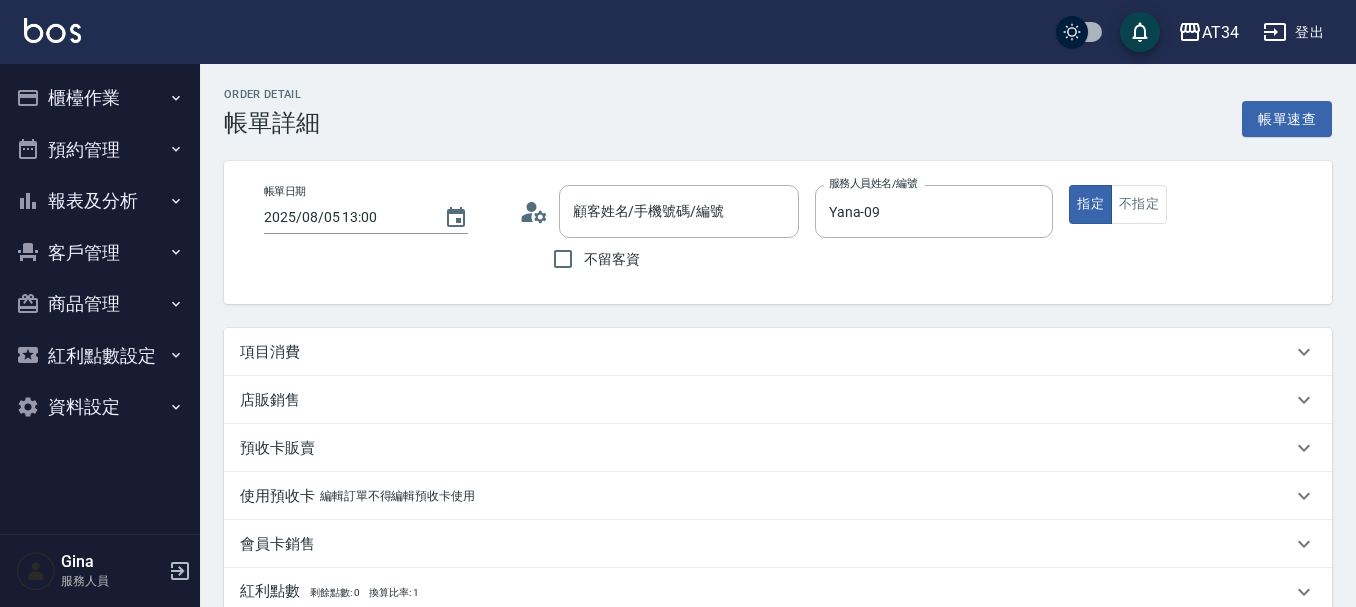 type on "[FIRST] [LAST]/[PHONE]/" 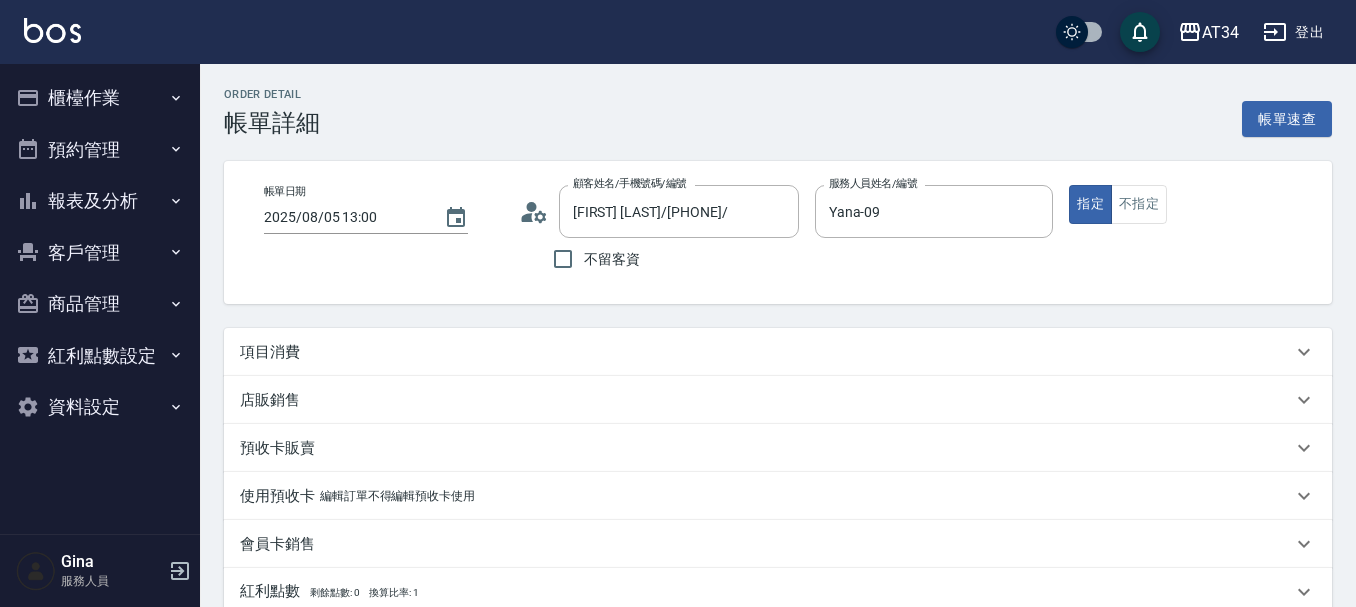 click on "項目消費" at bounding box center [778, 352] 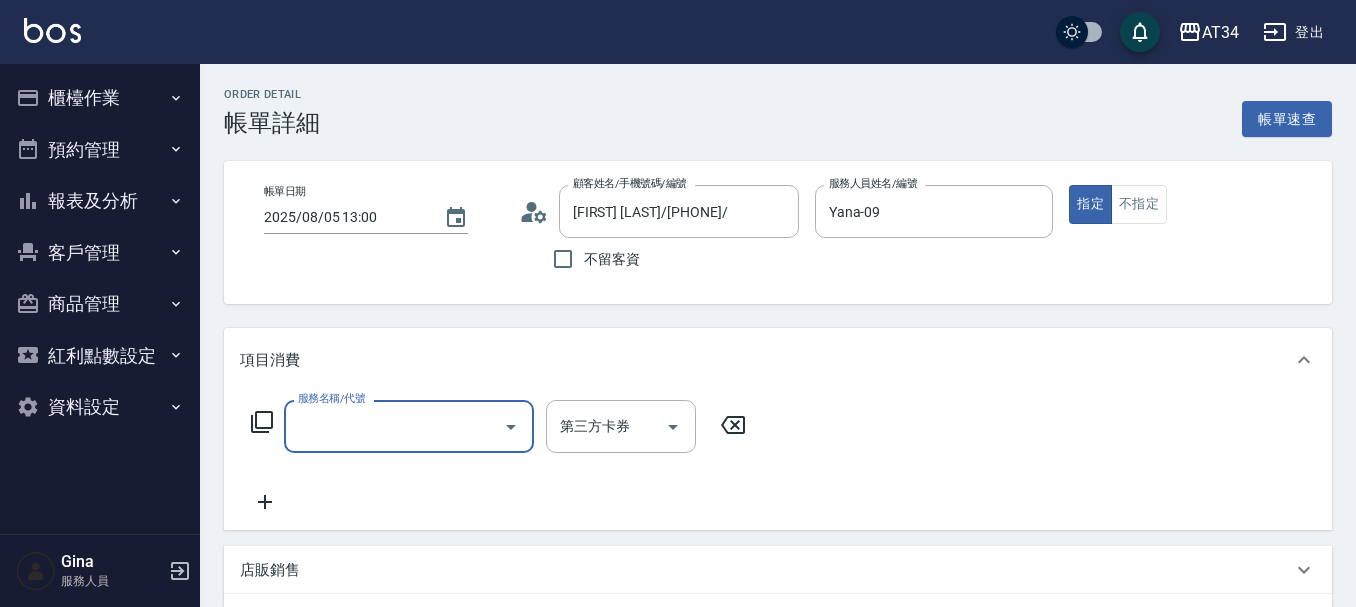 scroll, scrollTop: 0, scrollLeft: 0, axis: both 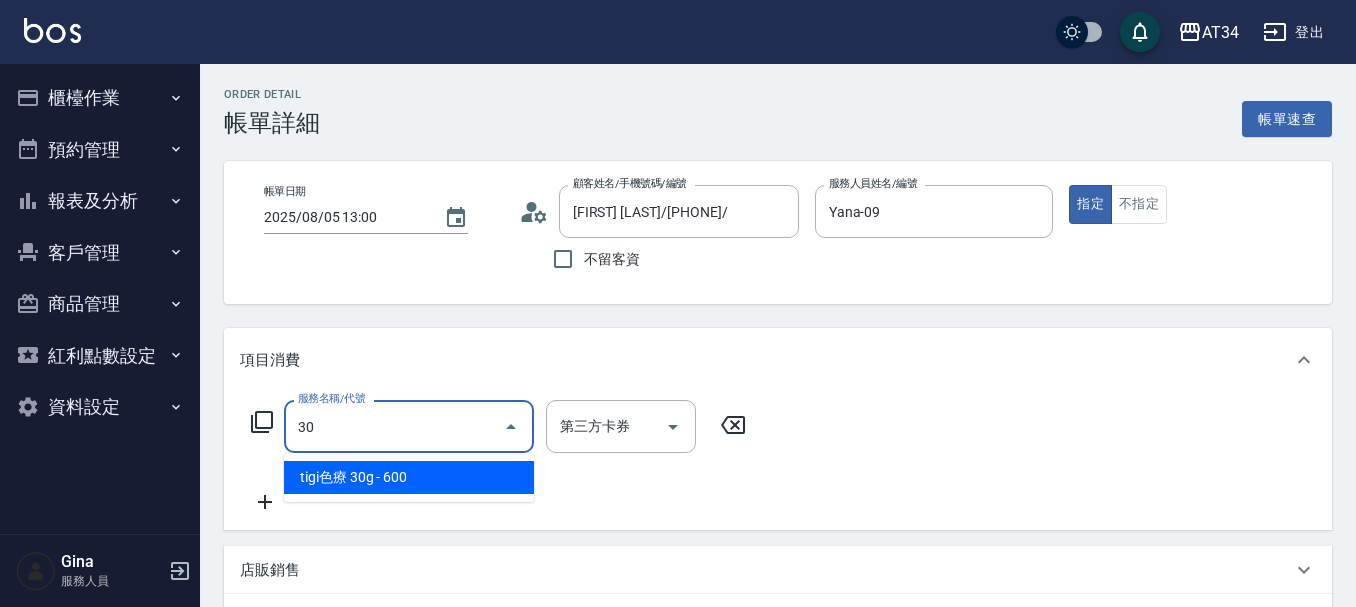 type on "3" 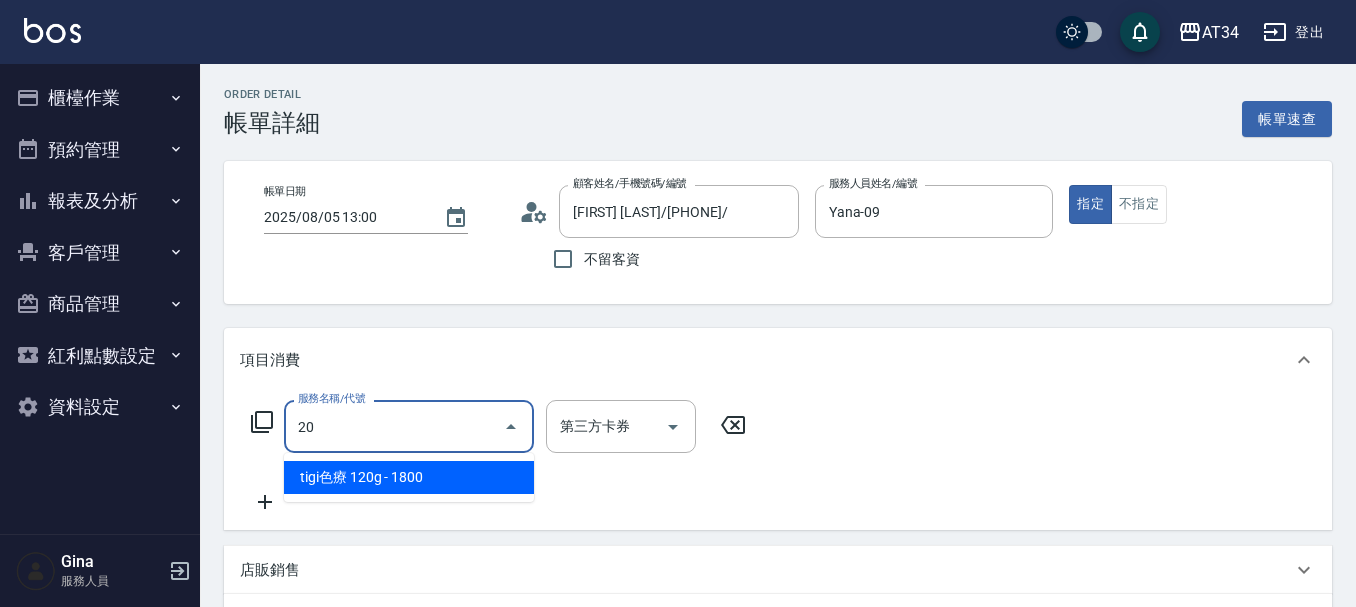 type on "206" 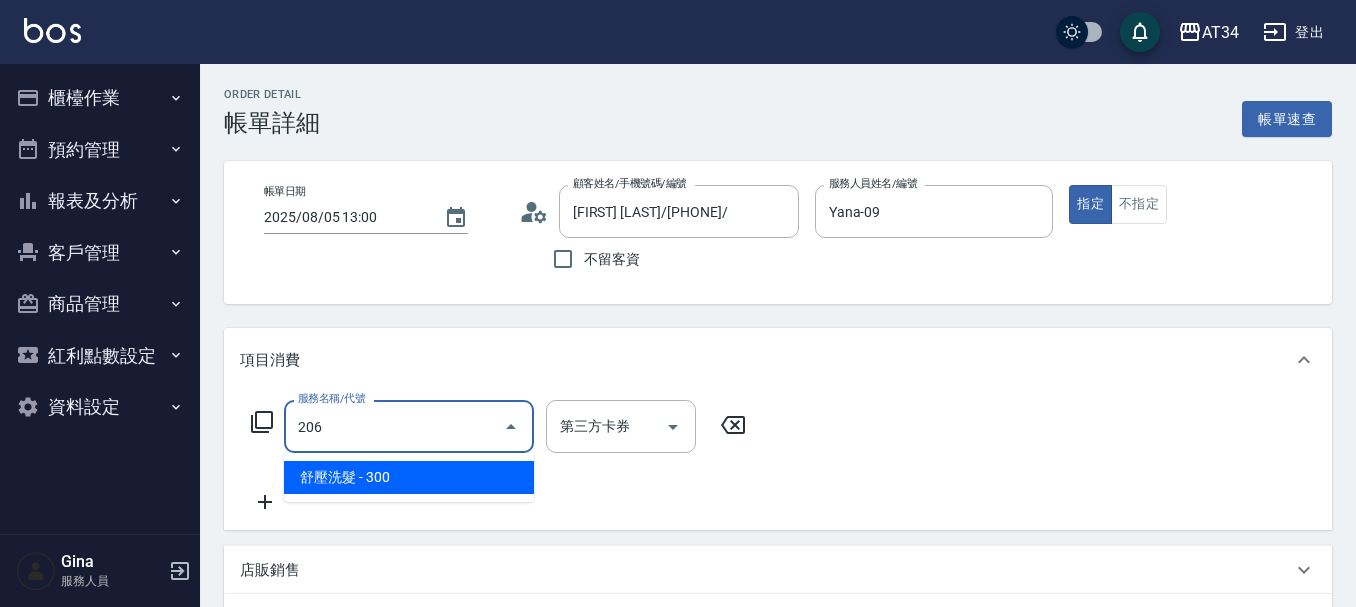 type on "30" 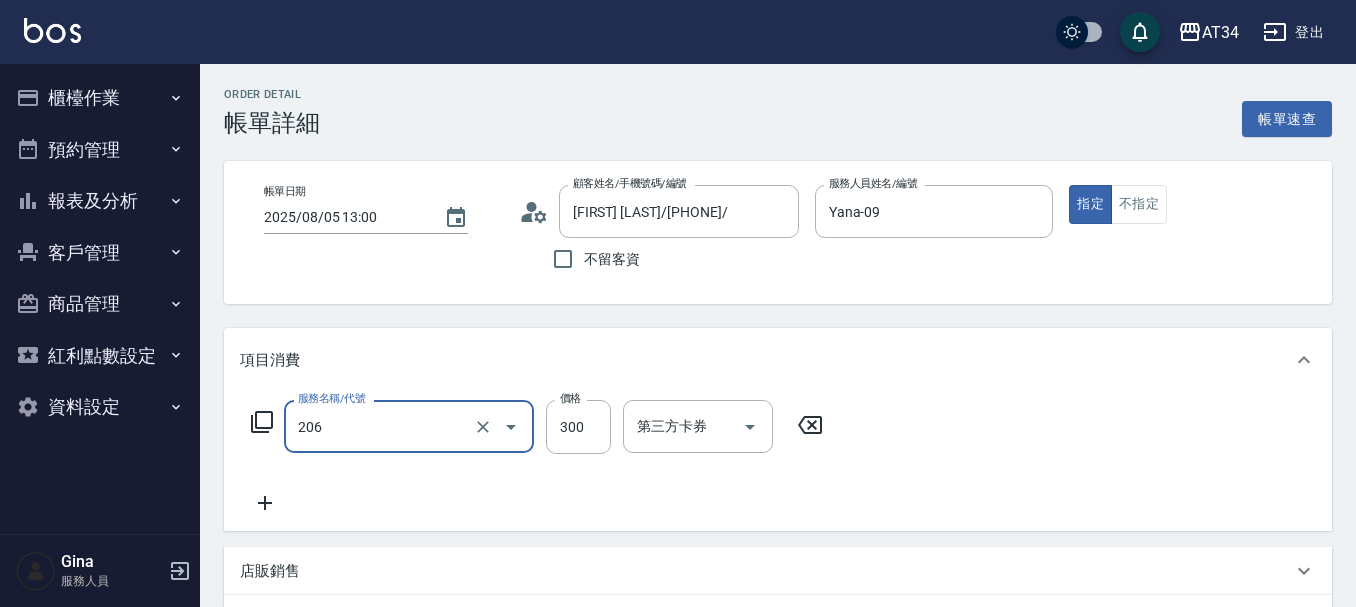 type on "舒壓洗髮(206)" 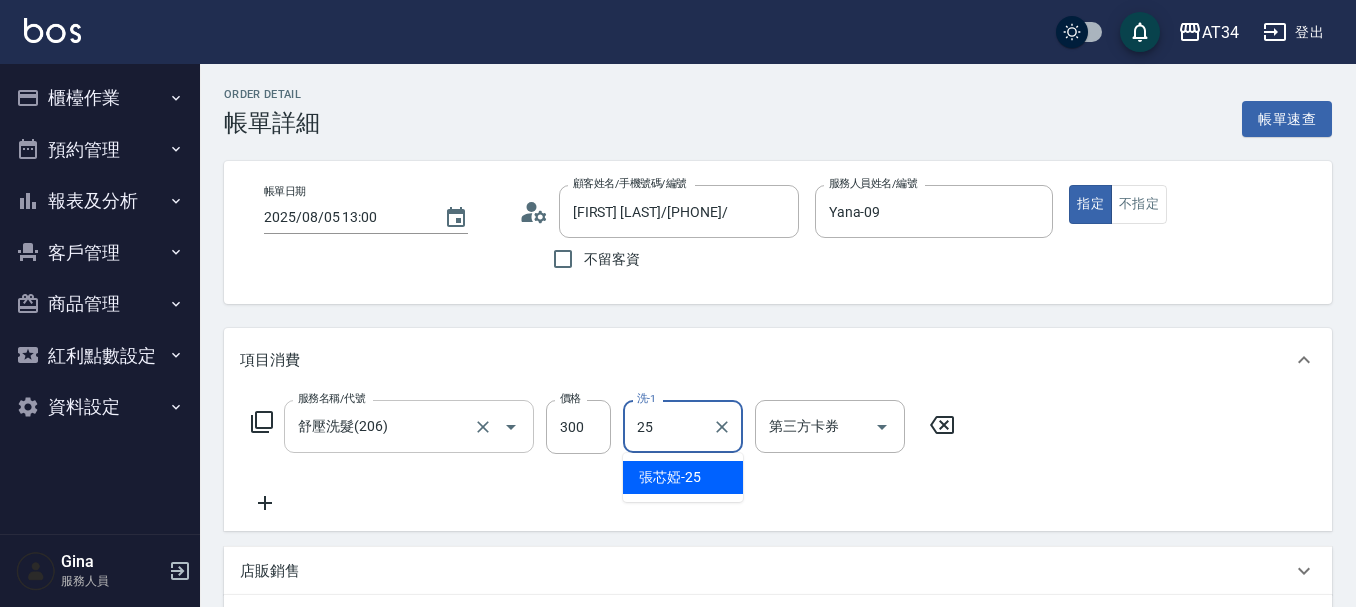 type on "張芯婭-25" 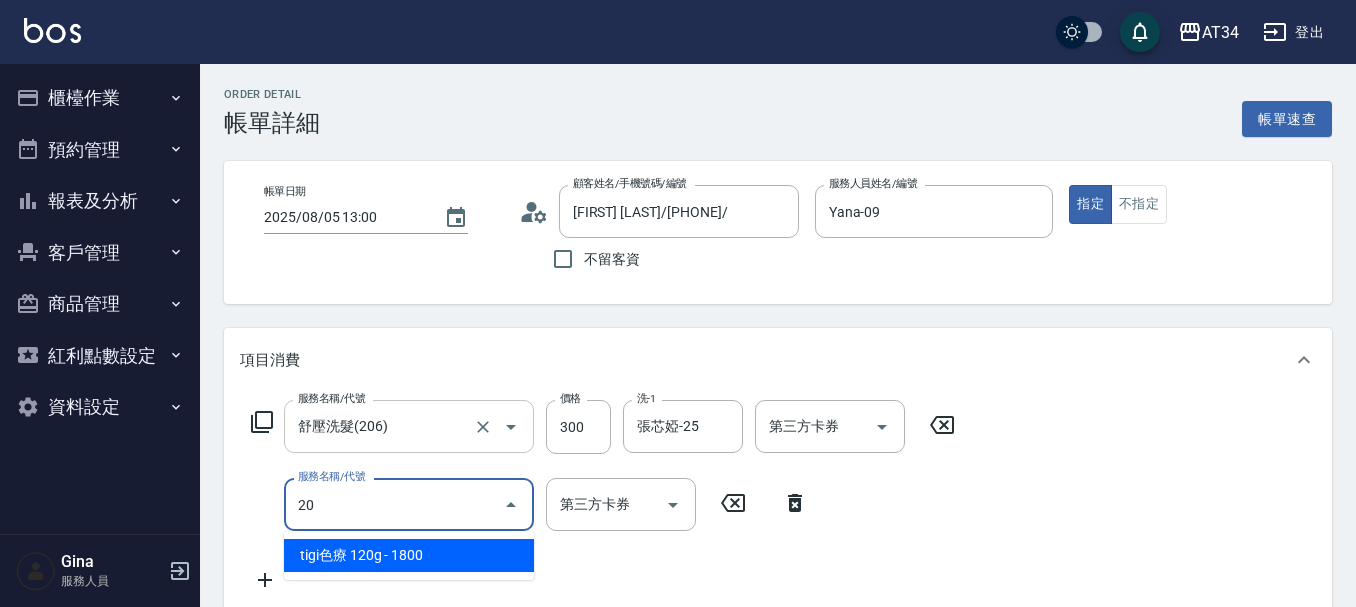 type on "201" 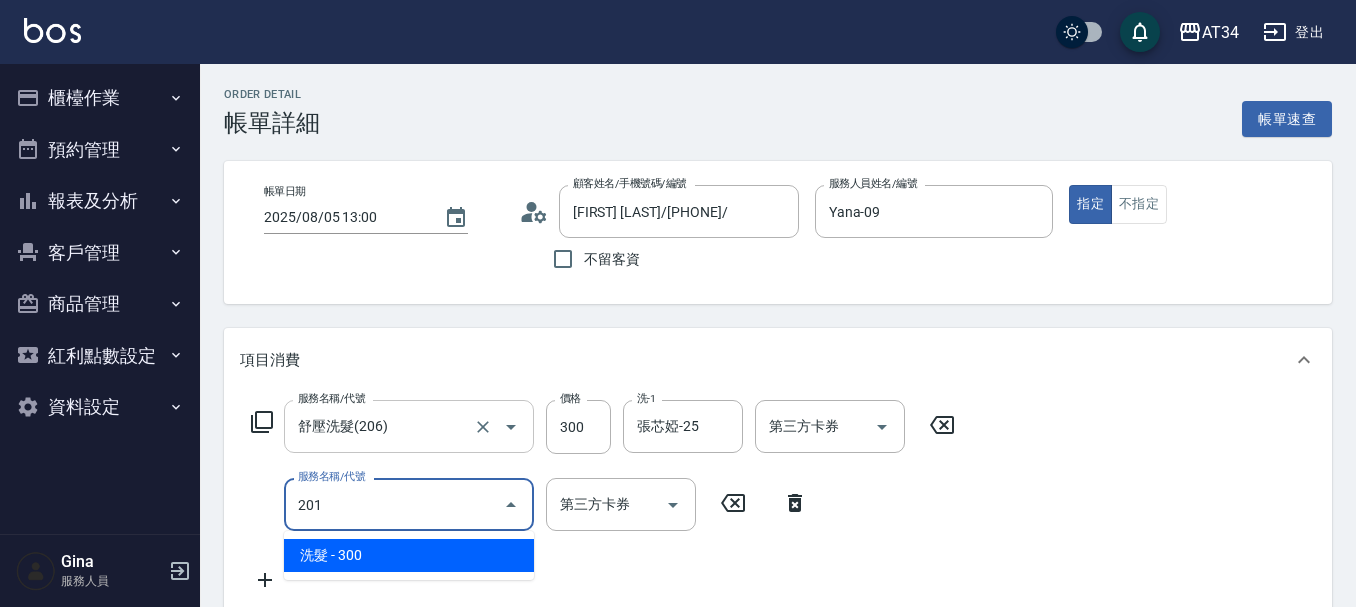 type on "60" 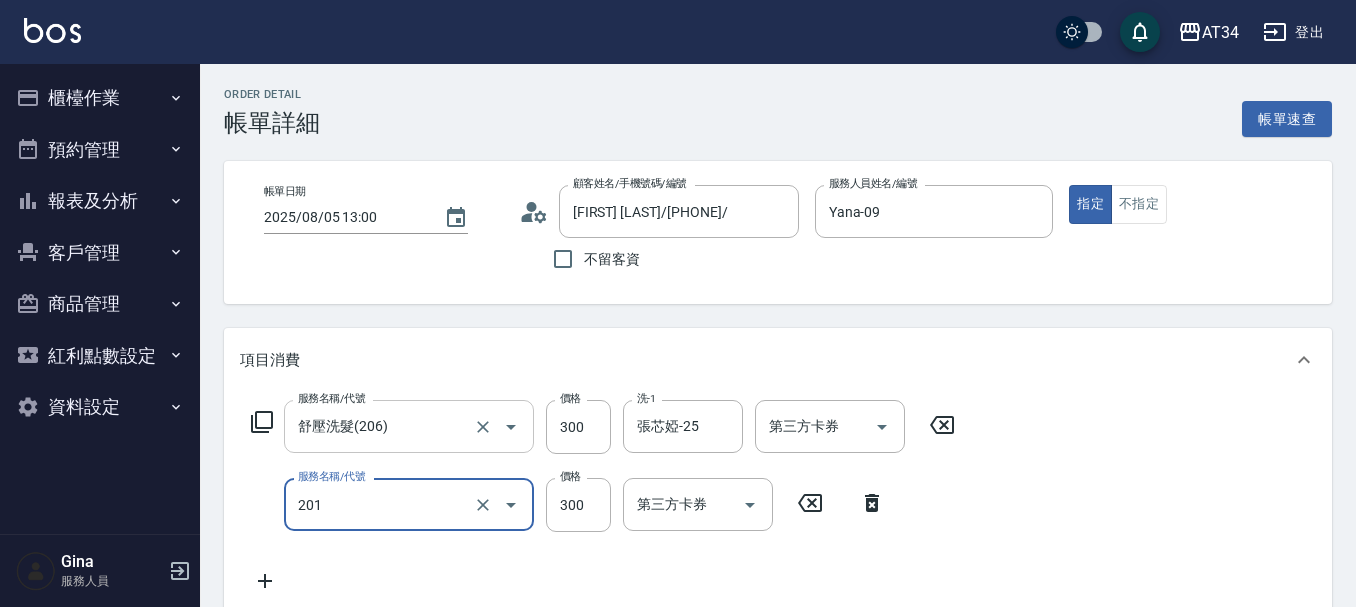 type on "洗髮(201)" 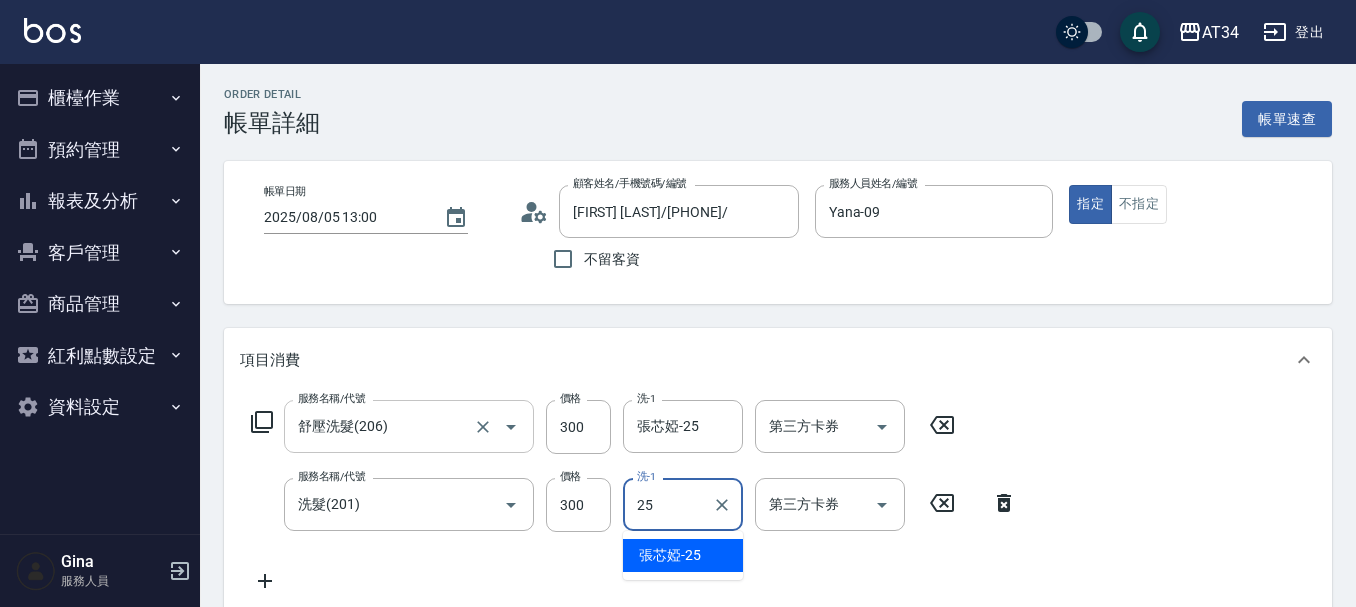 type on "張芯婭-25" 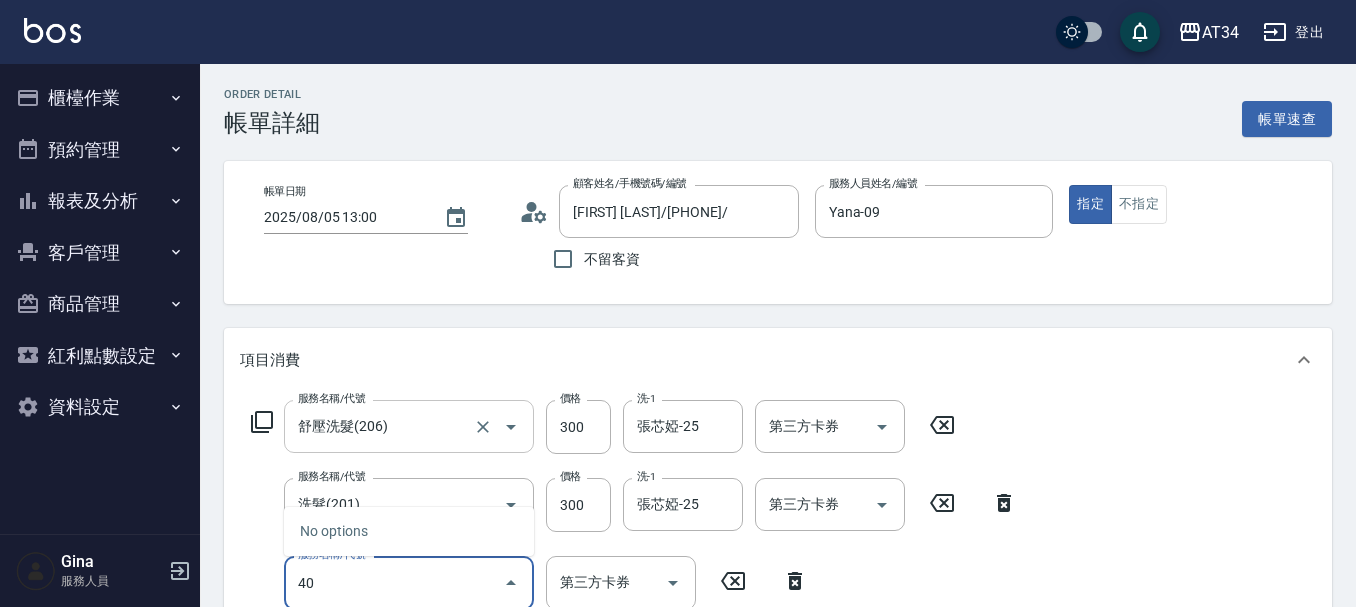 type on "401" 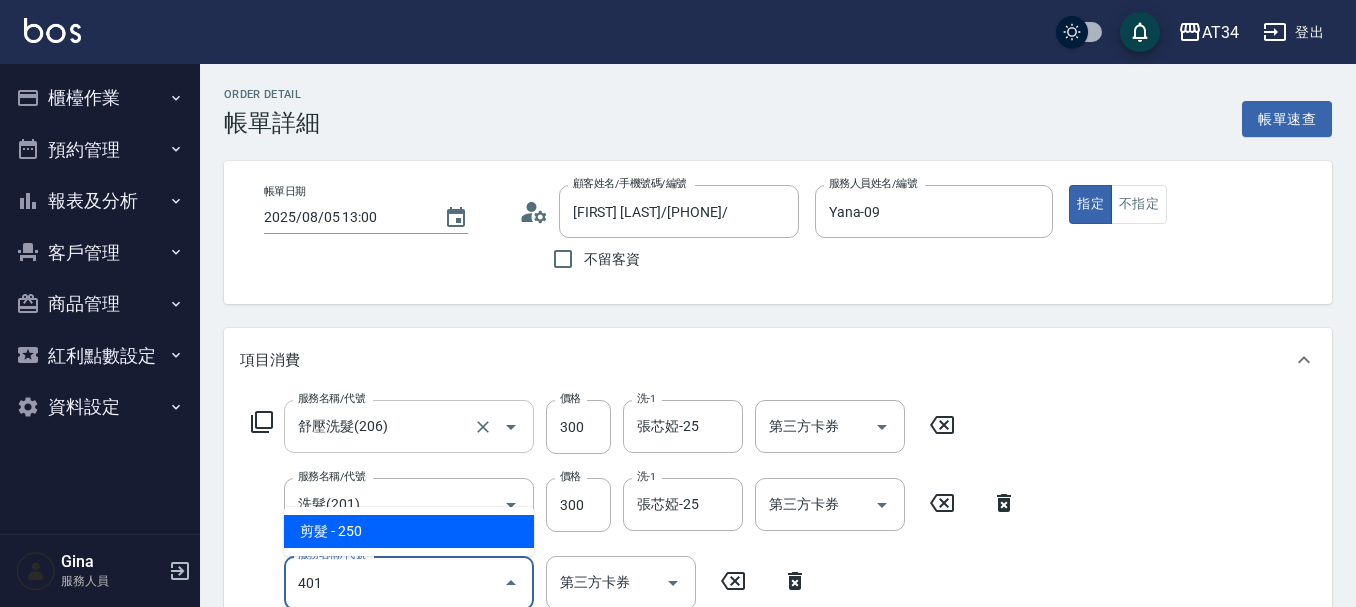 type on "80" 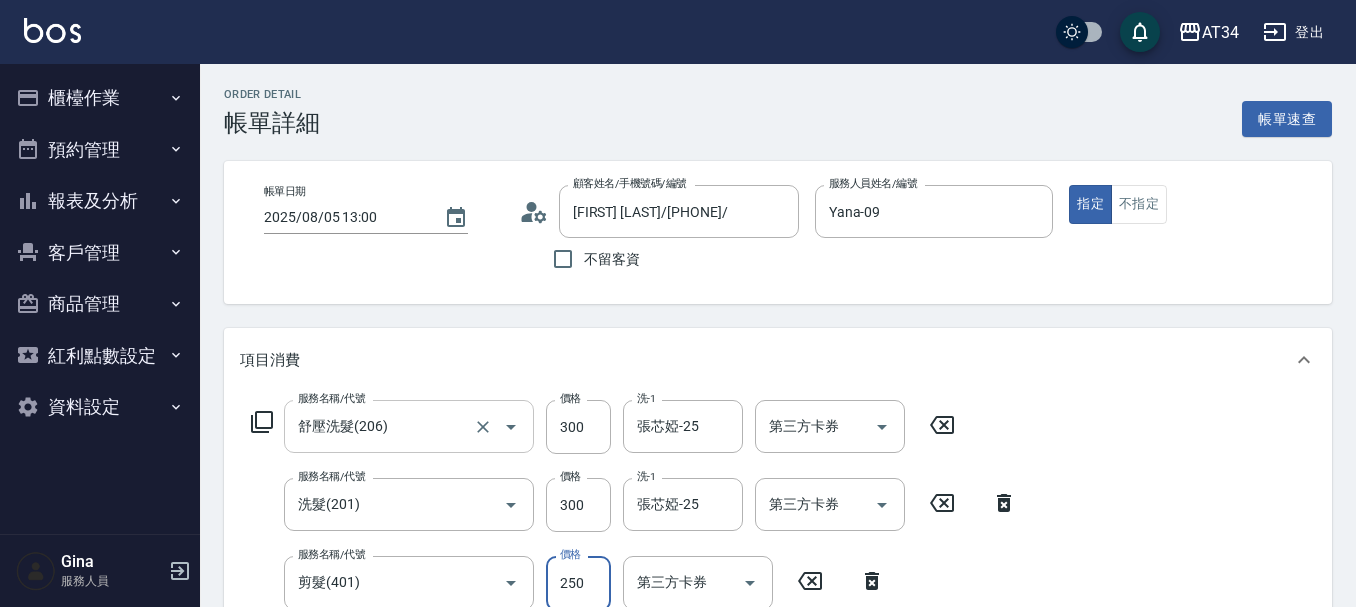 scroll, scrollTop: 4, scrollLeft: 0, axis: vertical 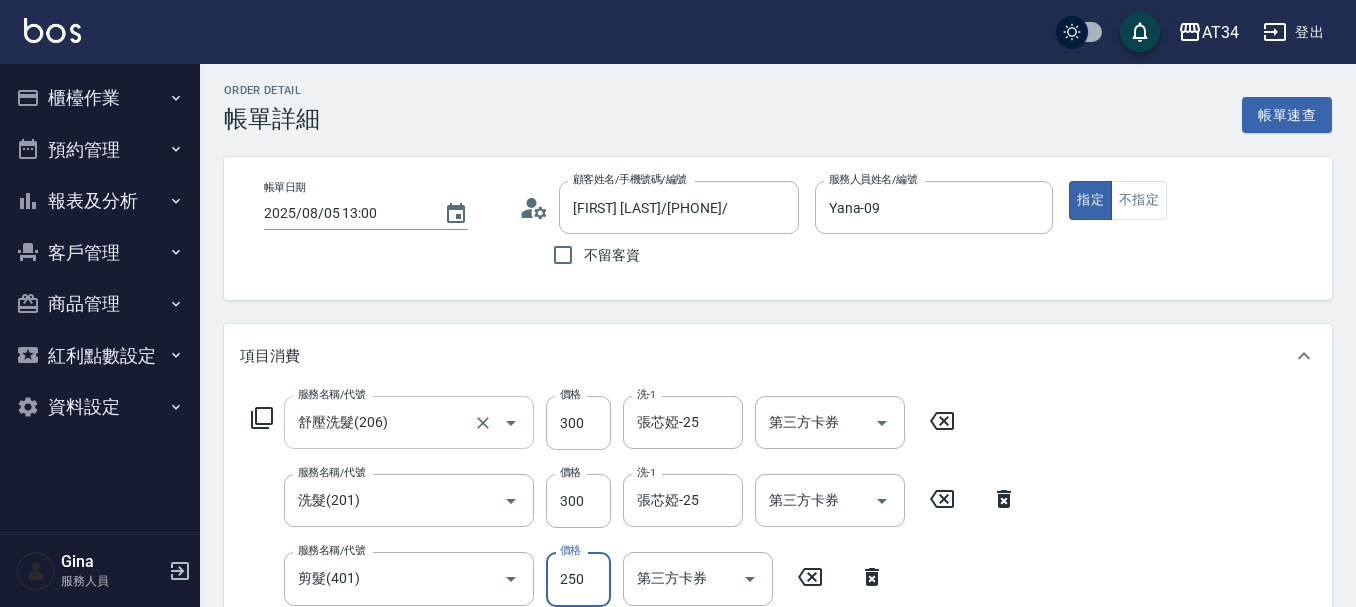 type on "3" 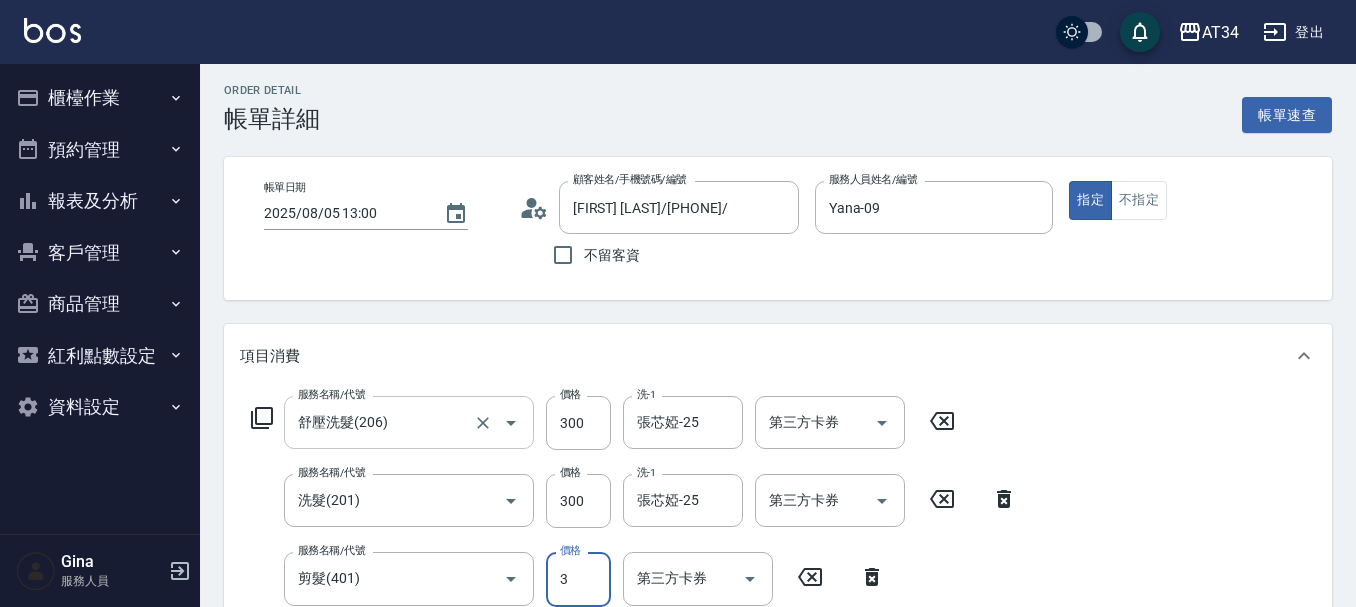 type on "60" 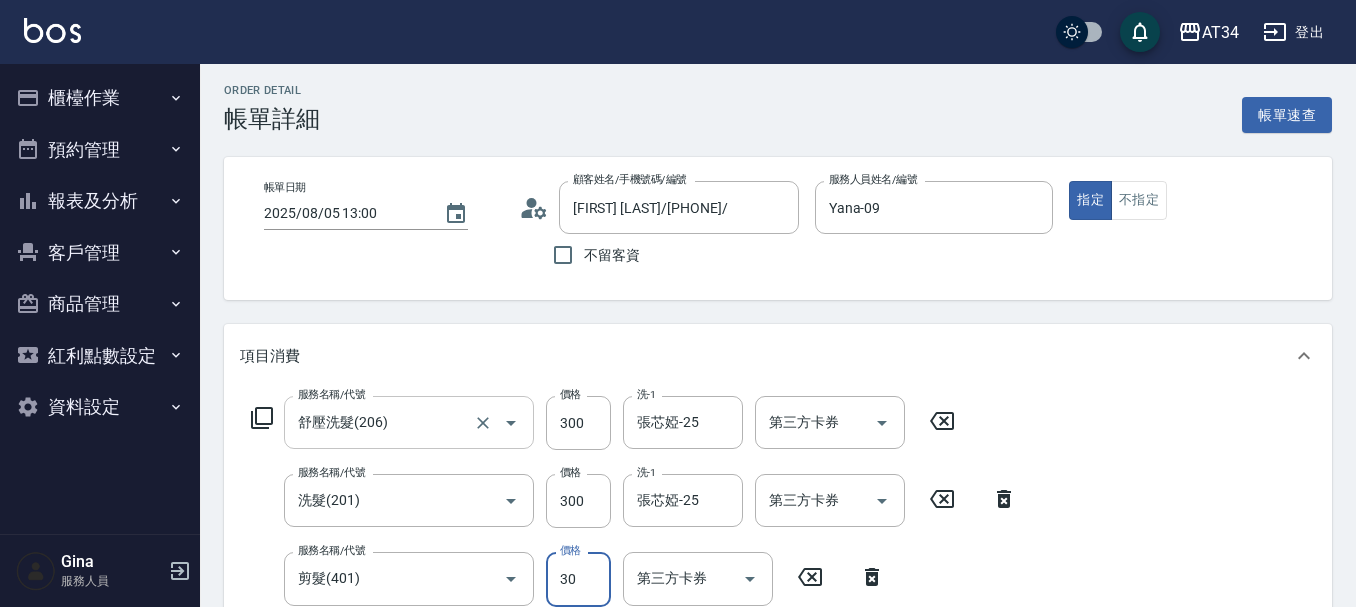 type on "300" 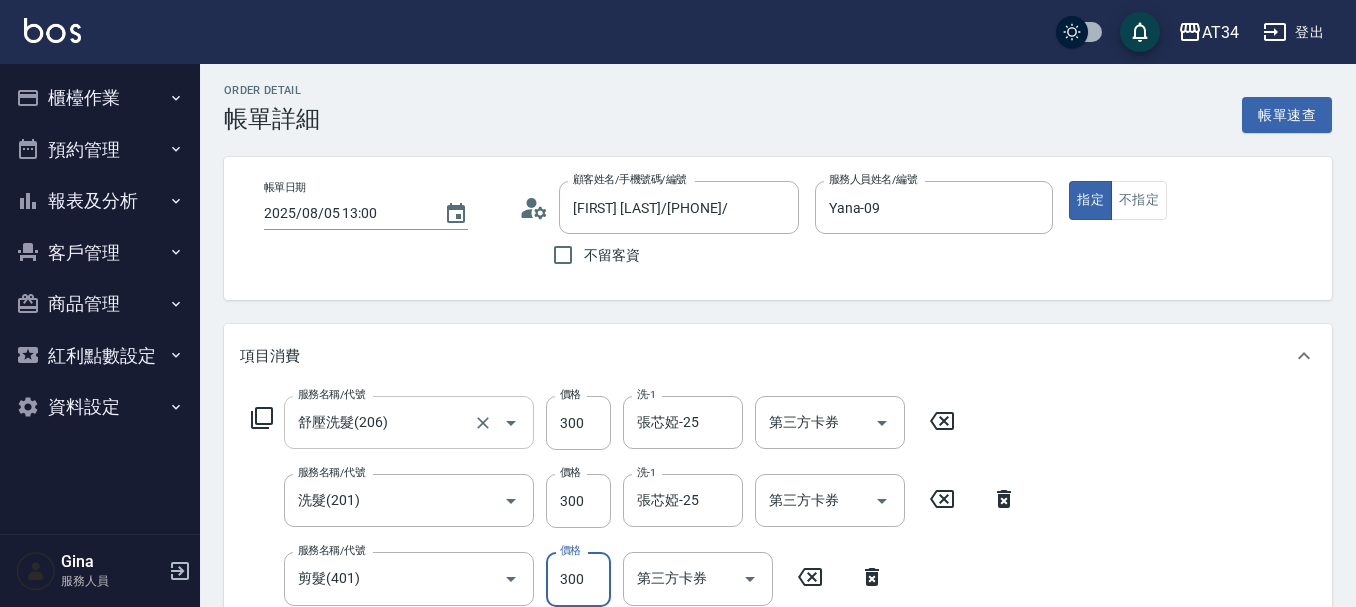 type on "90" 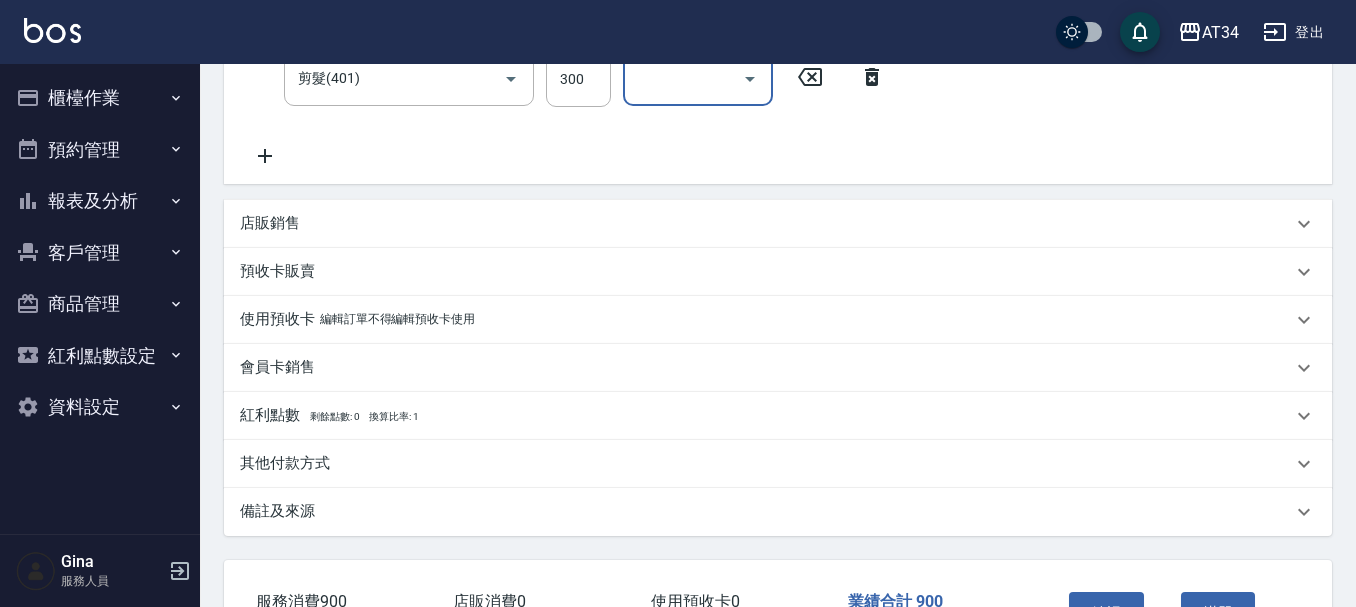 click on "其他付款方式" at bounding box center [766, 463] 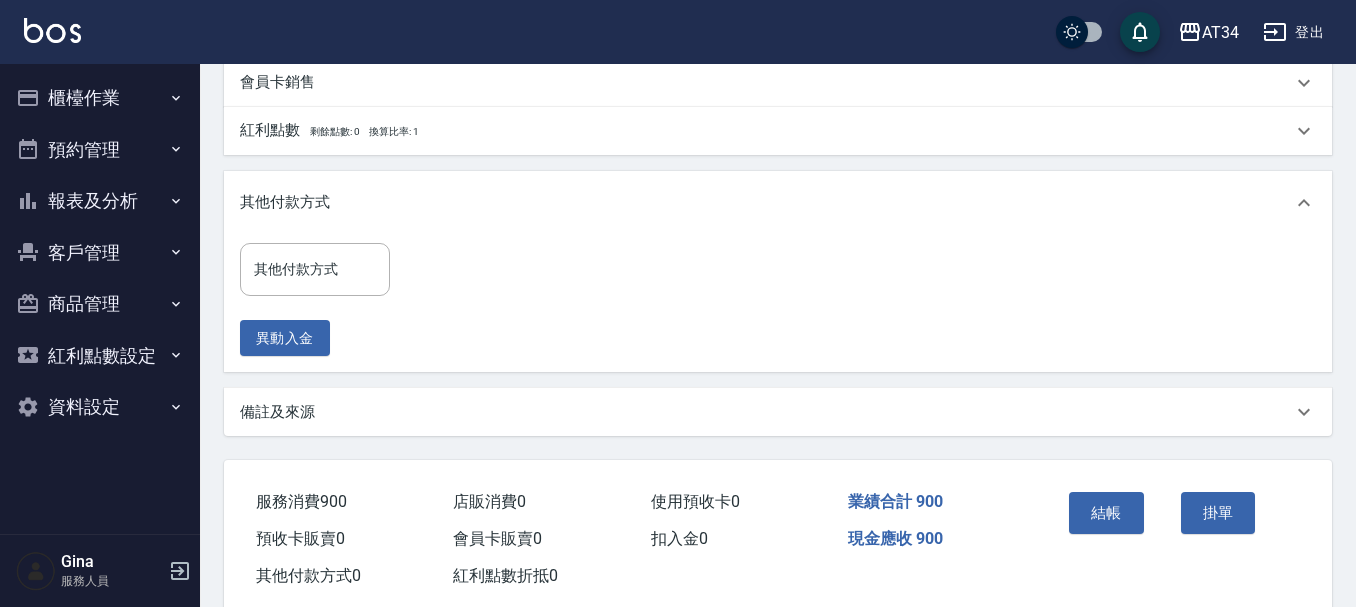 scroll, scrollTop: 804, scrollLeft: 0, axis: vertical 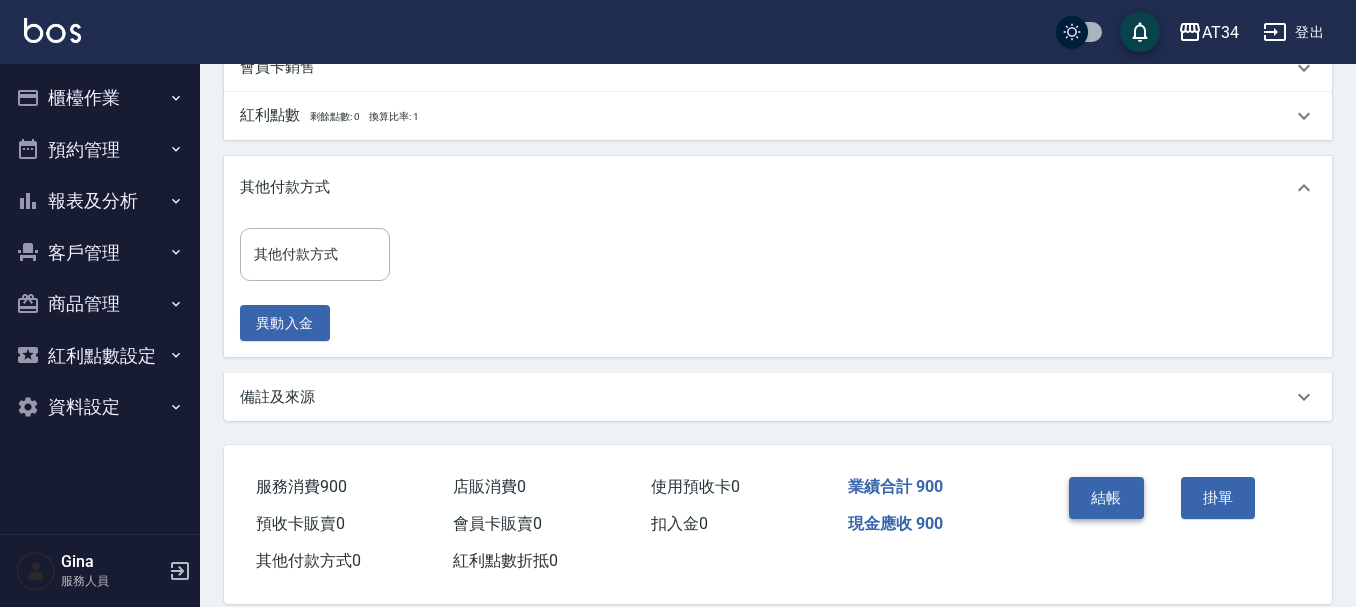 click on "結帳" at bounding box center (1106, 498) 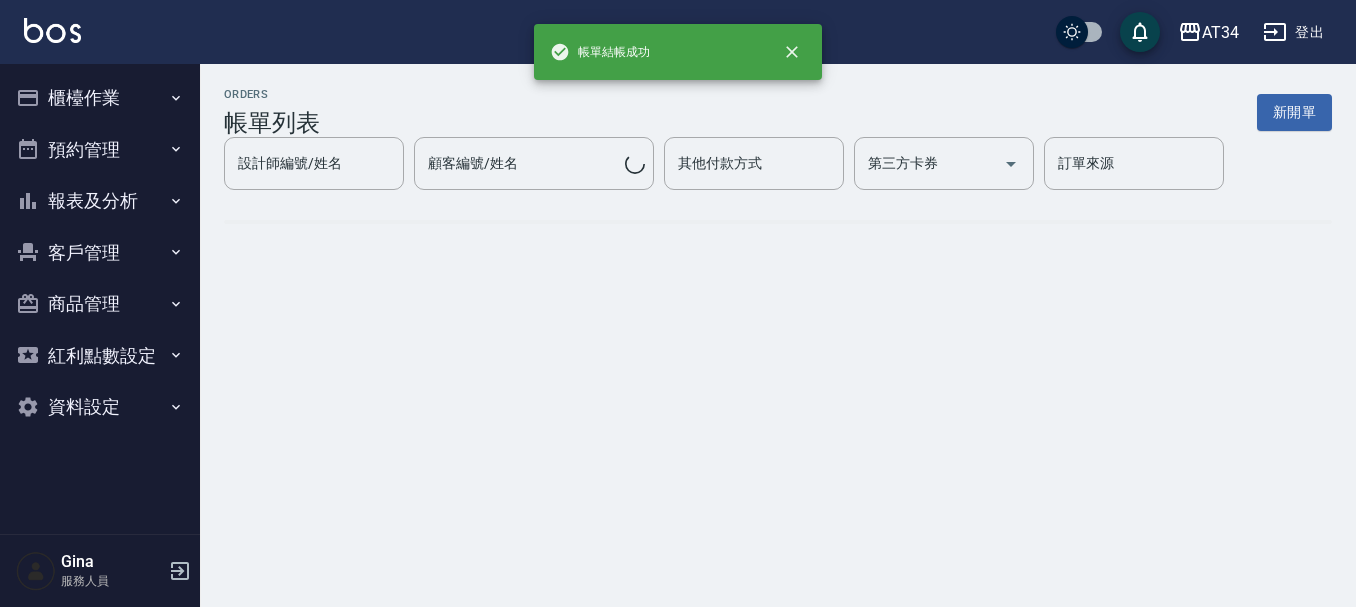 scroll, scrollTop: 0, scrollLeft: 0, axis: both 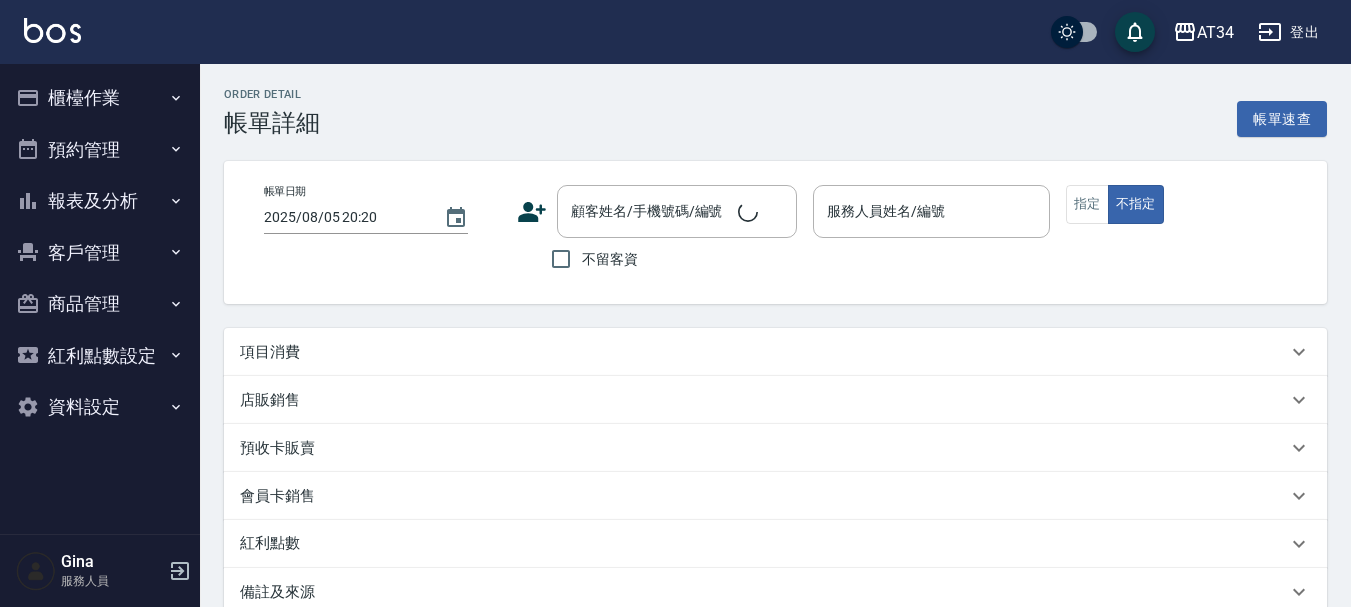 click on "項目消費" at bounding box center (763, 352) 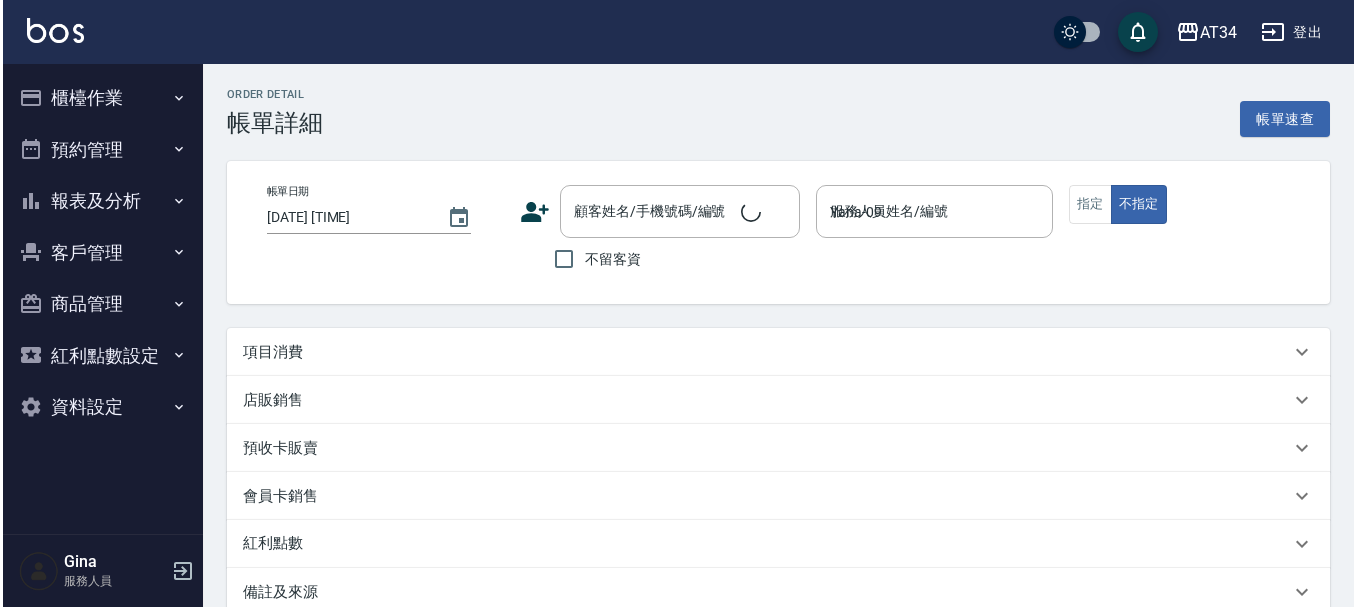 scroll, scrollTop: 0, scrollLeft: 0, axis: both 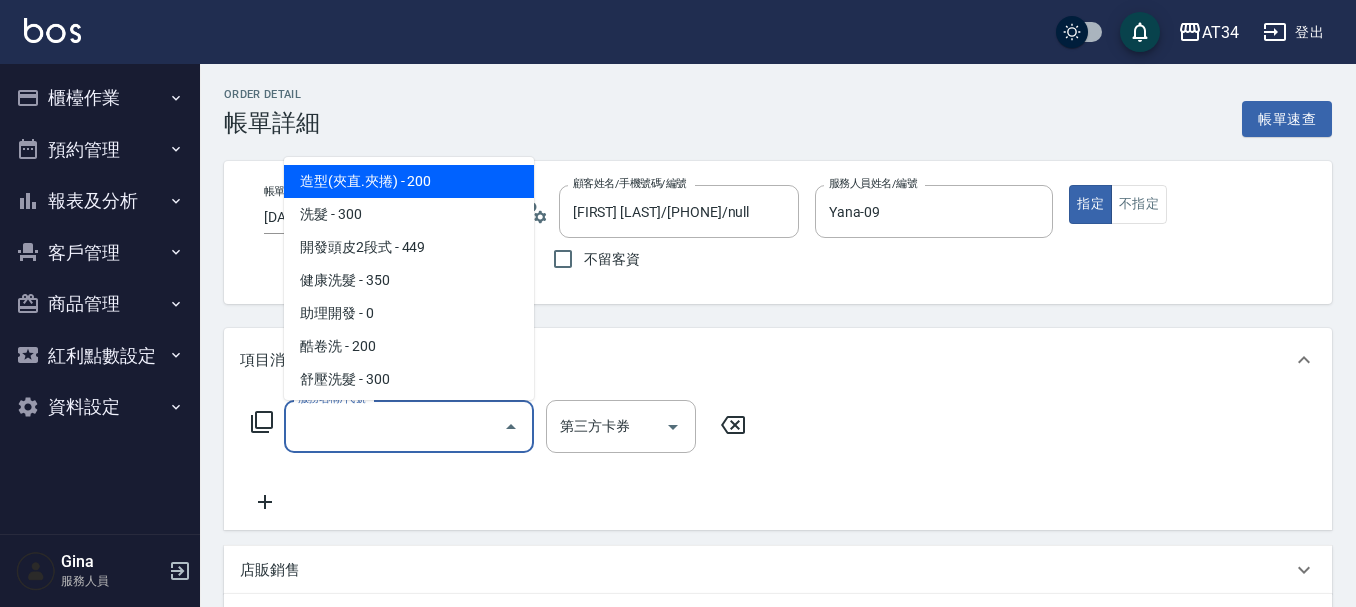 type on "[FIRST] [LAST]/[PHONE]/null" 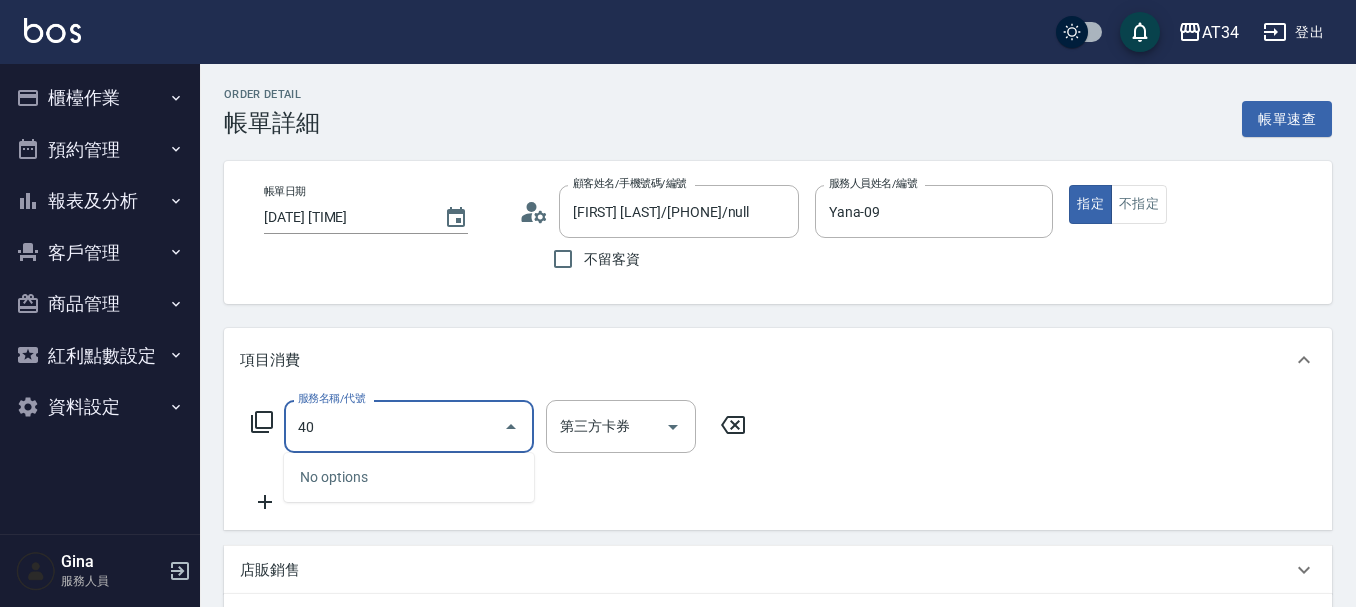 type on "401" 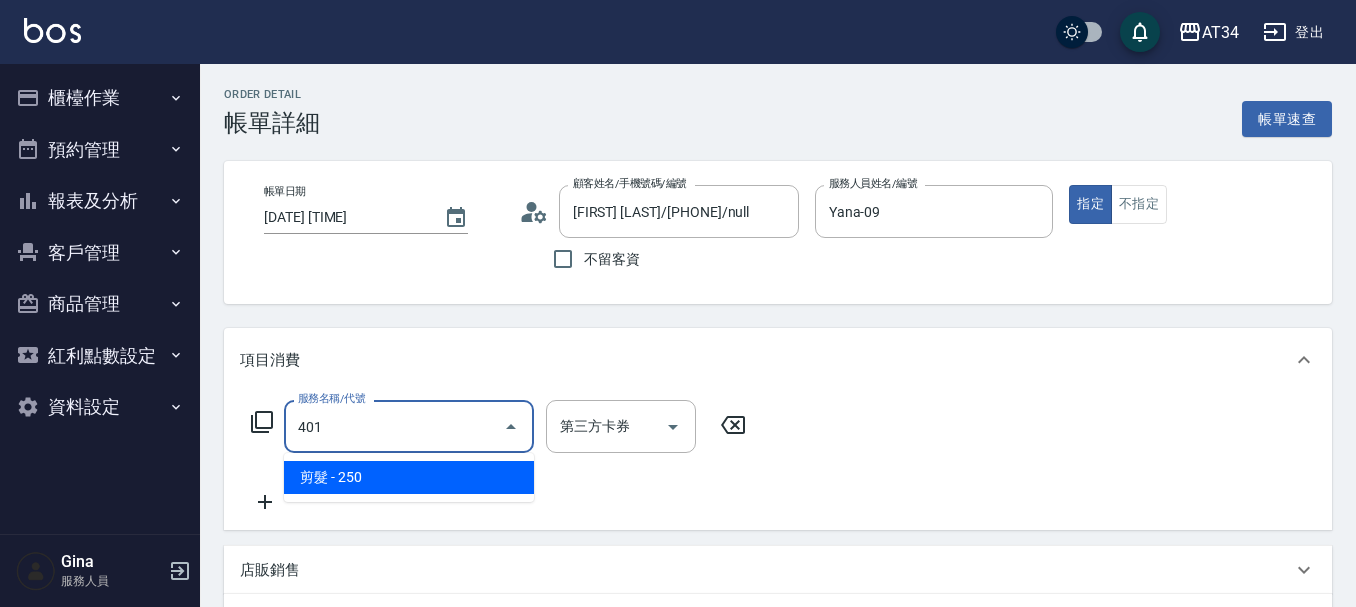 type on "20" 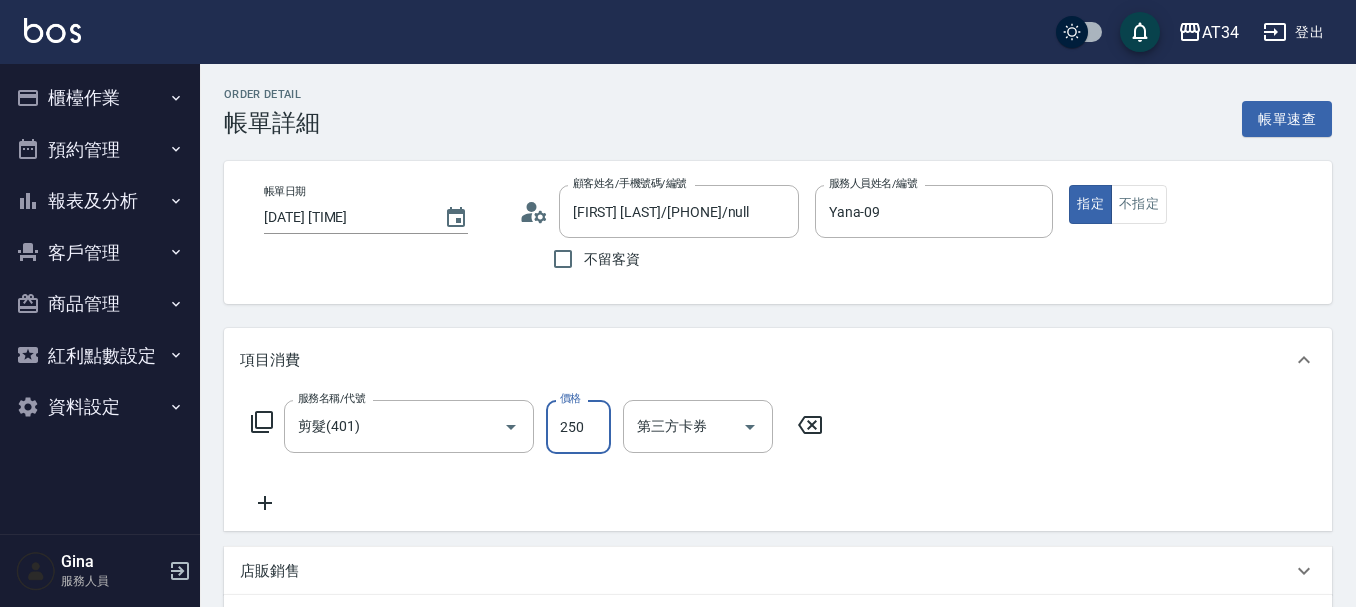 click on "剪髮(401)" at bounding box center (381, 426) 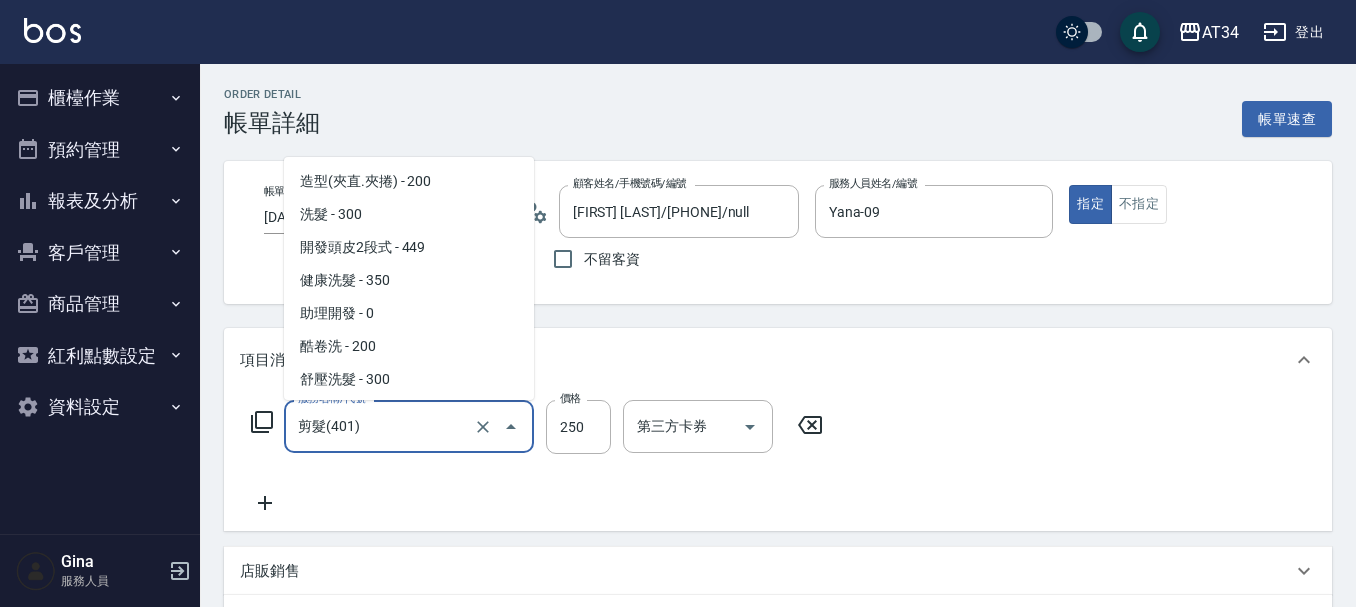 scroll, scrollTop: 293, scrollLeft: 0, axis: vertical 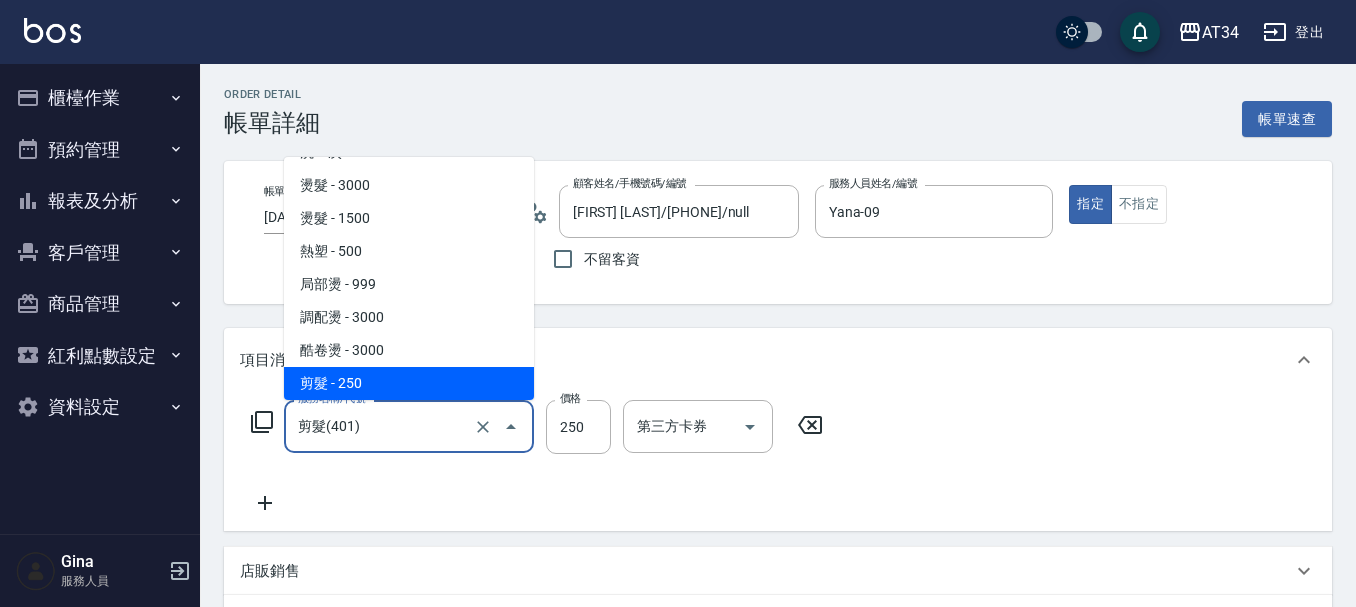 type on "3" 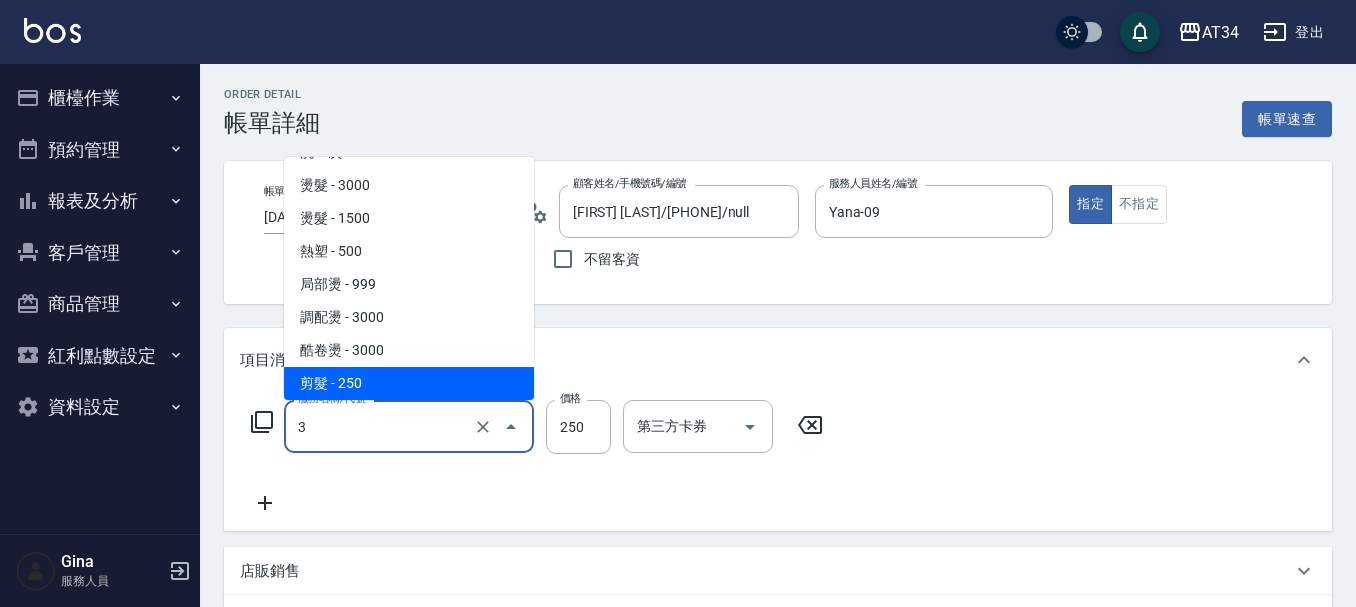 type on "0" 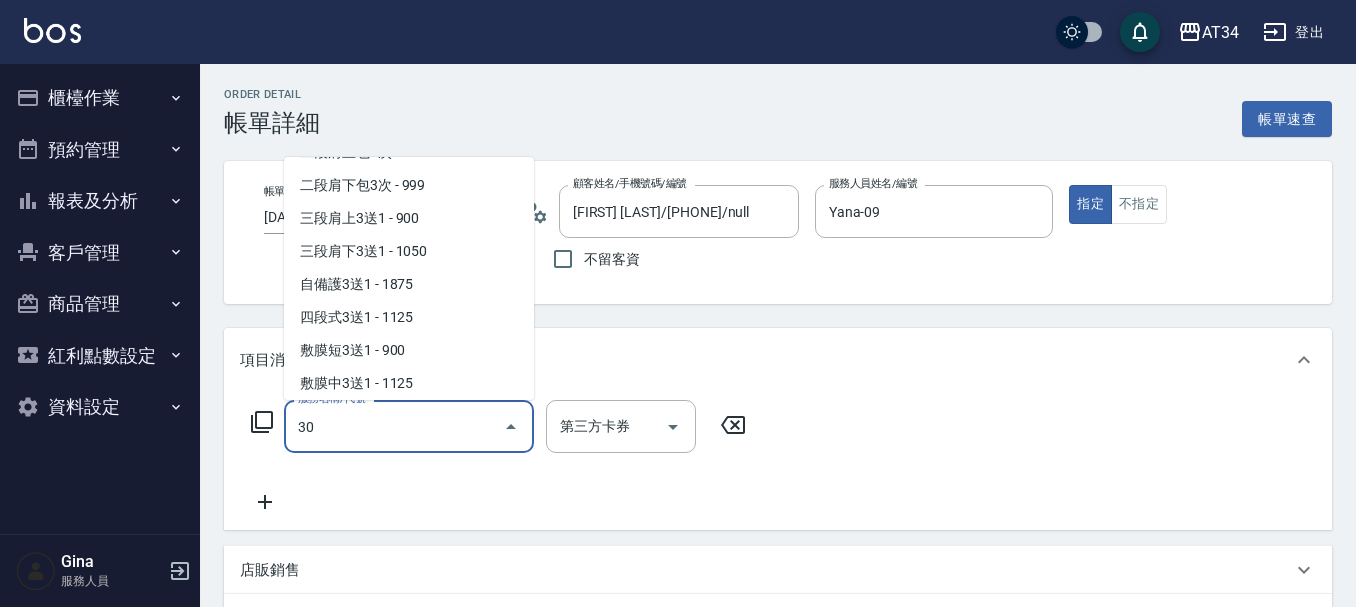 scroll, scrollTop: 0, scrollLeft: 0, axis: both 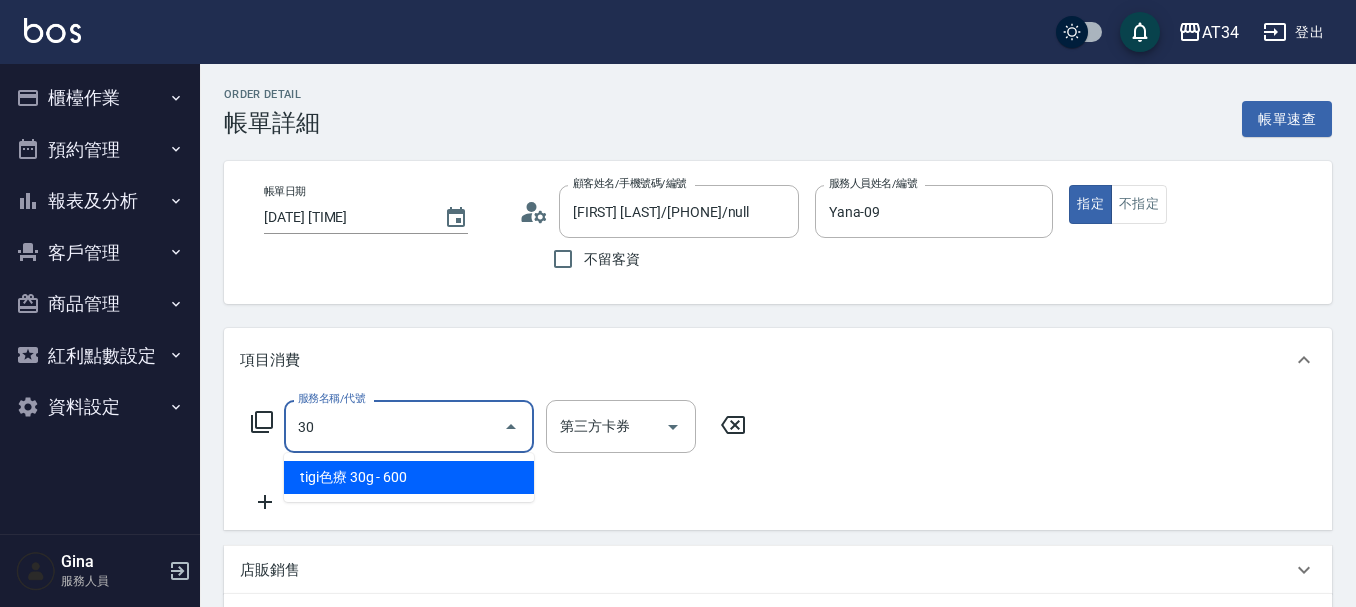 type on "301" 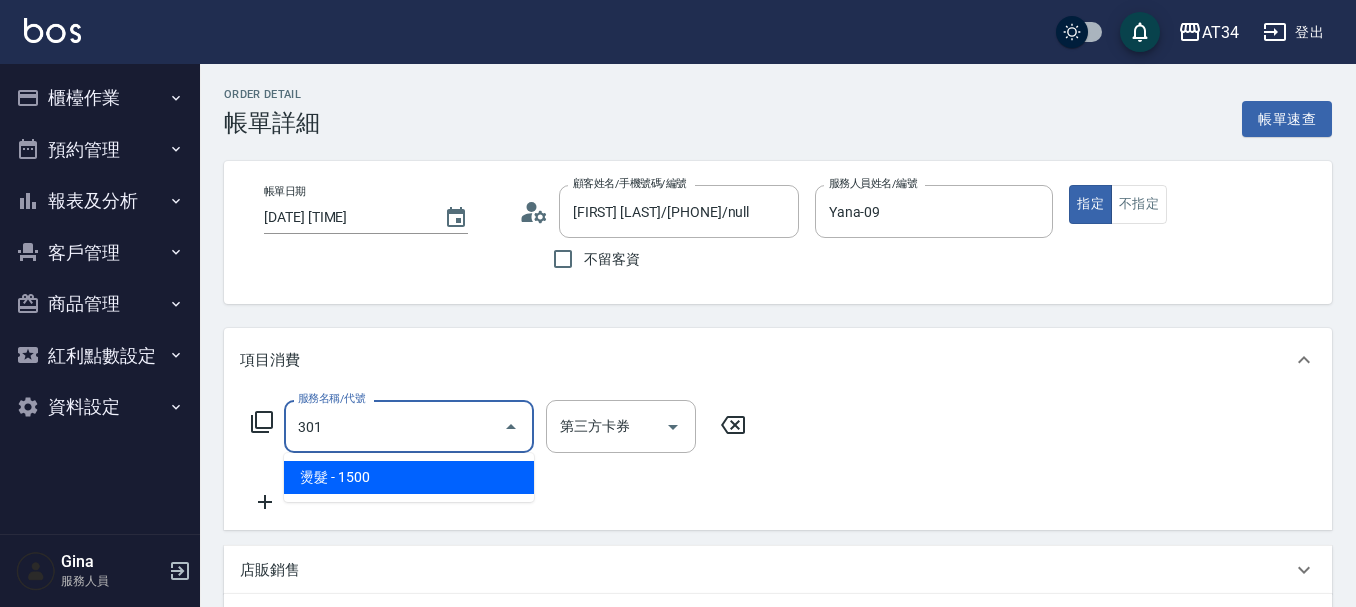 type on "150" 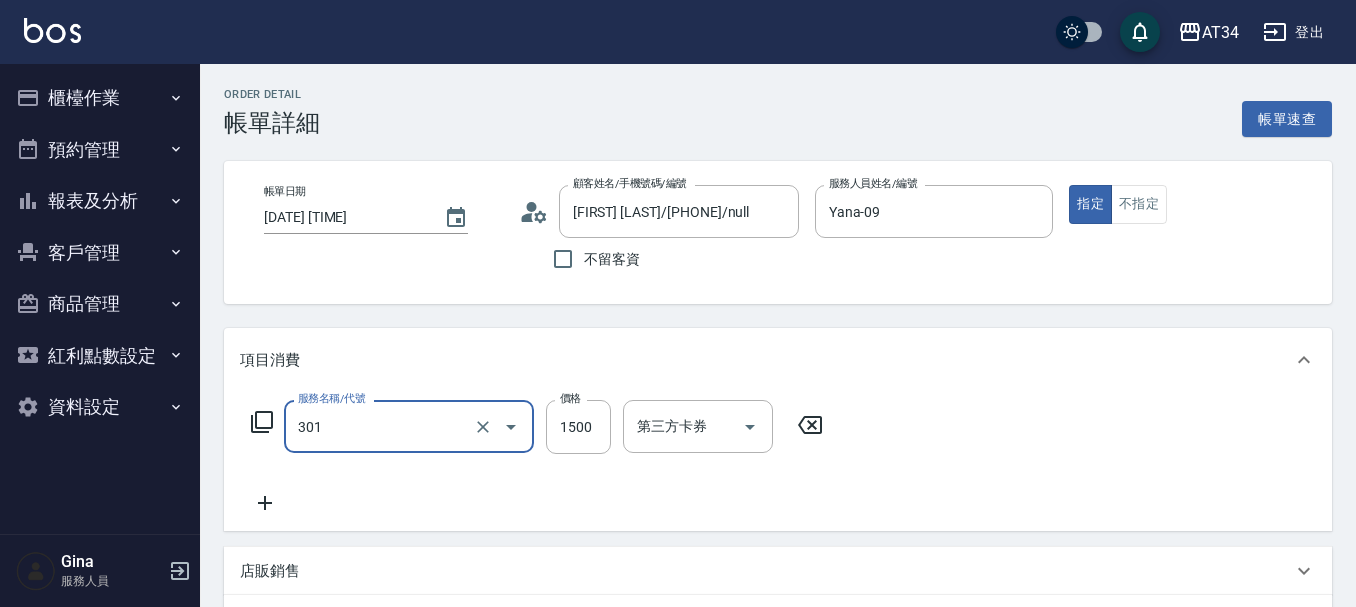type on "燙髮(301)" 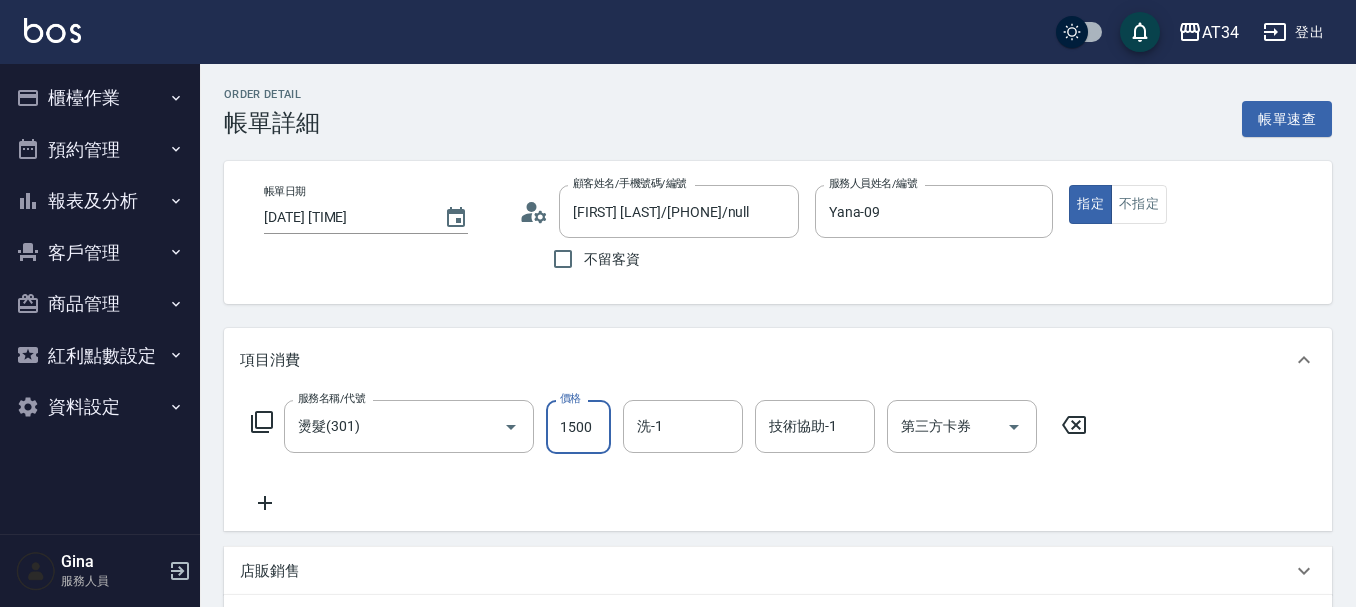 type on "0" 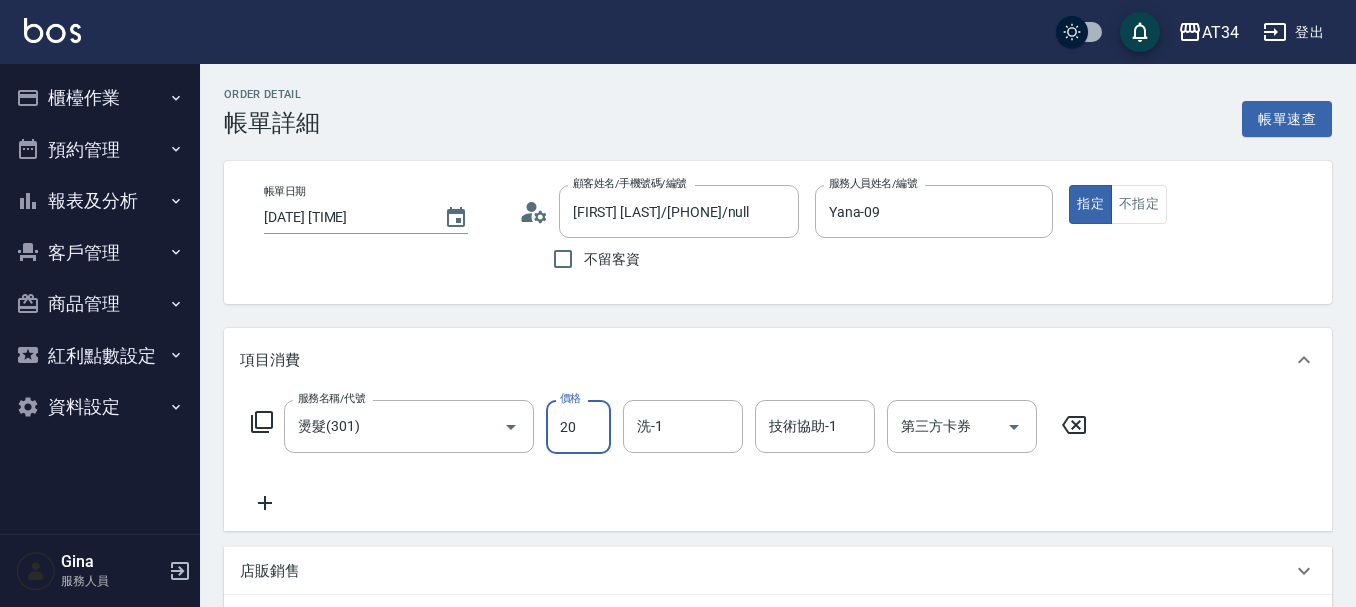 type on "200" 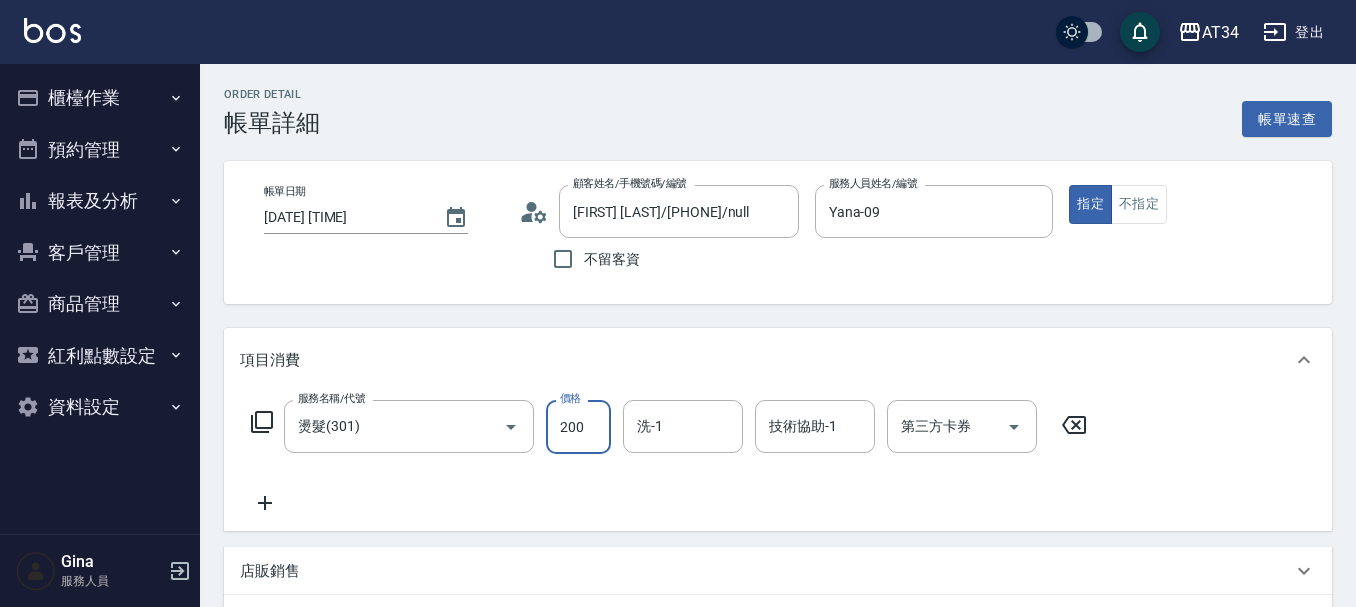 type on "20" 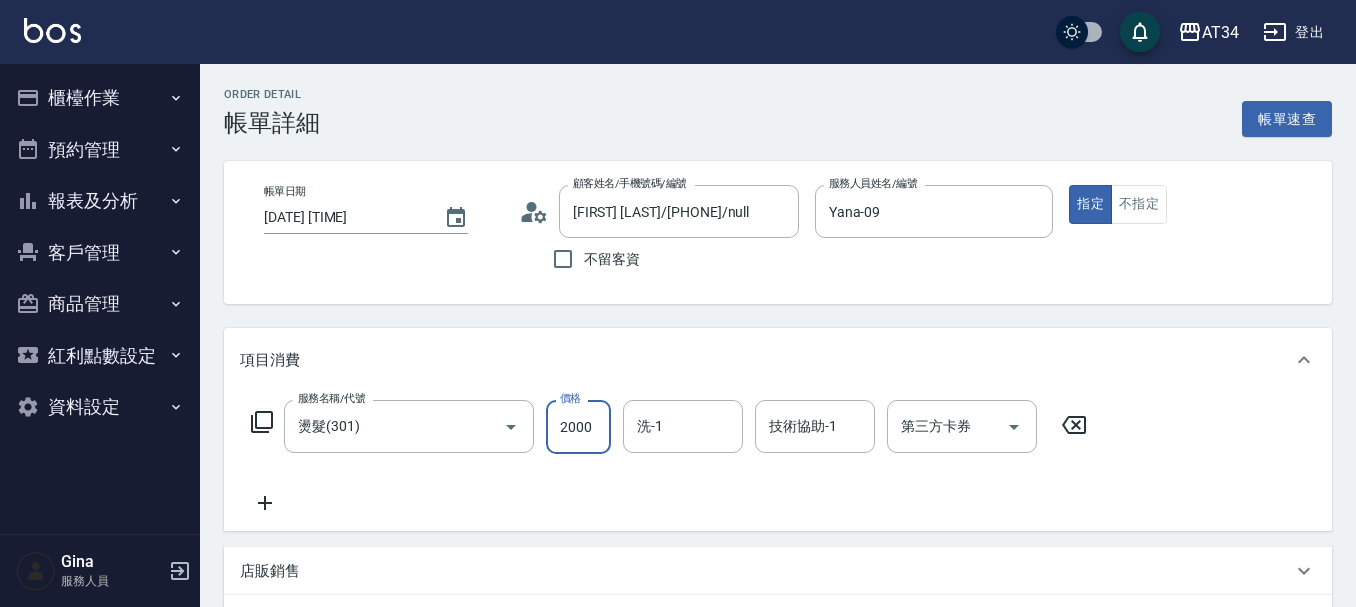 type on "200" 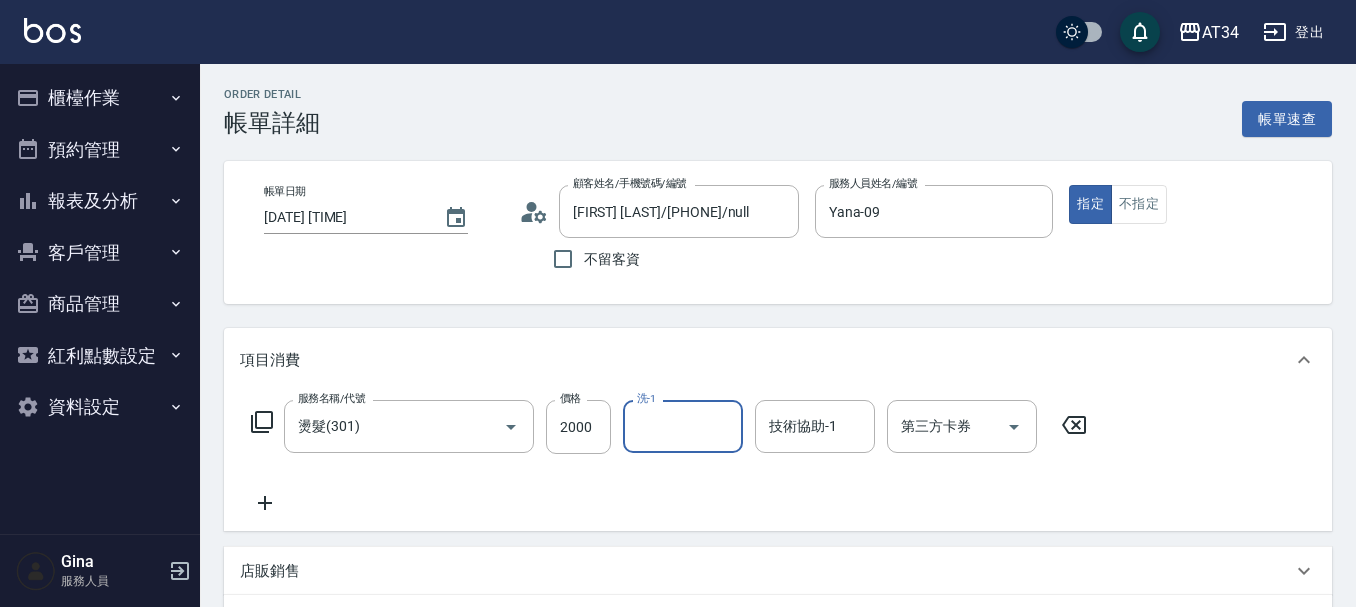 type on "3" 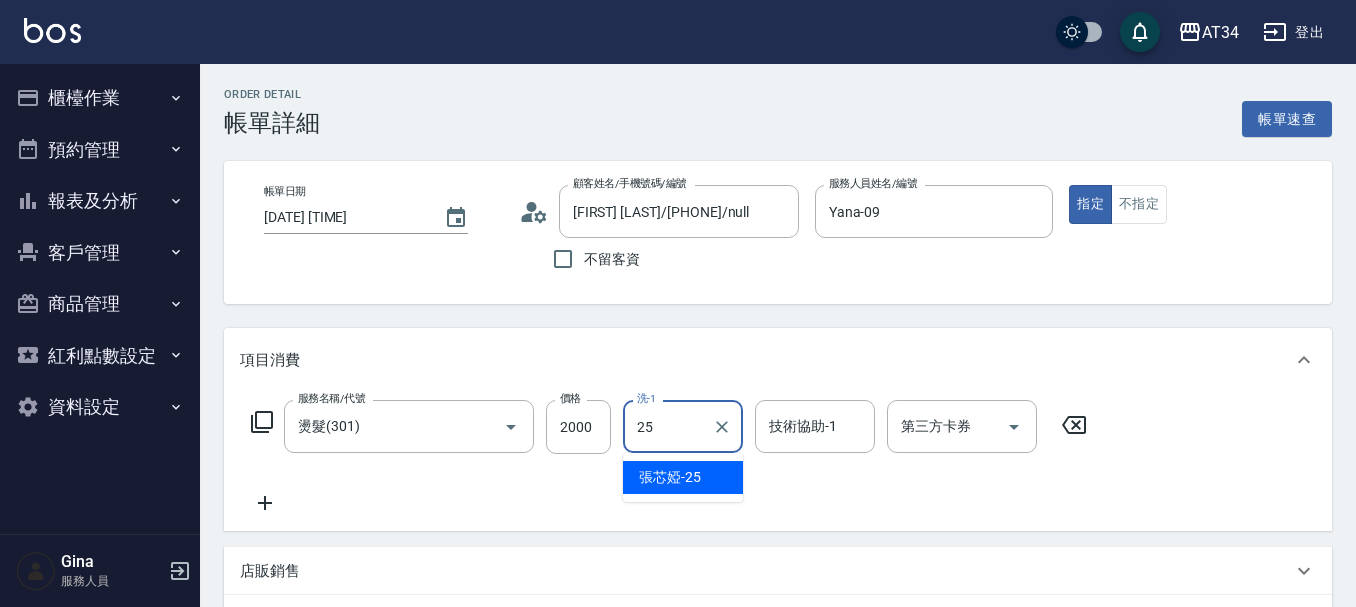 type on "2" 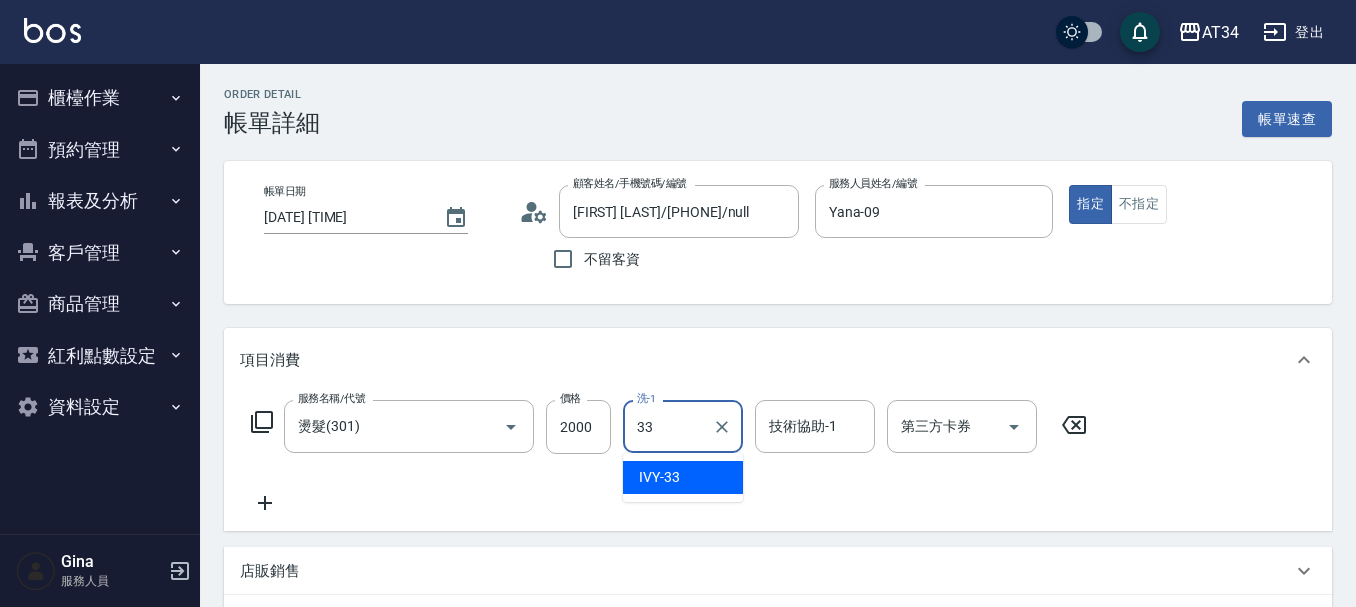 type on "IVY-33" 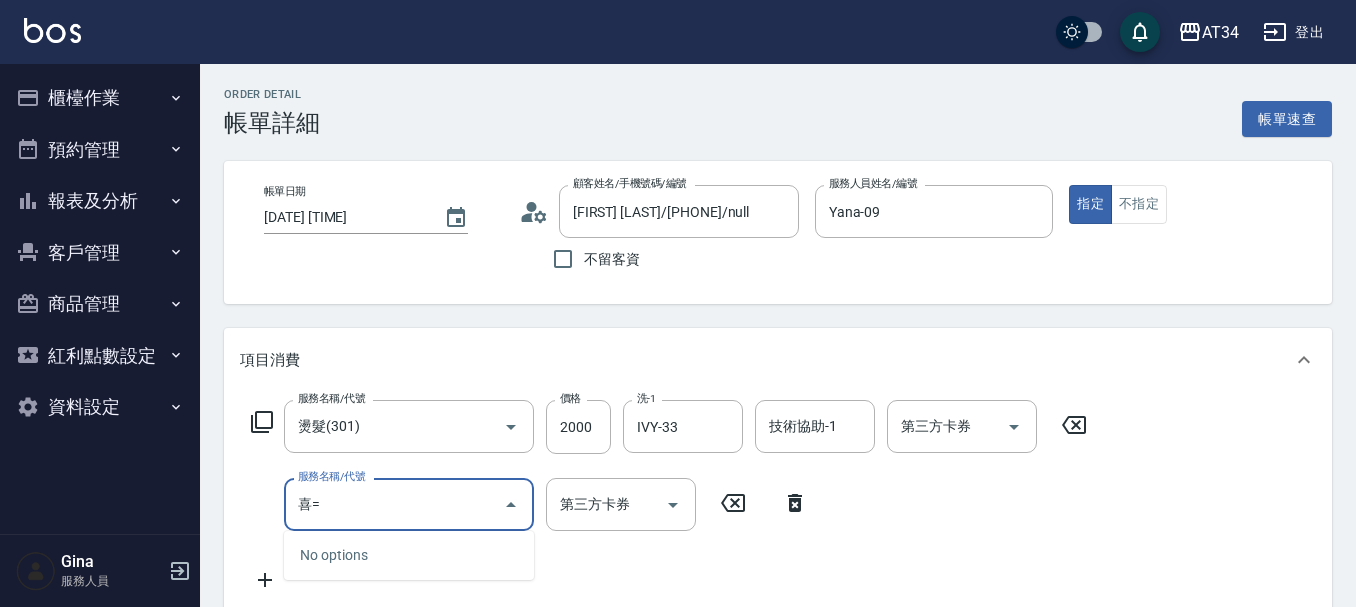 type on "喜" 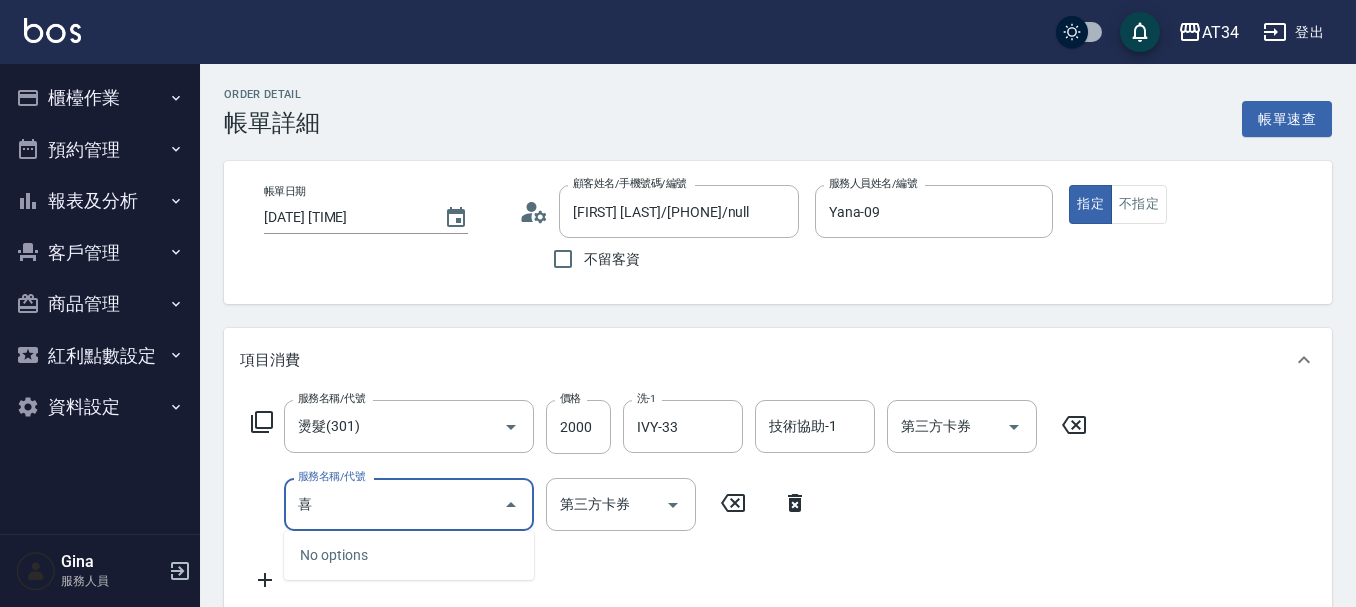type 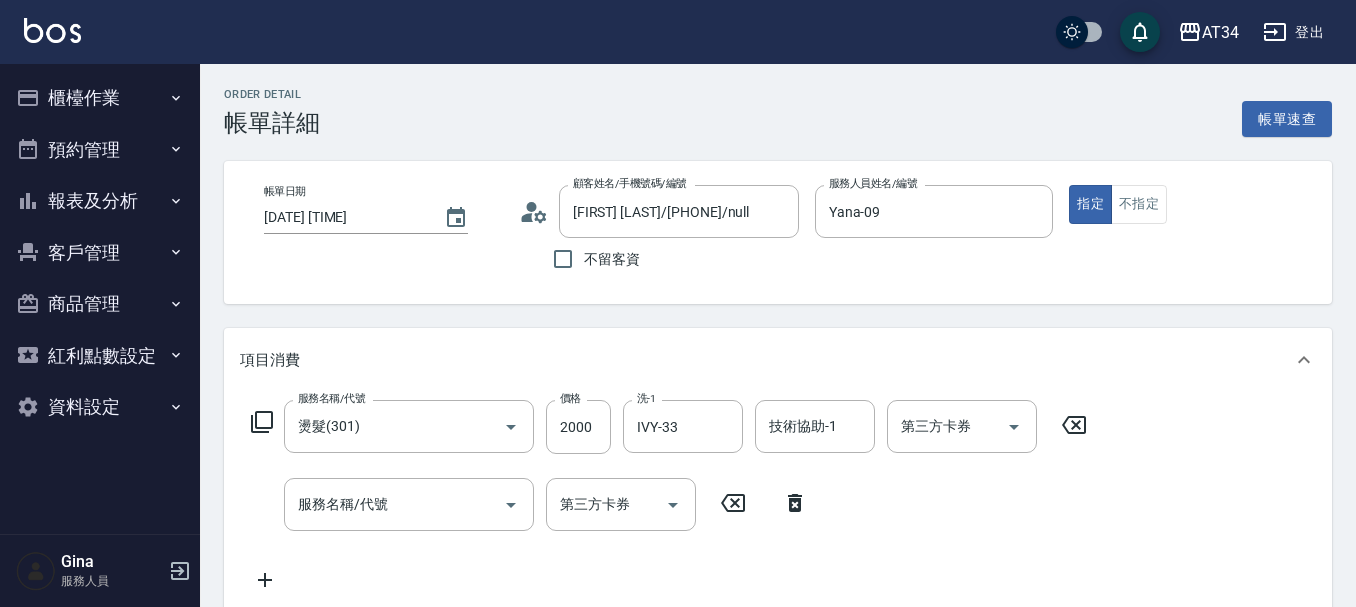 click on "項目消費" at bounding box center (778, 360) 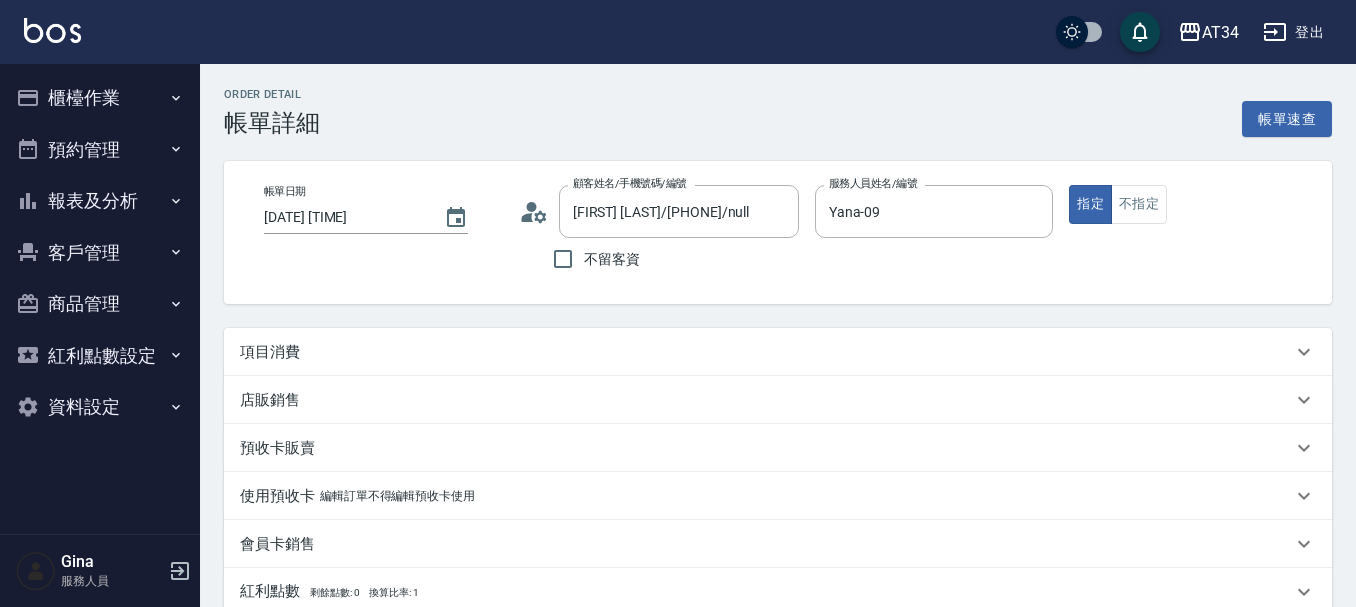 click on "項目消費" at bounding box center (778, 352) 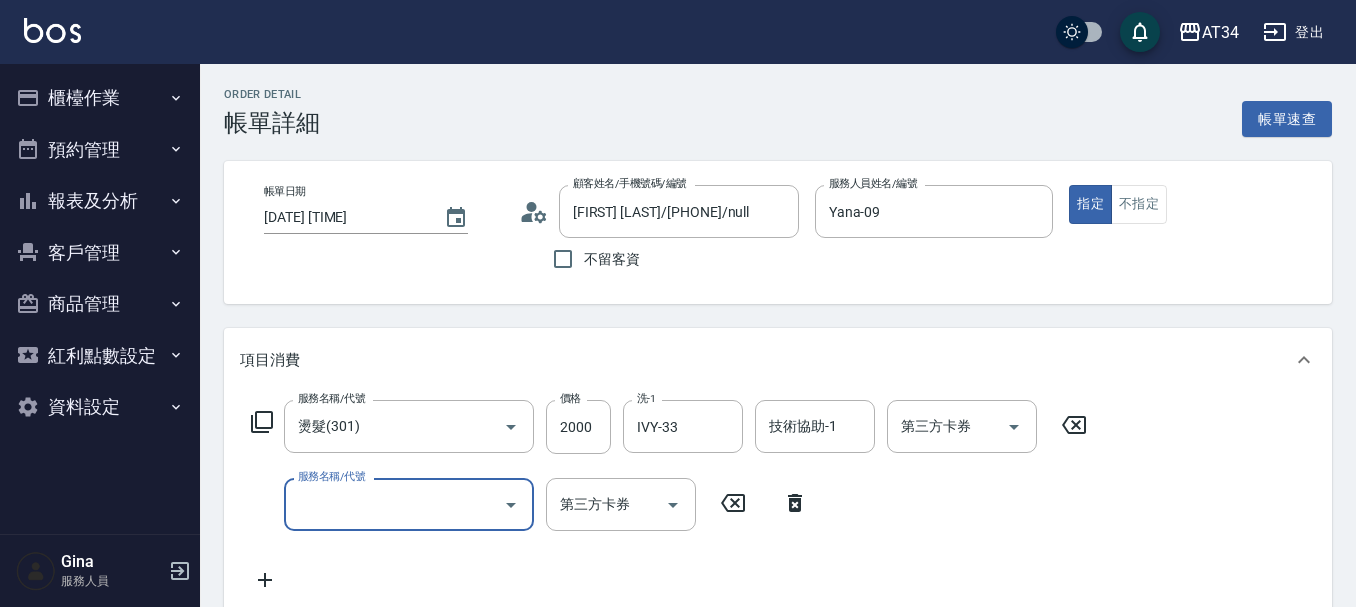 scroll, scrollTop: 0, scrollLeft: 0, axis: both 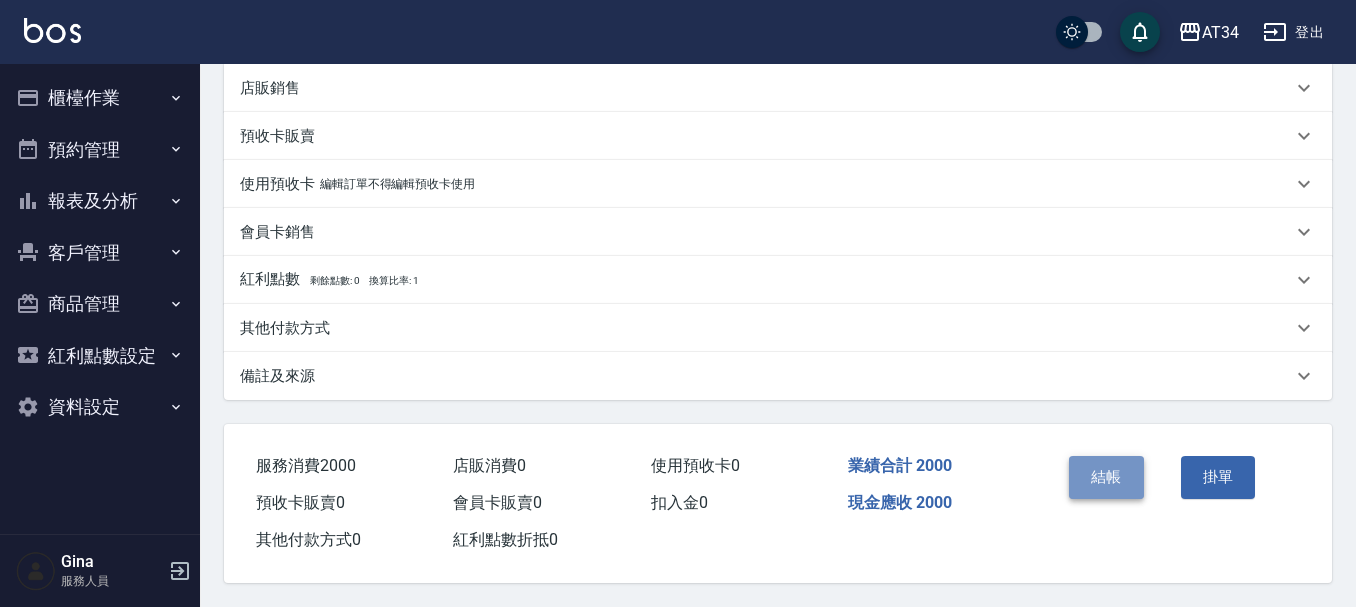 click on "結帳" at bounding box center (1106, 477) 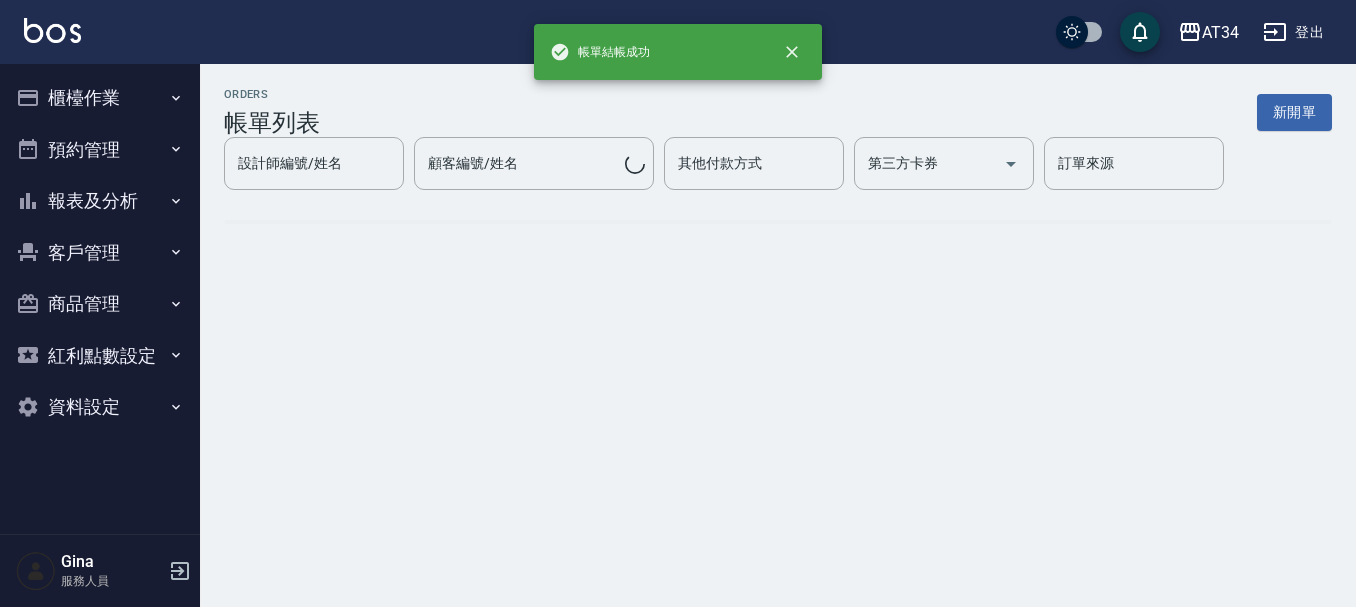 scroll, scrollTop: 0, scrollLeft: 0, axis: both 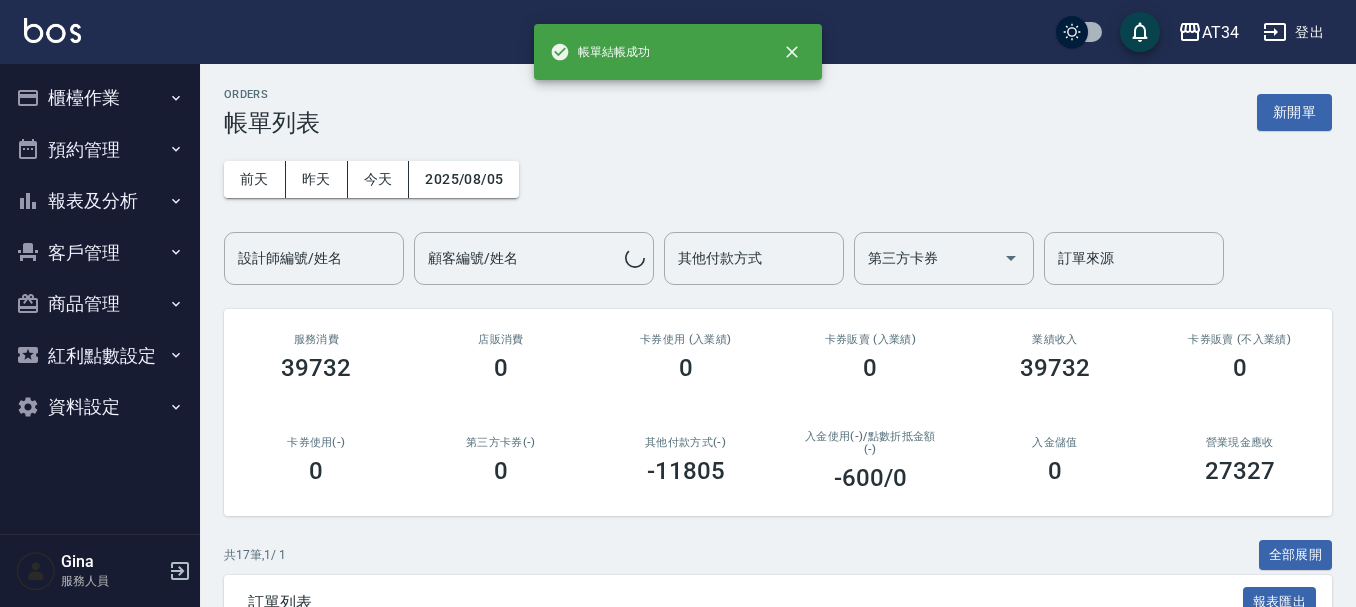 click on "櫃檯作業" at bounding box center (100, 98) 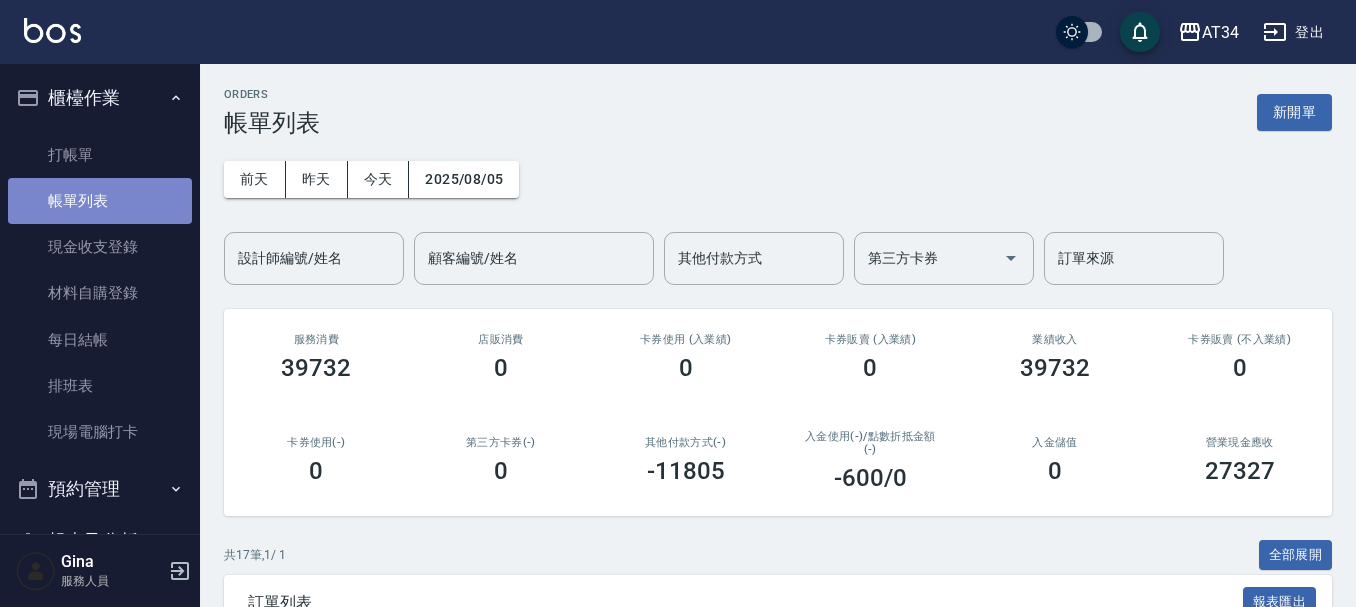 click on "帳單列表" at bounding box center (100, 201) 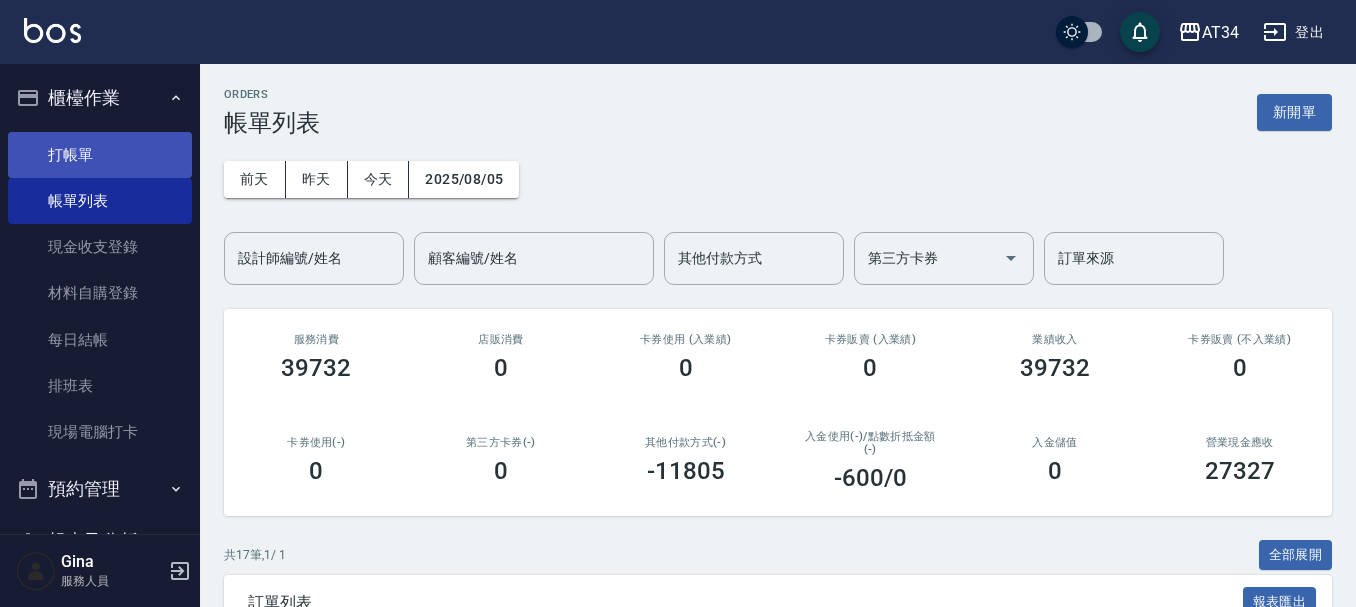 click on "打帳單" at bounding box center [100, 155] 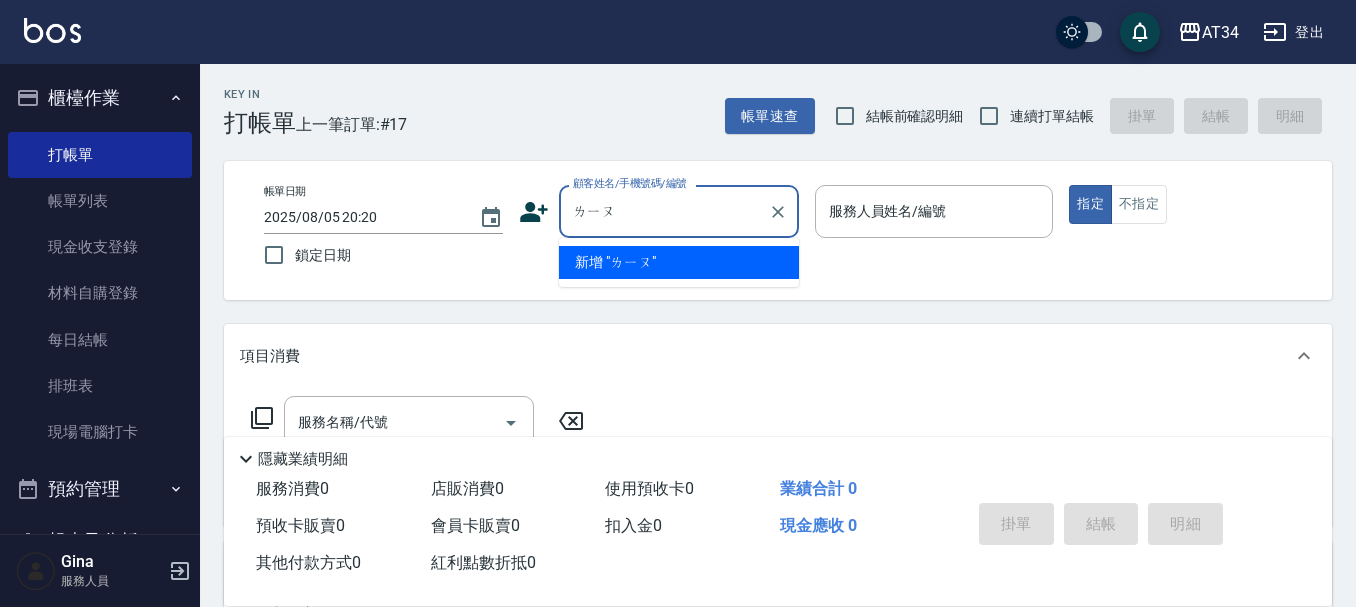 type on "劉" 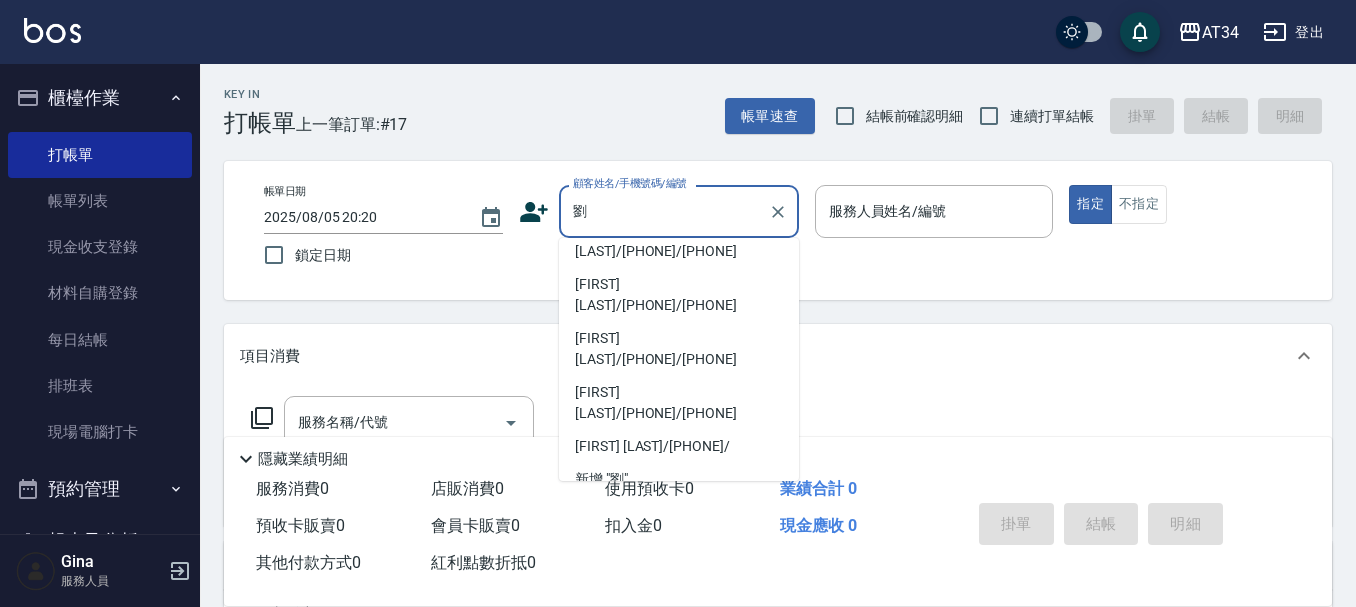 scroll, scrollTop: 697, scrollLeft: 0, axis: vertical 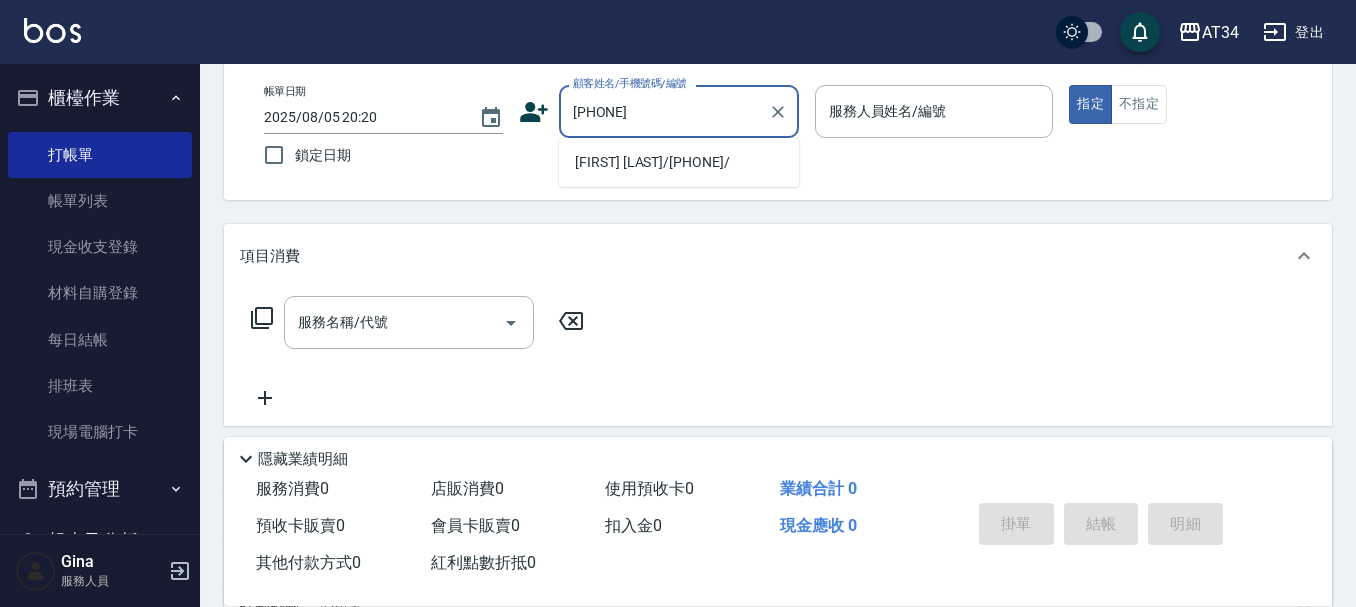 click on "[FIRST] [LAST]/[PHONE]/" at bounding box center [679, 162] 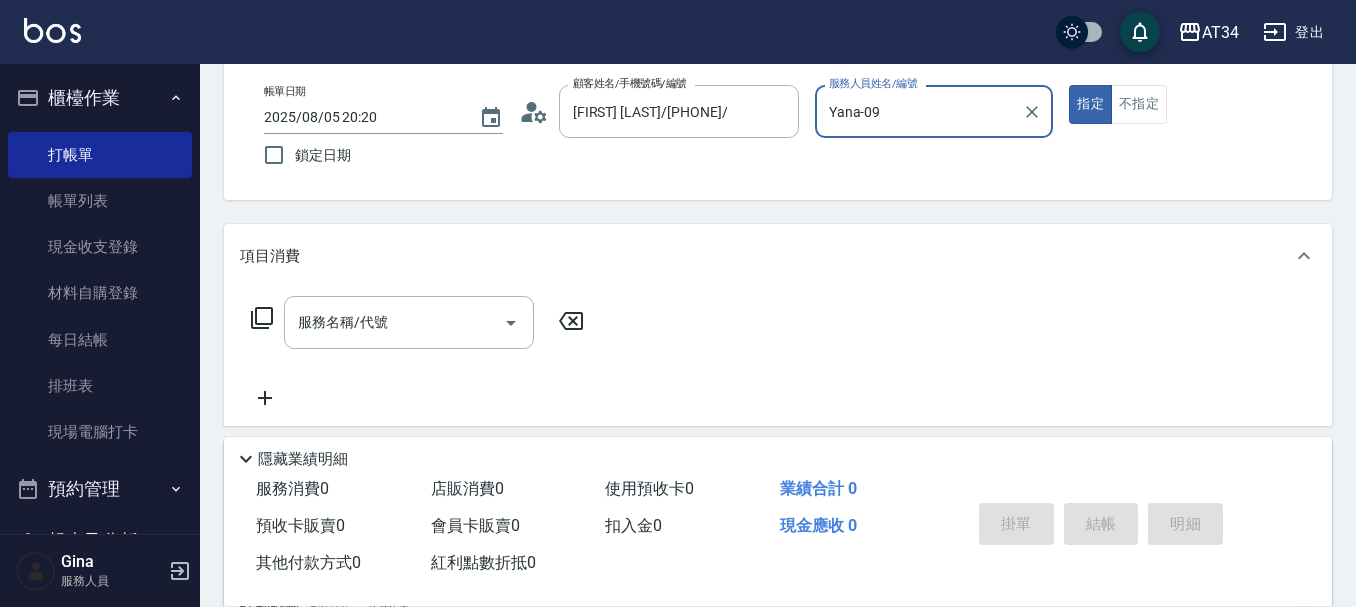 type on "Yana-09" 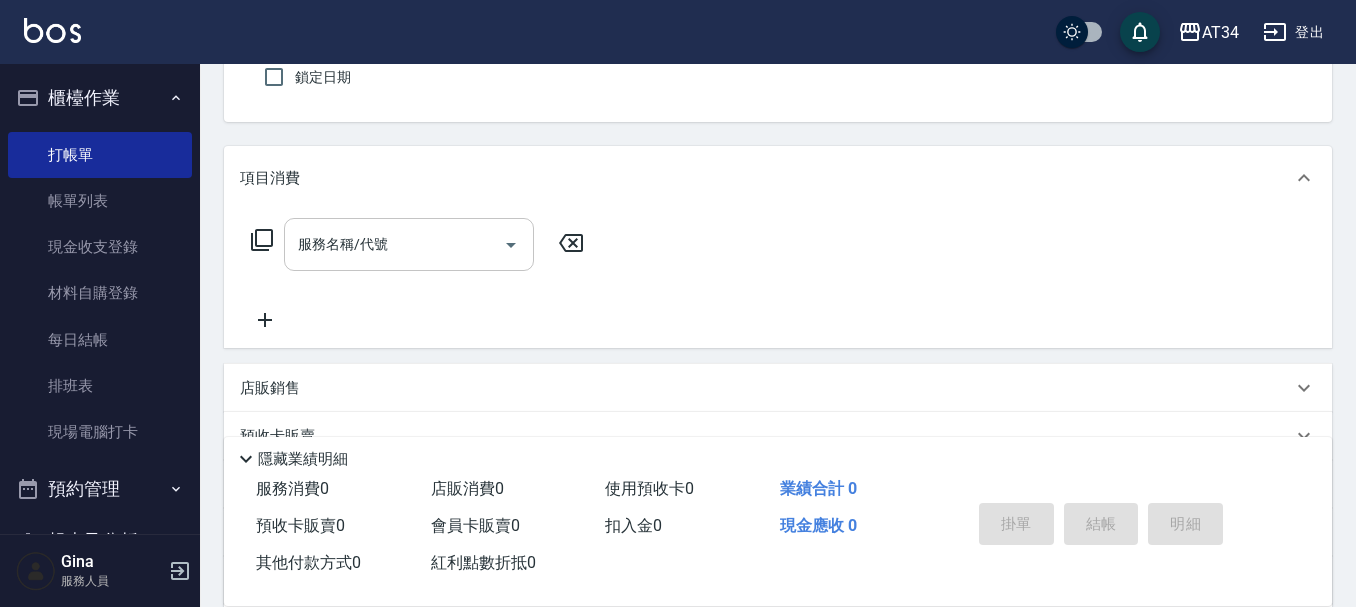 scroll, scrollTop: 200, scrollLeft: 0, axis: vertical 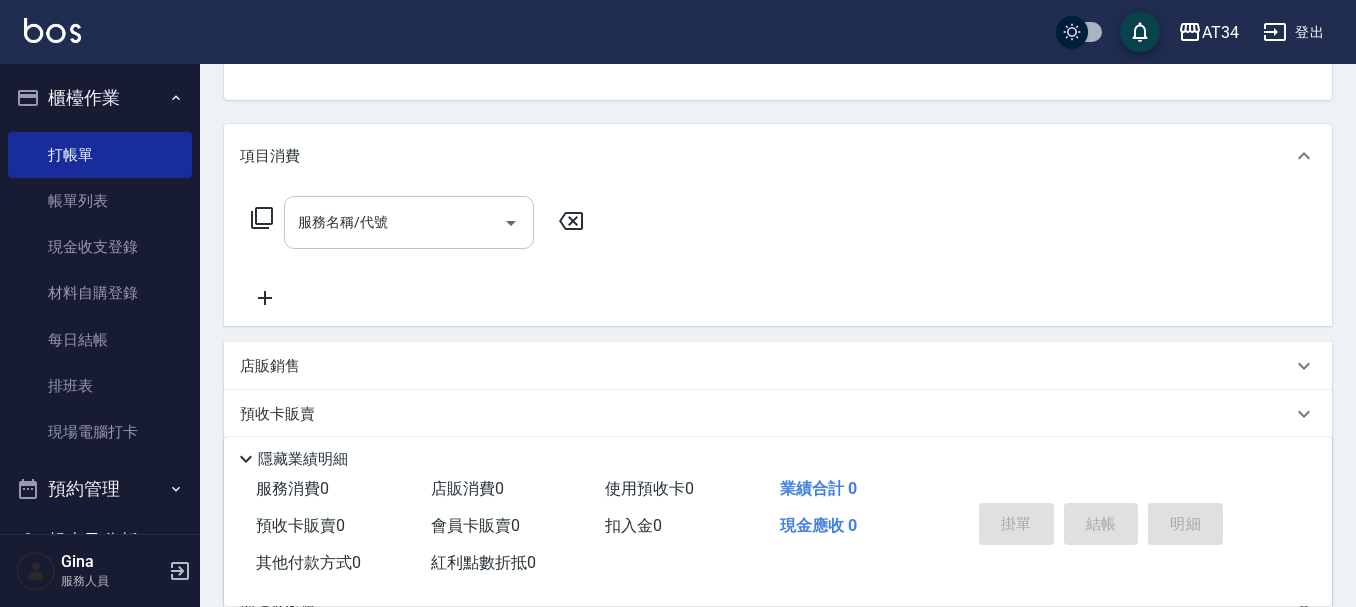 click on "服務名稱/代號" at bounding box center [394, 222] 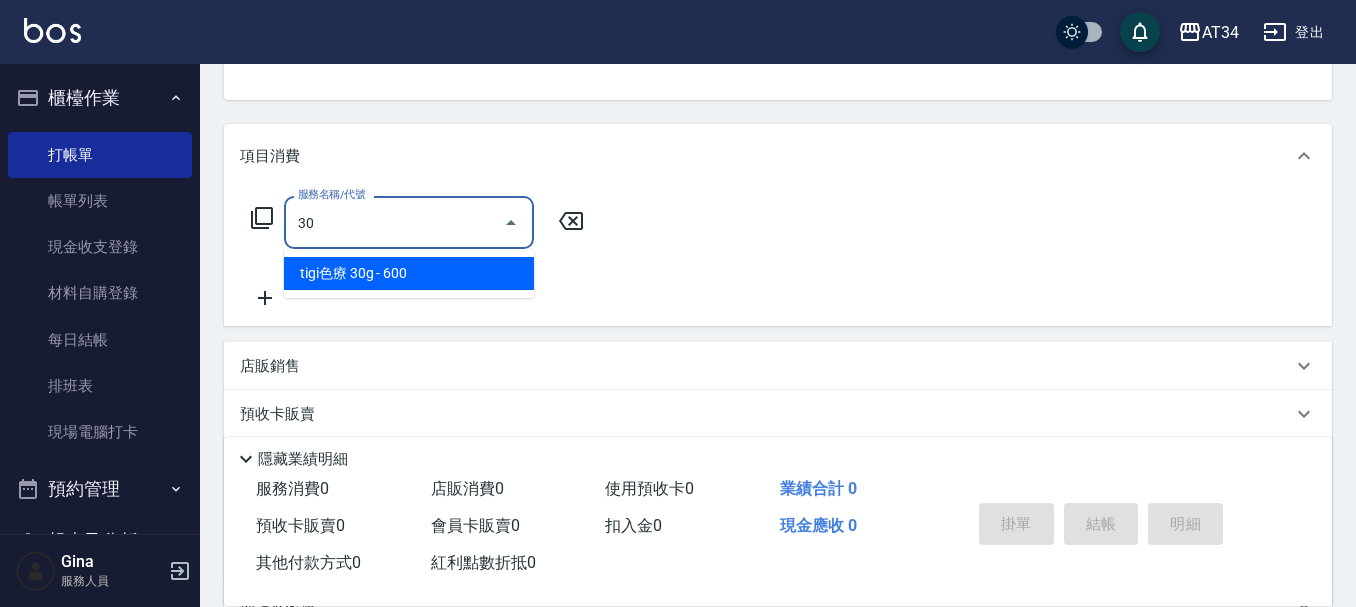 type on "3" 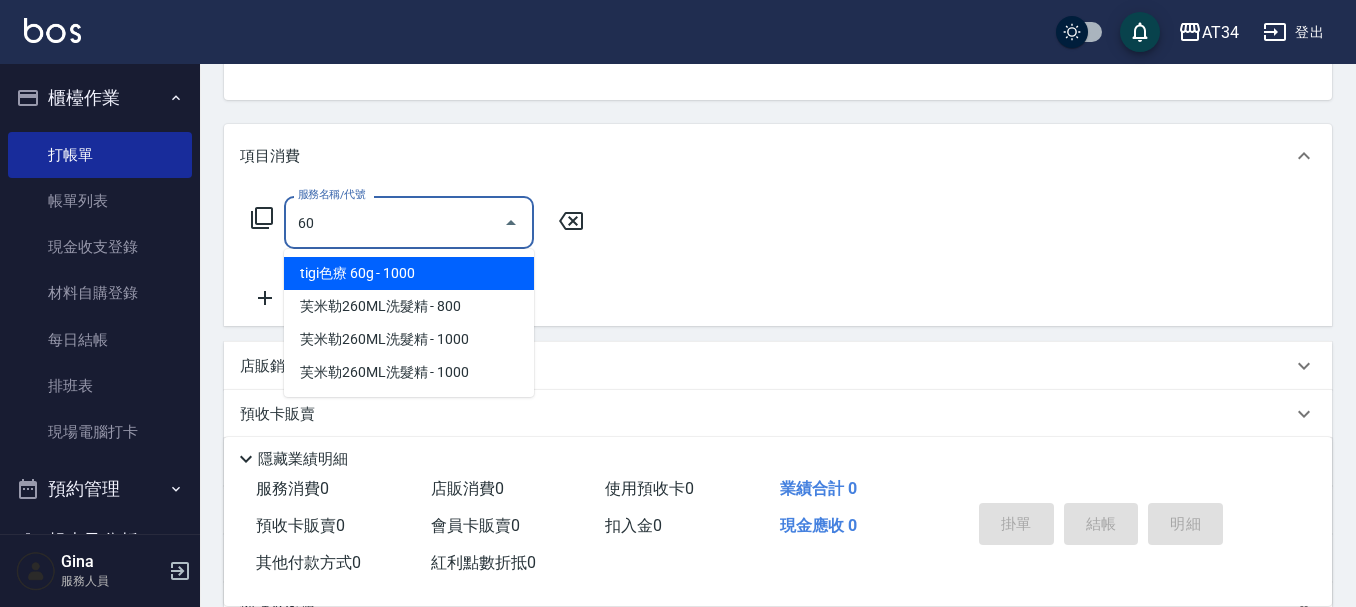 type on "602" 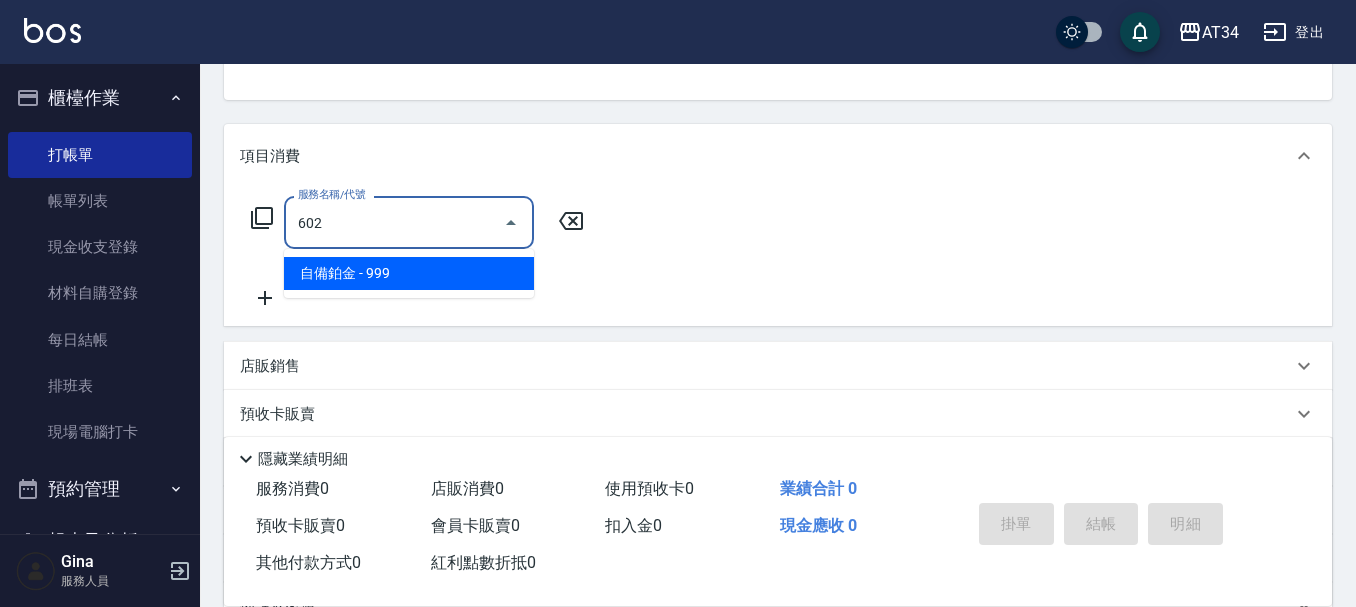 type on "90" 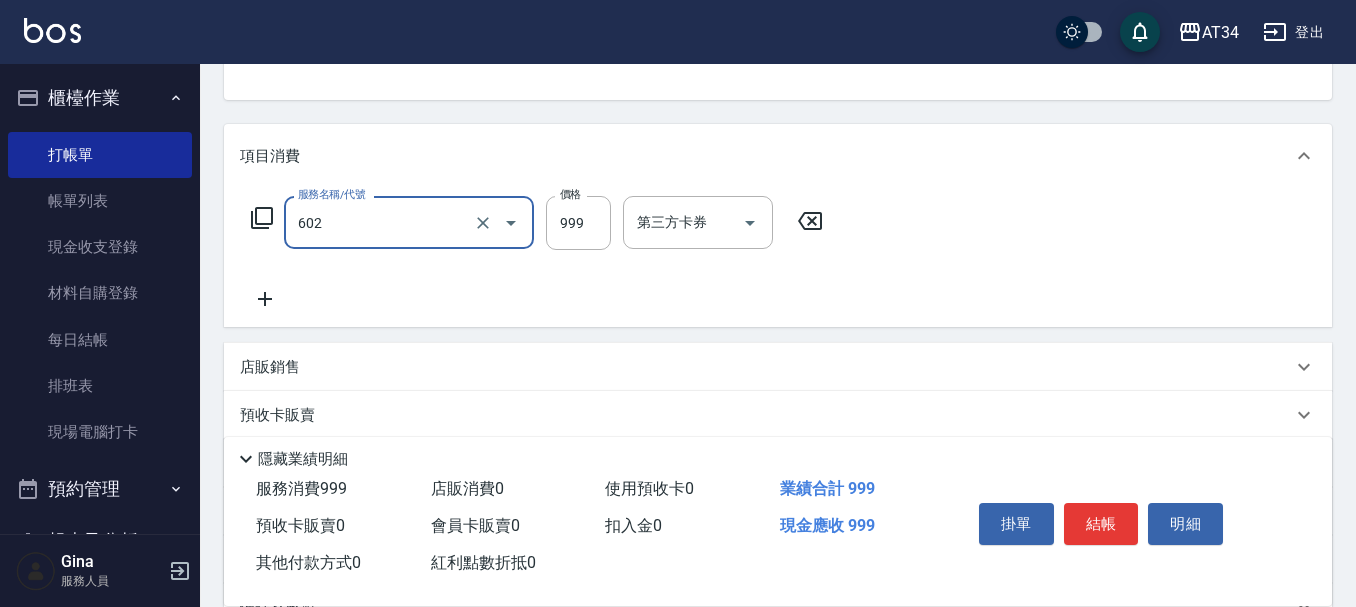 type on "自備鉑金(602)" 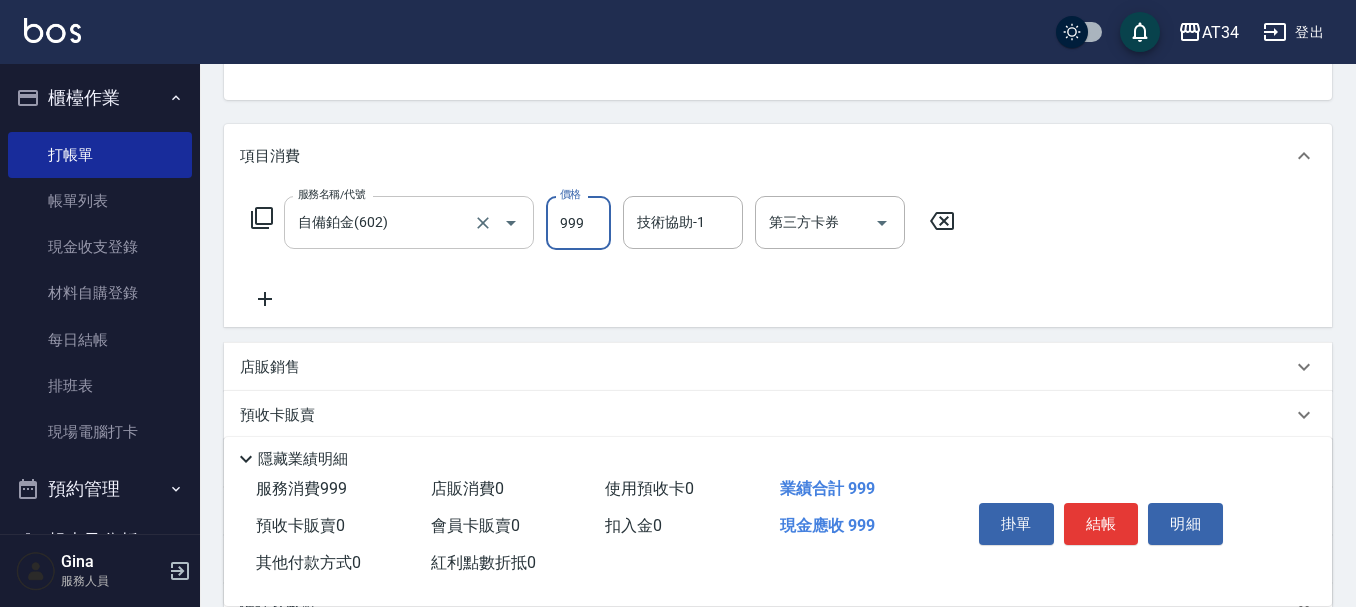 type on "2" 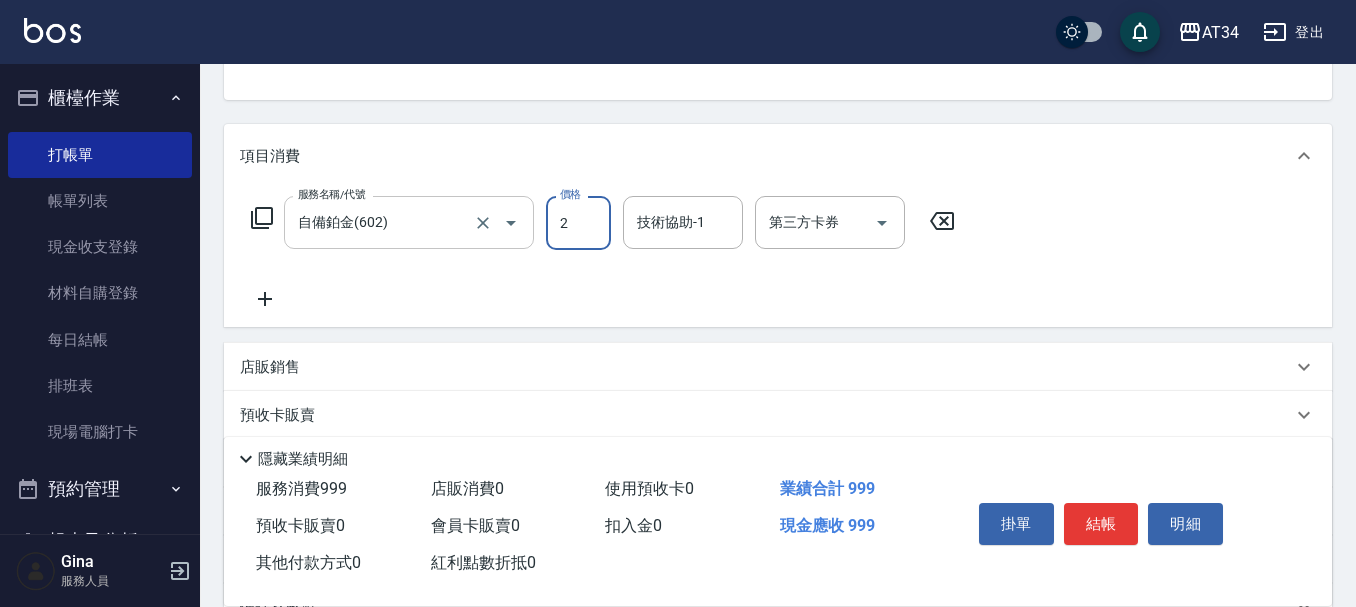 type on "0" 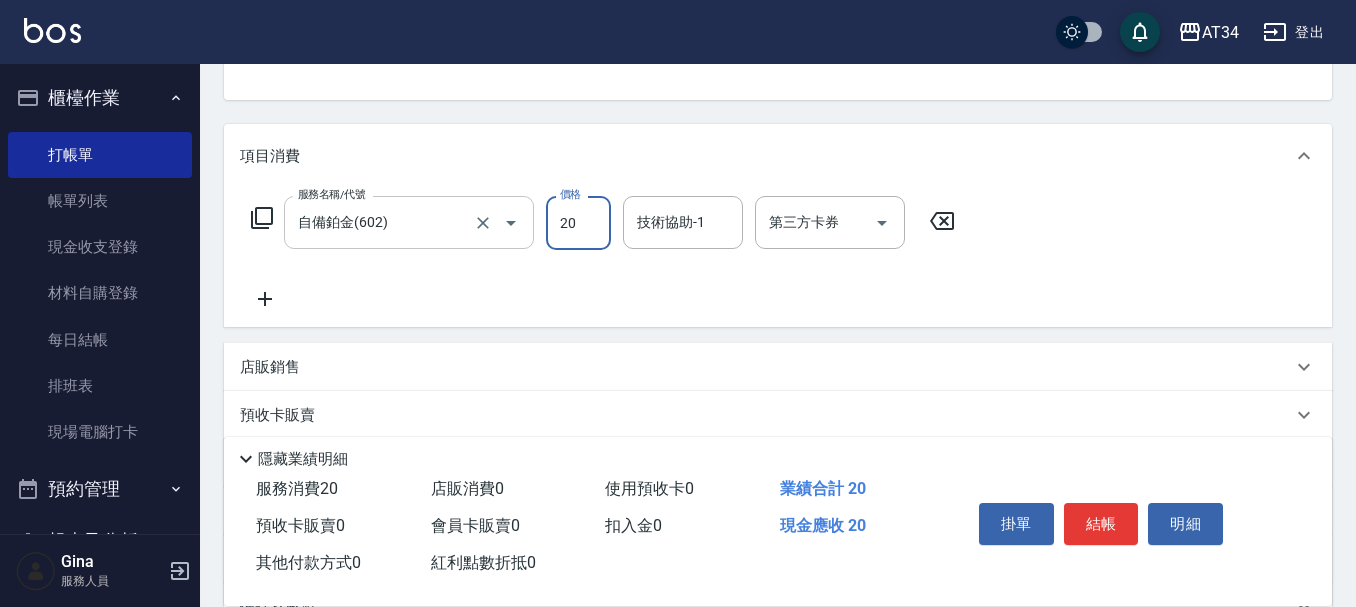 type on "20" 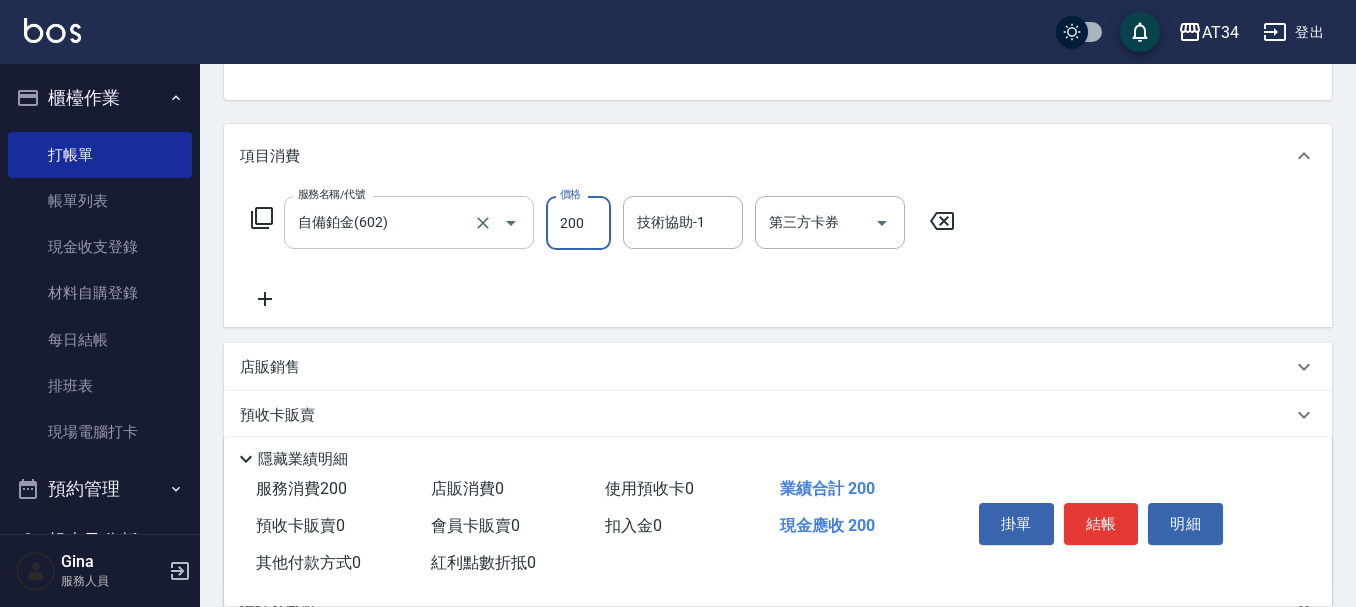 type on "200" 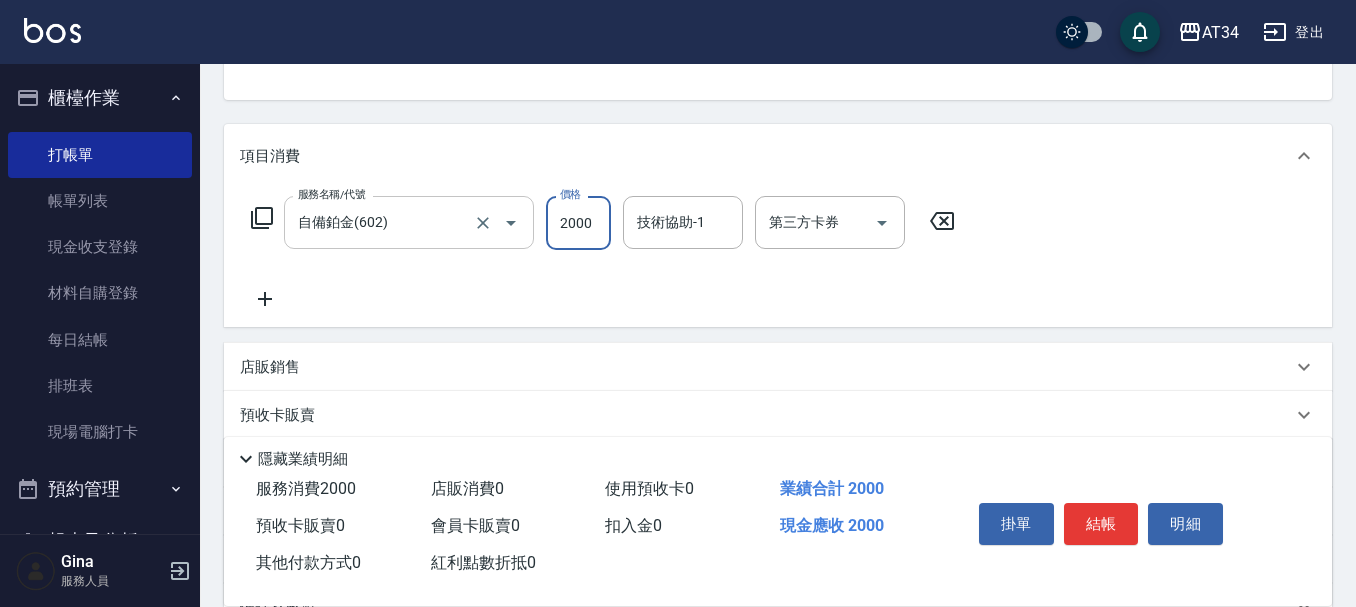 type on "2000" 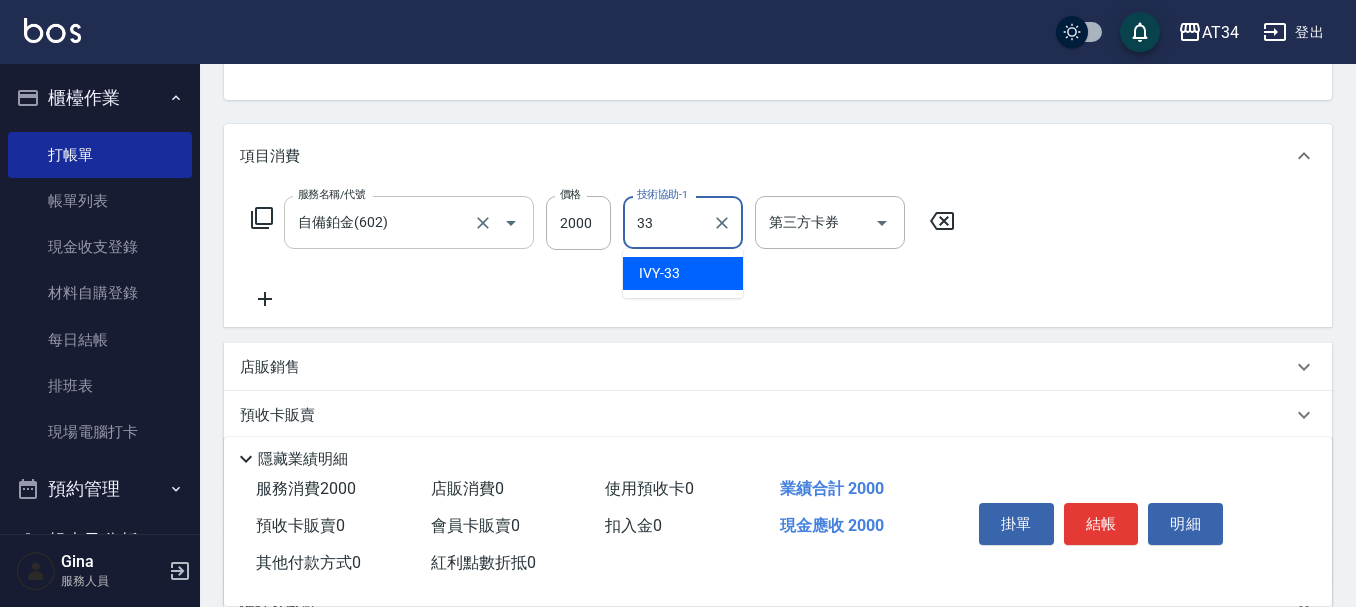 type on "IVY-33" 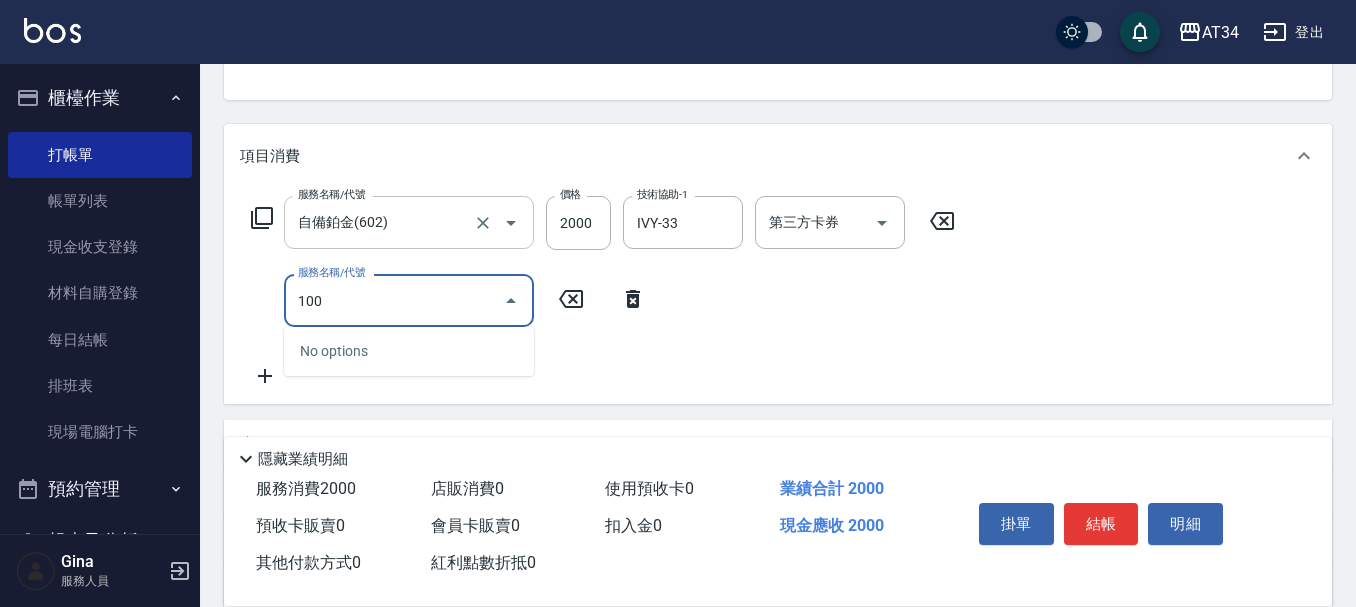 type on "1006" 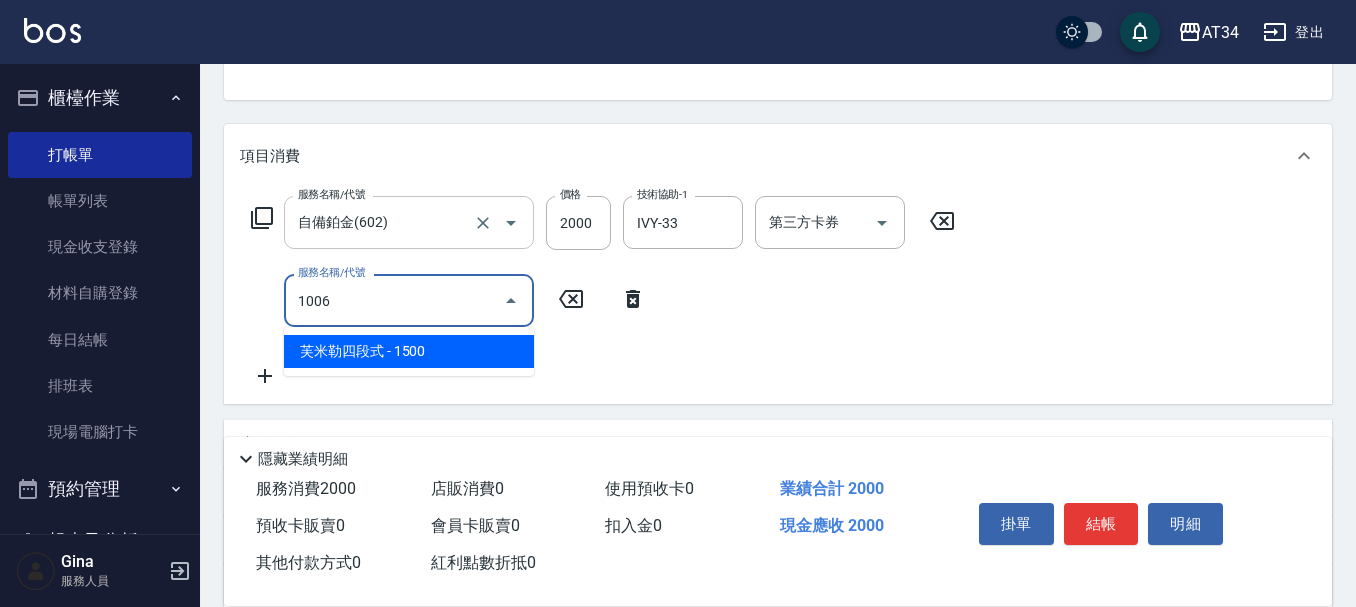 type on "350" 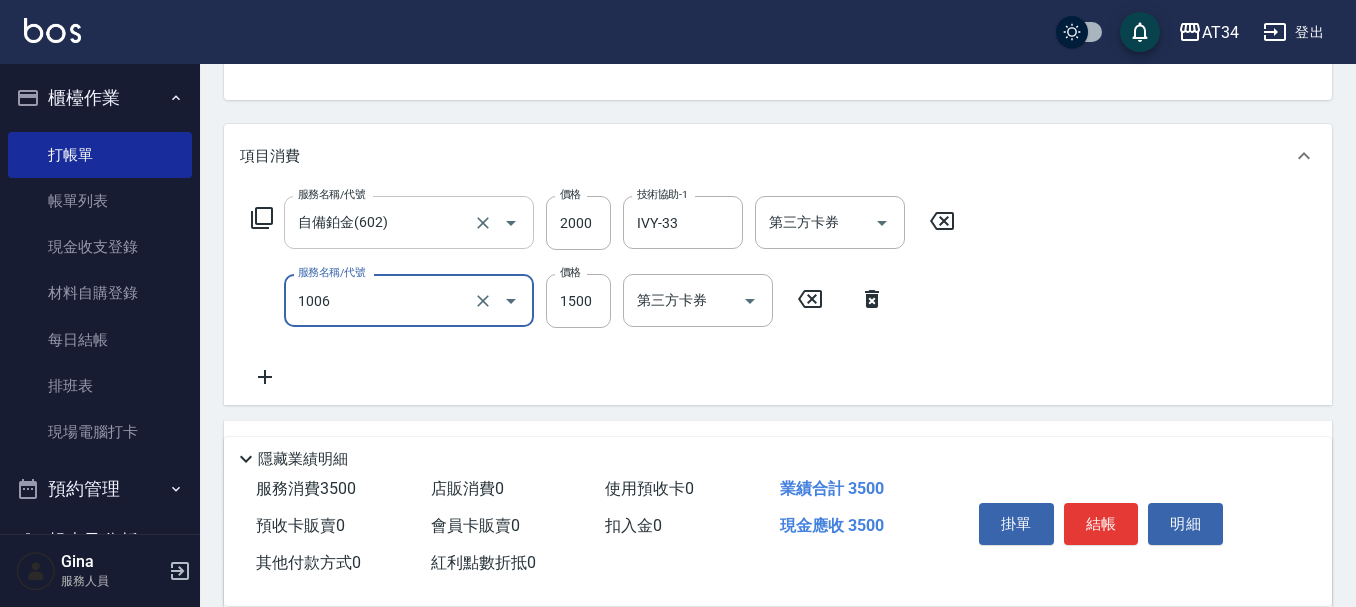 type on "芙米勒四段式(1006)" 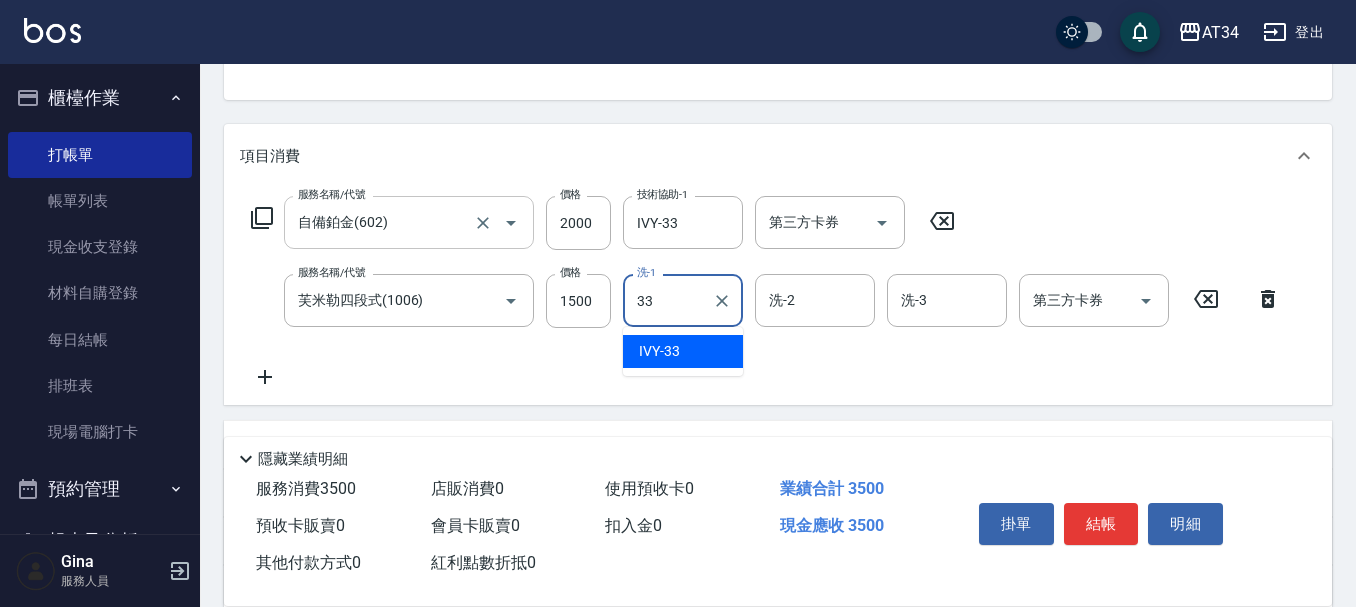 type on "IVY-33" 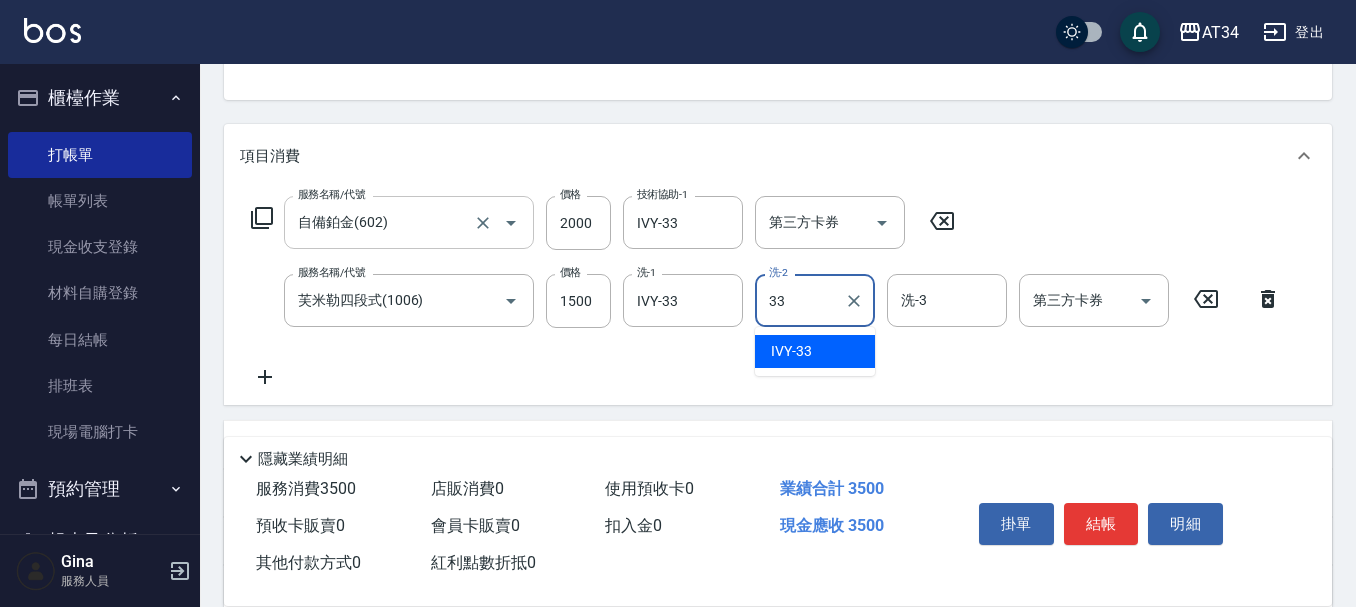 type on "IVY-33" 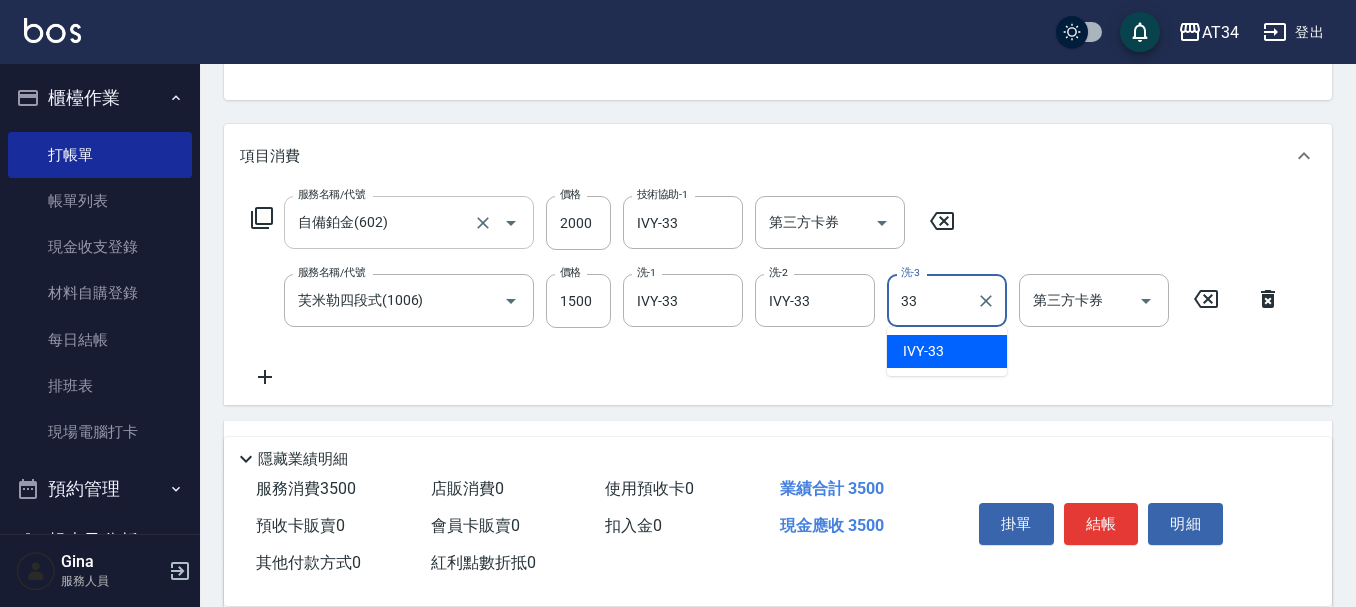 type on "IVY-33" 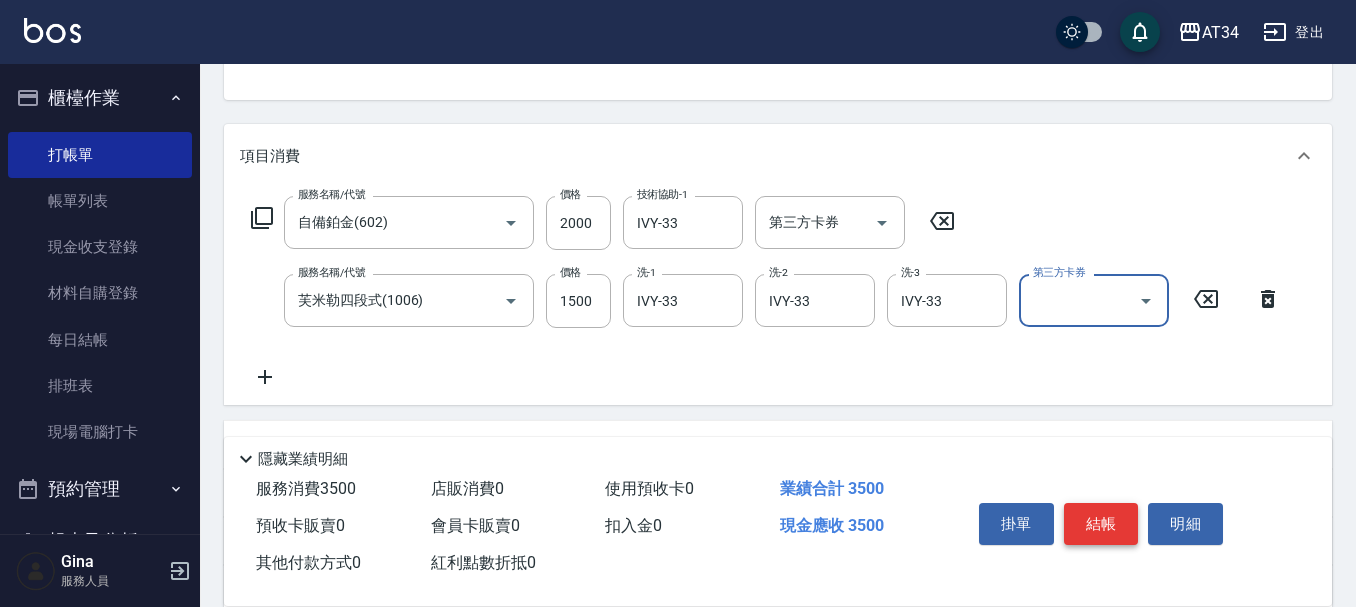 click on "結帳" at bounding box center [1101, 524] 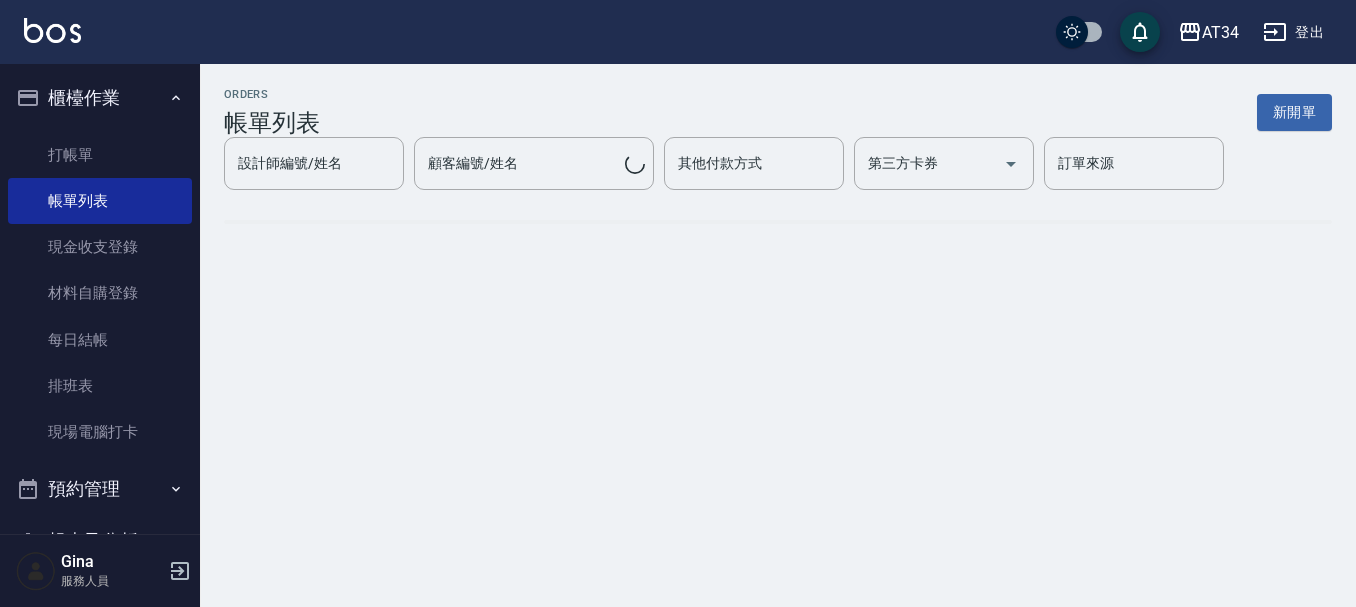 scroll, scrollTop: 0, scrollLeft: 0, axis: both 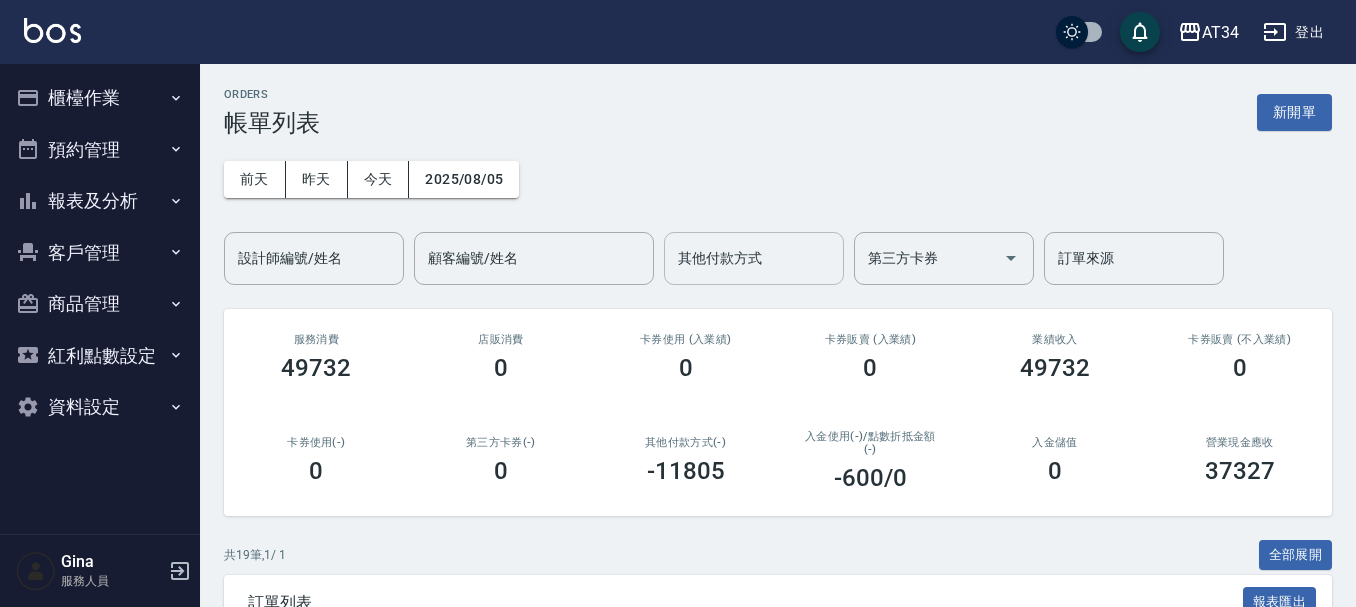 click on "其他付款方式 其他付款方式" at bounding box center [754, 258] 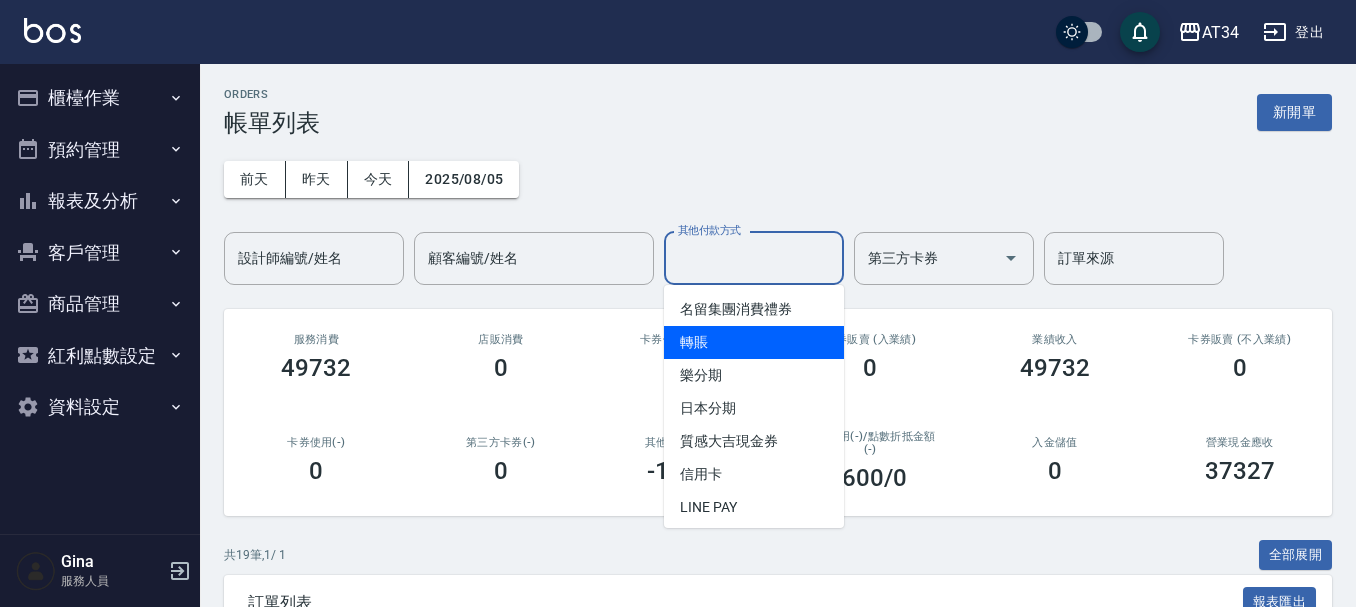 click on "轉賬" at bounding box center [754, 342] 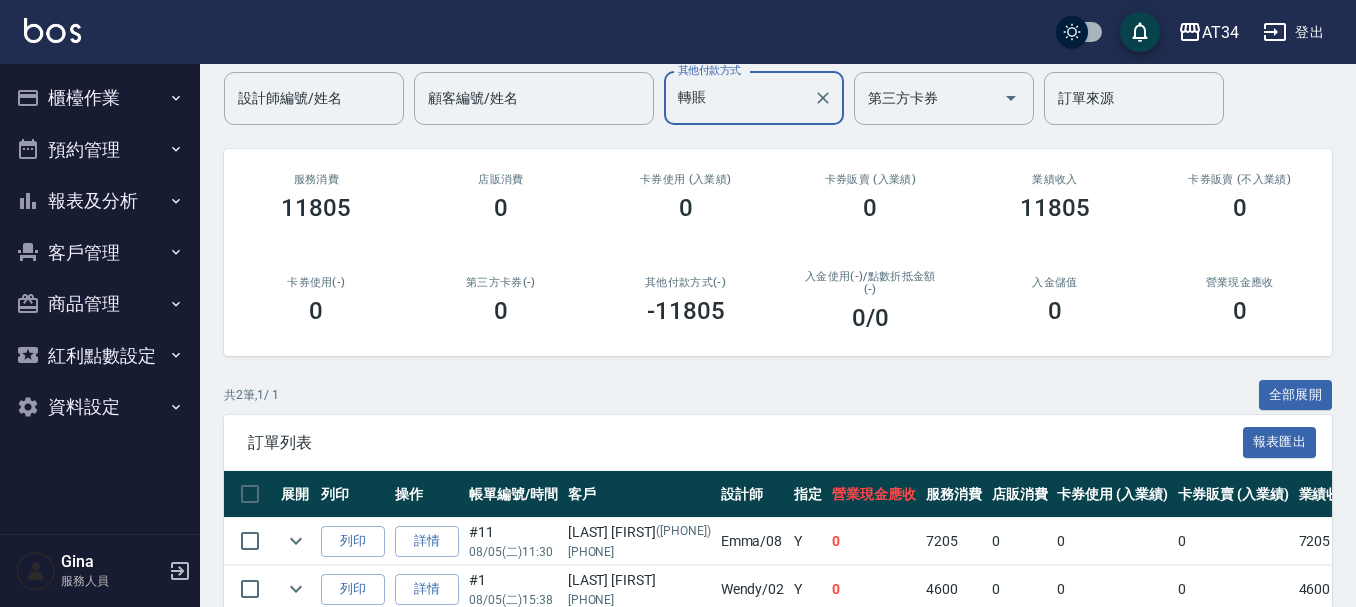scroll, scrollTop: 0, scrollLeft: 0, axis: both 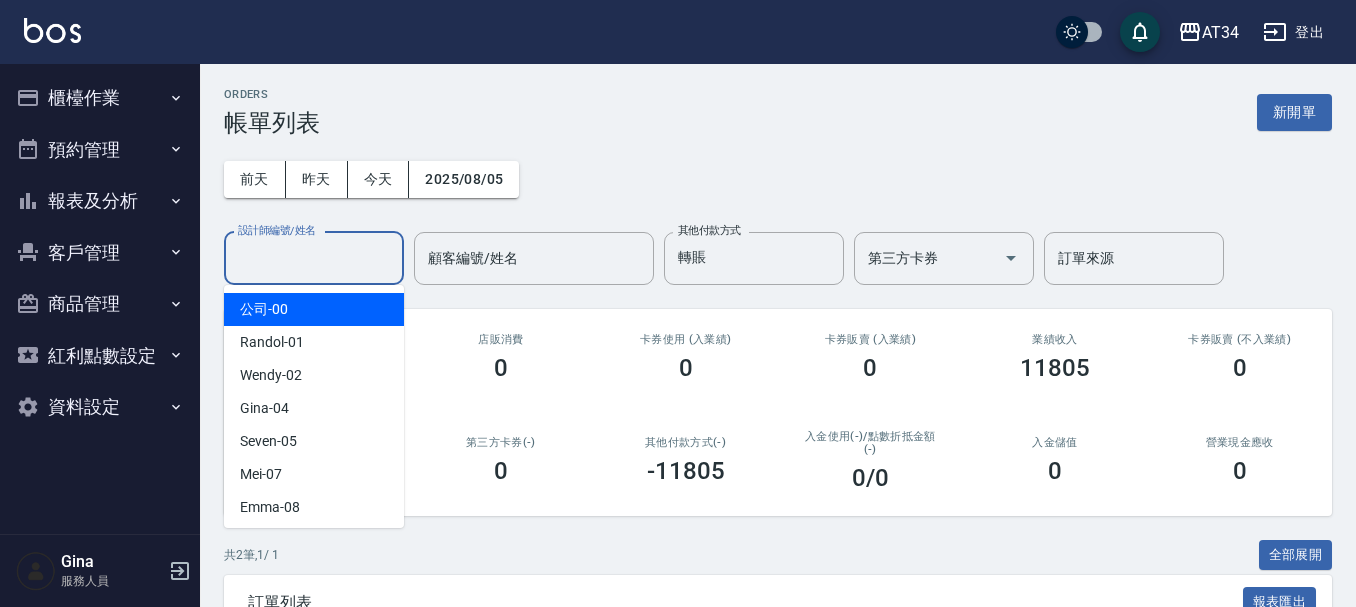 click on "設計師編號/姓名 設計師編號/姓名" at bounding box center [314, 258] 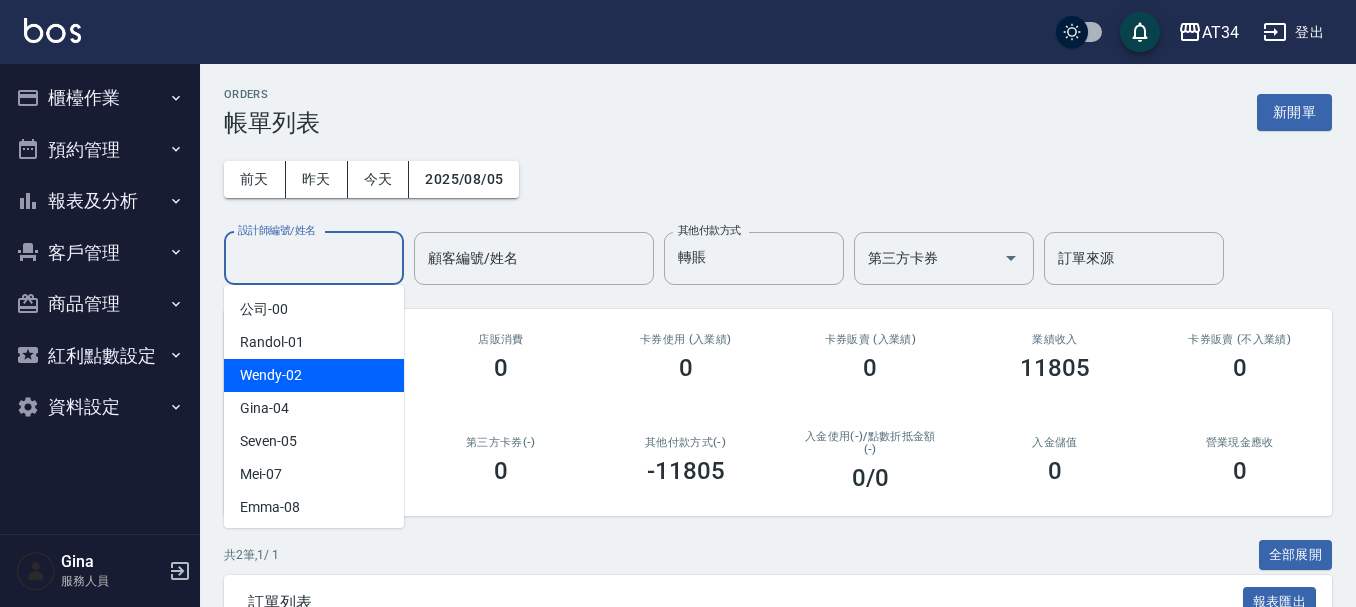 click on "Wendy -02" at bounding box center [314, 375] 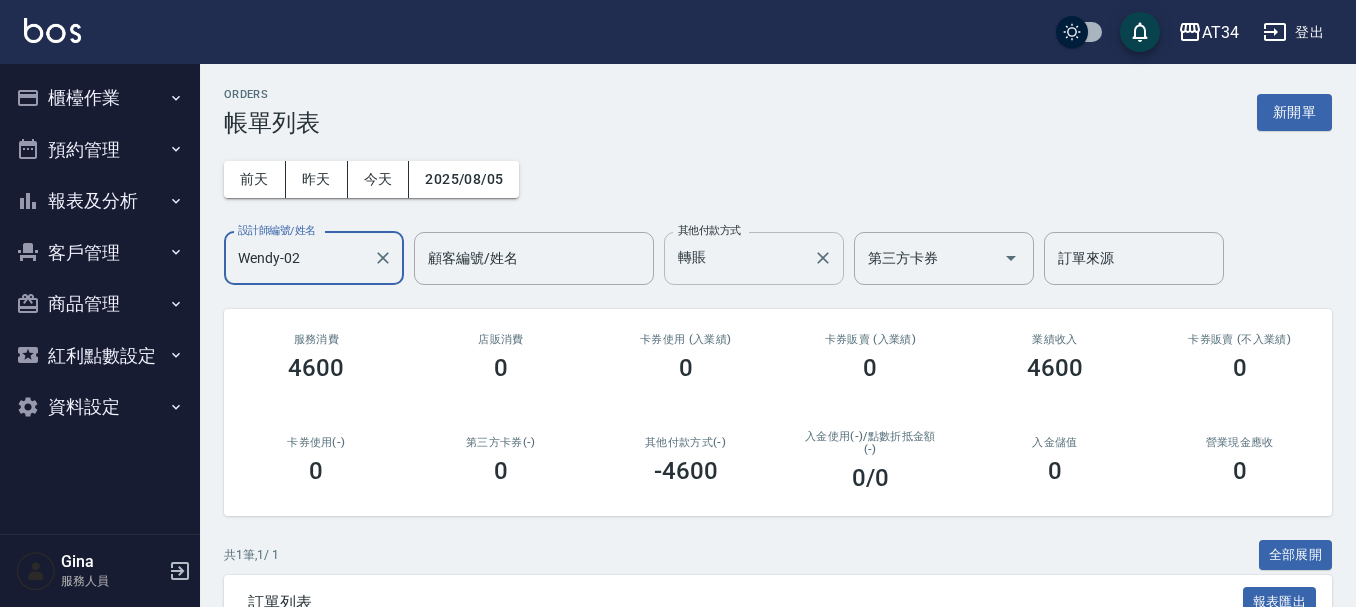 drag, startPoint x: 739, startPoint y: 280, endPoint x: 743, endPoint y: 270, distance: 10.770329 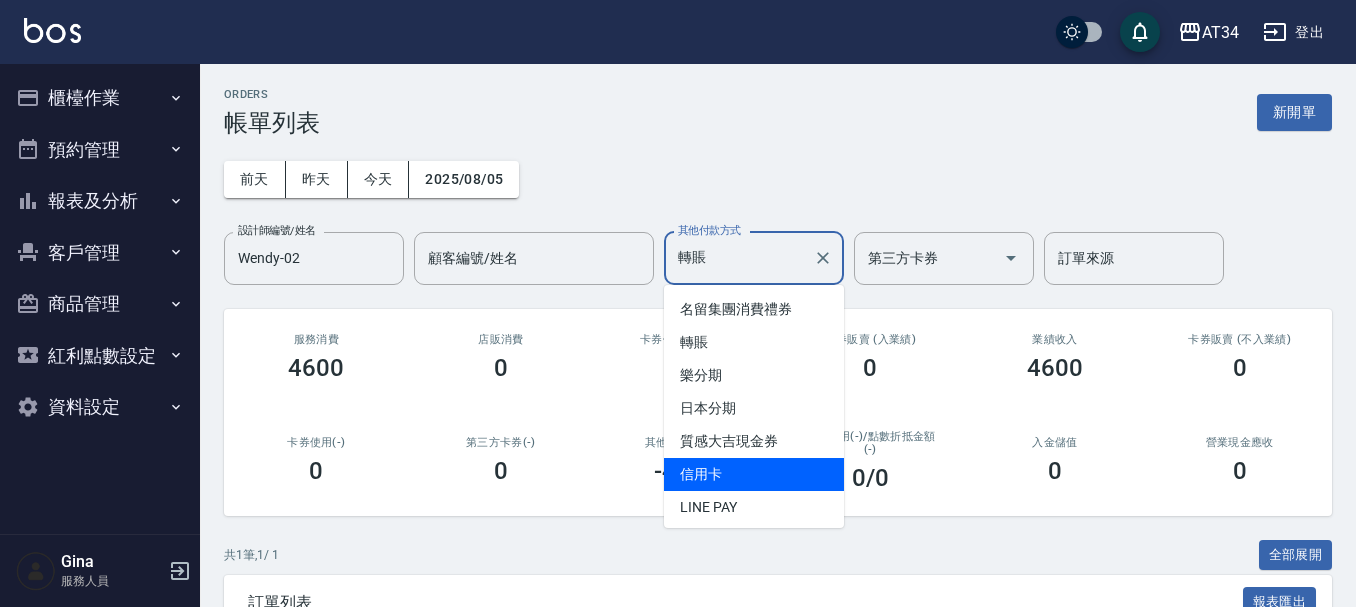 click on "信用卡" at bounding box center [754, 474] 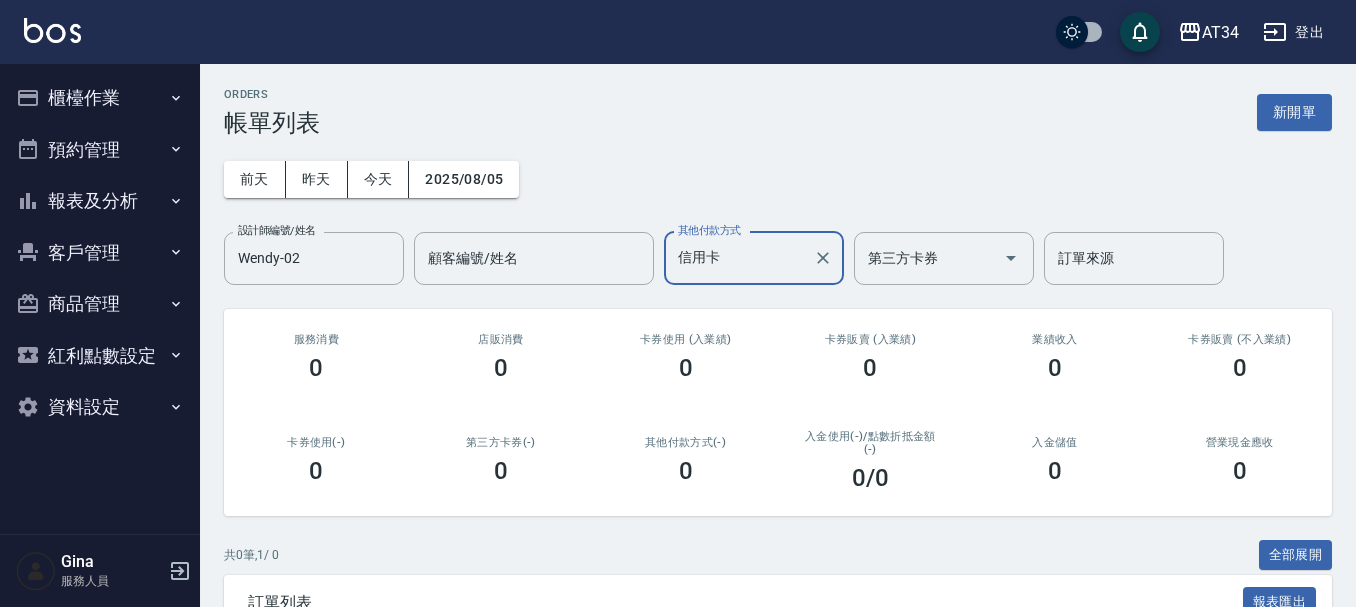 scroll, scrollTop: 164, scrollLeft: 0, axis: vertical 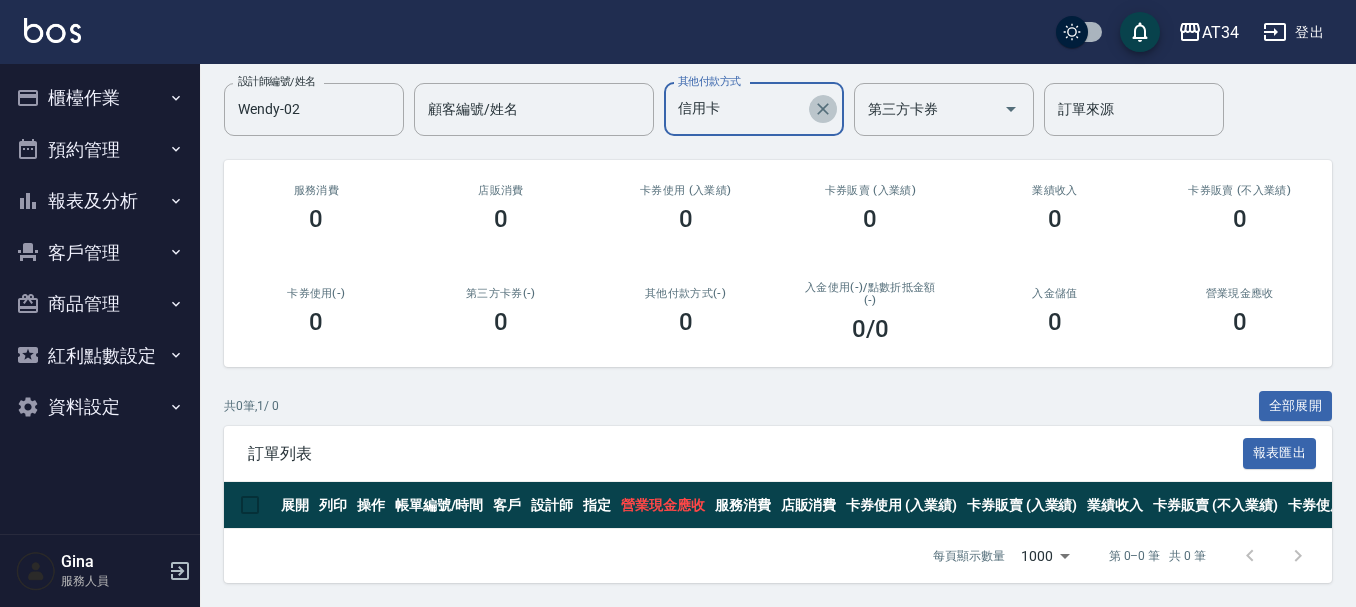 click 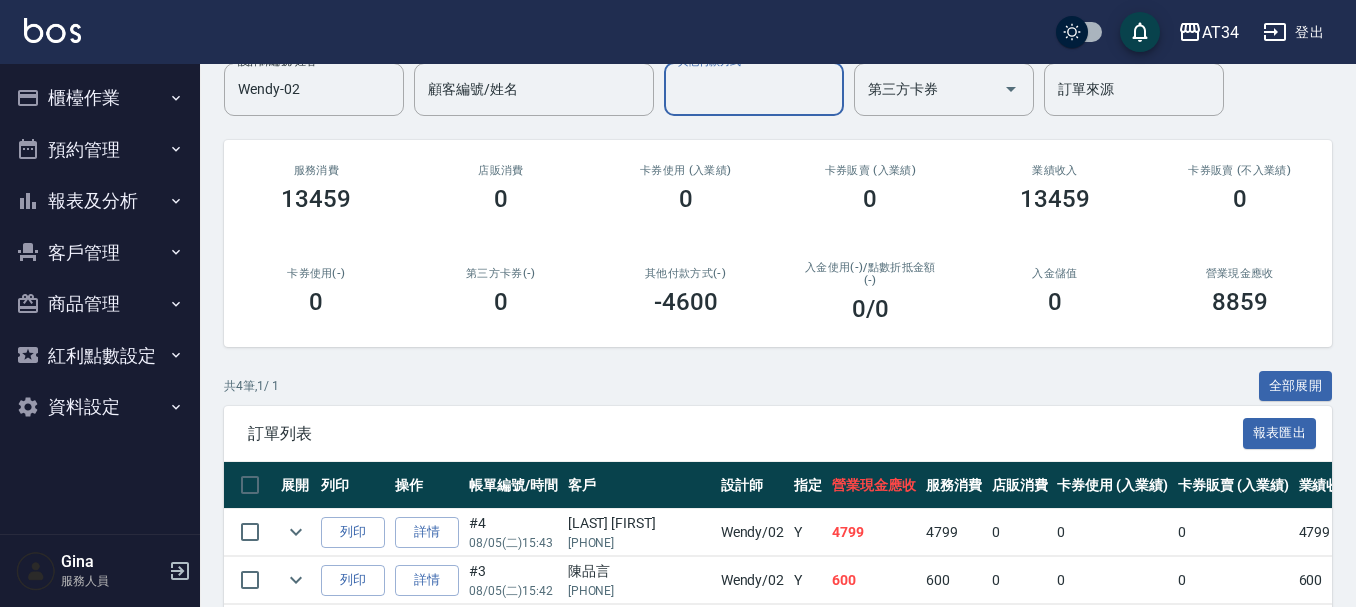 scroll, scrollTop: 0, scrollLeft: 0, axis: both 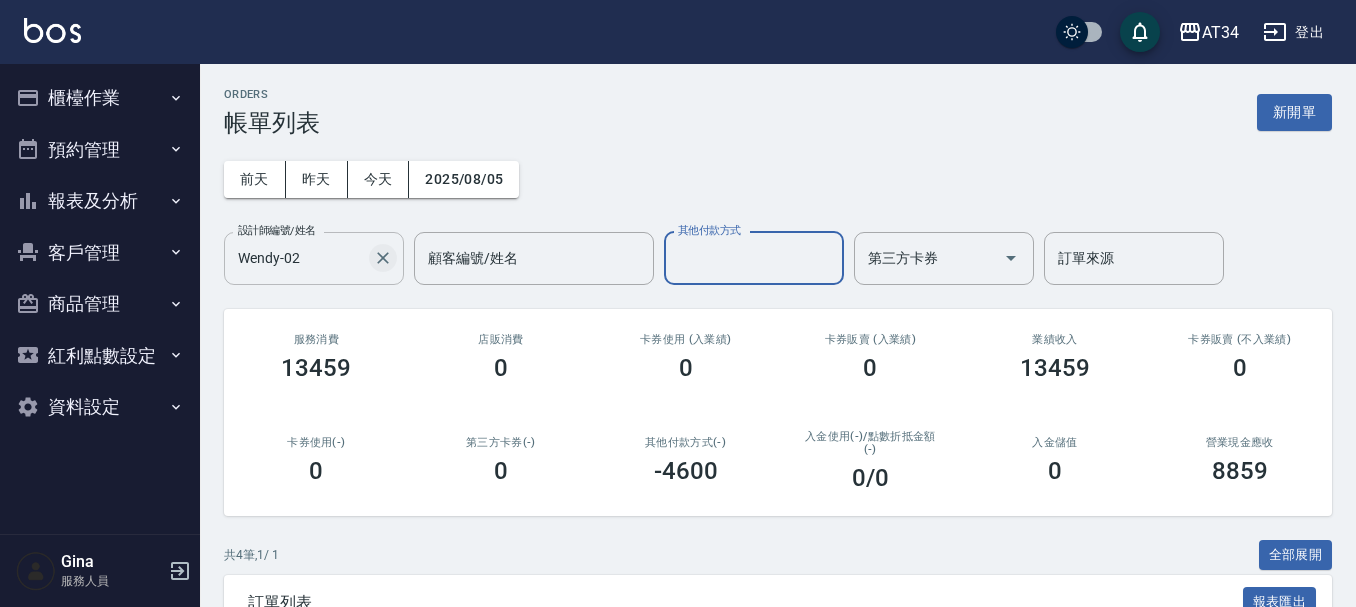 click 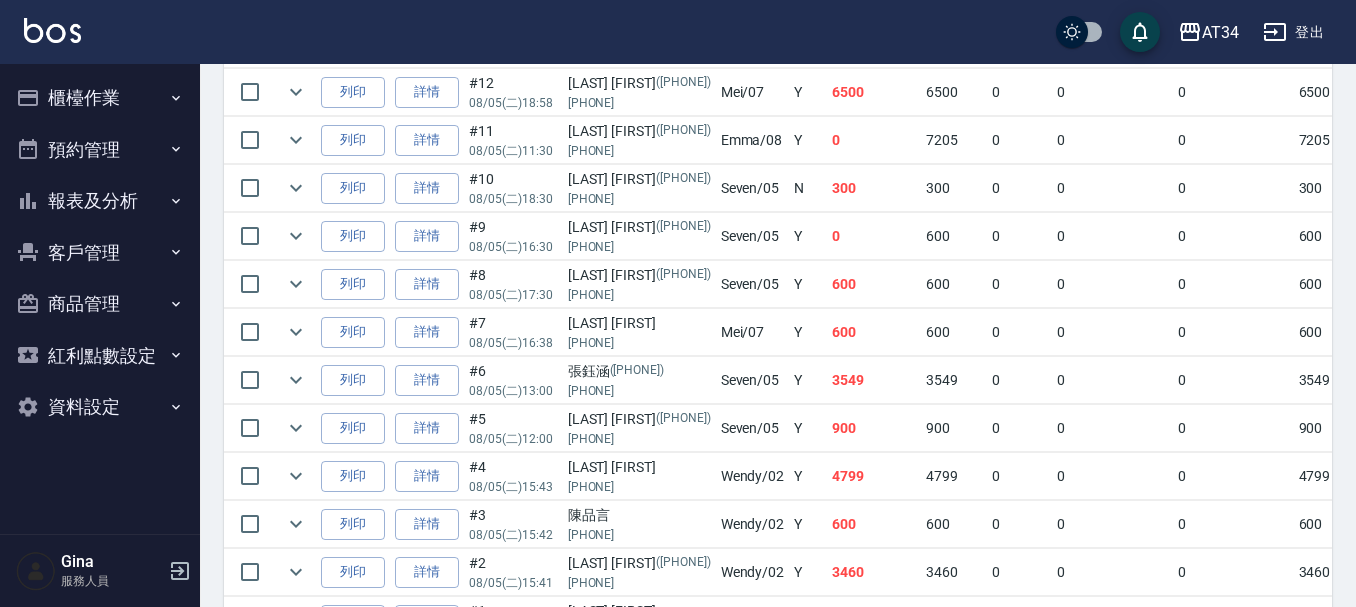 scroll, scrollTop: 976, scrollLeft: 0, axis: vertical 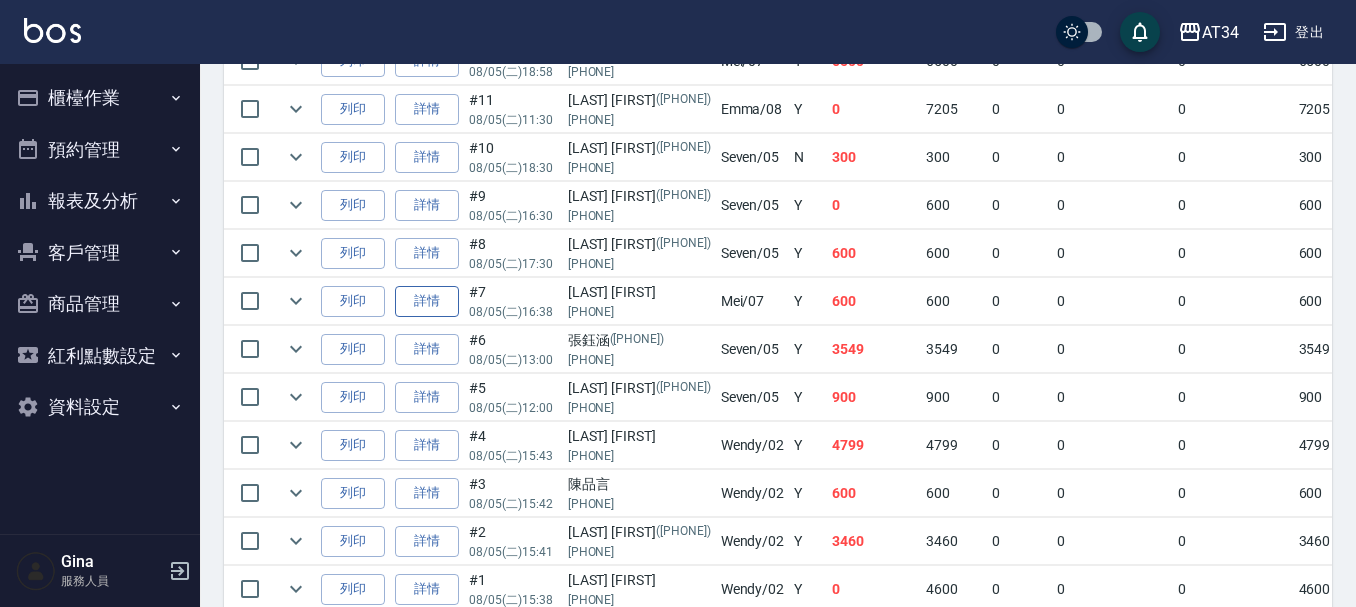 click on "詳情" at bounding box center (427, 301) 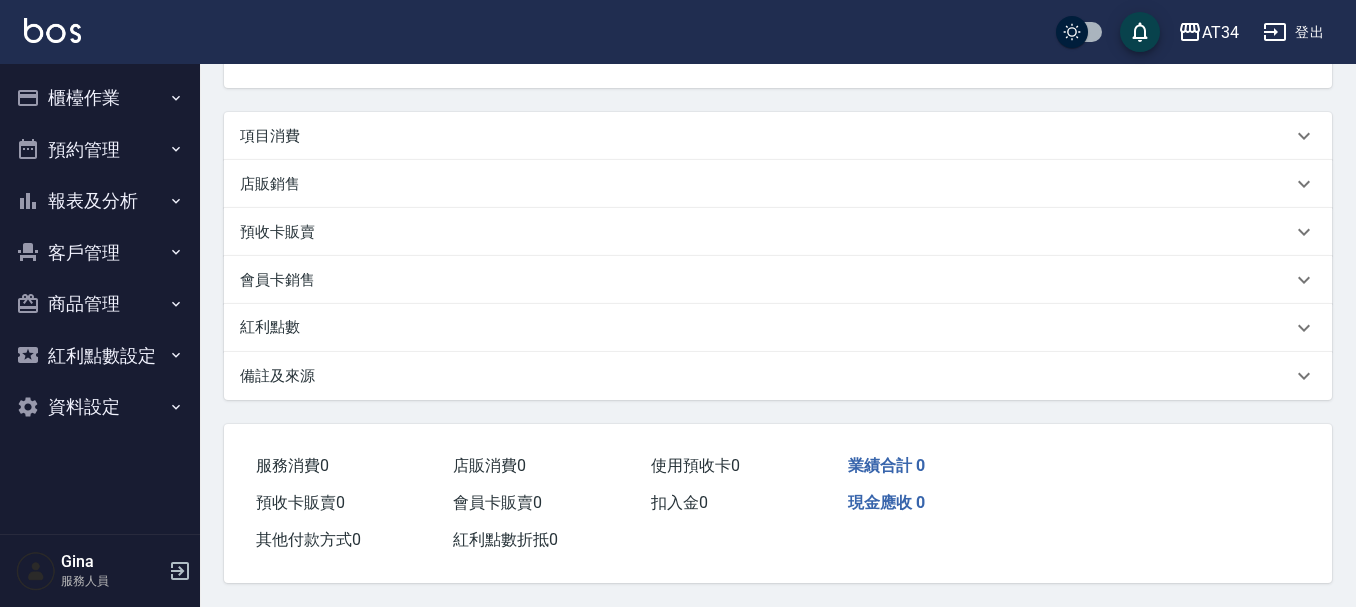 scroll, scrollTop: 0, scrollLeft: 0, axis: both 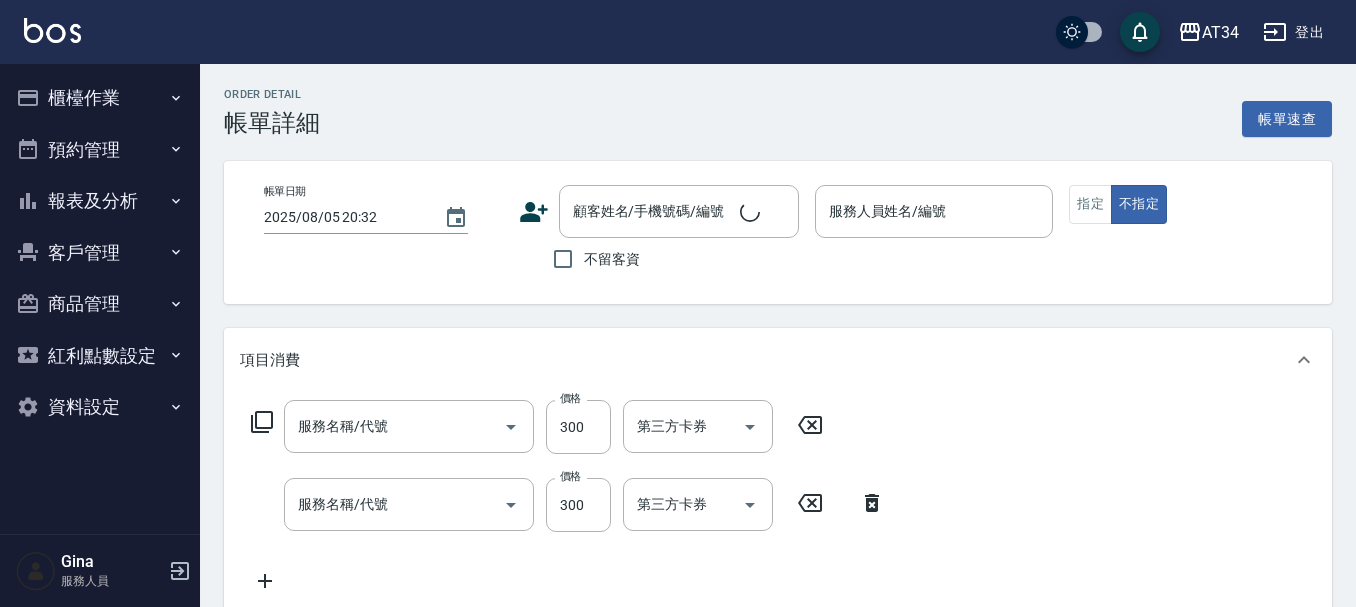 type on "2025/08/05 16:38" 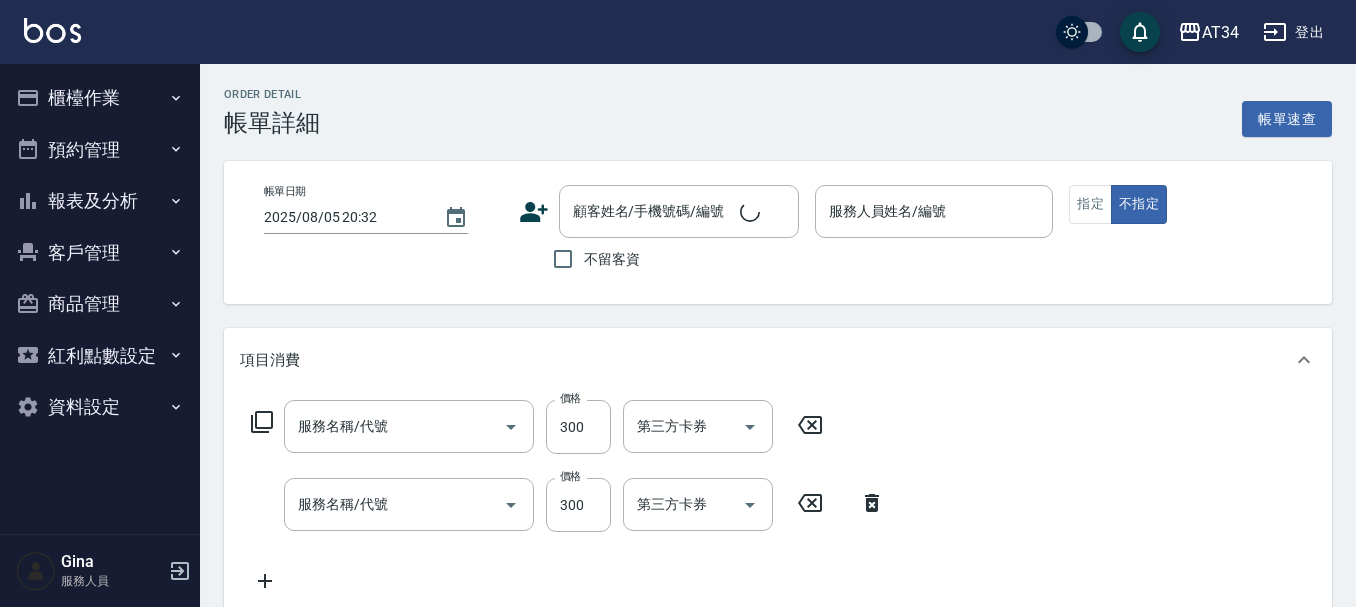 type on "Mei-07" 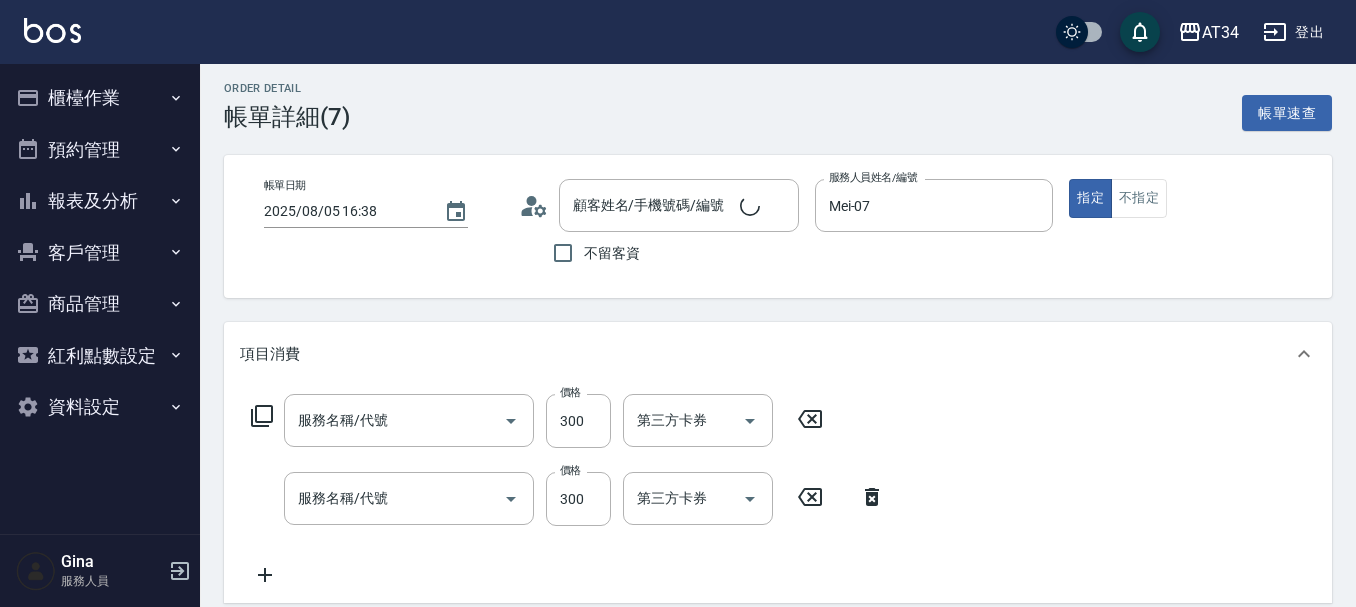 type on "[LAST] [FIRST]/[PHONE]/" 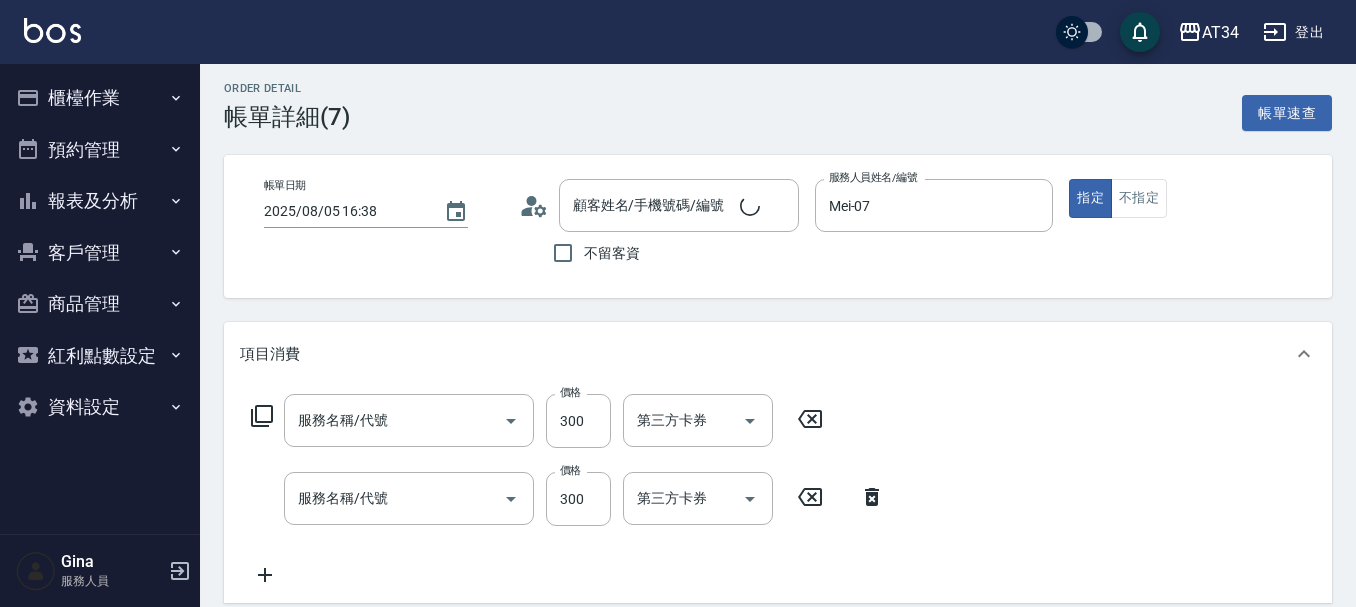 type on "洗髮(201)" 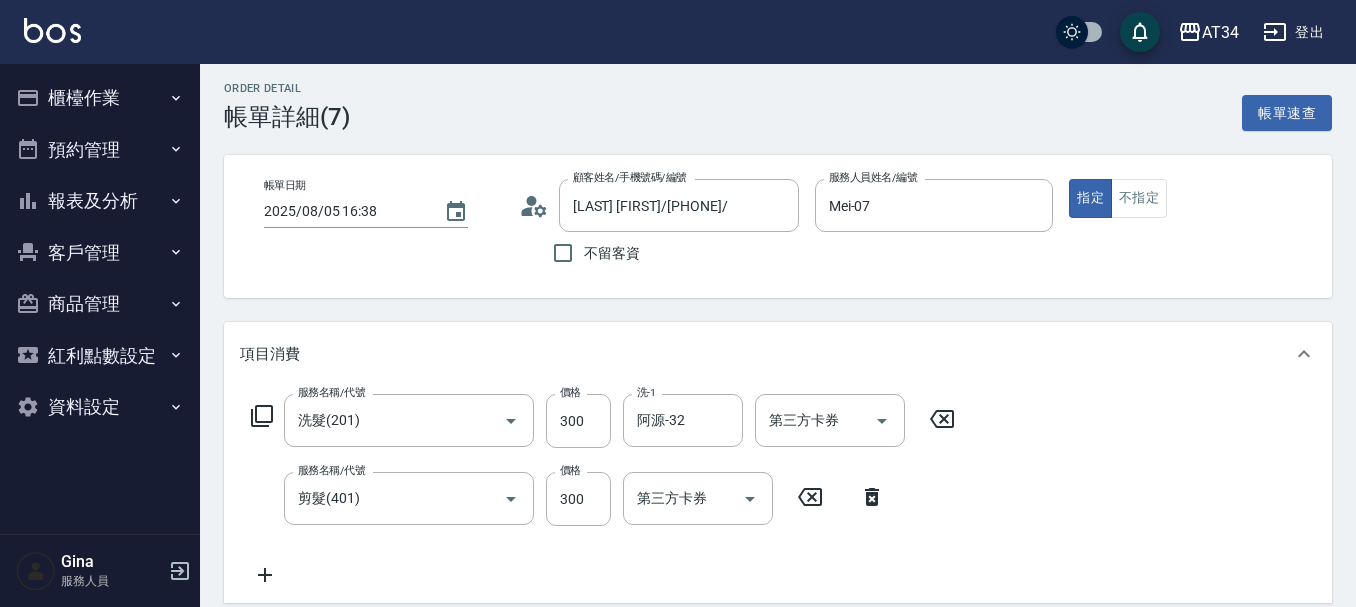 scroll, scrollTop: 400, scrollLeft: 0, axis: vertical 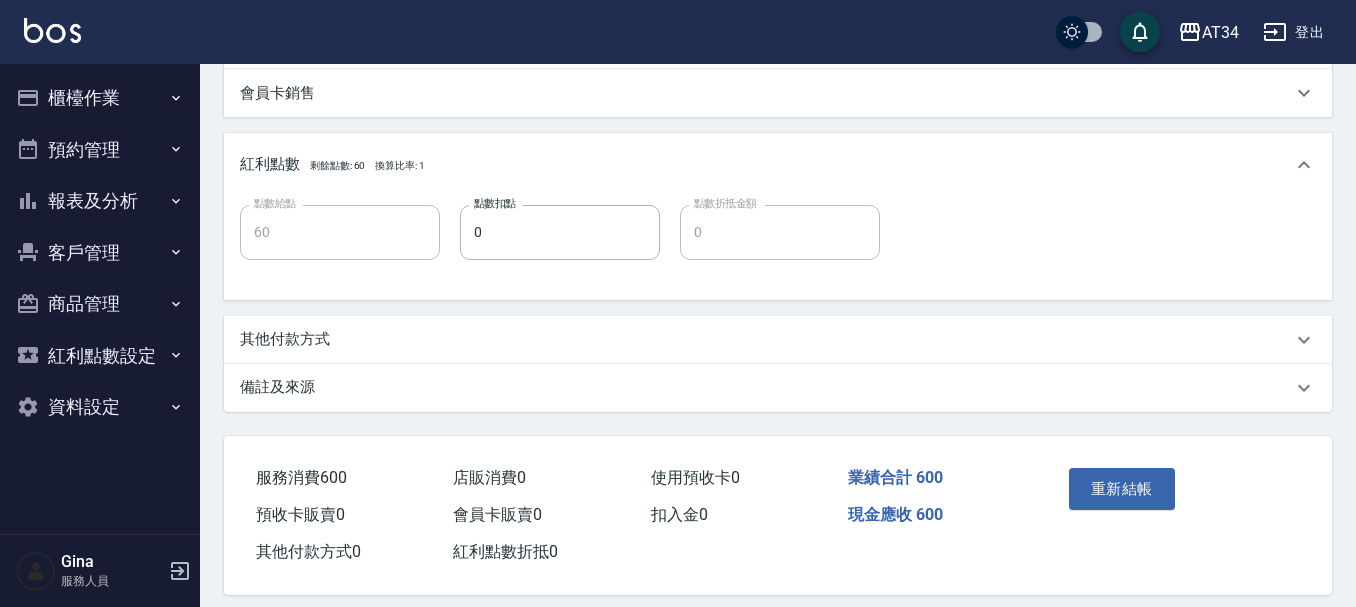 click on "其他付款方式" at bounding box center [778, 340] 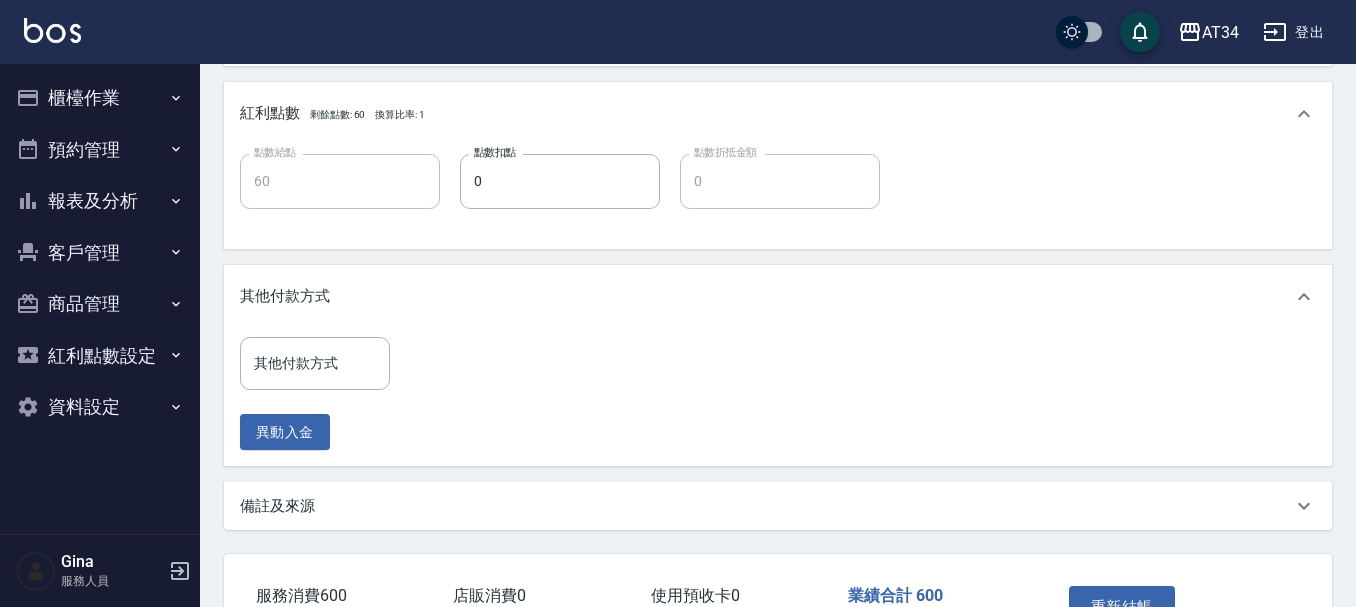 scroll, scrollTop: 800, scrollLeft: 0, axis: vertical 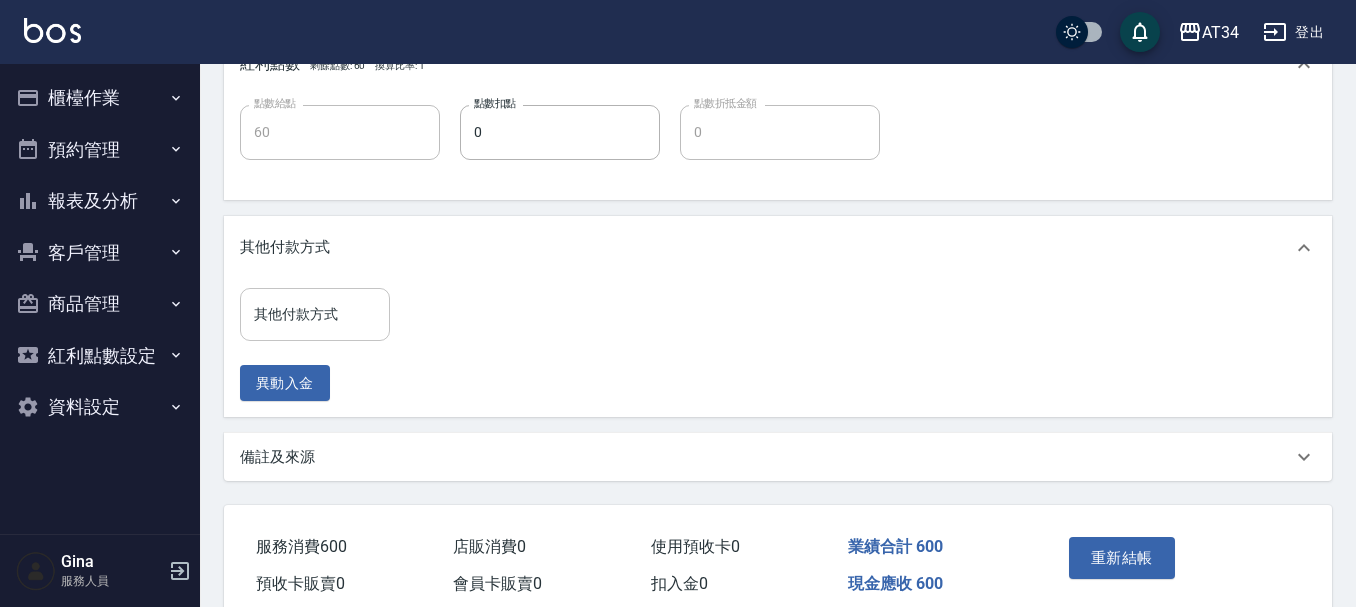 click on "其他付款方式" at bounding box center [315, 314] 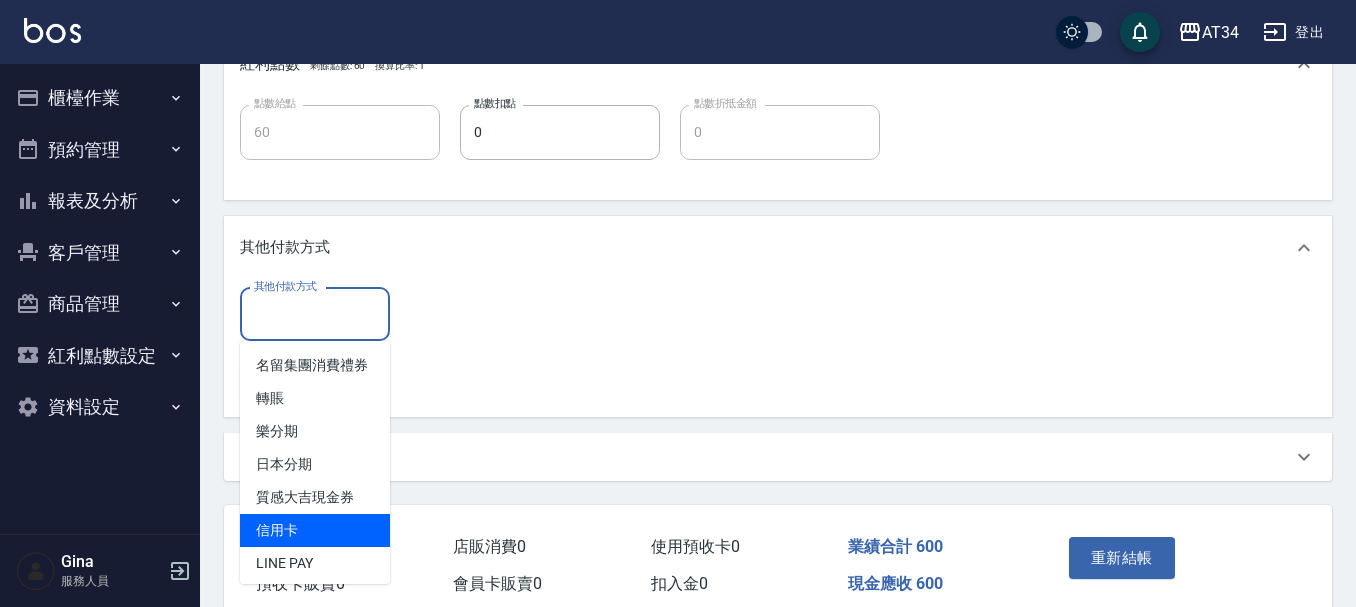 click on "信用卡" at bounding box center [315, 530] 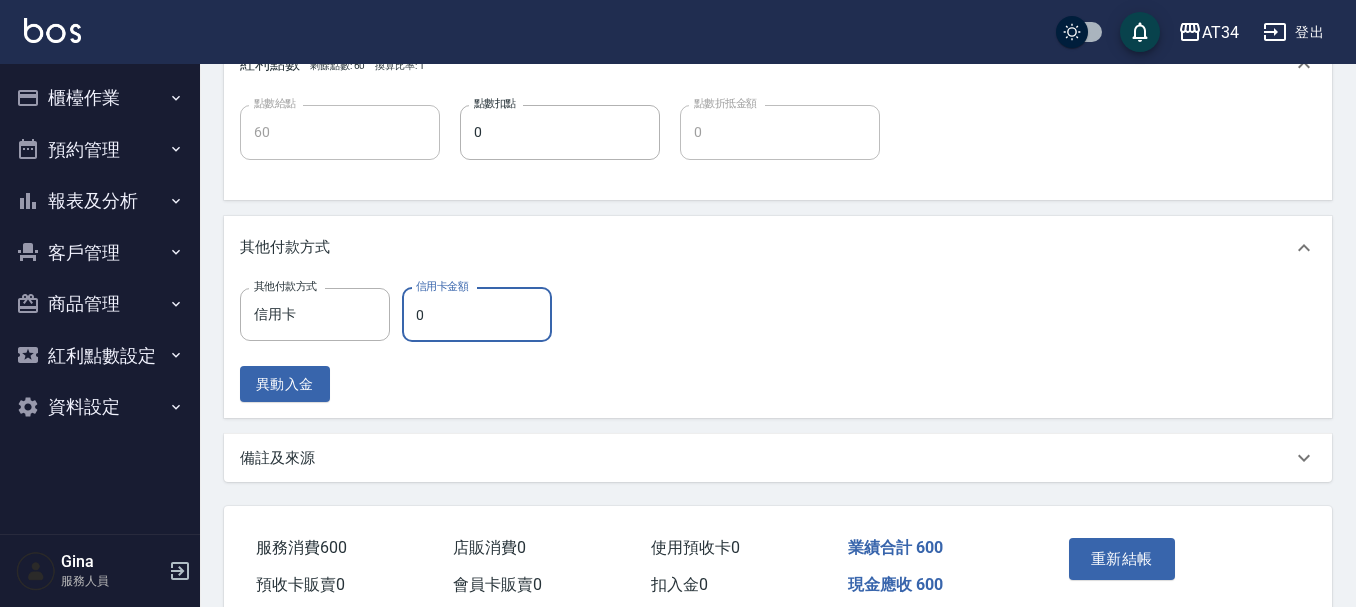 click on "0" at bounding box center (477, 315) 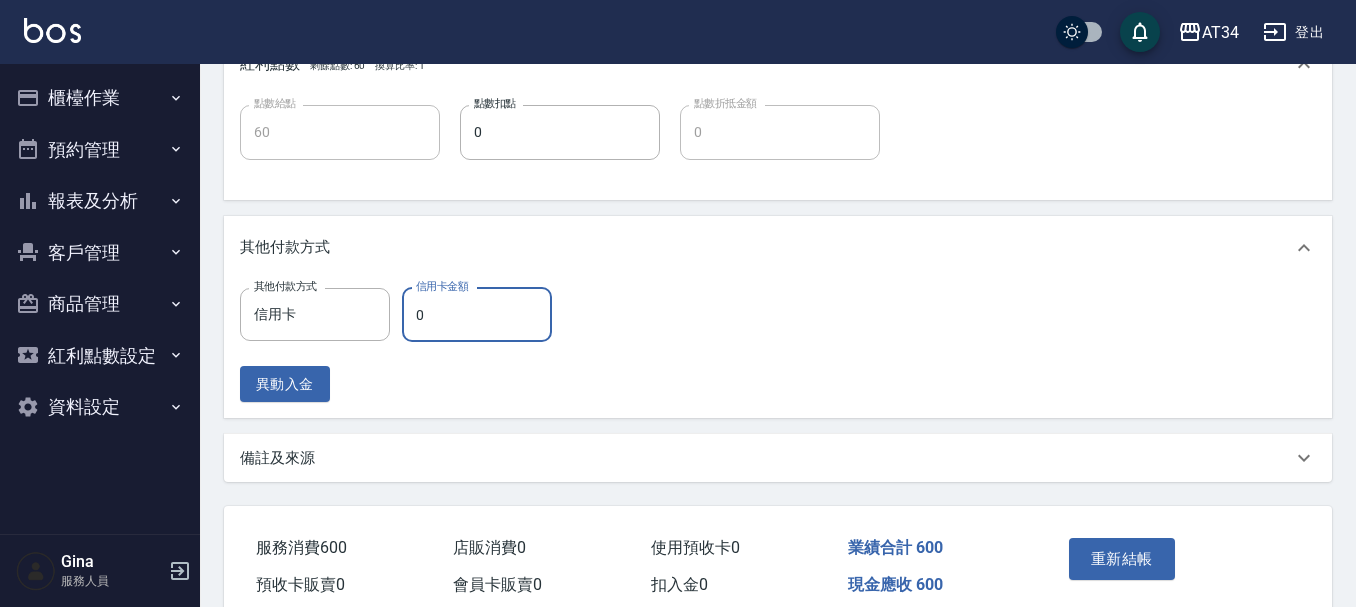 type on "50" 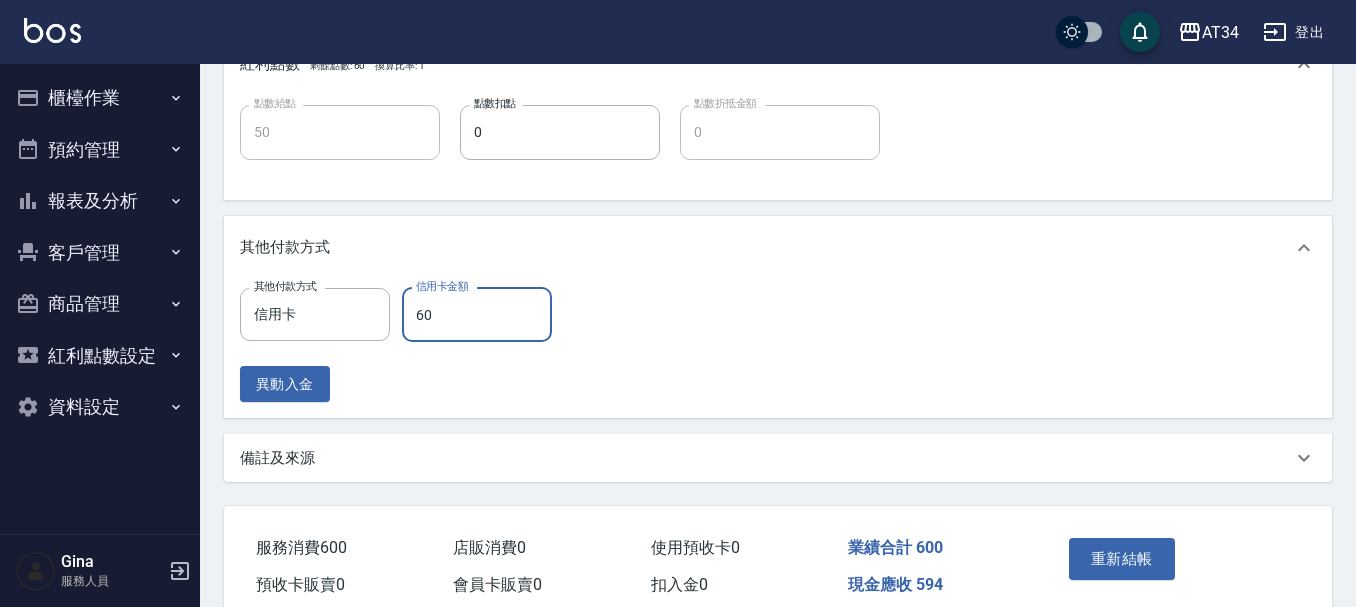 type on "600" 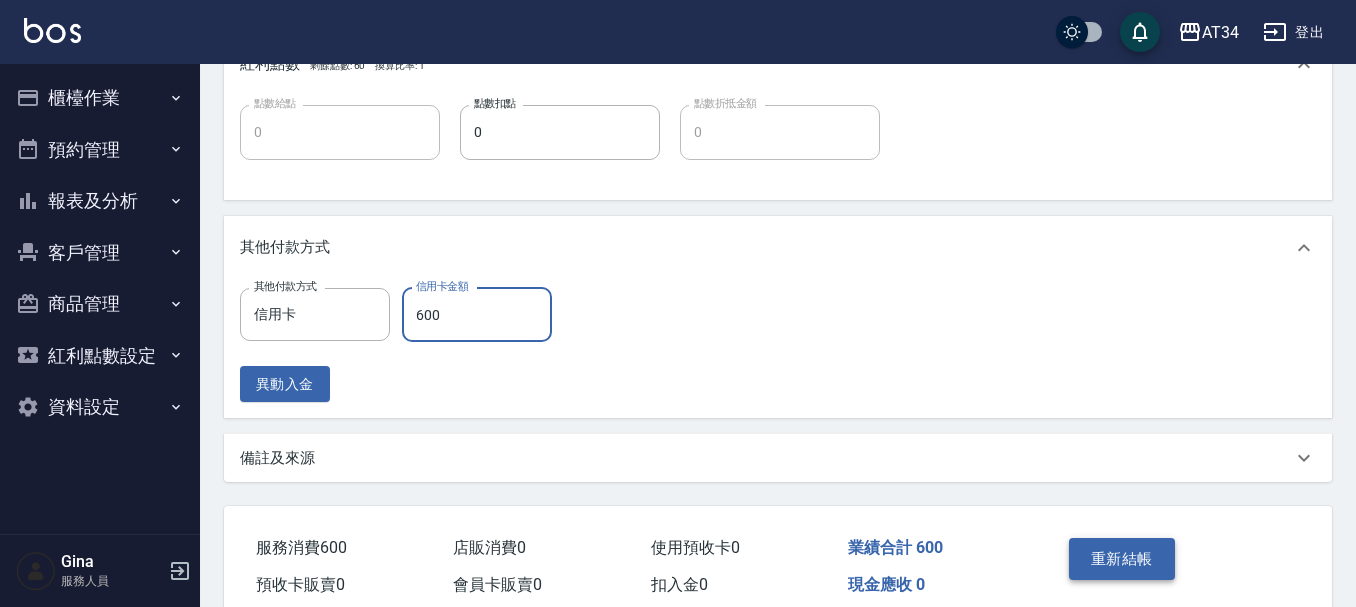 type on "600" 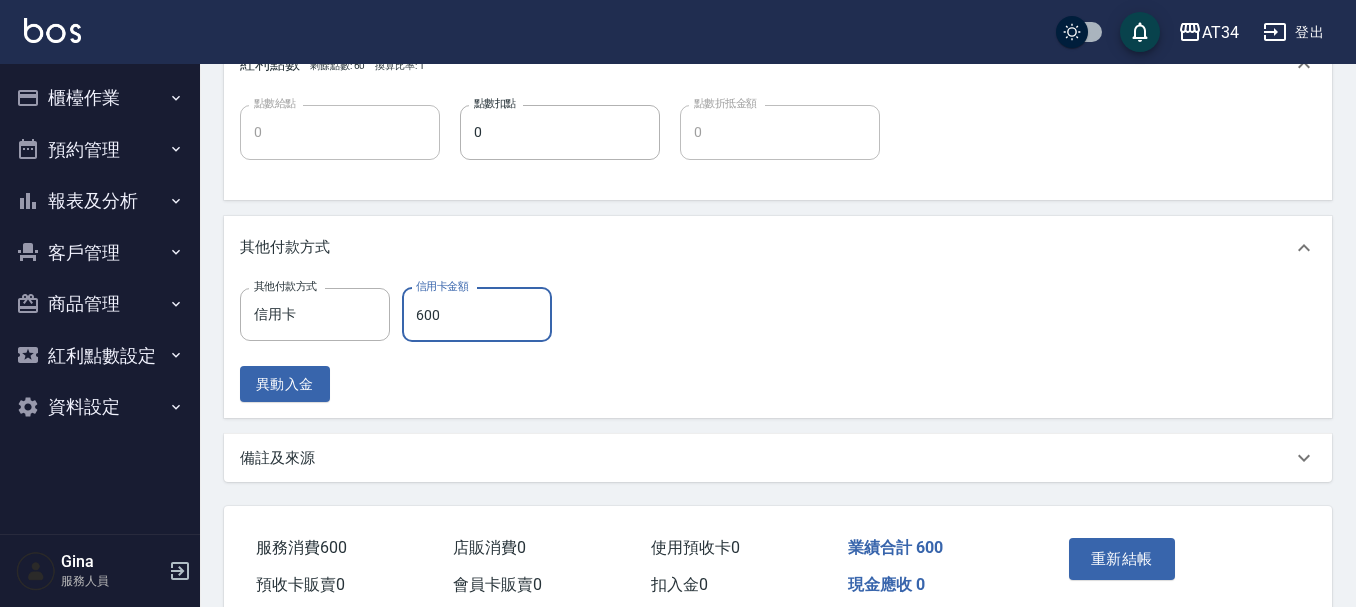 click on "重新結帳" at bounding box center (1122, 559) 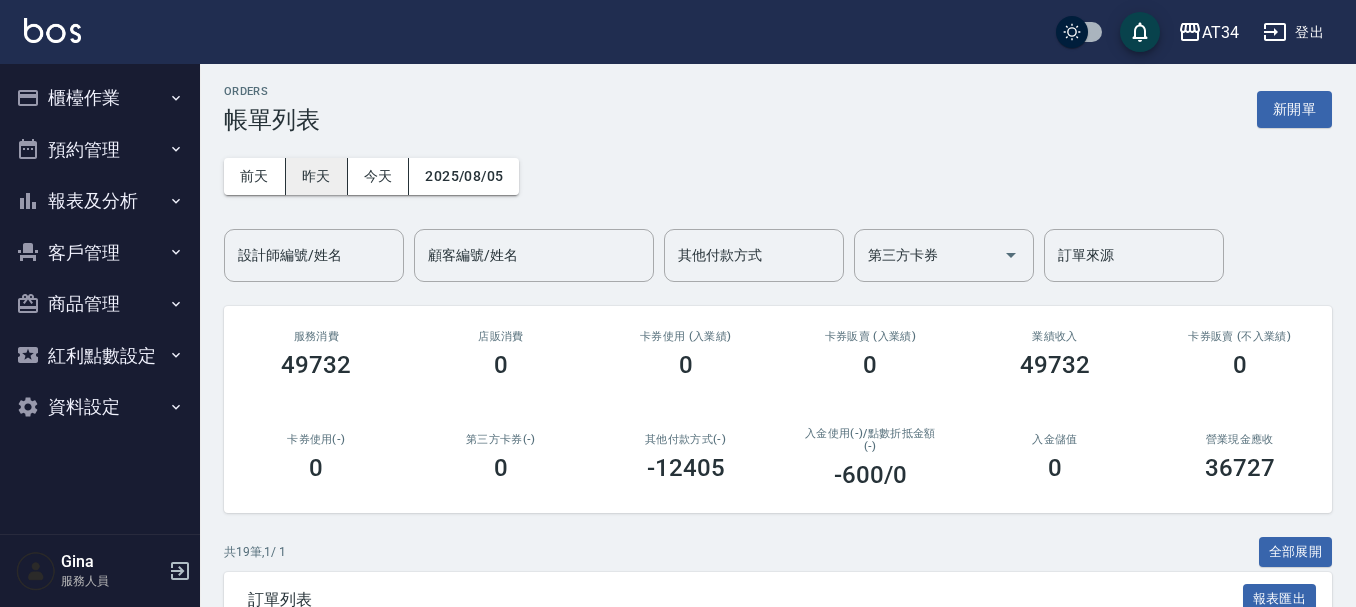 scroll, scrollTop: 0, scrollLeft: 0, axis: both 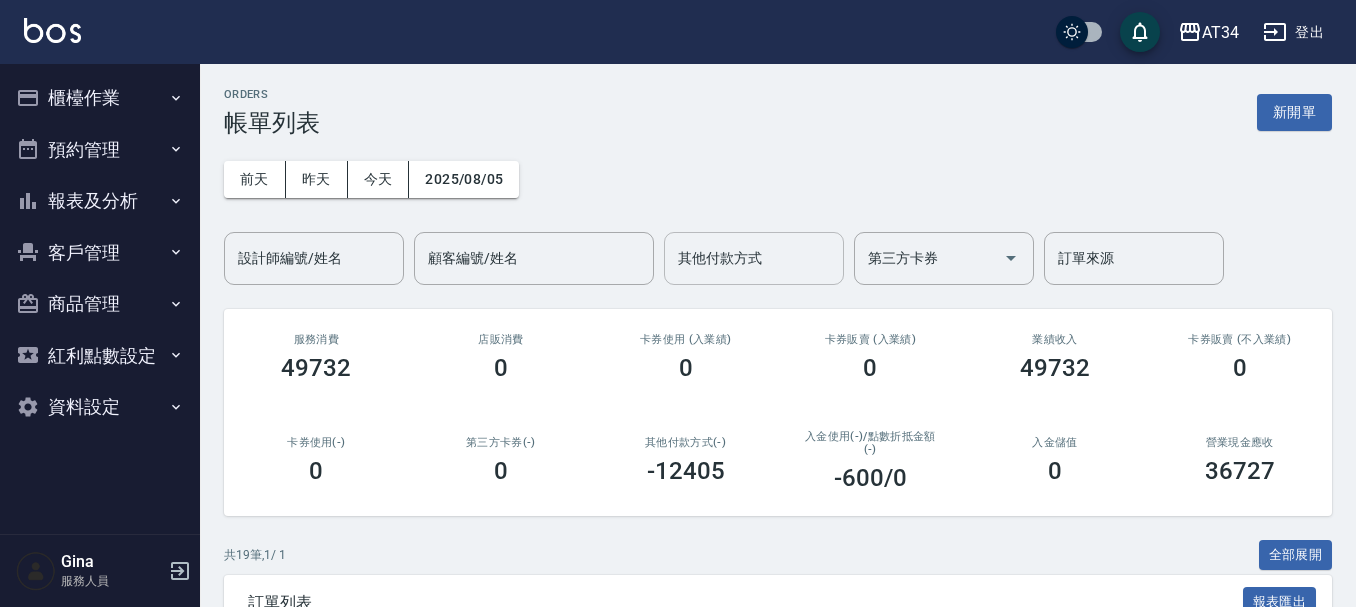 click on "其他付款方式" at bounding box center [754, 258] 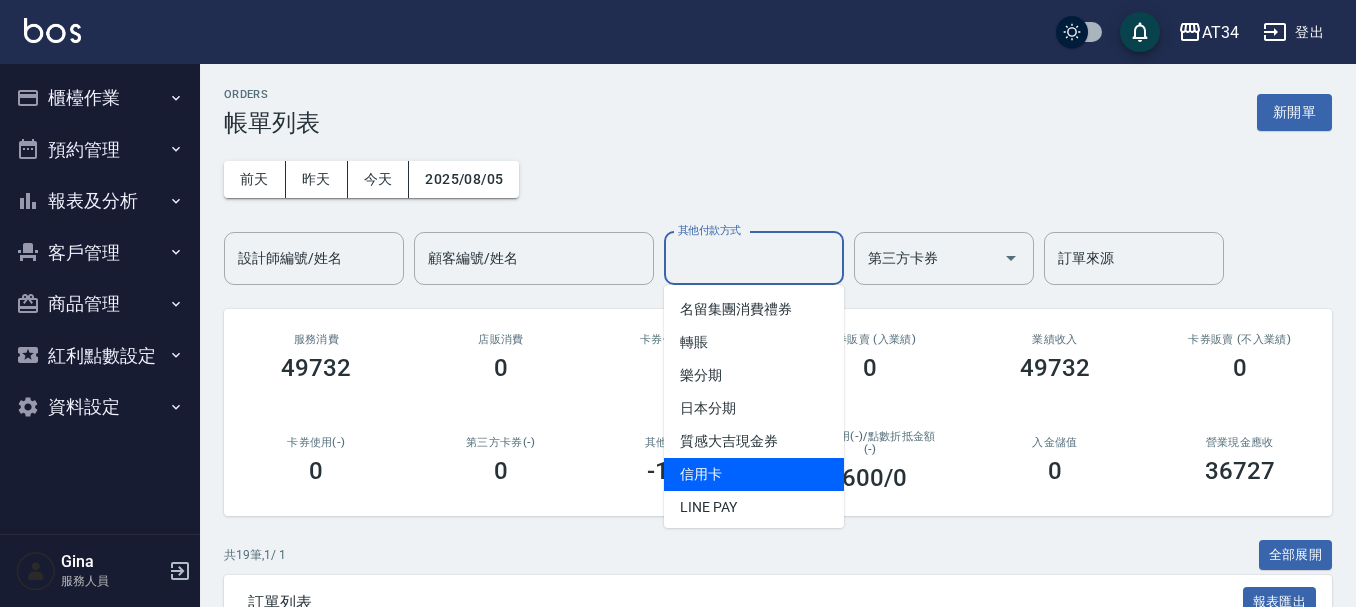 click on "信用卡" at bounding box center [754, 474] 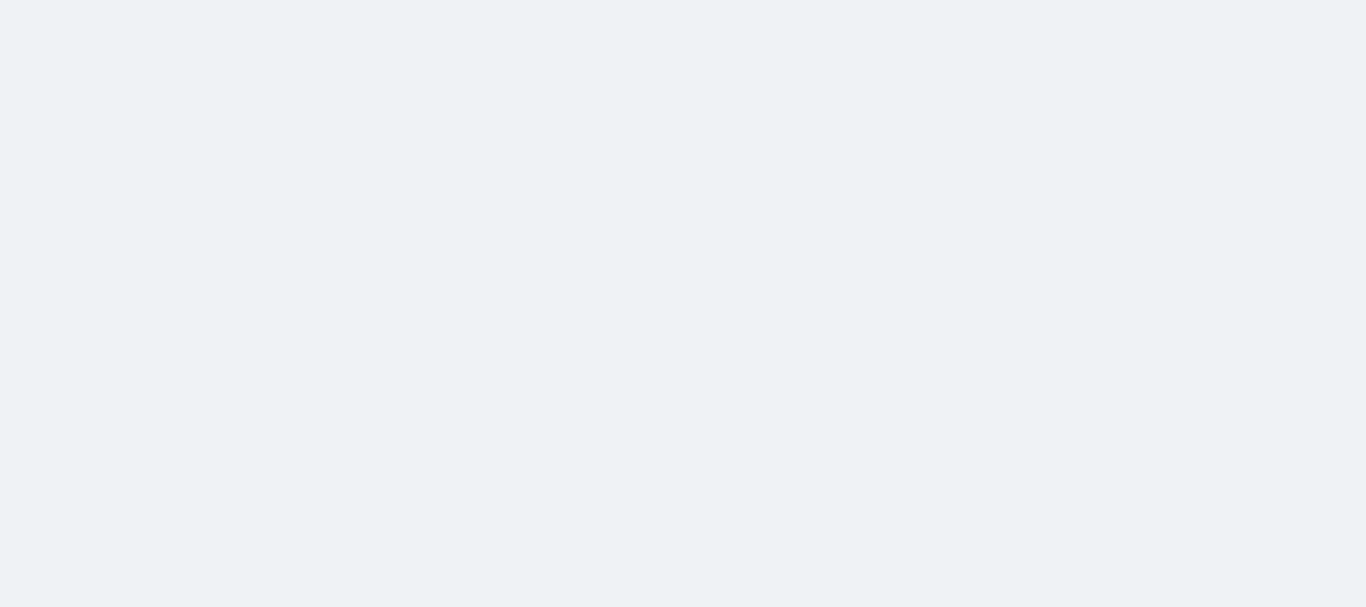 scroll, scrollTop: 0, scrollLeft: 0, axis: both 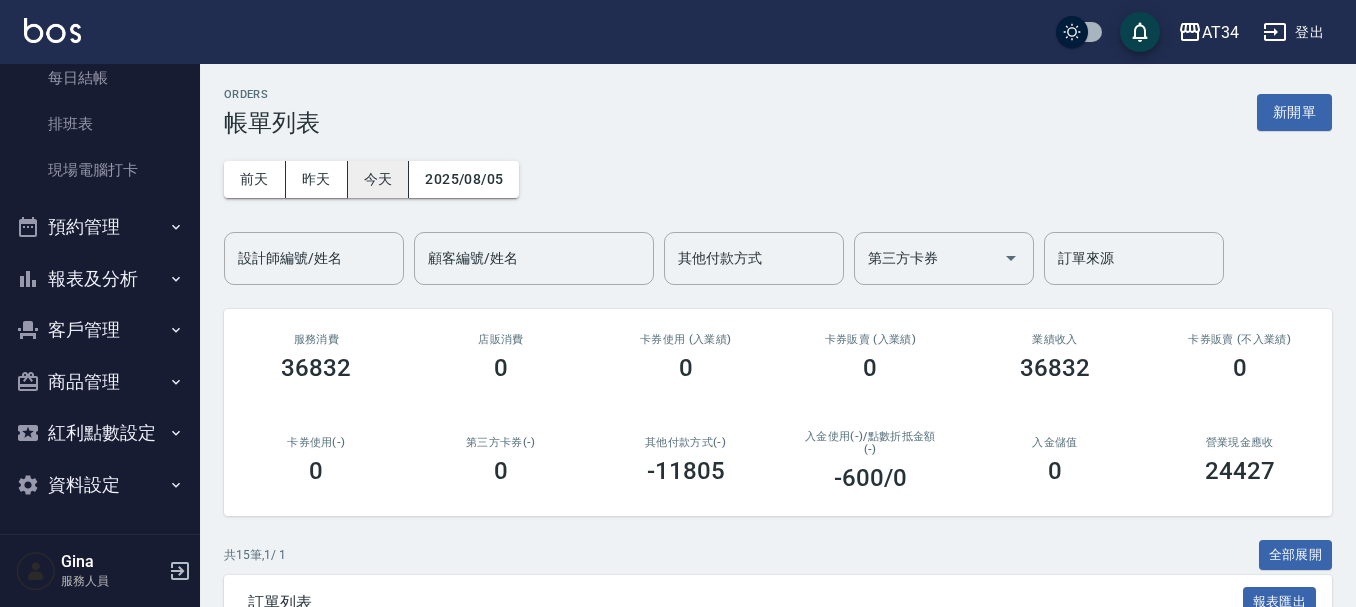 click on "今天" at bounding box center [379, 179] 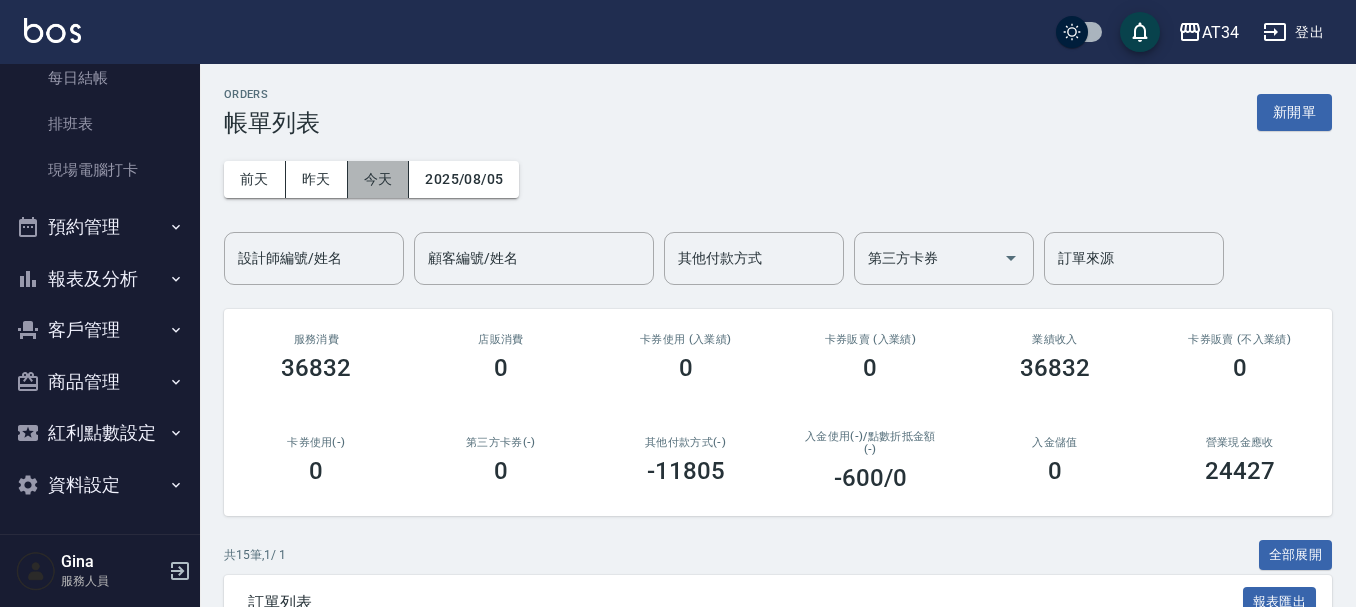 click on "今天" at bounding box center [379, 179] 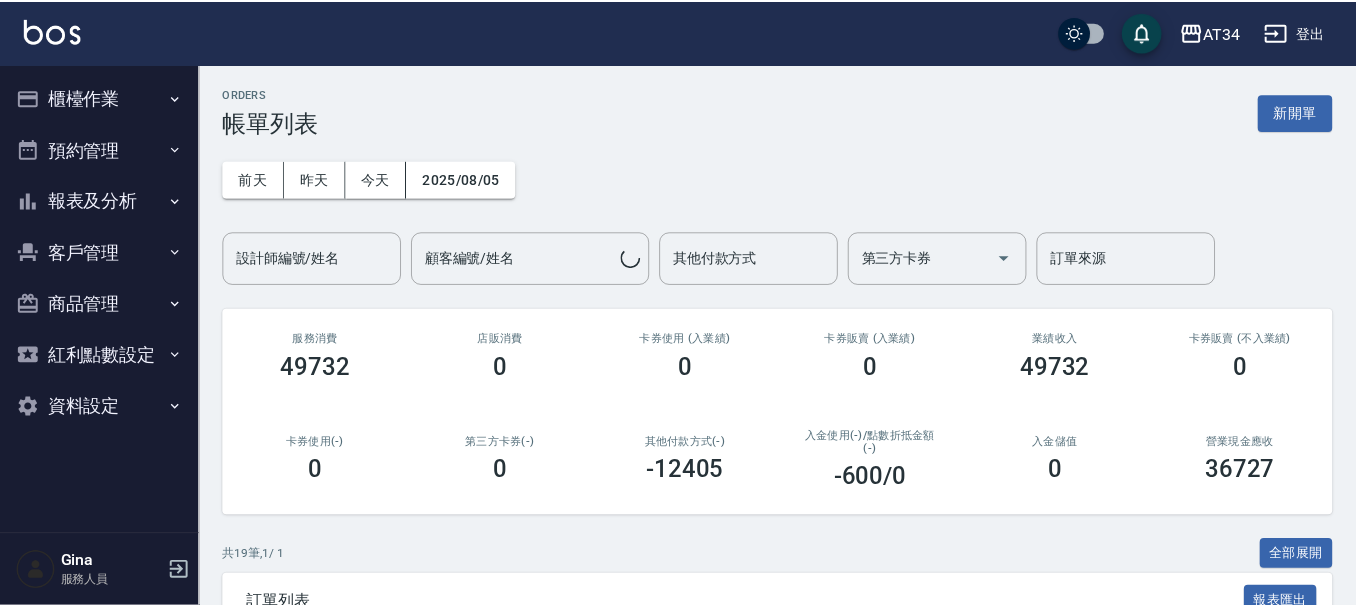 scroll, scrollTop: 0, scrollLeft: 0, axis: both 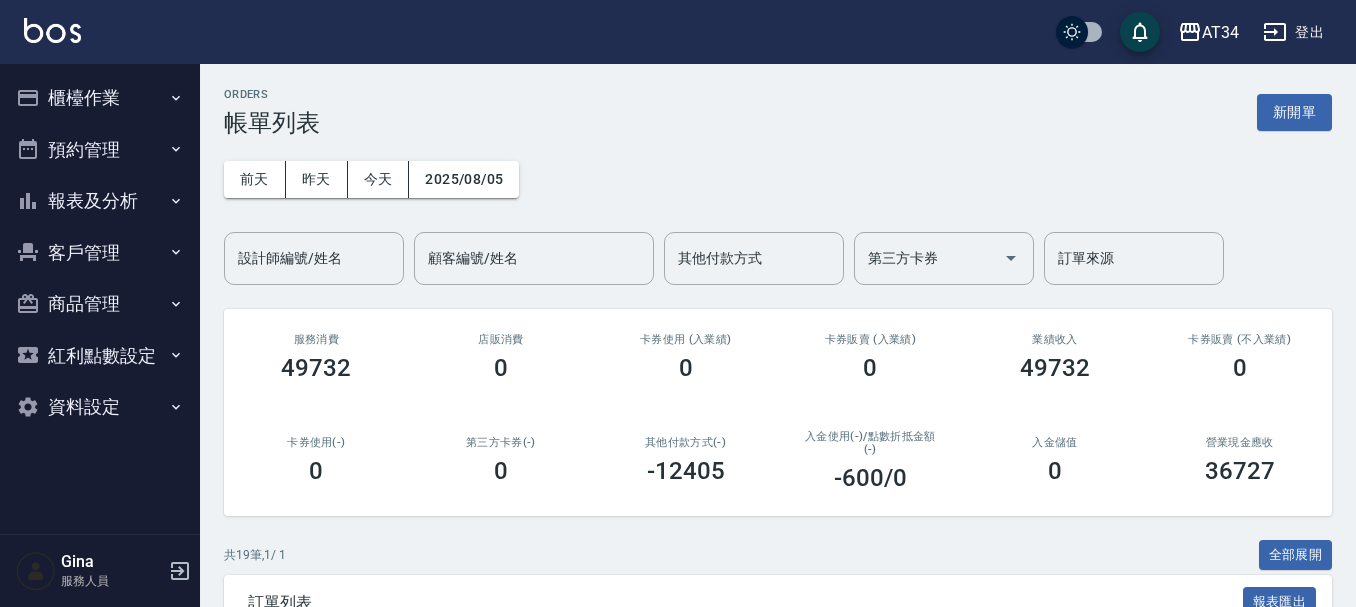 click on "櫃檯作業" at bounding box center [100, 98] 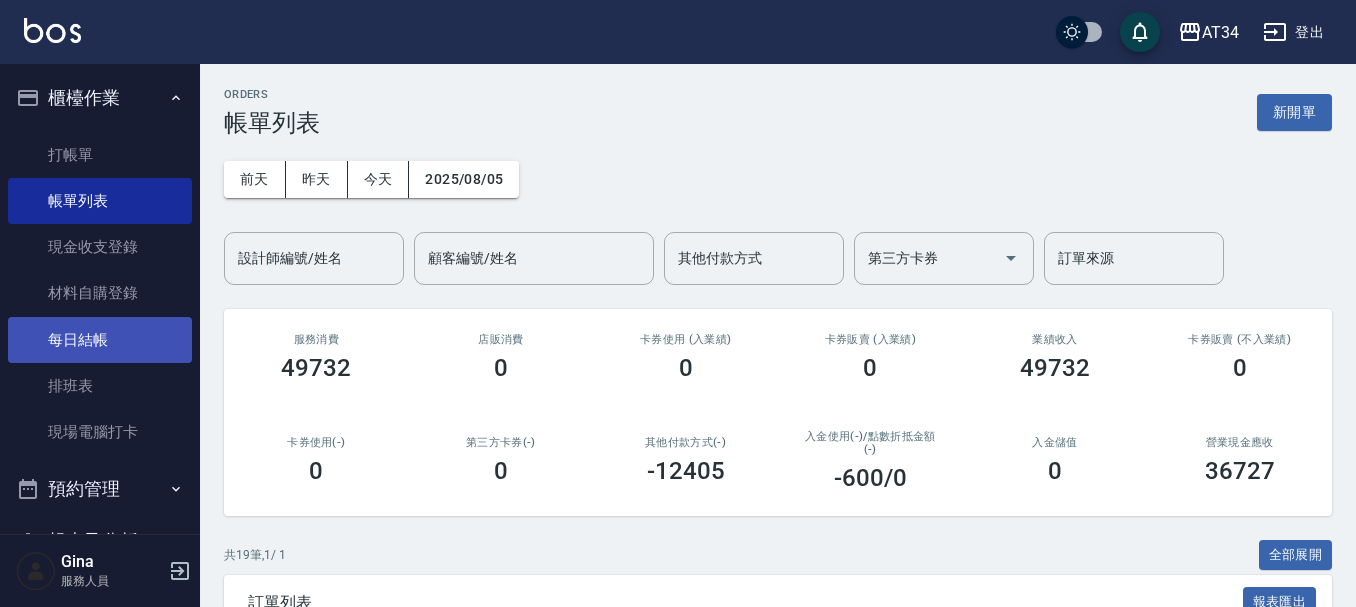 click on "每日結帳" at bounding box center (100, 340) 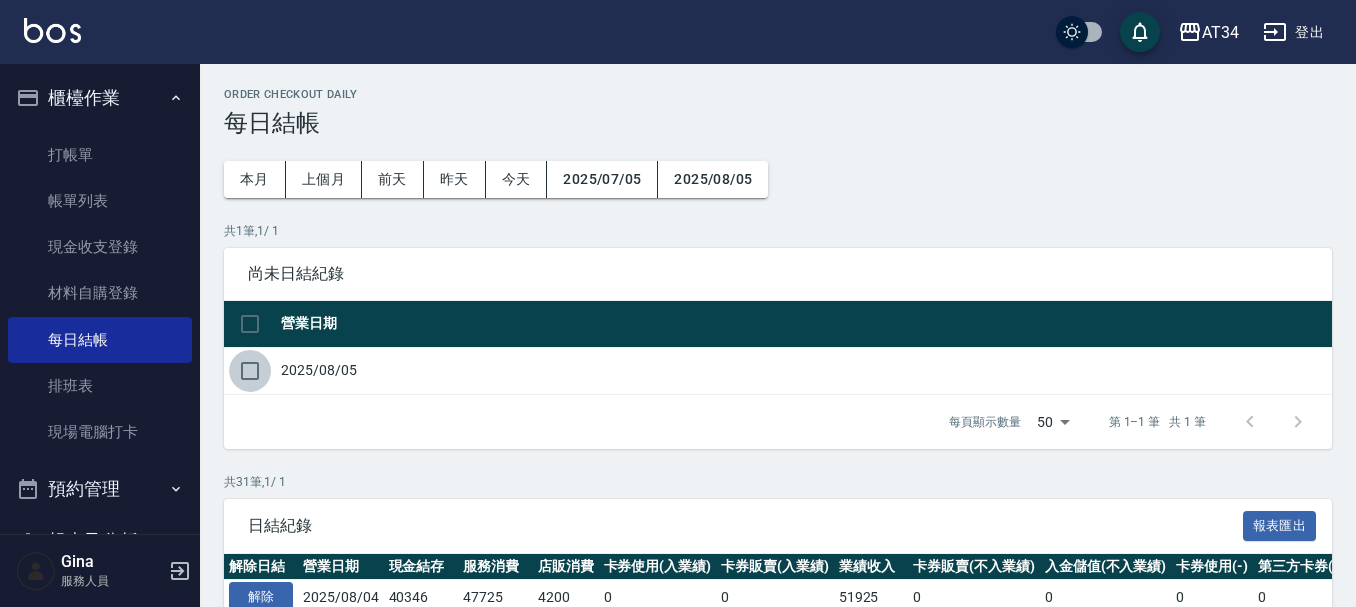 click at bounding box center [250, 371] 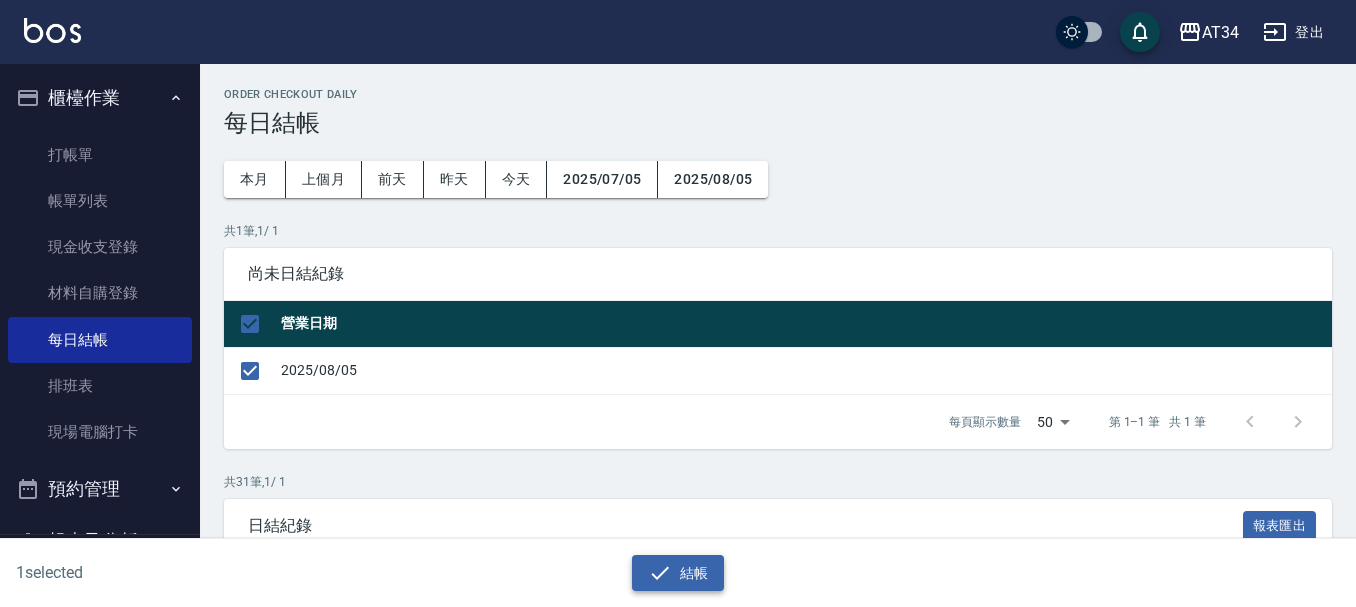 click on "結帳" at bounding box center (678, 573) 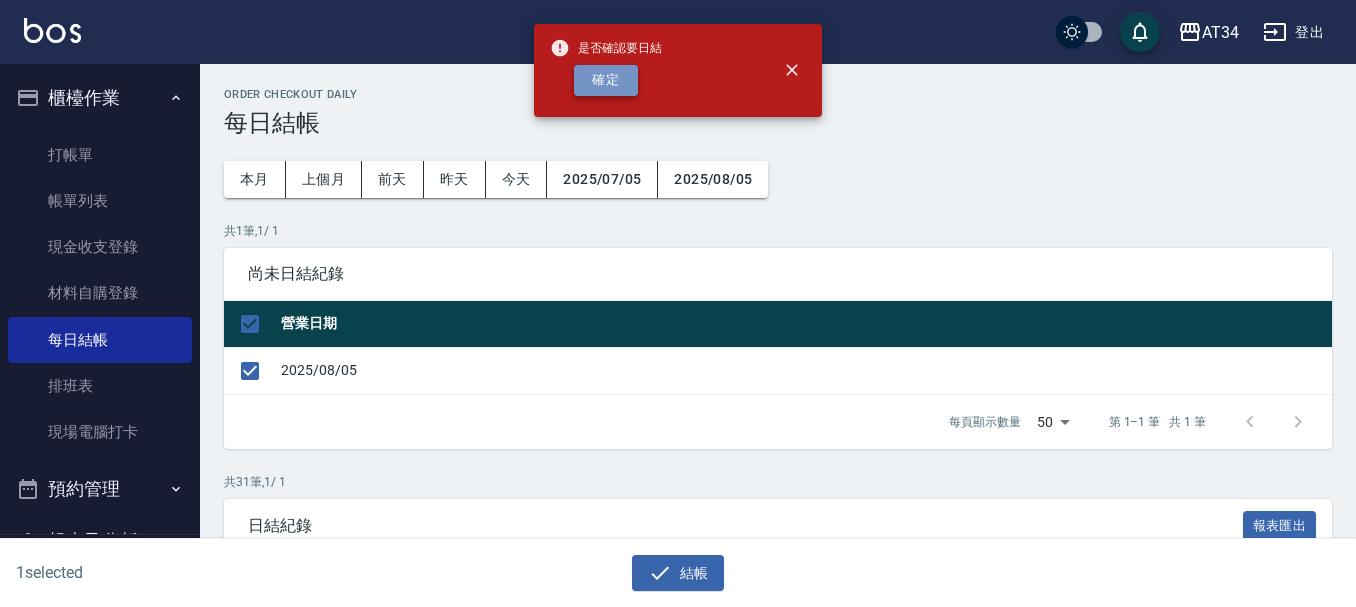 click on "確定" at bounding box center [606, 80] 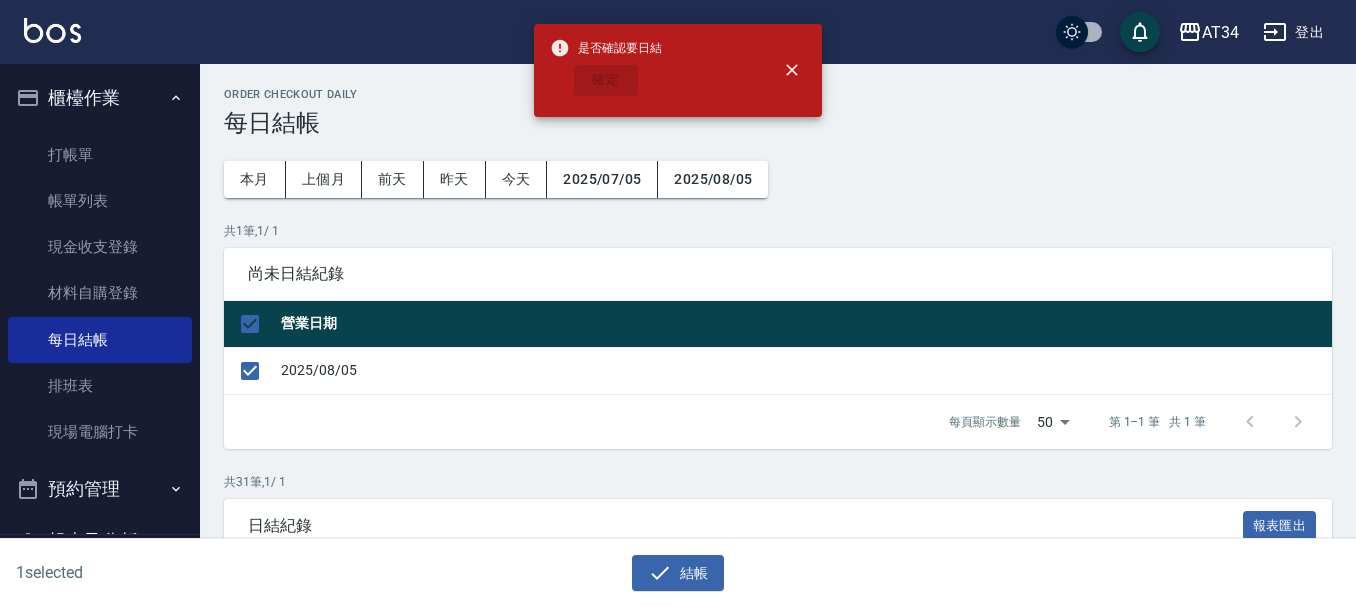 checkbox on "false" 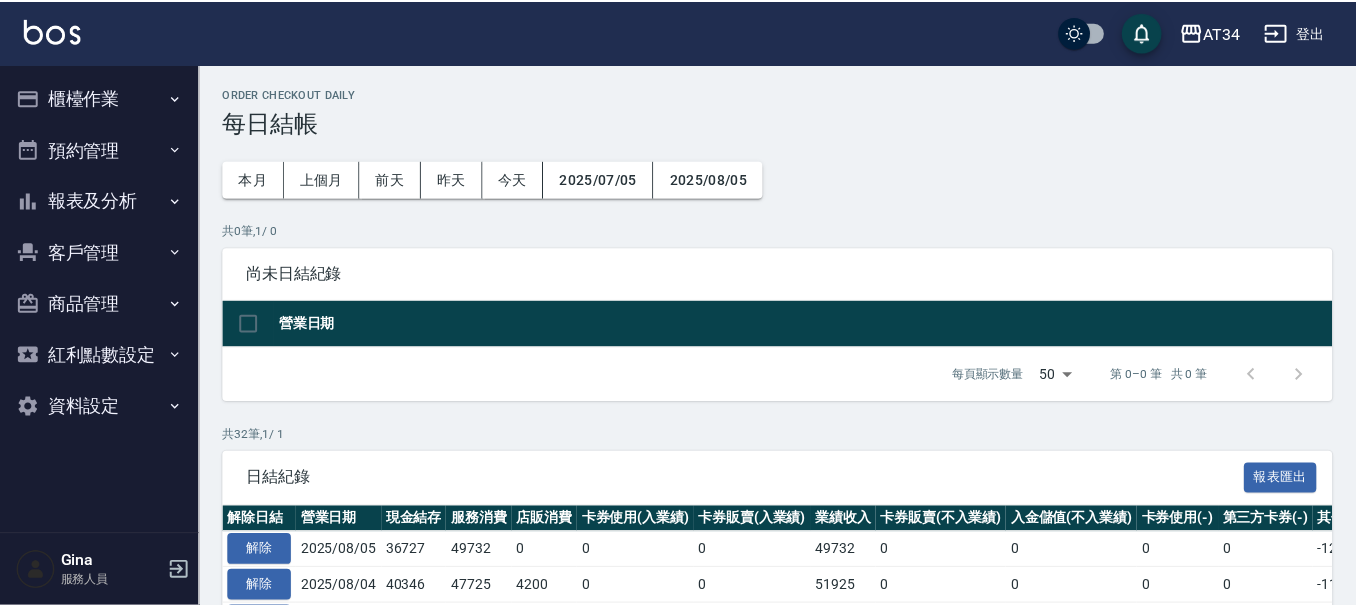 scroll, scrollTop: 0, scrollLeft: 0, axis: both 